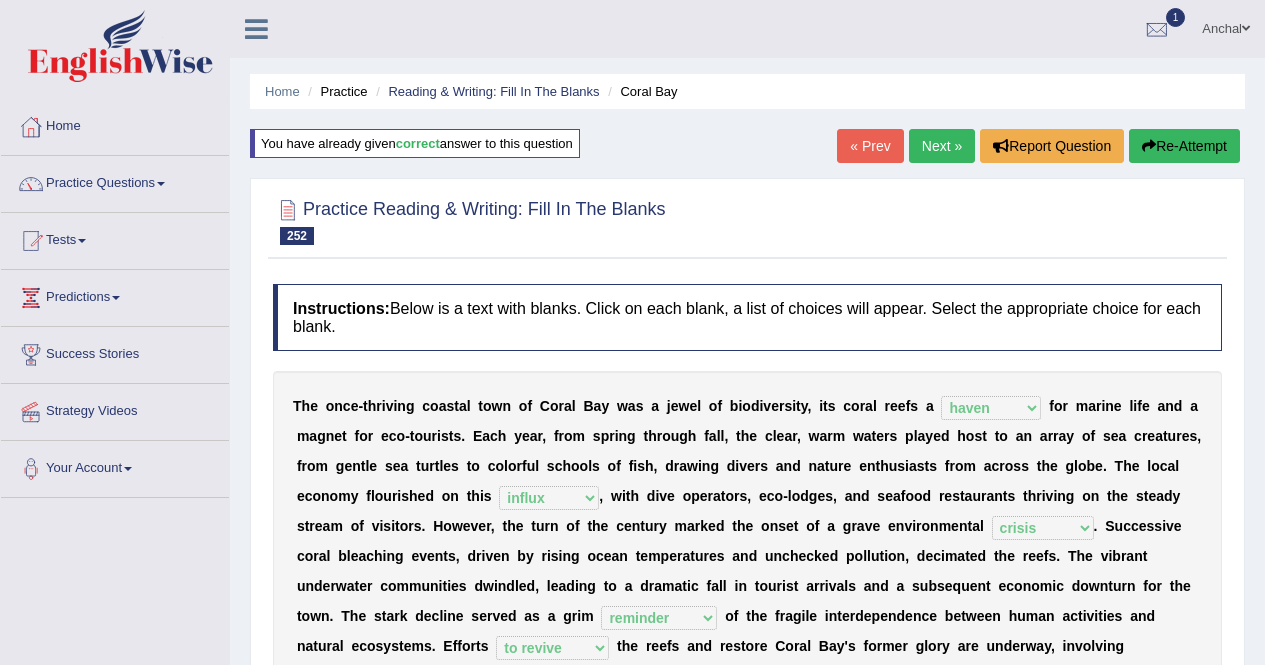 select on "haven" 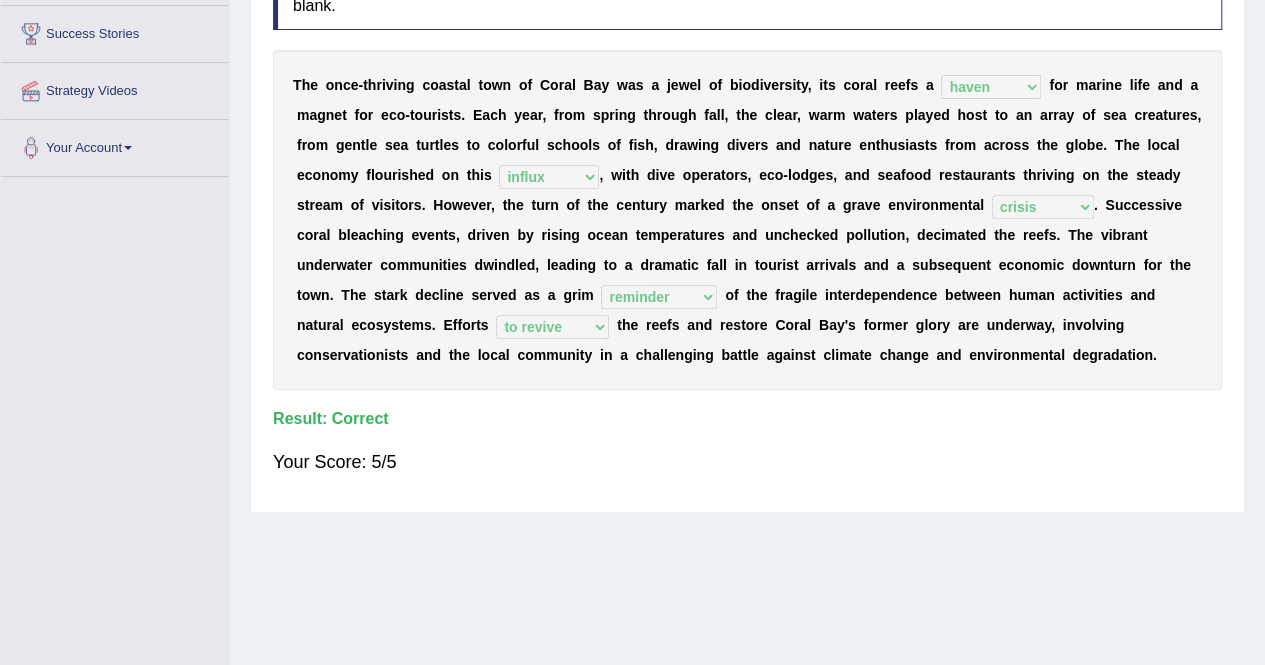 scroll, scrollTop: 0, scrollLeft: 0, axis: both 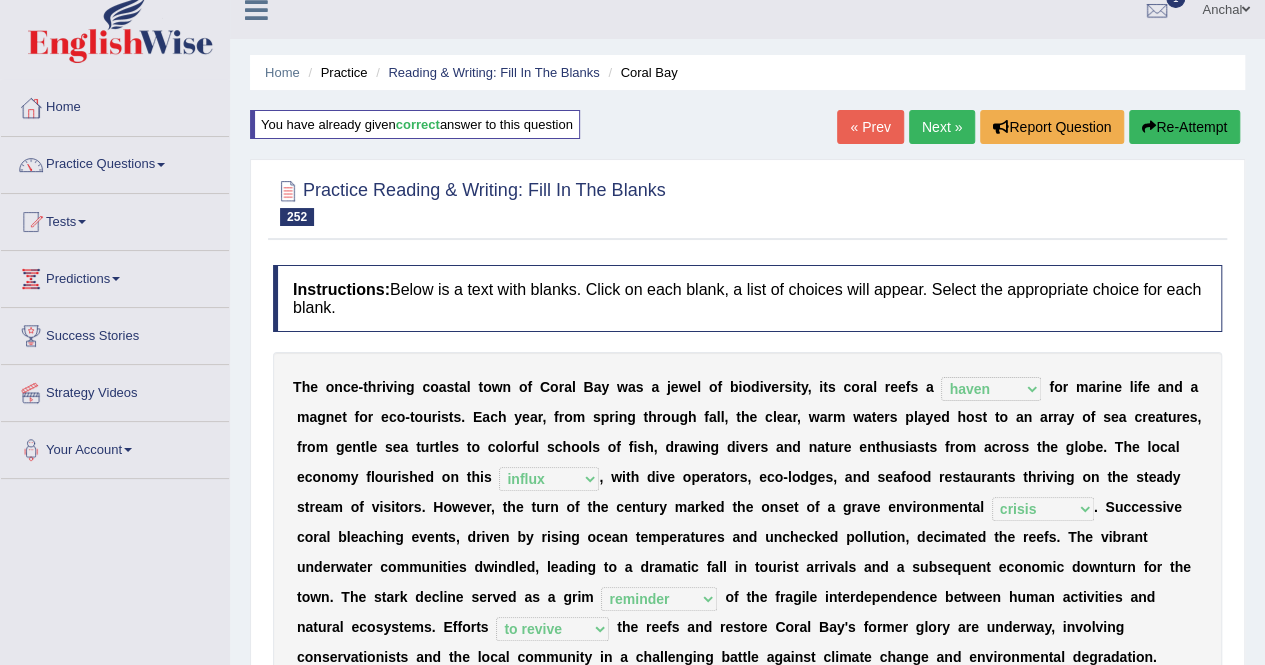 click on "Next »" at bounding box center (942, 127) 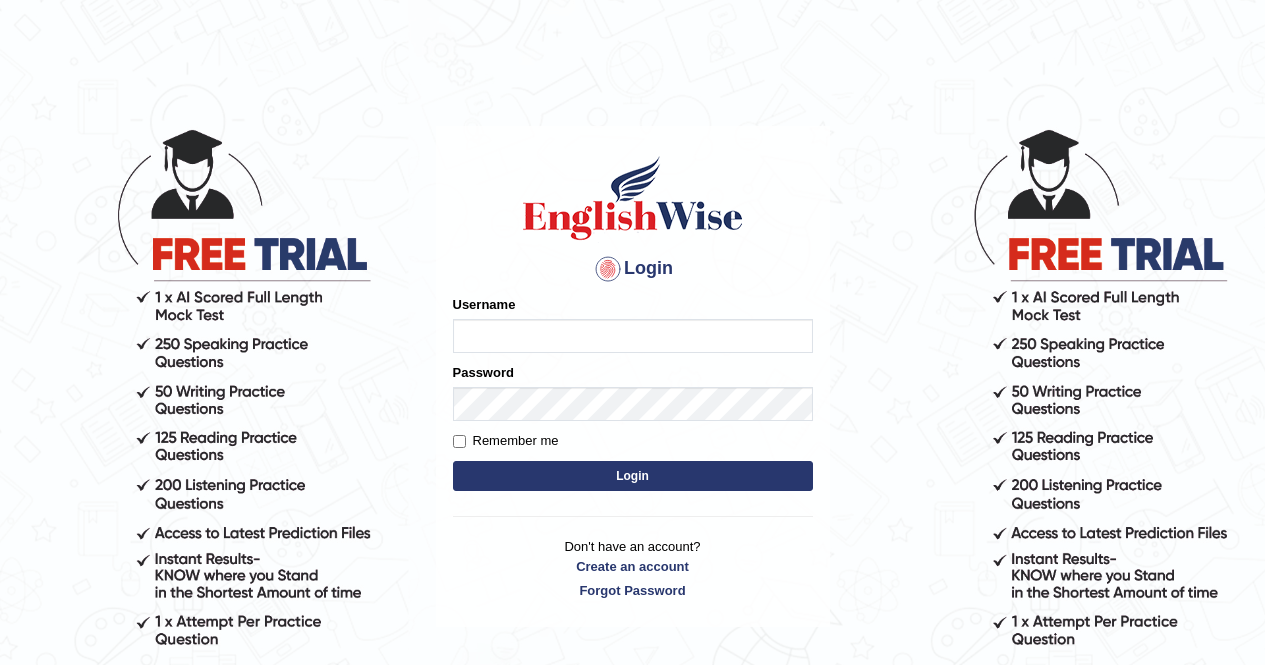 scroll, scrollTop: 0, scrollLeft: 0, axis: both 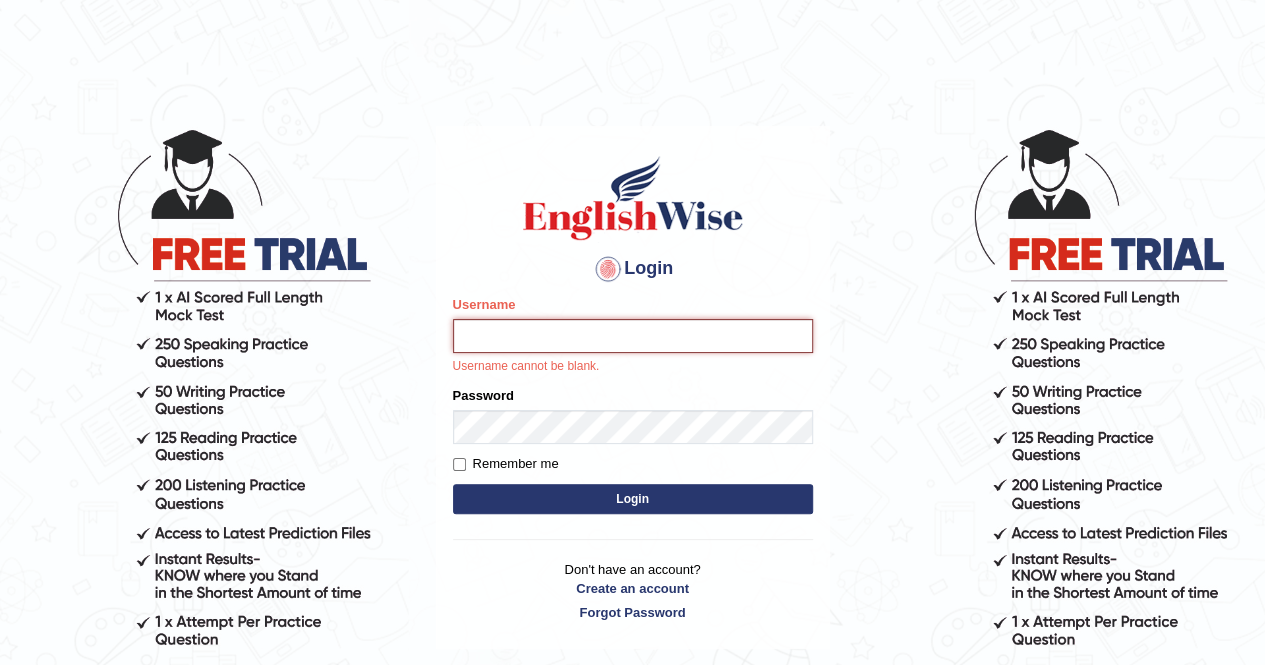 type on "anchalsheoran" 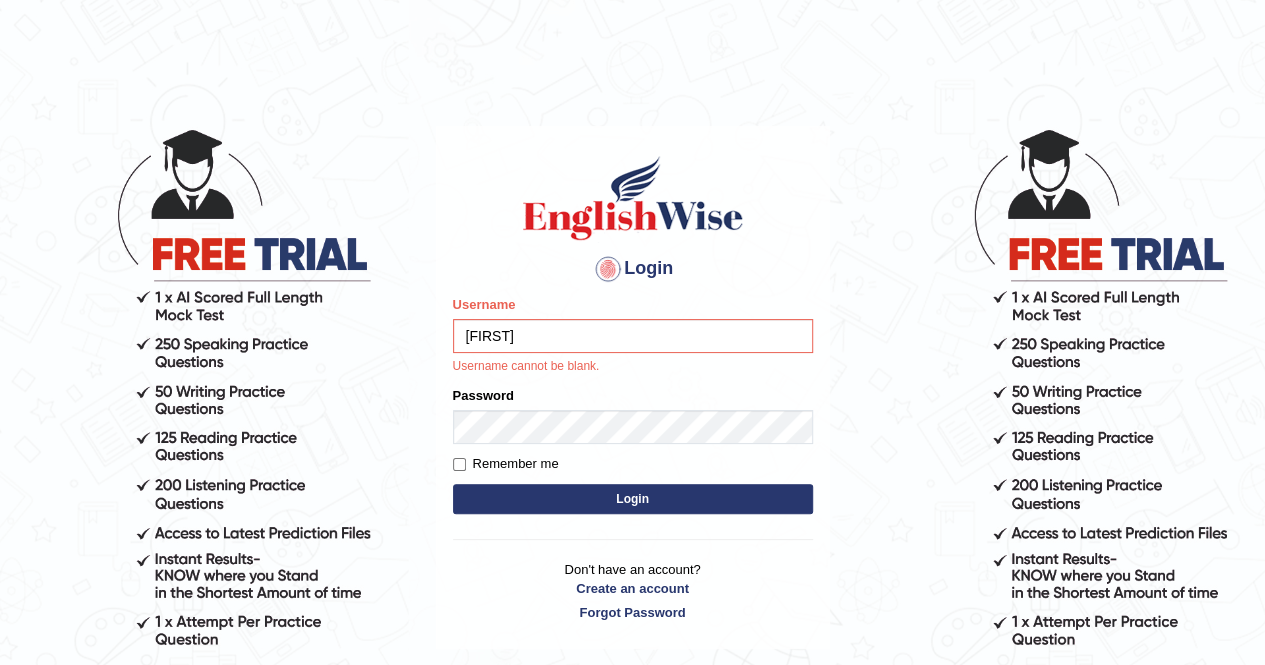 click on "Login" at bounding box center [633, 499] 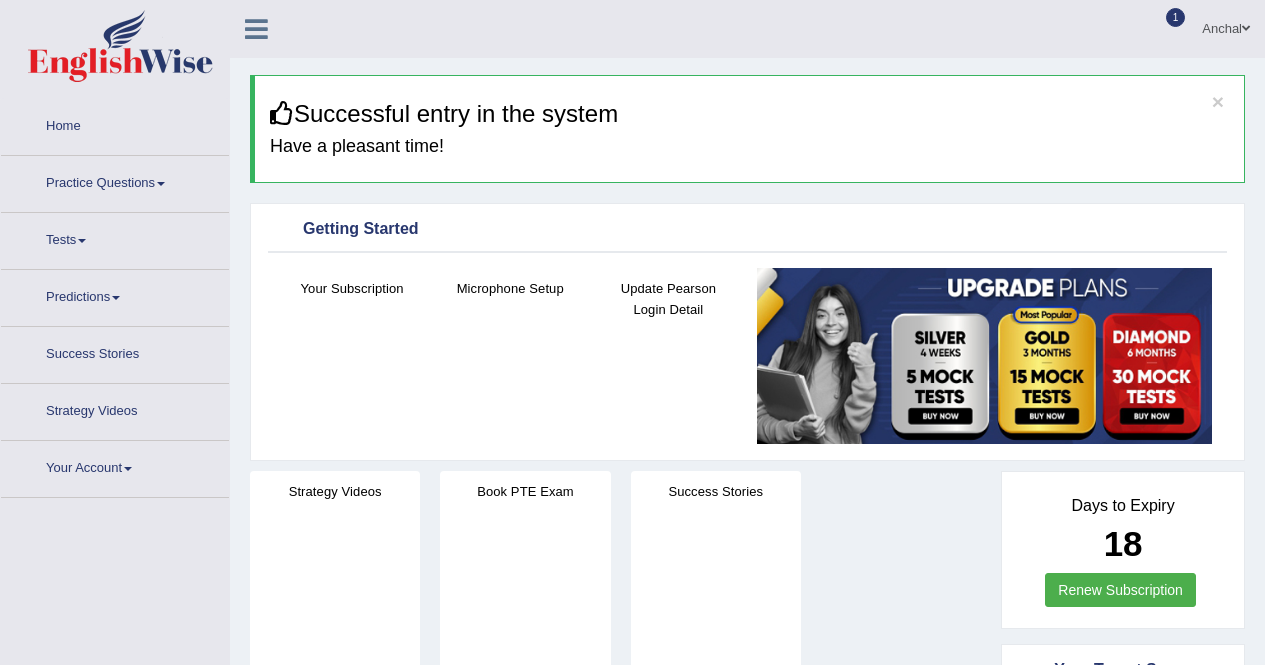 scroll, scrollTop: 0, scrollLeft: 0, axis: both 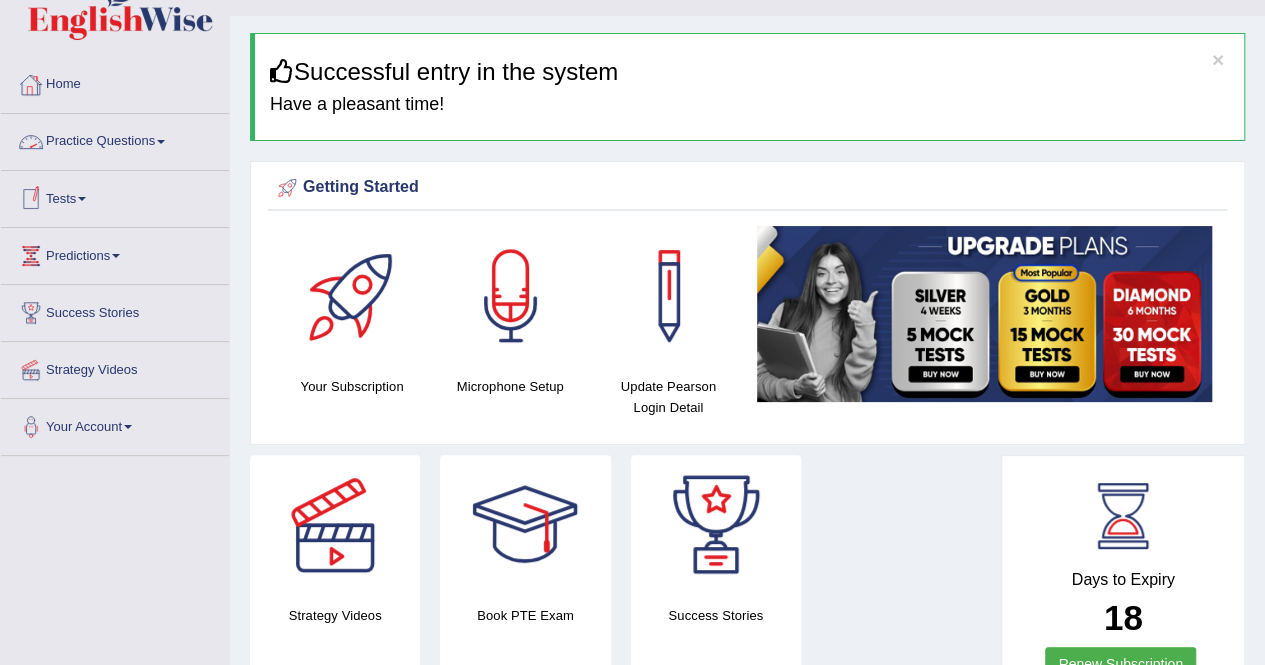 click on "Practice Questions" at bounding box center [115, 139] 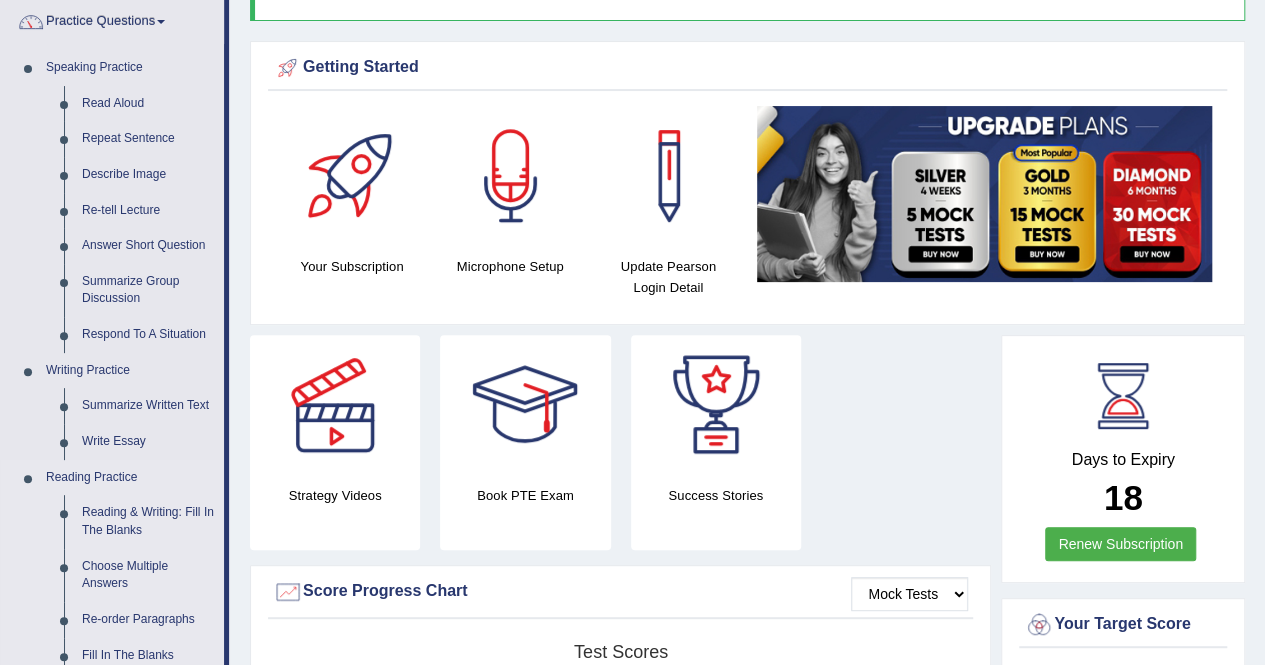 scroll, scrollTop: 287, scrollLeft: 0, axis: vertical 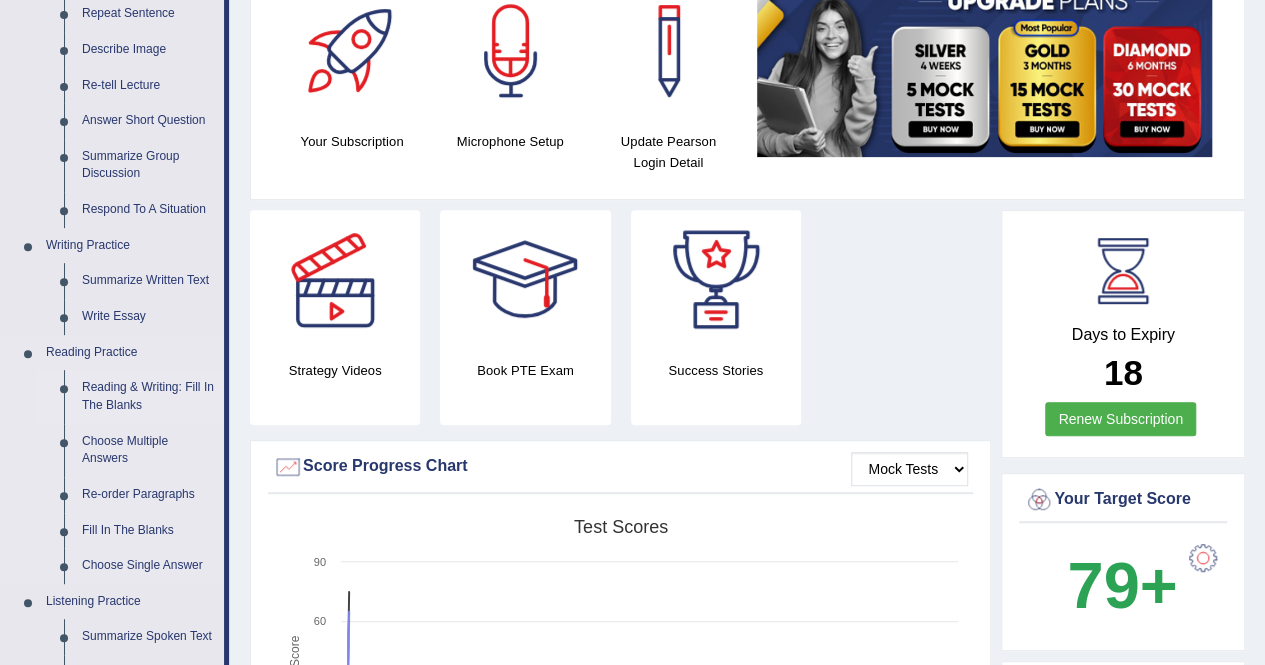 click on "Reading & Writing: Fill In The Blanks" at bounding box center [148, 396] 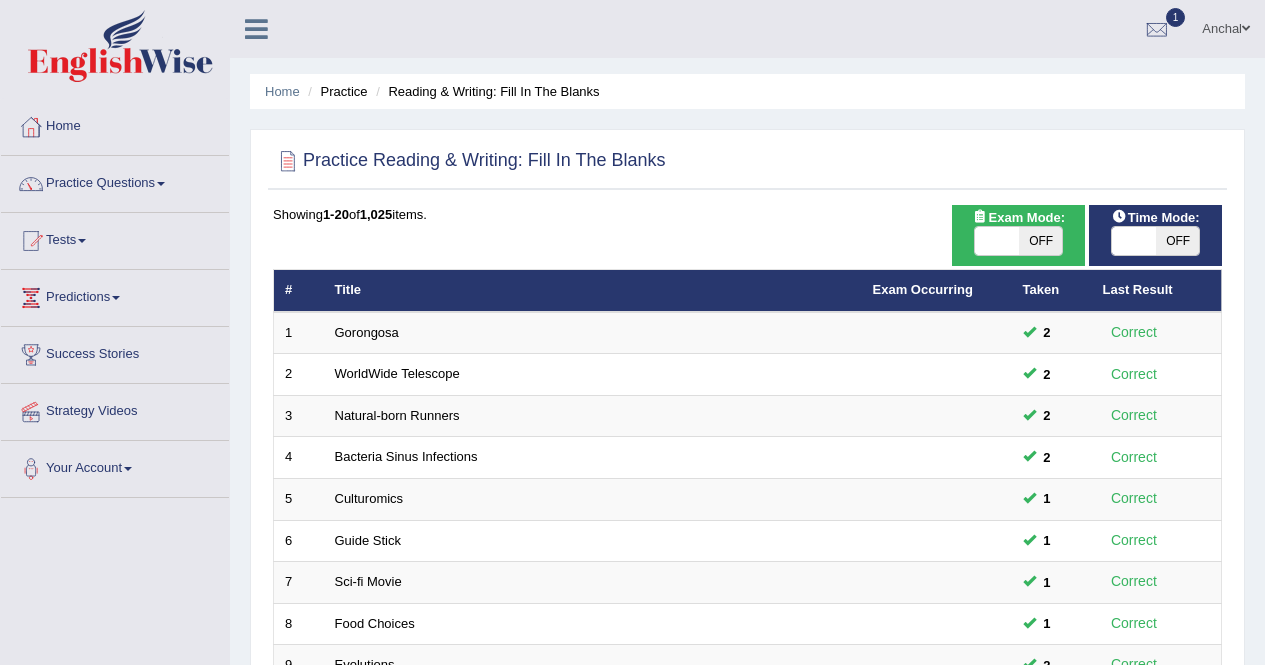 scroll, scrollTop: 435, scrollLeft: 0, axis: vertical 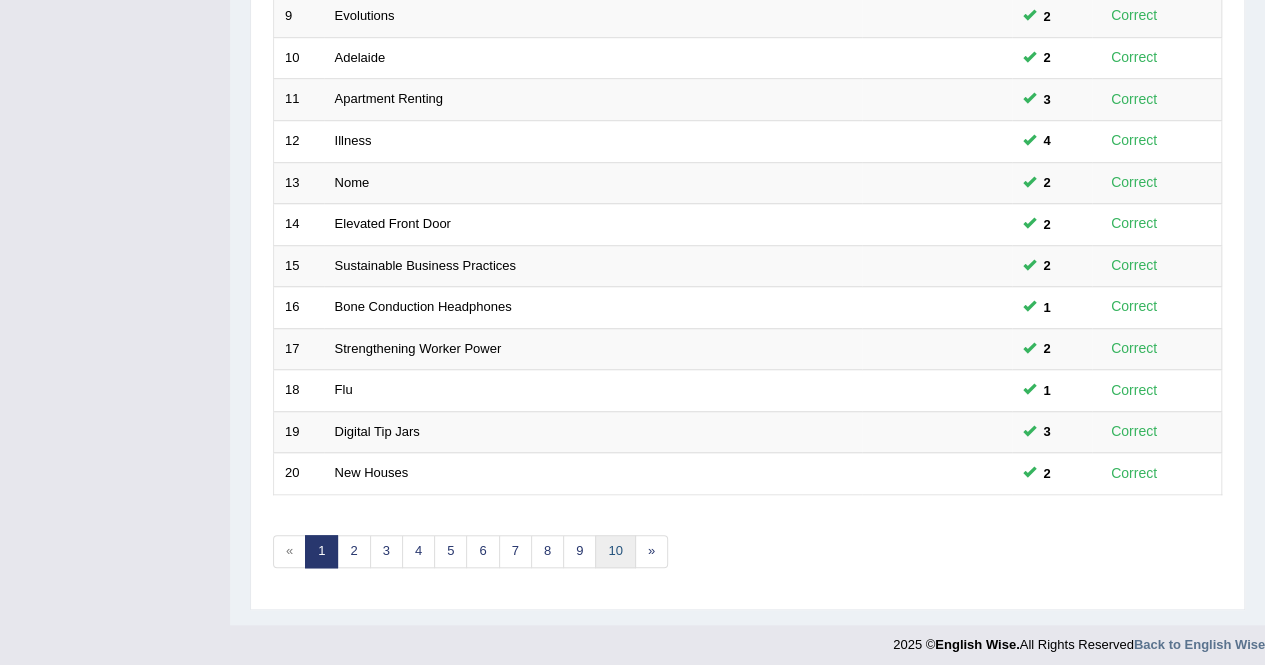 click on "10" at bounding box center [615, 551] 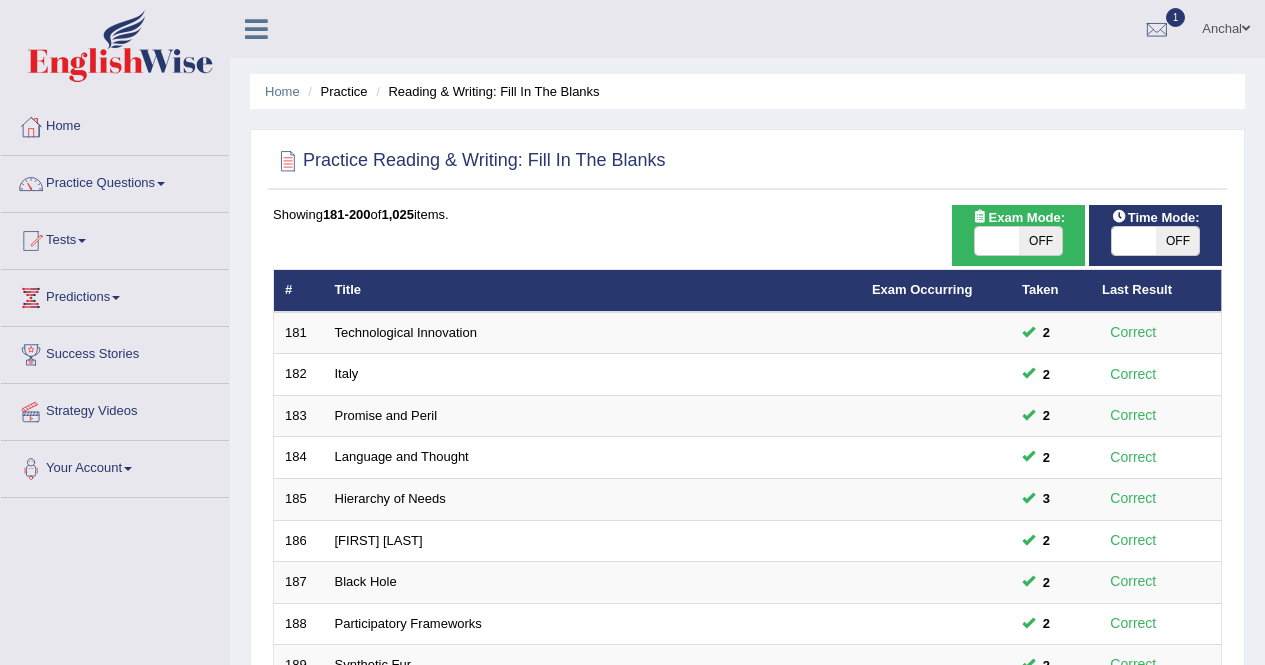 scroll, scrollTop: 649, scrollLeft: 0, axis: vertical 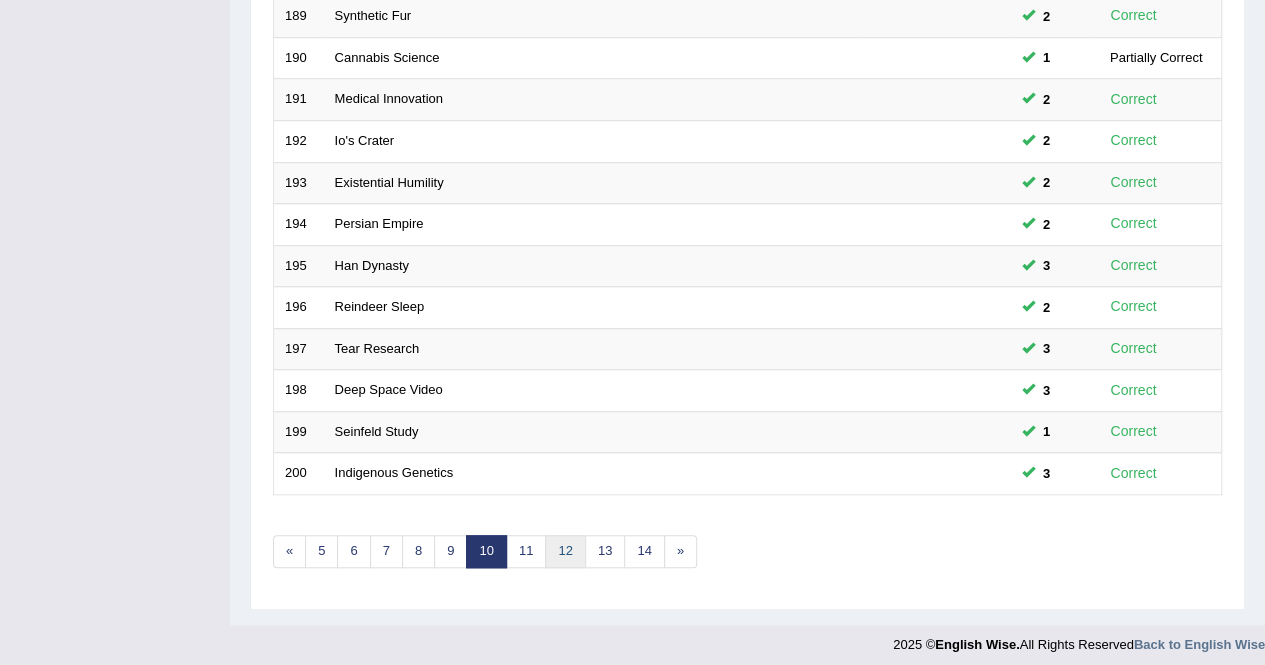 click on "12" at bounding box center [565, 551] 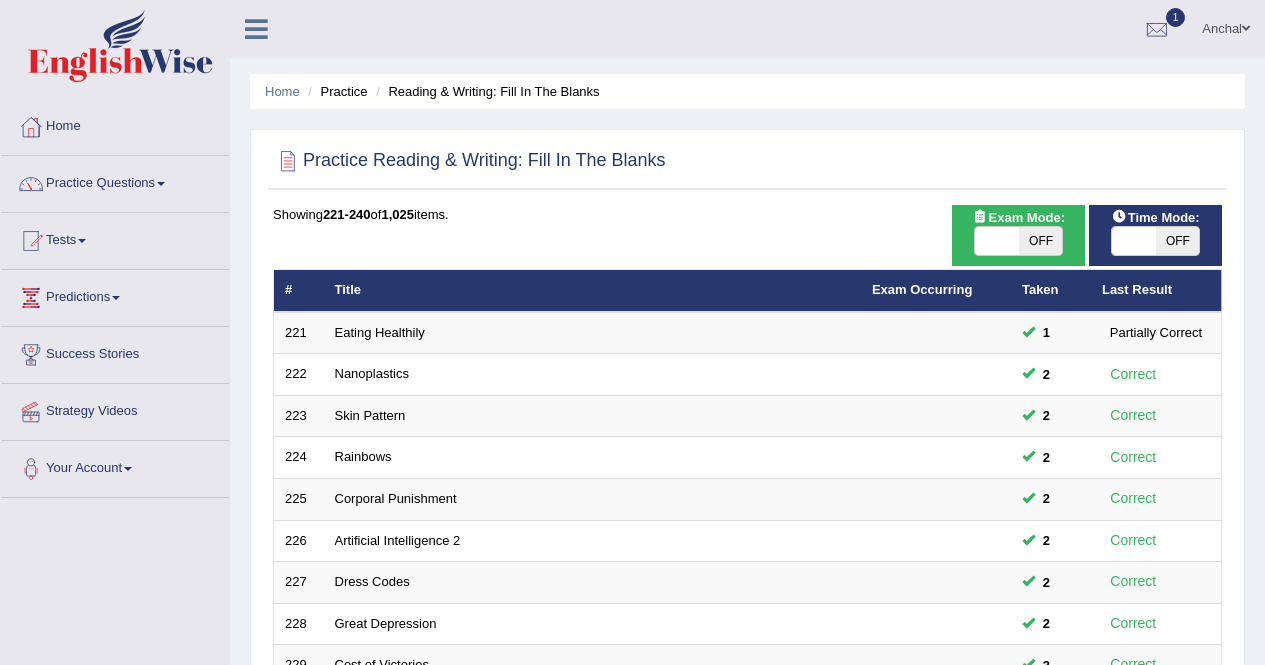 scroll, scrollTop: 649, scrollLeft: 0, axis: vertical 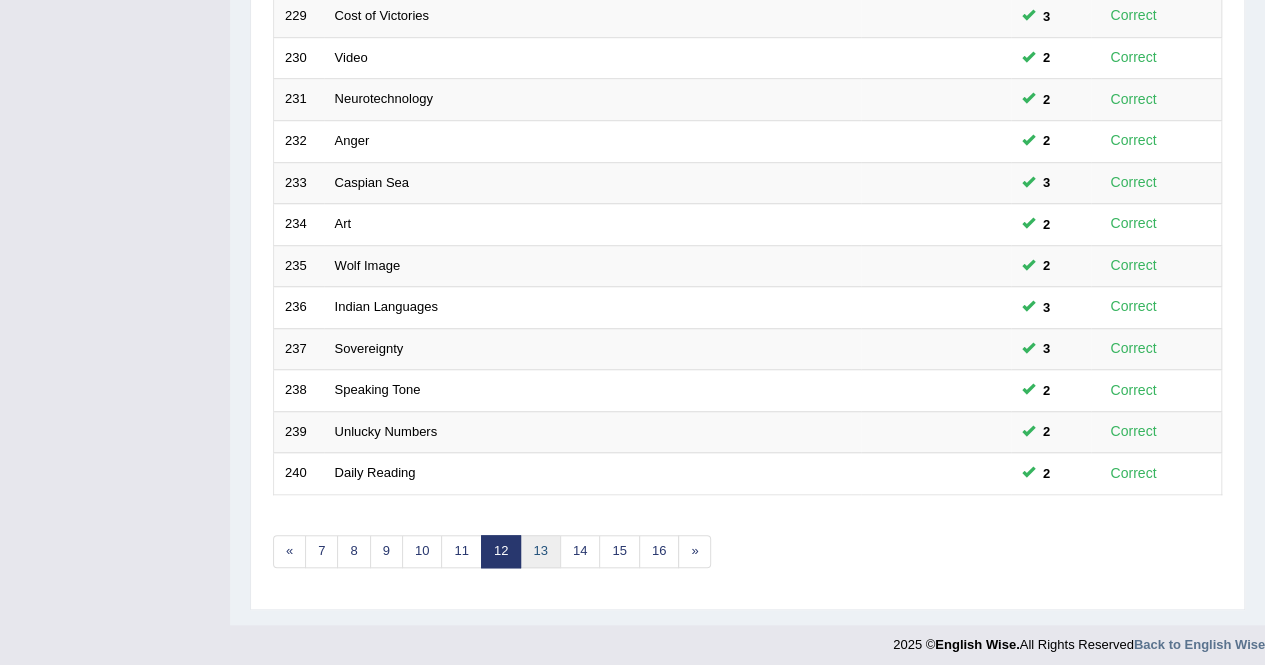 click on "13" at bounding box center (540, 551) 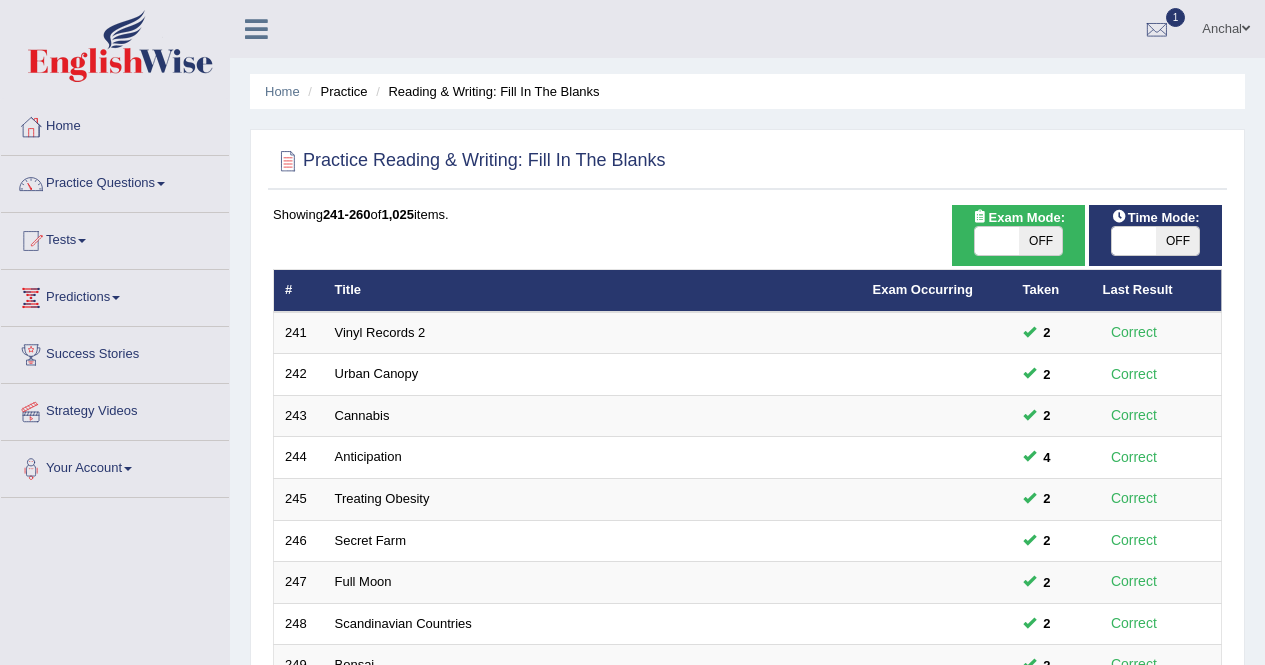 scroll, scrollTop: 649, scrollLeft: 0, axis: vertical 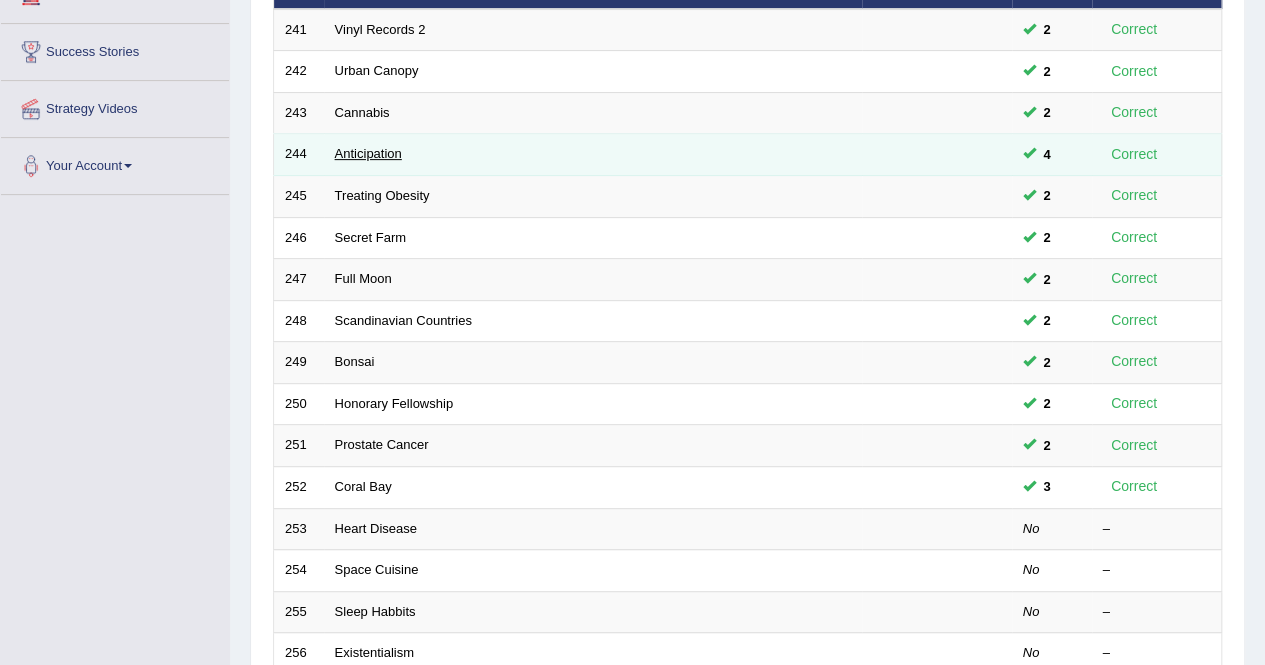 click on "Anticipation" at bounding box center (368, 153) 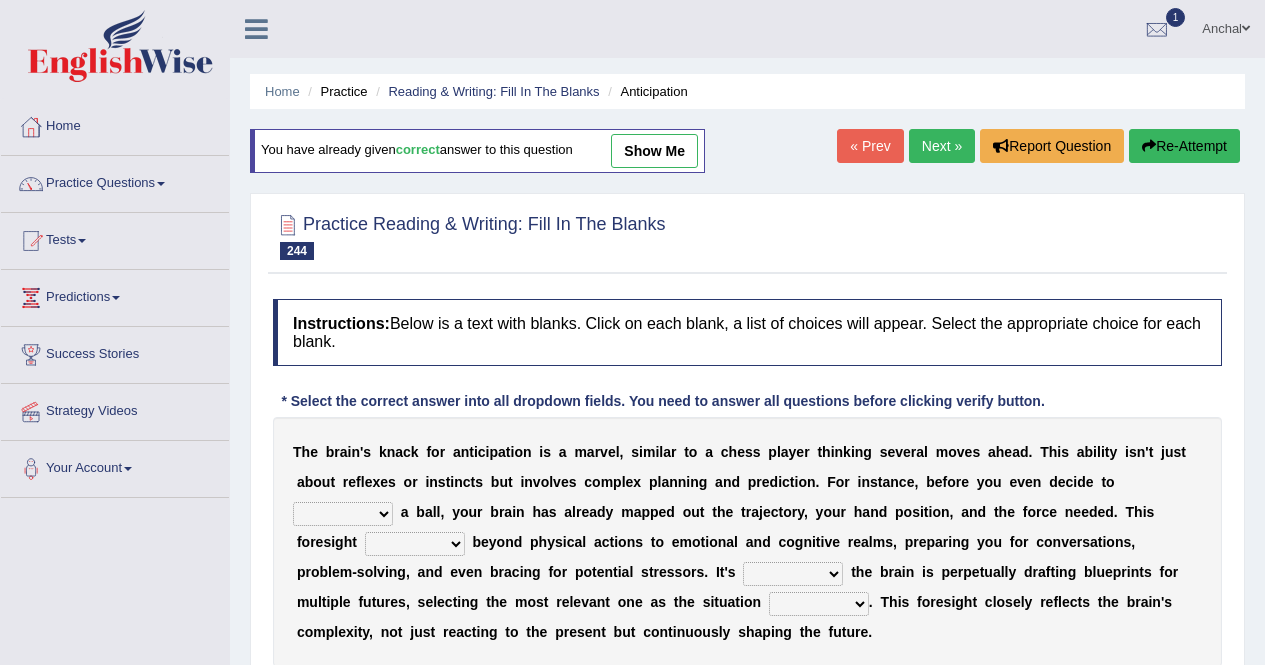 scroll, scrollTop: 53, scrollLeft: 0, axis: vertical 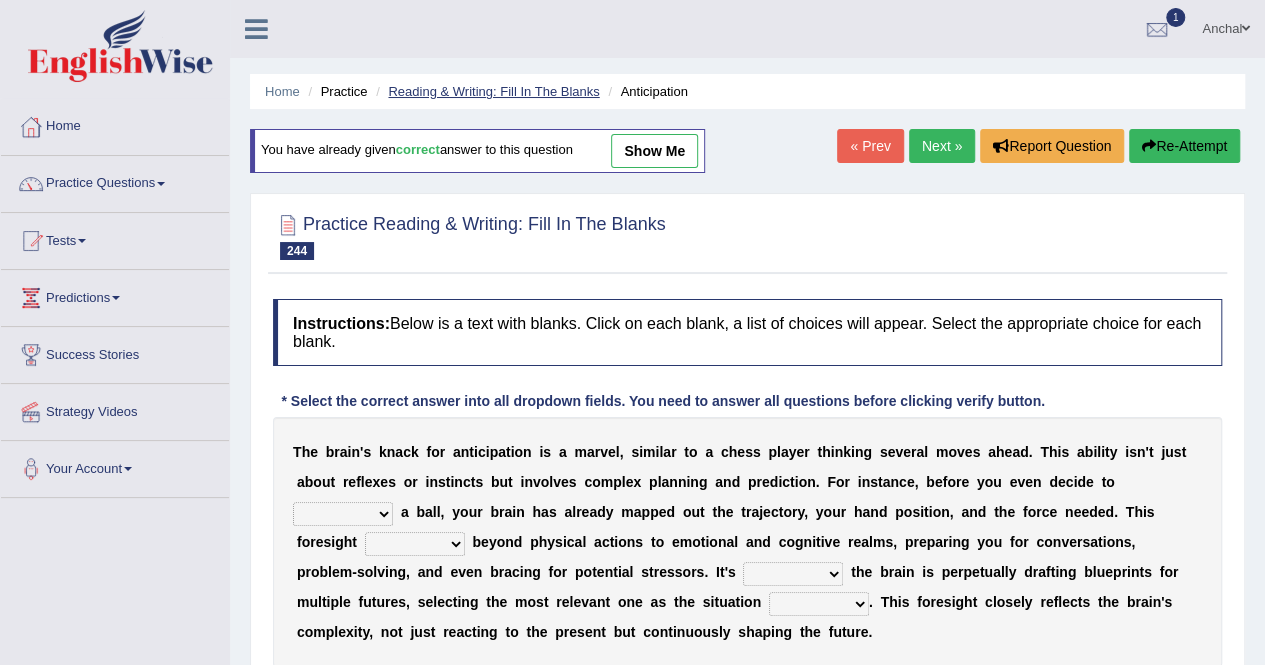 click on "Reading & Writing: Fill In The Blanks" at bounding box center (493, 91) 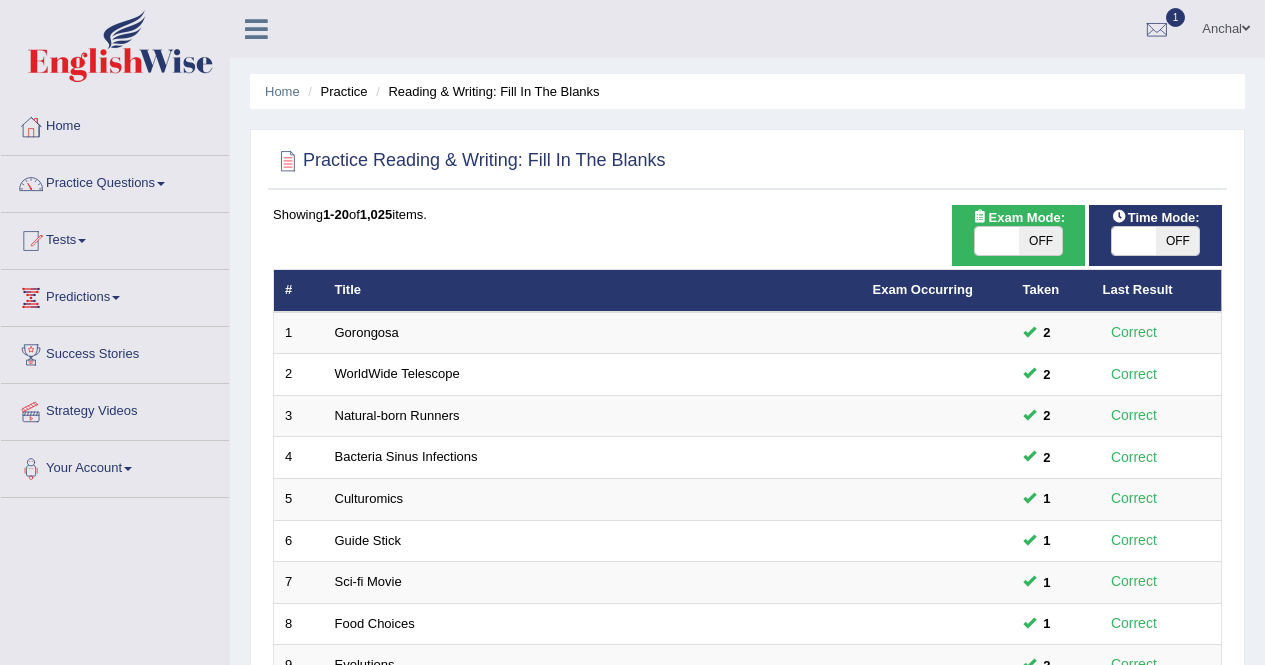 scroll, scrollTop: 649, scrollLeft: 0, axis: vertical 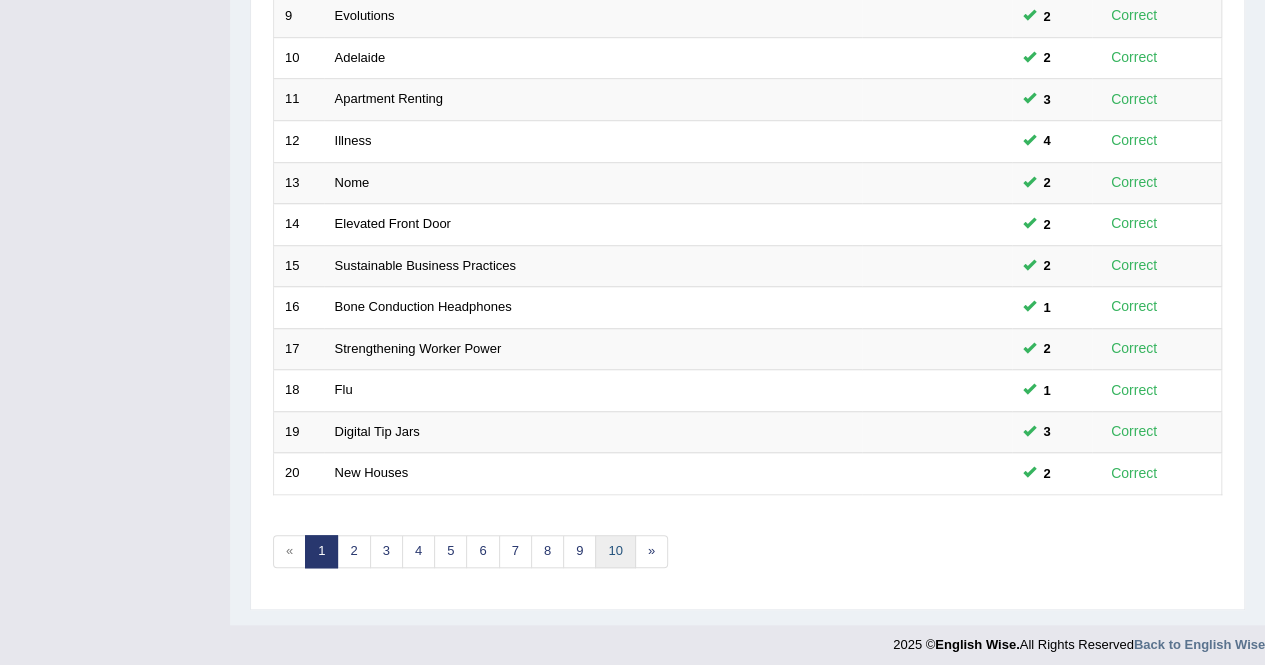 click on "10" at bounding box center [615, 551] 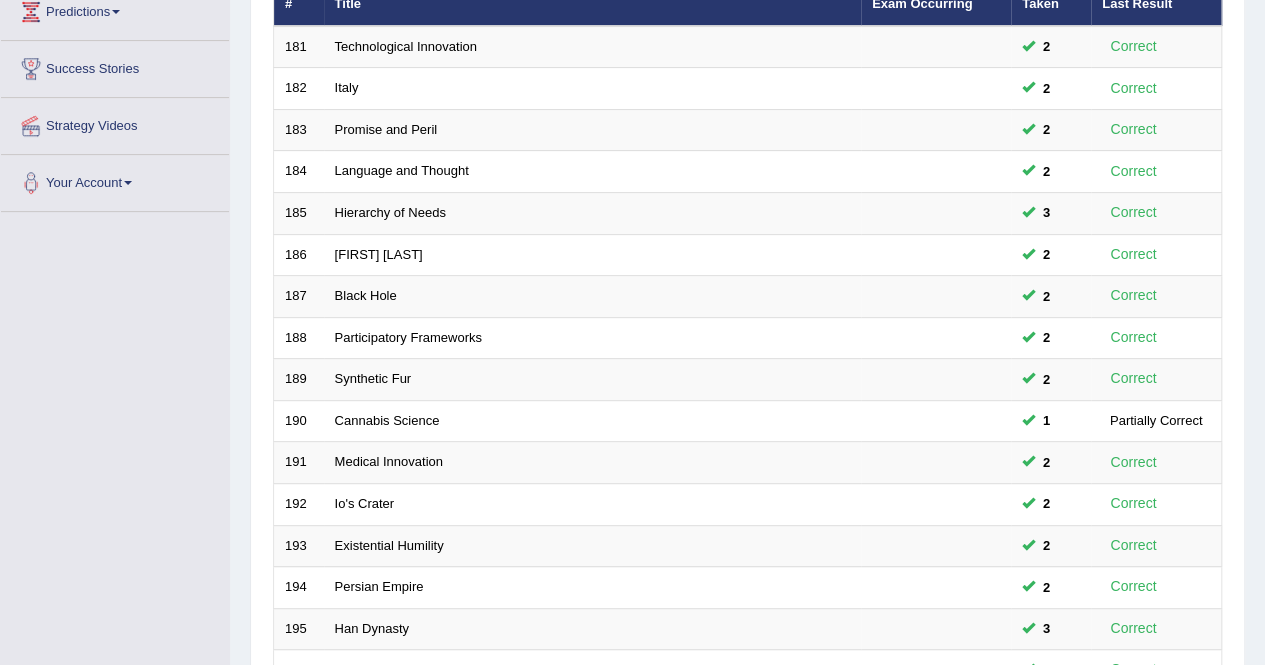 scroll, scrollTop: 0, scrollLeft: 0, axis: both 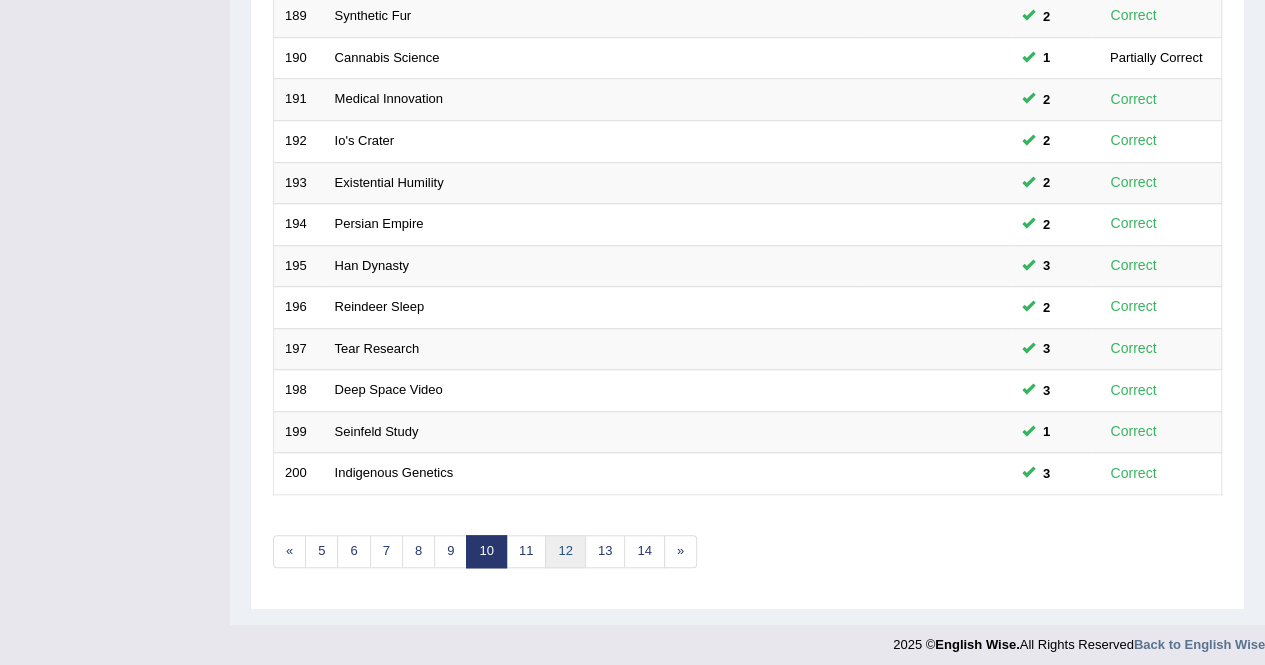 click on "12" at bounding box center (565, 551) 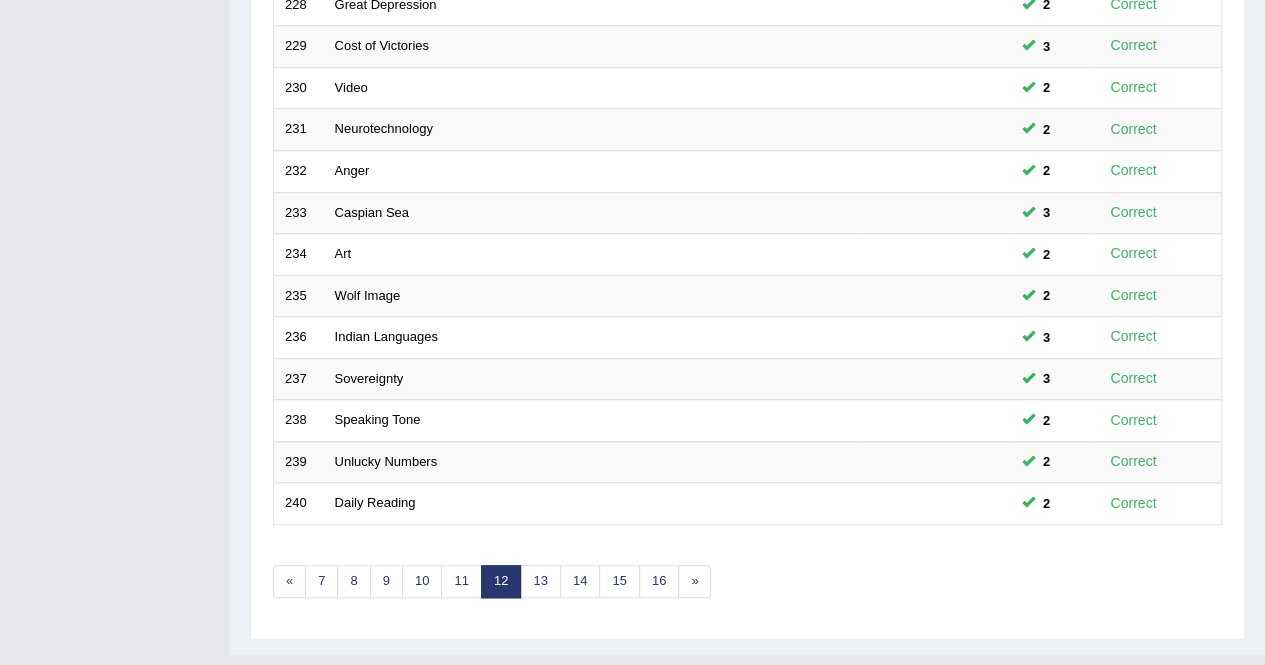 scroll, scrollTop: 0, scrollLeft: 0, axis: both 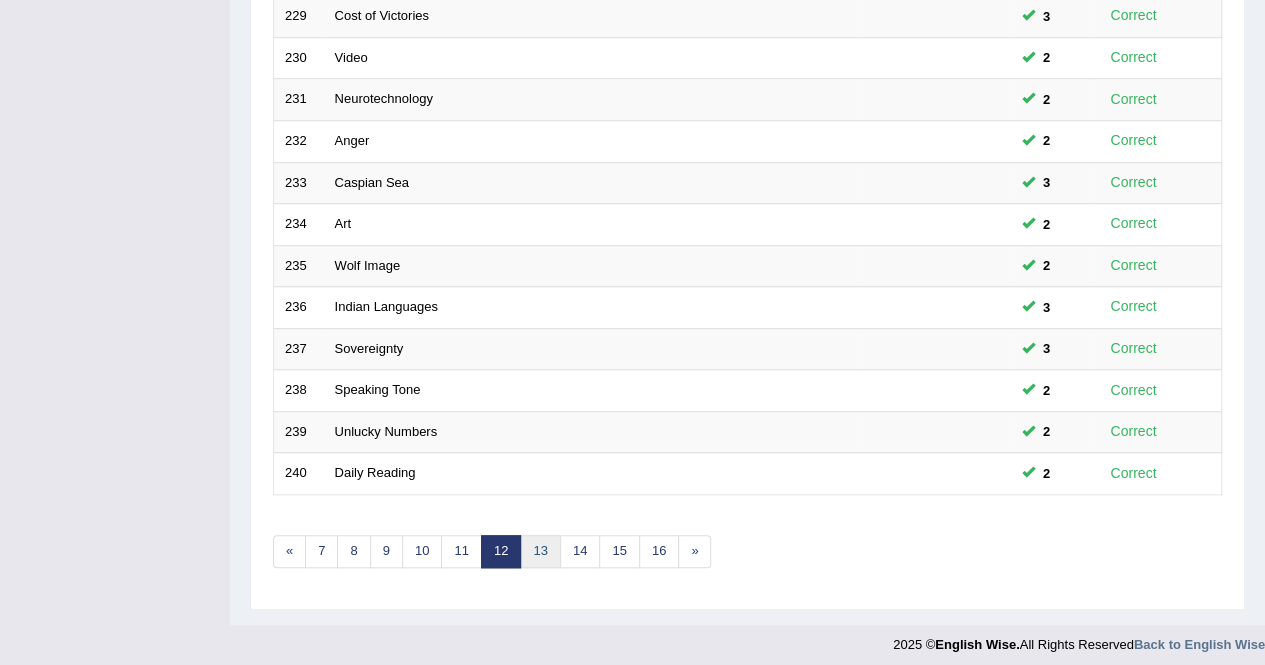 click on "13" at bounding box center [540, 551] 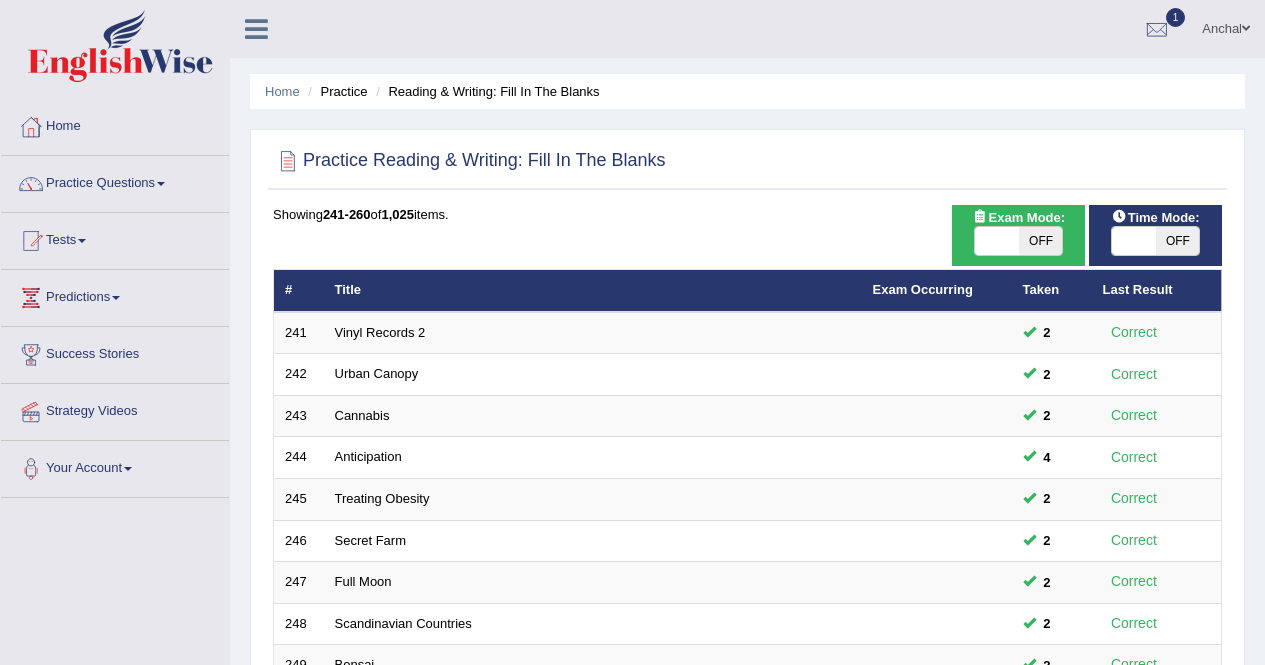 scroll, scrollTop: 402, scrollLeft: 0, axis: vertical 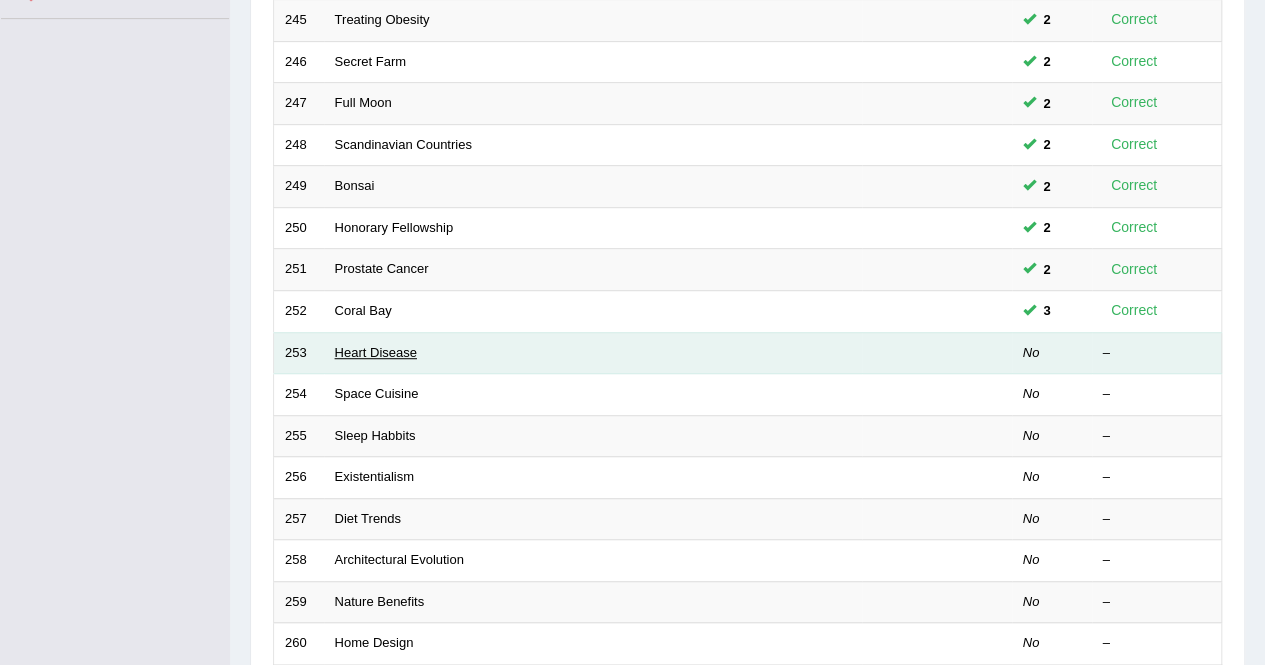 click on "Heart Disease" at bounding box center (376, 352) 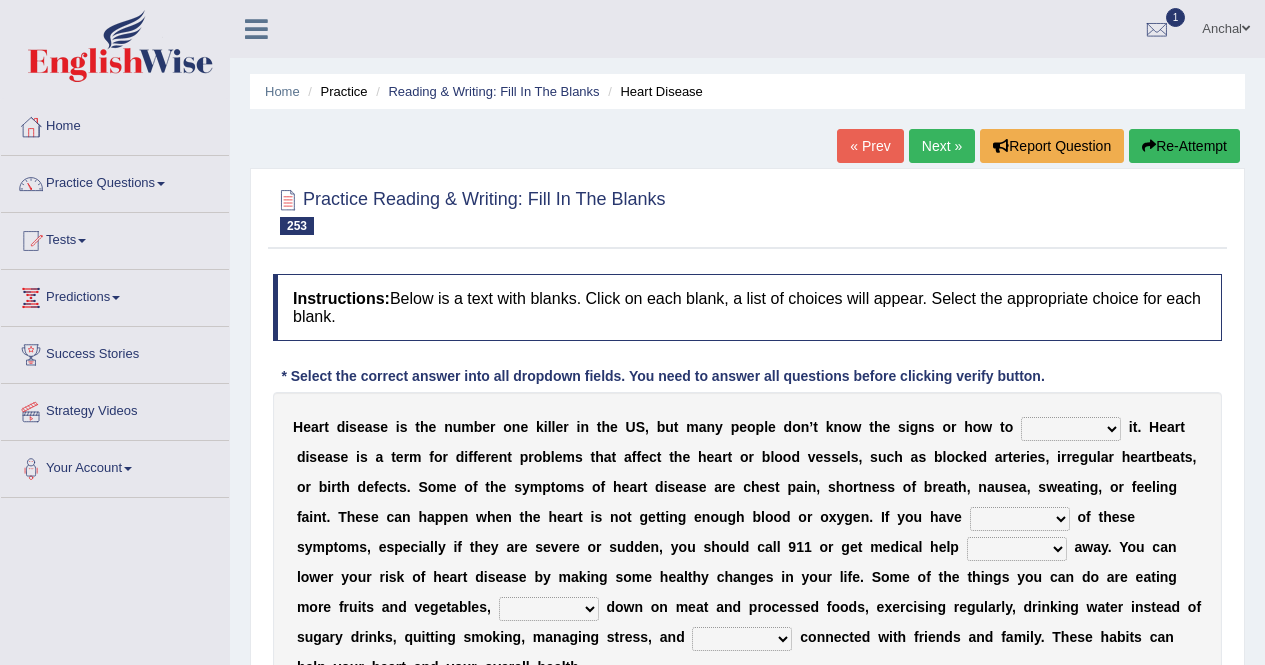 scroll, scrollTop: 0, scrollLeft: 0, axis: both 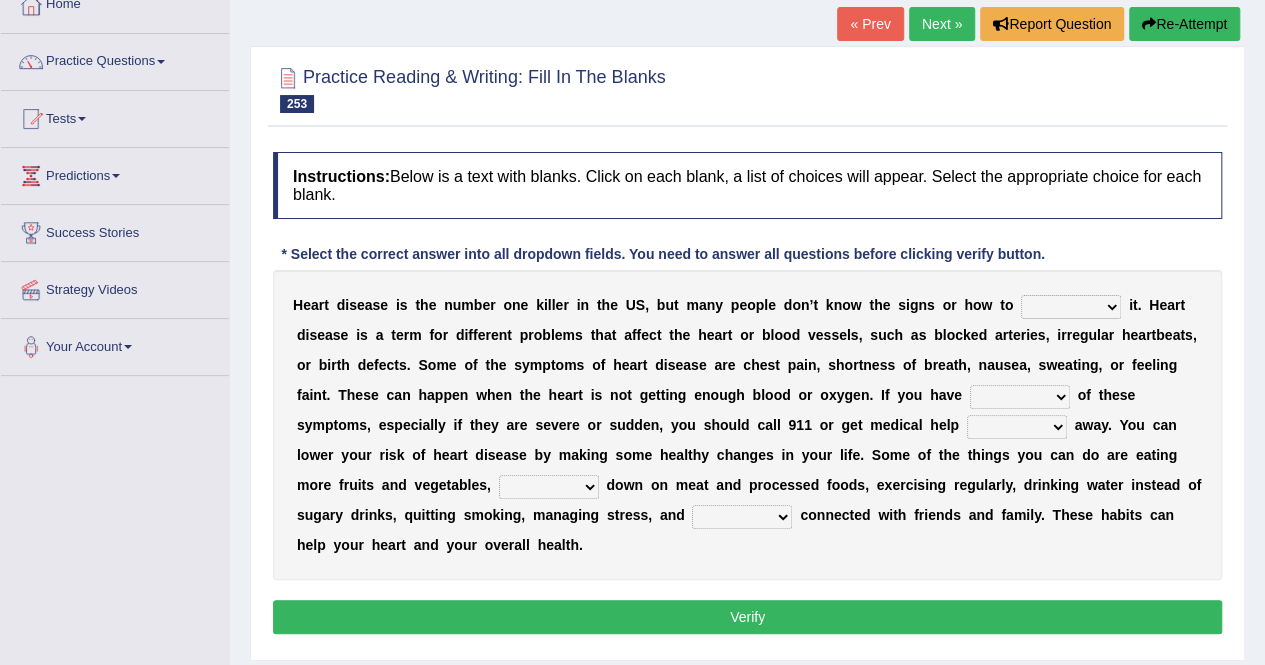click on "train cater avoid care" at bounding box center [1071, 307] 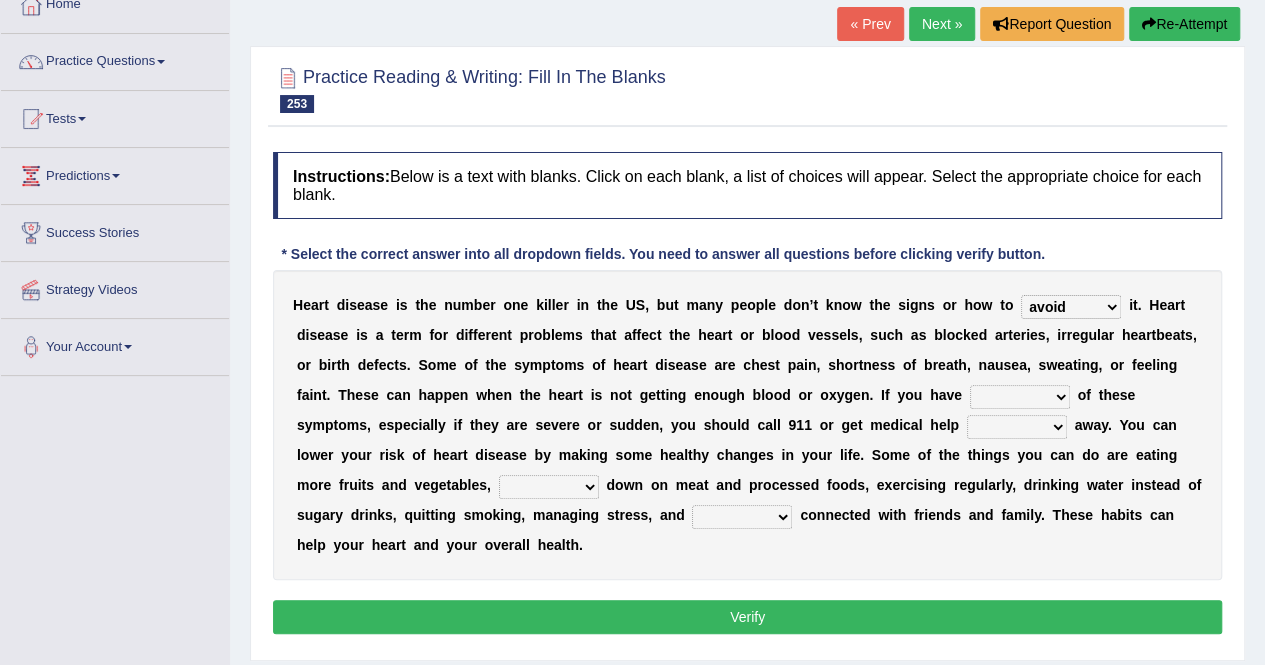 click on "train cater avoid care" at bounding box center [1071, 307] 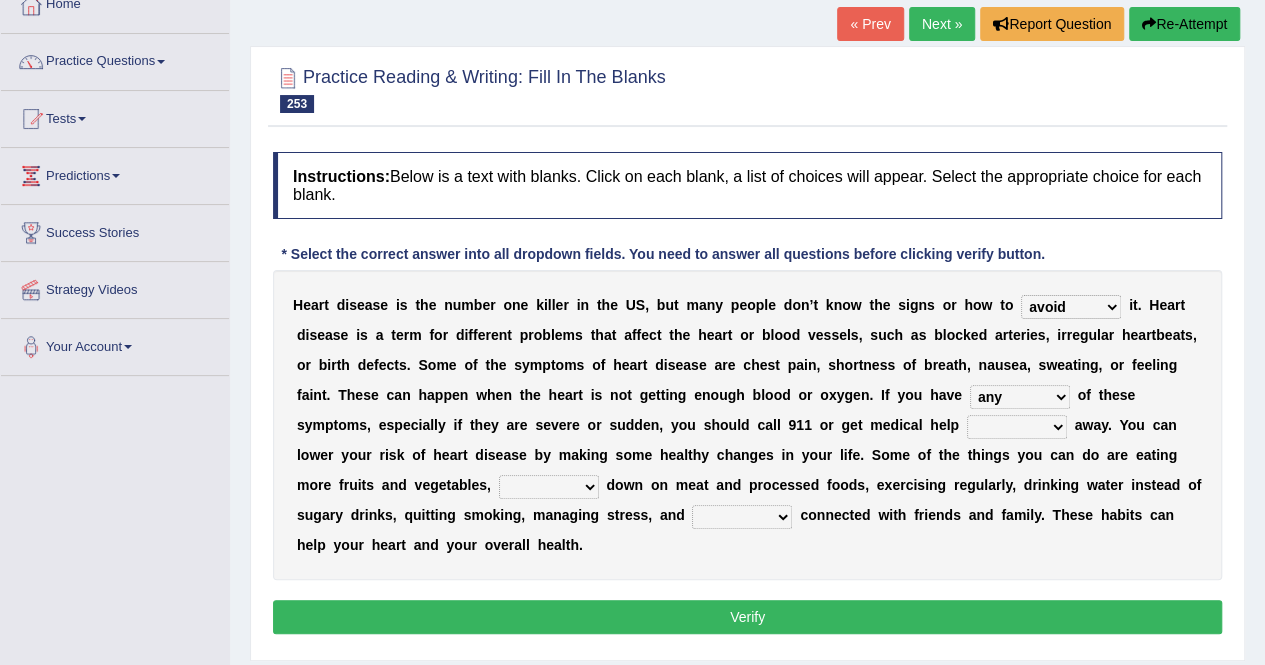 click on "much every any neither" at bounding box center (1020, 397) 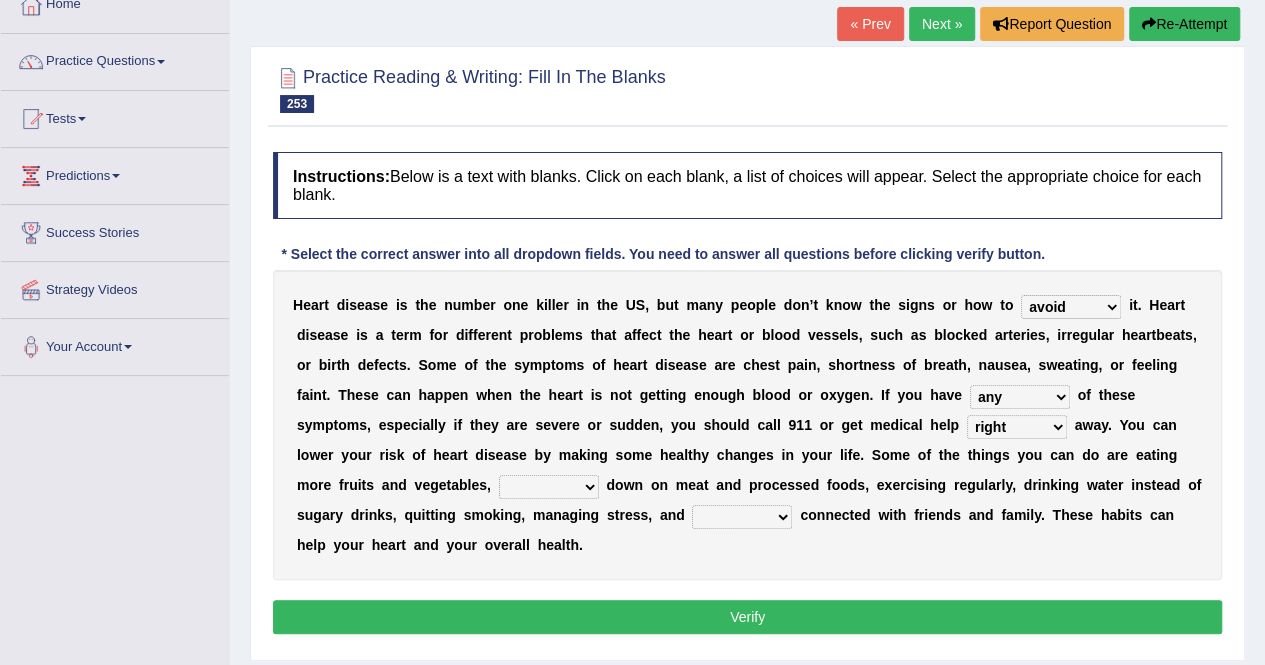 click on "curbing losing cutting opting" at bounding box center [549, 487] 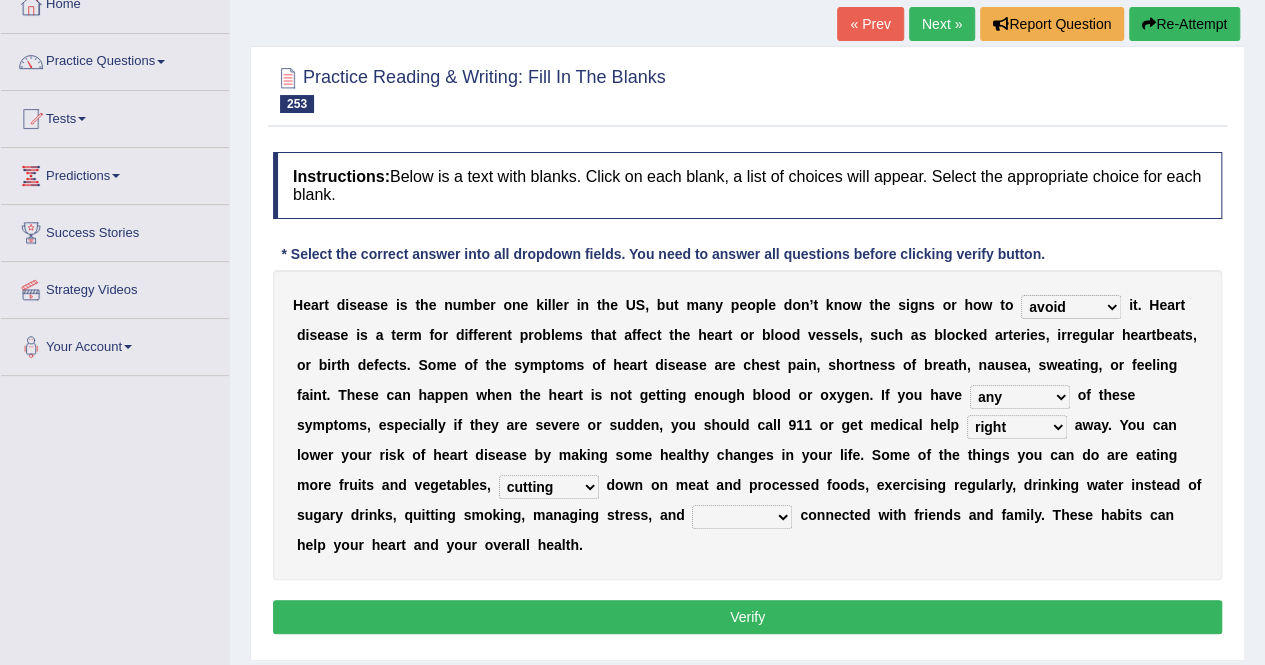 click on "curbing losing cutting opting" at bounding box center [549, 487] 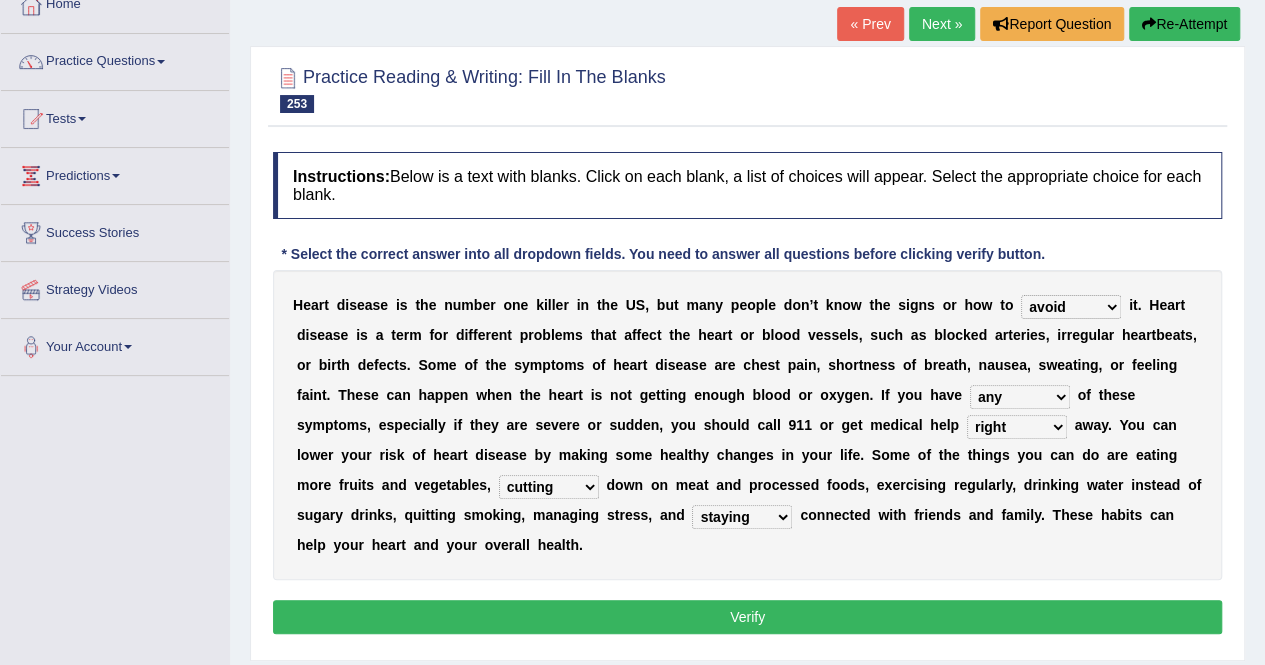 click on "Verify" at bounding box center (747, 617) 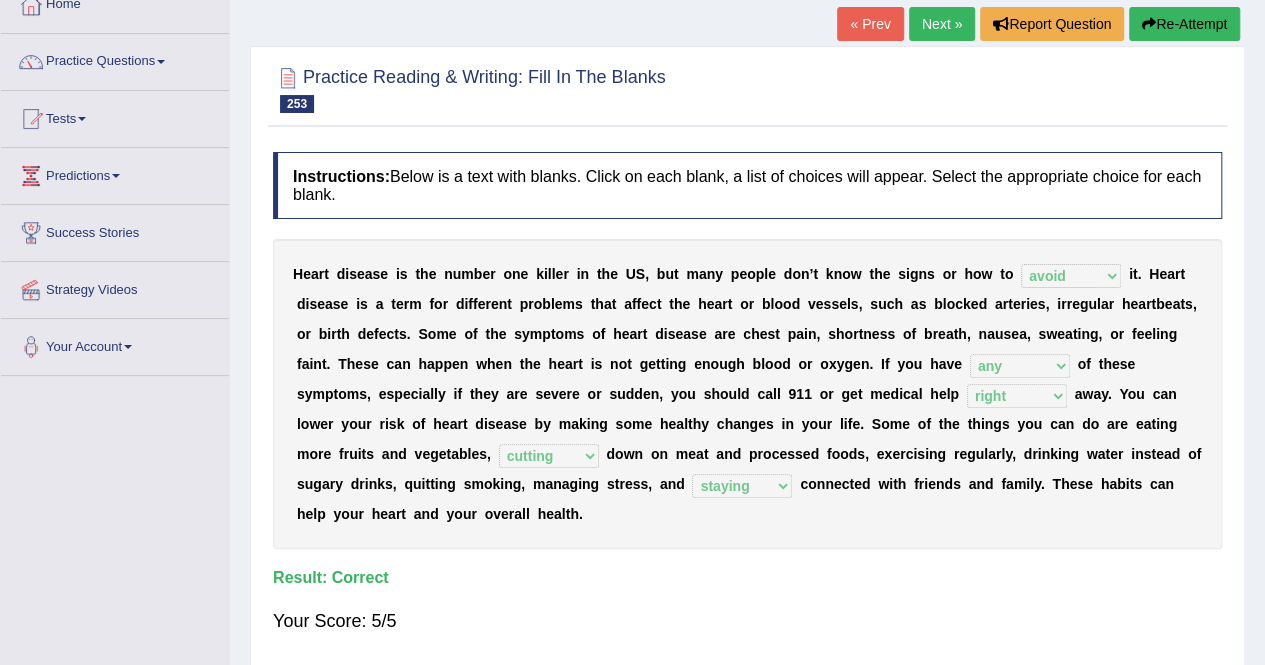 scroll, scrollTop: 0, scrollLeft: 0, axis: both 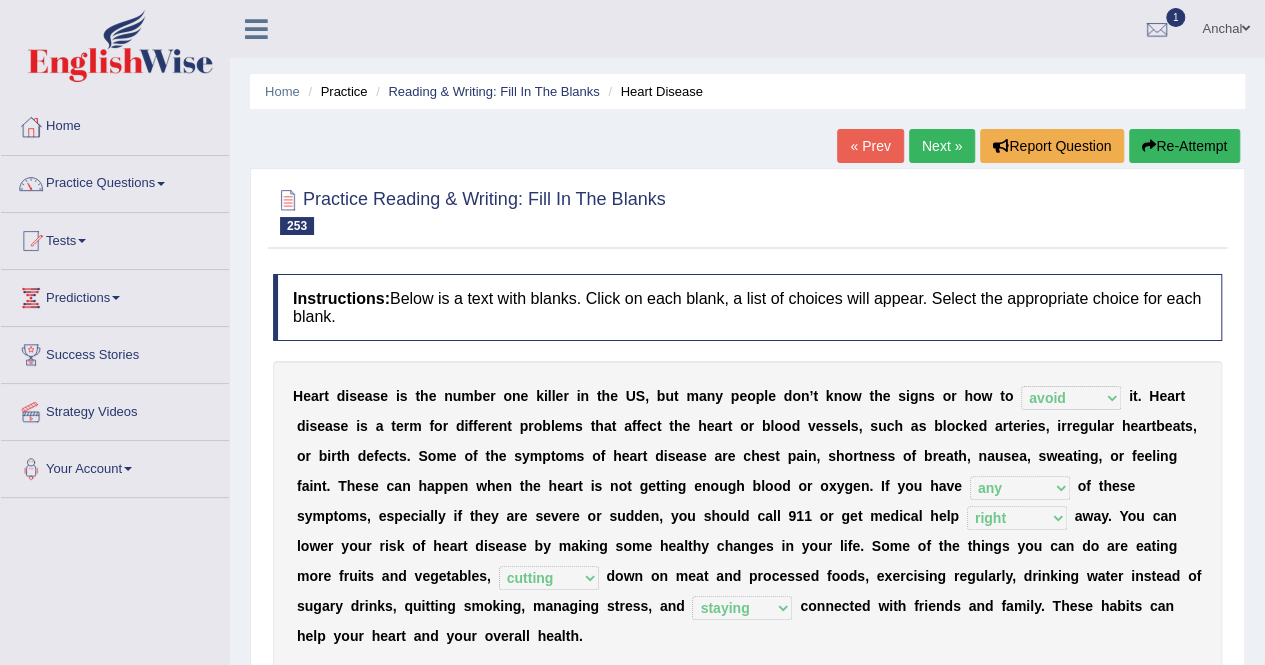click on "Next »" at bounding box center [942, 146] 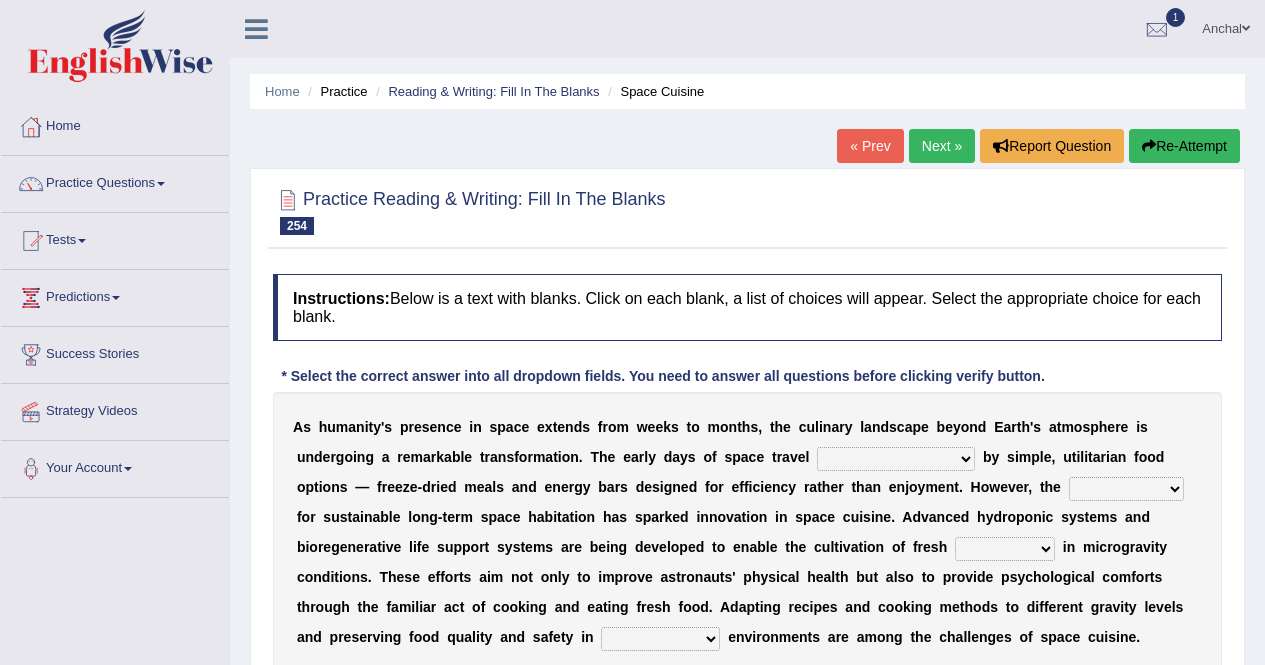 scroll, scrollTop: 176, scrollLeft: 0, axis: vertical 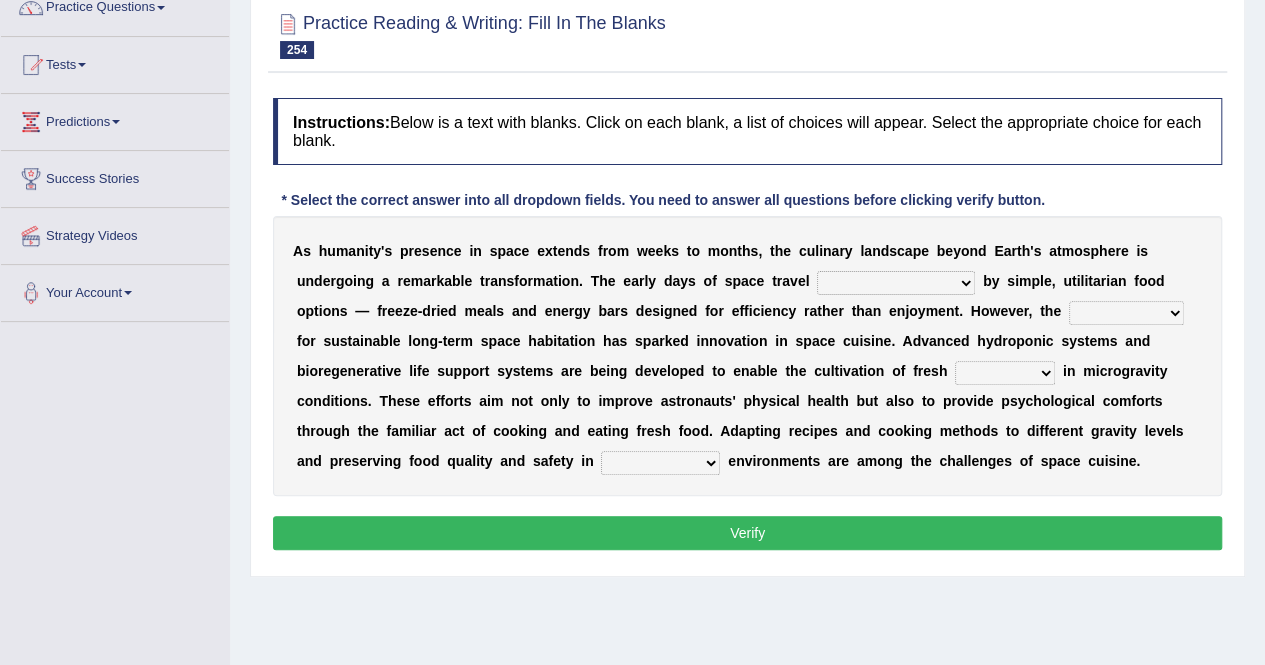 click on "has marked were marked that marked which were marked" at bounding box center [896, 283] 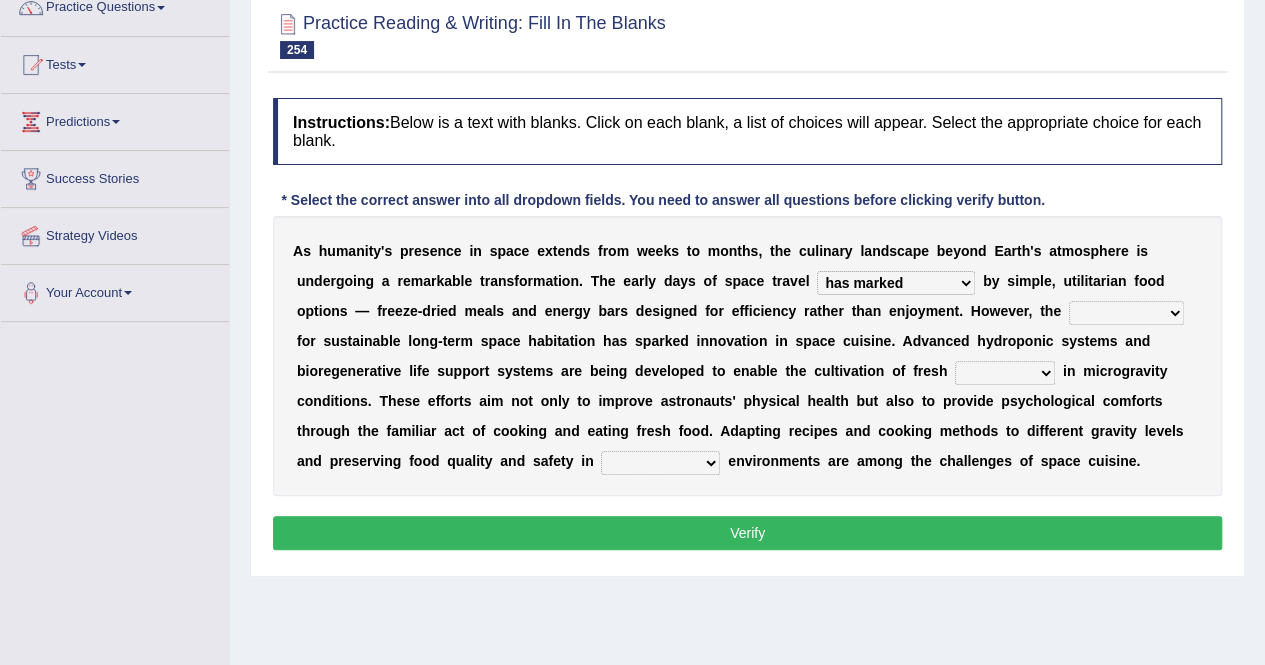 click on "has marked were marked that marked which were marked" at bounding box center (896, 283) 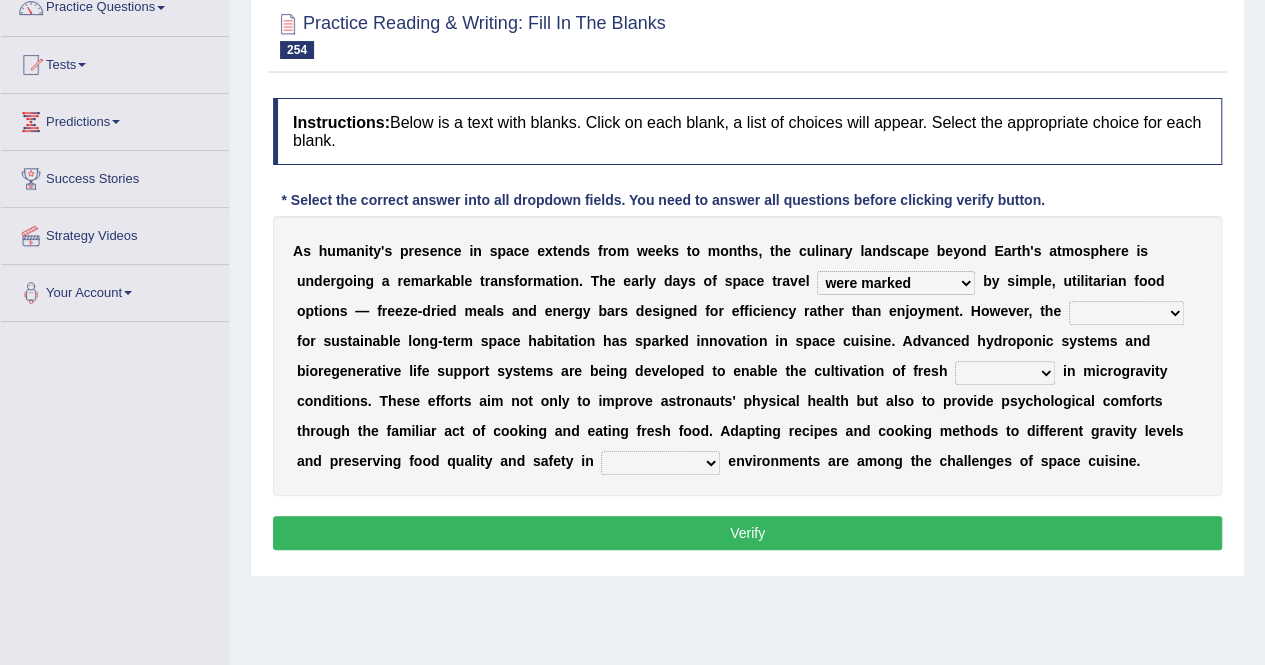 click on "A s    h u m a n i t y ' s    p r e s e n c e    i n    s p a c e    e x t e n d s    f r o m    w e e k s    t o    m o n t h s ,    t h e    c u l i n a r y    l a n d s c a p e    b e y o n d    [LOCATION] ' s    a t m o s p h e r e    i s    u n d e r g o i n g    a    r e m a r k a b l e    t r a n s f o r m a t i o n .    T h e    e a r l y    d a y s    o f    s p a c e    t r a v e l    has marked were marked that marked which were marked    b y    s i m p l e ,    u t i l i t a r i a n    f o o d    o p t i o n s    —    f r e e z e - d r i e d    m e a l s    a n d    e n e r g y    b a r s    d e s i g n e d    f o r    e f f i c i e n c y    r a t h e r    t h a n    e n j o y m e n t .    H o w e v e r ,    t h e    investigation quest detour pursuit    f o r    s u s t a i n a b l e    l o n g - t e r m    s p a c e    h a b i t a t i o n    h a s    s p a r k e d    i n n o v a t i o n    i n    s p a c e    c u i s i n e .    A d v a" at bounding box center (747, 356) 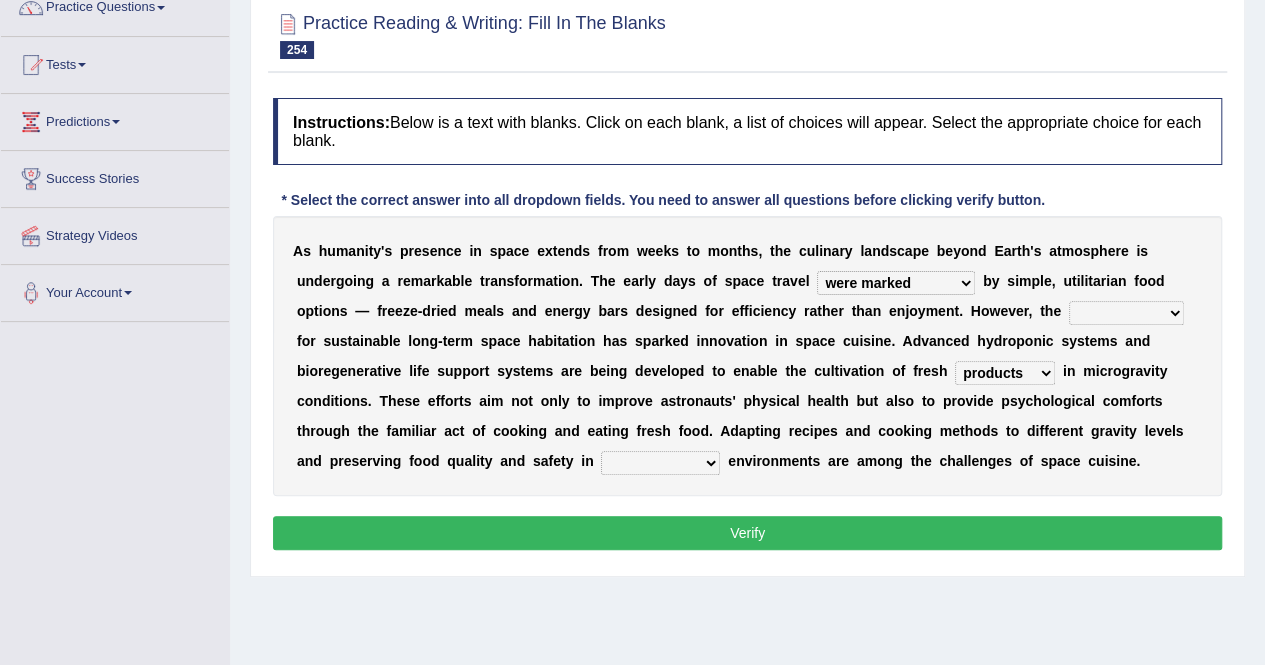 click on "habitual extreme unworldly sophisticated" at bounding box center (660, 463) 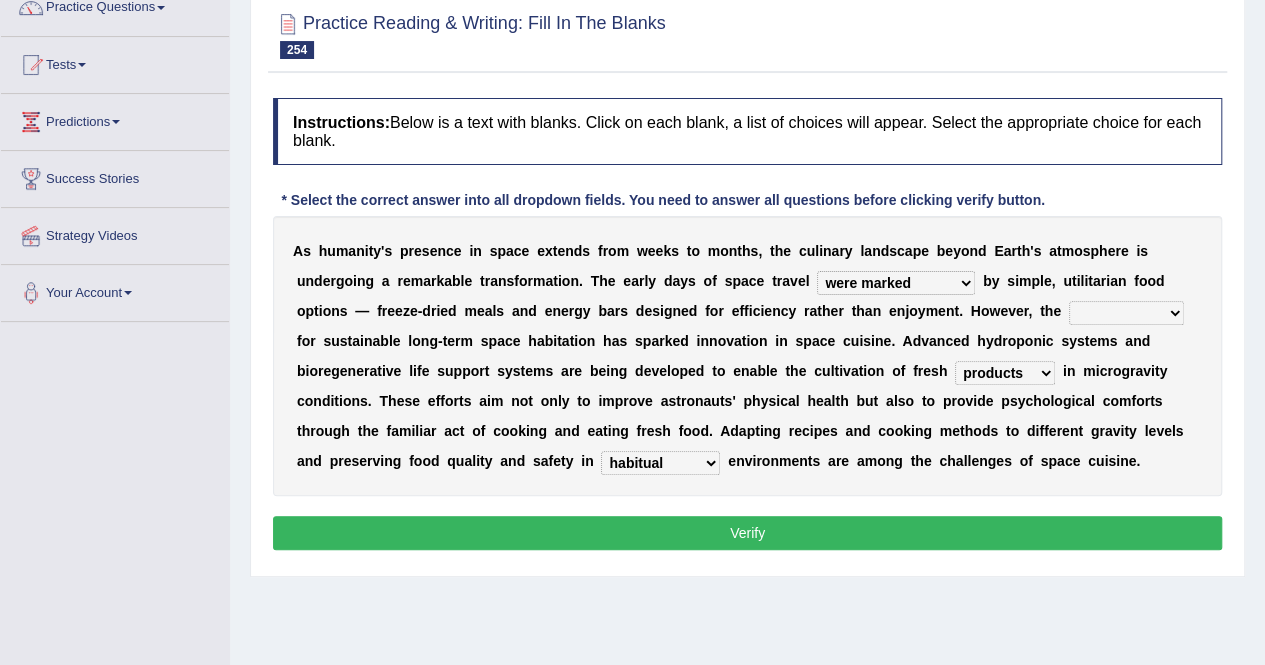 click on "A s    h u m a n i t y ' s    p r e s e n c e    i n    s p a c e    e x t e n d s    f r o m    w e e k s    t o    m o n t h s ,    t h e    c u l i n a r y    l a n d s c a p e    b e y o n d    E a r t h ' s    a t m o s p h e r e    i s    u n d e r g o i n g    a    r e m a r k a b l e    t r a n s f o r m a t i o n .    T h e    e a r l y    d a y s    o f    s p a c e    t r a v e l    has marked were marked that marked which were marked    b y    s i m p l e ,    u t i l i t a r i a n    f o o d    o p t i o n s    —    f r e e z e - d r i e d    m e a l s    a n d    e n e r g y    b a r s    d e s i g n e d    f o r    e f f i c i e n c y    r a t h e r    t h a n    e n j o y m e n t .    H o w e v e r ,    t h e    investigation quest detour pursuit    f o r    s u s t a i n a b l e    l o n g - t e r m    s p a c e    h a b i t a t i o n    h a s    s p a r k e d    i n n o v a t i o n    i n    s p a c e    c u i s i n e .    A d v a" at bounding box center [747, 356] 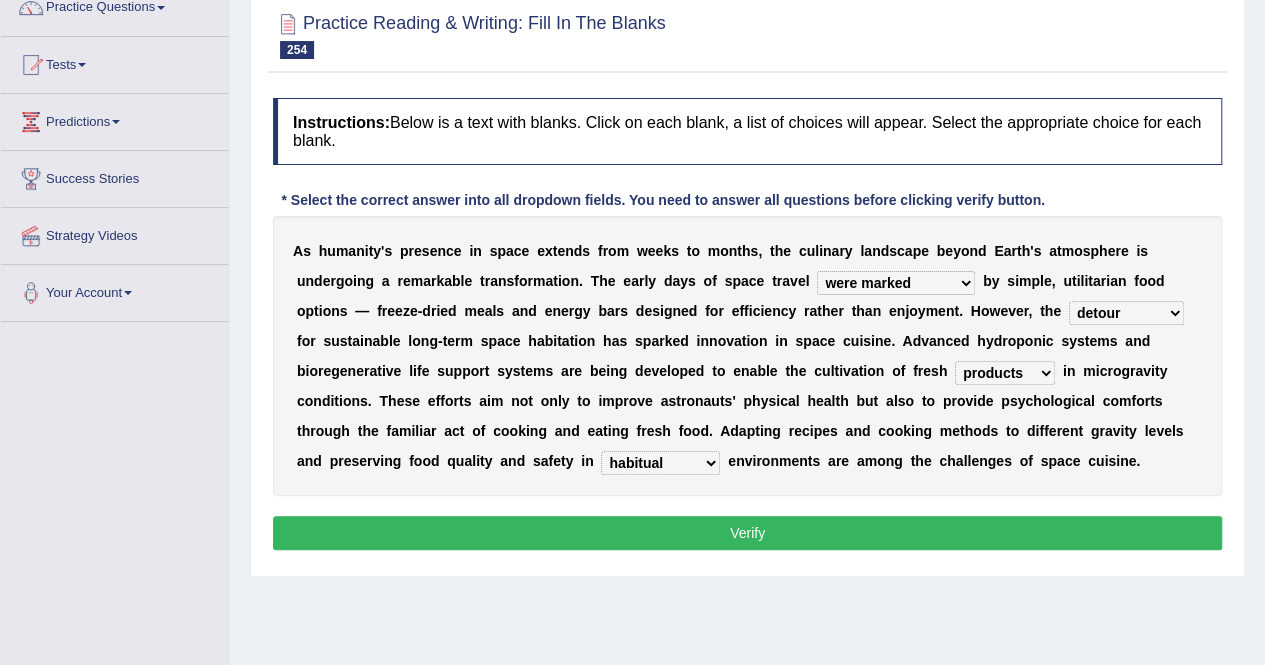 click on "investigation quest detour pursuit" at bounding box center (1126, 313) 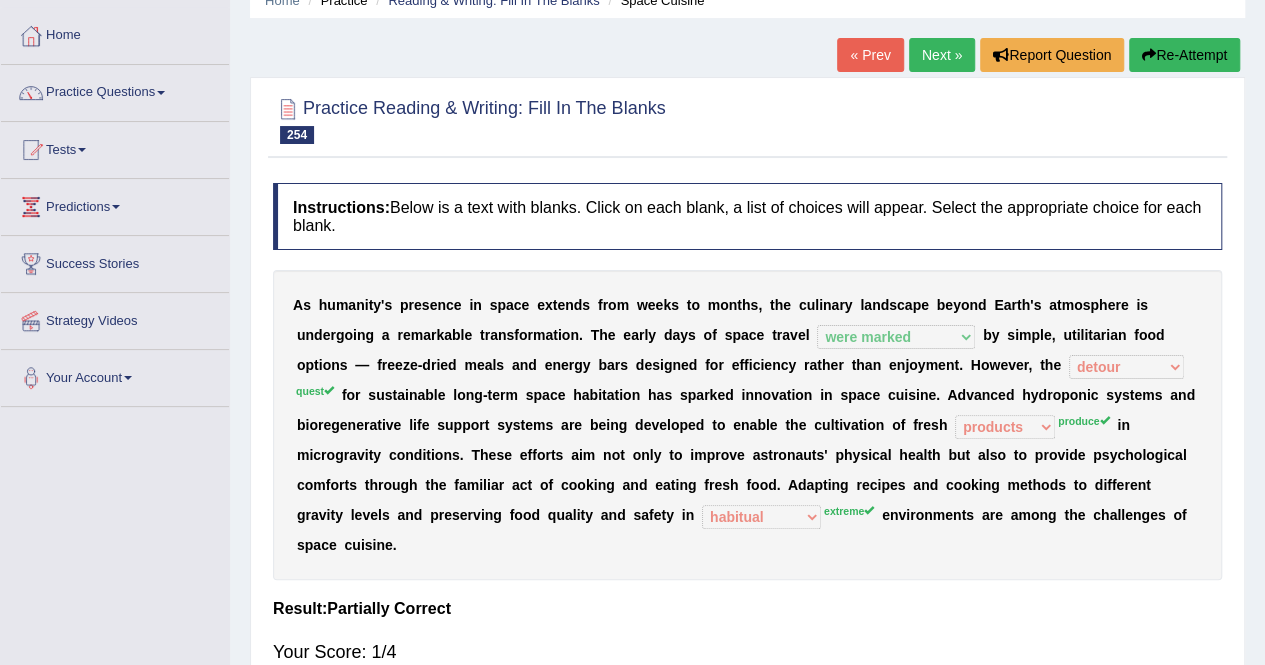 scroll, scrollTop: 68, scrollLeft: 0, axis: vertical 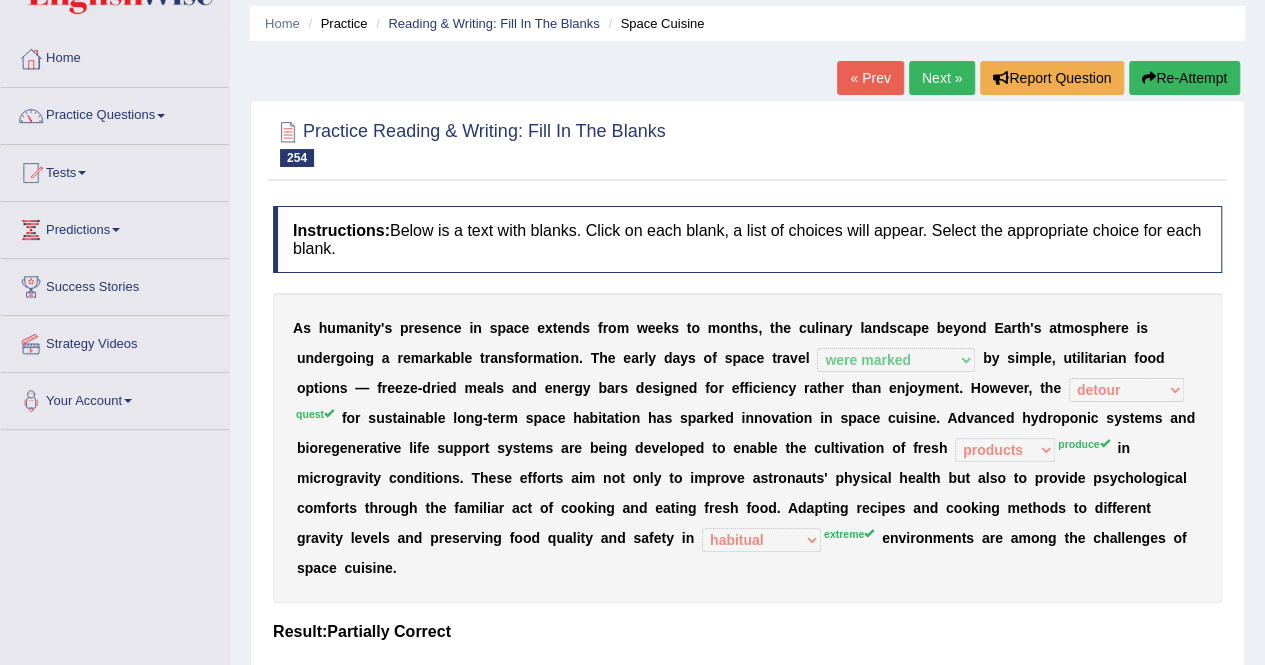 click on "Re-Attempt" at bounding box center (1184, 78) 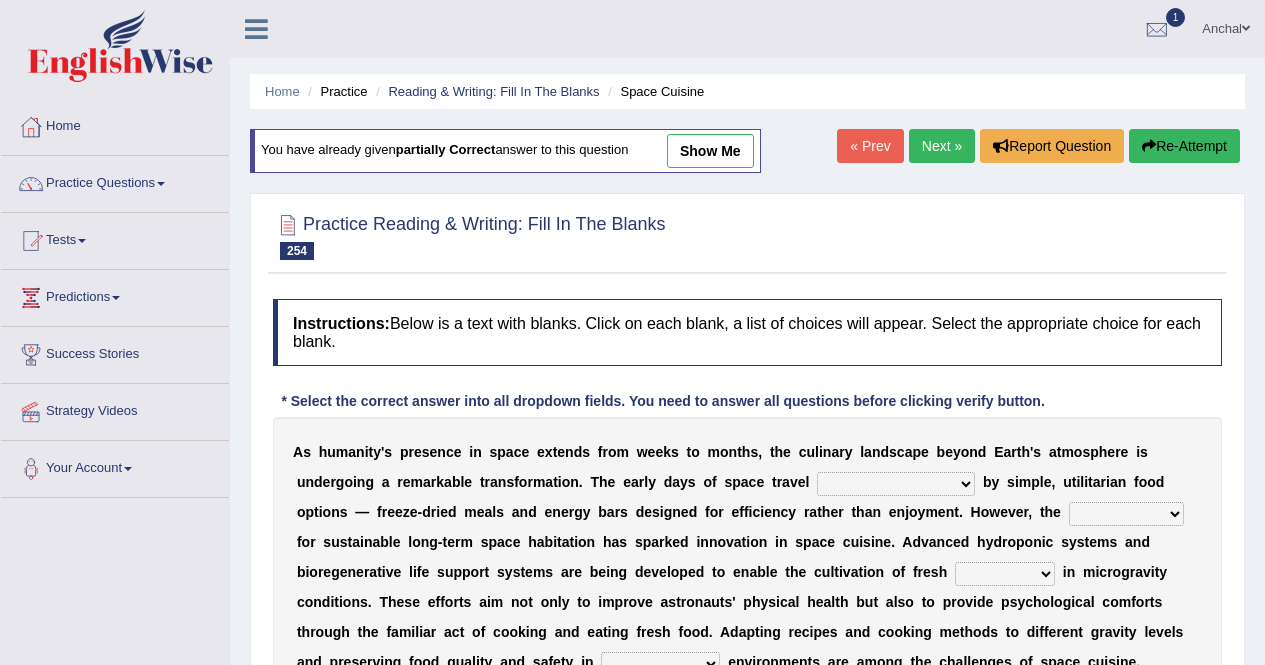 scroll, scrollTop: 141, scrollLeft: 0, axis: vertical 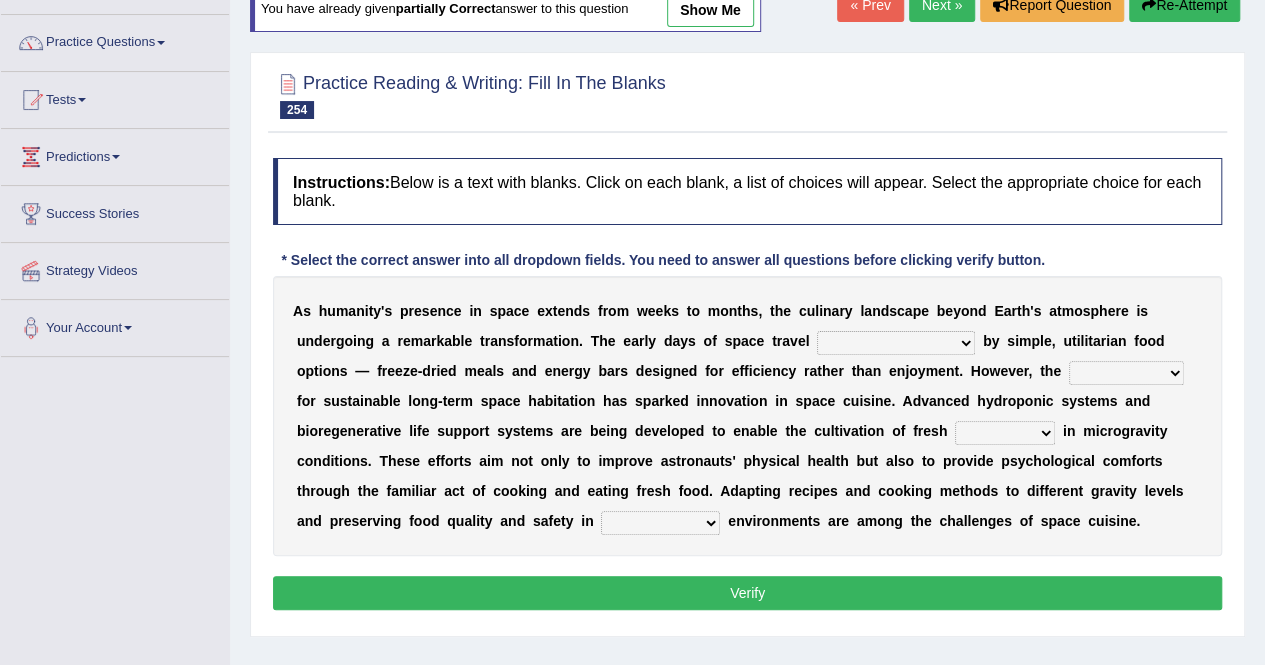 click on "has marked were marked that marked which were marked" at bounding box center [896, 343] 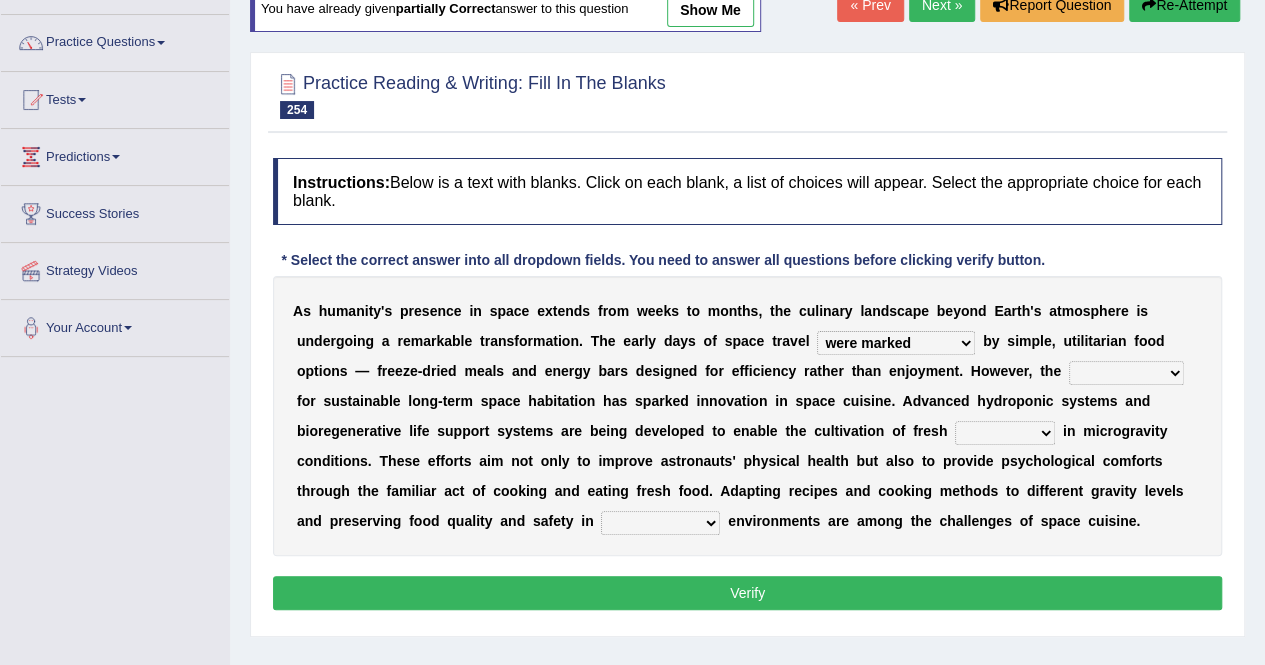 click on "investigation quest detour pursuit" at bounding box center [1126, 373] 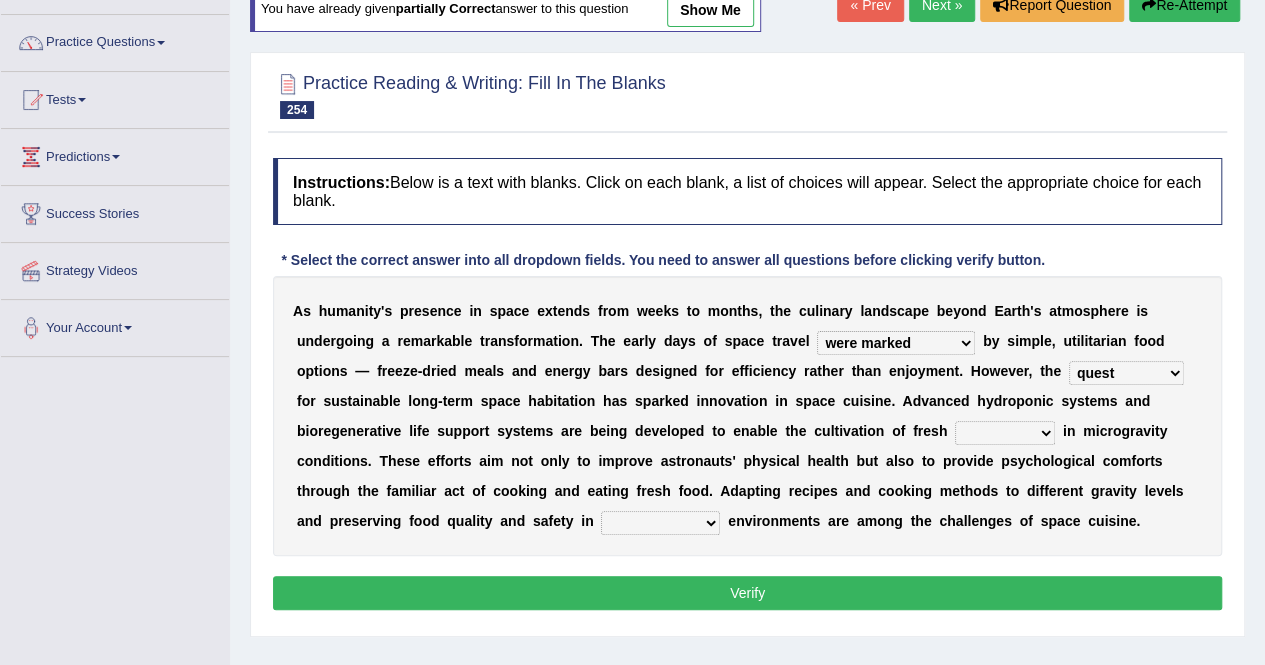click on "investigation quest detour pursuit" at bounding box center (1126, 373) 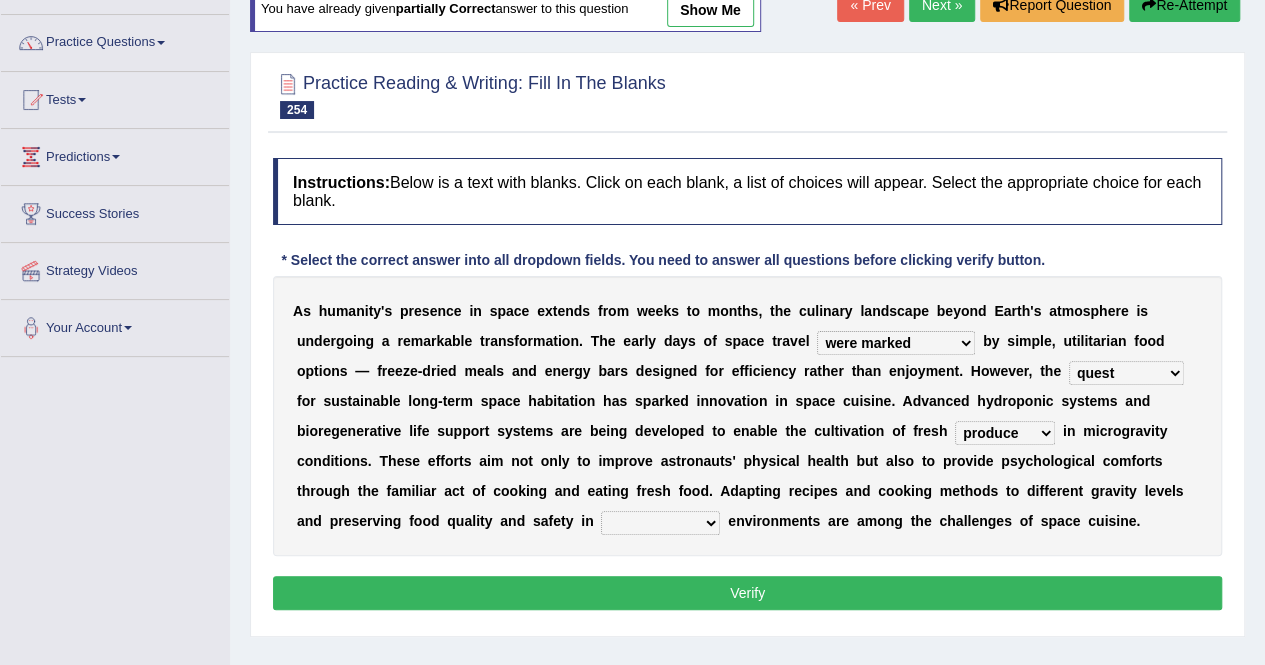 click on "habitual extreme unworldly sophisticated" at bounding box center [660, 523] 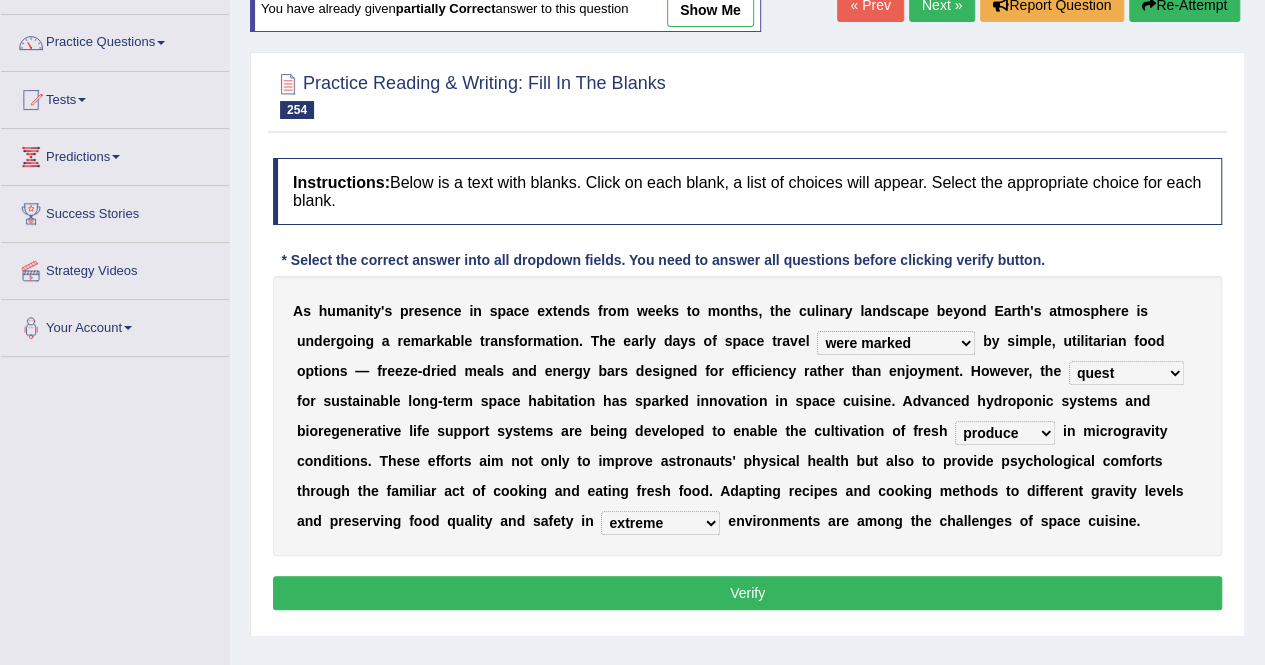 click on "habitual extreme unworldly sophisticated" at bounding box center (660, 523) 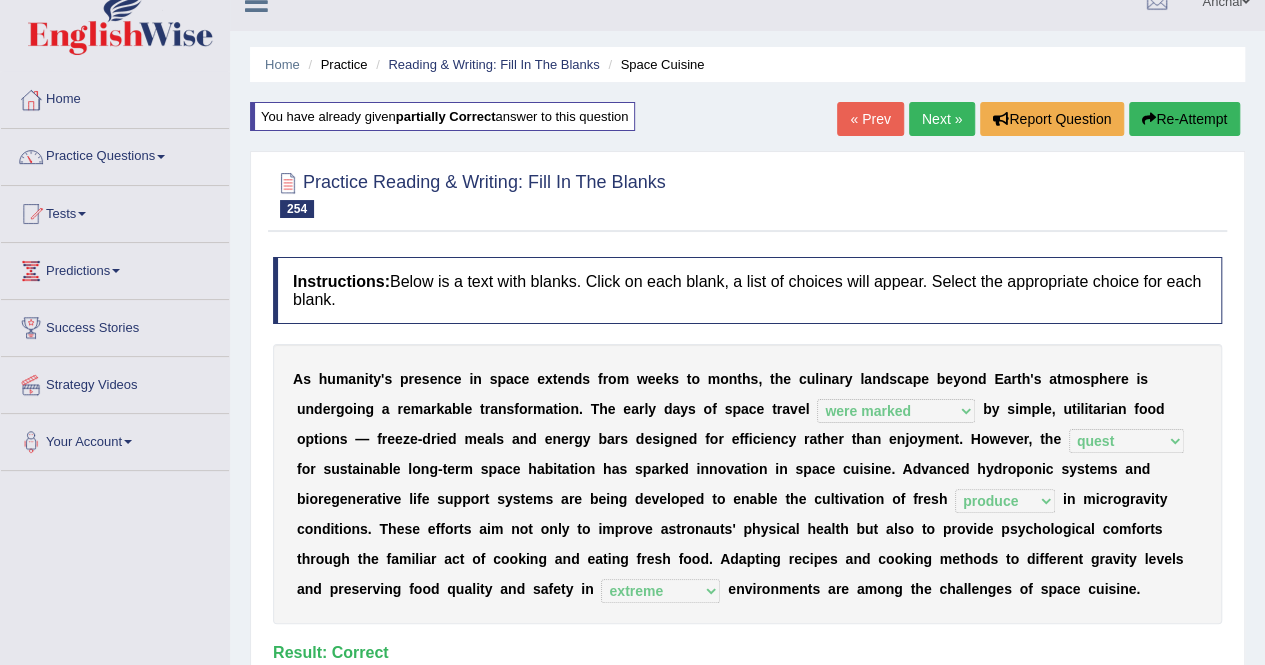 scroll, scrollTop: 0, scrollLeft: 0, axis: both 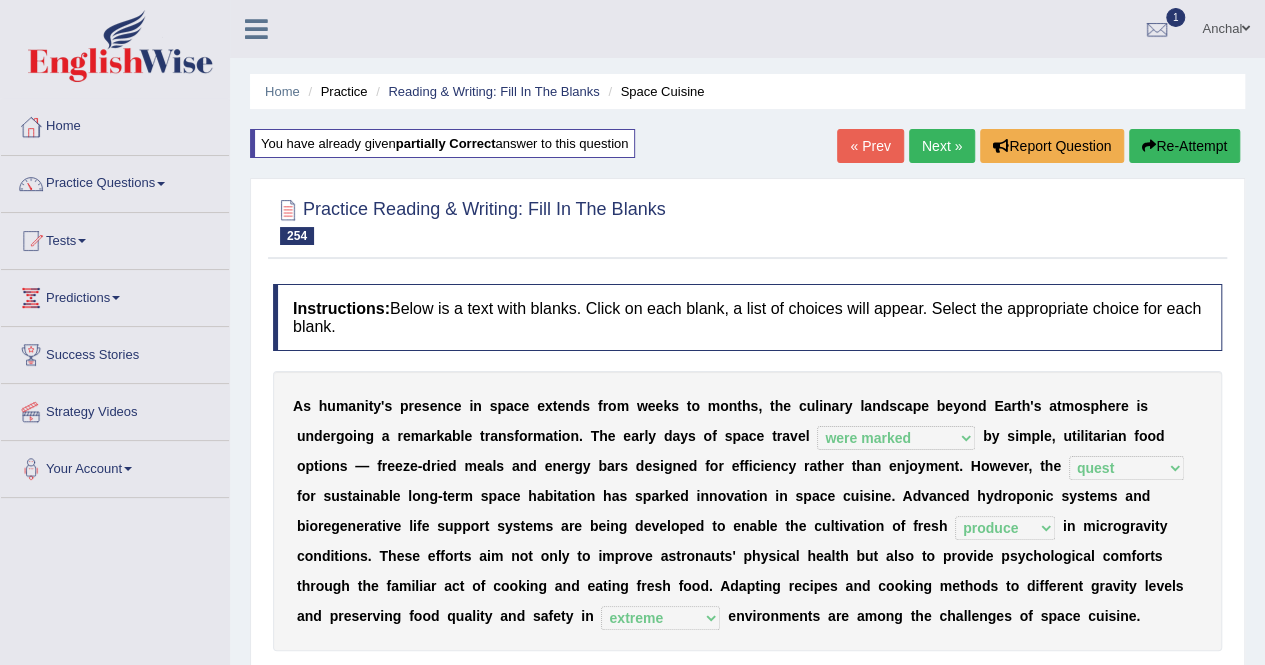 click on "Next »" at bounding box center [942, 146] 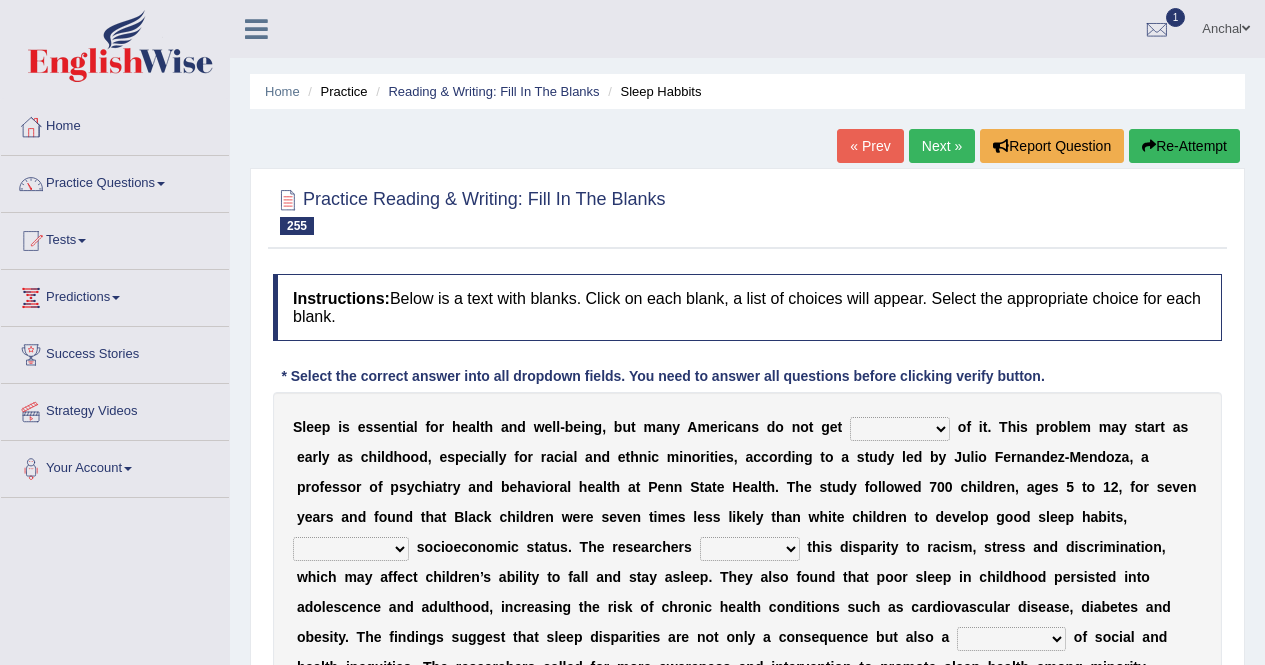 scroll, scrollTop: 156, scrollLeft: 0, axis: vertical 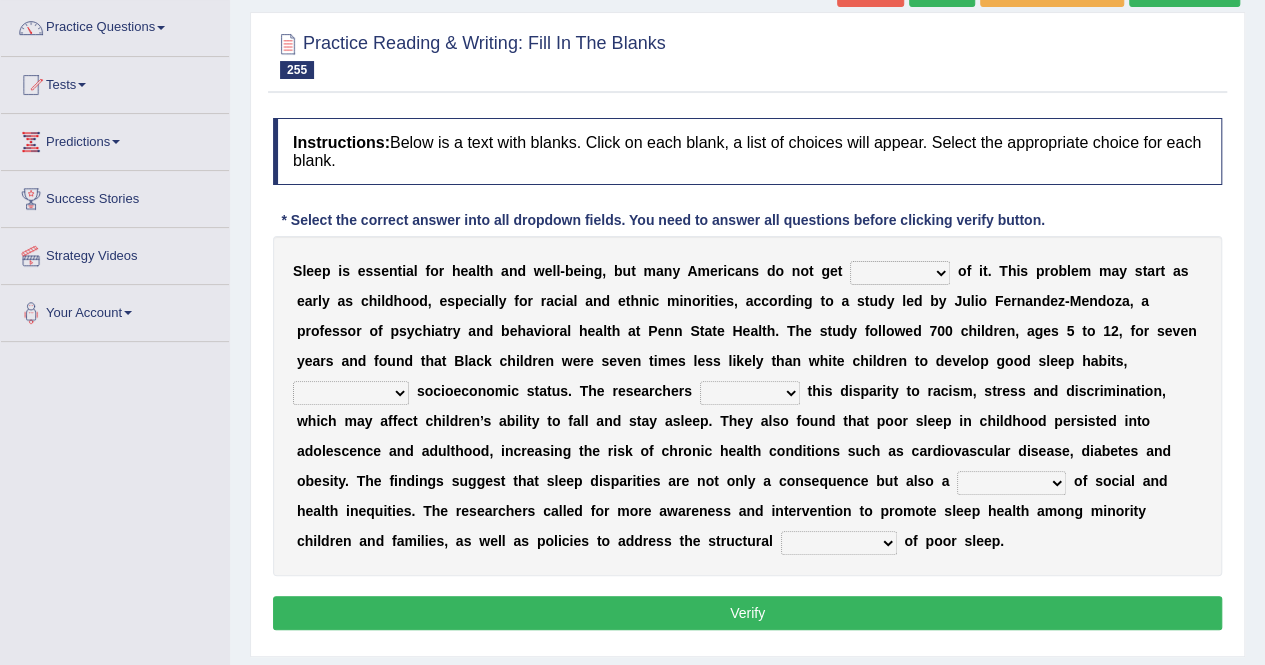 click on "necessary such enough sufficient" at bounding box center (900, 273) 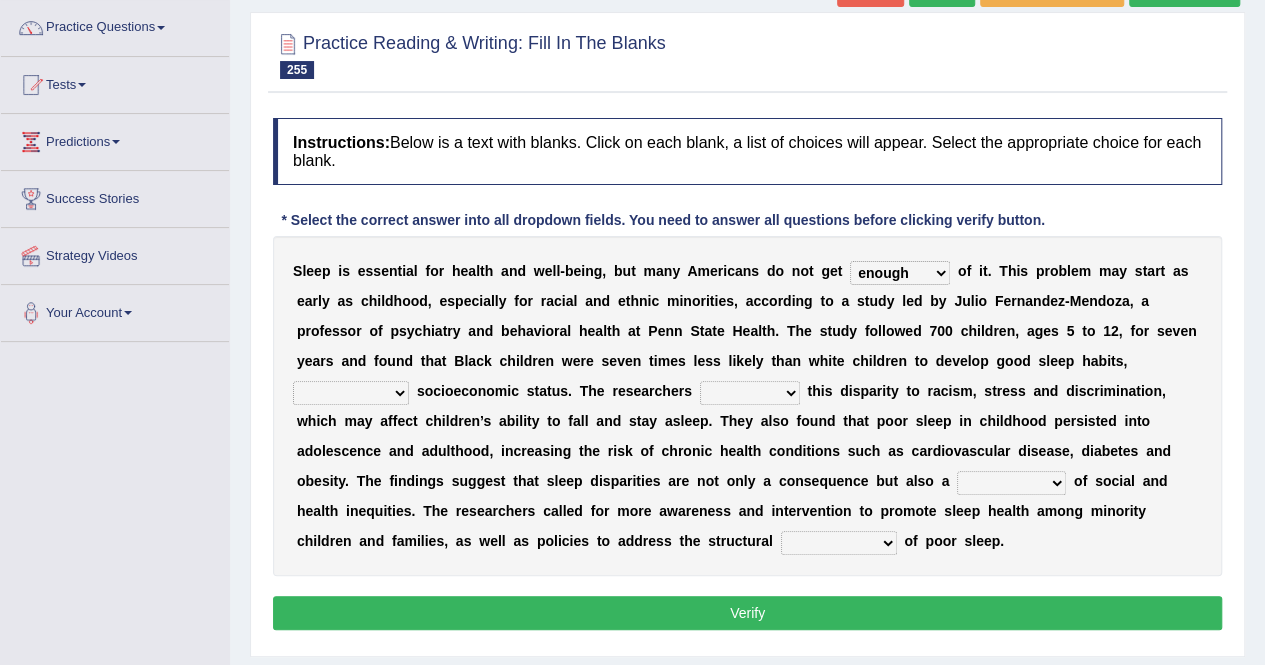click on "compared to no matter nevertheless regardless of" at bounding box center (351, 393) 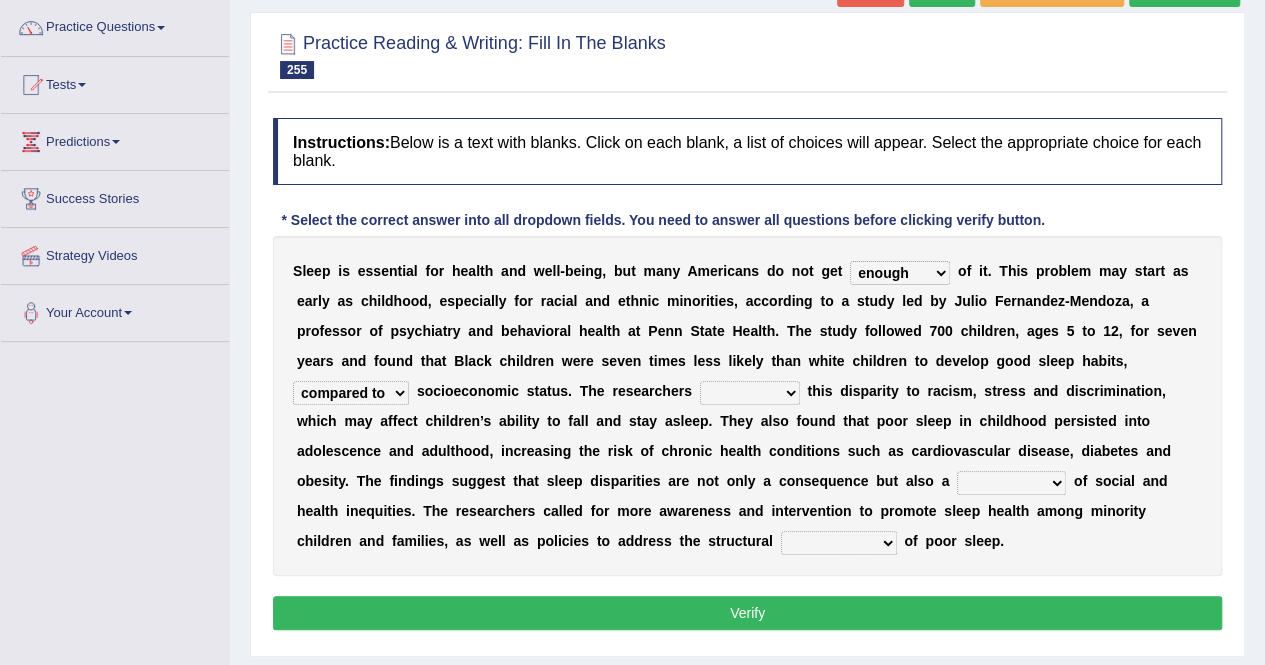click on "compared to no matter nevertheless regardless of" at bounding box center [351, 393] 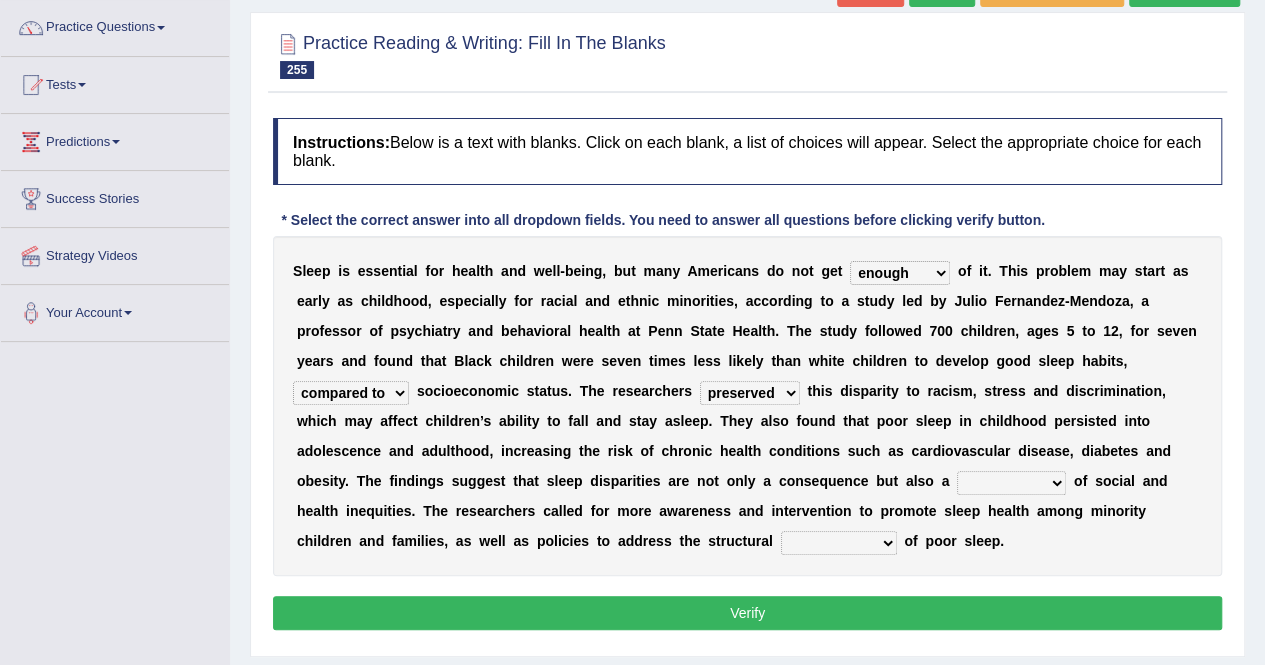 click on "pivot cause progression result" at bounding box center [1011, 483] 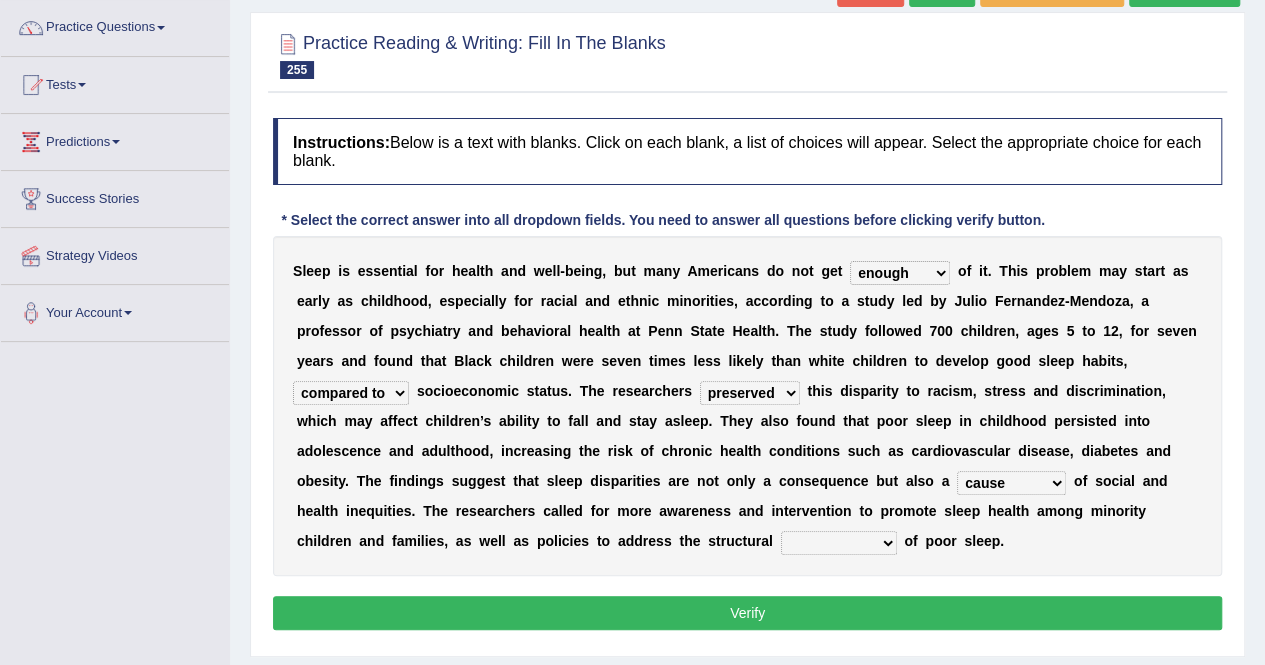 click on "stems deterrents determinants symbols" at bounding box center [839, 543] 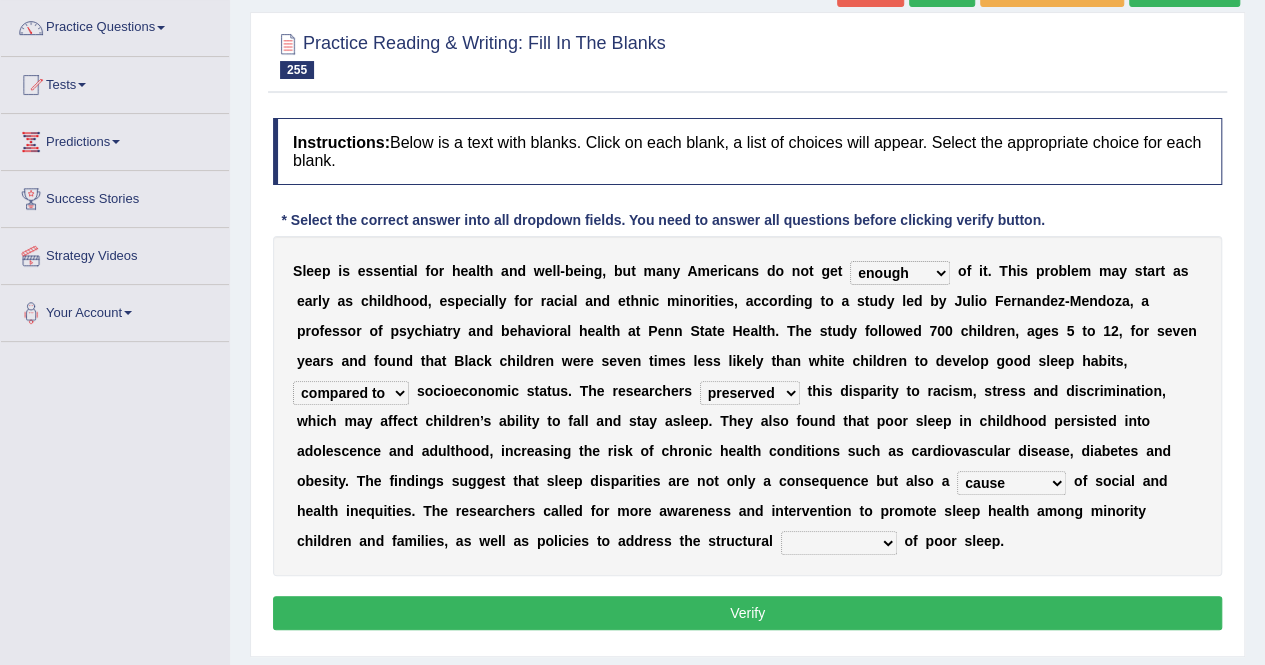 select on "symbols" 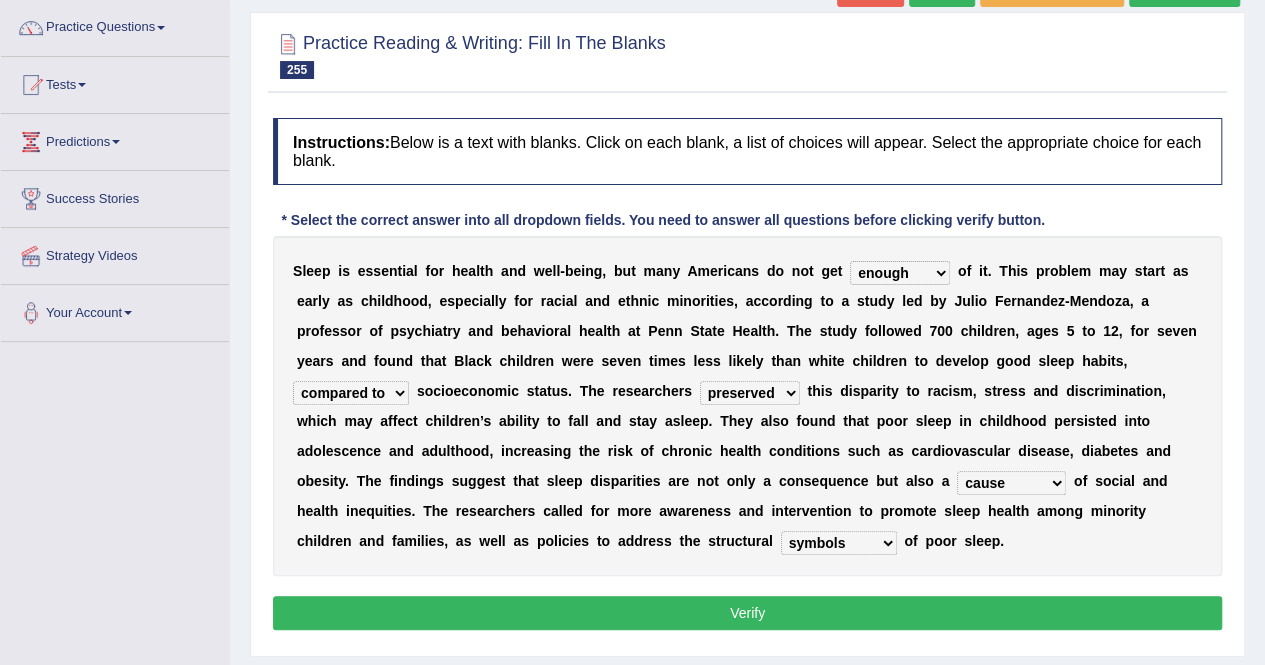 click on "stems deterrents determinants symbols" at bounding box center (839, 543) 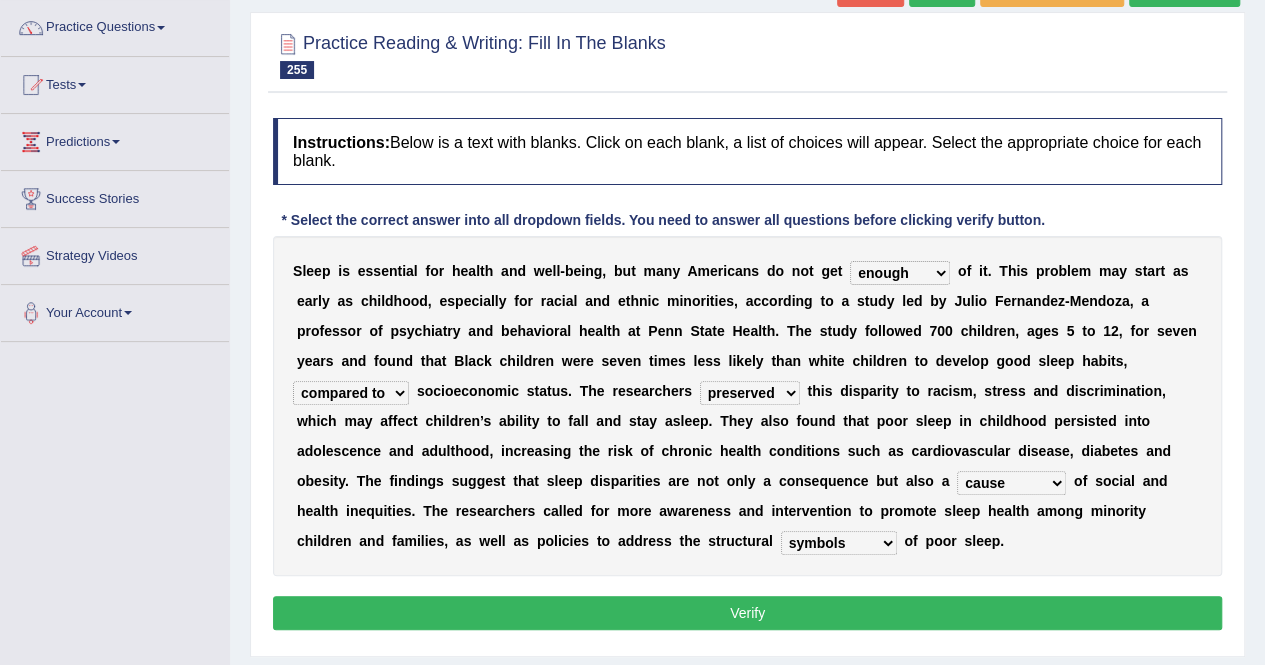 click on "Verify" at bounding box center [747, 613] 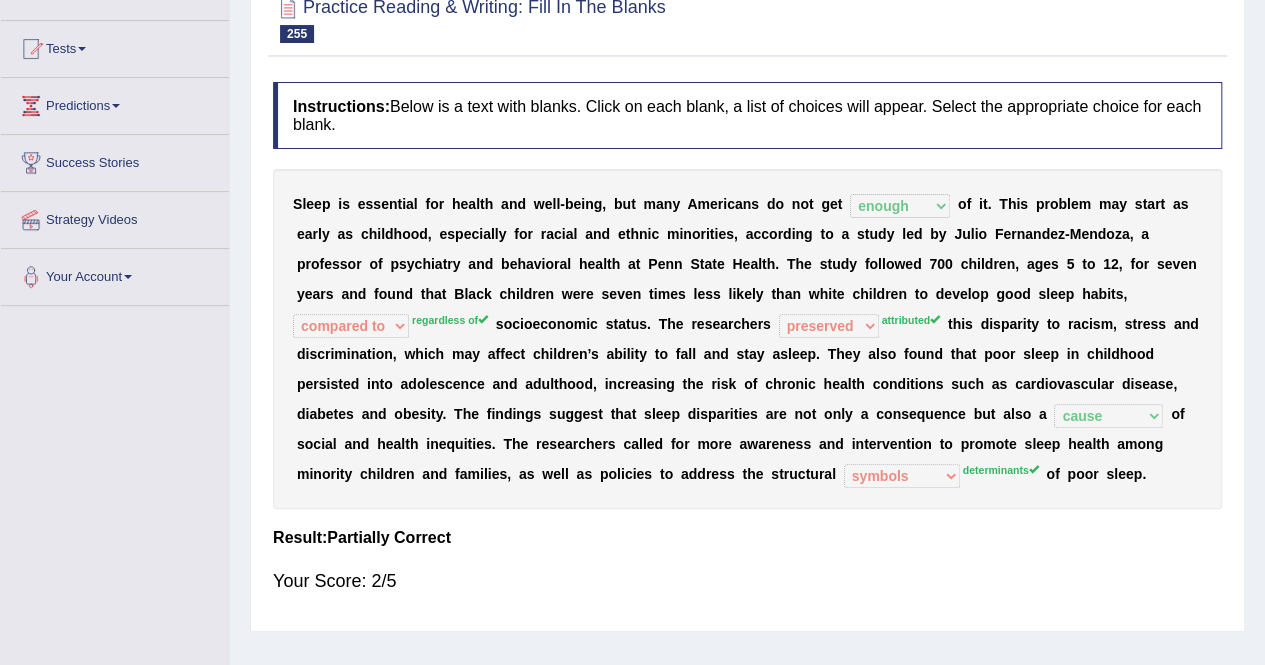 scroll, scrollTop: 0, scrollLeft: 0, axis: both 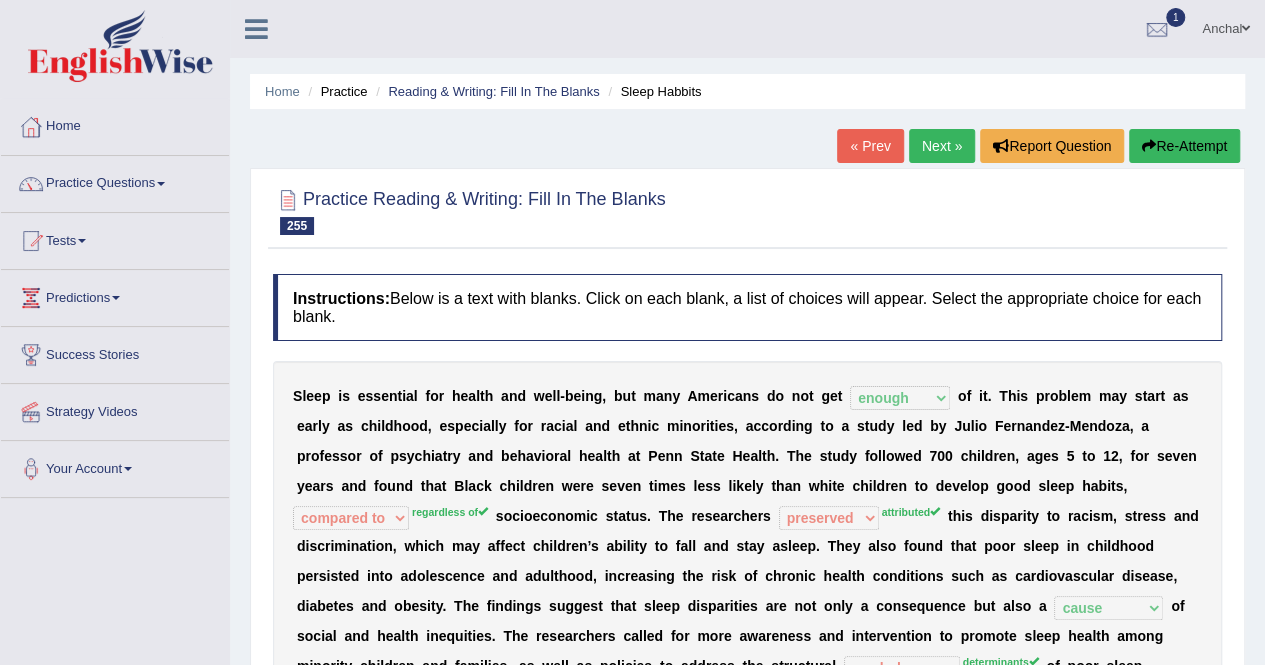 click on "Re-Attempt" at bounding box center (1184, 146) 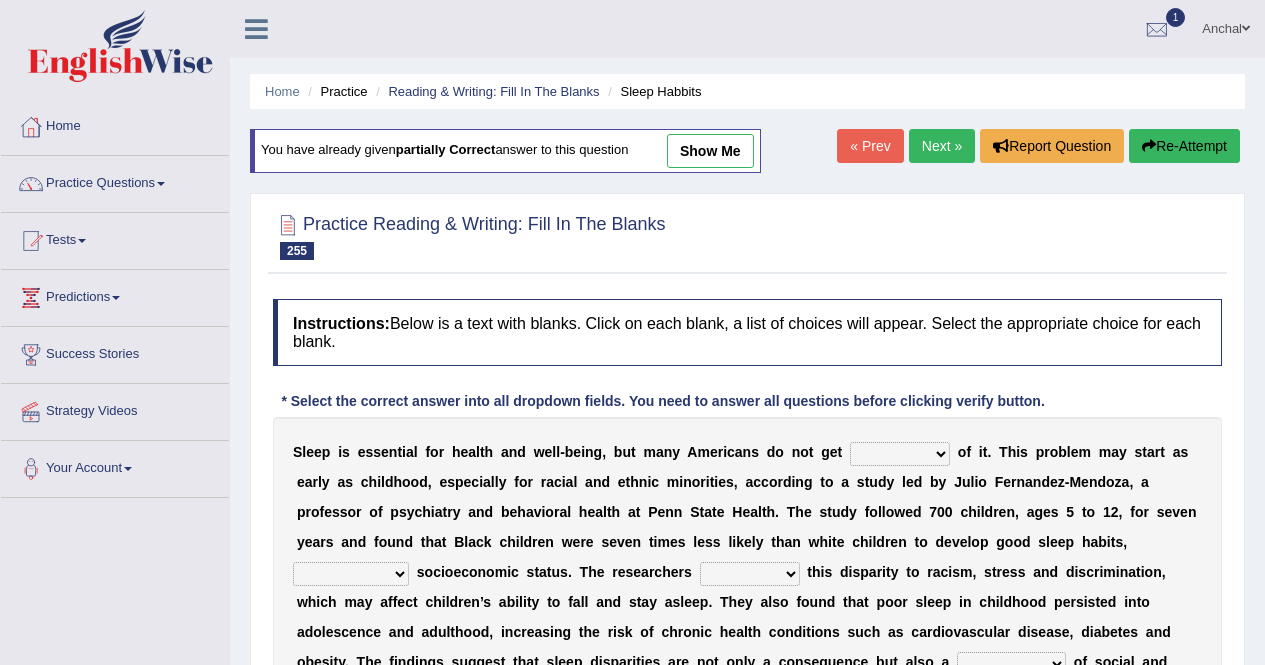 scroll, scrollTop: 0, scrollLeft: 0, axis: both 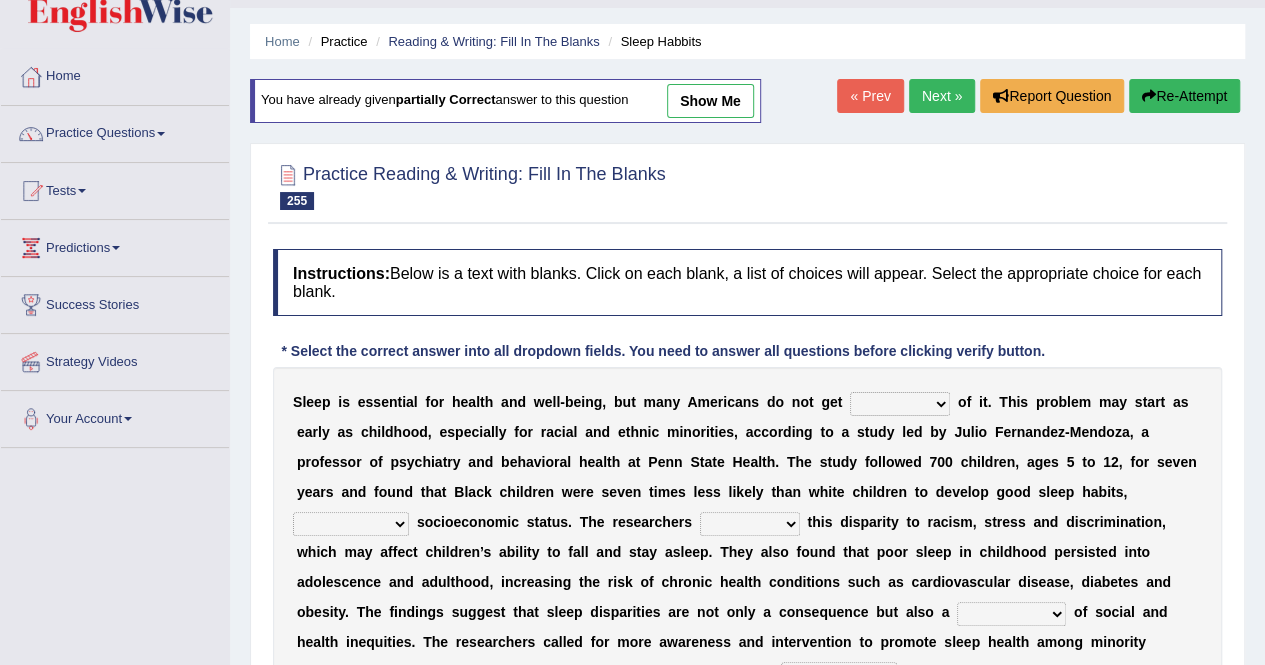 click on "necessary such enough sufficient" at bounding box center (900, 404) 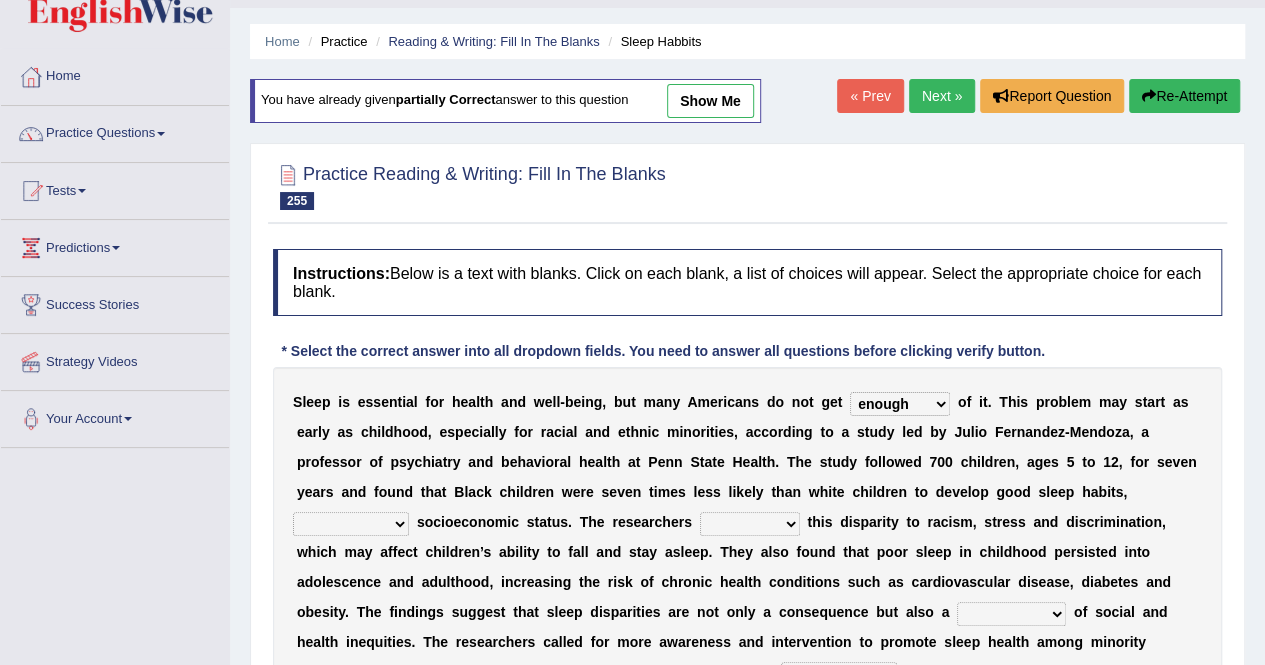 click on "necessary such enough sufficient" at bounding box center [900, 404] 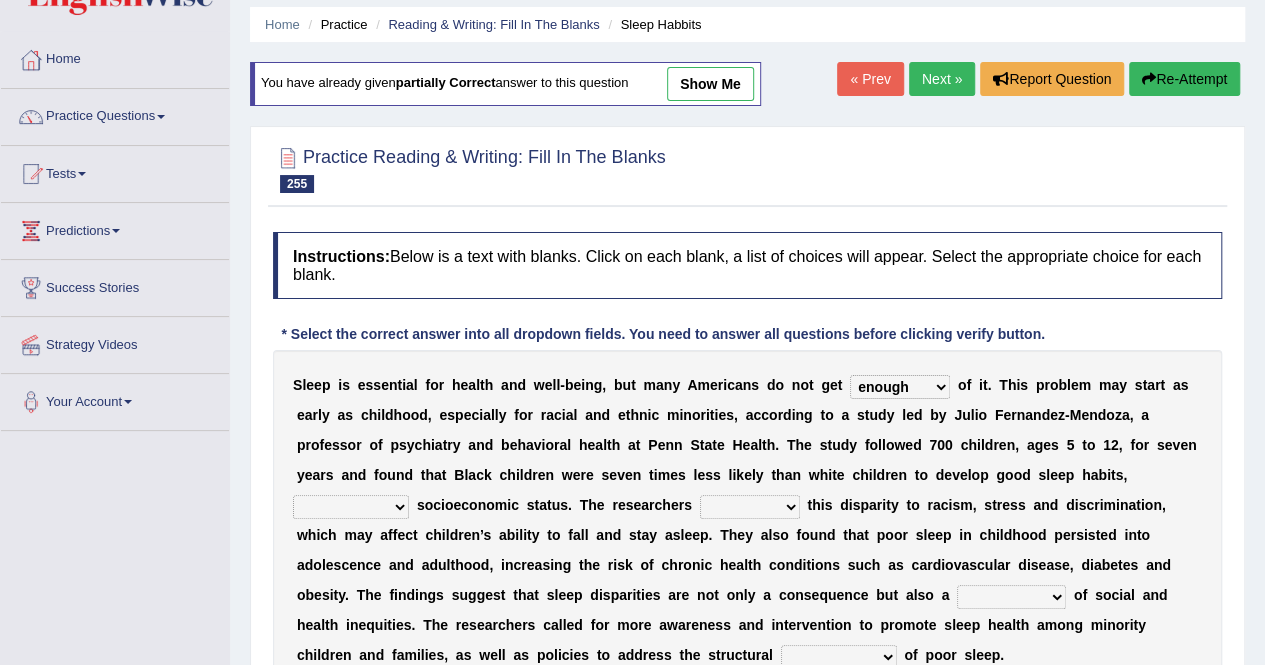 scroll, scrollTop: 68, scrollLeft: 0, axis: vertical 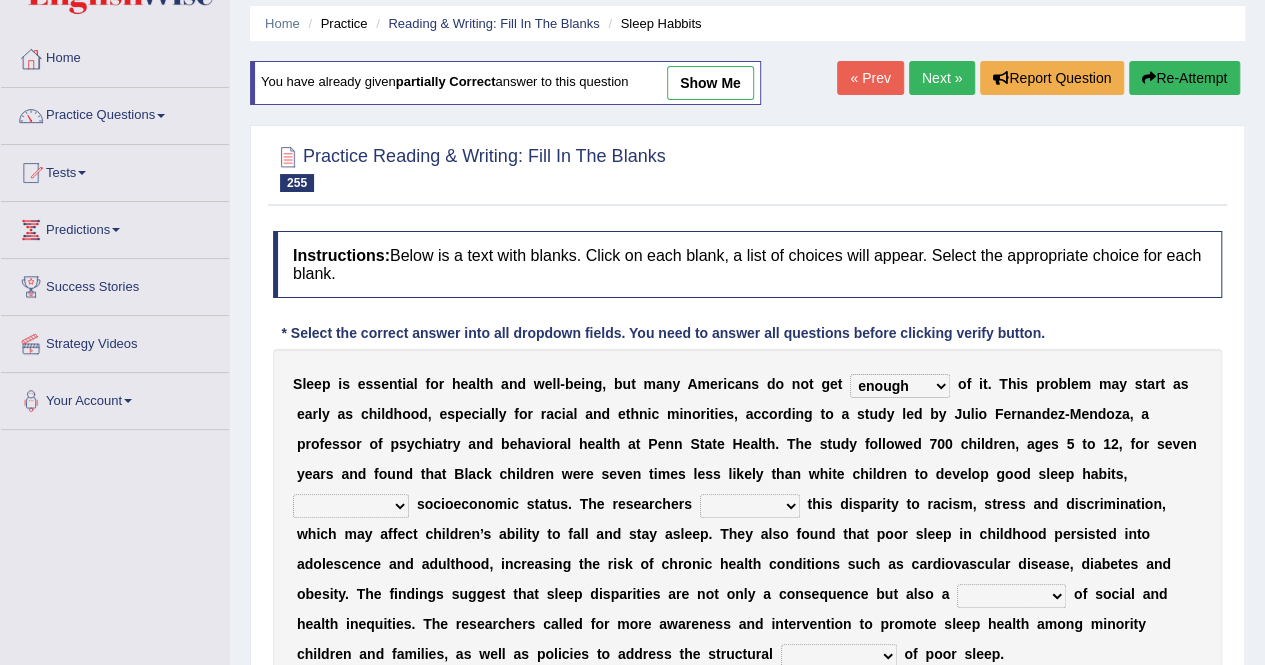 click on "compared to no matter nevertheless regardless of" at bounding box center [351, 506] 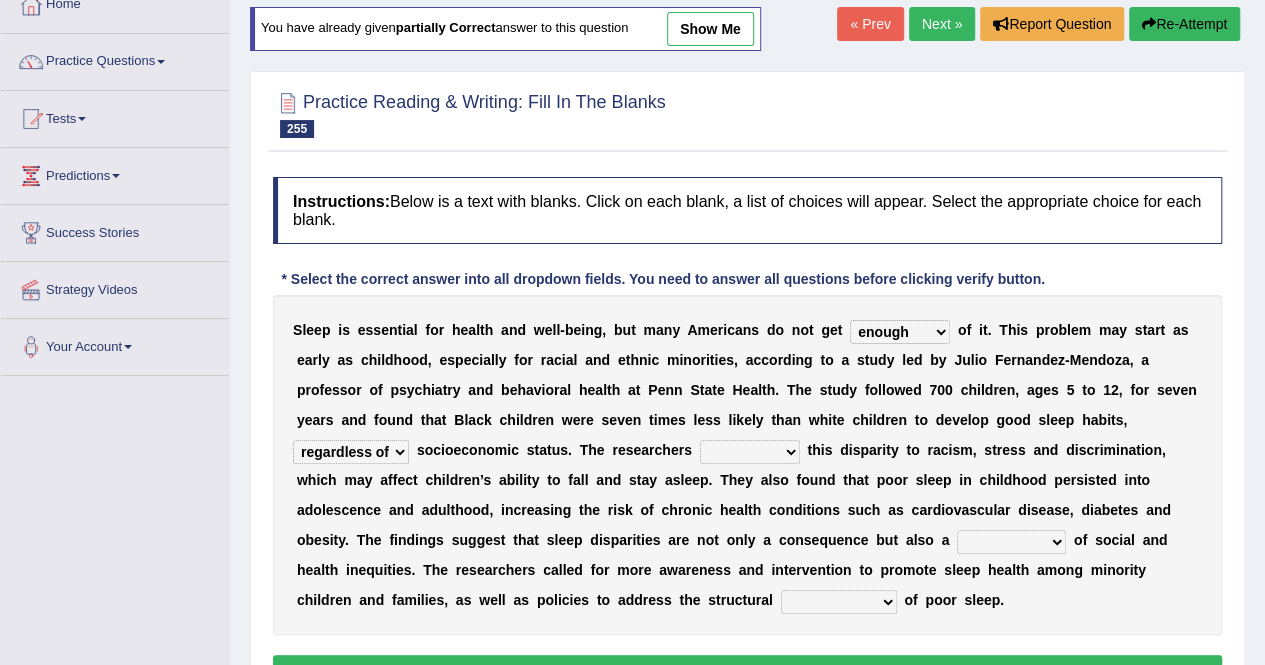 scroll, scrollTop: 123, scrollLeft: 0, axis: vertical 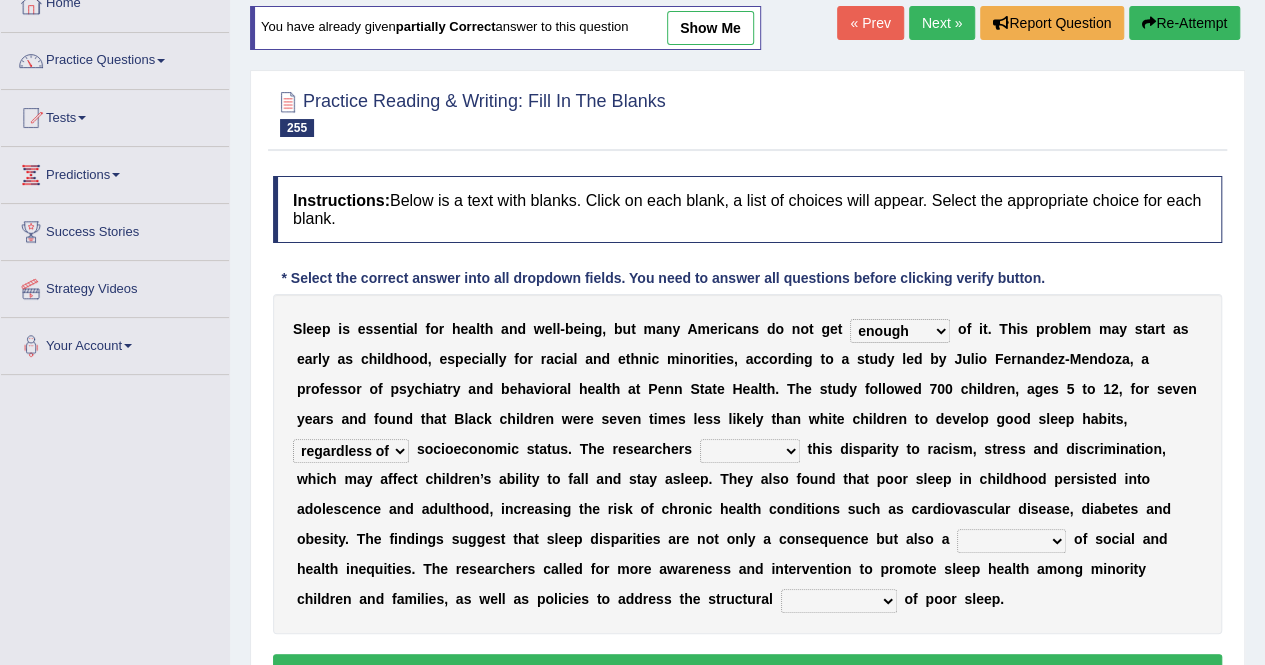 click on "preserved disclosed separated attributed" at bounding box center [750, 451] 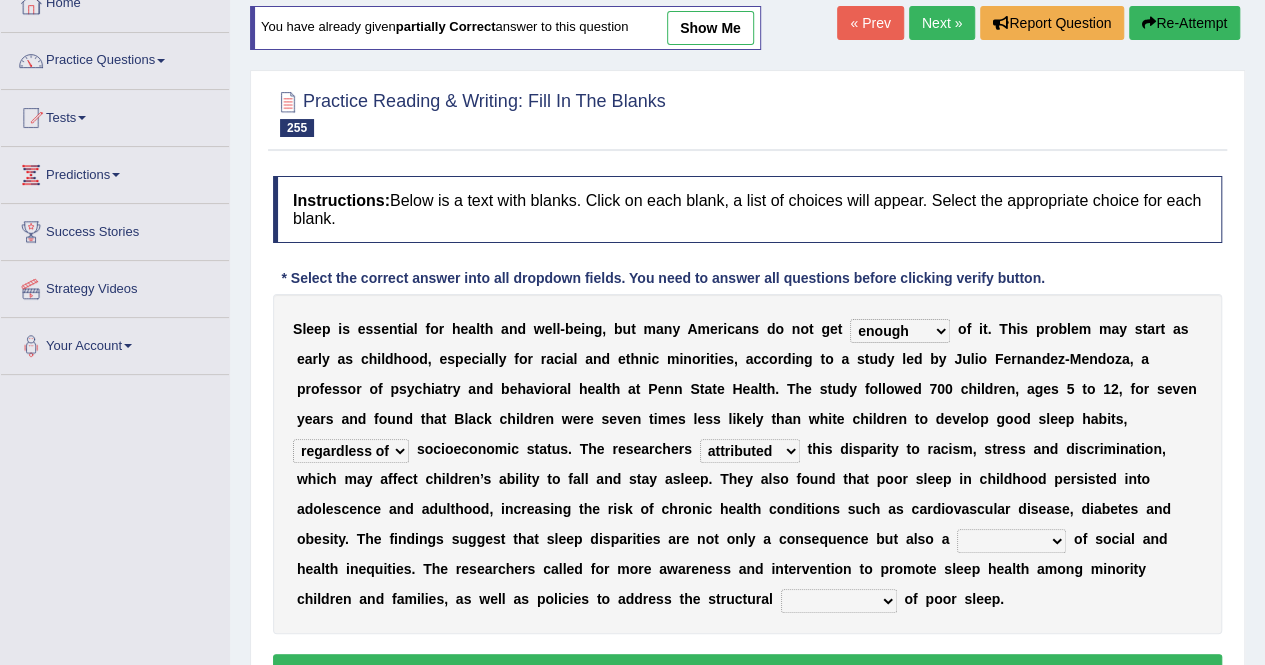 click on "preserved disclosed separated attributed" at bounding box center [750, 451] 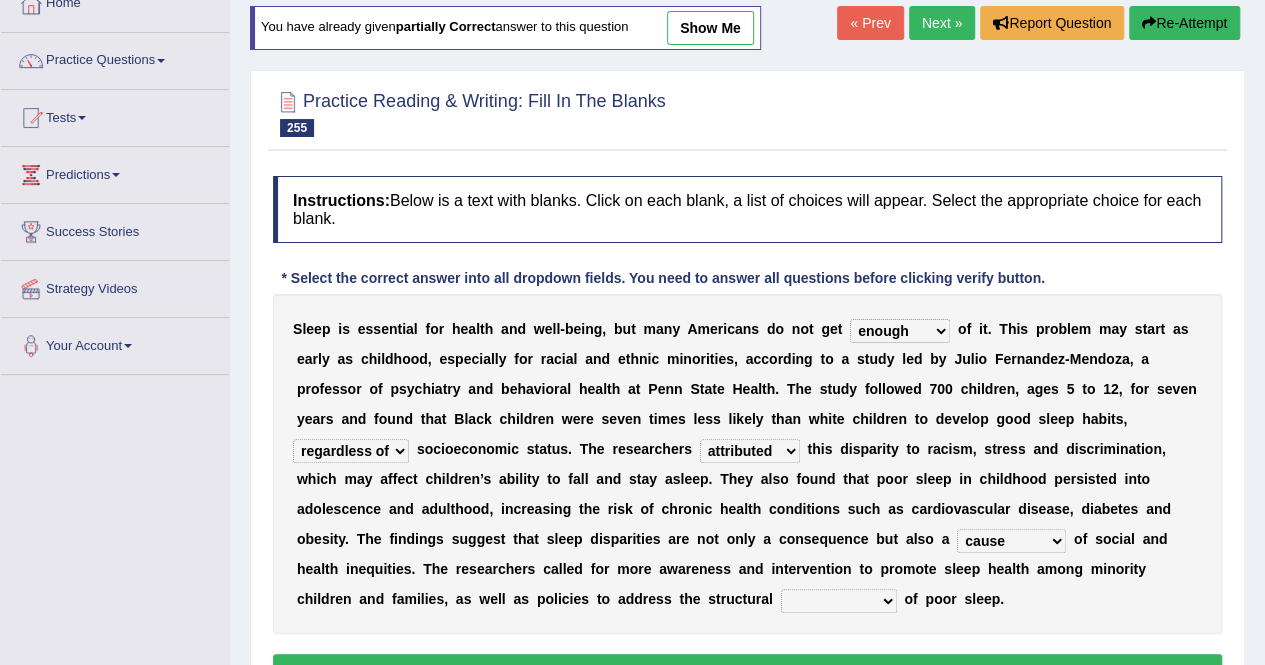 click on "pivot cause progression result" at bounding box center (1011, 541) 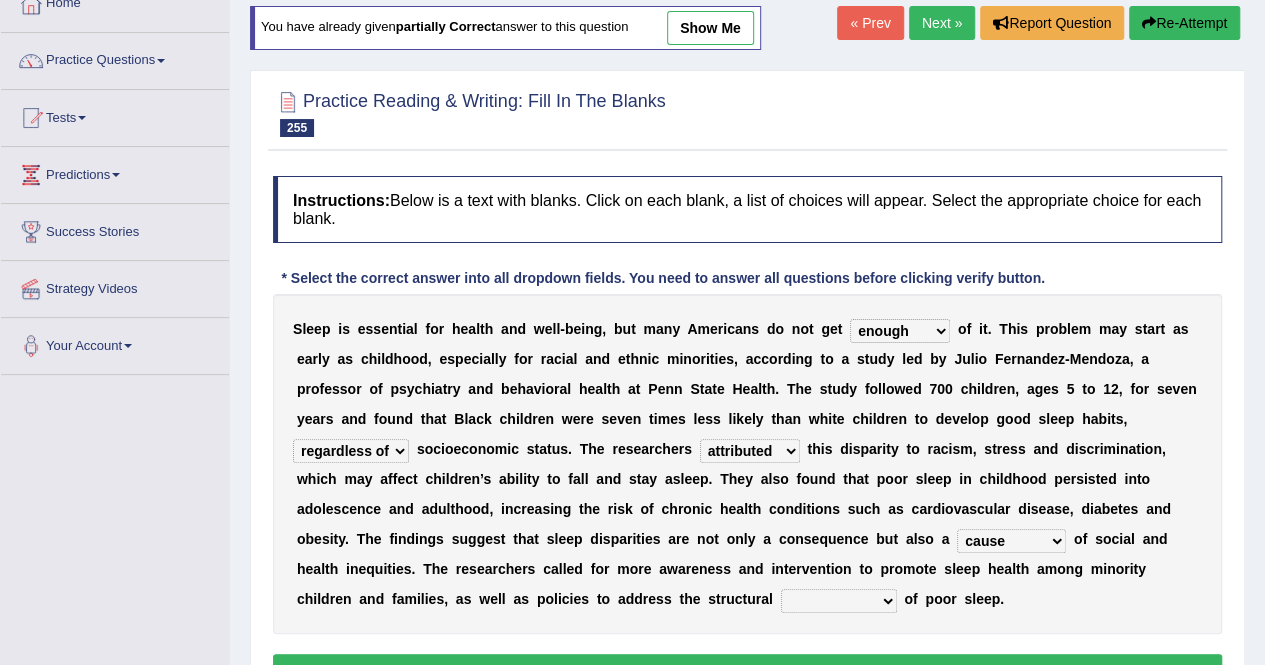 click on "stems deterrents determinants symbols" at bounding box center (839, 601) 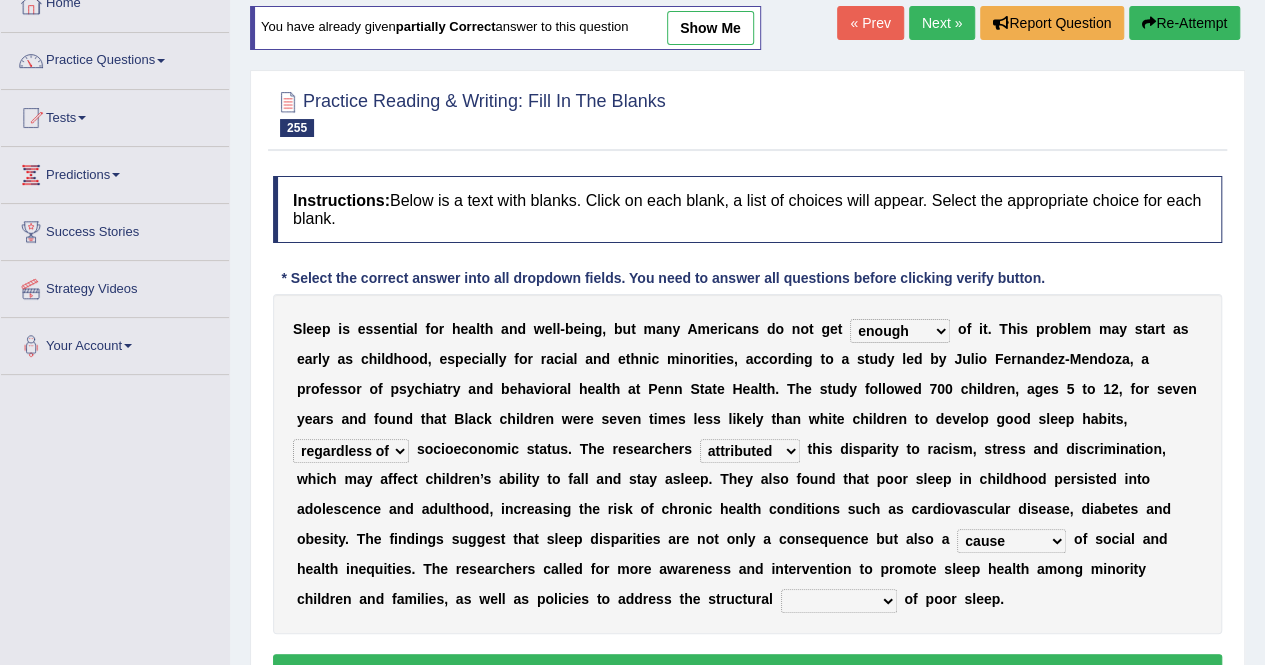 select on "determinants" 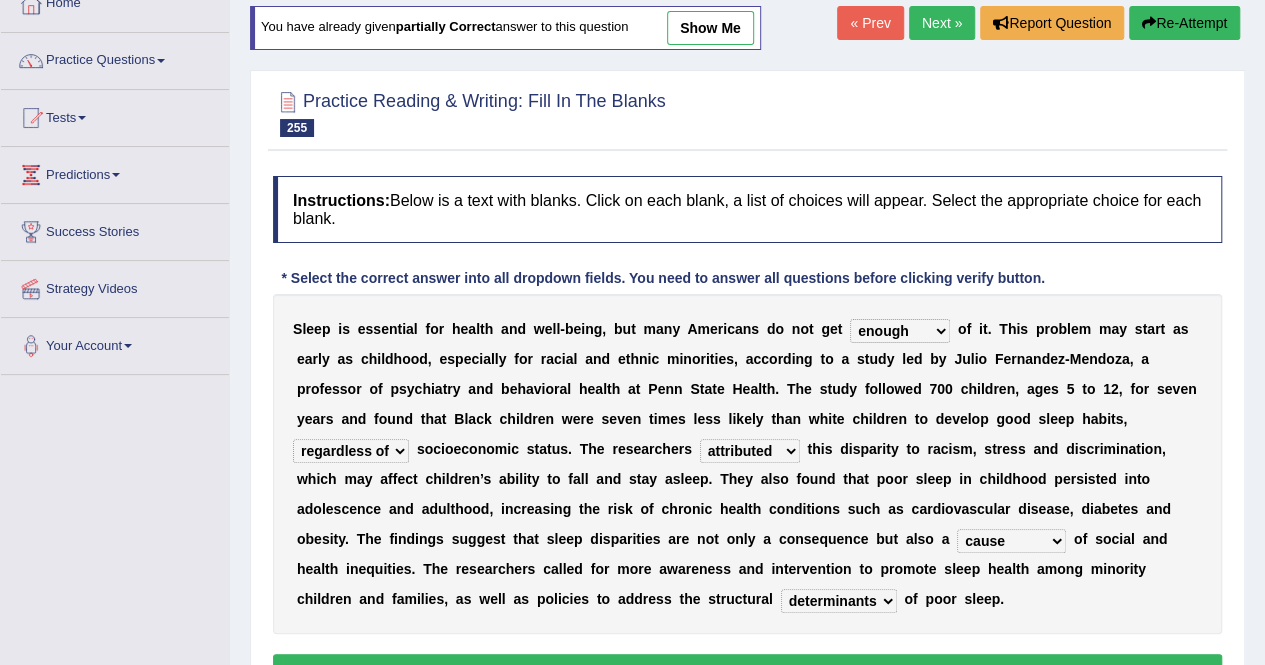 click on "stems deterrents determinants symbols" at bounding box center [839, 601] 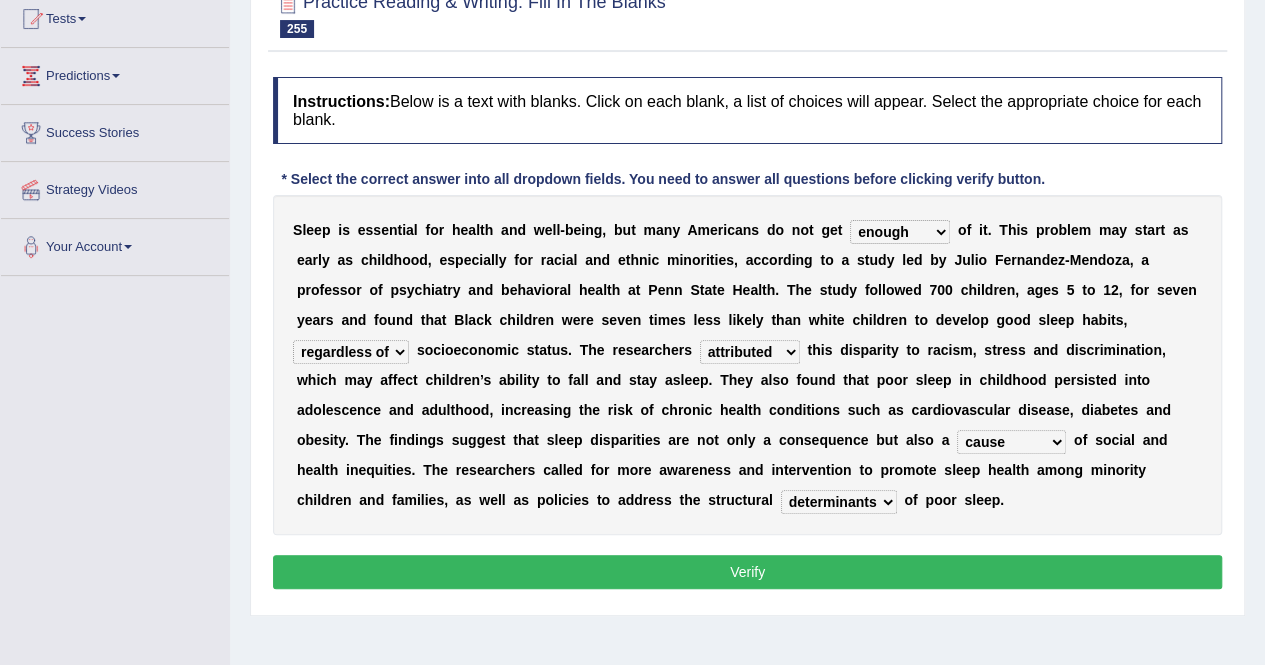 scroll, scrollTop: 221, scrollLeft: 0, axis: vertical 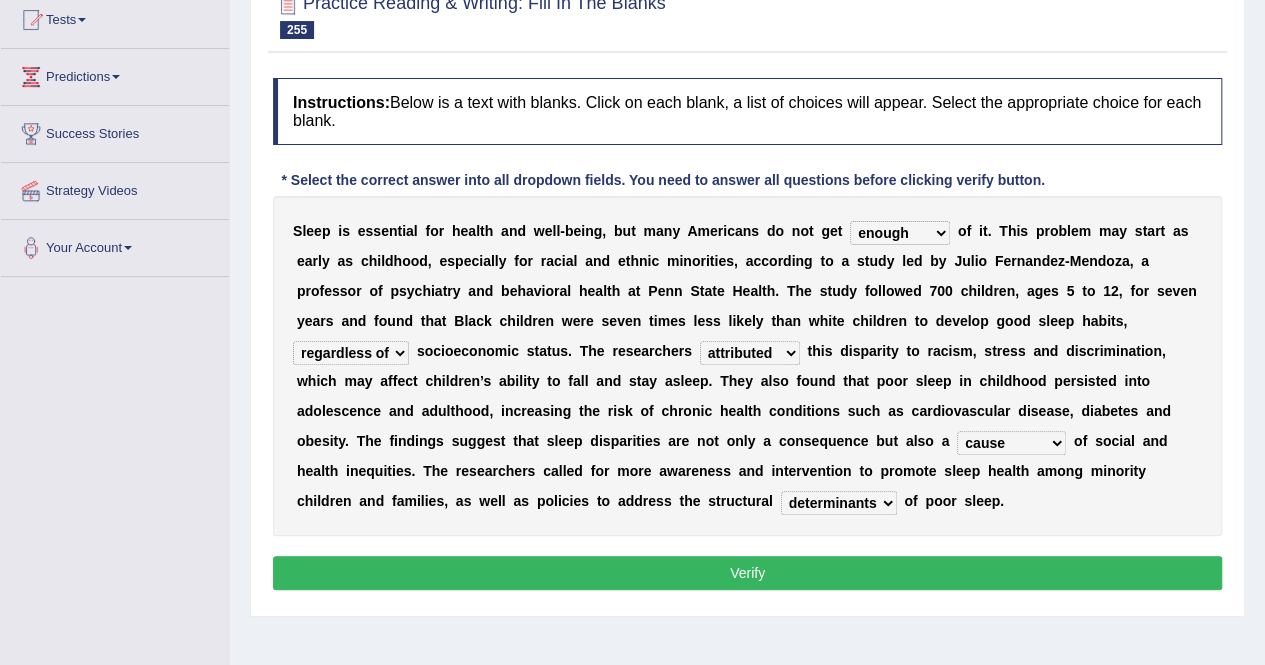 click on "Verify" at bounding box center (747, 573) 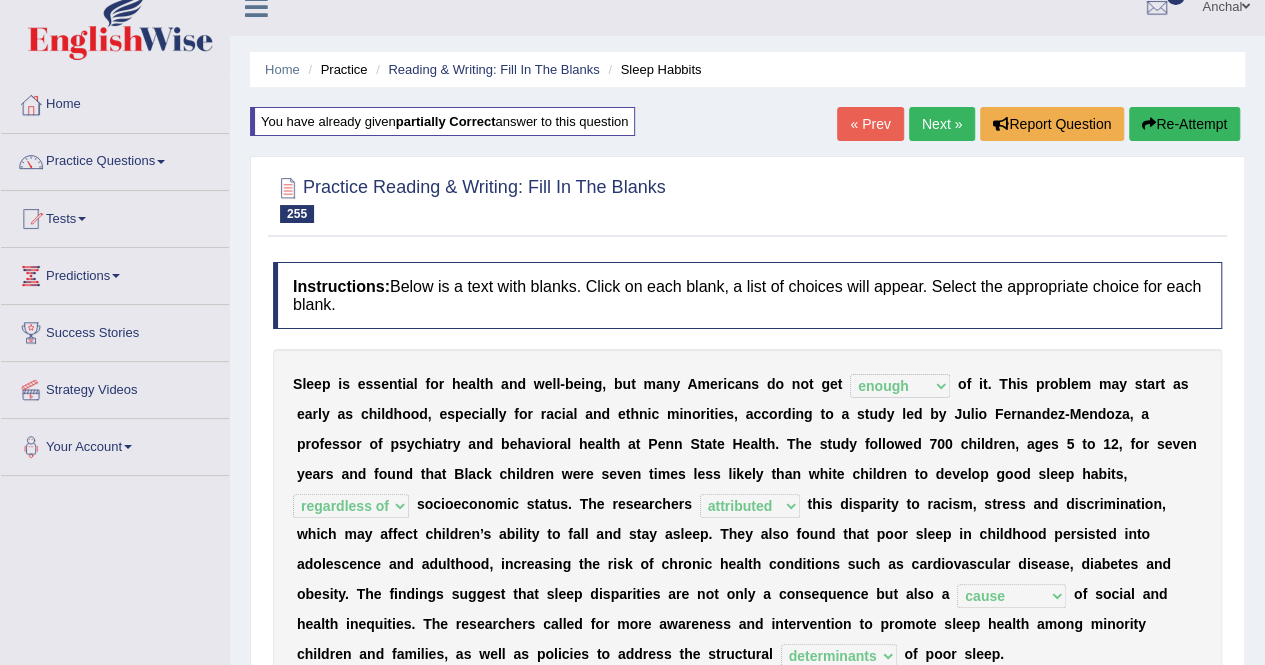 scroll, scrollTop: 0, scrollLeft: 0, axis: both 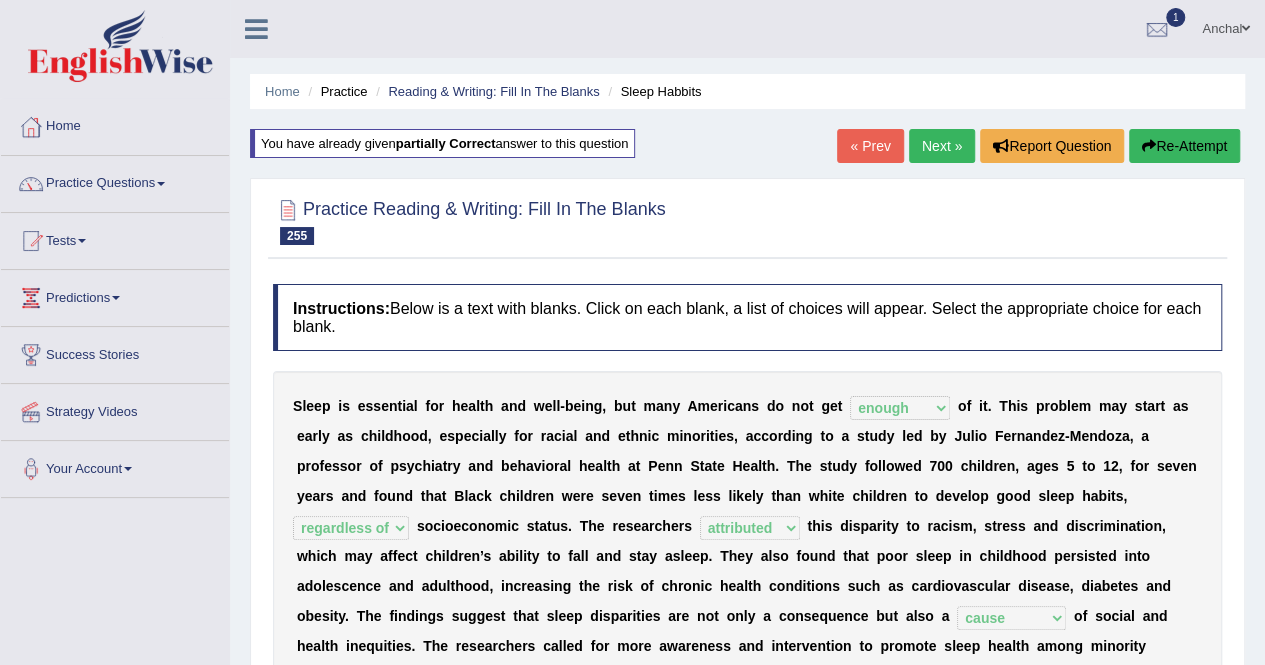 click on "Next »" at bounding box center [942, 146] 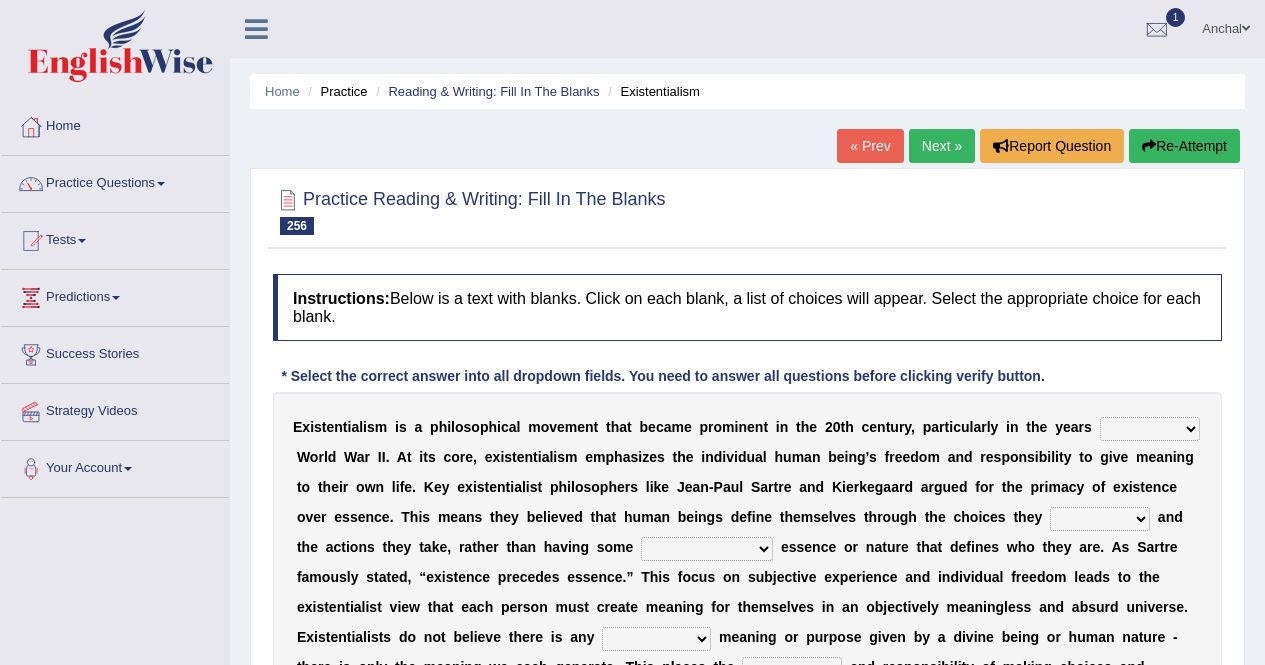 scroll, scrollTop: 104, scrollLeft: 0, axis: vertical 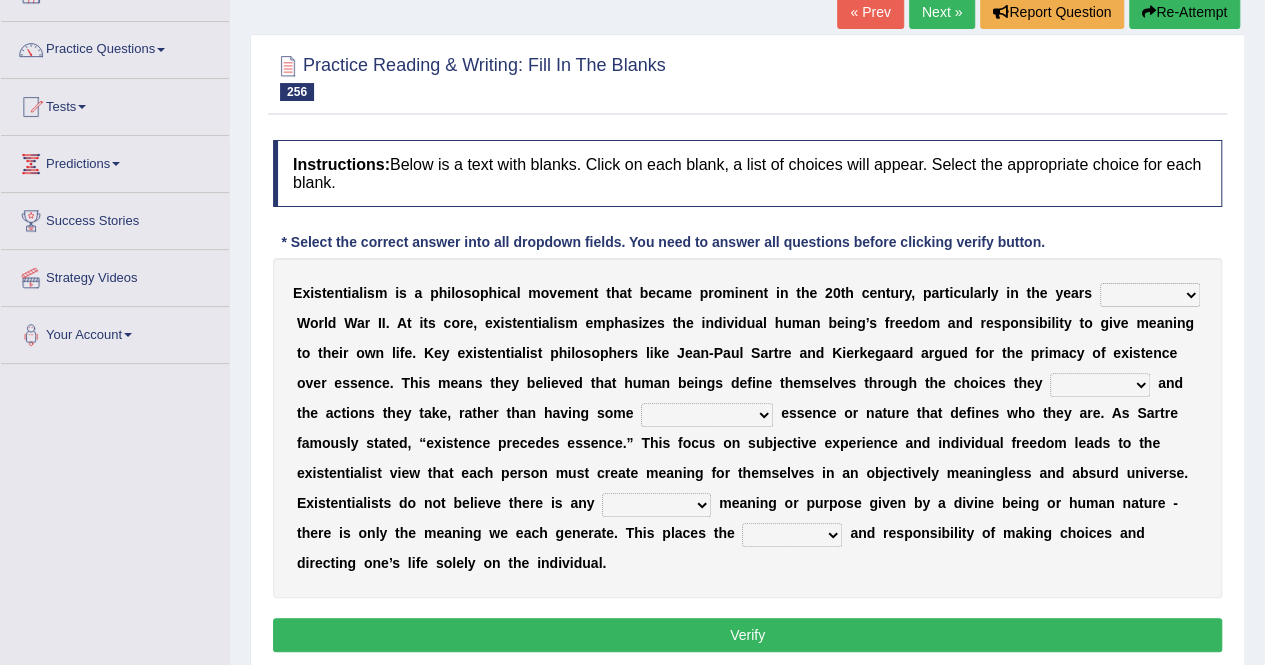 click on "next following posting hereafter" at bounding box center [1150, 295] 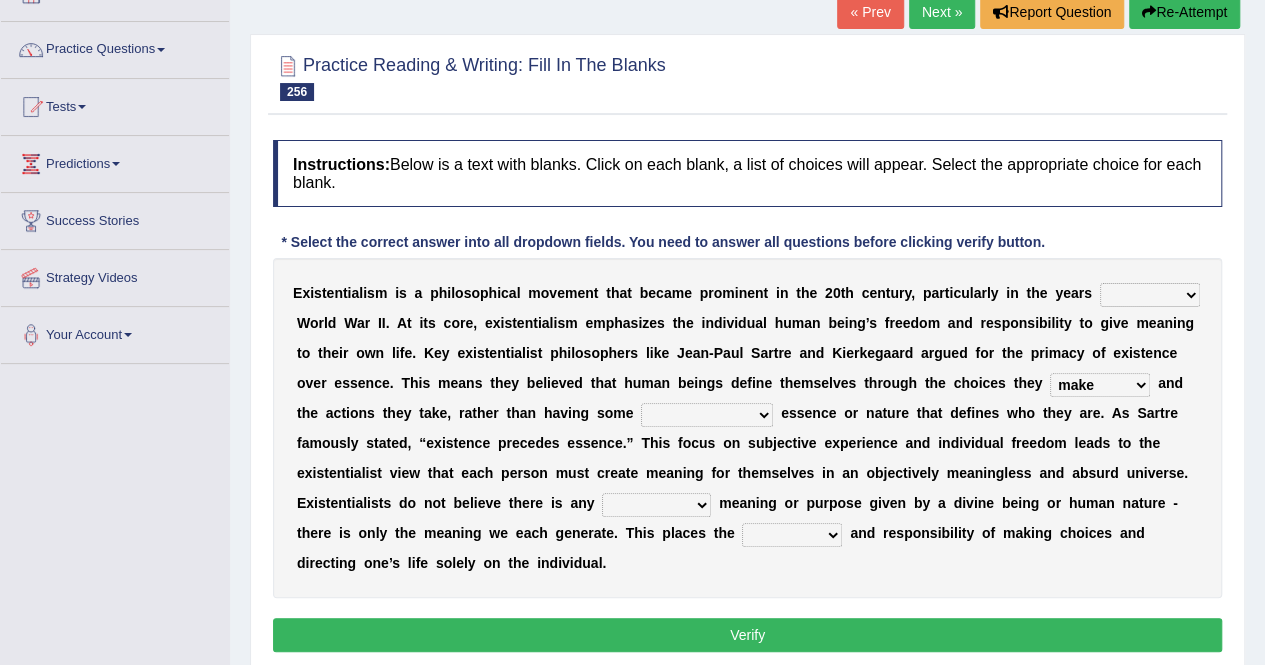 click on "set give make take" at bounding box center (1100, 385) 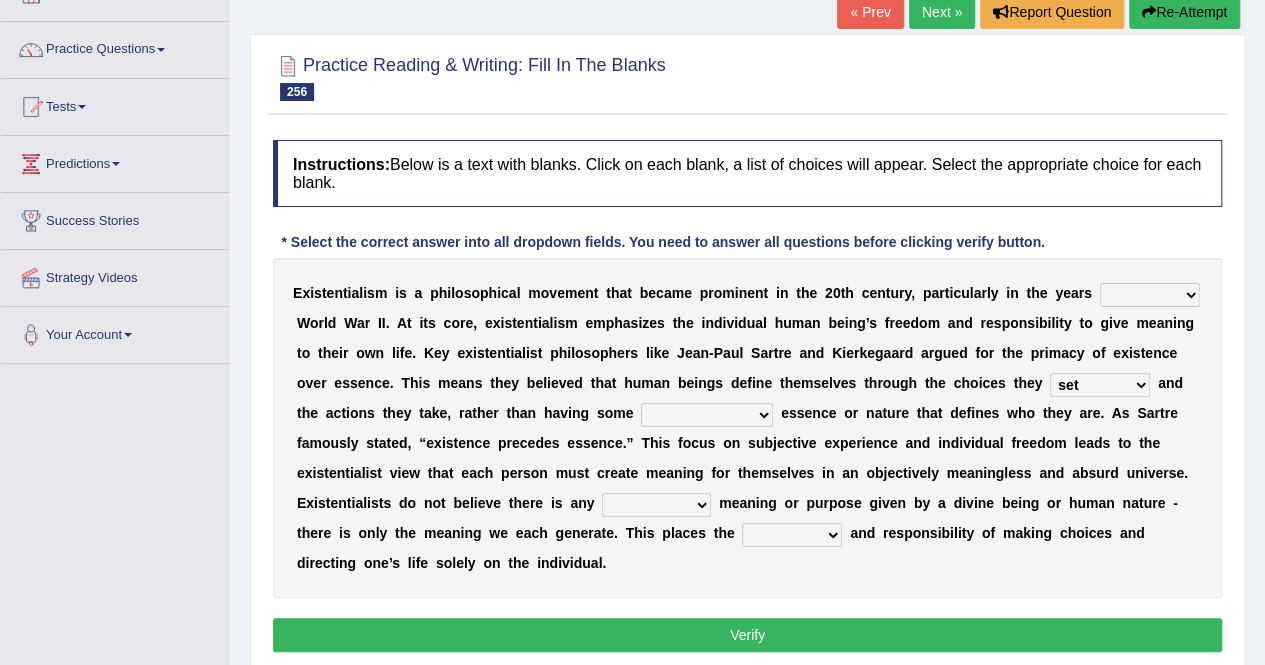 click on "set give make take" at bounding box center (1100, 385) 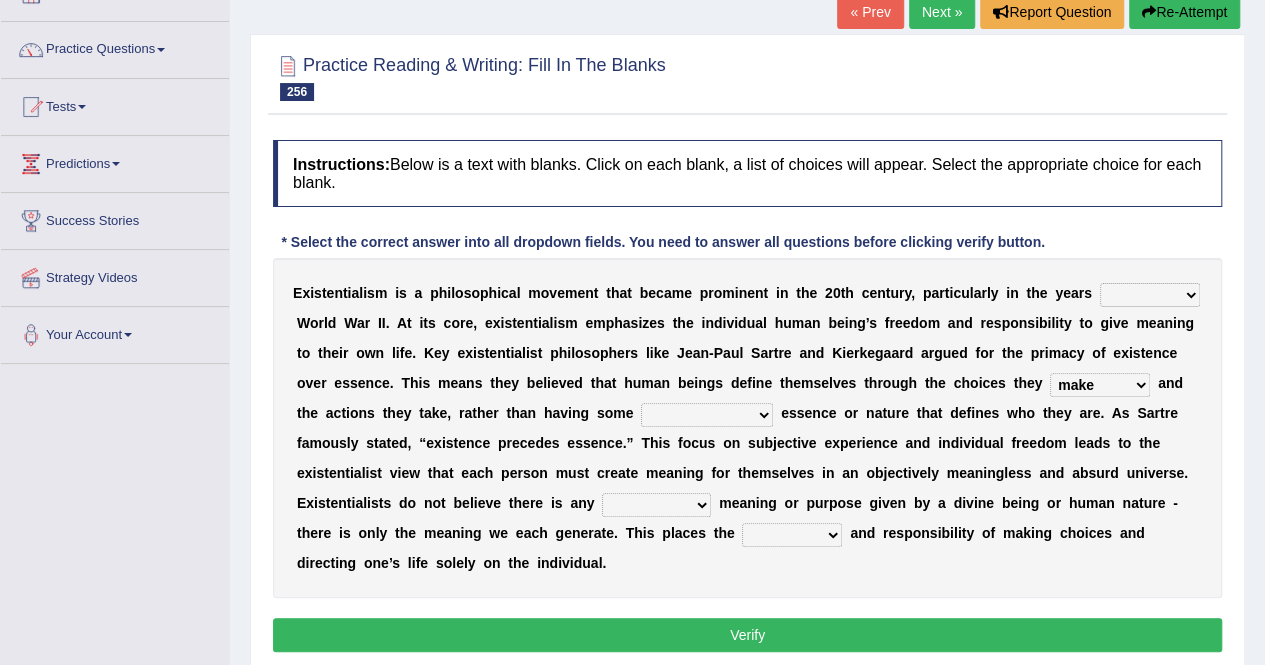 drag, startPoint x: 1074, startPoint y: 387, endPoint x: 1088, endPoint y: 433, distance: 48.08326 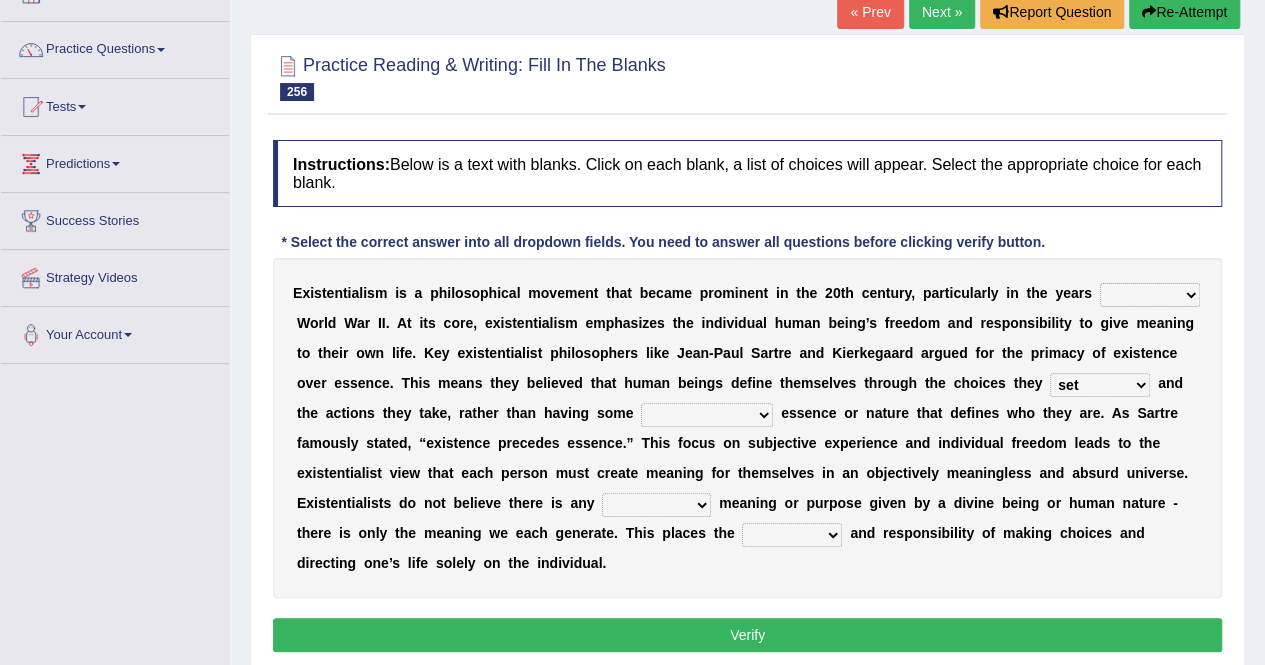 click on "set give make take" at bounding box center [1100, 385] 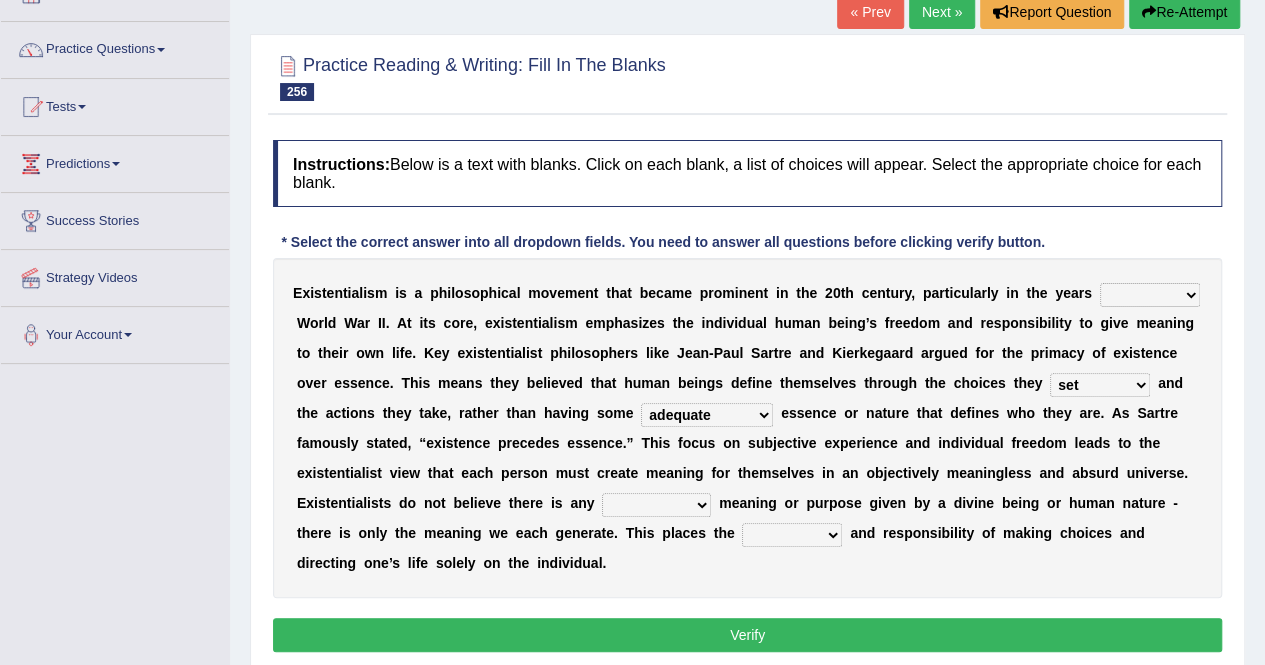 click on "methodological predetermined adequate transient" at bounding box center [707, 415] 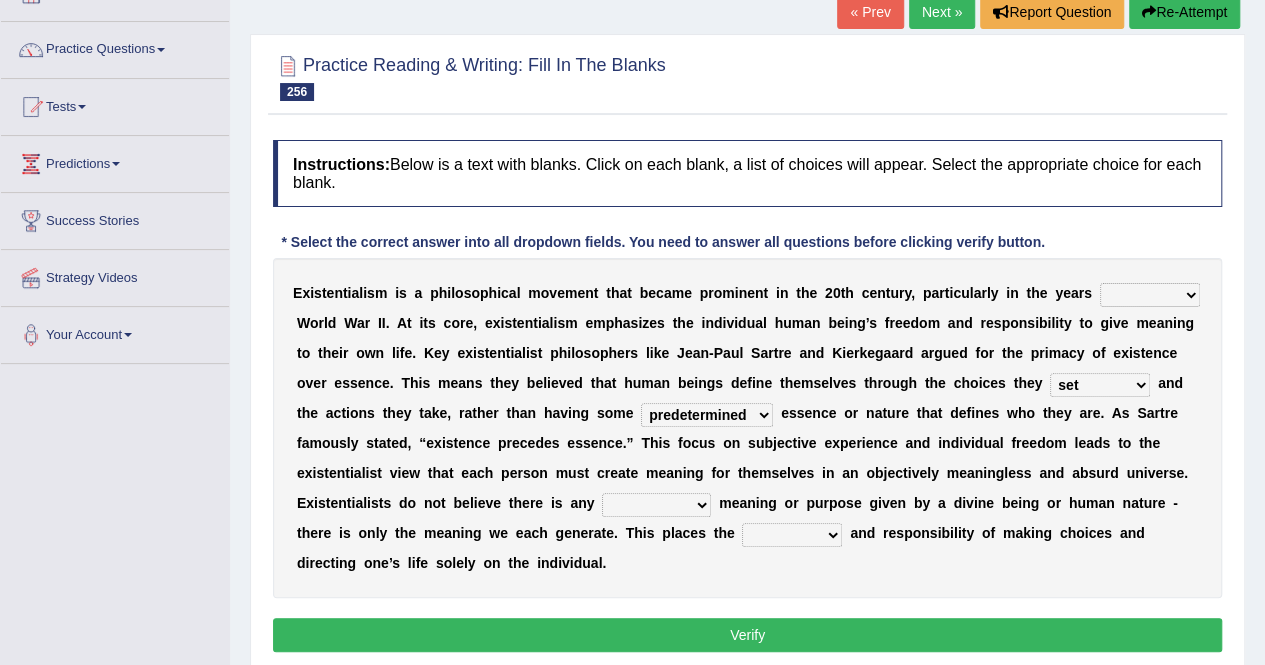 click on "methodological predetermined adequate transient" at bounding box center (707, 415) 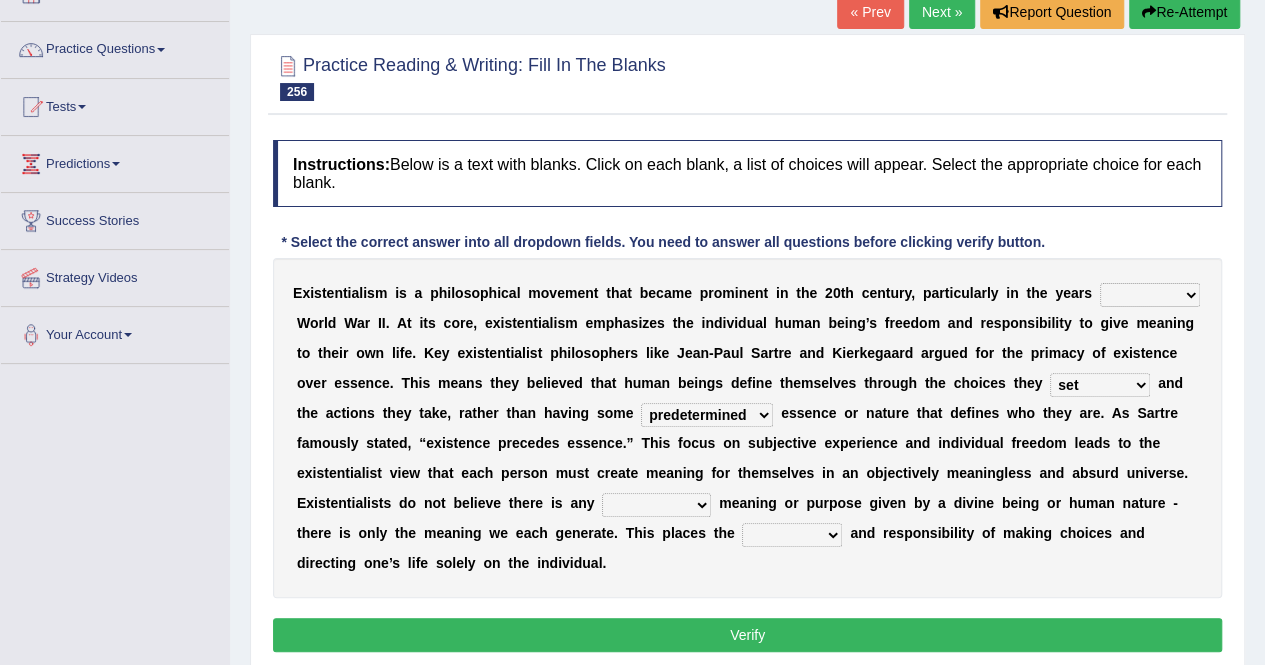 click on "bulky incidental overarching conditional" at bounding box center [656, 505] 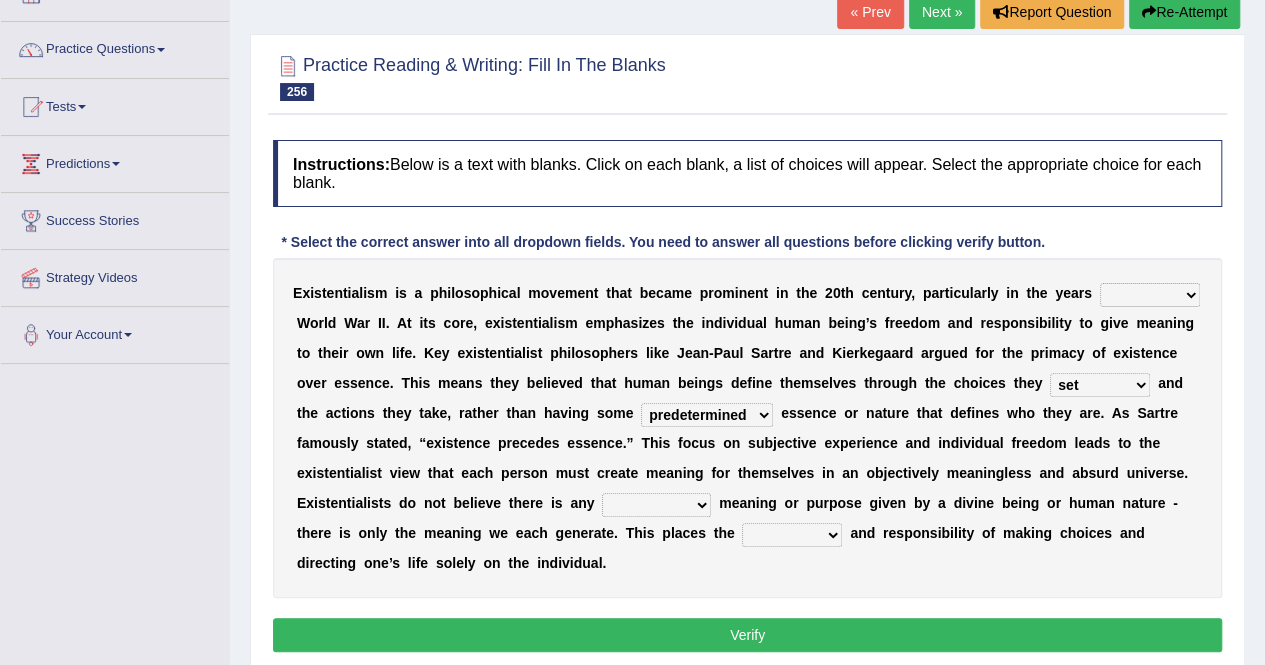 select on "bulky" 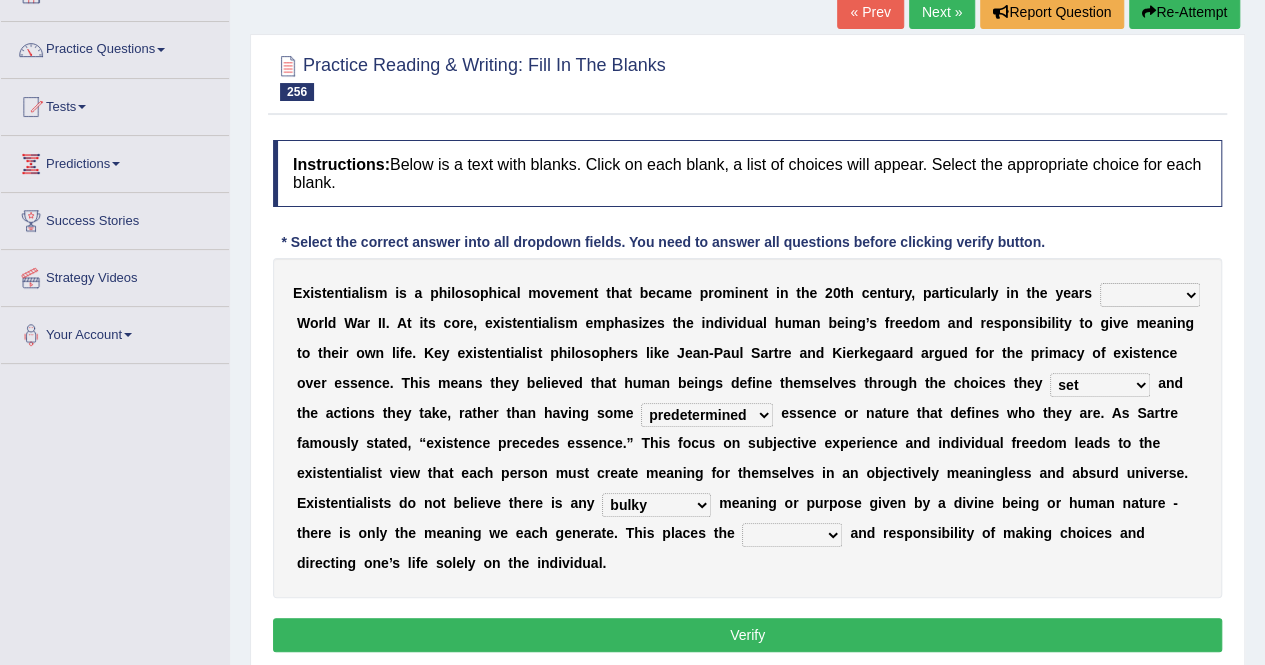 click on "bulky incidental overarching conditional" at bounding box center [656, 505] 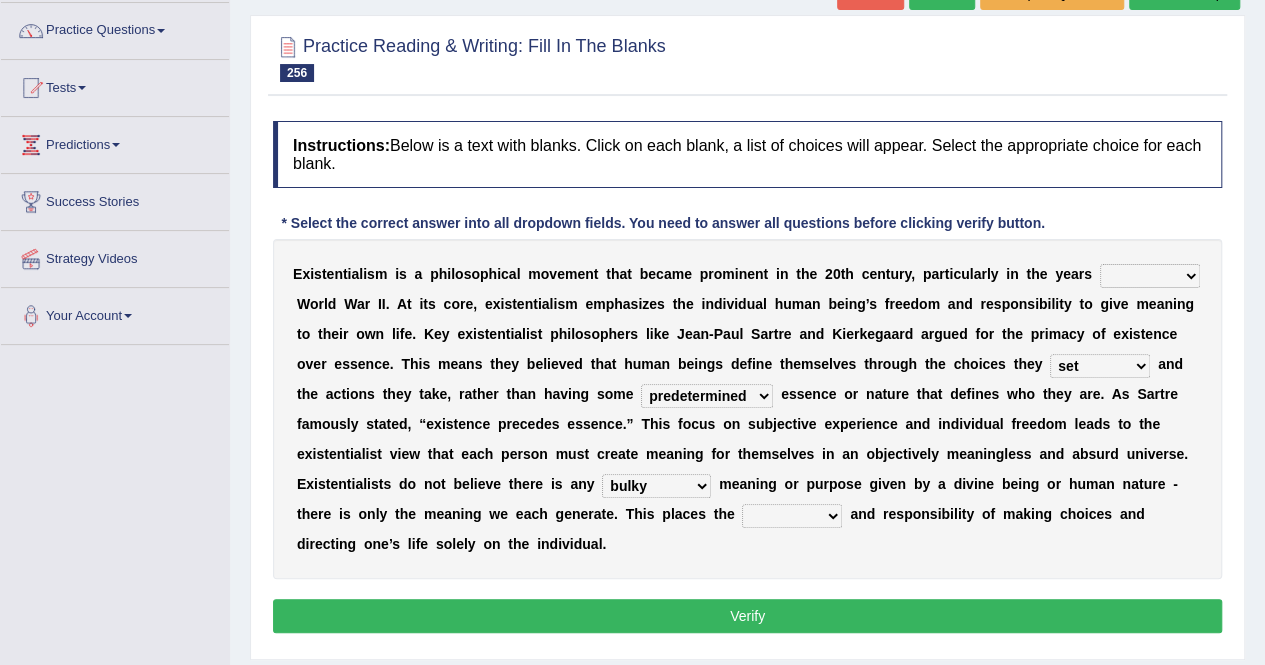 click on "spectacle echo burden career" at bounding box center [792, 516] 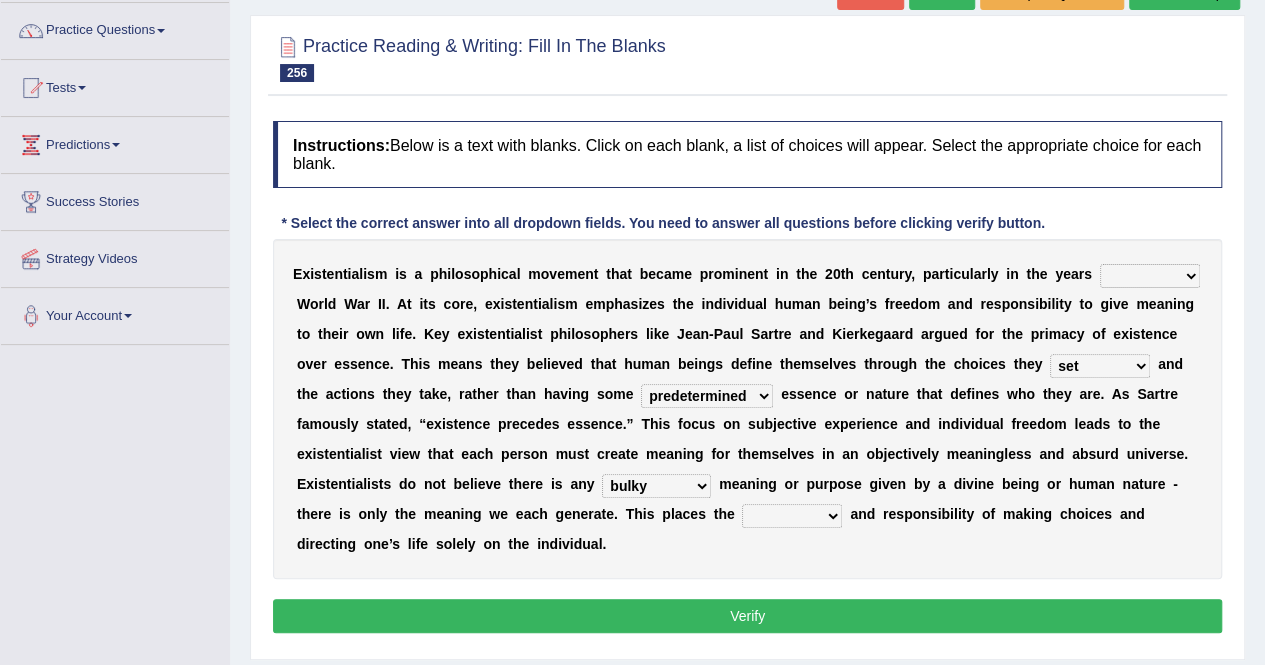 click on "E x i s t e n t i a l i s m    i s    a    p h i l o s o p h i c a l    m o v e m e n t    t h a t    b e c a m e    p r o m i n e n t    i n    t h e    2 0 t h    c e n t u r y ,    p a r t i c u l a r l y    i n    t h e    y e a r s    next following posting hereafter    W o r l d    W a r    I I .    A t    i t s    c o r e ,    e x i s t e n t i a l i s m    e m p h a s i z e s    t h e    i n d i v i d u a l    h u m a n    b e i n g ’ s    f r e e d o m    a n d    r e s p o n s i b i l i t y    t o    g i v e    m e a n i n g    t o    t h e i r    o w n    l i f e .    K e y    e x i s t e n t i a l i s t    p h i l o s o p h e r s    l i k e    J e a n - P a u l    S a r t r e    a n d    K i e r k e g a a r d    a r g u e d    f o r    t h e    p r i m a c y    o f    e x i s t e n c e    o v e r    e s s e n c e .    T h i s    m e a n s    t h e y    b e l i e v e d    t h a t    h u m a n    b e i n g s    d e f i n e    t h e m s" at bounding box center (747, 409) 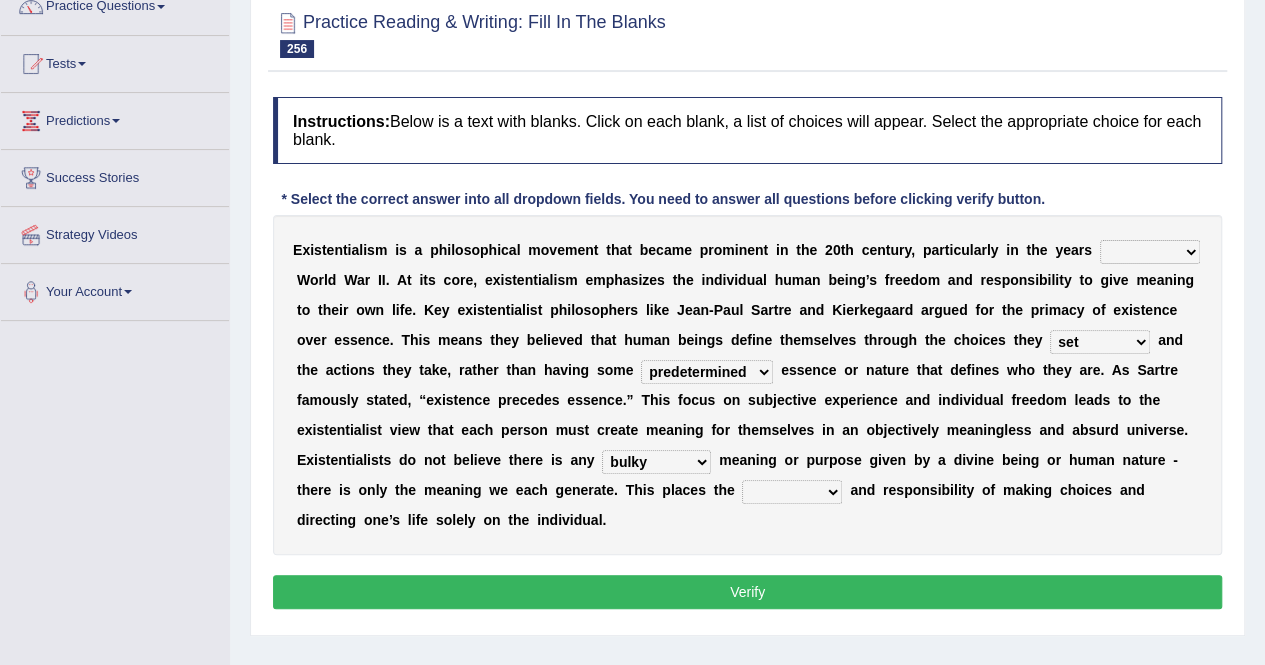 scroll, scrollTop: 176, scrollLeft: 0, axis: vertical 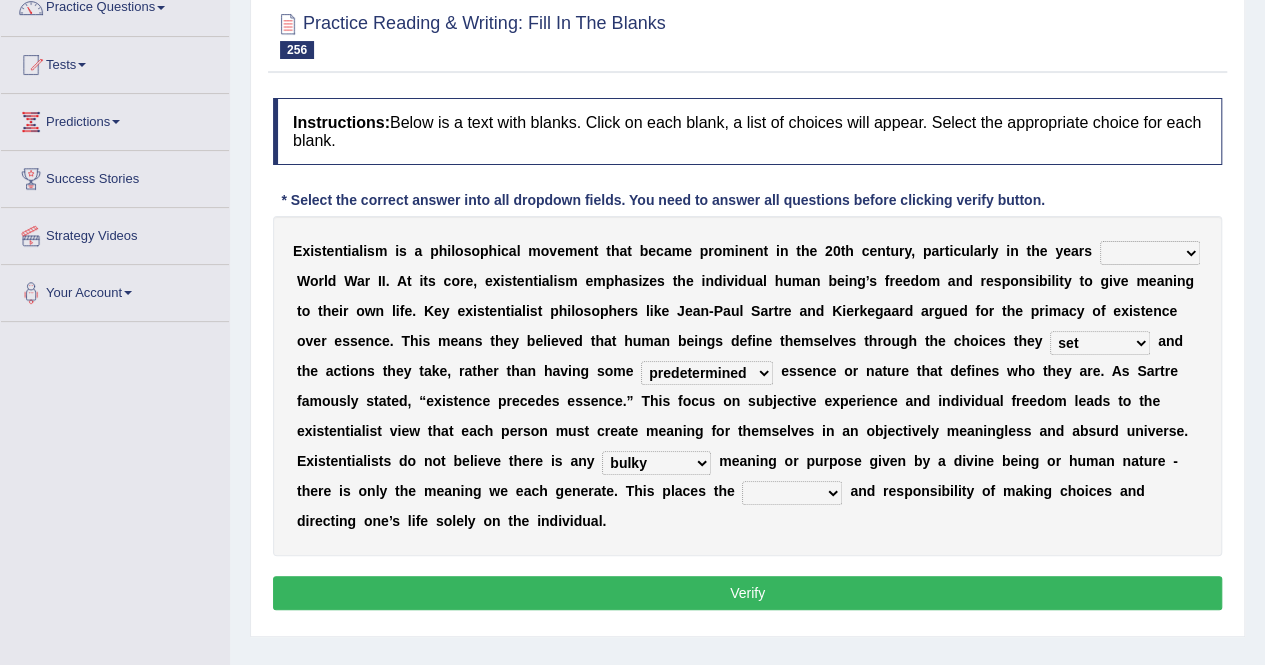 click on "spectacle echo burden career" at bounding box center [792, 493] 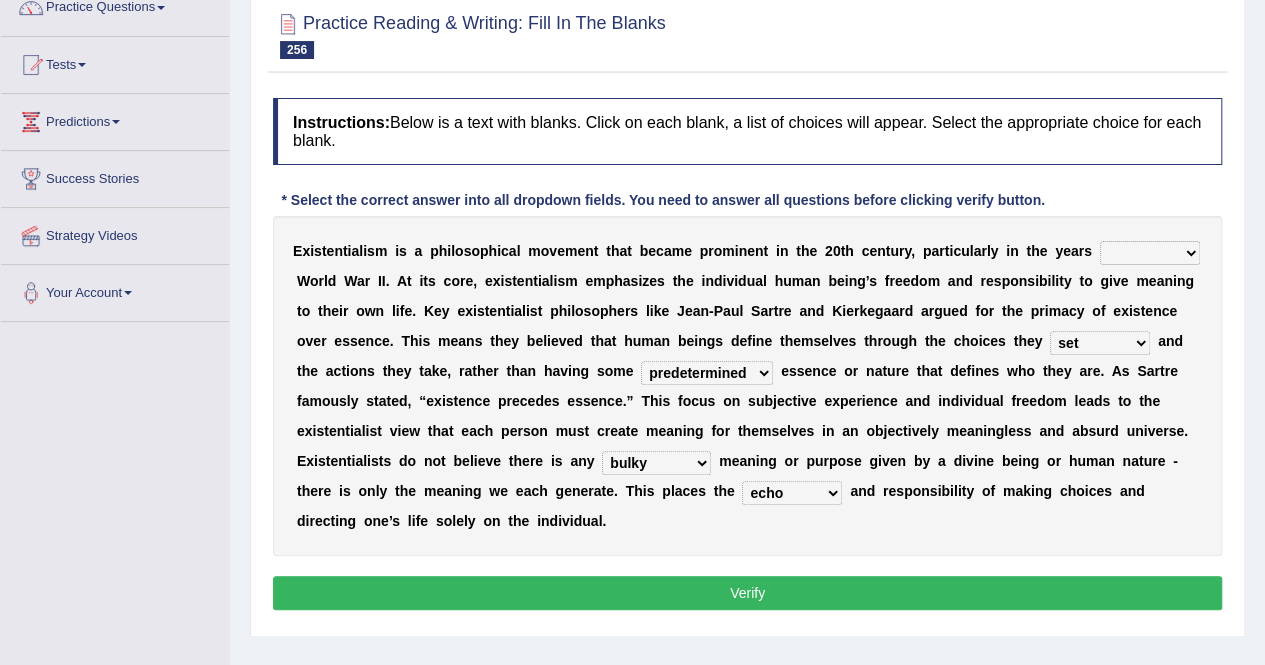 click on "Verify" at bounding box center (747, 593) 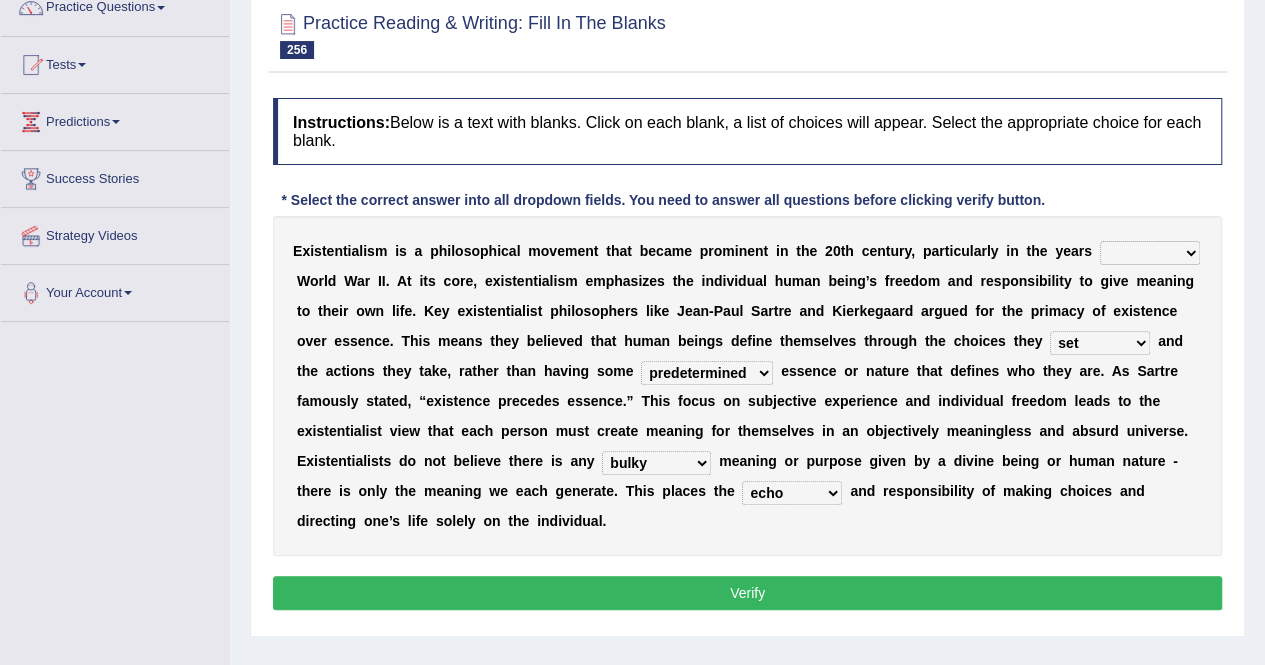 click on "next following posting hereafter" at bounding box center (1150, 253) 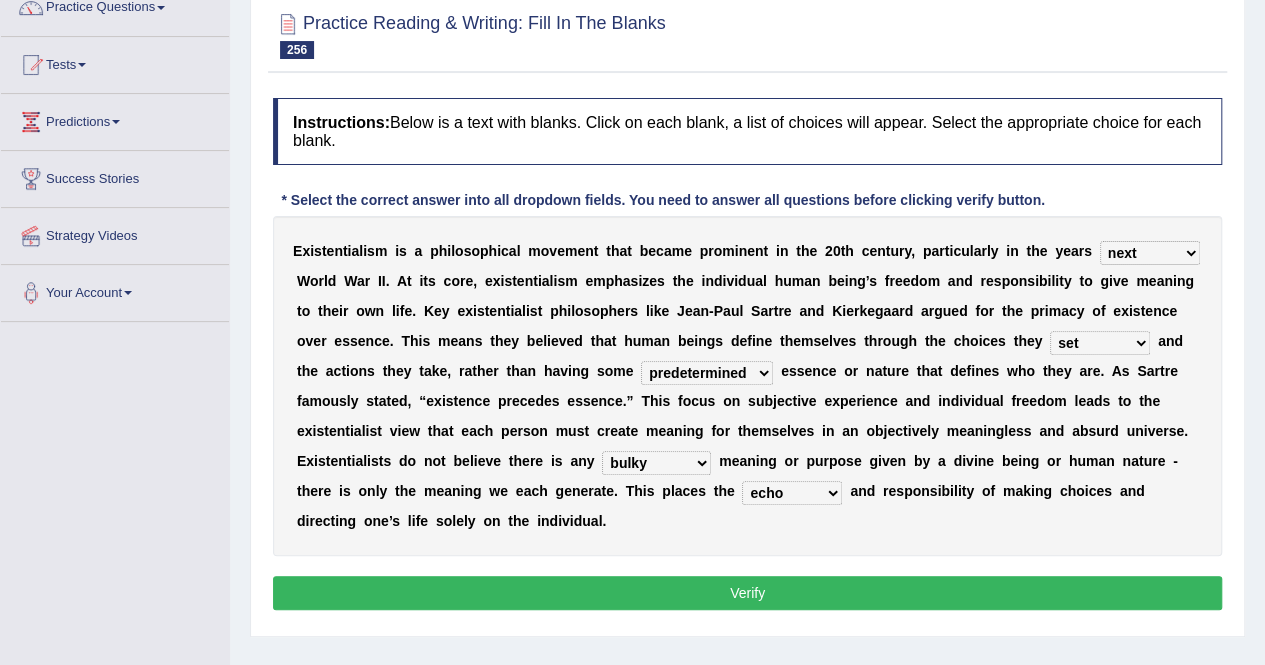 click on "next following posting hereafter" at bounding box center [1150, 253] 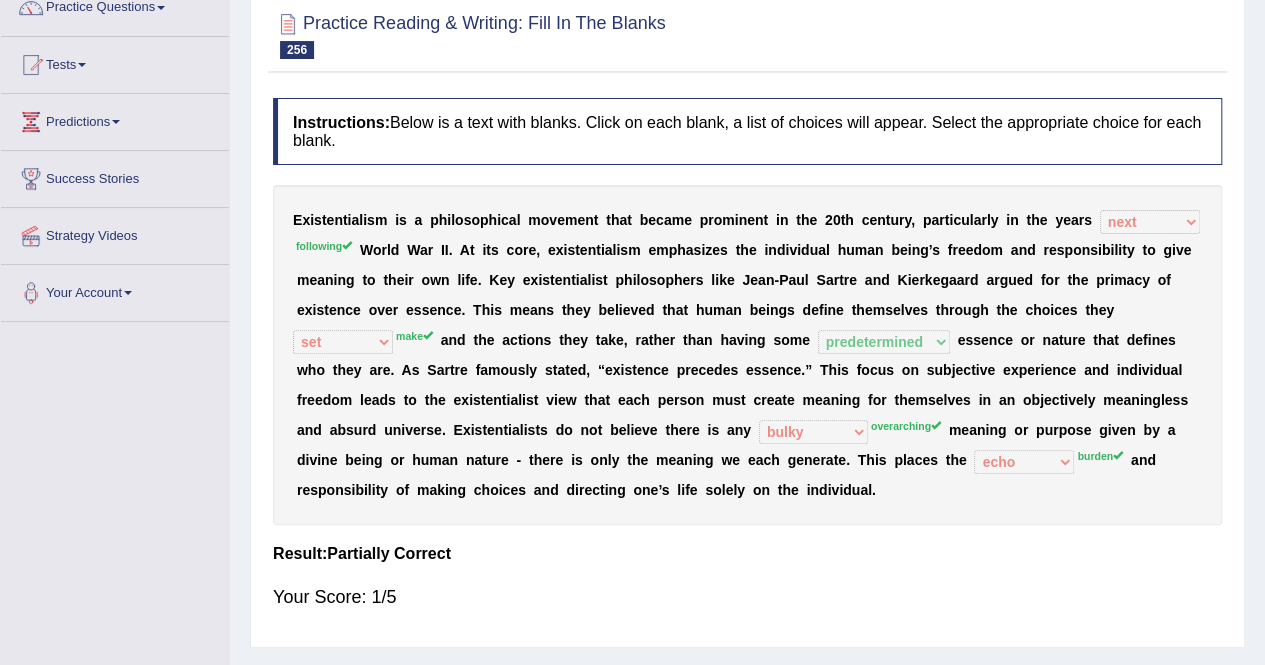 scroll, scrollTop: 0, scrollLeft: 0, axis: both 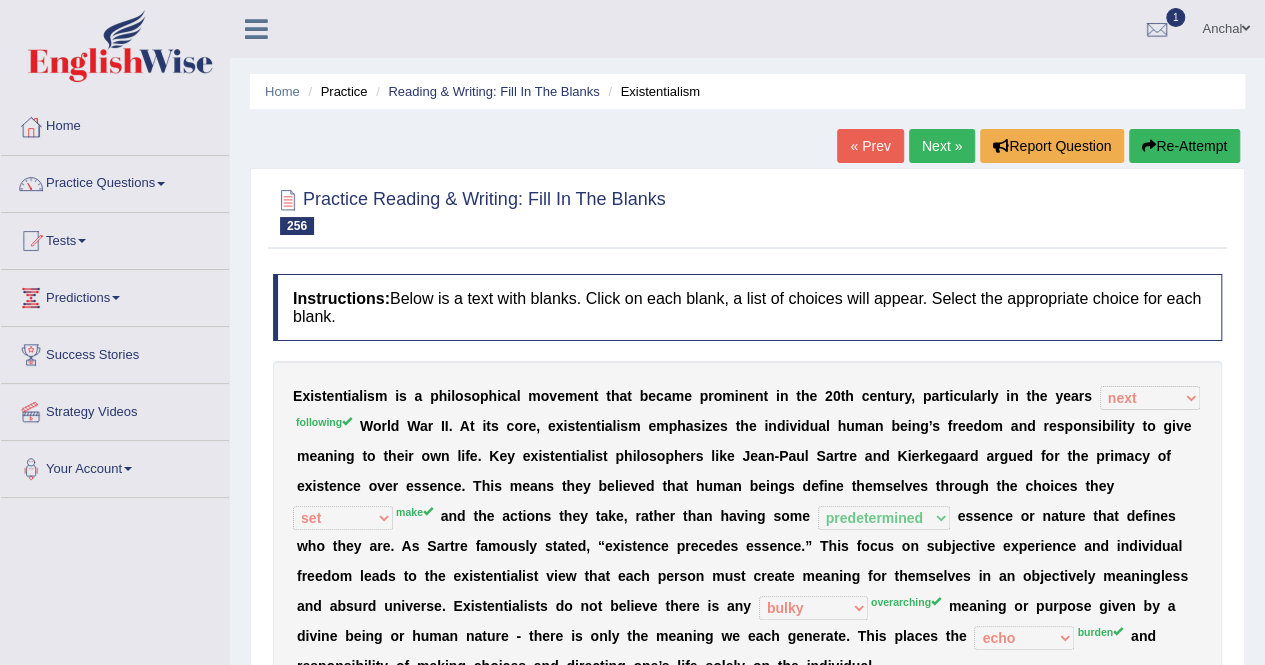 click on "Re-Attempt" at bounding box center [1184, 146] 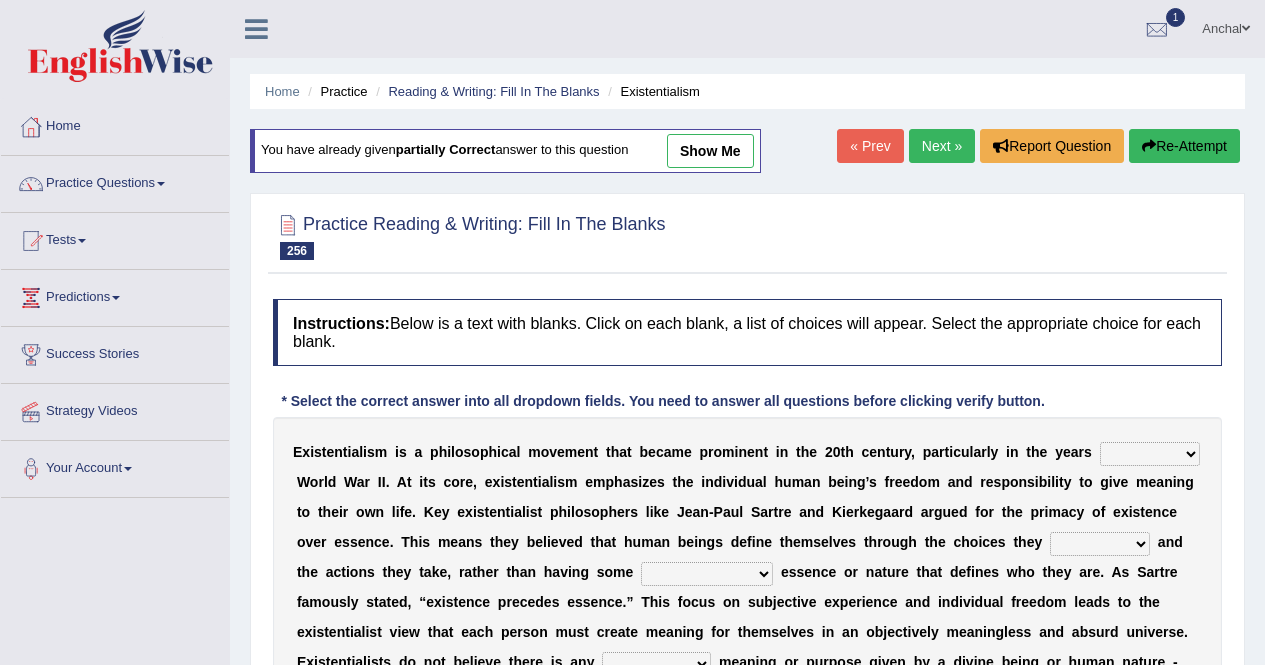 scroll, scrollTop: 100, scrollLeft: 0, axis: vertical 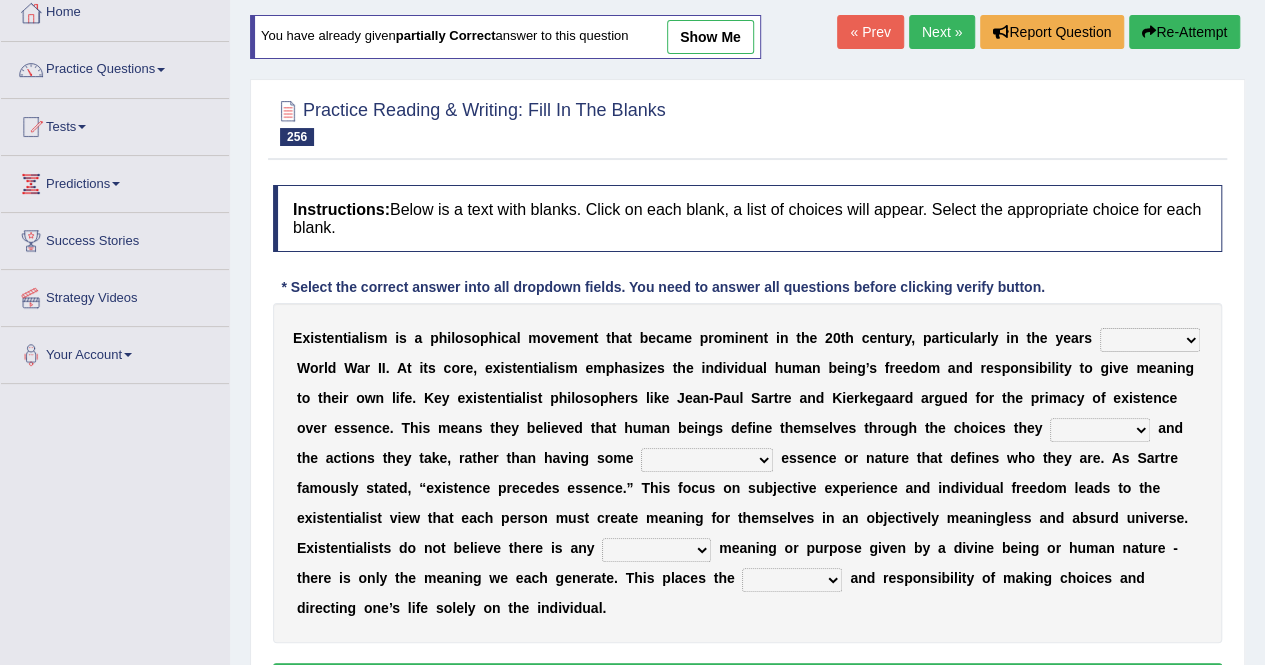 click on "next following posting hereafter" at bounding box center [1150, 340] 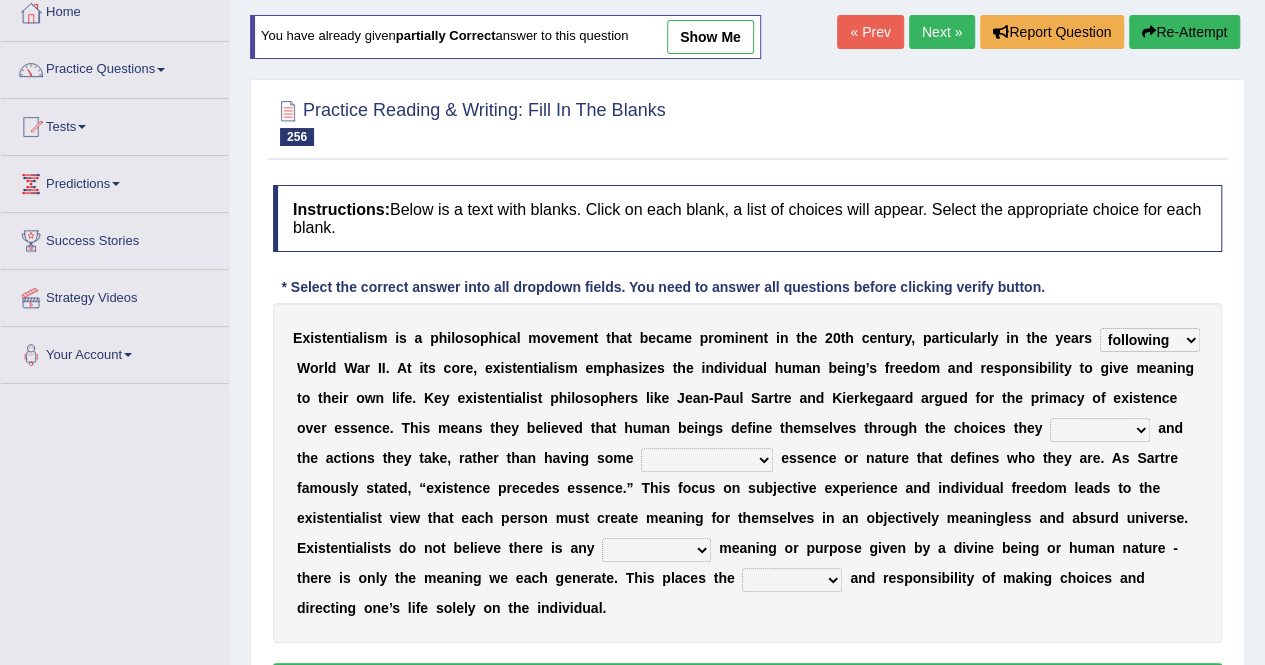 click on "next following posting hereafter" at bounding box center (1150, 340) 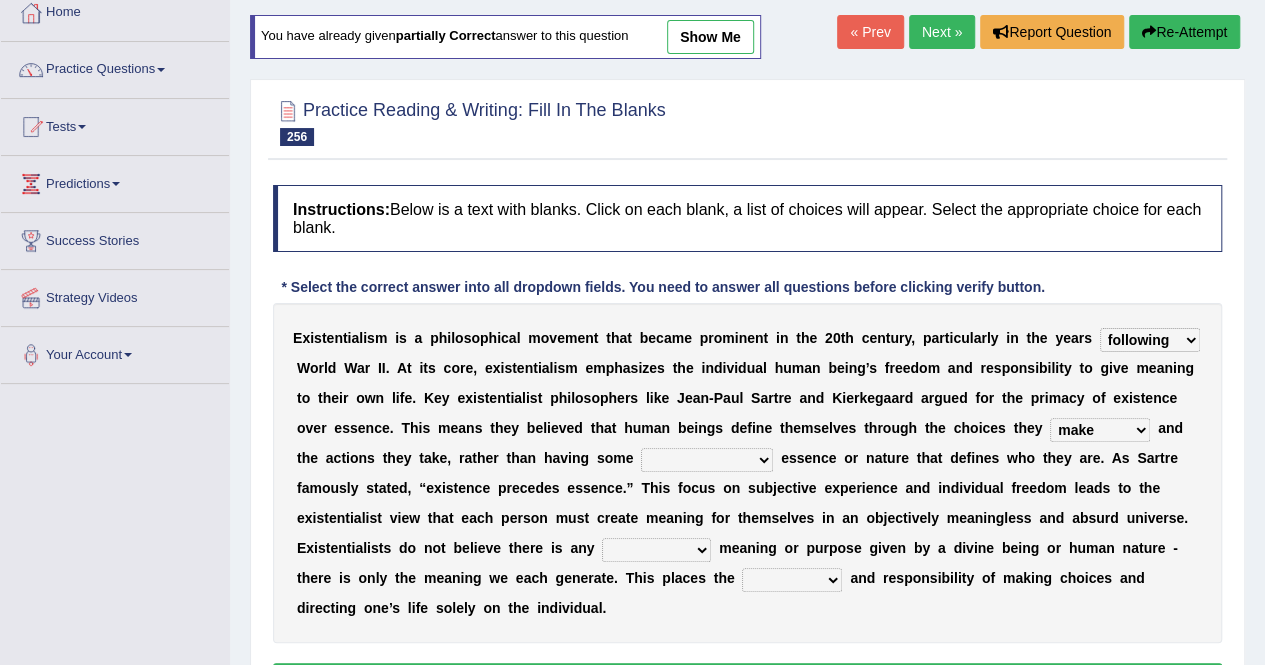 click on "set give make take" at bounding box center (1100, 430) 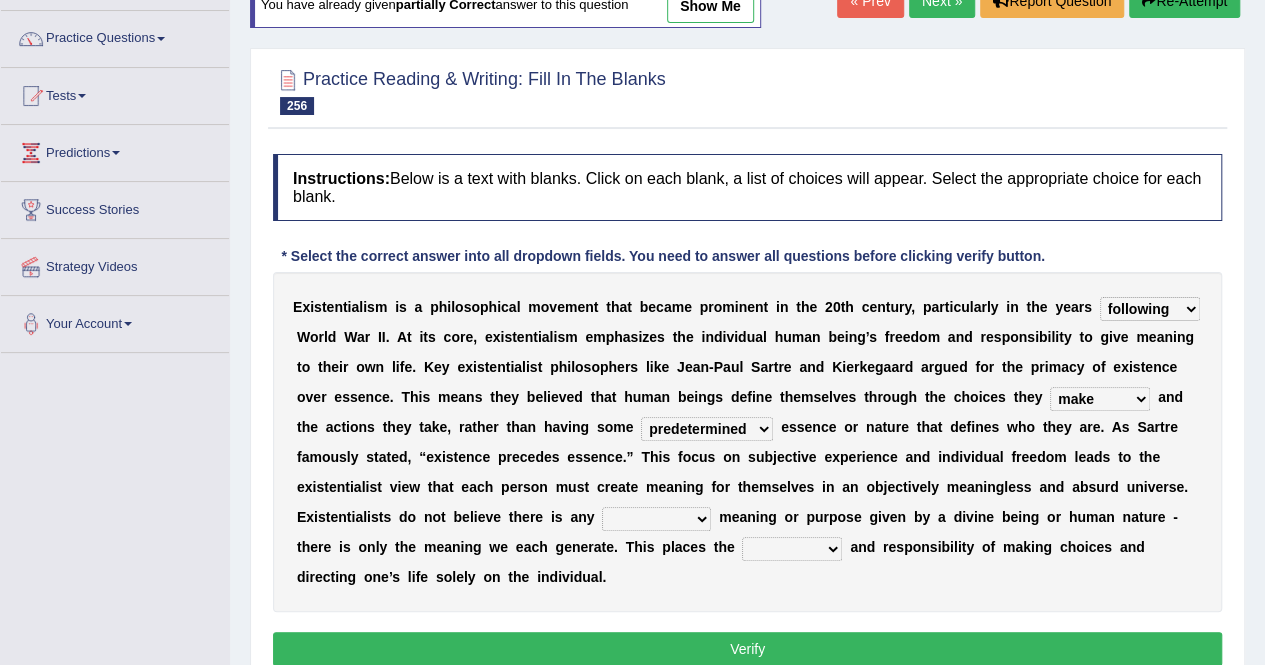 scroll, scrollTop: 144, scrollLeft: 0, axis: vertical 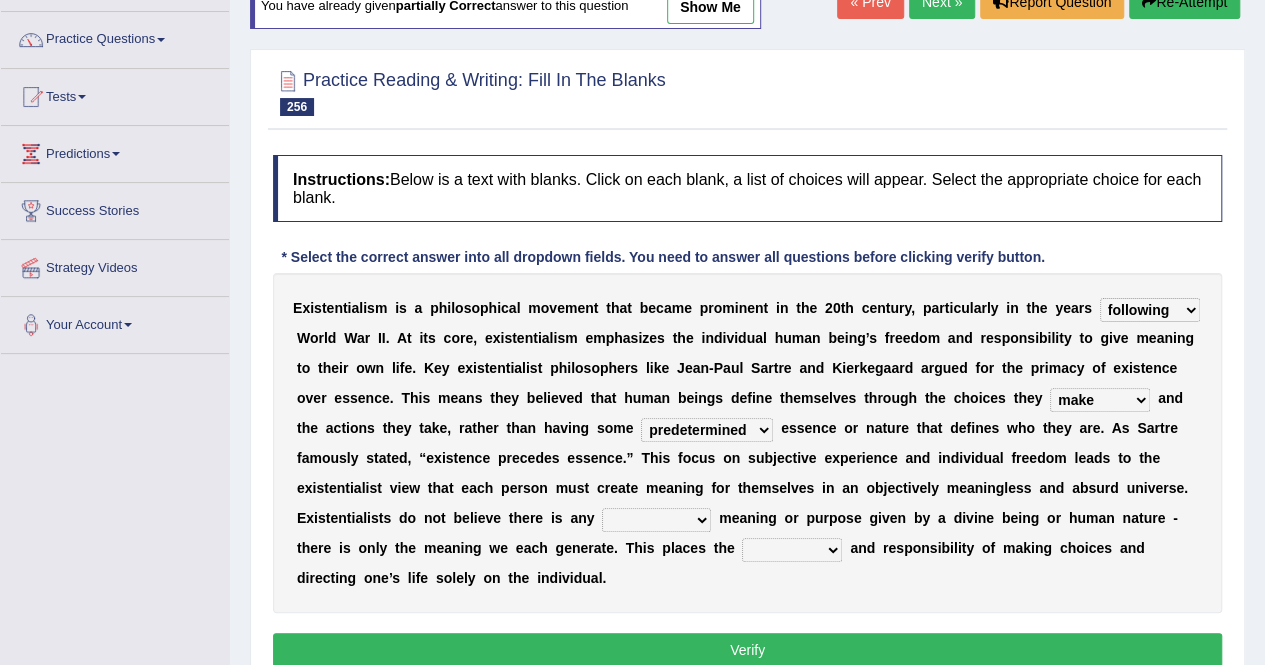 click on "bulky incidental overarching conditional" at bounding box center [656, 520] 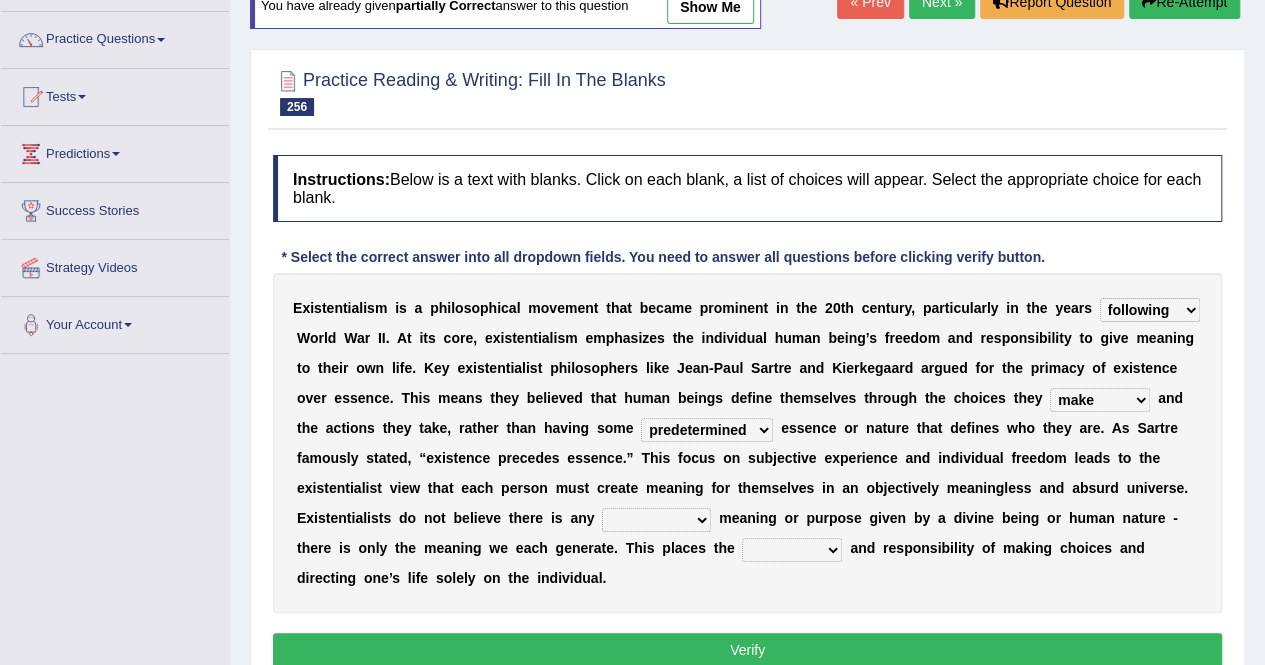 select on "overarching" 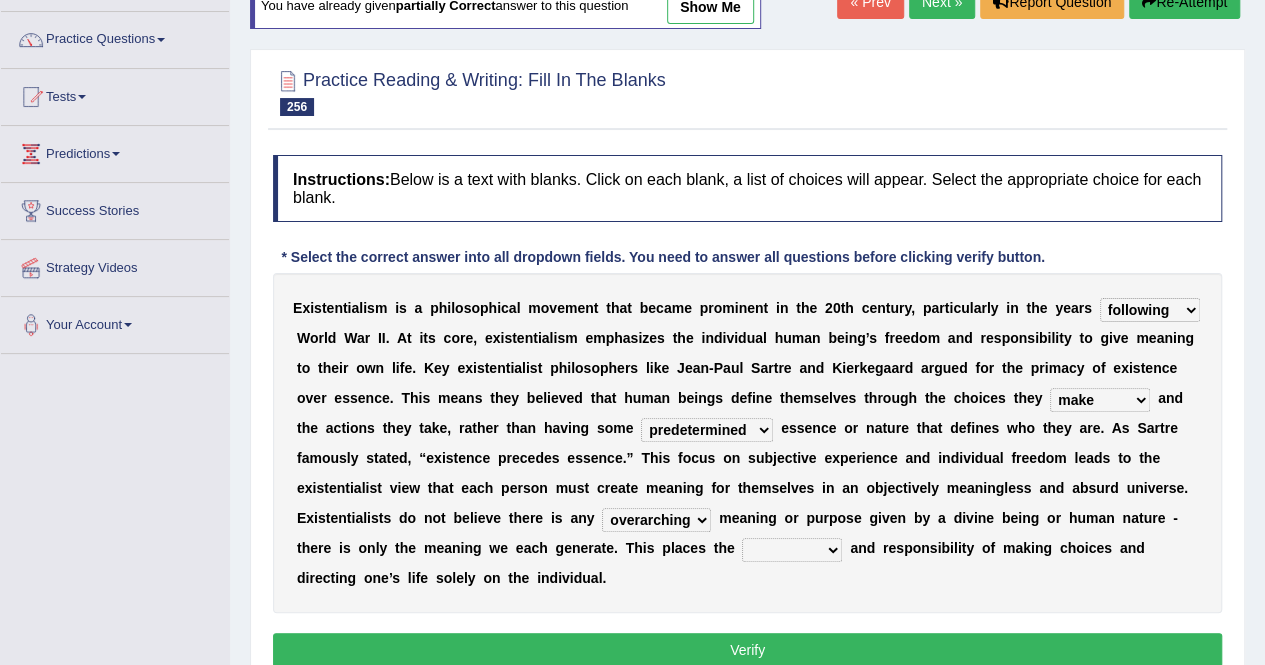 click on "spectacle echo burden career" at bounding box center [792, 550] 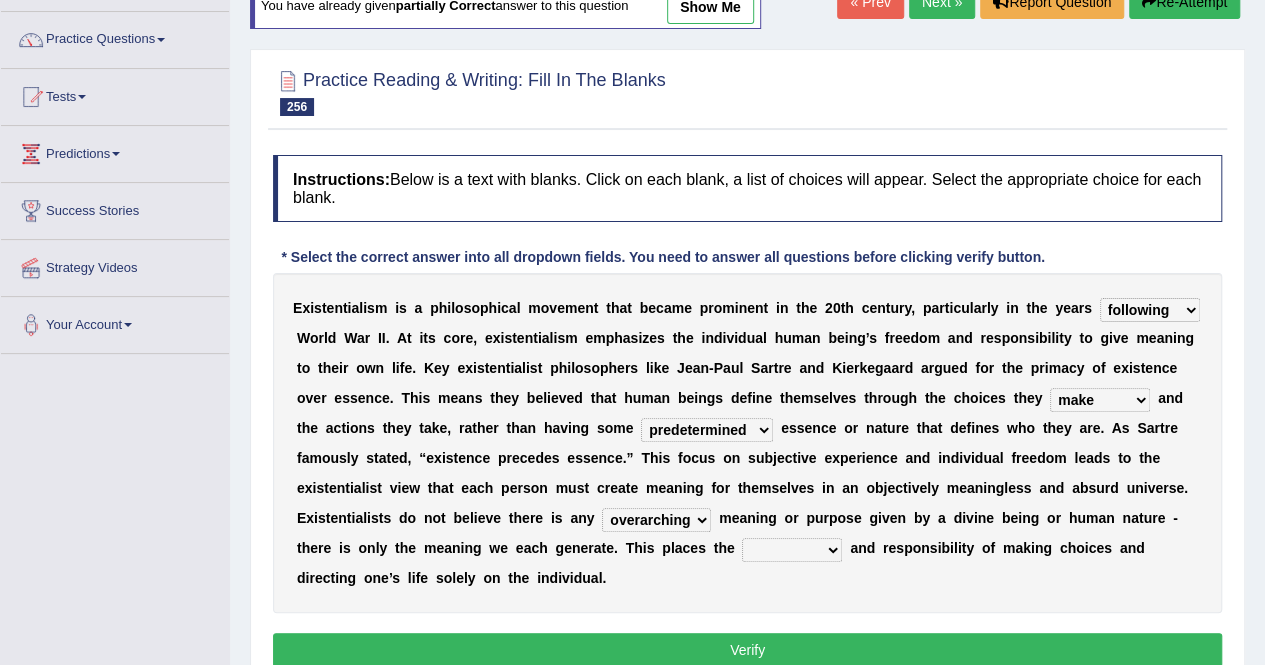 select on "burden" 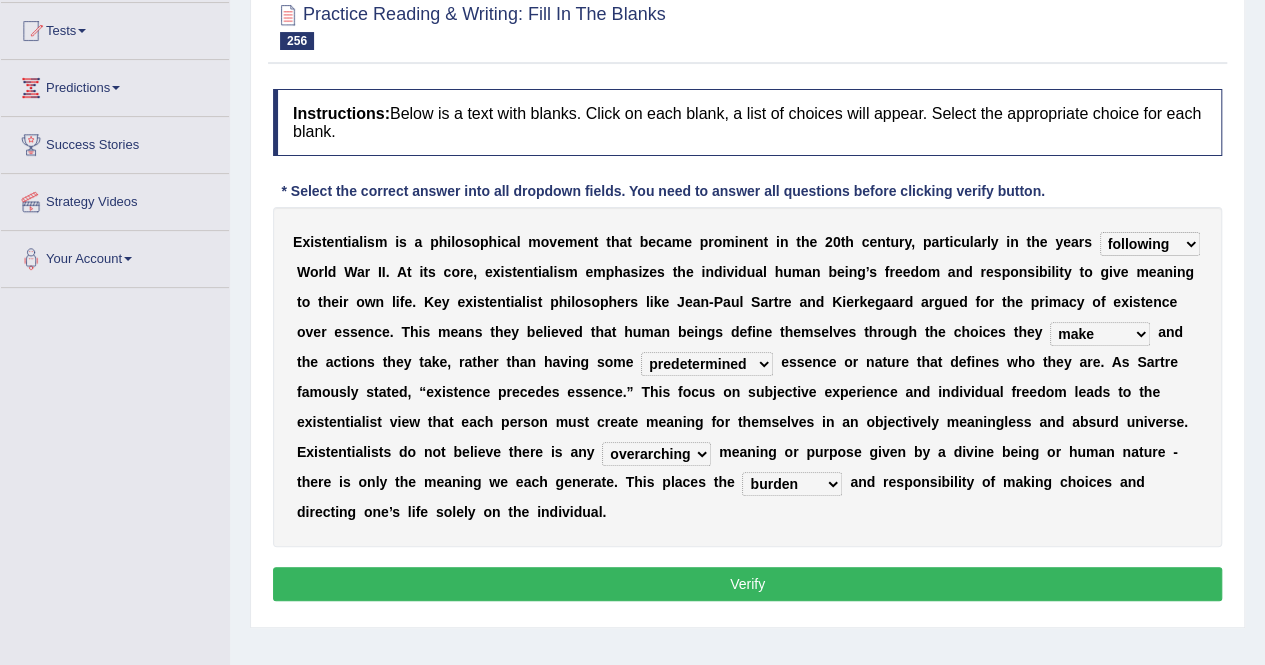 scroll, scrollTop: 197, scrollLeft: 0, axis: vertical 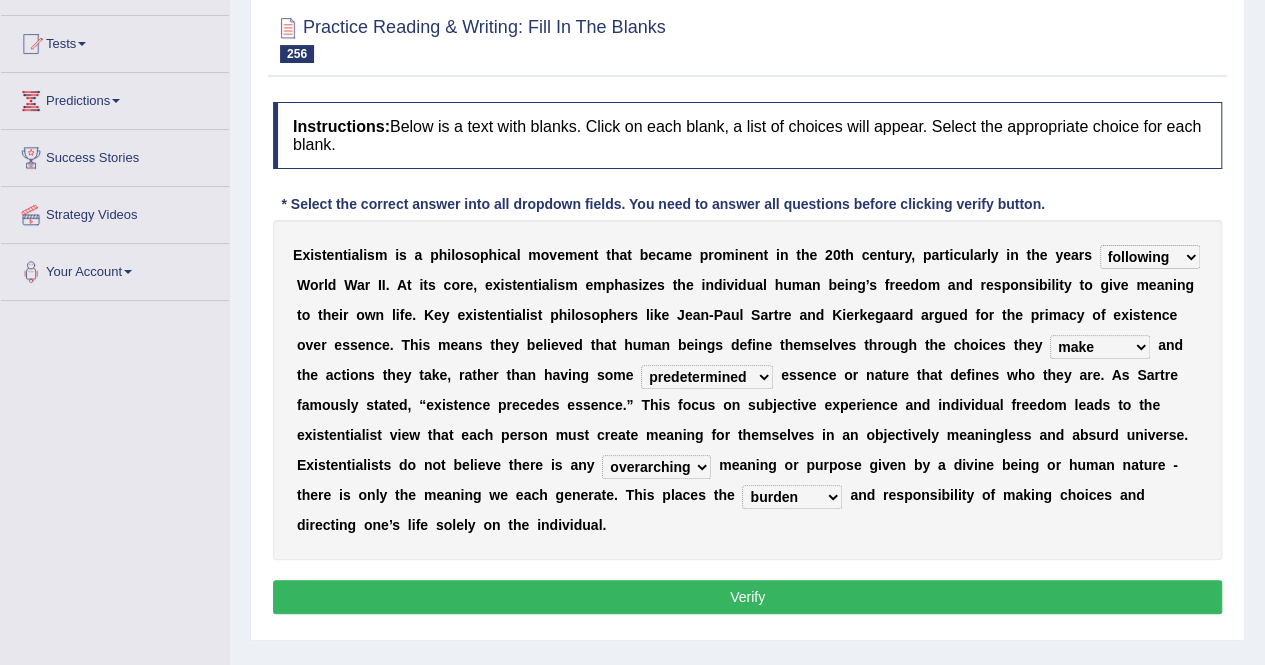 click on "Verify" at bounding box center (747, 597) 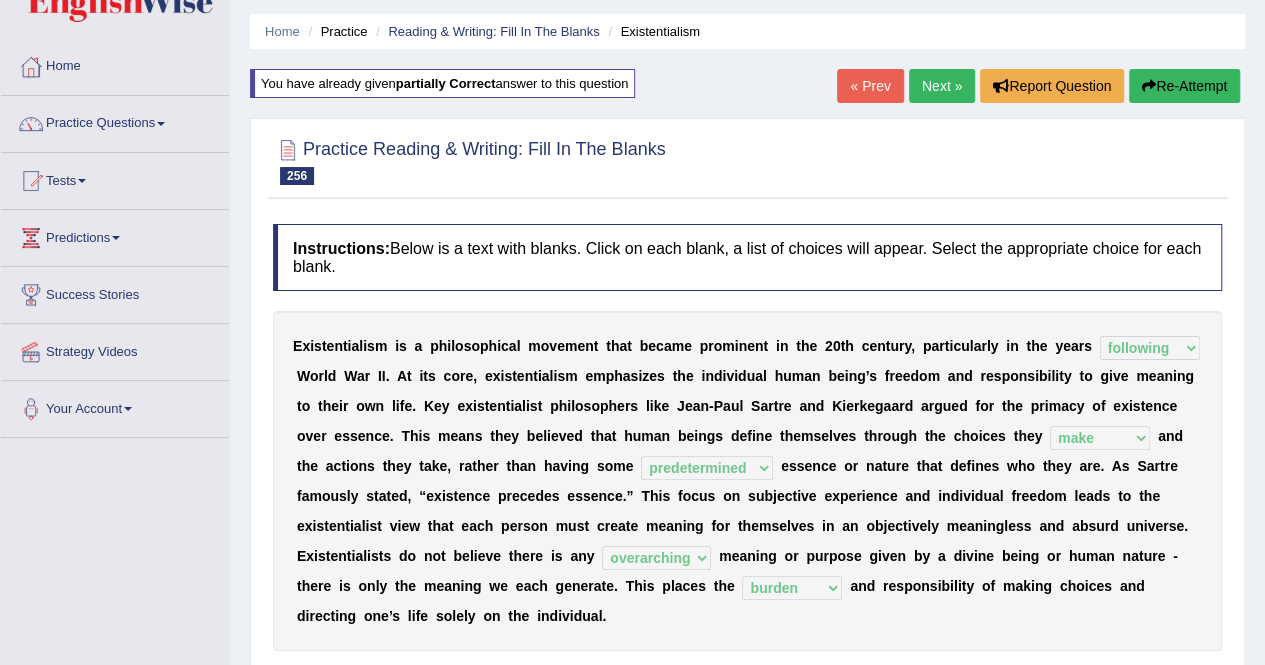 scroll, scrollTop: 0, scrollLeft: 0, axis: both 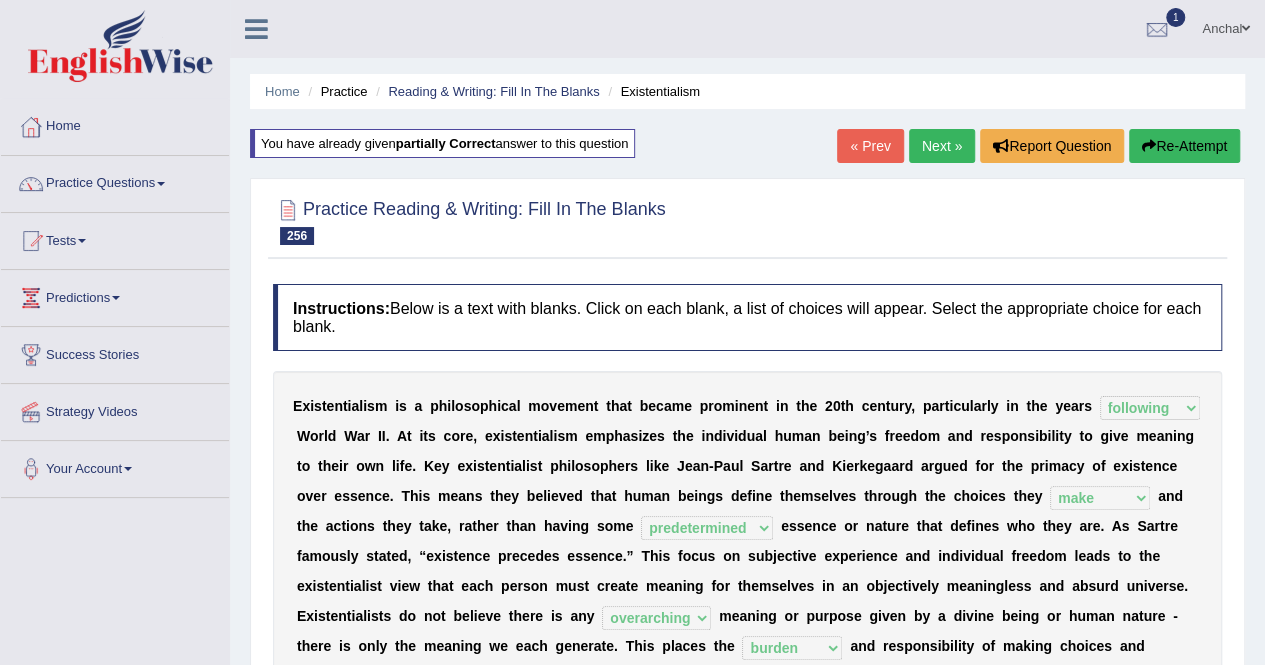 click on "Next »" at bounding box center [942, 146] 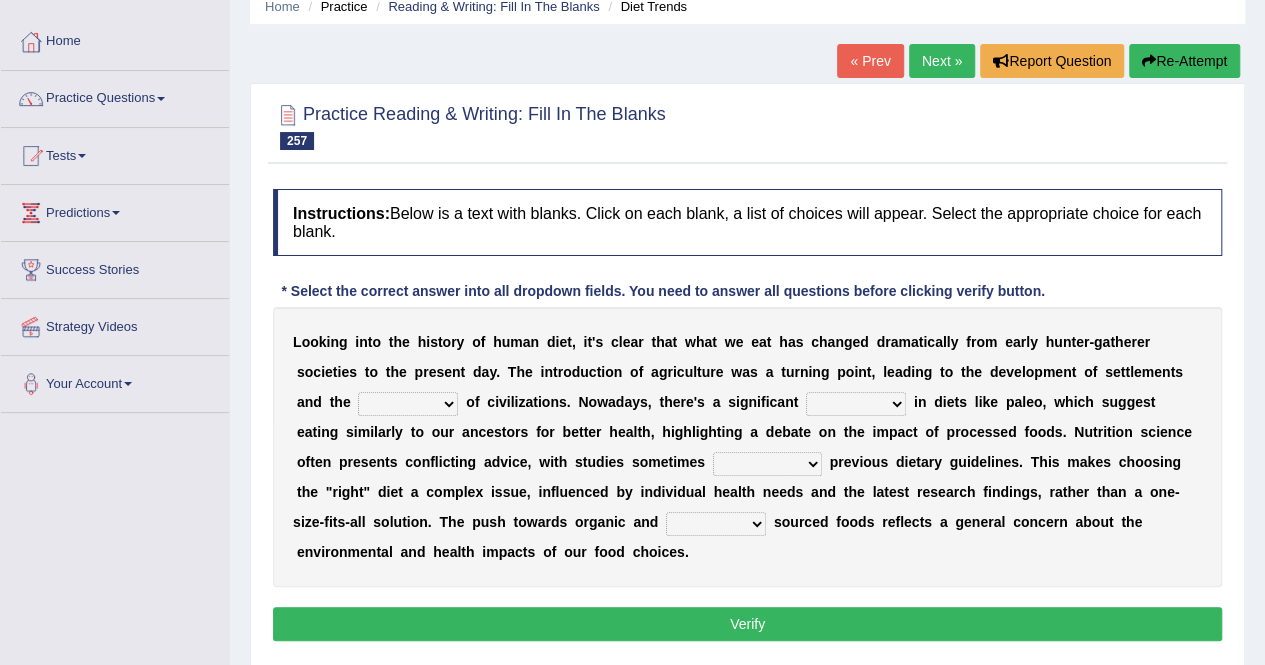 scroll, scrollTop: 0, scrollLeft: 0, axis: both 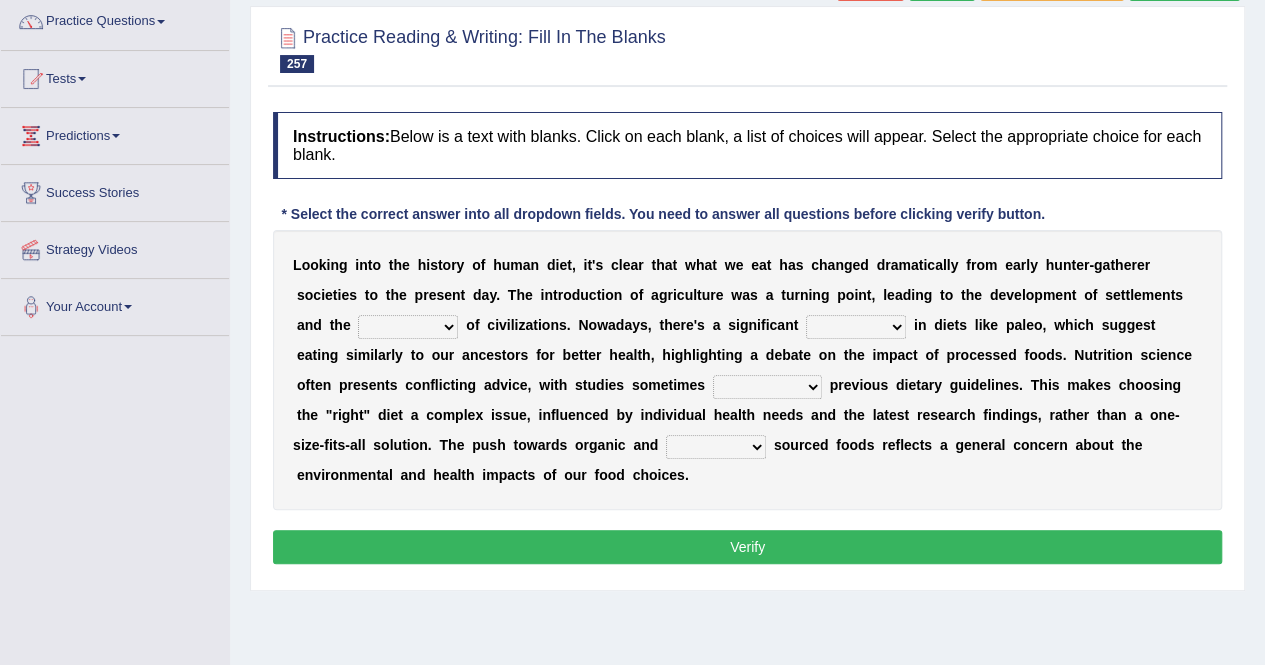 click on "density climb rise work" at bounding box center (408, 327) 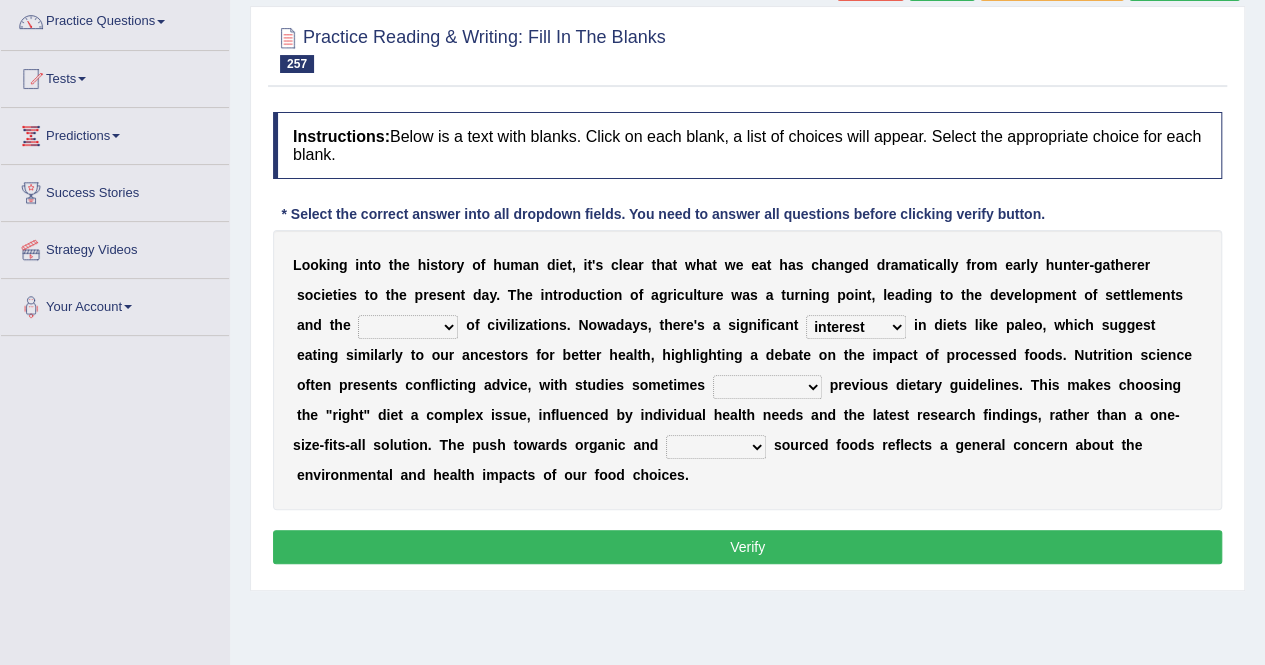click on "surplus disregard interest approval" at bounding box center (856, 327) 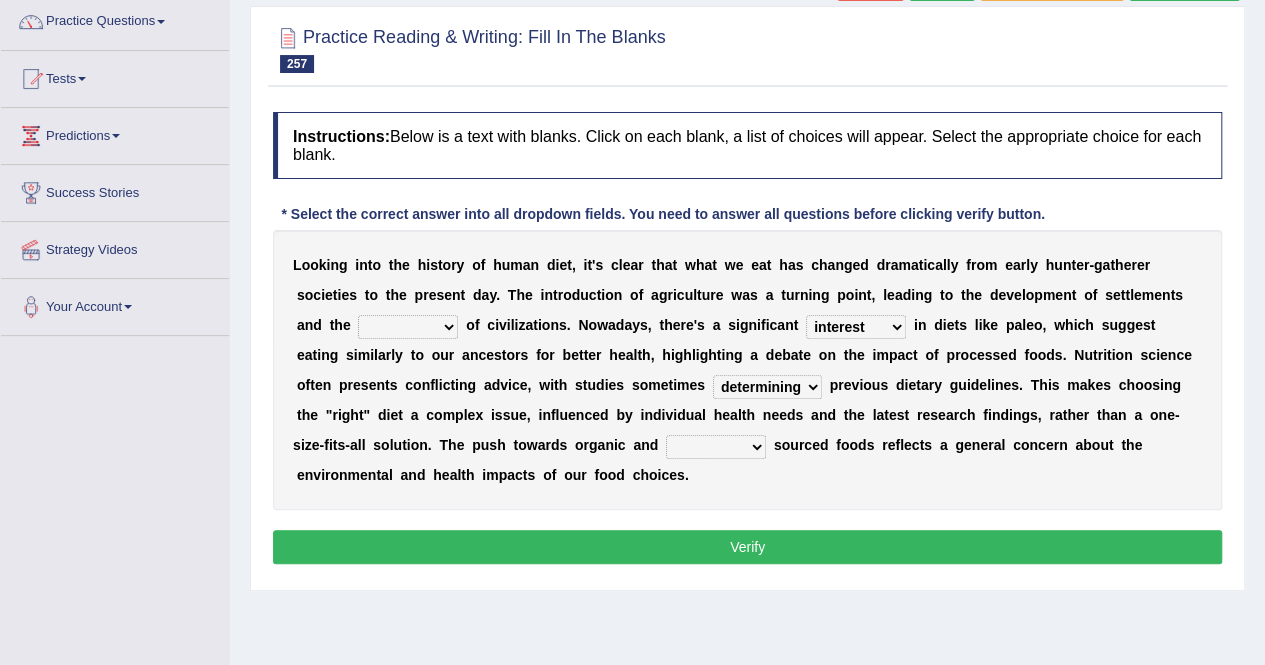 click on "calling overturning determining expecting" at bounding box center [767, 387] 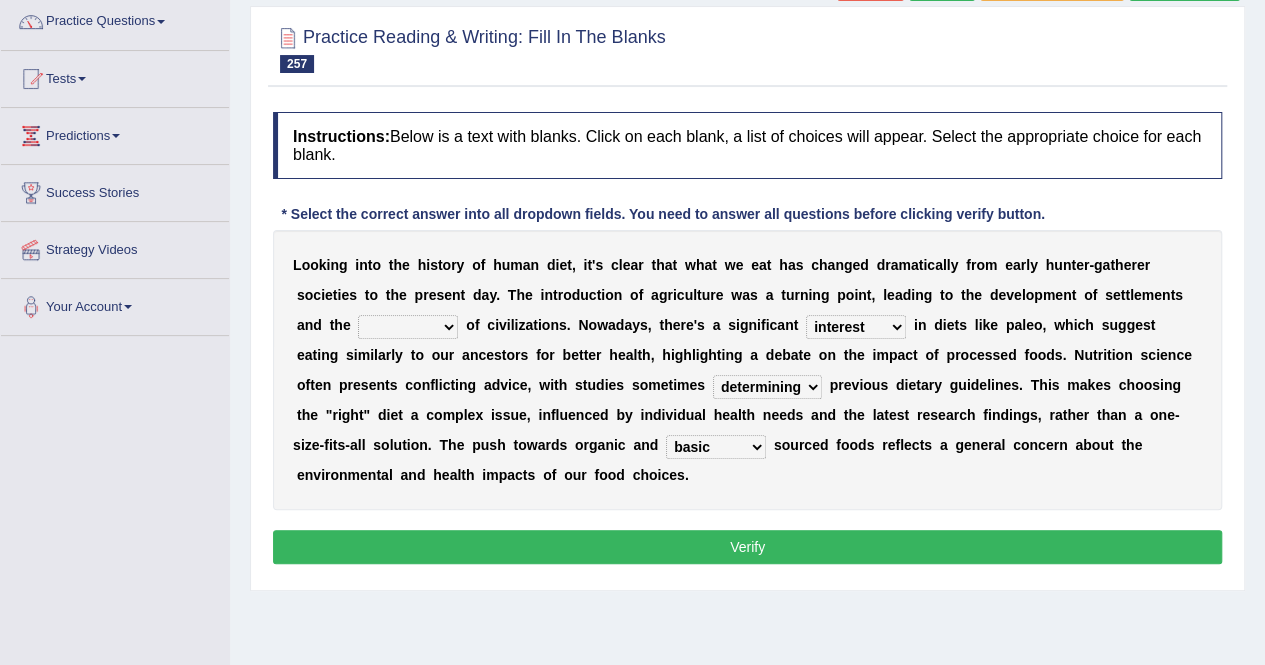 click on "basically locally local basic" at bounding box center [716, 447] 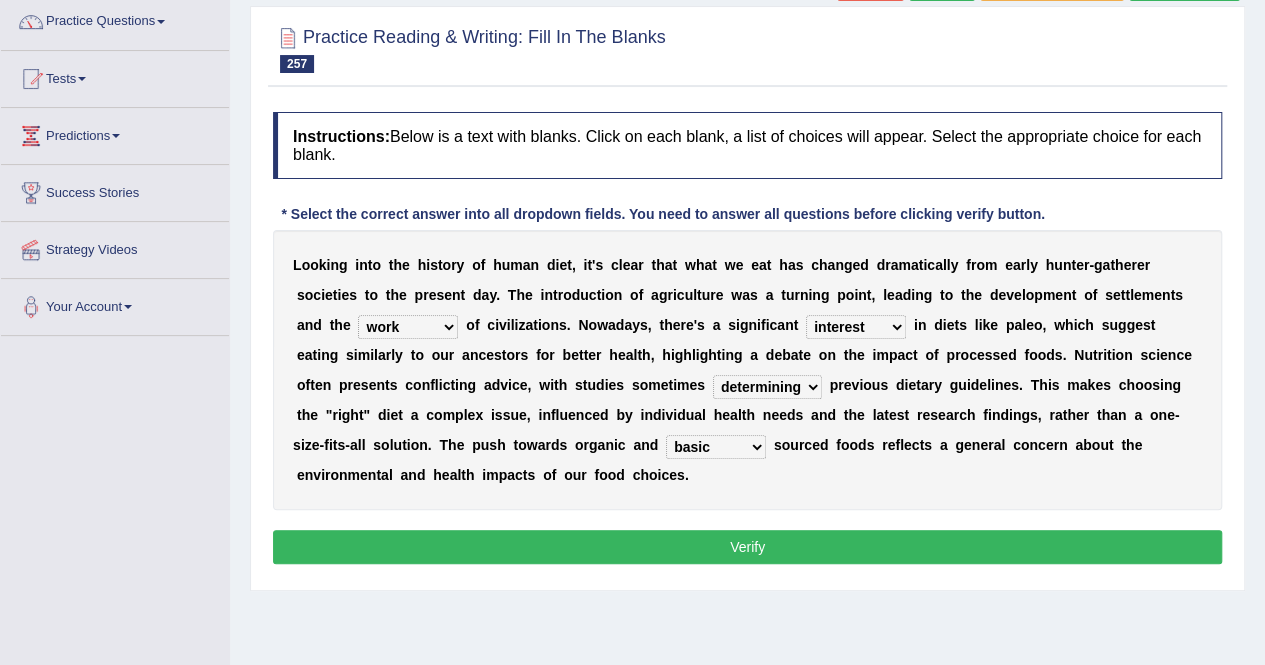 click on "density climb rise work" at bounding box center [408, 327] 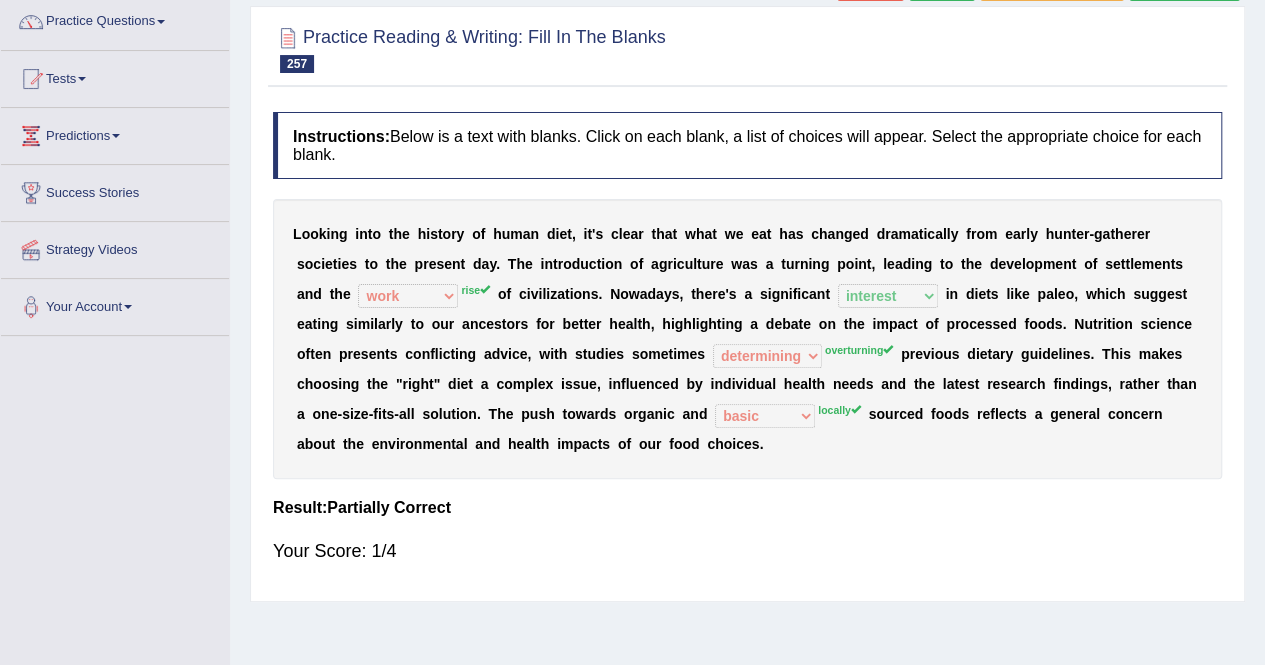 scroll, scrollTop: 0, scrollLeft: 0, axis: both 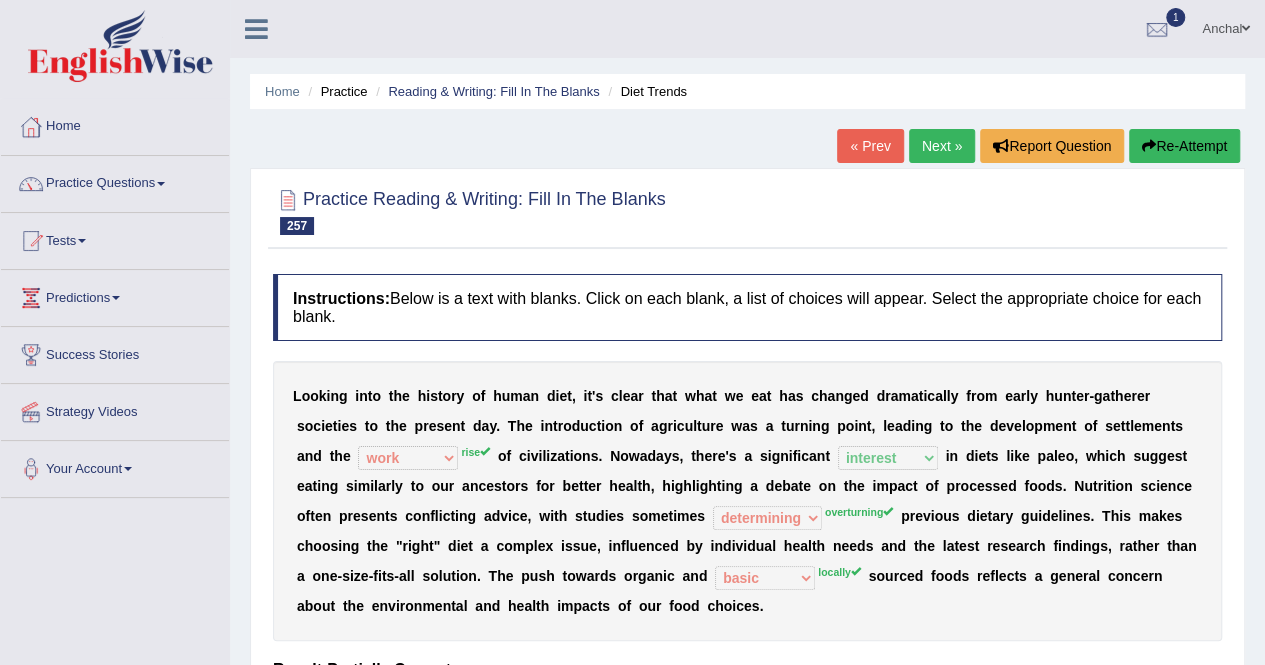 click on "Re-Attempt" at bounding box center (1184, 146) 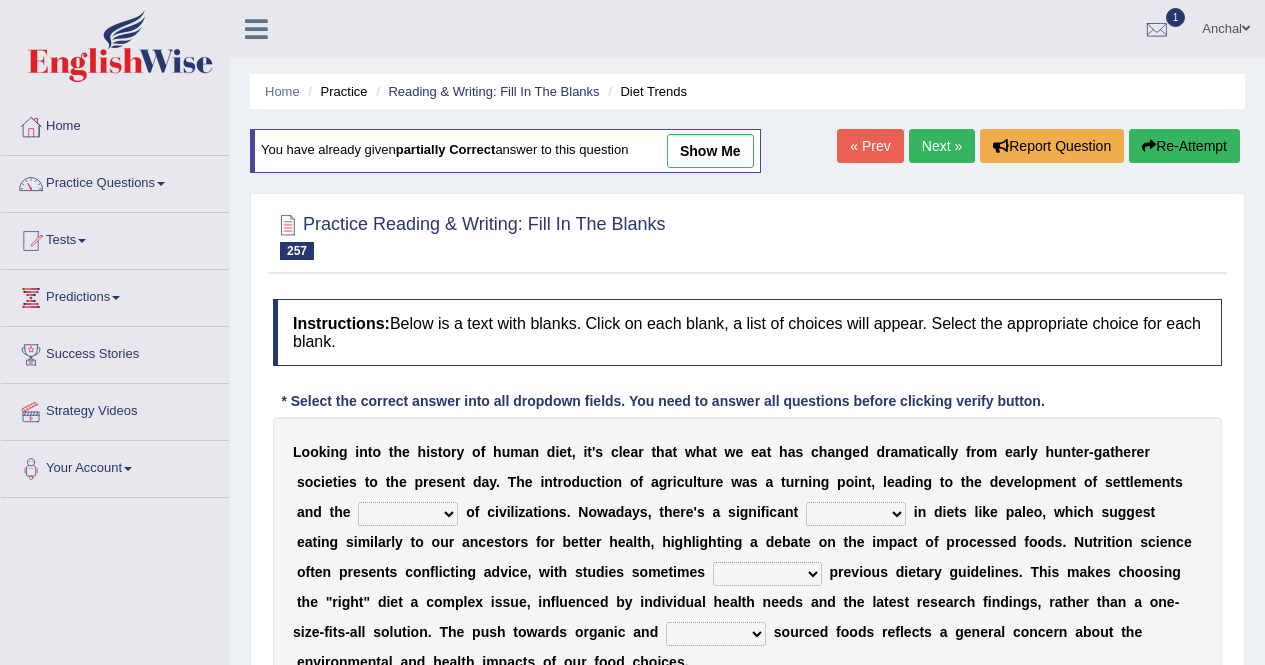 scroll, scrollTop: 0, scrollLeft: 0, axis: both 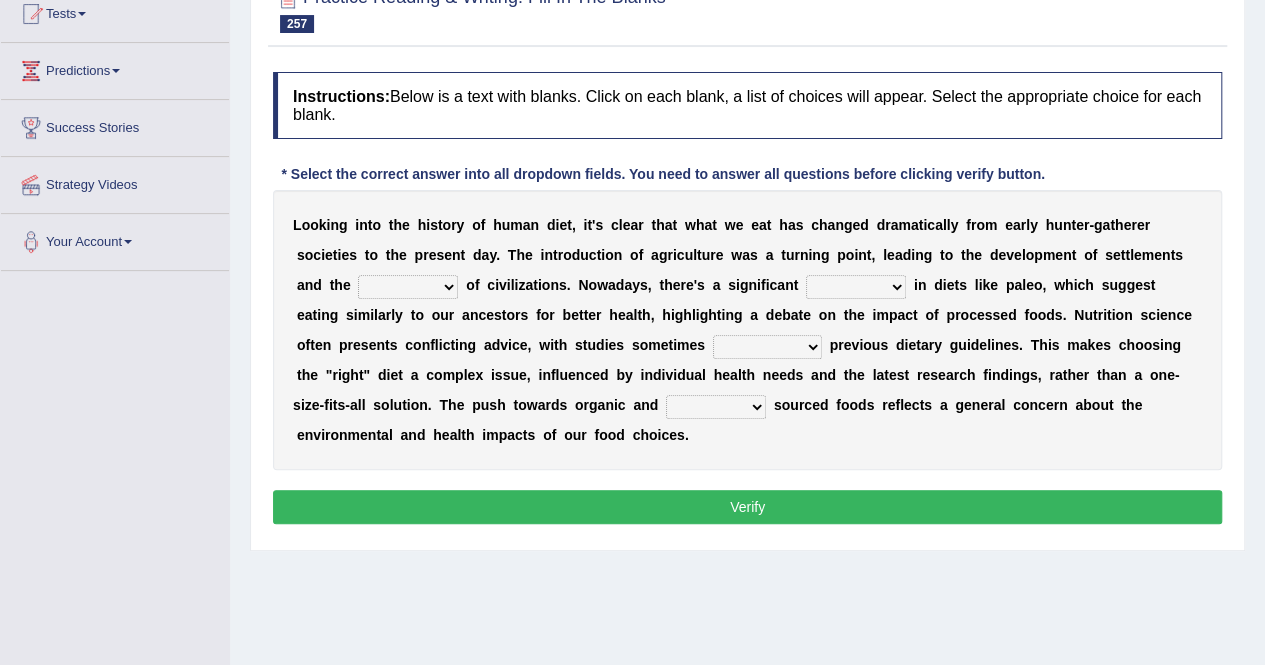 click on "density climb rise work" at bounding box center [408, 287] 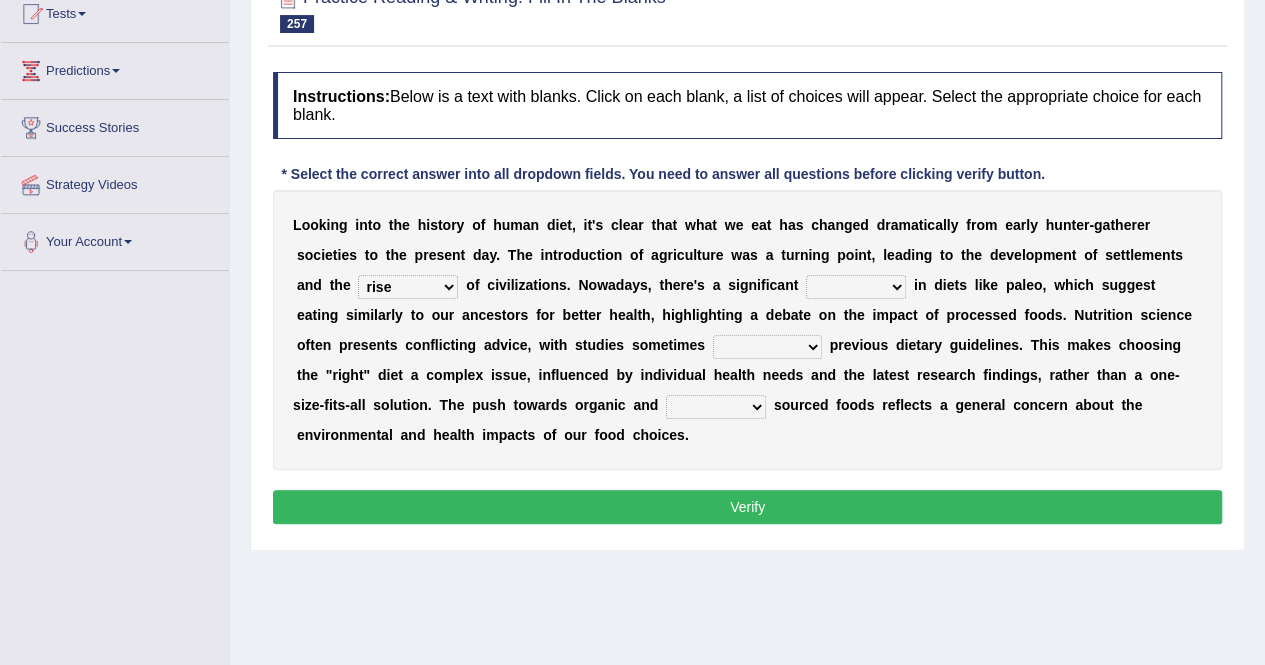 click on "density climb rise work" at bounding box center [408, 287] 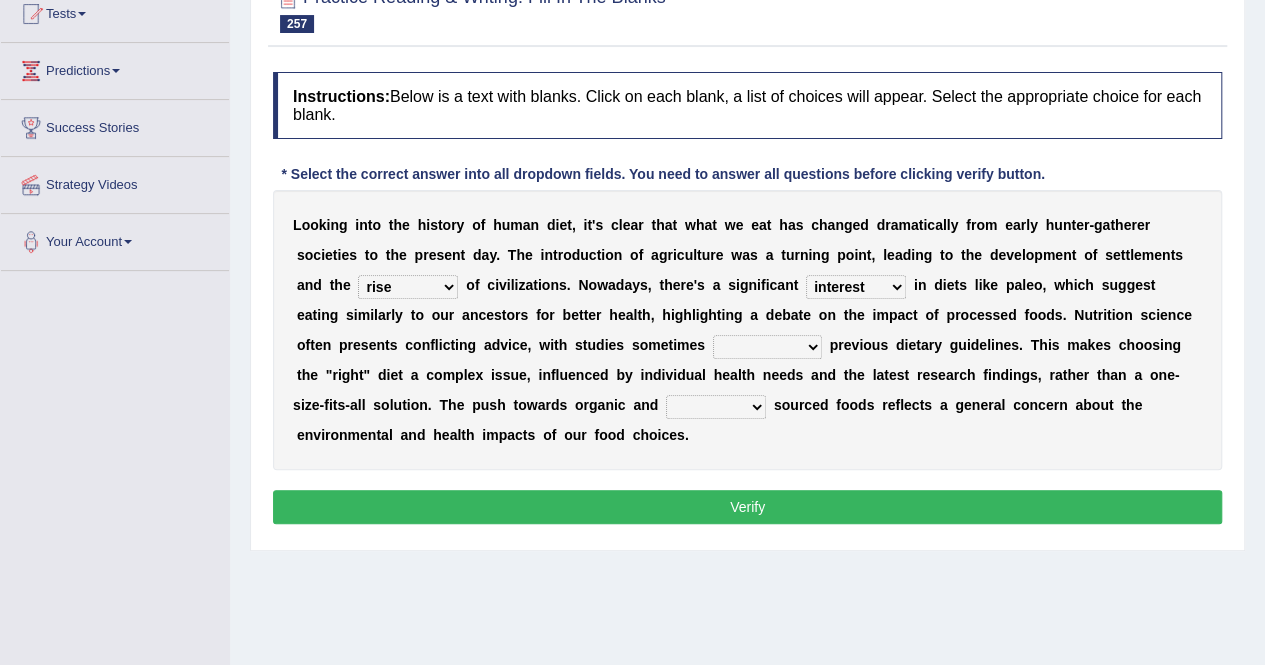 click on "calling overturning determining expecting" at bounding box center [767, 347] 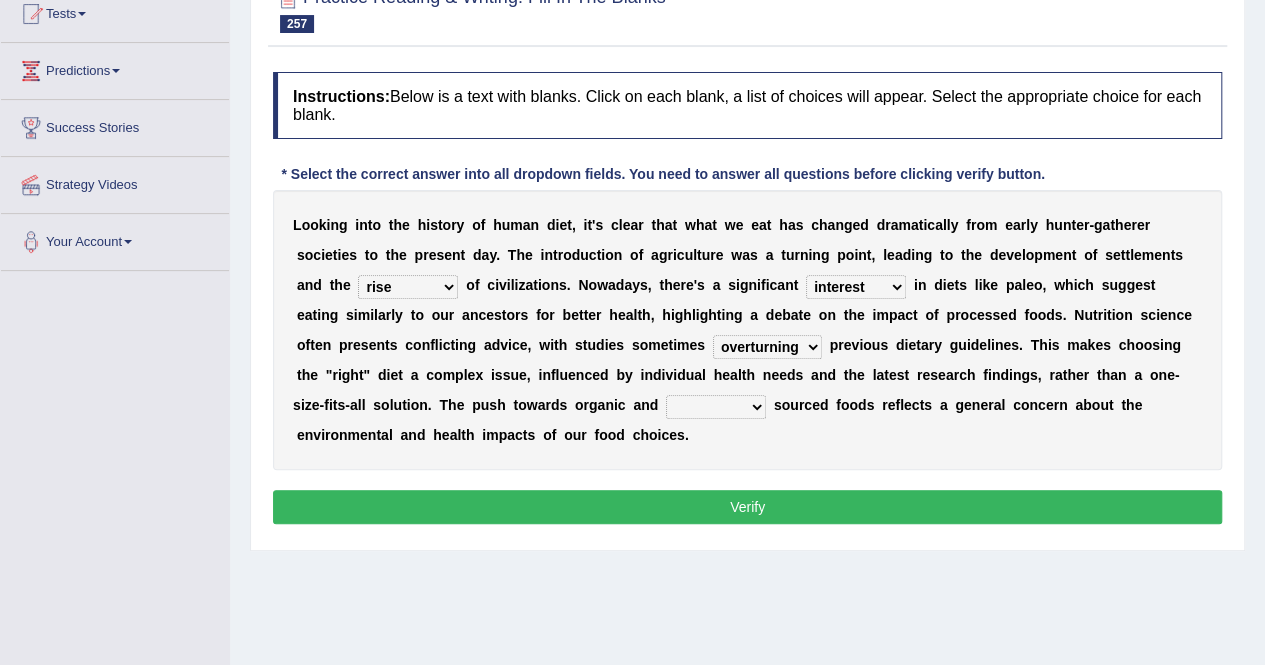 click on "calling overturning determining expecting" at bounding box center [767, 347] 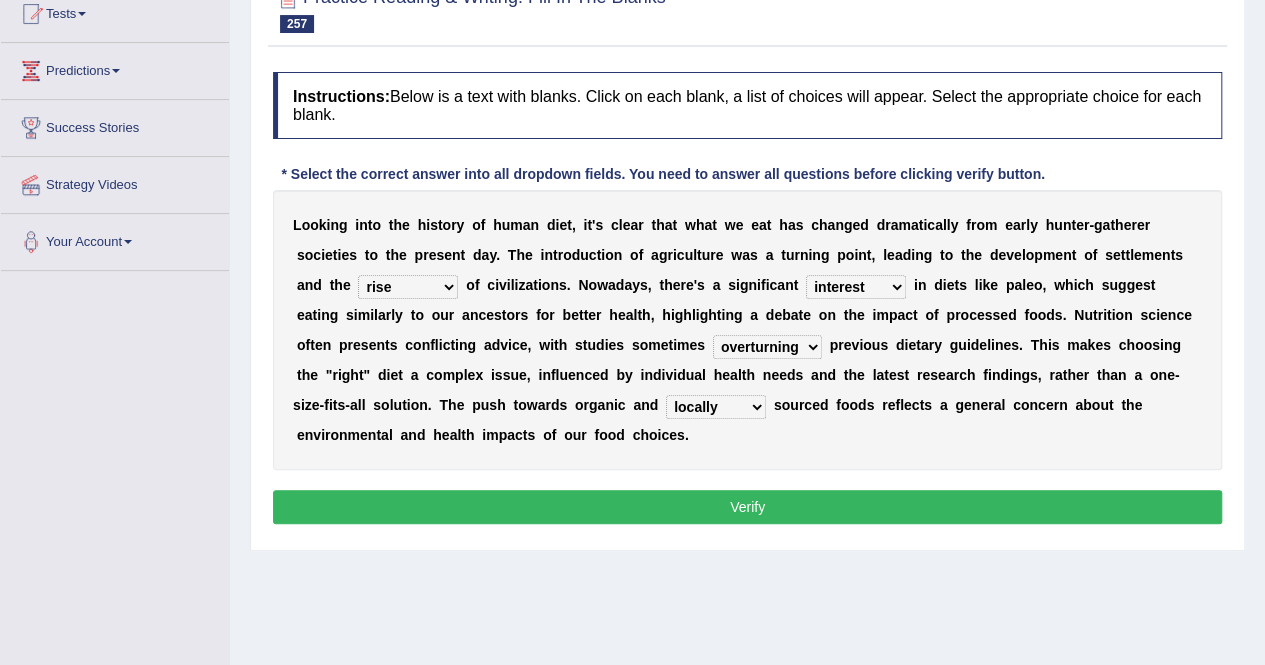 click on "basically locally local basic" at bounding box center [716, 407] 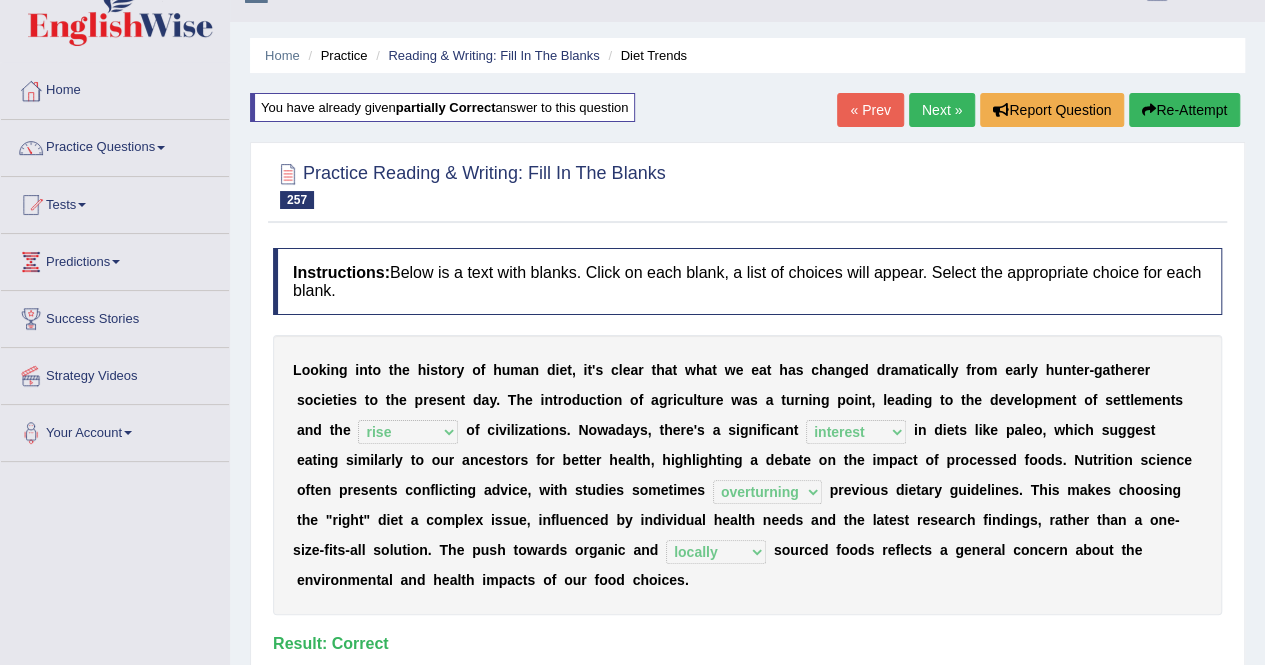 scroll, scrollTop: 35, scrollLeft: 0, axis: vertical 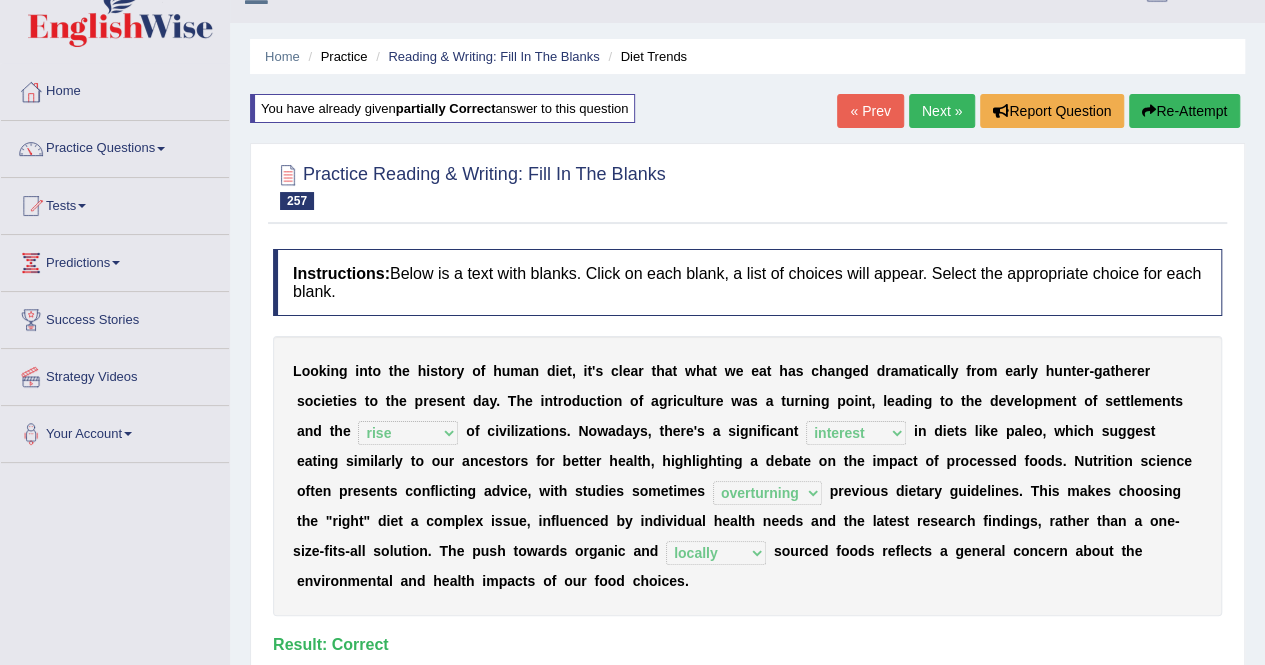 click on "Next »" at bounding box center (942, 111) 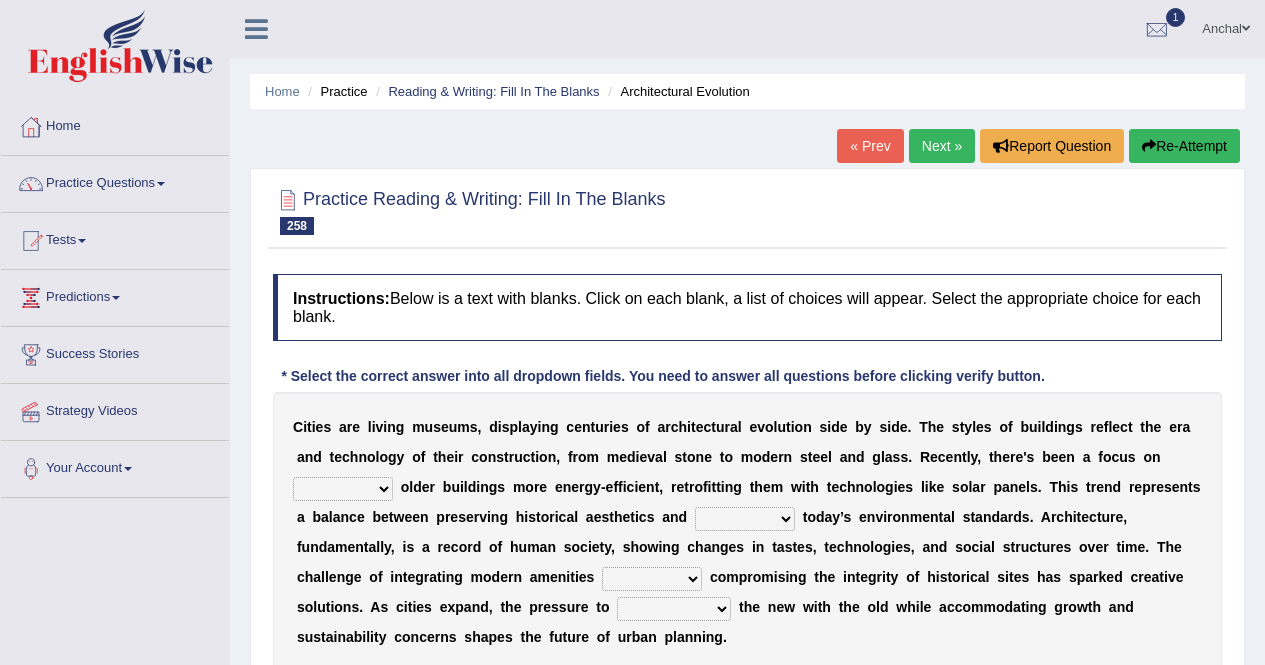 scroll, scrollTop: 0, scrollLeft: 0, axis: both 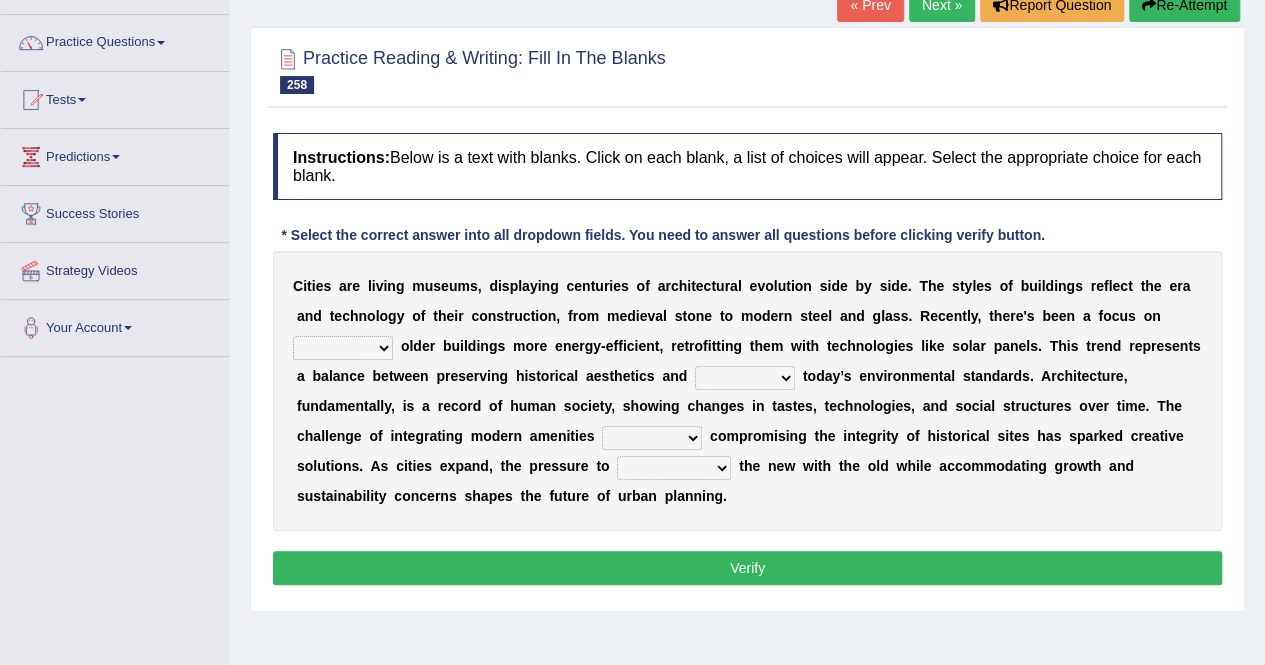 click on "making building taking hiring" at bounding box center (343, 348) 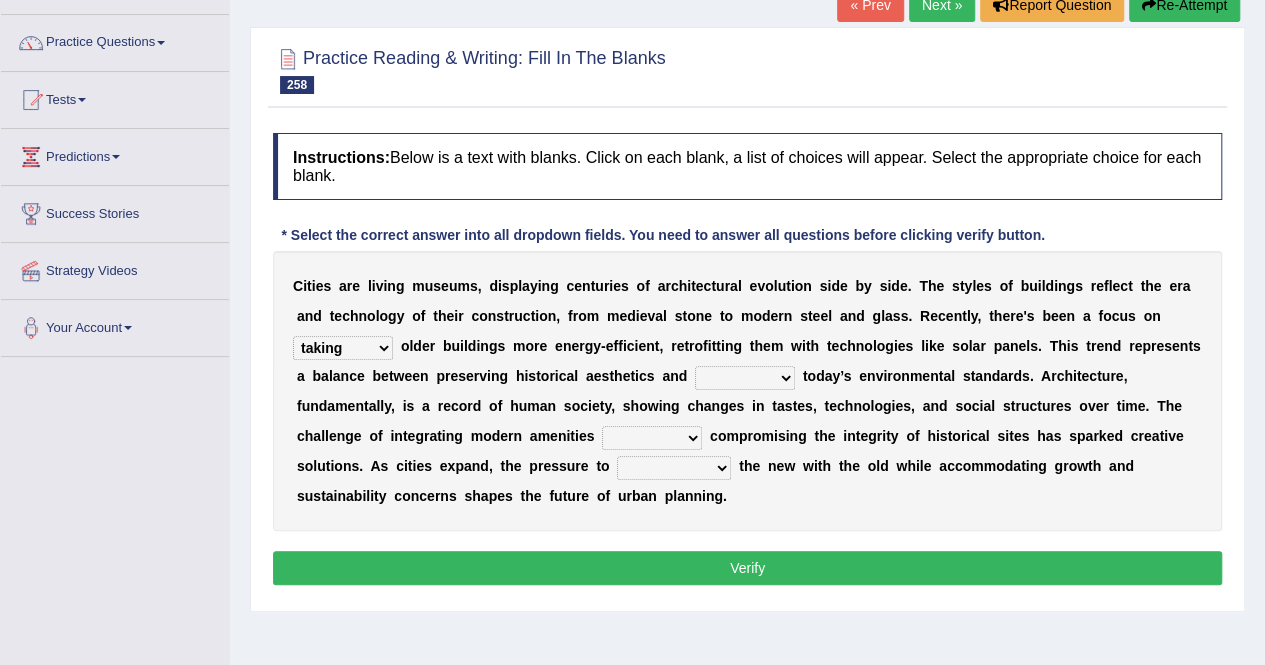 click on "making building taking hiring" at bounding box center (343, 348) 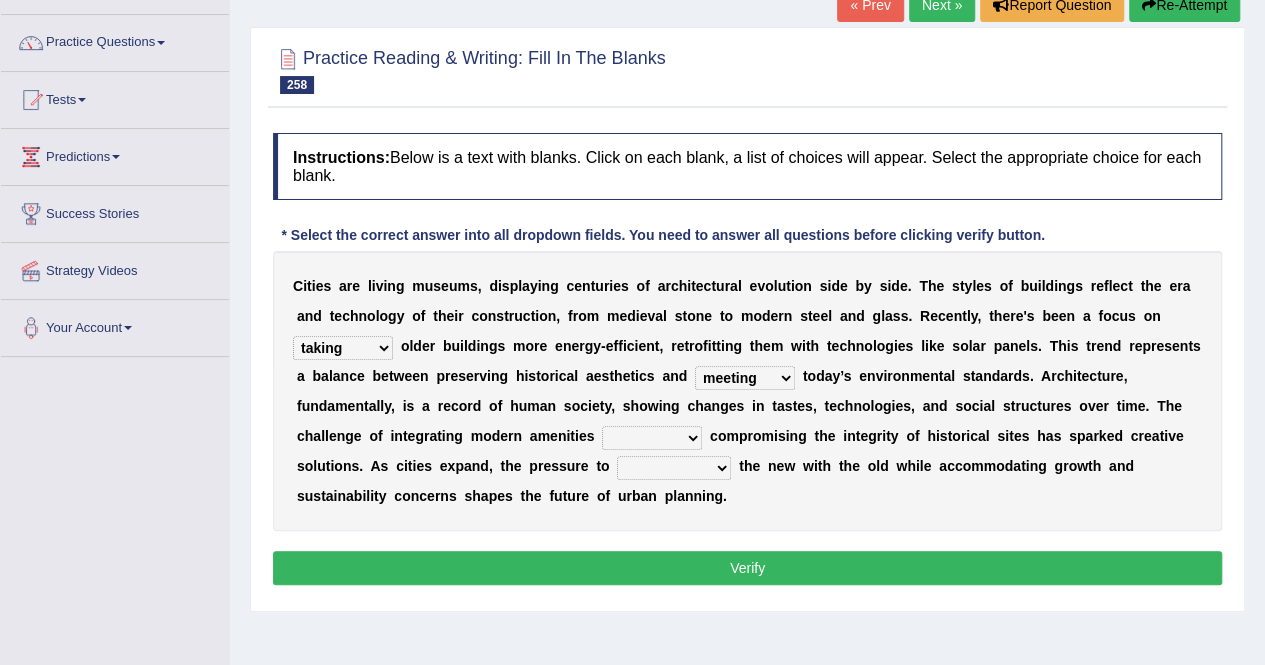 click on "searching starting investing meeting" at bounding box center (745, 378) 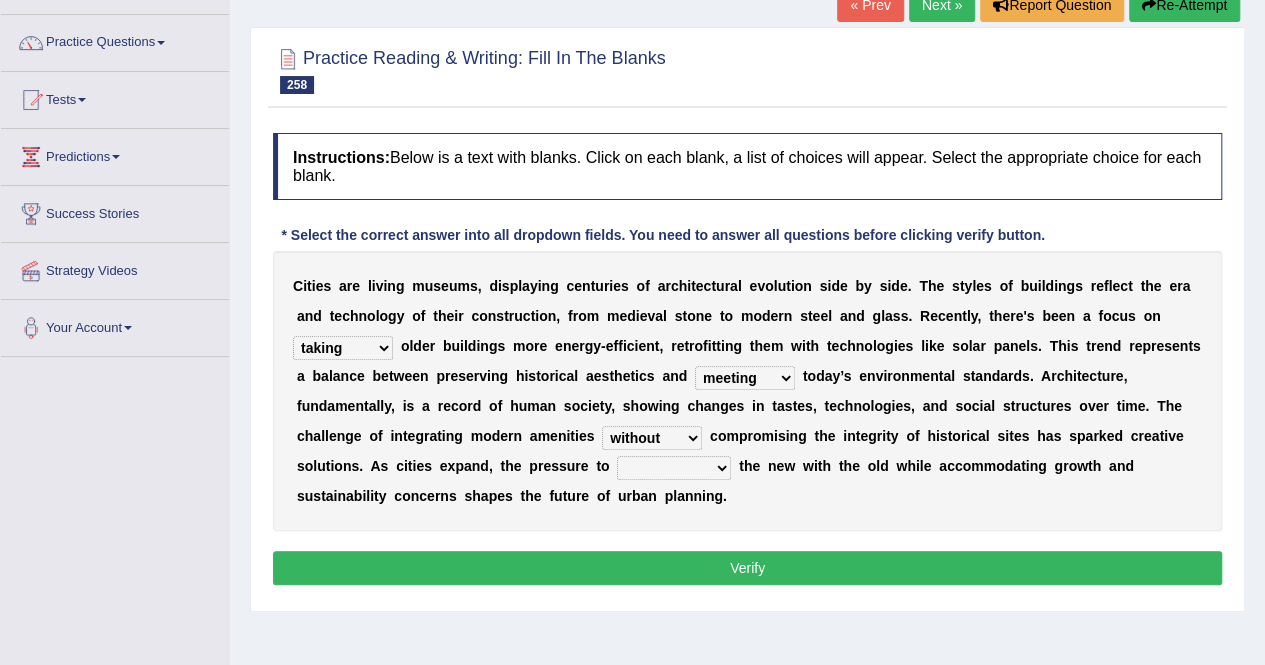 click on "by due to without under" at bounding box center [652, 438] 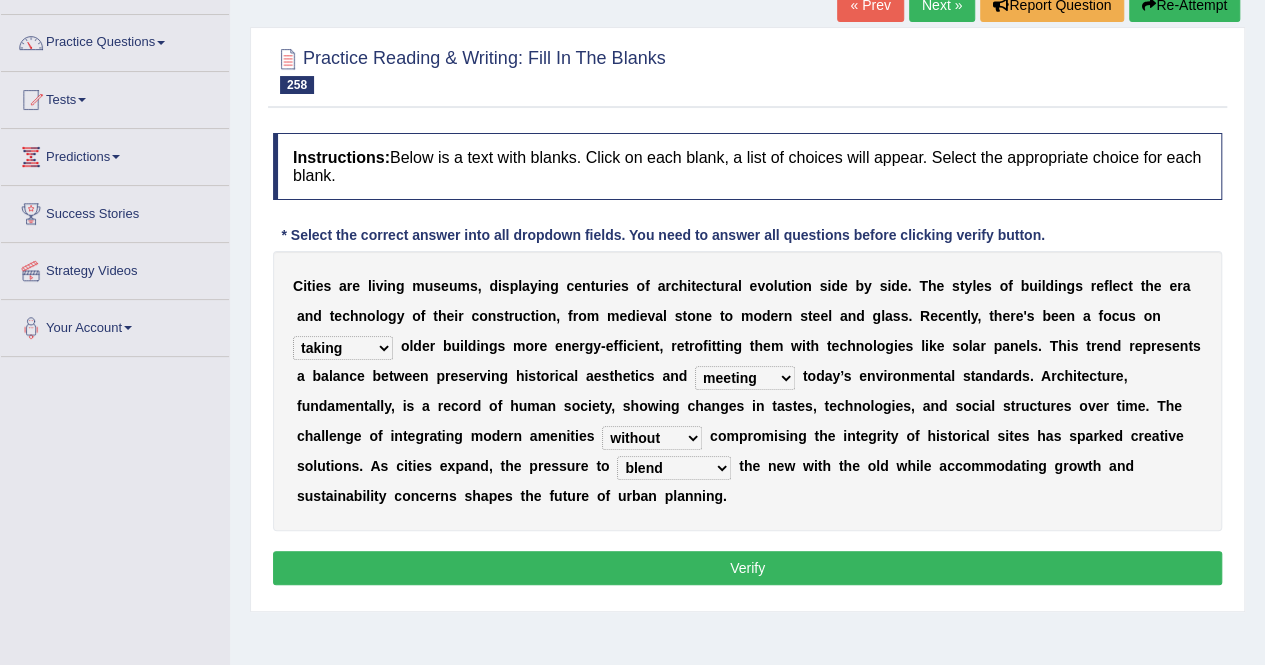 click on "commoditize orient network blend" at bounding box center [674, 468] 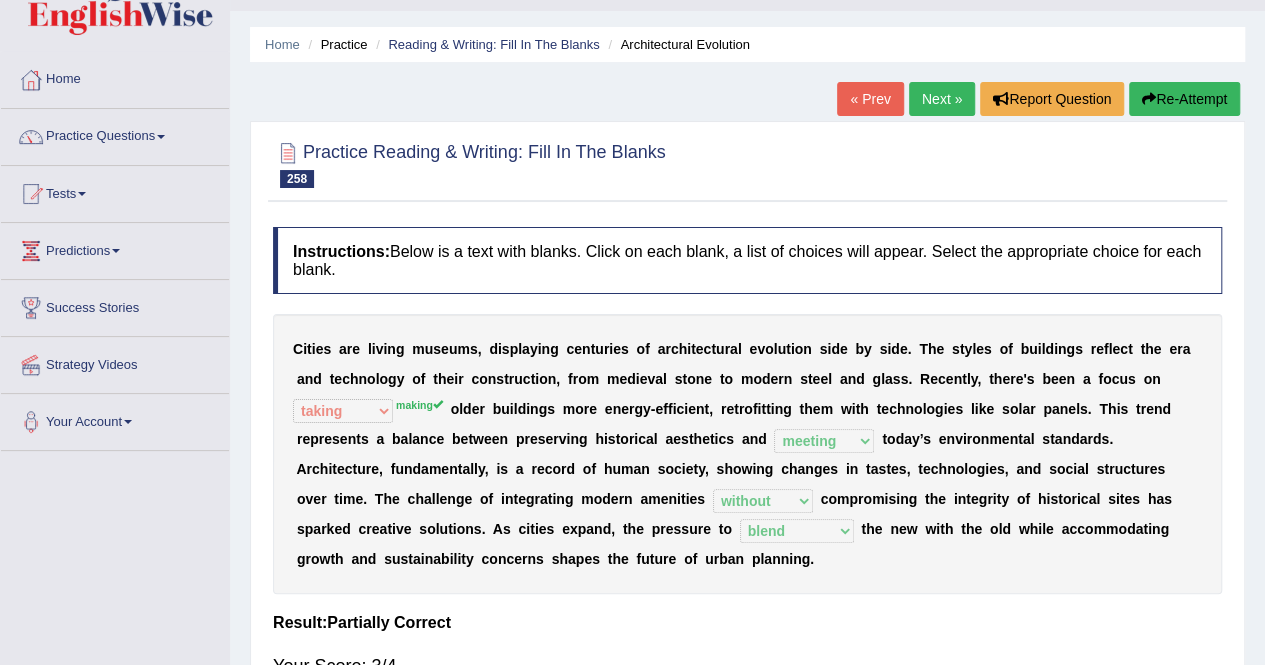 scroll, scrollTop: 45, scrollLeft: 0, axis: vertical 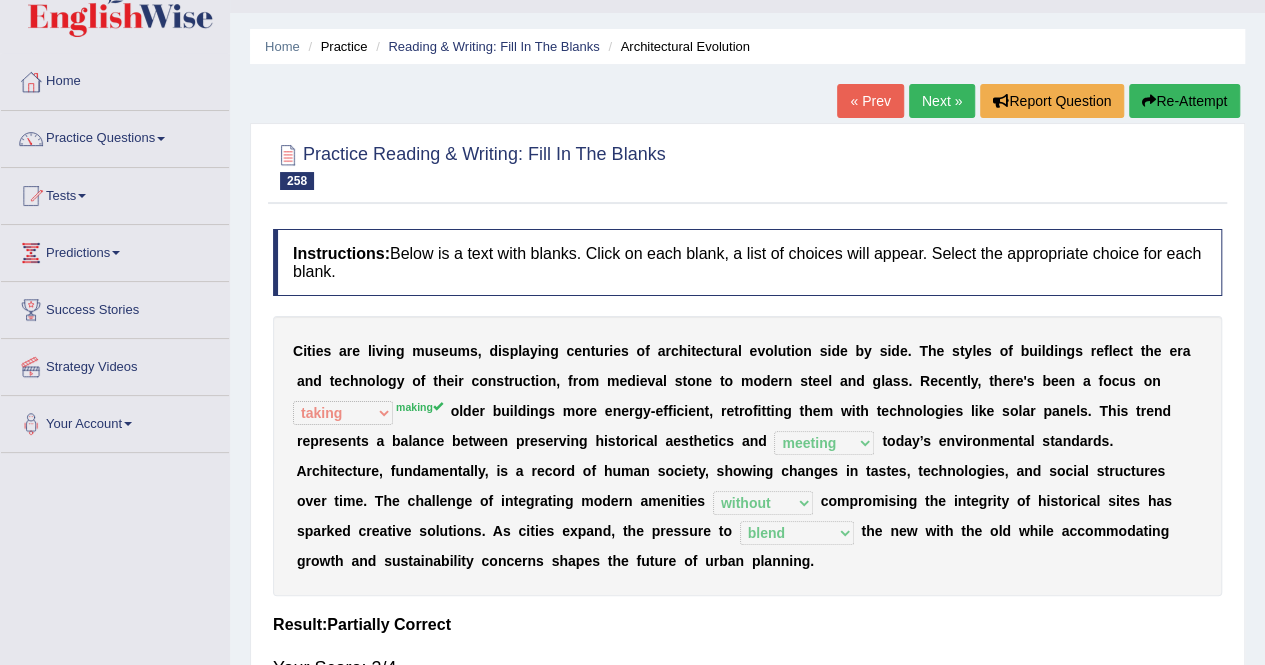 click at bounding box center [1149, 101] 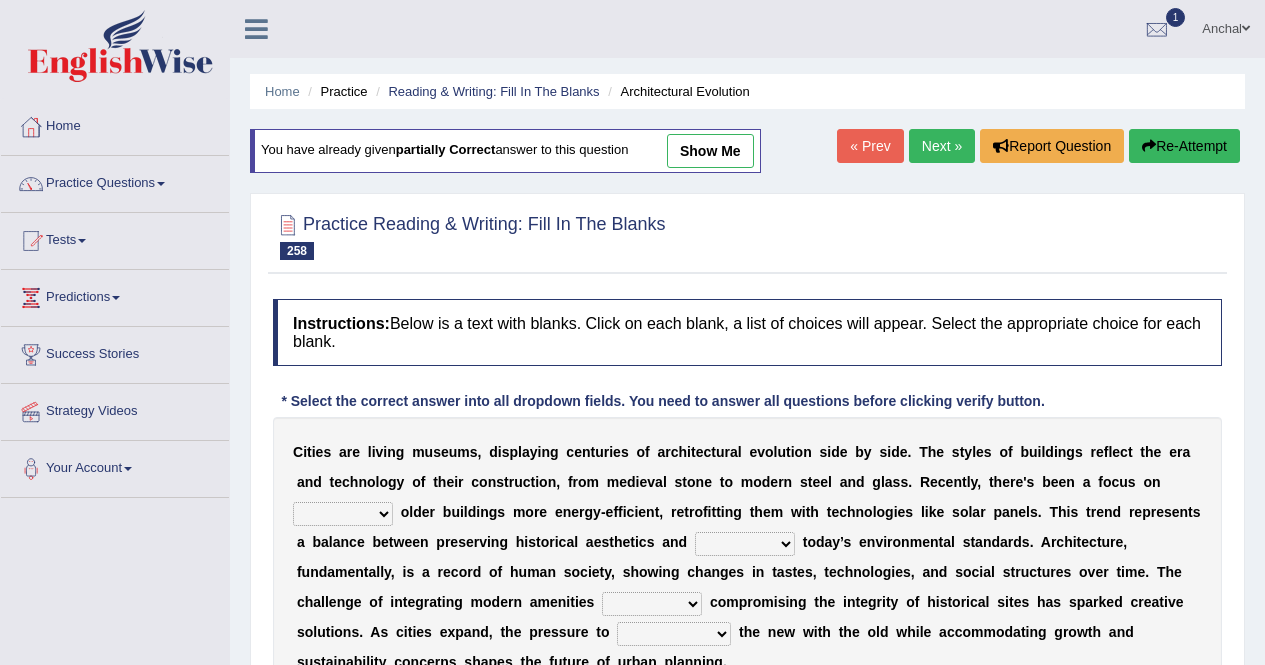 scroll, scrollTop: 140, scrollLeft: 0, axis: vertical 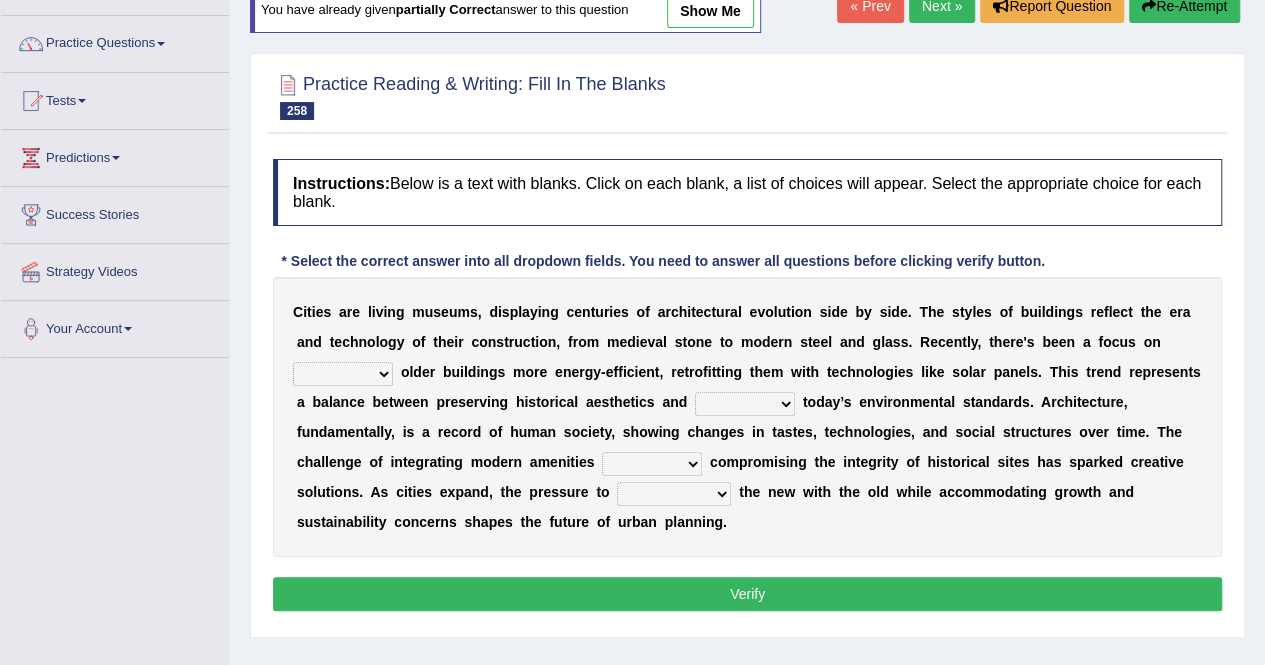 click on "making building taking hiring" at bounding box center [343, 374] 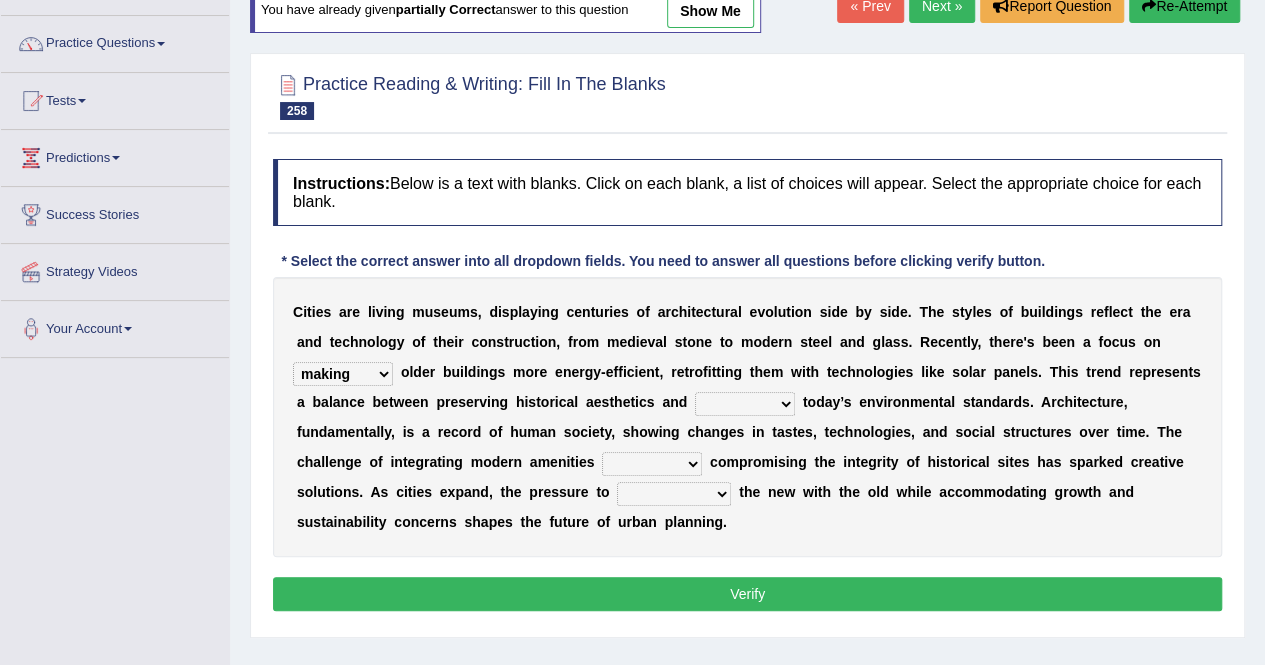 click on "making building taking hiring" at bounding box center (343, 374) 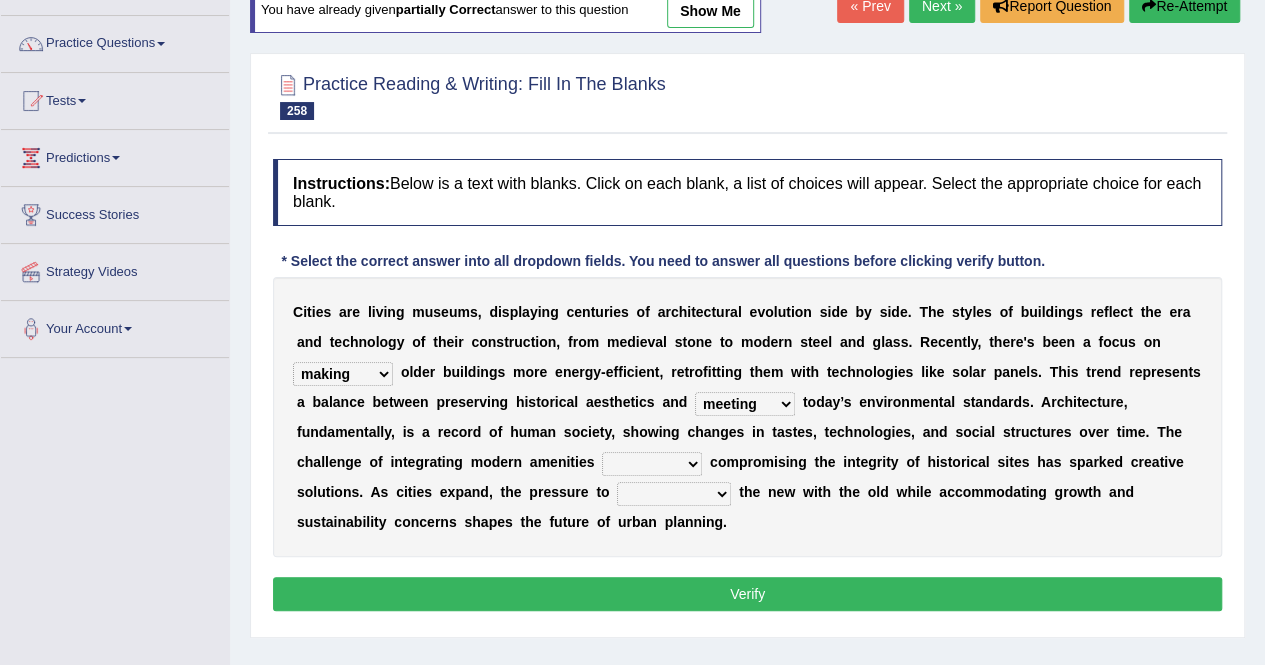 click on "searching starting investing meeting" at bounding box center [745, 404] 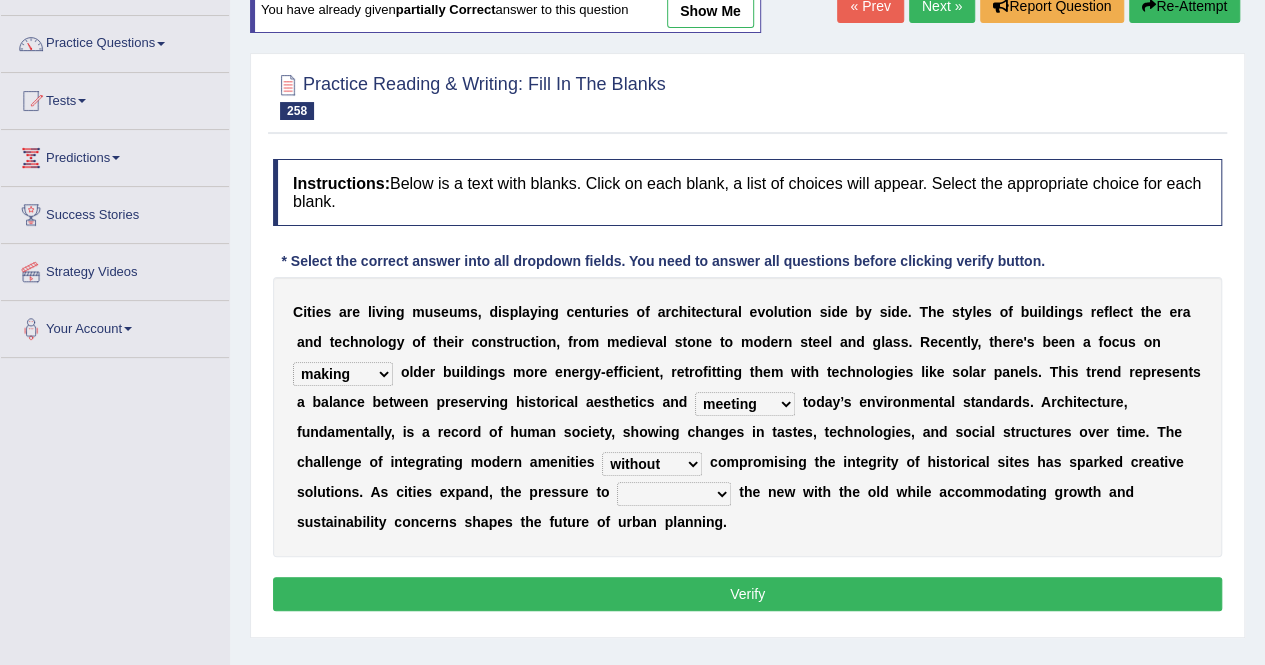 click on "commoditize orient network blend" at bounding box center (674, 494) 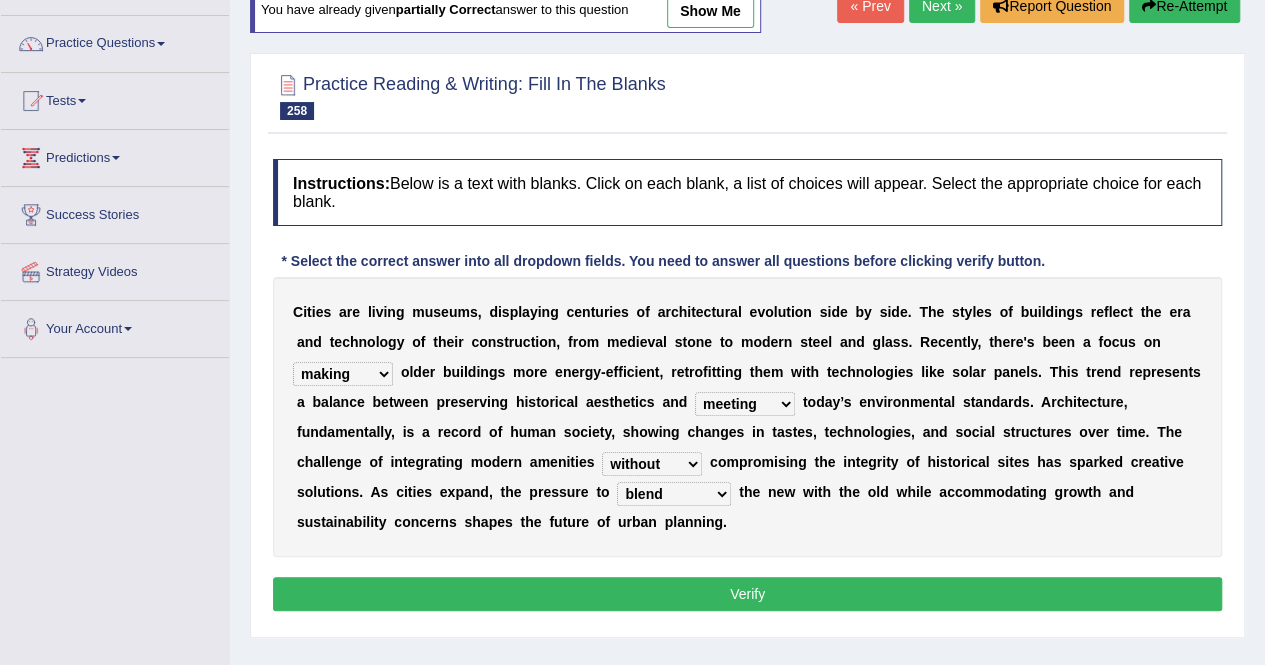 click on "Instructions:  Below is a text with blanks. Click on each blank, a list of choices will appear. Select the appropriate choice for each blank.
* Select the correct answer into all dropdown fields. You need to answer all questions before clicking verify button. C i t i e s    a r e    l i v i n g    m u s e u m s ,    d i s p l a y i n g    c e n t u r i e s    o f    a r c h i t e c t u r a l    e v o l u t i o n    s i d e    b y    s i d e .    T h e    s t y l e s    o f    b u i l d i n g s    r e f l e c t    t h e    e r a    a n d    t e c h n o l o g y    o f    t h e i r    c o n s t r u c t i o n ,    f r o m    m e d i e v a l    s t o n e    t o    m o d e r n    s t e e l    a n d    g l a s s .    R e c e n t l y ,    t h e r e ' s    b e e n    a    f o c u s    o n    making building taking hiring    o l d e r    b u i l d i n g s    m o r e    e n e r g y - e f f i c i e n t ,    r e t r o f i t t i n g    t h e m    w i t h    t e c" at bounding box center [747, 388] 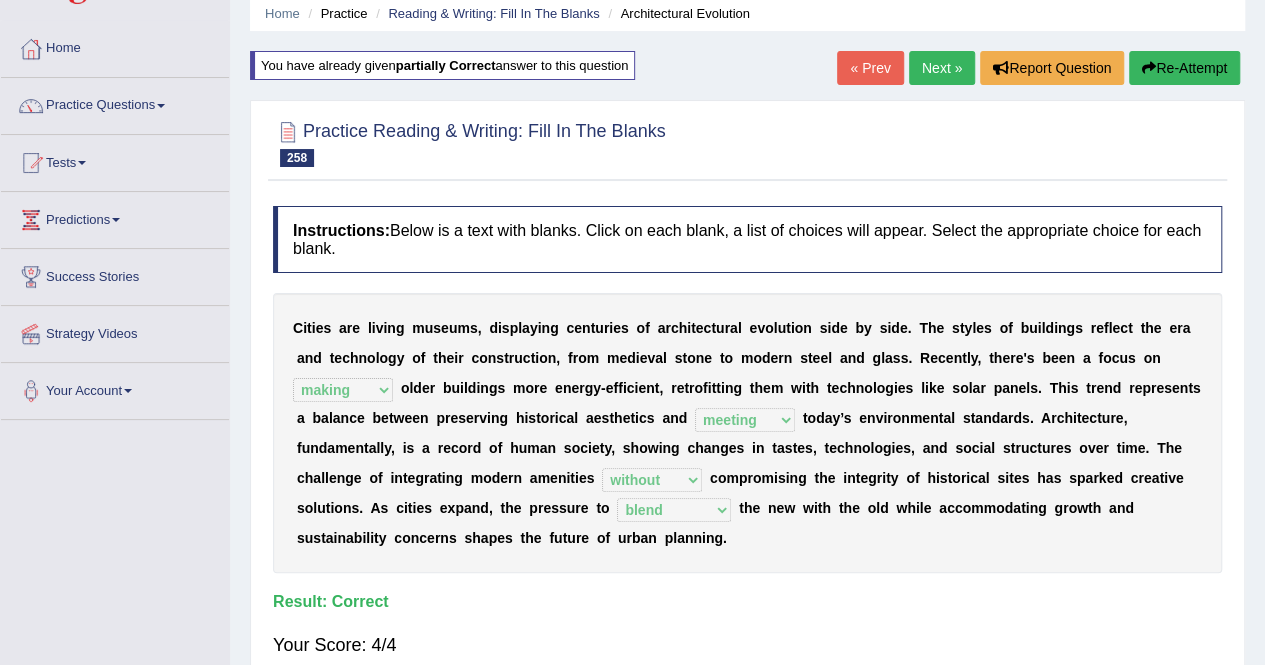 scroll, scrollTop: 0, scrollLeft: 0, axis: both 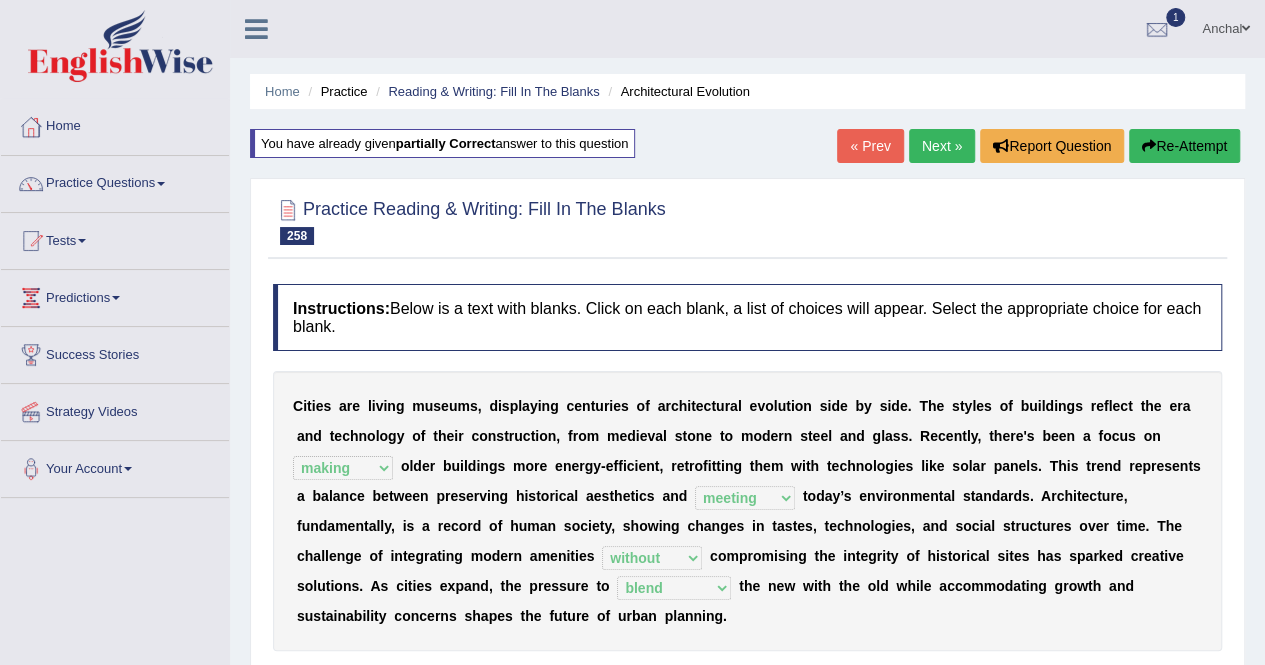 click on "Next »" at bounding box center [942, 146] 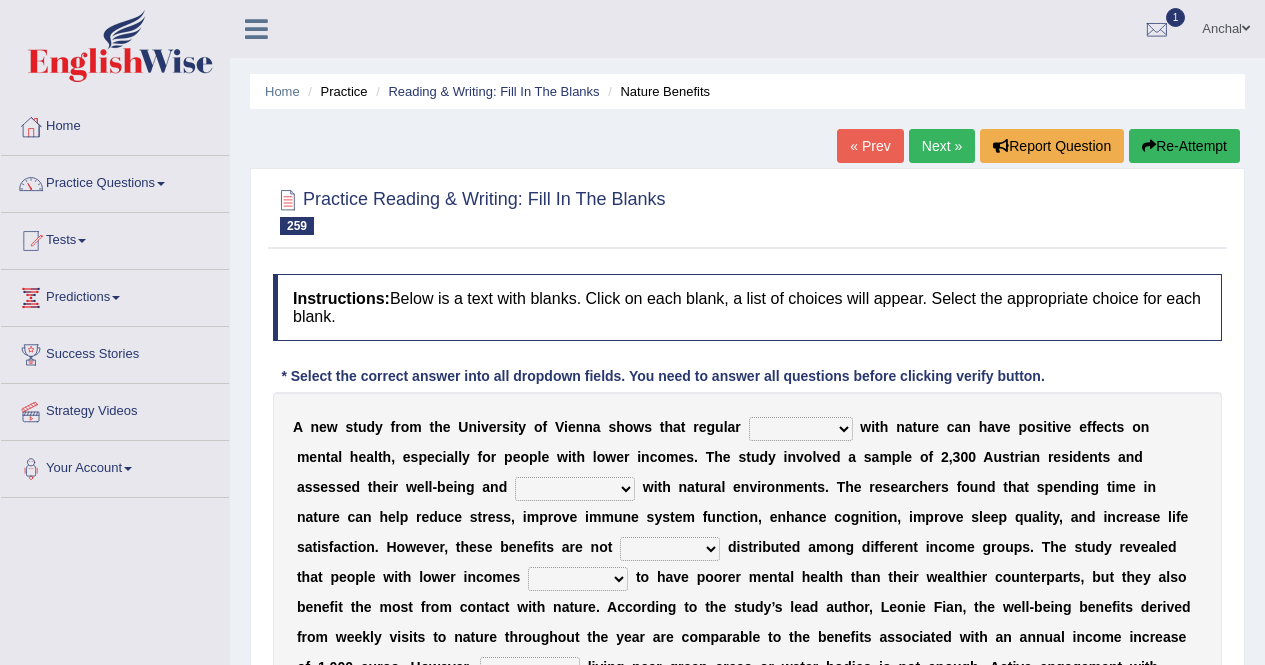 scroll, scrollTop: 309, scrollLeft: 0, axis: vertical 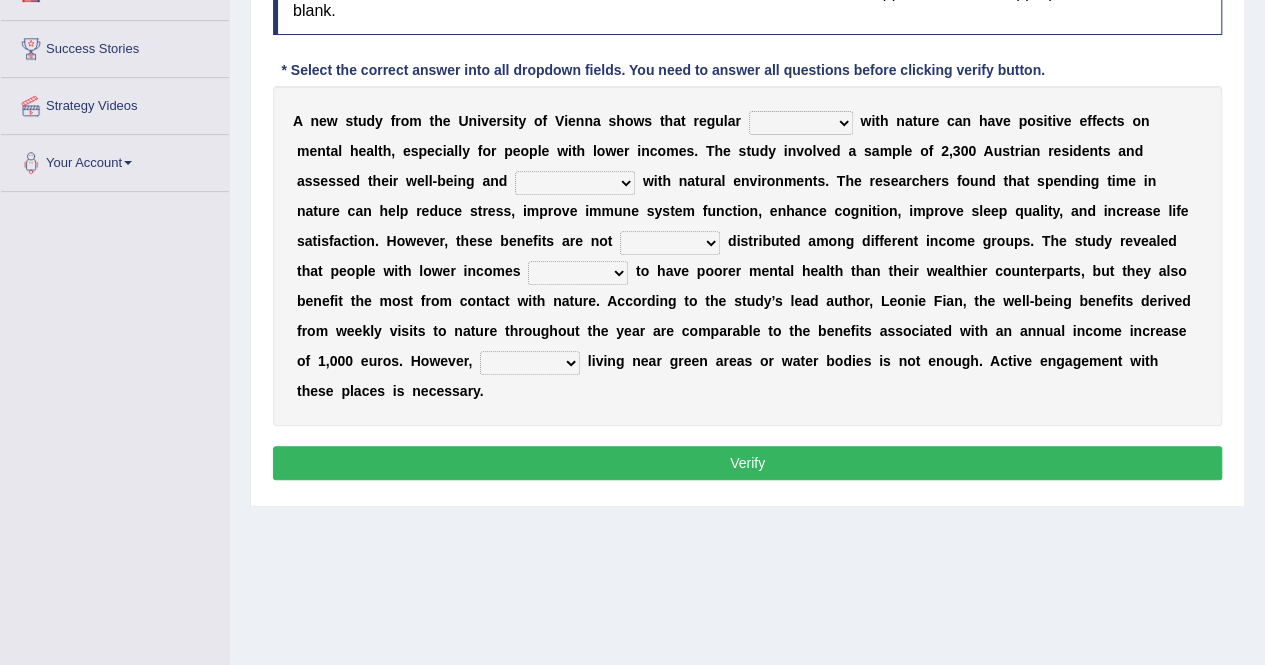 click on "aids structures encounters courses" at bounding box center [801, 123] 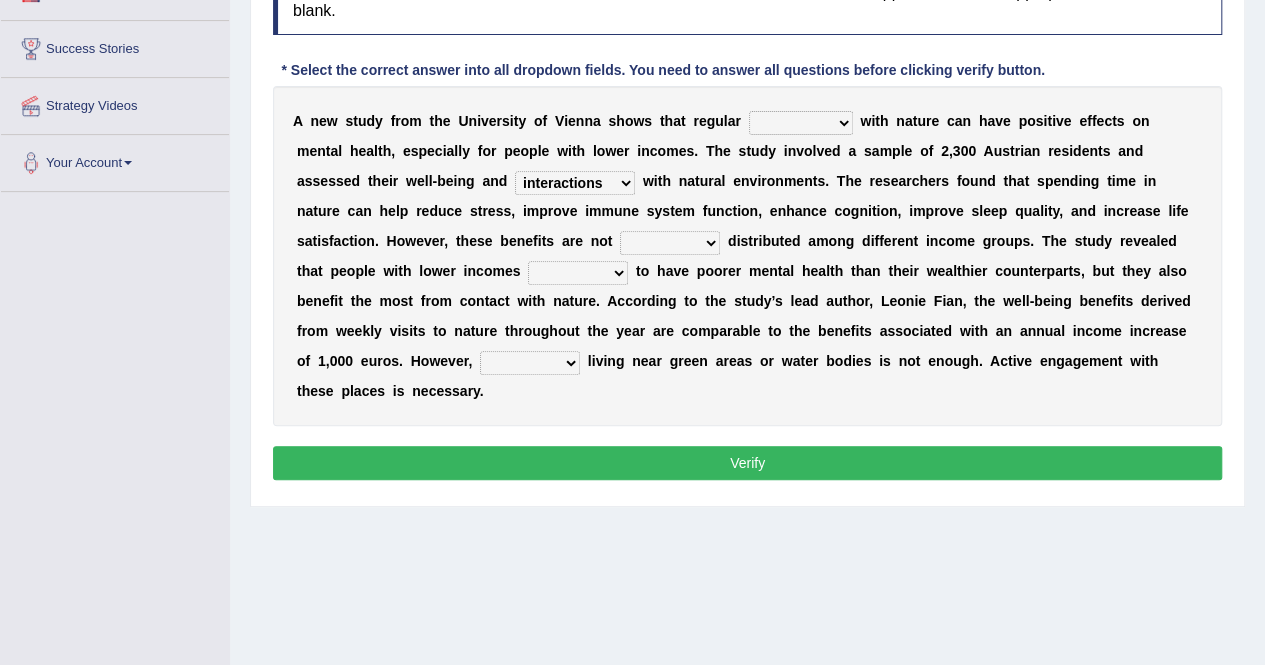 click on "elevations radiations interactions appreciations" at bounding box center (575, 183) 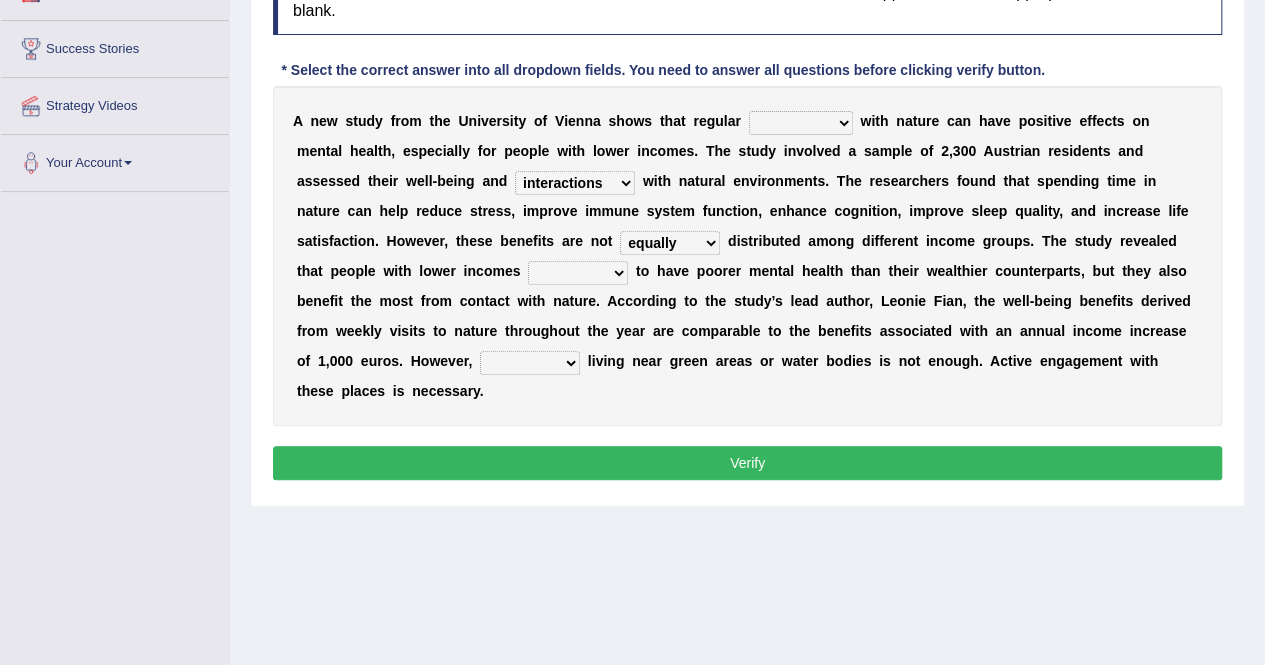 click on "actually purely politely equally" at bounding box center [670, 243] 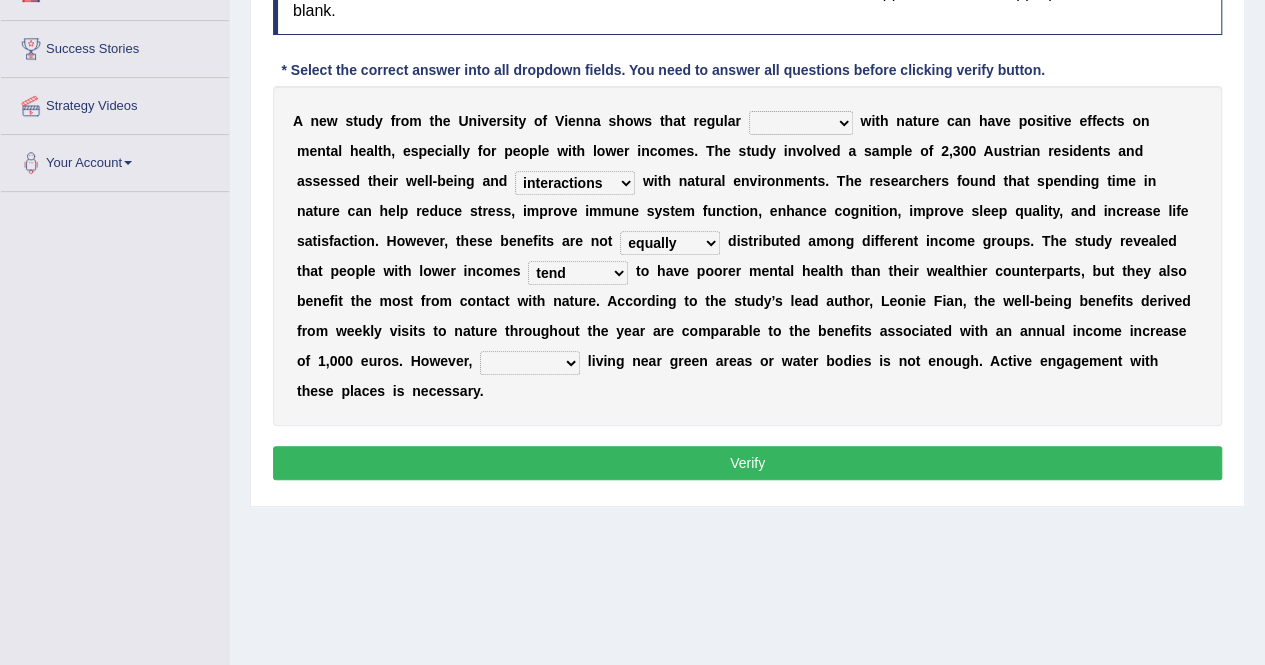 click on "simply rightly originally really" at bounding box center [530, 363] 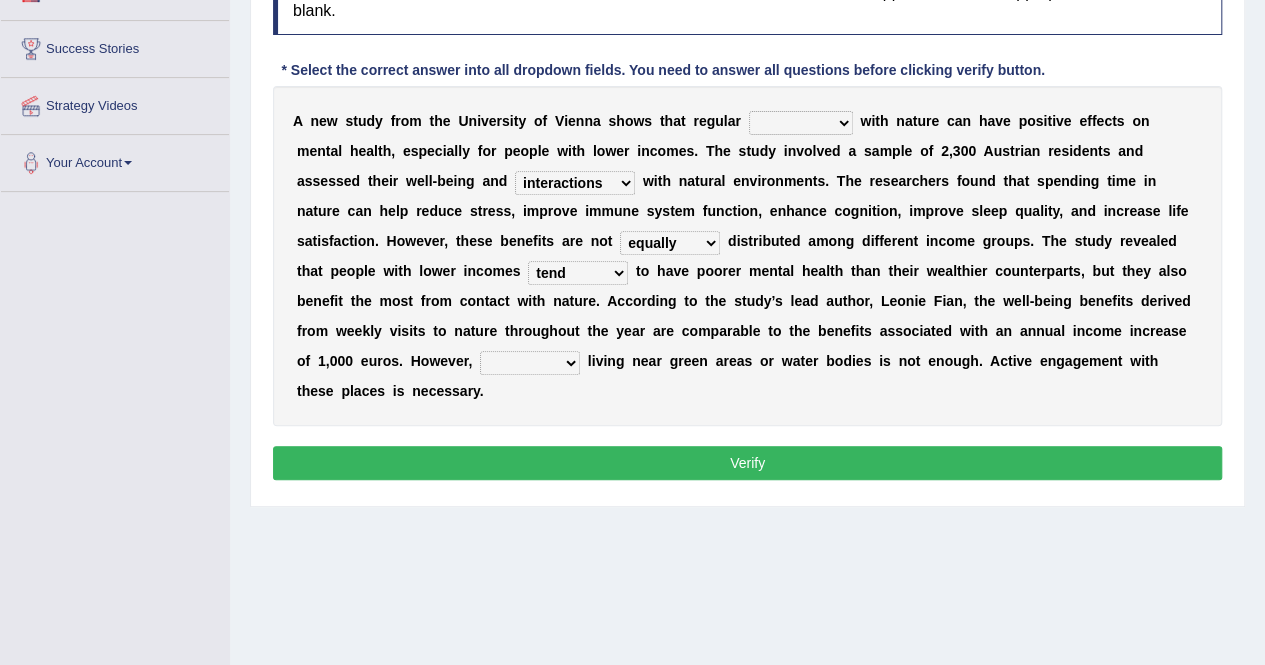select on "simply" 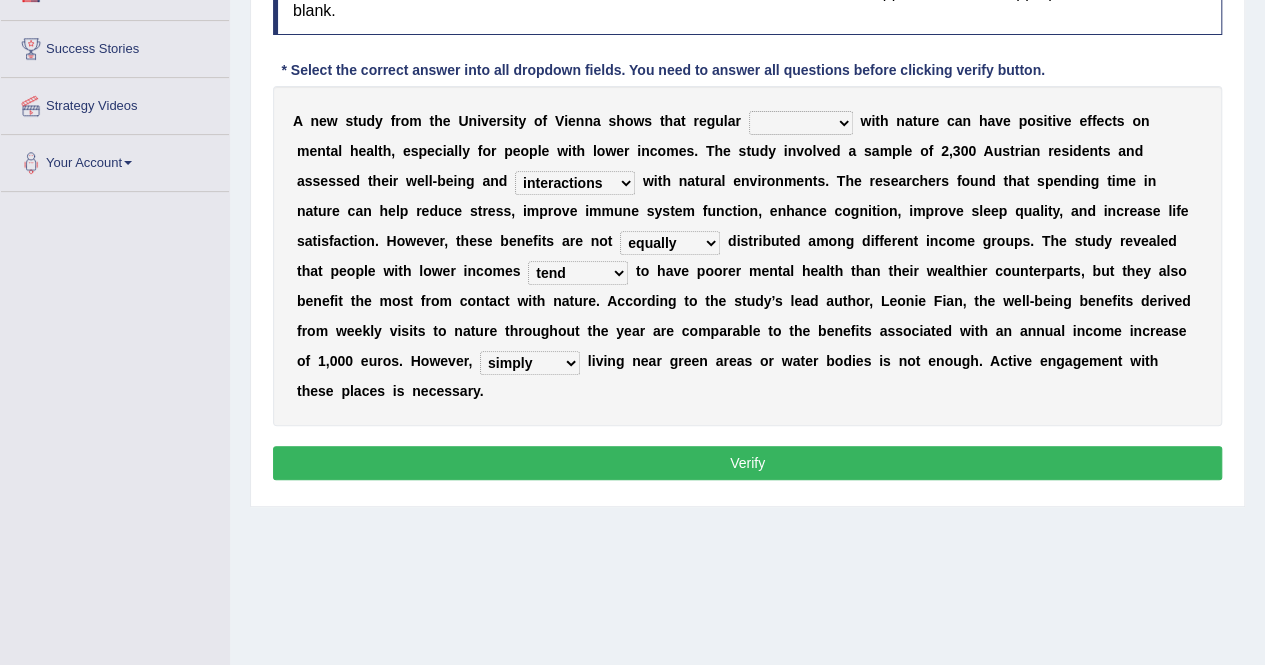 click on "simply rightly originally really" at bounding box center (530, 363) 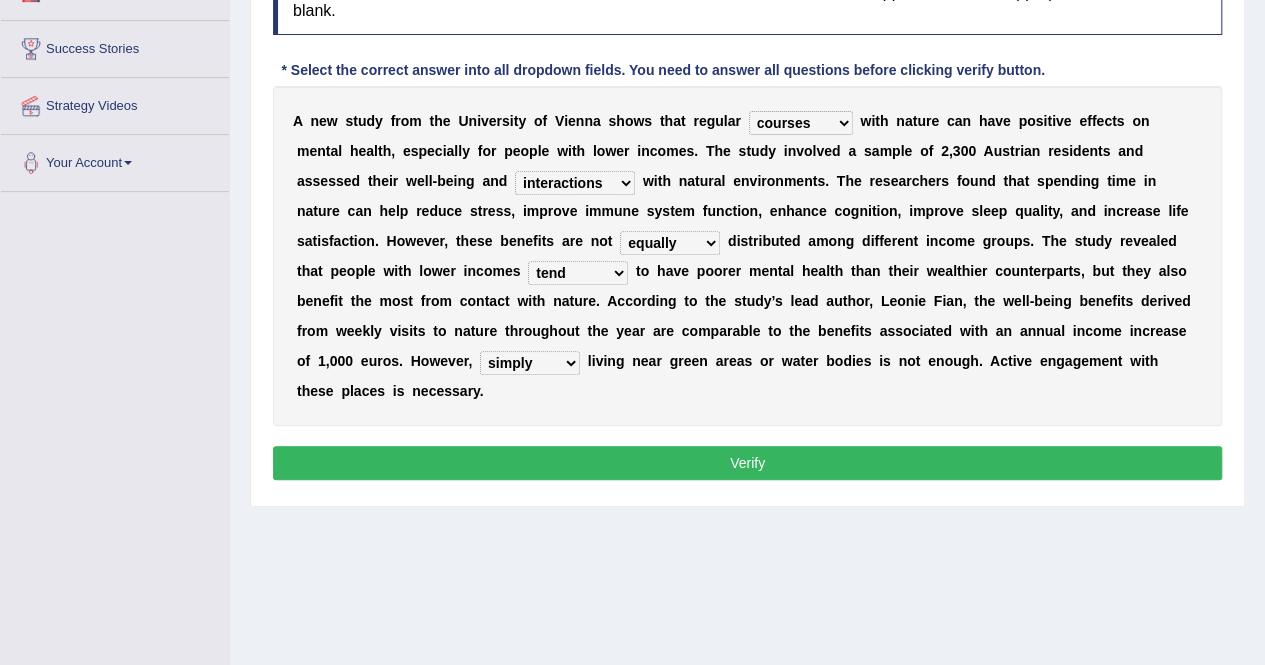 click on "aids structures encounters courses" at bounding box center (801, 123) 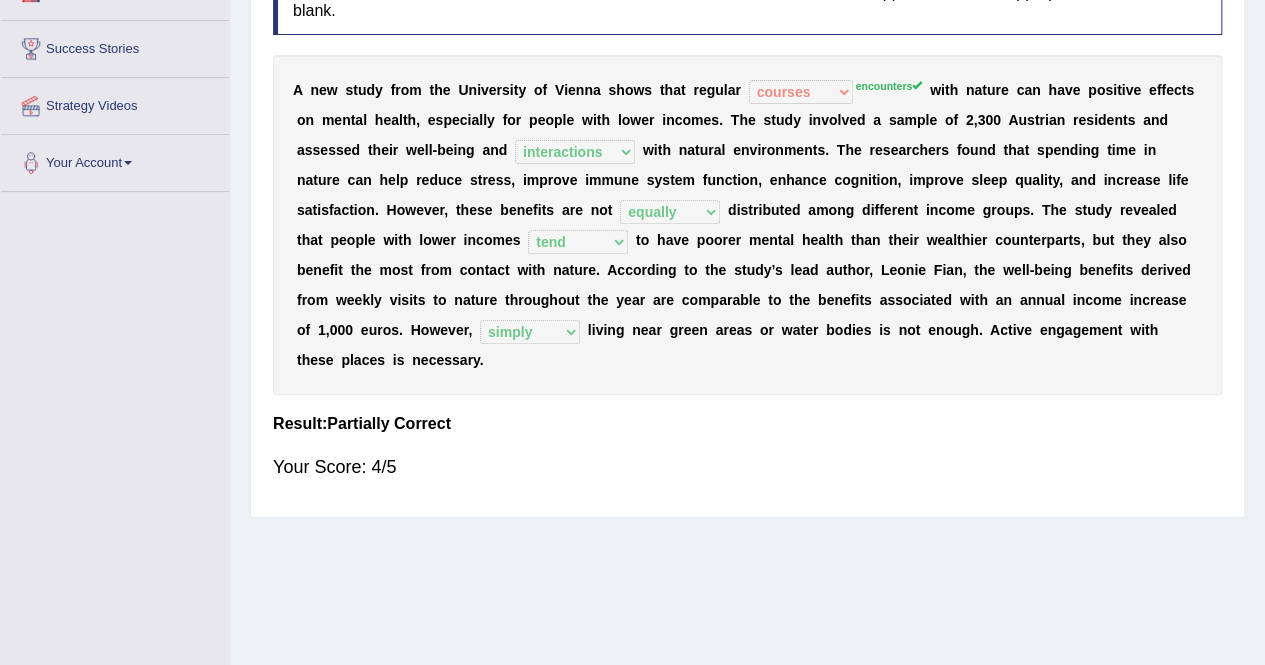 scroll, scrollTop: 0, scrollLeft: 0, axis: both 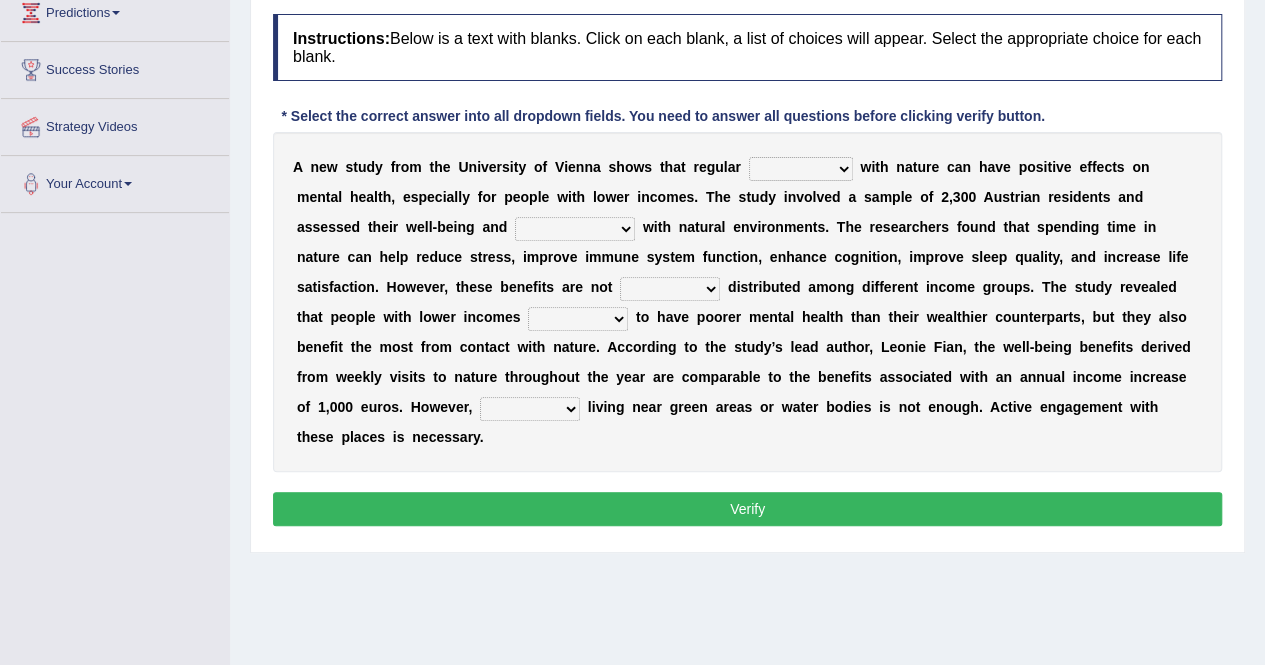 click on "aids structures encounters courses" at bounding box center [801, 169] 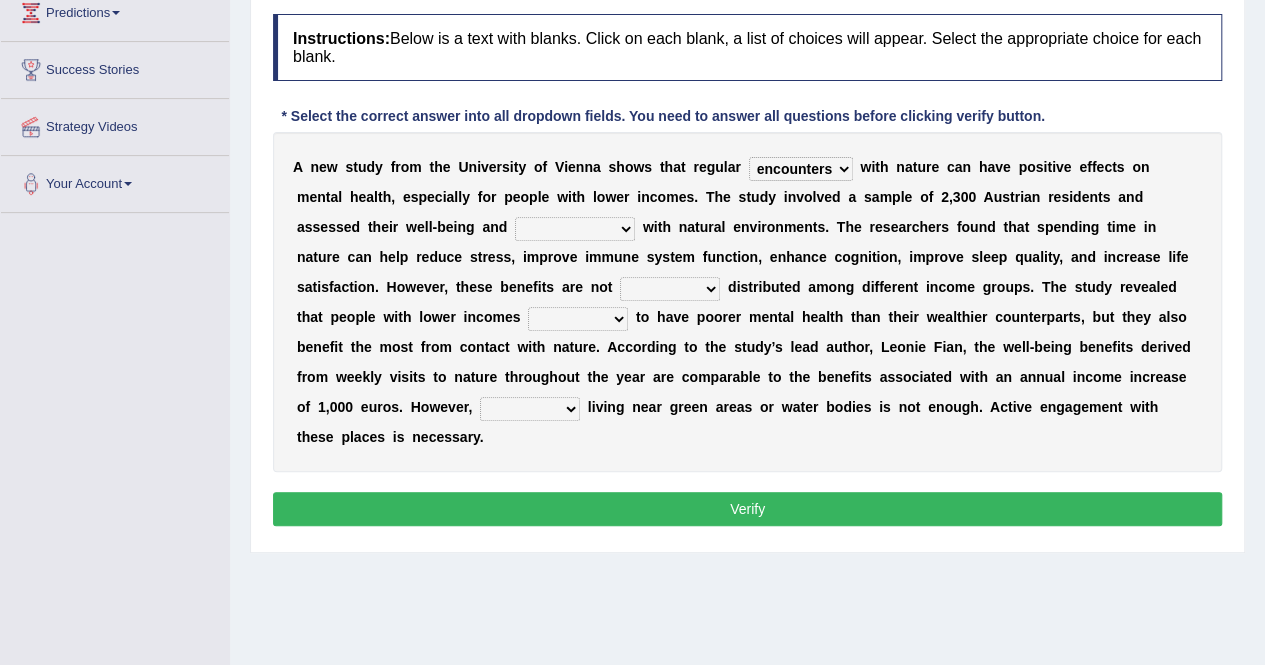 click on "aids structures encounters courses" at bounding box center [801, 169] 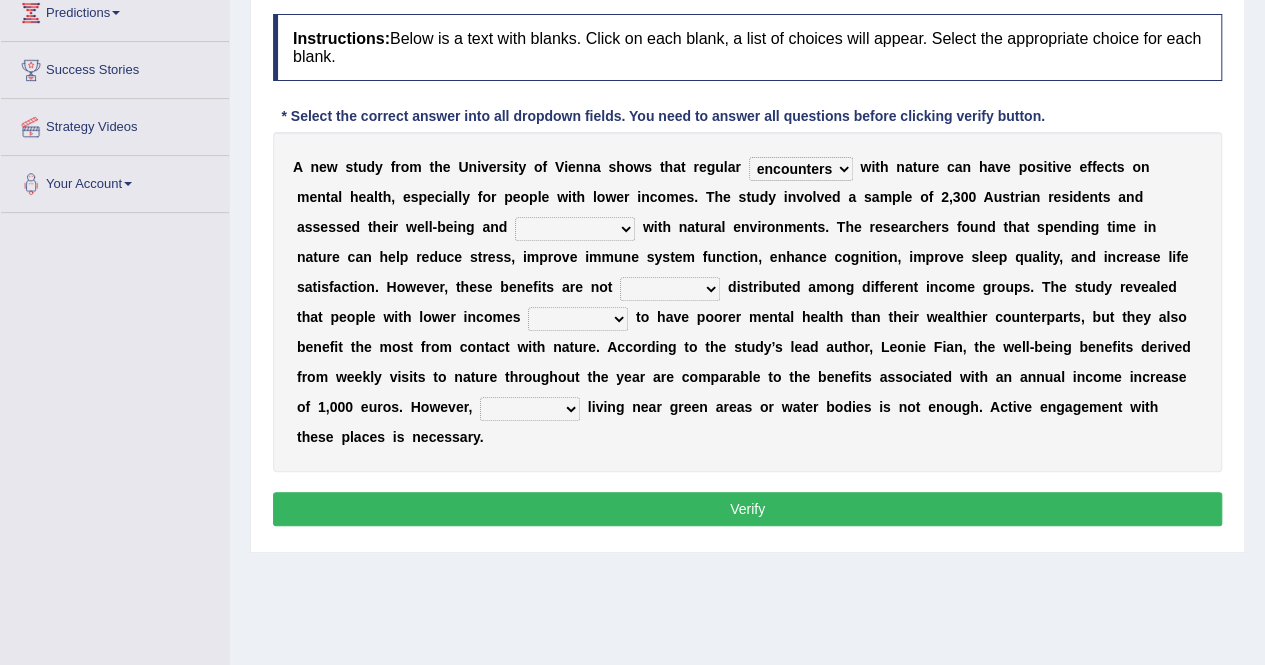 click on "elevations radiations interactions appreciations" at bounding box center (575, 229) 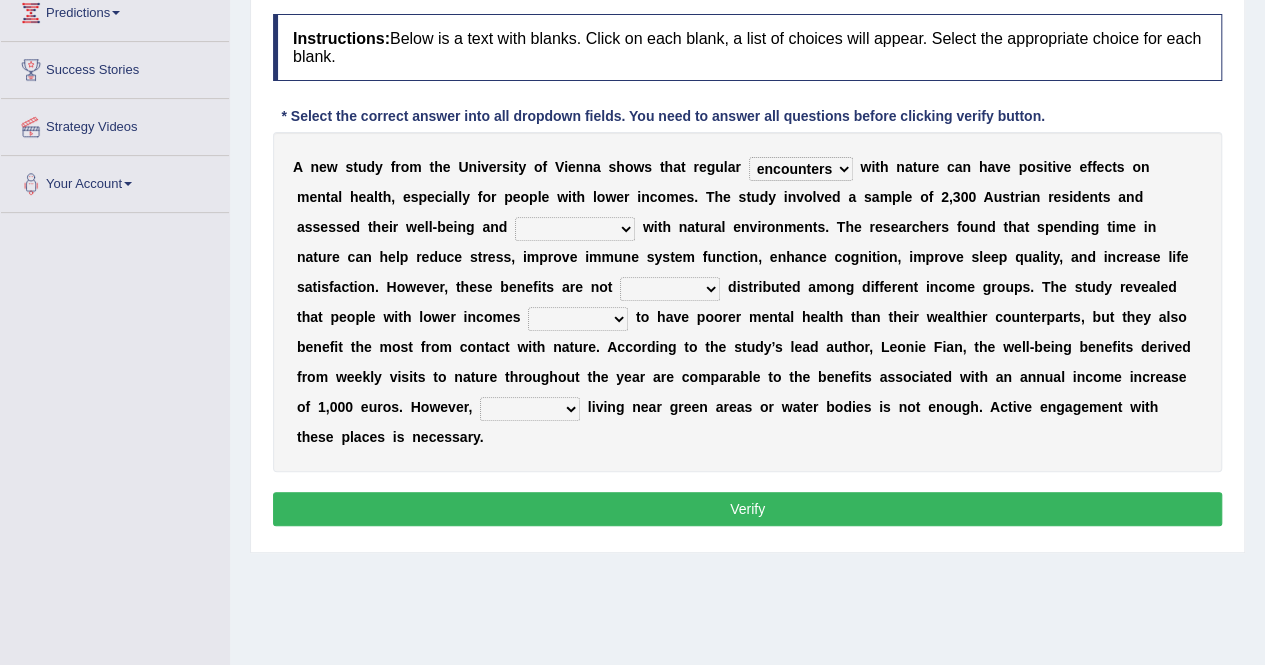 select on "interactions" 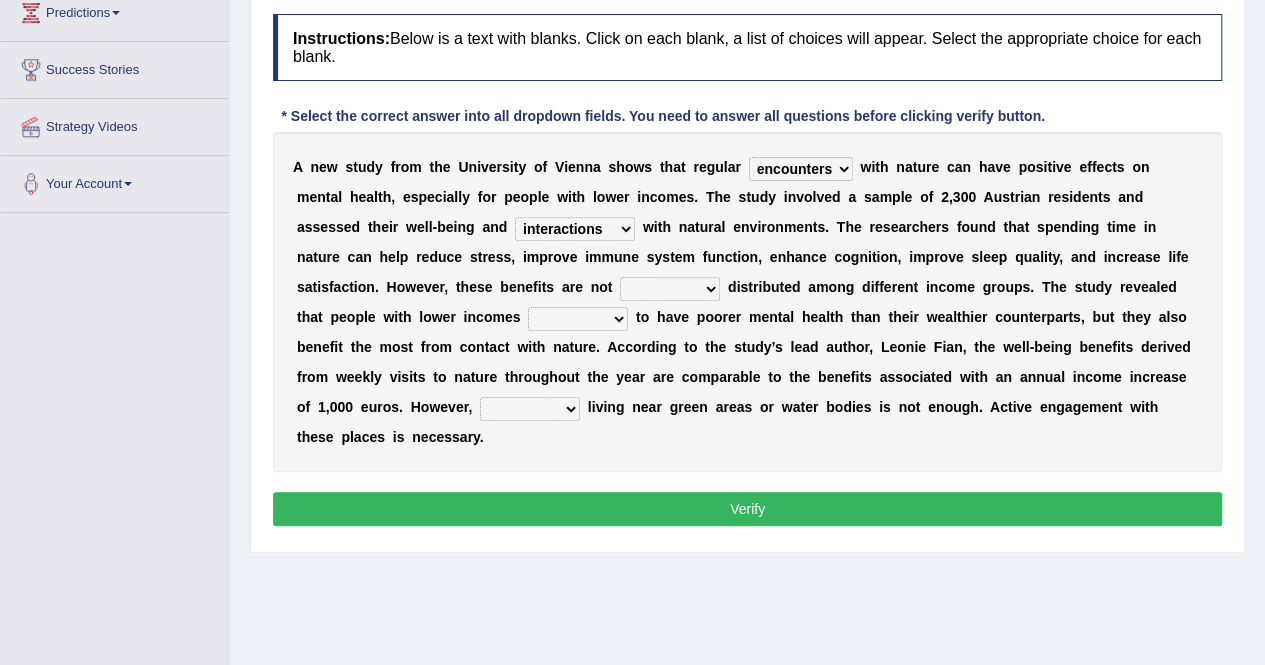 click on "elevations radiations interactions appreciations" at bounding box center [575, 229] 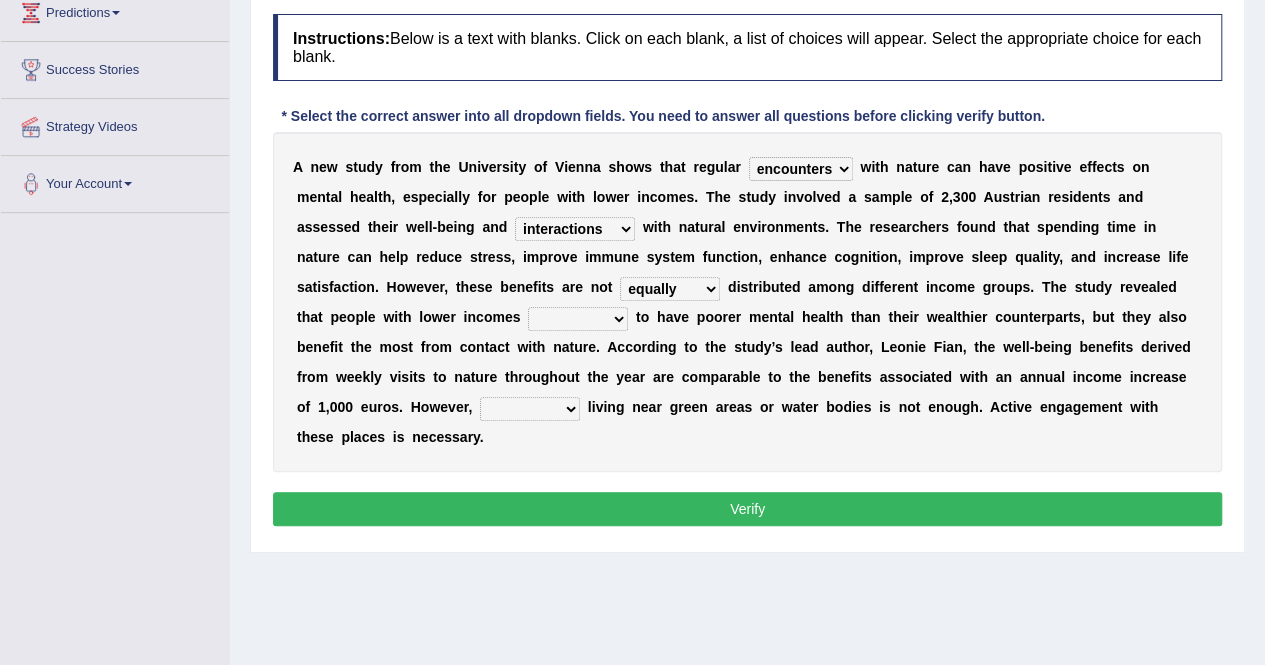 click on "actually purely politely equally" at bounding box center [670, 289] 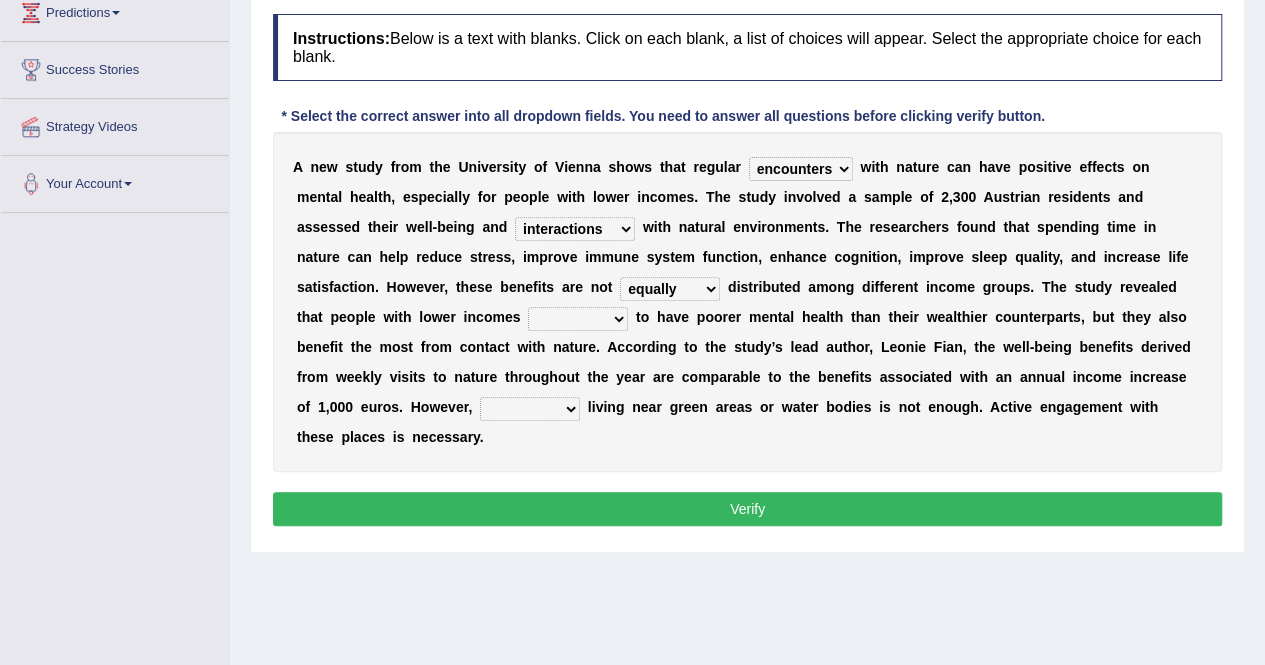 click on "incline tend enact consist" at bounding box center (578, 319) 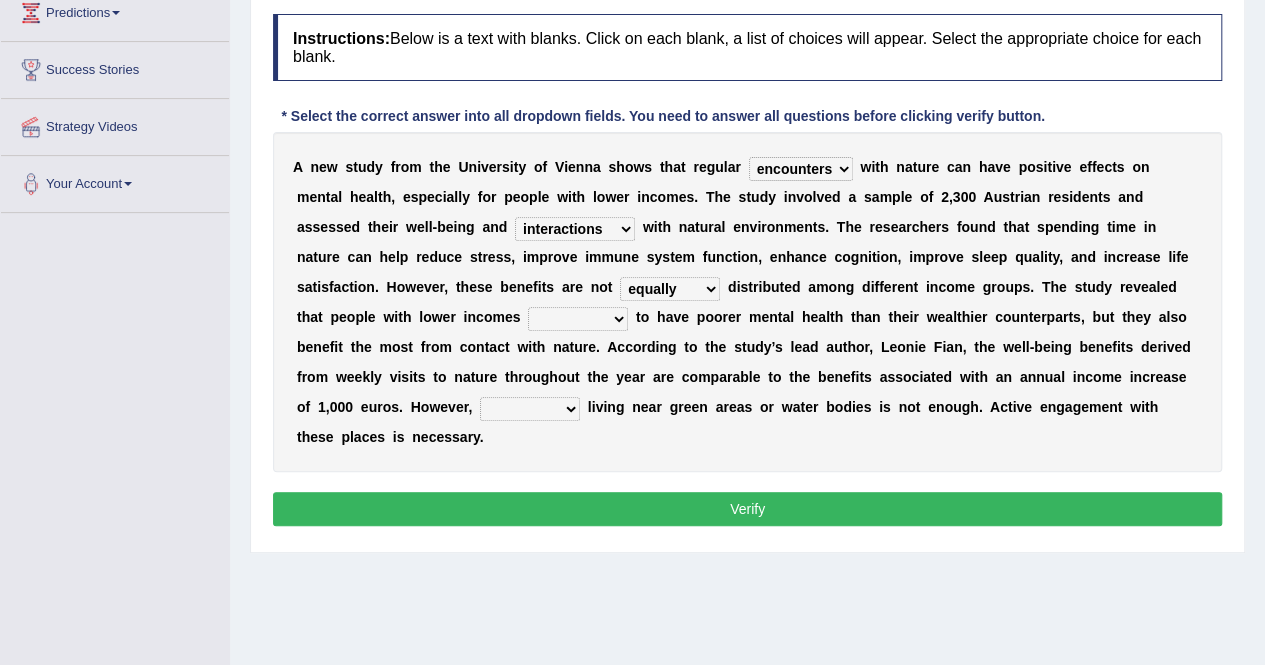 select on "tend" 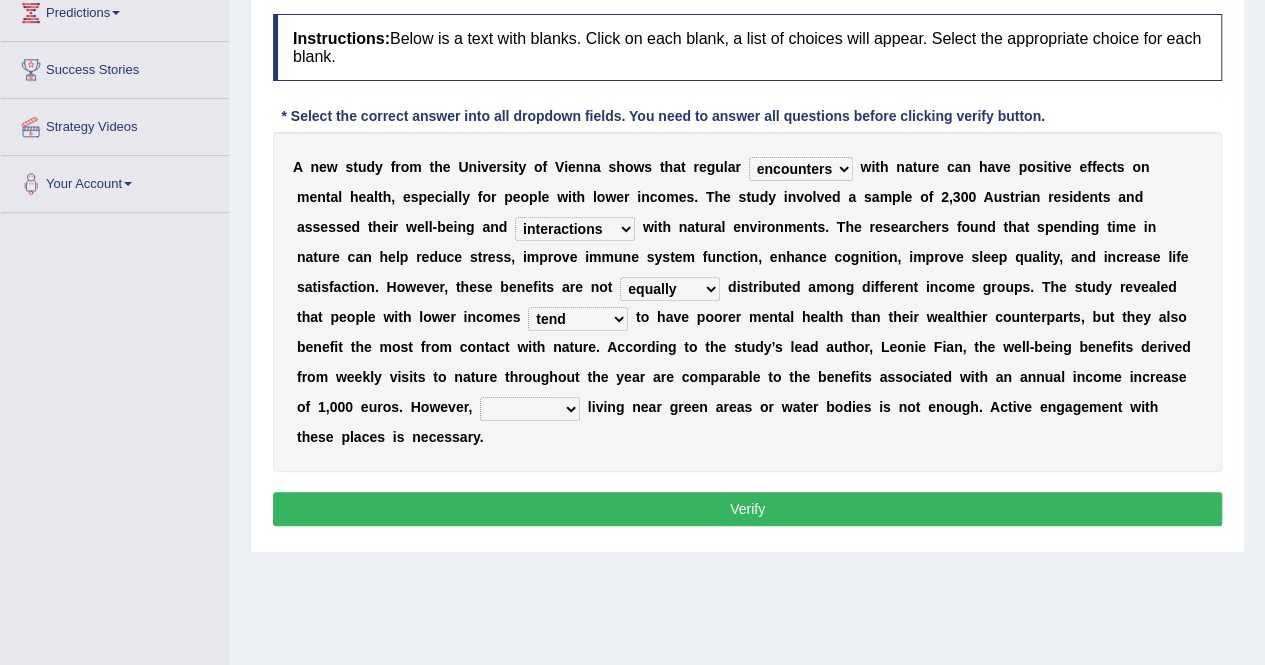click on "simply rightly originally really" at bounding box center (530, 409) 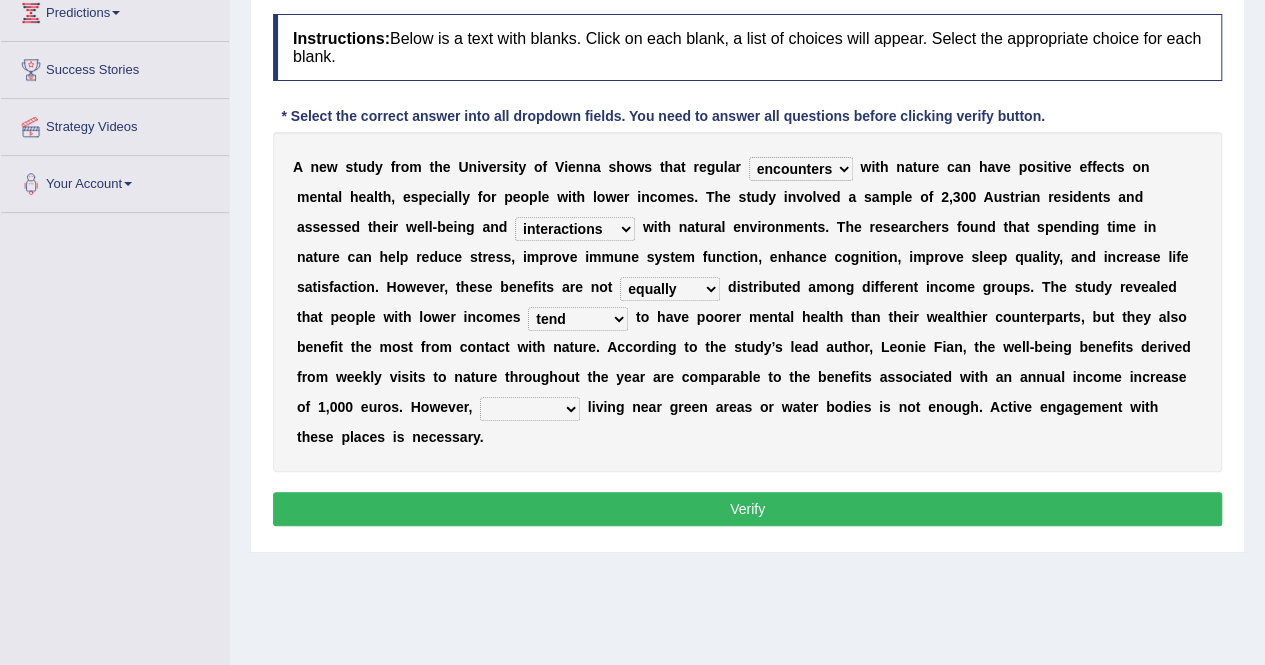 select on "simply" 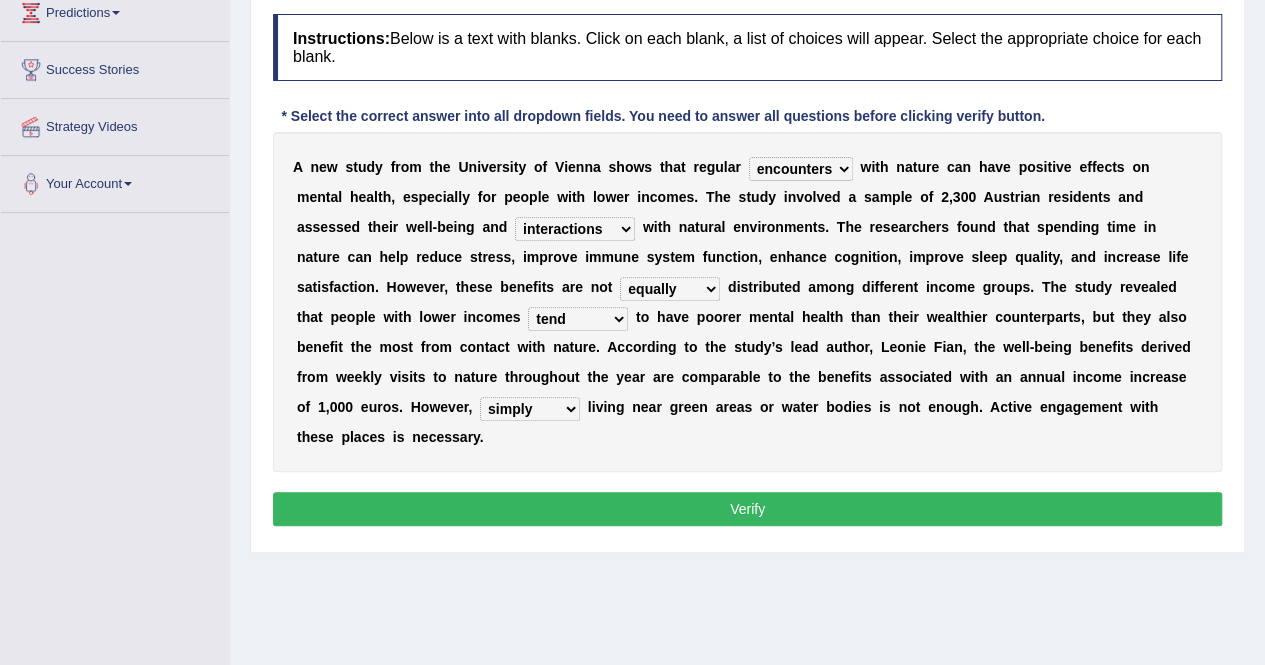 click on "Verify" at bounding box center [747, 509] 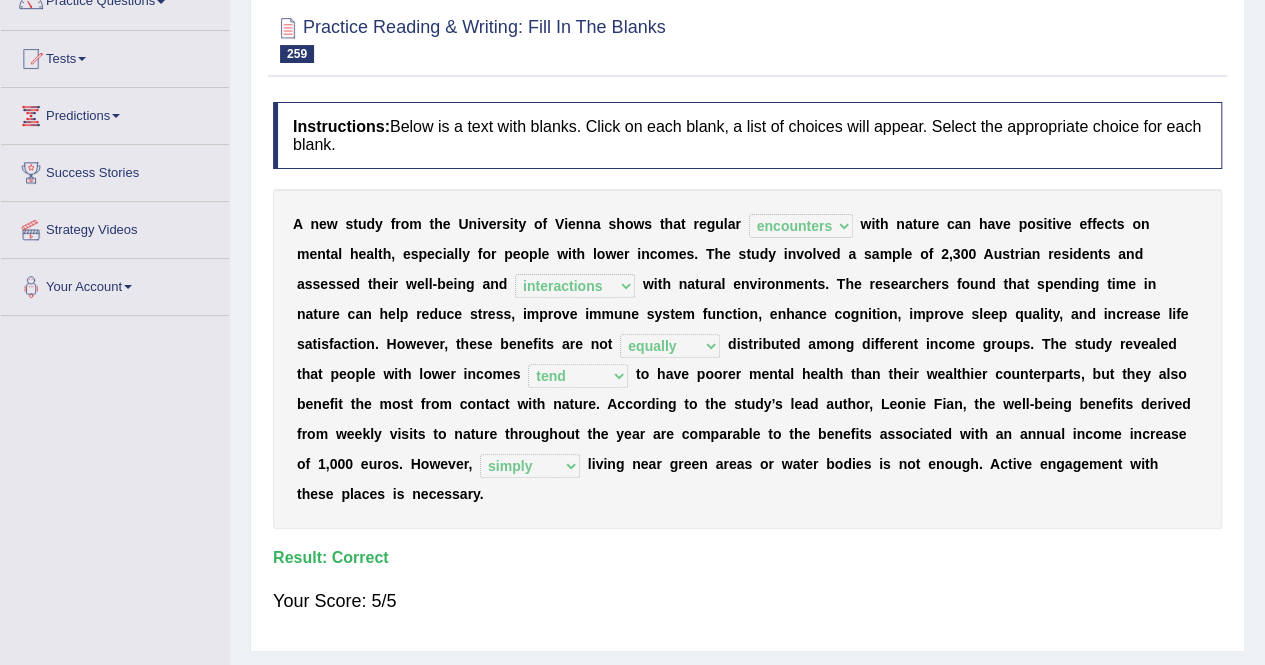 scroll, scrollTop: 148, scrollLeft: 0, axis: vertical 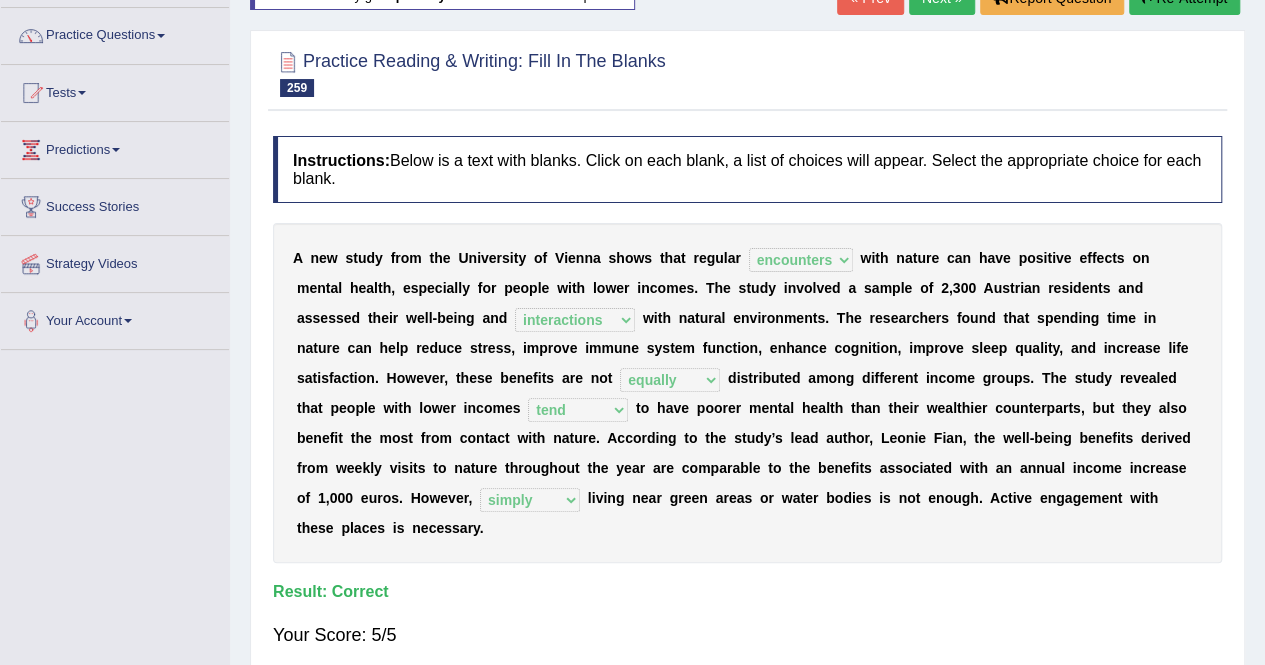 click on "Next »" at bounding box center [942, -2] 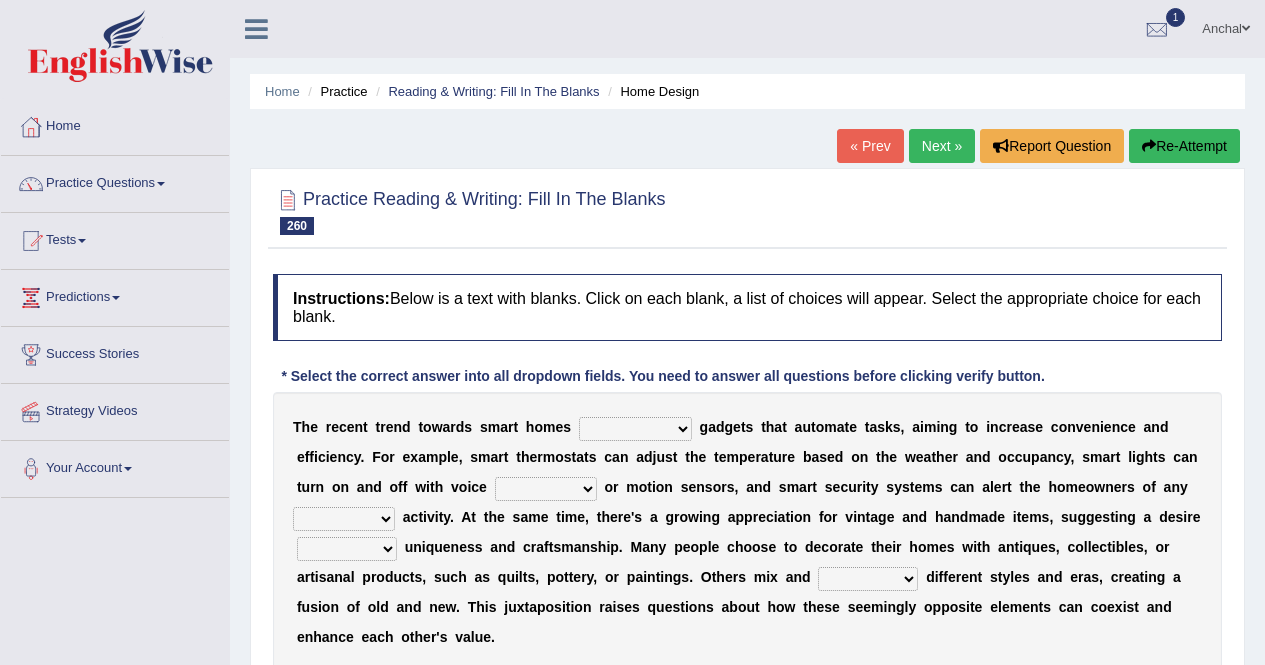 scroll, scrollTop: 83, scrollLeft: 0, axis: vertical 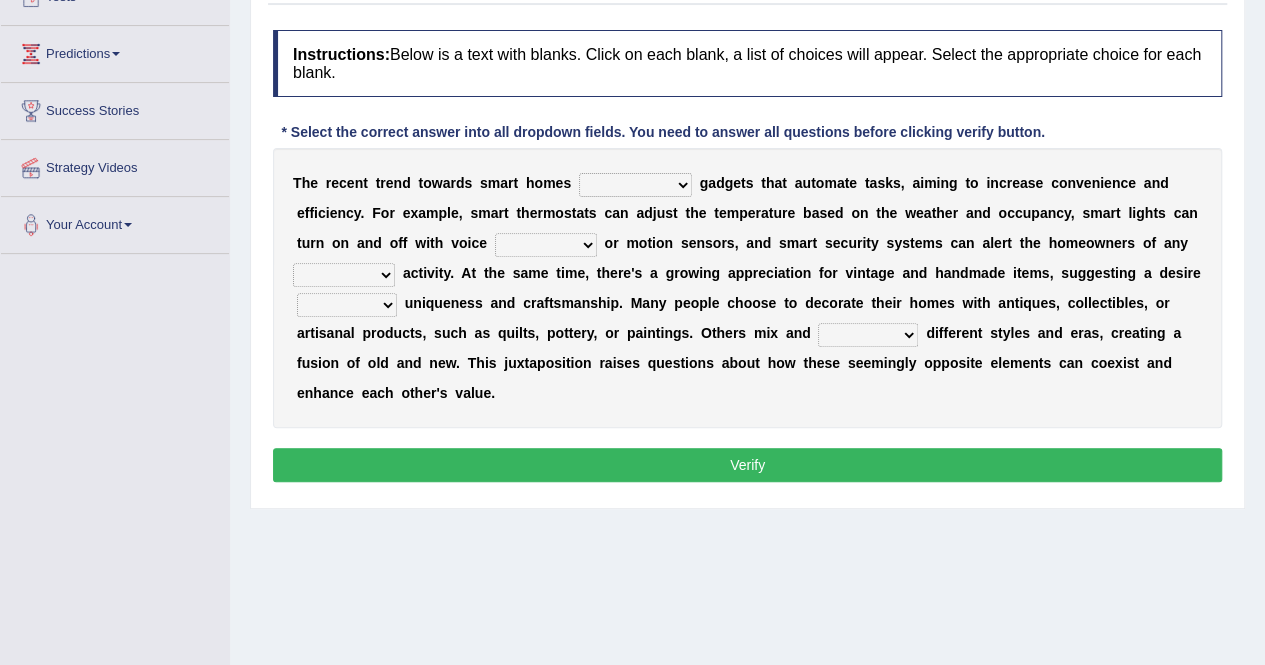 click on "incorporates invalidates operates cooperates" at bounding box center [635, 185] 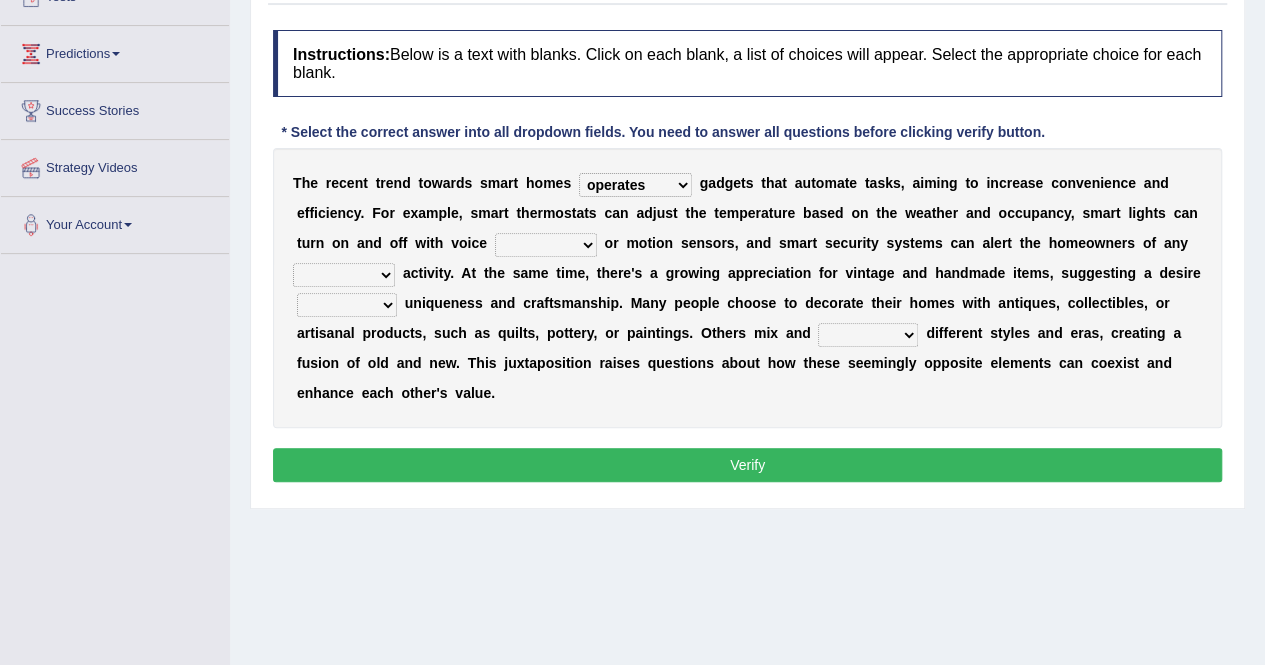 click on "incorporates invalidates operates cooperates" at bounding box center (635, 185) 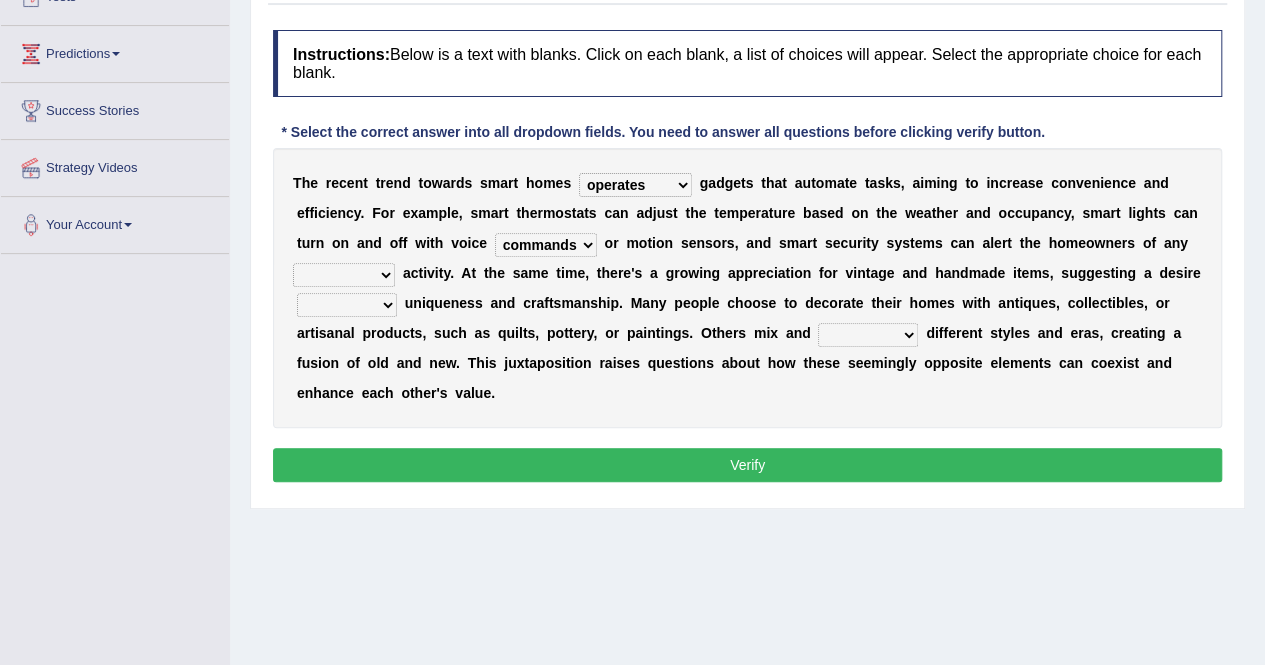click on "suspicious identical guilty artificial" at bounding box center [344, 275] 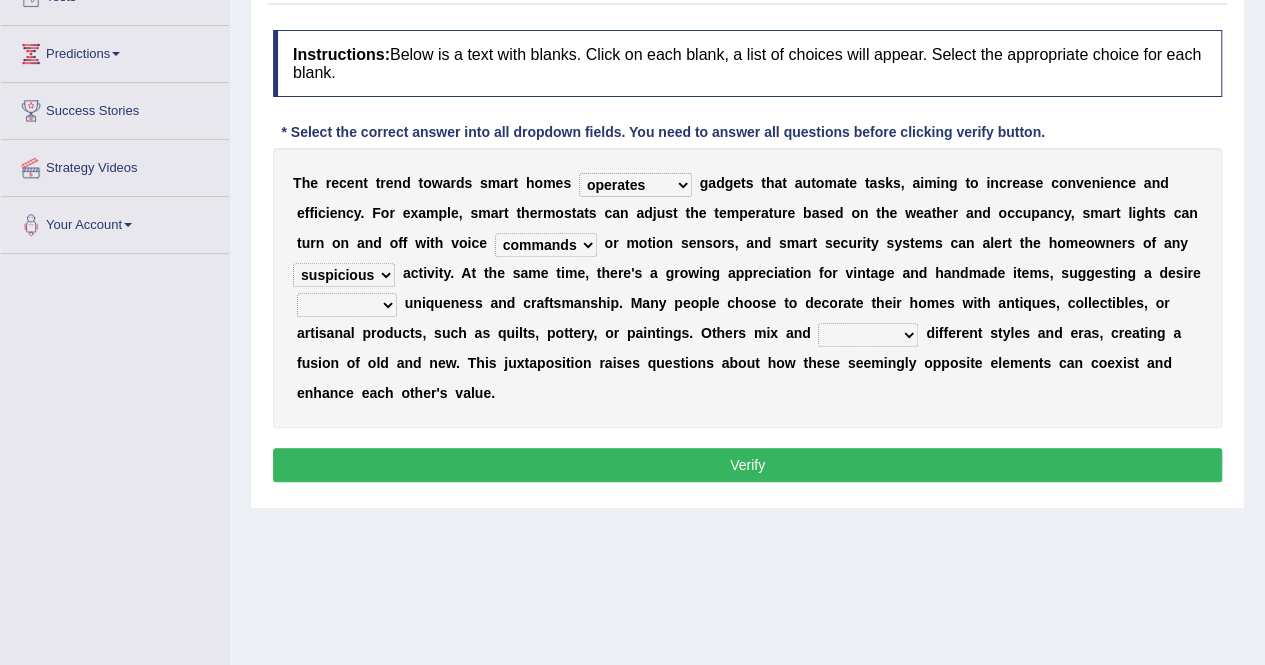click on "to for from of" at bounding box center (347, 305) 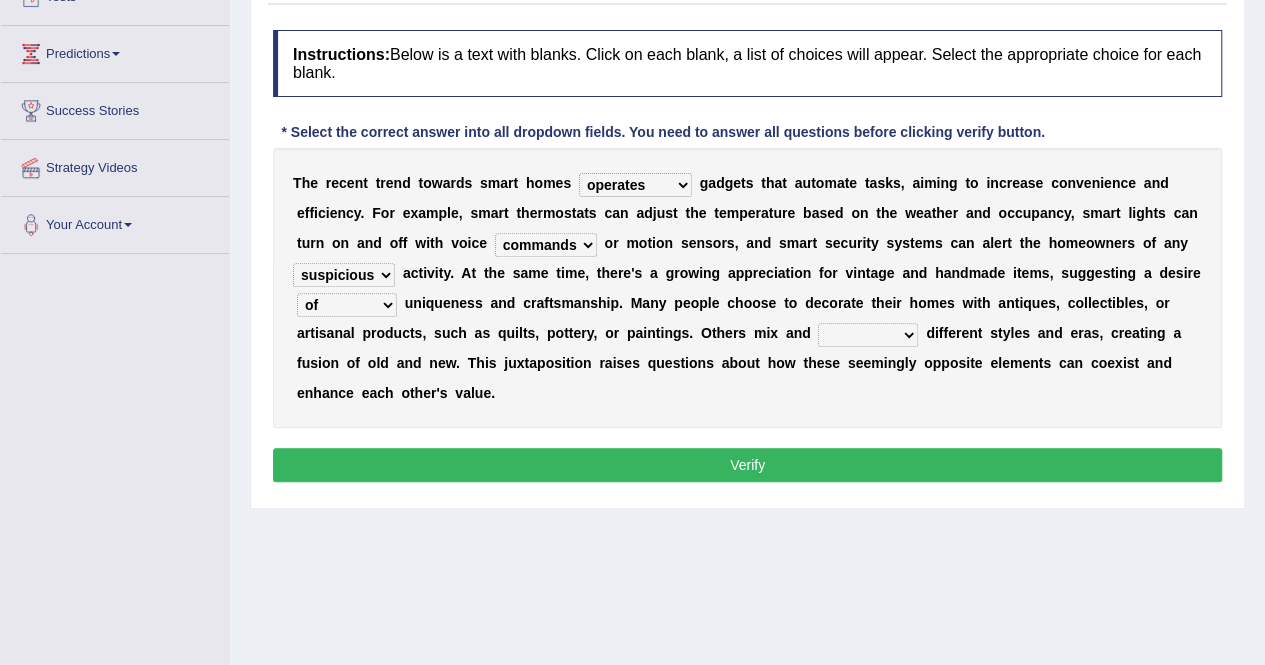 click on "to for from of" at bounding box center [347, 305] 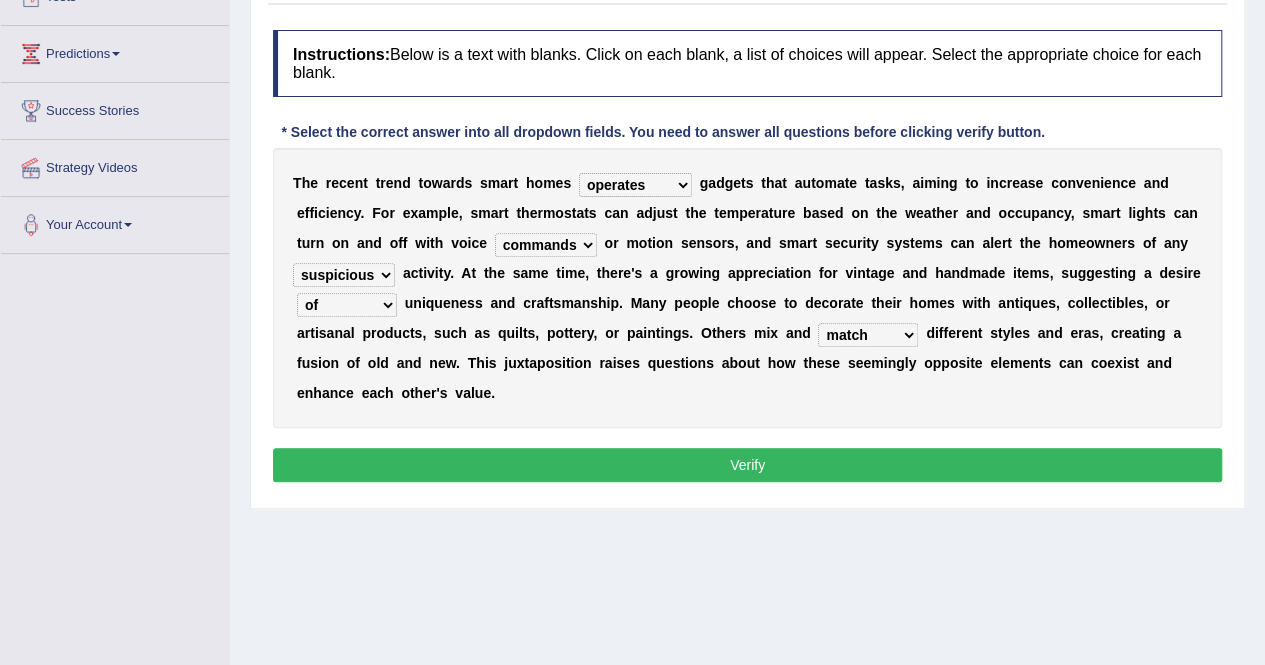click on "Verify" at bounding box center (747, 465) 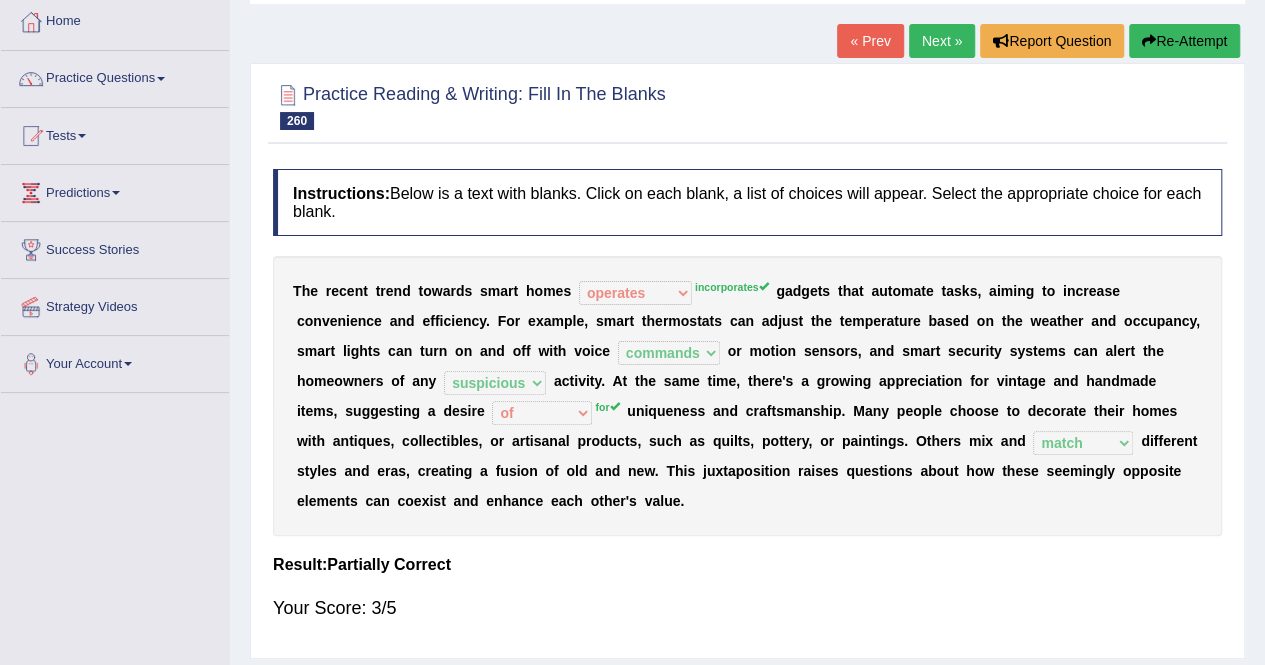 scroll, scrollTop: 0, scrollLeft: 0, axis: both 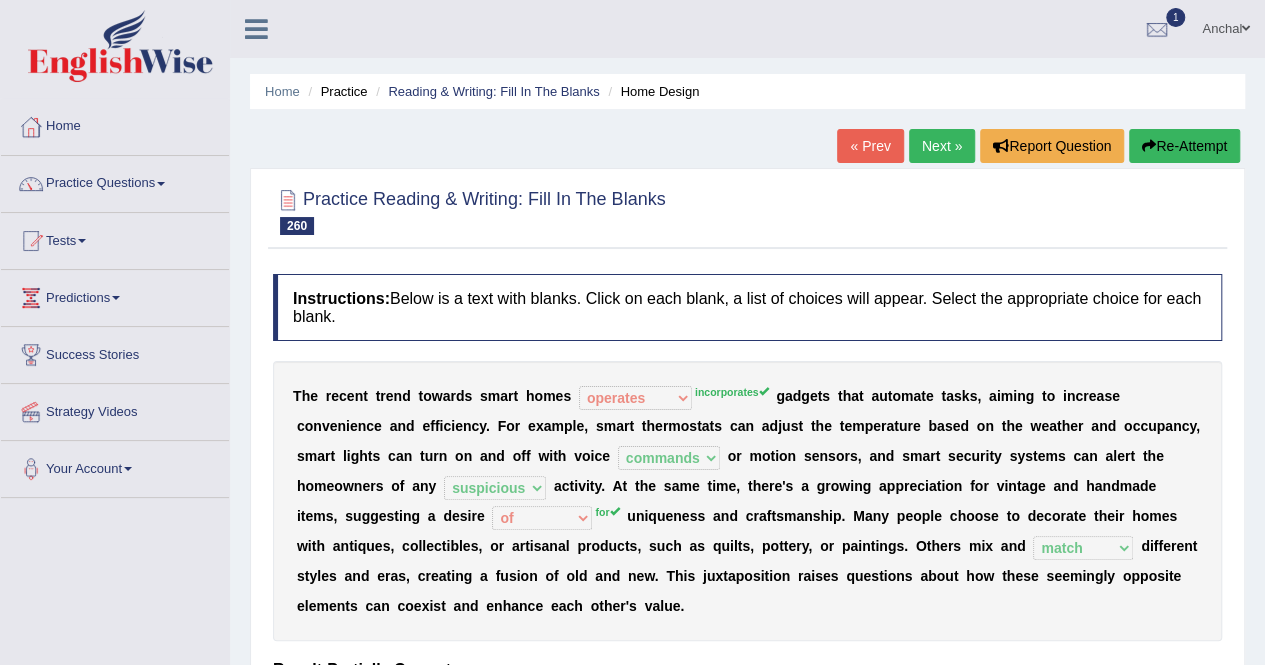 click on "Re-Attempt" at bounding box center [1184, 146] 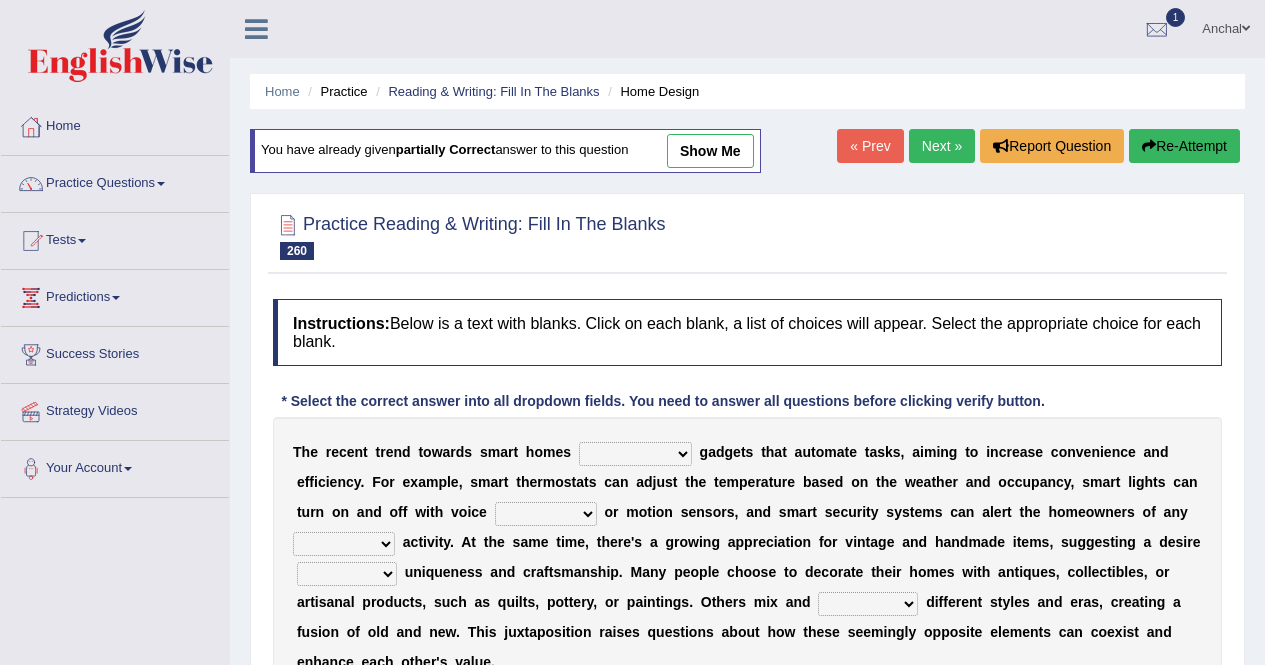scroll, scrollTop: 174, scrollLeft: 0, axis: vertical 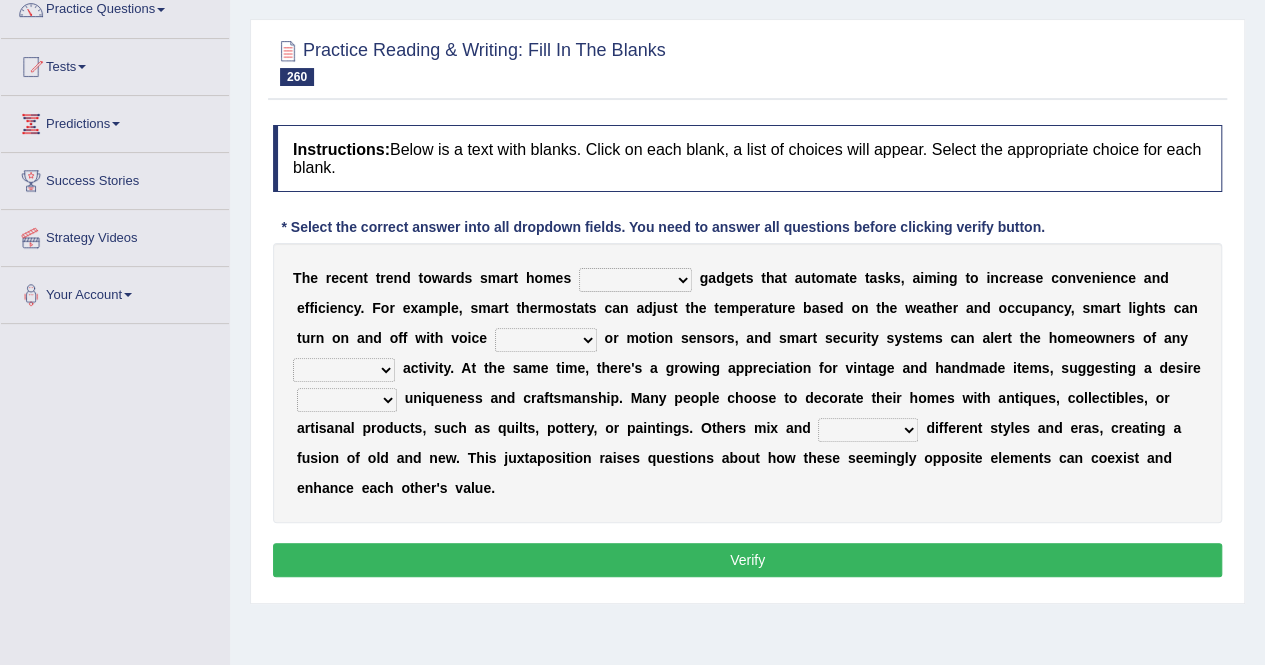 click on "incorporates invalidates operates cooperates" at bounding box center (635, 280) 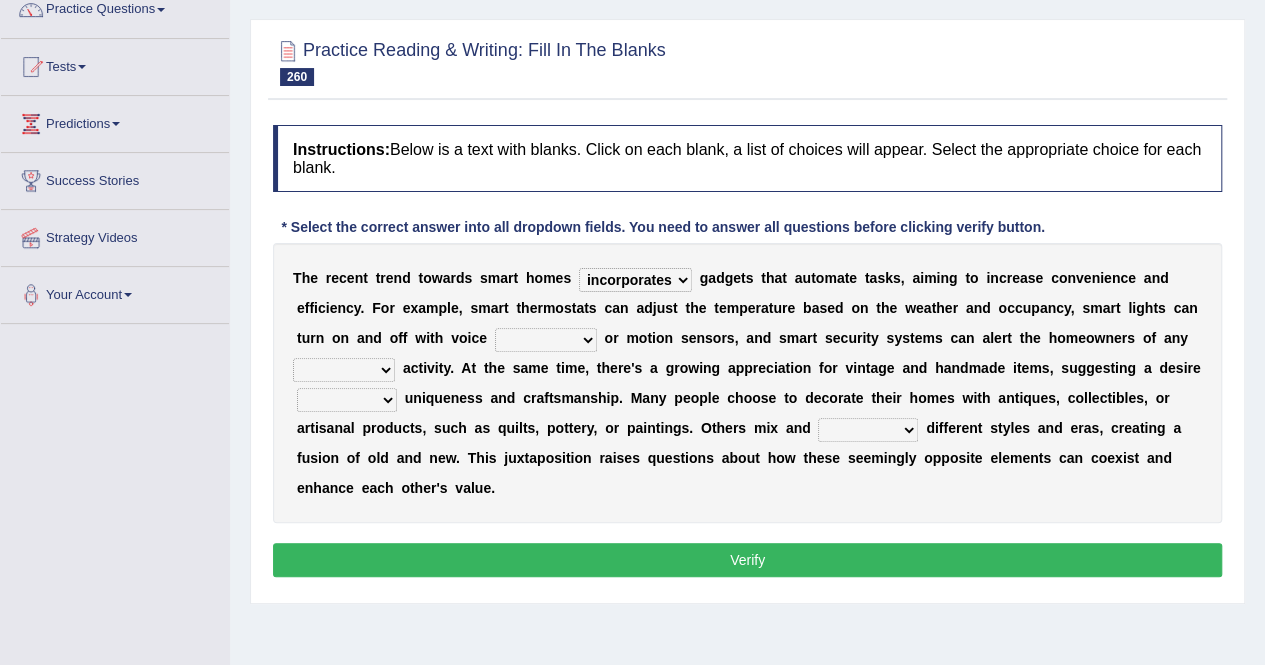 click on "incorporates invalidates operates cooperates" at bounding box center [635, 280] 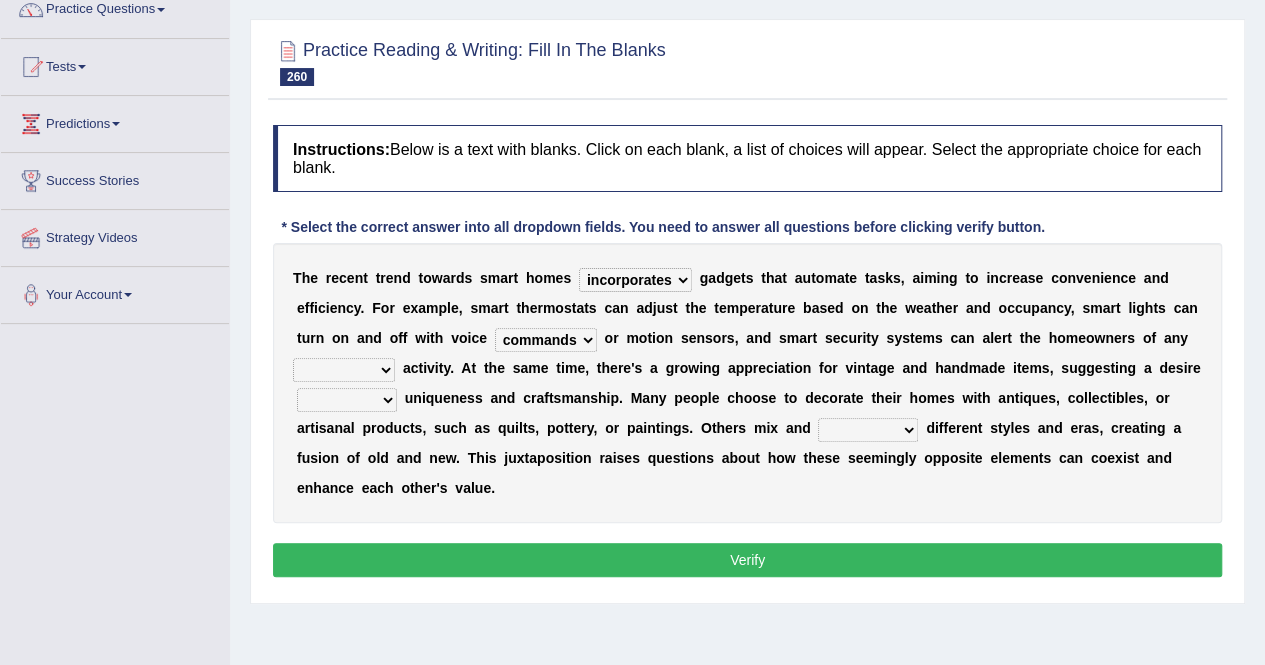 click on "pulses rulers sighs commands" at bounding box center (546, 340) 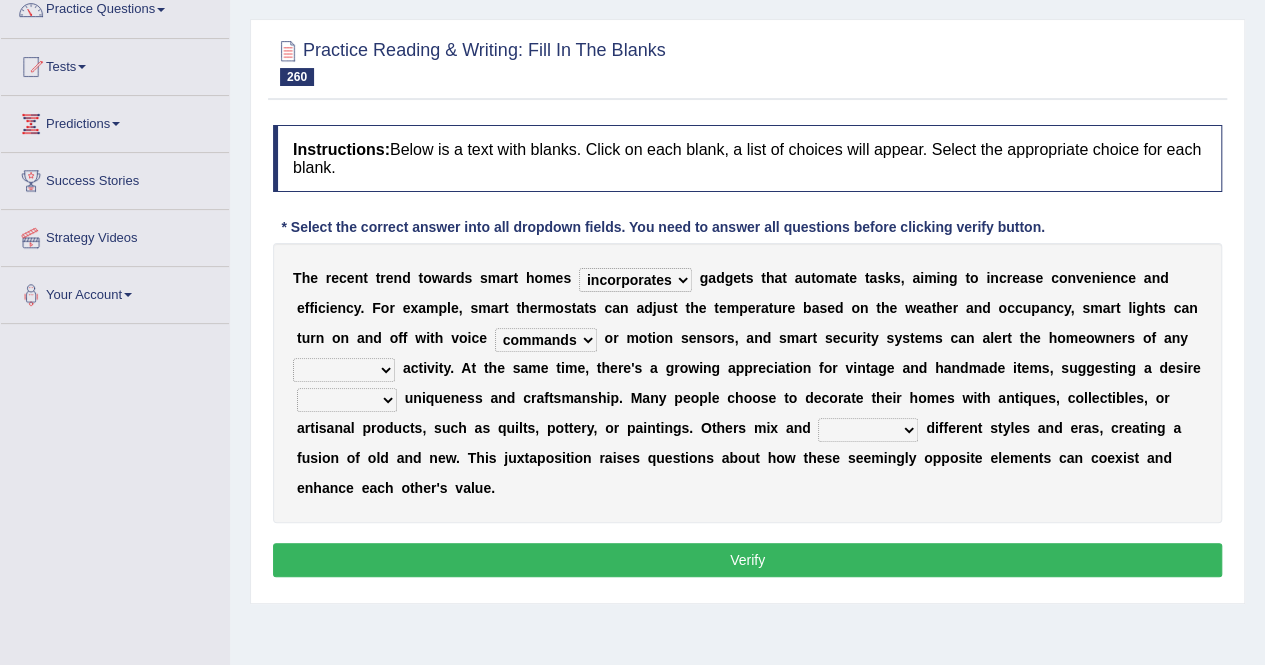 click on "suspicious identical guilty artificial" at bounding box center [344, 370] 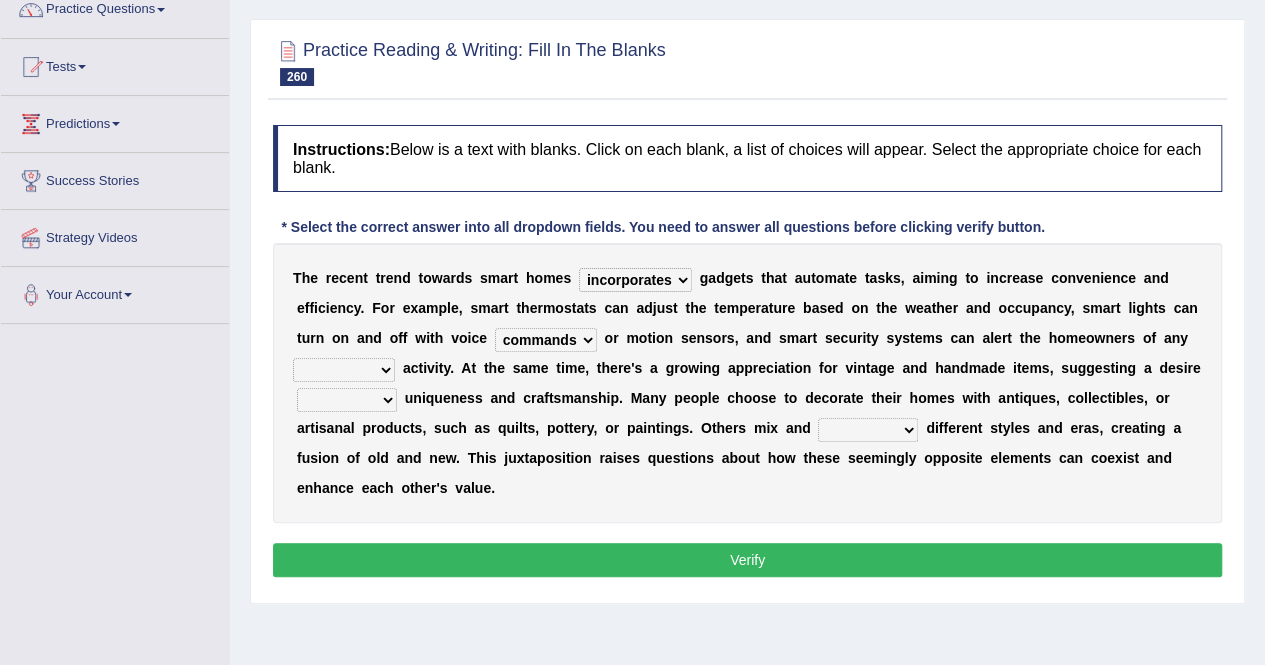 select on "suspicious" 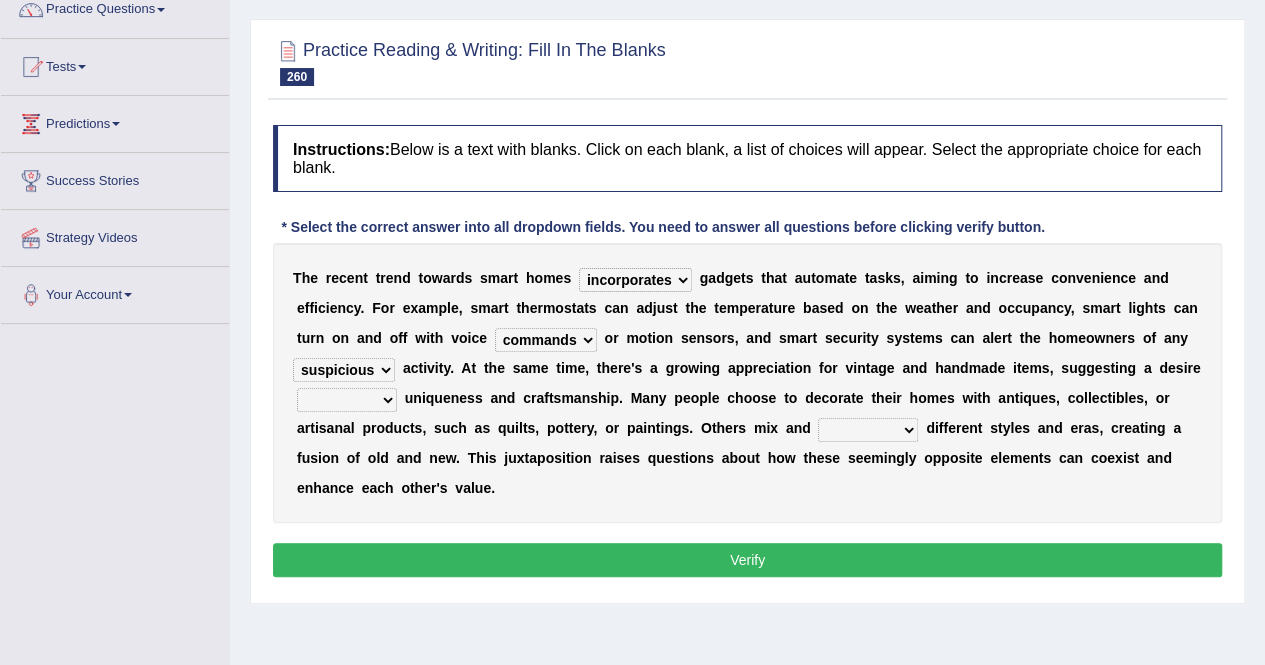 click on "to for from of" at bounding box center (347, 400) 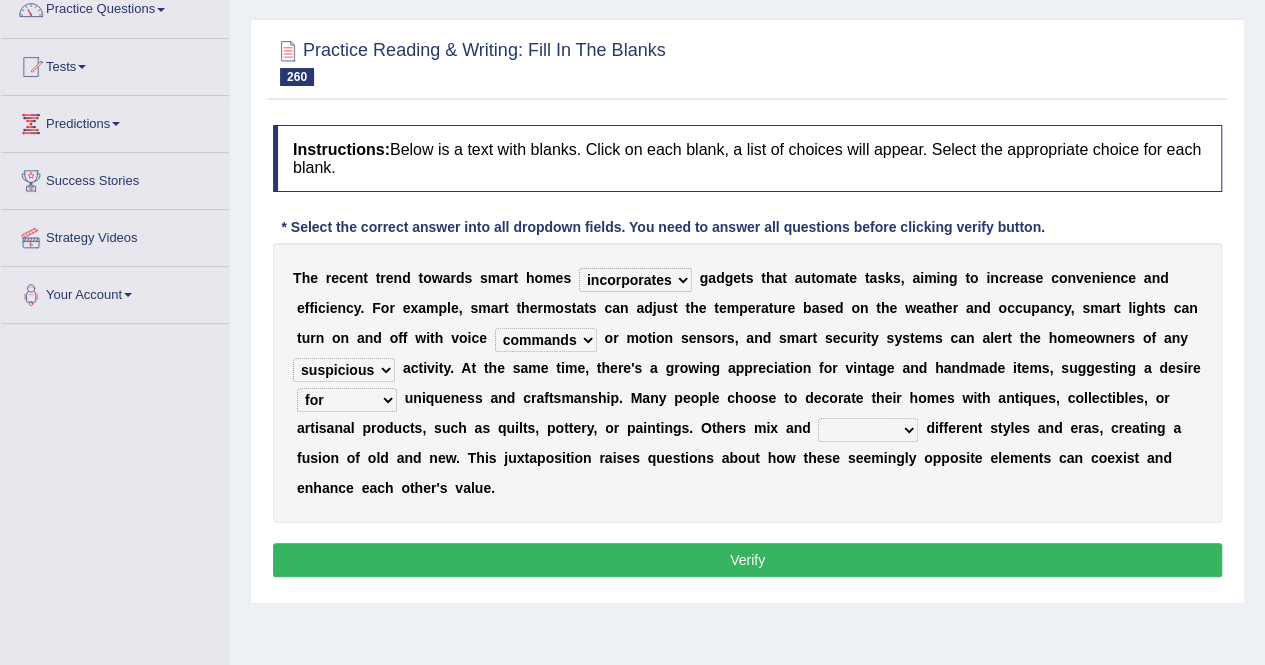 click on "to for from of" at bounding box center (347, 400) 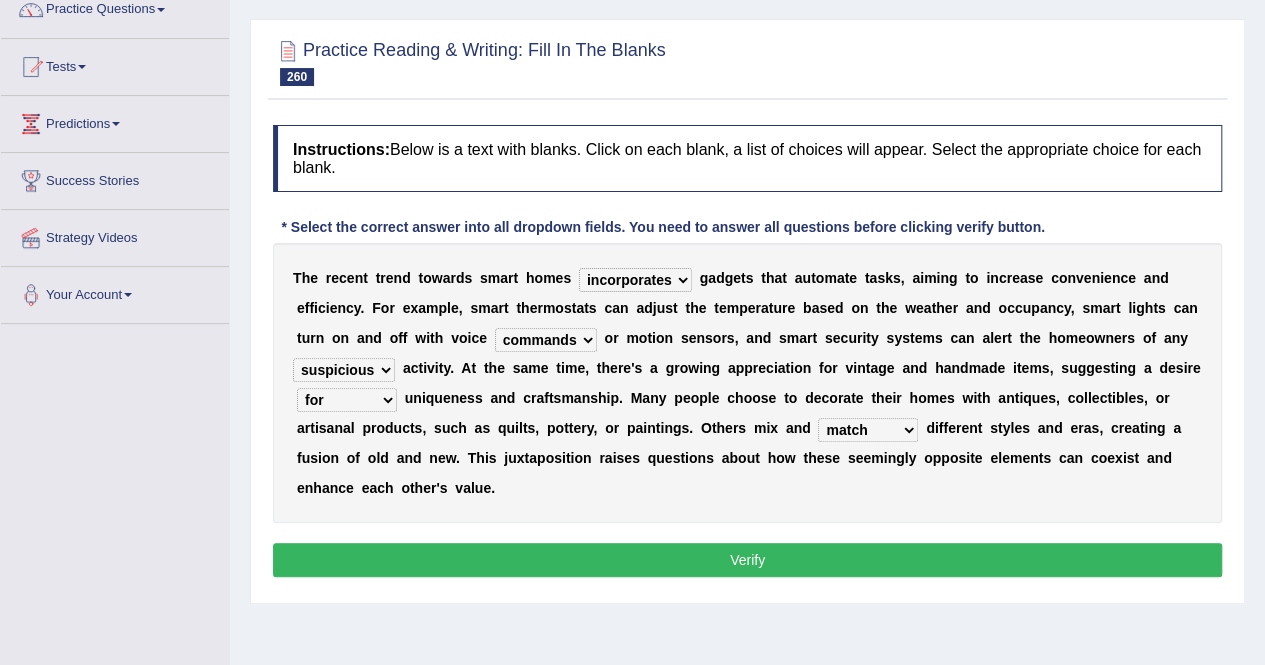 click on "estimate clash divide match" at bounding box center (868, 430) 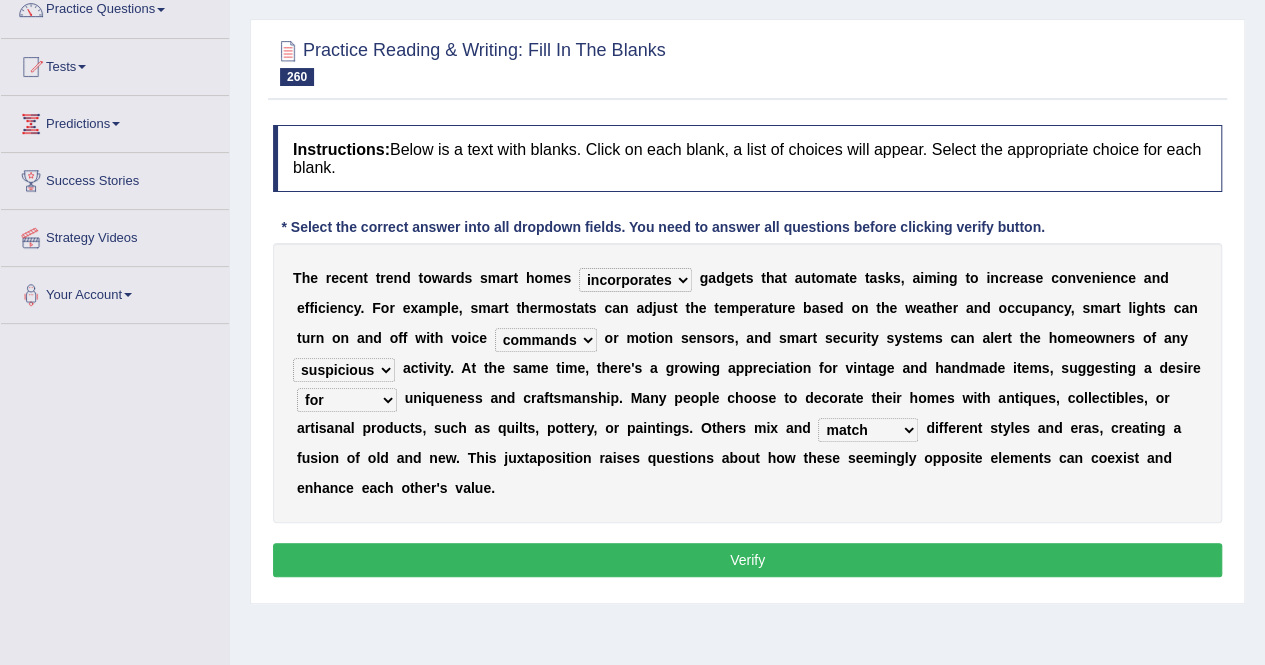 click on "Verify" at bounding box center (747, 560) 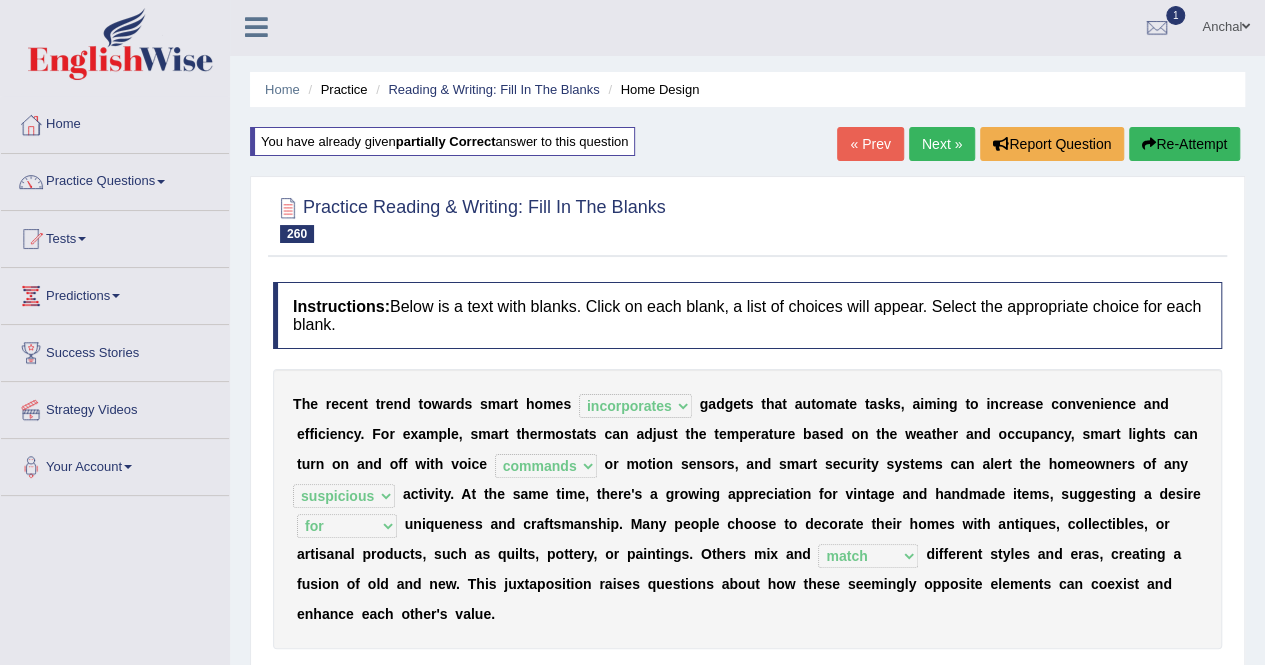 scroll, scrollTop: 0, scrollLeft: 0, axis: both 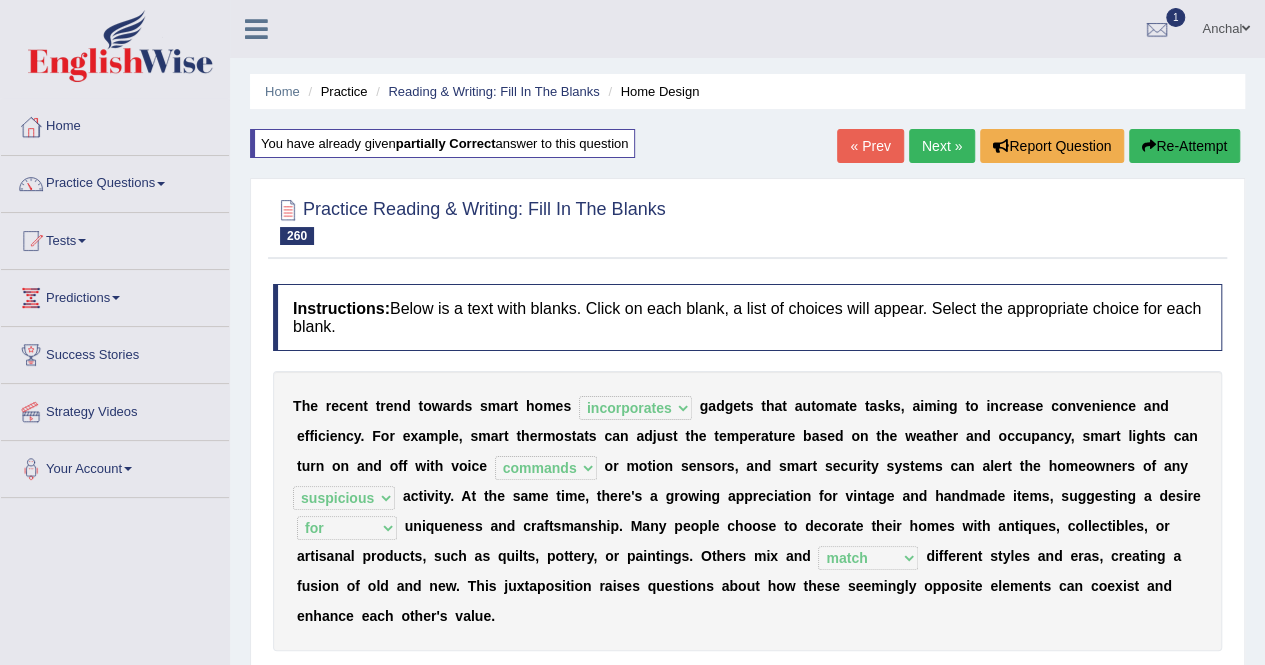 click on "Next »" at bounding box center [942, 146] 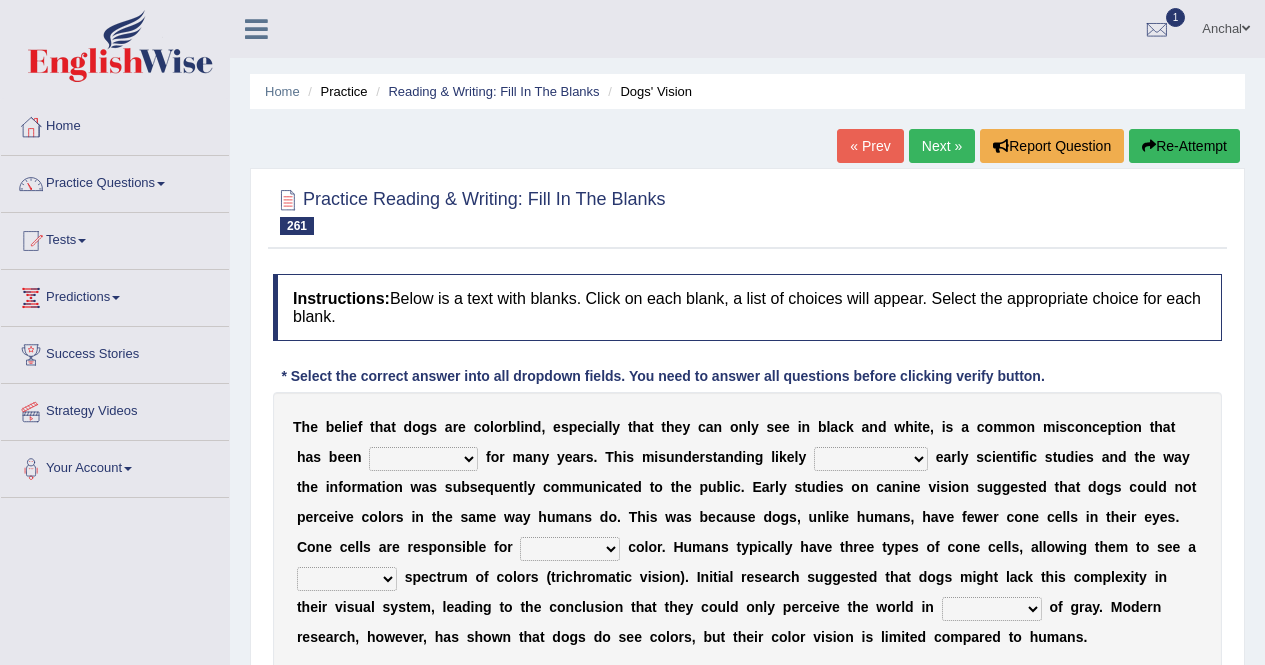 scroll, scrollTop: 198, scrollLeft: 0, axis: vertical 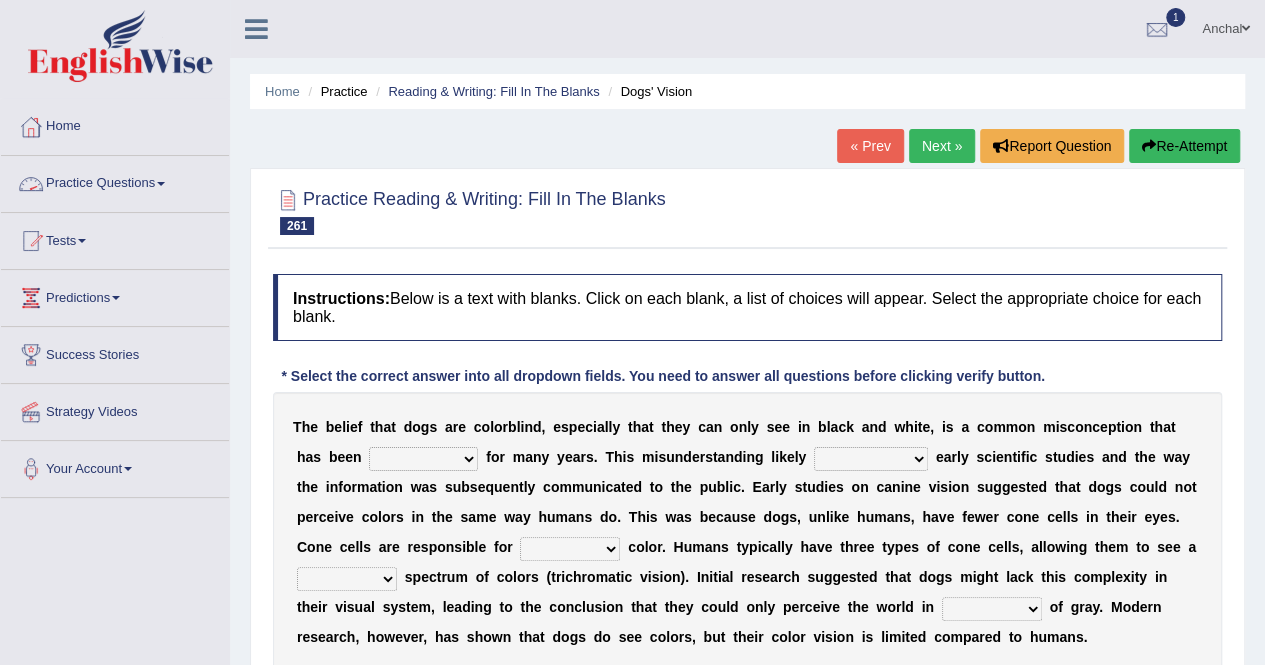 click on "Practice Questions" at bounding box center (115, 181) 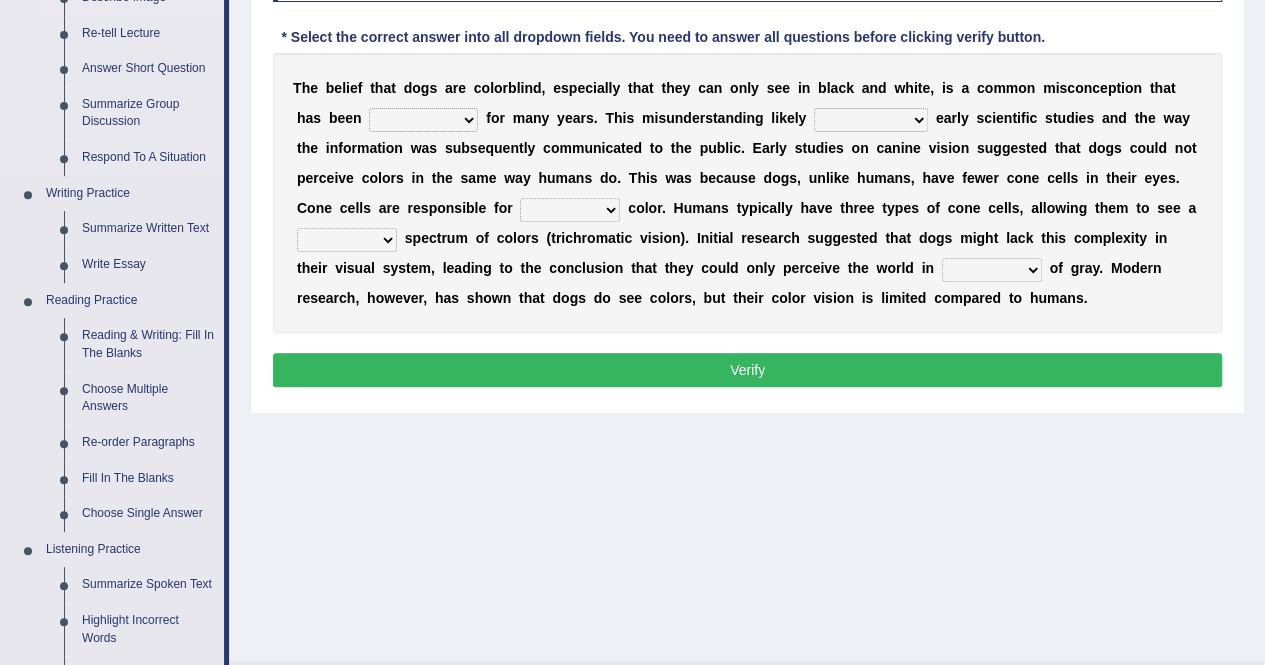 scroll, scrollTop: 342, scrollLeft: 0, axis: vertical 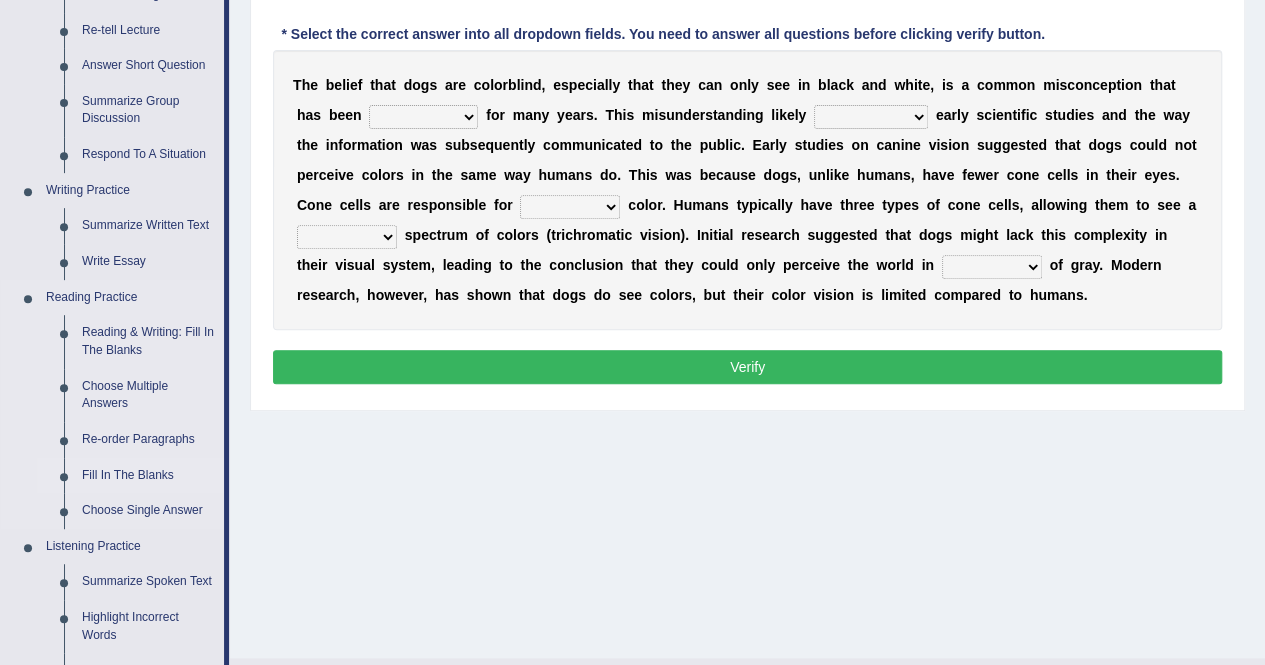 click on "Fill In The Blanks" at bounding box center [148, 476] 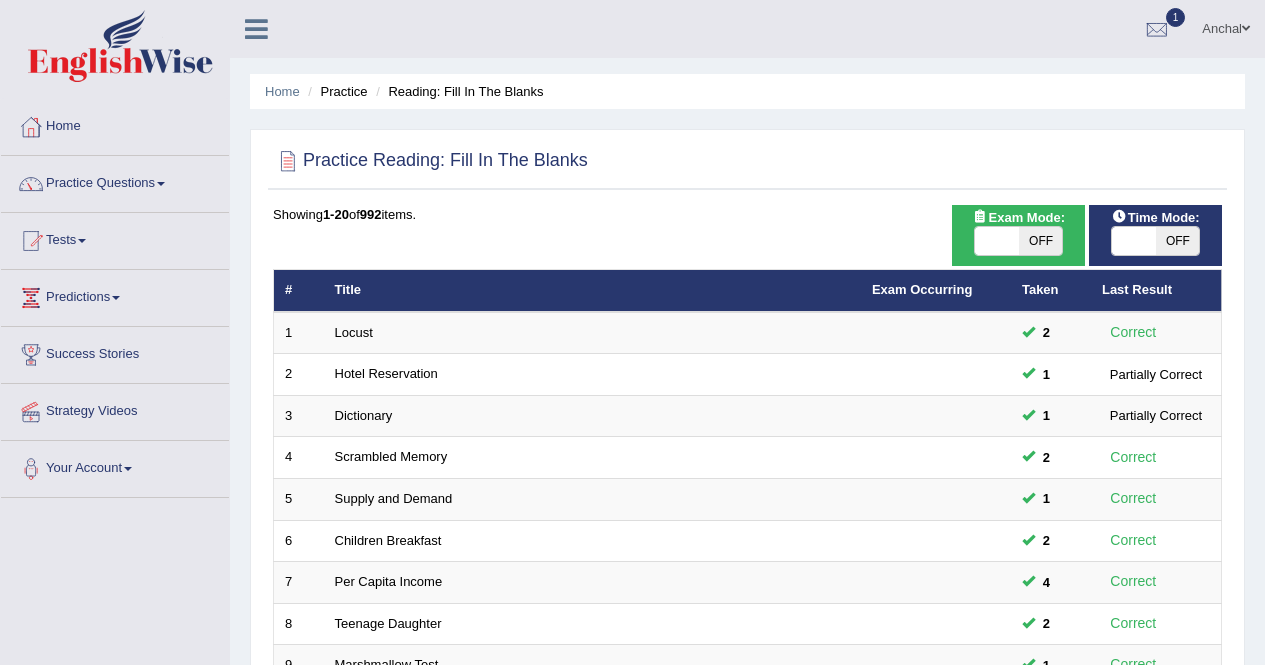 scroll, scrollTop: 649, scrollLeft: 0, axis: vertical 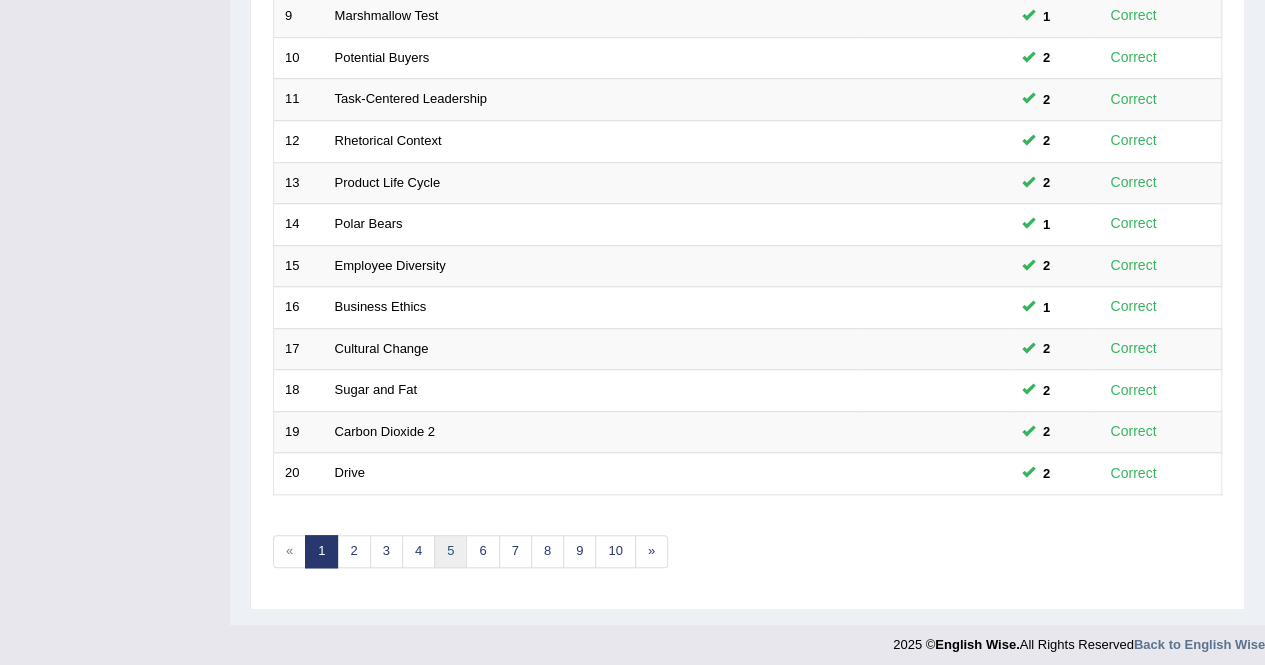 click on "5" at bounding box center [450, 551] 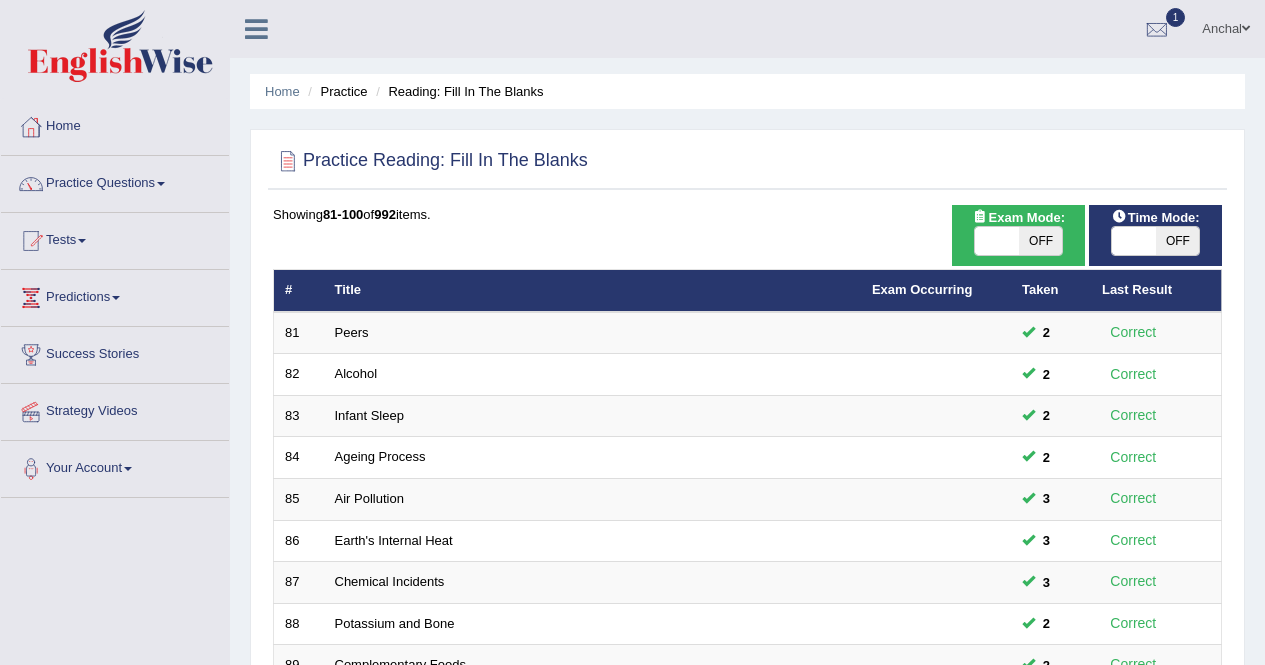 scroll, scrollTop: 649, scrollLeft: 0, axis: vertical 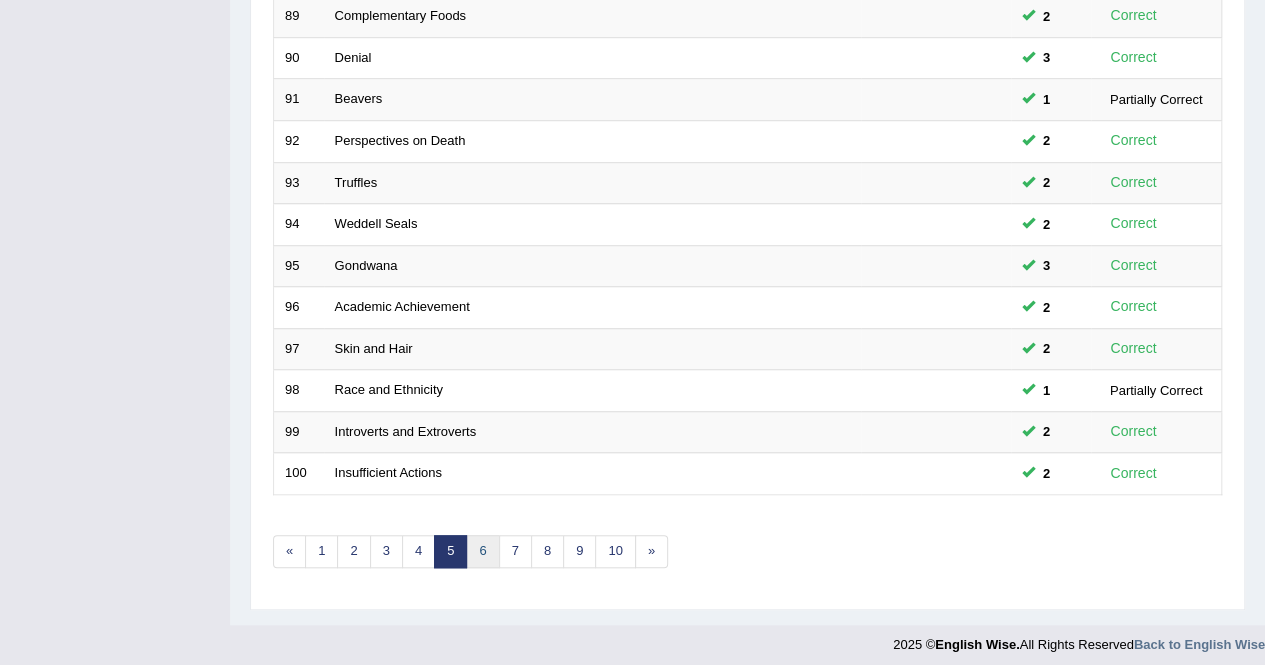 click on "6" at bounding box center [482, 551] 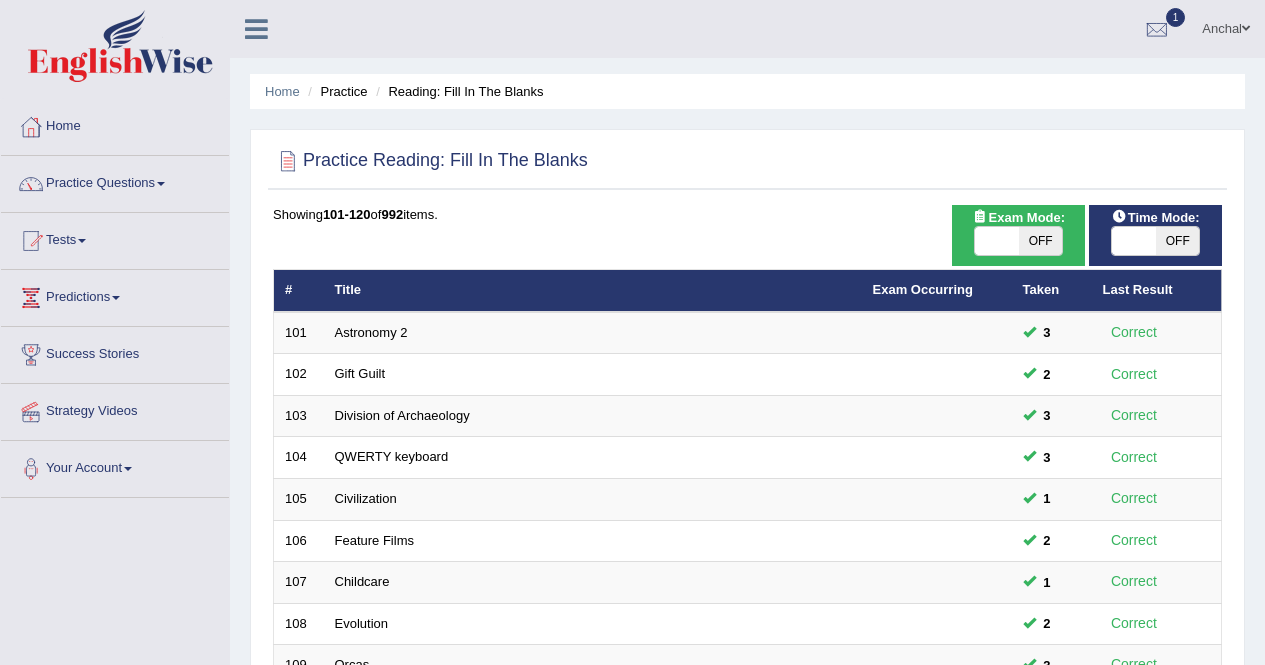 scroll, scrollTop: 649, scrollLeft: 0, axis: vertical 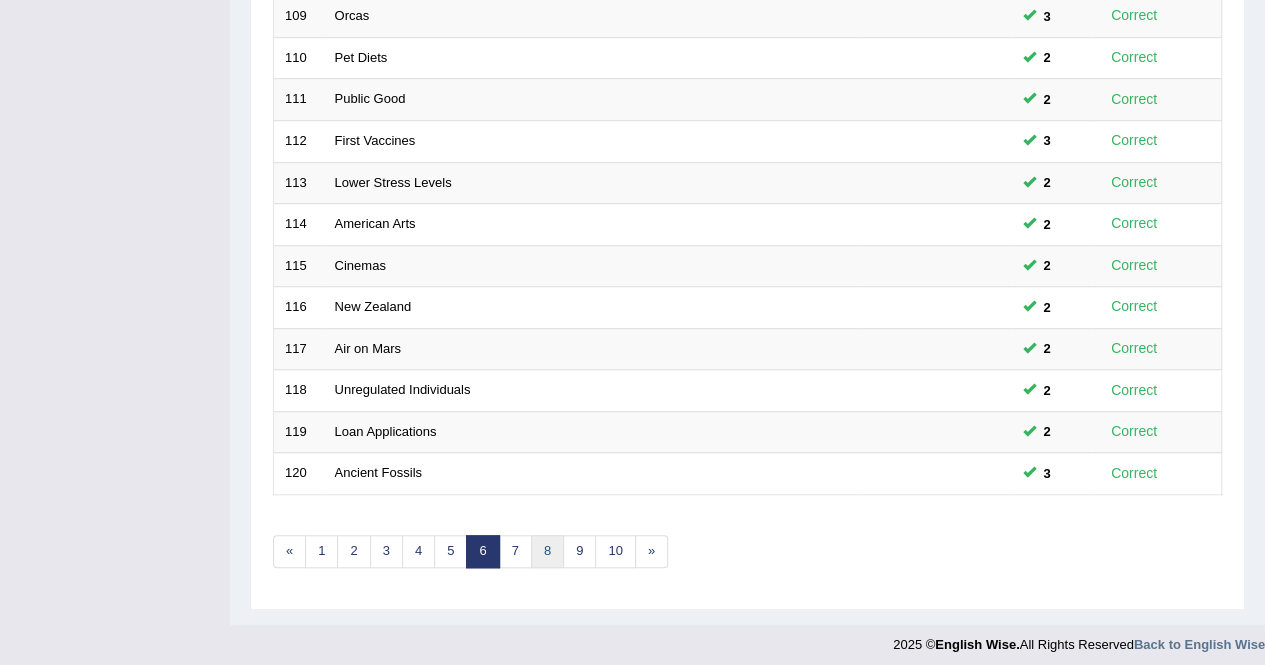 click on "8" at bounding box center (547, 551) 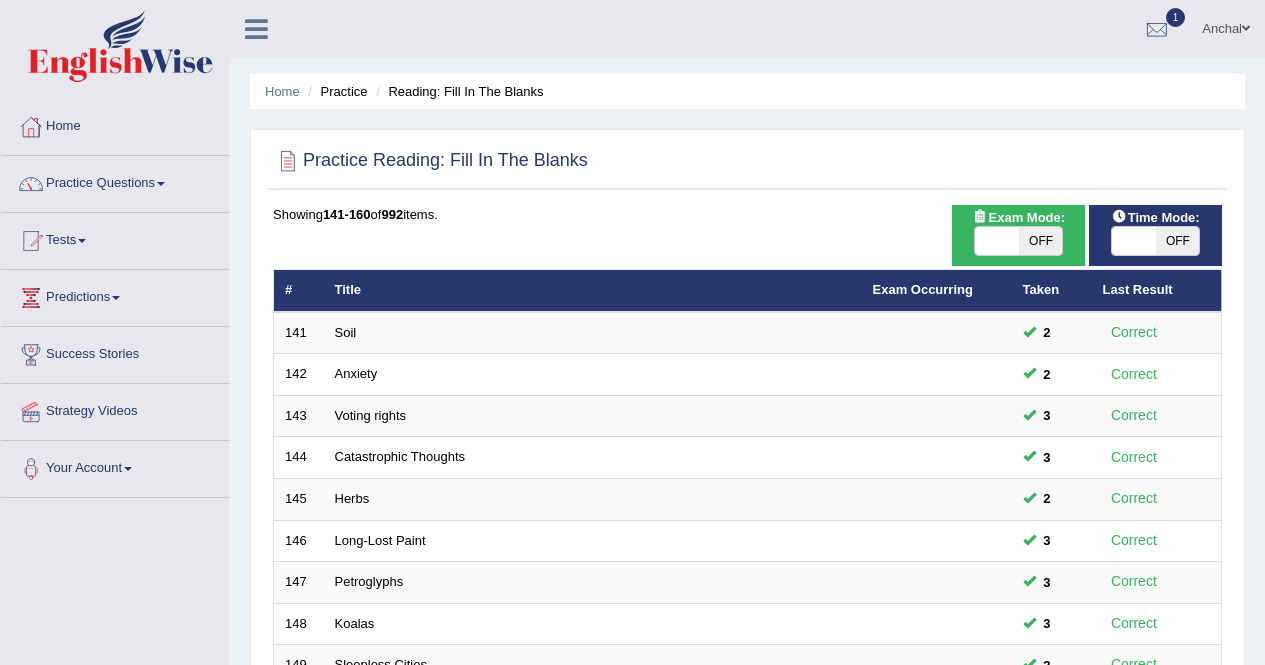 scroll, scrollTop: 649, scrollLeft: 0, axis: vertical 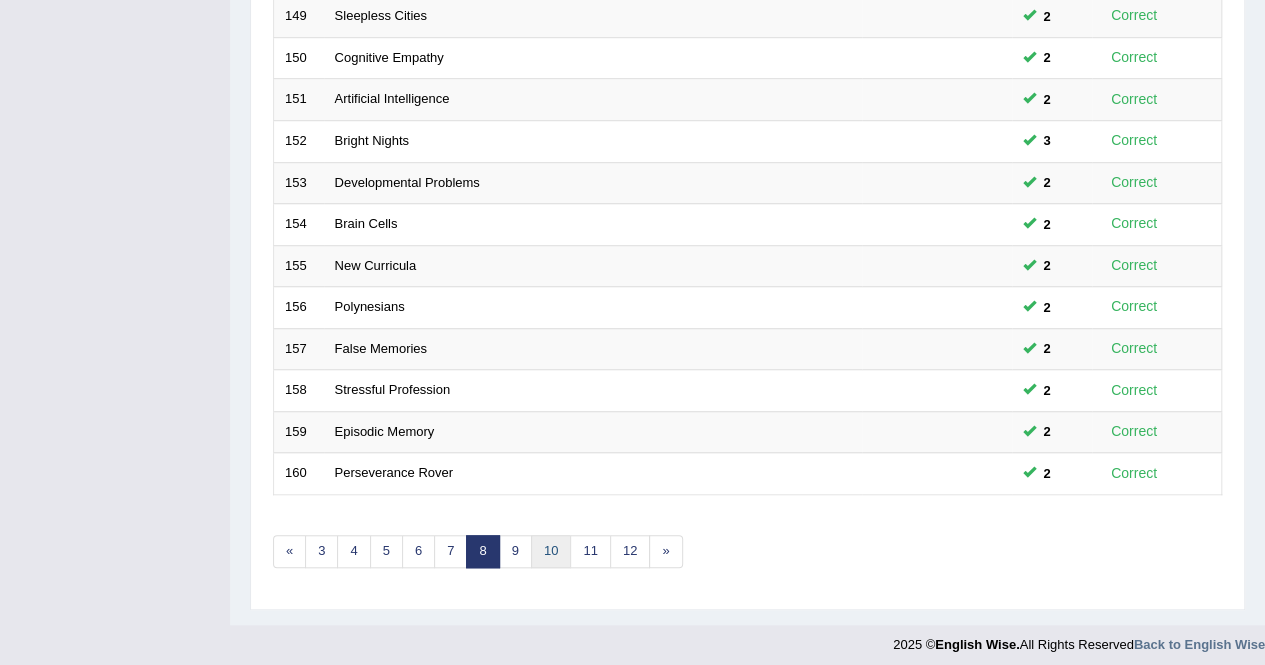 click on "10" at bounding box center (551, 551) 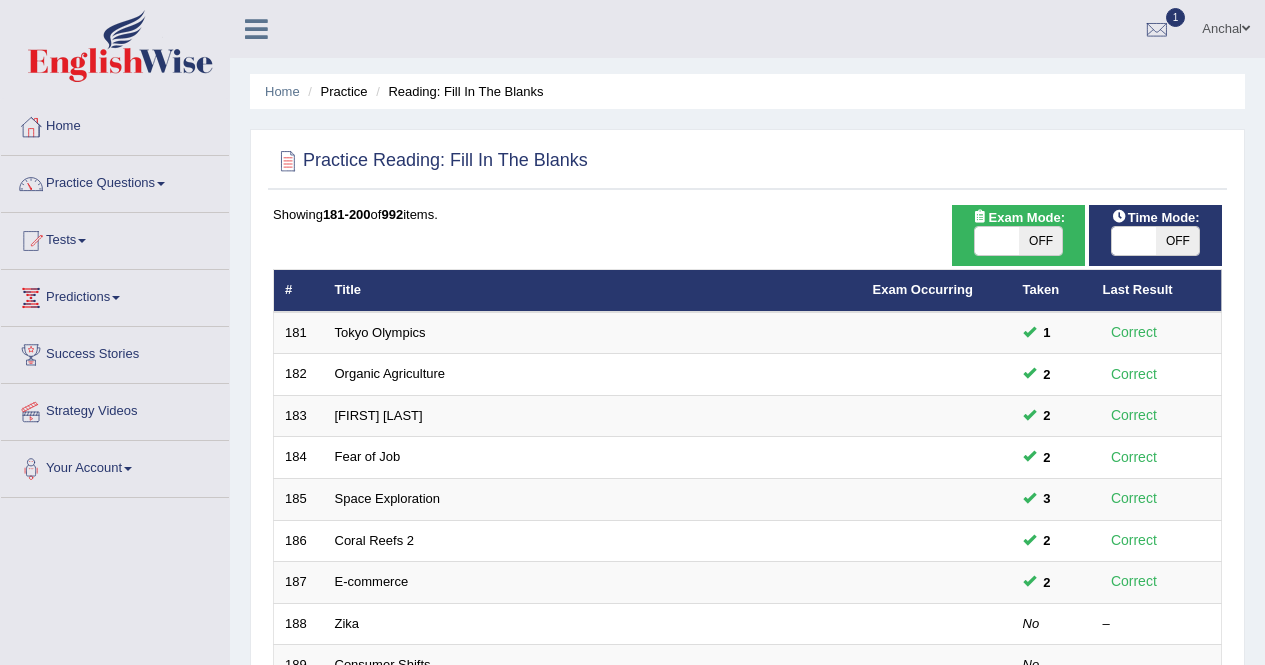 scroll, scrollTop: 649, scrollLeft: 0, axis: vertical 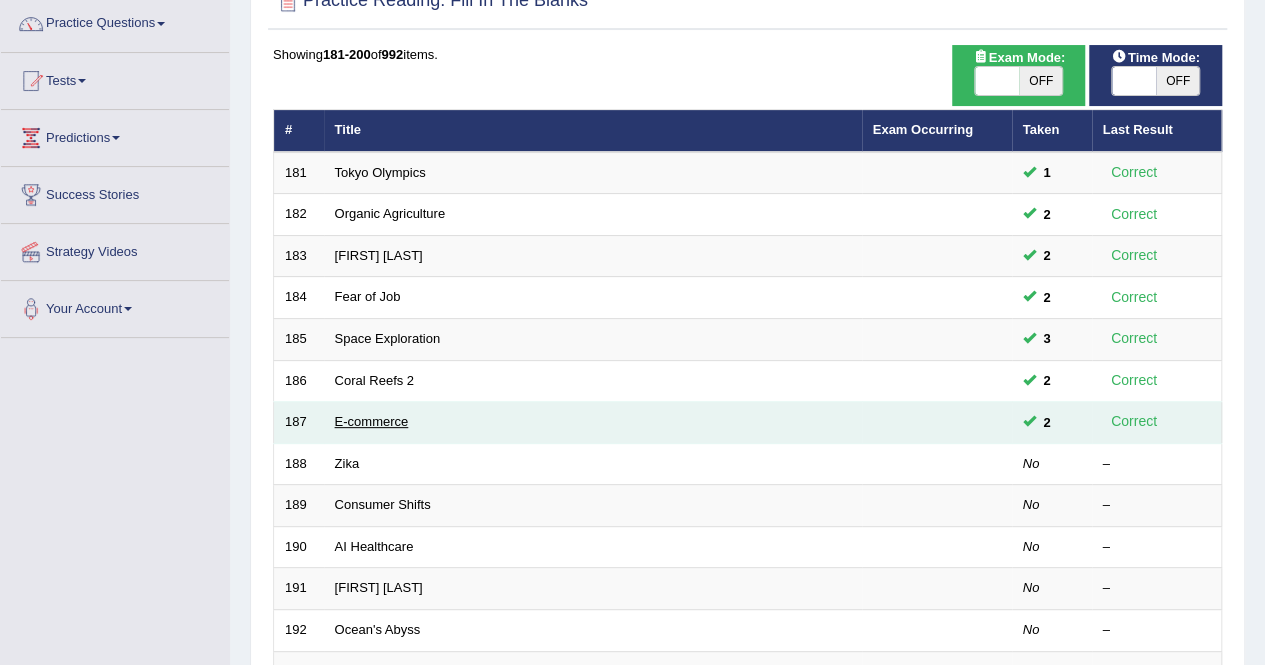 click on "E-commerce" at bounding box center (372, 421) 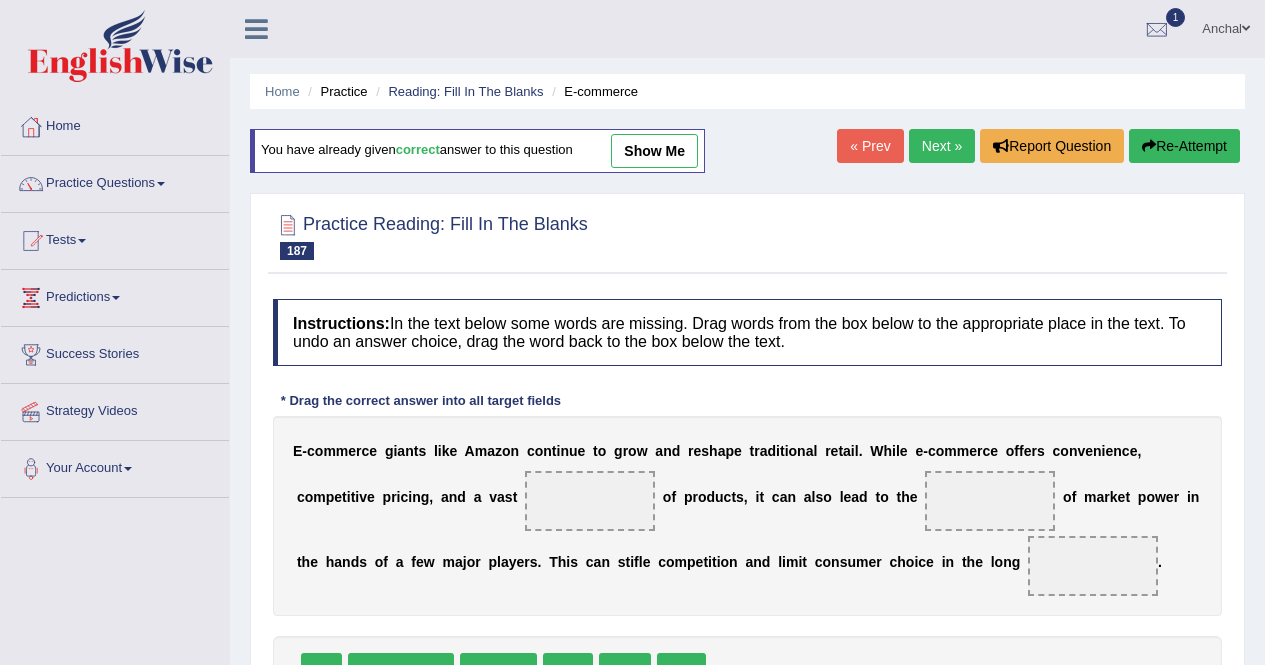 scroll, scrollTop: 0, scrollLeft: 0, axis: both 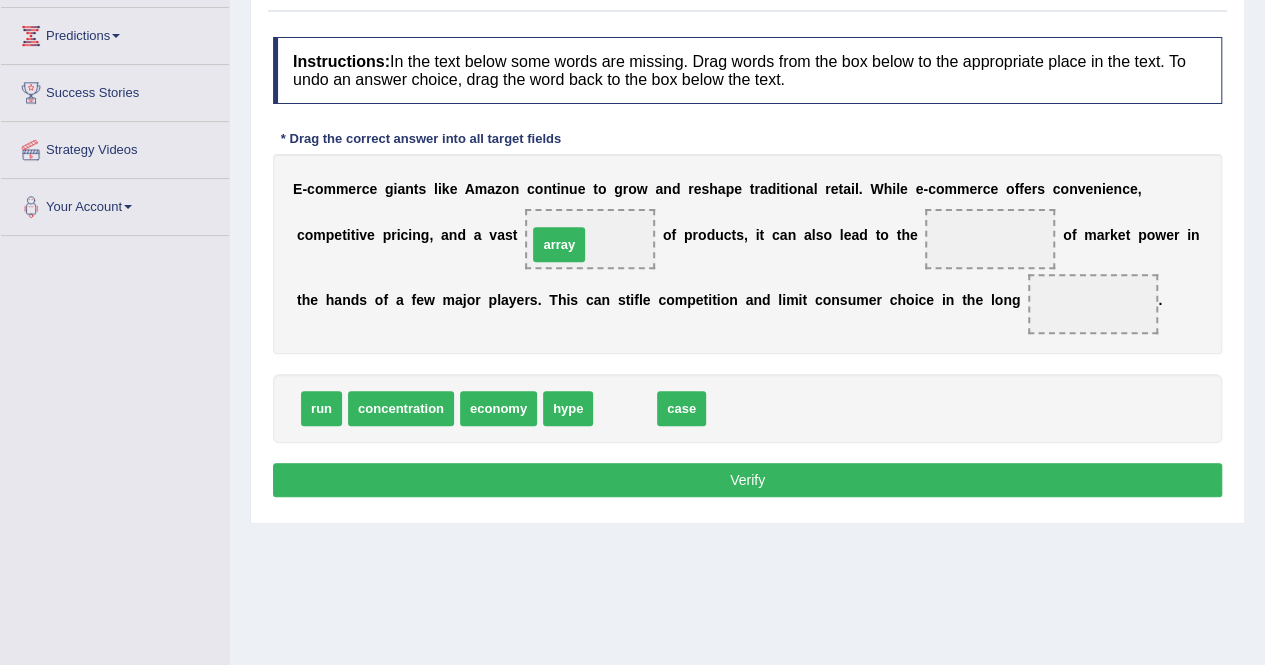 drag, startPoint x: 623, startPoint y: 415, endPoint x: 558, endPoint y: 251, distance: 176.41145 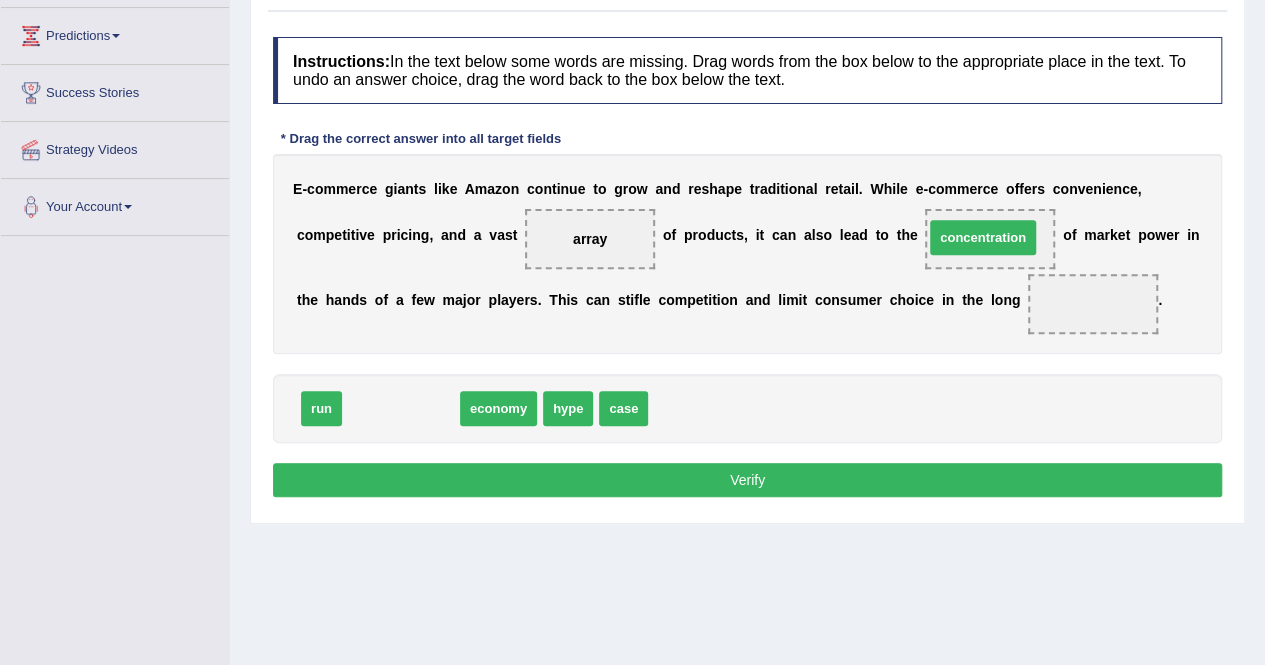 drag, startPoint x: 424, startPoint y: 407, endPoint x: 1006, endPoint y: 236, distance: 606.6012 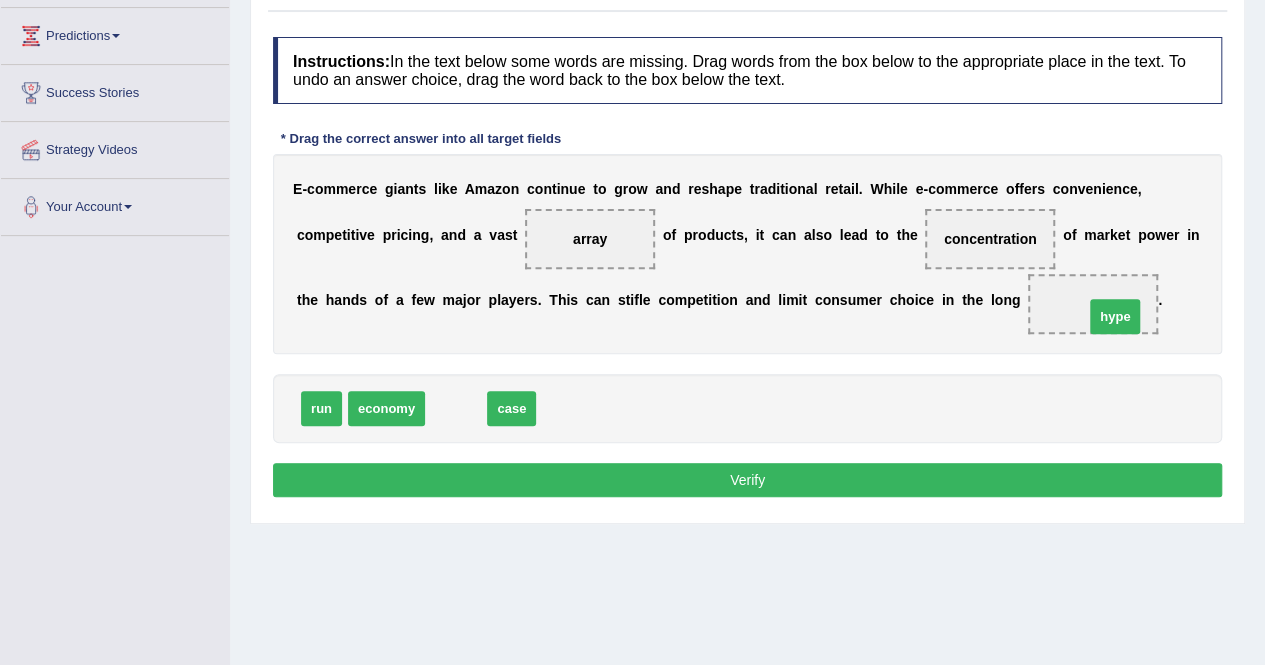 drag, startPoint x: 464, startPoint y: 403, endPoint x: 1108, endPoint y: 305, distance: 651.4138 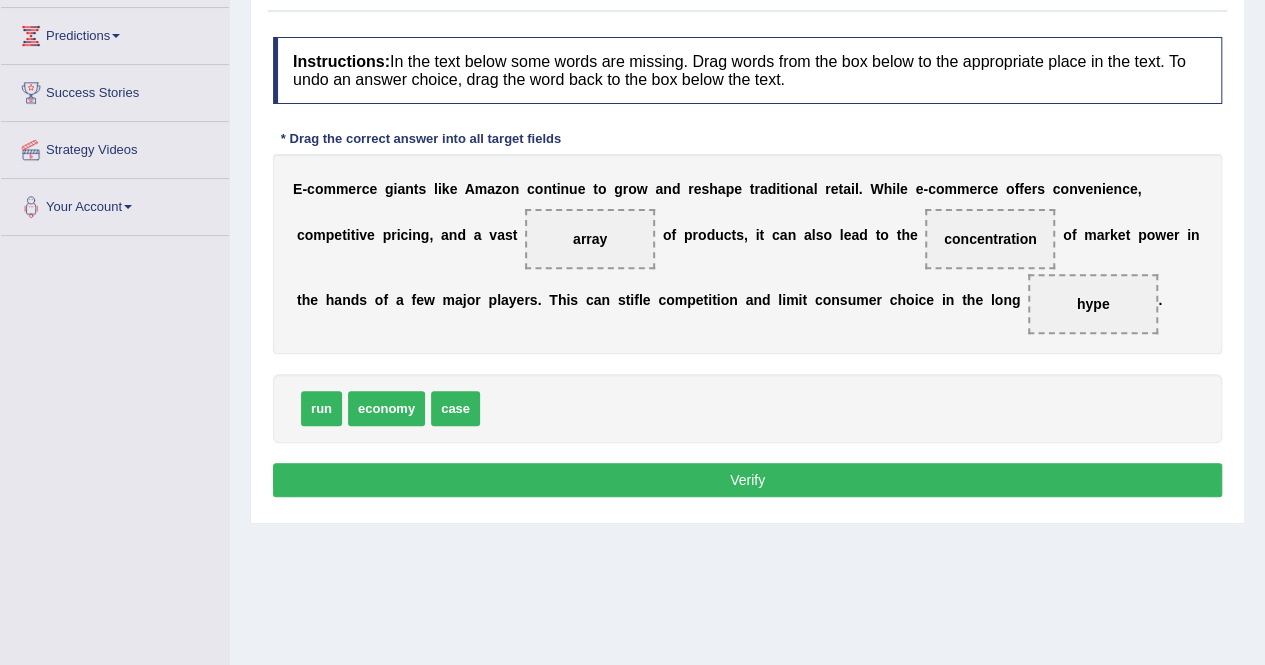 click on "Verify" at bounding box center (747, 480) 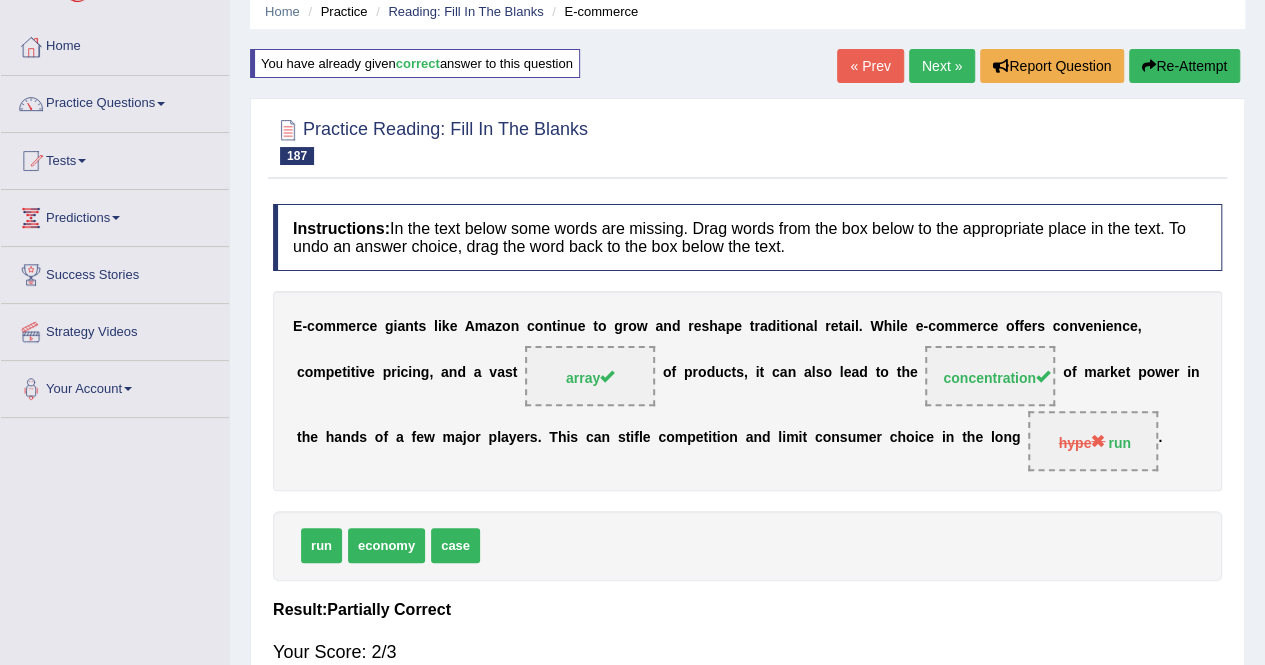scroll, scrollTop: 0, scrollLeft: 0, axis: both 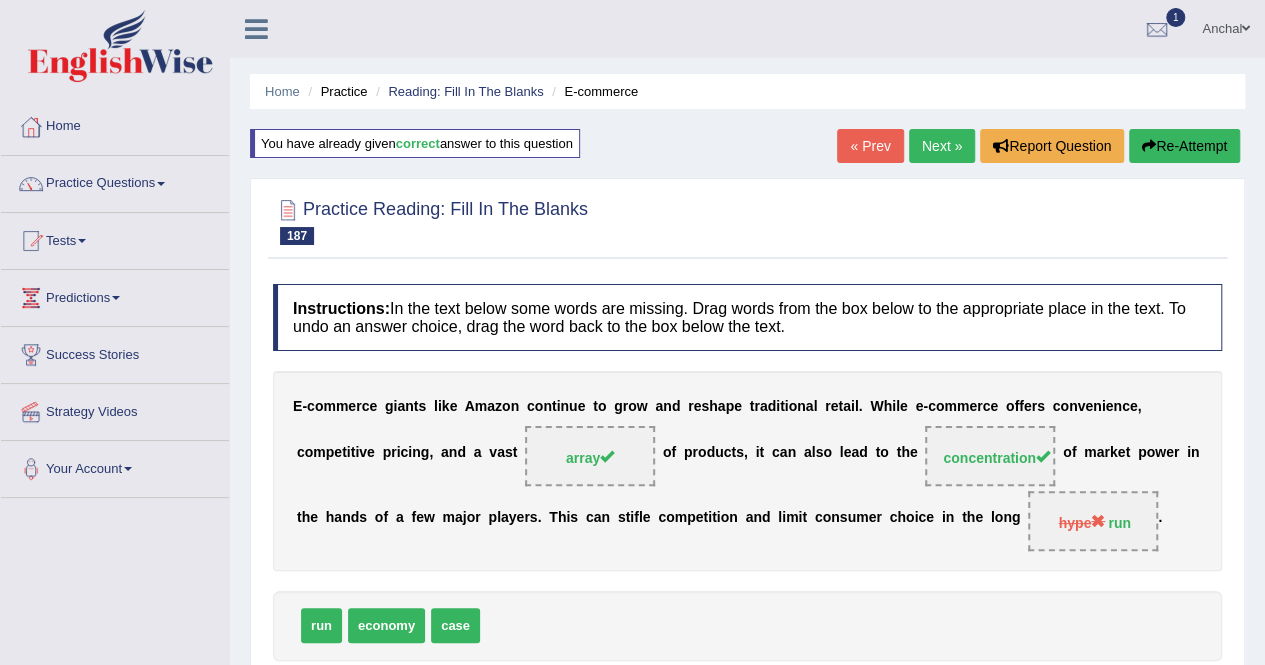 click on "Re-Attempt" at bounding box center (1184, 146) 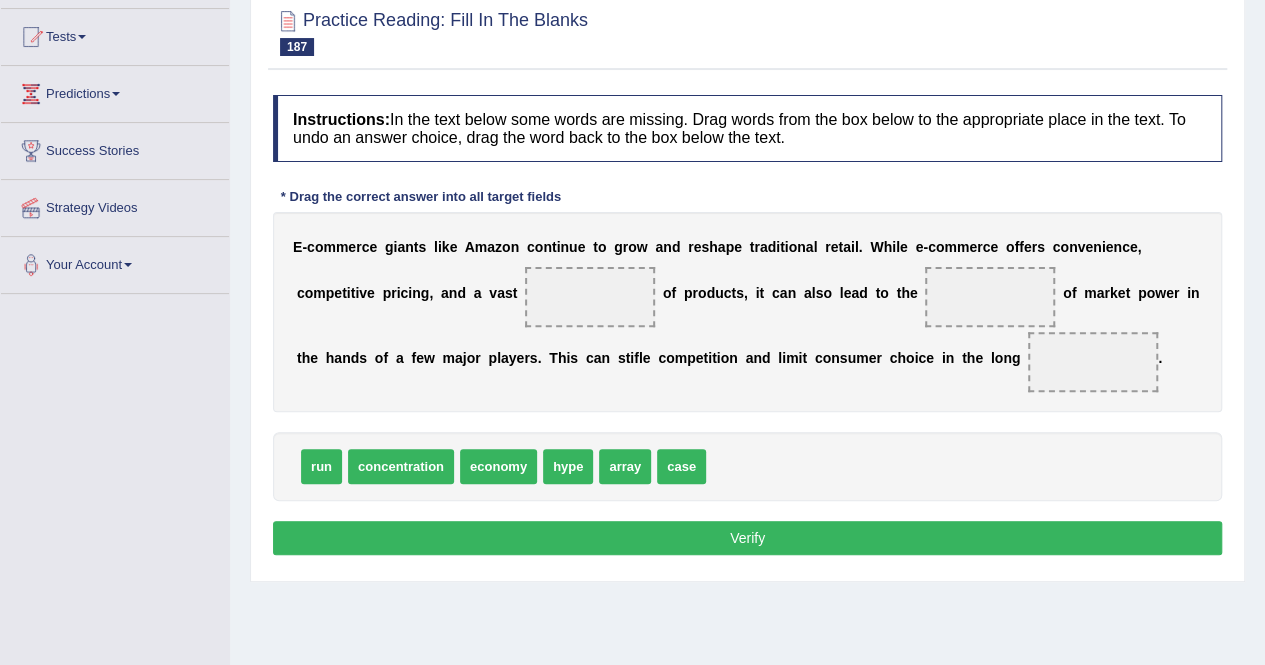 scroll, scrollTop: 0, scrollLeft: 0, axis: both 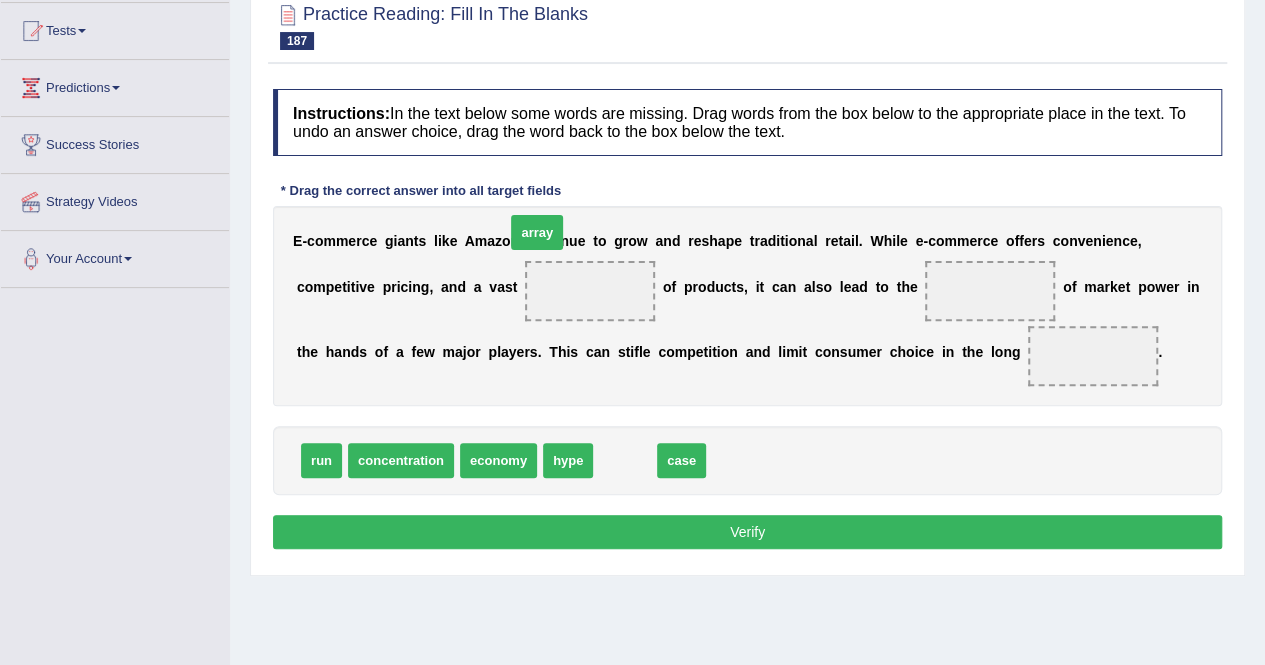drag, startPoint x: 620, startPoint y: 455, endPoint x: 562, endPoint y: 259, distance: 204.40157 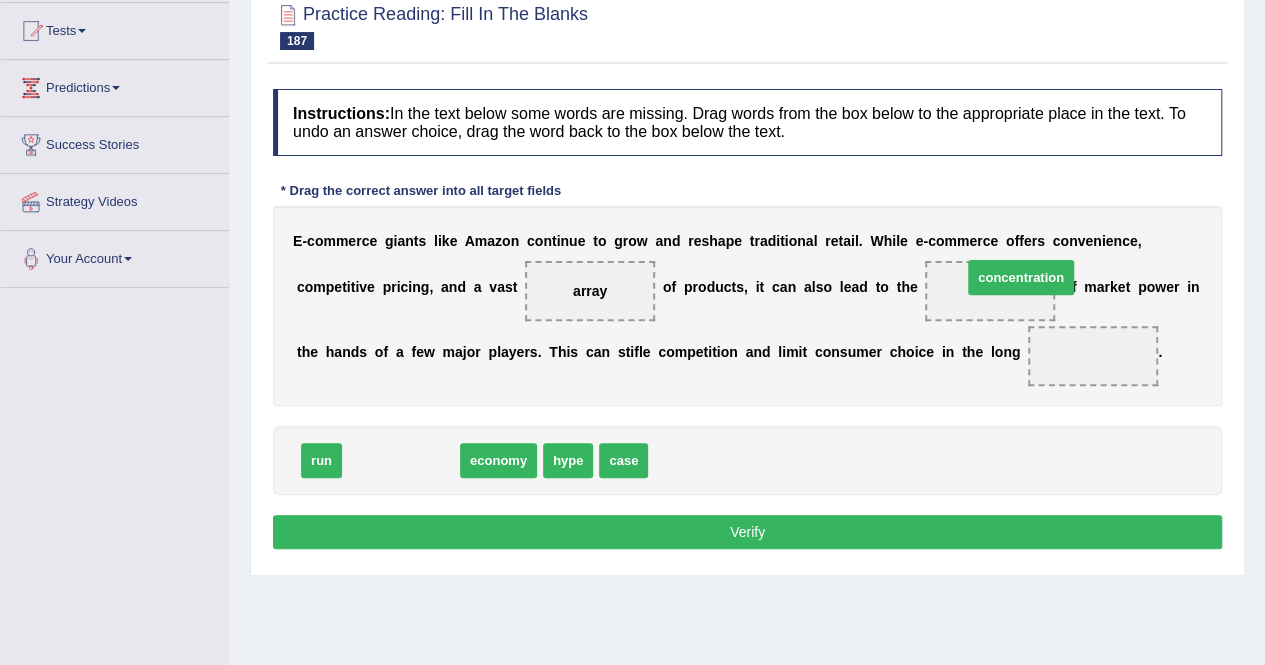drag, startPoint x: 406, startPoint y: 455, endPoint x: 1002, endPoint y: 299, distance: 616.07794 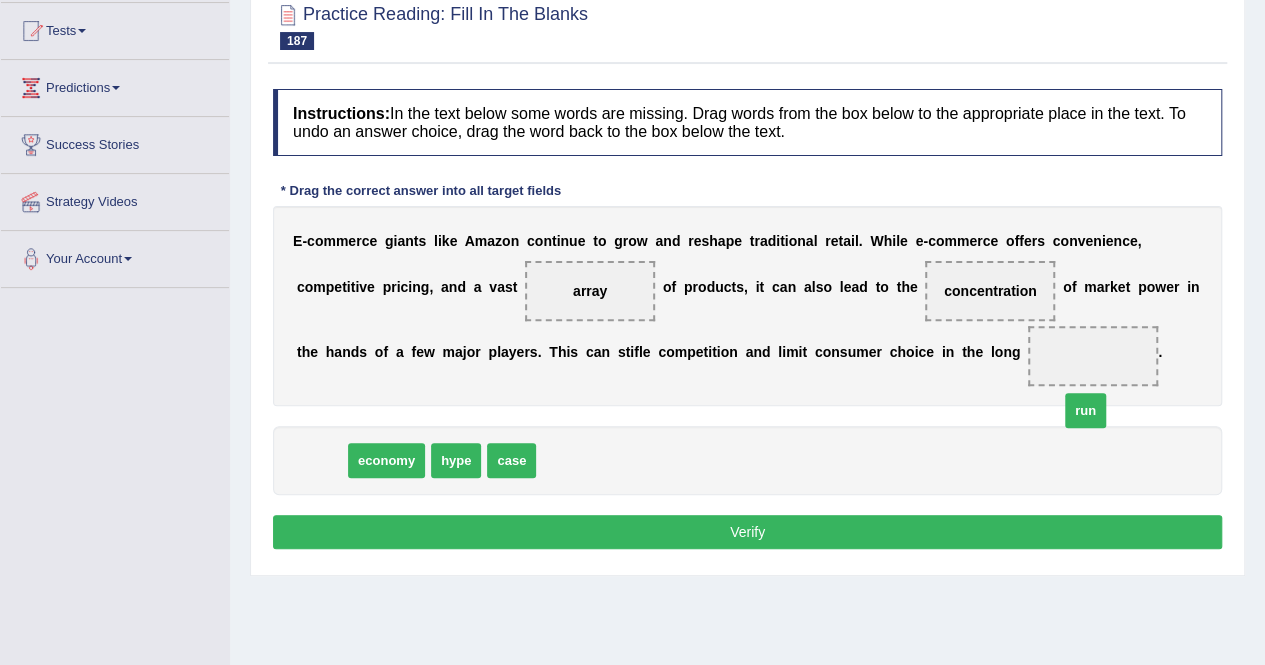 drag, startPoint x: 314, startPoint y: 455, endPoint x: 1078, endPoint y: 405, distance: 765.6344 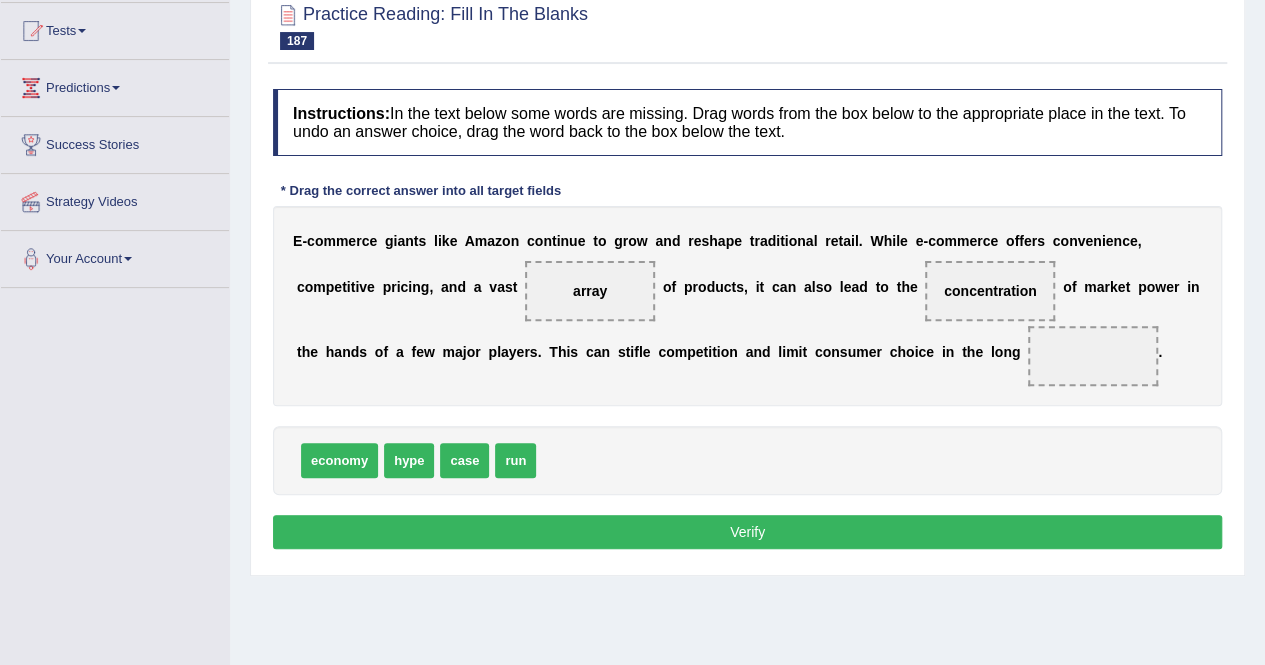 click on "Instructions:  In the text below some words are missing. Drag words from the box below to the appropriate place in the text. To undo an answer choice, drag the word back to the box below the text.
* Drag the correct answer into all target fields E - c o m m e r c e    g i a n t s    l i k e    A m a z o n    c o n t i n u e    t o    g r o w    a n d    r e s h a p e    t r a d i t i o n a l    r e t a i l .    W h i l e    e - c o m m e r c e    o f f e r s    c o n v e n i e n c e ,    c o m p e t i t i v e    p r i c i n g ,    a n d    a    v a s t    array    o f    p r o d u c t s ,    i t    c a n    a l s o    l e a d    t o    t h e    concentration    o f    m a r k e t    p o w e r    i n    t h e    h a n d s    o f    a    f e w    m a j o r    p l a y e r s .    T h i s    c a n    s t i f l e    c o m p e t i t i o n    a n d    l i m i t    c o n s u m e r    c h o i c e    i n    t h e    l o n g    . economy hype case run" at bounding box center (747, 322) 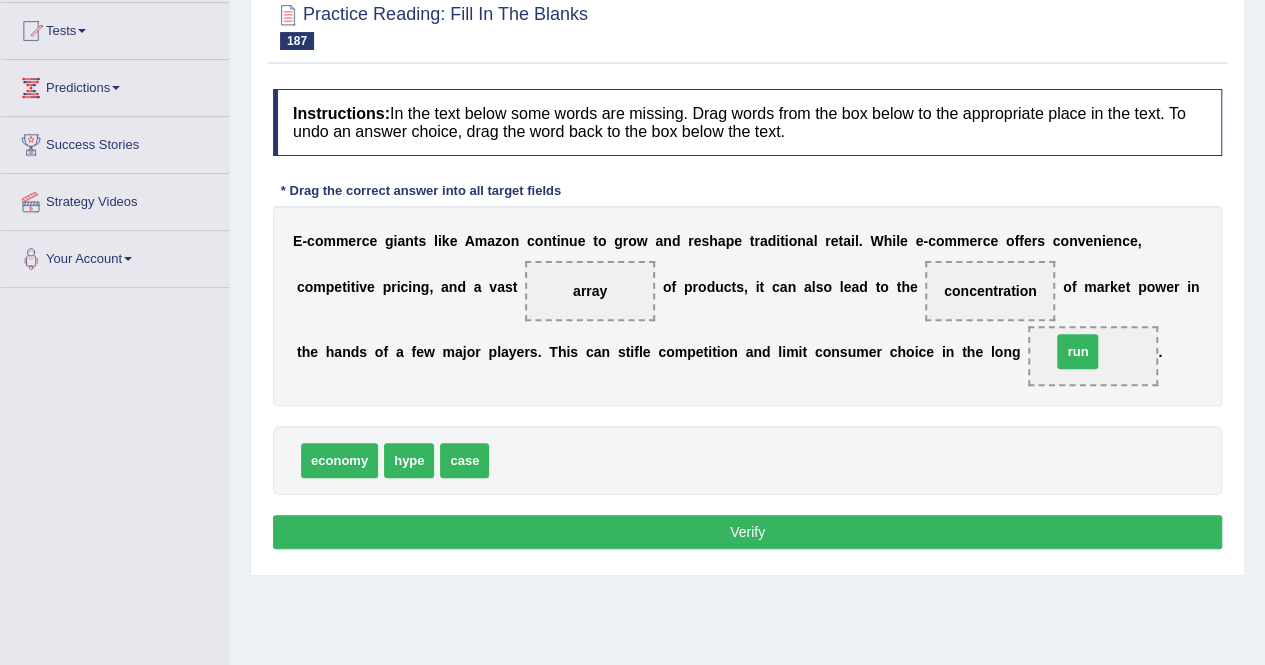 drag, startPoint x: 509, startPoint y: 448, endPoint x: 1072, endPoint y: 340, distance: 573.2652 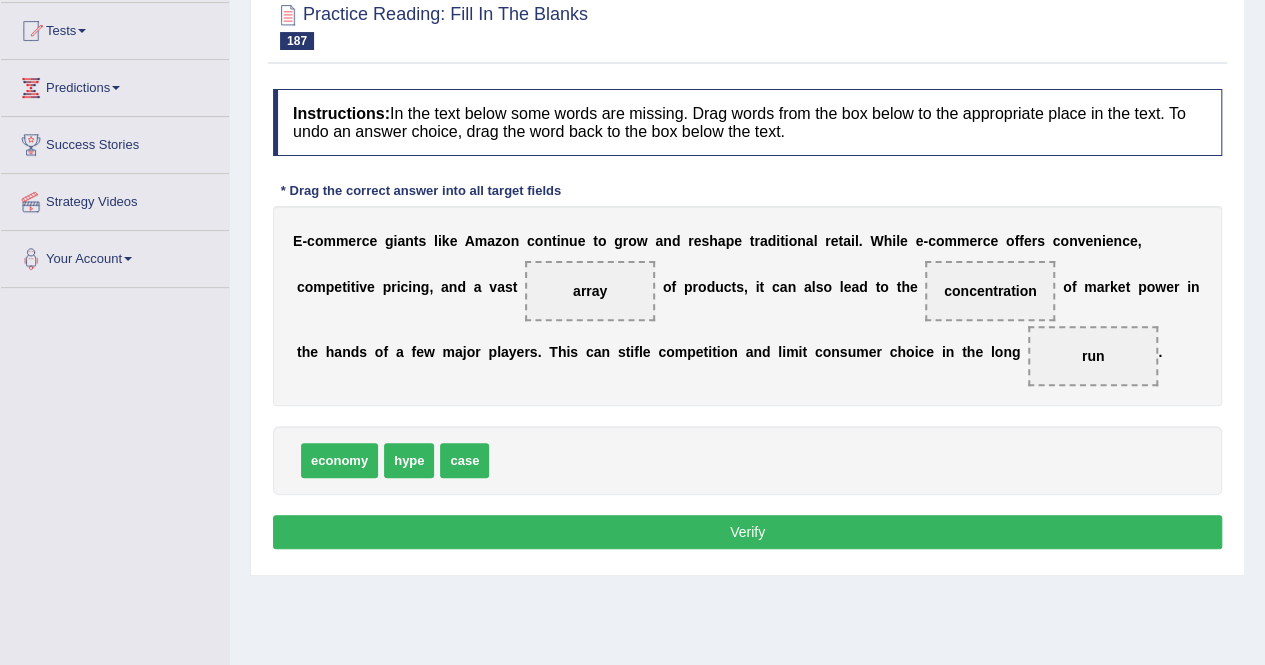click on "Verify" at bounding box center (747, 532) 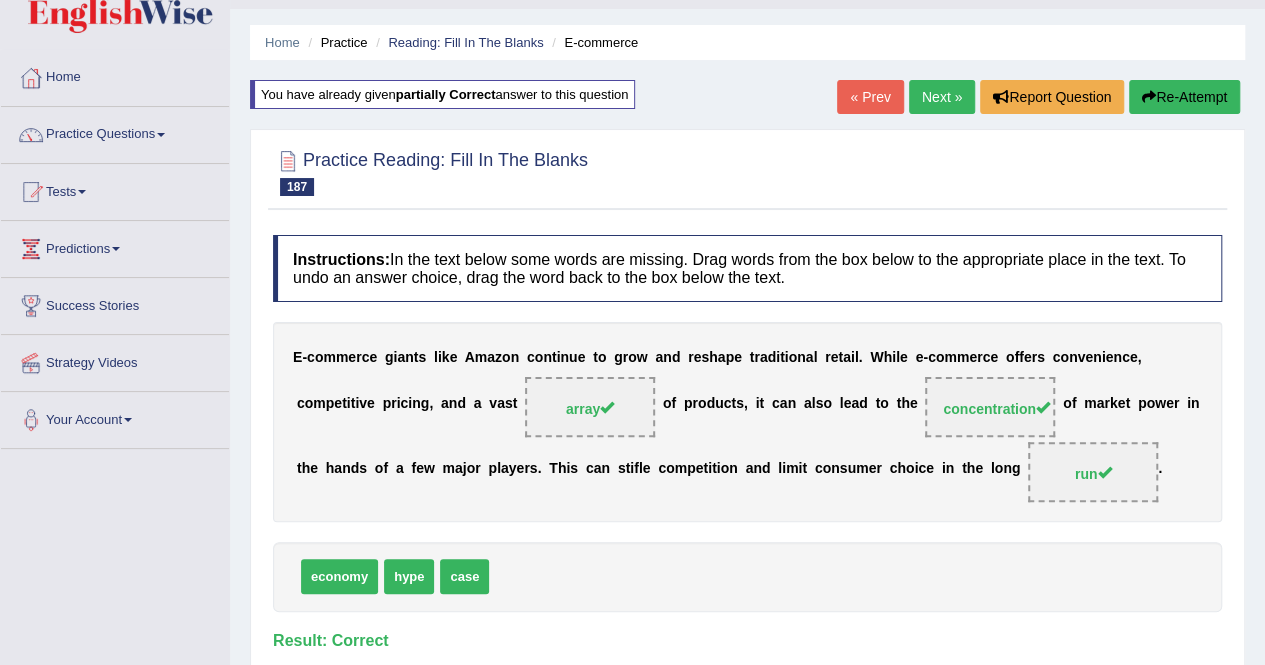 scroll, scrollTop: 0, scrollLeft: 0, axis: both 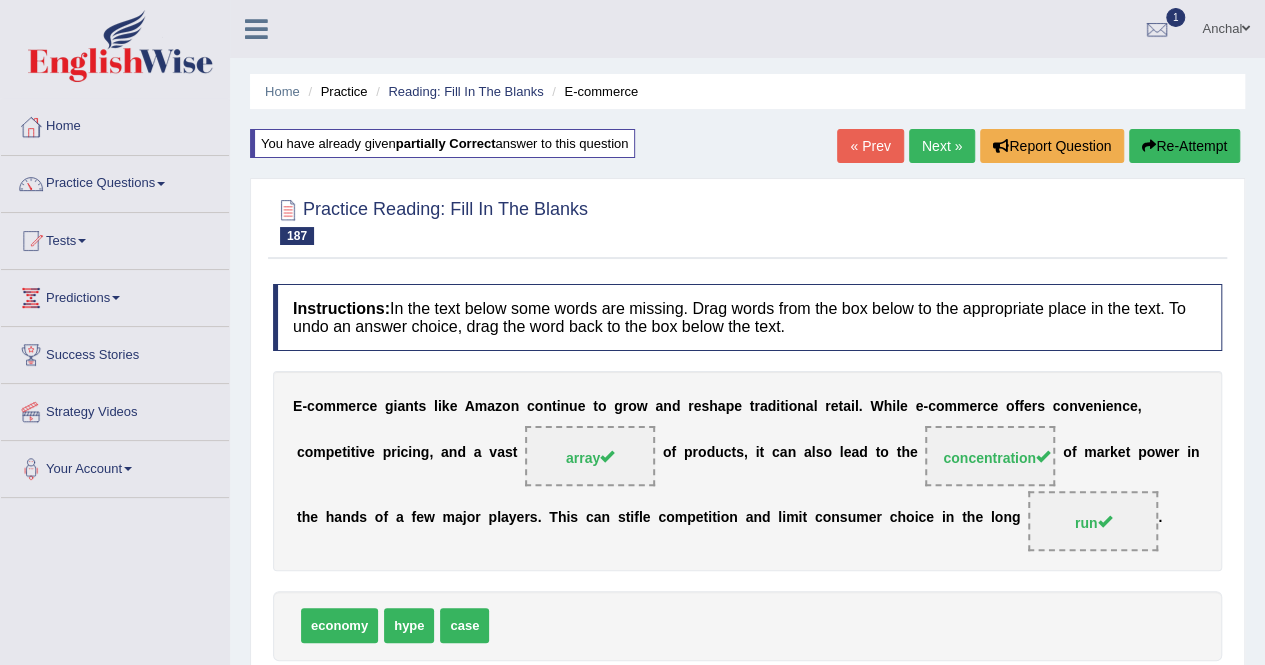 click on "Next »" at bounding box center (942, 146) 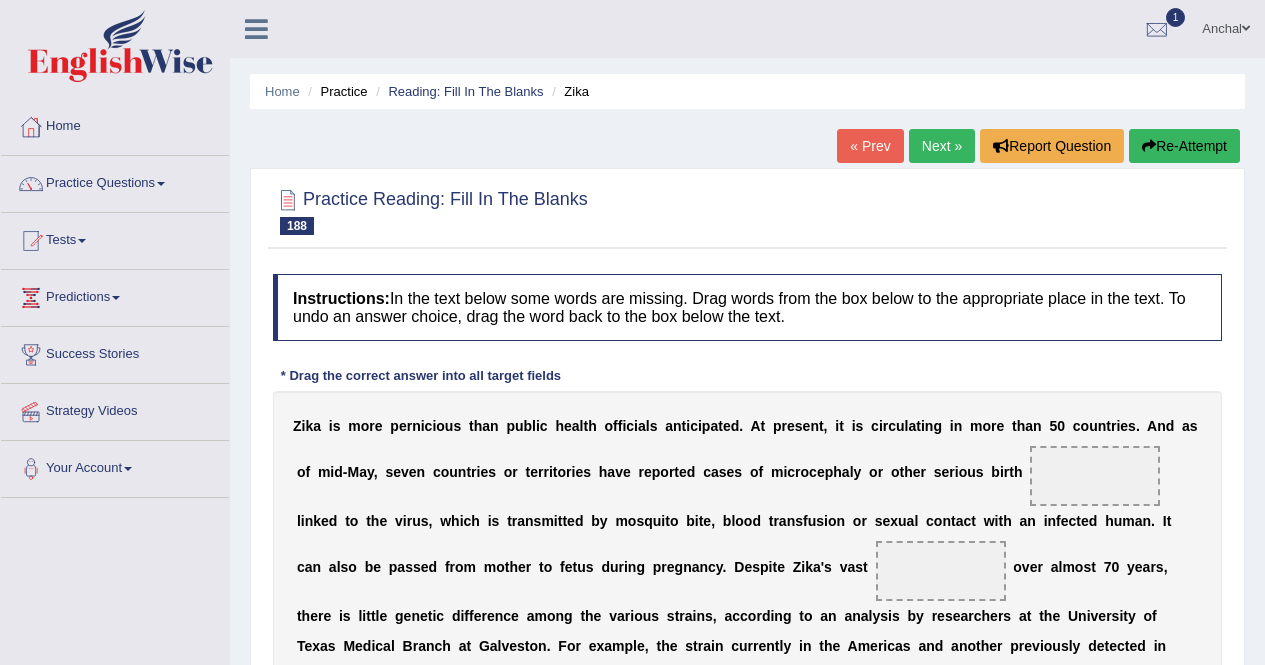 scroll, scrollTop: 280, scrollLeft: 0, axis: vertical 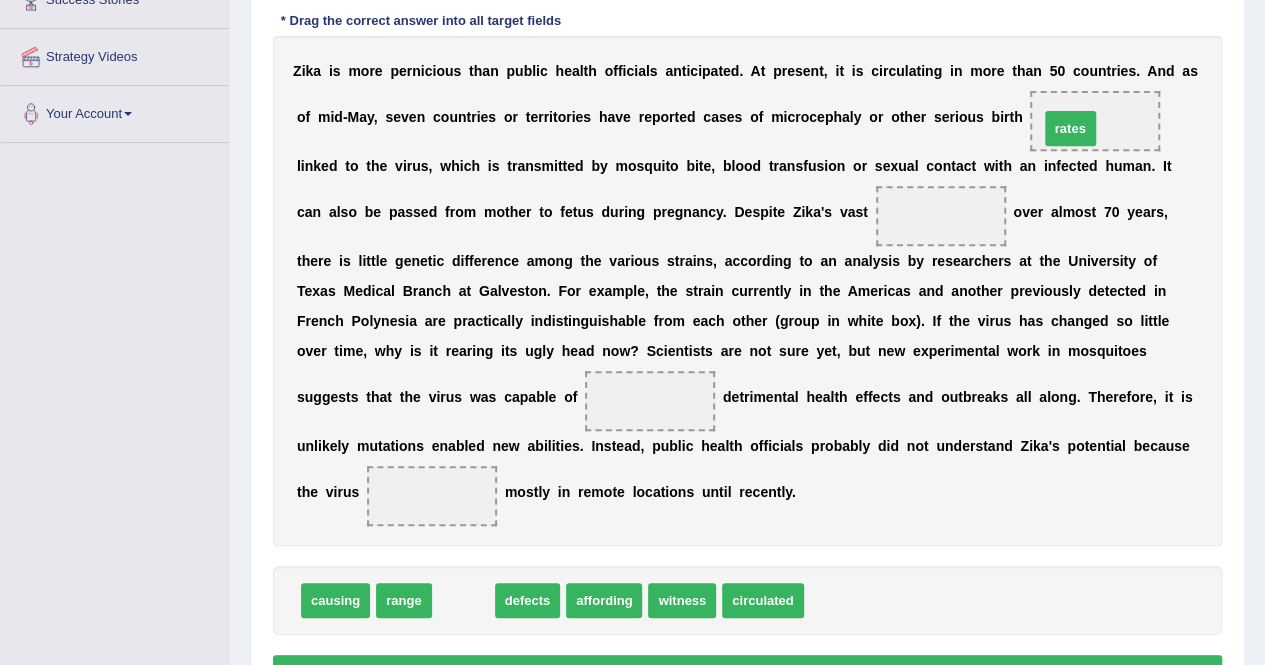 drag, startPoint x: 454, startPoint y: 602, endPoint x: 1061, endPoint y: 129, distance: 769.531 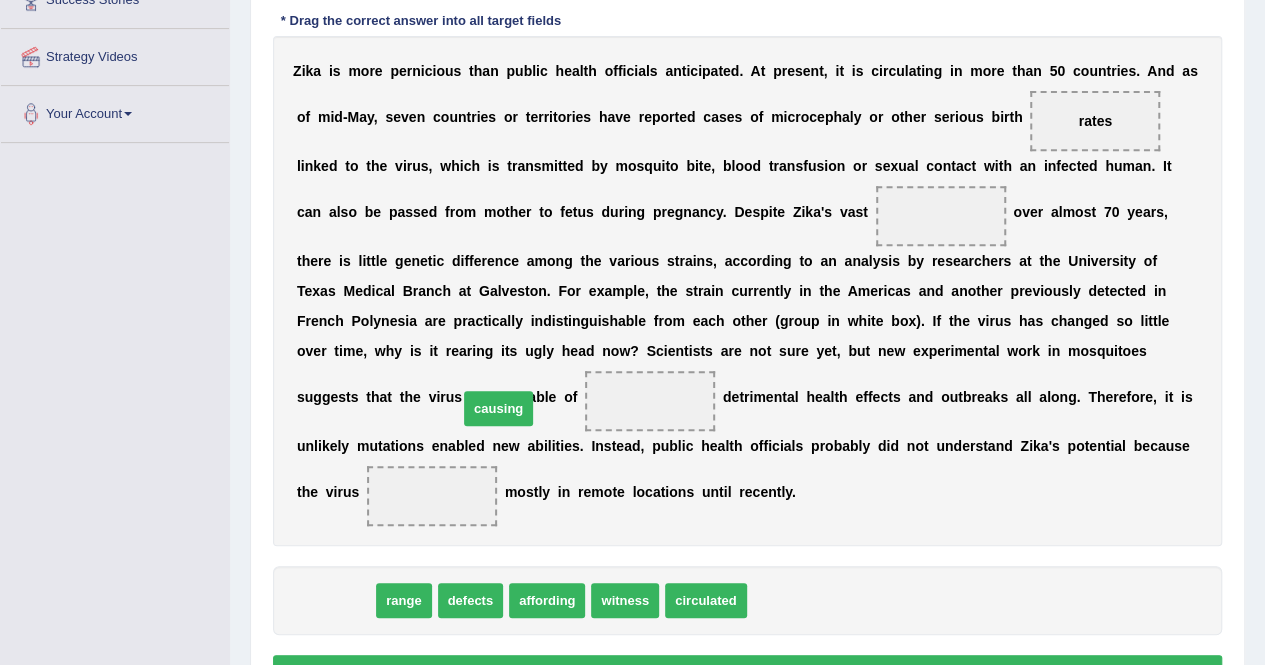 drag, startPoint x: 341, startPoint y: 611, endPoint x: 504, endPoint y: 419, distance: 251.85909 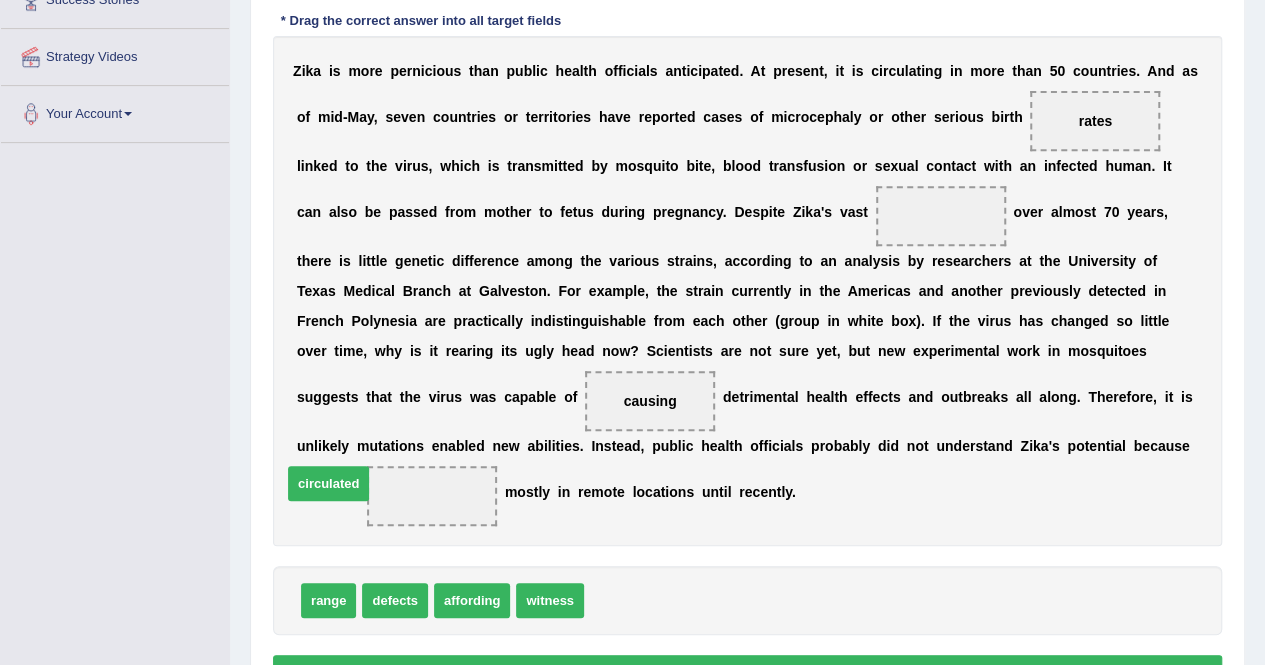 drag, startPoint x: 607, startPoint y: 597, endPoint x: 315, endPoint y: 495, distance: 309.30243 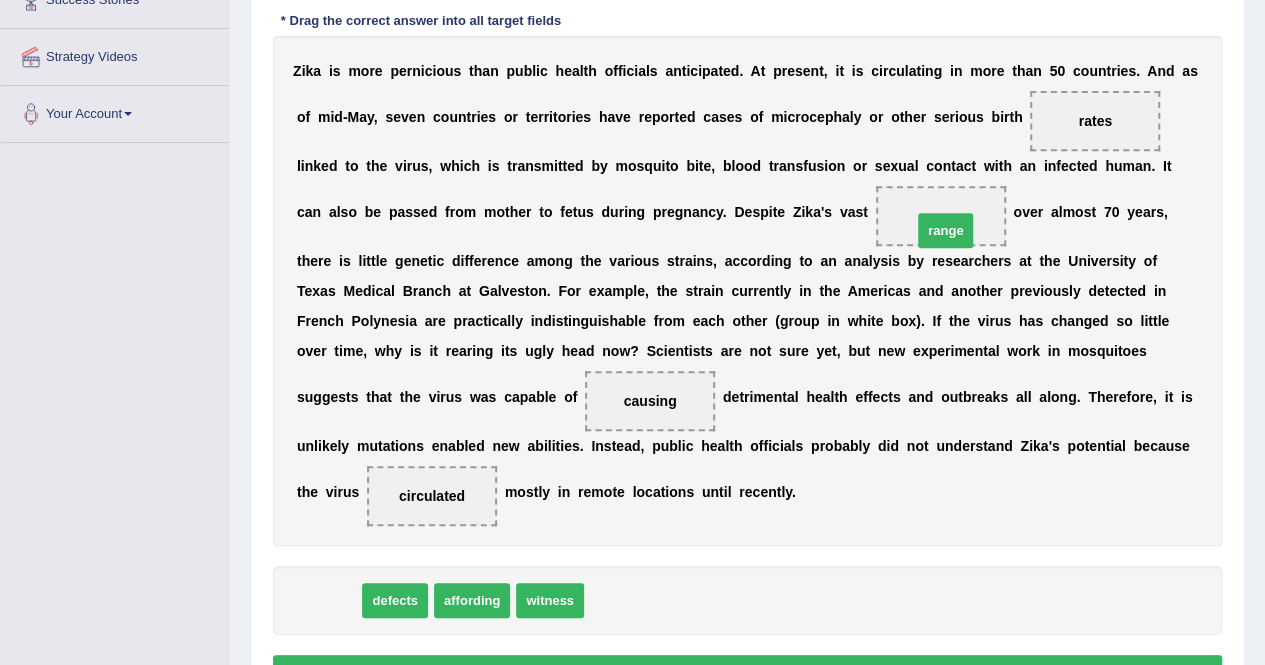 drag, startPoint x: 337, startPoint y: 596, endPoint x: 942, endPoint y: 211, distance: 717.11224 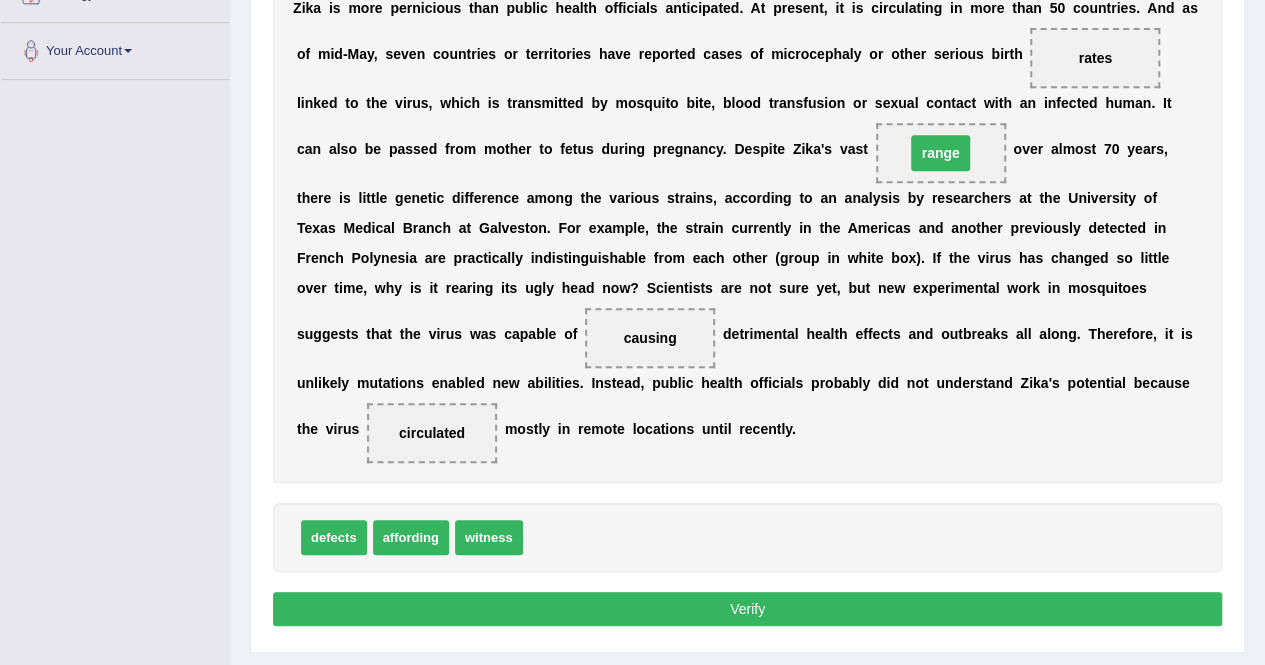 scroll, scrollTop: 427, scrollLeft: 0, axis: vertical 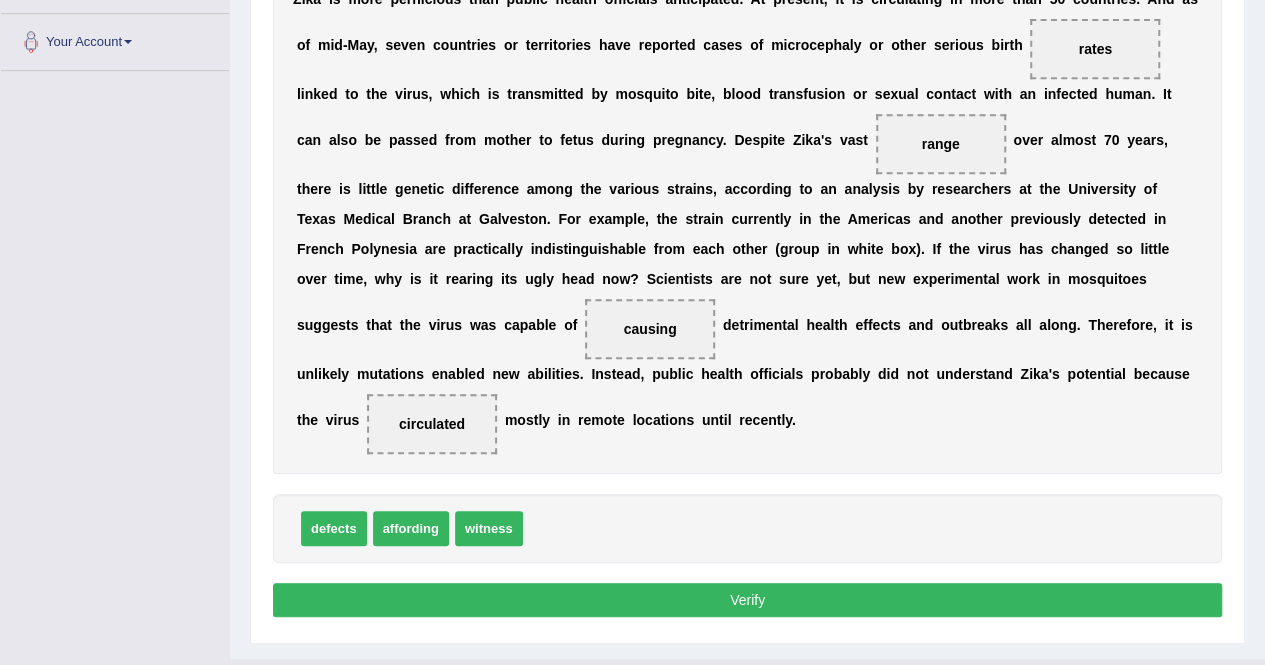 click on "Verify" at bounding box center [747, 600] 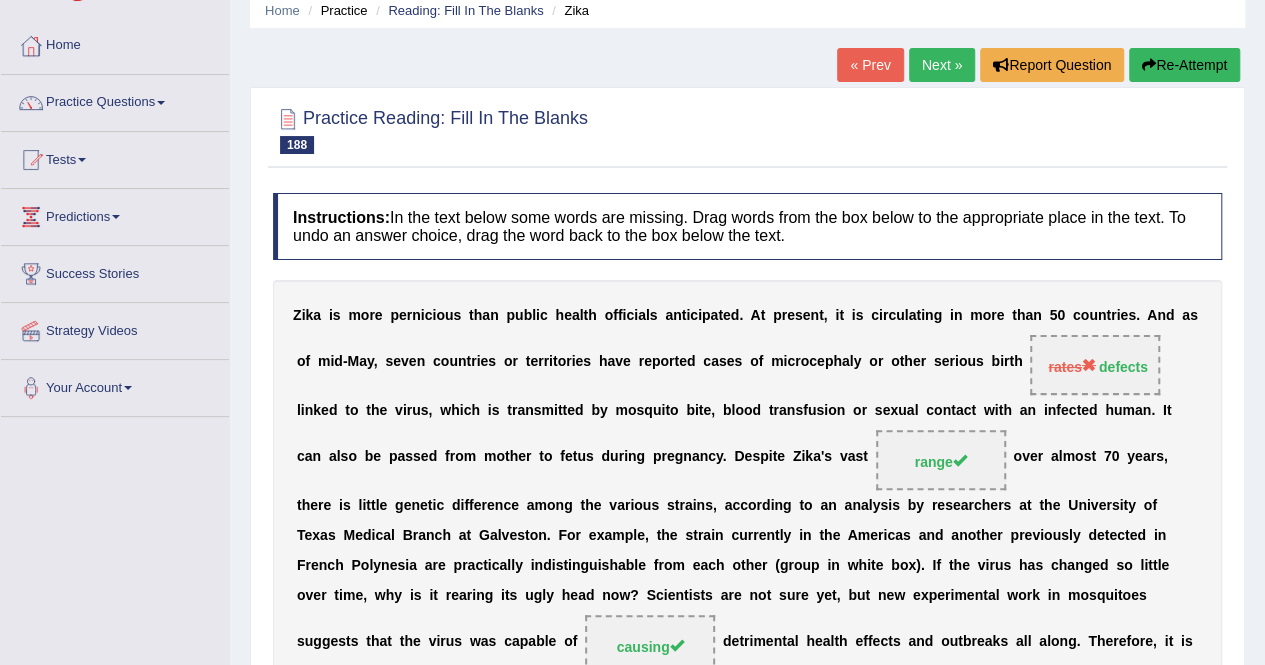 scroll, scrollTop: 63, scrollLeft: 0, axis: vertical 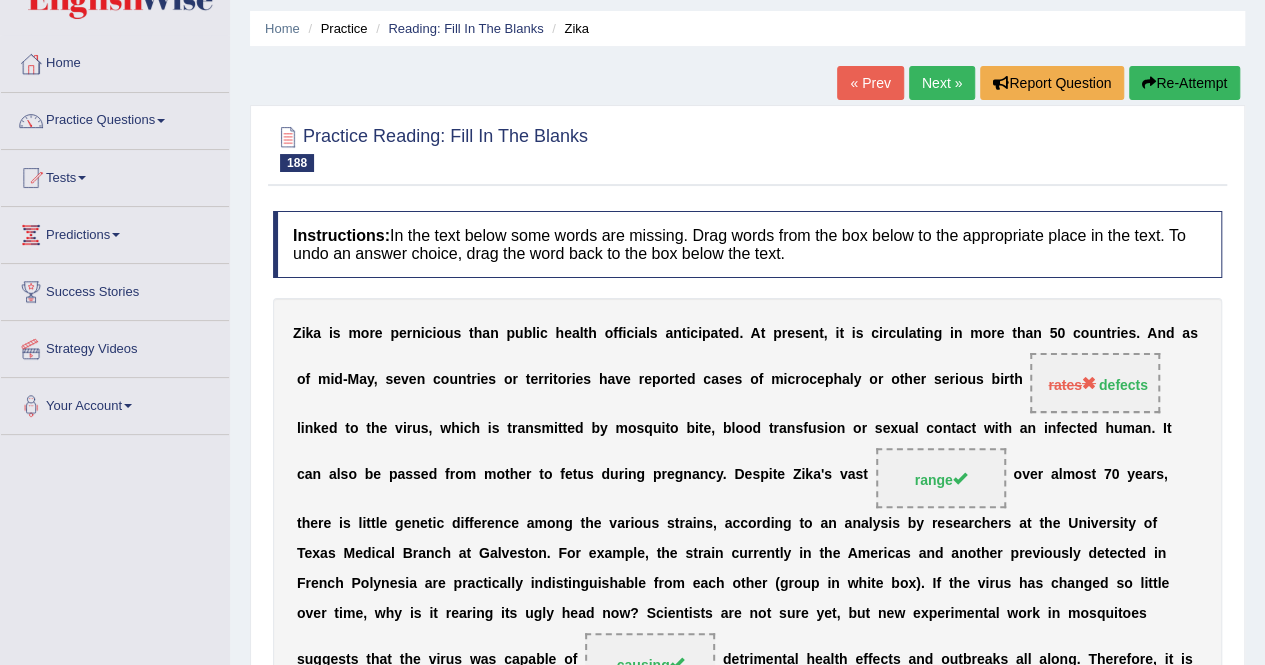 click on "Re-Attempt" at bounding box center [1184, 83] 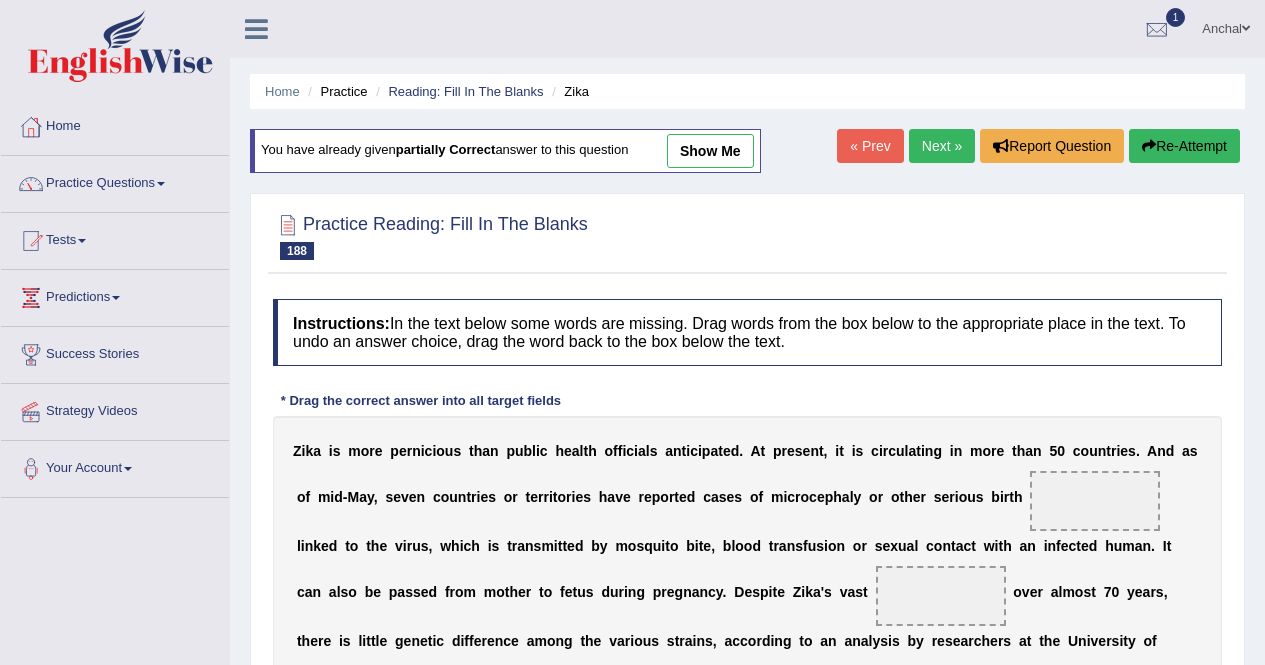 scroll, scrollTop: 233, scrollLeft: 0, axis: vertical 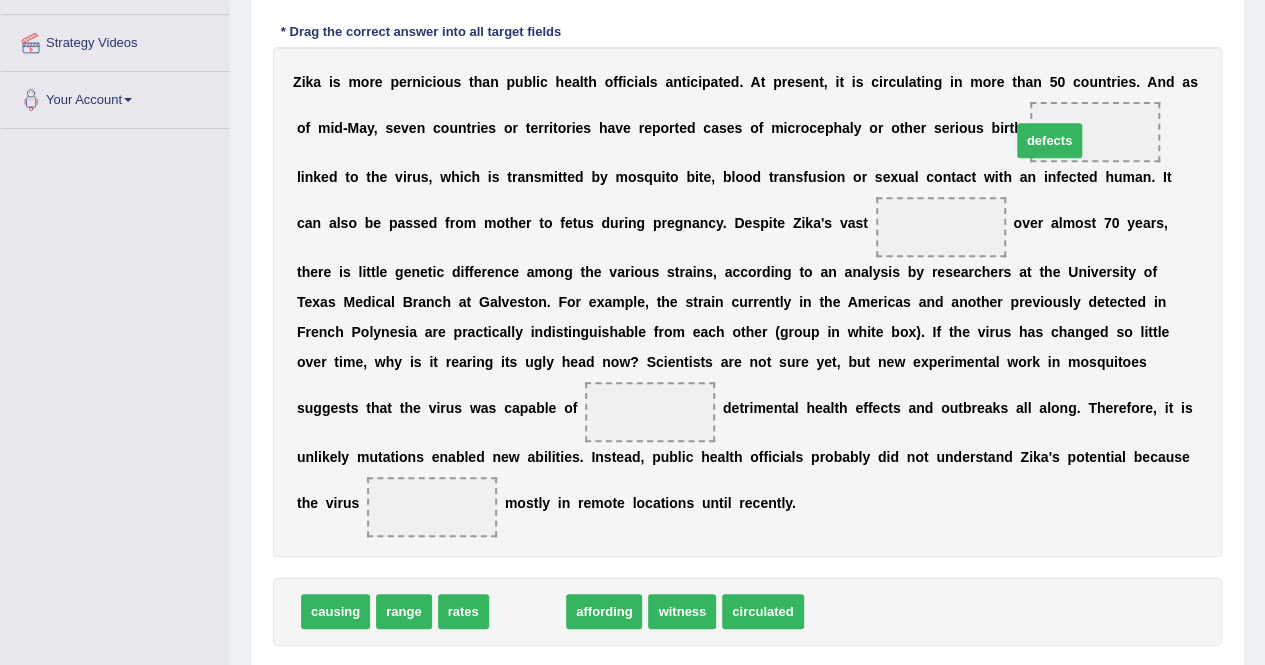 drag, startPoint x: 530, startPoint y: 599, endPoint x: 1072, endPoint y: 107, distance: 732.00275 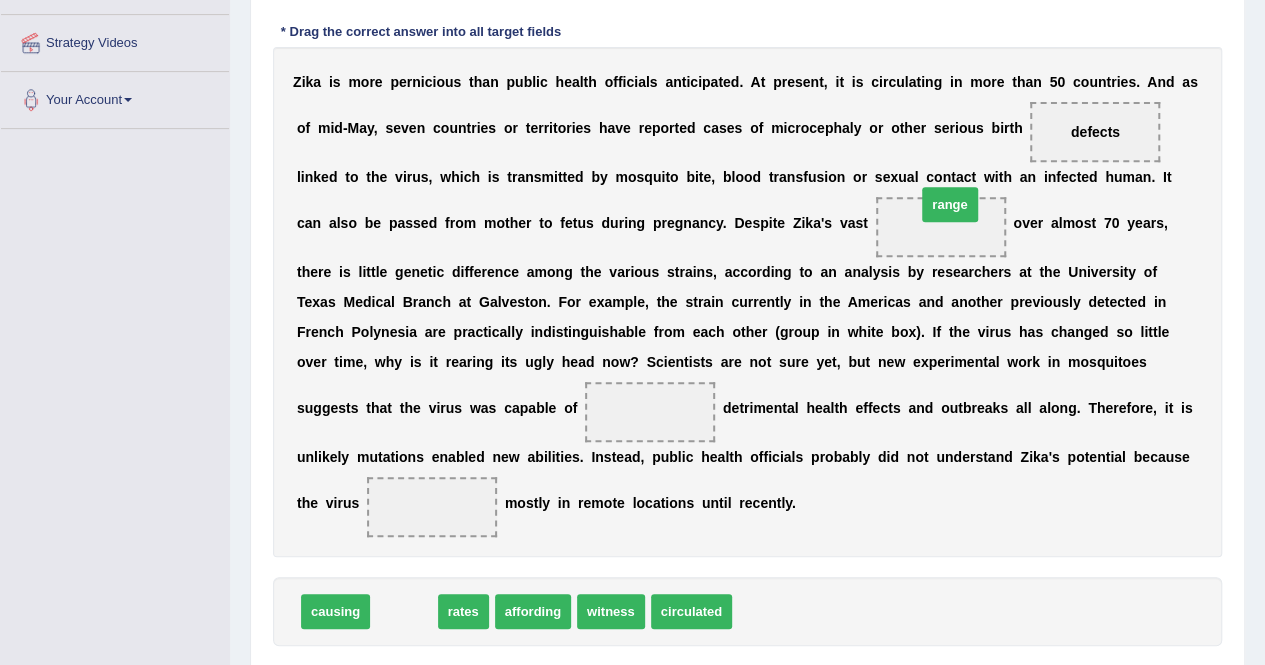 drag, startPoint x: 408, startPoint y: 611, endPoint x: 912, endPoint y: 218, distance: 639.1127 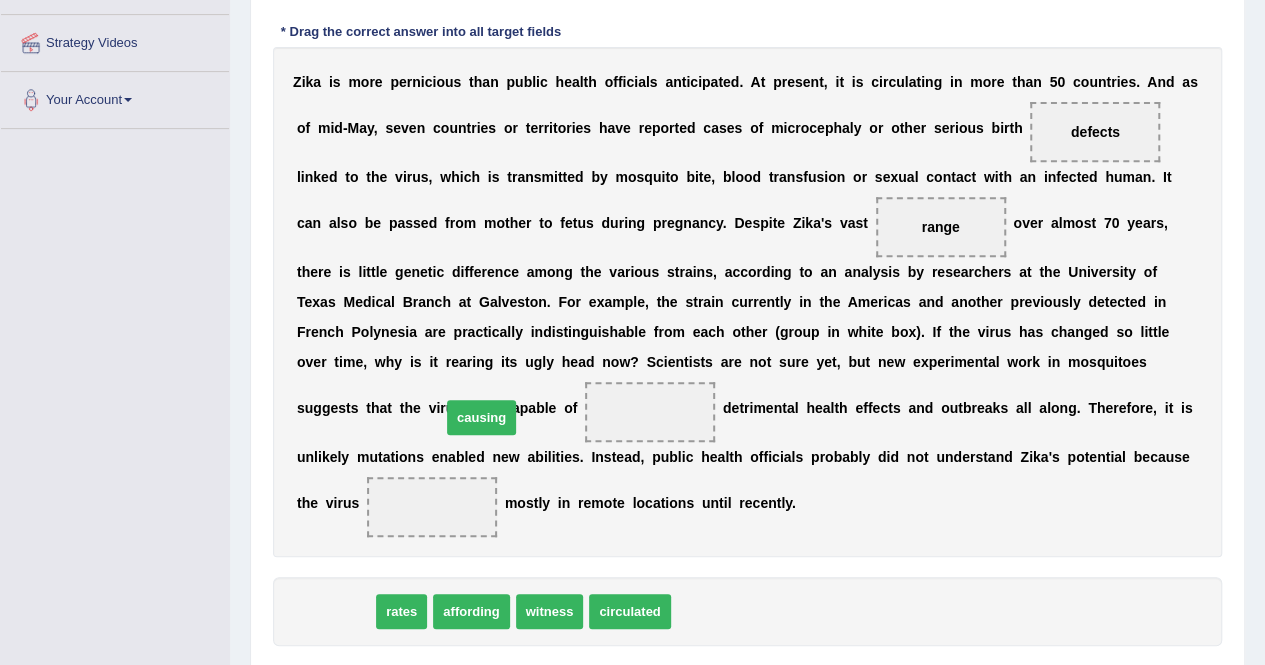 drag, startPoint x: 336, startPoint y: 618, endPoint x: 482, endPoint y: 424, distance: 242.80032 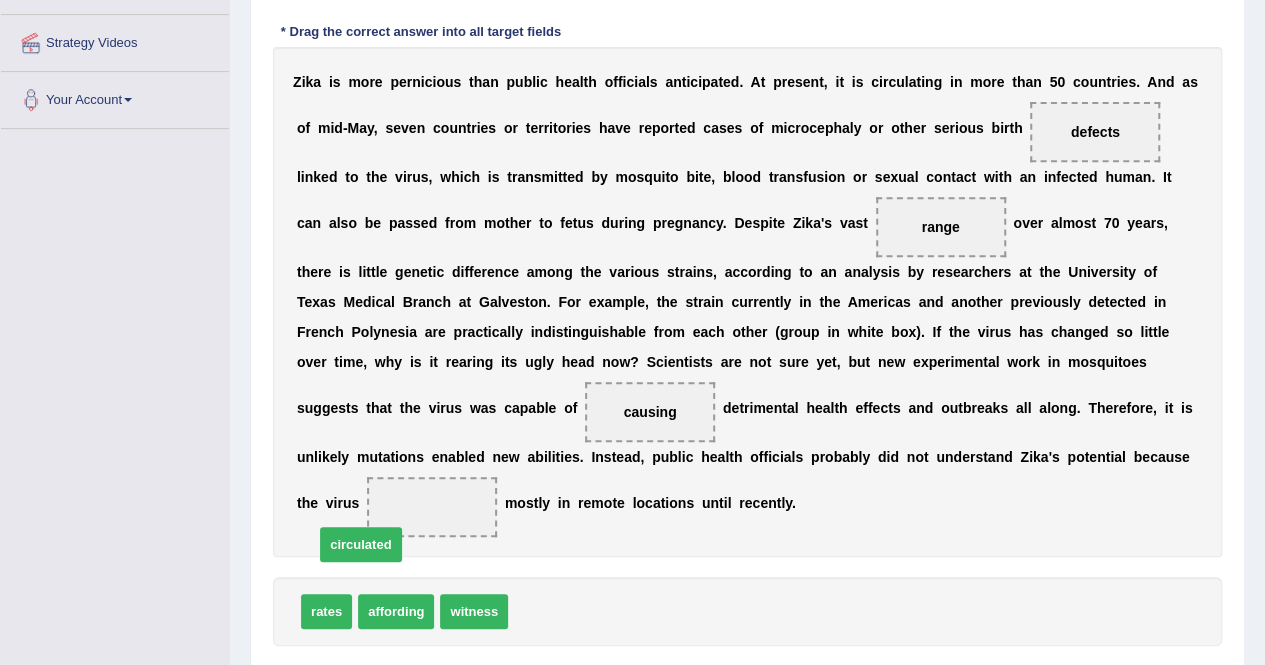 drag, startPoint x: 545, startPoint y: 607, endPoint x: 352, endPoint y: 535, distance: 205.99272 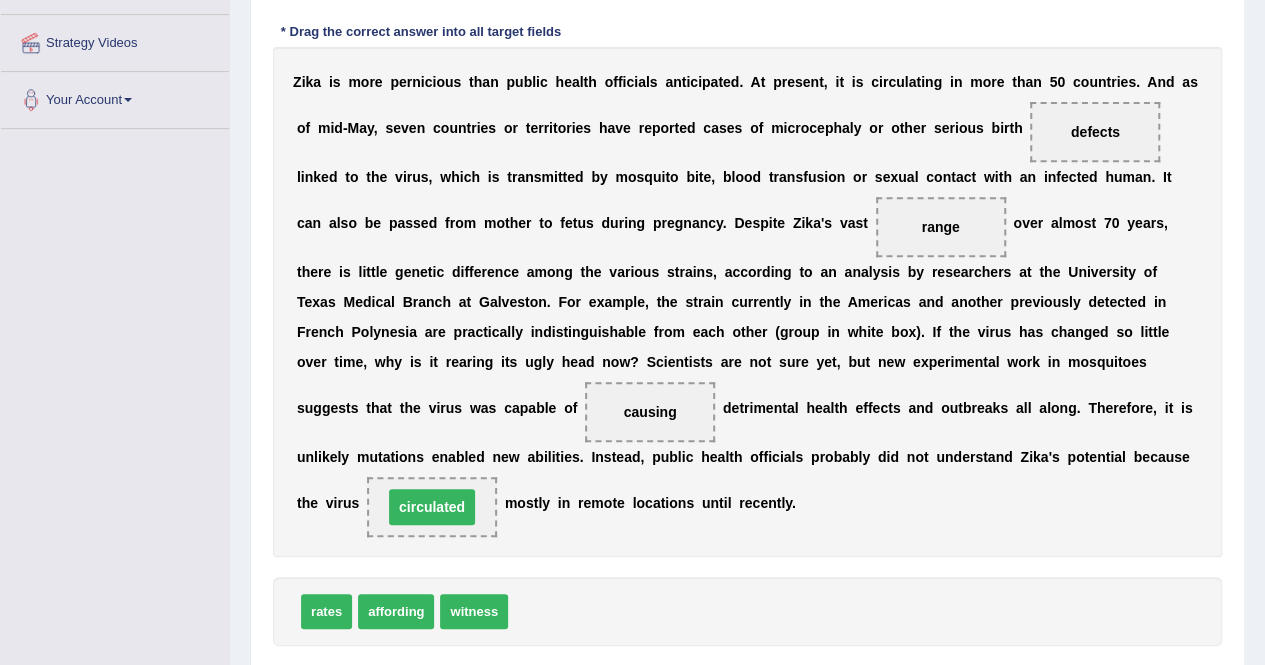 scroll, scrollTop: 491, scrollLeft: 0, axis: vertical 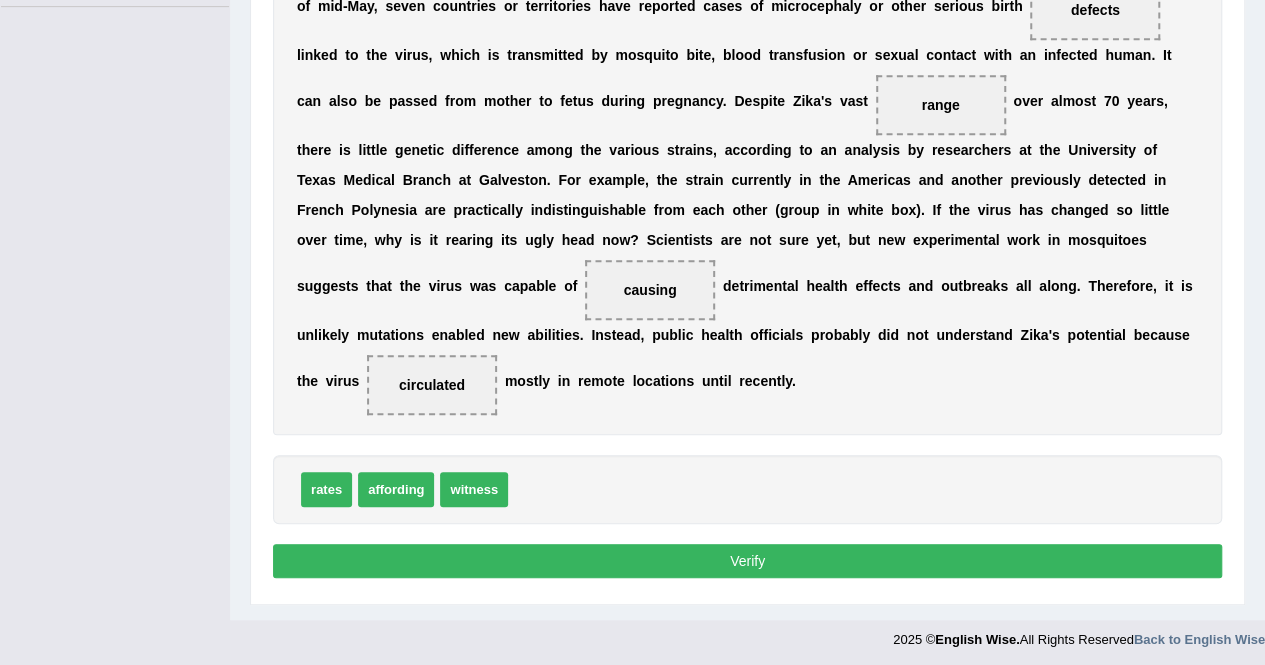 click on "Verify" at bounding box center (747, 561) 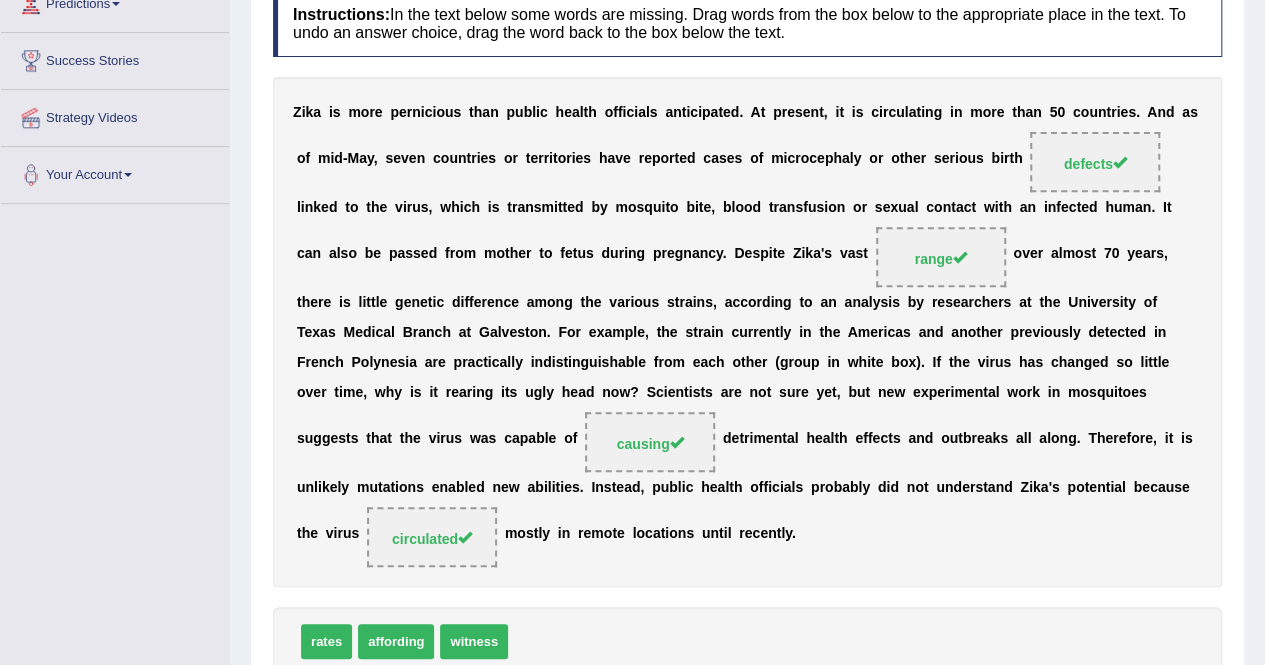 scroll, scrollTop: 0, scrollLeft: 0, axis: both 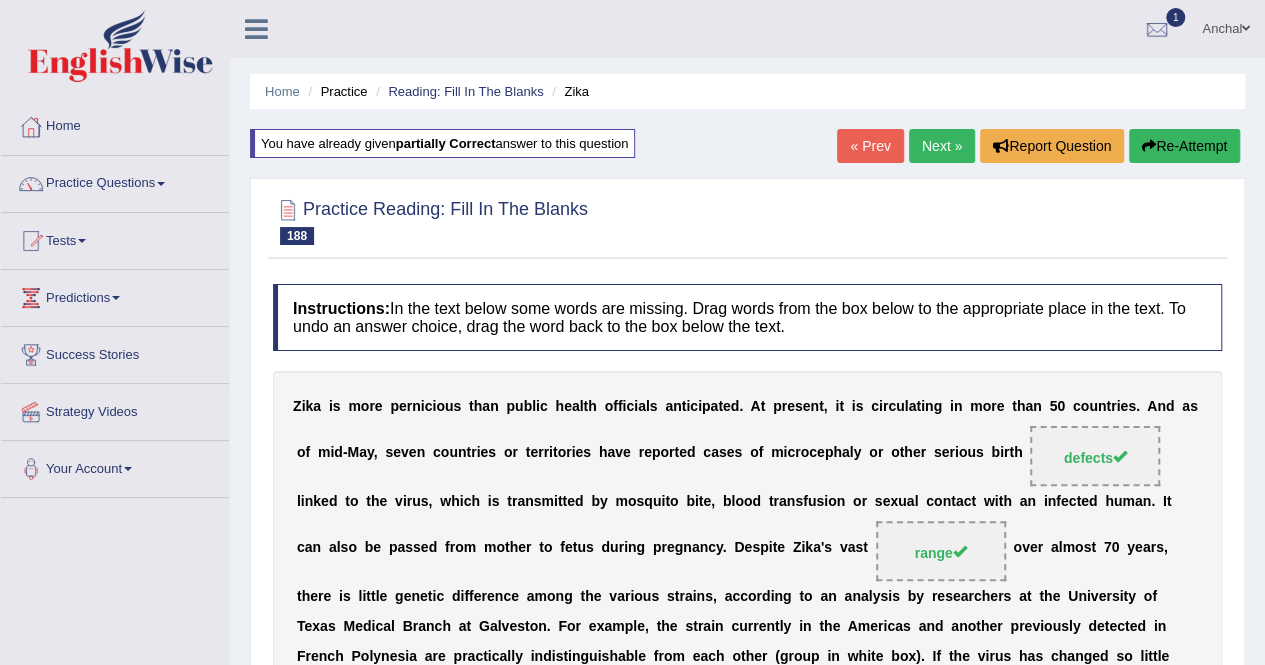 click on "Next »" at bounding box center [942, 146] 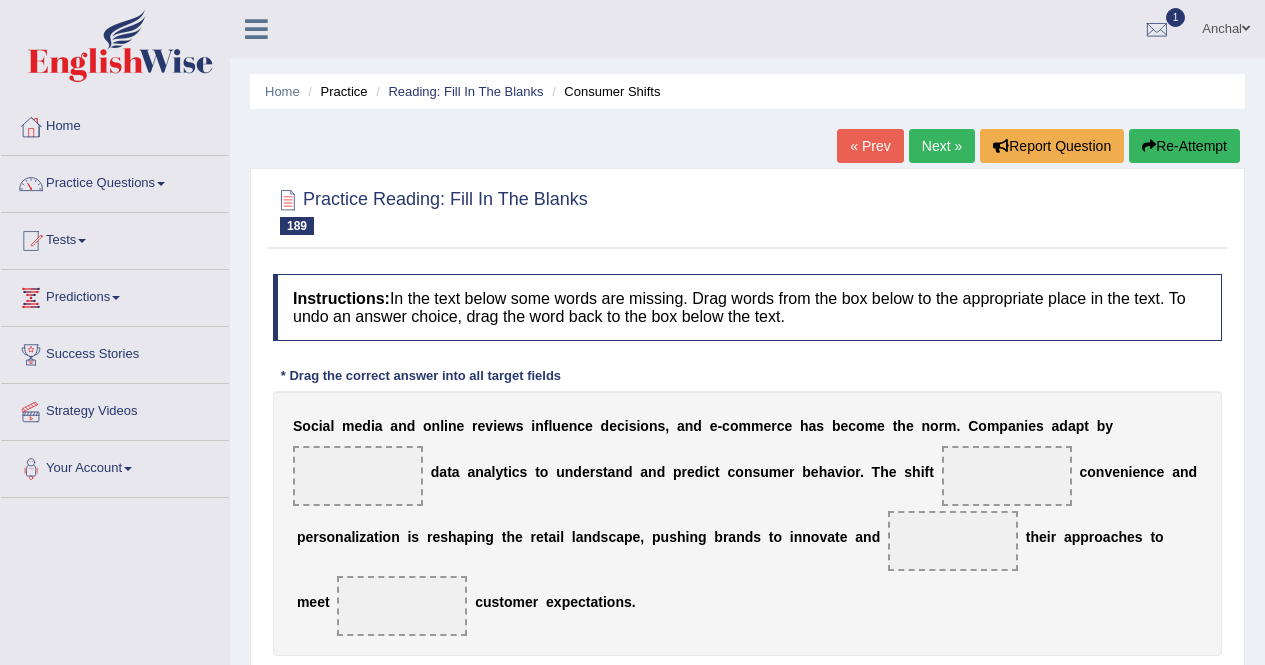scroll, scrollTop: 184, scrollLeft: 0, axis: vertical 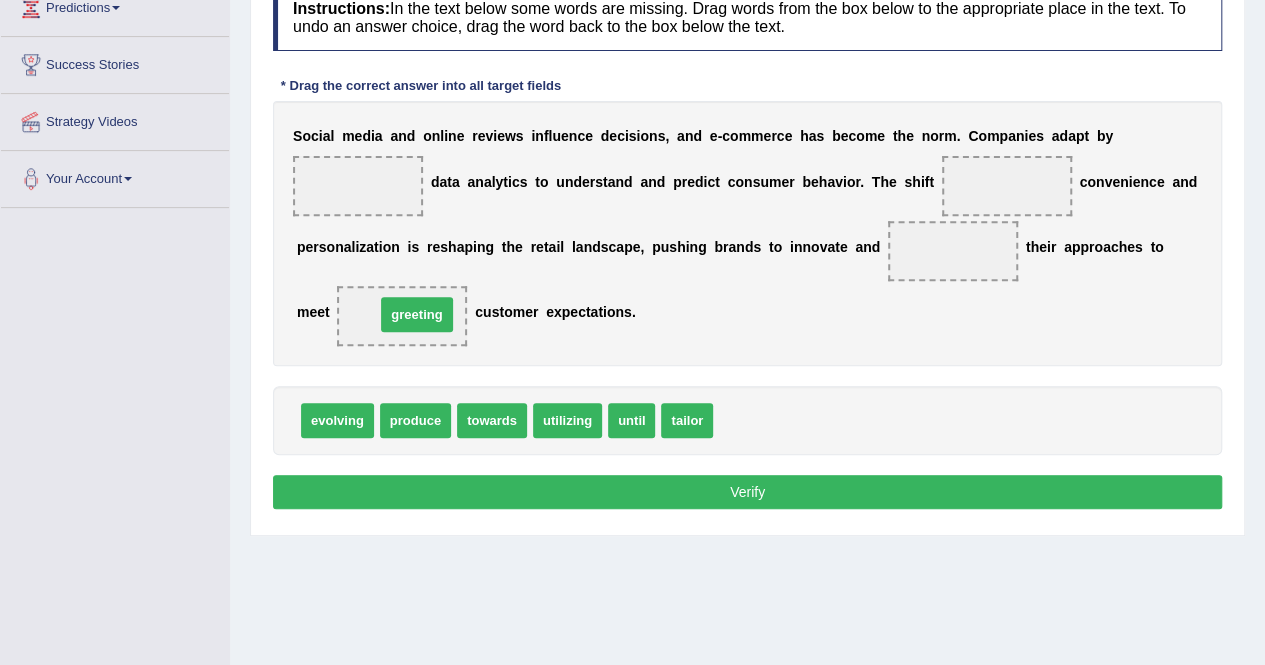 drag, startPoint x: 759, startPoint y: 417, endPoint x: 421, endPoint y: 311, distance: 354.23157 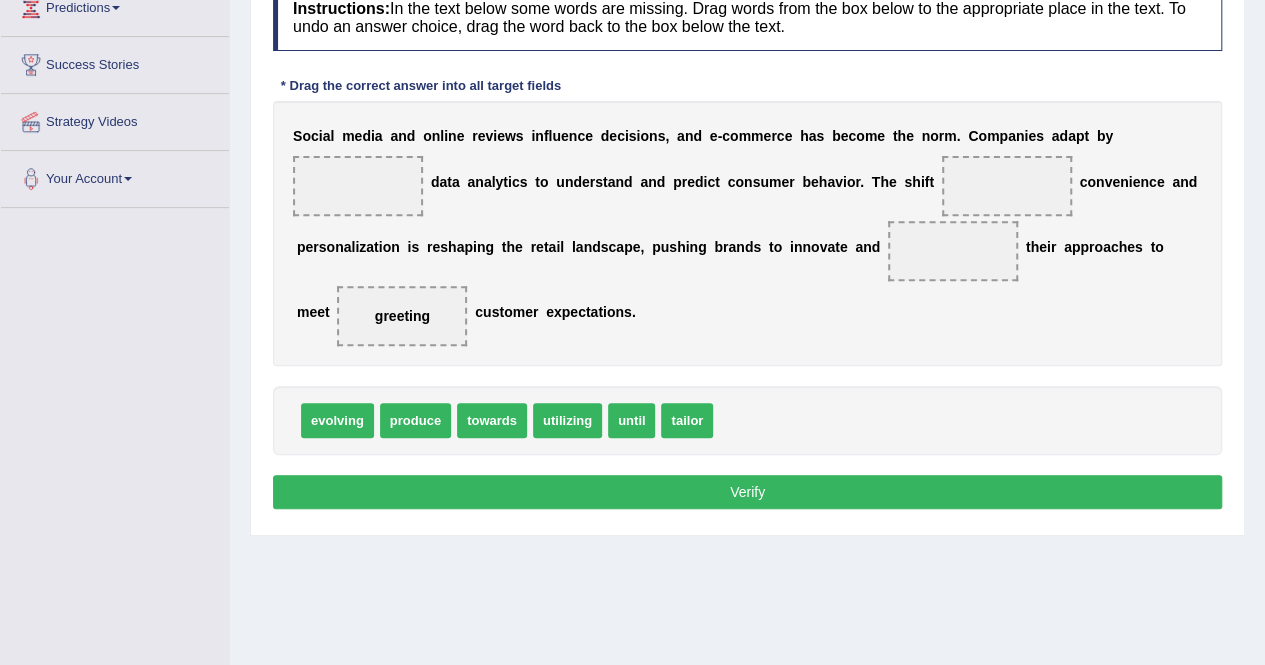 click on "produce" at bounding box center (415, 420) 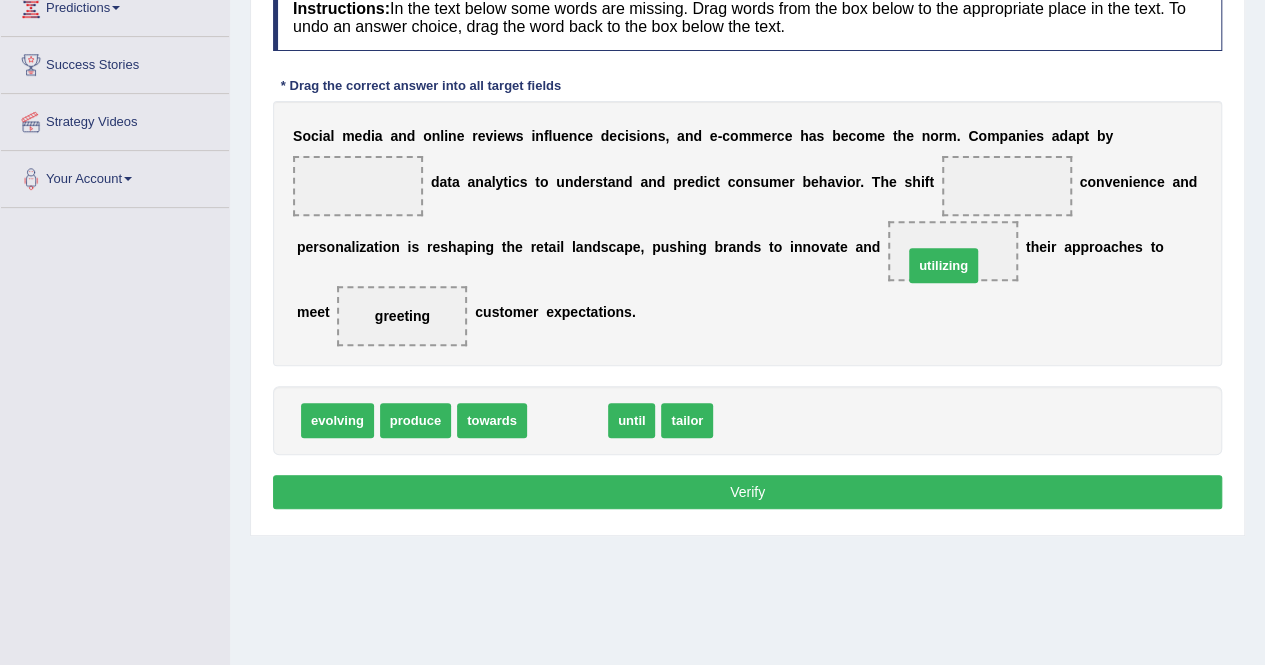 drag, startPoint x: 568, startPoint y: 418, endPoint x: 944, endPoint y: 262, distance: 407.0774 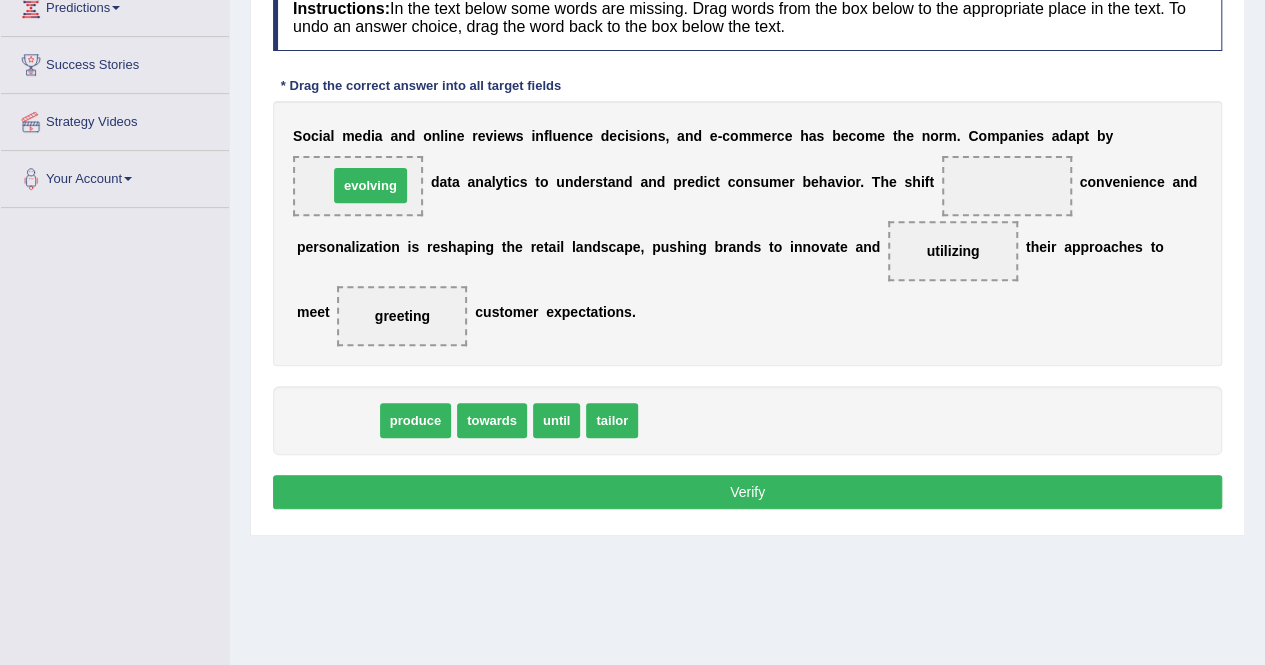 drag, startPoint x: 343, startPoint y: 415, endPoint x: 376, endPoint y: 177, distance: 240.27692 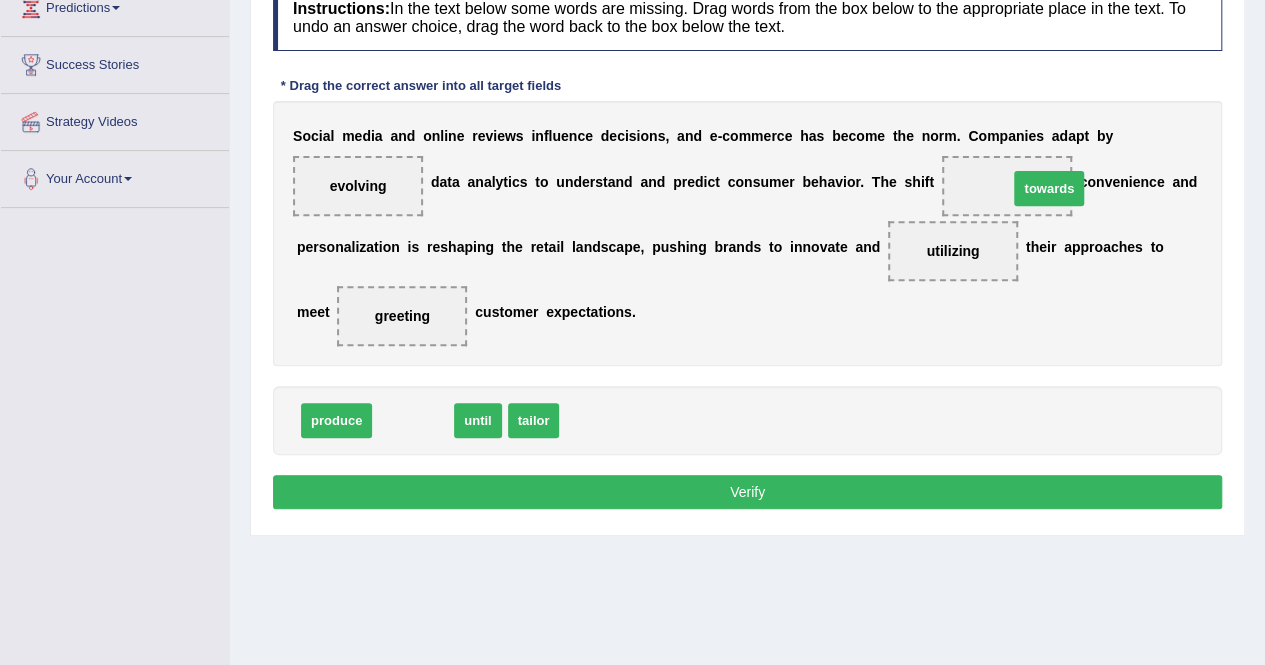drag, startPoint x: 408, startPoint y: 417, endPoint x: 1041, endPoint y: 185, distance: 674.1758 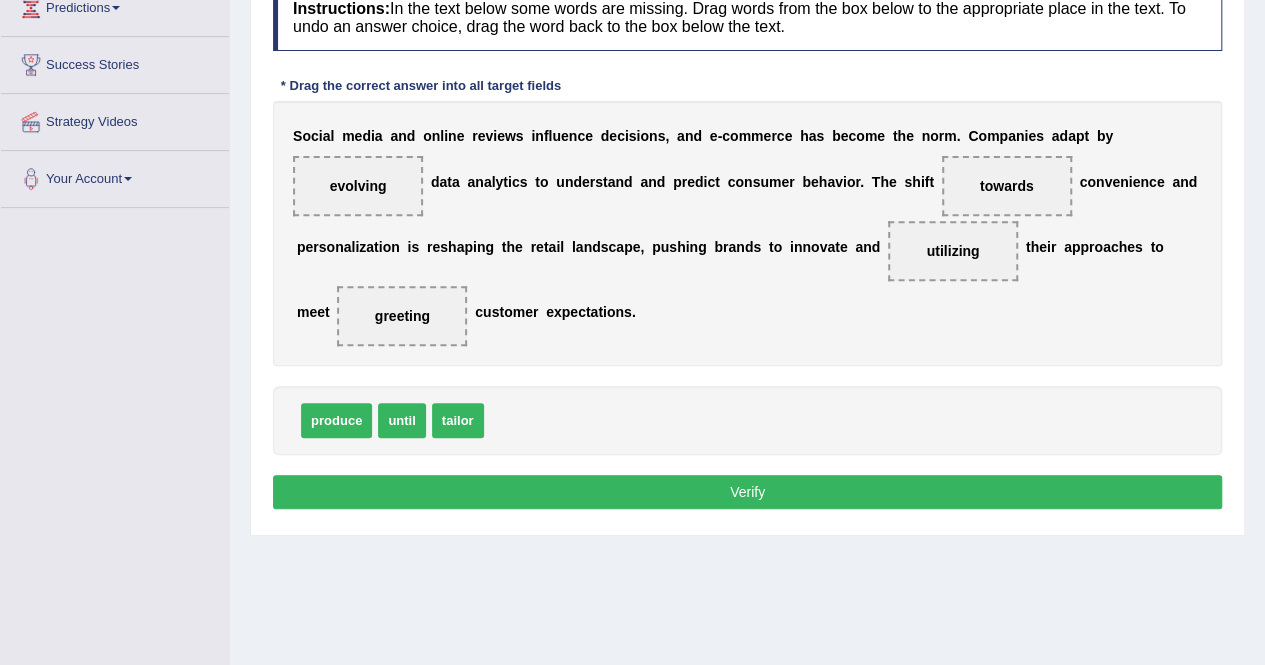 click on "Verify" at bounding box center (747, 492) 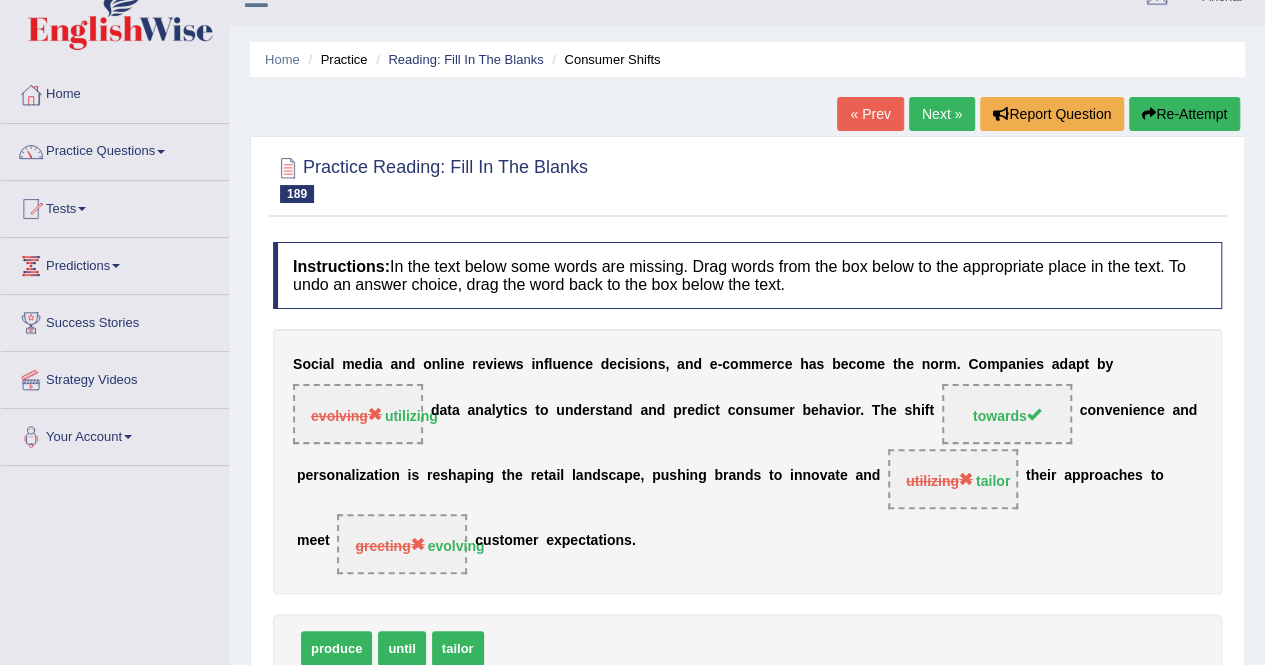 scroll, scrollTop: 10, scrollLeft: 0, axis: vertical 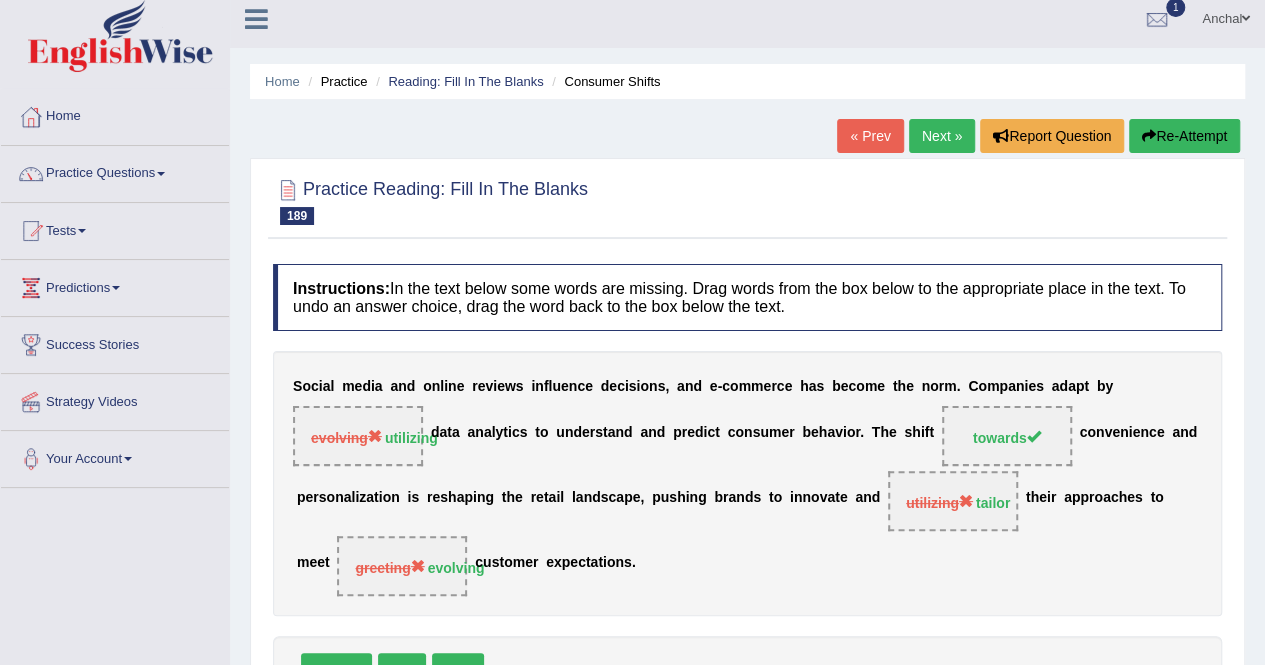 click on "Re-Attempt" at bounding box center [1184, 136] 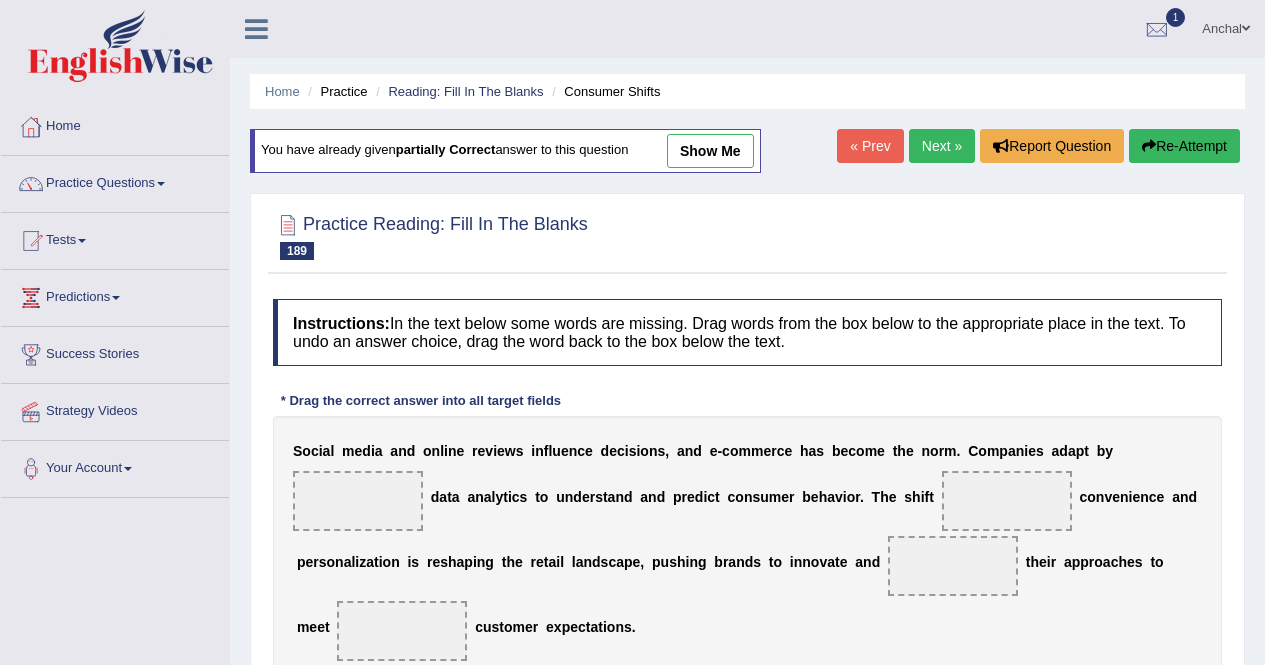 scroll, scrollTop: 180, scrollLeft: 0, axis: vertical 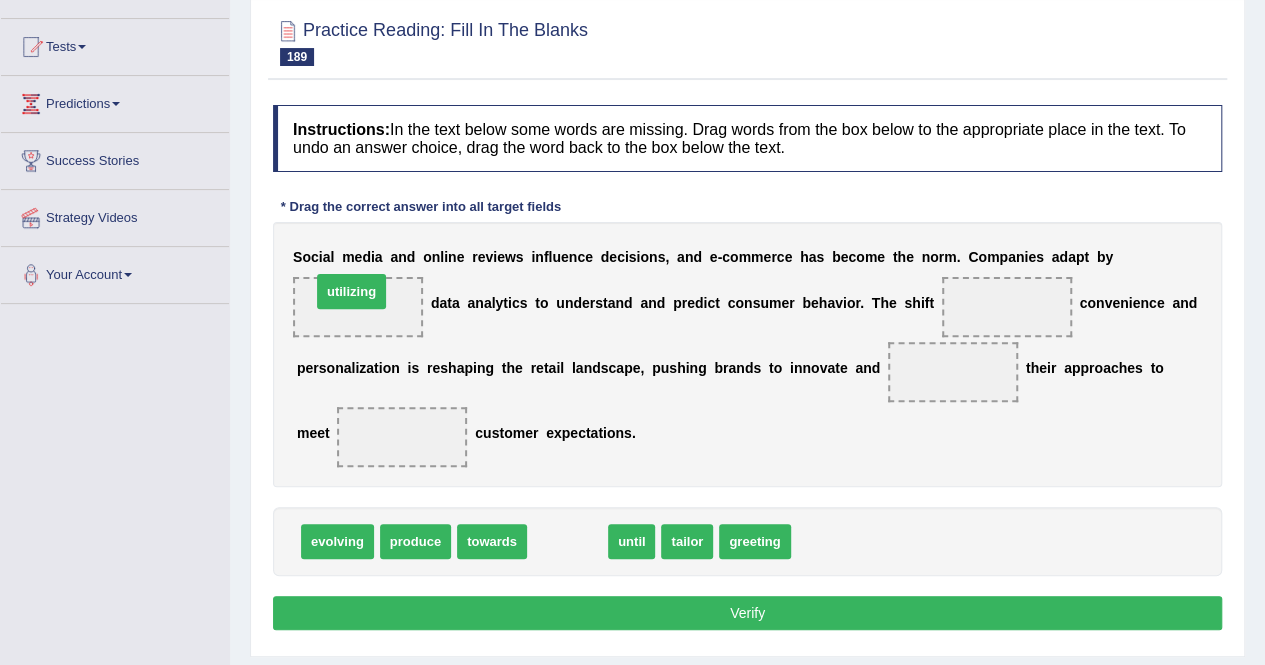 drag, startPoint x: 555, startPoint y: 545, endPoint x: 338, endPoint y: 295, distance: 331.0423 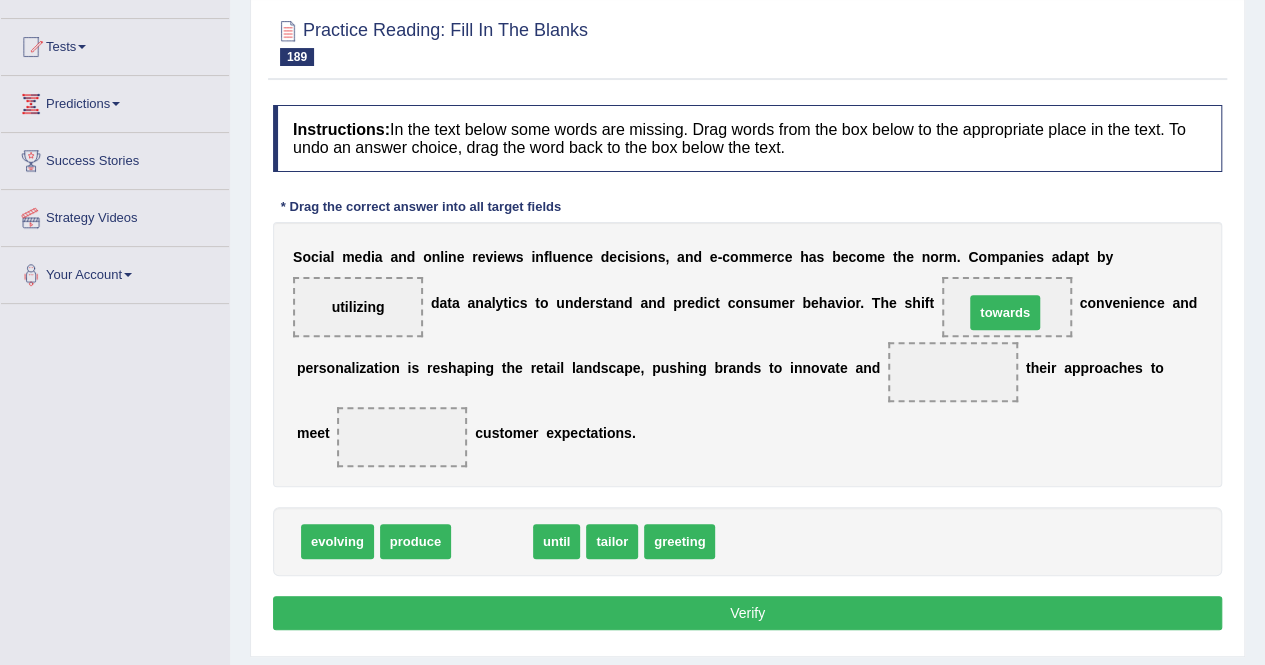 drag, startPoint x: 493, startPoint y: 537, endPoint x: 1004, endPoint y: 301, distance: 562.865 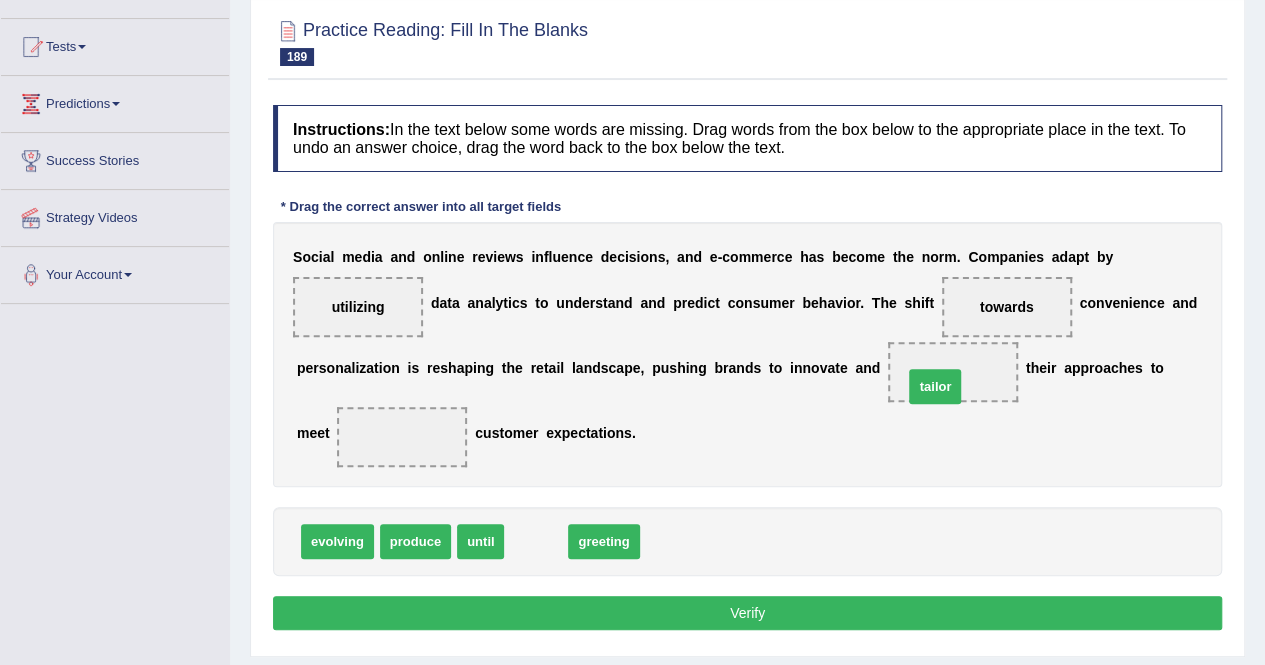 drag, startPoint x: 533, startPoint y: 544, endPoint x: 934, endPoint y: 388, distance: 430.27548 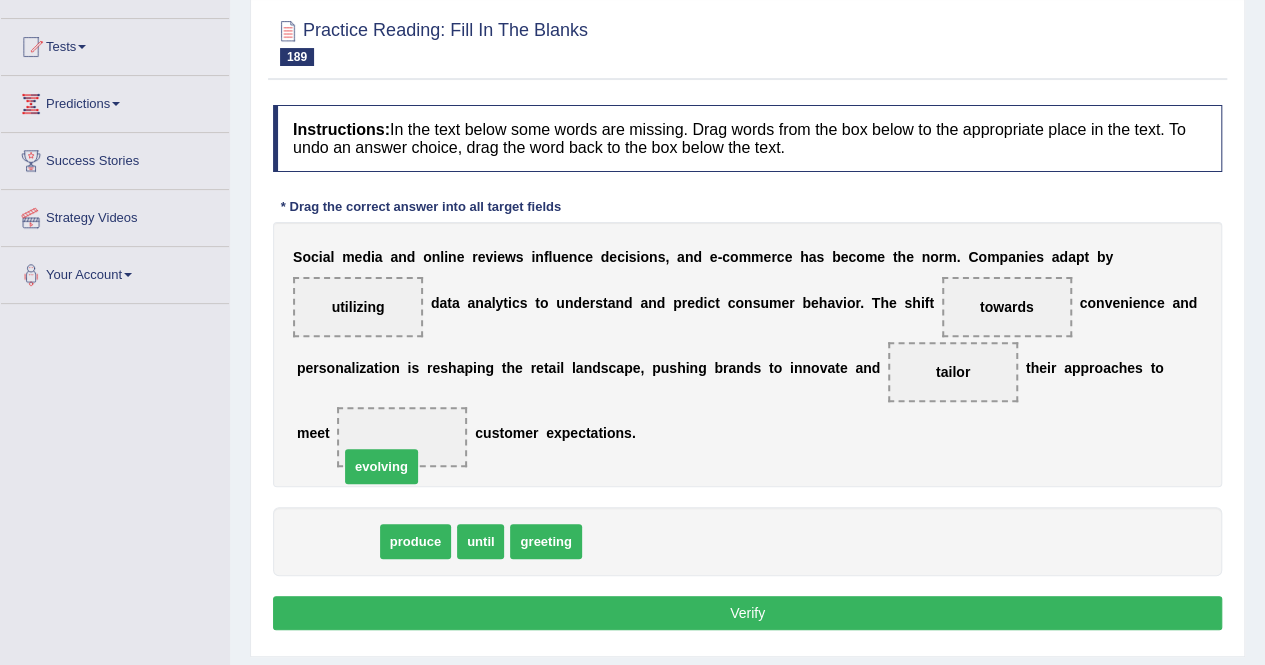 drag, startPoint x: 342, startPoint y: 541, endPoint x: 393, endPoint y: 447, distance: 106.94391 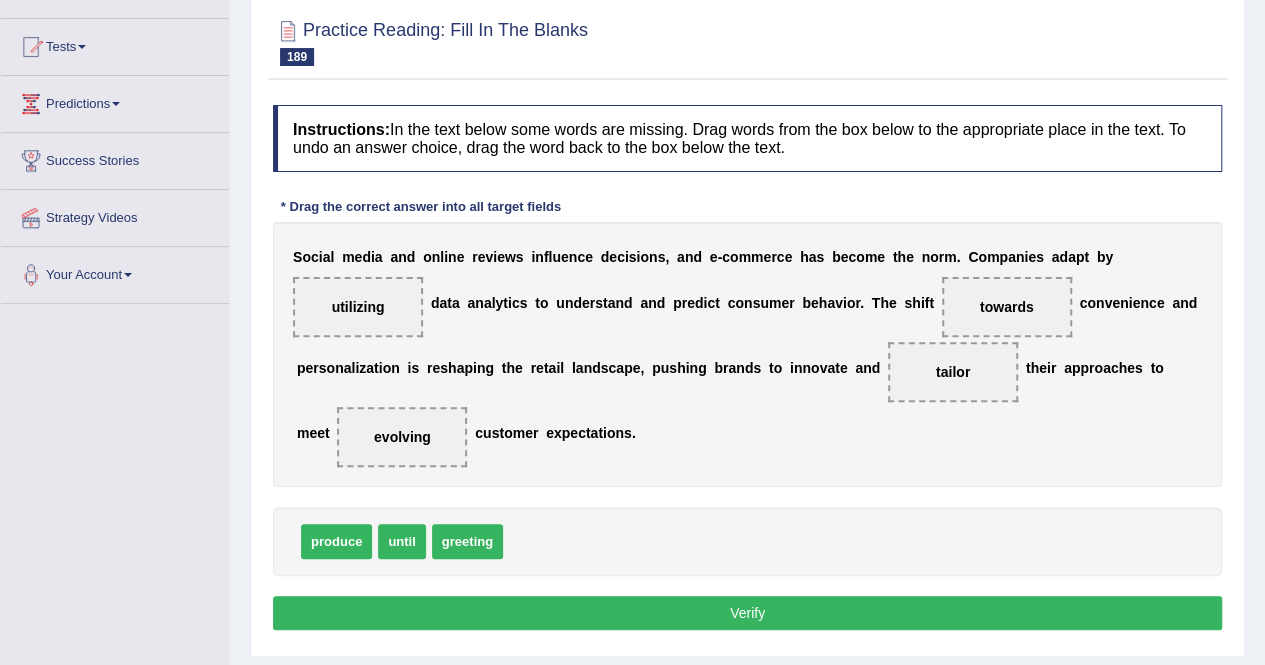 click on "Verify" at bounding box center (747, 613) 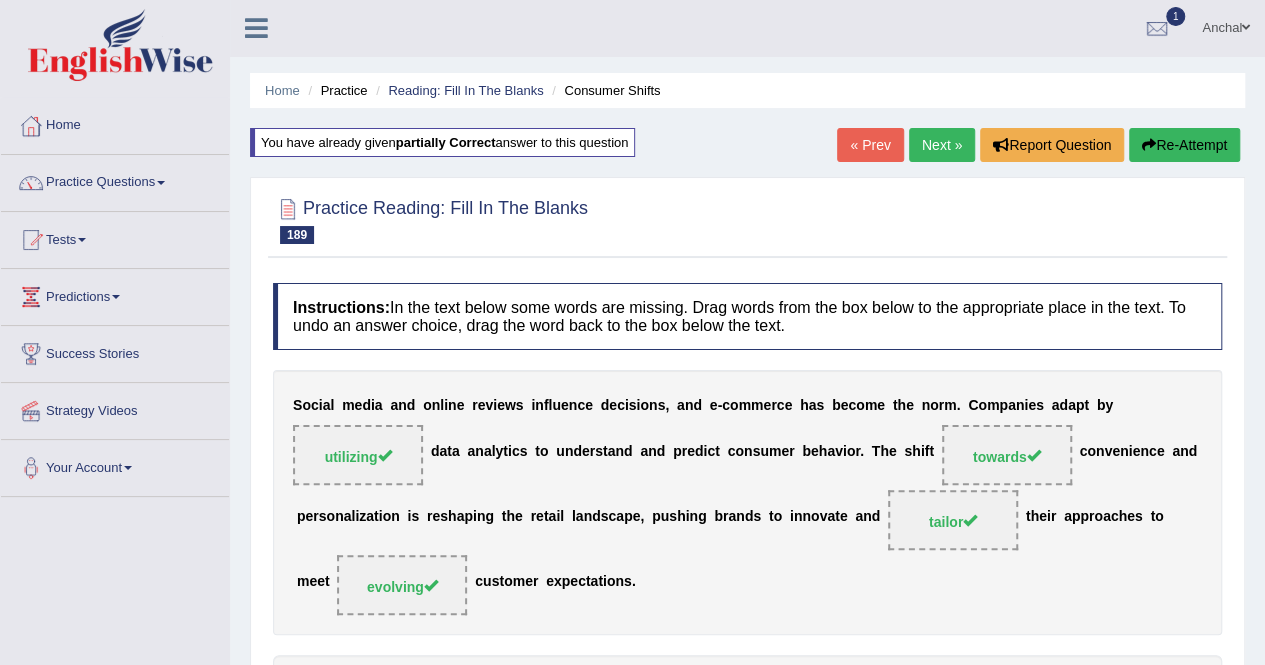 scroll, scrollTop: 0, scrollLeft: 0, axis: both 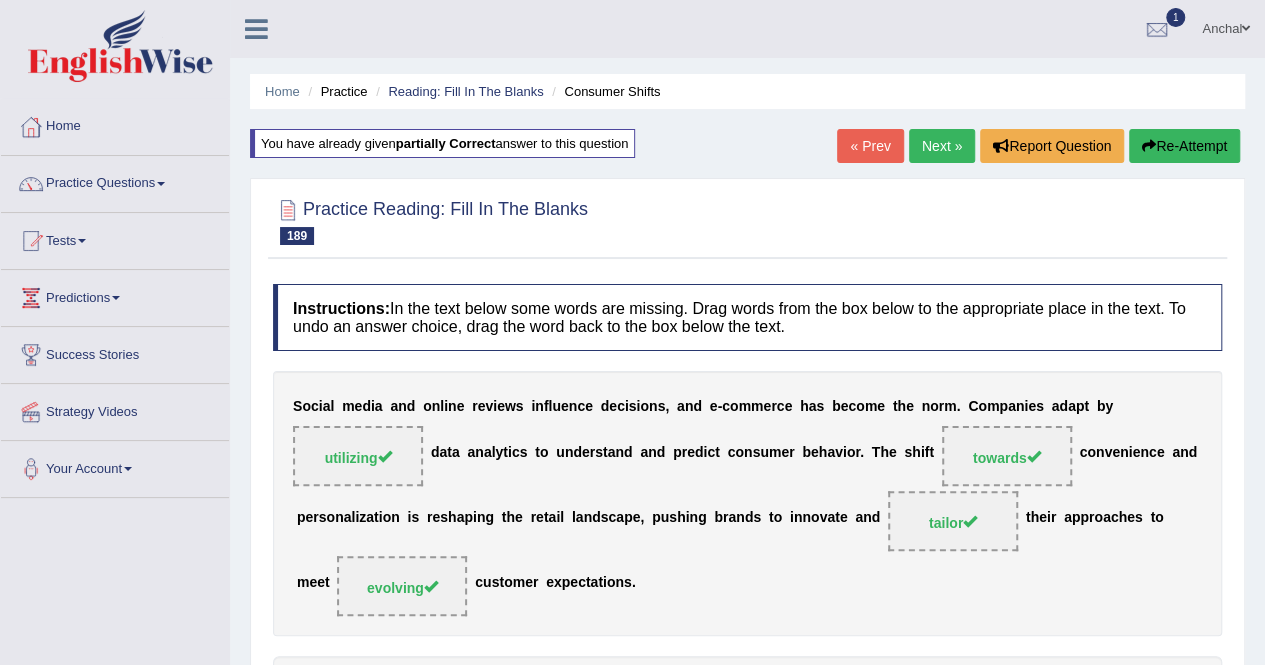click on "Next »" at bounding box center (942, 146) 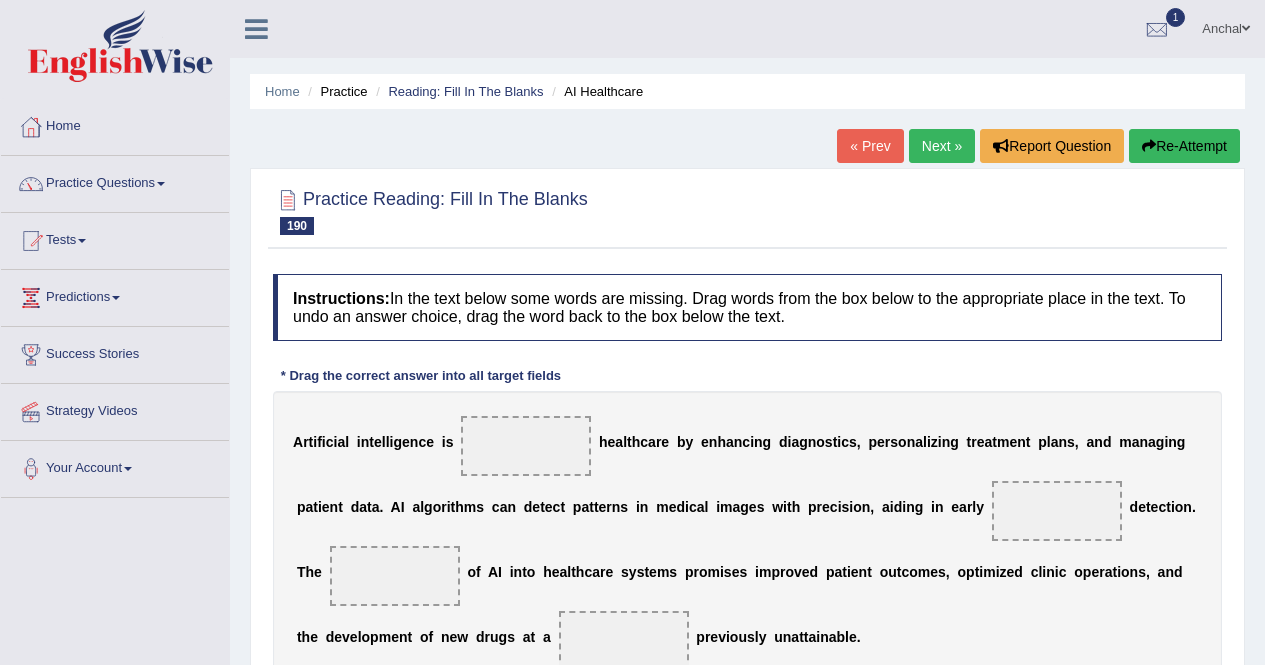 scroll, scrollTop: 210, scrollLeft: 0, axis: vertical 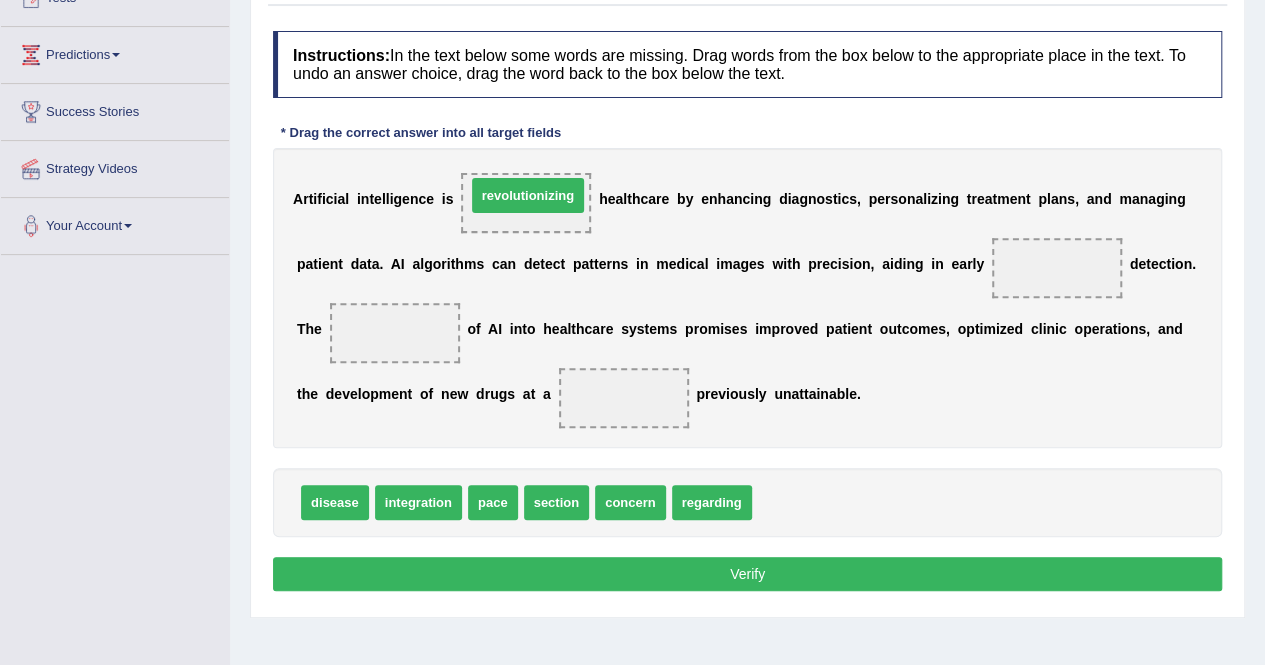 drag, startPoint x: 820, startPoint y: 489, endPoint x: 534, endPoint y: 183, distance: 418.84604 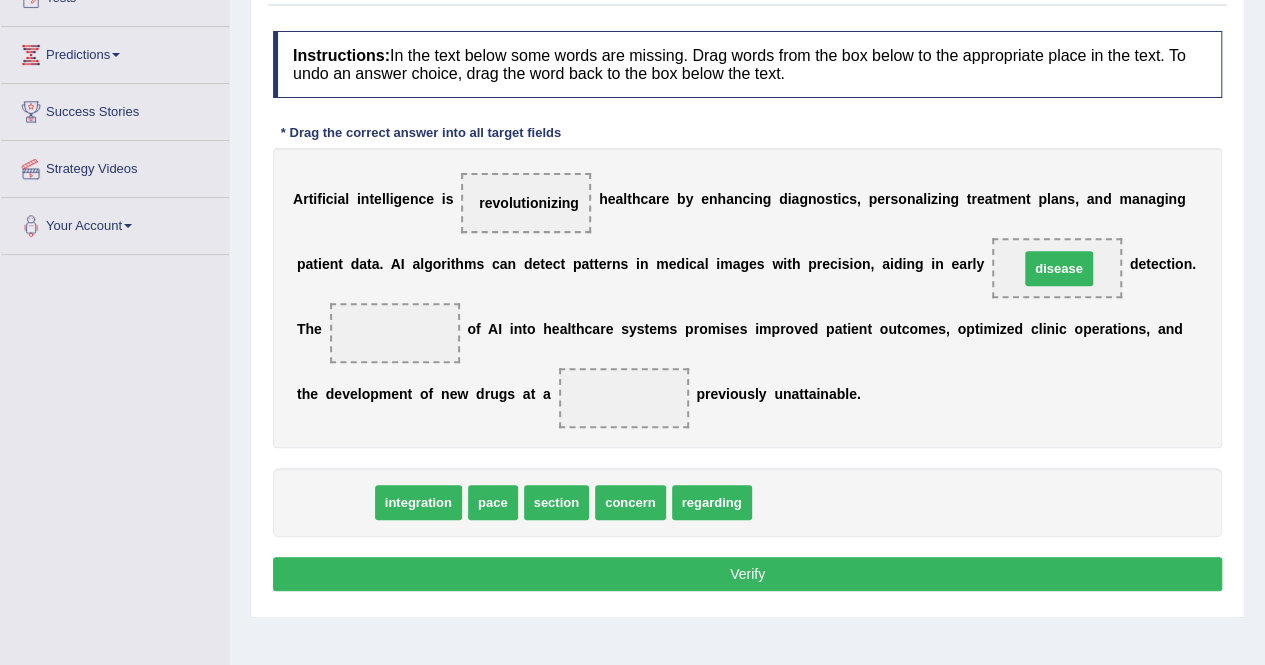 drag, startPoint x: 318, startPoint y: 498, endPoint x: 1042, endPoint y: 263, distance: 761.18396 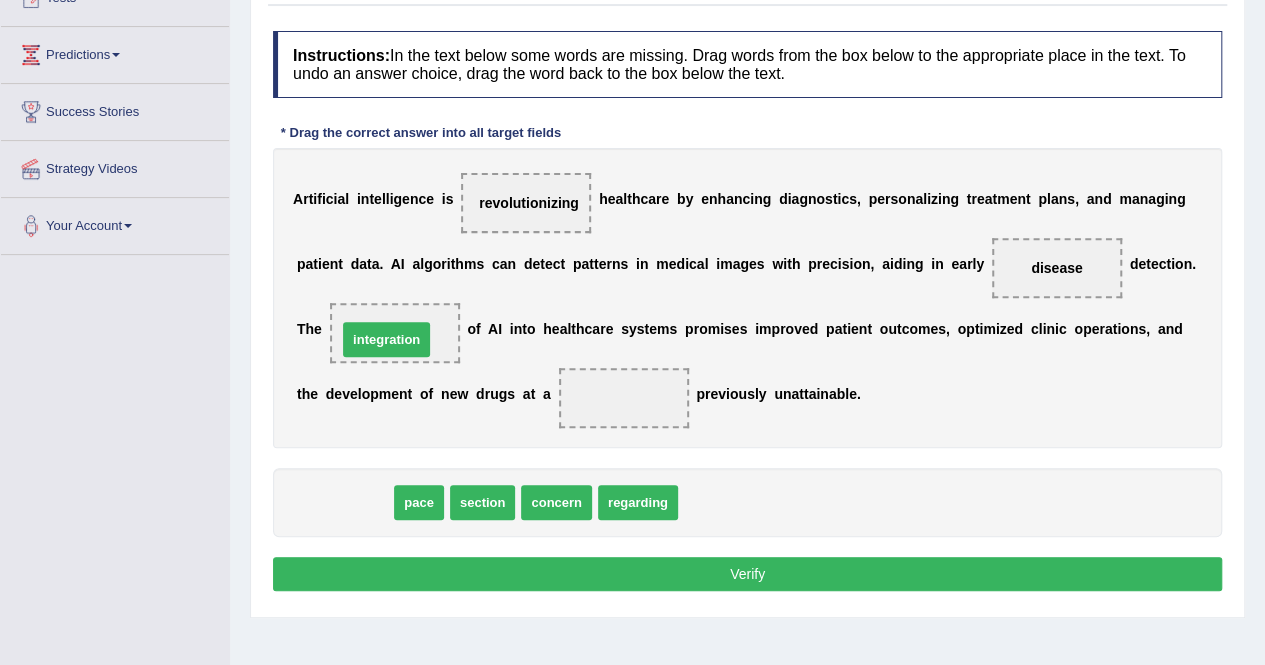 drag, startPoint x: 360, startPoint y: 511, endPoint x: 412, endPoint y: 335, distance: 183.52112 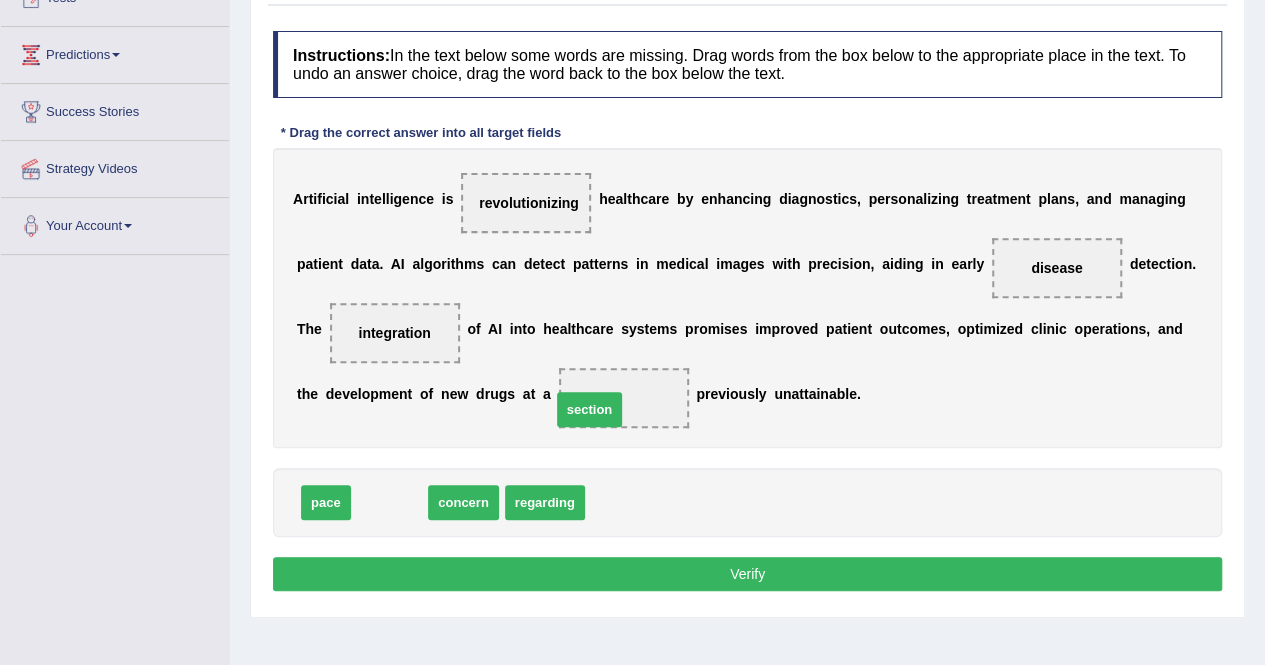 drag, startPoint x: 412, startPoint y: 498, endPoint x: 618, endPoint y: 402, distance: 227.27077 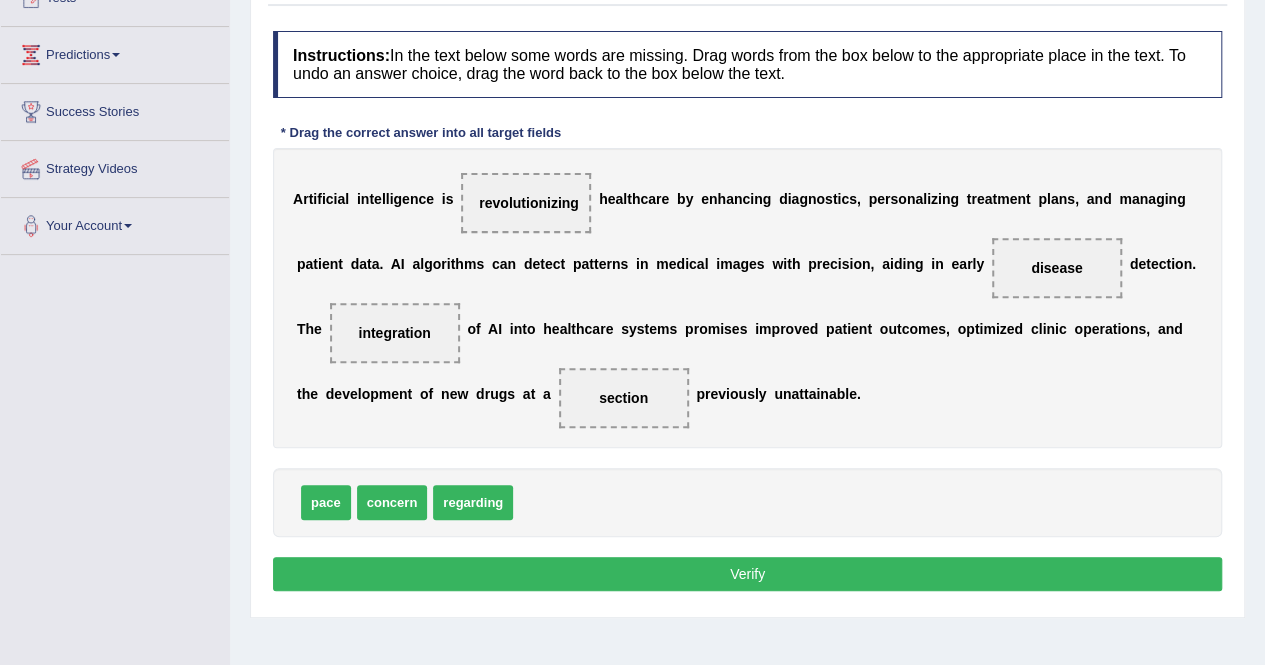 click on "Verify" at bounding box center (747, 574) 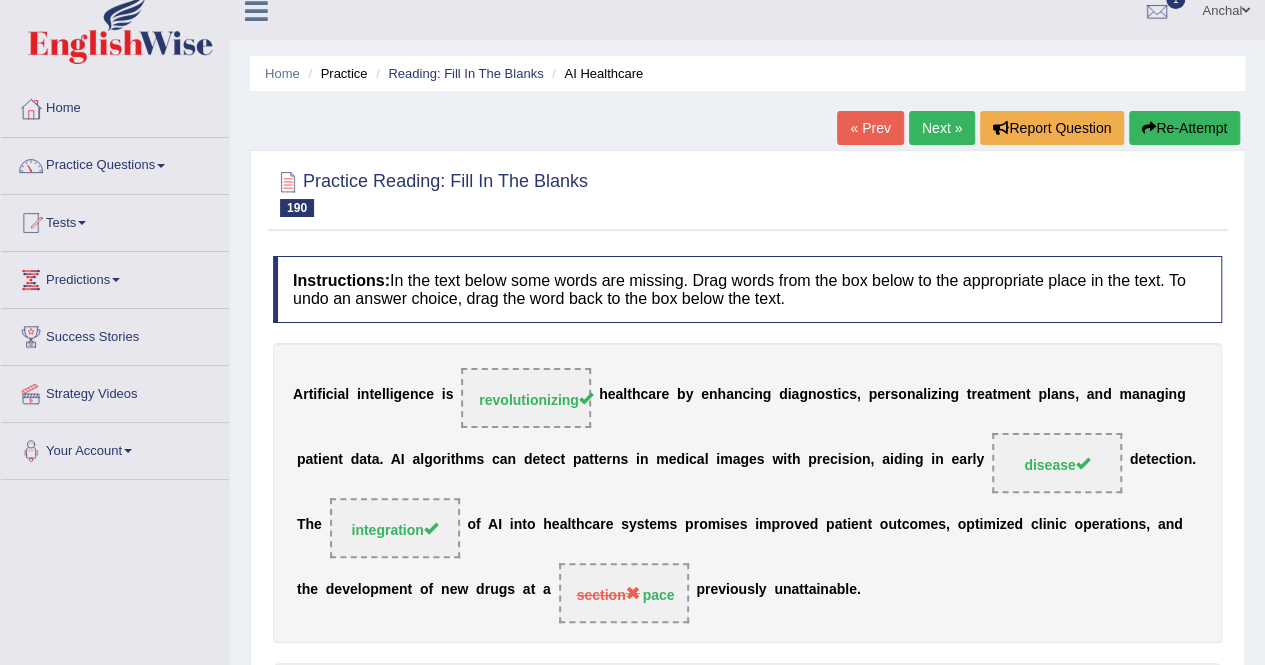scroll, scrollTop: 7, scrollLeft: 0, axis: vertical 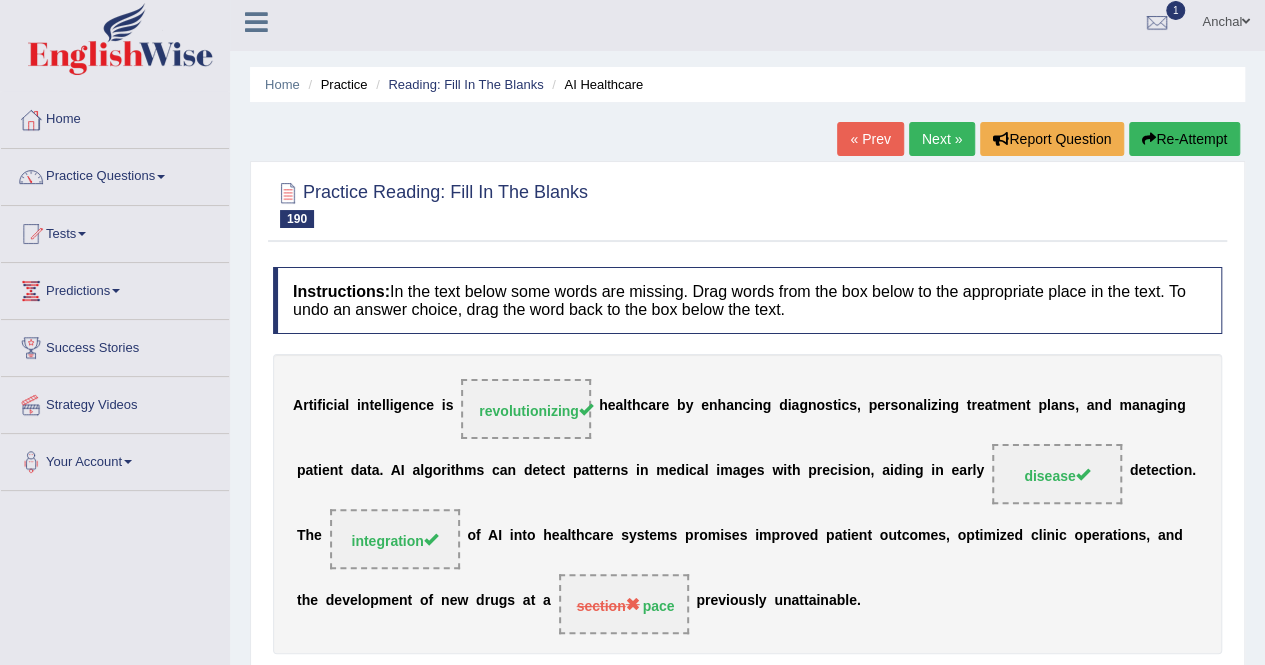 click on "Re-Attempt" at bounding box center [1184, 139] 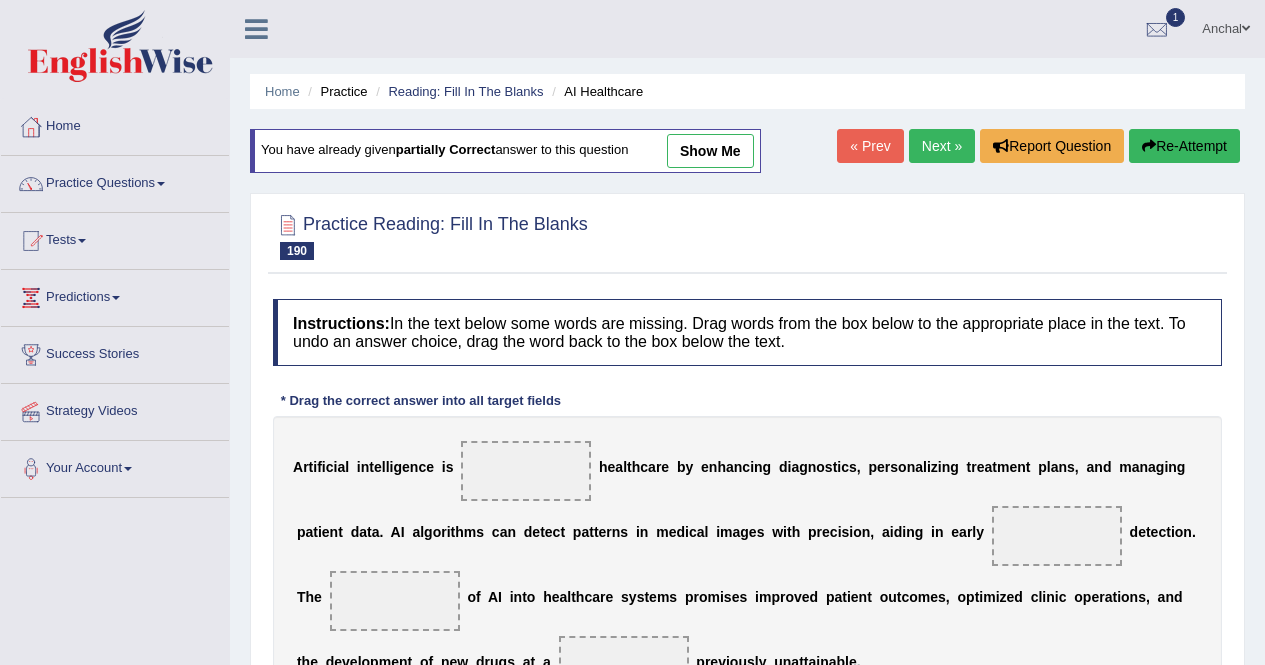 scroll, scrollTop: 283, scrollLeft: 0, axis: vertical 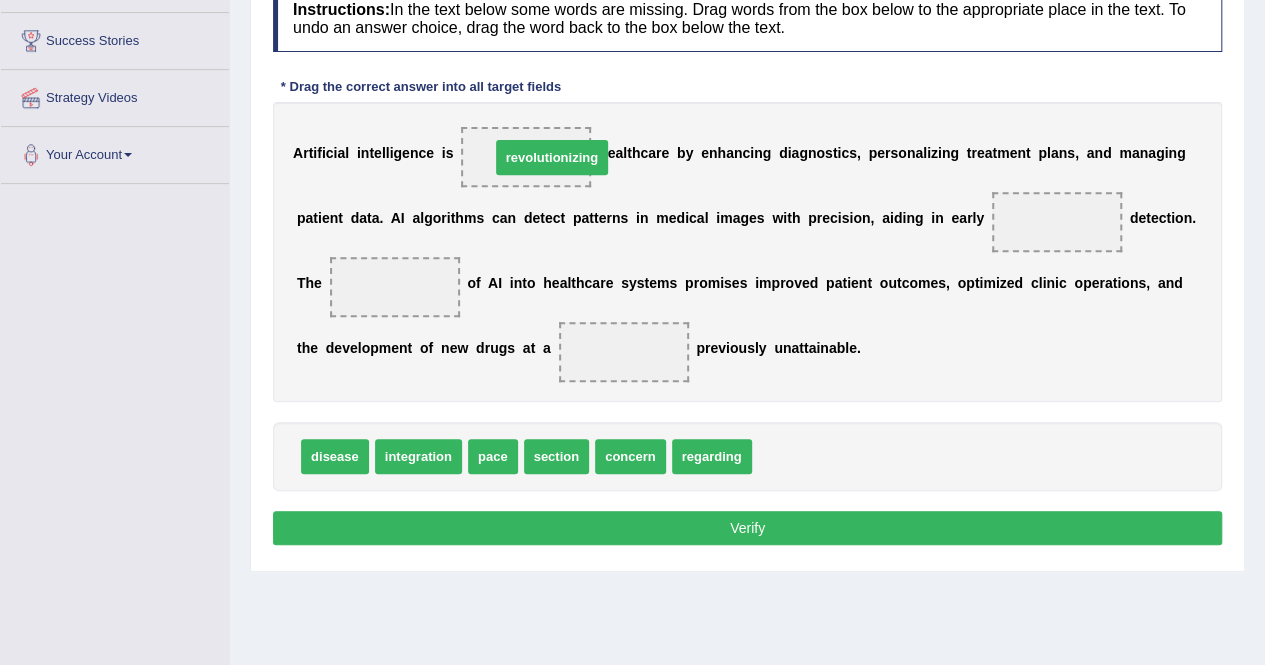 drag, startPoint x: 796, startPoint y: 457, endPoint x: 530, endPoint y: 137, distance: 416.12018 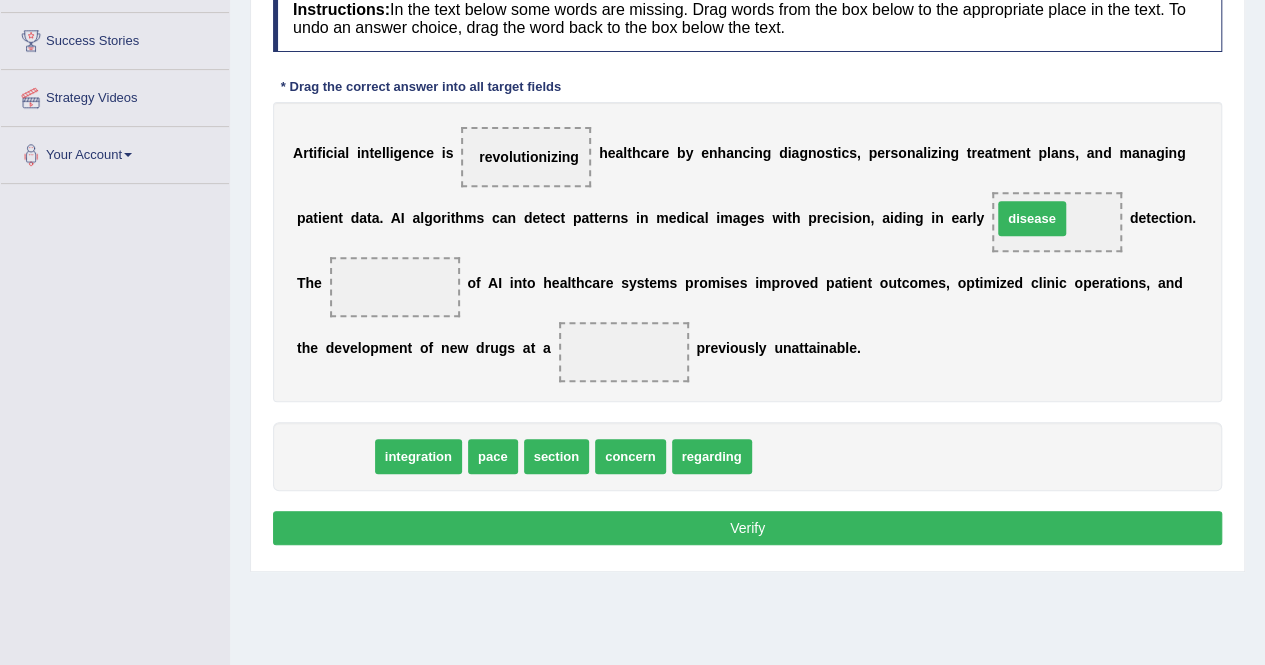 drag, startPoint x: 334, startPoint y: 447, endPoint x: 1031, endPoint y: 209, distance: 736.5141 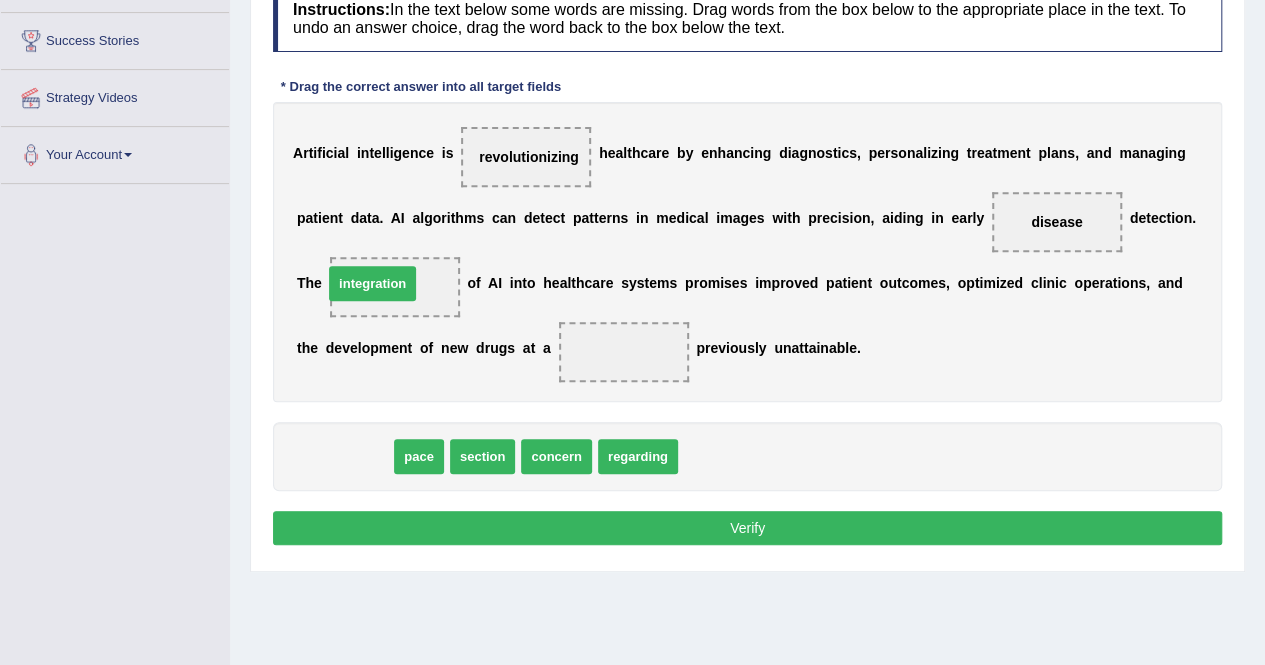 drag, startPoint x: 358, startPoint y: 449, endPoint x: 390, endPoint y: 275, distance: 176.91806 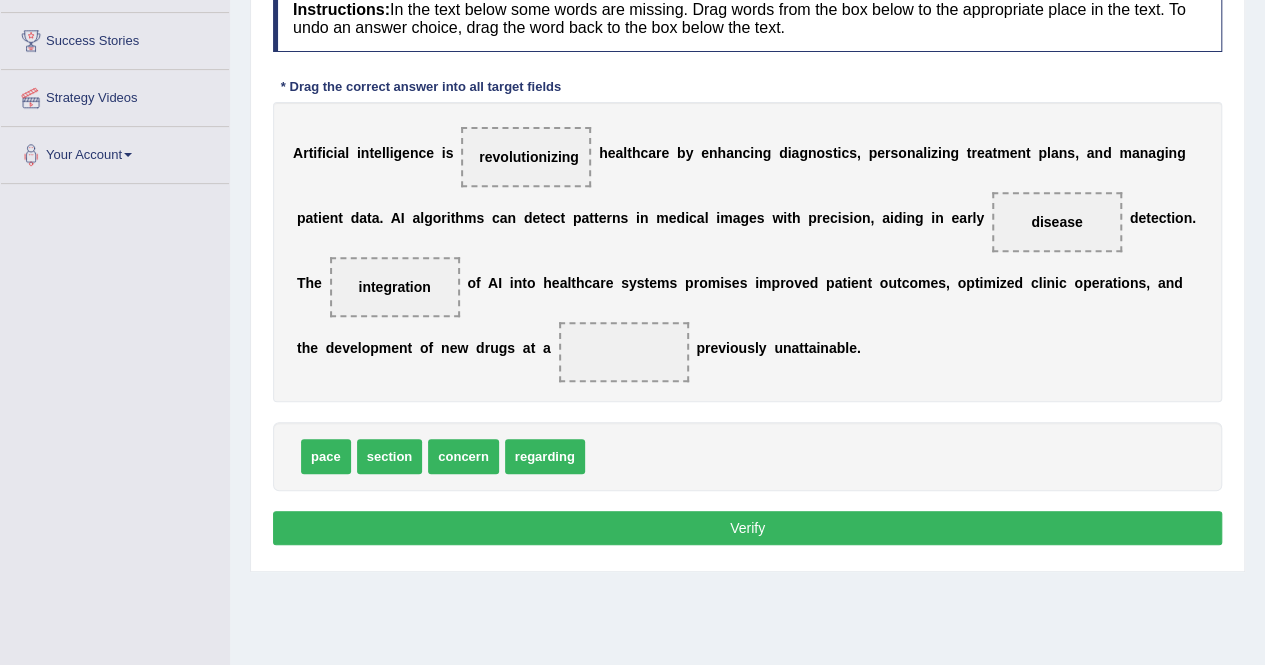 click on "pace" at bounding box center [326, 456] 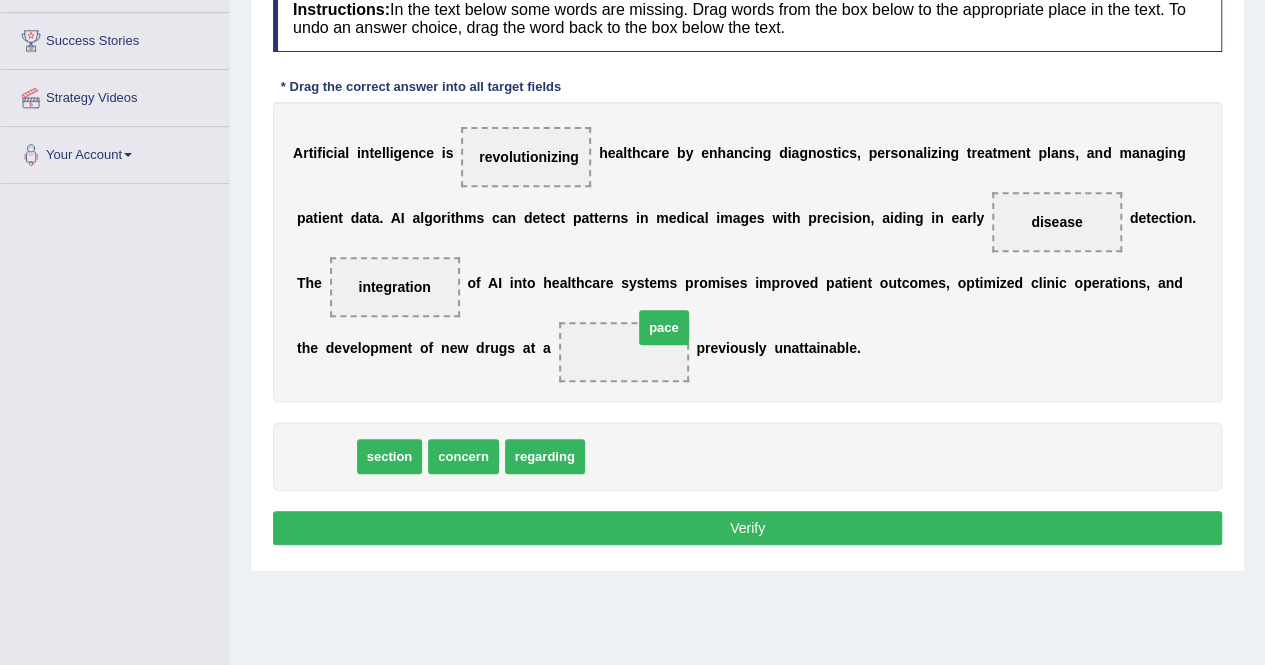 drag, startPoint x: 334, startPoint y: 458, endPoint x: 644, endPoint y: 361, distance: 324.8215 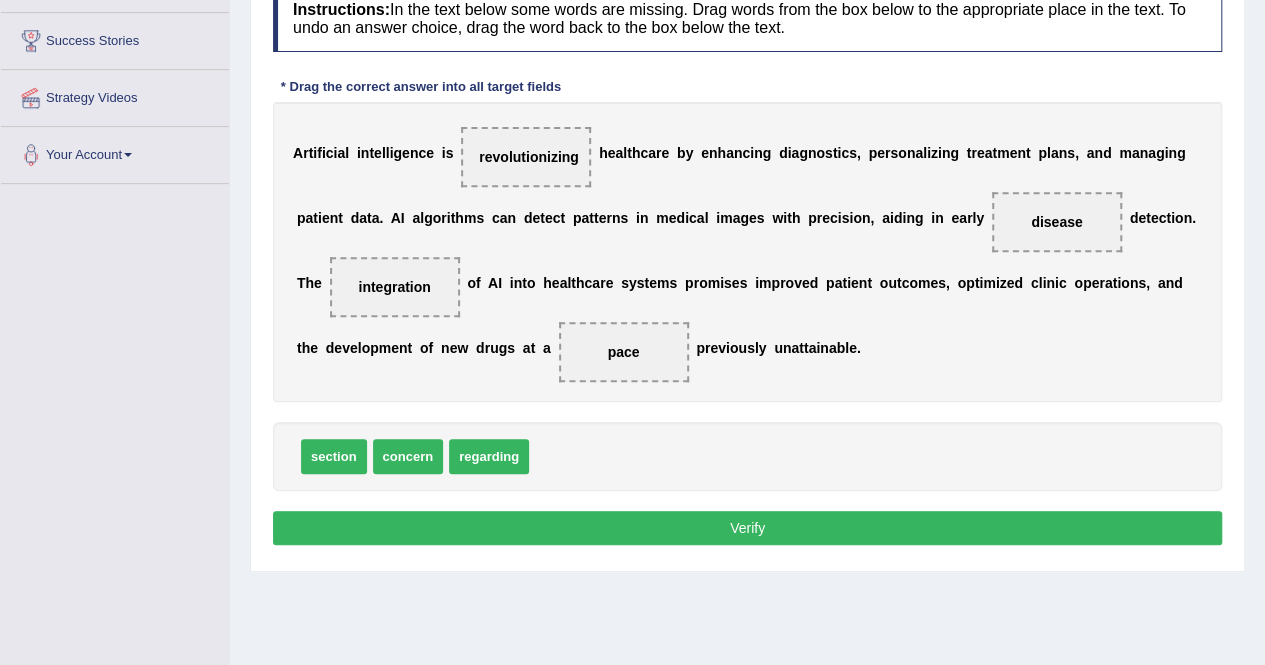click on "Verify" at bounding box center [747, 528] 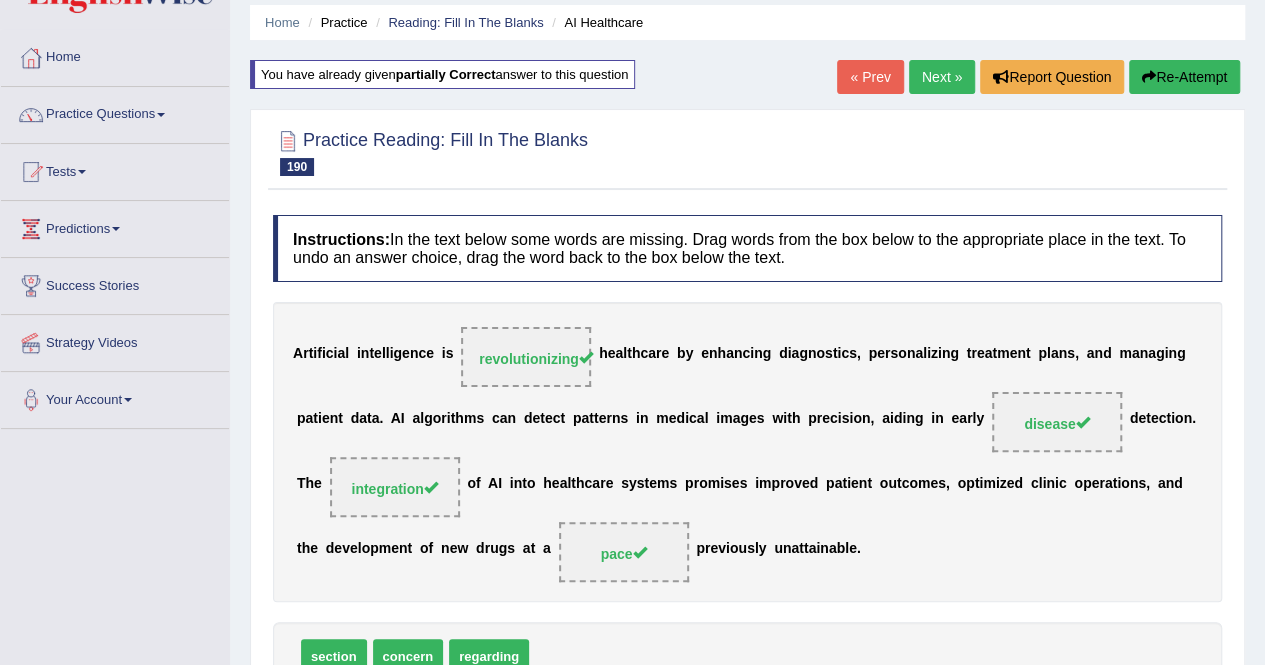 scroll, scrollTop: 0, scrollLeft: 0, axis: both 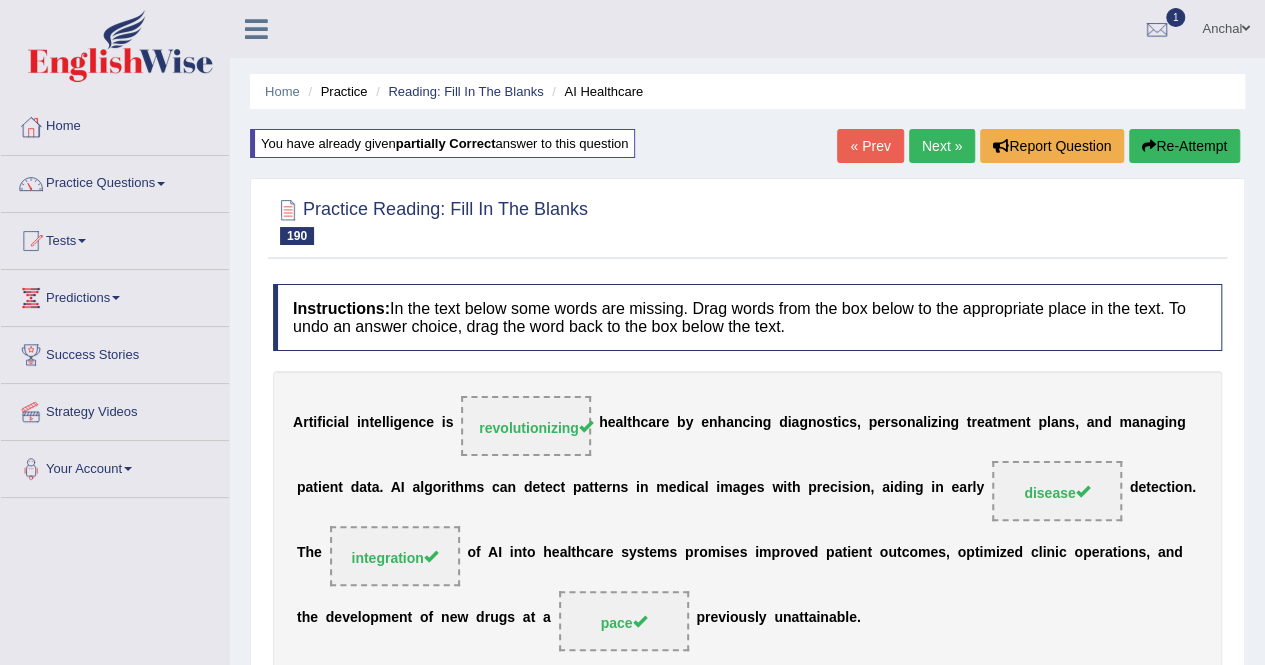 click on "Next »" at bounding box center (942, 146) 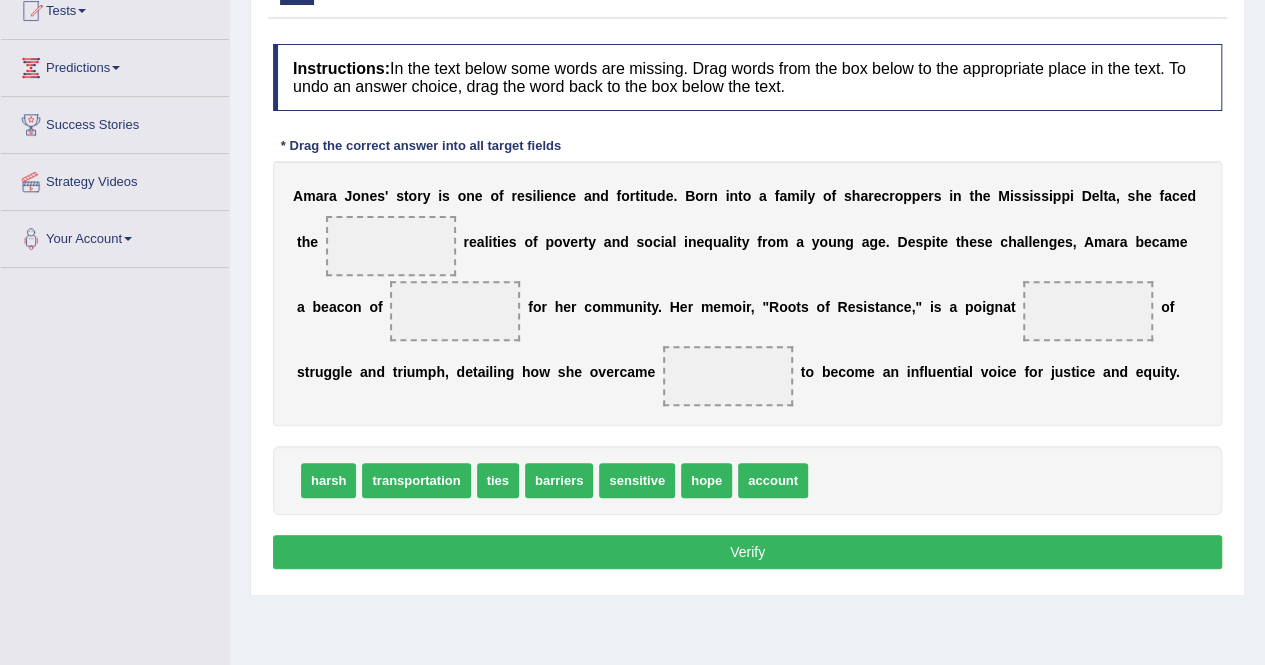 scroll, scrollTop: 0, scrollLeft: 0, axis: both 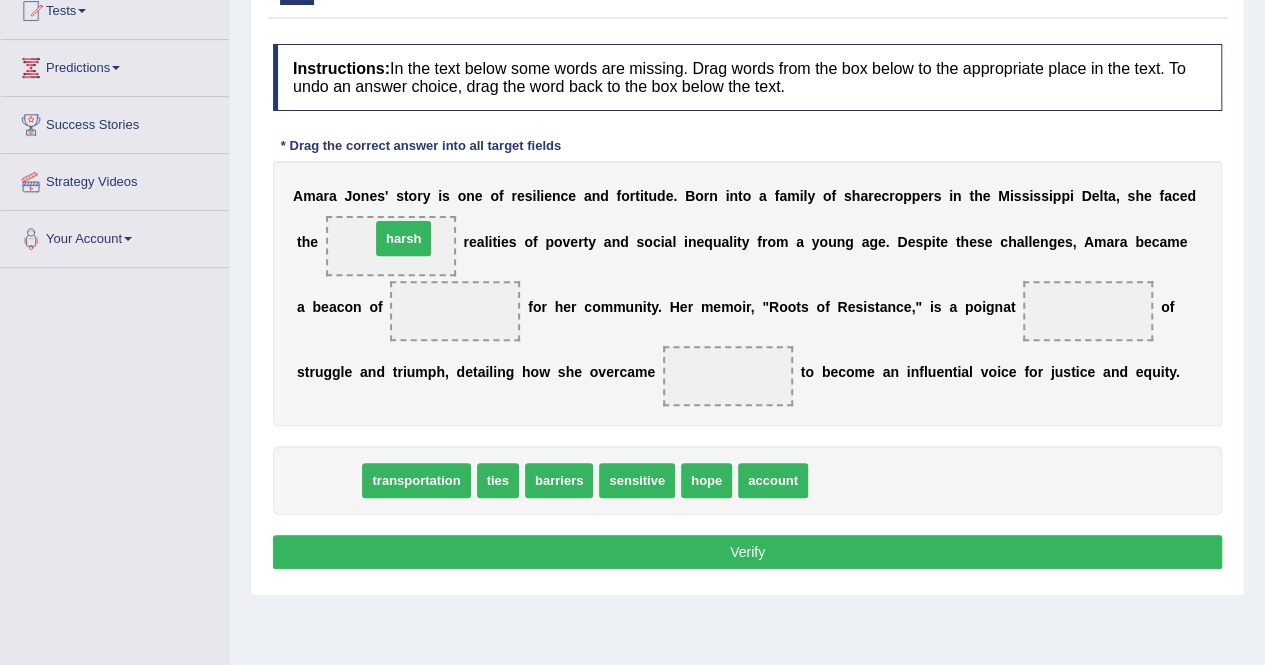 drag, startPoint x: 320, startPoint y: 484, endPoint x: 396, endPoint y: 242, distance: 253.6533 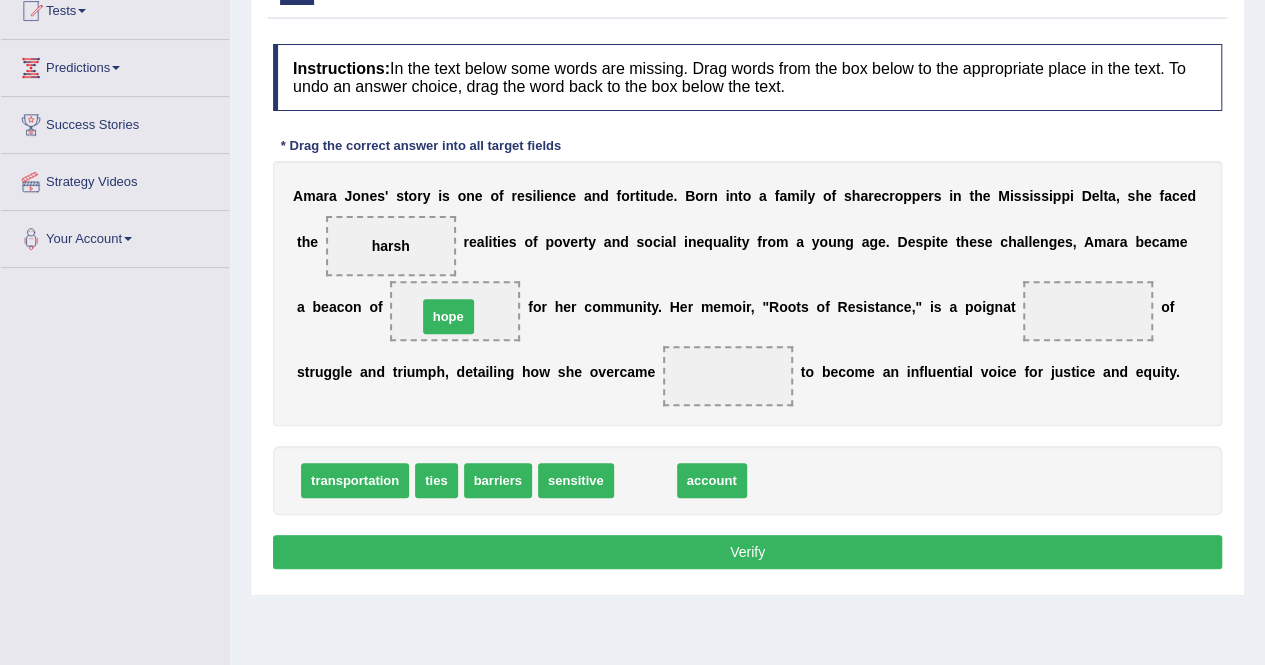 drag, startPoint x: 654, startPoint y: 477, endPoint x: 460, endPoint y: 312, distance: 254.67822 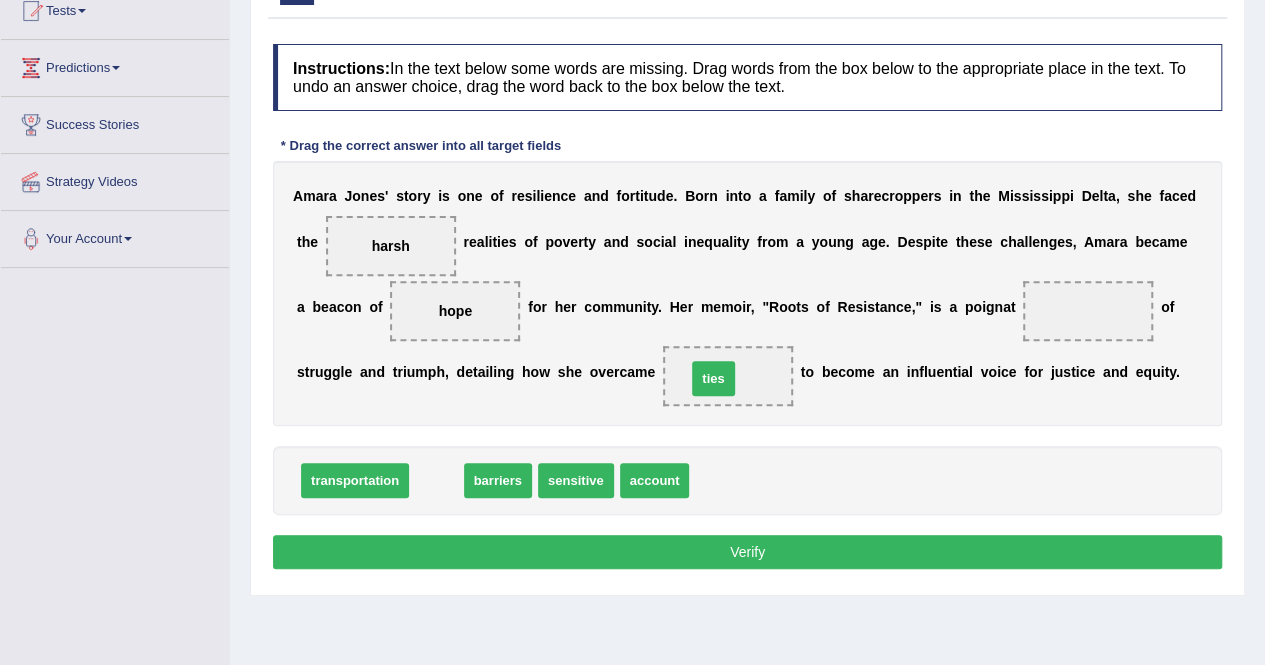 drag, startPoint x: 425, startPoint y: 489, endPoint x: 704, endPoint y: 387, distance: 297.0606 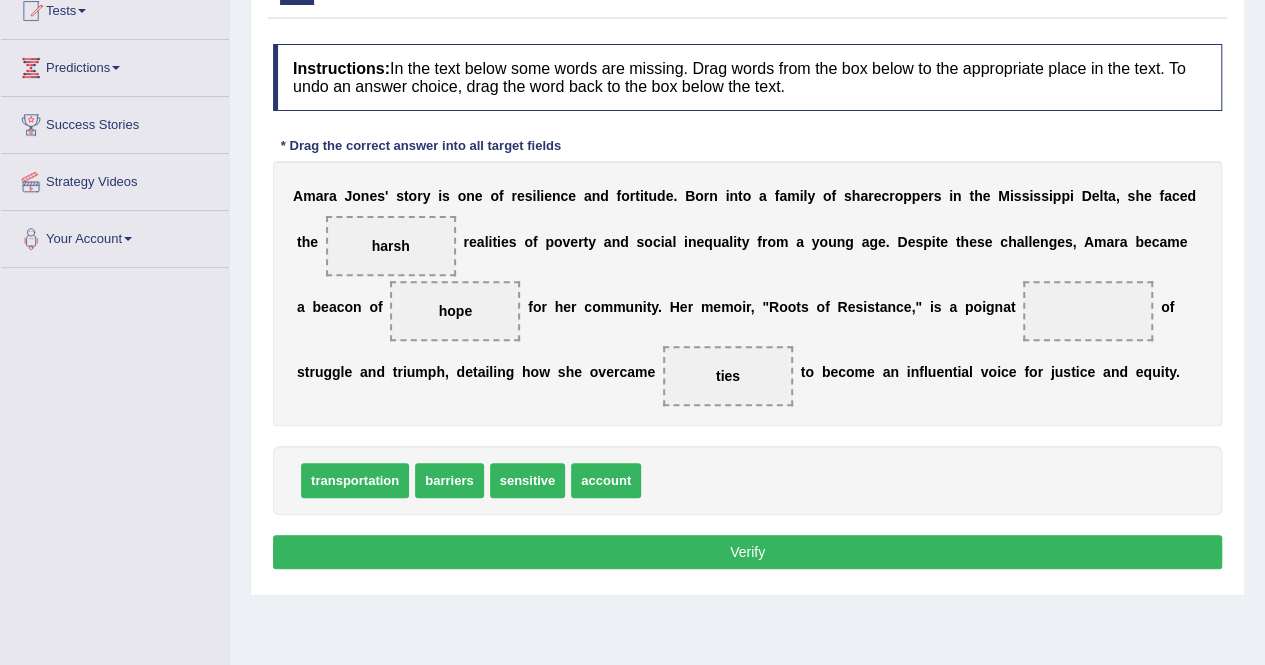 click on "barriers" at bounding box center (449, 480) 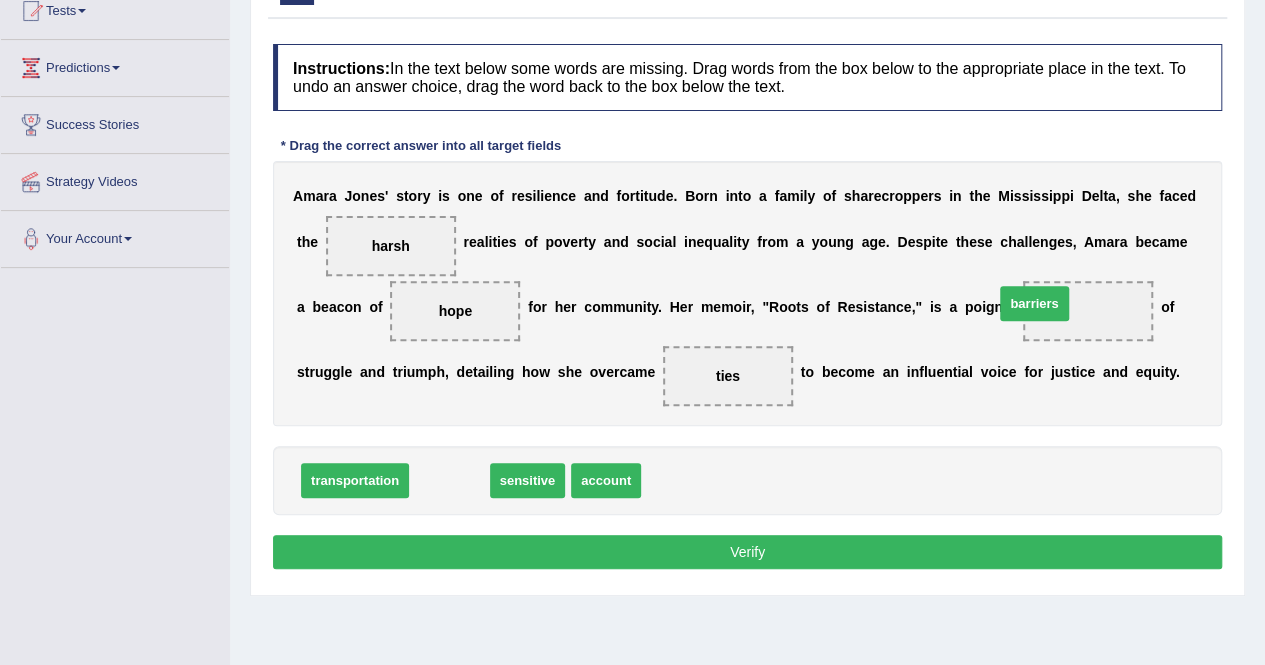 drag, startPoint x: 449, startPoint y: 472, endPoint x: 1040, endPoint y: 295, distance: 616.936 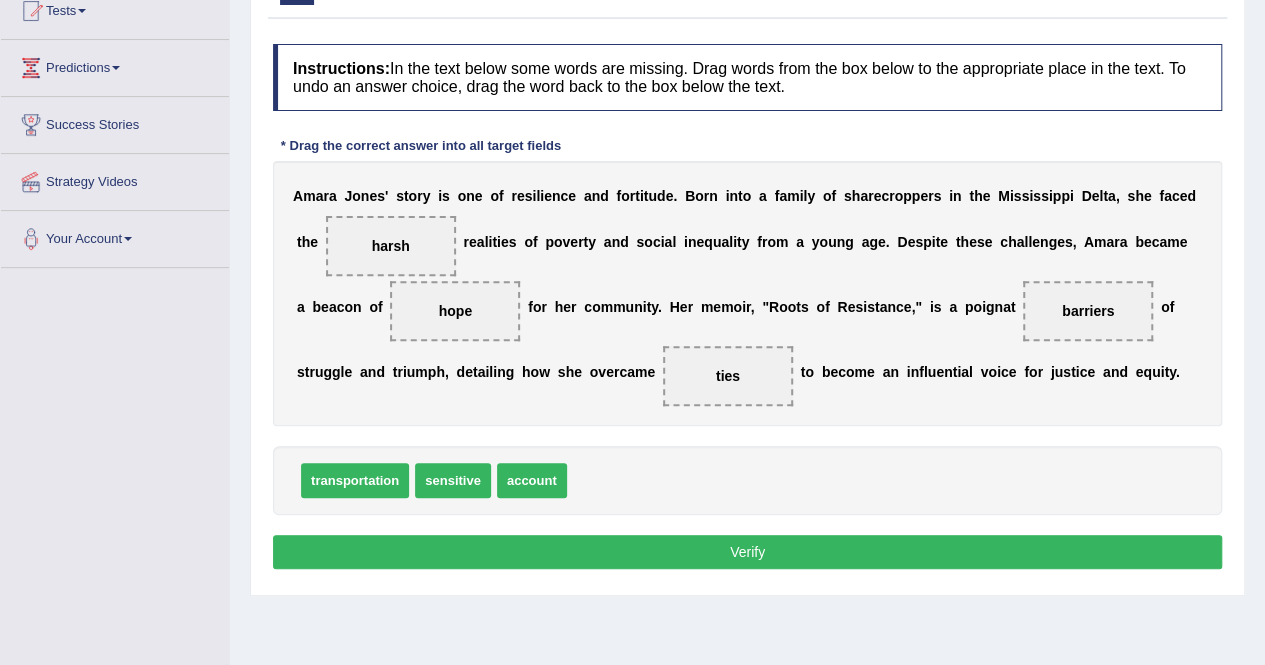 drag, startPoint x: 742, startPoint y: 567, endPoint x: 749, endPoint y: 552, distance: 16.552946 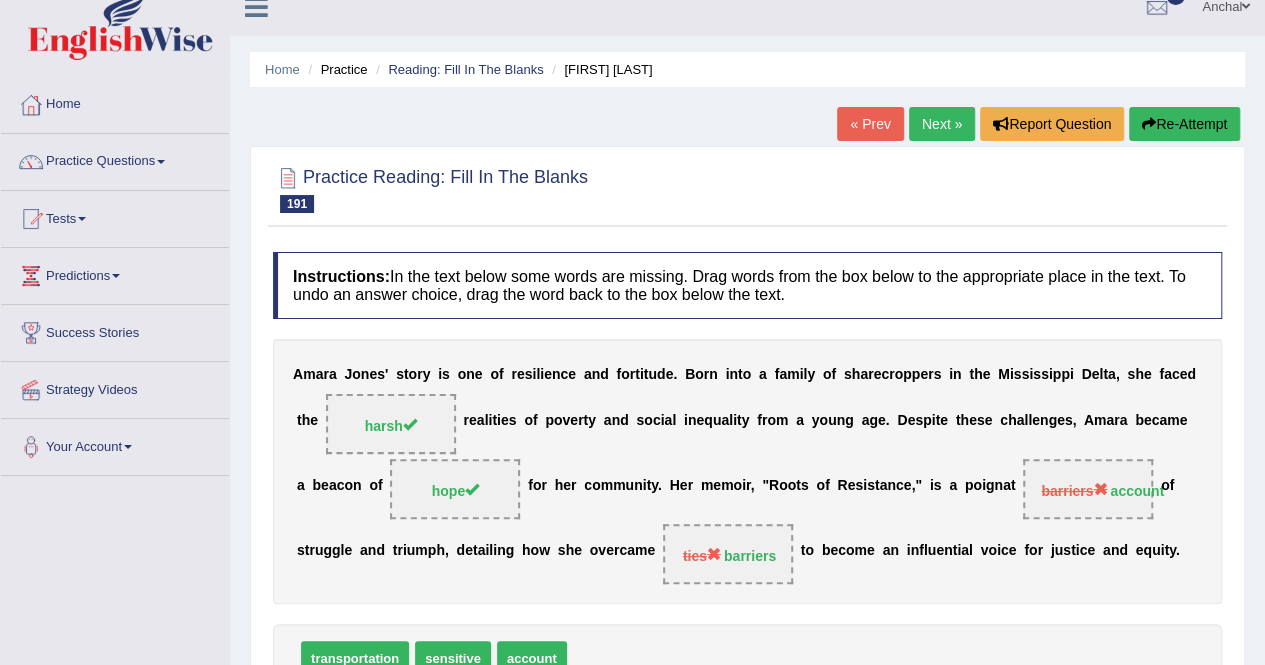 scroll, scrollTop: 0, scrollLeft: 0, axis: both 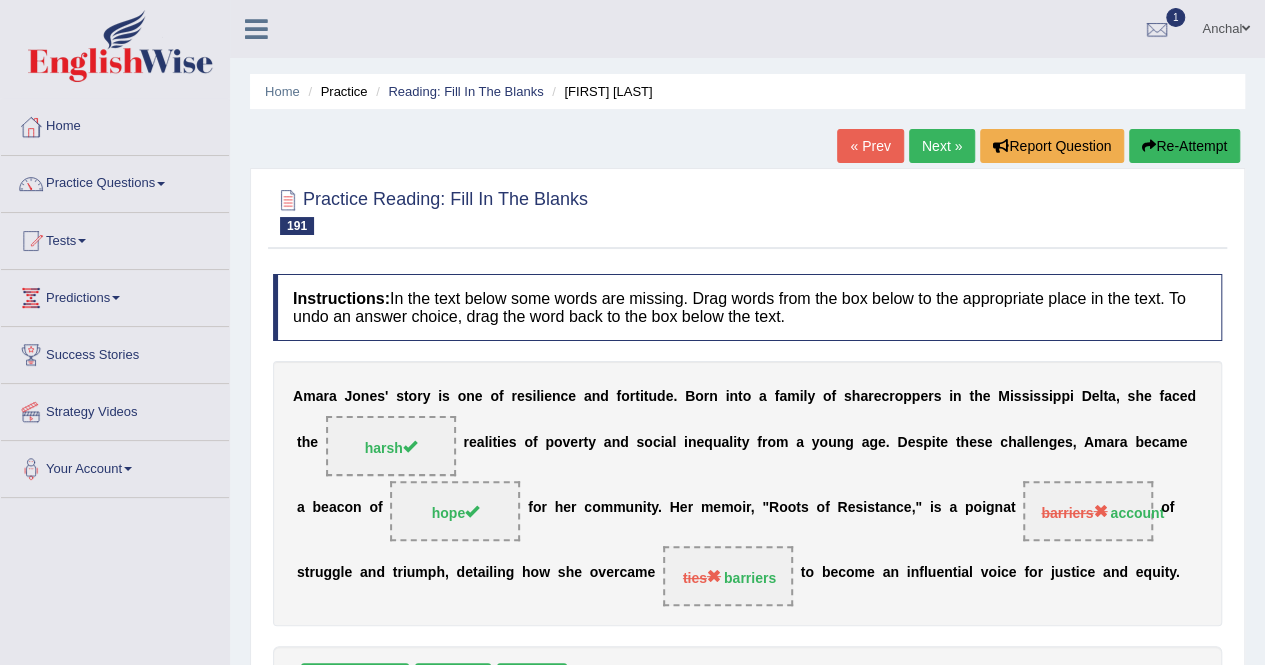 click on "Re-Attempt" at bounding box center (1184, 146) 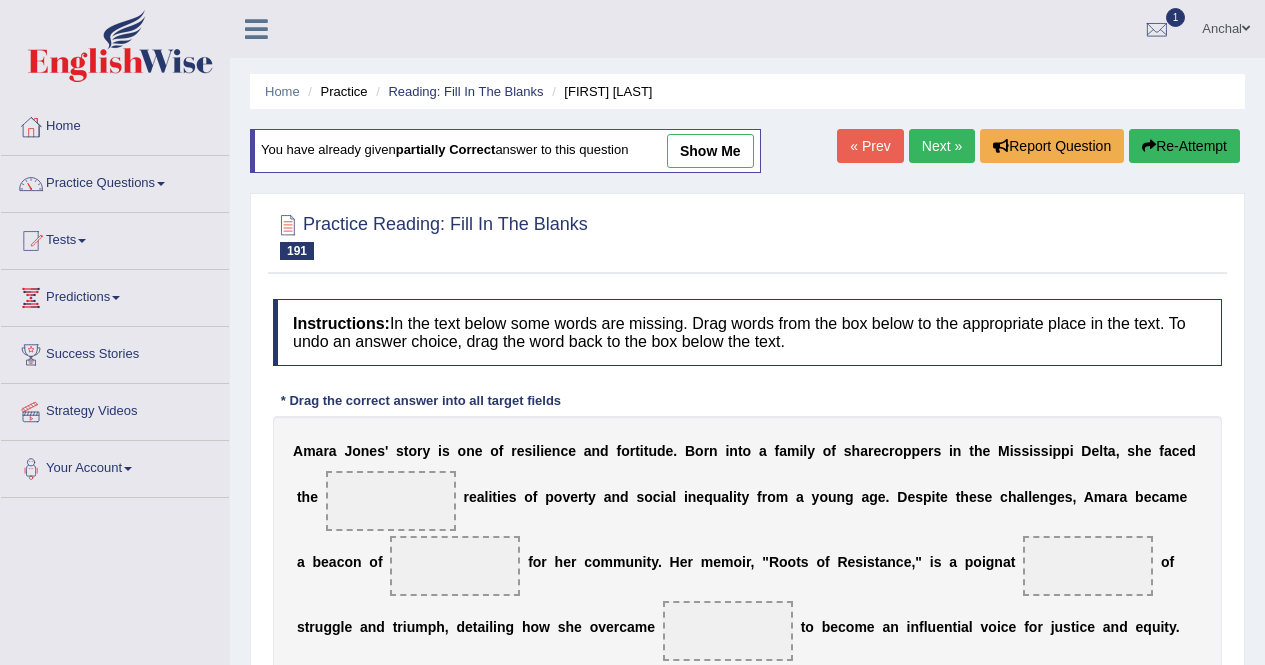 scroll, scrollTop: 164, scrollLeft: 0, axis: vertical 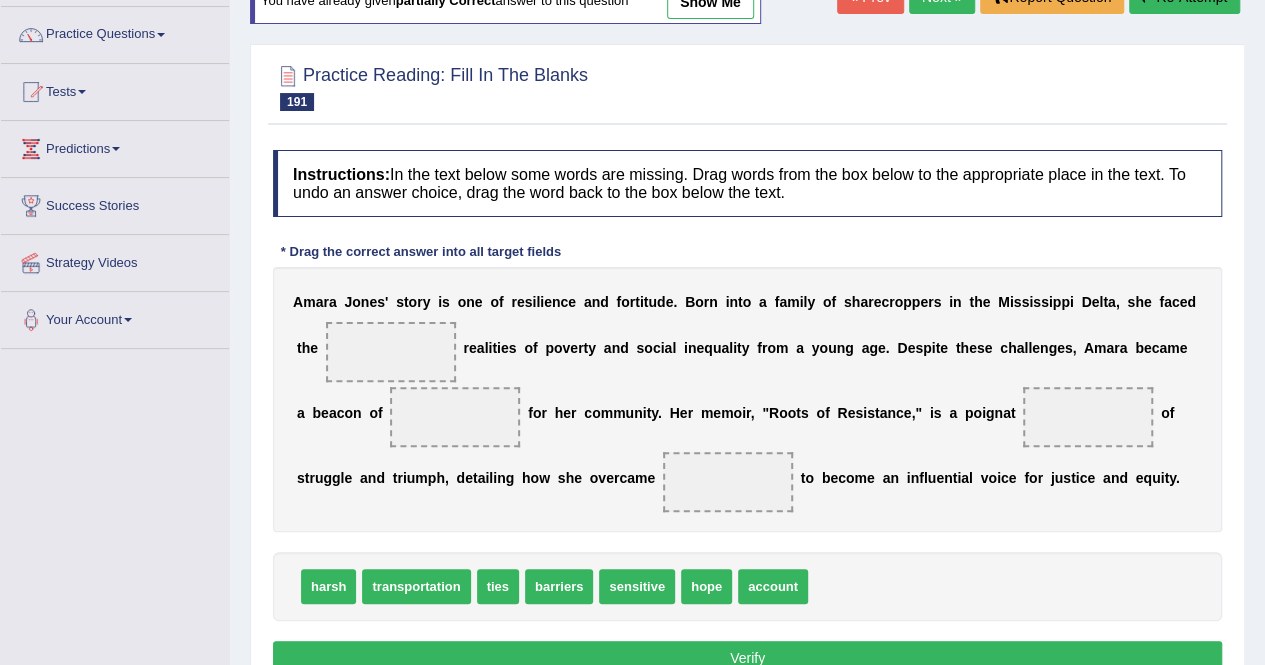 click on "A m a r a    J o n e s '    s t o r y    i s    o n e    o f    r e s i l i e n c e    a n d    f o r t i t u d e .    B o r n    i n t o    a    f a m i l y    o f    s h a r e c r o p p e r s    i n    t h e    M i s s i s s i p p i    D e l t a ,    s h e    f a c e d    t h e       r e a l i t i e s    o f    p o v e r t y    a n d    s o c i a l    i n e q u a l i t y    f r o m    a    y o u n g    a g e .    D e s p i t e    t h e s e    c h a l l e n g e s ,    A m a r a    b e c a m e    a    b e a c o n    o f       f o r    h e r    c o m m u n i t y .    H e r    m e m o i r ,    " R o o t s    o f    R e s i s t a n c e , "    i s    a    p o i g n a t       o f    s t r u g g l e    a n d    t r i u m p h ,    d e t a i l i n g    h o w    s h e    o v e r c a m e       t o    b e c o m e    a n    i n f l u e n t i a l    v o i c e    f o r    j u s t i c e    a n d    e q u i t y ." at bounding box center (747, 399) 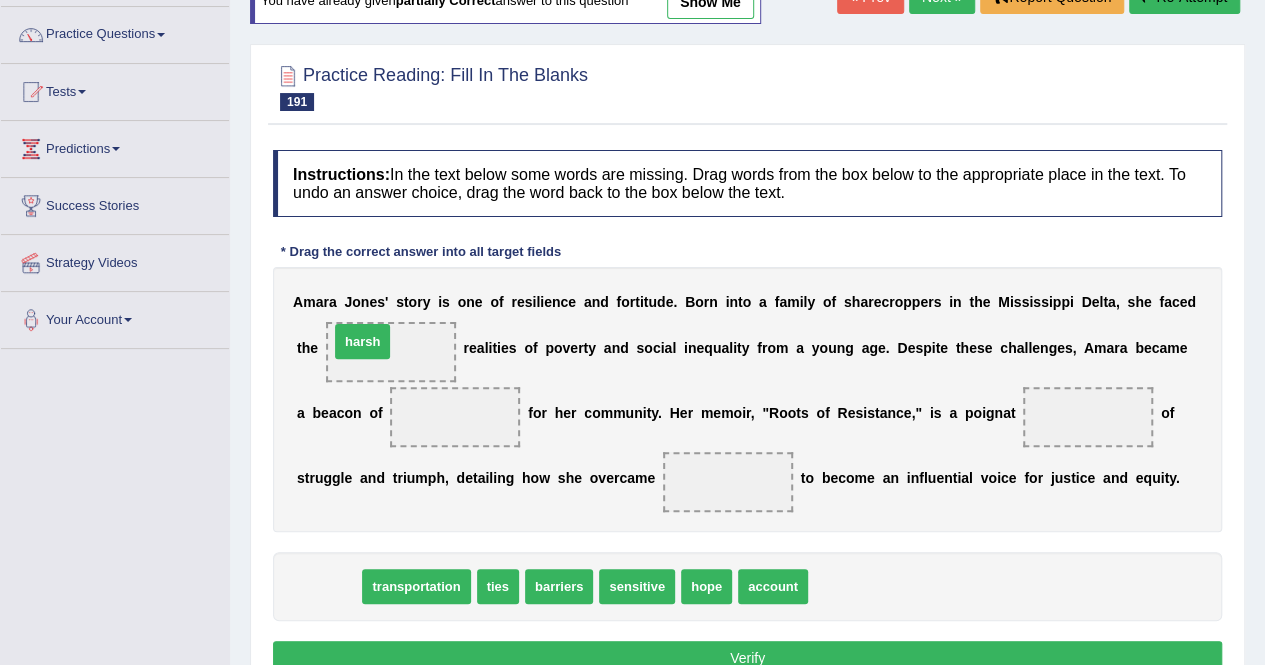 drag, startPoint x: 326, startPoint y: 573, endPoint x: 382, endPoint y: 319, distance: 260.09998 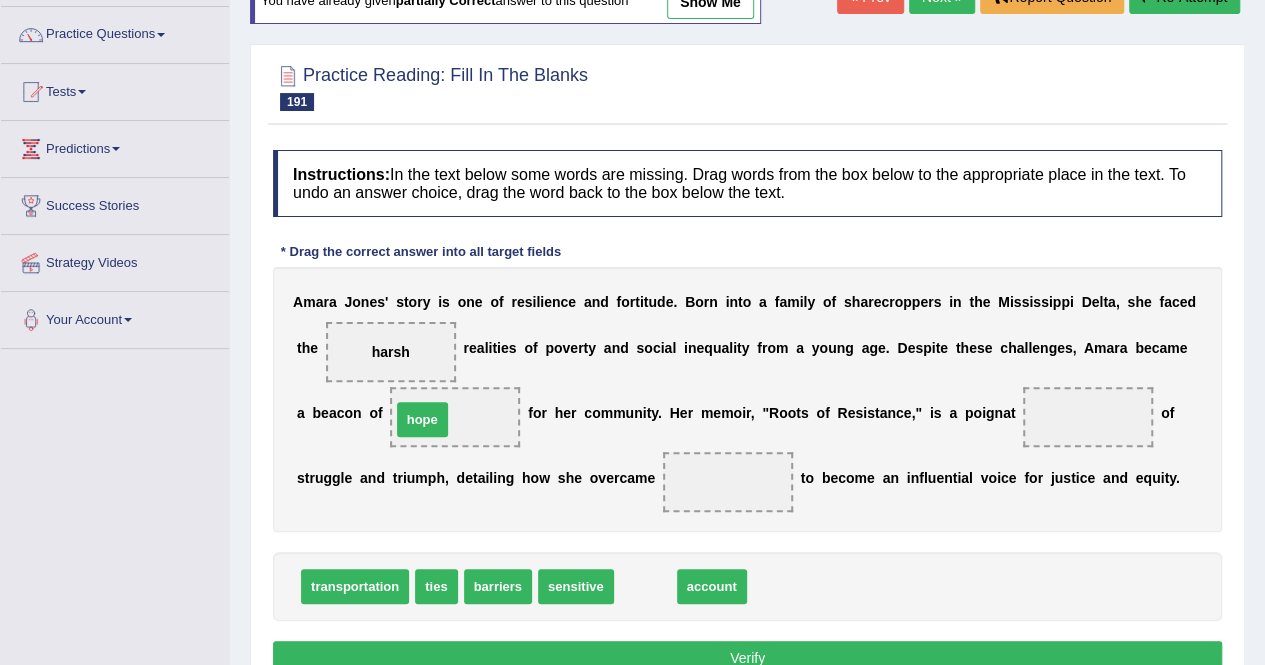 drag, startPoint x: 650, startPoint y: 573, endPoint x: 432, endPoint y: 407, distance: 274.0073 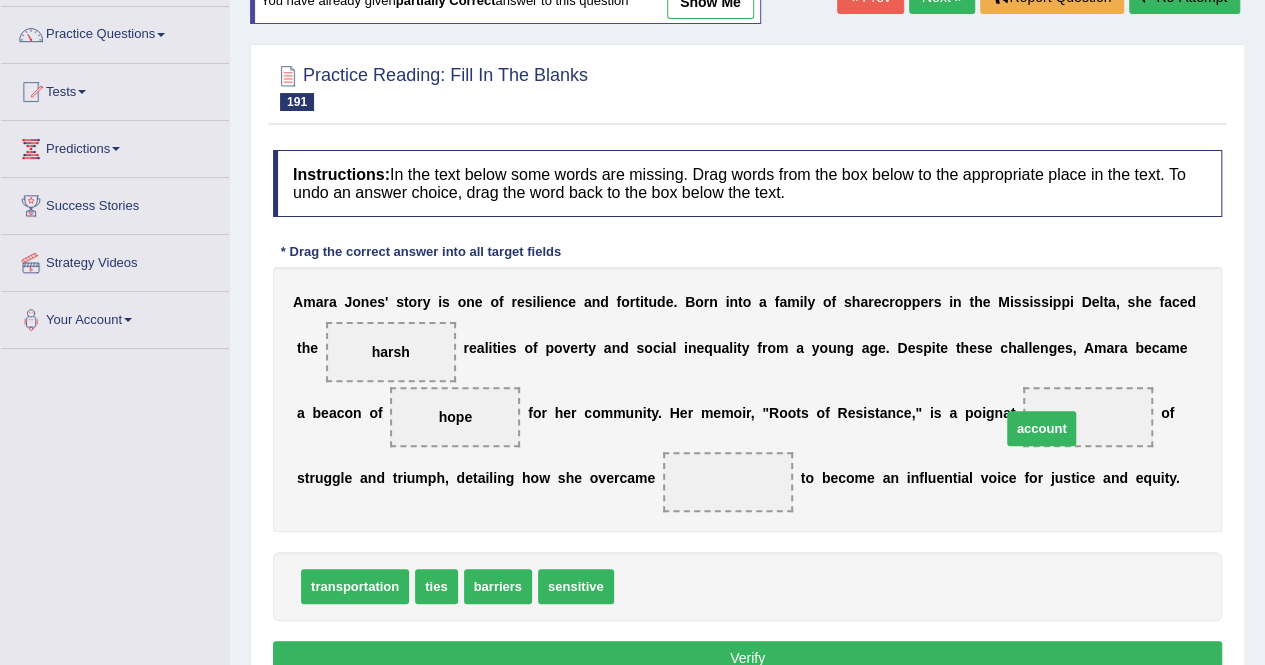 drag, startPoint x: 653, startPoint y: 569, endPoint x: 1055, endPoint y: 391, distance: 439.64532 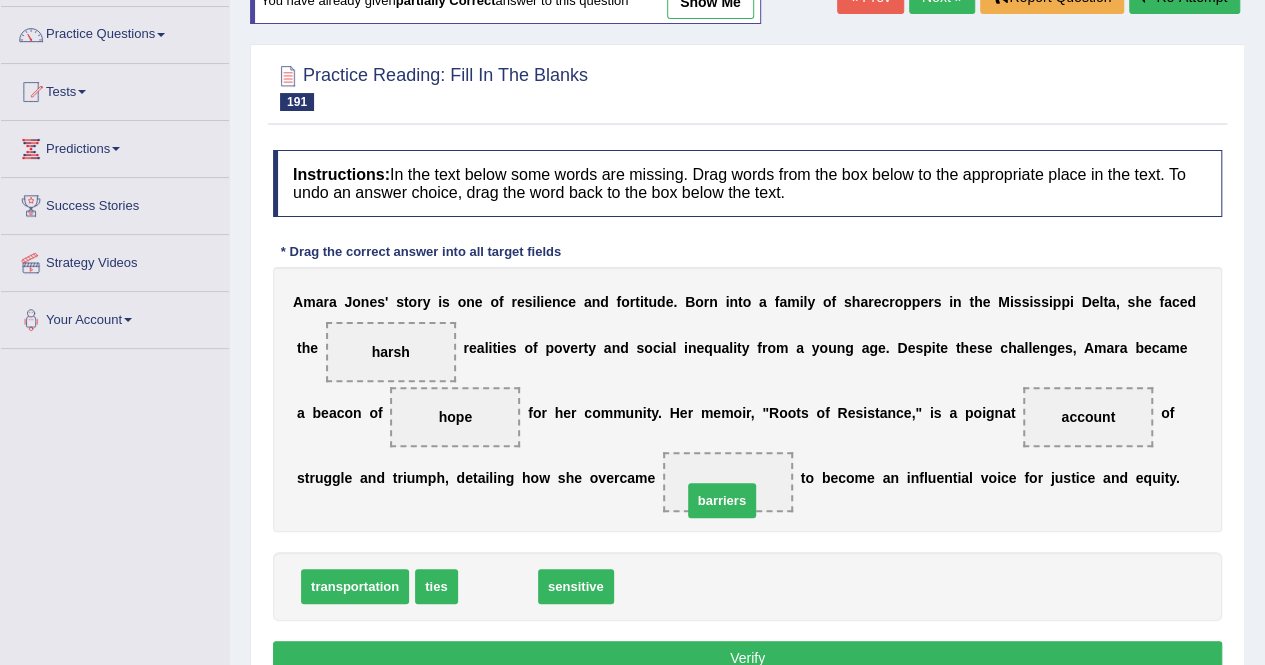 drag, startPoint x: 498, startPoint y: 584, endPoint x: 746, endPoint y: 479, distance: 269.31207 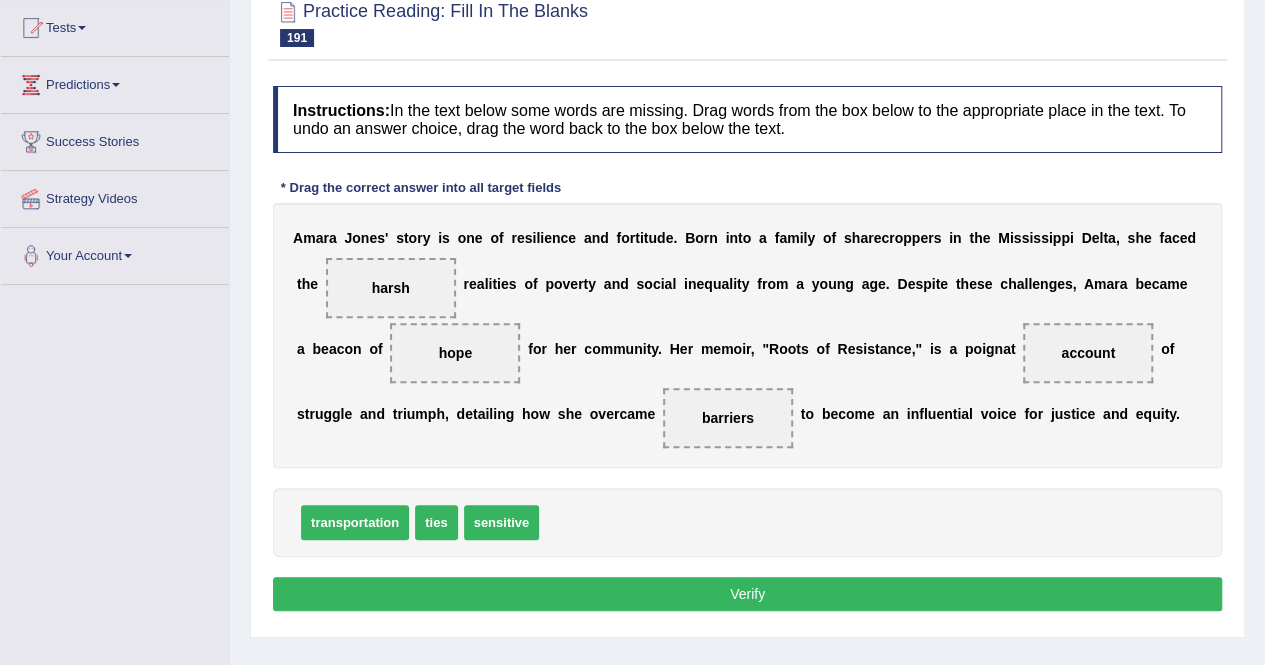 scroll, scrollTop: 229, scrollLeft: 0, axis: vertical 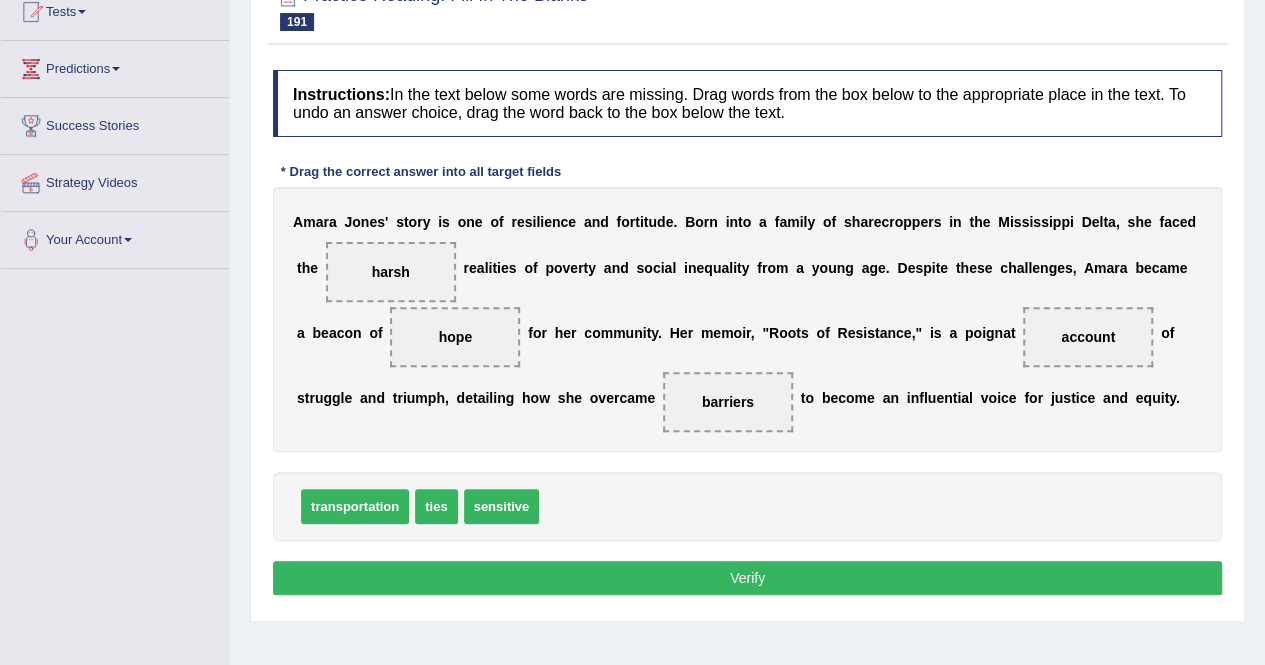 click on "Verify" at bounding box center (747, 578) 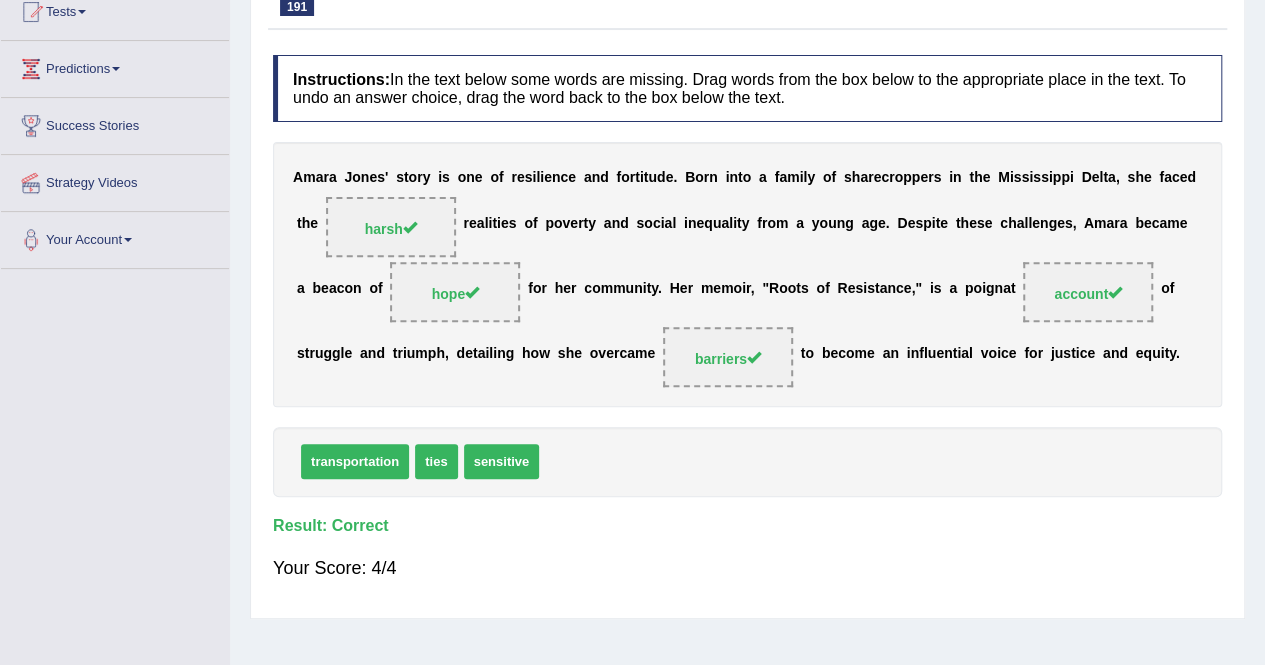 scroll, scrollTop: 0, scrollLeft: 0, axis: both 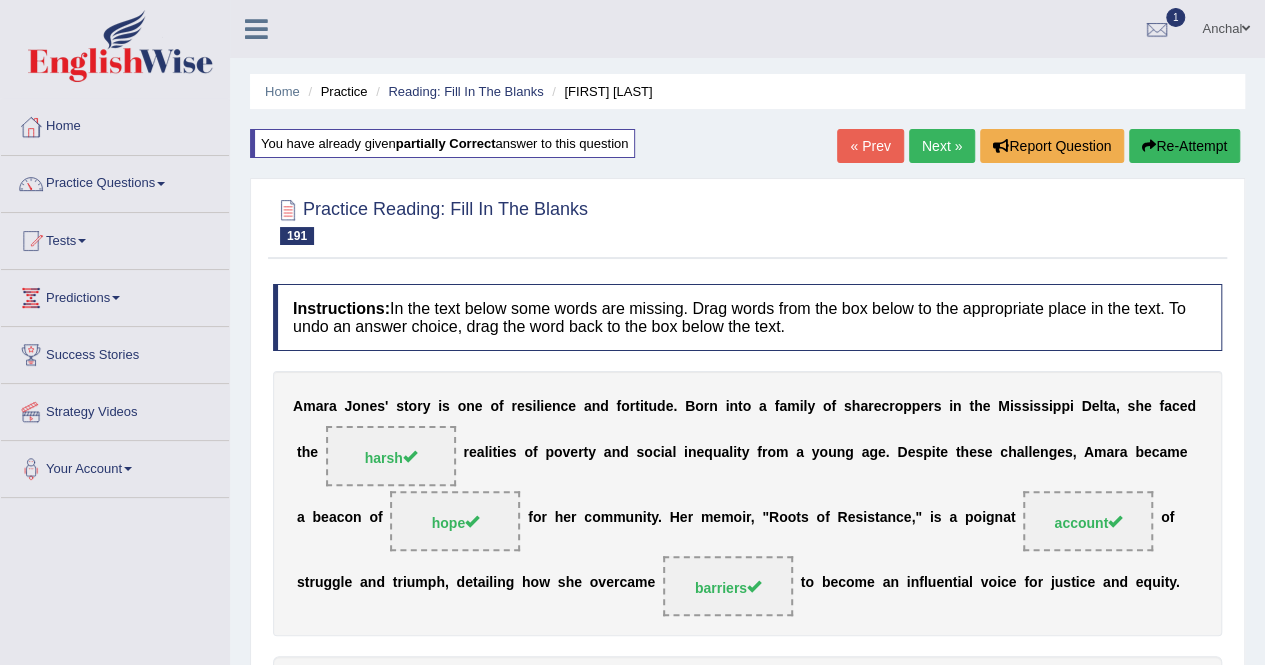 click on "Next »" at bounding box center (942, 146) 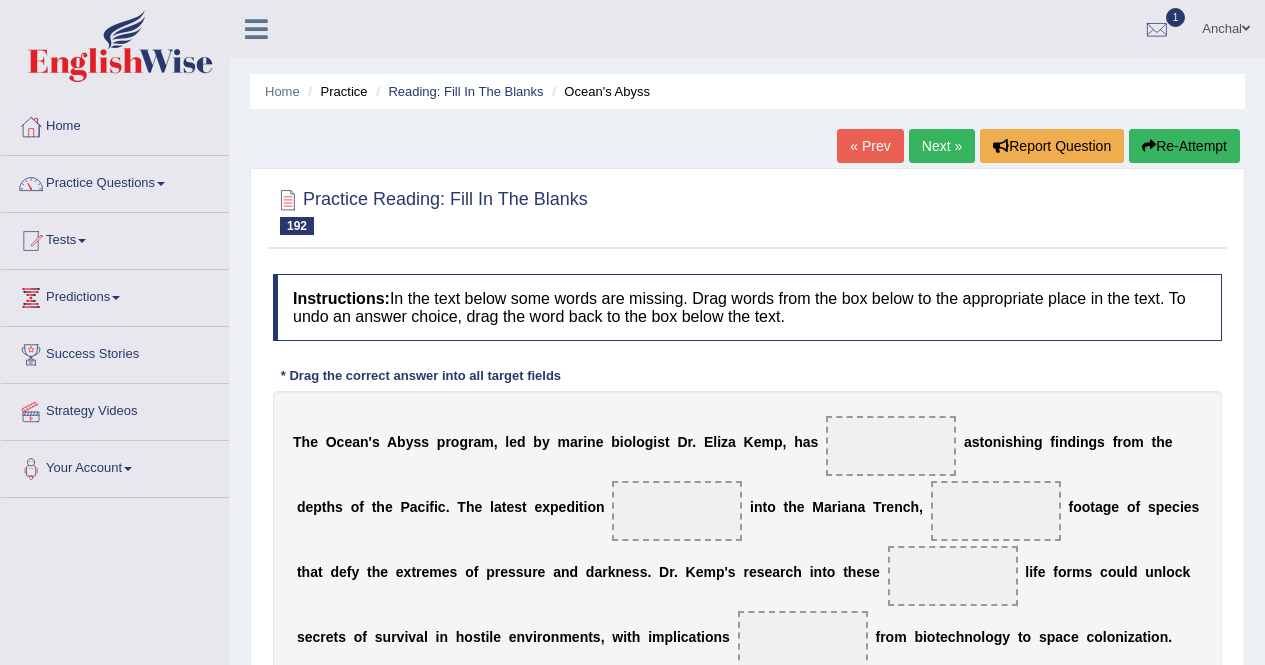 scroll, scrollTop: 0, scrollLeft: 0, axis: both 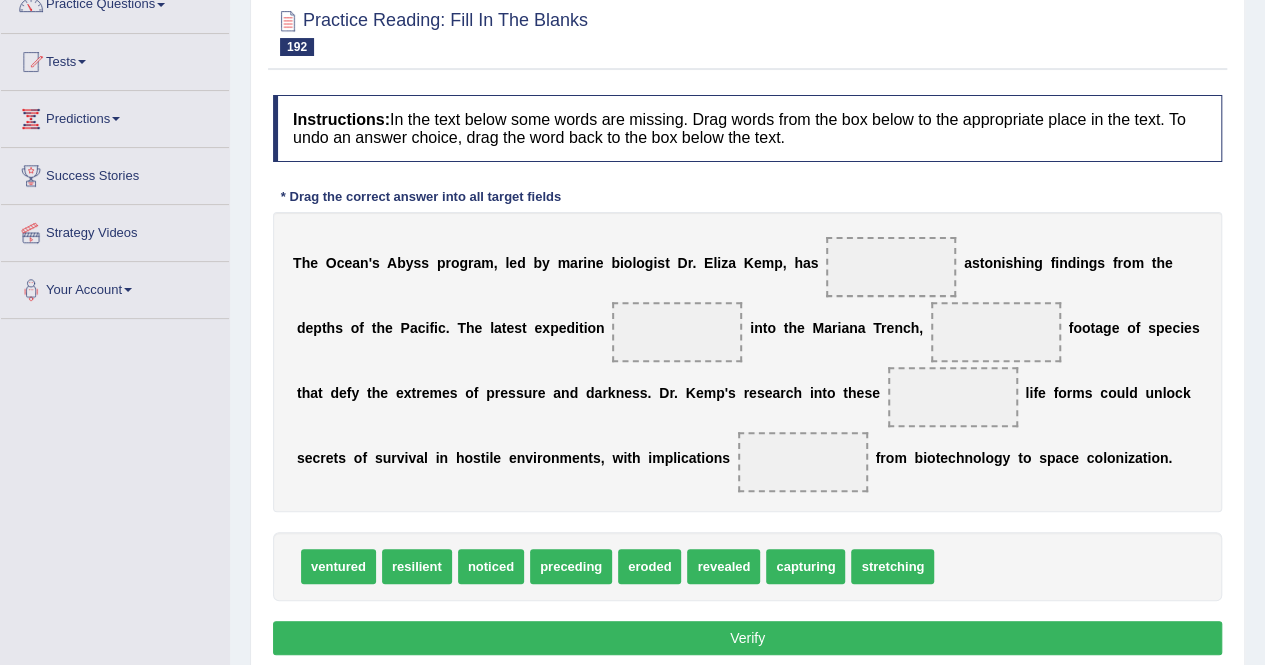click on "T h e    O c e a n ' s    A b y s s    p r o g r a m ,    l e d    b y    m a r i n e    b i o l o g i s t    D r .    [LAST]    [LAST] ,    h a s       a s t o n i s h i n g    f i n d i n g s    f r o m    t h e    d e p t h s    o f    t h e    P a c i f i c .    T h e    l a t e s t    e x p e d i t i o n       i n t o    t h e    M a r i a n a    T r e n c h ,       f o o t a g e    o f    s p e c i e s    t h a t    d e f y    t h e    e x t r e m e s    o f    p r e s s u r e    a n d    d a r k n e s s .    D r .    [LAST] ' s    r e s e a r c h    i n t o    t h e s e       l i f e    f o r m s    c o u l d    u n l o c k    s e c r e t s    o f    s u r v i v a l    i n    h o s t i l e    e n v i r o n m e n t s ,    w i t h    i m p l i c a t i o n s       f r o m    b i o t e c h n o l o g y    t o    s p a c e    c o l o n i z a t i o n ." at bounding box center [747, 362] 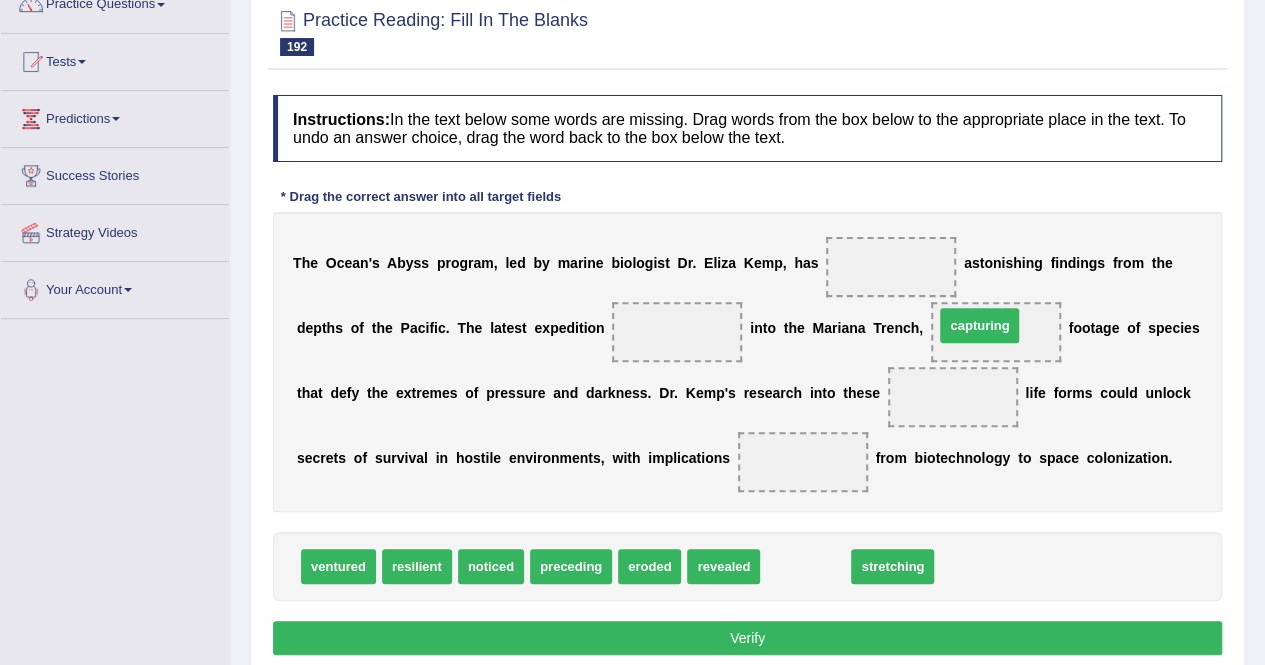 drag, startPoint x: 810, startPoint y: 565, endPoint x: 985, endPoint y: 325, distance: 297.02695 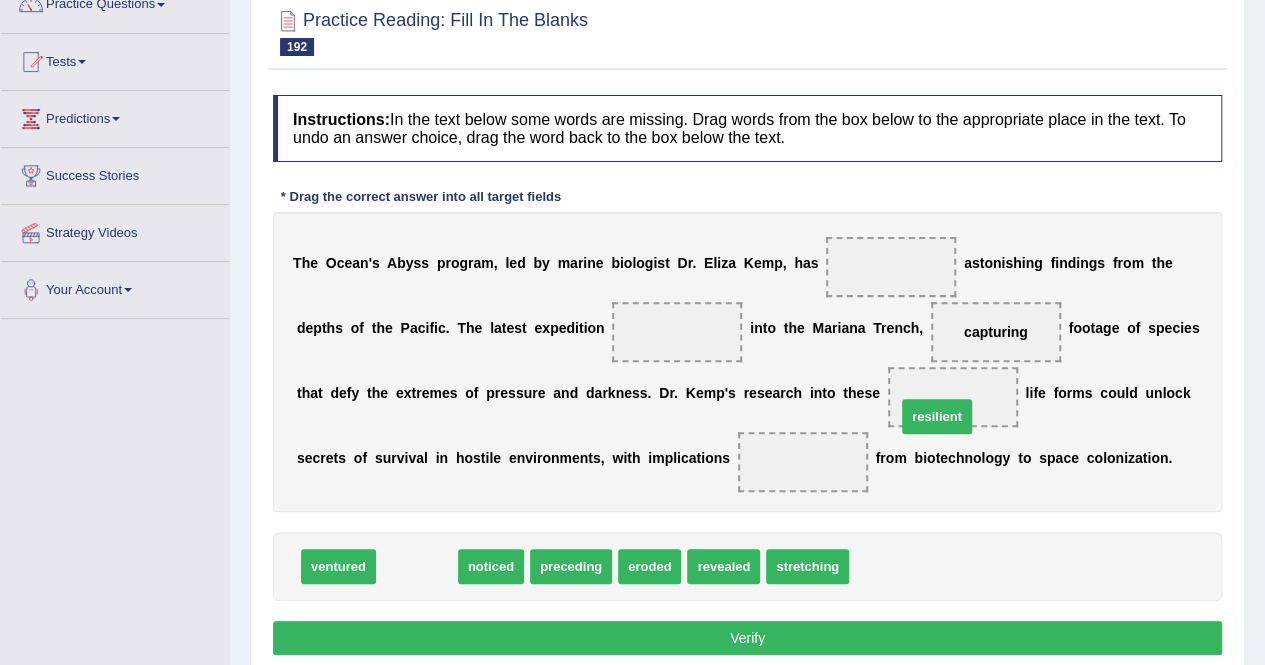 drag, startPoint x: 424, startPoint y: 565, endPoint x: 940, endPoint y: 412, distance: 538.2053 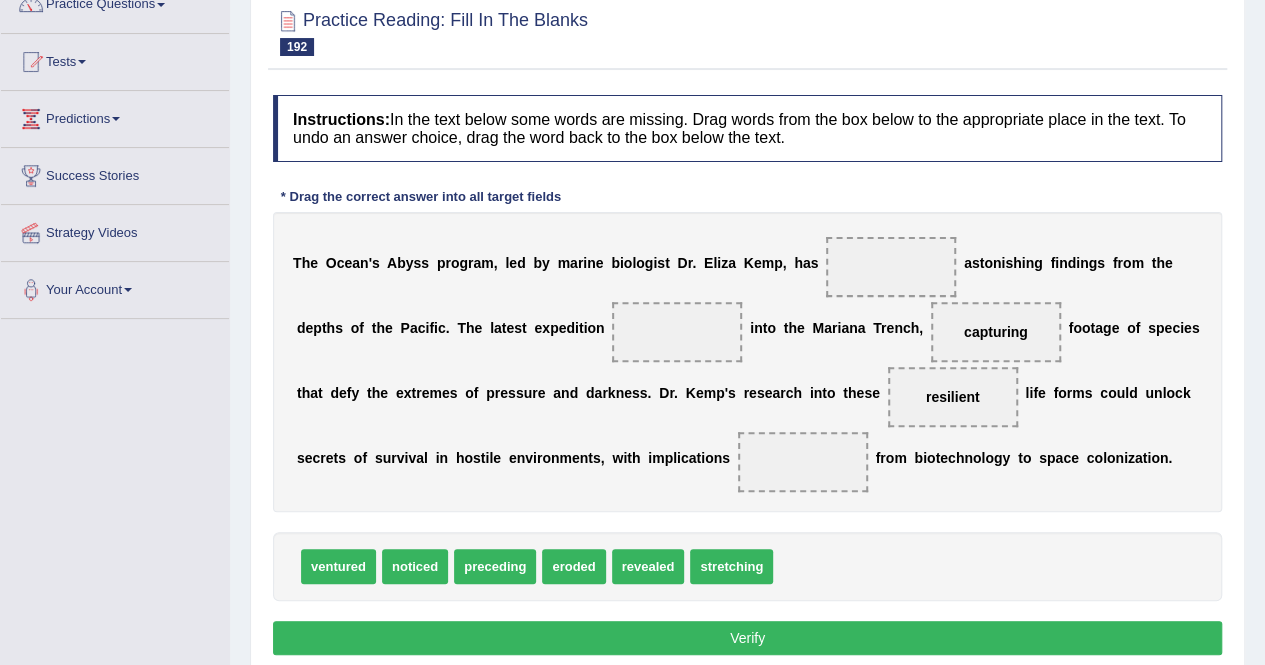 click on "revealed" at bounding box center [648, 566] 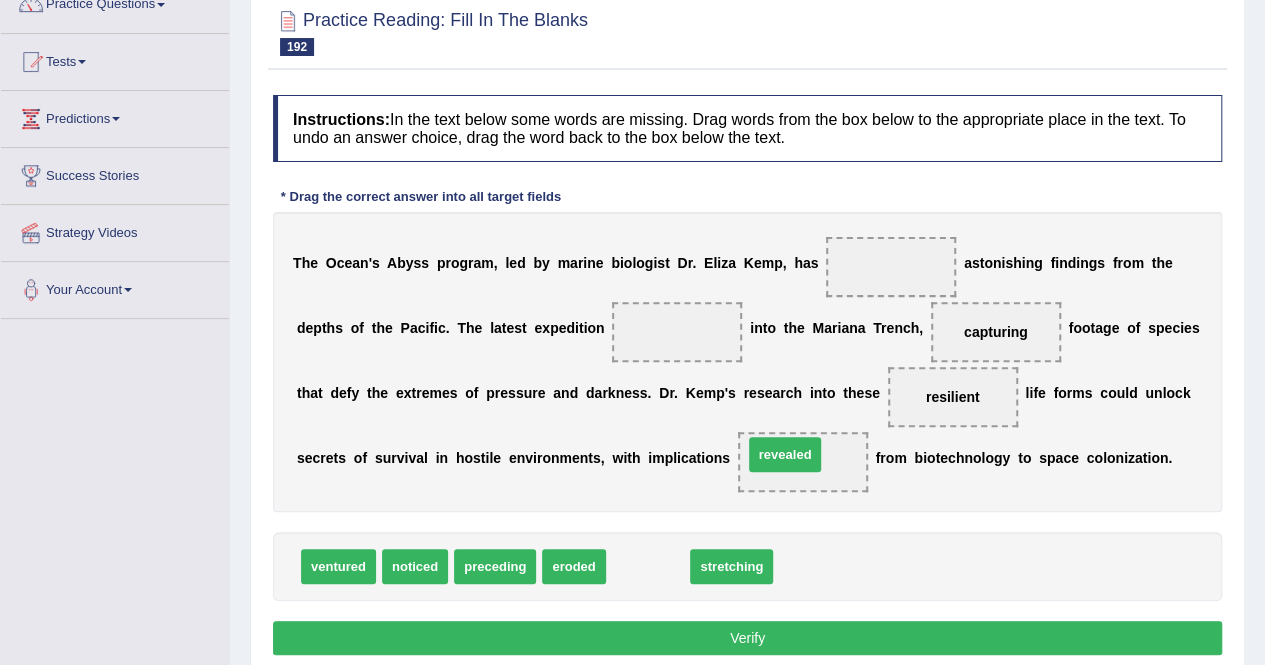drag, startPoint x: 650, startPoint y: 573, endPoint x: 792, endPoint y: 483, distance: 168.119 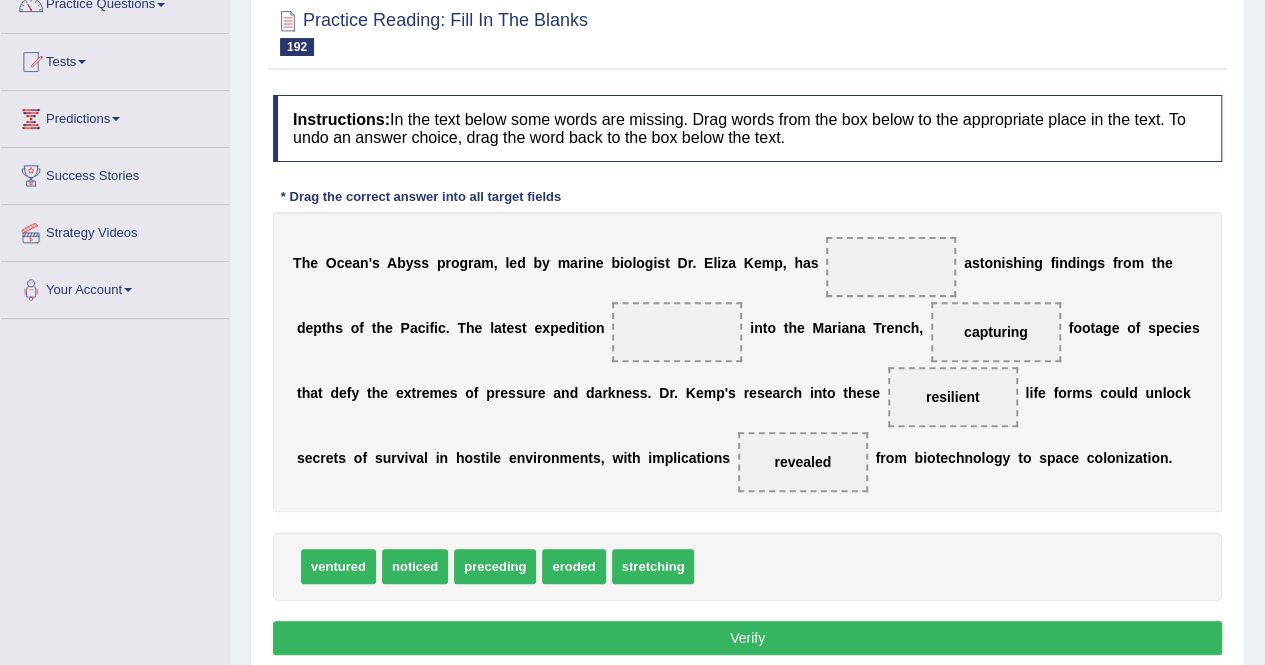 click on "preceding" at bounding box center [495, 566] 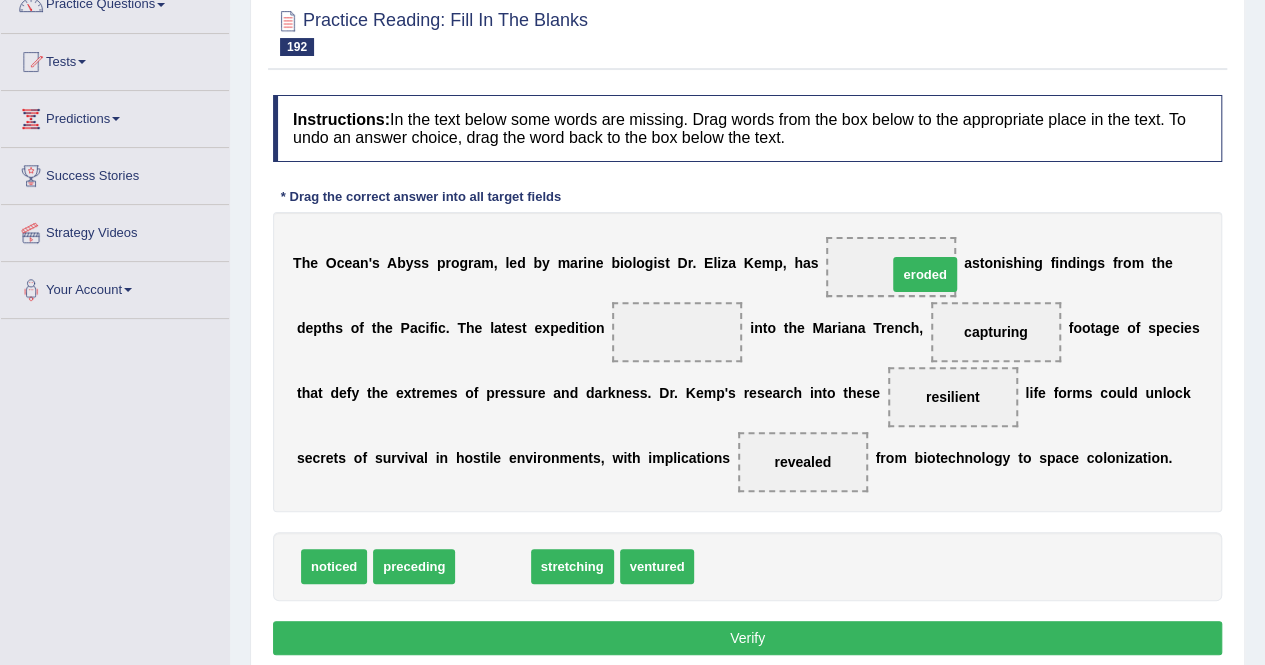 drag, startPoint x: 494, startPoint y: 562, endPoint x: 909, endPoint y: 265, distance: 510.32733 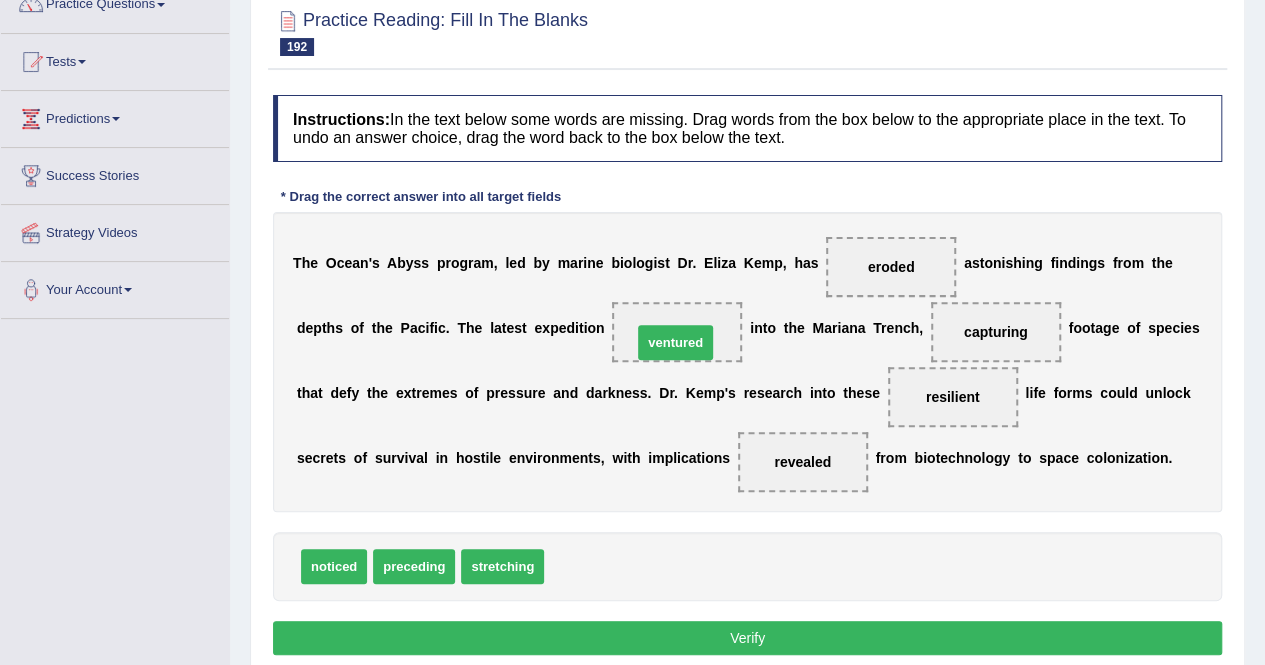 drag, startPoint x: 588, startPoint y: 567, endPoint x: 689, endPoint y: 341, distance: 247.54192 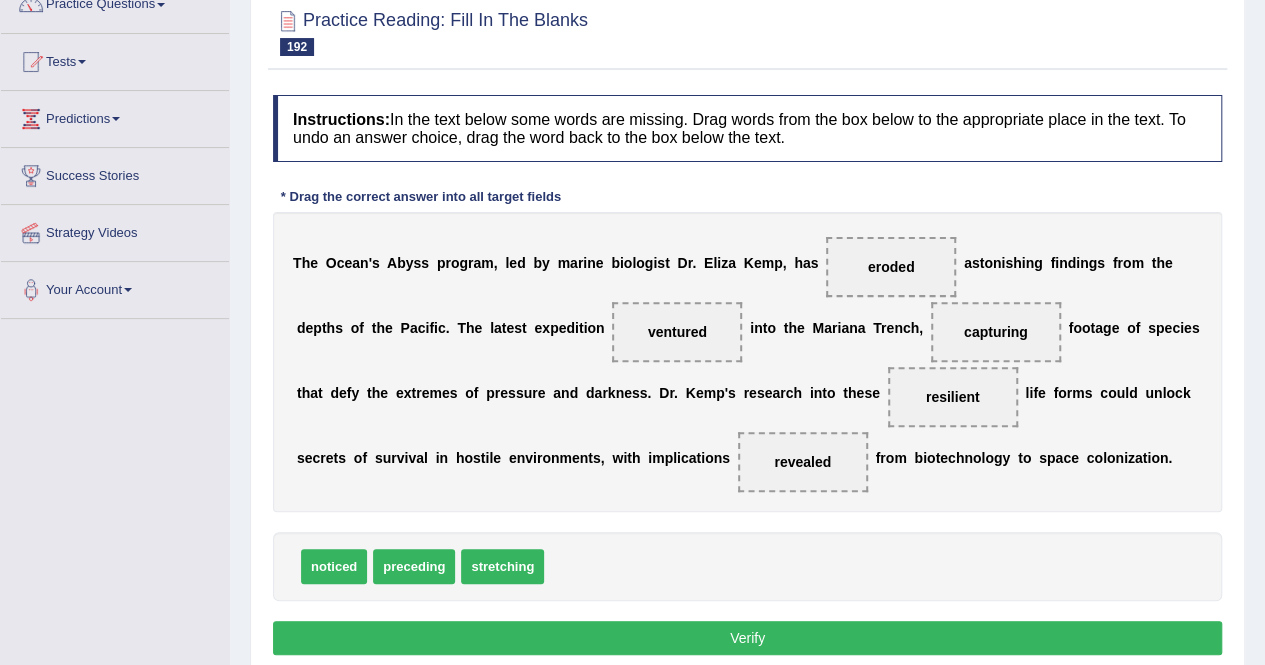 click on "Verify" at bounding box center (747, 638) 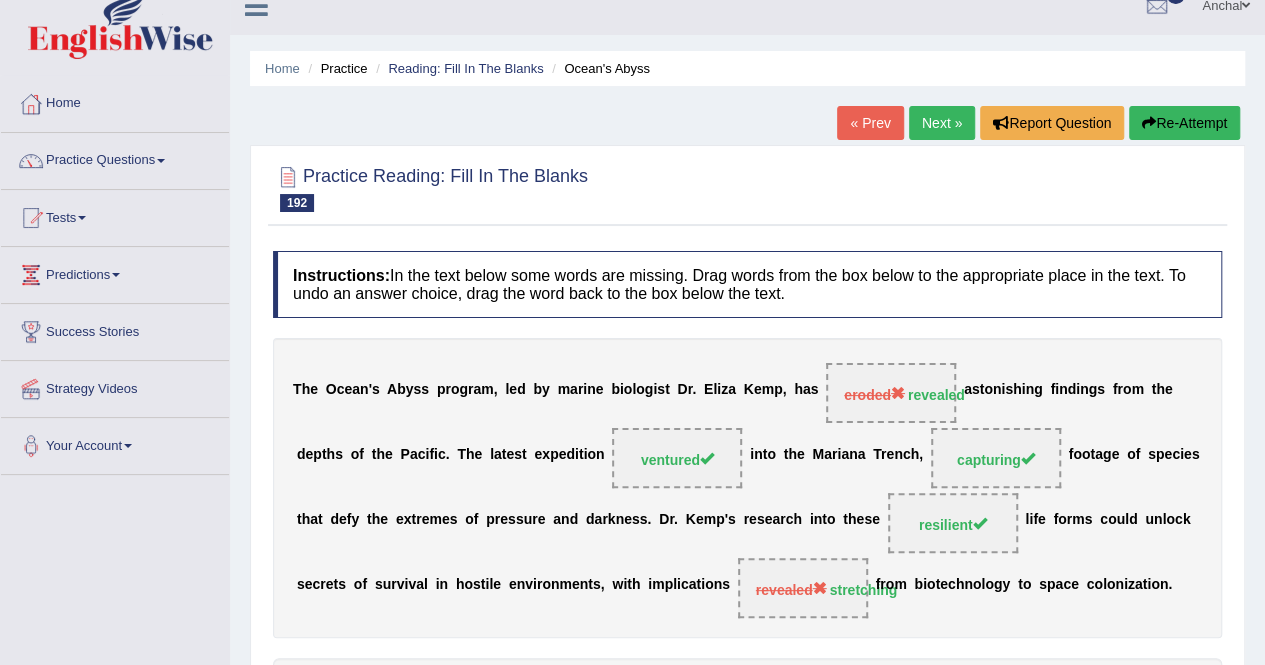 scroll, scrollTop: 0, scrollLeft: 0, axis: both 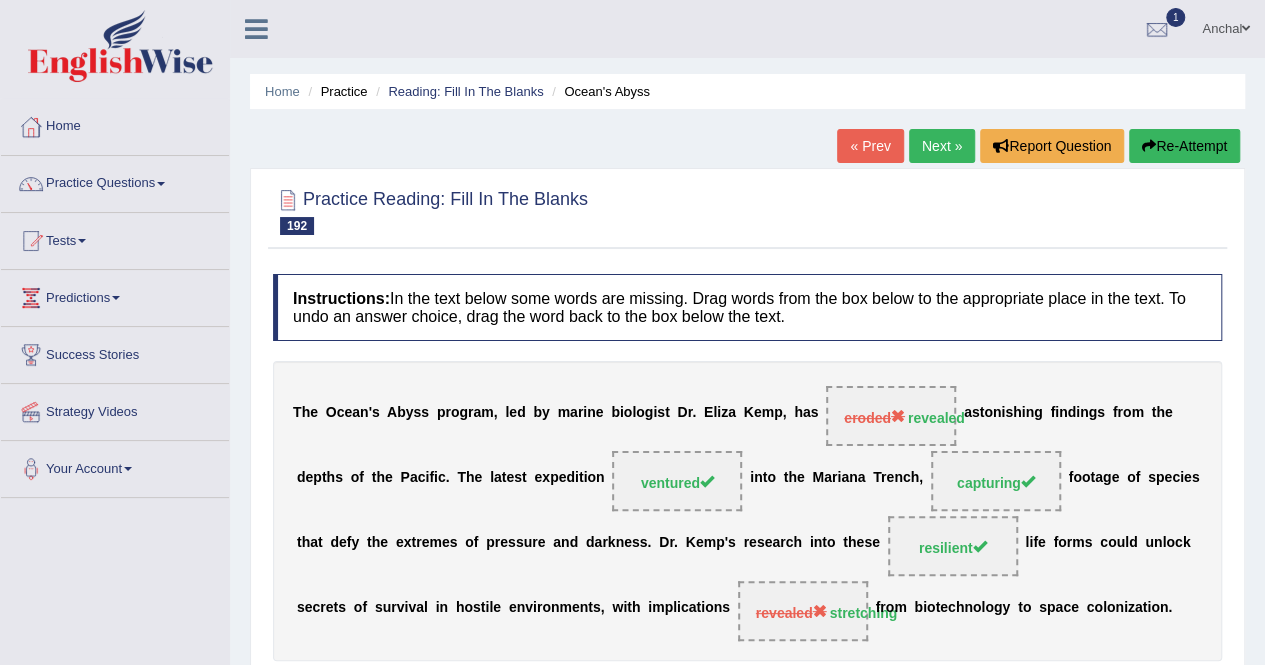 click on "Re-Attempt" at bounding box center [1184, 146] 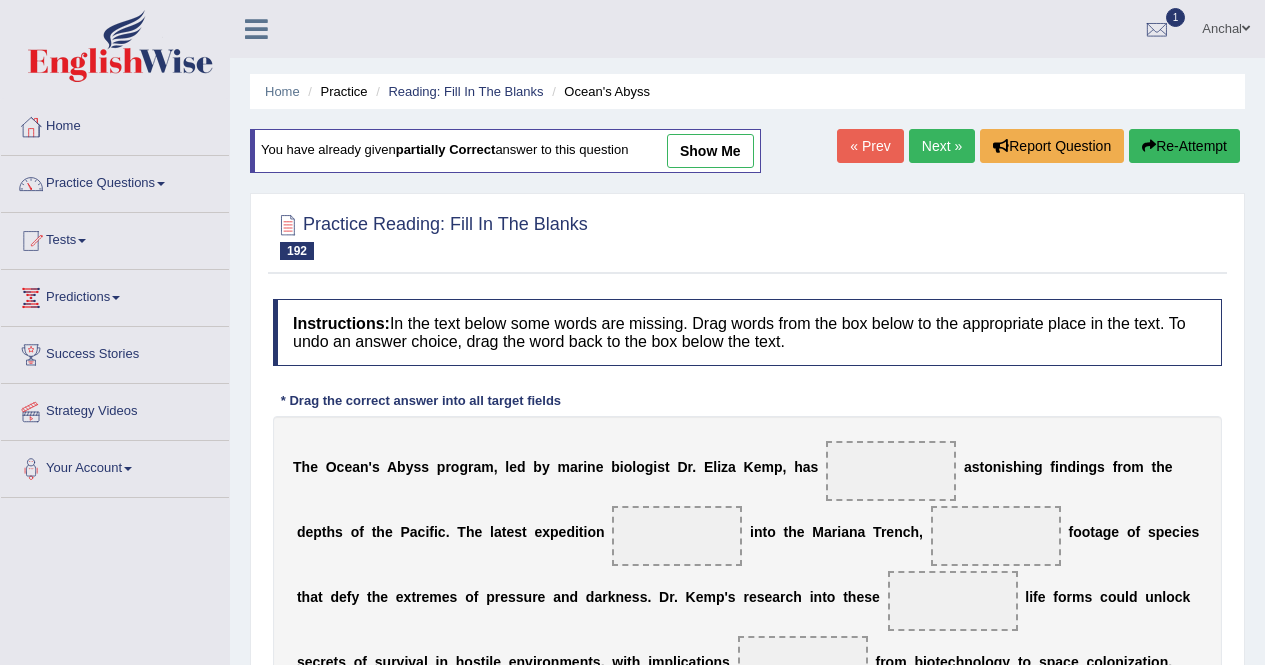 scroll, scrollTop: 333, scrollLeft: 0, axis: vertical 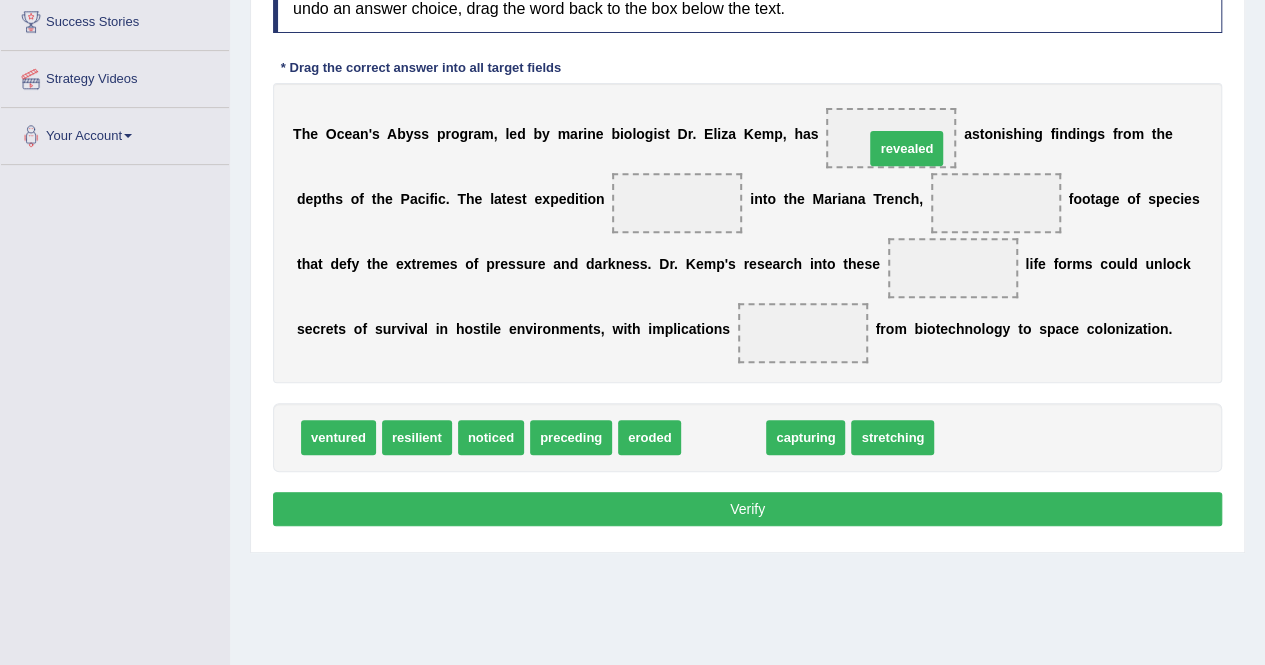 drag, startPoint x: 718, startPoint y: 437, endPoint x: 902, endPoint y: 124, distance: 363.07712 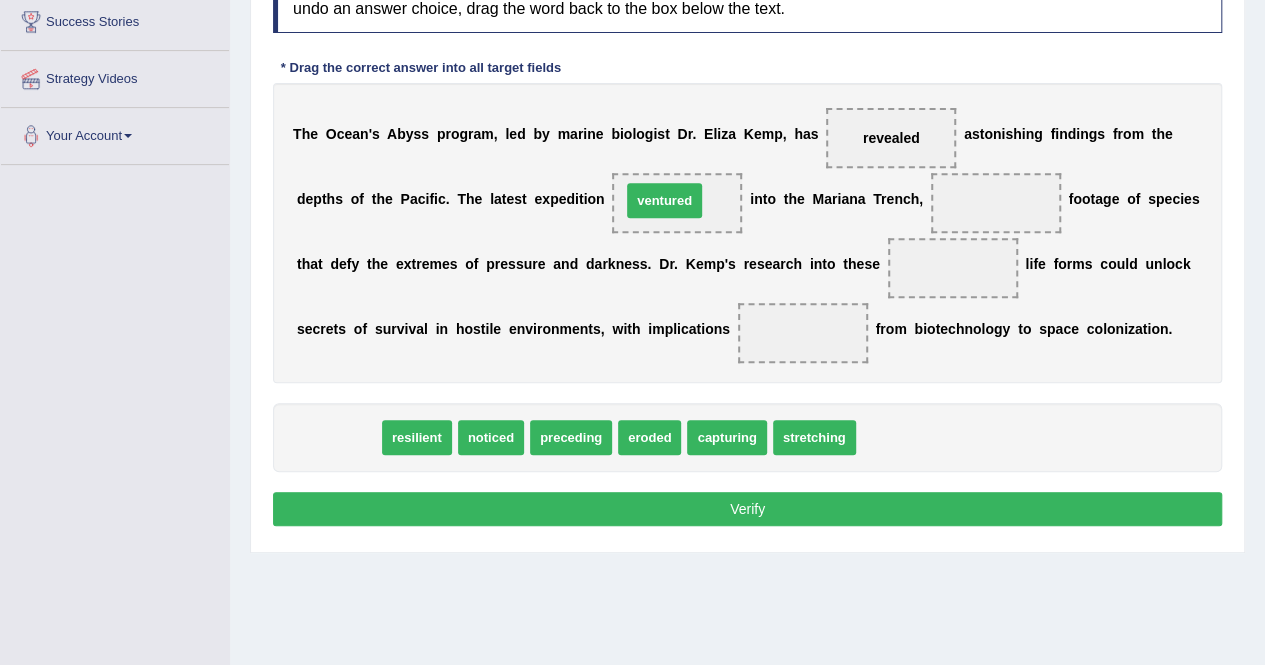 drag, startPoint x: 344, startPoint y: 433, endPoint x: 670, endPoint y: 195, distance: 403.63348 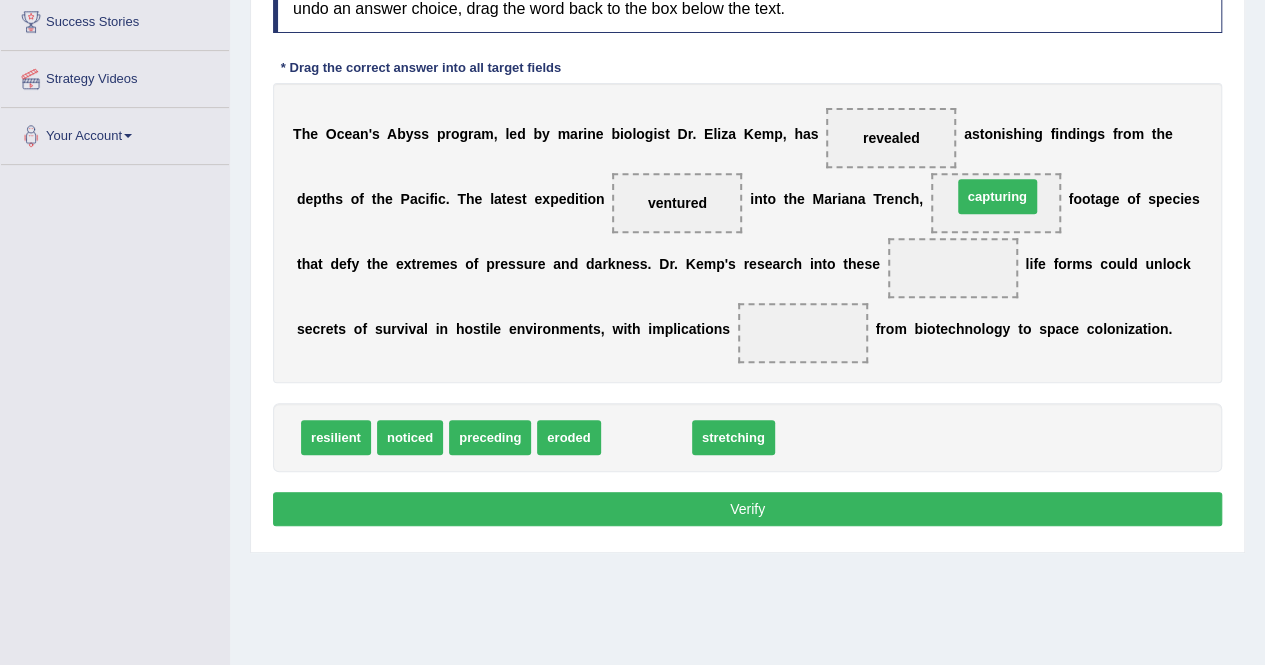 drag, startPoint x: 639, startPoint y: 437, endPoint x: 992, endPoint y: 195, distance: 427.98715 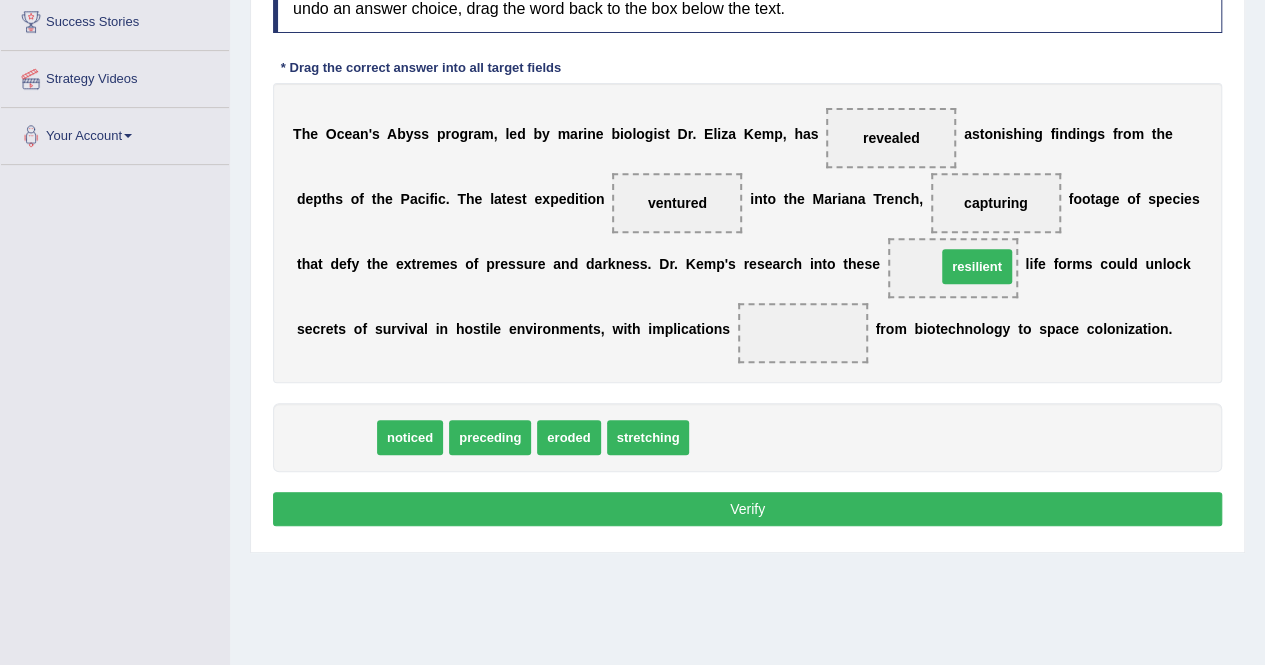 drag, startPoint x: 350, startPoint y: 441, endPoint x: 988, endPoint y: 275, distance: 659.242 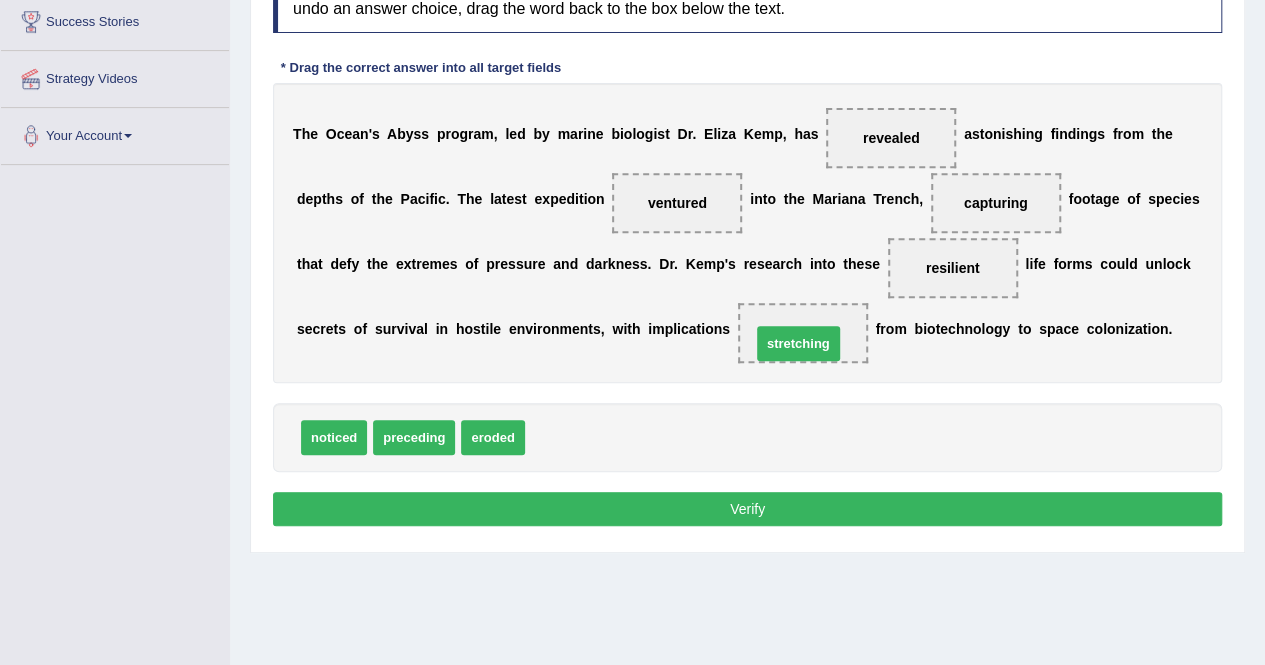 drag, startPoint x: 574, startPoint y: 438, endPoint x: 804, endPoint y: 343, distance: 248.84734 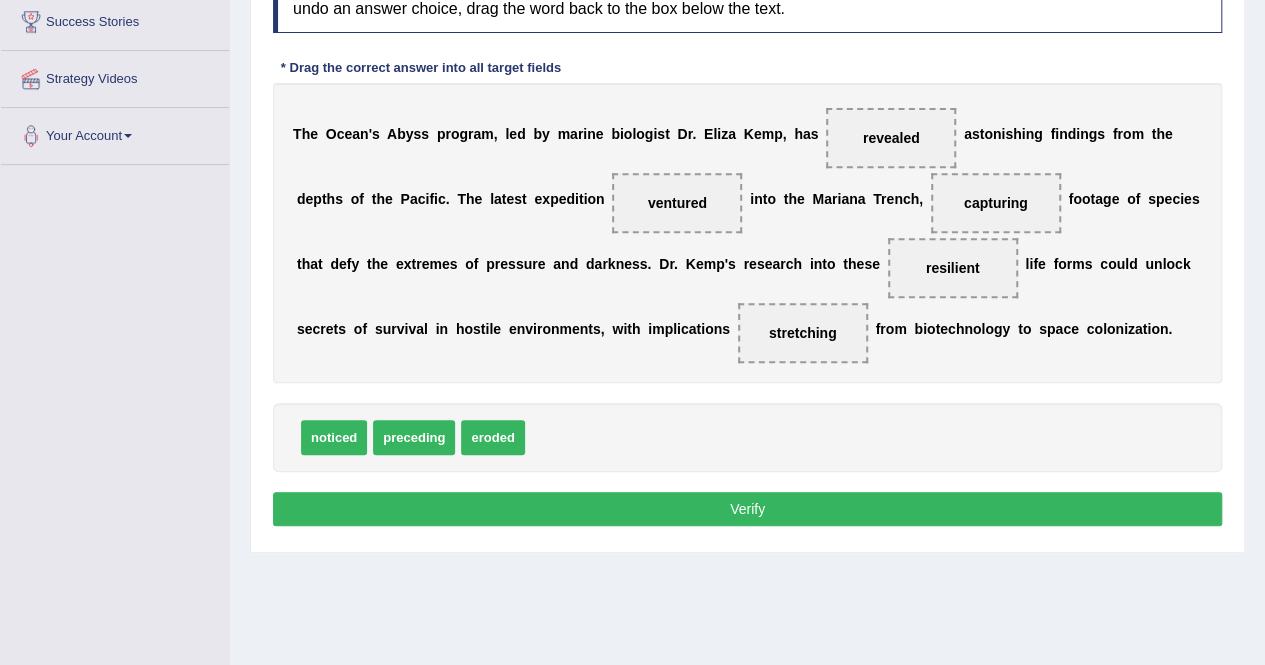 click on "Verify" at bounding box center [747, 509] 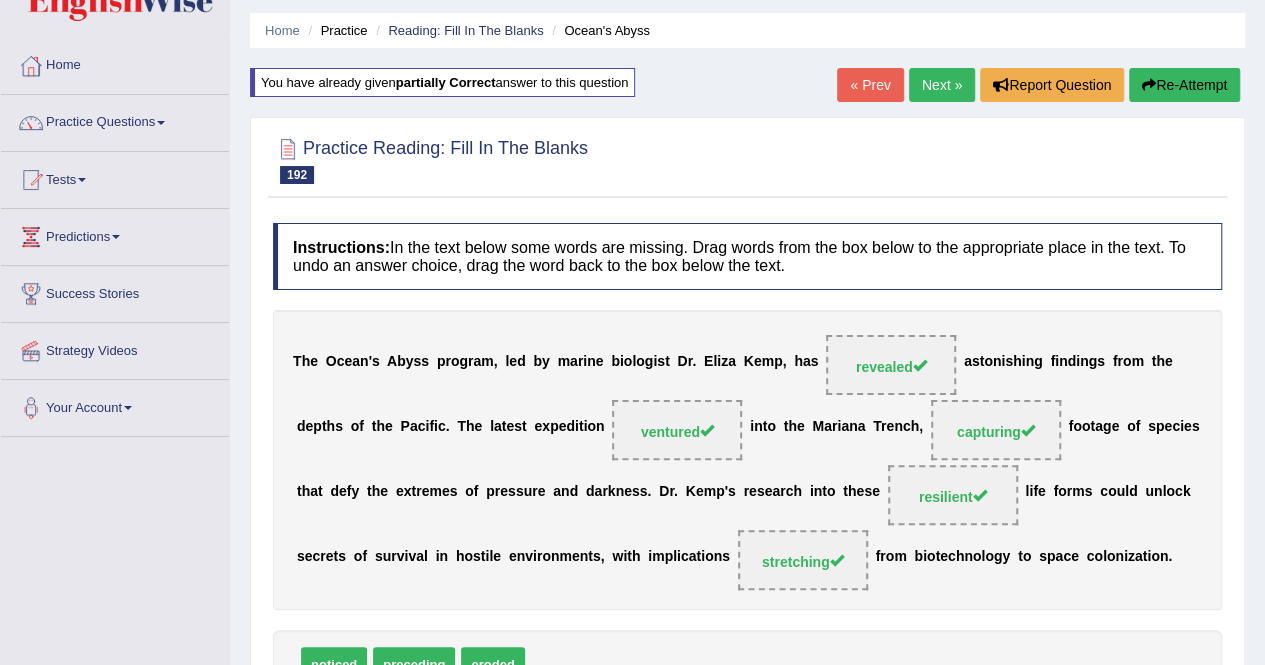 scroll, scrollTop: 48, scrollLeft: 0, axis: vertical 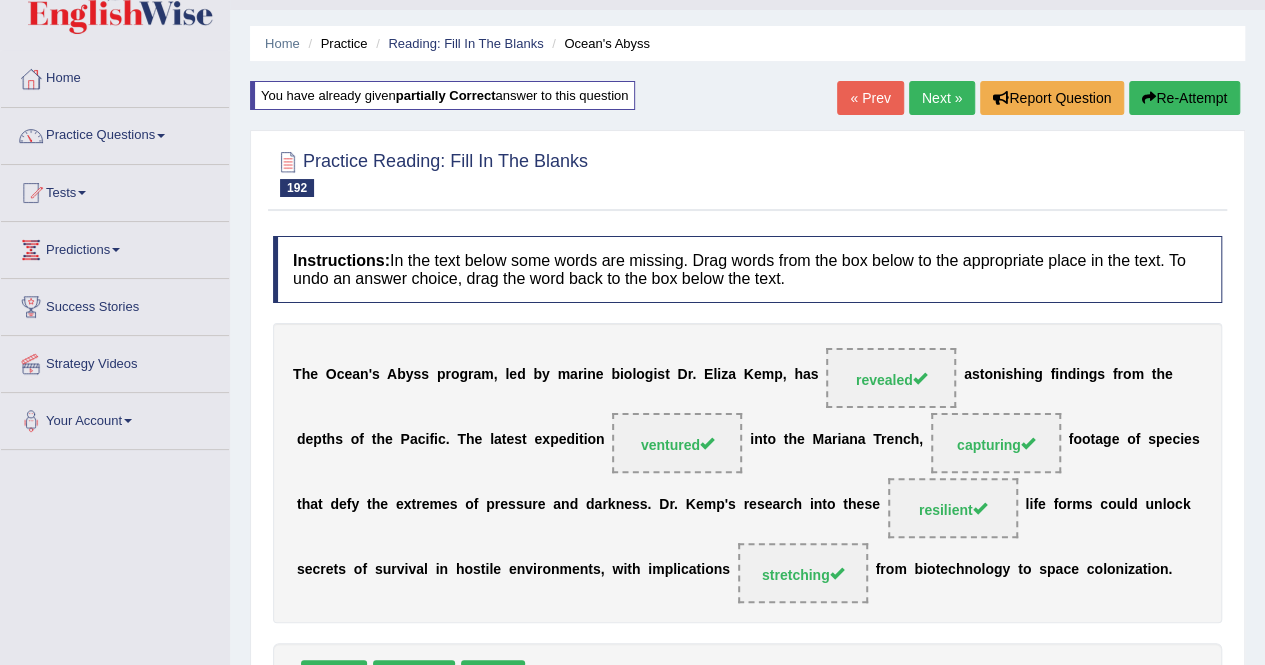 click on "Next »" at bounding box center (942, 98) 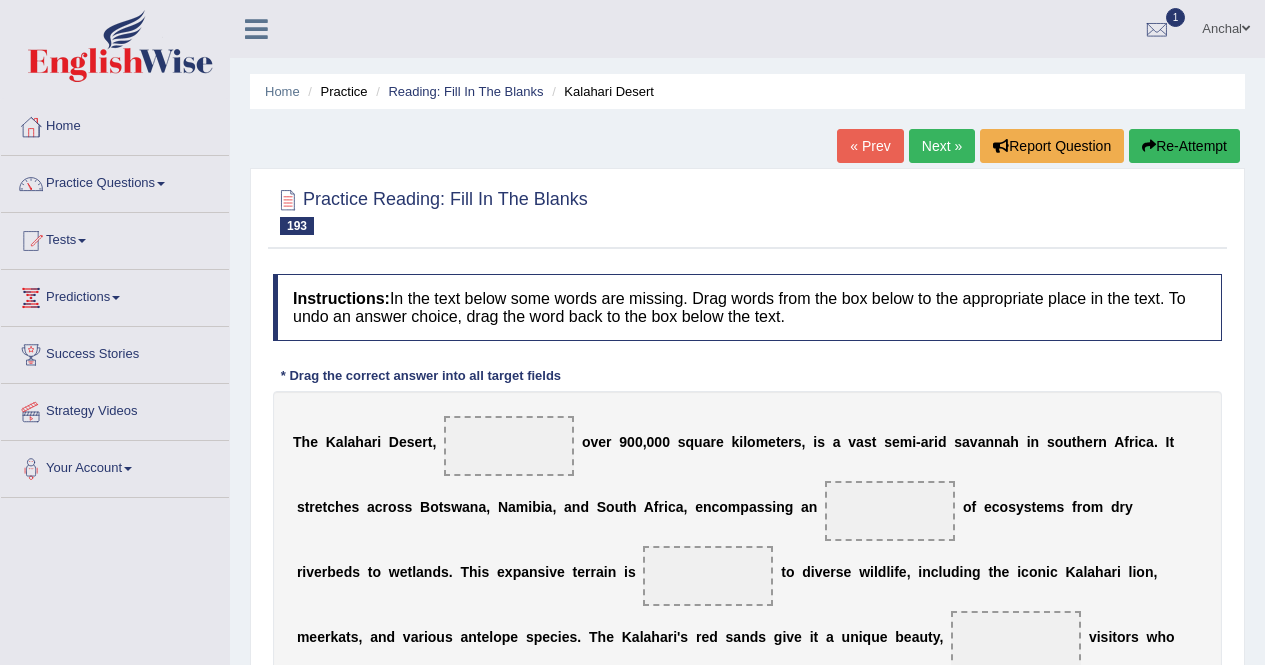 scroll, scrollTop: 294, scrollLeft: 0, axis: vertical 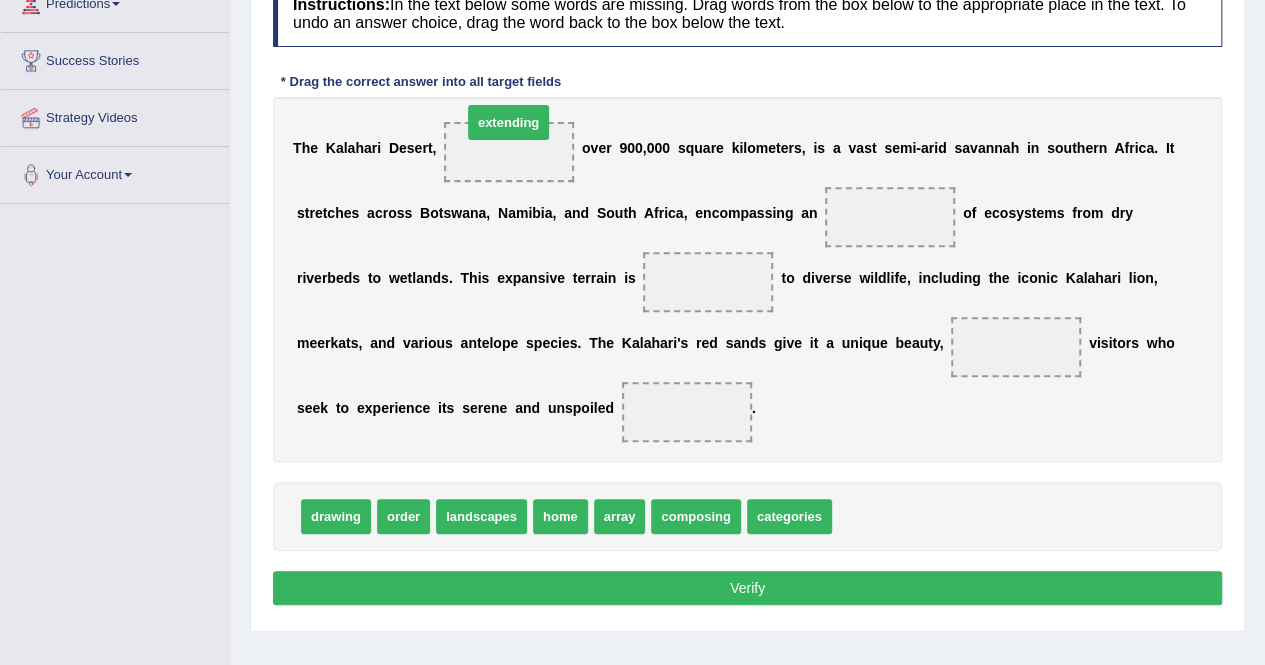 drag, startPoint x: 892, startPoint y: 523, endPoint x: 528, endPoint y: 145, distance: 524.7666 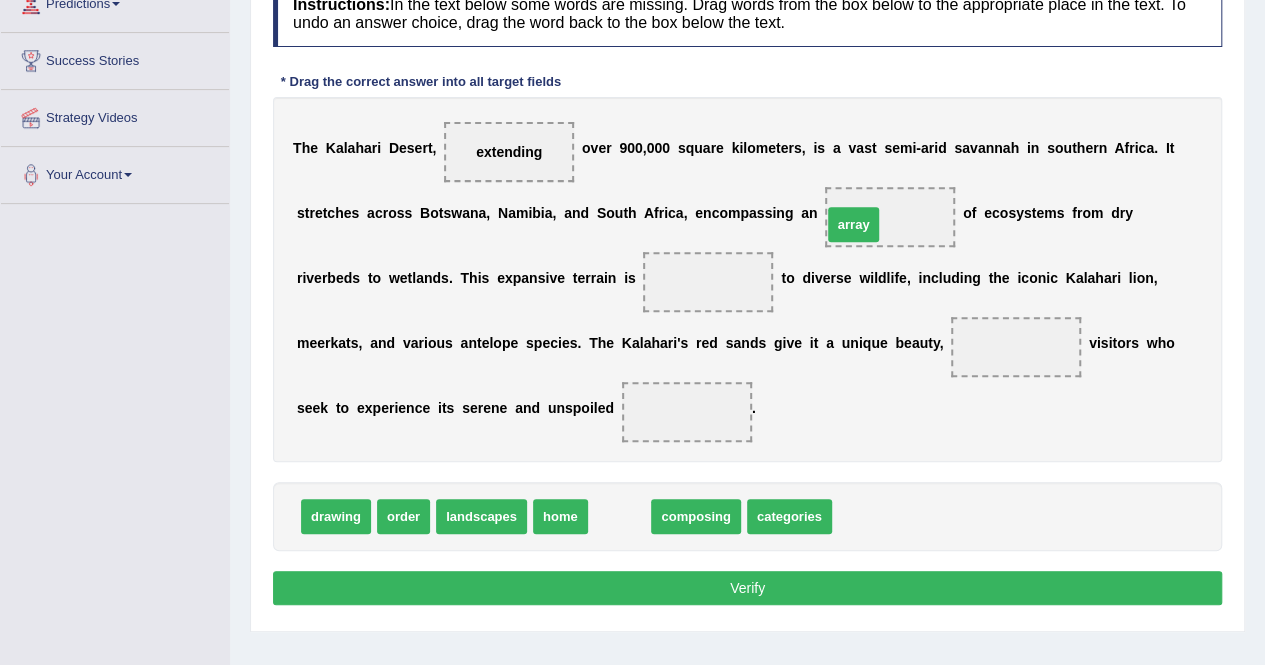 drag, startPoint x: 626, startPoint y: 514, endPoint x: 882, endPoint y: 207, distance: 399.73117 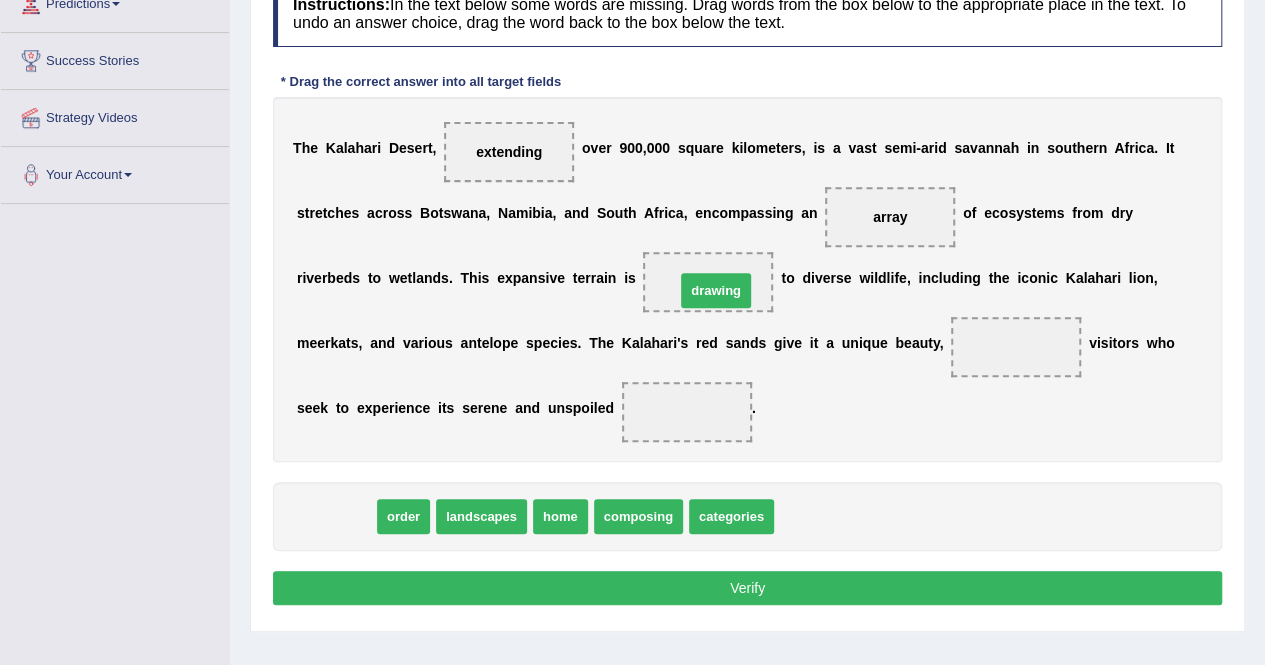 drag, startPoint x: 340, startPoint y: 522, endPoint x: 719, endPoint y: 297, distance: 440.75616 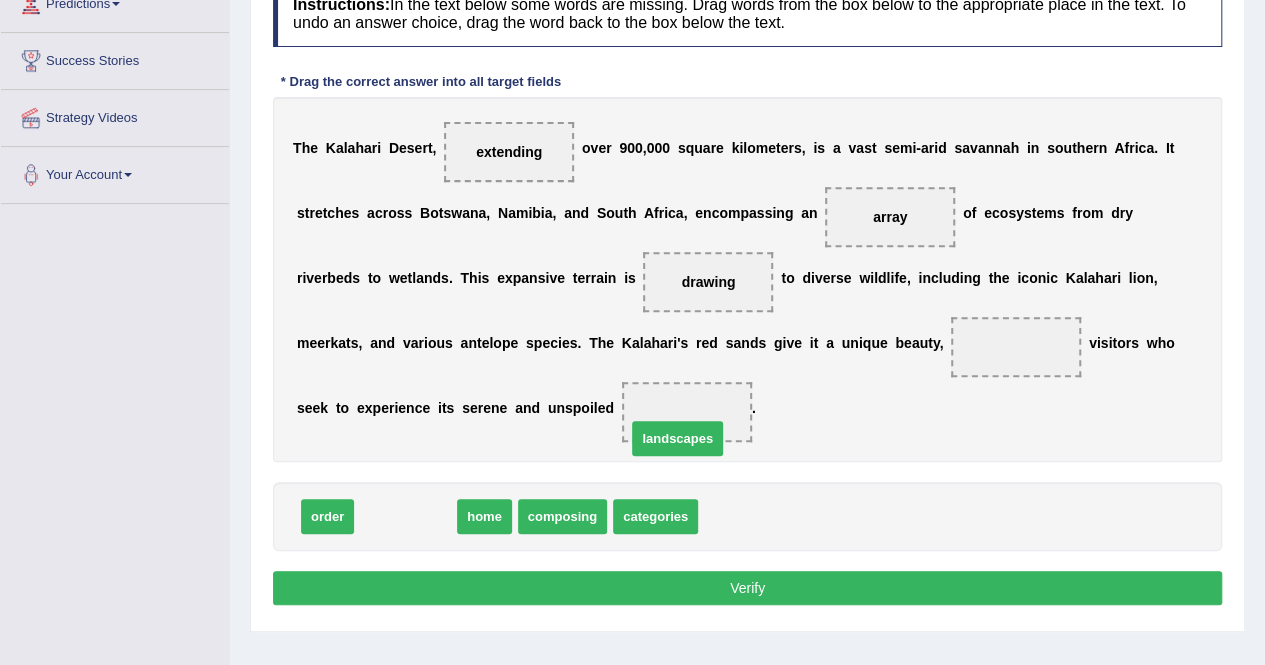 drag, startPoint x: 420, startPoint y: 518, endPoint x: 697, endPoint y: 441, distance: 287.50305 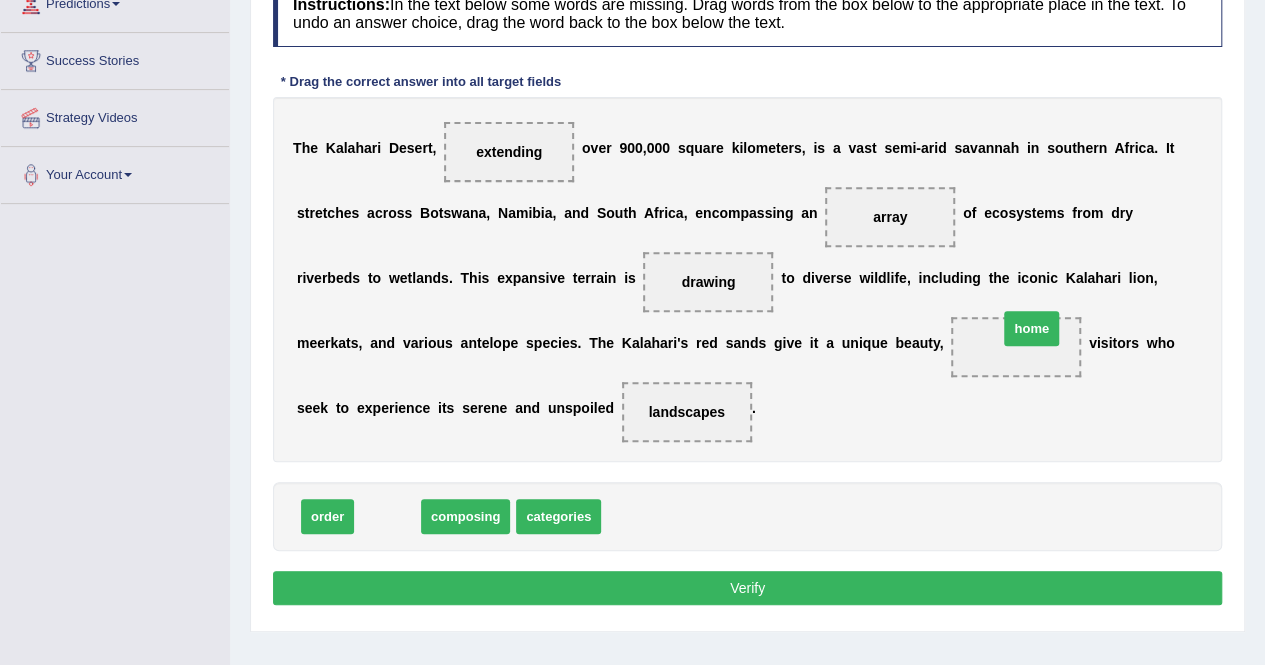 drag, startPoint x: 382, startPoint y: 511, endPoint x: 1020, endPoint y: 328, distance: 663.7266 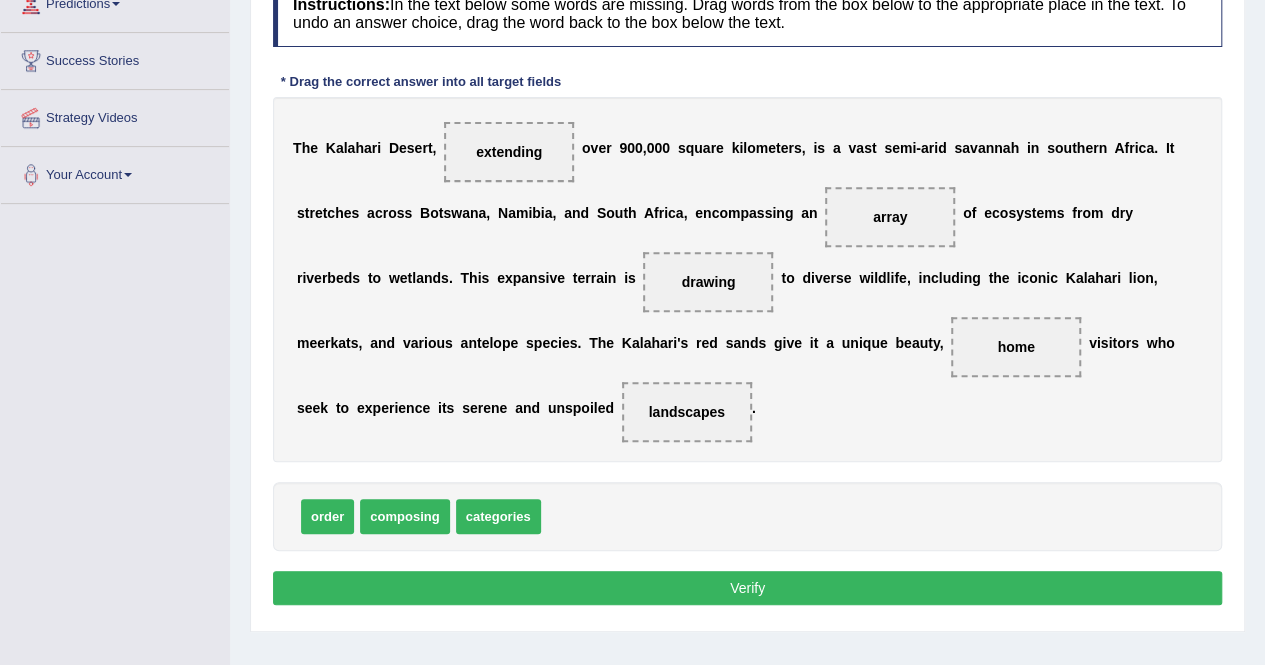 click on "Verify" at bounding box center [747, 588] 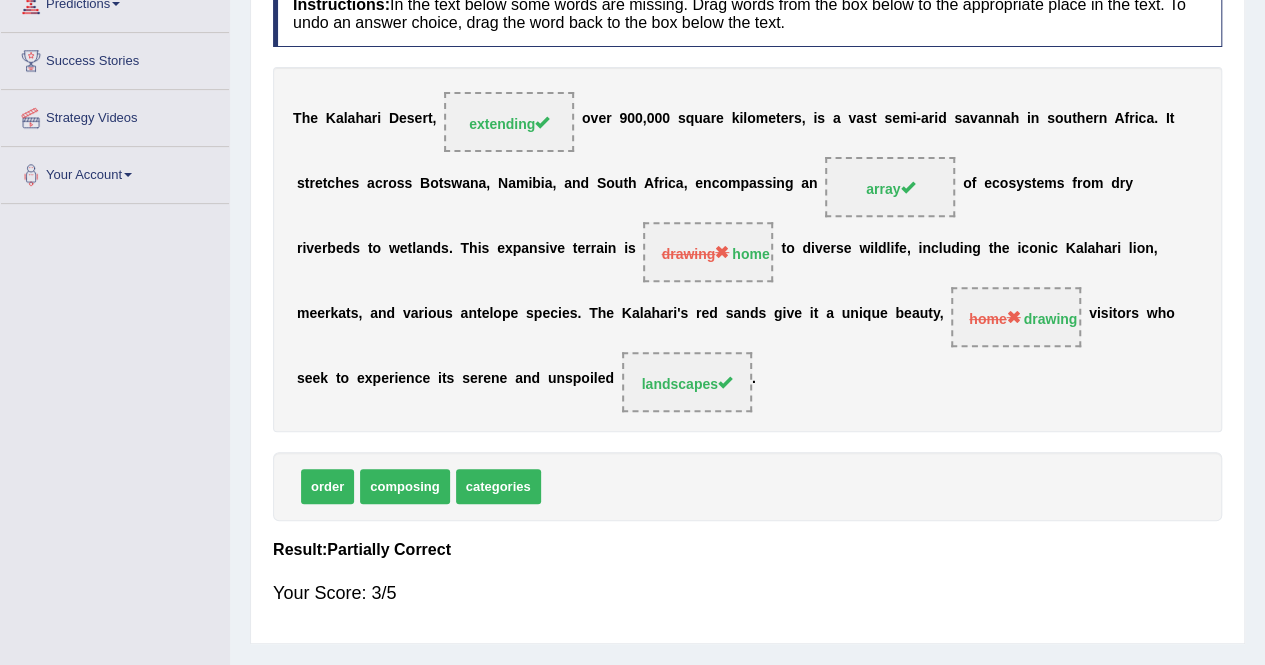 scroll, scrollTop: 0, scrollLeft: 0, axis: both 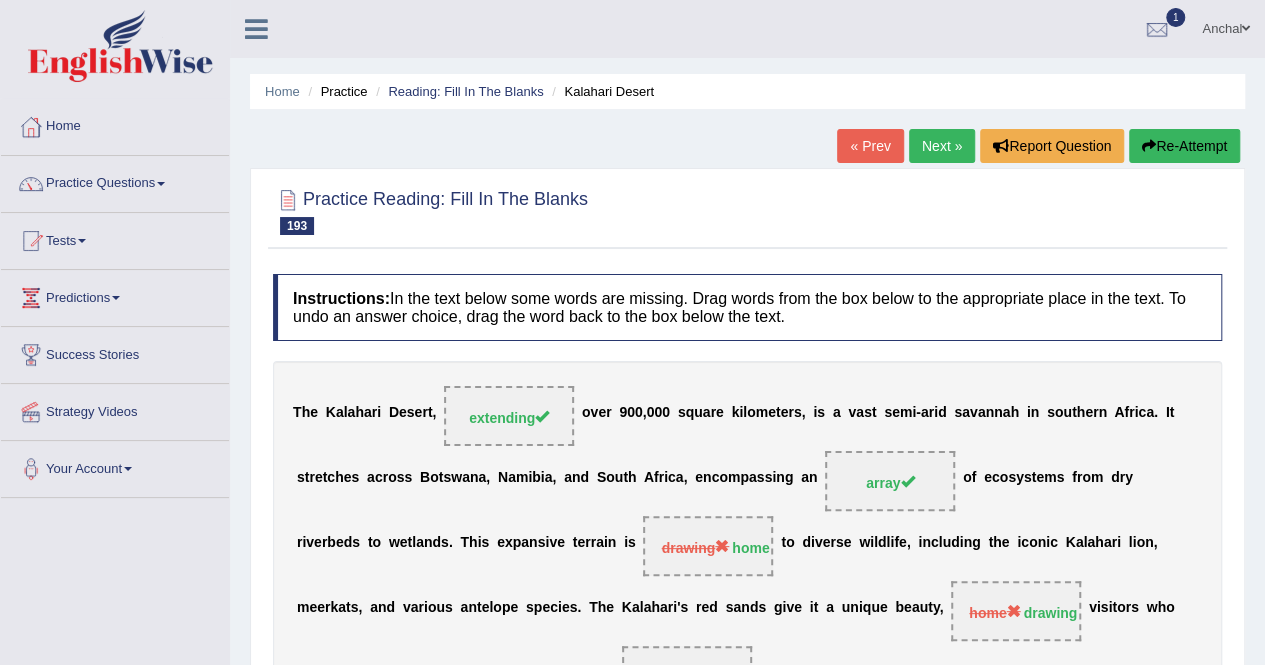 click on "Re-Attempt" at bounding box center (1184, 146) 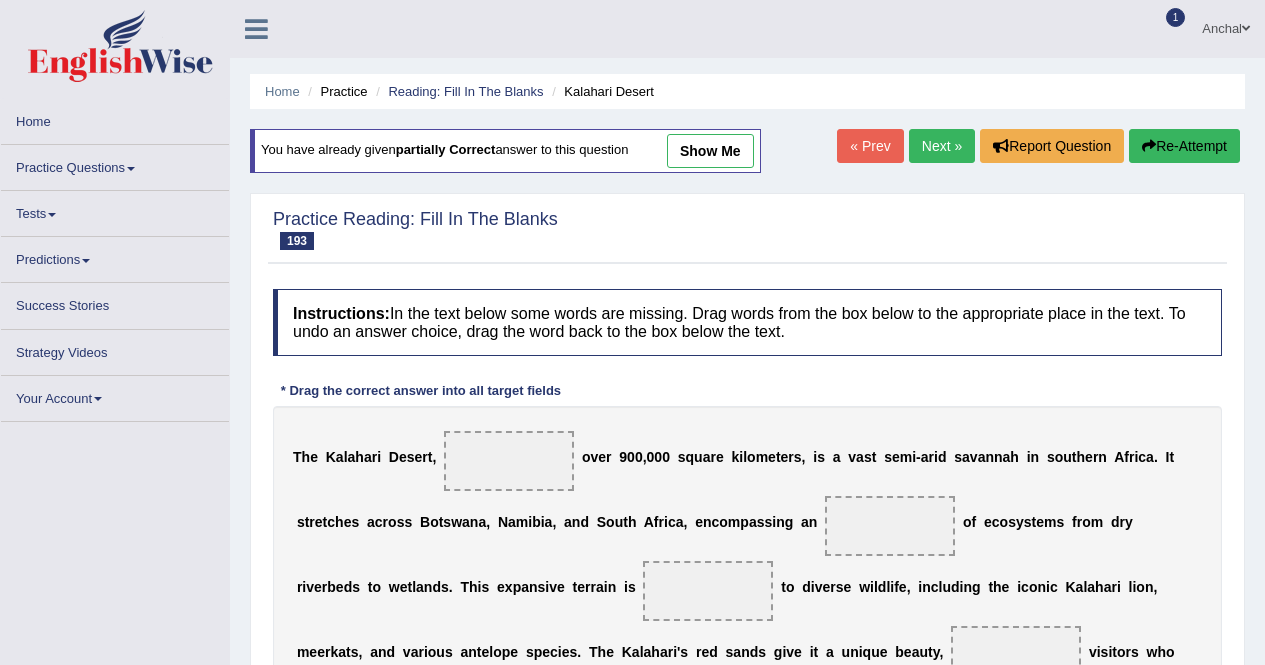 scroll, scrollTop: 0, scrollLeft: 0, axis: both 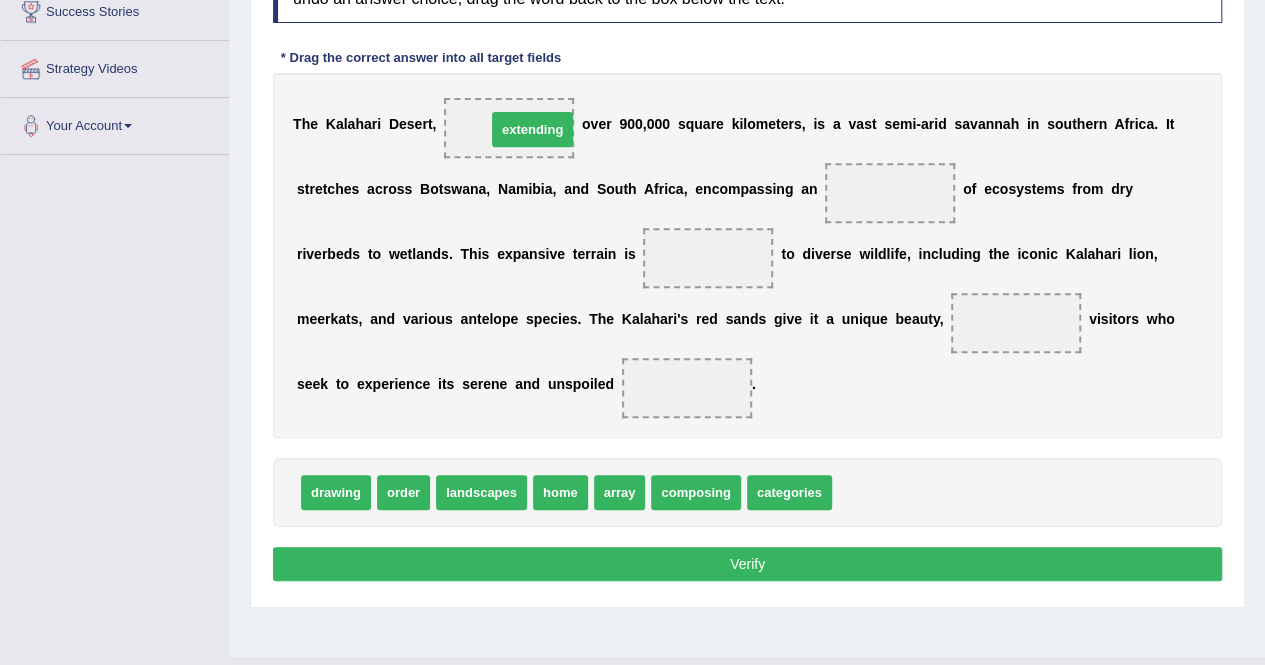 drag, startPoint x: 872, startPoint y: 501, endPoint x: 521, endPoint y: 137, distance: 505.66492 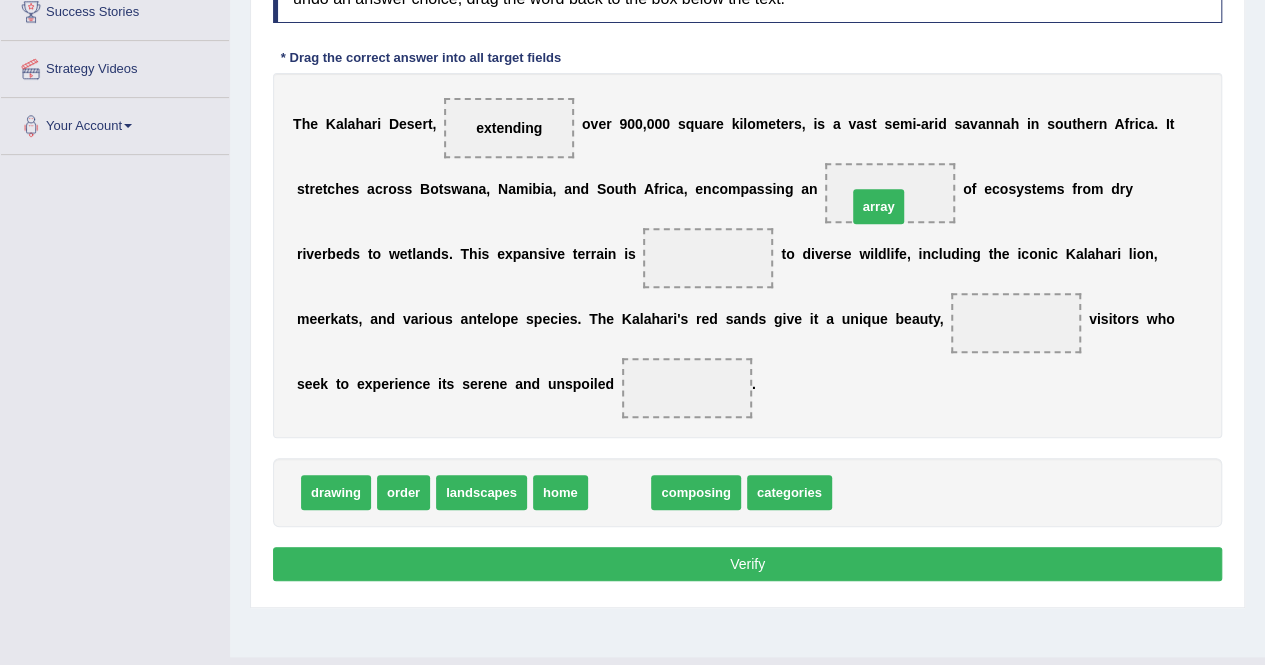 drag, startPoint x: 616, startPoint y: 491, endPoint x: 878, endPoint y: 202, distance: 390.0833 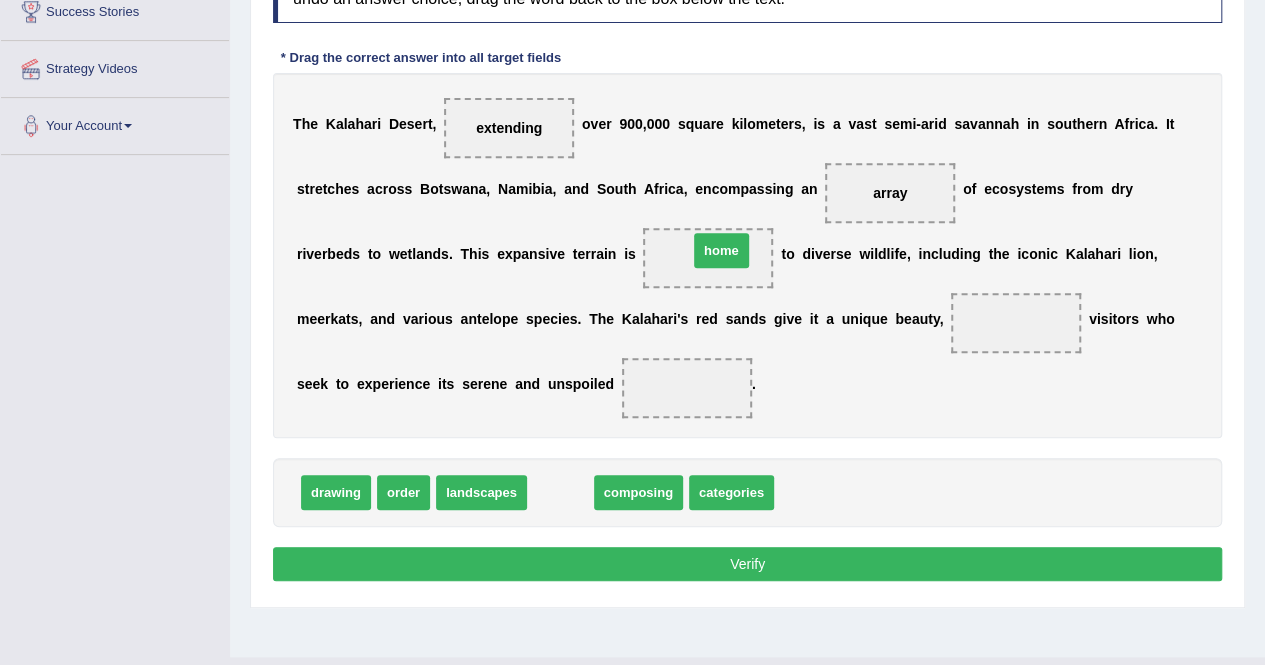 drag, startPoint x: 559, startPoint y: 493, endPoint x: 720, endPoint y: 252, distance: 289.831 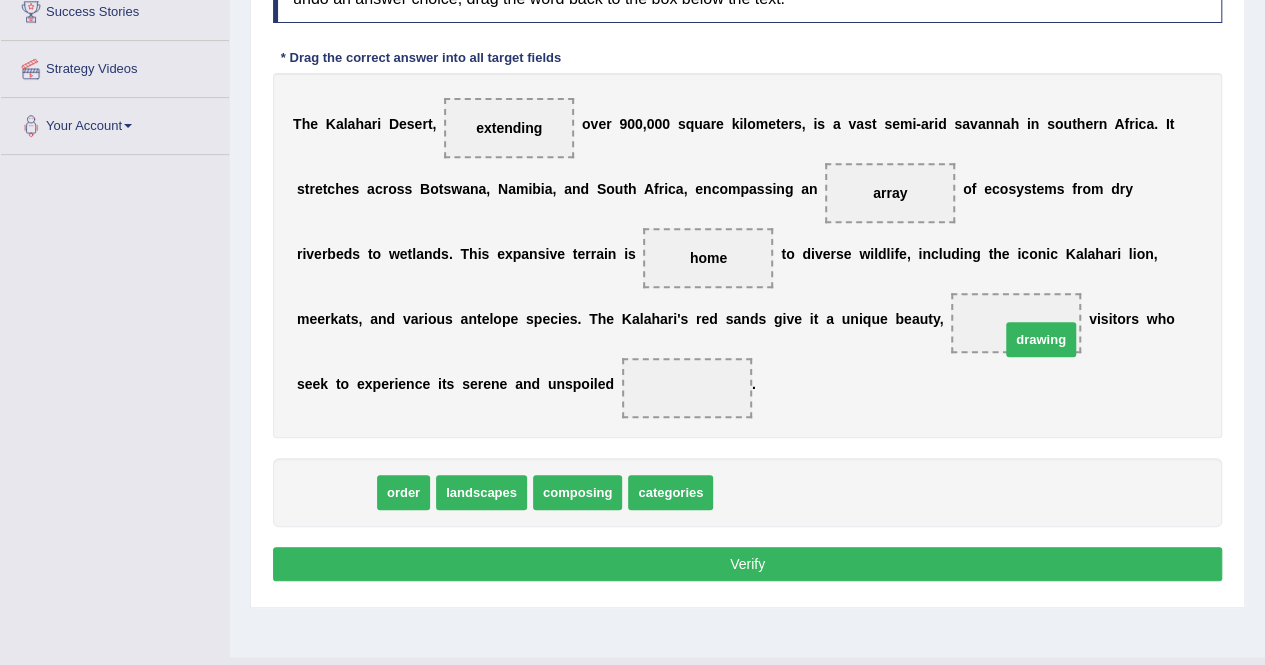 drag, startPoint x: 316, startPoint y: 493, endPoint x: 999, endPoint y: 331, distance: 701.9494 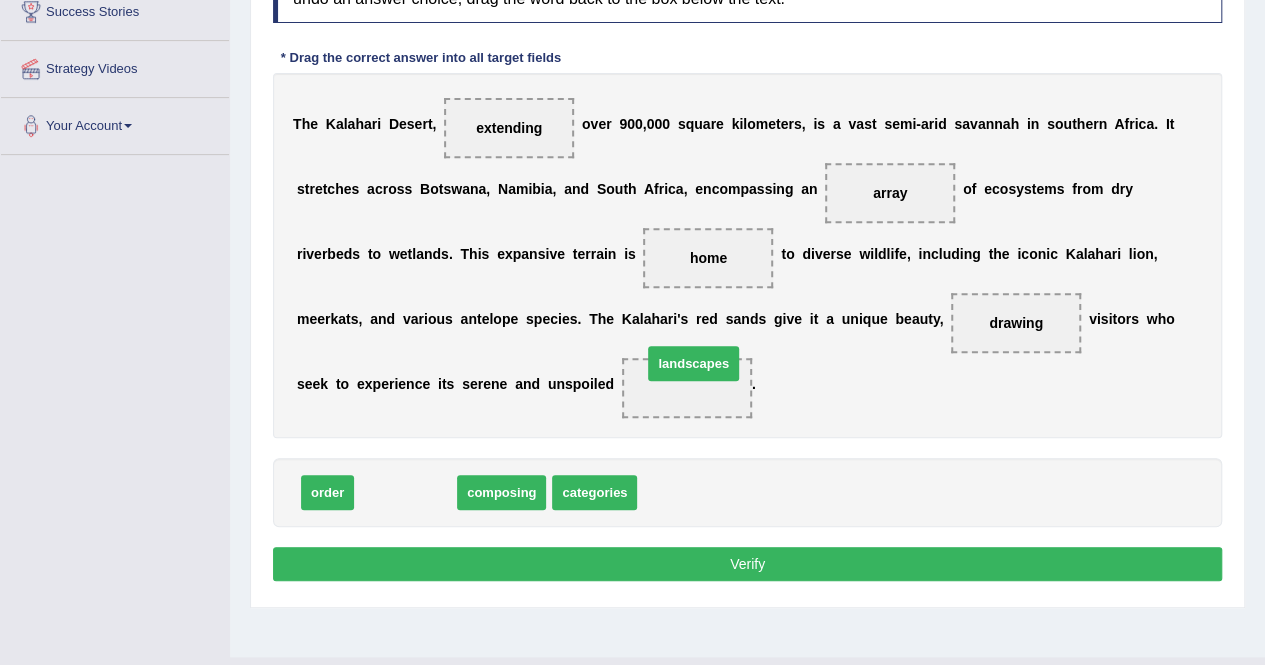 drag, startPoint x: 432, startPoint y: 489, endPoint x: 701, endPoint y: 399, distance: 283.6565 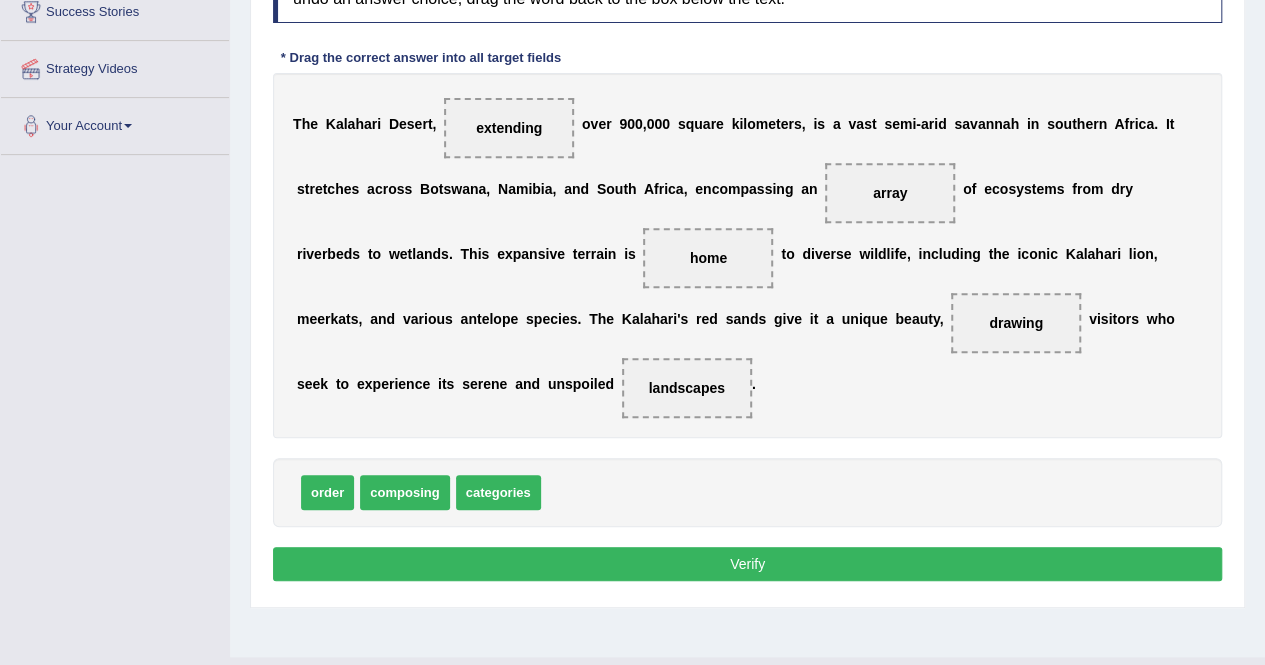 click on "Verify" at bounding box center (747, 564) 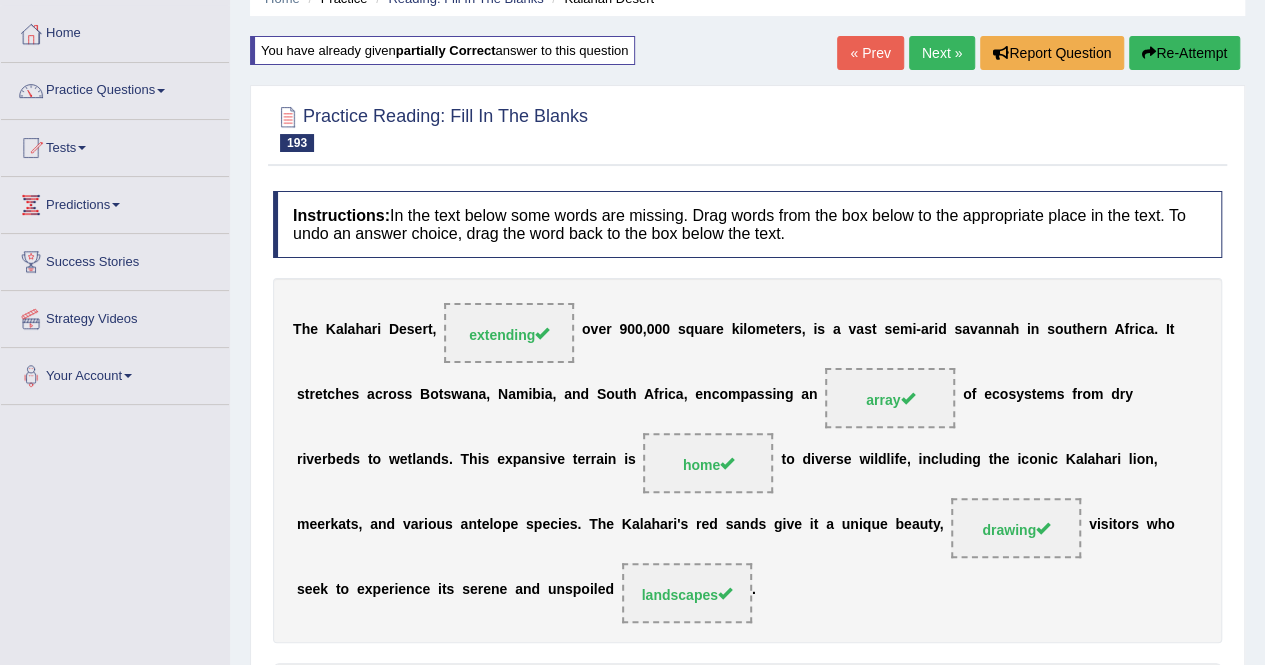 scroll, scrollTop: 0, scrollLeft: 0, axis: both 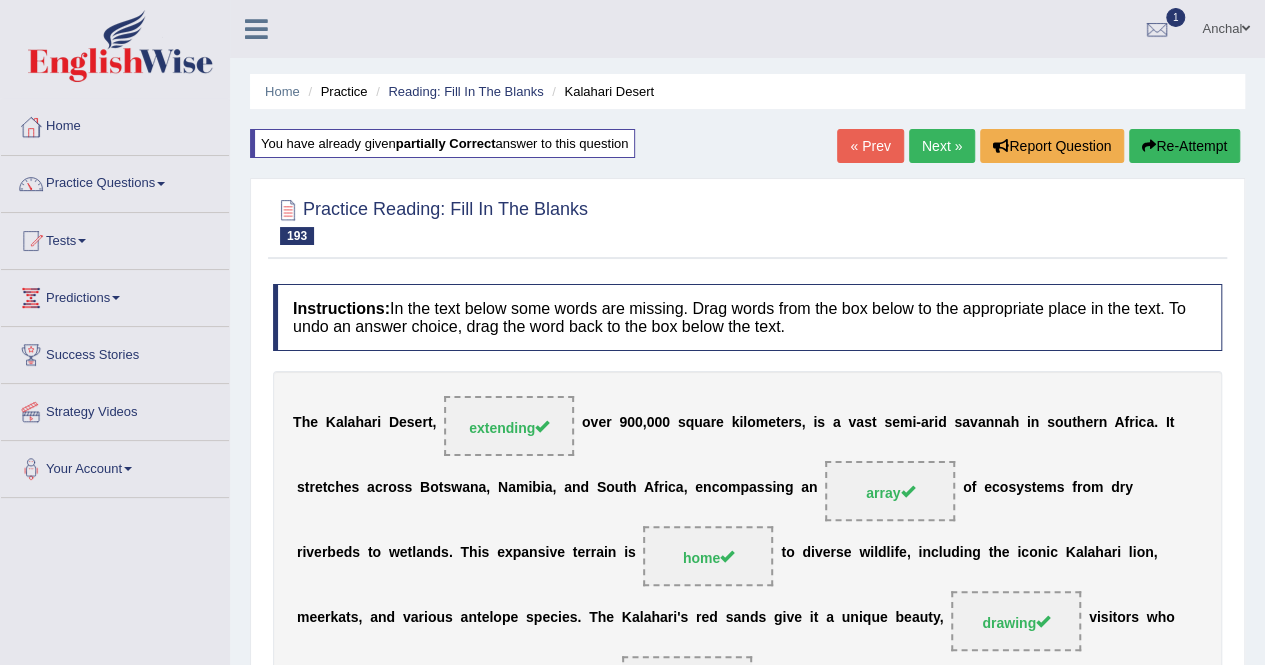 click on "Next »" at bounding box center [942, 146] 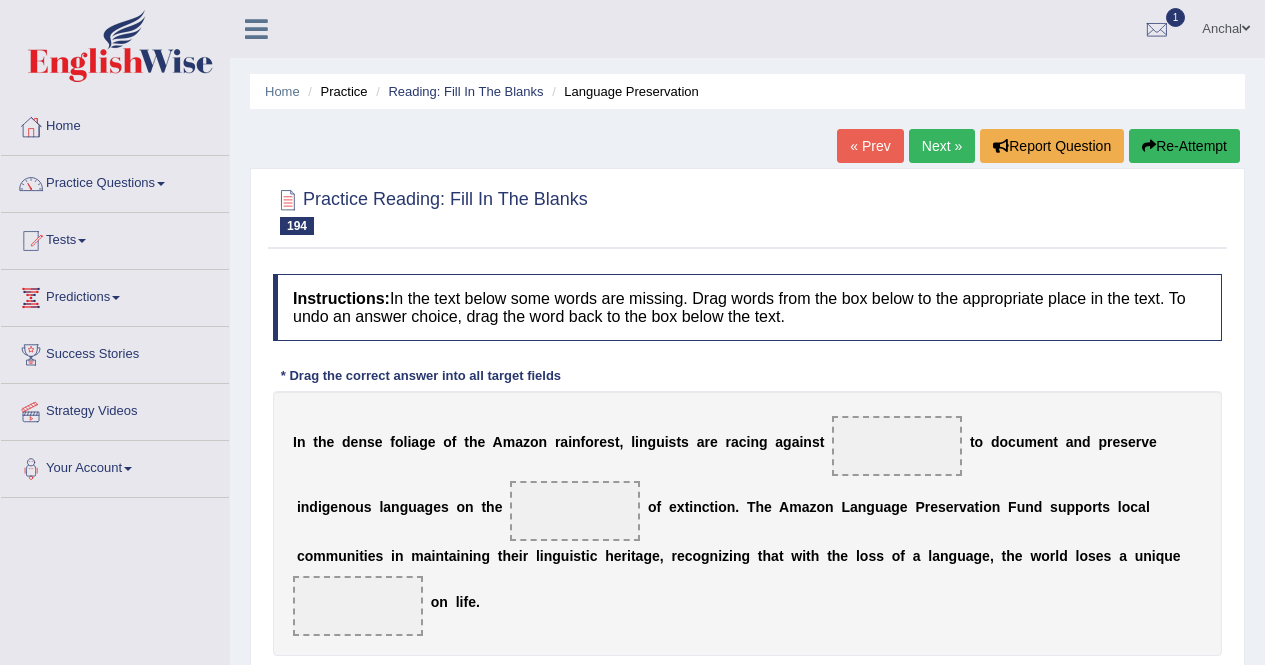 scroll, scrollTop: 160, scrollLeft: 0, axis: vertical 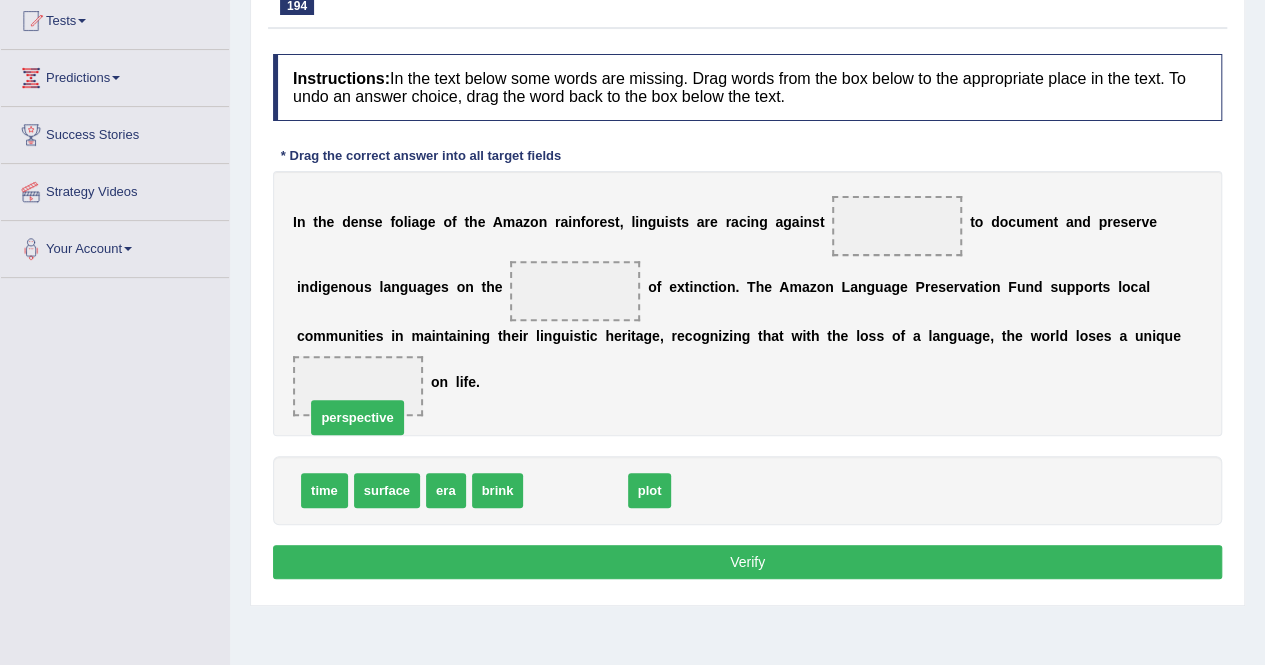 drag, startPoint x: 592, startPoint y: 490, endPoint x: 361, endPoint y: 396, distance: 249.39326 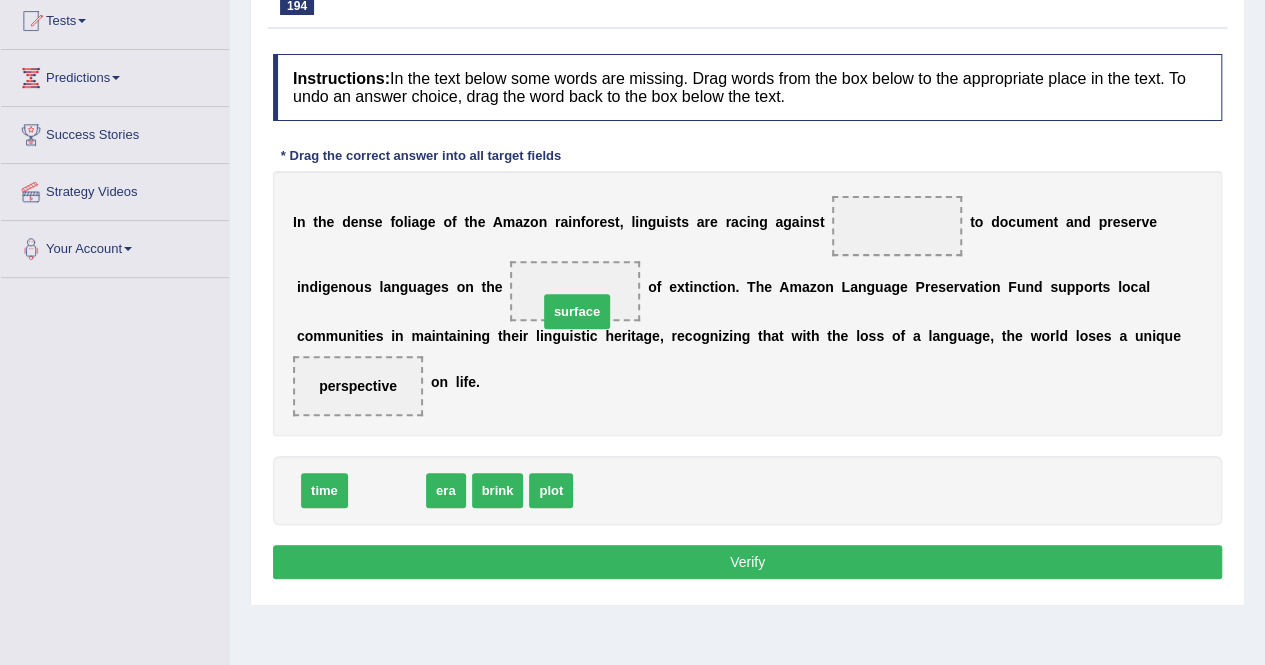 drag, startPoint x: 376, startPoint y: 495, endPoint x: 566, endPoint y: 317, distance: 260.3536 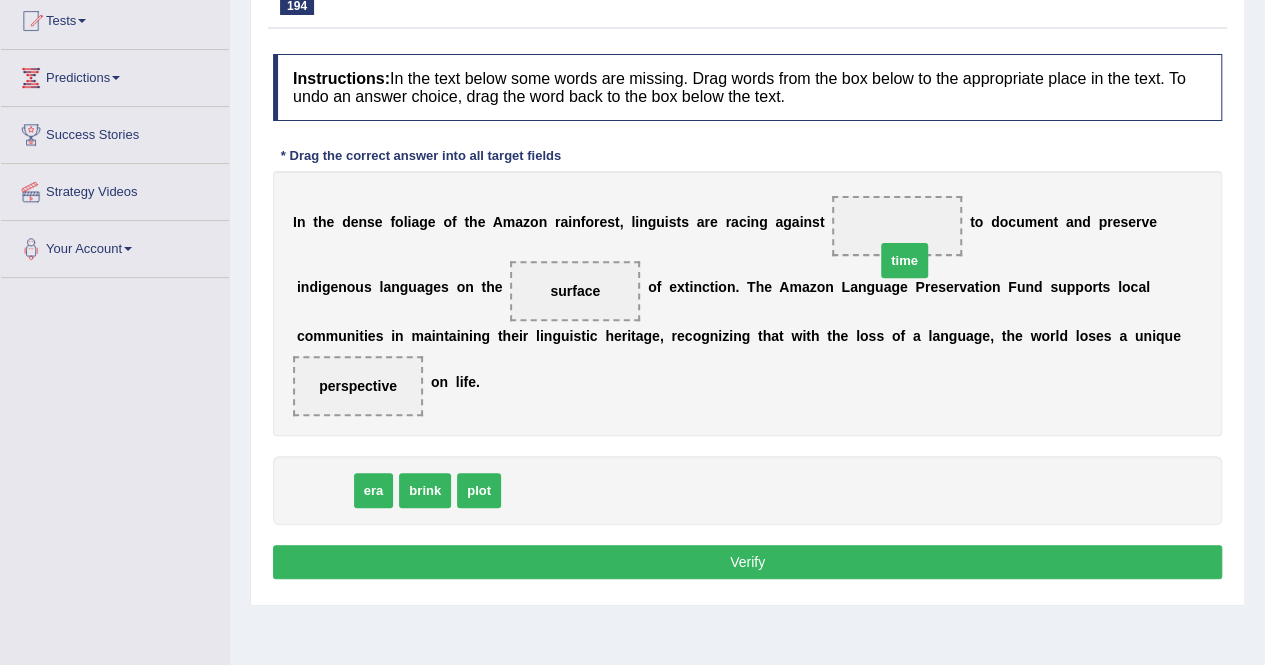 drag, startPoint x: 330, startPoint y: 483, endPoint x: 906, endPoint y: 244, distance: 623.6161 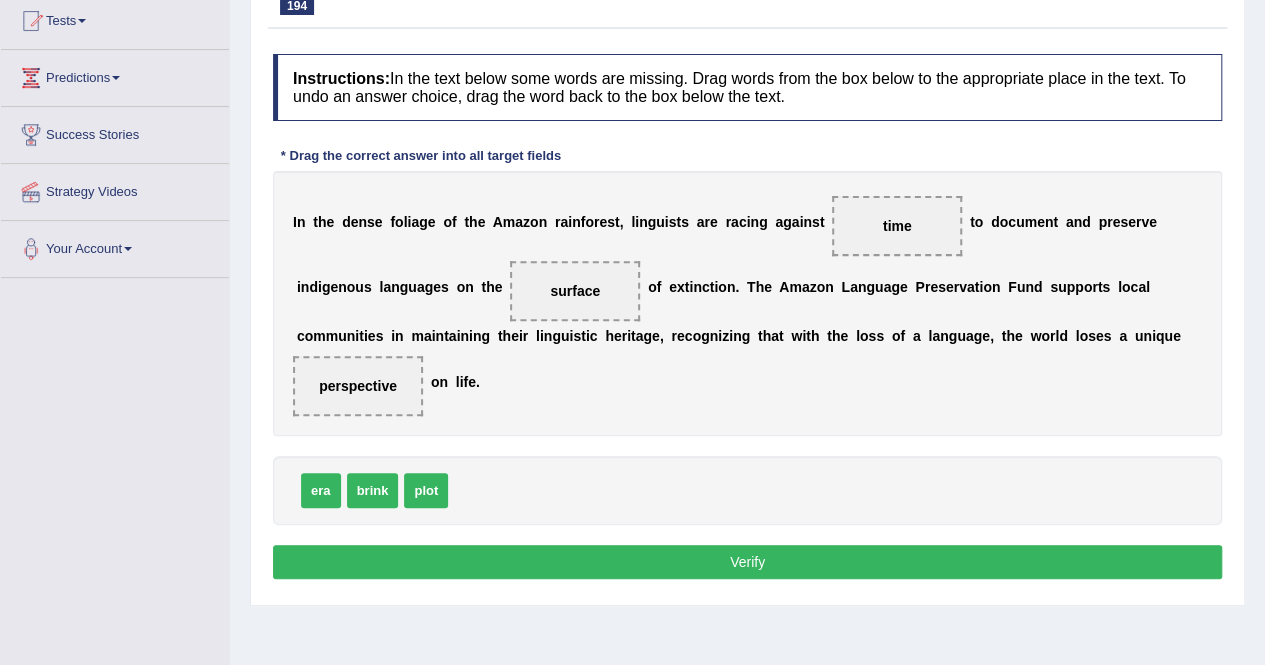 click on "Verify" at bounding box center (747, 562) 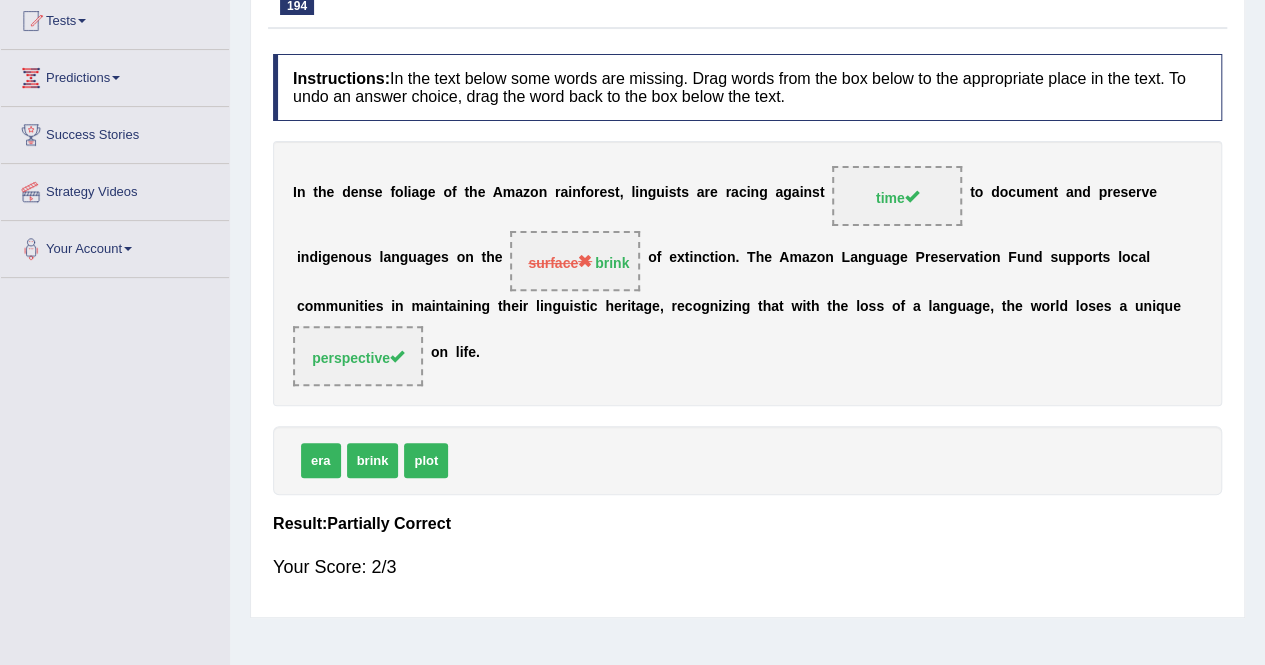 scroll, scrollTop: 0, scrollLeft: 0, axis: both 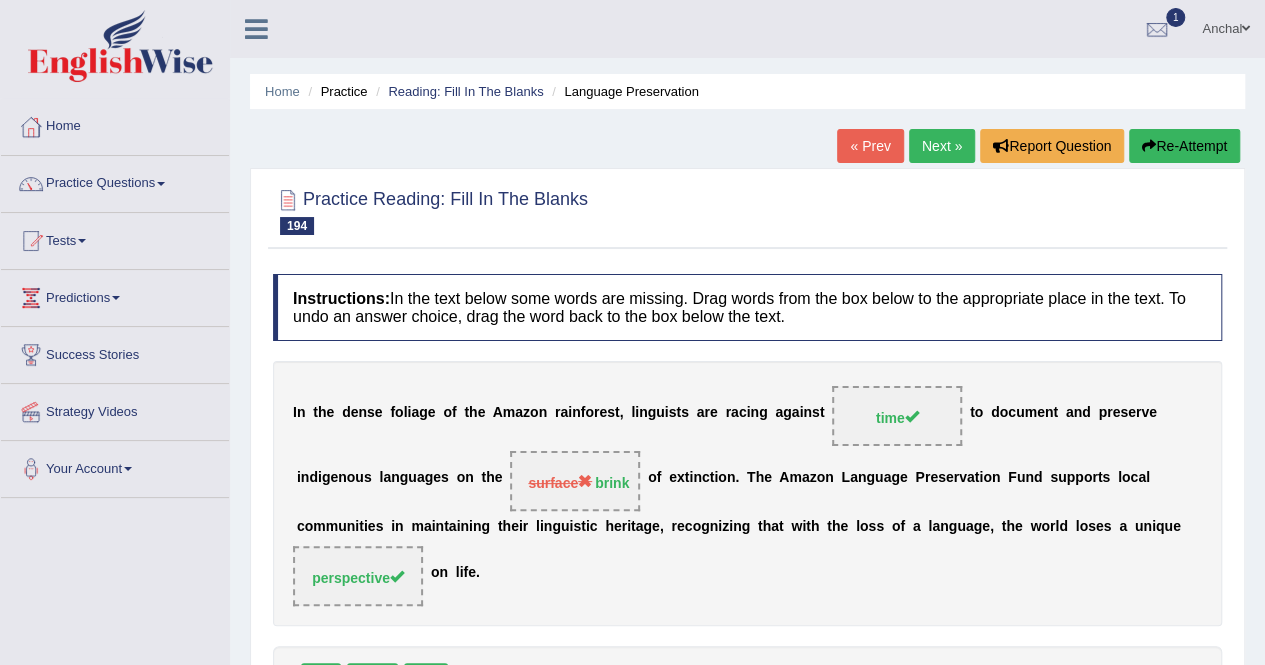 click on "Re-Attempt" at bounding box center (1184, 146) 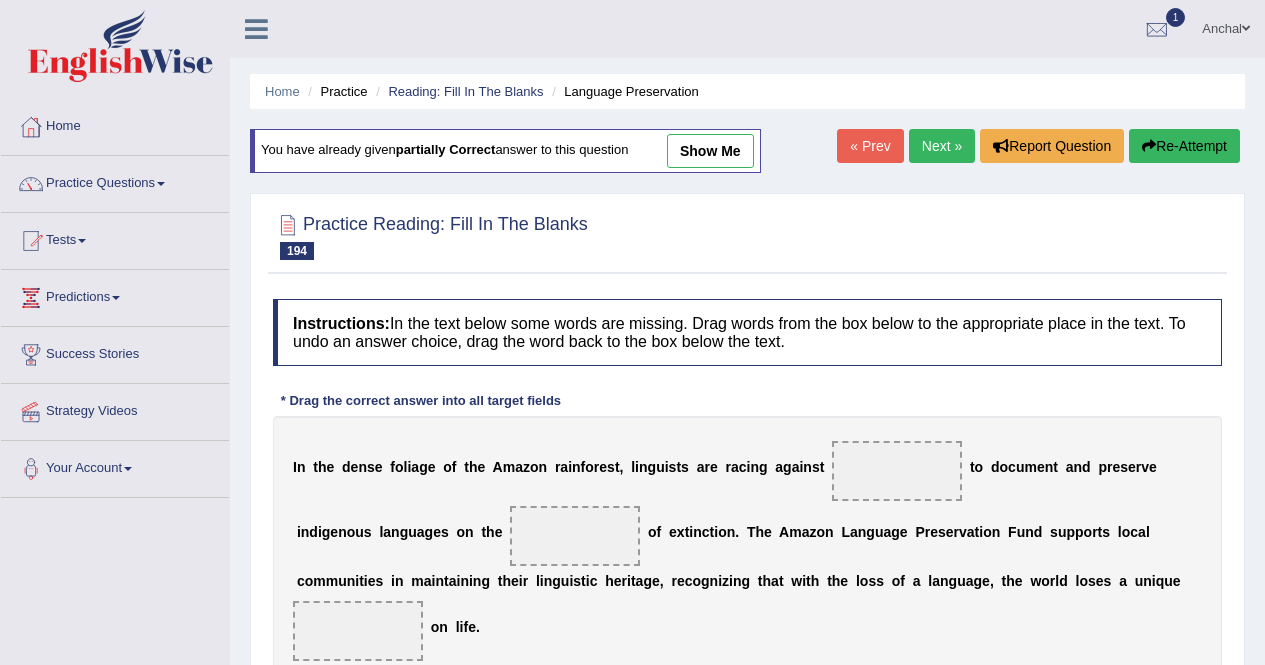 scroll, scrollTop: 279, scrollLeft: 0, axis: vertical 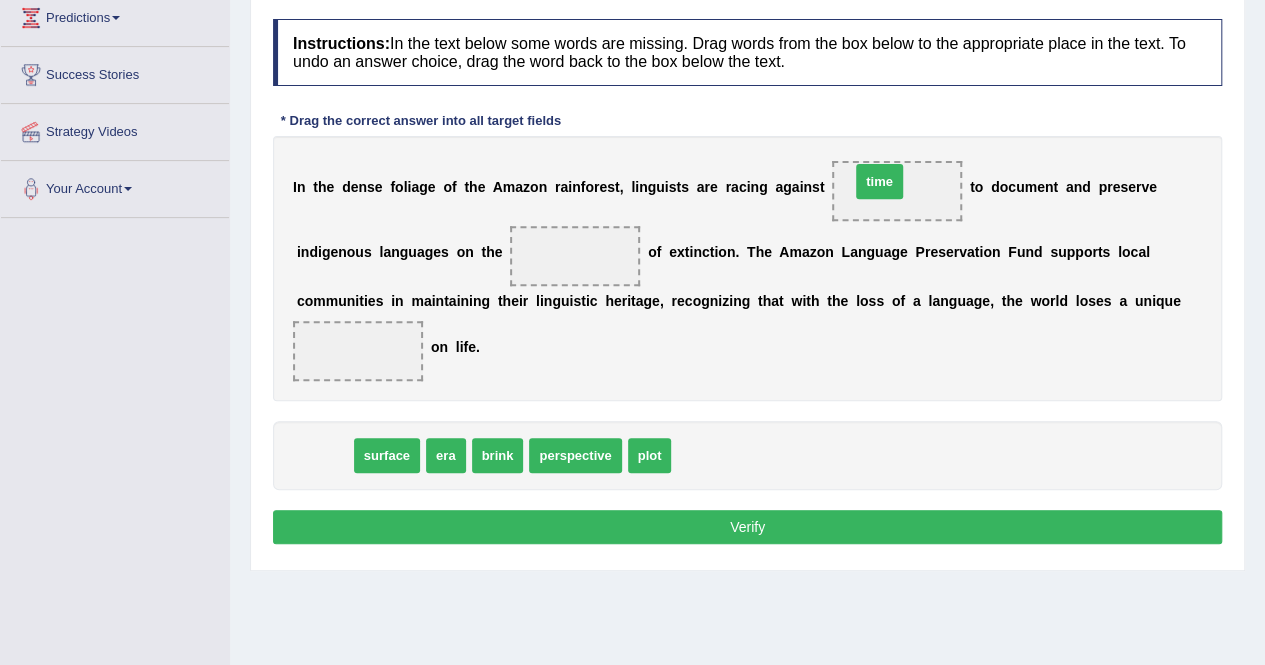 drag, startPoint x: 330, startPoint y: 447, endPoint x: 891, endPoint y: 181, distance: 620.8679 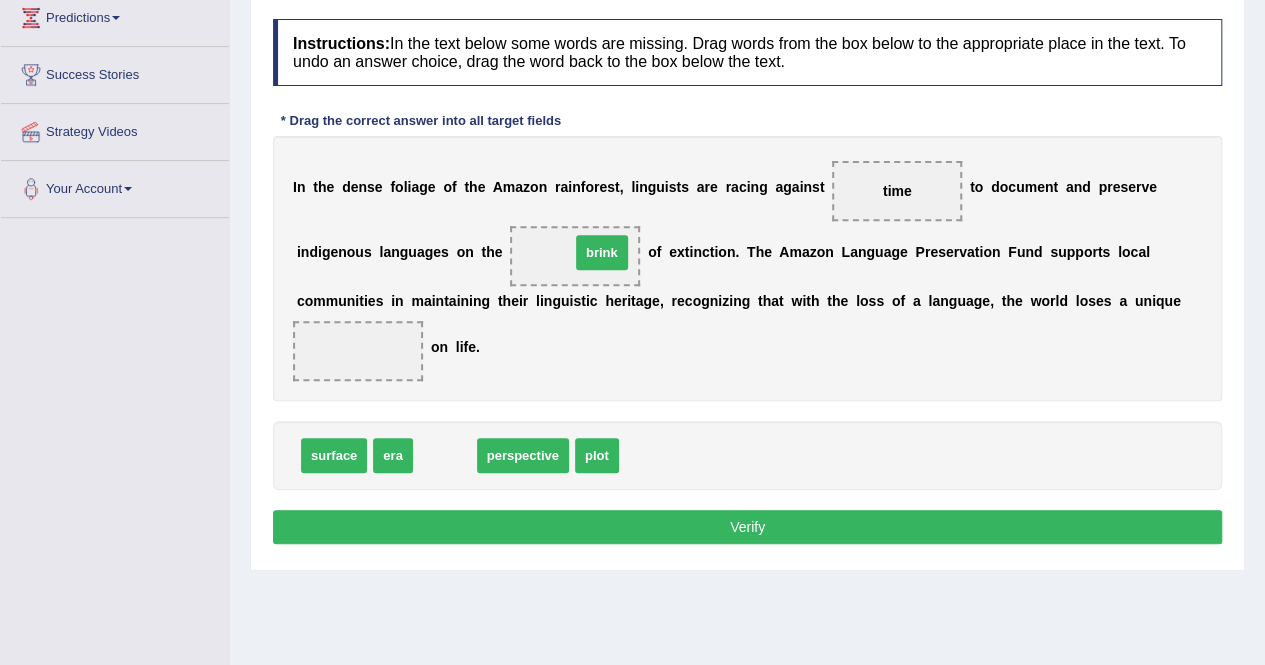 drag, startPoint x: 441, startPoint y: 458, endPoint x: 600, endPoint y: 256, distance: 257.07004 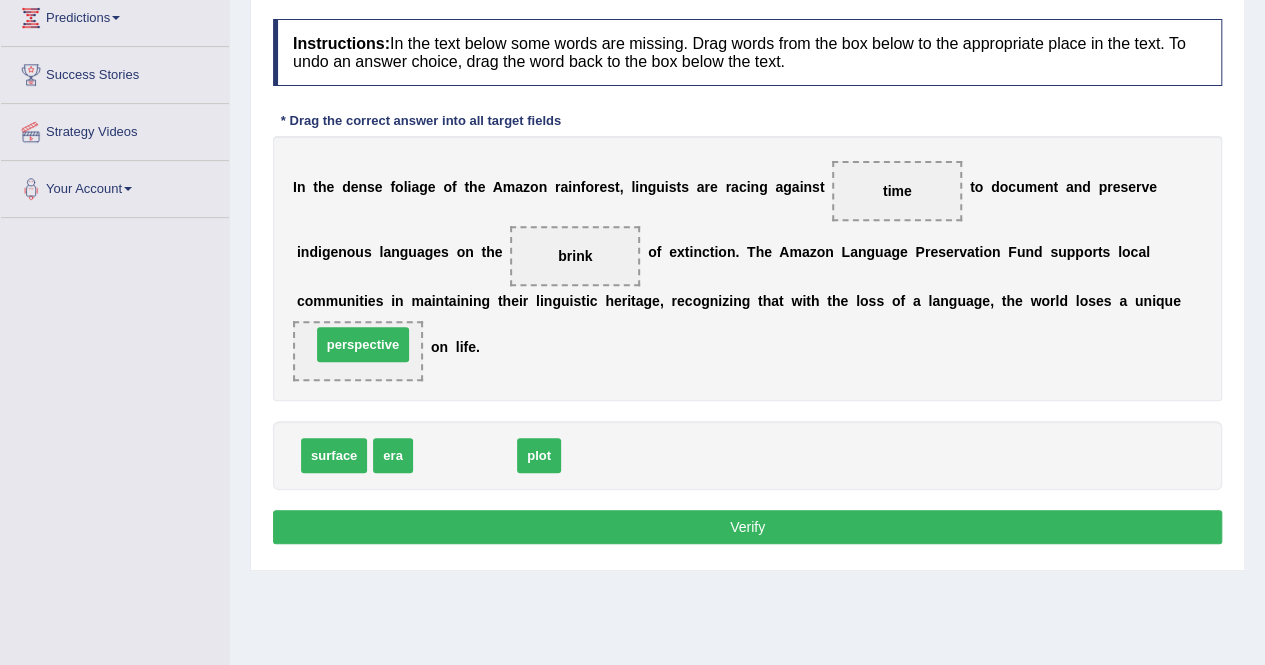 drag, startPoint x: 474, startPoint y: 459, endPoint x: 372, endPoint y: 350, distance: 149.28162 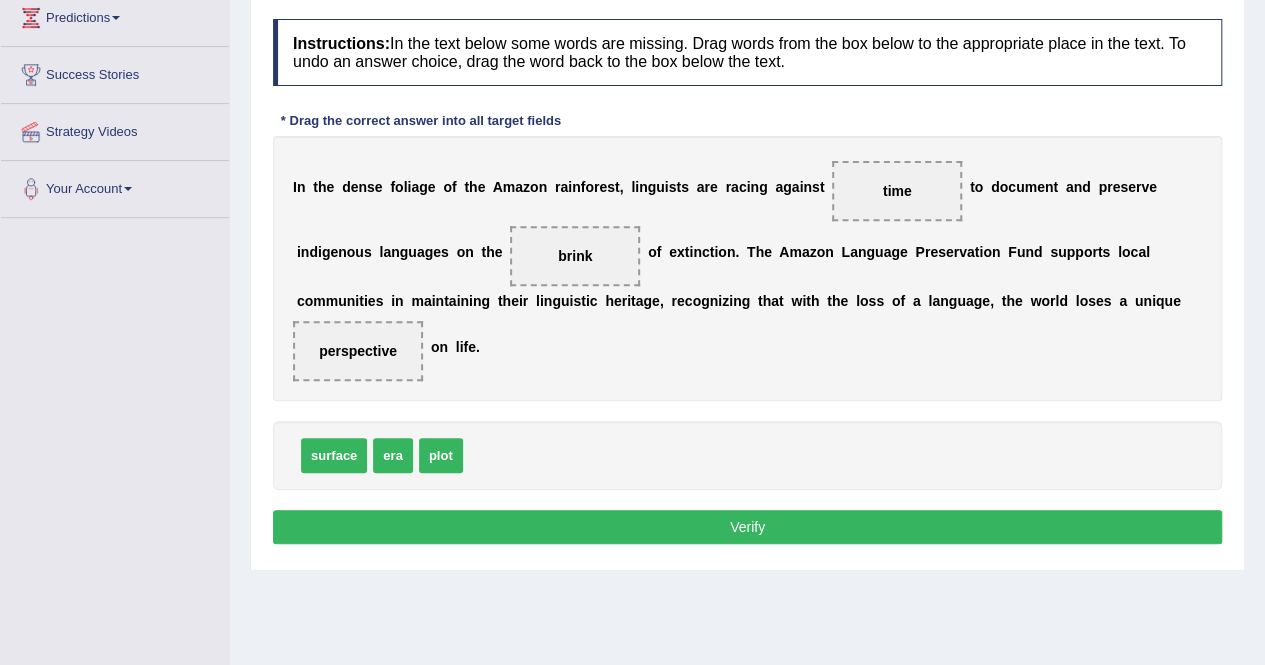 click on "Verify" at bounding box center [747, 527] 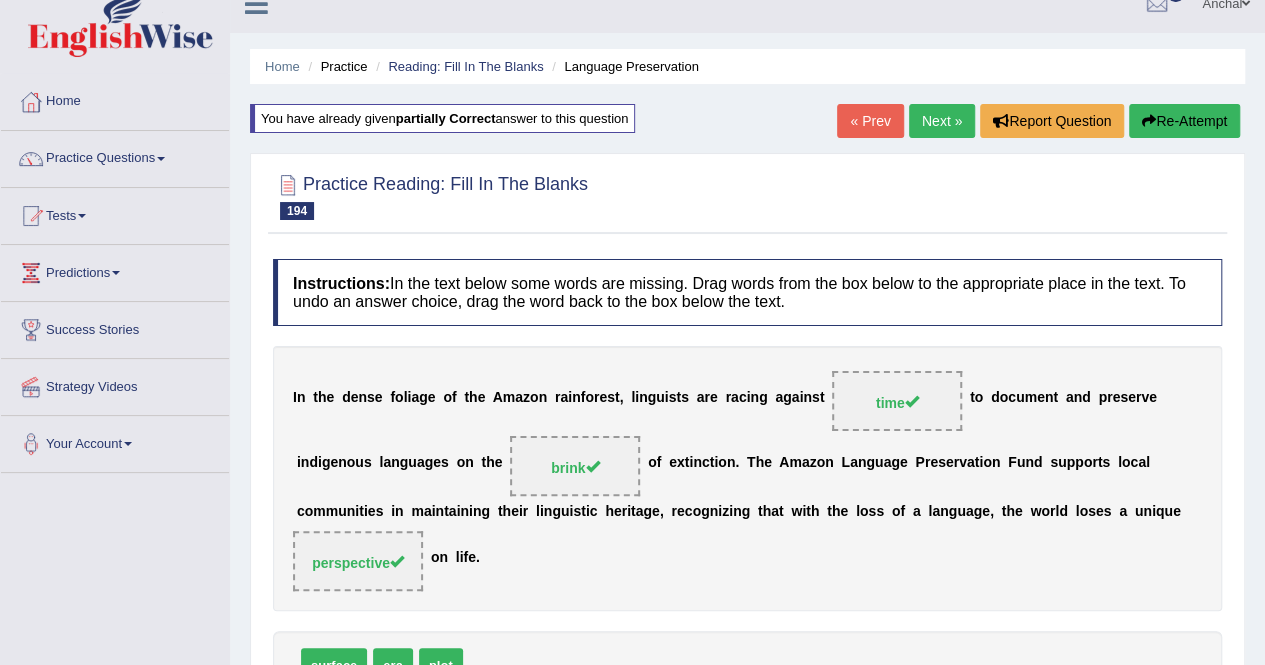 scroll, scrollTop: 0, scrollLeft: 0, axis: both 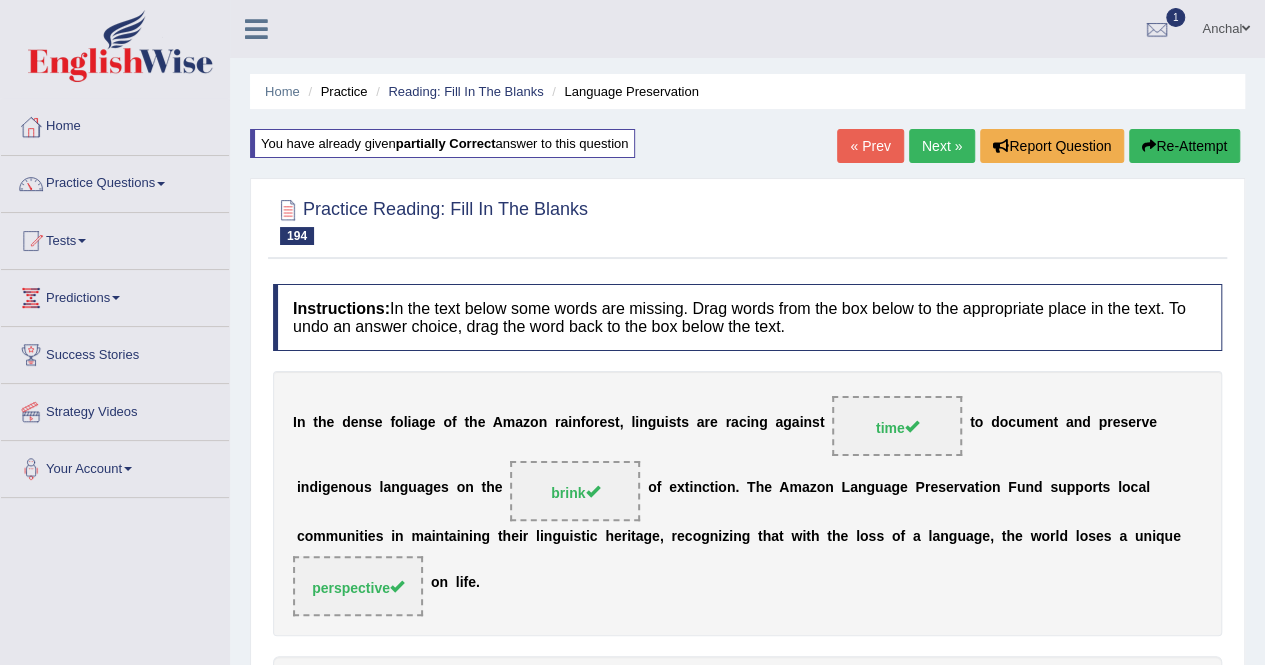 click on "Next »" at bounding box center (942, 146) 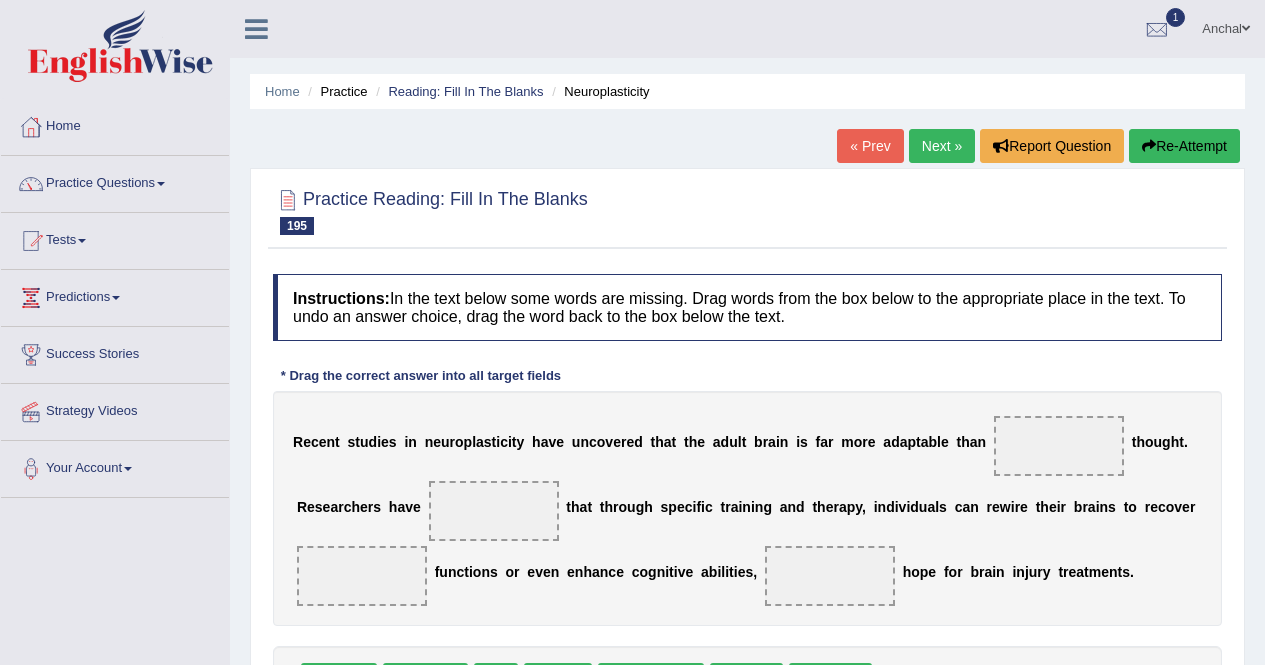 scroll, scrollTop: 153, scrollLeft: 0, axis: vertical 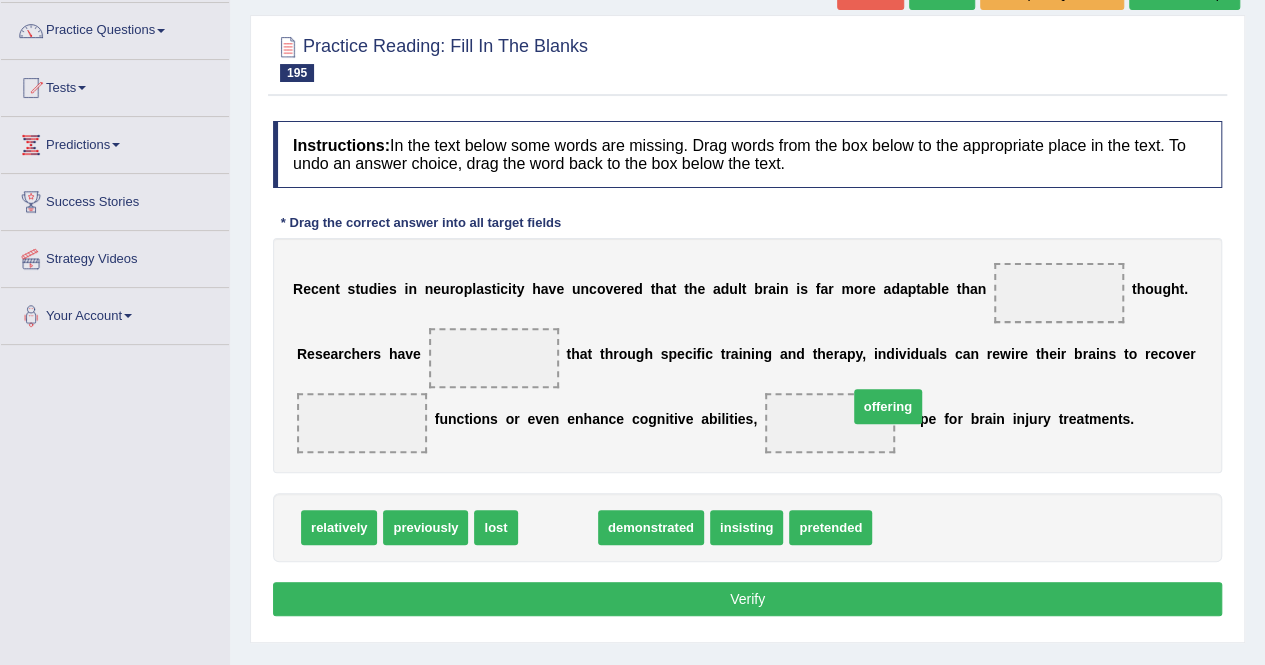drag, startPoint x: 562, startPoint y: 521, endPoint x: 892, endPoint y: 401, distance: 351.141 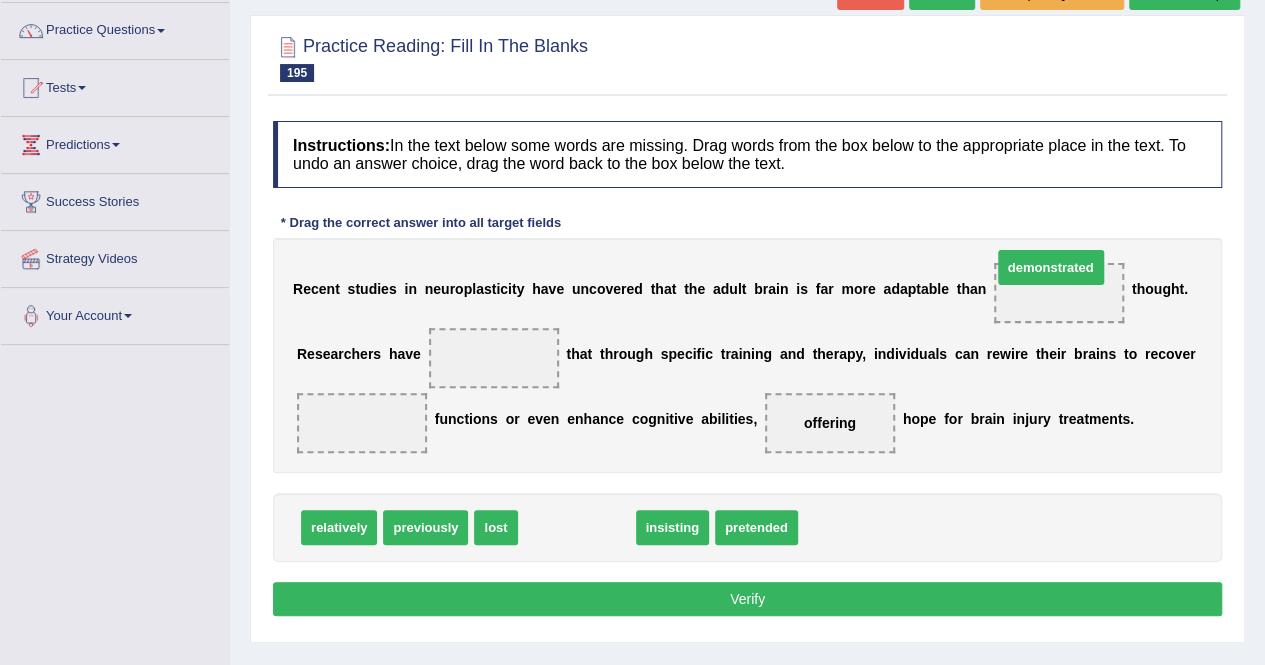 drag, startPoint x: 568, startPoint y: 528, endPoint x: 1066, endPoint y: 281, distance: 555.8894 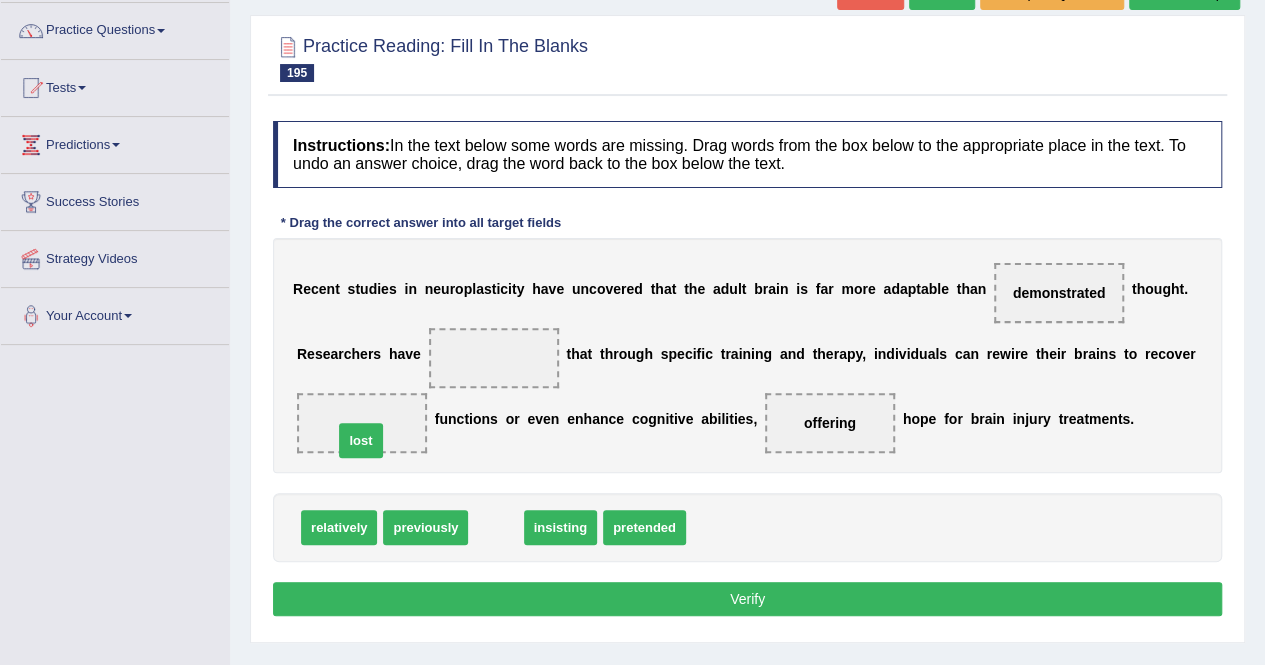 drag, startPoint x: 493, startPoint y: 530, endPoint x: 358, endPoint y: 443, distance: 160.6051 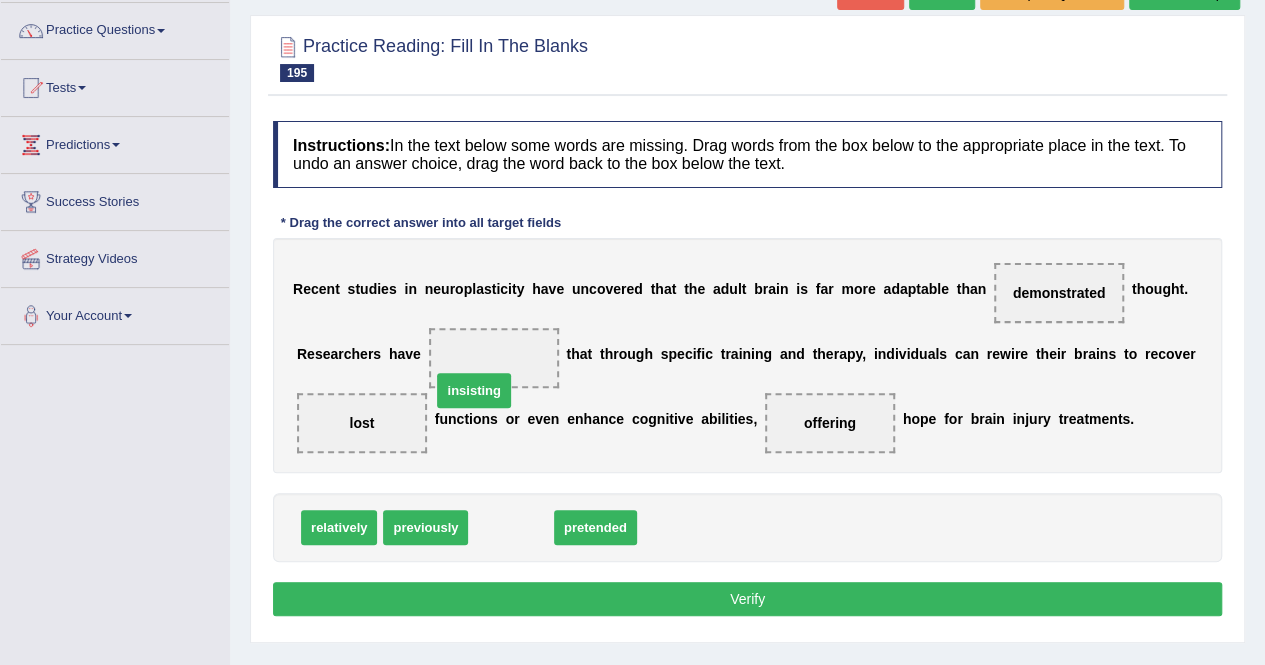 drag, startPoint x: 529, startPoint y: 520, endPoint x: 492, endPoint y: 373, distance: 151.58496 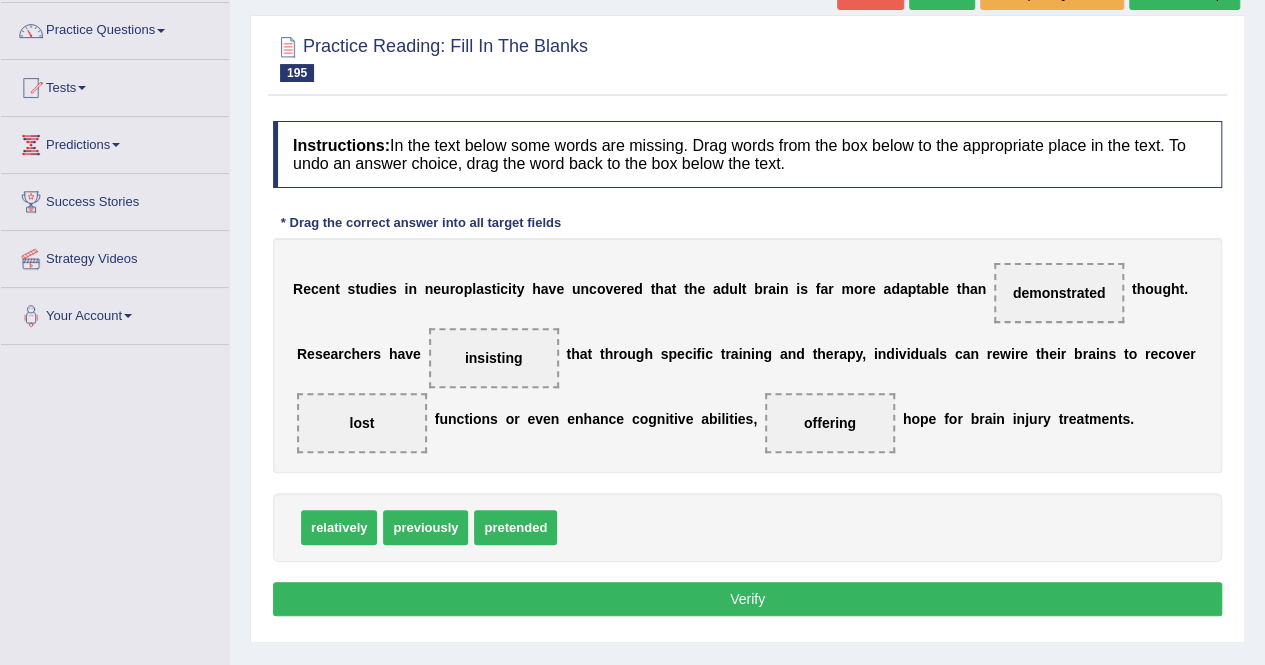 click on "Verify" at bounding box center (747, 599) 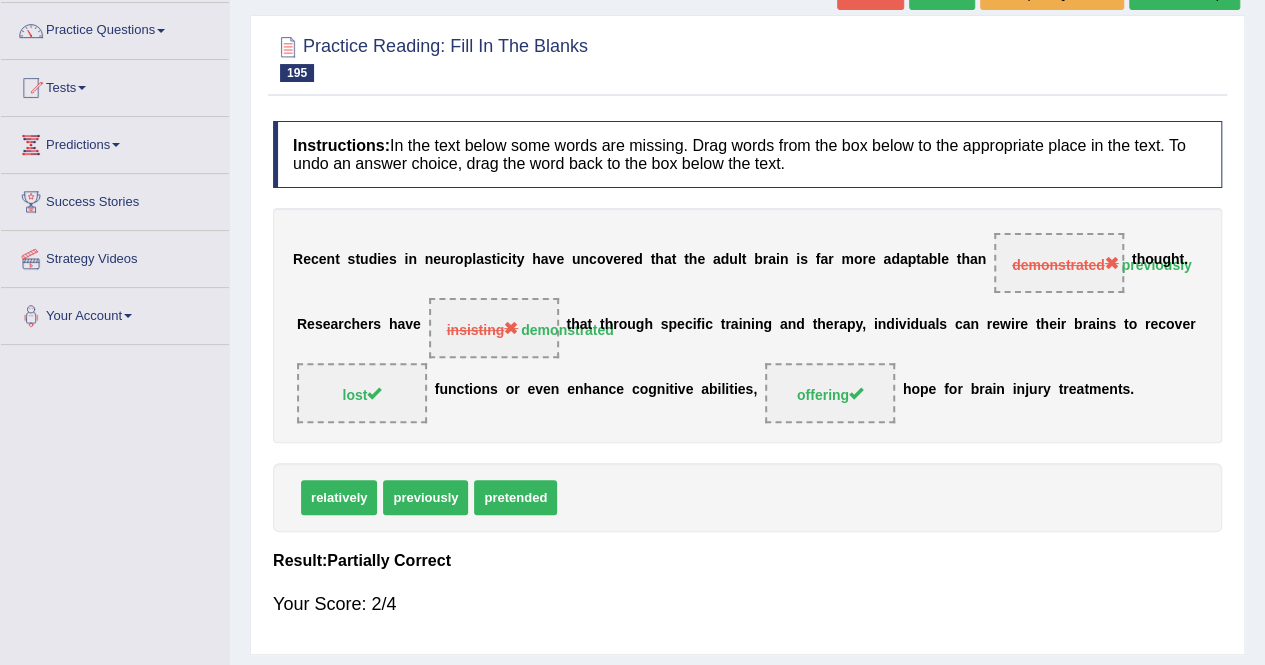 scroll, scrollTop: 0, scrollLeft: 0, axis: both 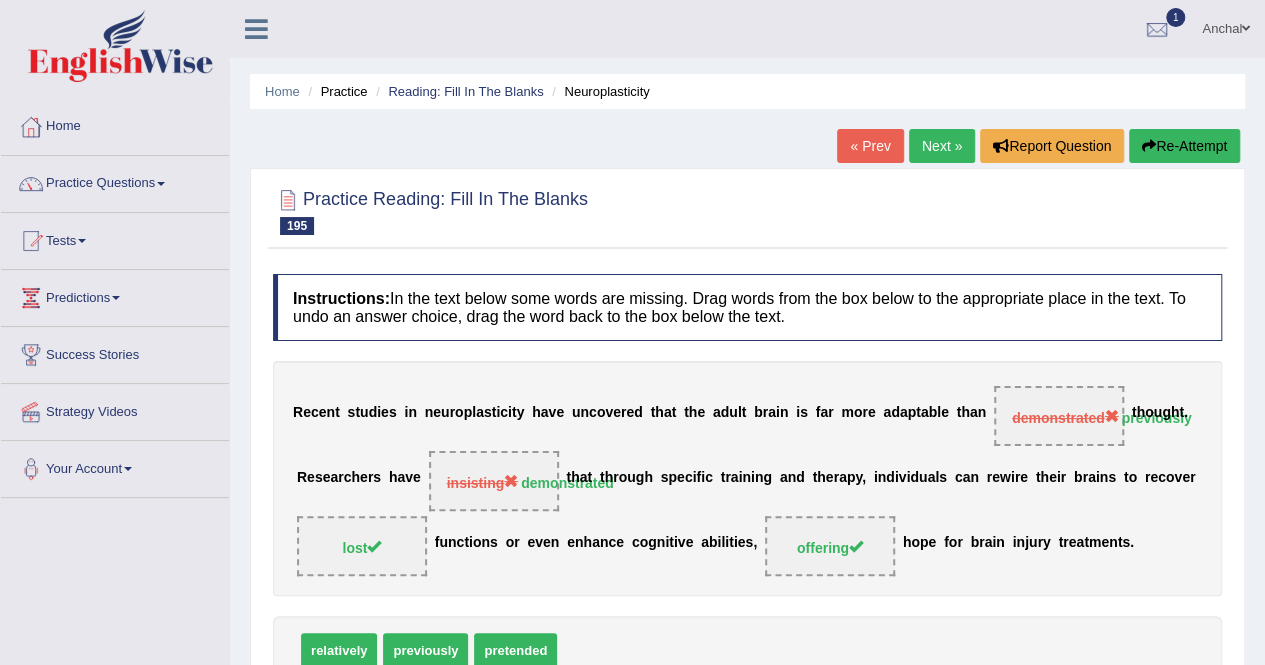click on "Re-Attempt" at bounding box center [1184, 146] 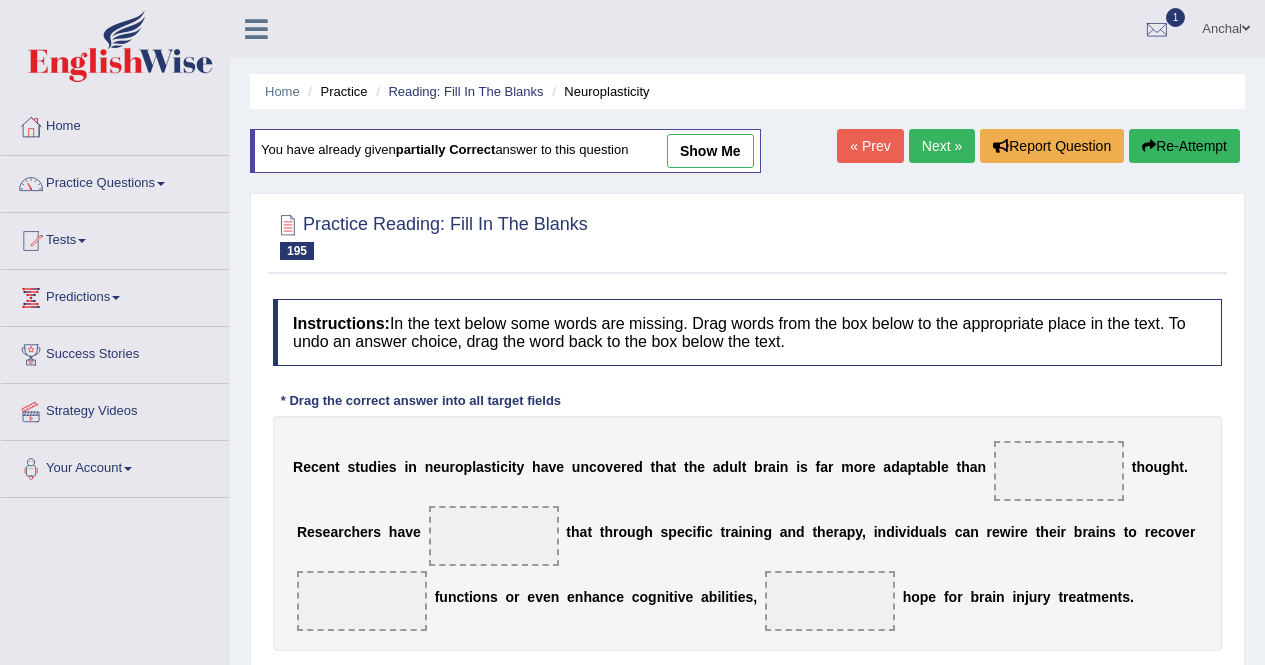 scroll, scrollTop: 0, scrollLeft: 0, axis: both 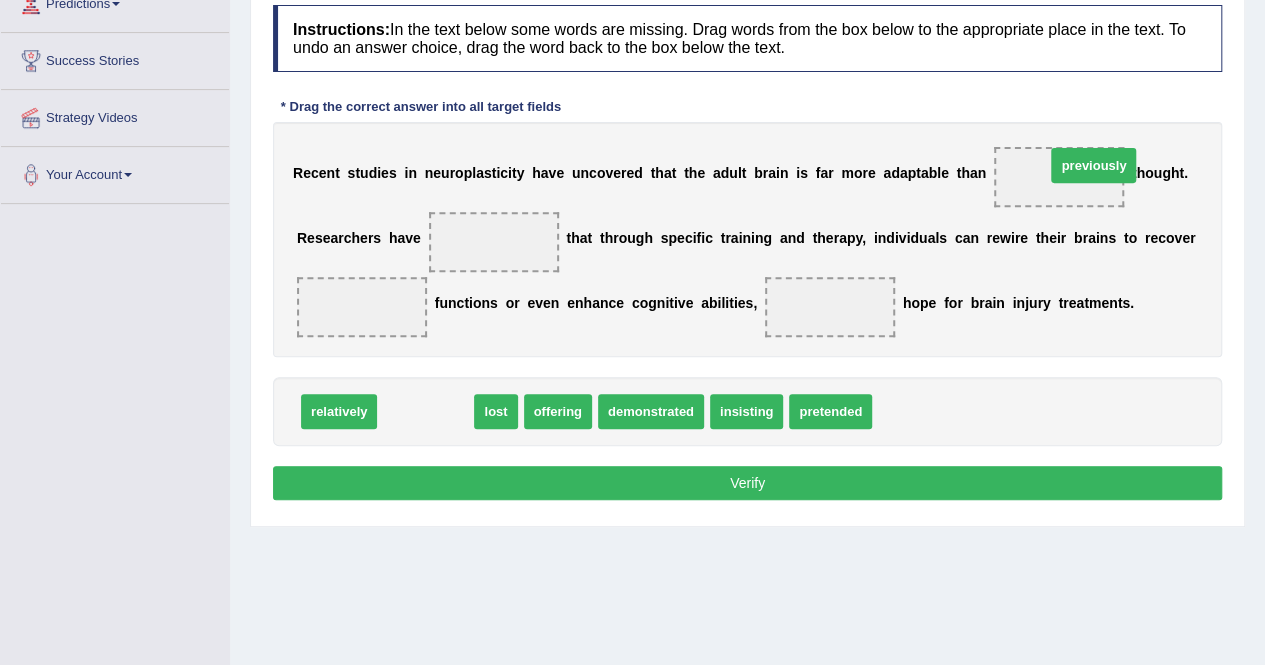 drag, startPoint x: 454, startPoint y: 403, endPoint x: 1118, endPoint y: 156, distance: 708.4525 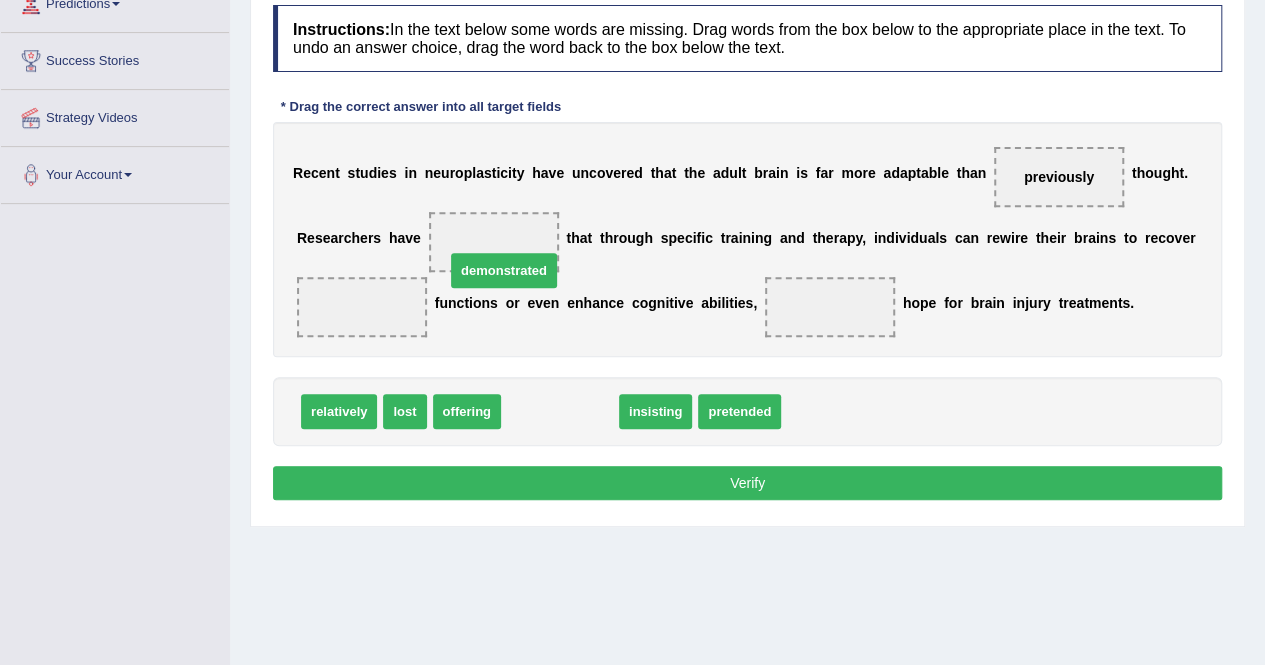drag, startPoint x: 552, startPoint y: 411, endPoint x: 489, endPoint y: 259, distance: 164.53874 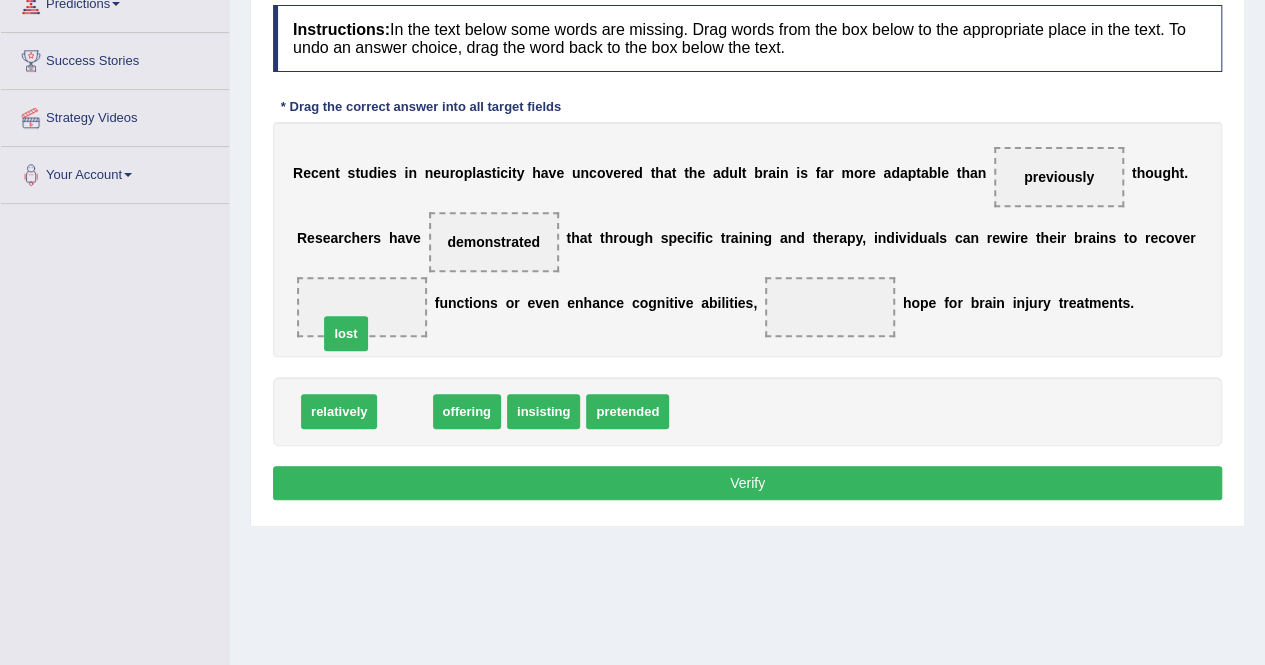 drag, startPoint x: 405, startPoint y: 409, endPoint x: 348, endPoint y: 323, distance: 103.17461 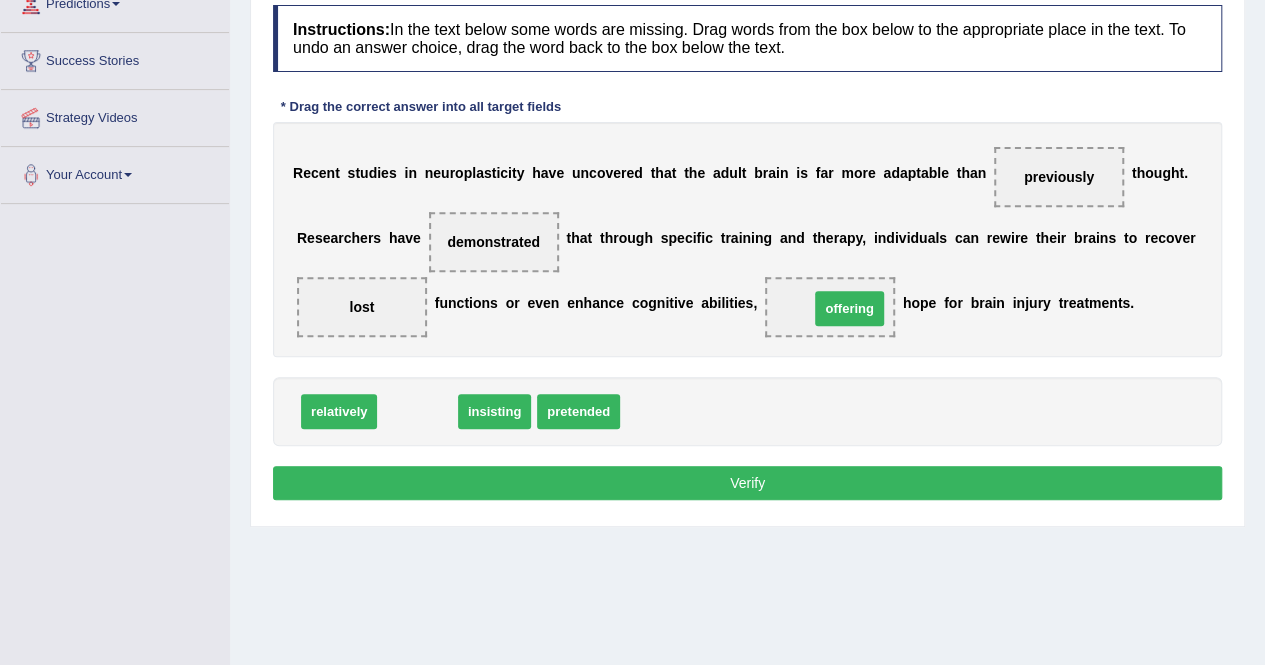 drag, startPoint x: 418, startPoint y: 408, endPoint x: 850, endPoint y: 305, distance: 444.10922 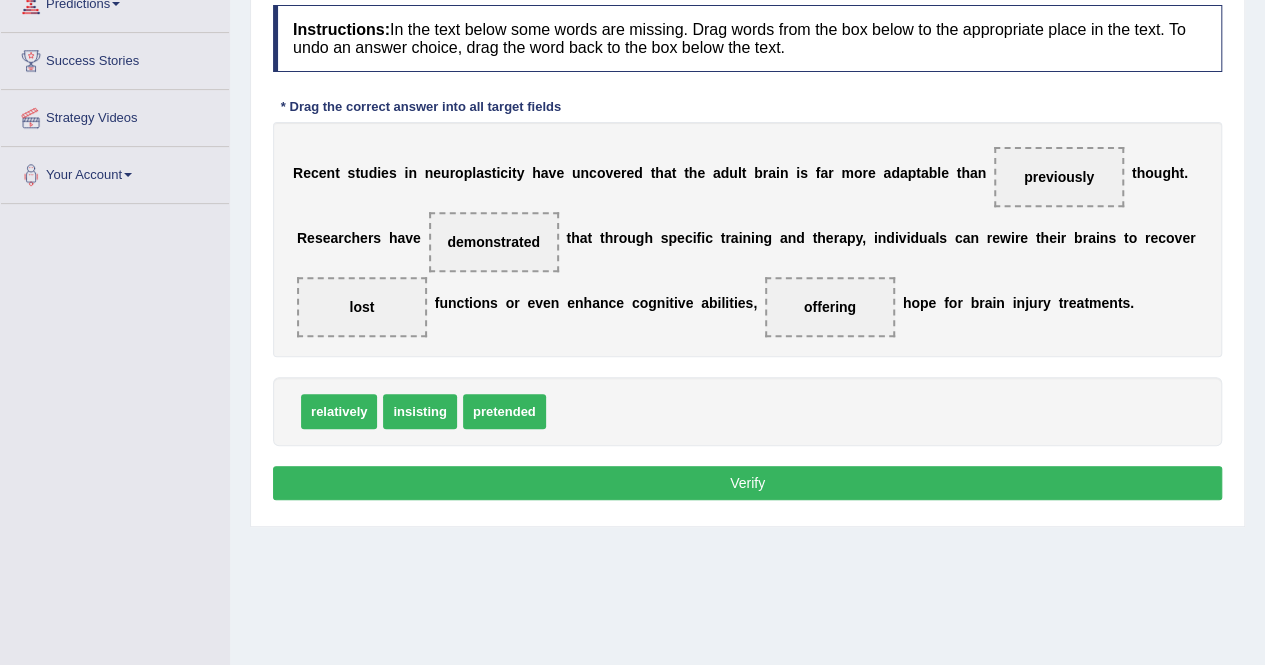 click on "Verify" at bounding box center [747, 483] 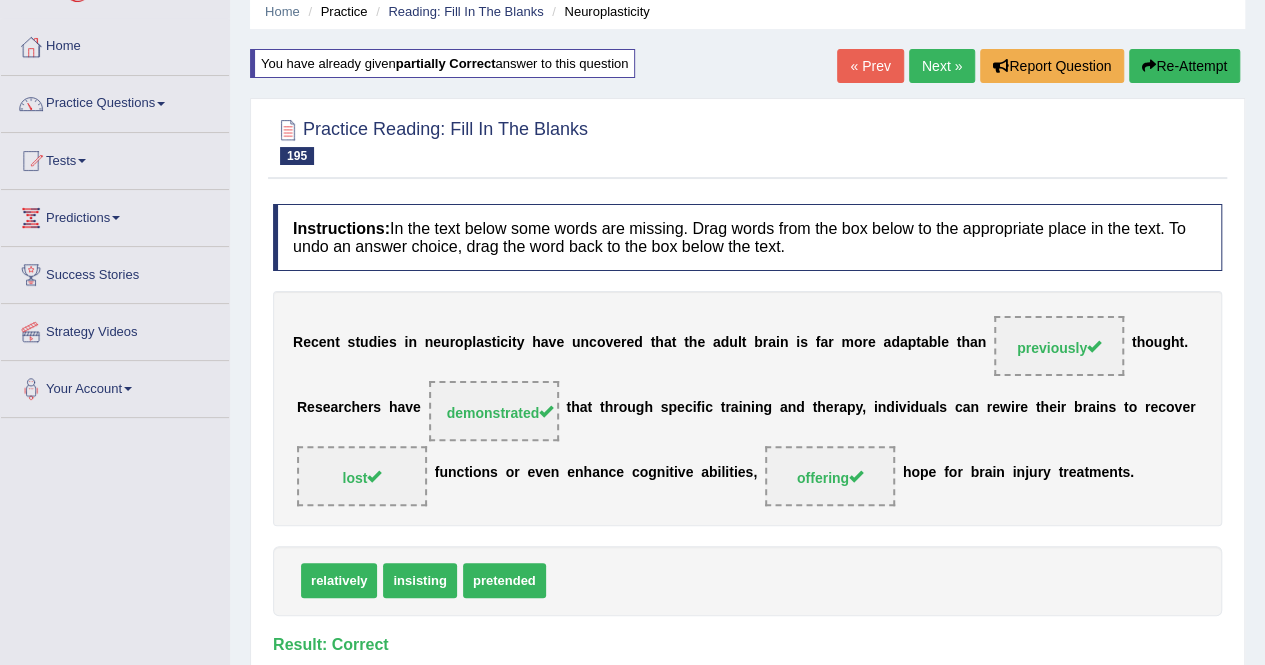 scroll, scrollTop: 0, scrollLeft: 0, axis: both 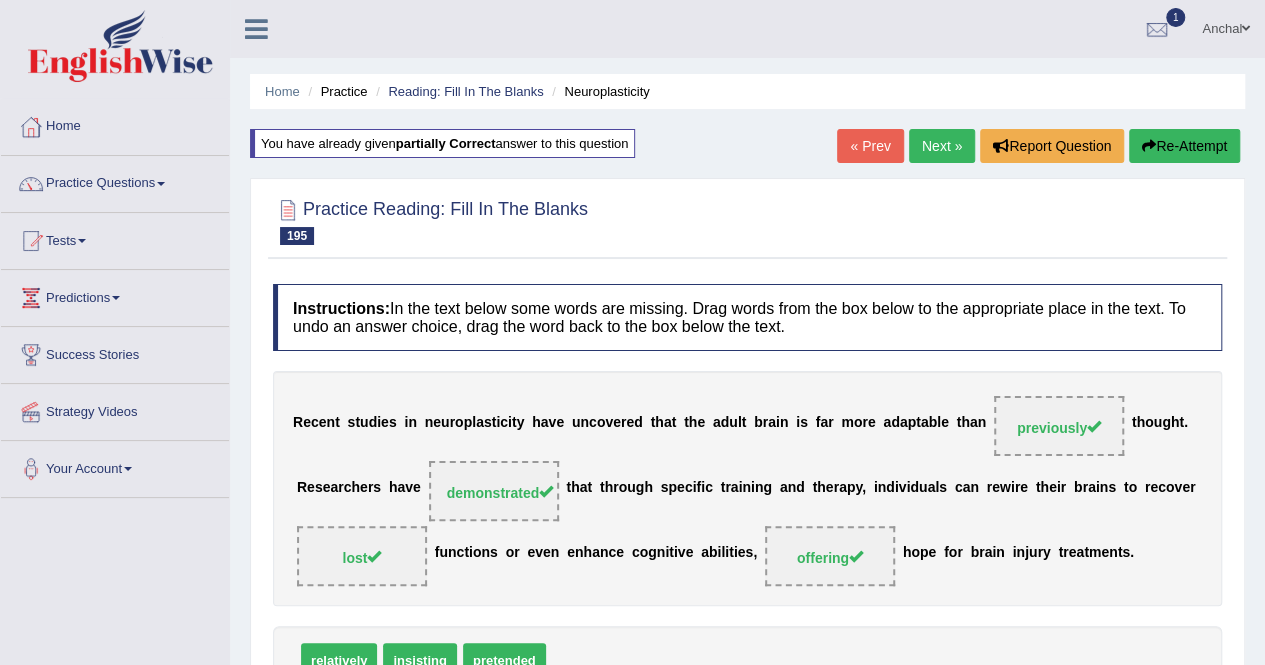 click on "Next »" at bounding box center (942, 146) 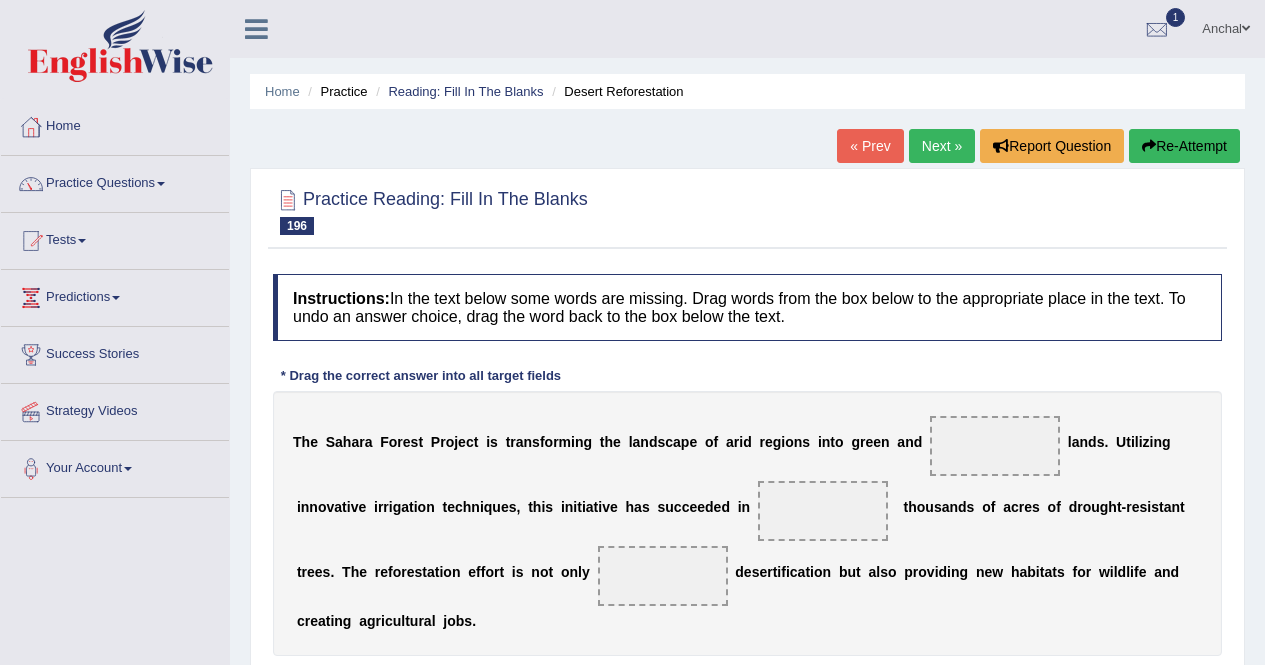 scroll, scrollTop: 277, scrollLeft: 0, axis: vertical 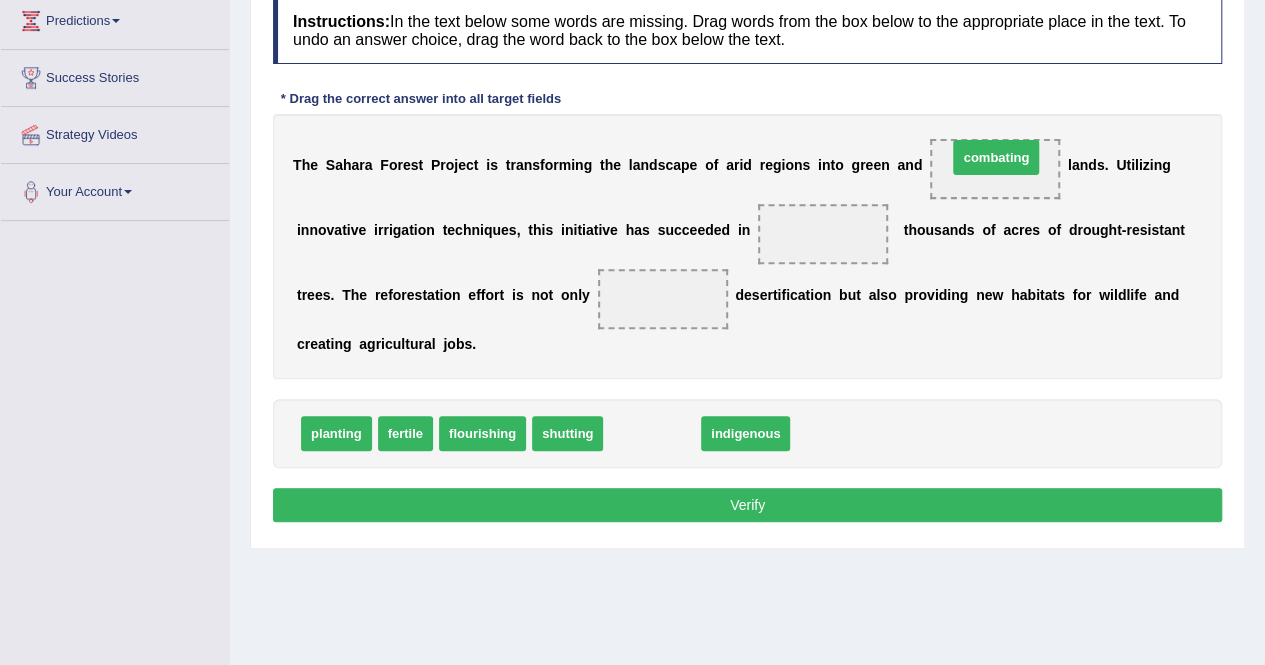 drag, startPoint x: 662, startPoint y: 426, endPoint x: 1006, endPoint y: 149, distance: 441.66162 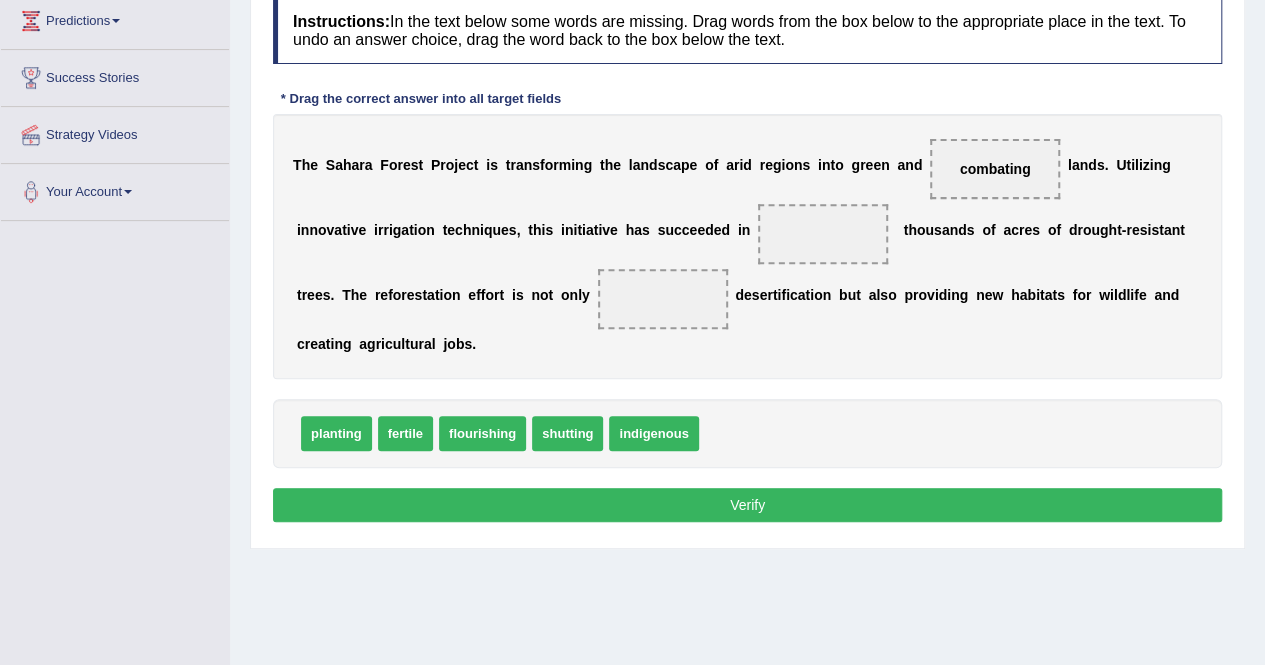 click on "indigenous" at bounding box center [653, 433] 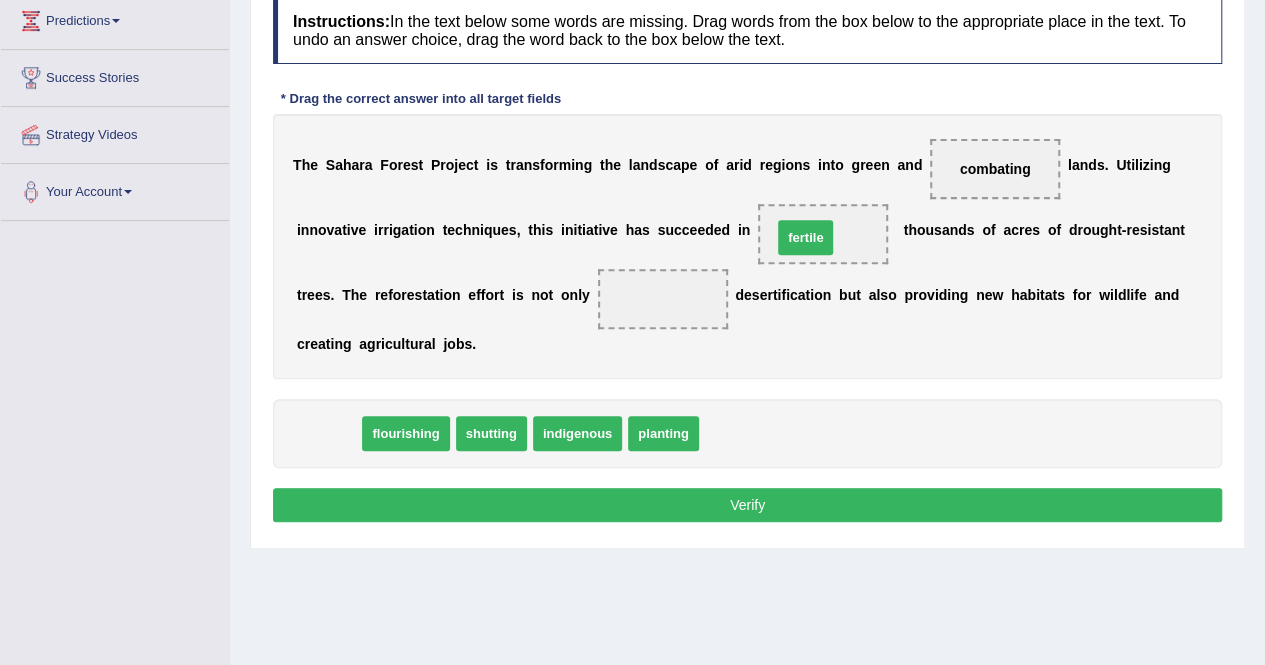 drag, startPoint x: 331, startPoint y: 435, endPoint x: 809, endPoint y: 239, distance: 516.62366 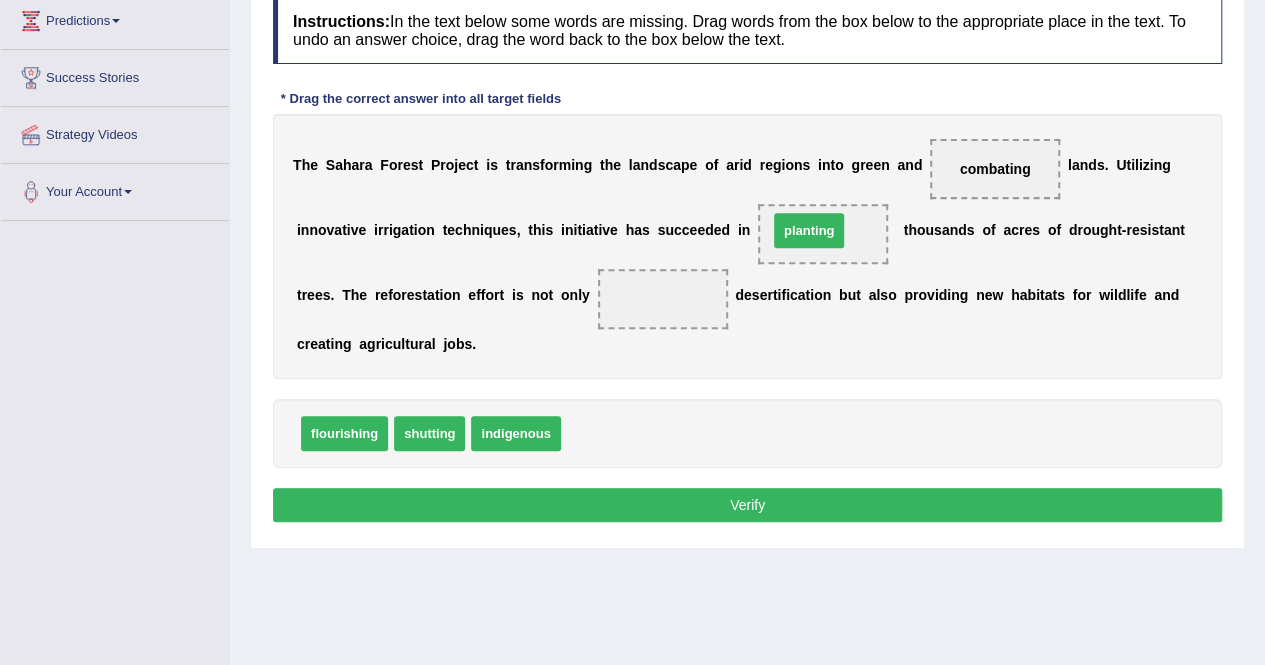drag, startPoint x: 603, startPoint y: 435, endPoint x: 812, endPoint y: 232, distance: 291.3589 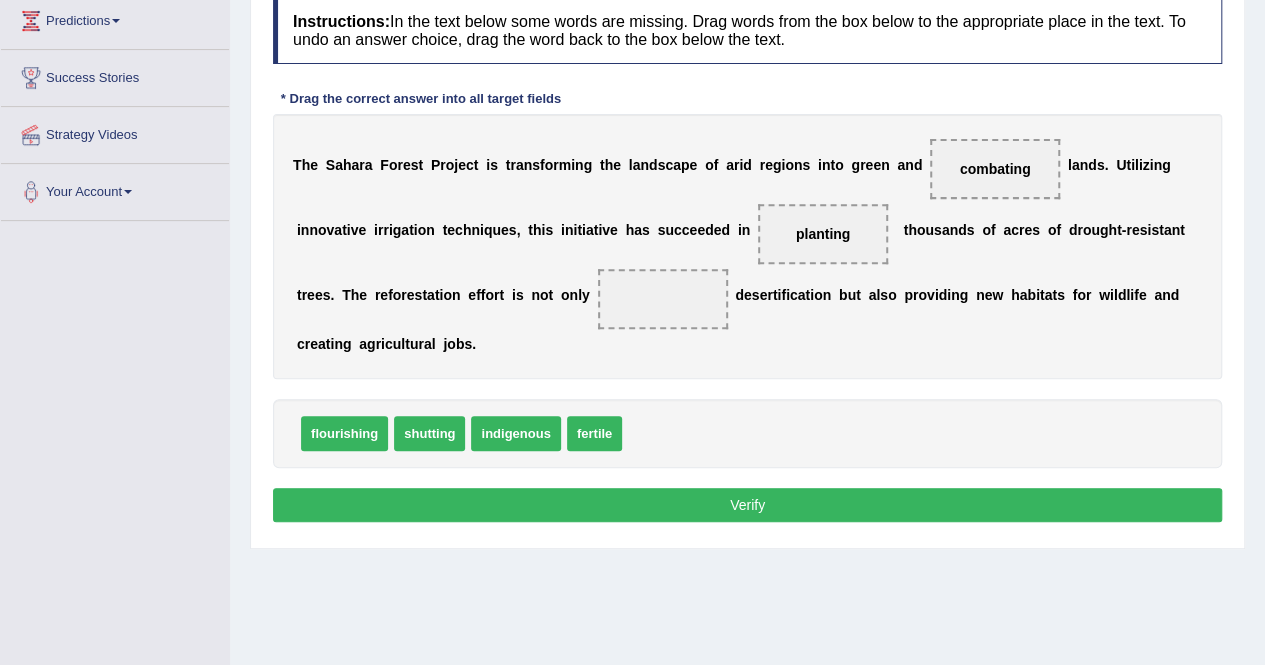 click on "indigenous" at bounding box center [515, 433] 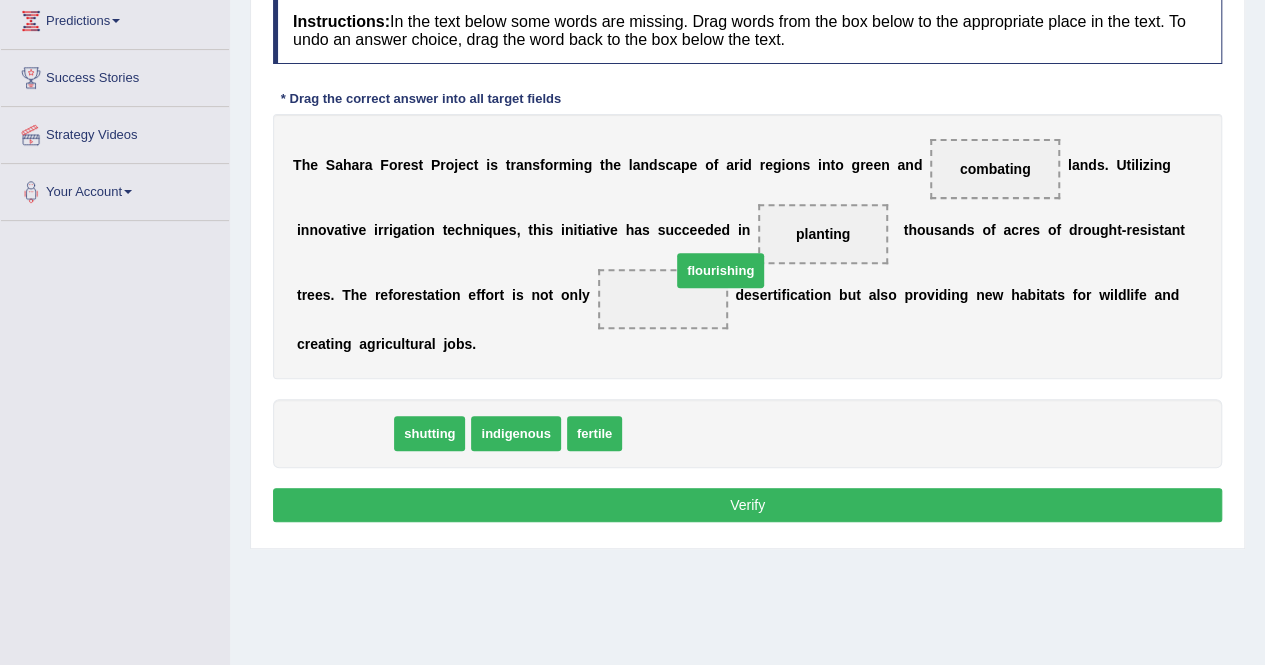 drag, startPoint x: 350, startPoint y: 431, endPoint x: 694, endPoint y: 299, distance: 368.45624 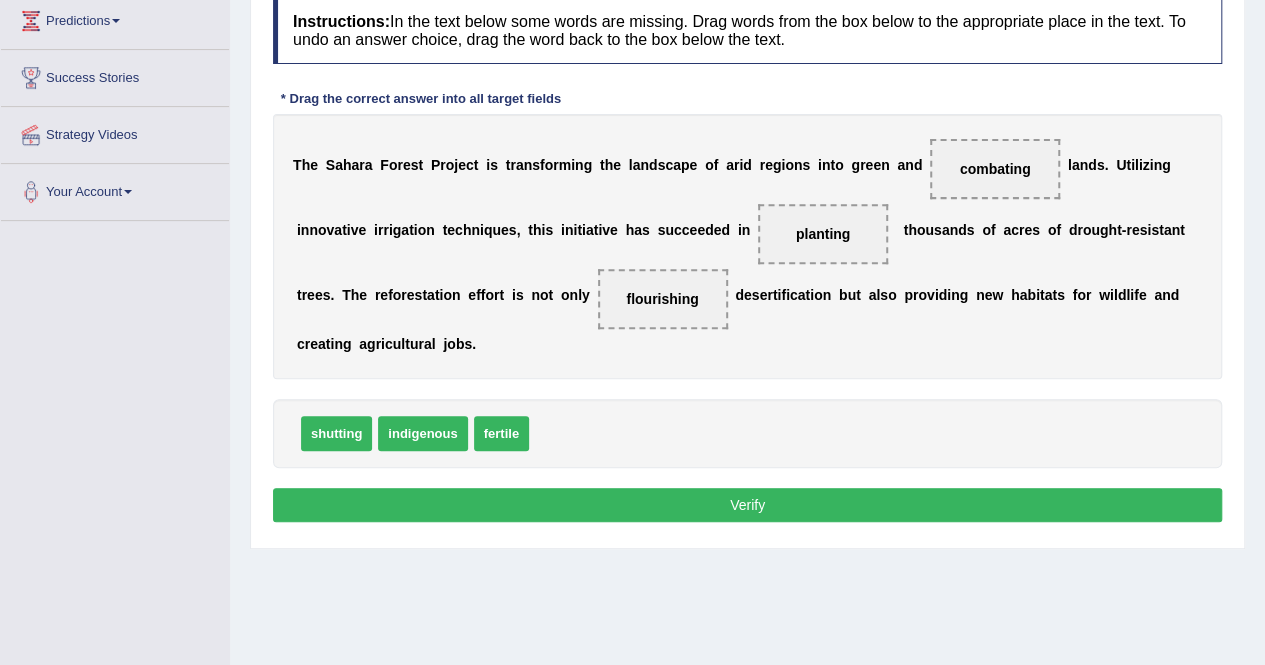 click on "Verify" at bounding box center [747, 505] 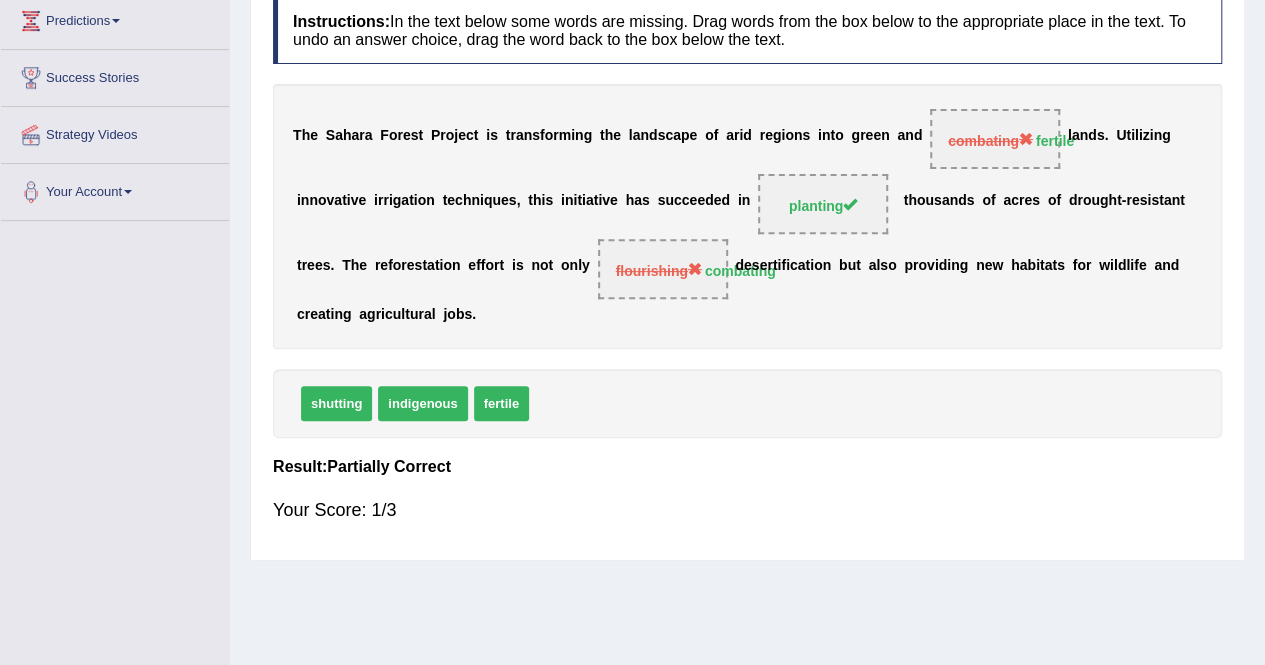 scroll, scrollTop: 0, scrollLeft: 0, axis: both 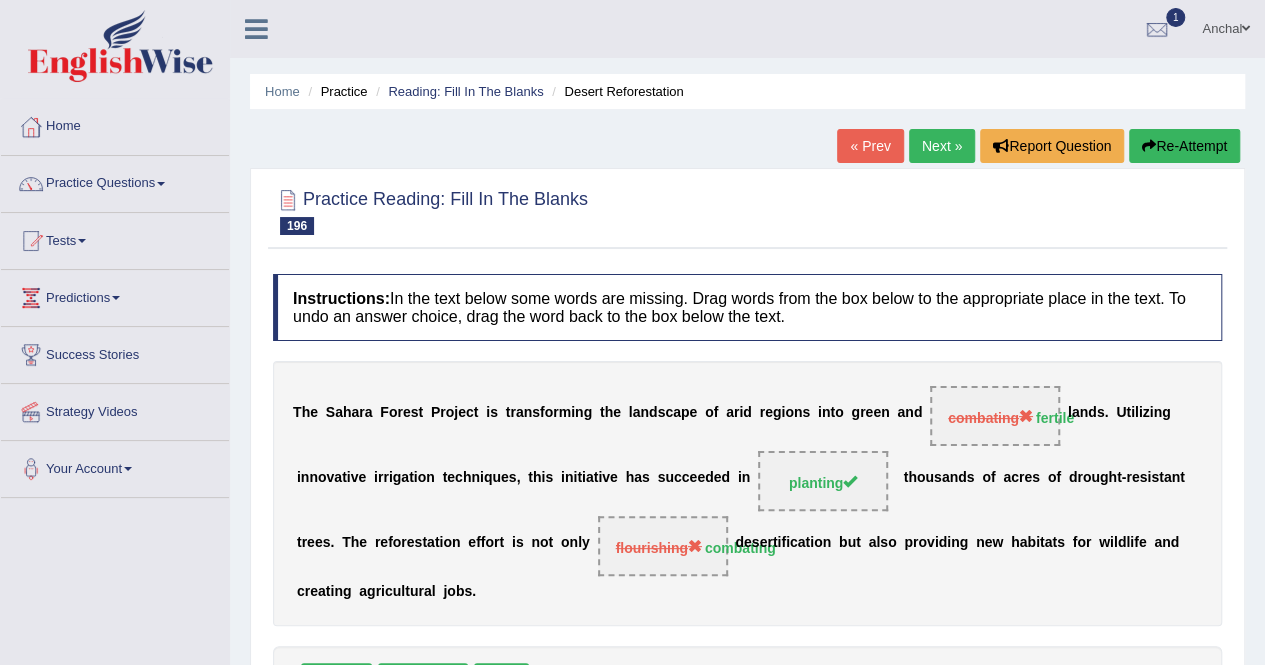 click on "Re-Attempt" at bounding box center [1184, 146] 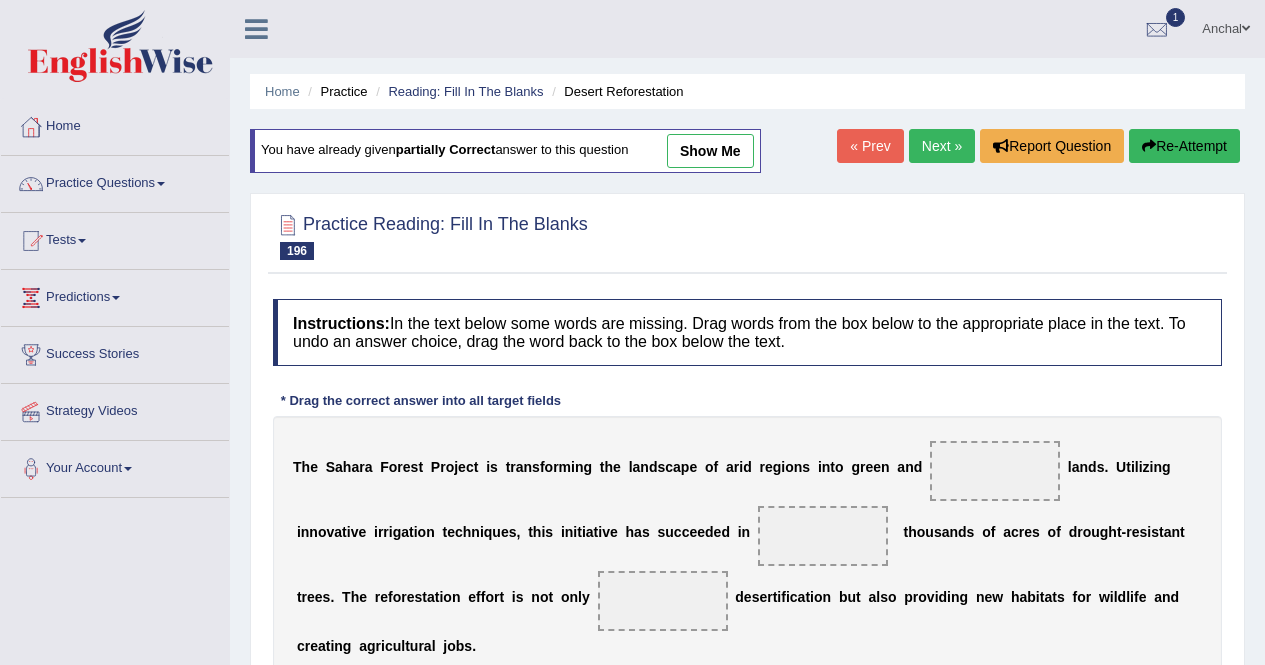 scroll, scrollTop: 341, scrollLeft: 0, axis: vertical 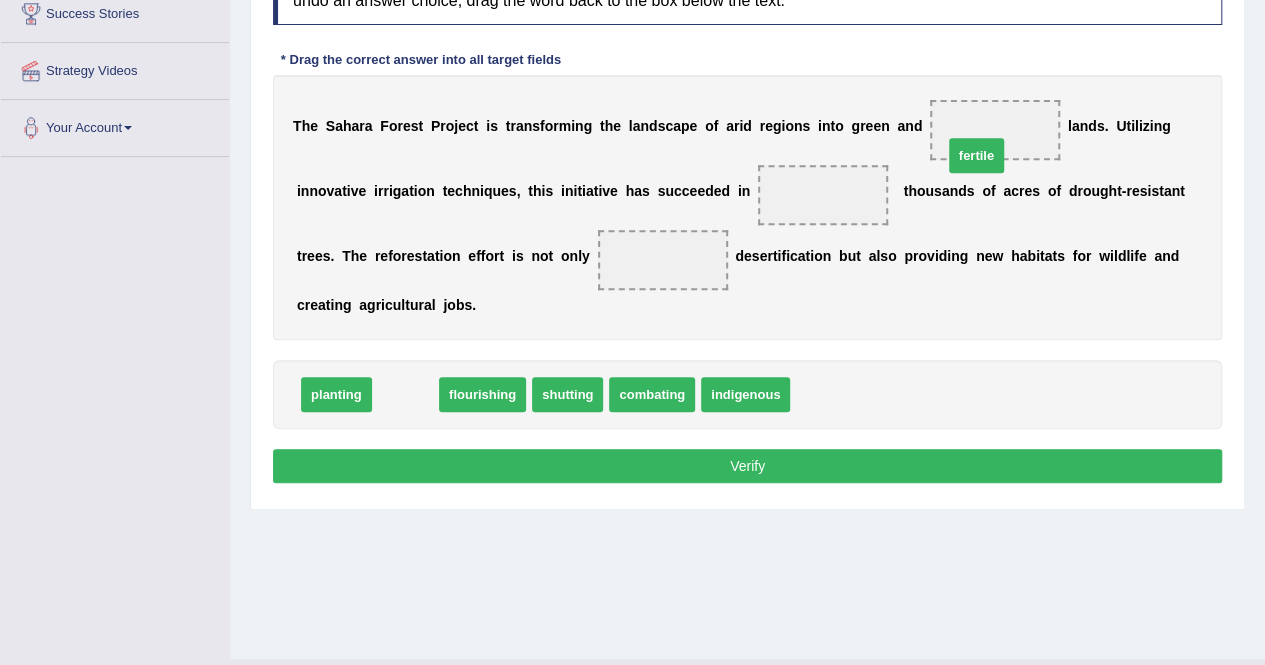 drag, startPoint x: 401, startPoint y: 384, endPoint x: 994, endPoint y: 120, distance: 649.1109 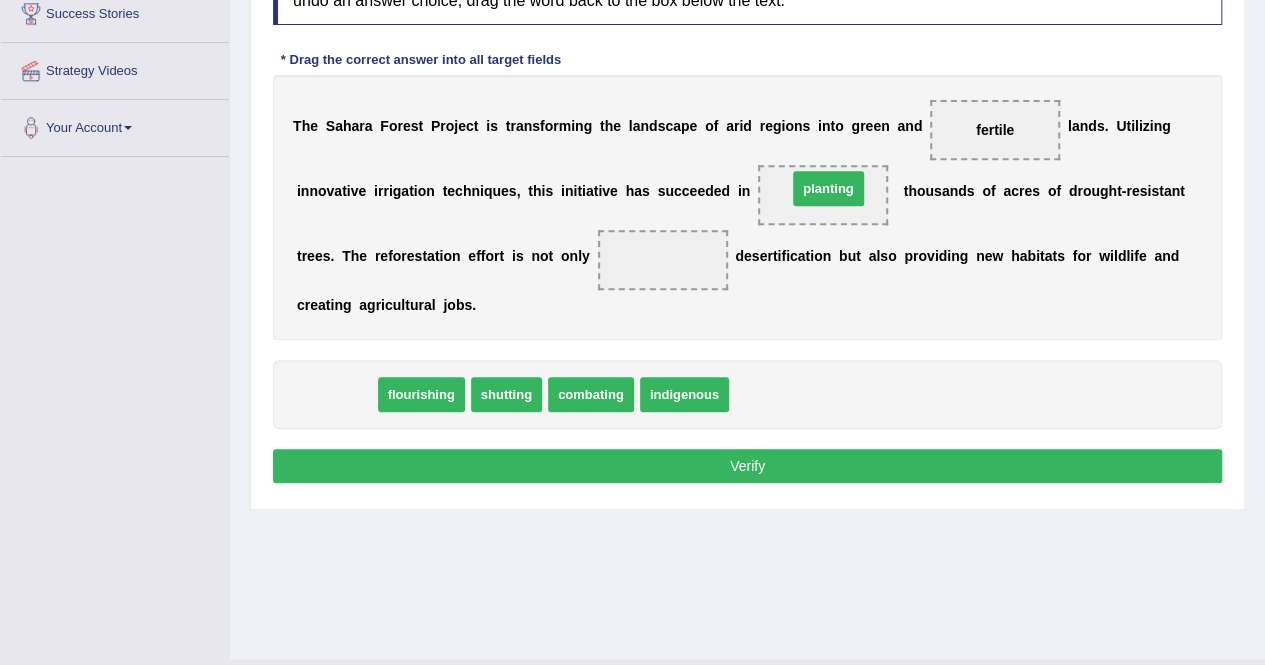 drag, startPoint x: 339, startPoint y: 396, endPoint x: 831, endPoint y: 189, distance: 533.7724 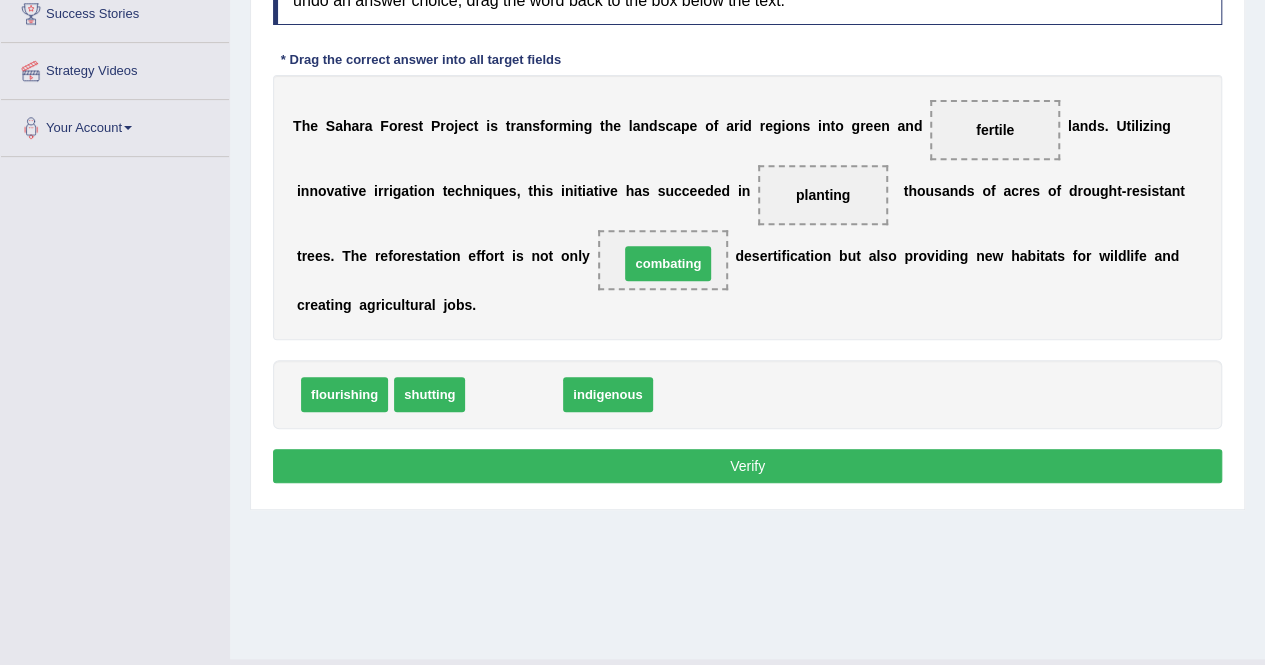 drag, startPoint x: 514, startPoint y: 393, endPoint x: 681, endPoint y: 263, distance: 211.63412 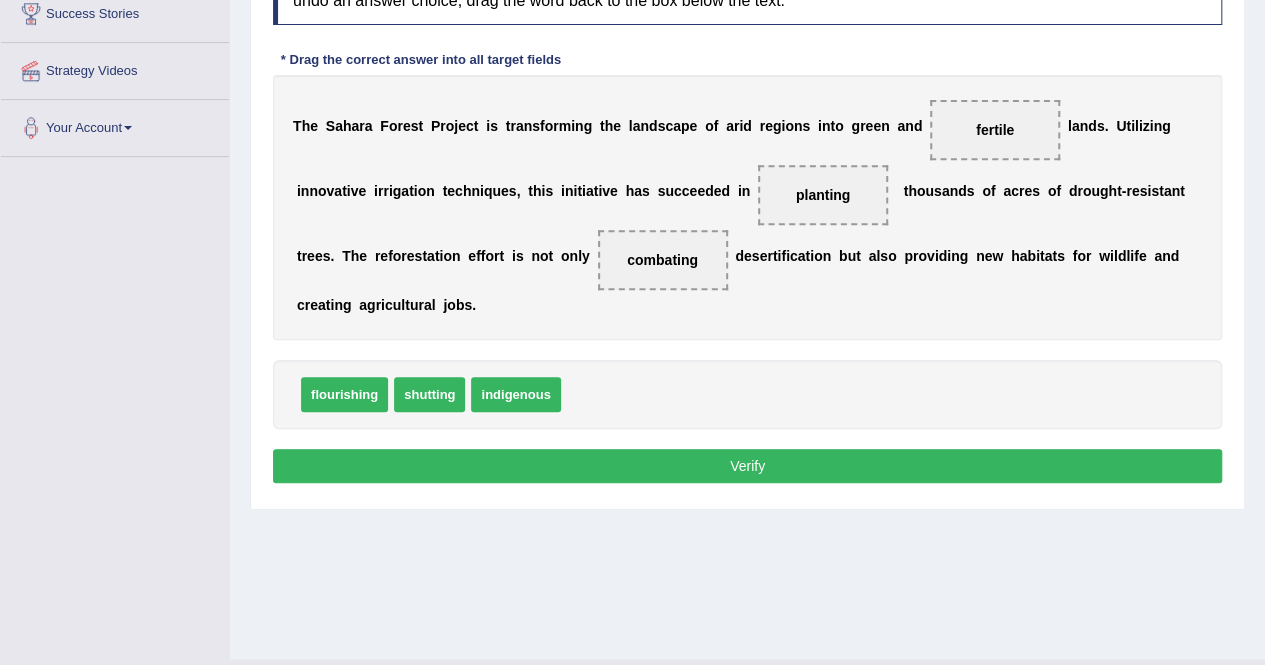 click on "Verify" at bounding box center [747, 466] 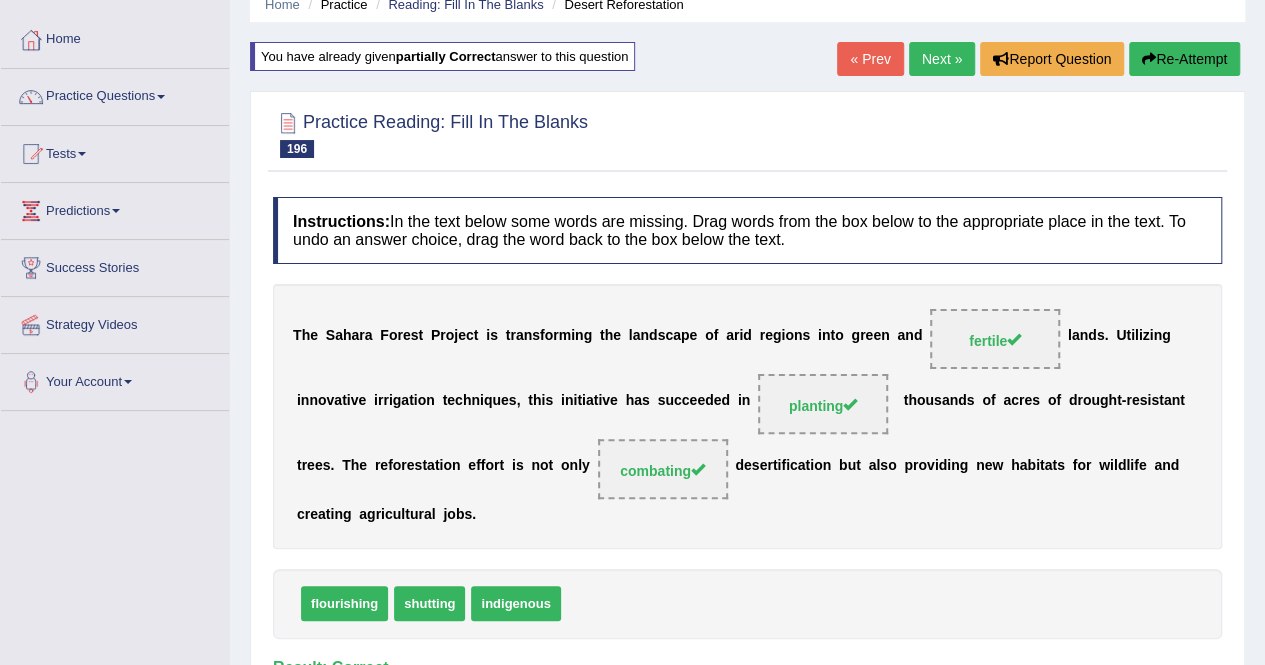 scroll, scrollTop: 69, scrollLeft: 0, axis: vertical 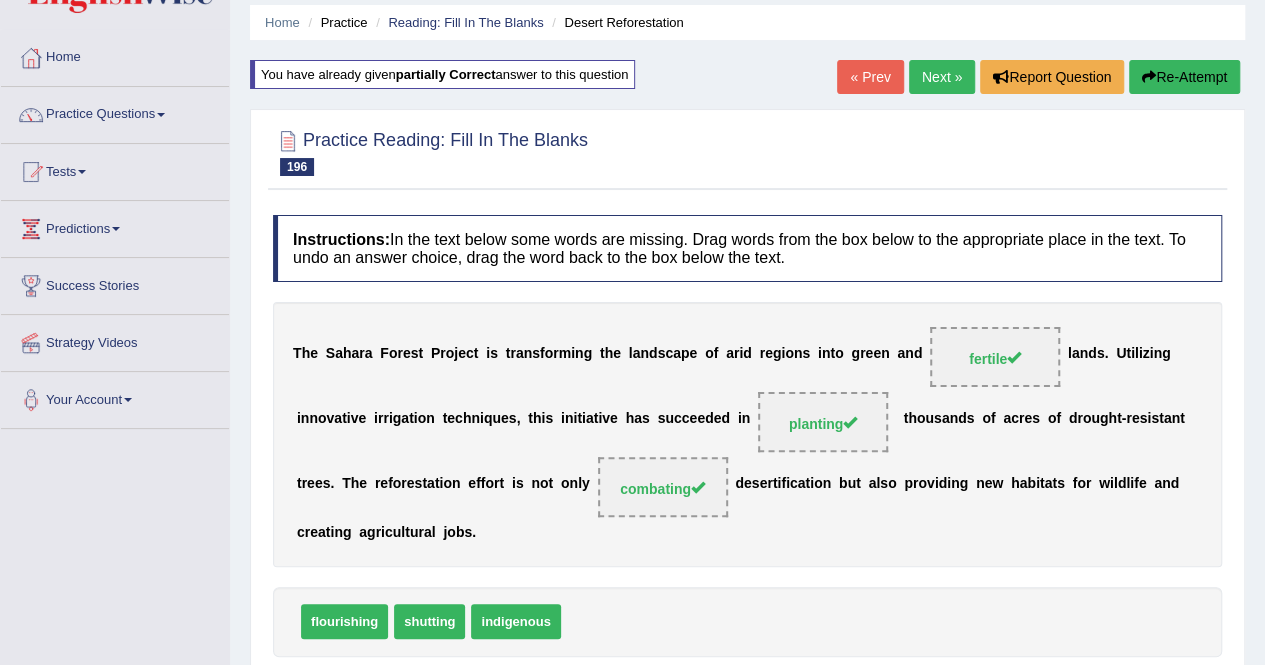 click on "Next »" at bounding box center (942, 77) 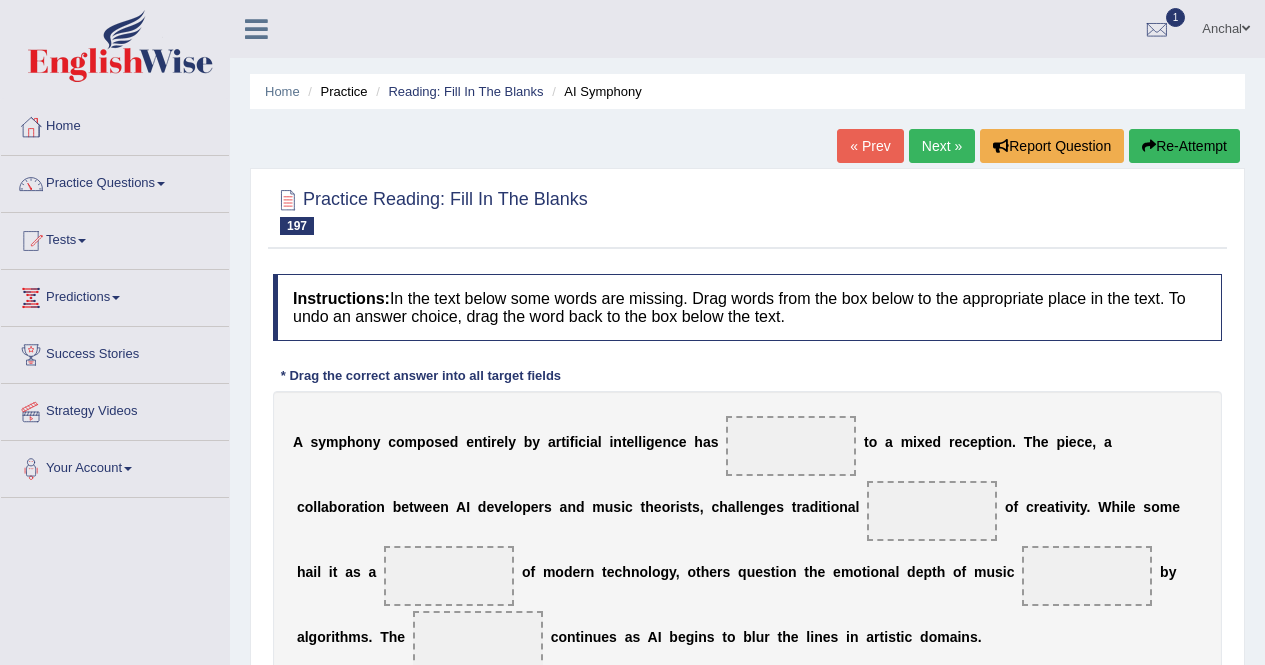 scroll, scrollTop: 0, scrollLeft: 0, axis: both 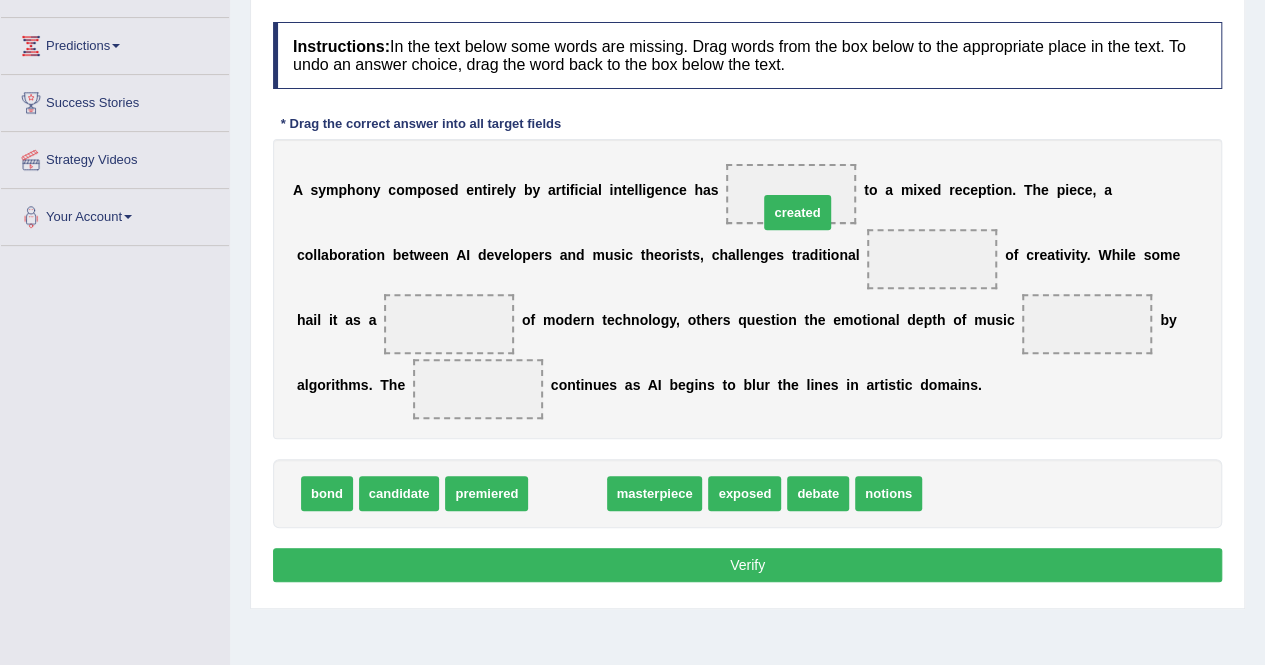 drag, startPoint x: 575, startPoint y: 497, endPoint x: 801, endPoint y: 203, distance: 370.8261 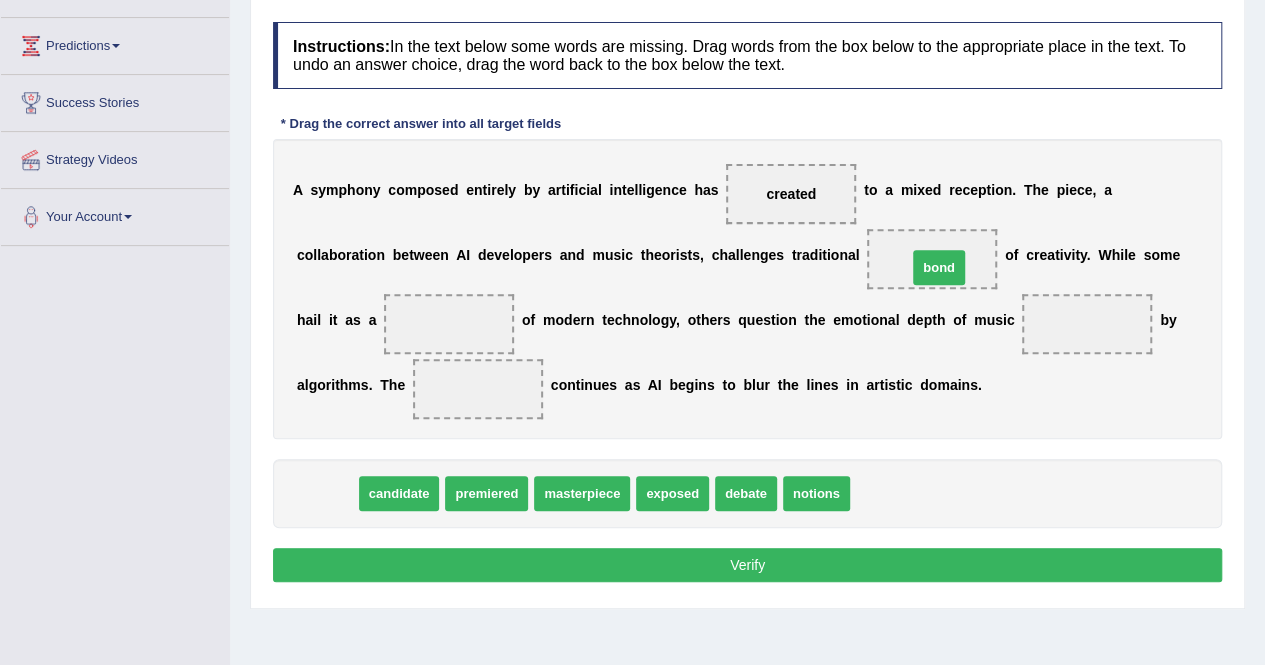 drag, startPoint x: 332, startPoint y: 487, endPoint x: 944, endPoint y: 261, distance: 652.39557 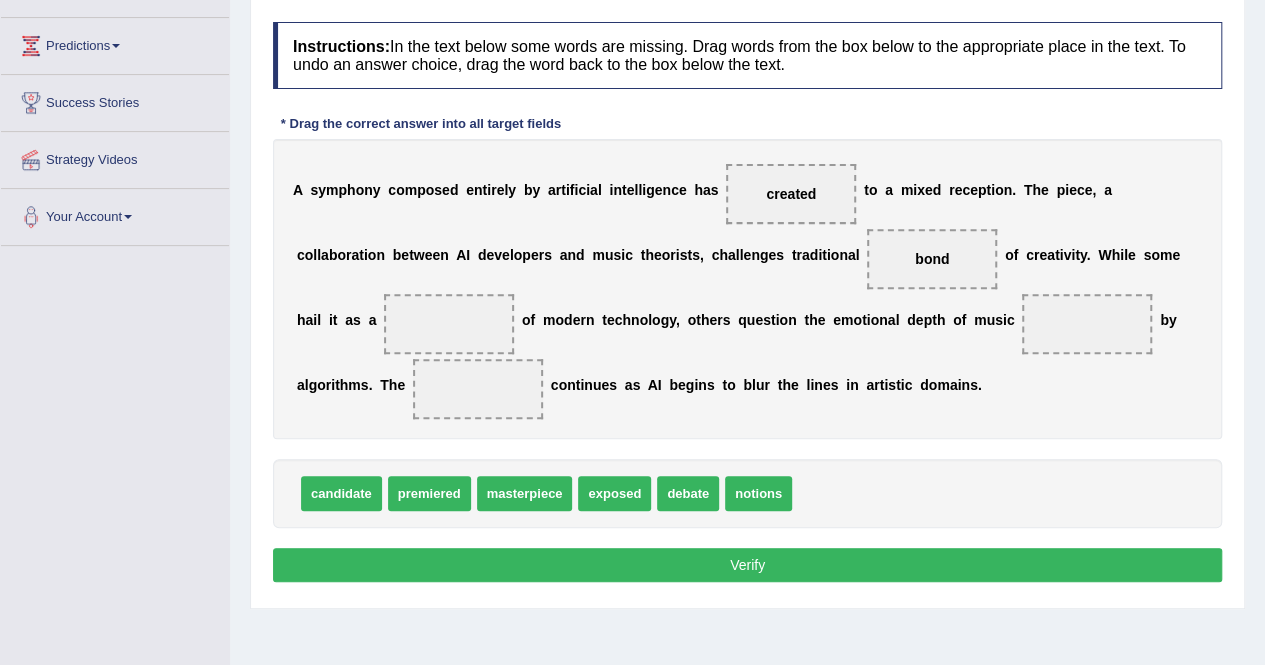 click on "candidate" at bounding box center (341, 493) 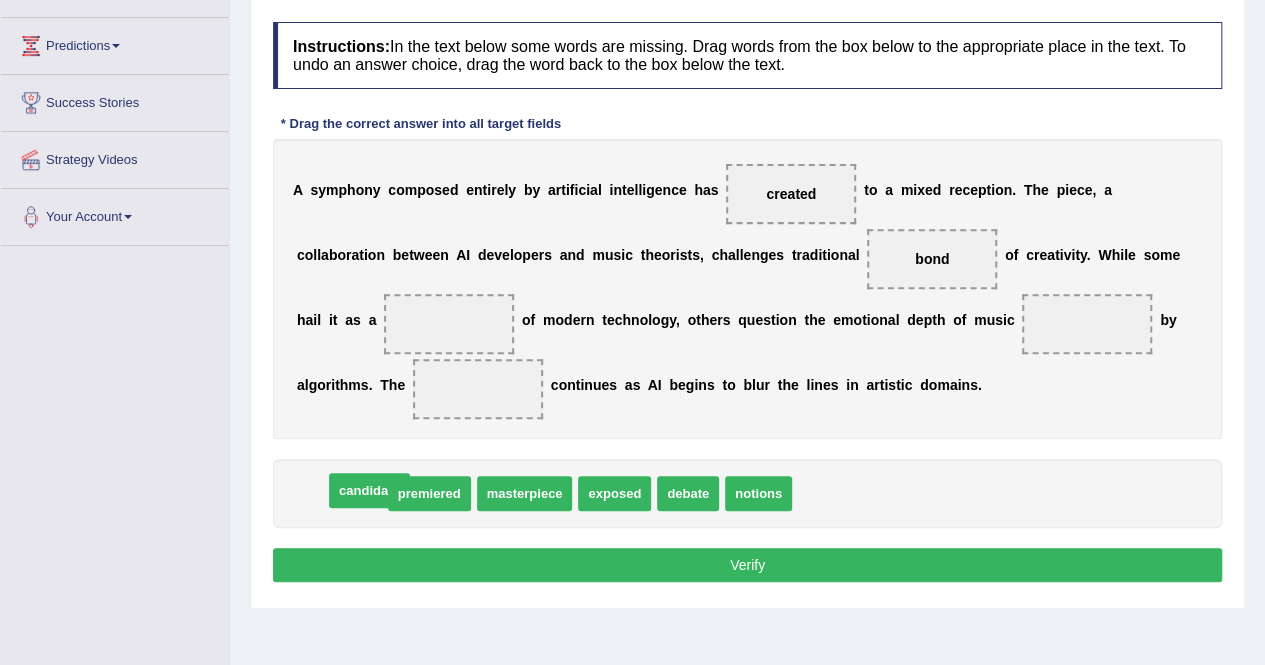 drag, startPoint x: 362, startPoint y: 489, endPoint x: 390, endPoint y: 495, distance: 28.635643 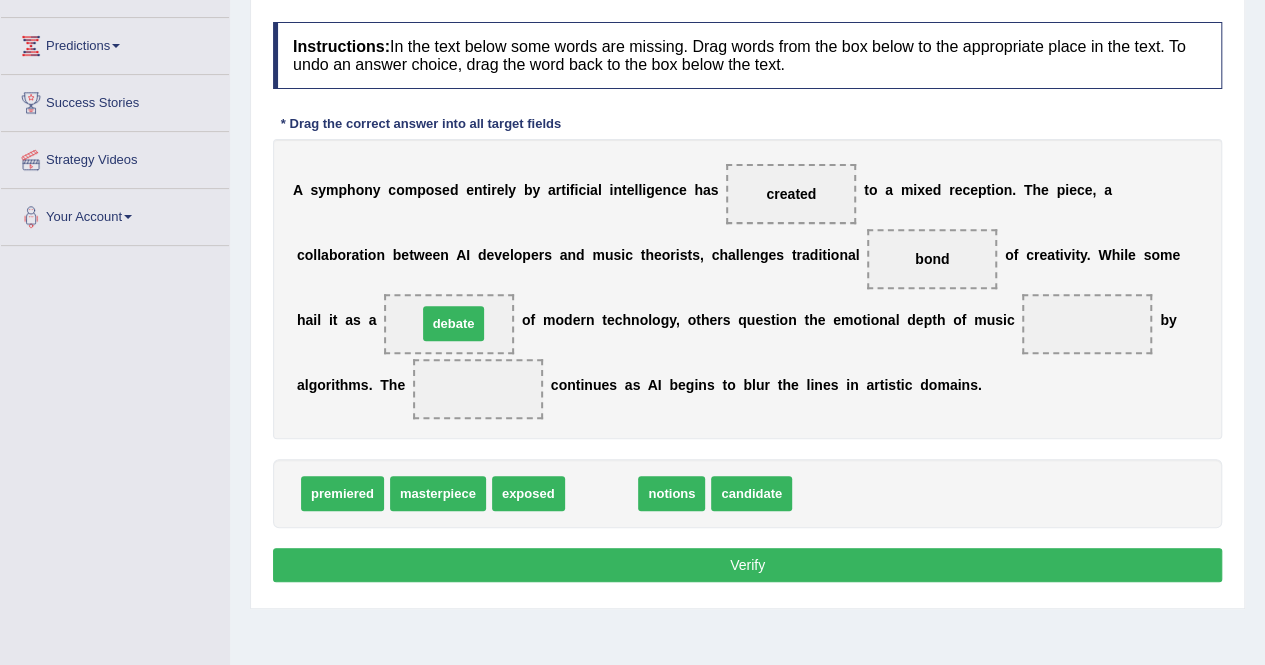 drag, startPoint x: 596, startPoint y: 493, endPoint x: 447, endPoint y: 323, distance: 226.0553 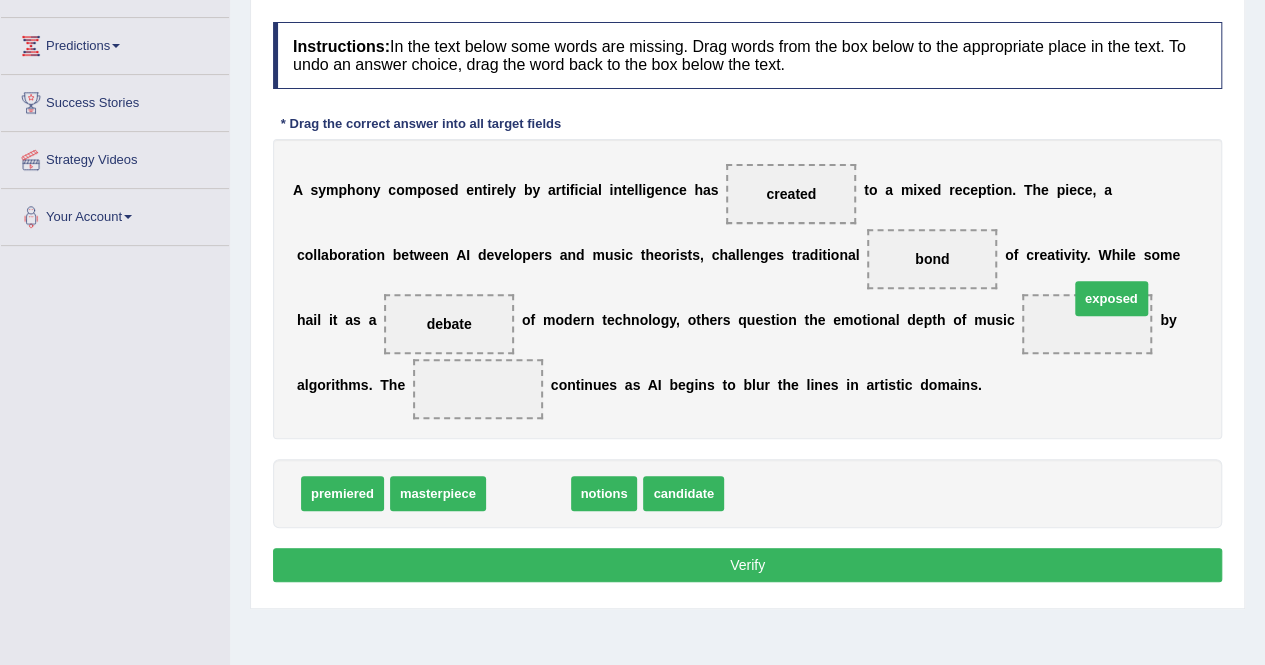 drag, startPoint x: 536, startPoint y: 486, endPoint x: 1087, endPoint y: 295, distance: 583.1655 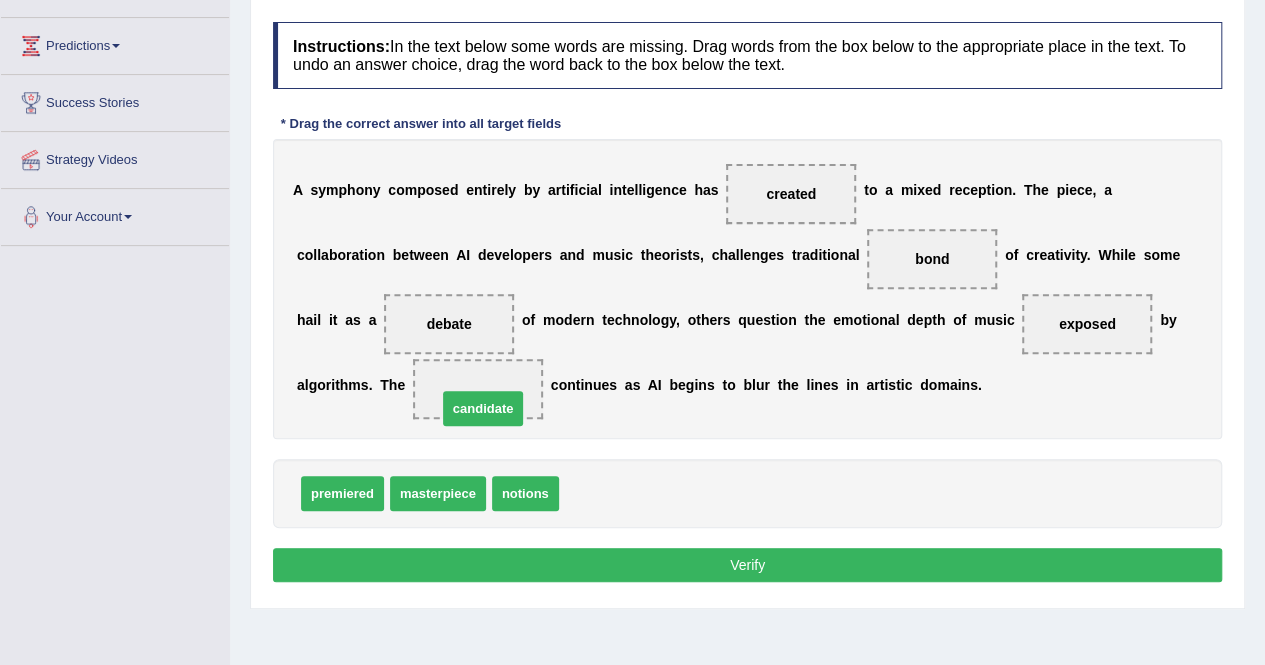 drag, startPoint x: 616, startPoint y: 487, endPoint x: 494, endPoint y: 402, distance: 148.69095 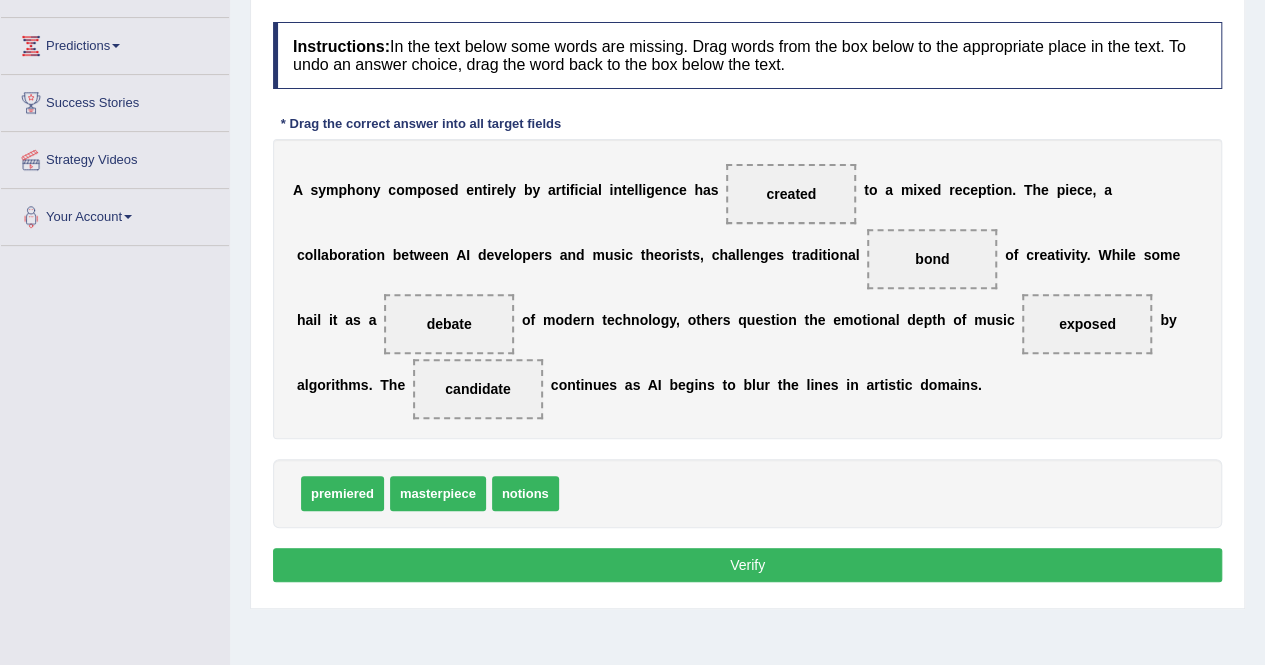 click on "Verify" at bounding box center (747, 565) 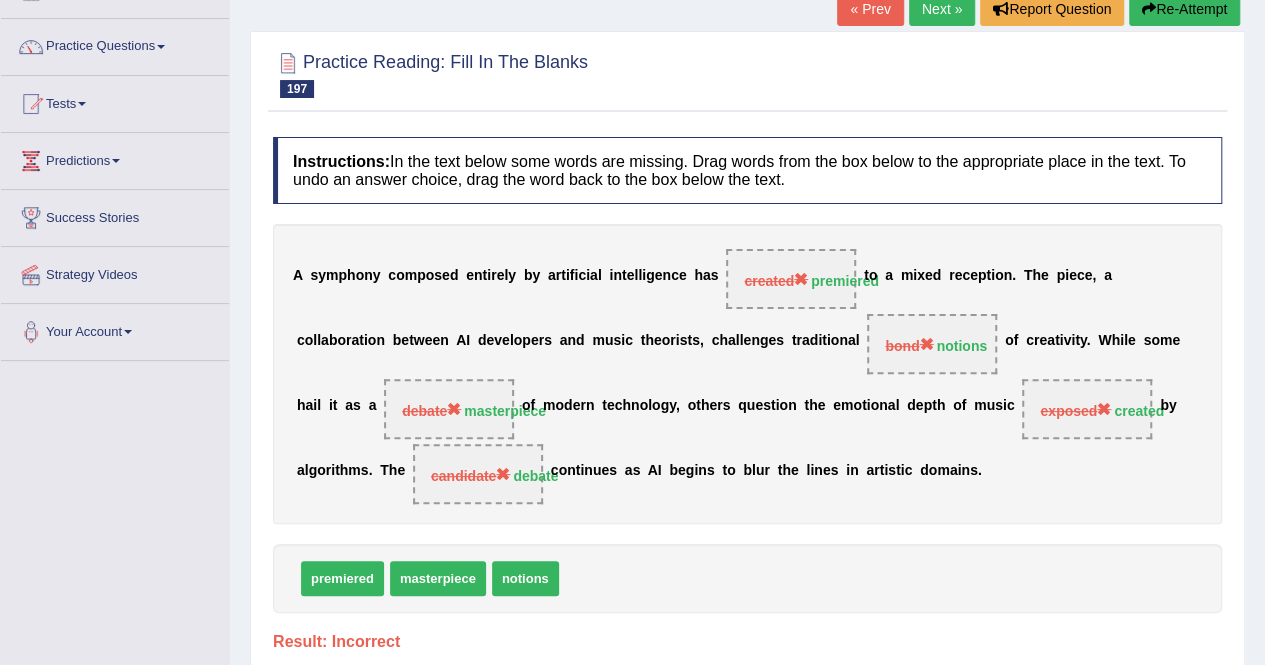 scroll, scrollTop: 136, scrollLeft: 0, axis: vertical 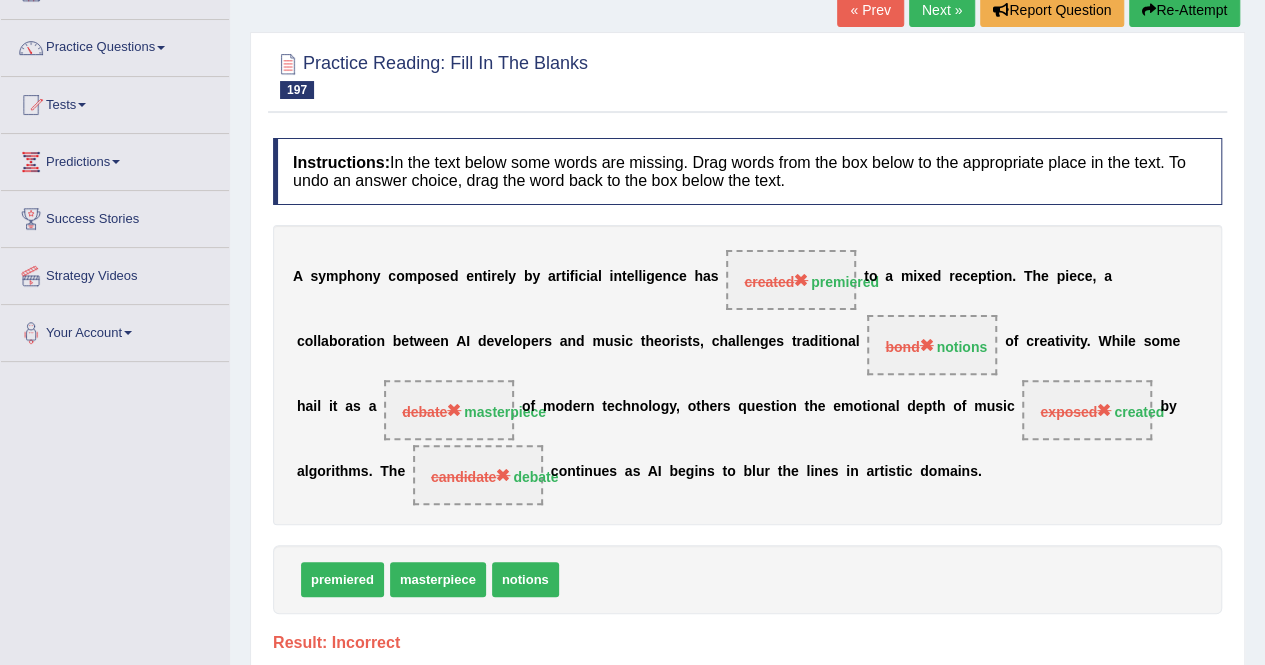 click on "Re-Attempt" at bounding box center [1184, 10] 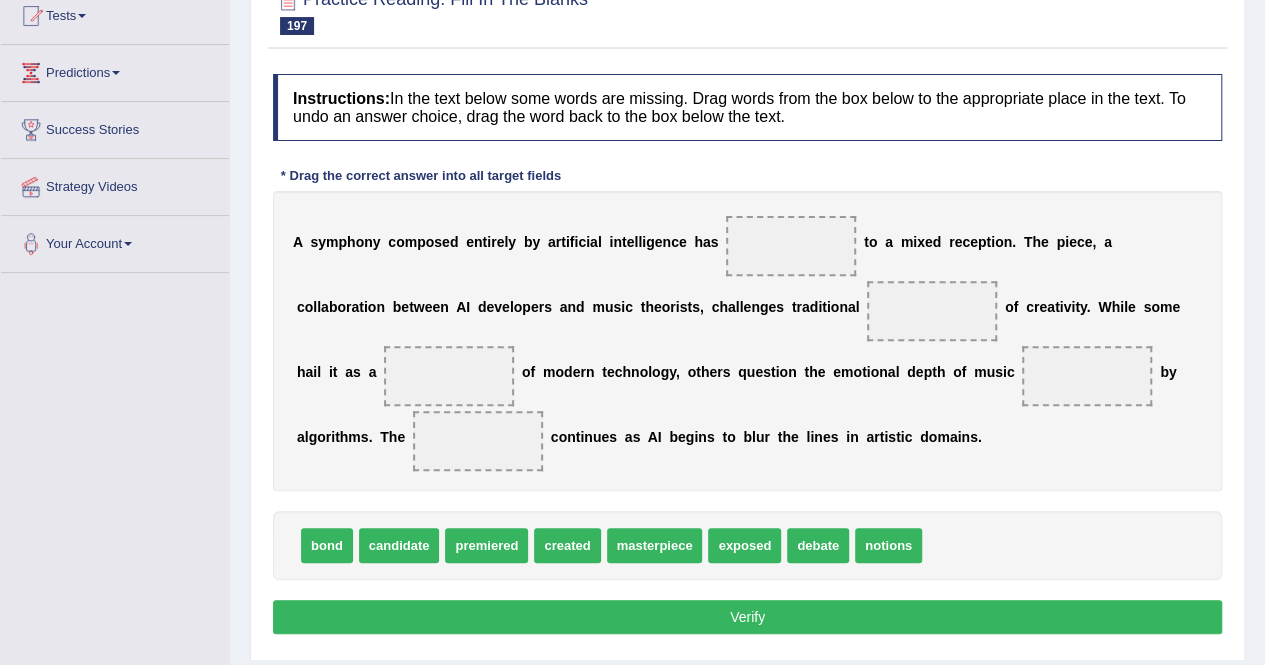scroll, scrollTop: 0, scrollLeft: 0, axis: both 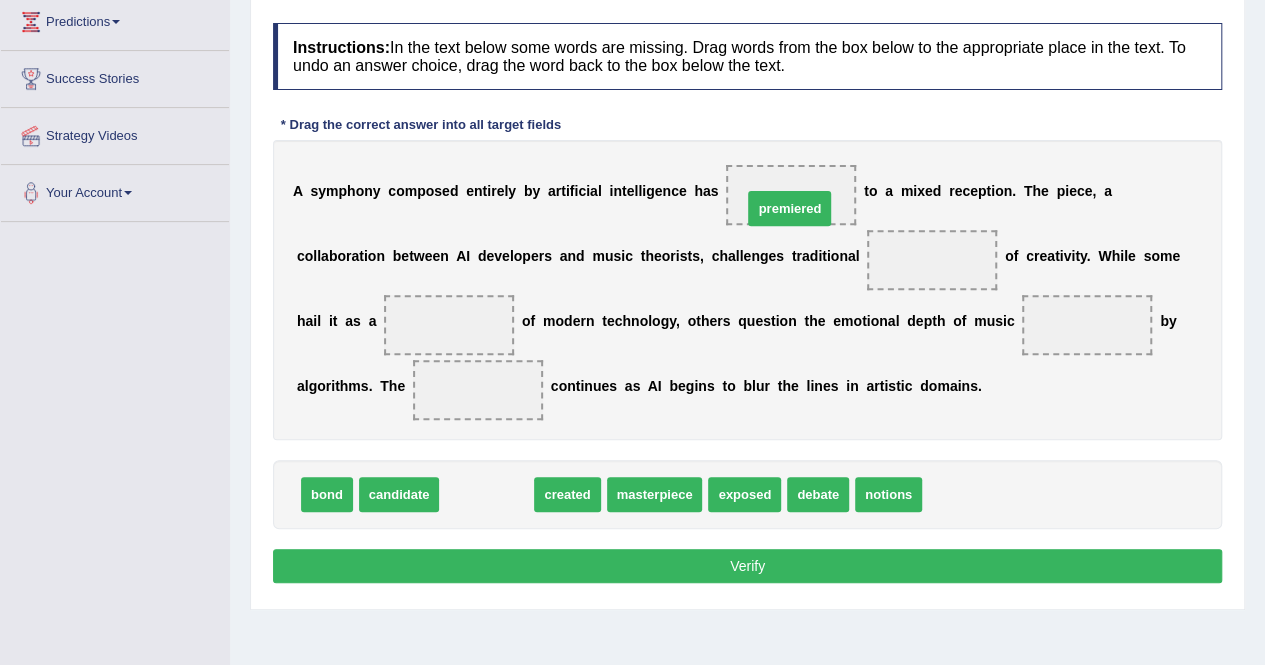 drag, startPoint x: 475, startPoint y: 501, endPoint x: 791, endPoint y: 197, distance: 438.4883 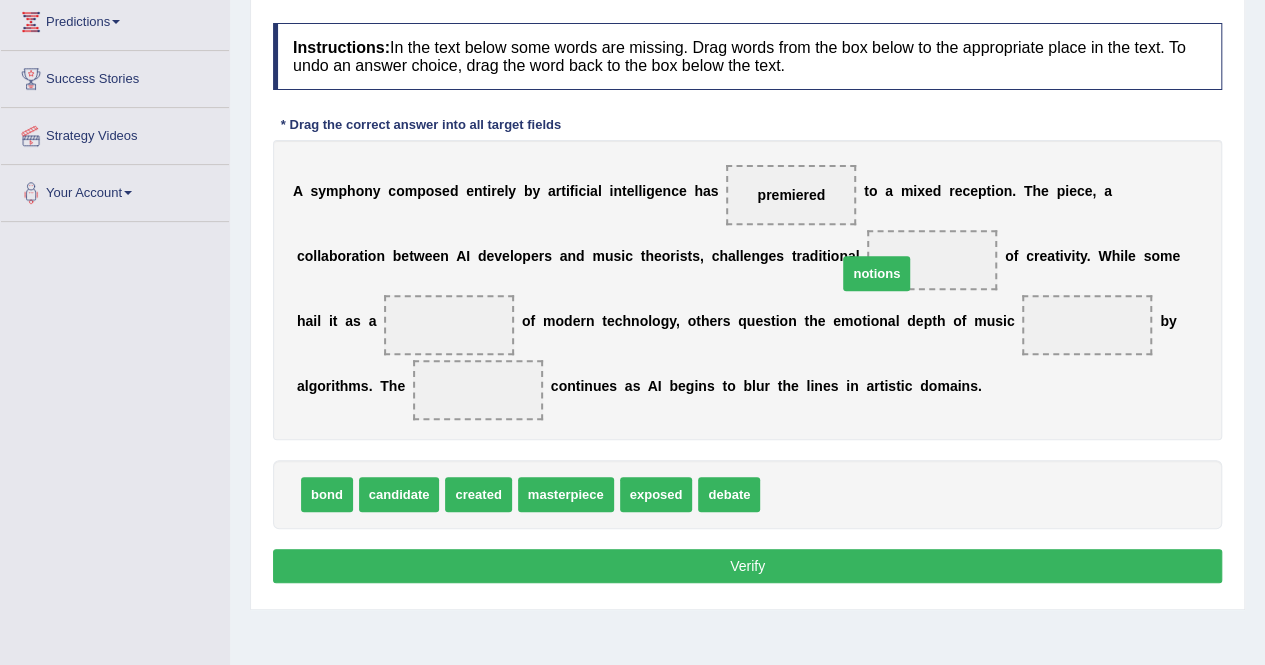 drag, startPoint x: 802, startPoint y: 494, endPoint x: 914, endPoint y: 268, distance: 252.23006 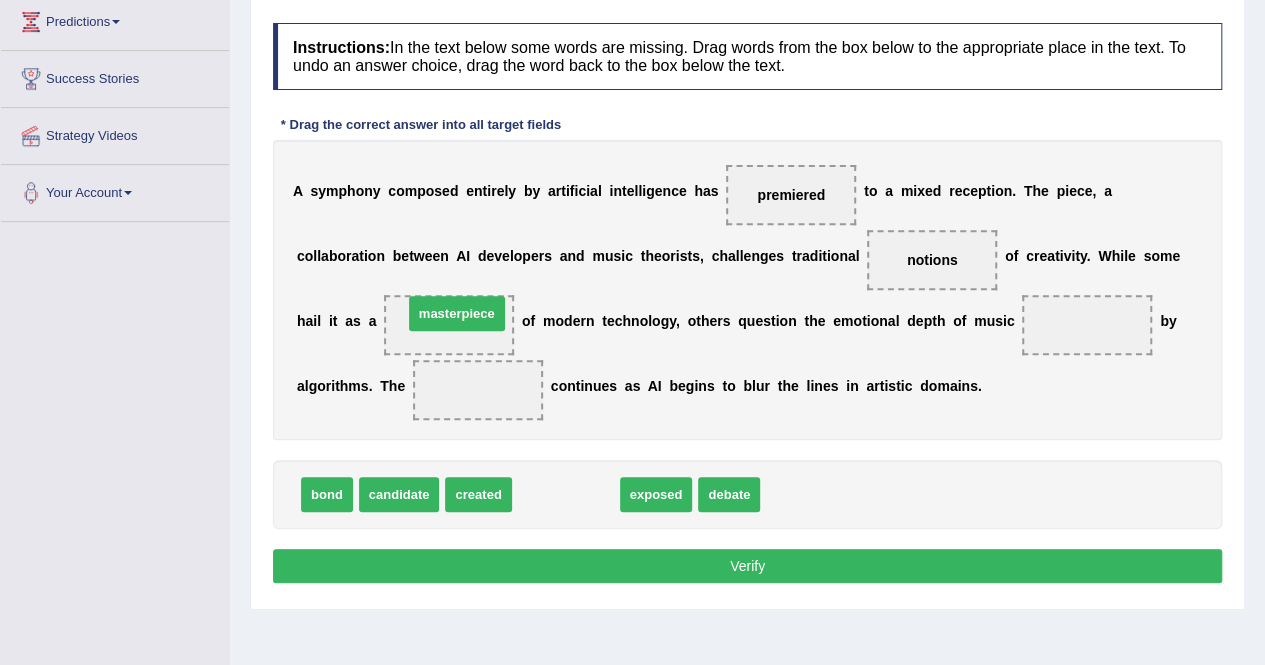 drag, startPoint x: 554, startPoint y: 491, endPoint x: 446, endPoint y: 313, distance: 208.20183 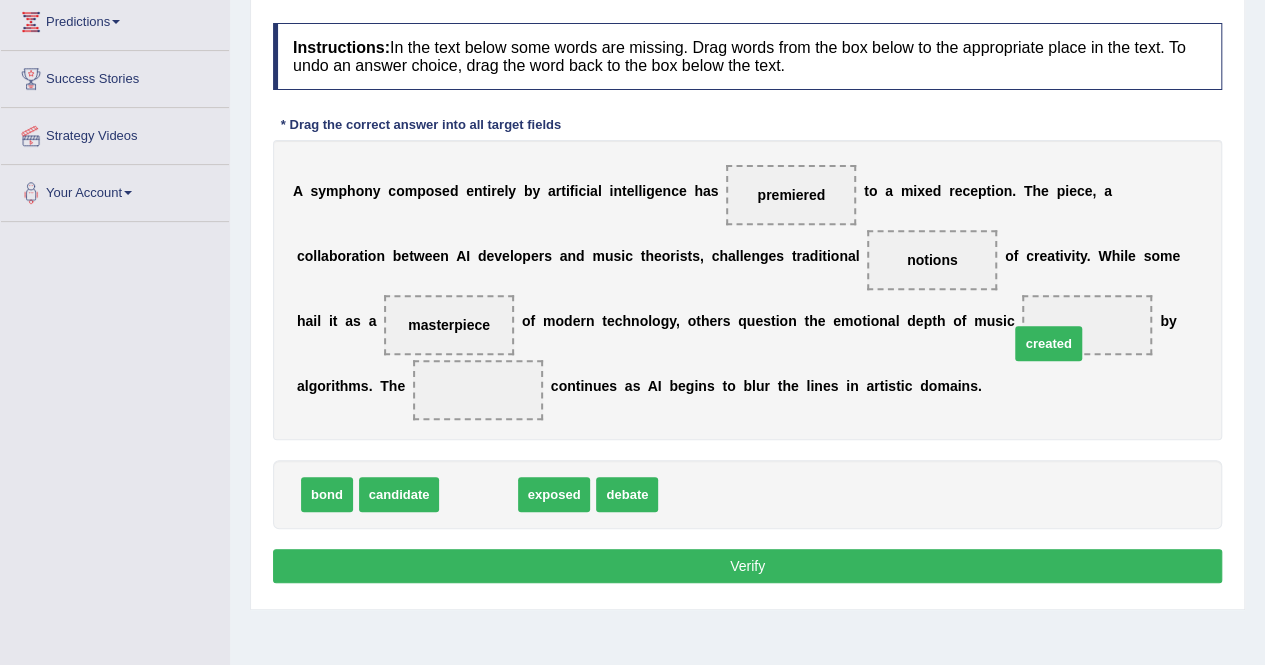 drag, startPoint x: 468, startPoint y: 506, endPoint x: 1037, endPoint y: 349, distance: 590.26263 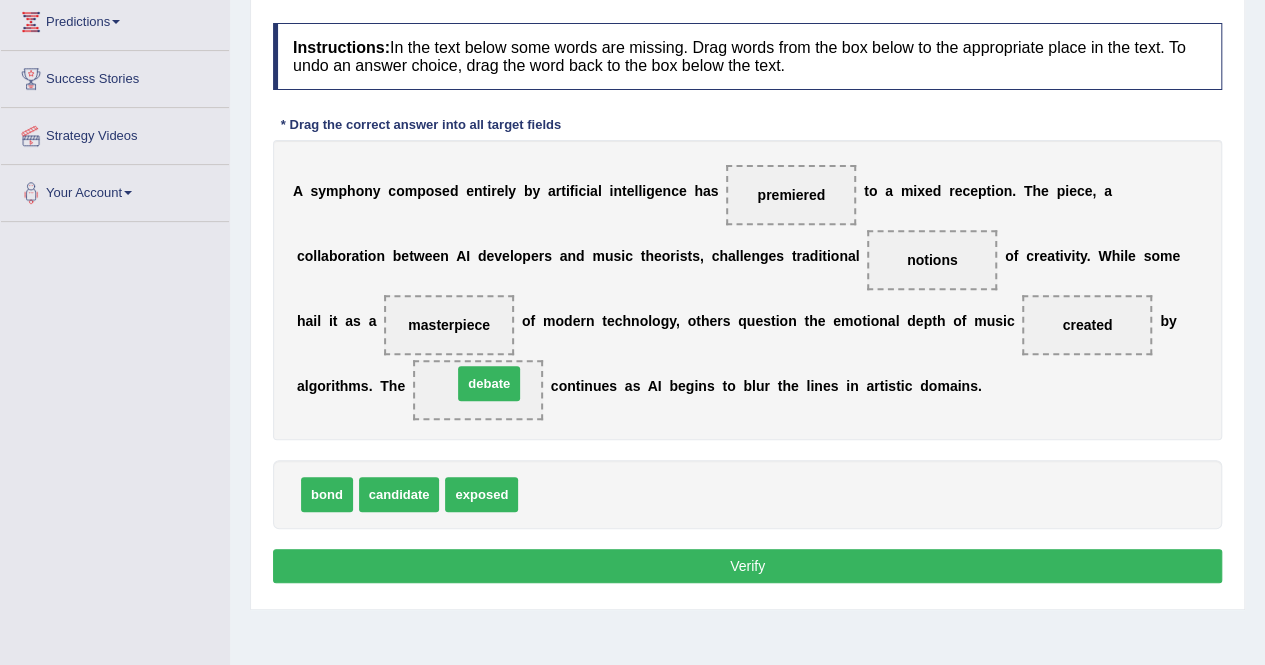drag, startPoint x: 573, startPoint y: 501, endPoint x: 507, endPoint y: 391, distance: 128.28094 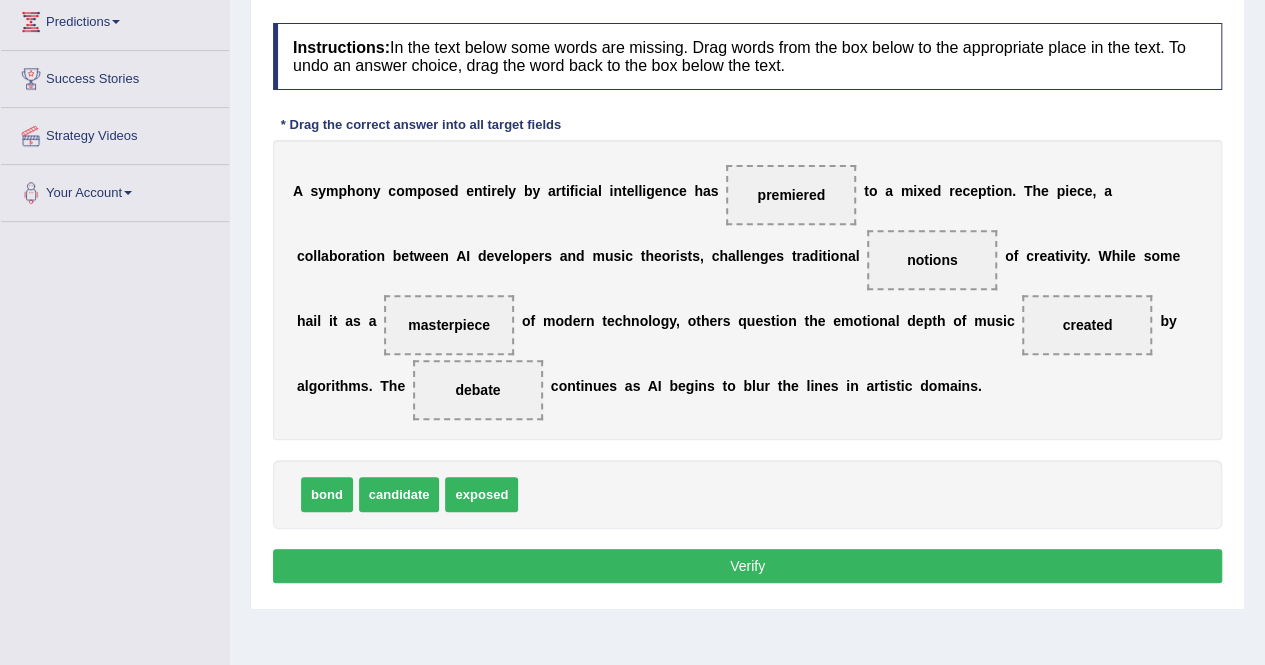 click on "Verify" at bounding box center (747, 566) 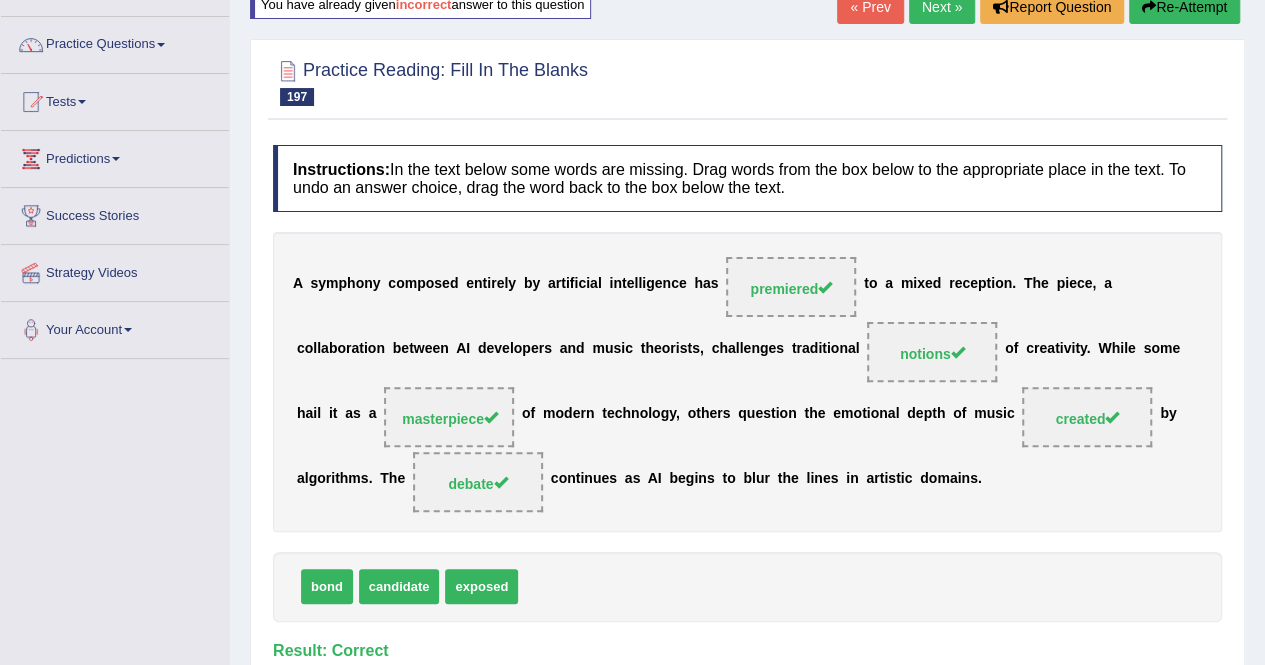 scroll, scrollTop: 52, scrollLeft: 0, axis: vertical 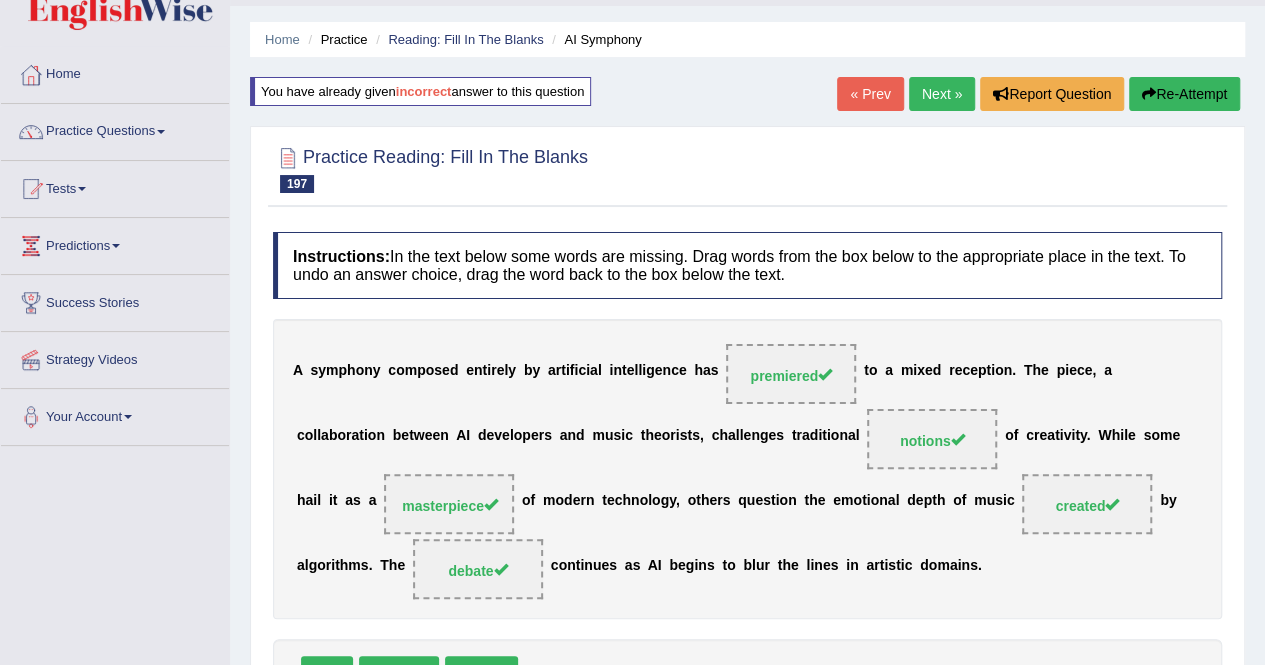 click on "Next »" at bounding box center [942, 94] 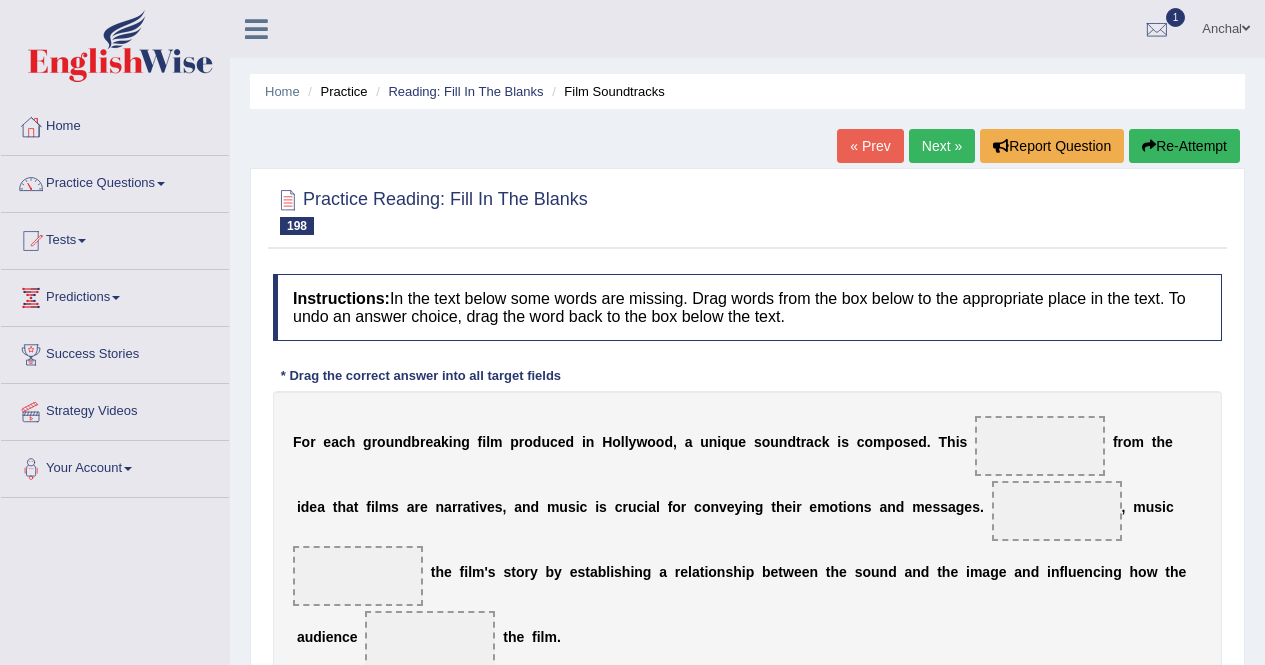 scroll, scrollTop: 98, scrollLeft: 0, axis: vertical 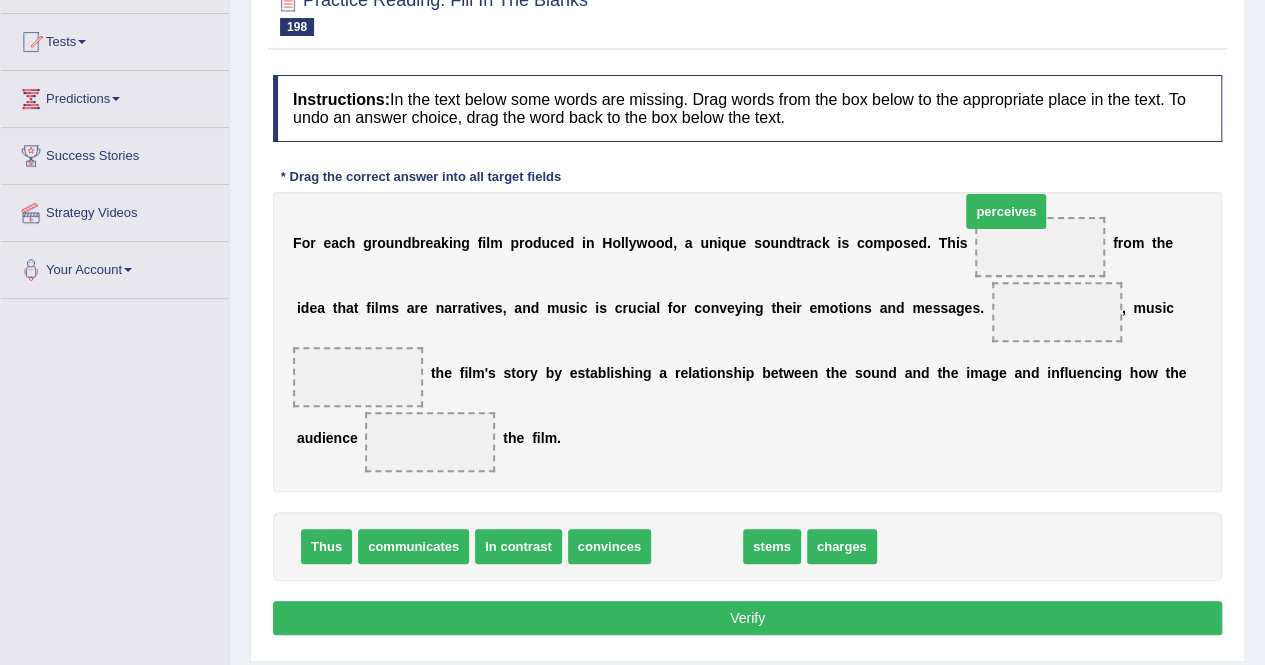 drag, startPoint x: 722, startPoint y: 547, endPoint x: 1045, endPoint y: 229, distance: 453.26923 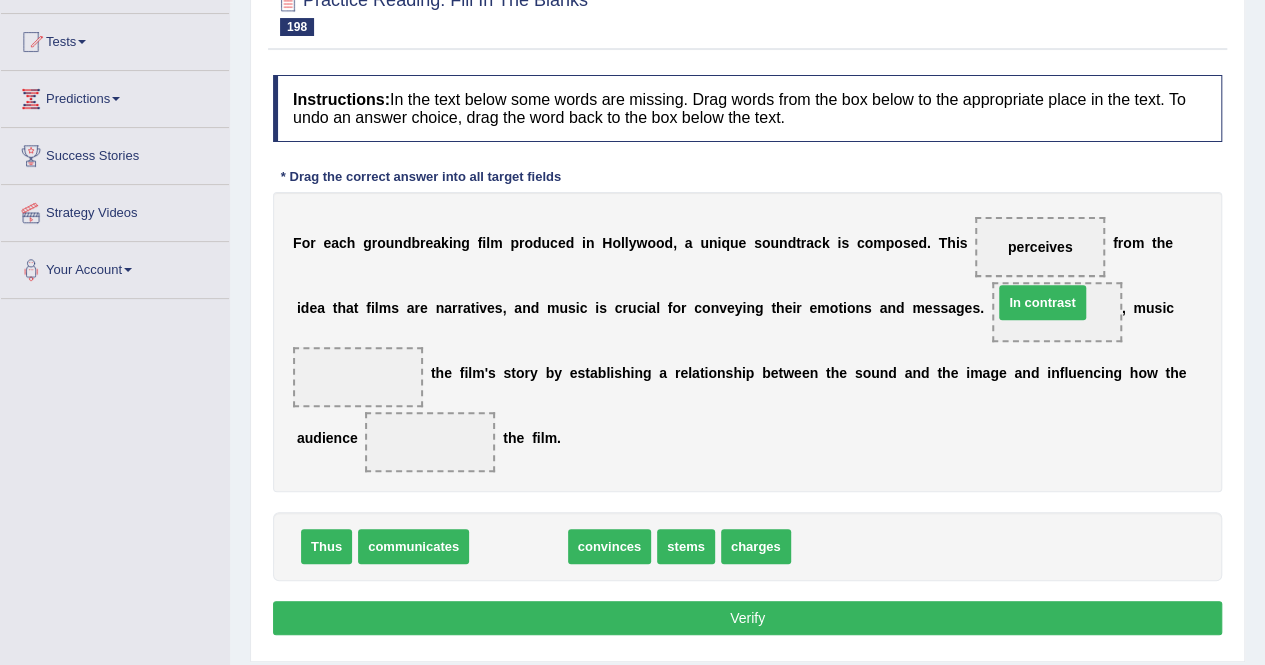 drag, startPoint x: 508, startPoint y: 548, endPoint x: 1032, endPoint y: 309, distance: 575.9314 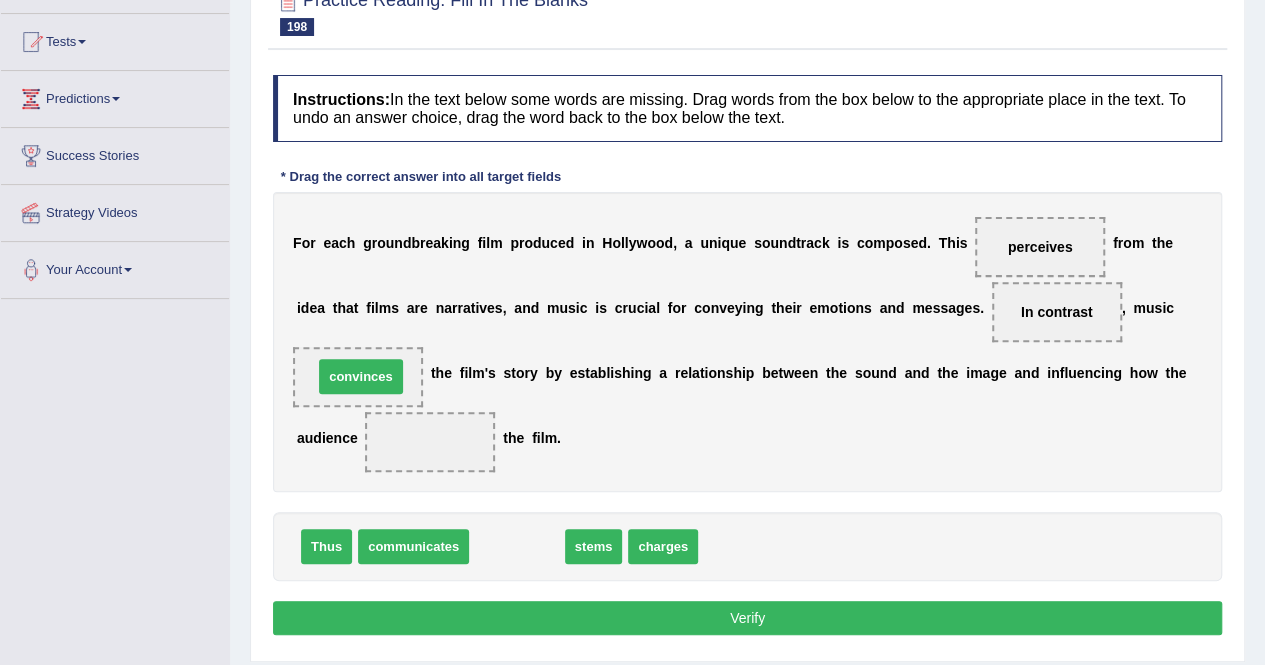 drag, startPoint x: 530, startPoint y: 548, endPoint x: 374, endPoint y: 377, distance: 231.46706 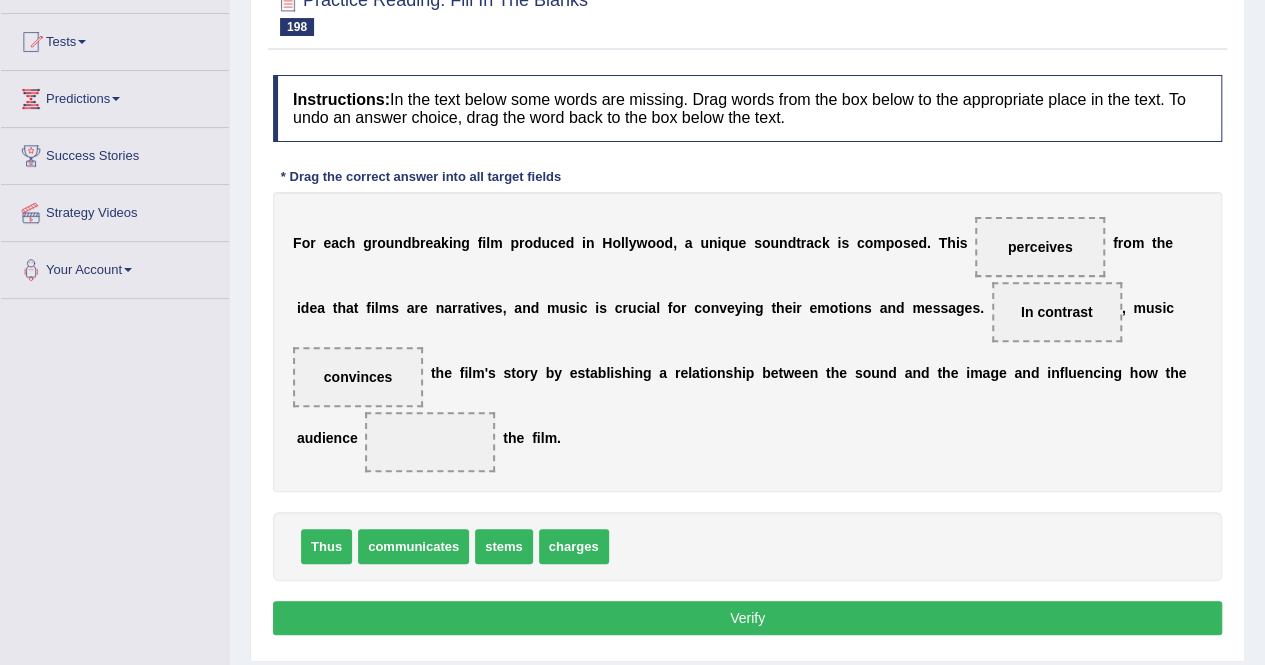 click on "communicates" at bounding box center (413, 546) 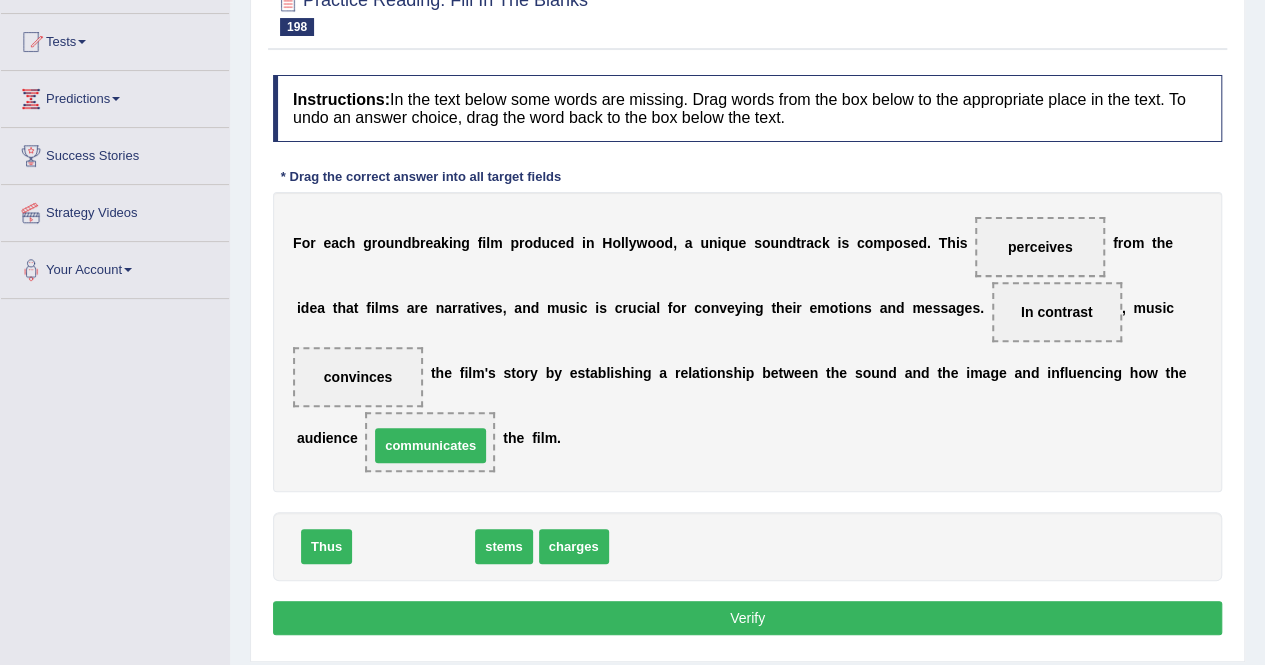 drag, startPoint x: 421, startPoint y: 552, endPoint x: 439, endPoint y: 453, distance: 100.62306 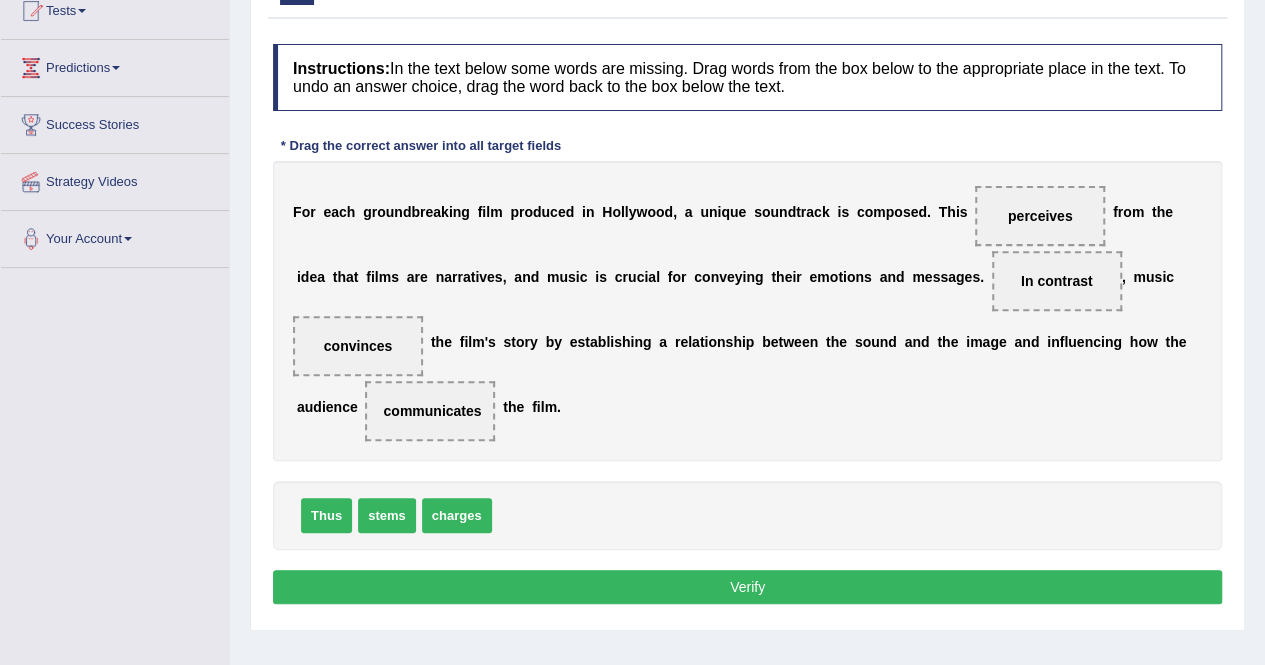 scroll, scrollTop: 231, scrollLeft: 0, axis: vertical 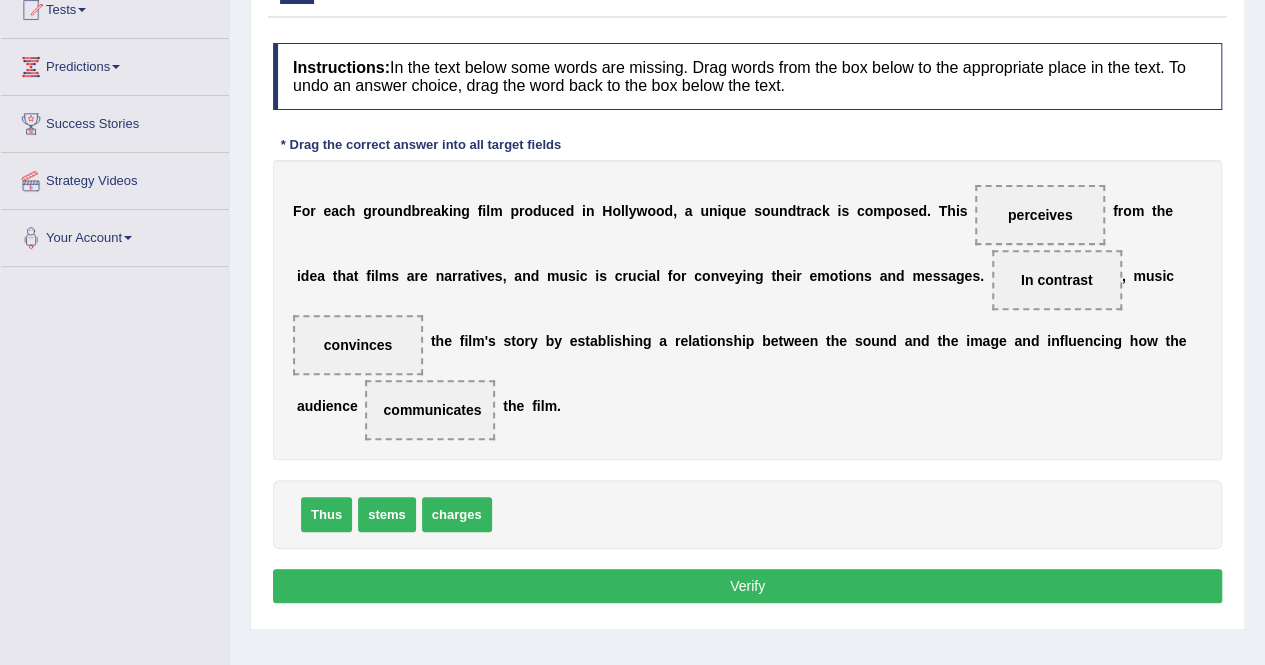drag, startPoint x: 345, startPoint y: 322, endPoint x: 480, endPoint y: 416, distance: 164.50227 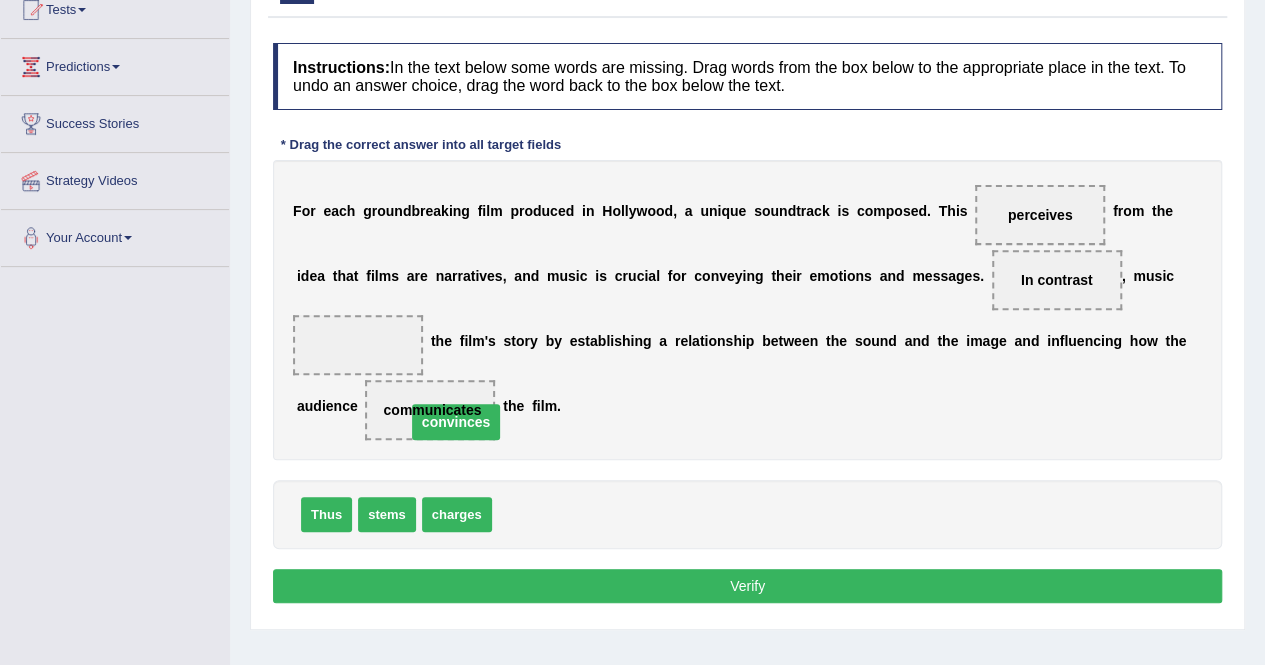 drag, startPoint x: 364, startPoint y: 345, endPoint x: 462, endPoint y: 422, distance: 124.631454 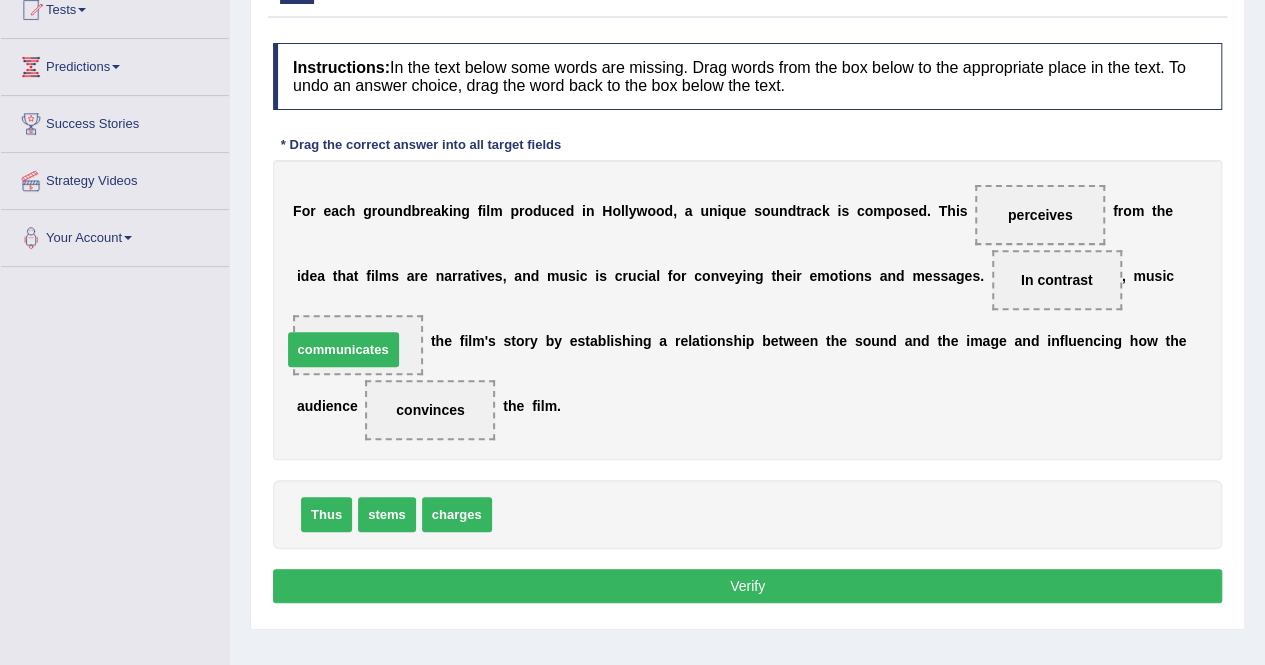 drag, startPoint x: 542, startPoint y: 517, endPoint x: 334, endPoint y: 351, distance: 266.12027 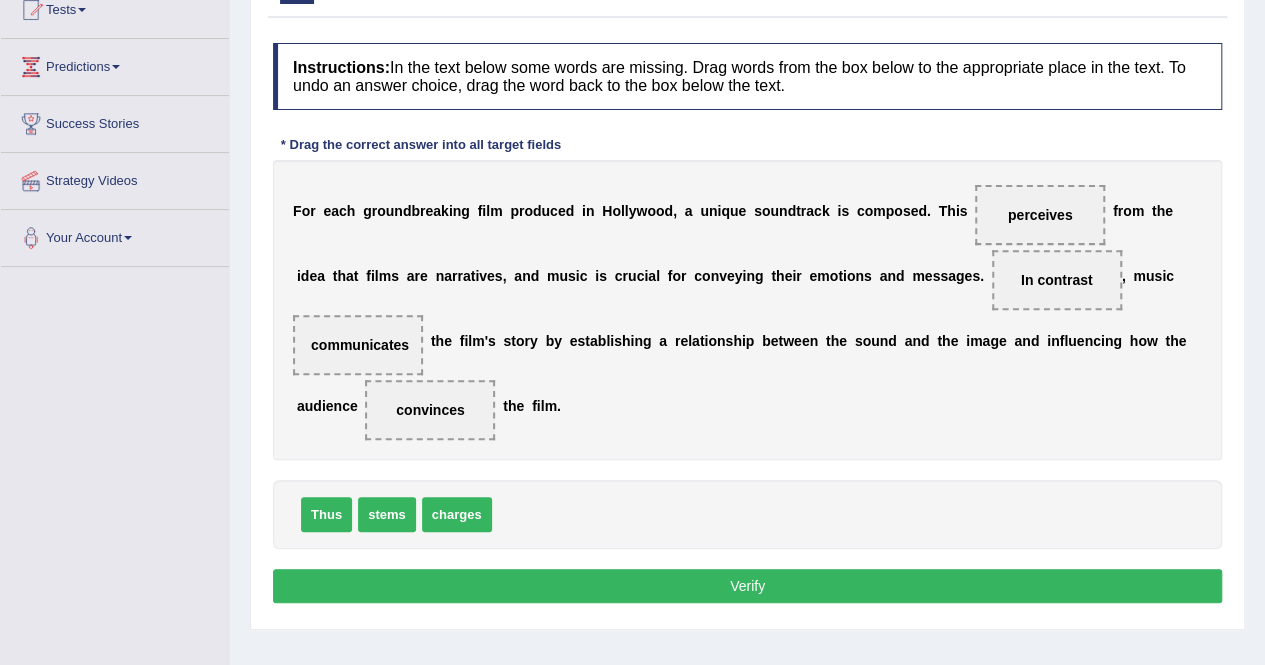 click on "Verify" at bounding box center [747, 586] 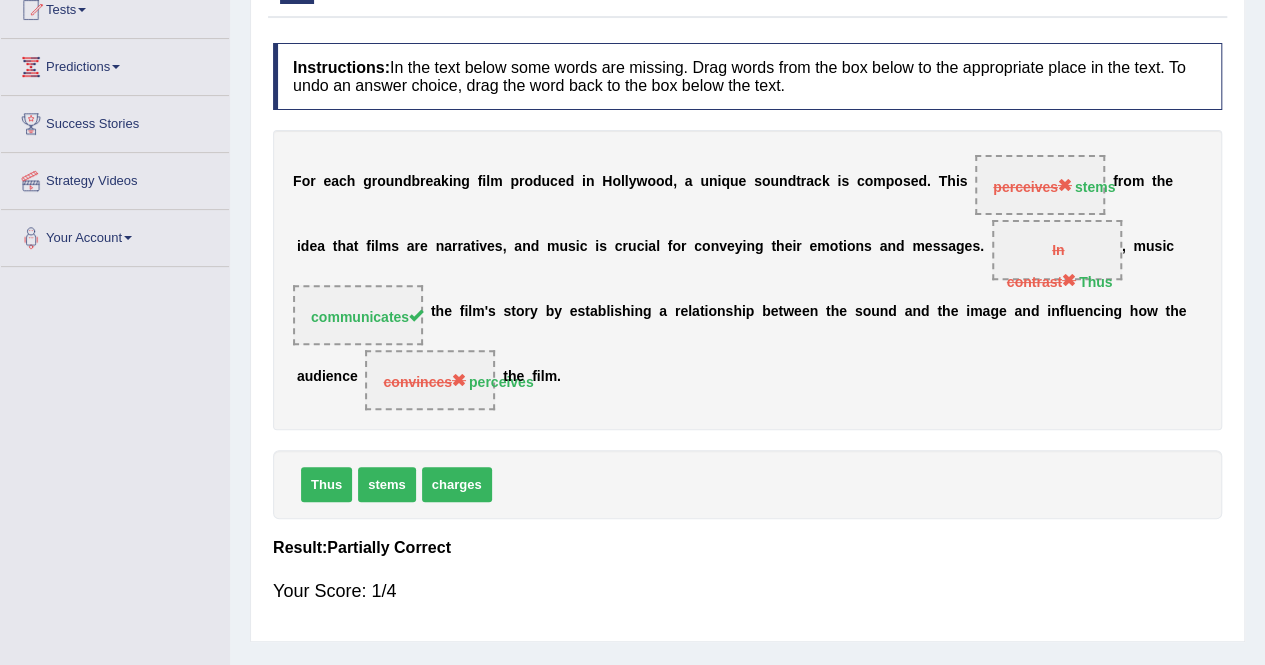 scroll, scrollTop: 0, scrollLeft: 0, axis: both 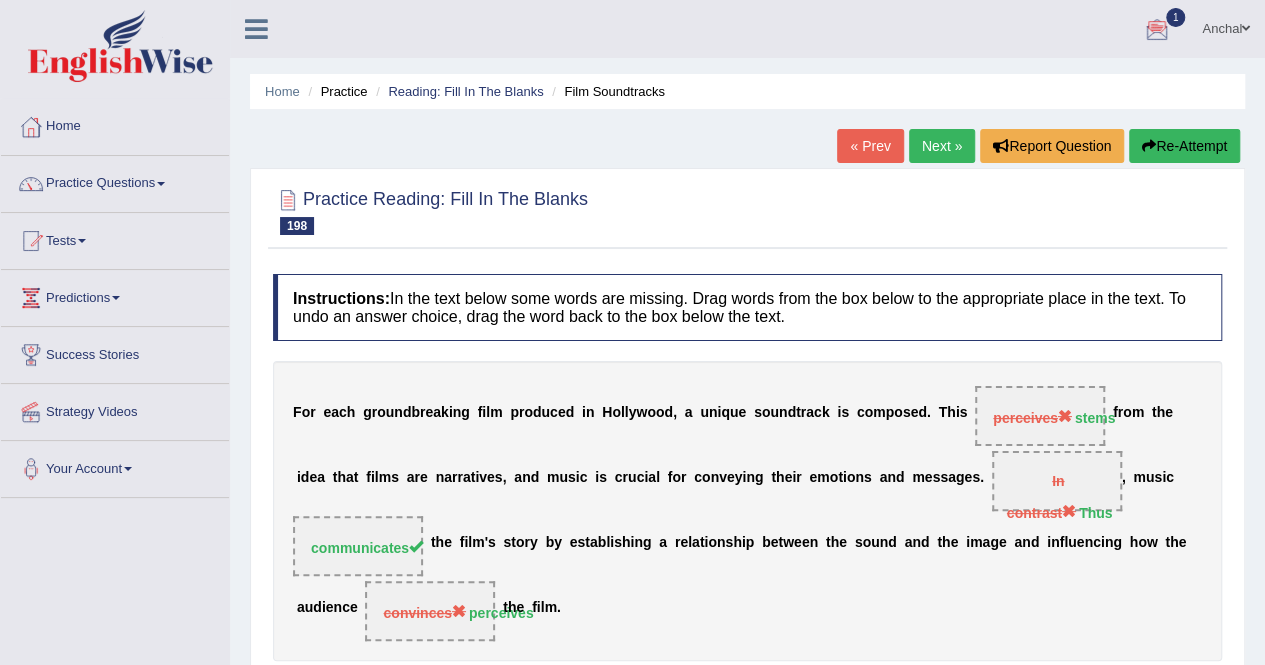 click on "Re-Attempt" at bounding box center [1184, 146] 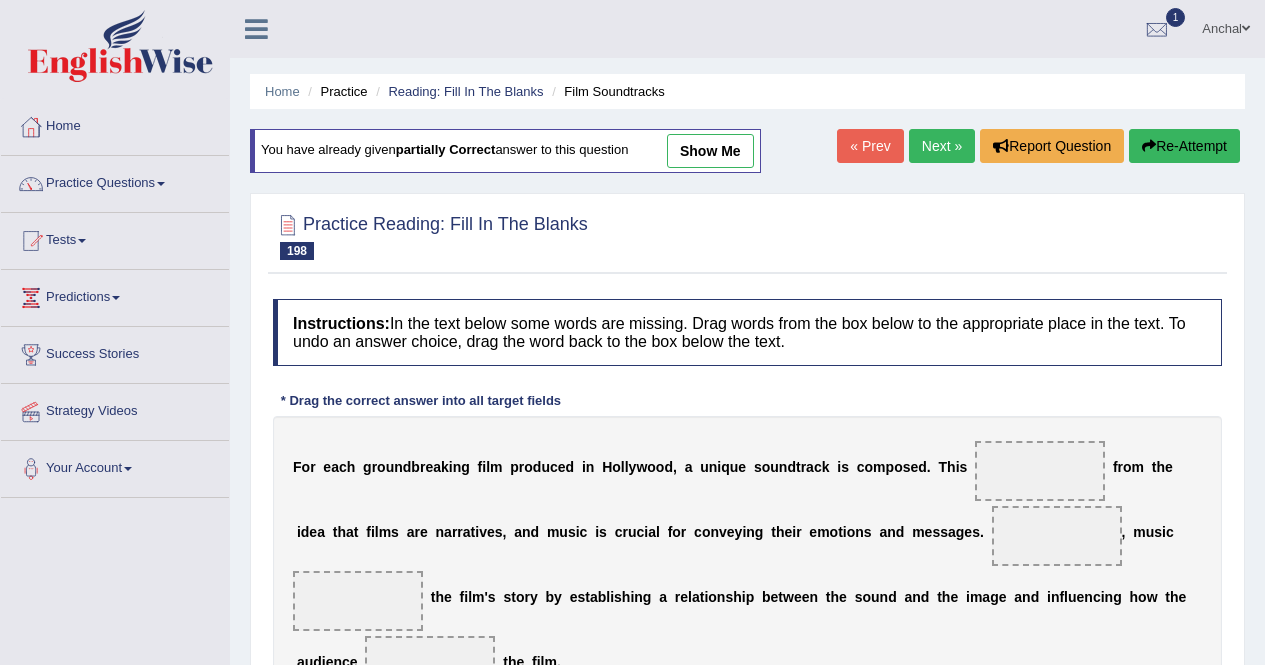 scroll, scrollTop: 148, scrollLeft: 0, axis: vertical 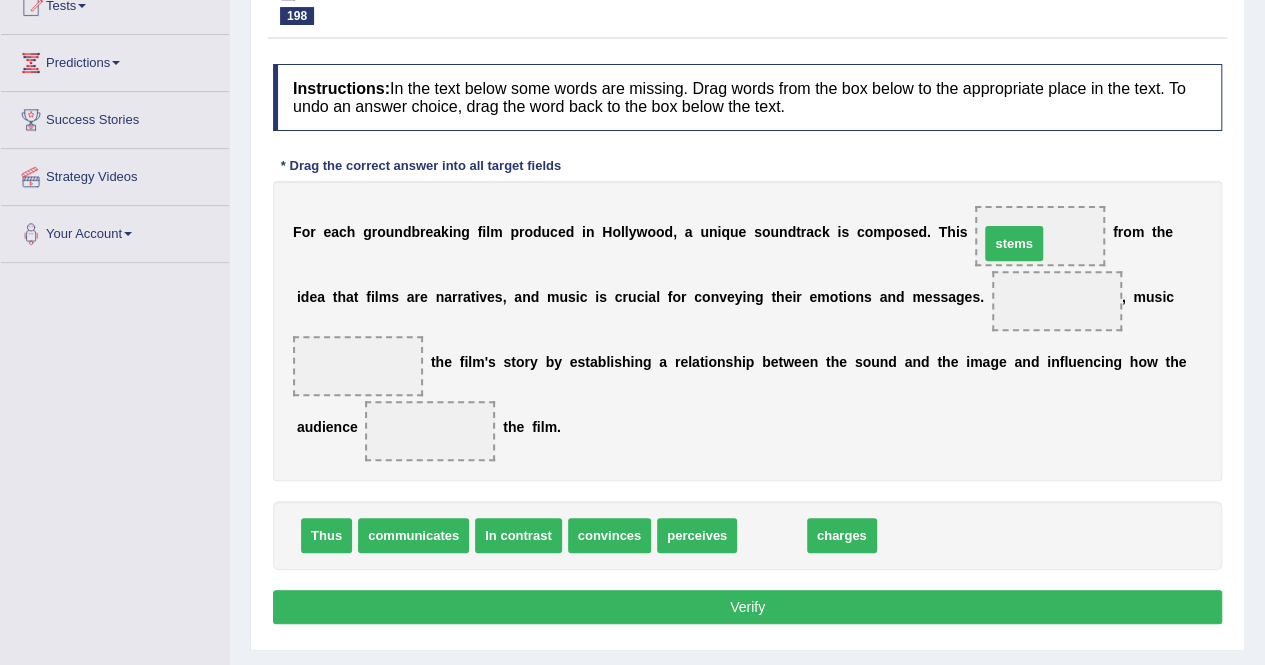 drag, startPoint x: 781, startPoint y: 535, endPoint x: 1025, endPoint y: 243, distance: 380.52594 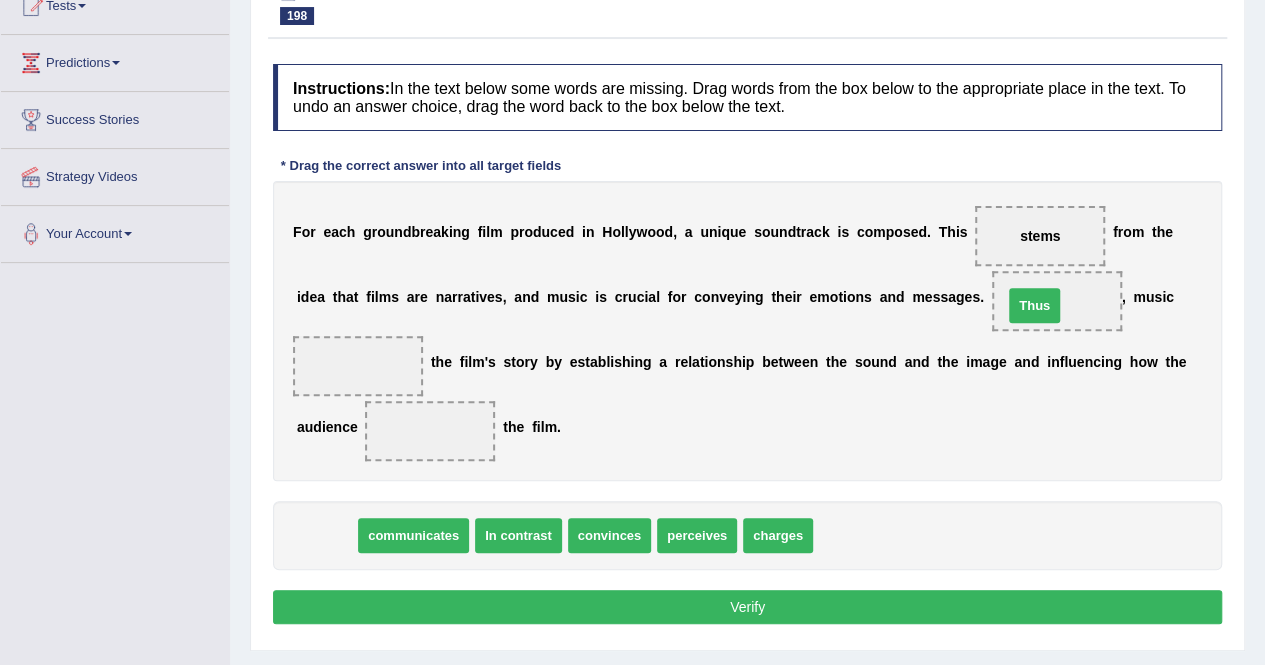 drag, startPoint x: 338, startPoint y: 530, endPoint x: 1050, endPoint y: 298, distance: 748.8444 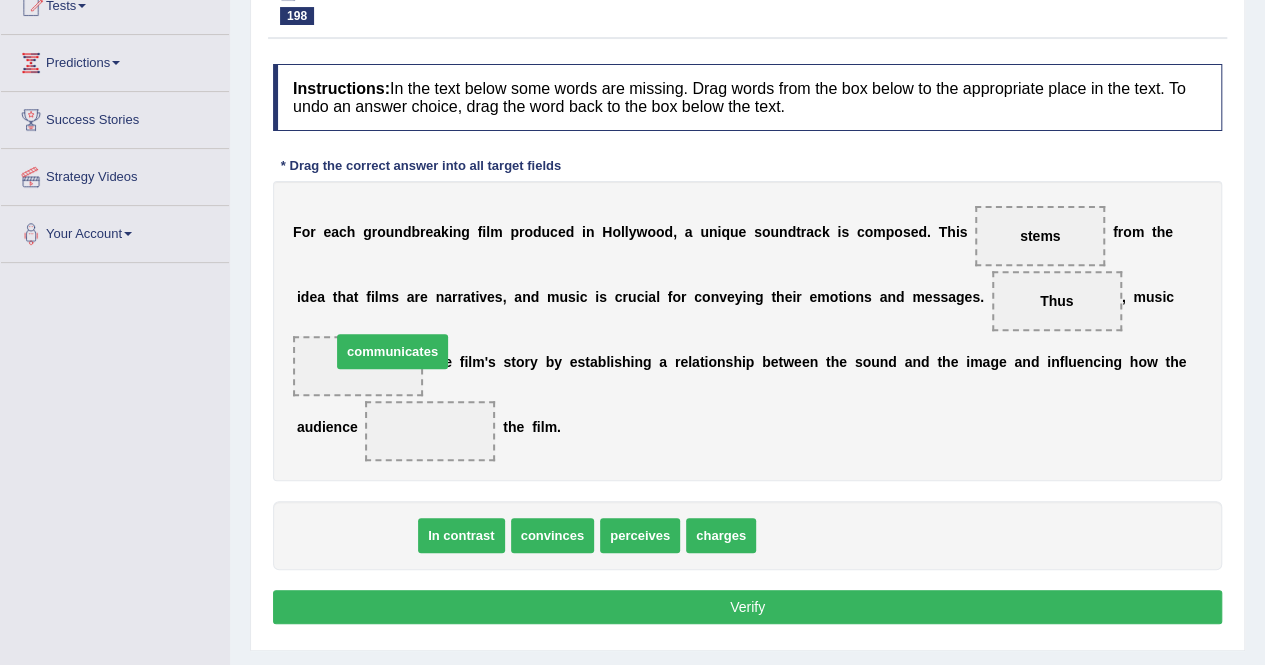 drag, startPoint x: 349, startPoint y: 529, endPoint x: 386, endPoint y: 347, distance: 185.72292 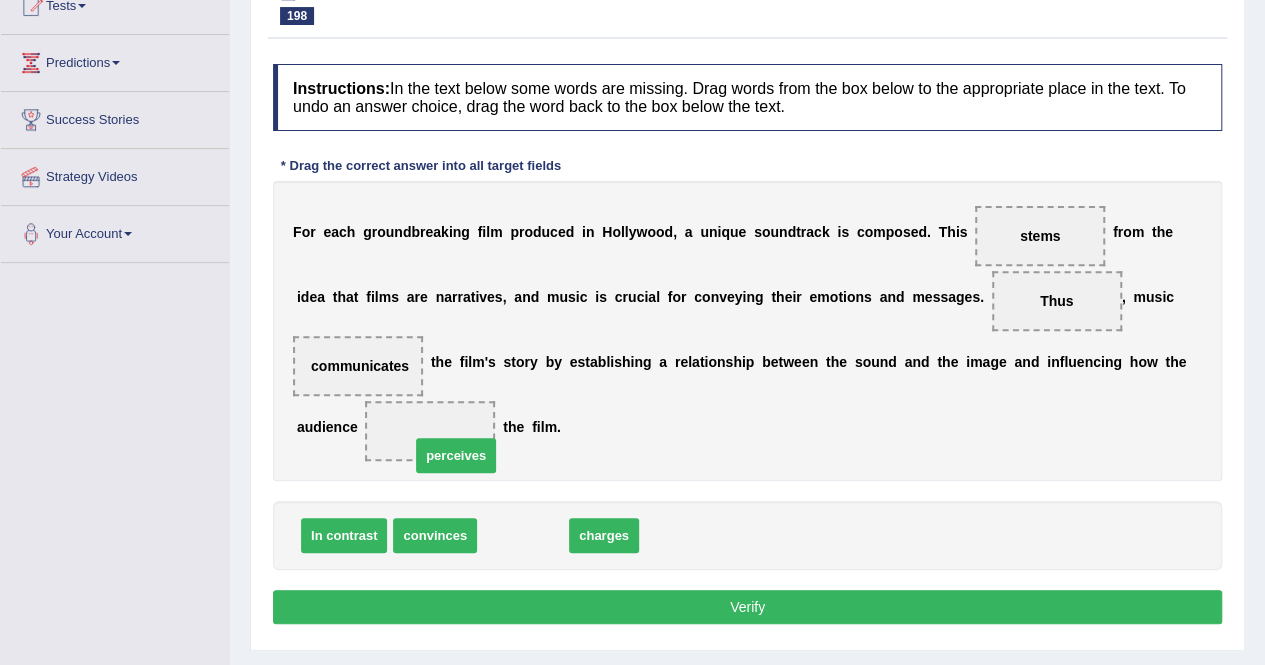 drag, startPoint x: 532, startPoint y: 529, endPoint x: 465, endPoint y: 450, distance: 103.58572 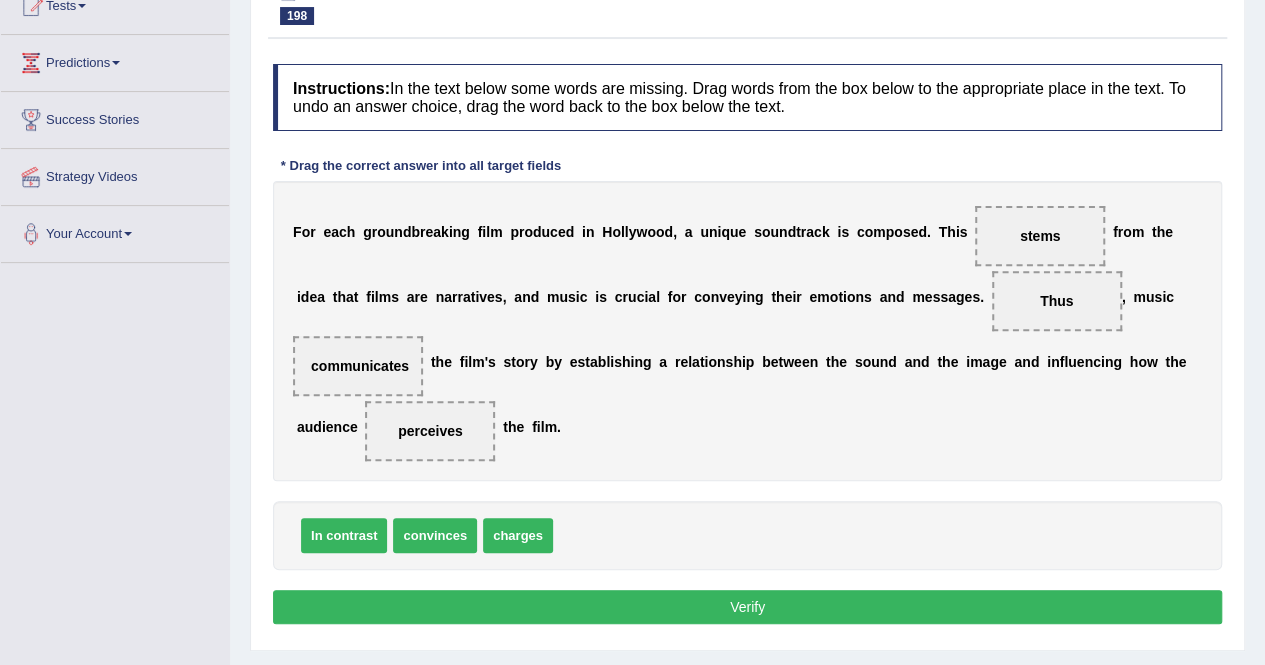 click on "Verify" at bounding box center [747, 607] 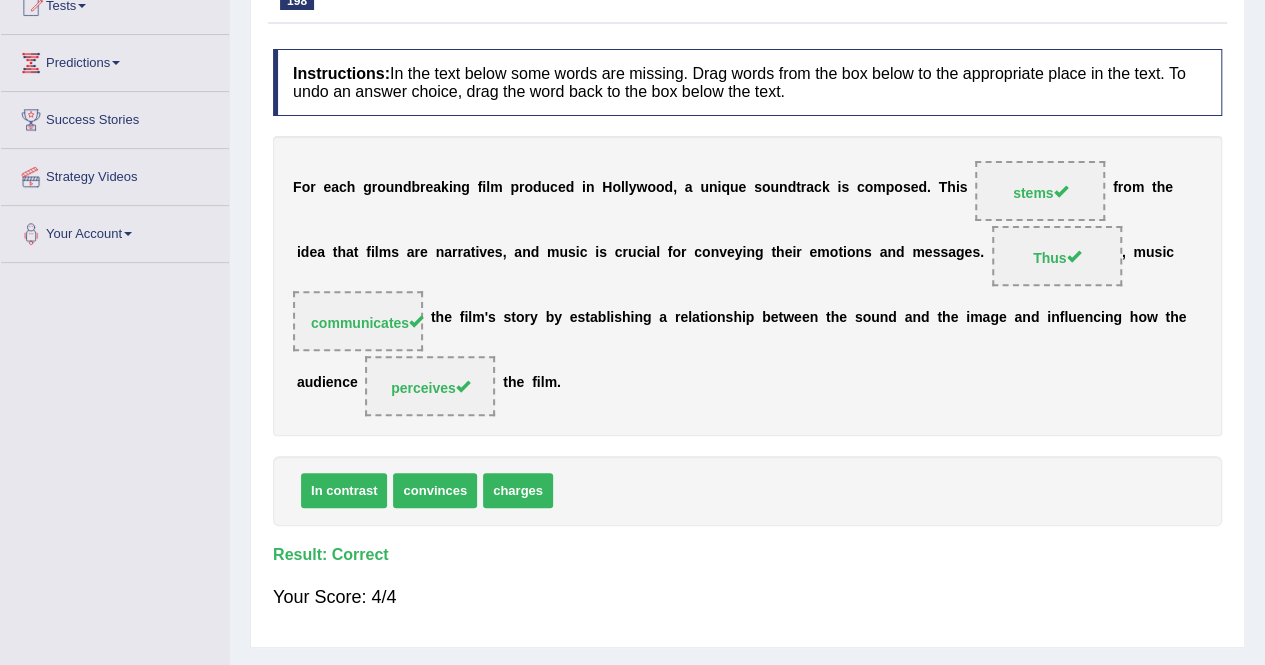 scroll, scrollTop: 0, scrollLeft: 0, axis: both 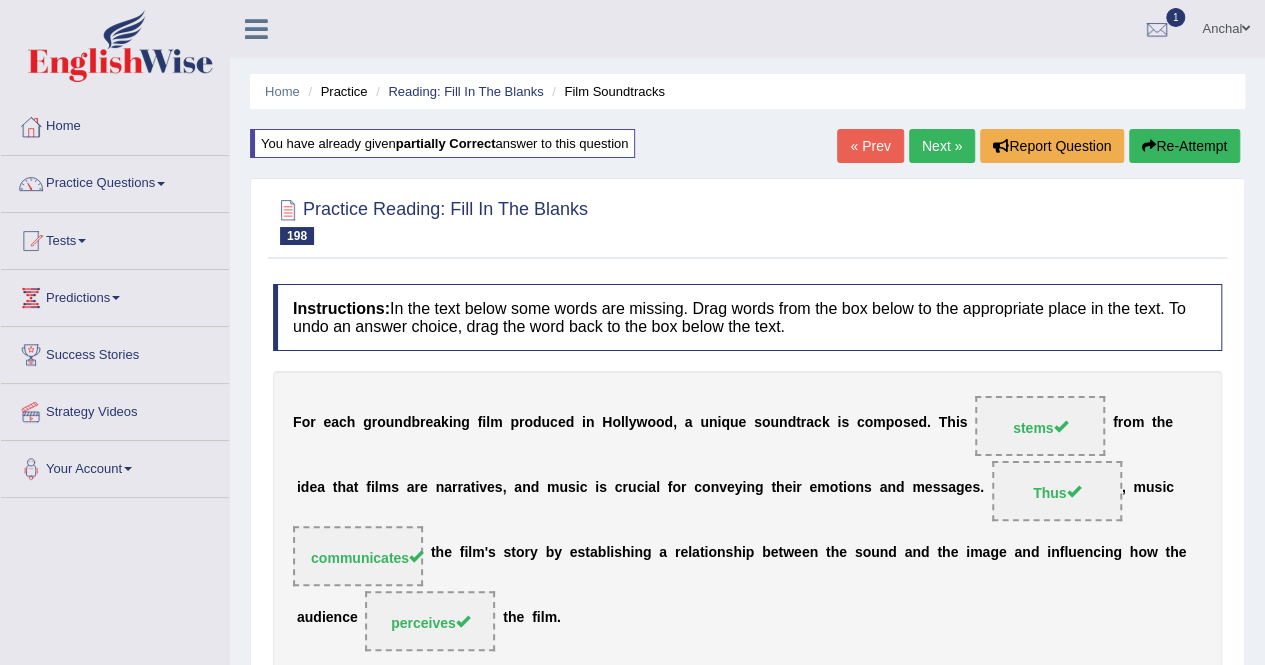 click on "Next »" at bounding box center [942, 146] 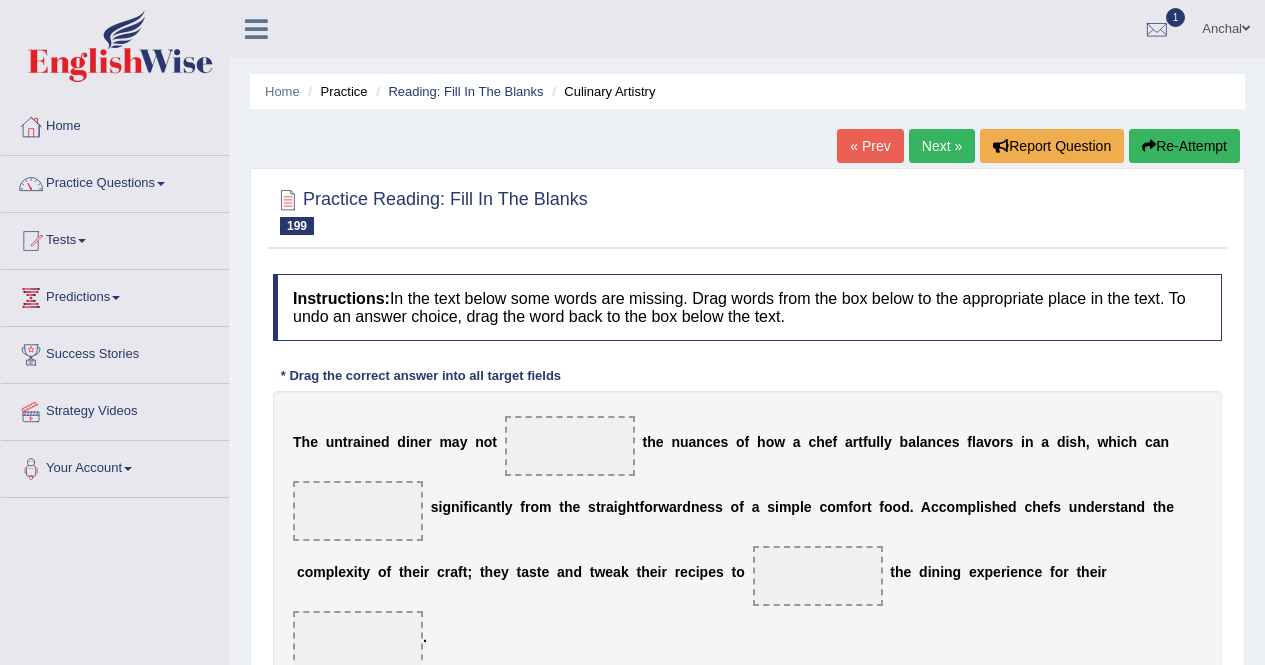 scroll, scrollTop: 242, scrollLeft: 0, axis: vertical 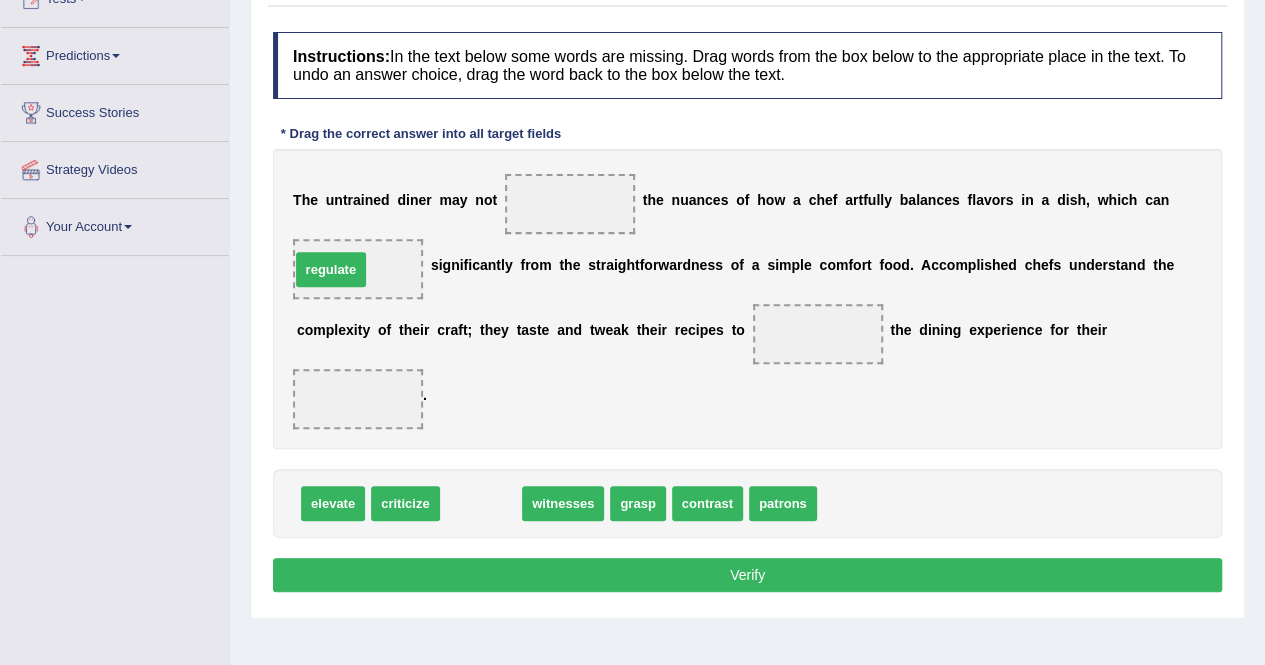 drag, startPoint x: 493, startPoint y: 504, endPoint x: 347, endPoint y: 268, distance: 277.51035 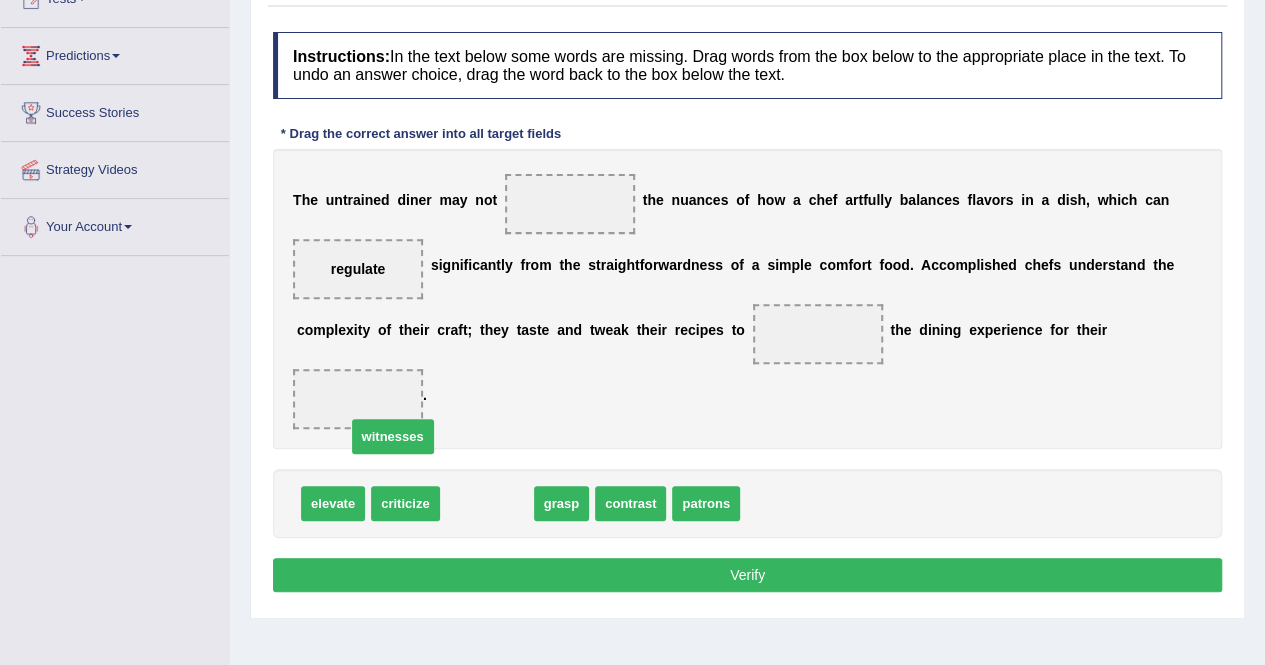 drag, startPoint x: 488, startPoint y: 501, endPoint x: 390, endPoint y: 426, distance: 123.40584 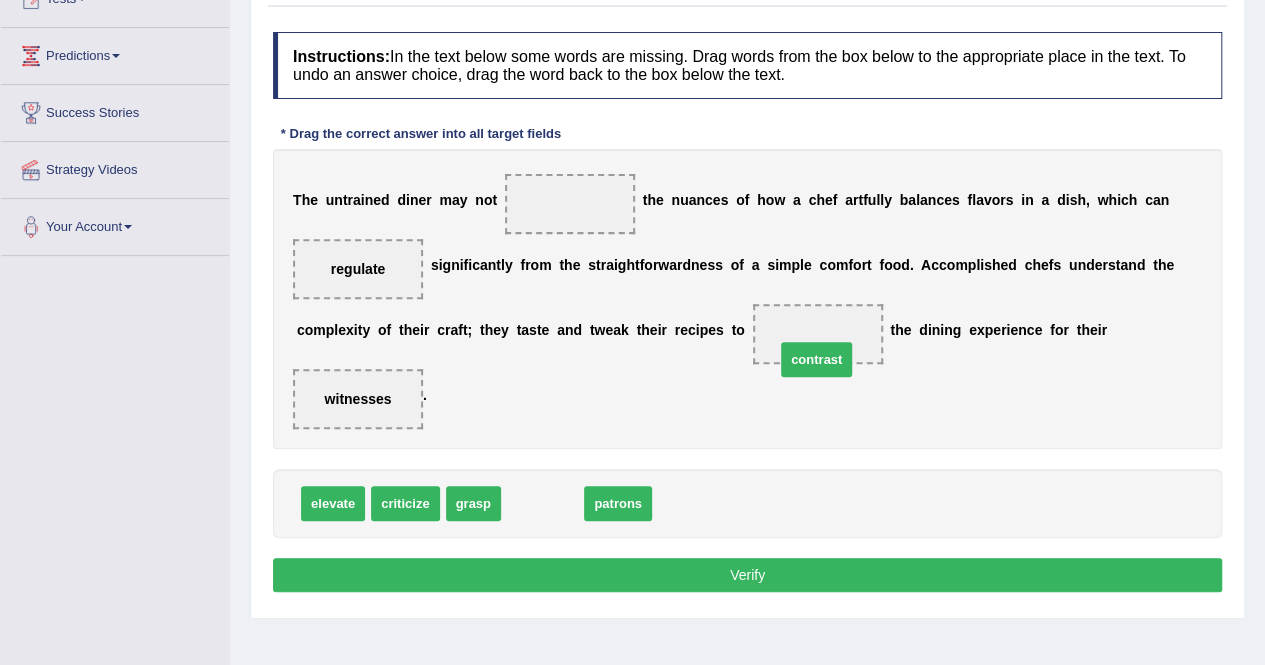 drag, startPoint x: 548, startPoint y: 503, endPoint x: 807, endPoint y: 350, distance: 300.81555 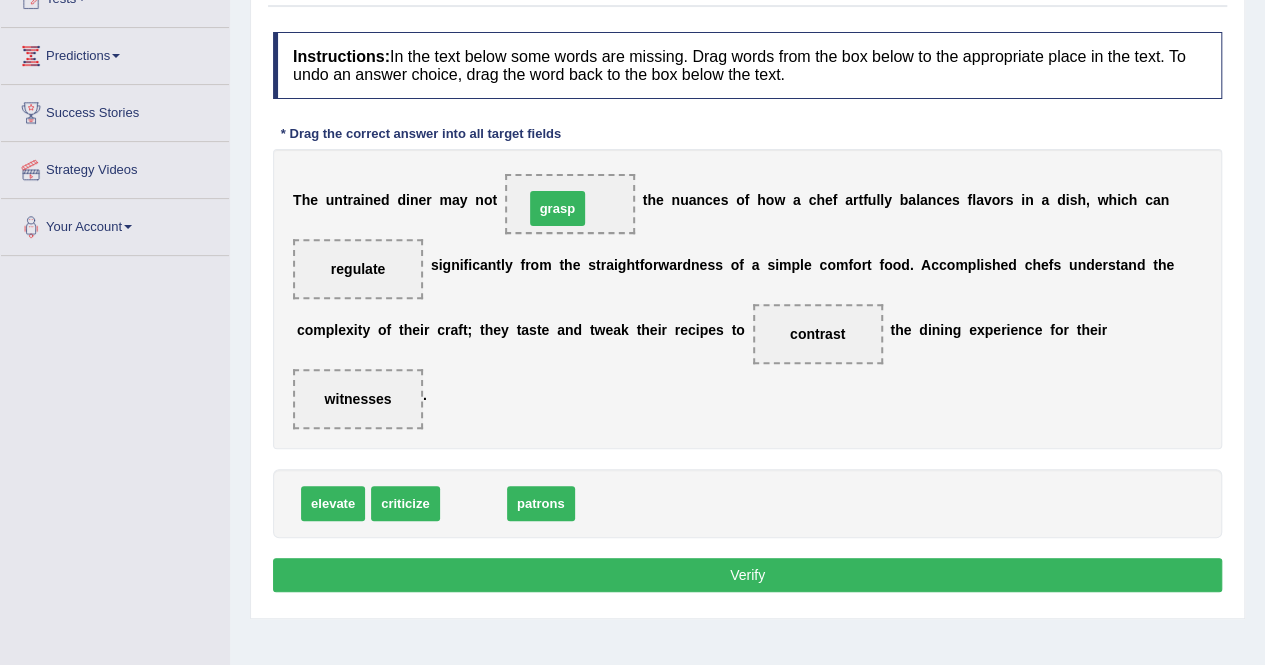 drag, startPoint x: 475, startPoint y: 505, endPoint x: 559, endPoint y: 210, distance: 306.72626 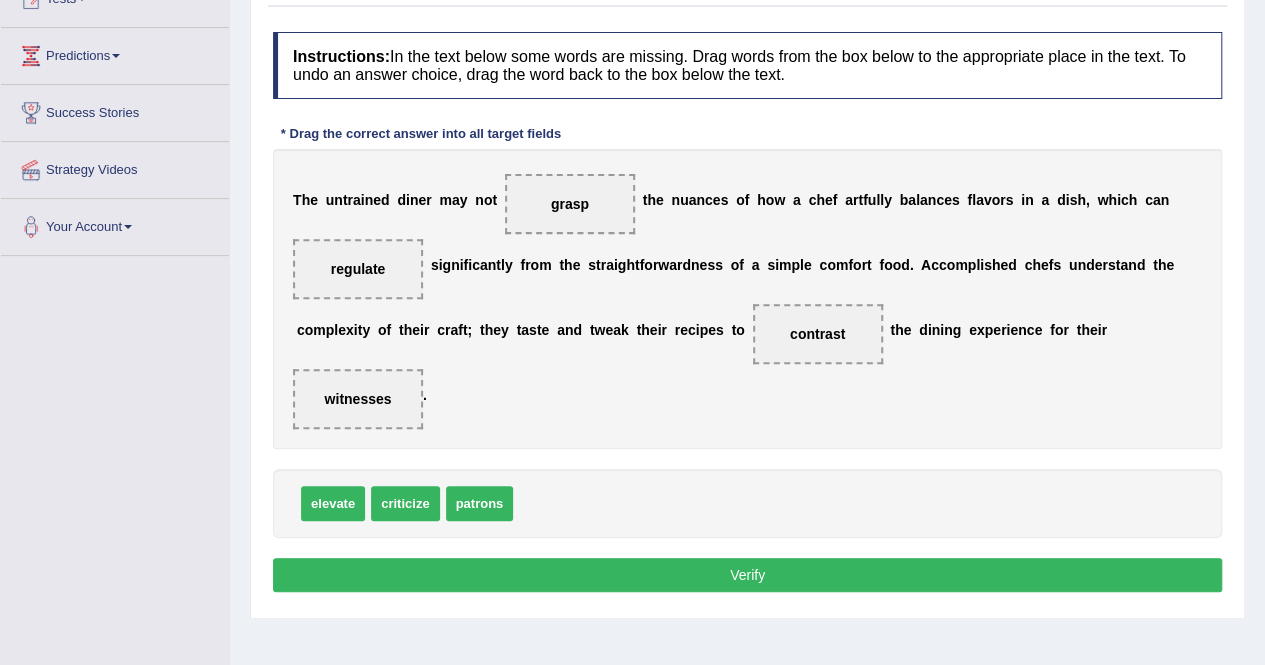 click on "Verify" at bounding box center [747, 575] 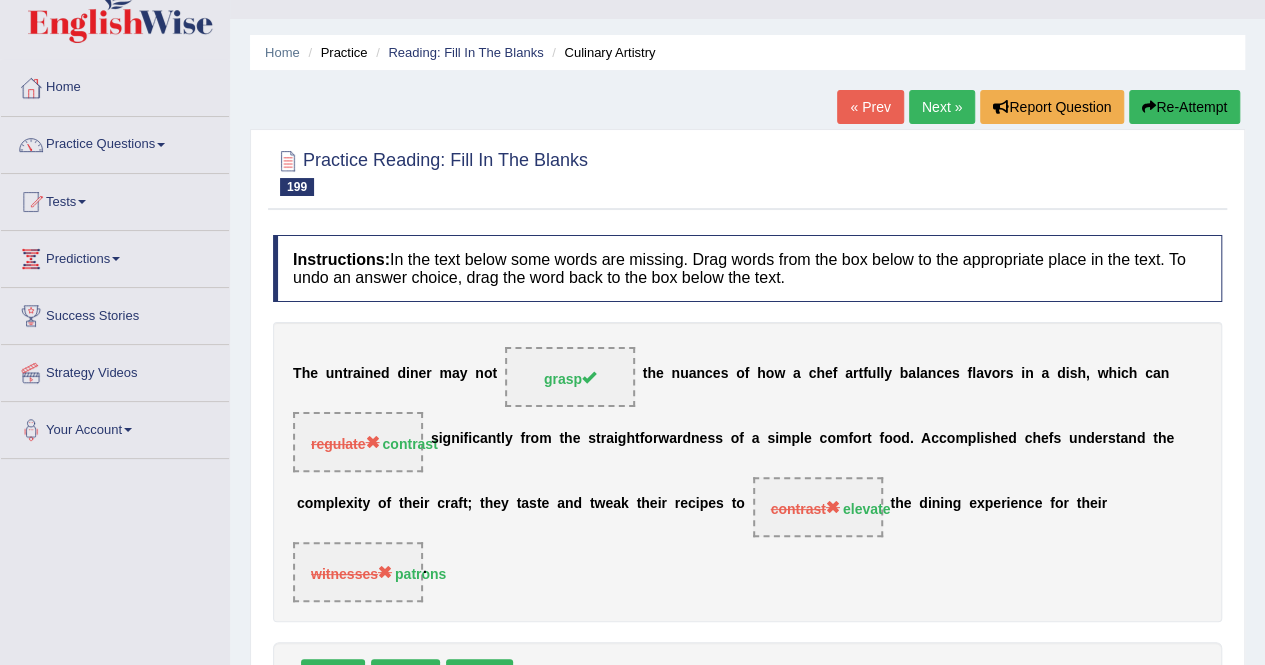 scroll, scrollTop: 0, scrollLeft: 0, axis: both 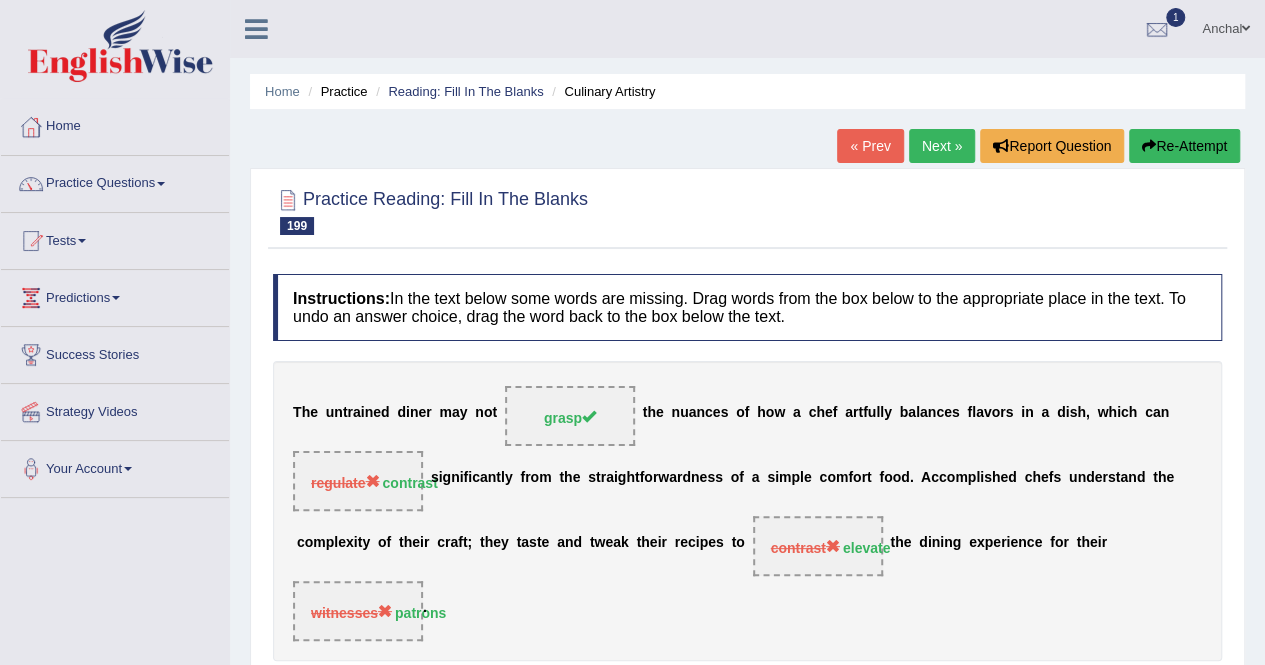 click on "Re-Attempt" at bounding box center (1184, 146) 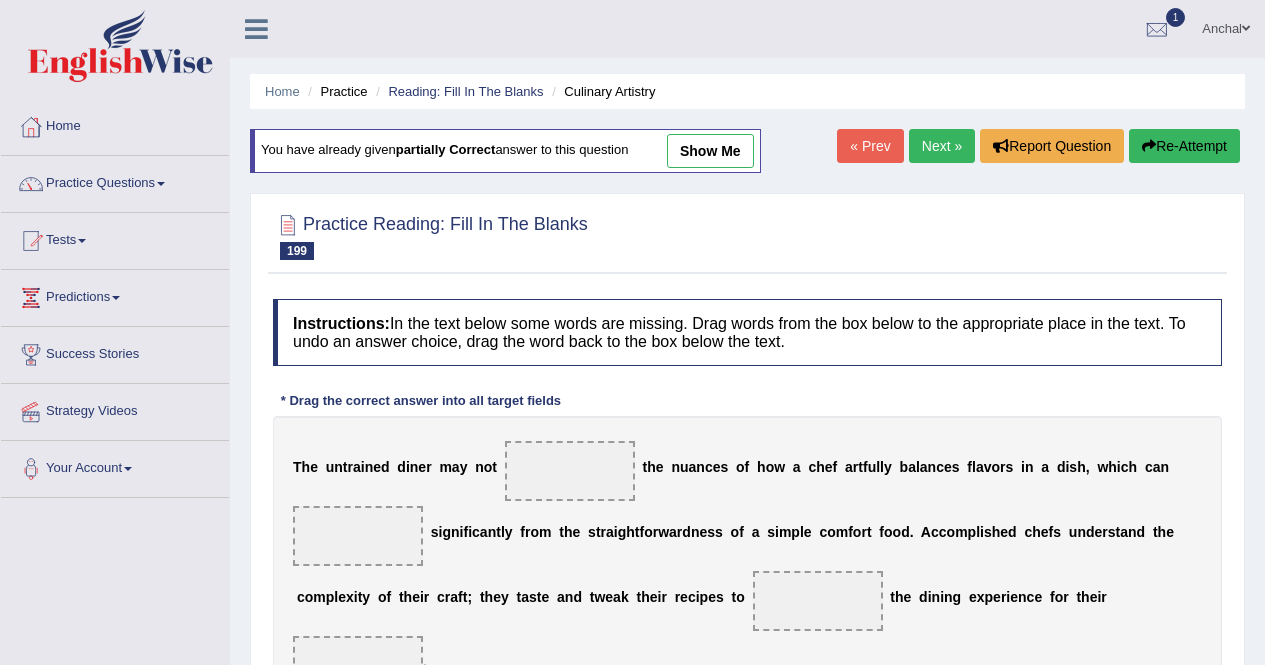 scroll, scrollTop: 351, scrollLeft: 0, axis: vertical 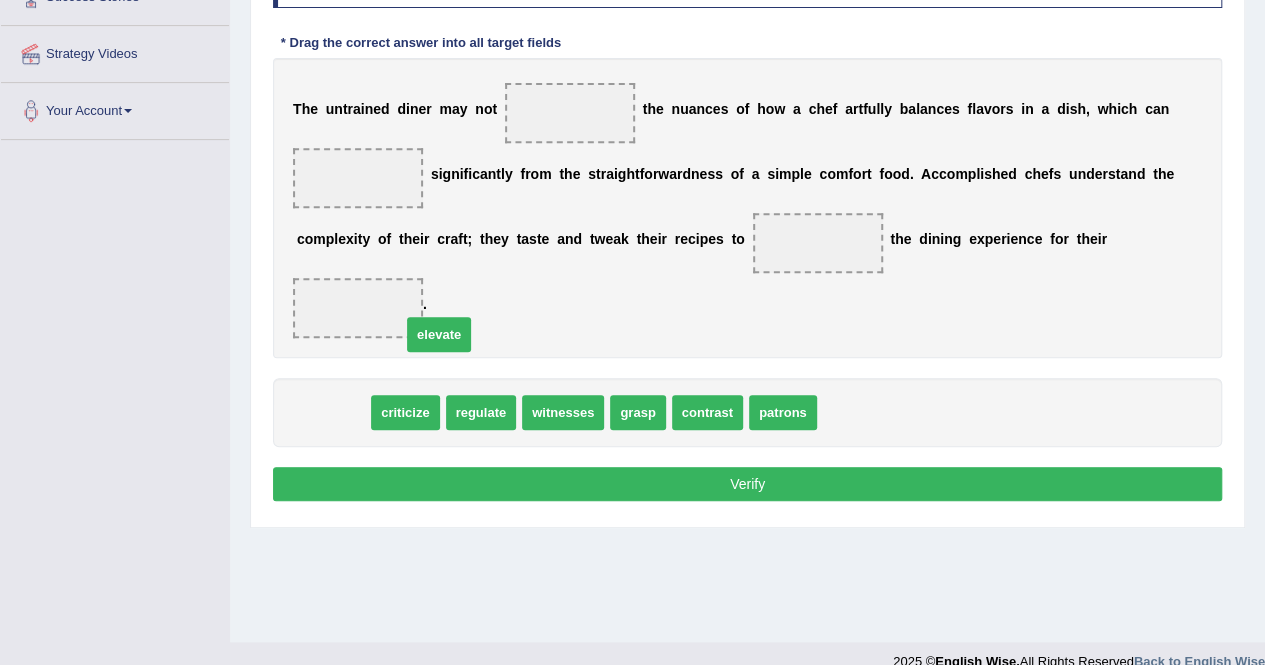 drag, startPoint x: 338, startPoint y: 405, endPoint x: 441, endPoint y: 329, distance: 128.0039 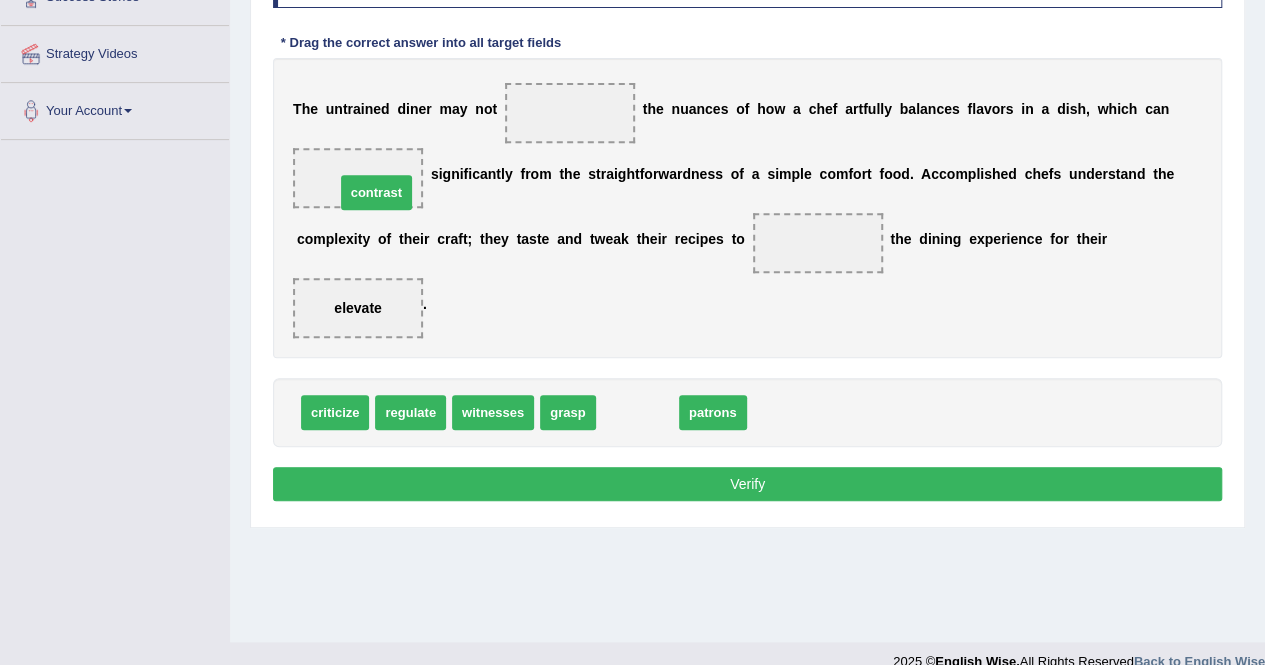 drag, startPoint x: 641, startPoint y: 407, endPoint x: 369, endPoint y: 176, distance: 356.8543 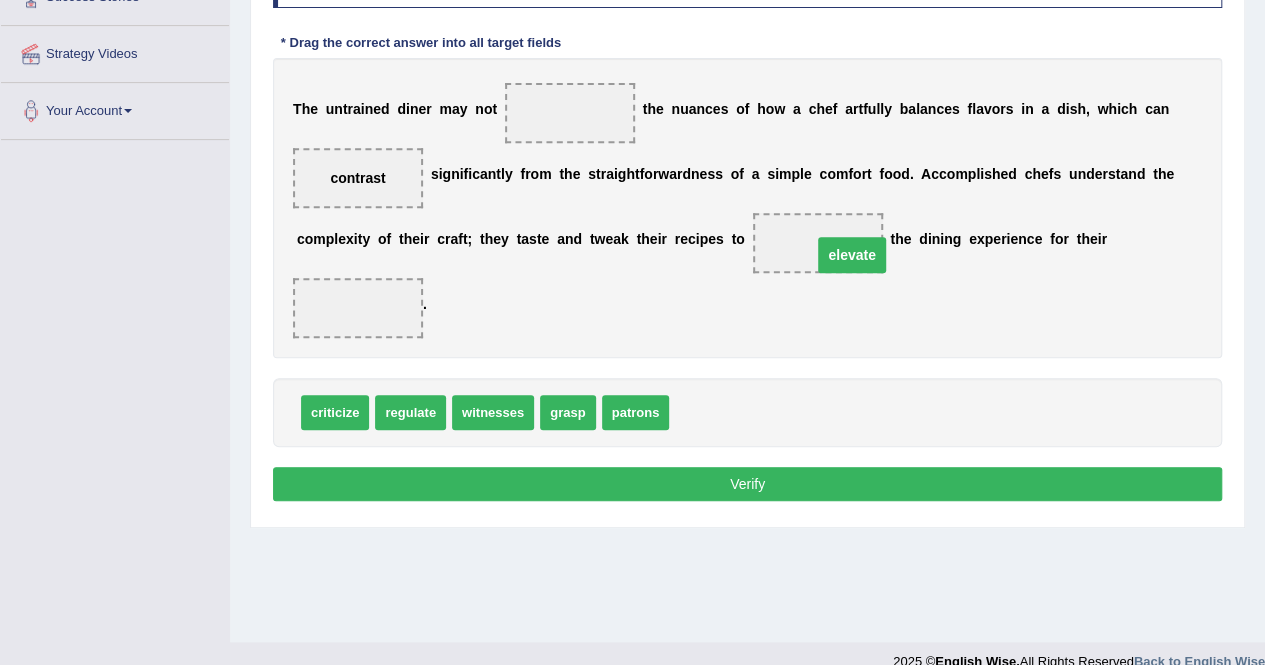drag, startPoint x: 370, startPoint y: 310, endPoint x: 850, endPoint y: 246, distance: 484.24786 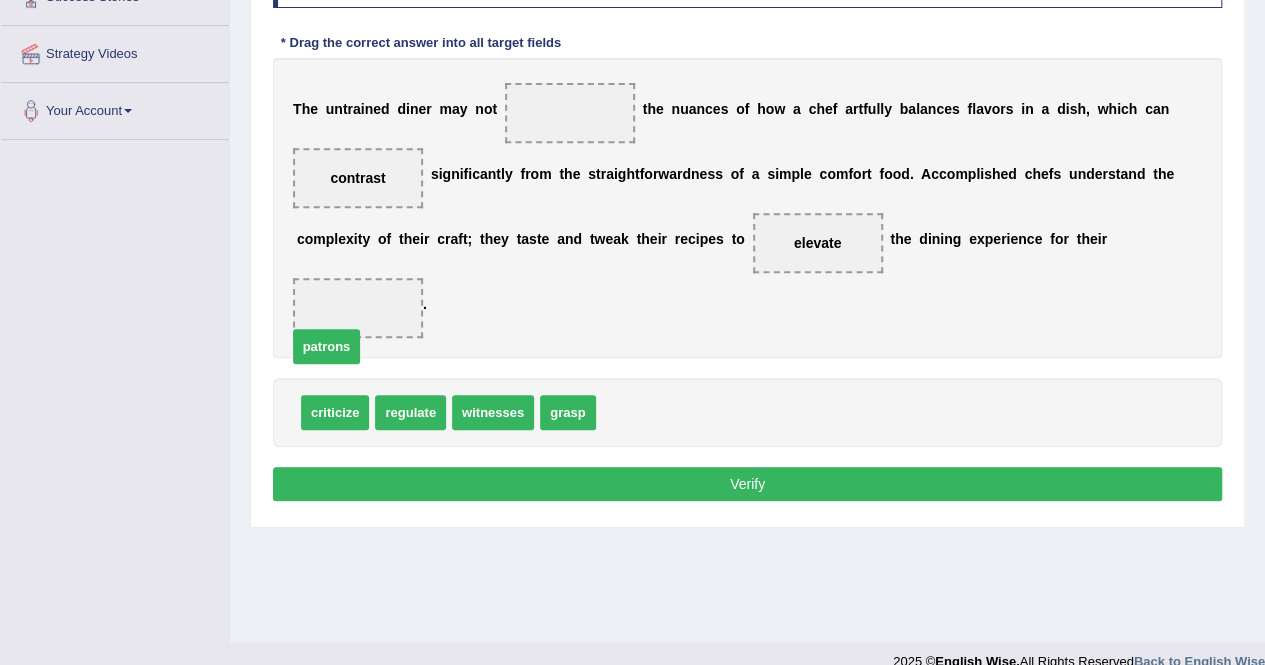 drag, startPoint x: 646, startPoint y: 405, endPoint x: 340, endPoint y: 339, distance: 313.03674 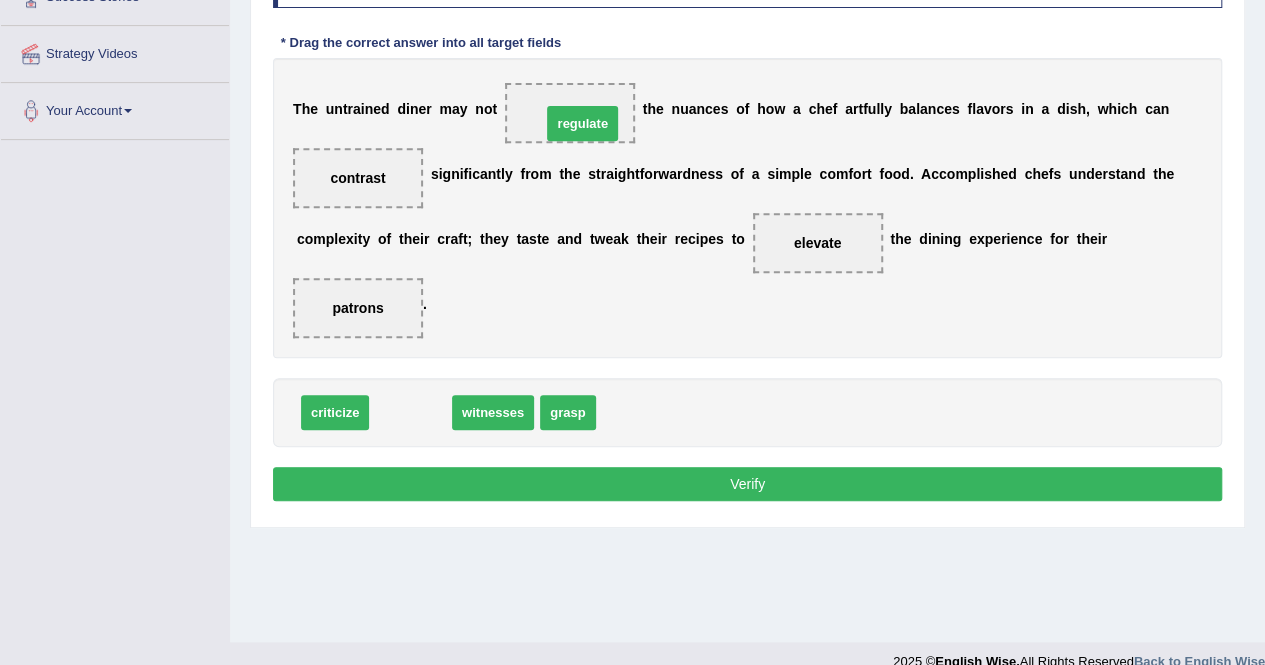 drag, startPoint x: 414, startPoint y: 416, endPoint x: 610, endPoint y: 96, distance: 375.25458 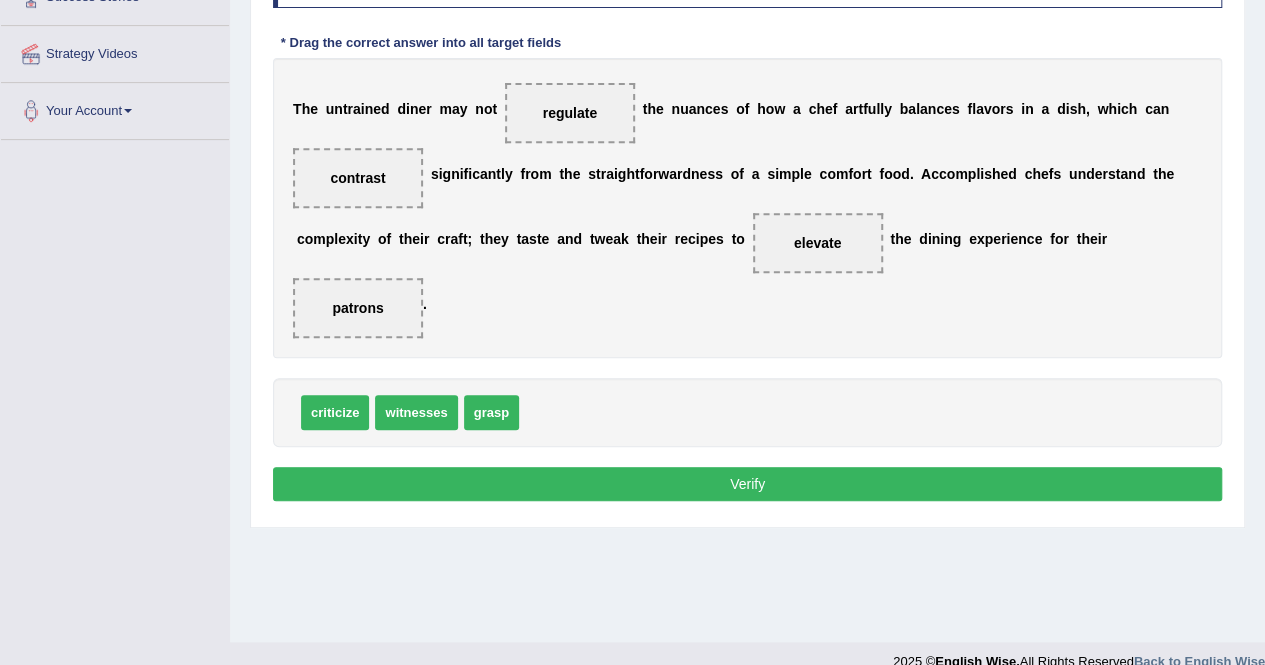 click on "Verify" at bounding box center (747, 484) 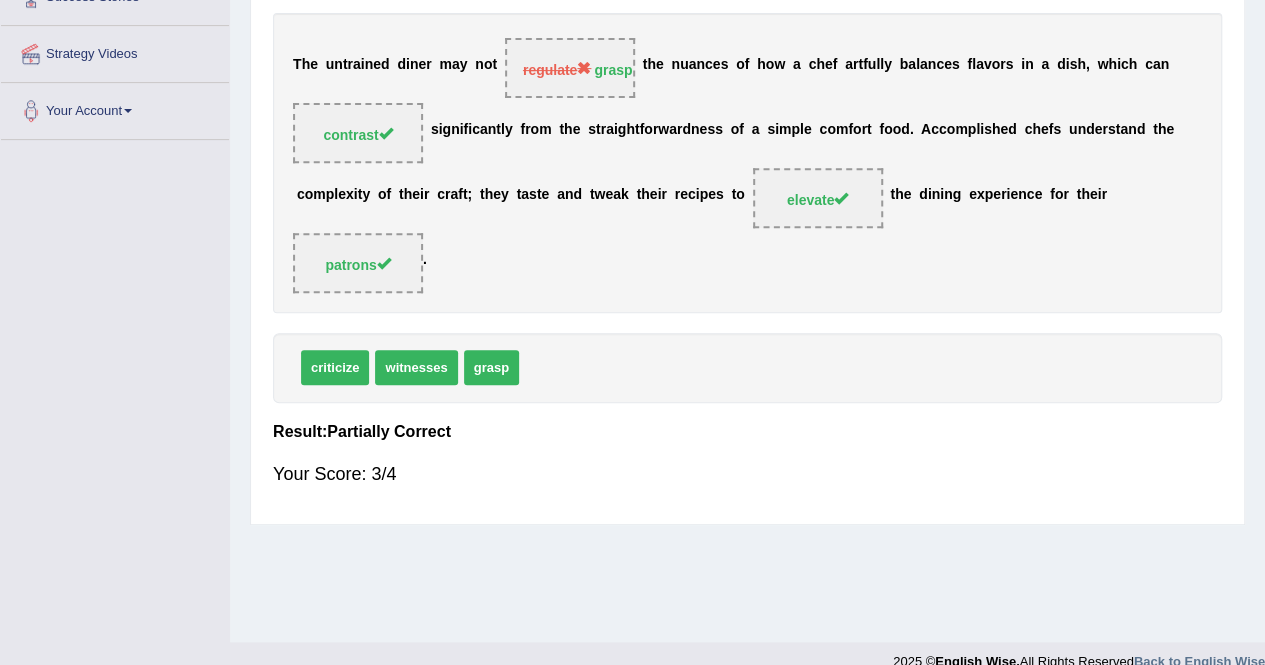 drag, startPoint x: 500, startPoint y: 368, endPoint x: 585, endPoint y: 71, distance: 308.92395 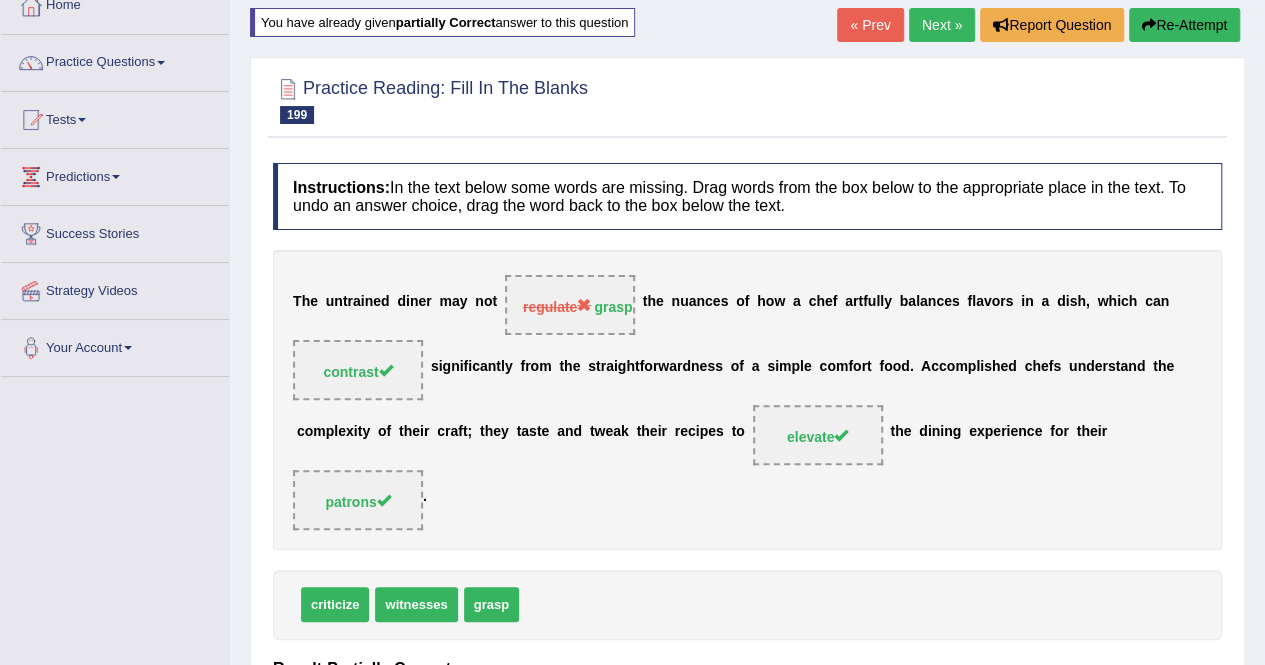 scroll, scrollTop: 111, scrollLeft: 0, axis: vertical 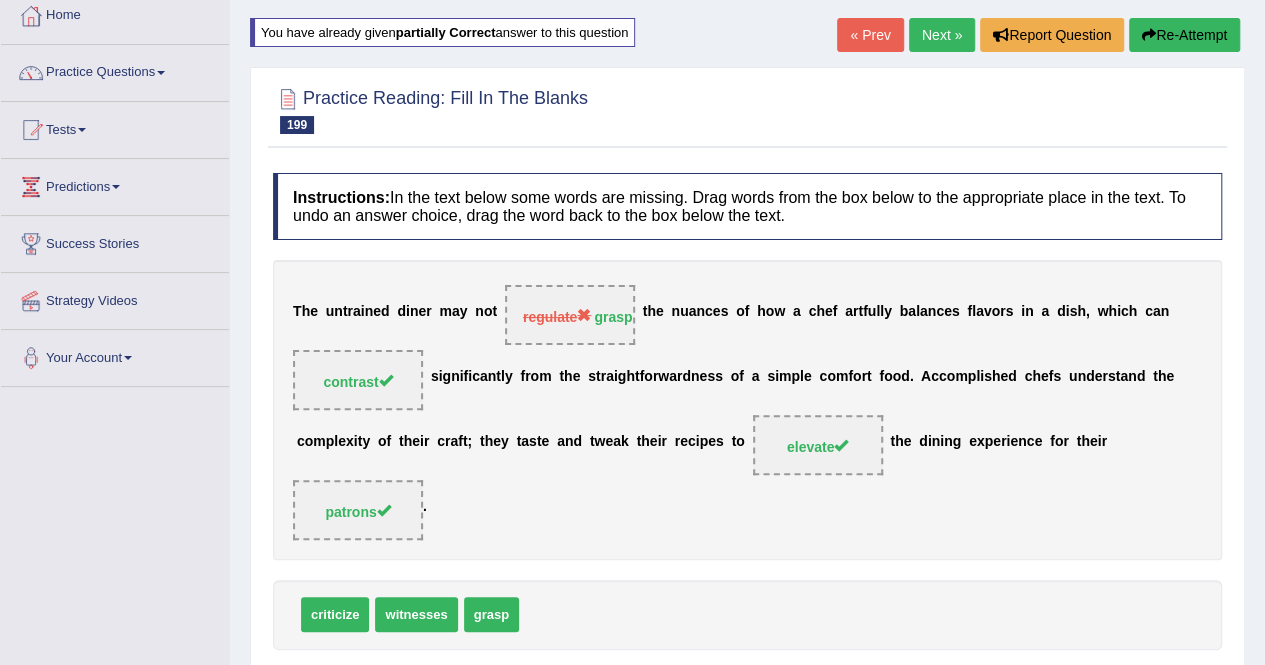 click at bounding box center [1149, 35] 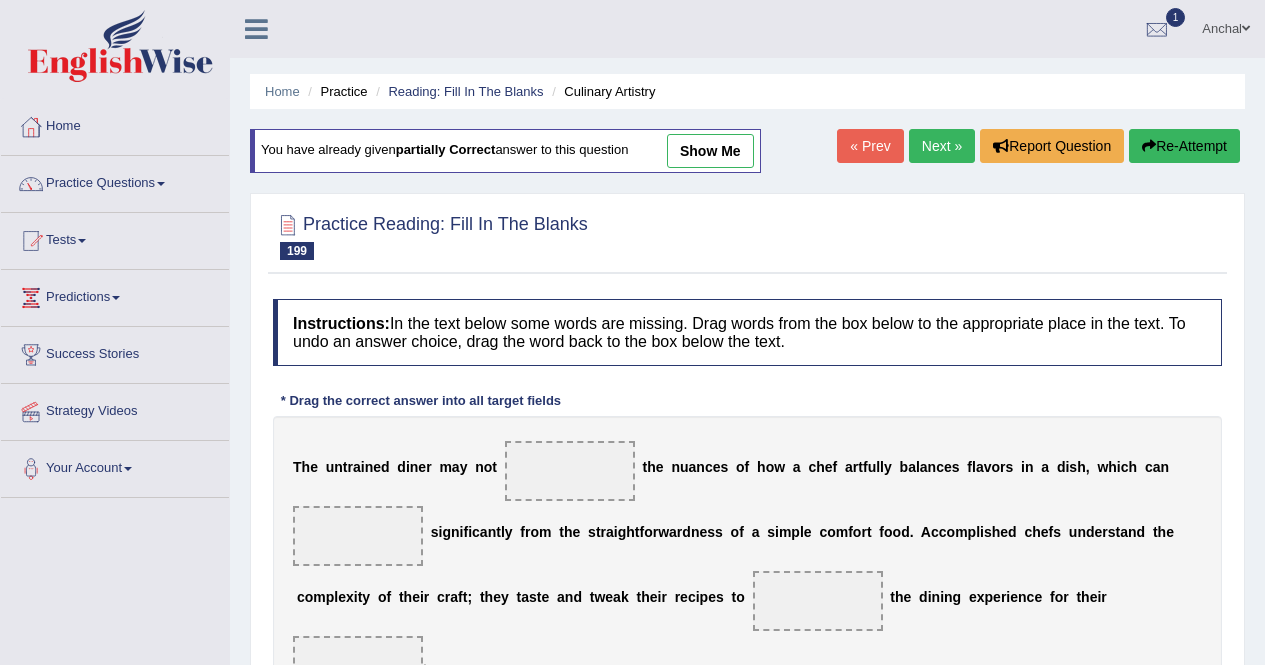 scroll, scrollTop: 111, scrollLeft: 0, axis: vertical 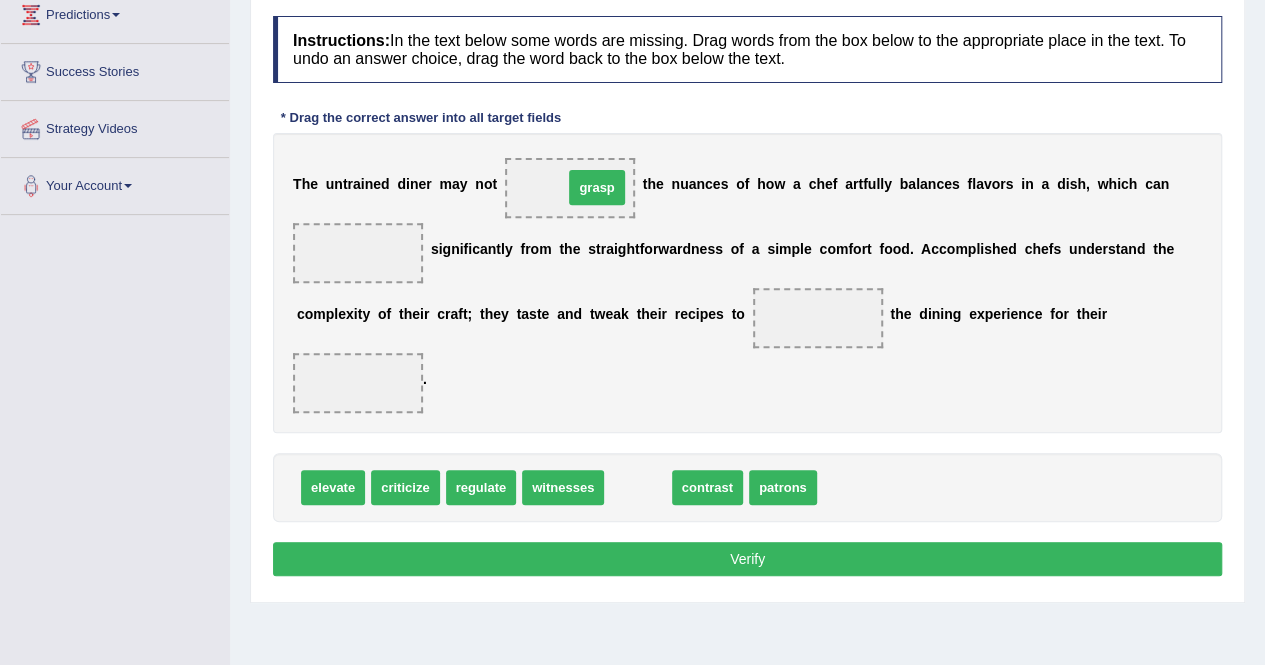 drag, startPoint x: 640, startPoint y: 481, endPoint x: 600, endPoint y: 183, distance: 300.67258 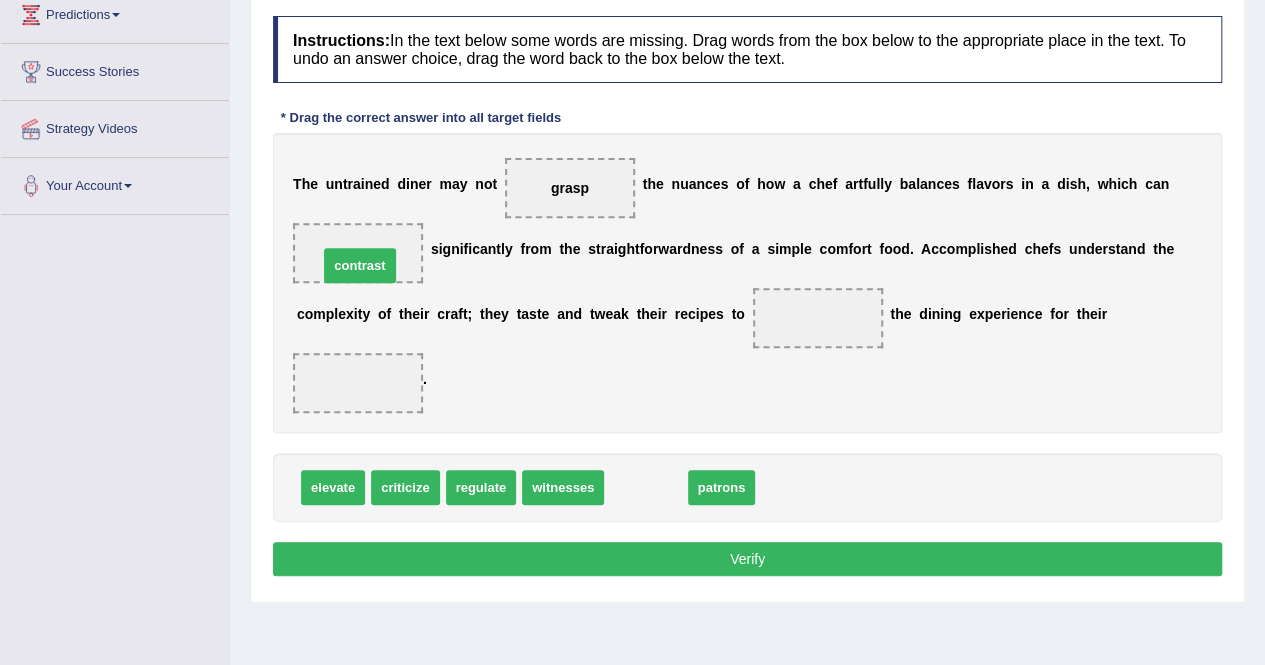 drag, startPoint x: 660, startPoint y: 481, endPoint x: 376, endPoint y: 259, distance: 360.47192 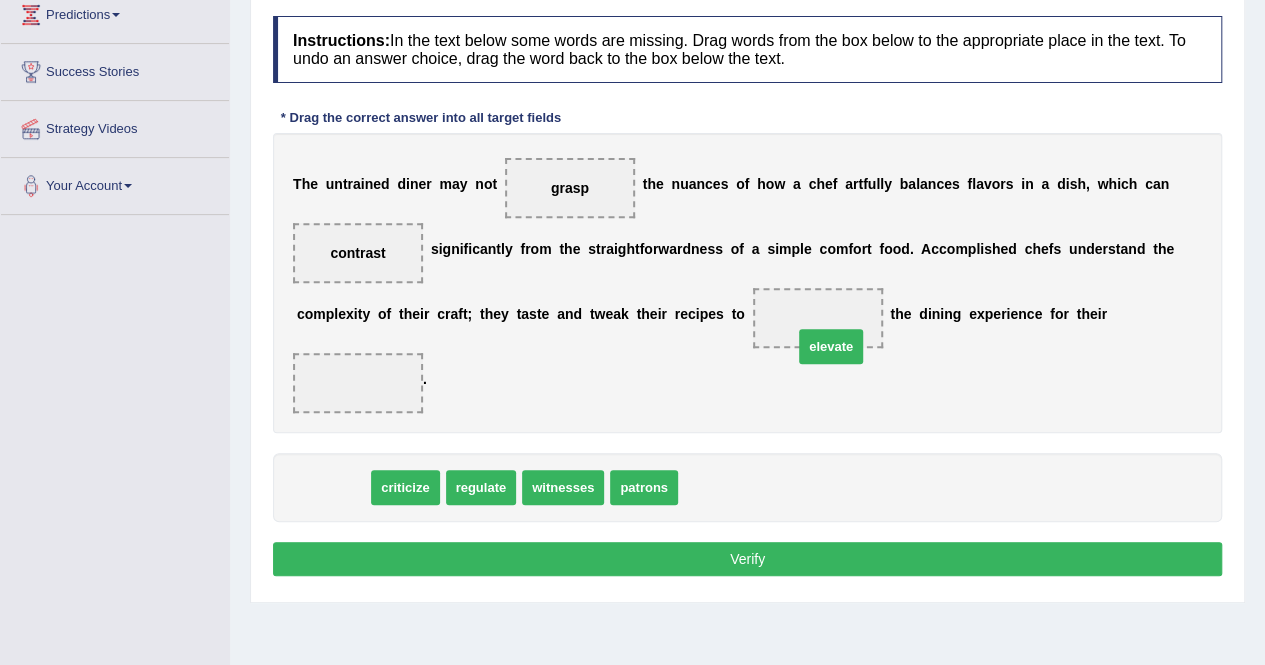drag, startPoint x: 341, startPoint y: 487, endPoint x: 852, endPoint y: 342, distance: 531.1742 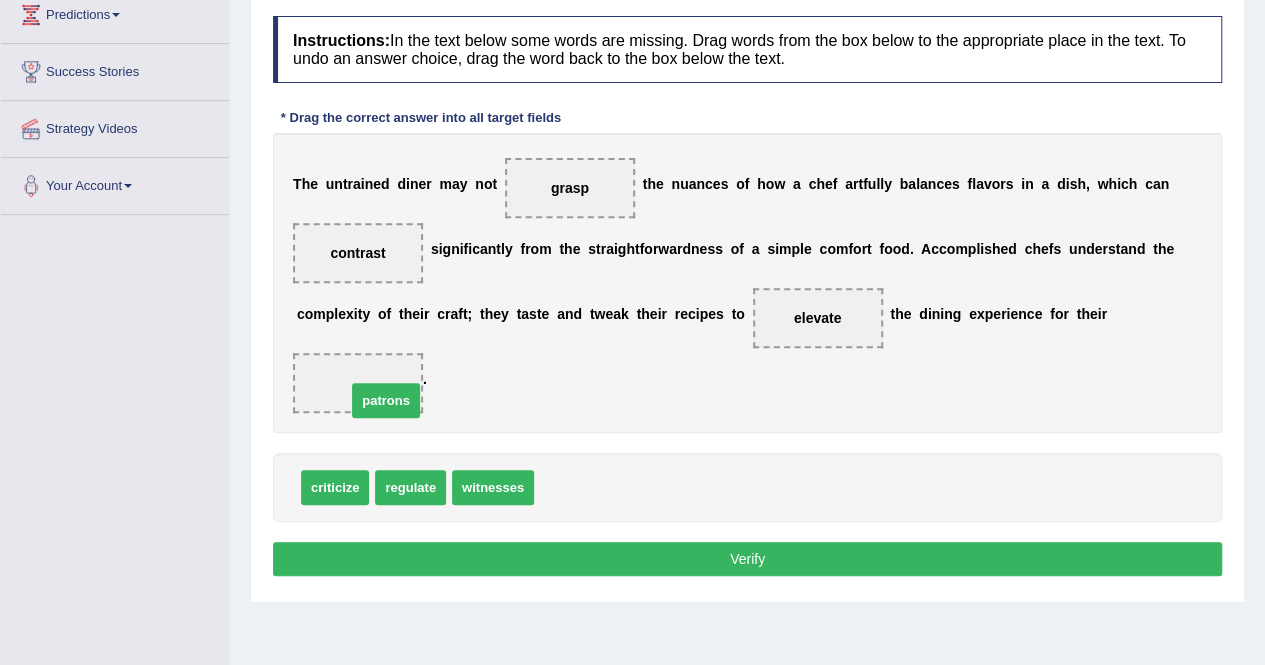 drag, startPoint x: 569, startPoint y: 491, endPoint x: 346, endPoint y: 383, distance: 247.77611 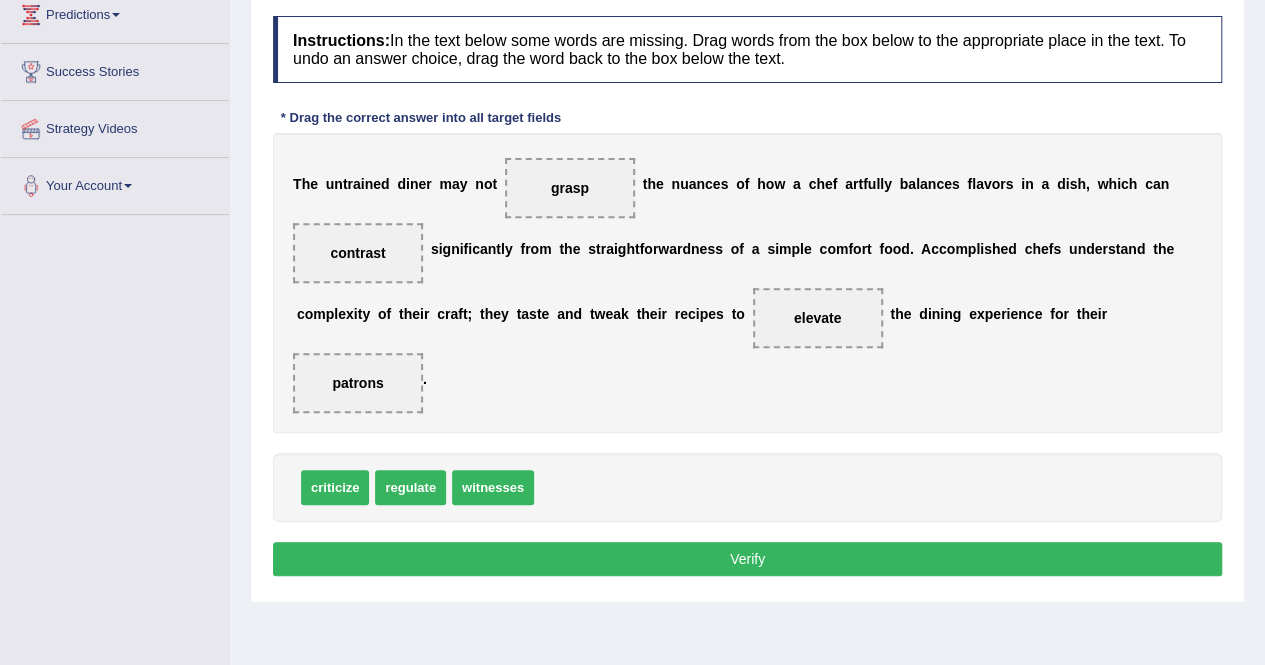 click on "Verify" at bounding box center [747, 559] 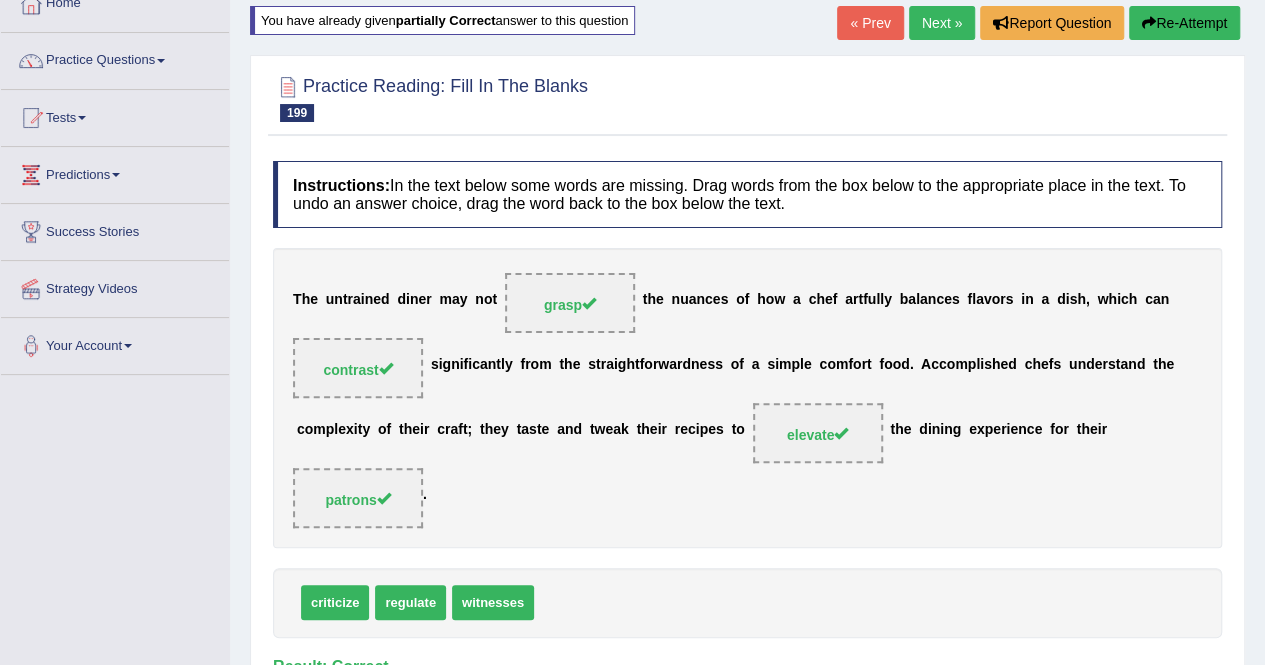 scroll, scrollTop: 60, scrollLeft: 0, axis: vertical 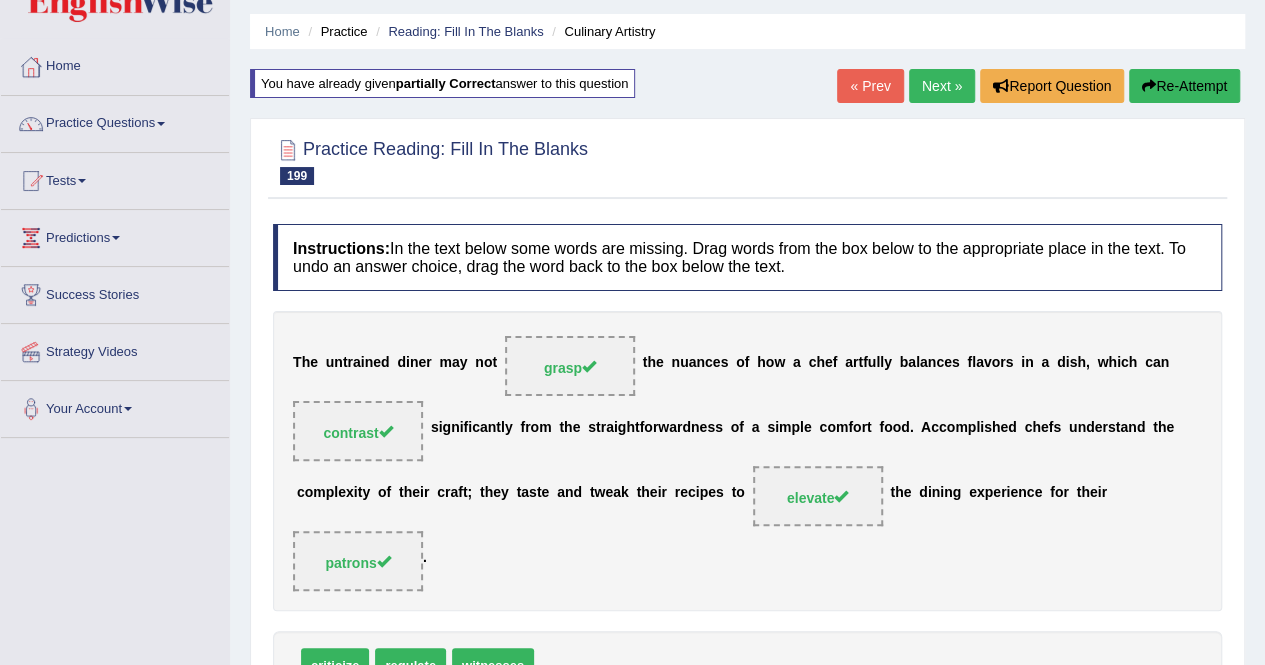 click on "Next »" at bounding box center (942, 86) 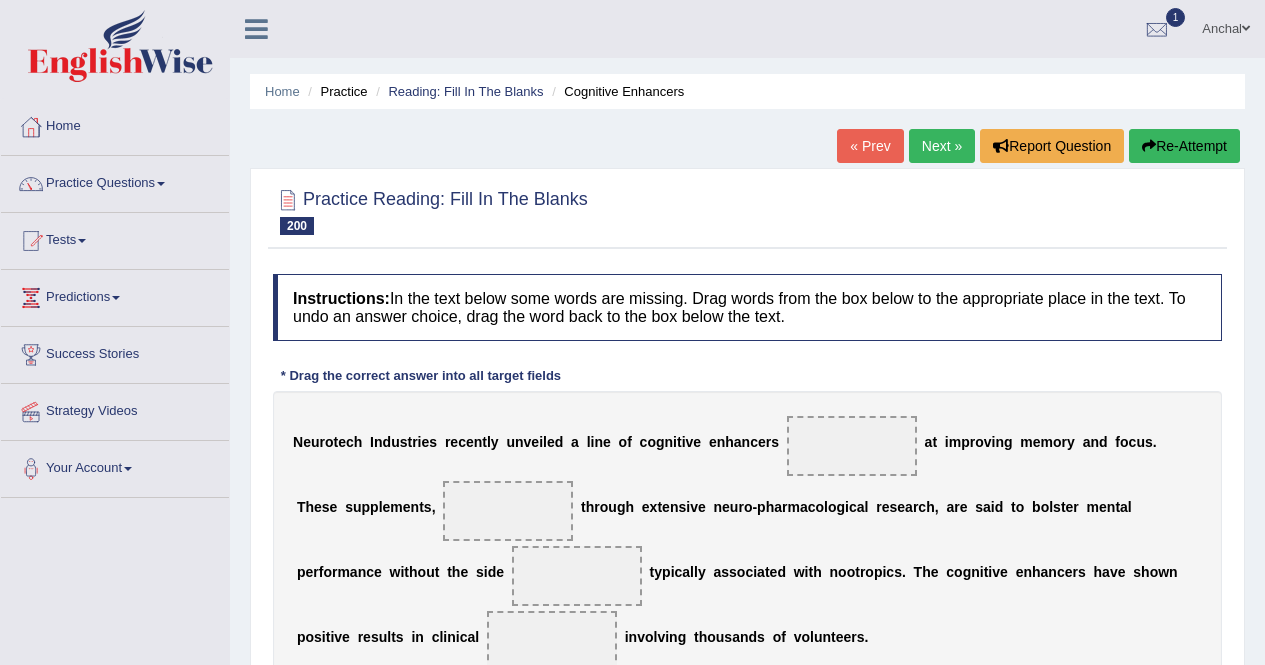 scroll, scrollTop: 15, scrollLeft: 0, axis: vertical 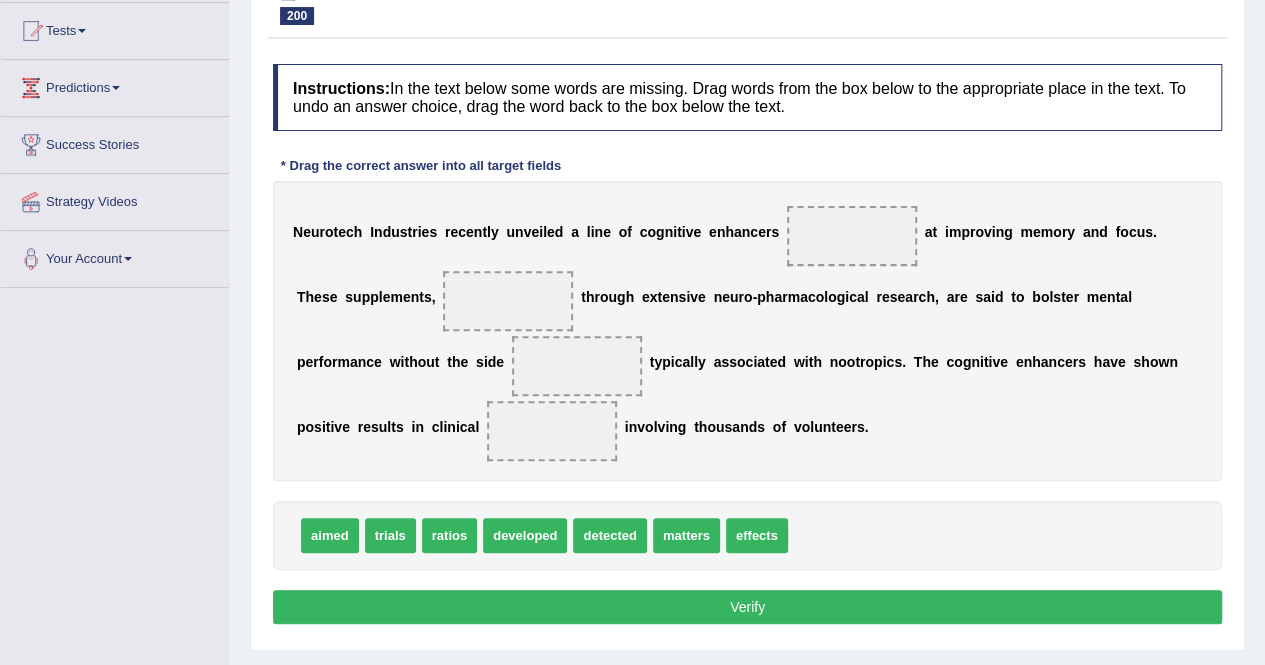 click on "aimed" at bounding box center (330, 535) 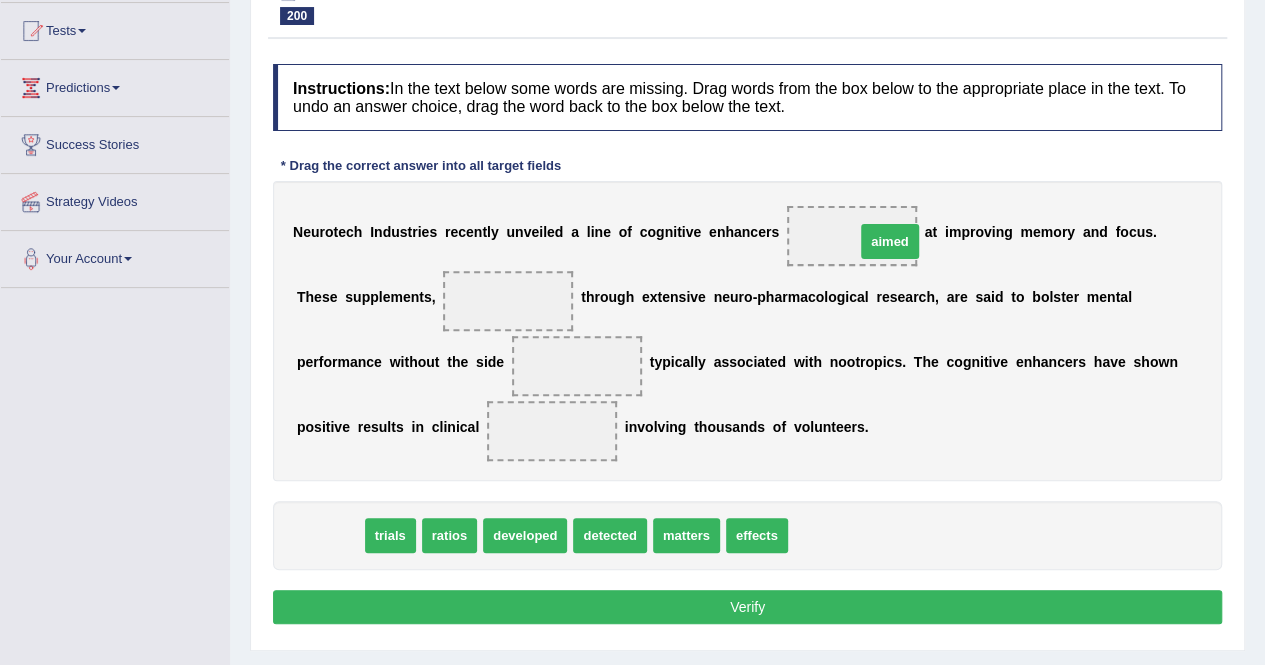 drag, startPoint x: 330, startPoint y: 525, endPoint x: 889, endPoint y: 229, distance: 632.5322 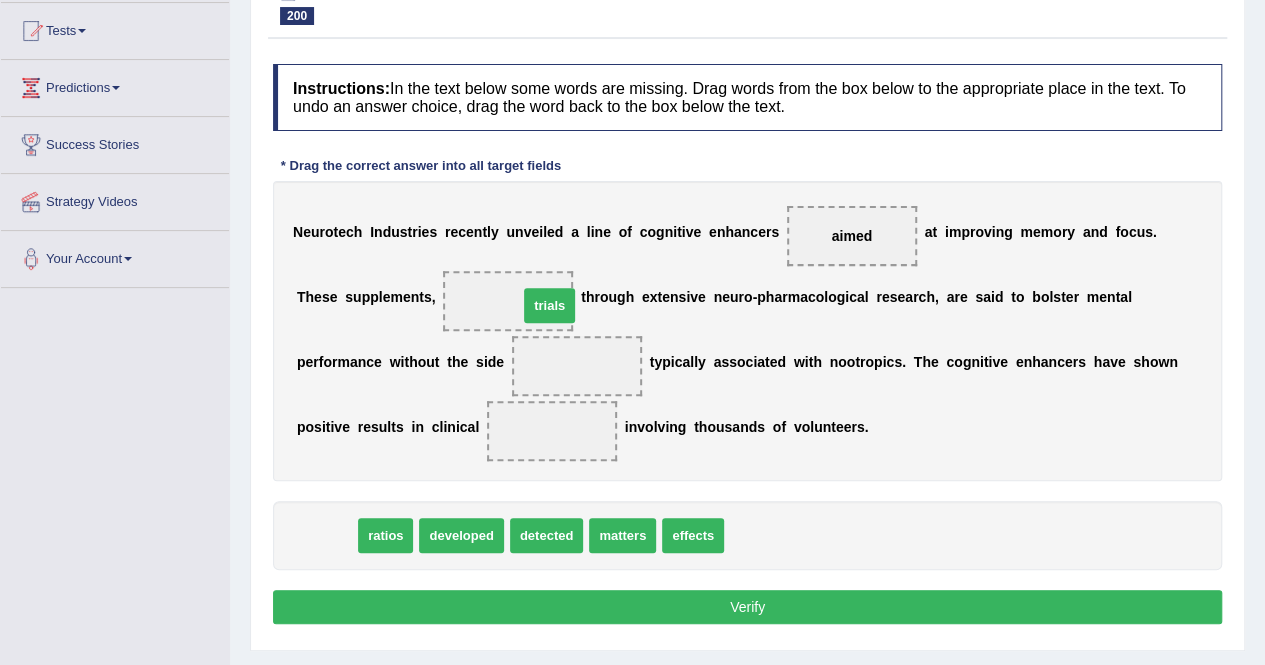 drag, startPoint x: 325, startPoint y: 536, endPoint x: 548, endPoint y: 306, distance: 320.3576 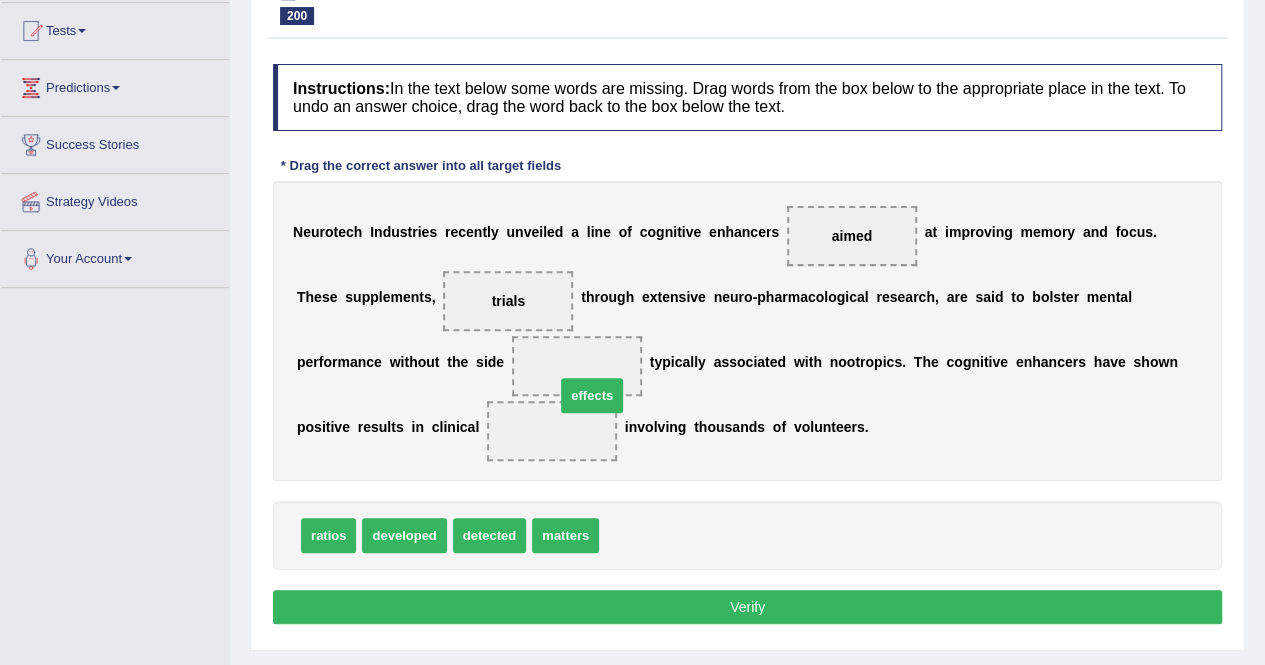 drag, startPoint x: 654, startPoint y: 531, endPoint x: 609, endPoint y: 371, distance: 166.2077 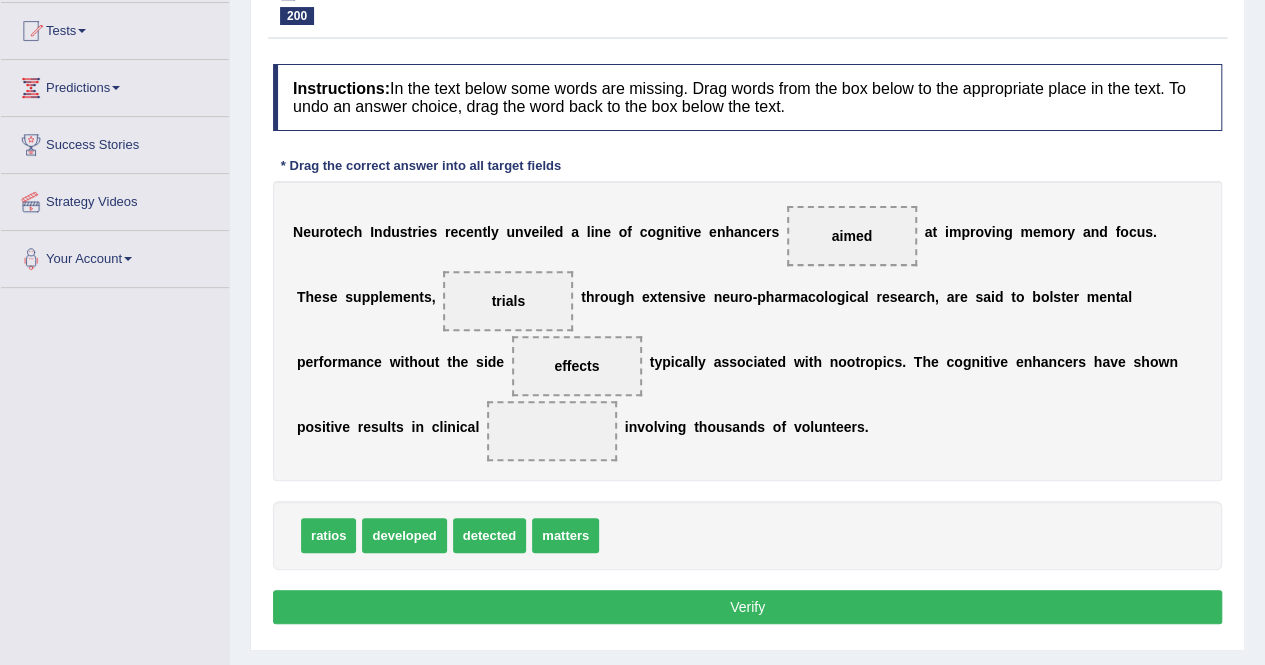 click on "developed" at bounding box center (404, 535) 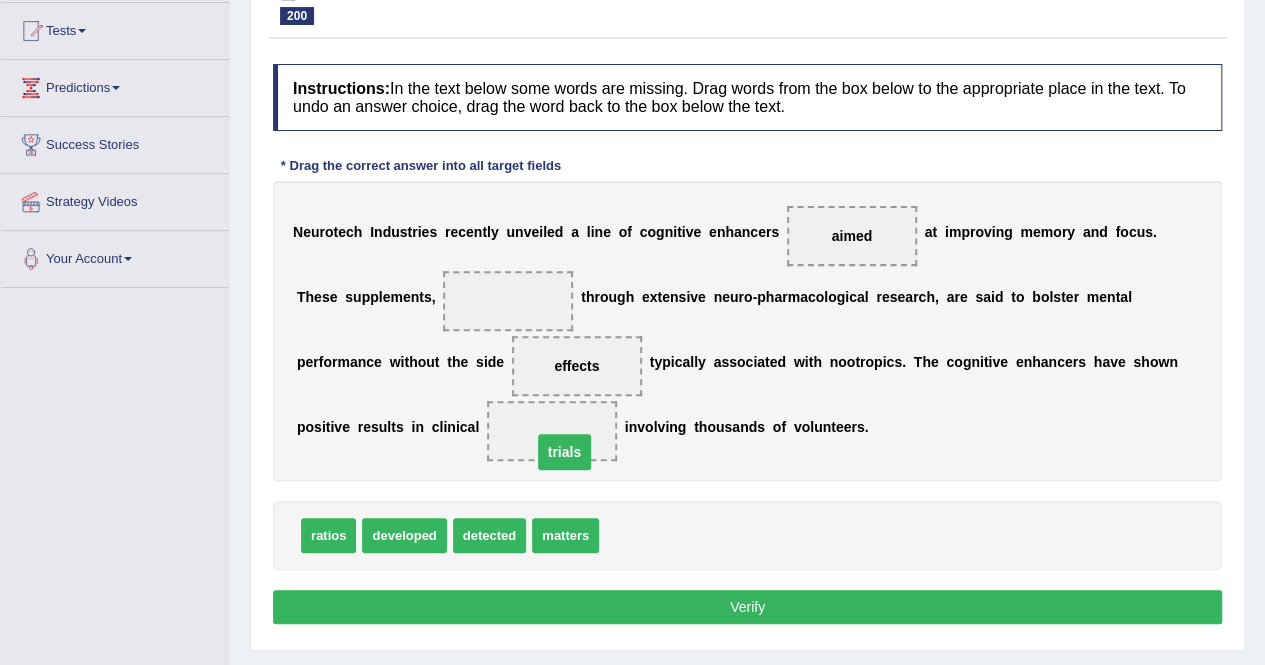 drag, startPoint x: 497, startPoint y: 294, endPoint x: 553, endPoint y: 445, distance: 161.04968 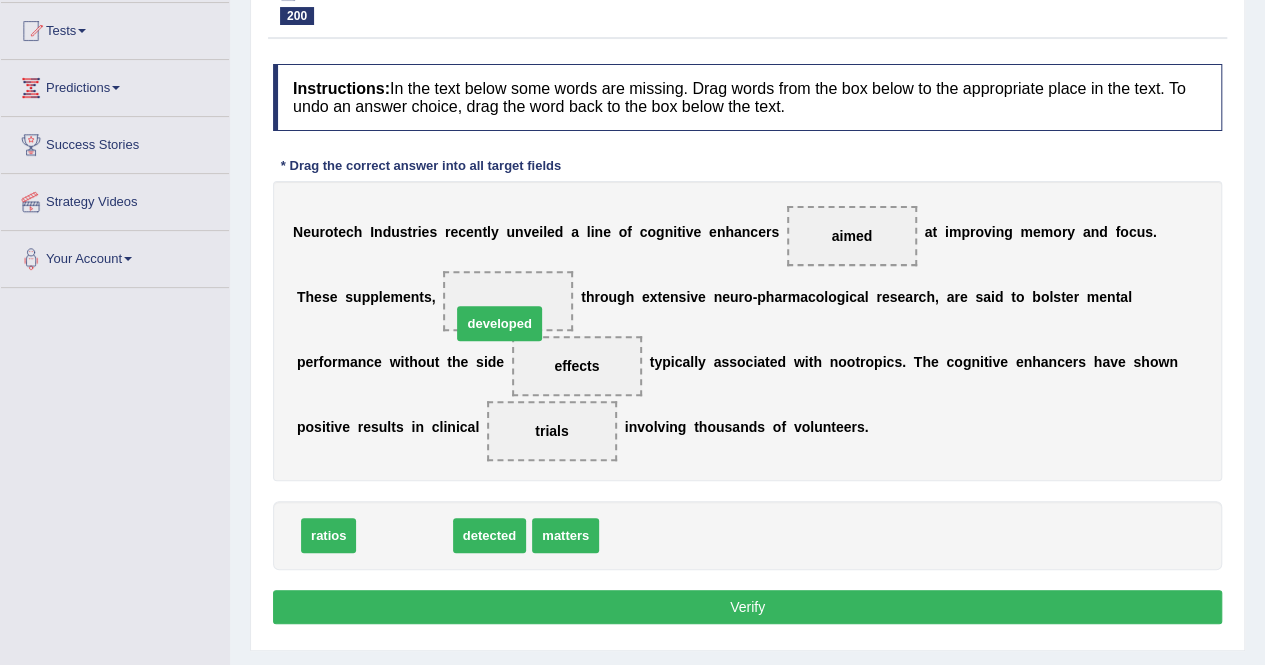 drag, startPoint x: 416, startPoint y: 541, endPoint x: 511, endPoint y: 329, distance: 232.31229 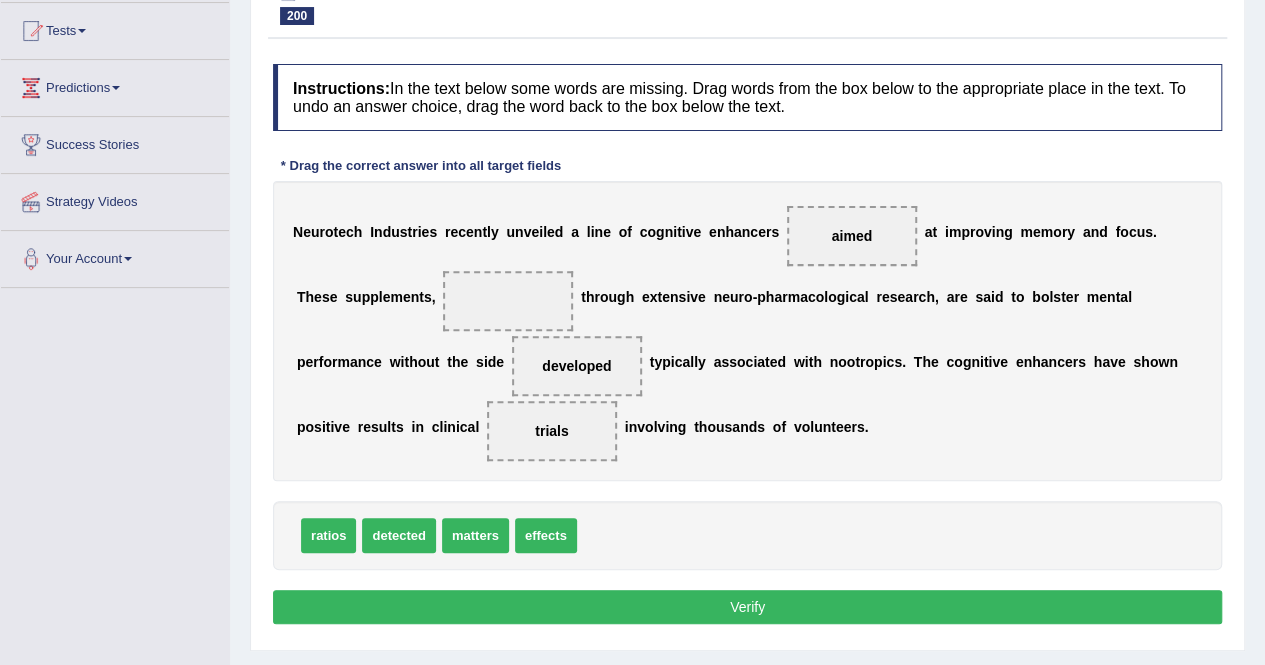 click on "Verify" at bounding box center (747, 607) 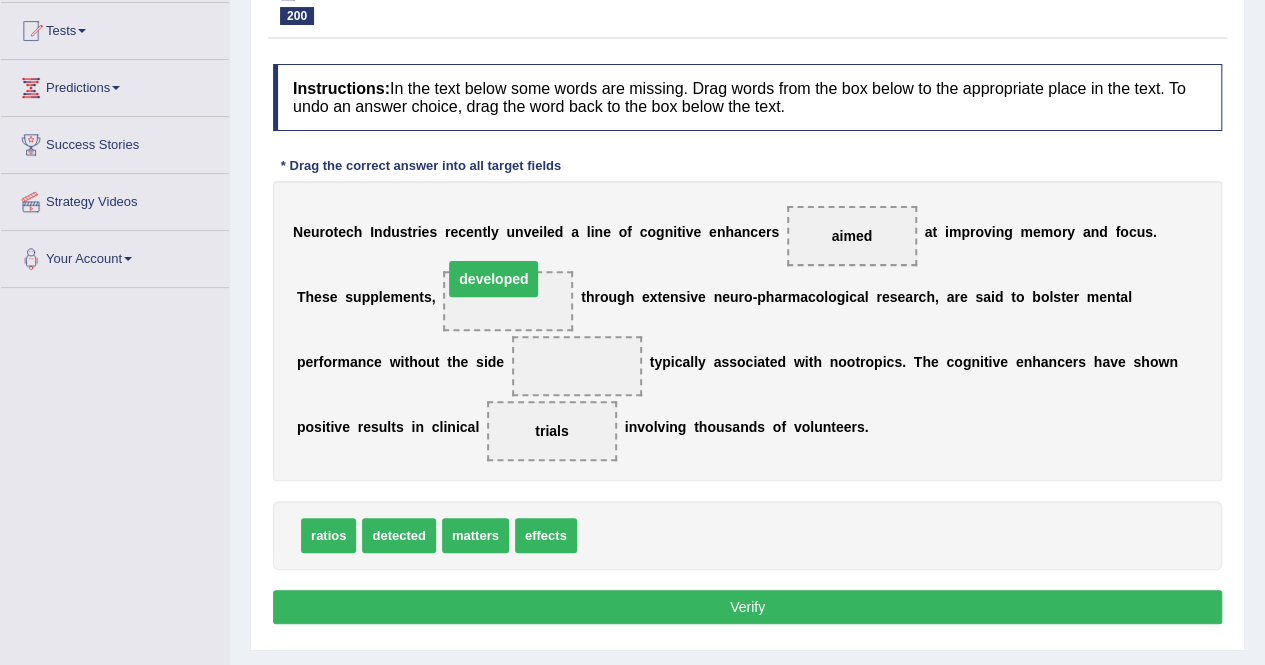 drag, startPoint x: 565, startPoint y: 361, endPoint x: 484, endPoint y: 275, distance: 118.13975 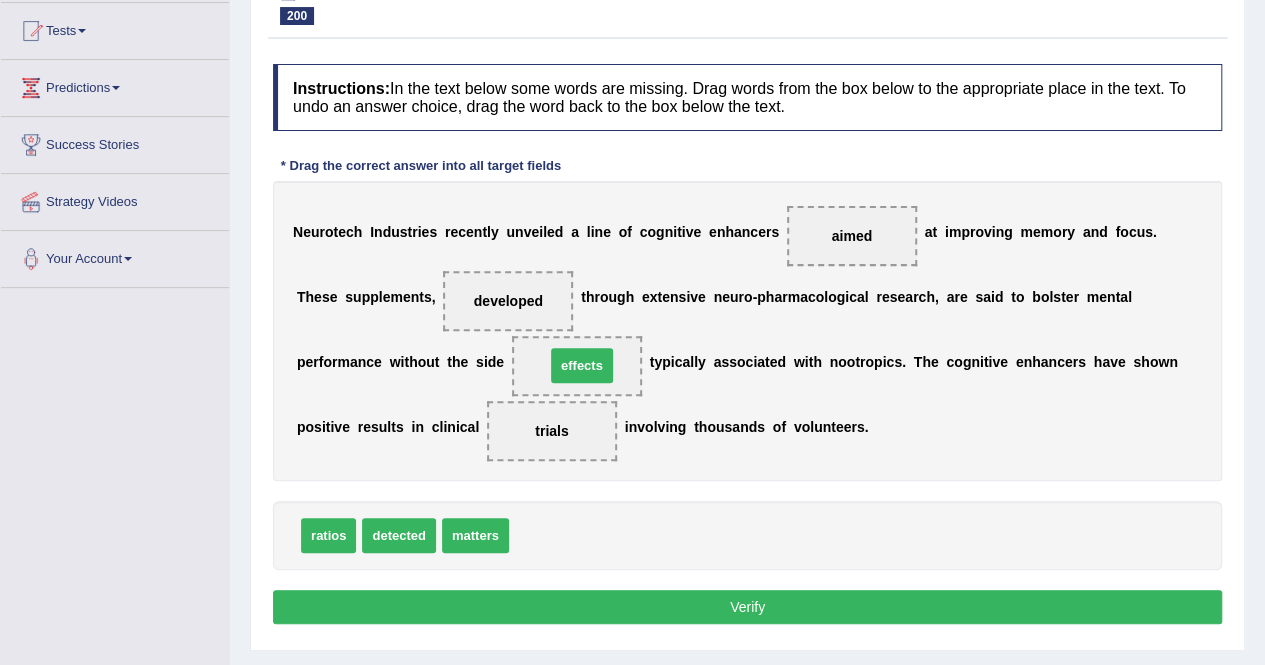 drag, startPoint x: 538, startPoint y: 535, endPoint x: 590, endPoint y: 369, distance: 173.95401 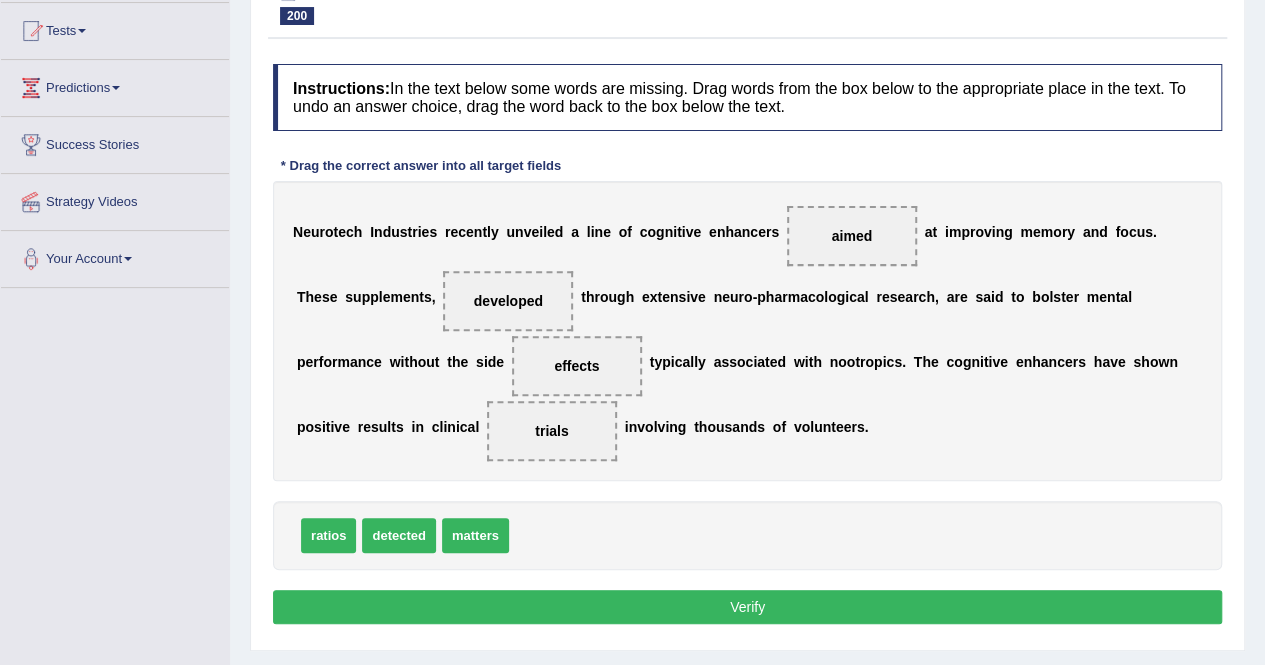 click on "Verify" at bounding box center (747, 607) 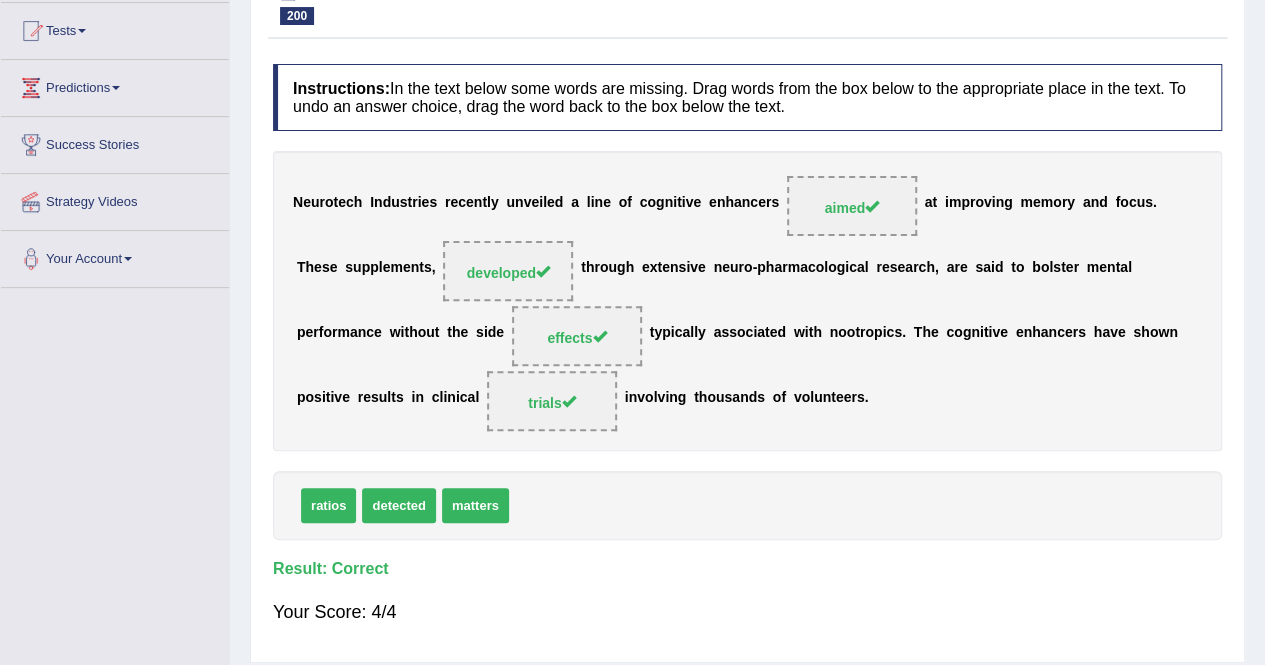 click on "Your Score: 4/4" at bounding box center [747, 612] 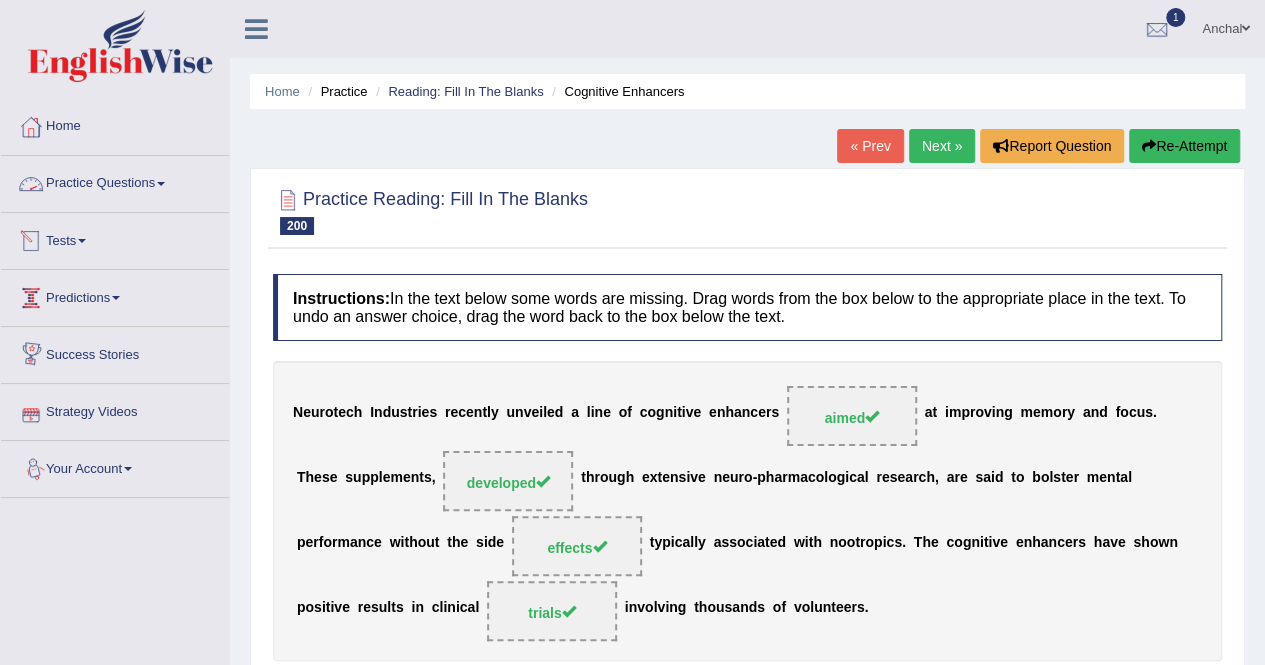 click on "Practice Questions" at bounding box center (115, 181) 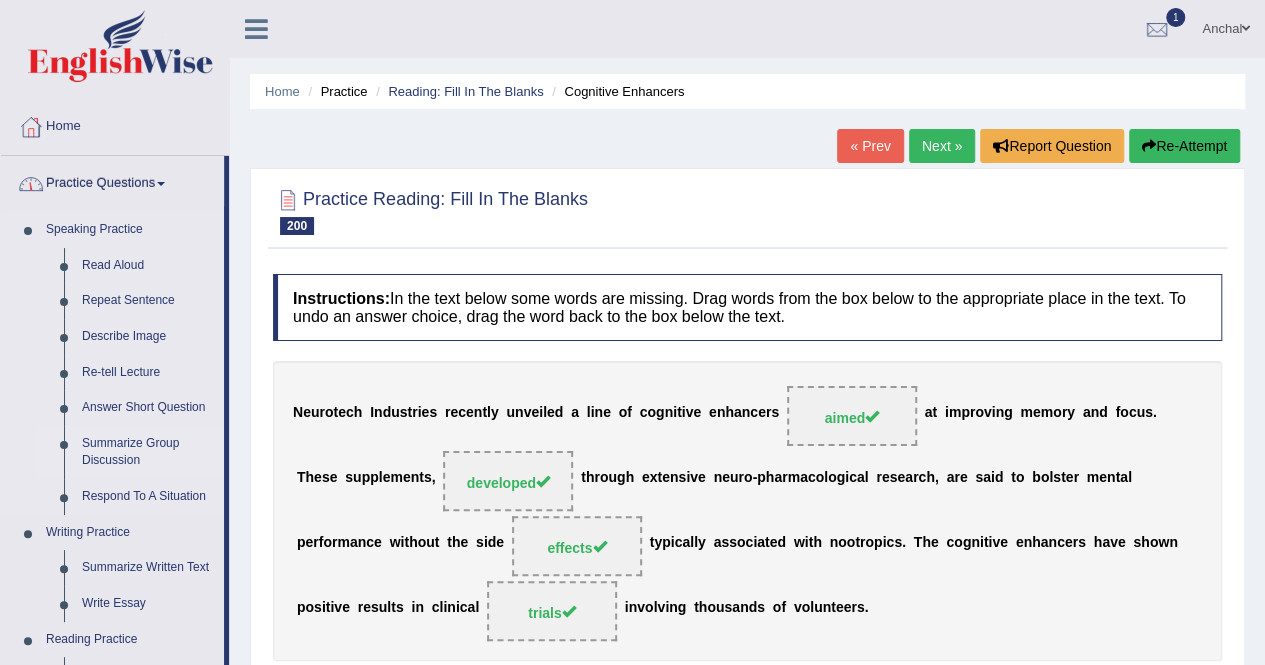 drag, startPoint x: 138, startPoint y: 175, endPoint x: 126, endPoint y: 450, distance: 275.2617 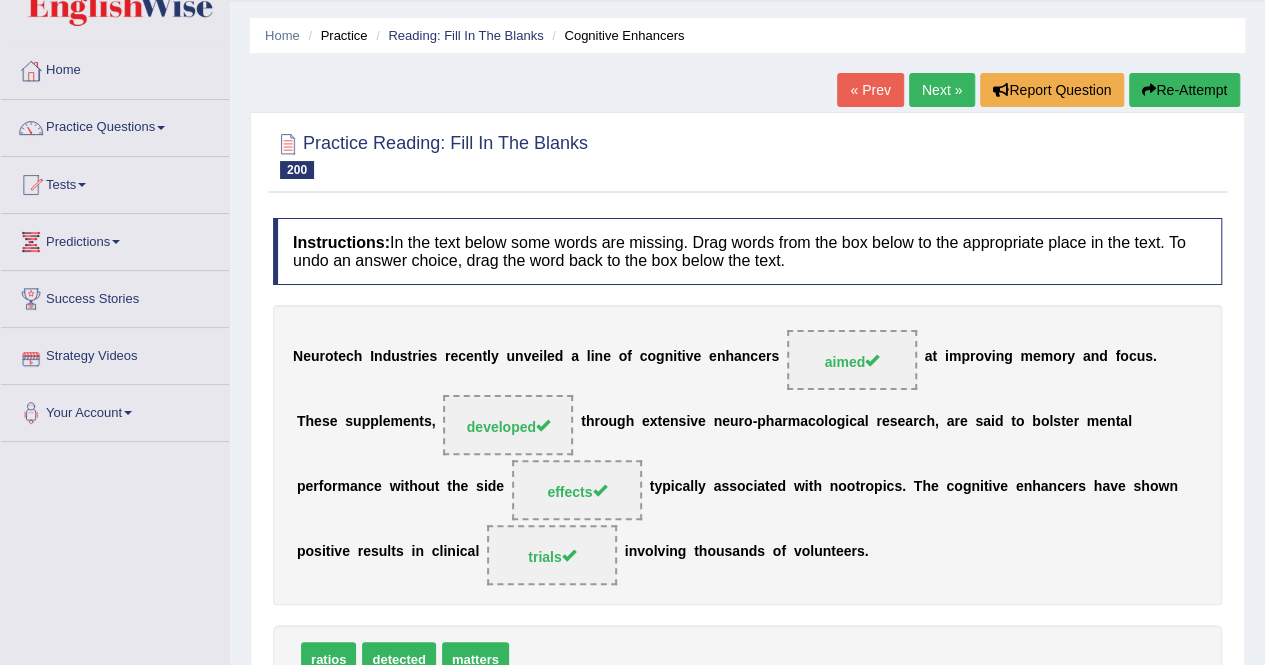 scroll, scrollTop: 0, scrollLeft: 0, axis: both 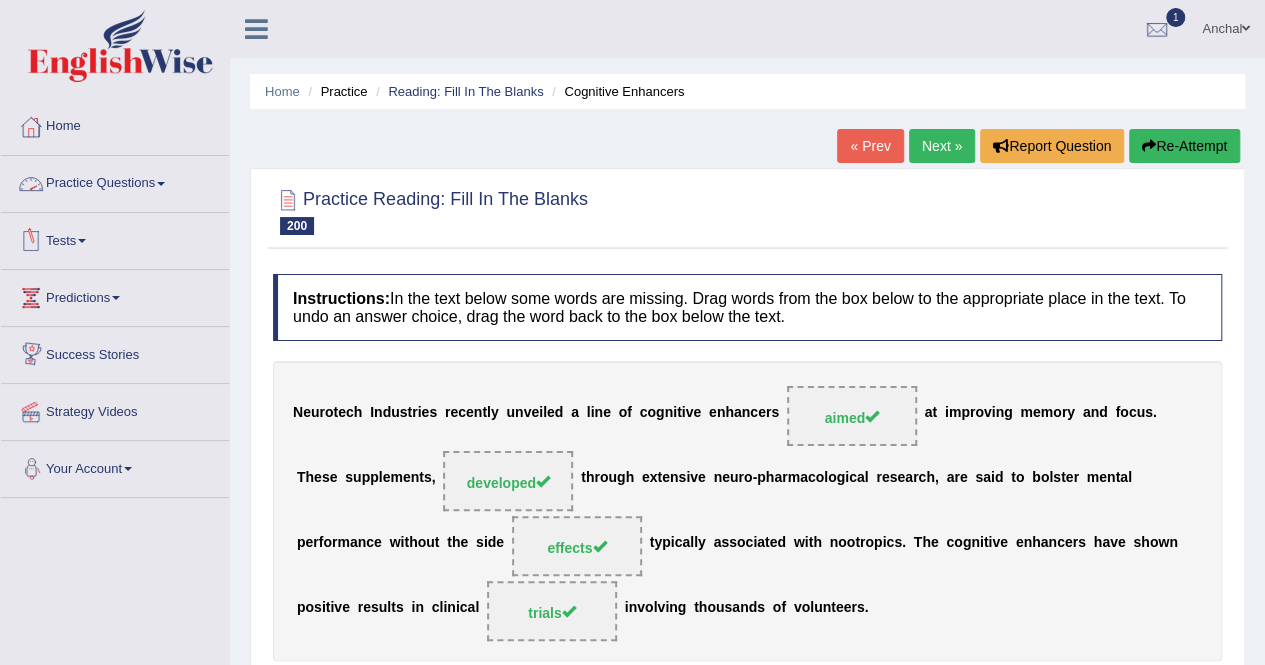 click on "Practice Questions" at bounding box center [115, 181] 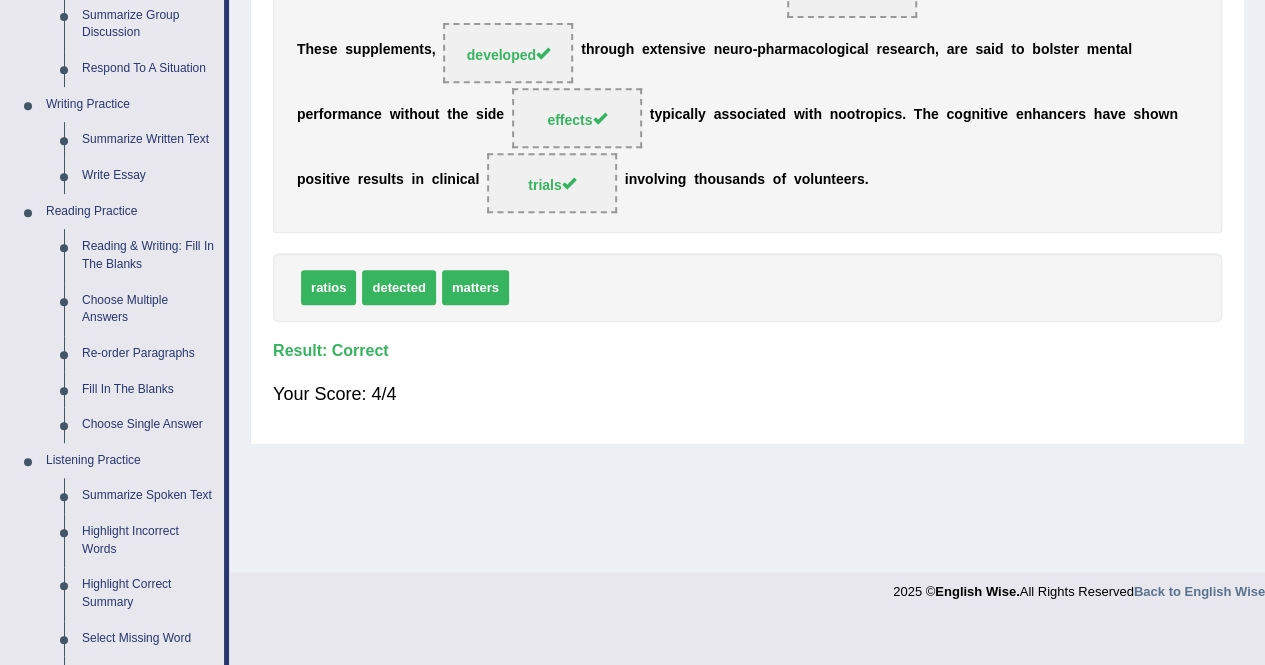scroll, scrollTop: 456, scrollLeft: 0, axis: vertical 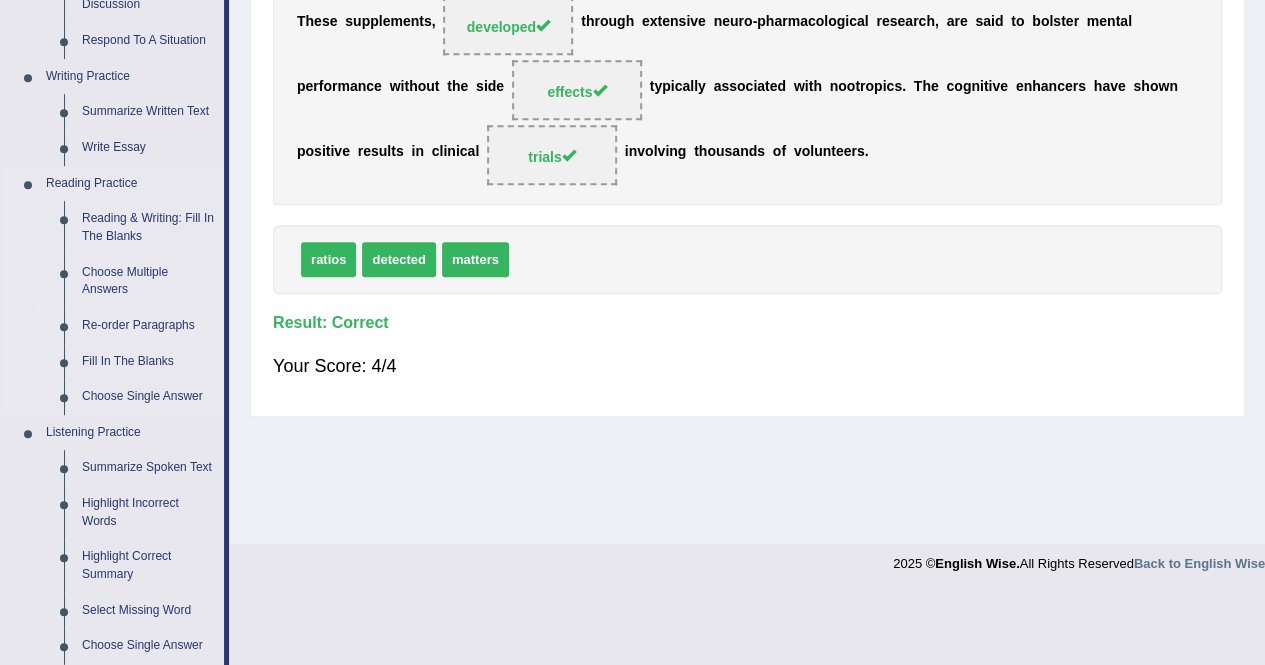 click on "Re-order Paragraphs" at bounding box center (148, 326) 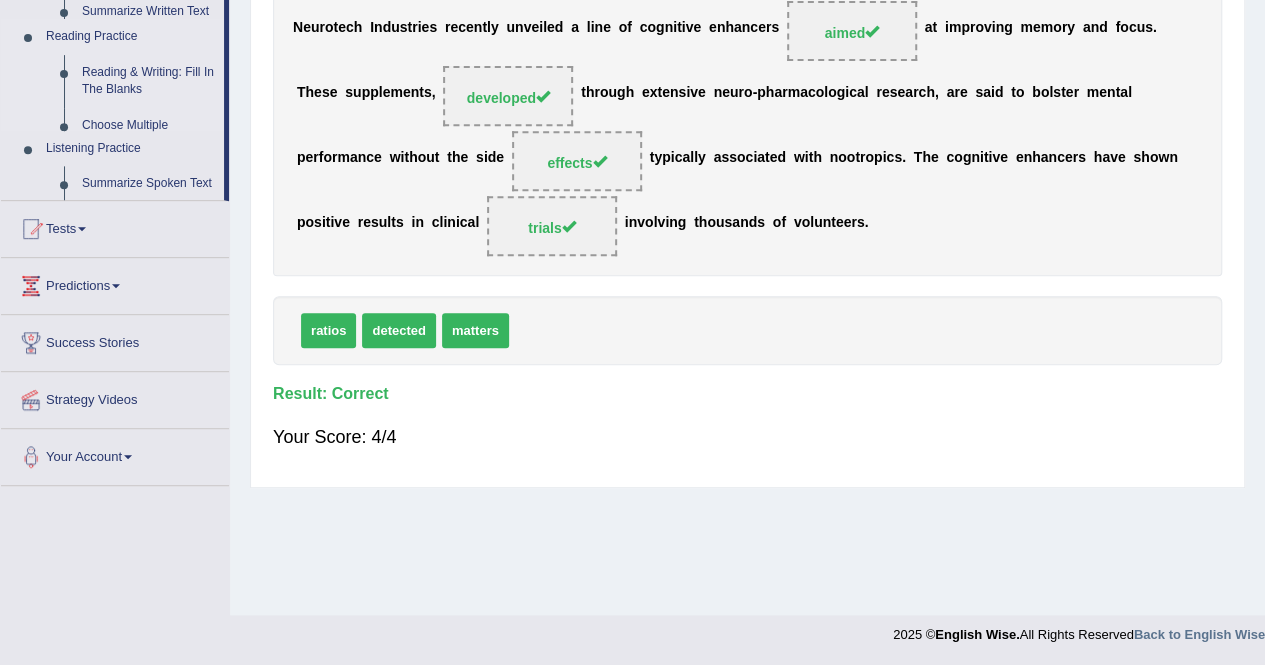 scroll, scrollTop: 384, scrollLeft: 0, axis: vertical 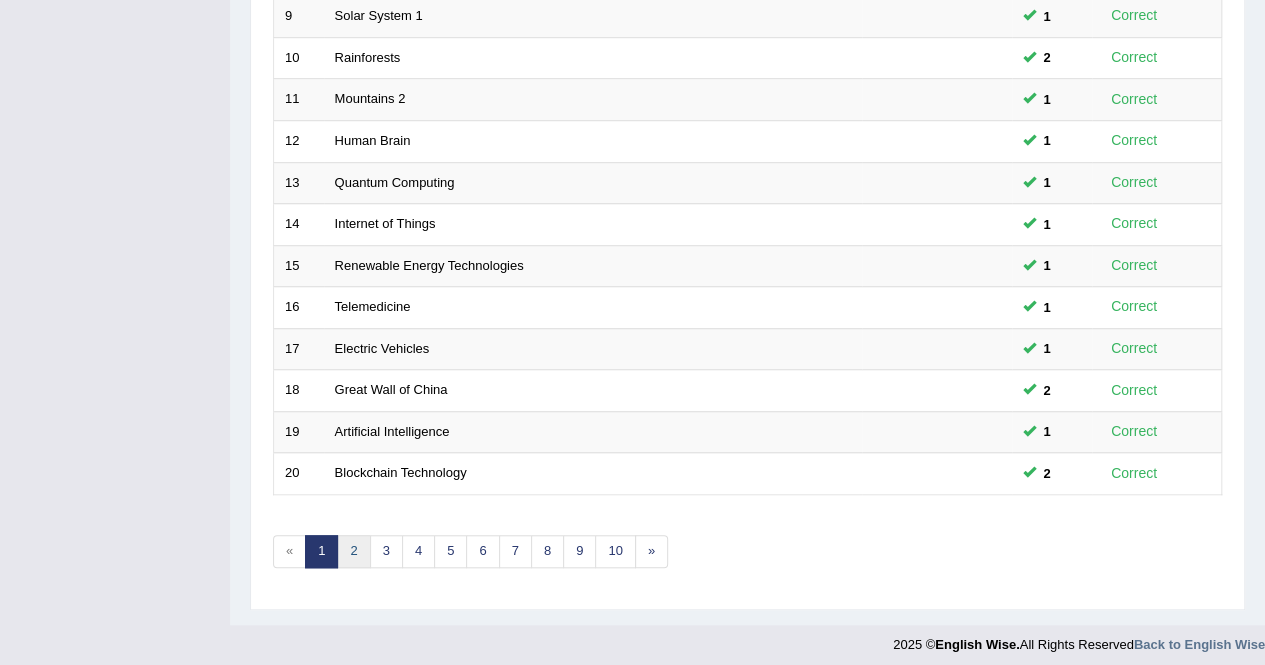 click on "2" at bounding box center [353, 551] 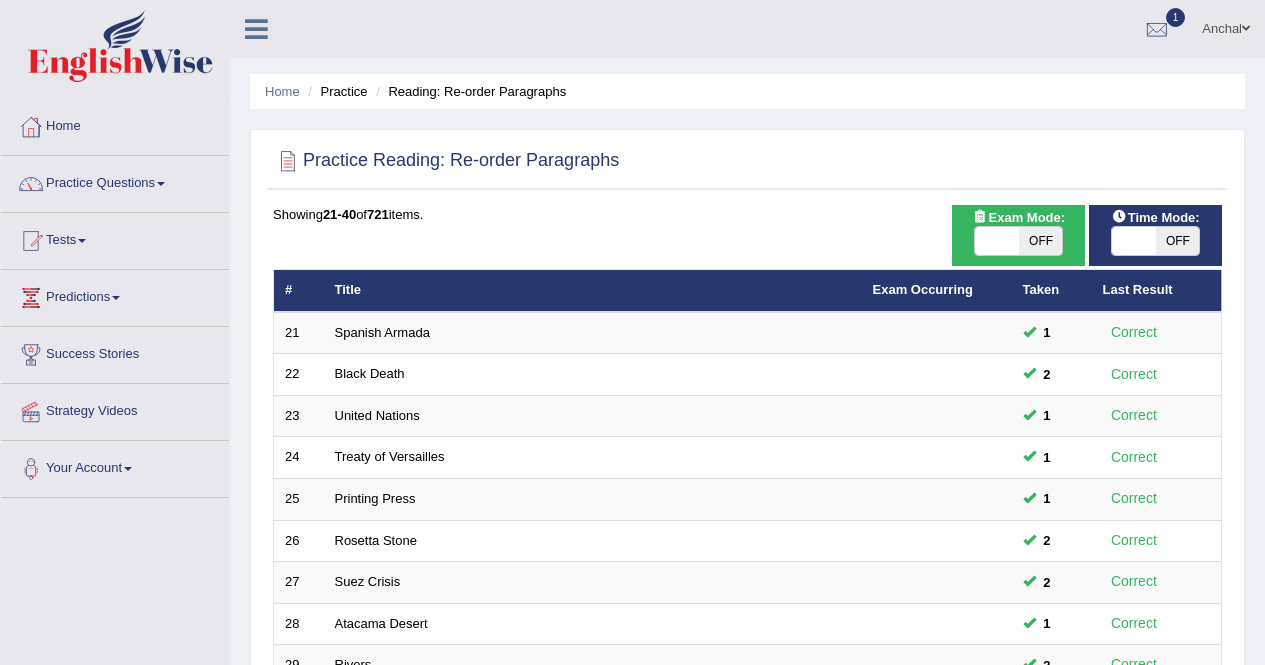 scroll, scrollTop: 0, scrollLeft: 0, axis: both 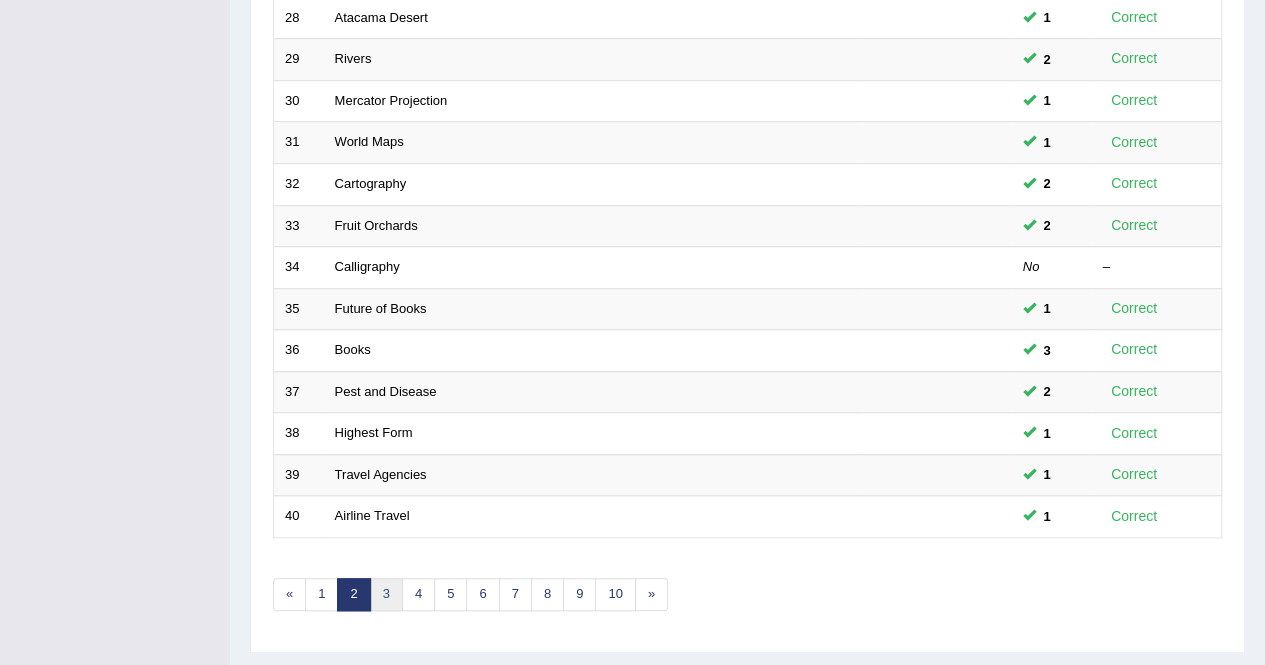 click on "3" at bounding box center (386, 594) 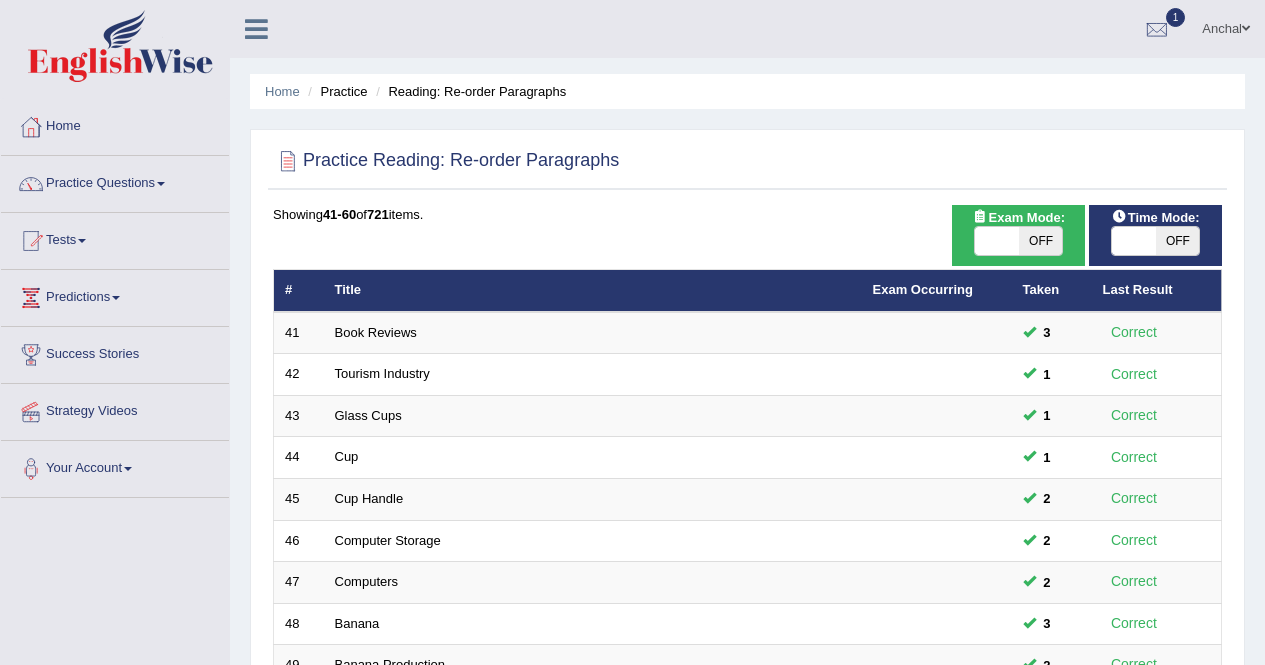 scroll, scrollTop: 411, scrollLeft: 0, axis: vertical 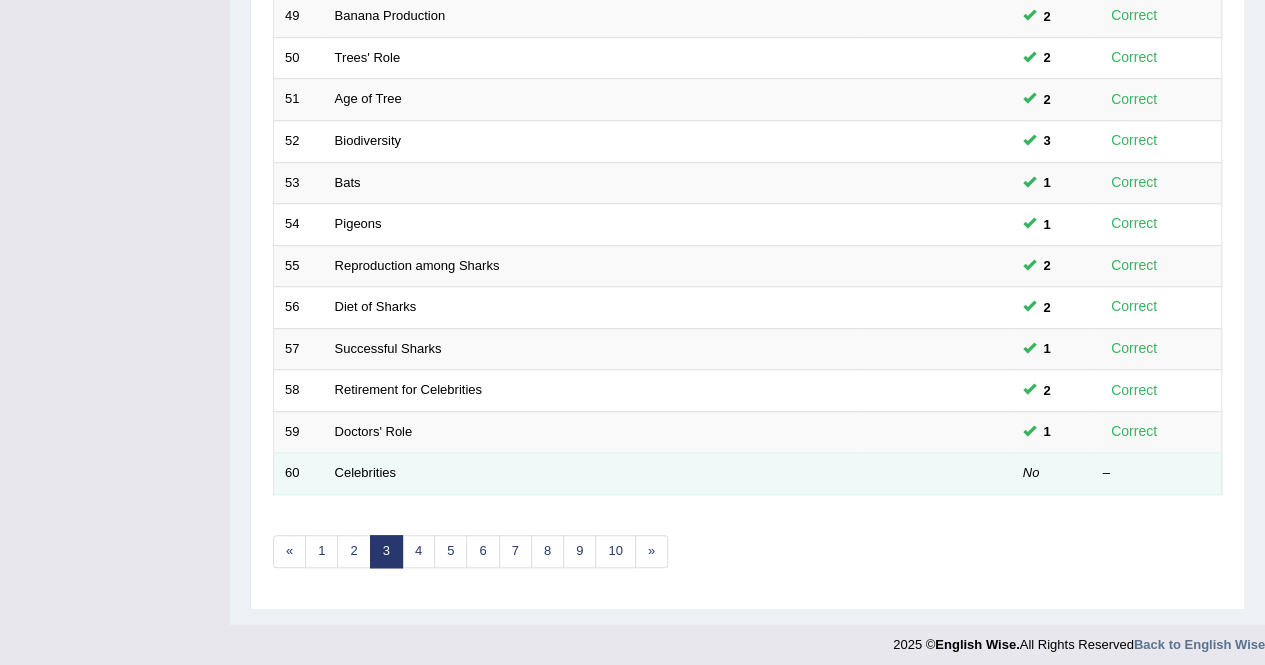 click on "Celebrities" at bounding box center (593, 474) 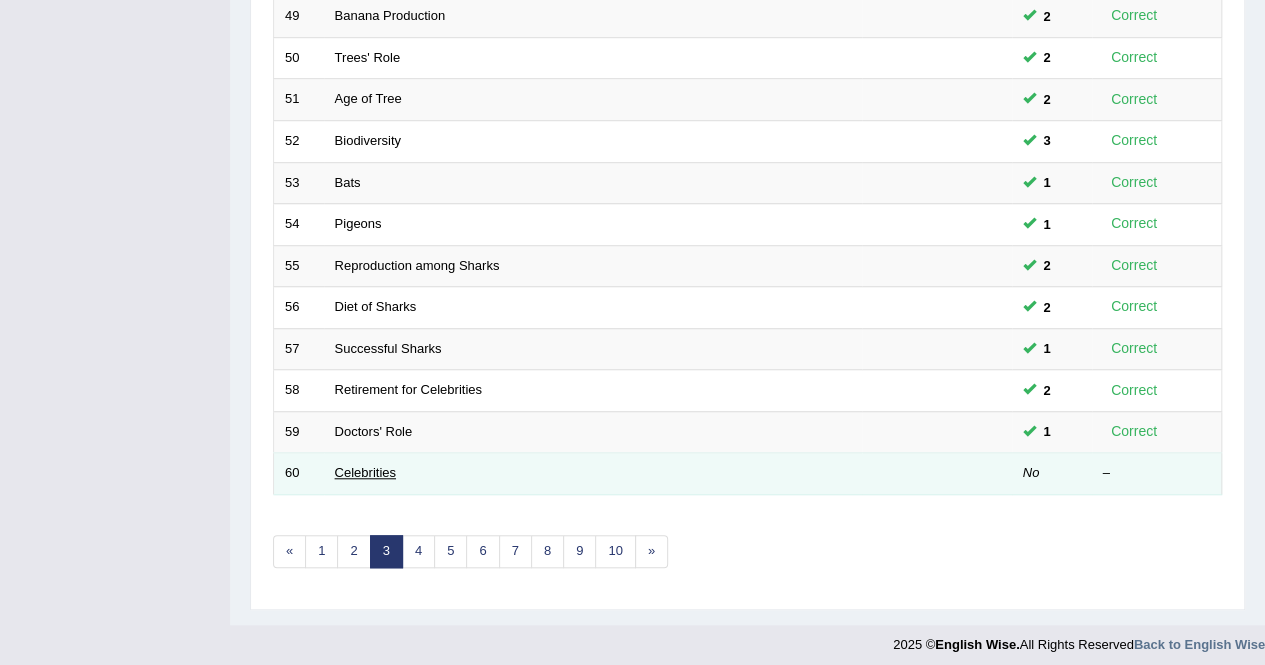 click on "Celebrities" at bounding box center (365, 472) 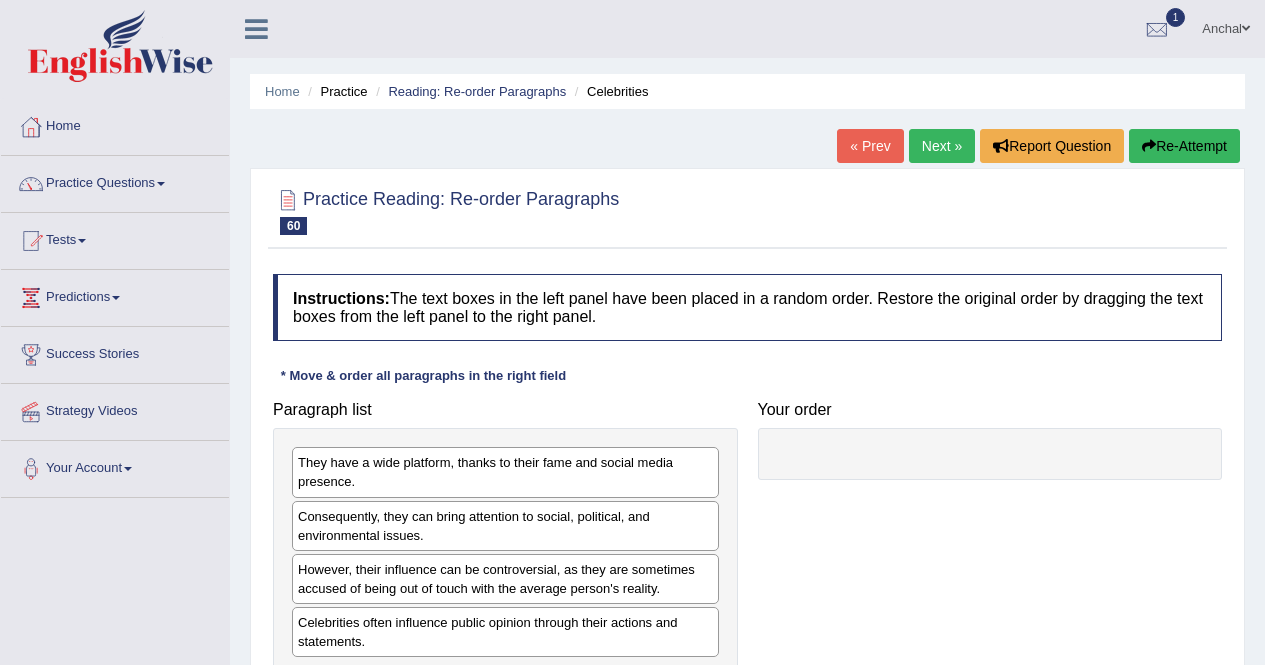 scroll, scrollTop: 185, scrollLeft: 0, axis: vertical 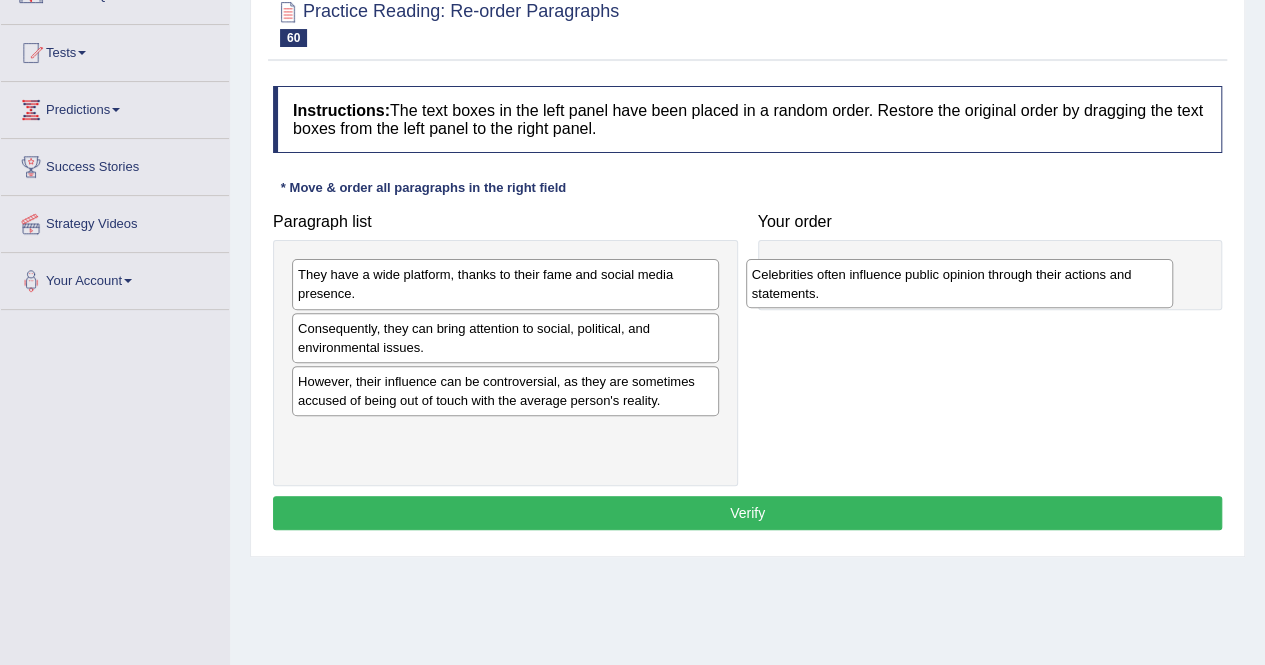 drag, startPoint x: 392, startPoint y: 453, endPoint x: 853, endPoint y: 286, distance: 490.31622 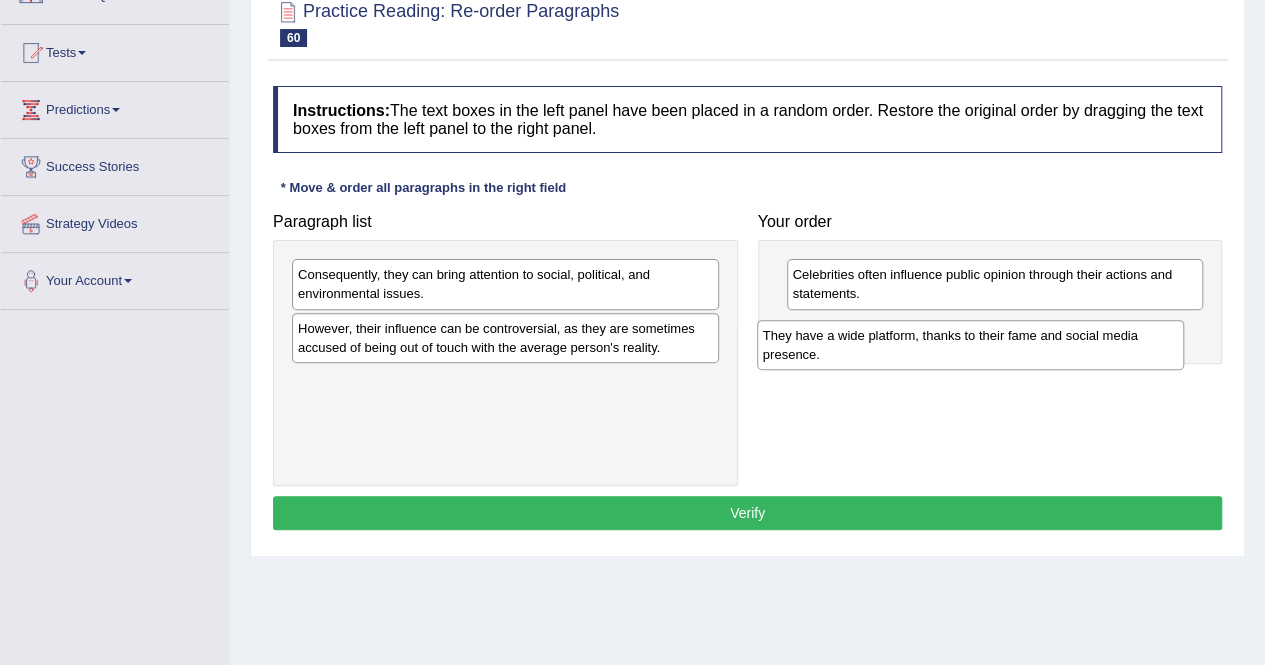 drag, startPoint x: 520, startPoint y: 298, endPoint x: 978, endPoint y: 355, distance: 461.53333 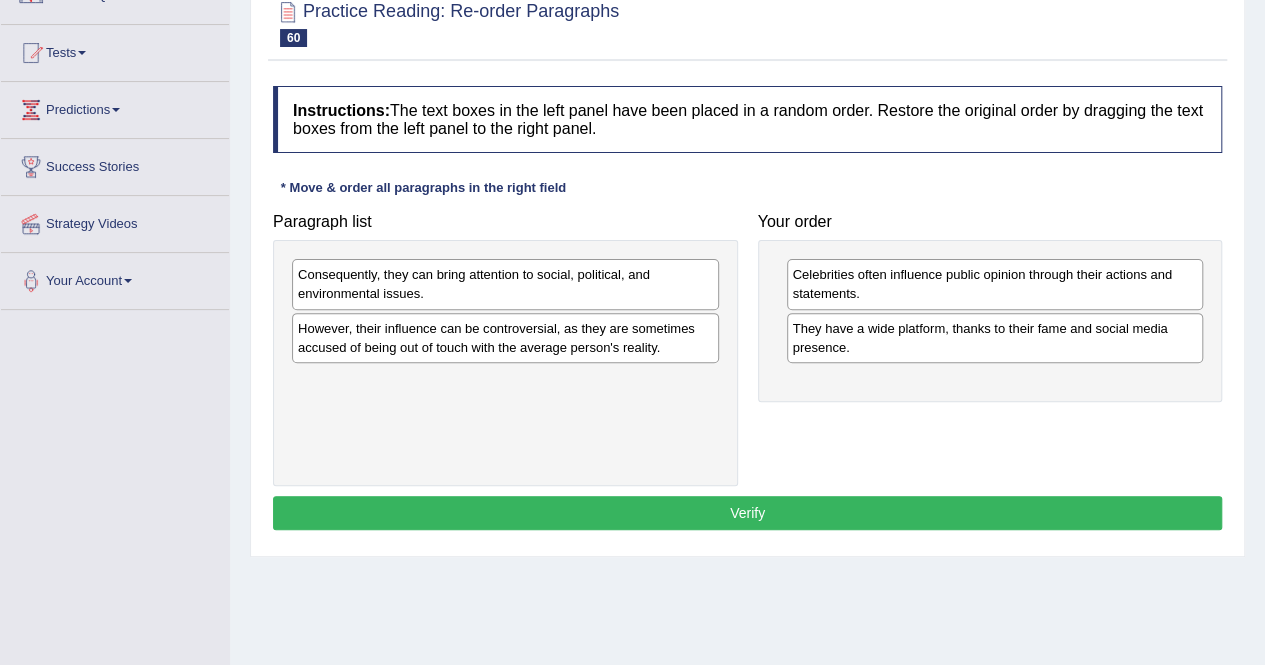 click on "However, their influence can be controversial, as they are sometimes accused of being out of touch with the
average person's reality." at bounding box center [505, 338] 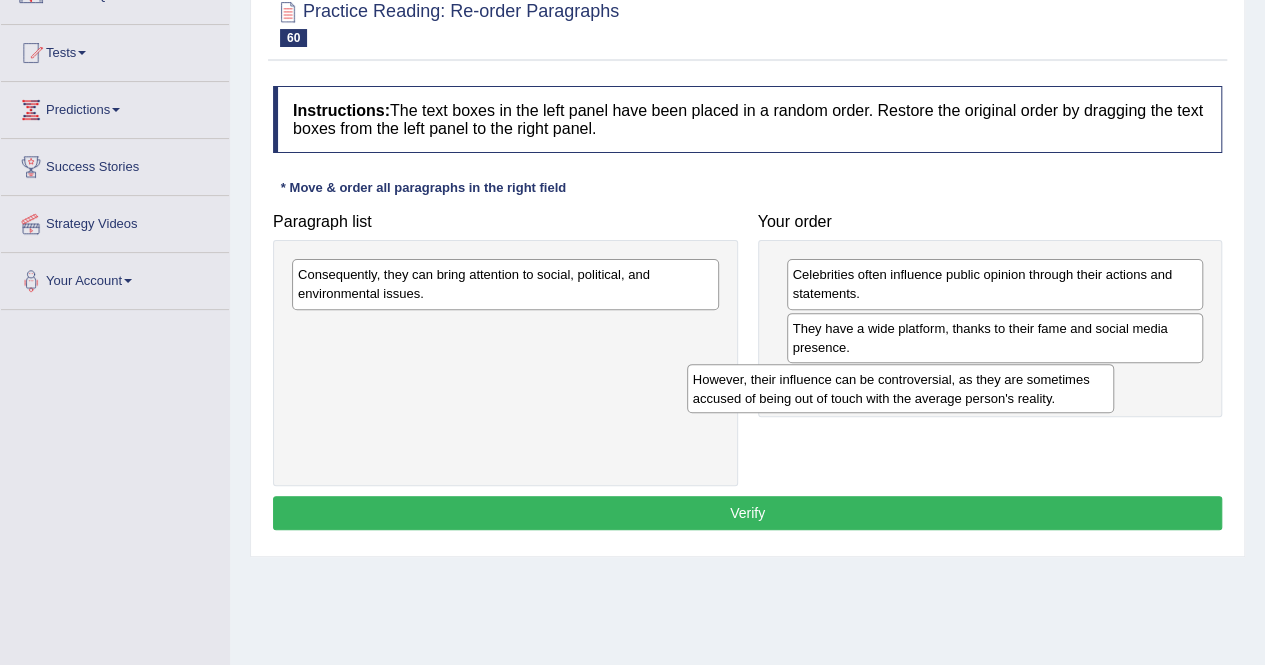drag, startPoint x: 619, startPoint y: 347, endPoint x: 1031, endPoint y: 399, distance: 415.2686 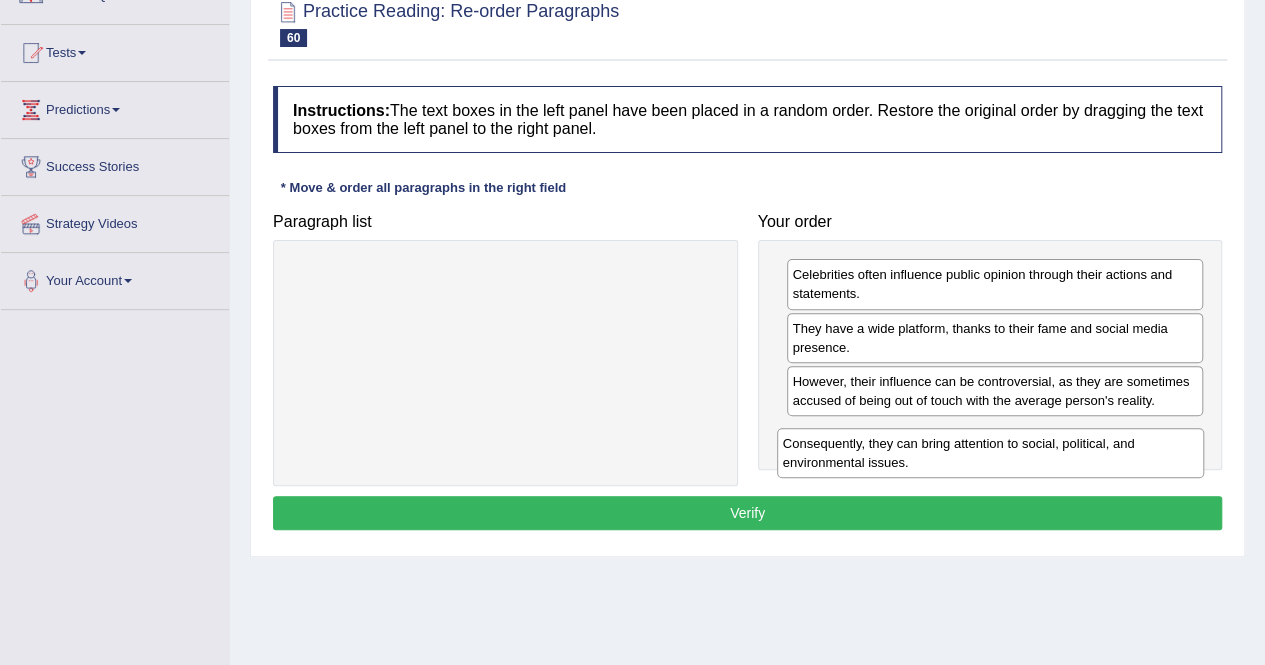 drag, startPoint x: 570, startPoint y: 285, endPoint x: 1048, endPoint y: 449, distance: 505.35135 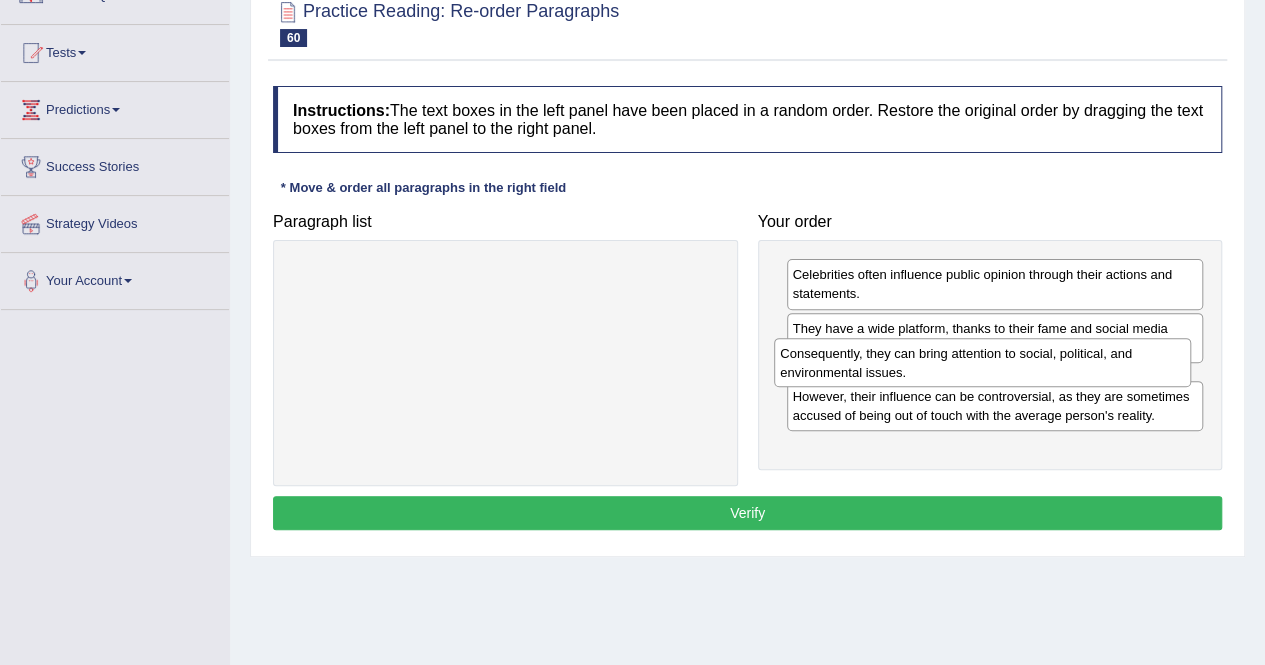 drag, startPoint x: 914, startPoint y: 449, endPoint x: 904, endPoint y: 372, distance: 77.64664 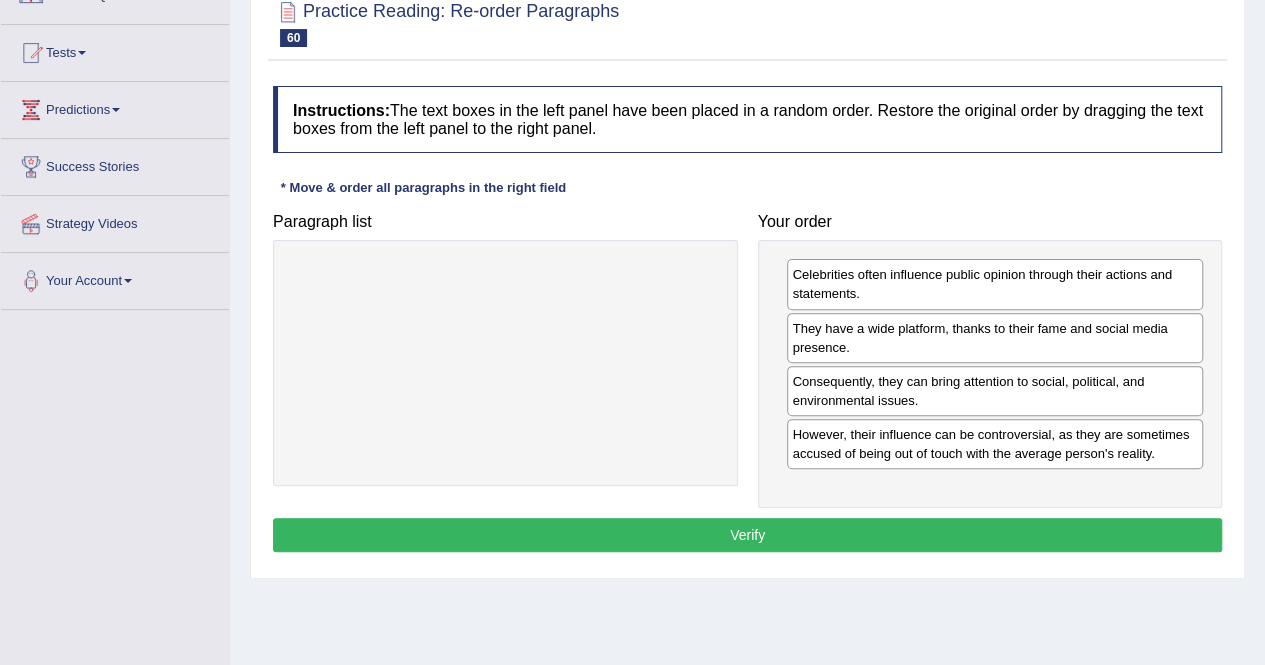 click on "Verify" at bounding box center [747, 535] 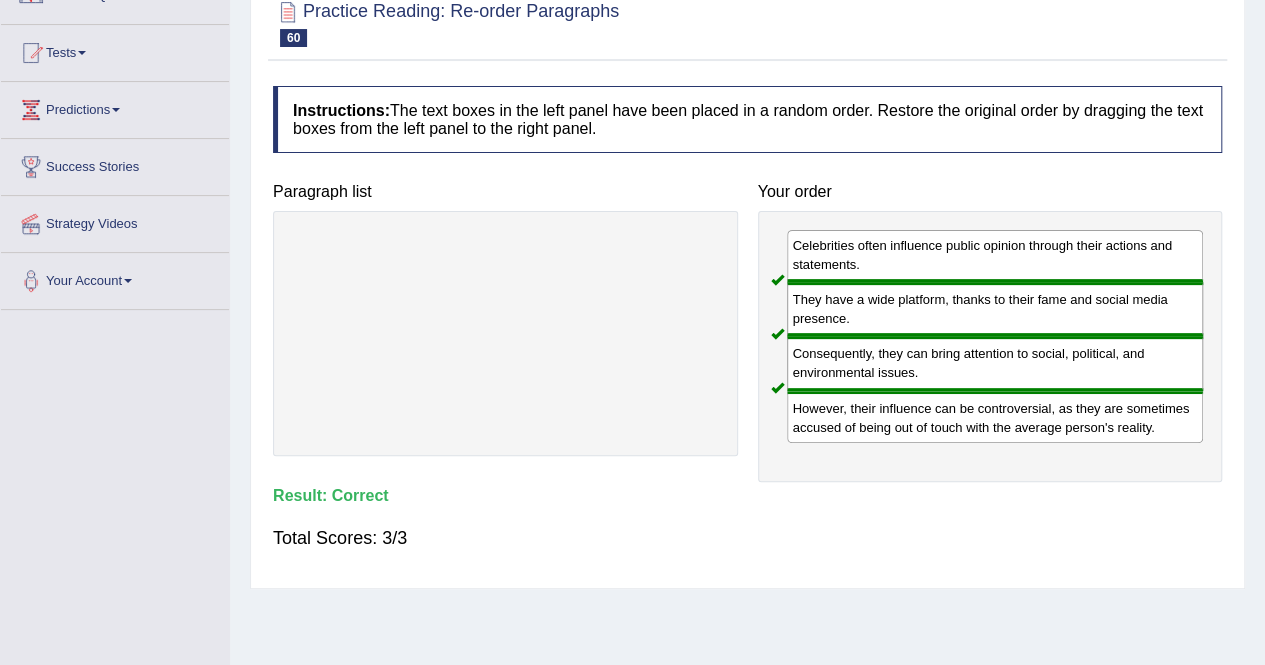 scroll, scrollTop: 0, scrollLeft: 0, axis: both 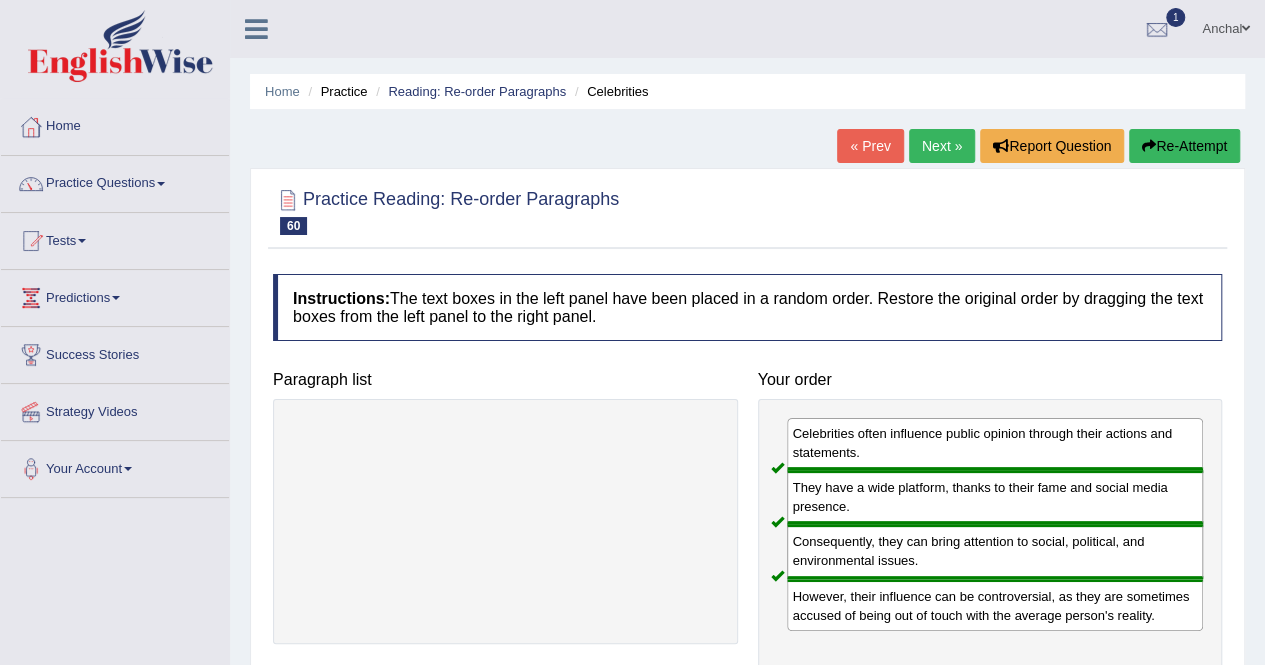 click on "Next »" at bounding box center [942, 146] 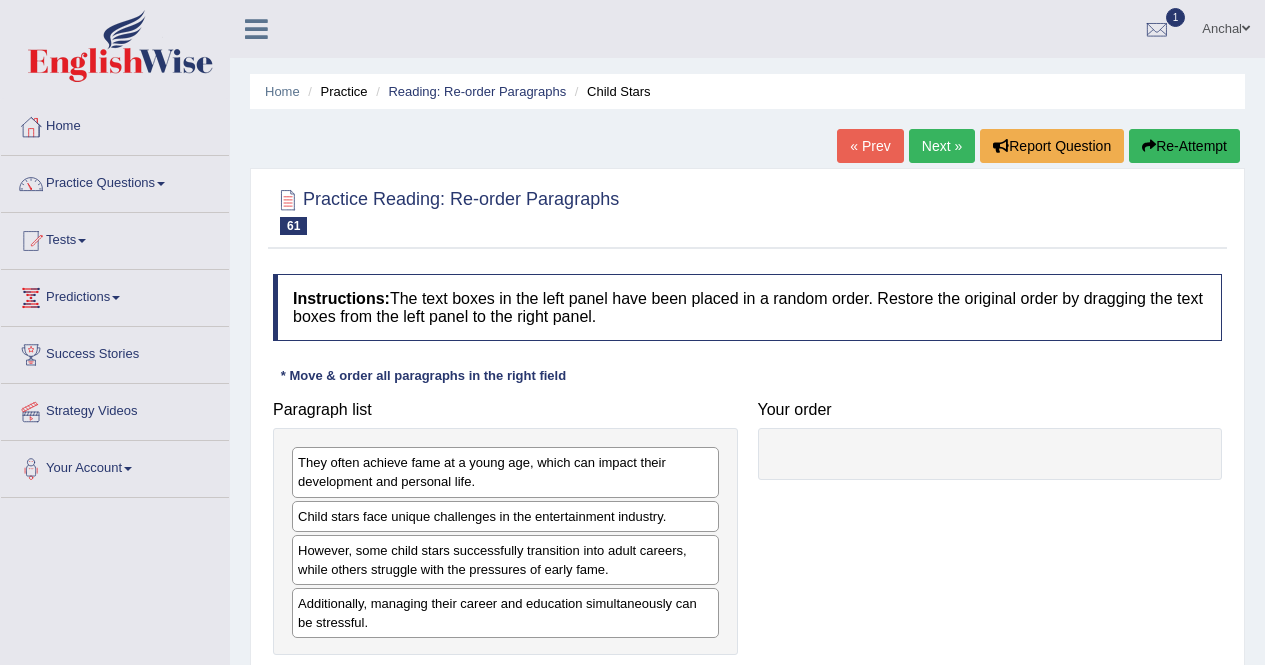 scroll, scrollTop: 0, scrollLeft: 0, axis: both 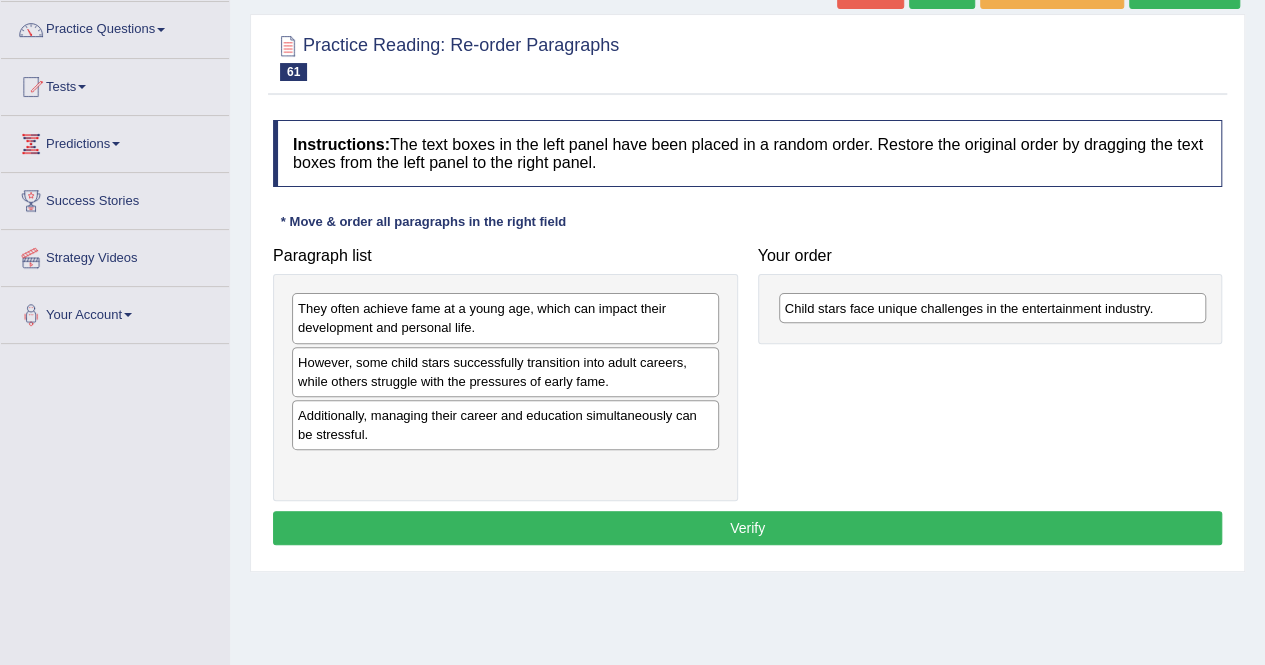 drag, startPoint x: 437, startPoint y: 373, endPoint x: 924, endPoint y: 318, distance: 490.09592 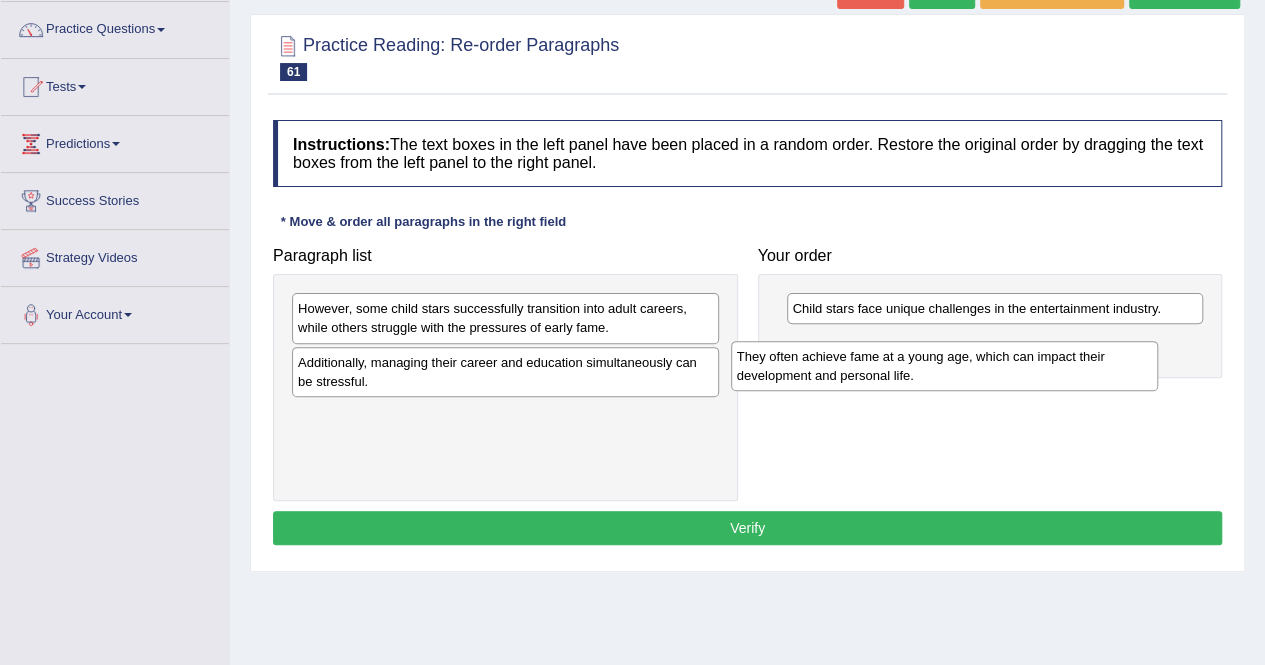 drag, startPoint x: 620, startPoint y: 325, endPoint x: 1076, endPoint y: 355, distance: 456.98578 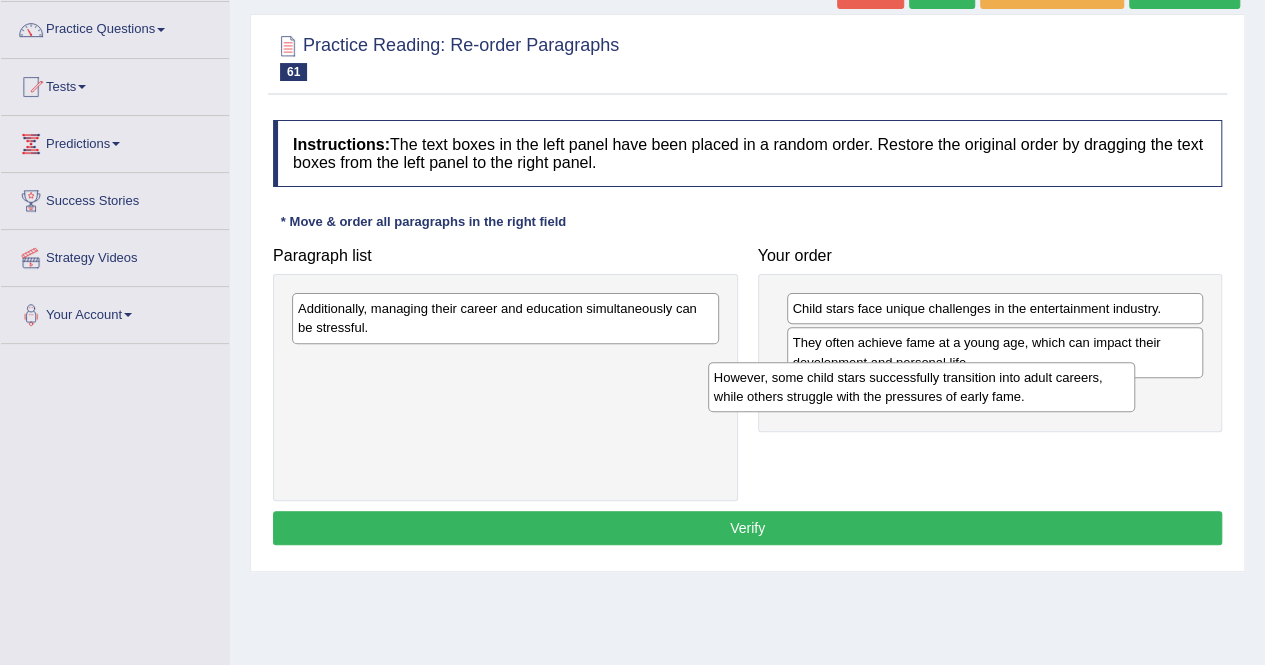 drag, startPoint x: 654, startPoint y: 319, endPoint x: 1070, endPoint y: 388, distance: 421.68353 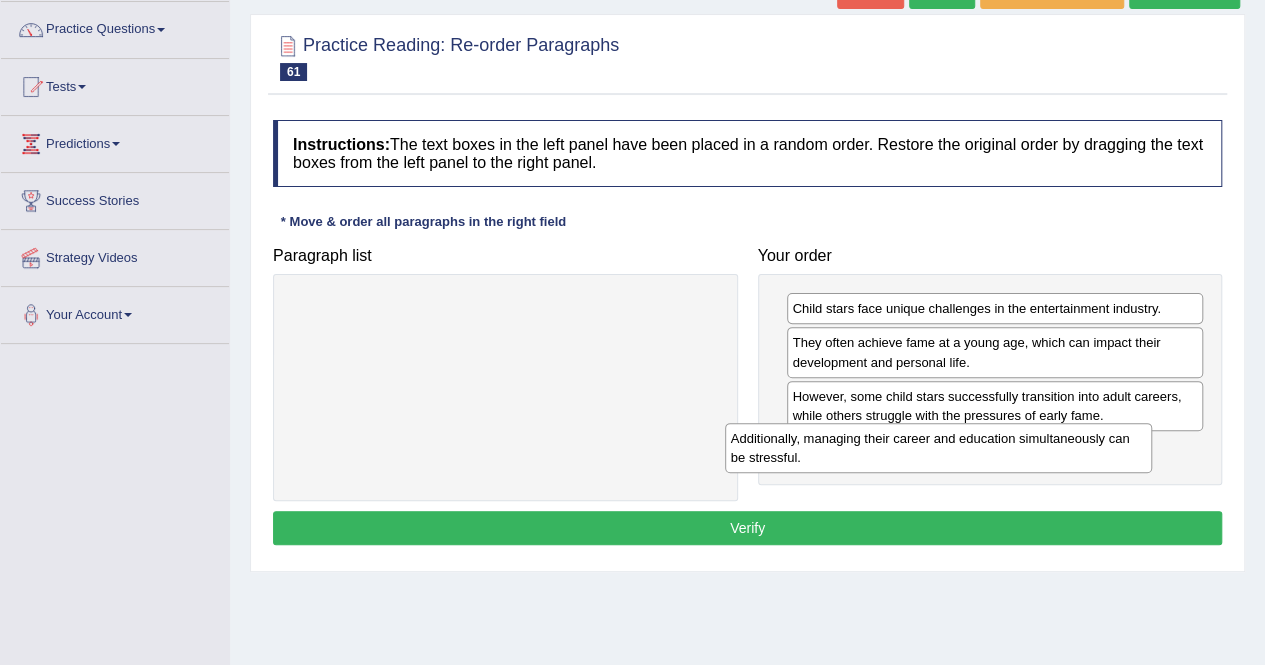 drag, startPoint x: 640, startPoint y: 320, endPoint x: 1074, endPoint y: 453, distance: 453.9218 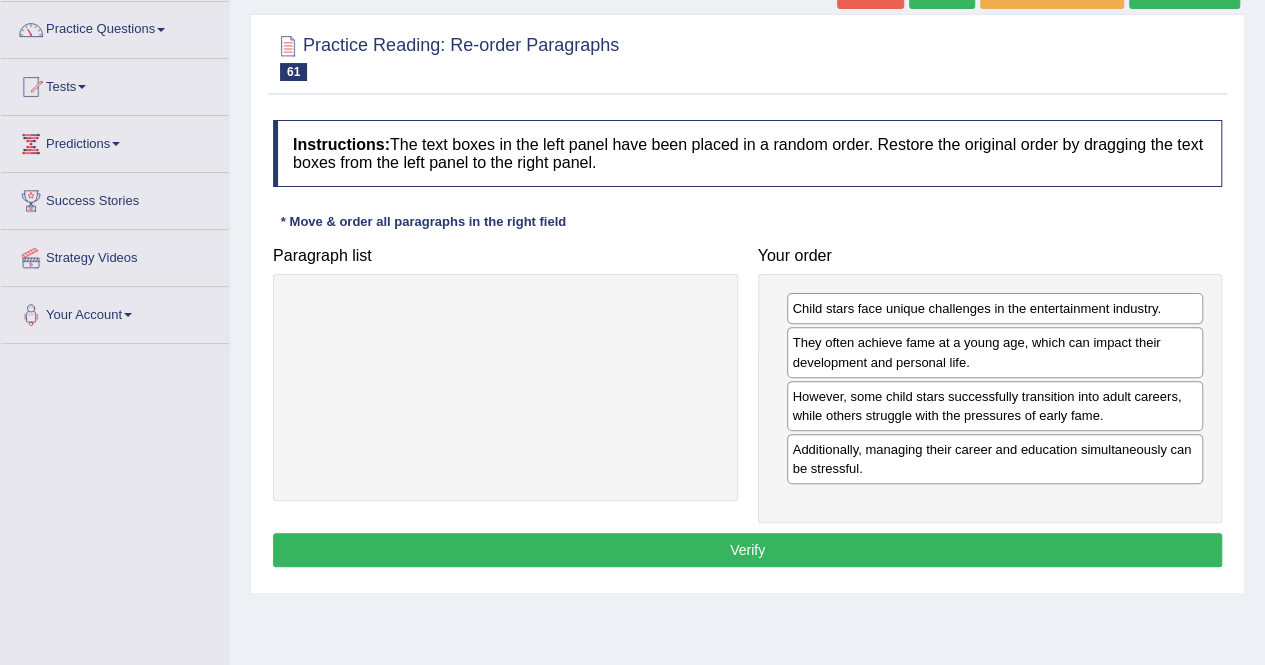 click on "Verify" at bounding box center (747, 550) 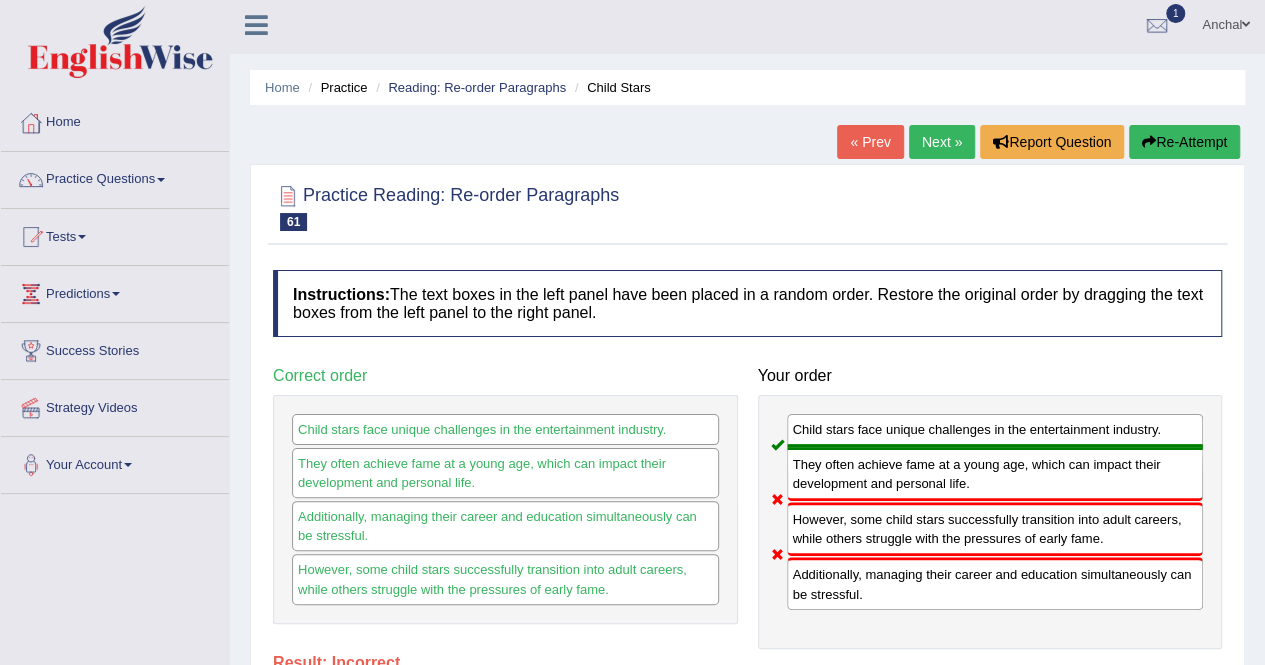 scroll, scrollTop: 0, scrollLeft: 0, axis: both 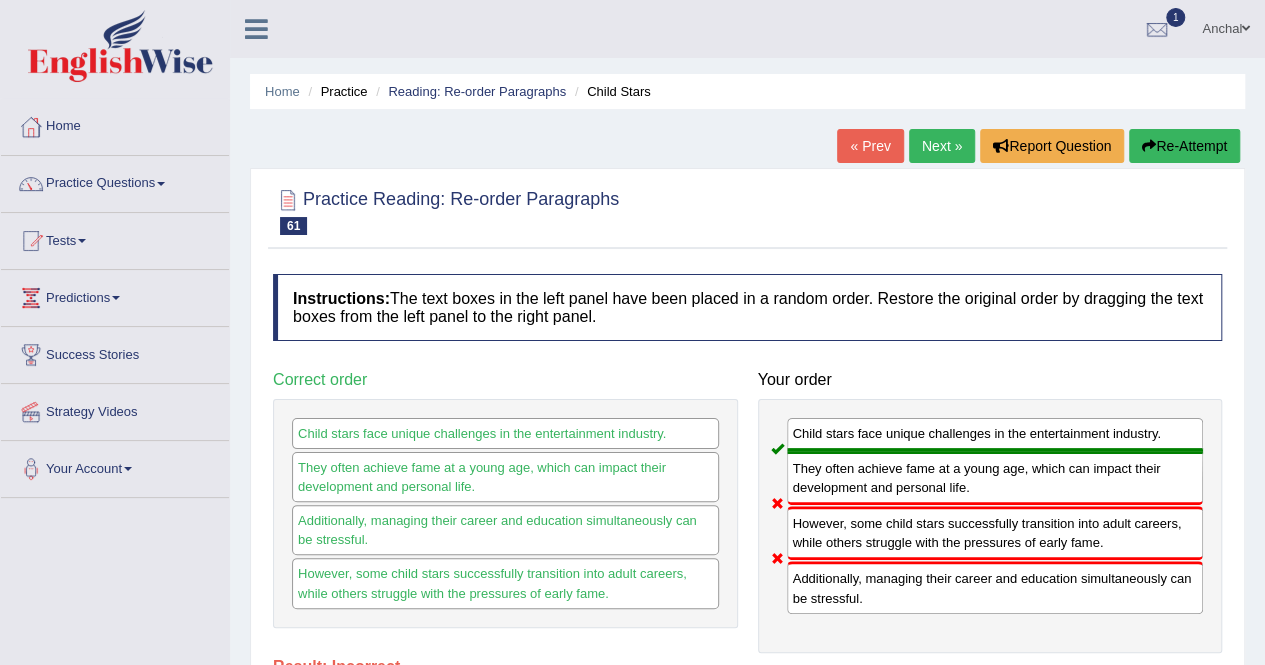 click on "Re-Attempt" at bounding box center [1184, 146] 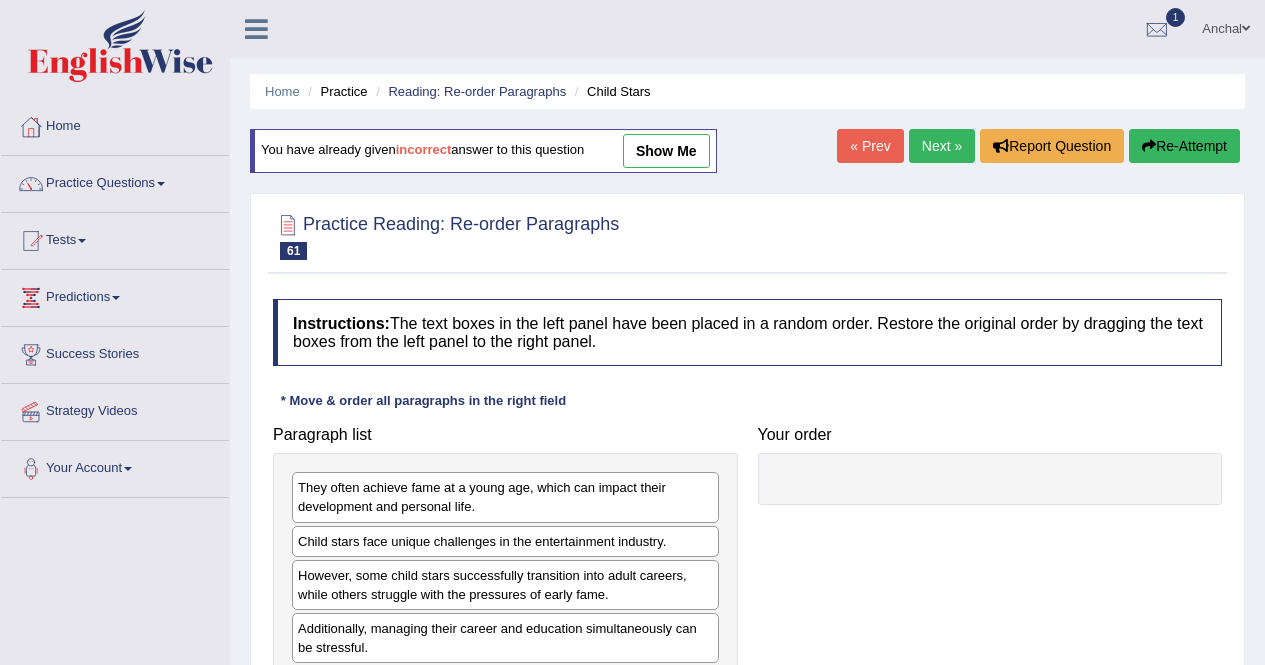 scroll, scrollTop: 0, scrollLeft: 0, axis: both 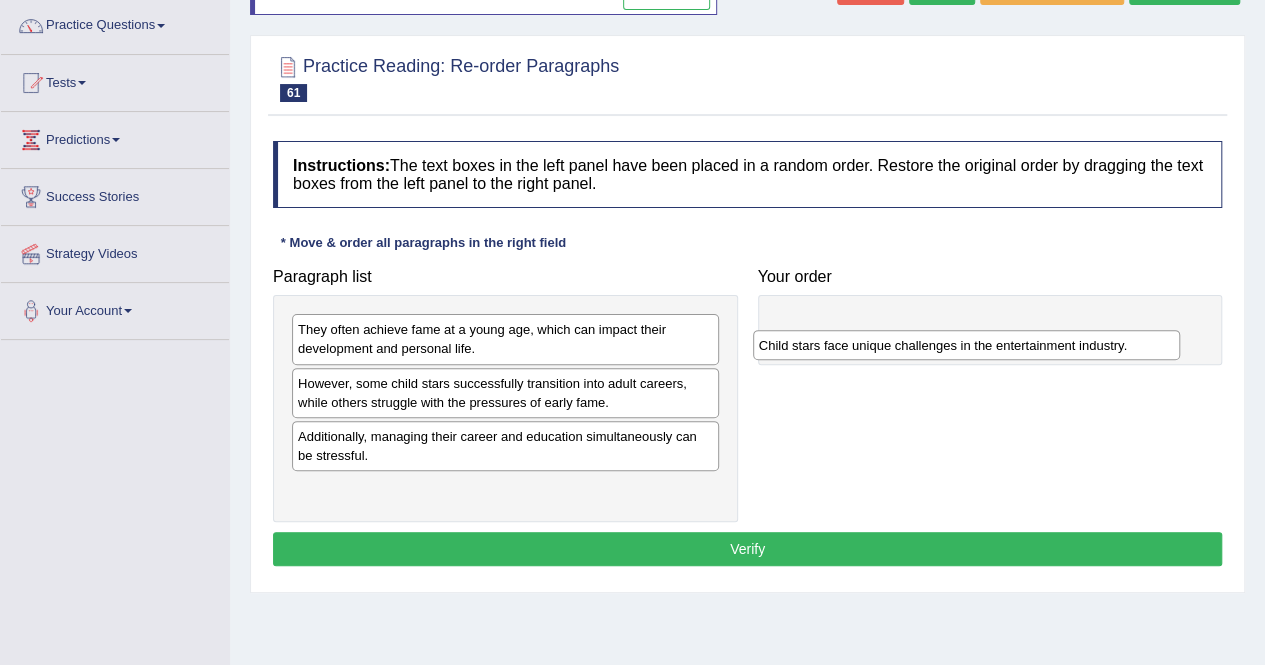 drag, startPoint x: 484, startPoint y: 382, endPoint x: 946, endPoint y: 335, distance: 464.38455 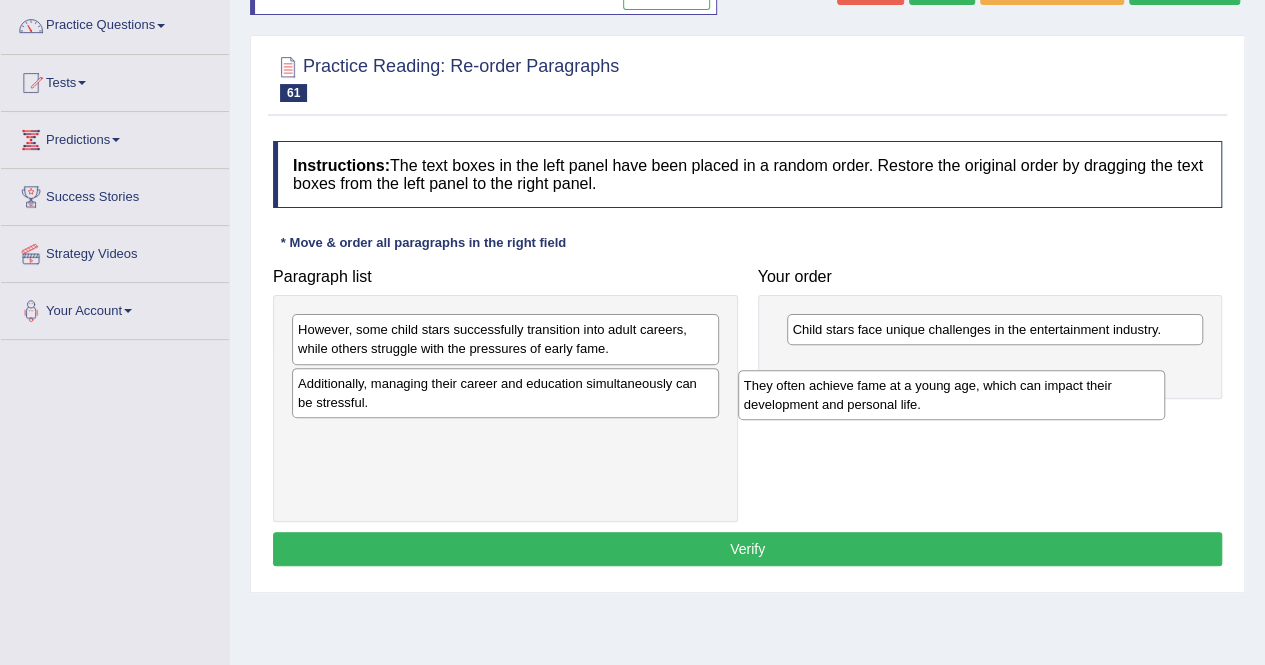 drag, startPoint x: 614, startPoint y: 324, endPoint x: 1062, endPoint y: 375, distance: 450.89355 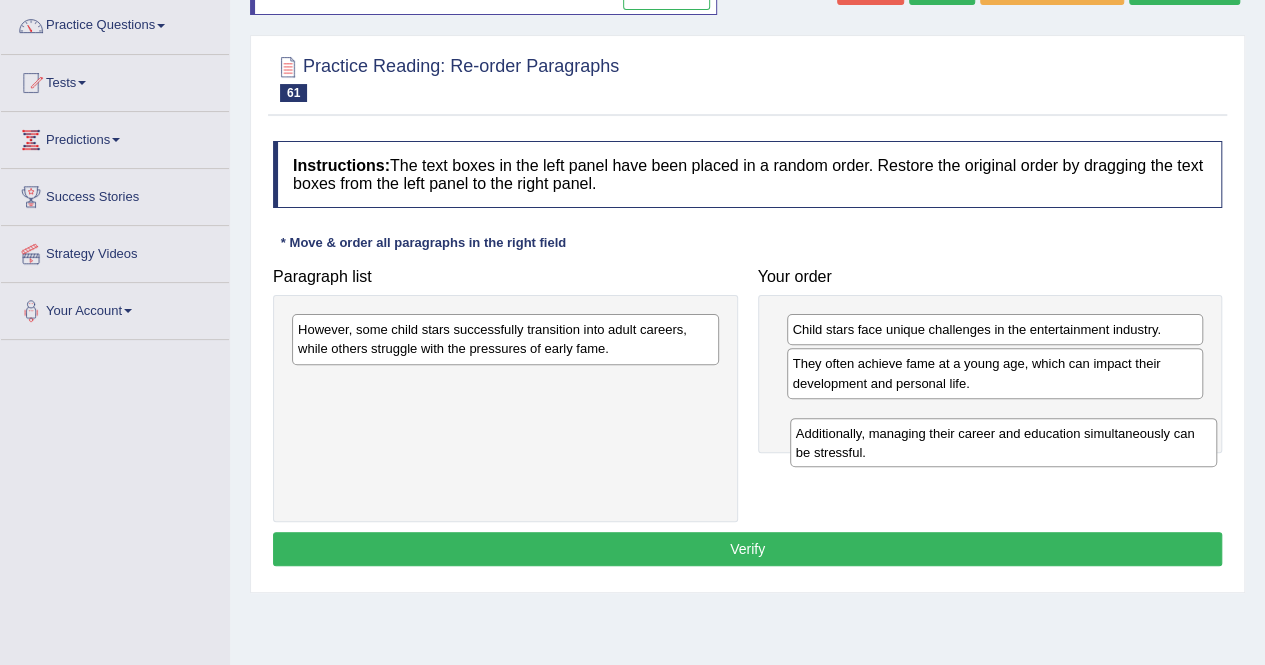 drag, startPoint x: 616, startPoint y: 412, endPoint x: 1109, endPoint y: 461, distance: 495.4291 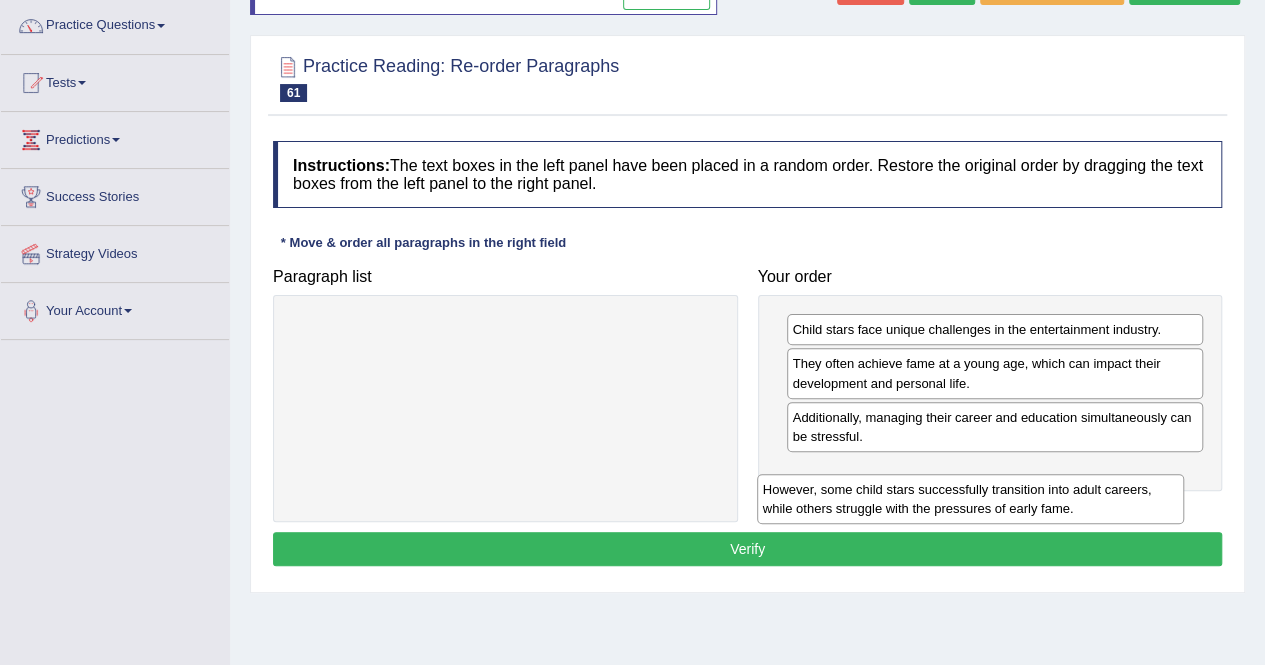 drag, startPoint x: 710, startPoint y: 355, endPoint x: 1189, endPoint y: 514, distance: 504.69992 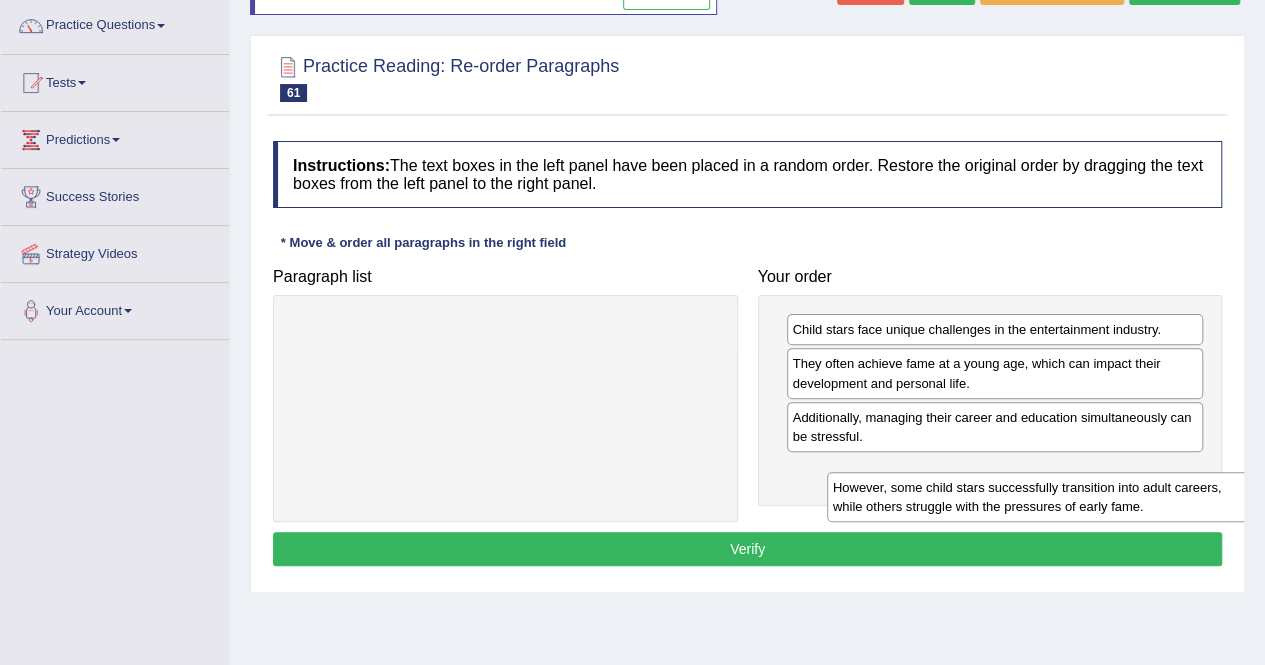 drag, startPoint x: 628, startPoint y: 323, endPoint x: 1162, endPoint y: 479, distance: 556.32007 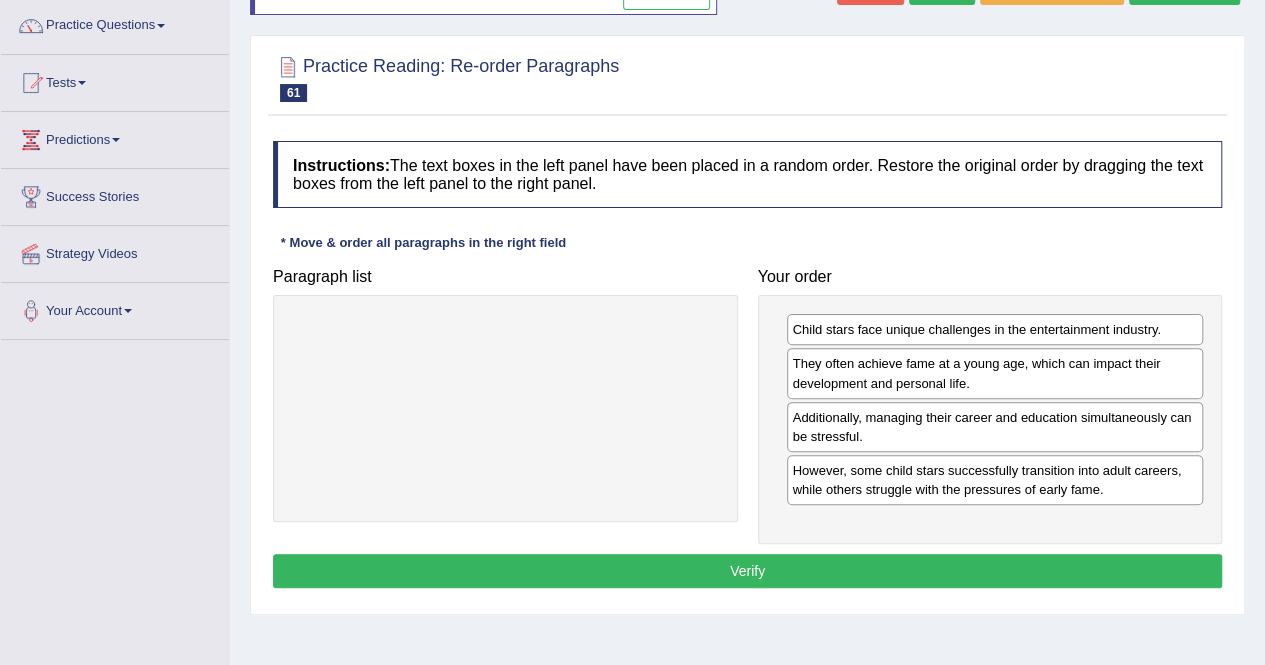 click on "Verify" at bounding box center (747, 571) 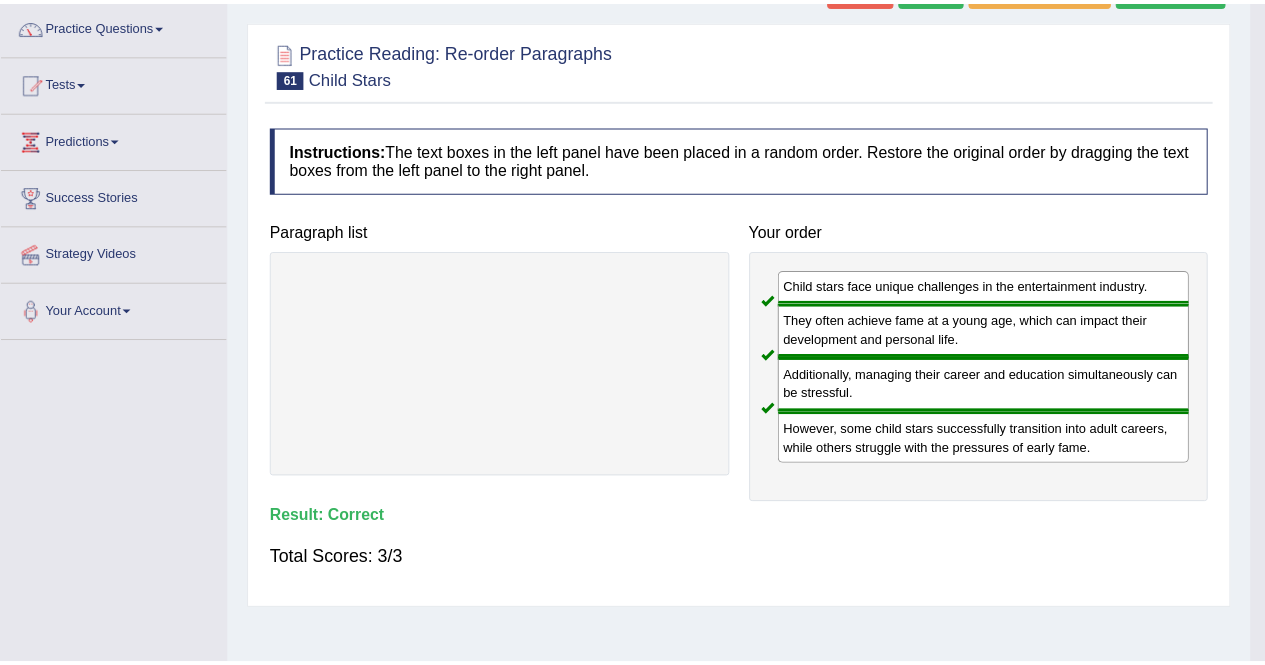 scroll, scrollTop: 0, scrollLeft: 0, axis: both 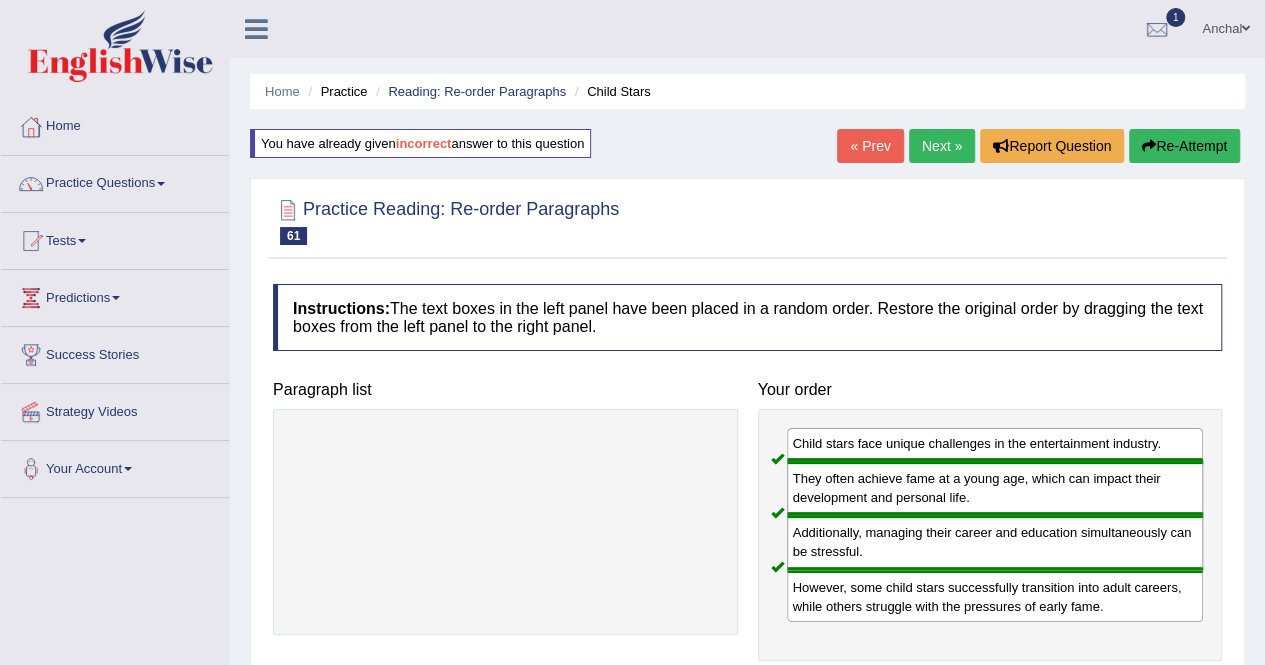 click on "Next »" at bounding box center (942, 146) 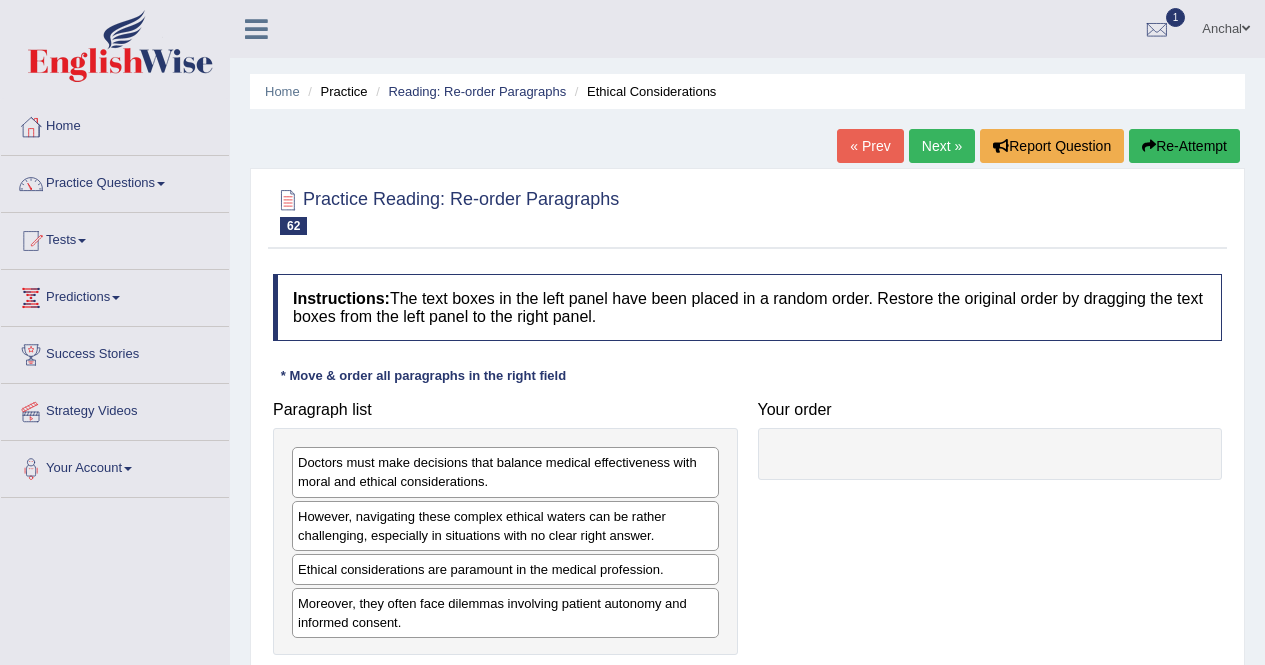 scroll, scrollTop: 196, scrollLeft: 0, axis: vertical 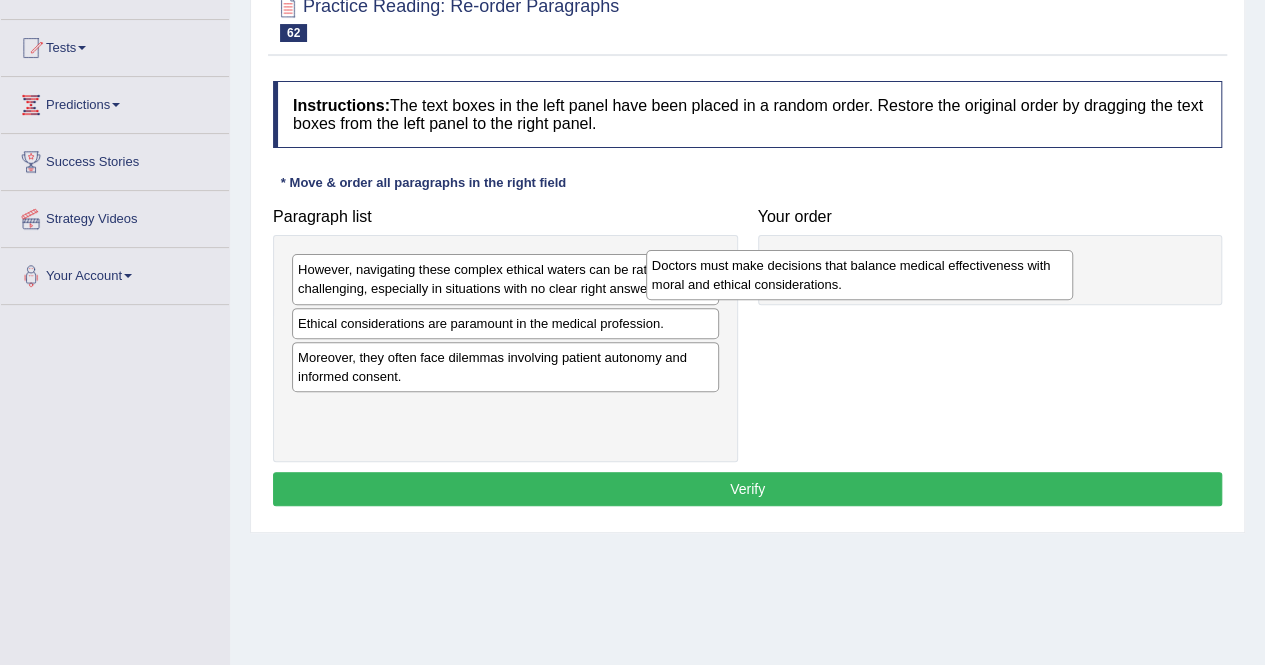 drag, startPoint x: 602, startPoint y: 289, endPoint x: 960, endPoint y: 286, distance: 358.01257 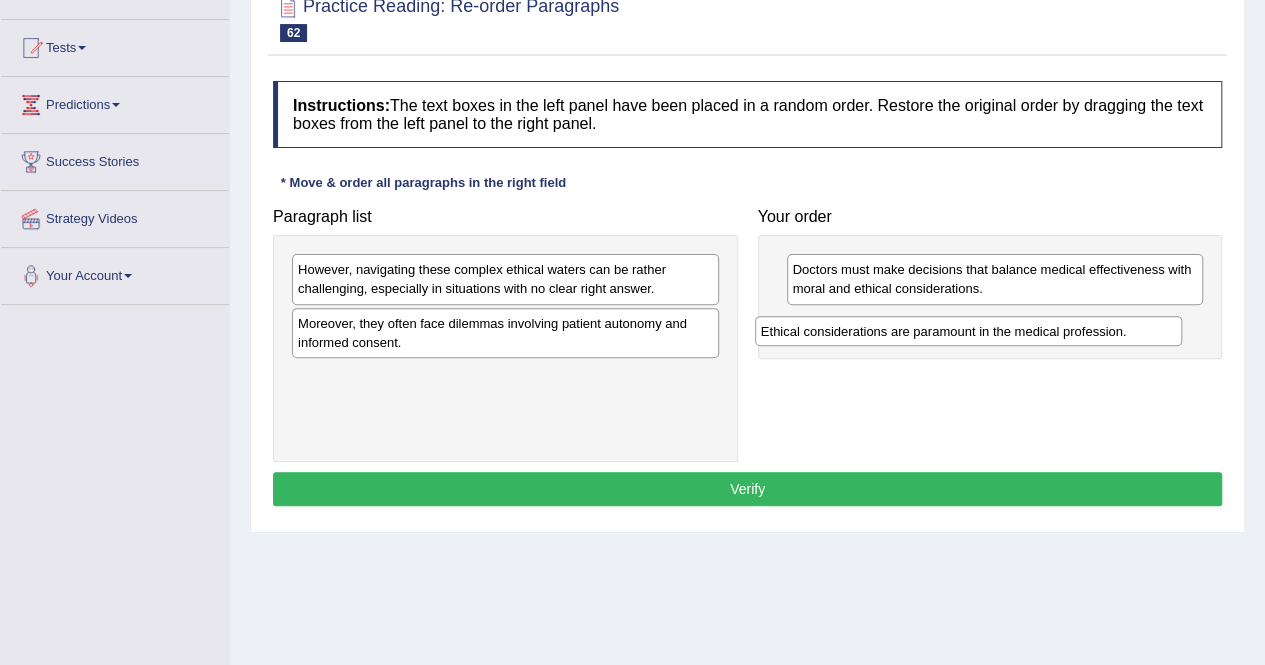 drag, startPoint x: 688, startPoint y: 325, endPoint x: 1150, endPoint y: 327, distance: 462.00433 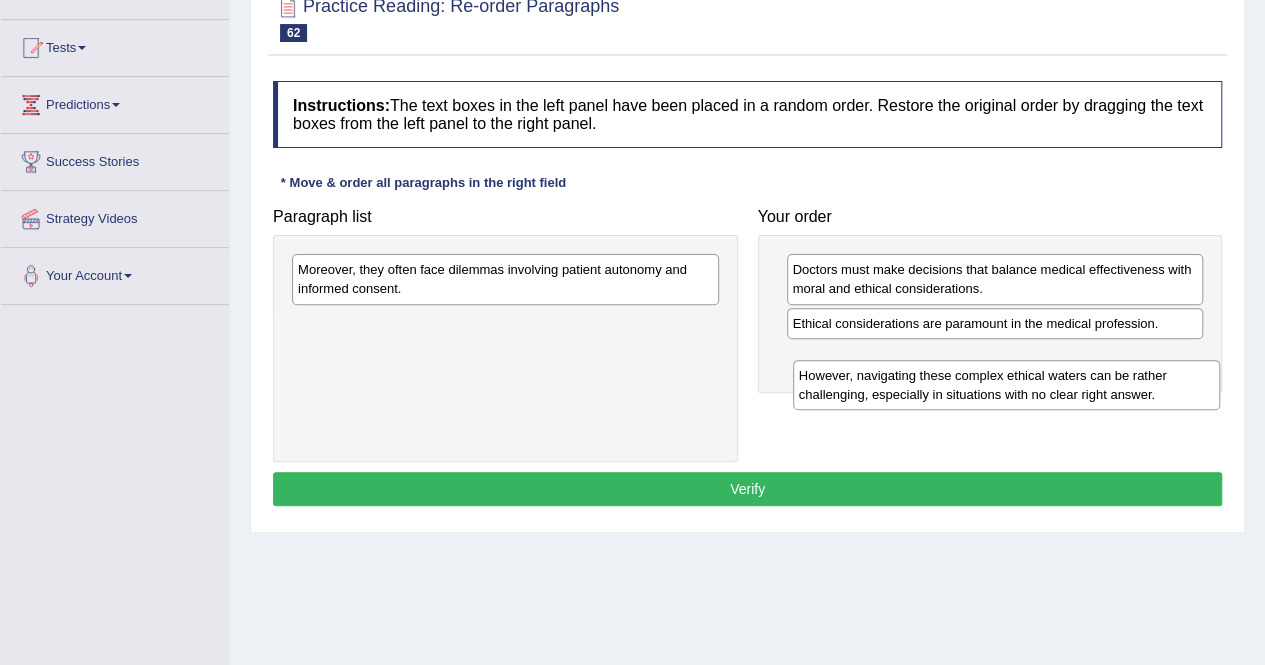 drag, startPoint x: 653, startPoint y: 290, endPoint x: 1153, endPoint y: 394, distance: 510.70148 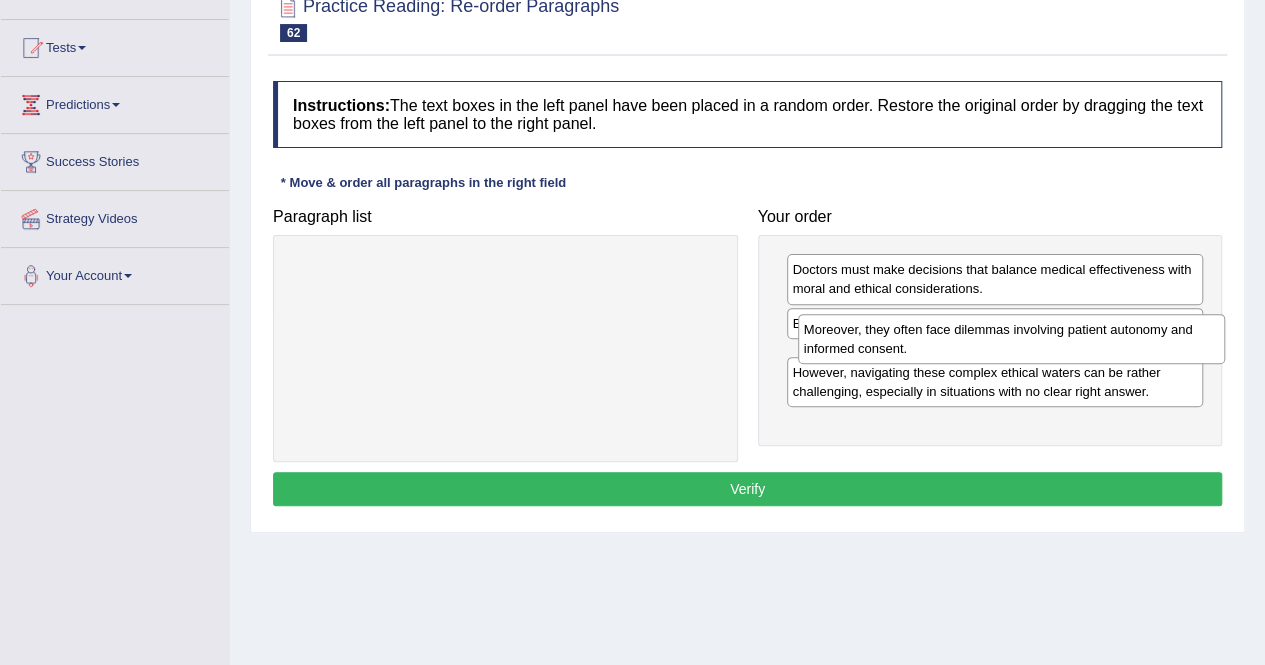 drag, startPoint x: 624, startPoint y: 277, endPoint x: 1128, endPoint y: 335, distance: 507.32632 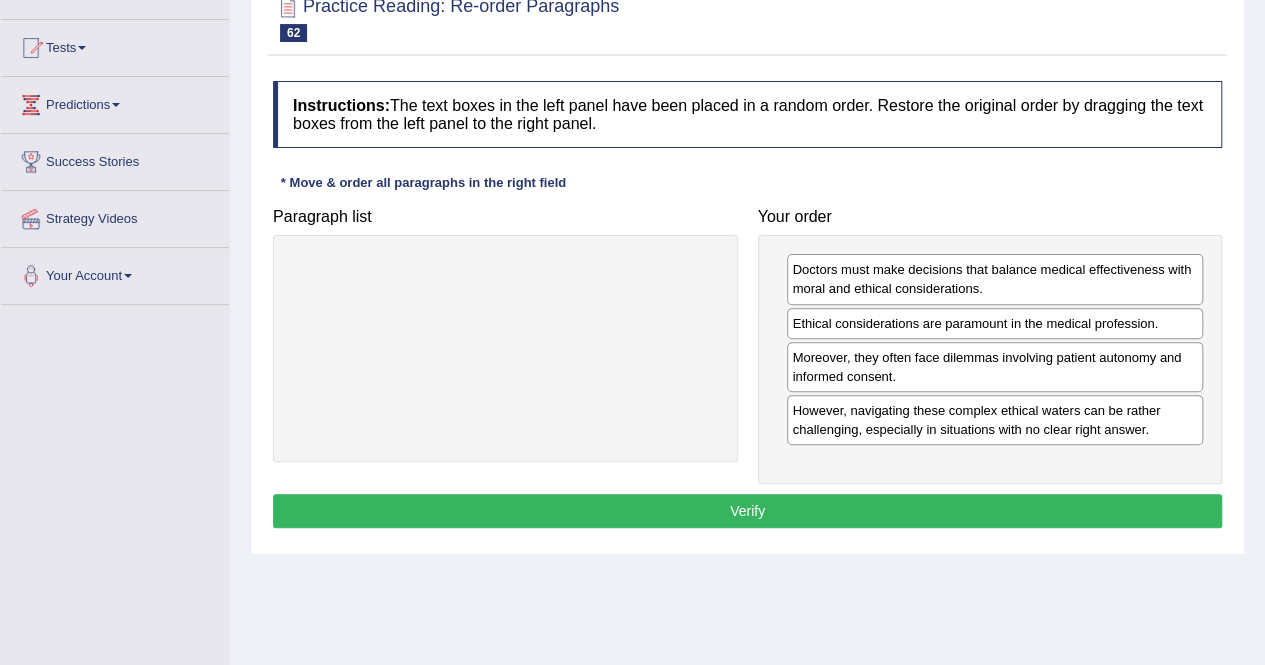 click on "Verify" at bounding box center [747, 511] 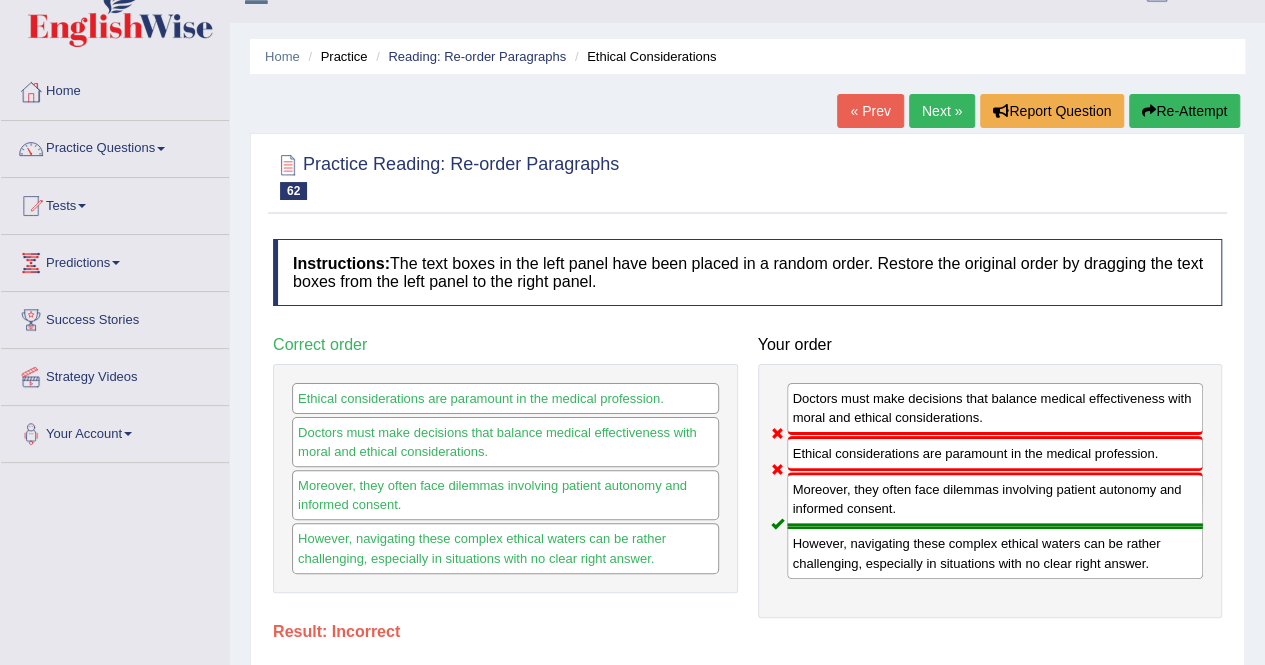 scroll, scrollTop: 8, scrollLeft: 0, axis: vertical 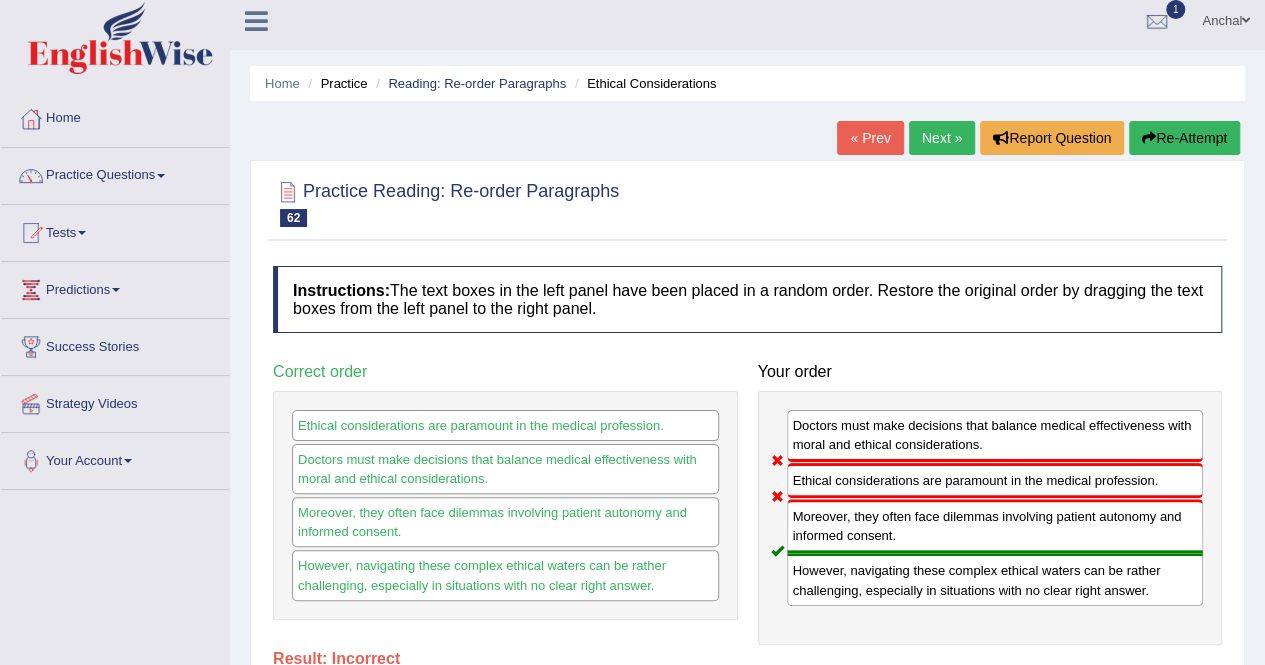 click on "Re-Attempt" at bounding box center (1184, 138) 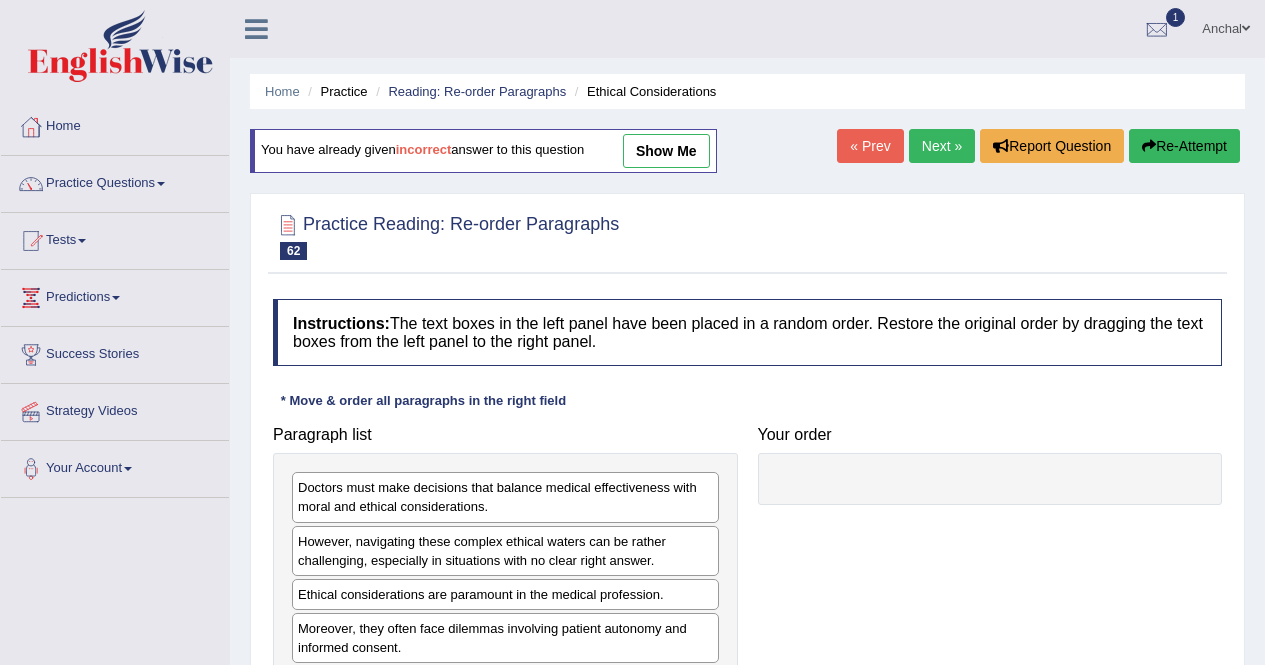 scroll, scrollTop: 306, scrollLeft: 0, axis: vertical 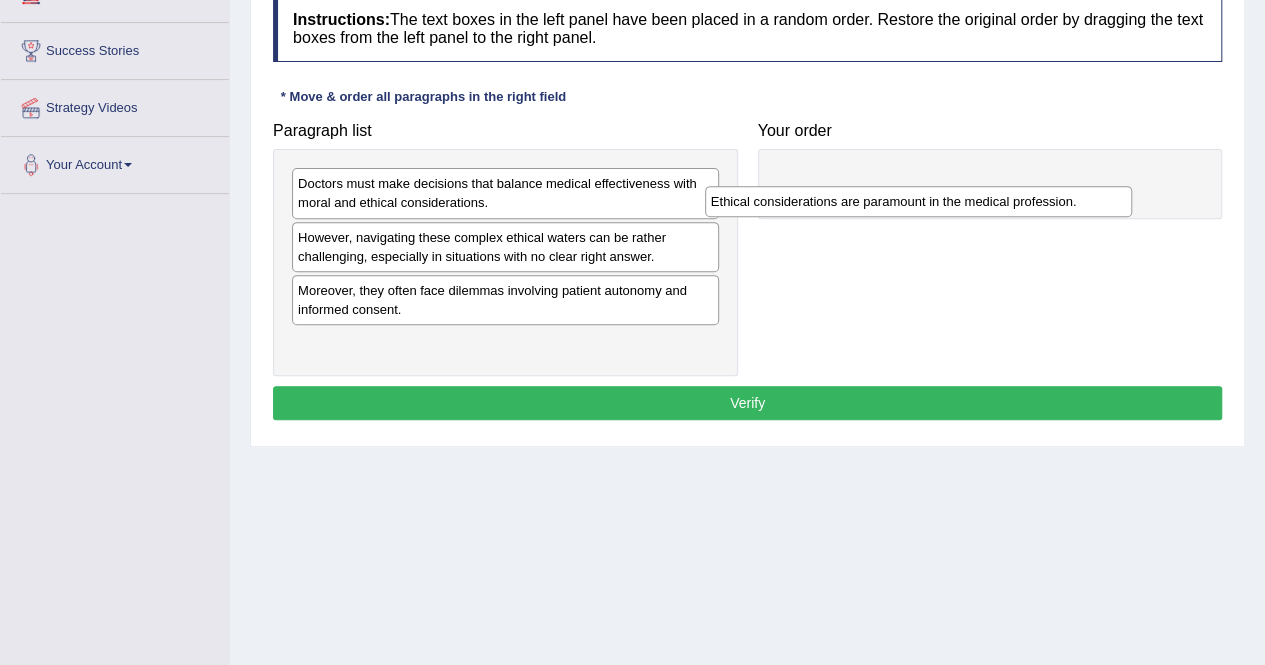 drag, startPoint x: 501, startPoint y: 291, endPoint x: 950, endPoint y: 171, distance: 464.75906 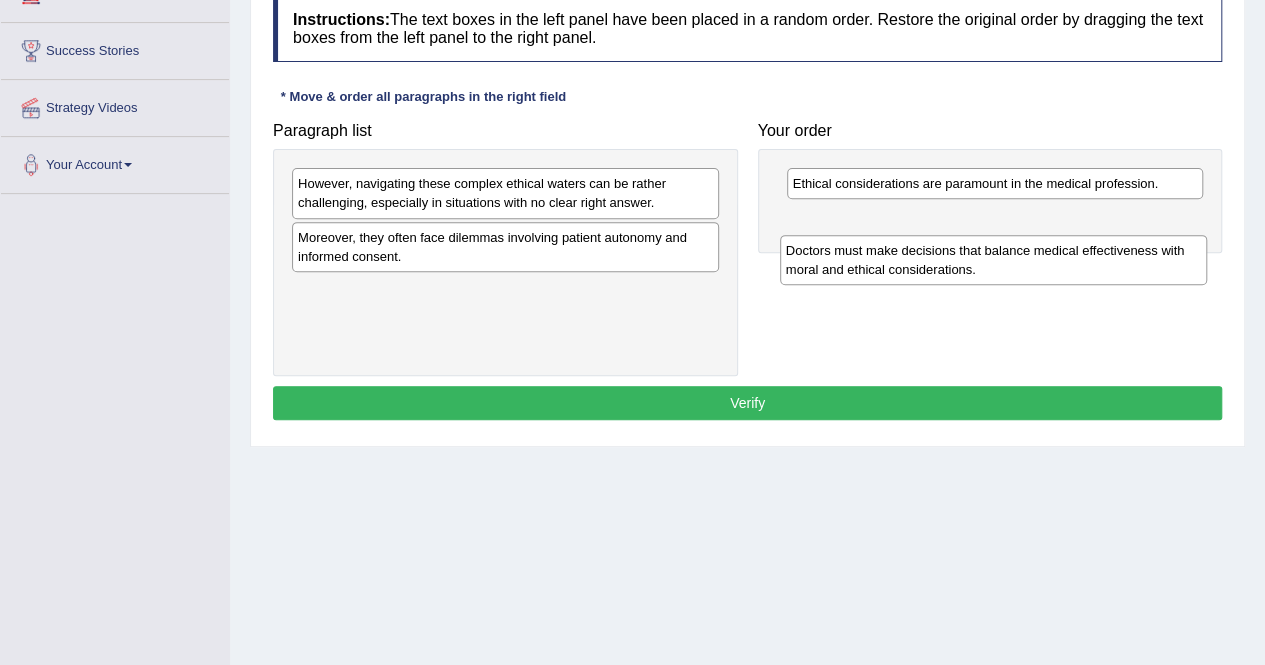 drag, startPoint x: 582, startPoint y: 182, endPoint x: 1075, endPoint y: 214, distance: 494.03745 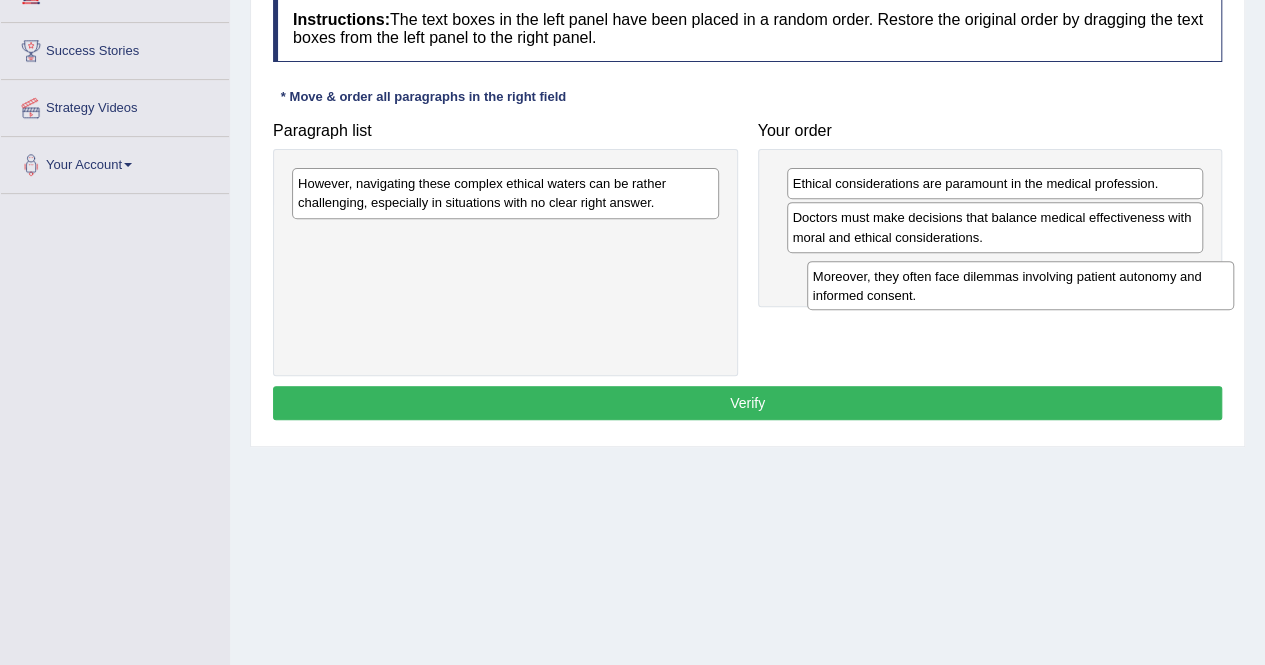 drag, startPoint x: 517, startPoint y: 252, endPoint x: 1032, endPoint y: 291, distance: 516.4746 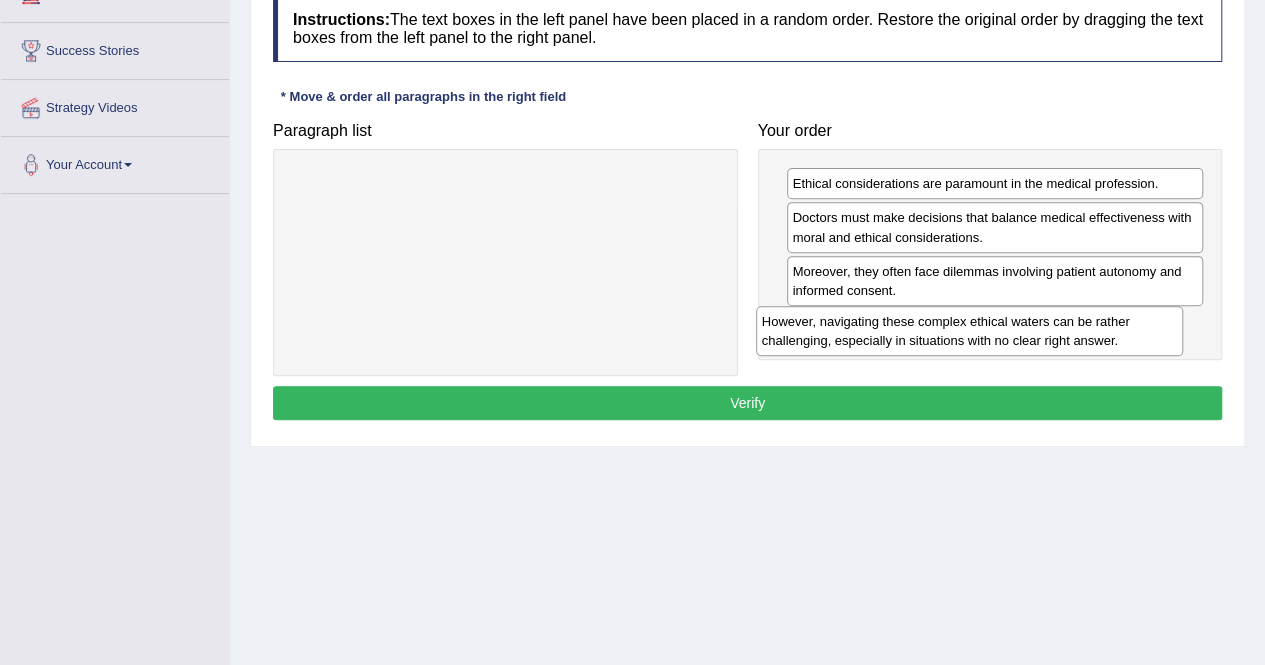 drag, startPoint x: 622, startPoint y: 198, endPoint x: 1086, endPoint y: 336, distance: 484.08676 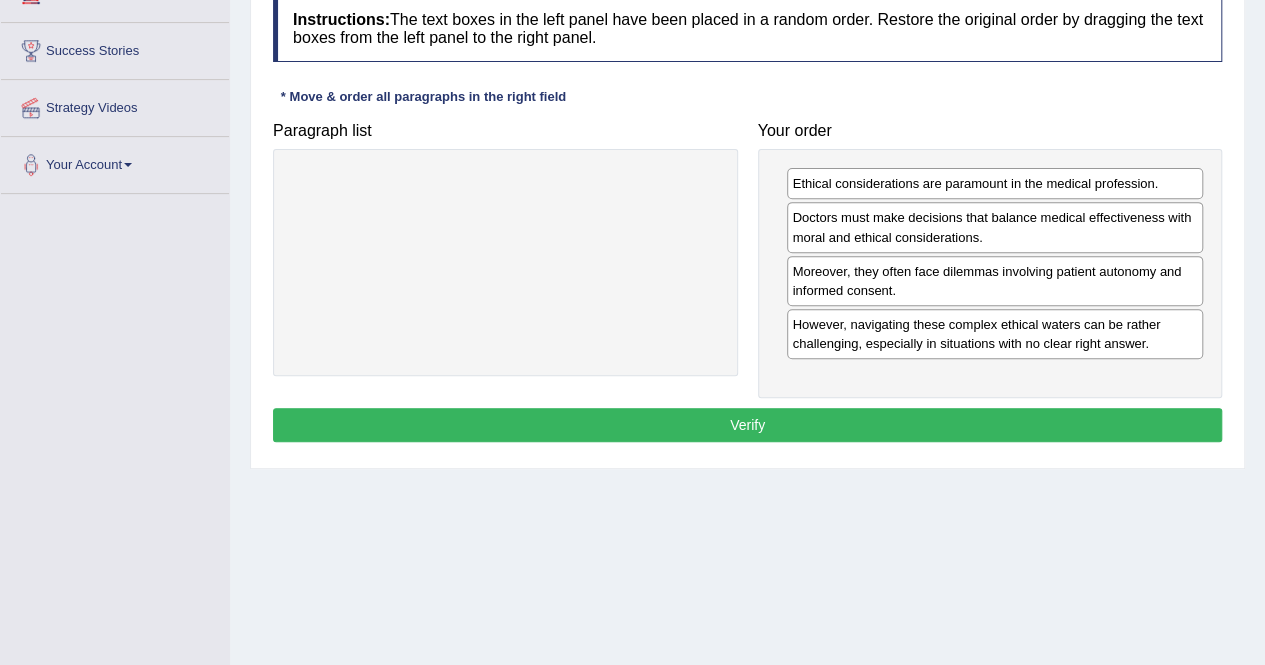 click on "Verify" at bounding box center [747, 425] 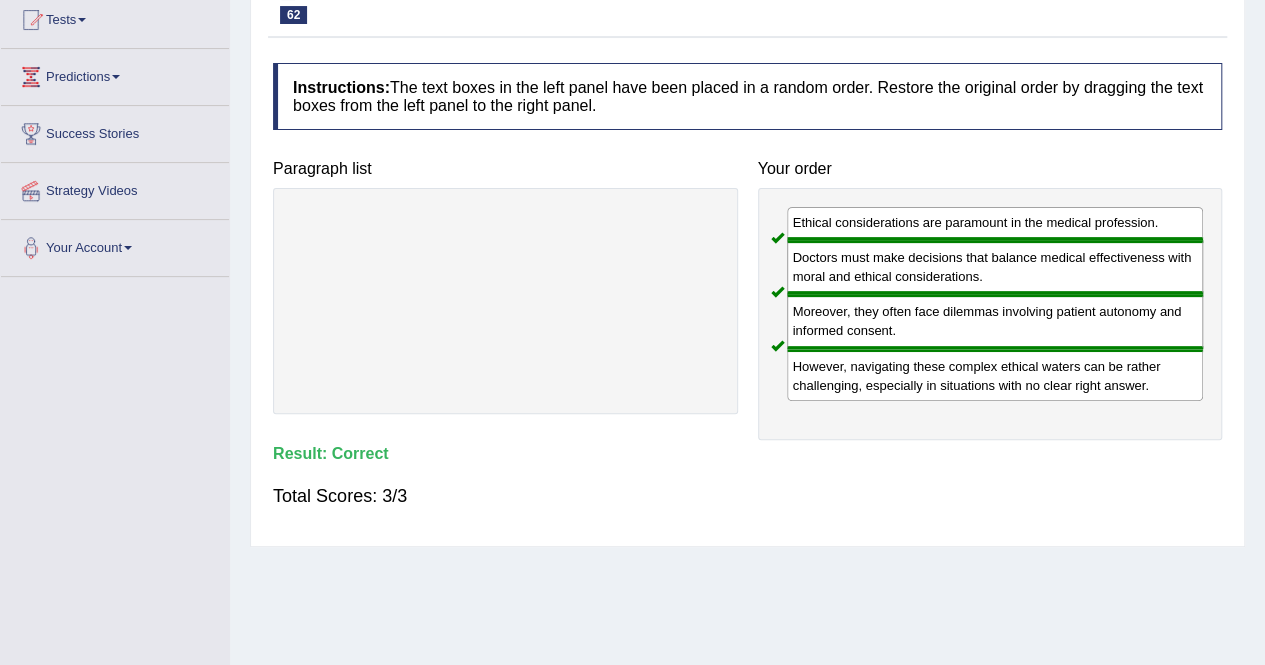 scroll, scrollTop: 0, scrollLeft: 0, axis: both 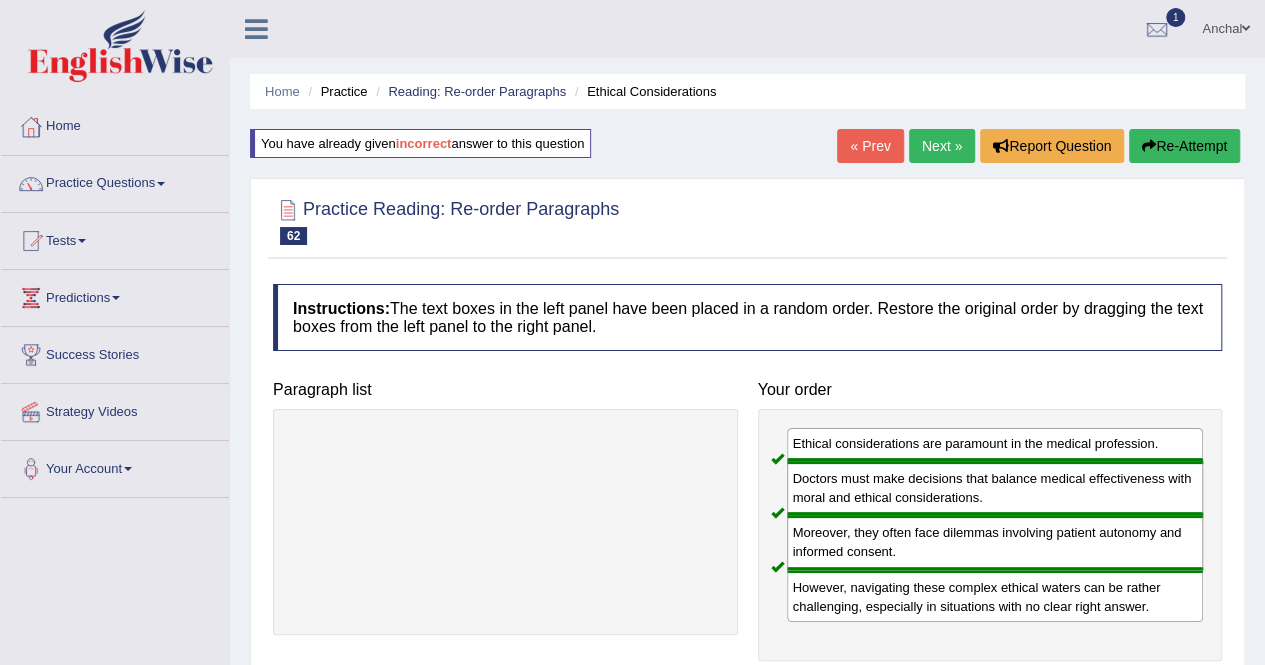 click on "Next »" at bounding box center (942, 146) 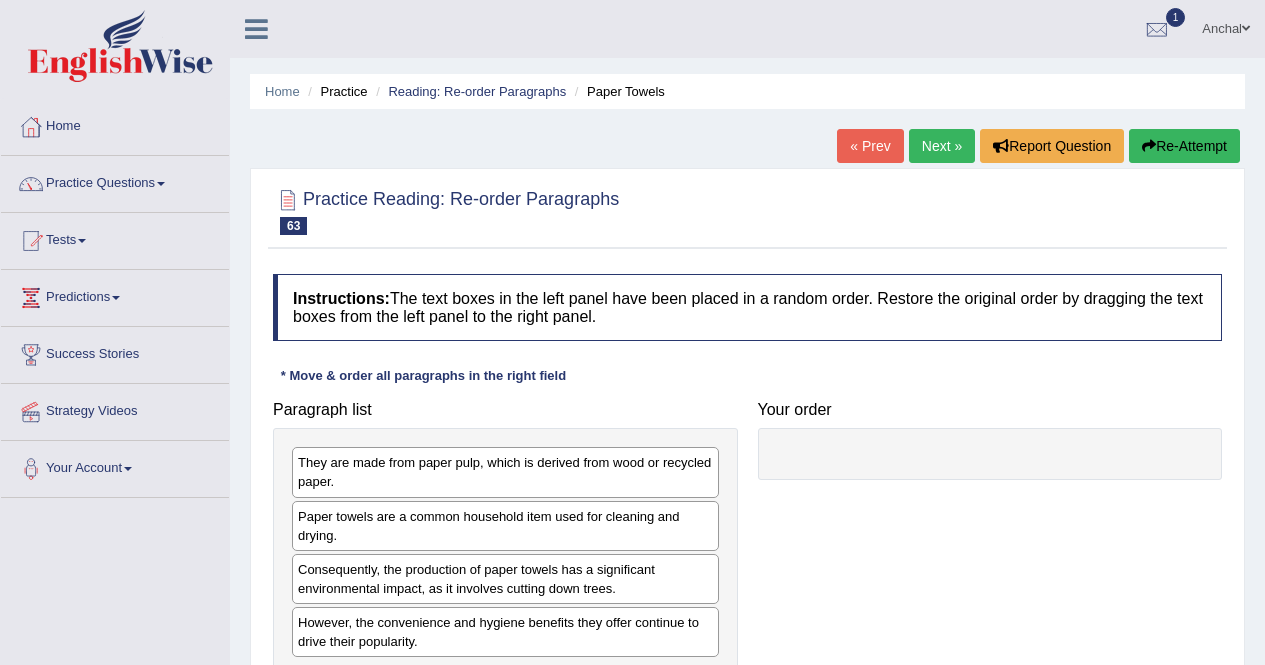 scroll, scrollTop: 260, scrollLeft: 0, axis: vertical 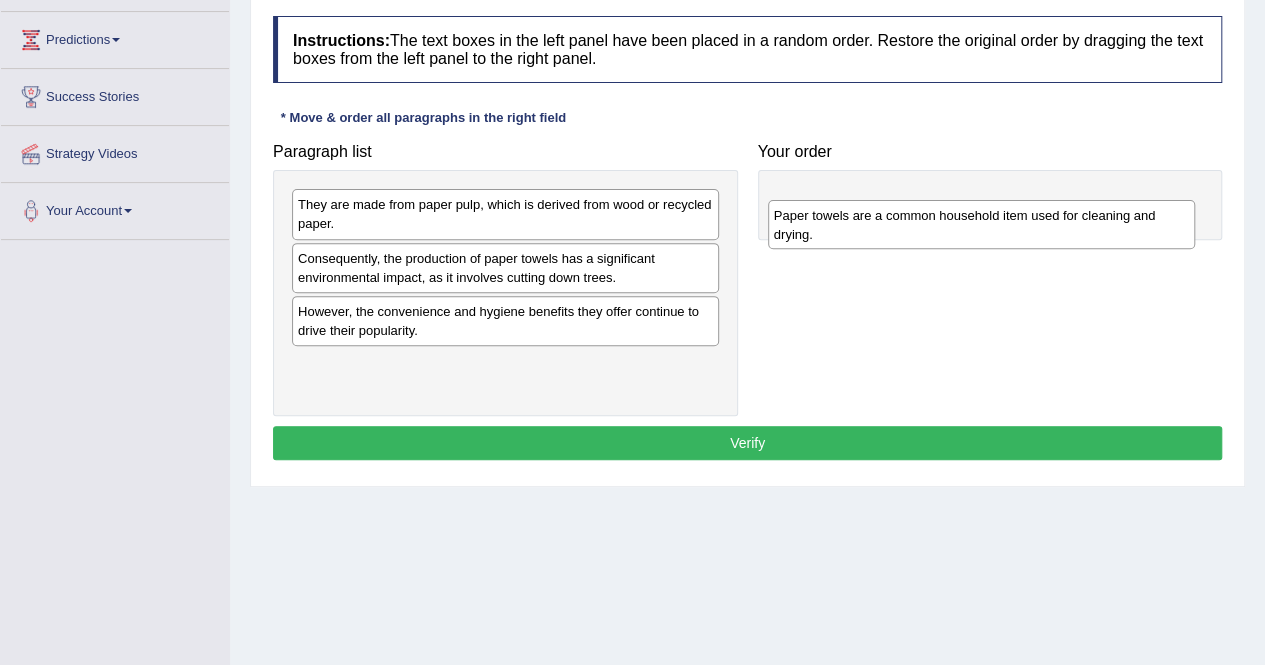 drag, startPoint x: 435, startPoint y: 267, endPoint x: 918, endPoint y: 216, distance: 485.6851 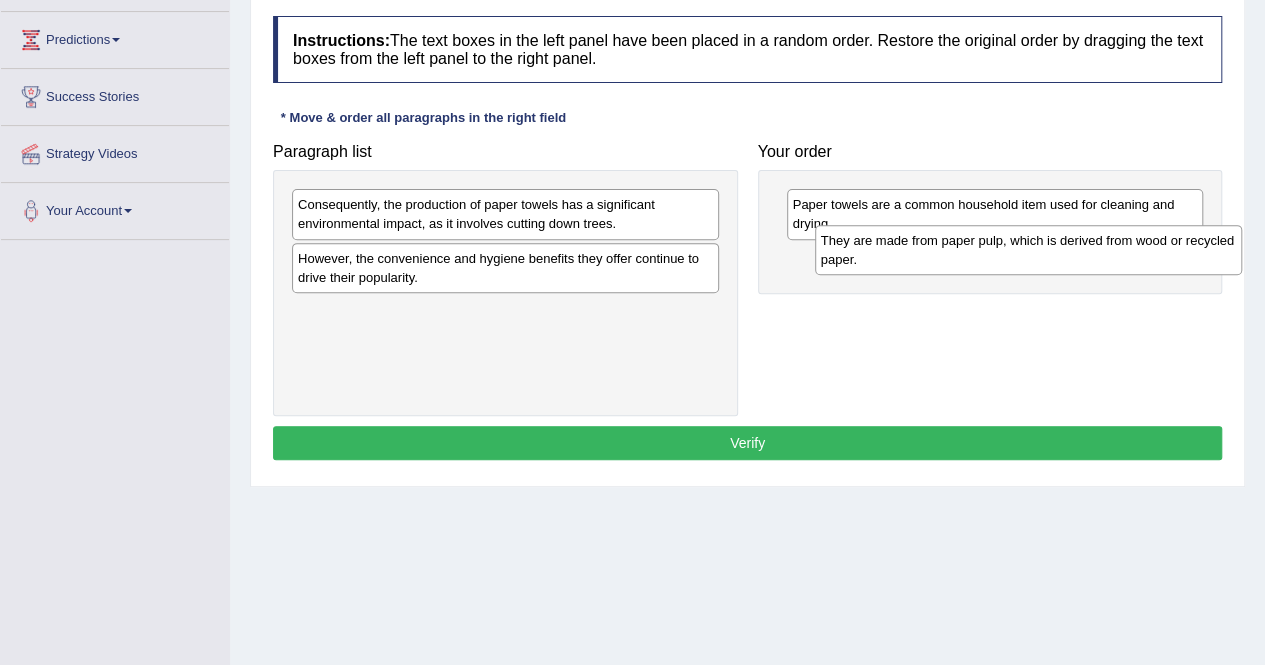 drag, startPoint x: 519, startPoint y: 212, endPoint x: 1033, endPoint y: 254, distance: 515.7131 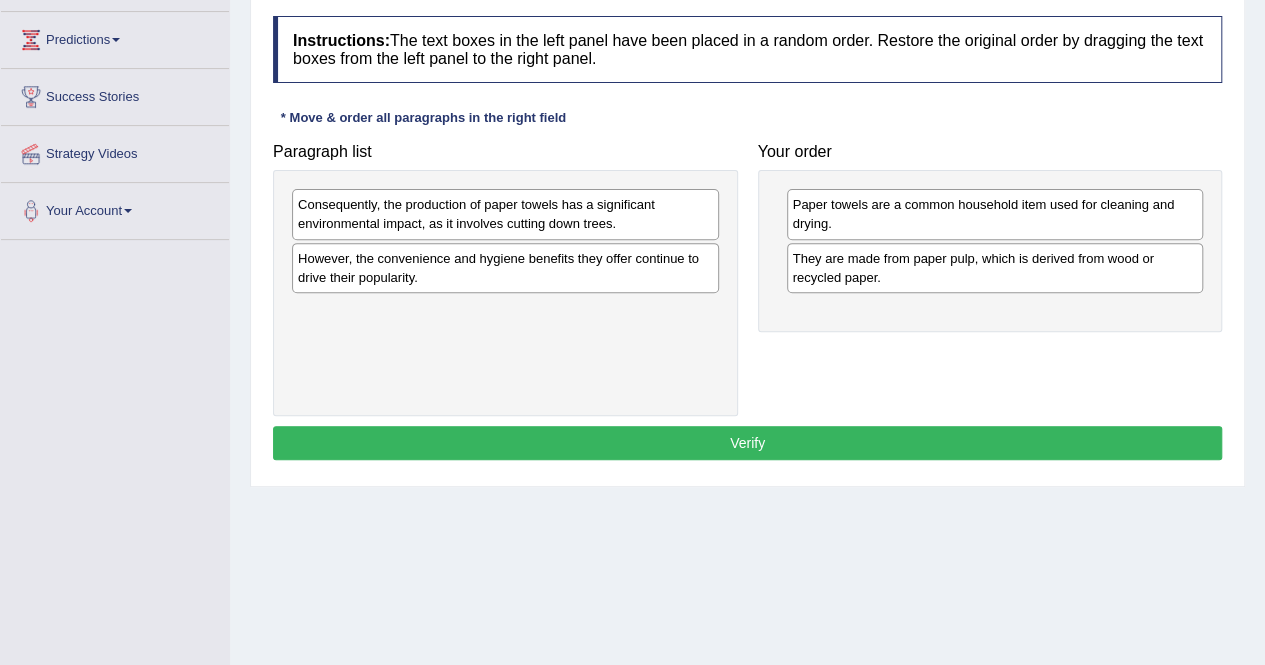 click on "Consequently, the production of paper towels has a significant environmental impact, as it involves cutting down
trees." at bounding box center (505, 214) 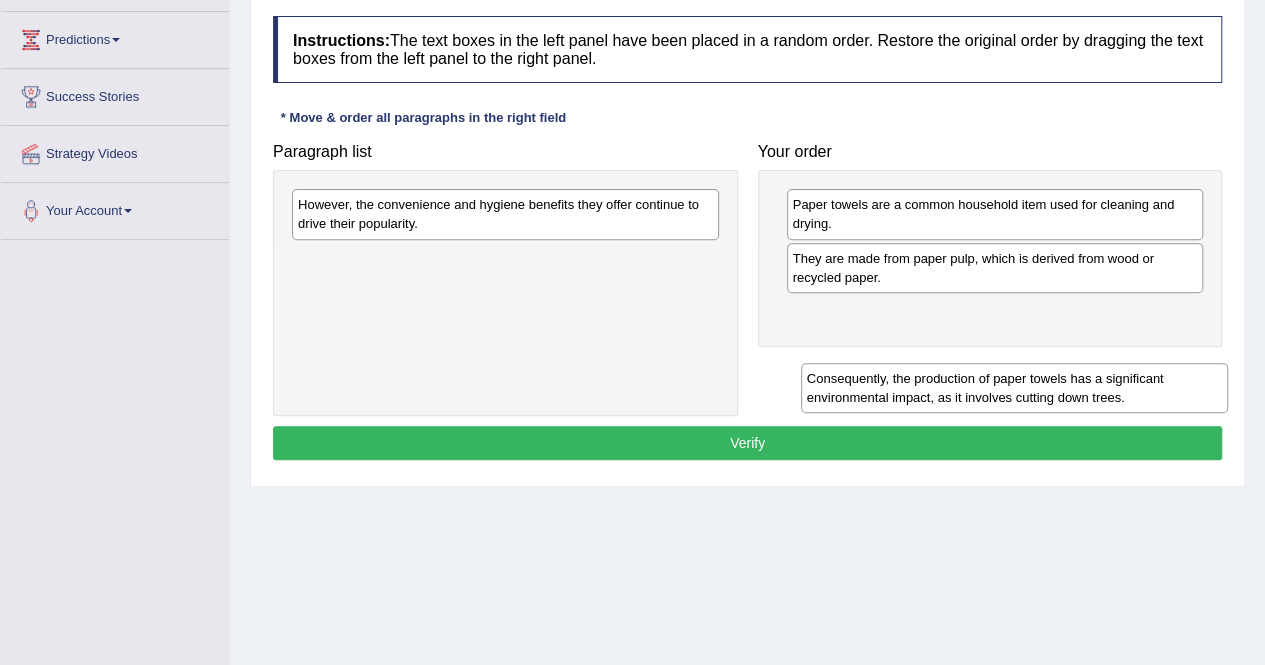 drag, startPoint x: 600, startPoint y: 219, endPoint x: 1092, endPoint y: 354, distance: 510.18527 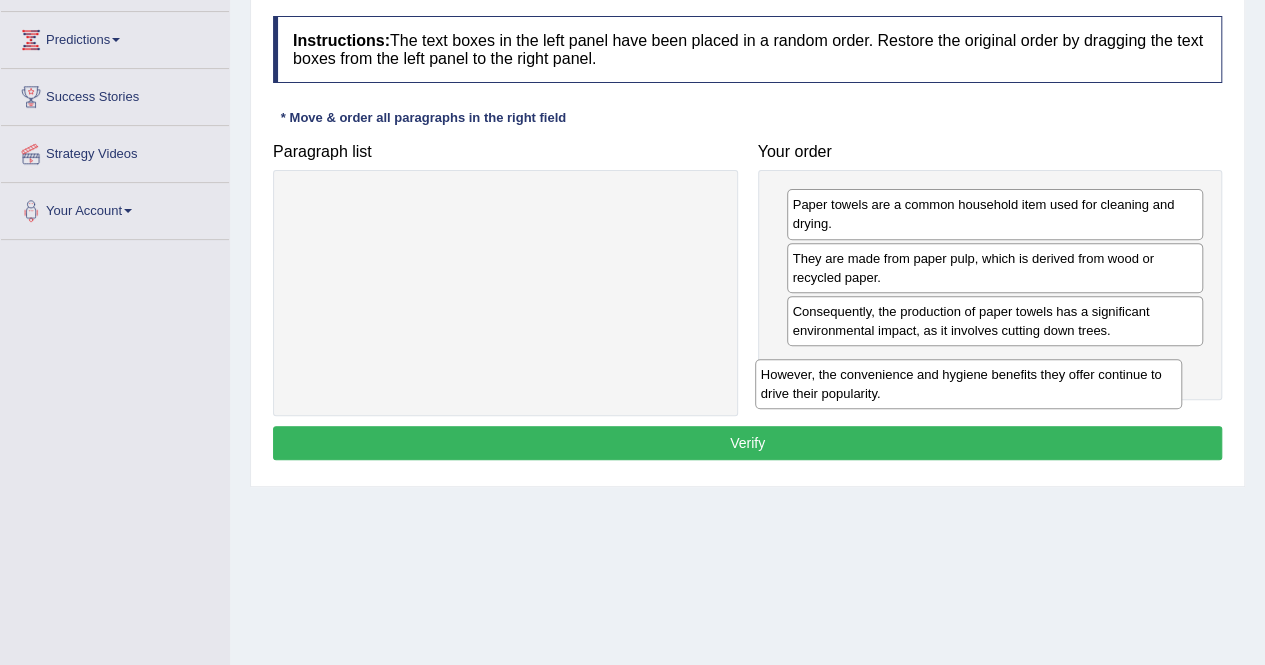 drag, startPoint x: 616, startPoint y: 219, endPoint x: 1082, endPoint y: 387, distance: 495.35846 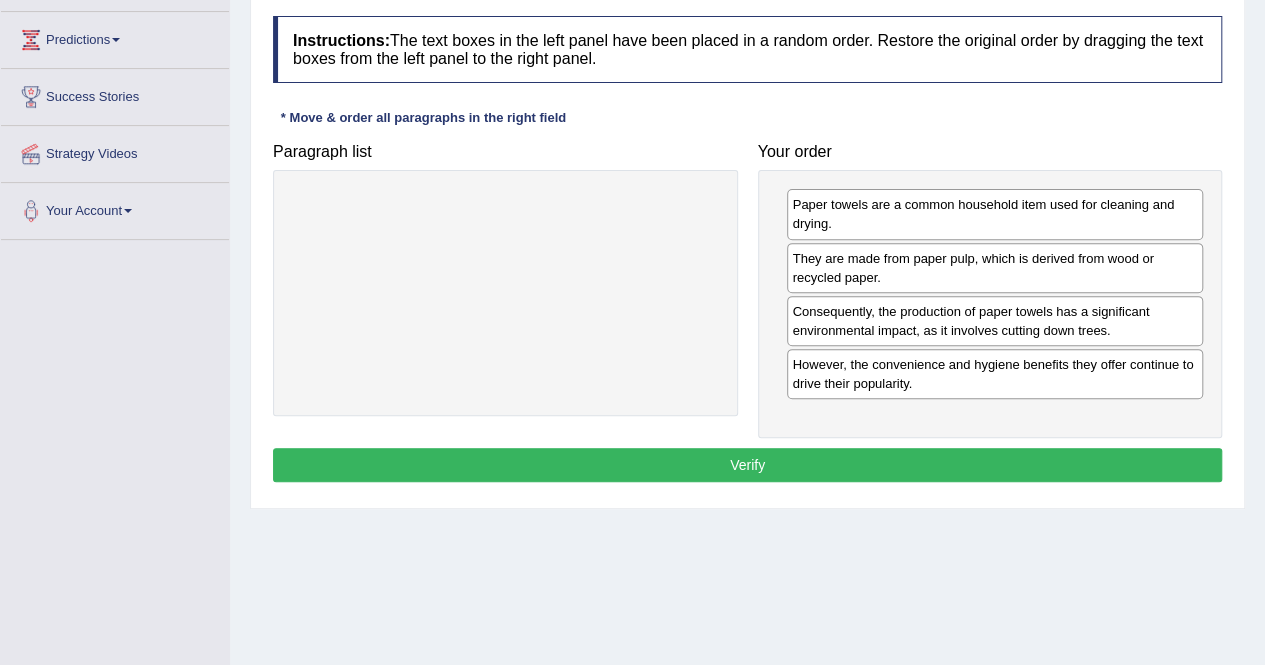 click on "Verify" at bounding box center (747, 465) 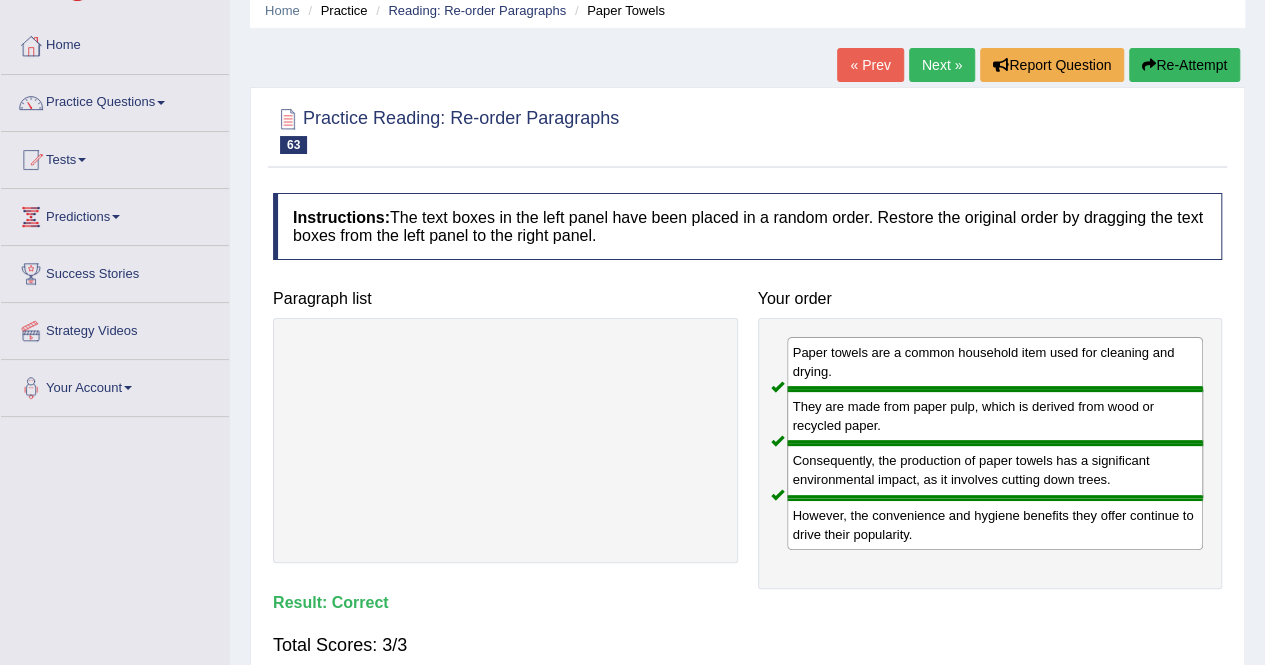 scroll, scrollTop: 80, scrollLeft: 0, axis: vertical 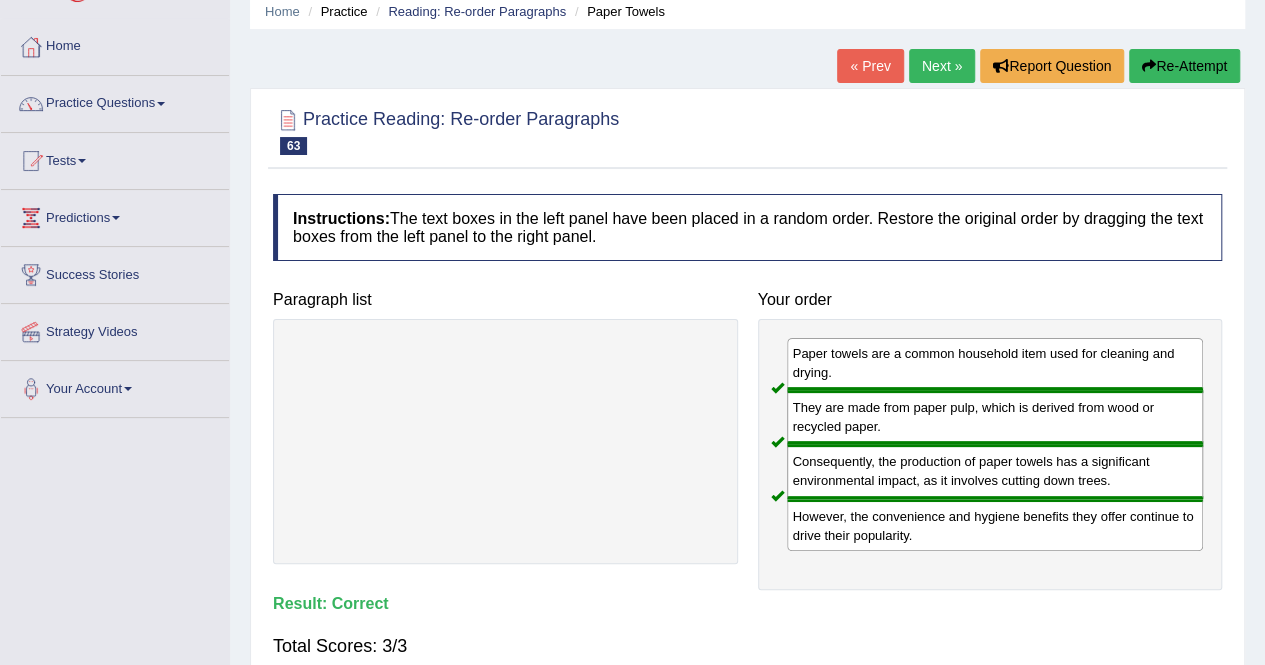 click on "Next »" at bounding box center (942, 66) 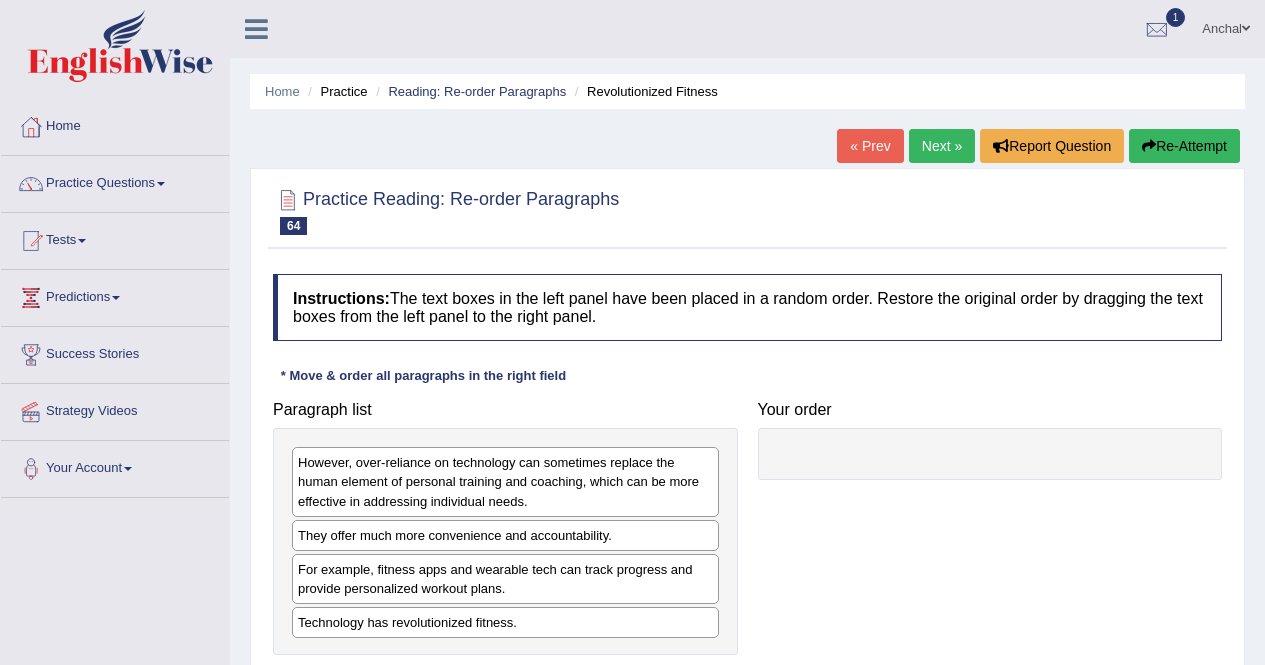 scroll, scrollTop: 38, scrollLeft: 0, axis: vertical 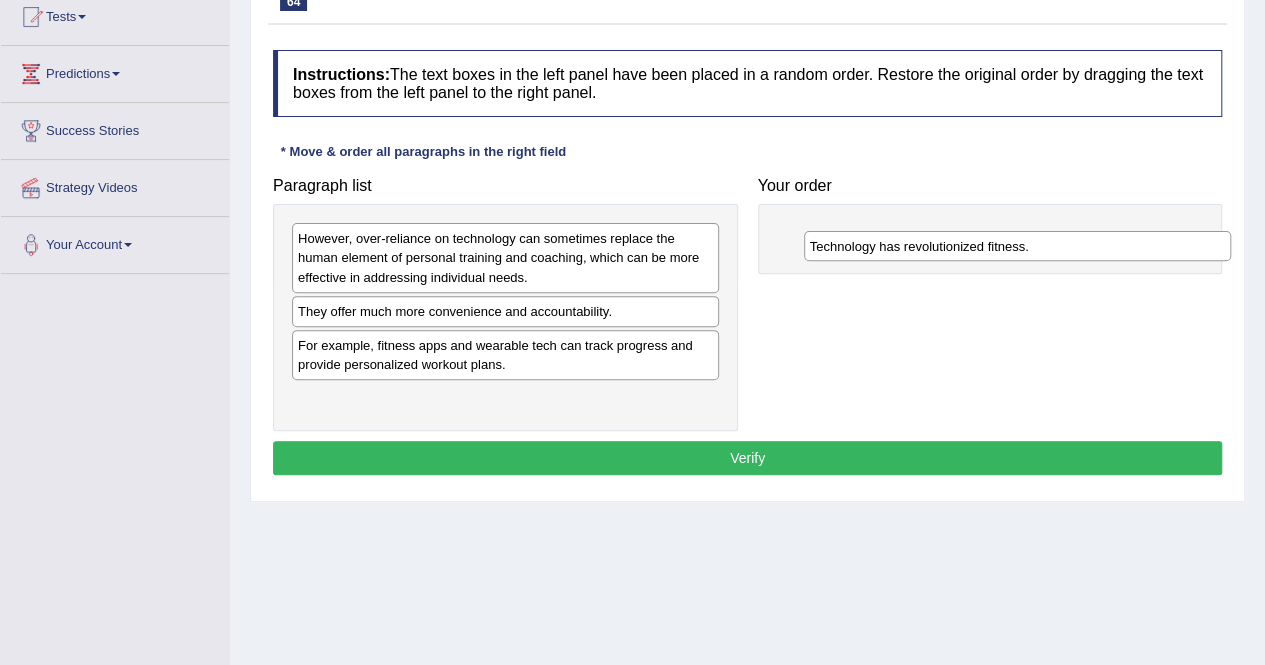 drag, startPoint x: 386, startPoint y: 409, endPoint x: 884, endPoint y: 245, distance: 524.3091 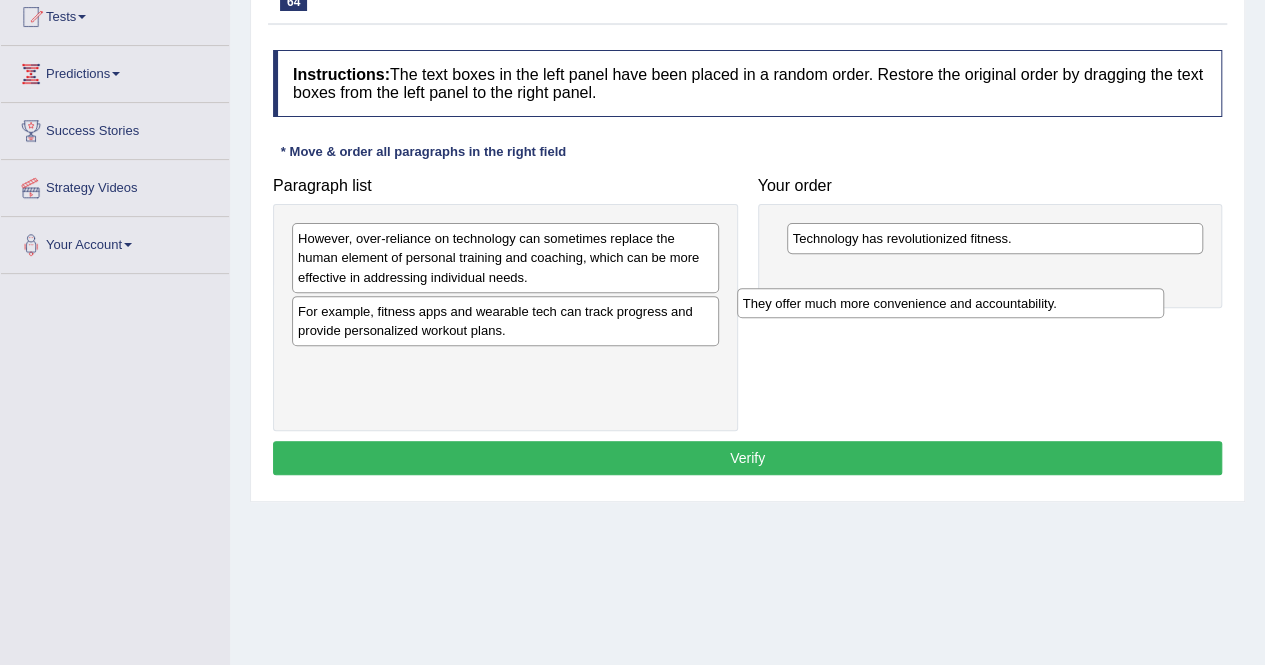 drag, startPoint x: 595, startPoint y: 314, endPoint x: 1038, endPoint y: 279, distance: 444.38046 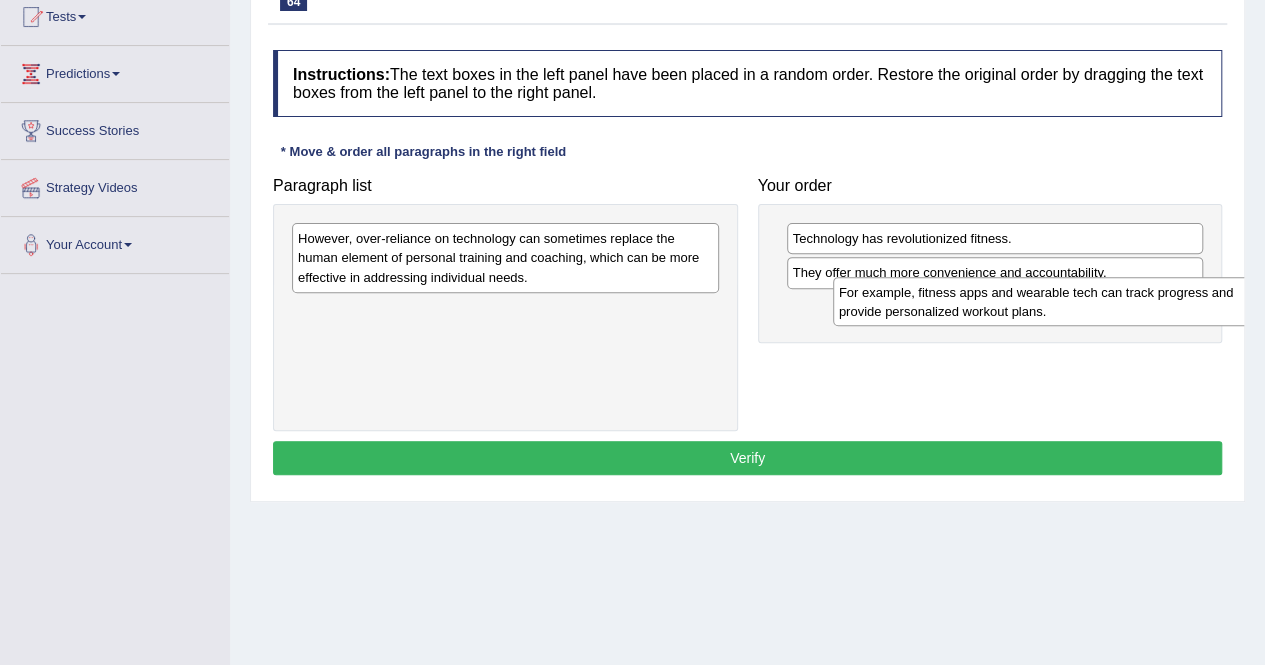 drag, startPoint x: 602, startPoint y: 317, endPoint x: 1148, endPoint y: 296, distance: 546.4037 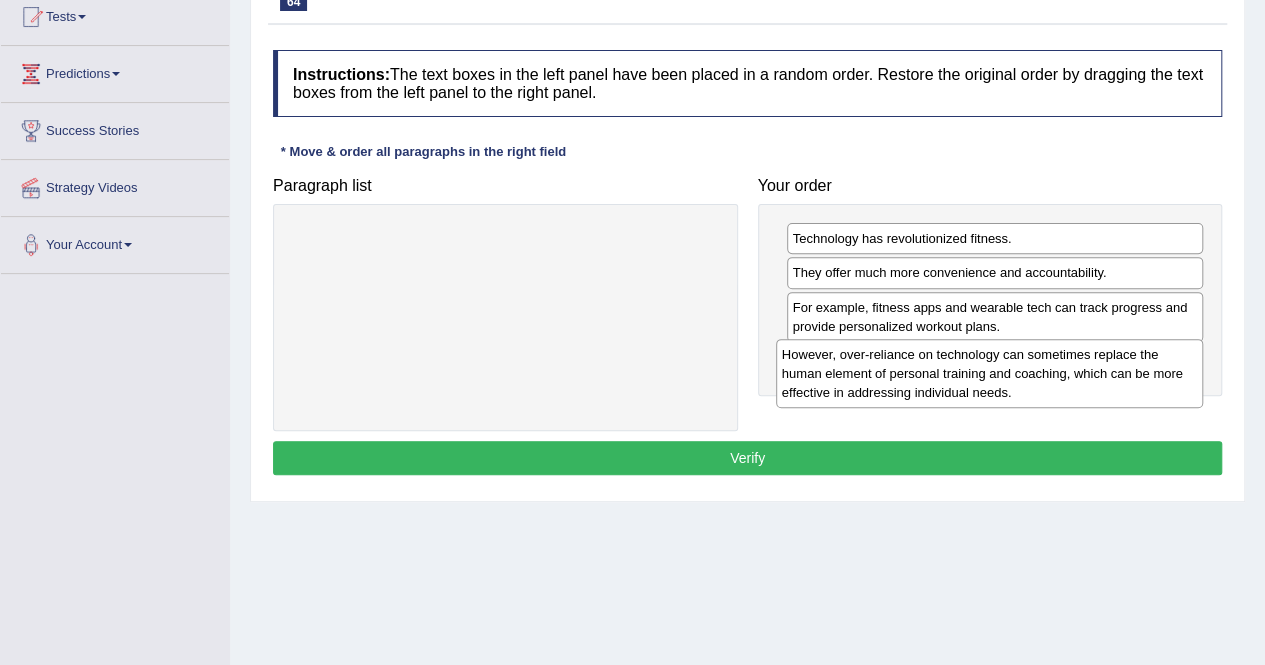 drag, startPoint x: 653, startPoint y: 263, endPoint x: 1139, endPoint y: 378, distance: 499.42065 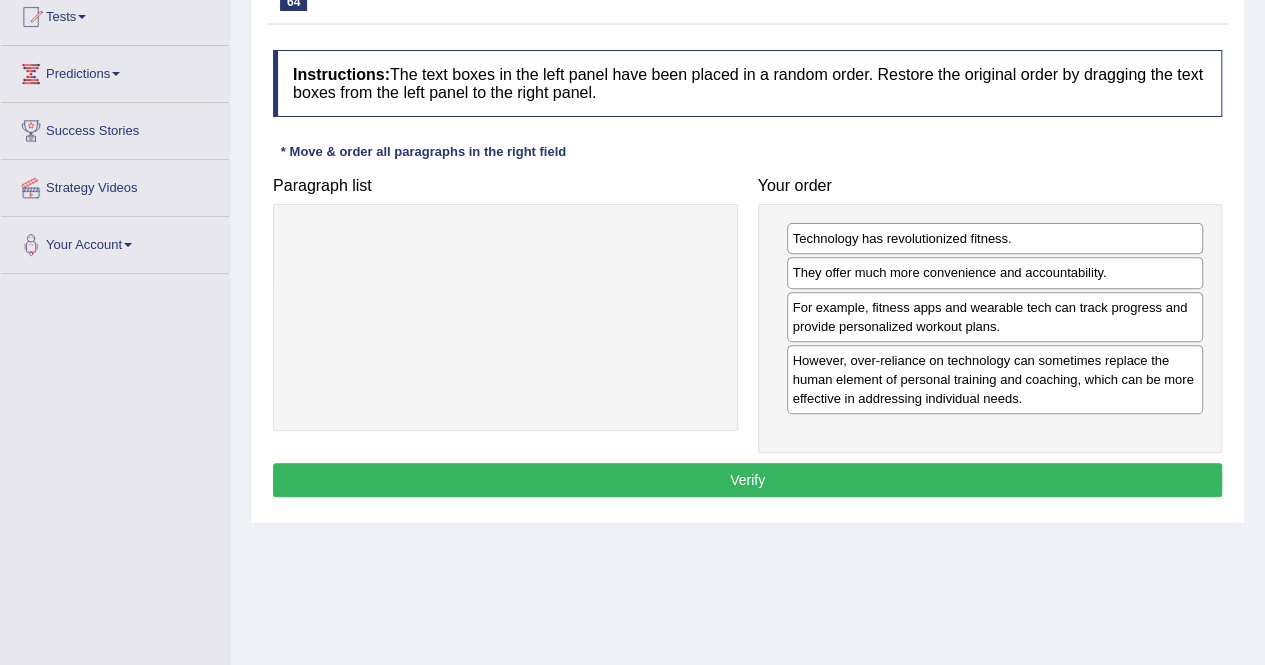 click on "Verify" at bounding box center [747, 480] 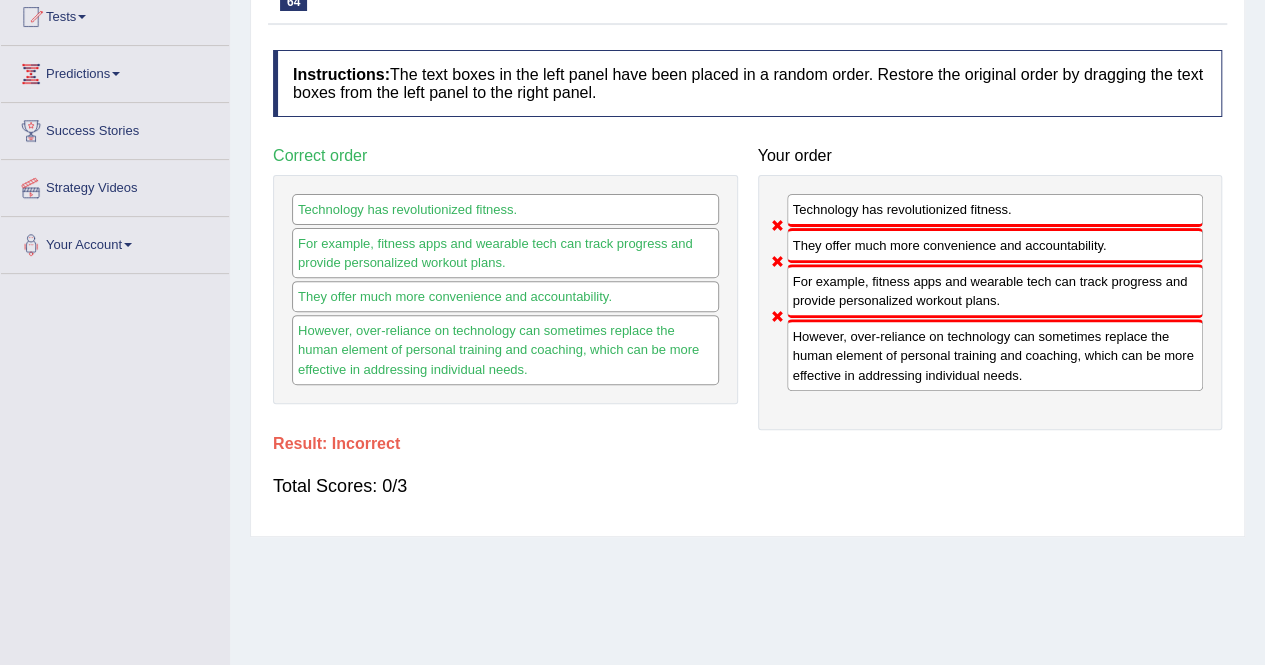 scroll, scrollTop: 0, scrollLeft: 0, axis: both 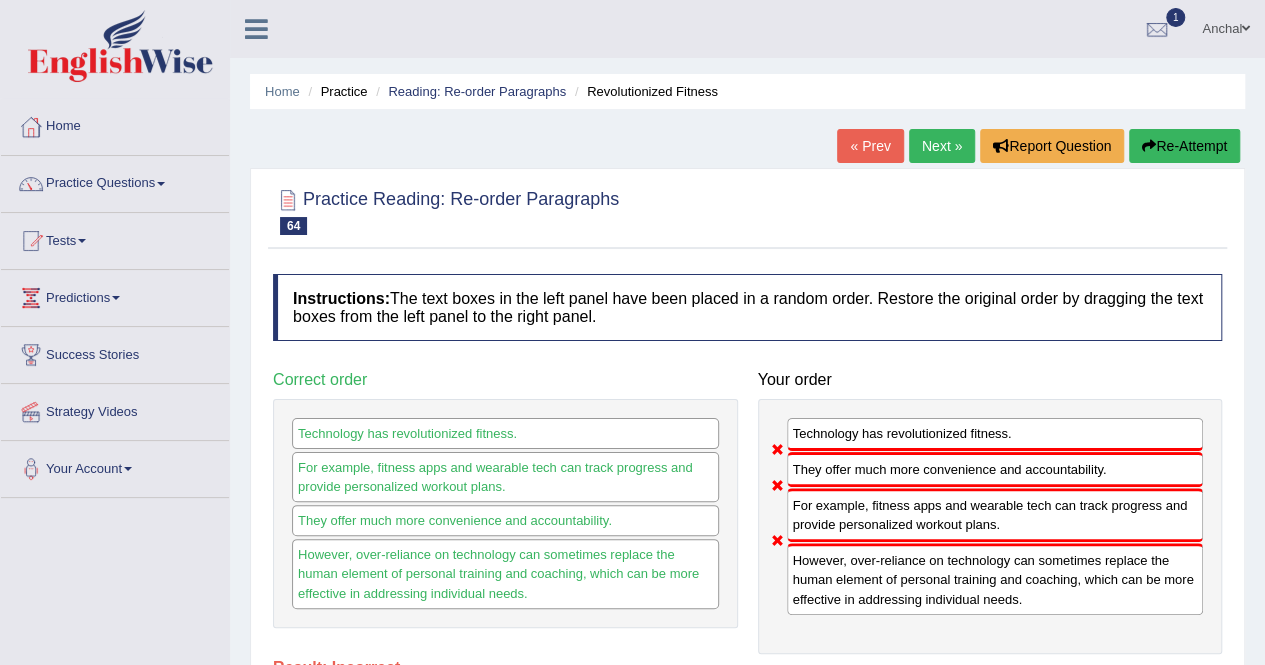 click on "Re-Attempt" at bounding box center (1184, 146) 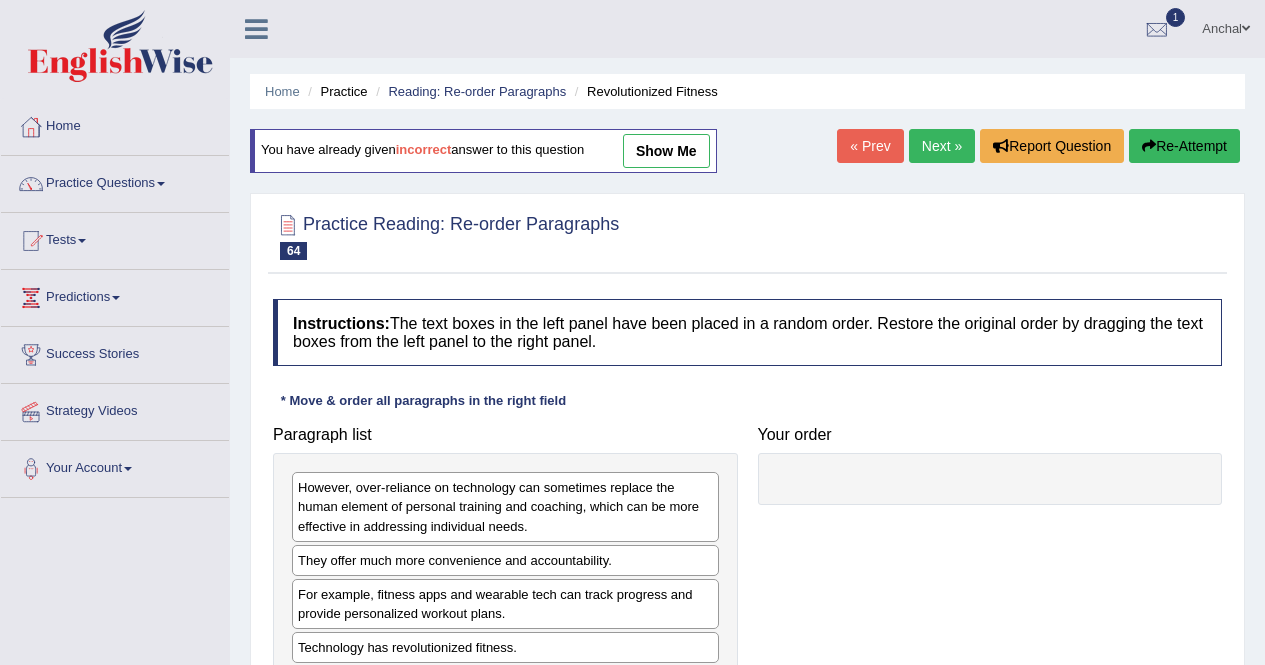 scroll, scrollTop: 0, scrollLeft: 0, axis: both 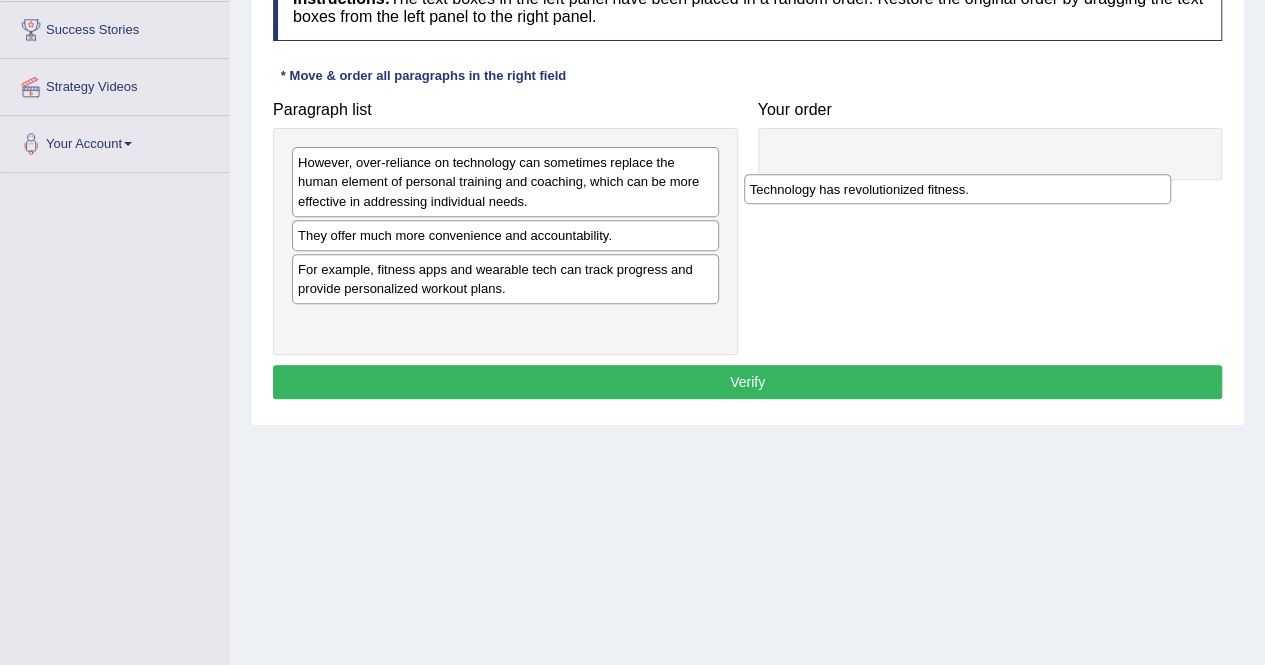drag, startPoint x: 512, startPoint y: 327, endPoint x: 964, endPoint y: 197, distance: 470.3233 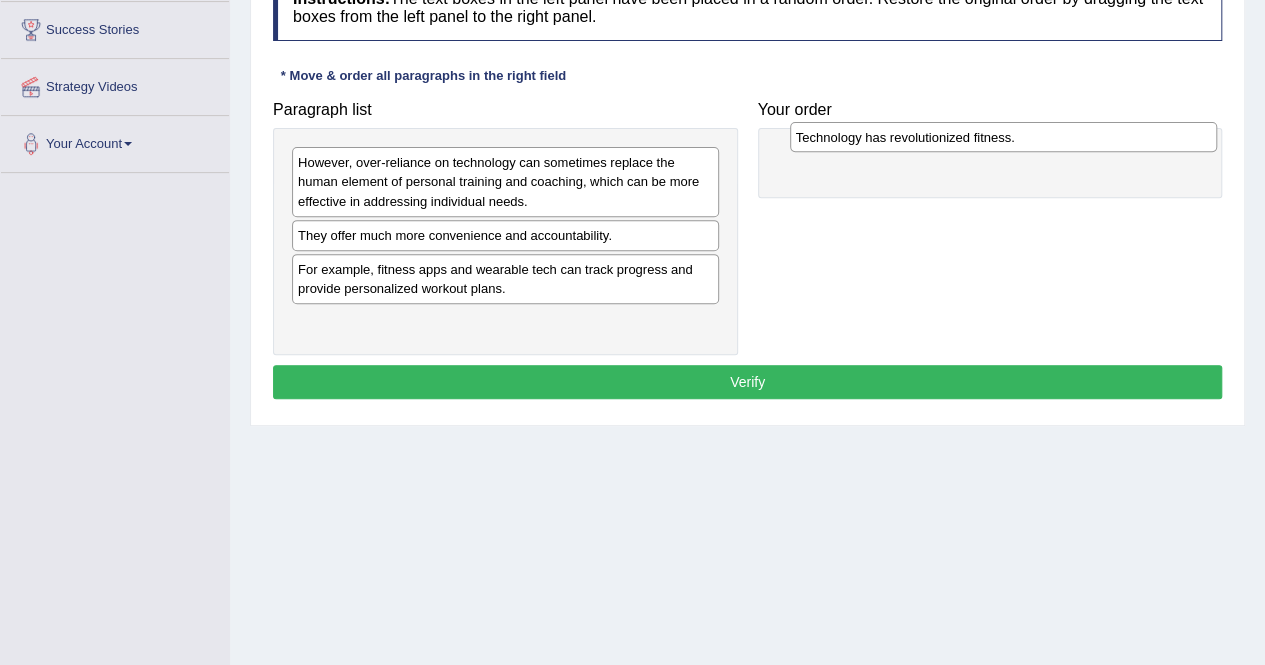 drag, startPoint x: 514, startPoint y: 329, endPoint x: 1008, endPoint y: 147, distance: 526.4599 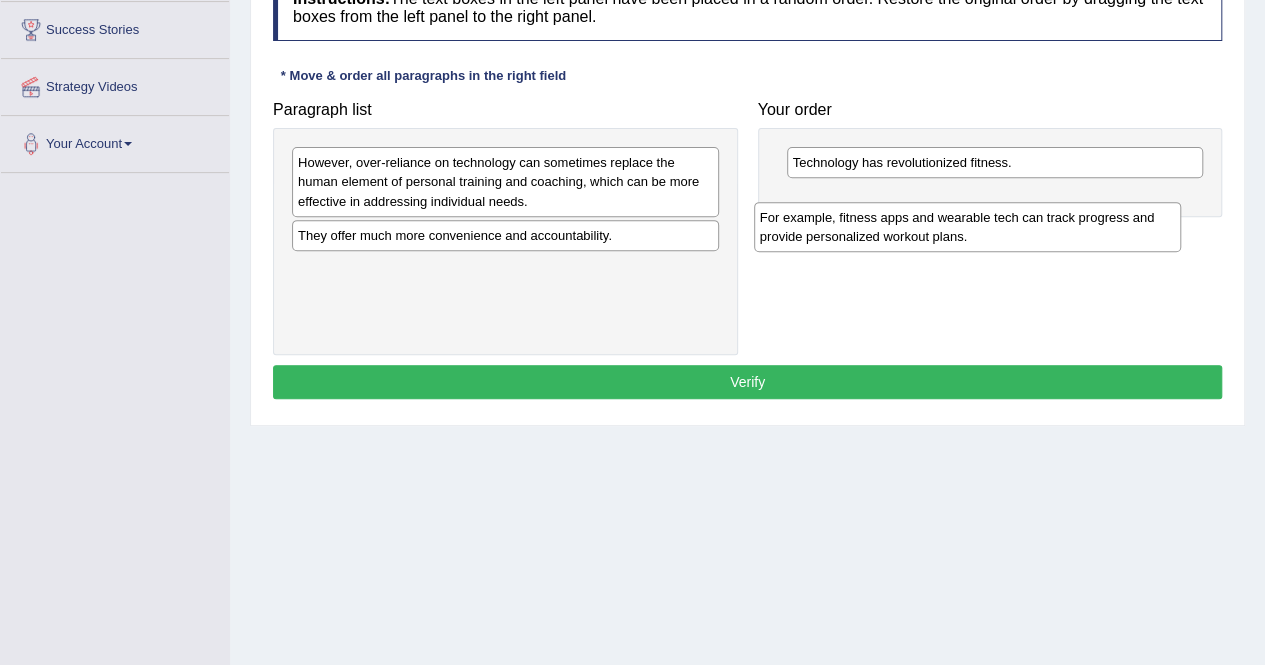 drag, startPoint x: 611, startPoint y: 277, endPoint x: 1072, endPoint y: 225, distance: 463.9235 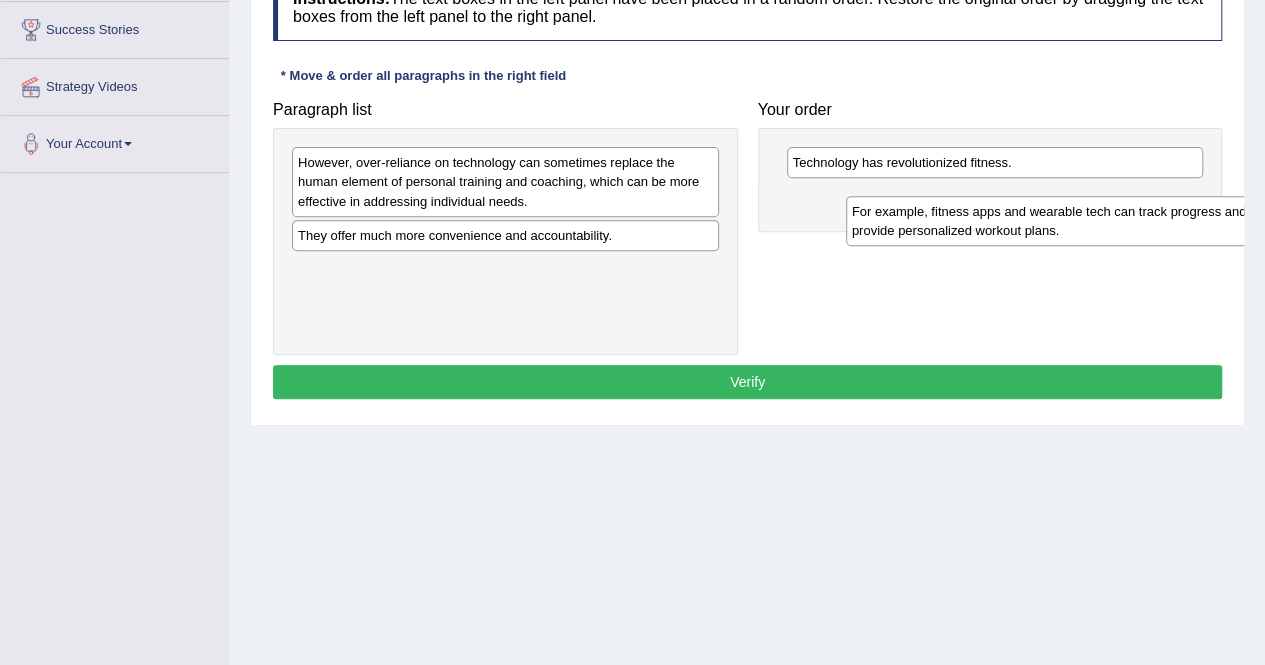 drag, startPoint x: 494, startPoint y: 274, endPoint x: 1046, endPoint y: 216, distance: 555.03876 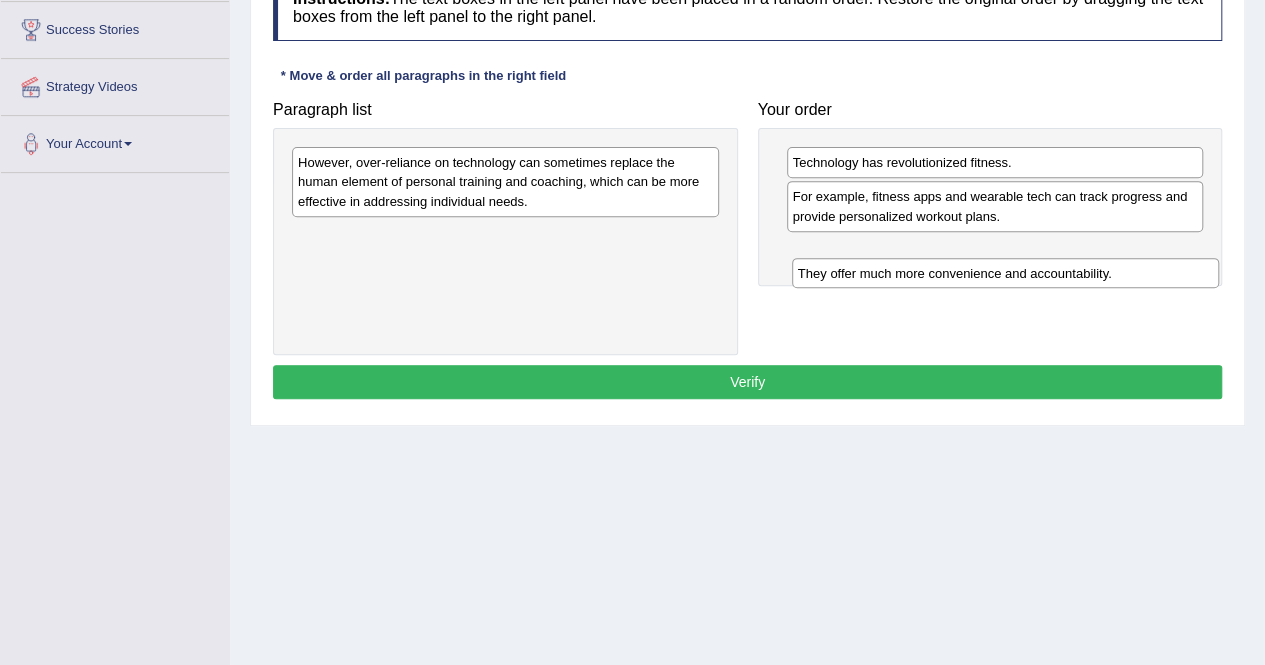 drag, startPoint x: 664, startPoint y: 237, endPoint x: 1145, endPoint y: 256, distance: 481.37512 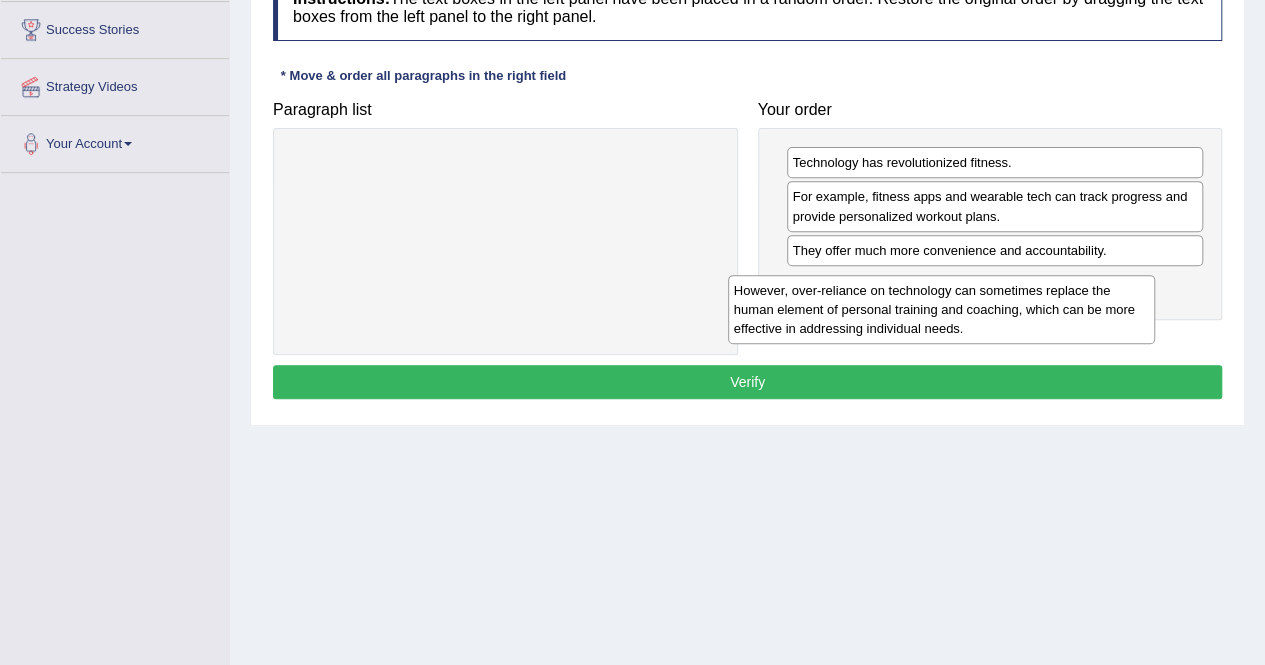 drag, startPoint x: 638, startPoint y: 199, endPoint x: 1072, endPoint y: 327, distance: 452.48206 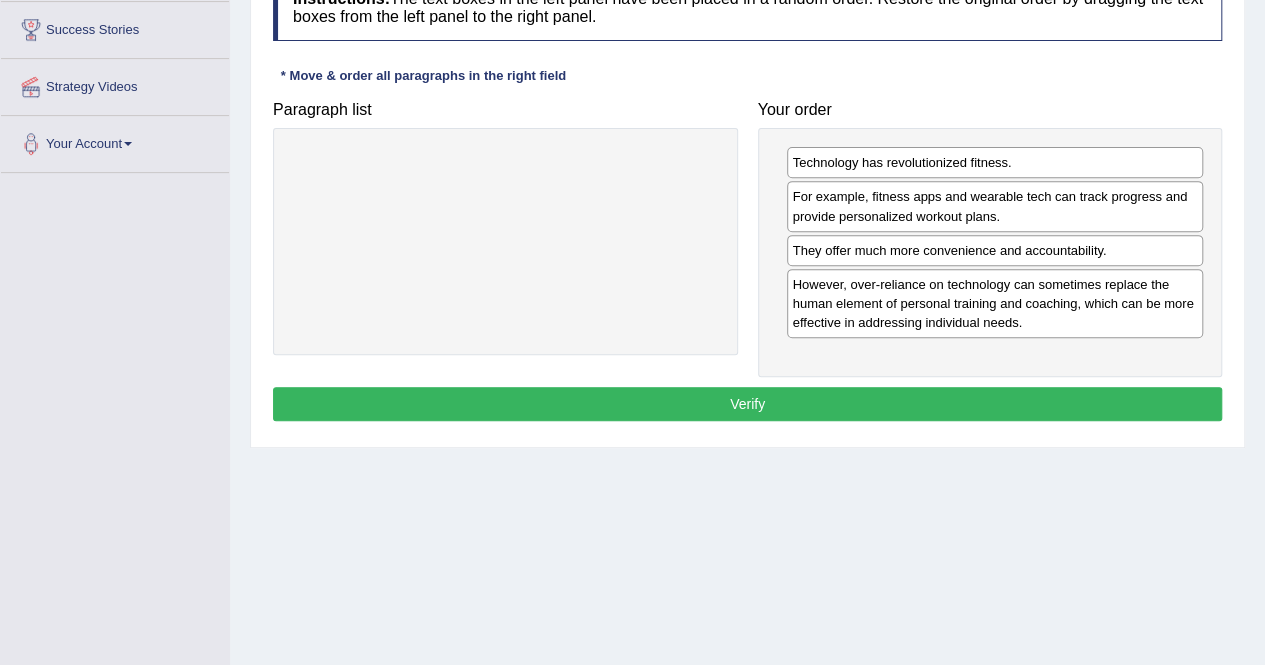 click on "Verify" at bounding box center (747, 404) 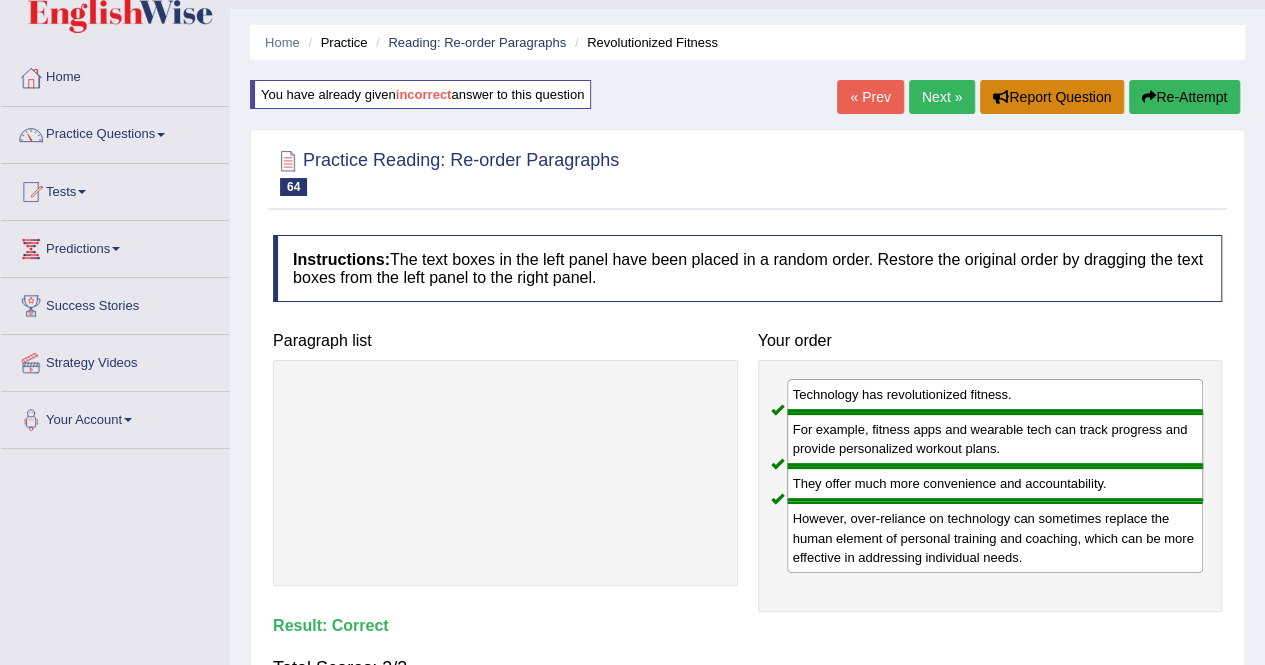 scroll, scrollTop: 41, scrollLeft: 0, axis: vertical 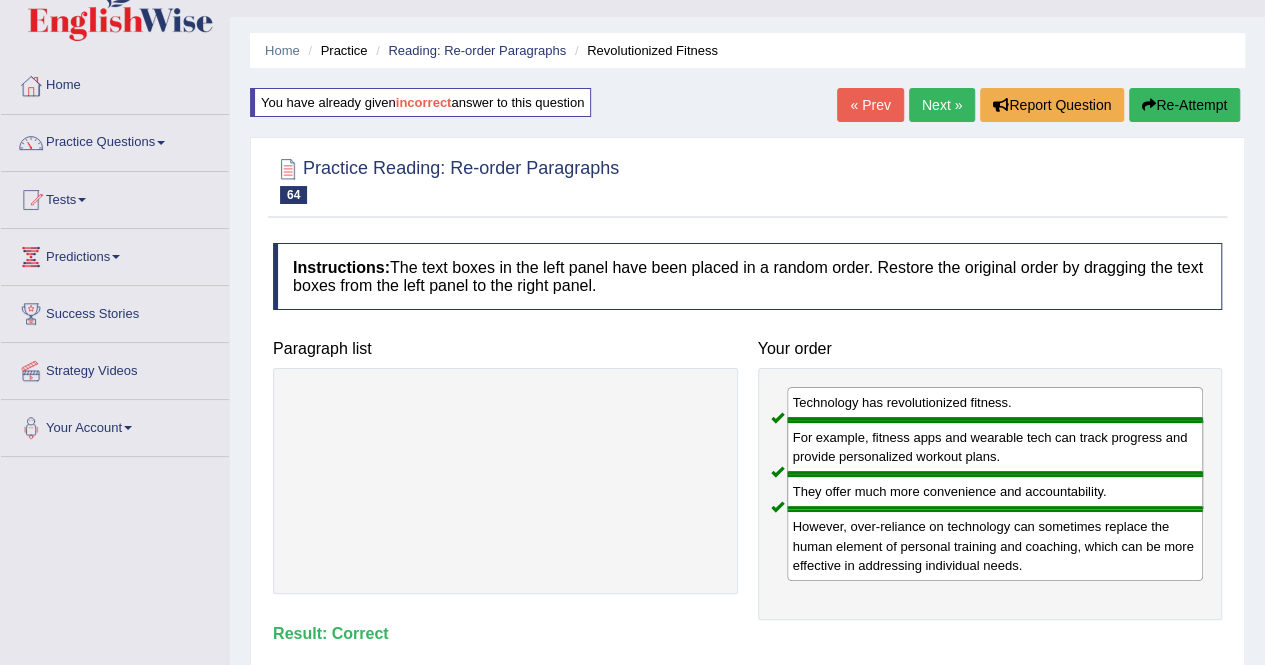 click on "Next »" at bounding box center (942, 105) 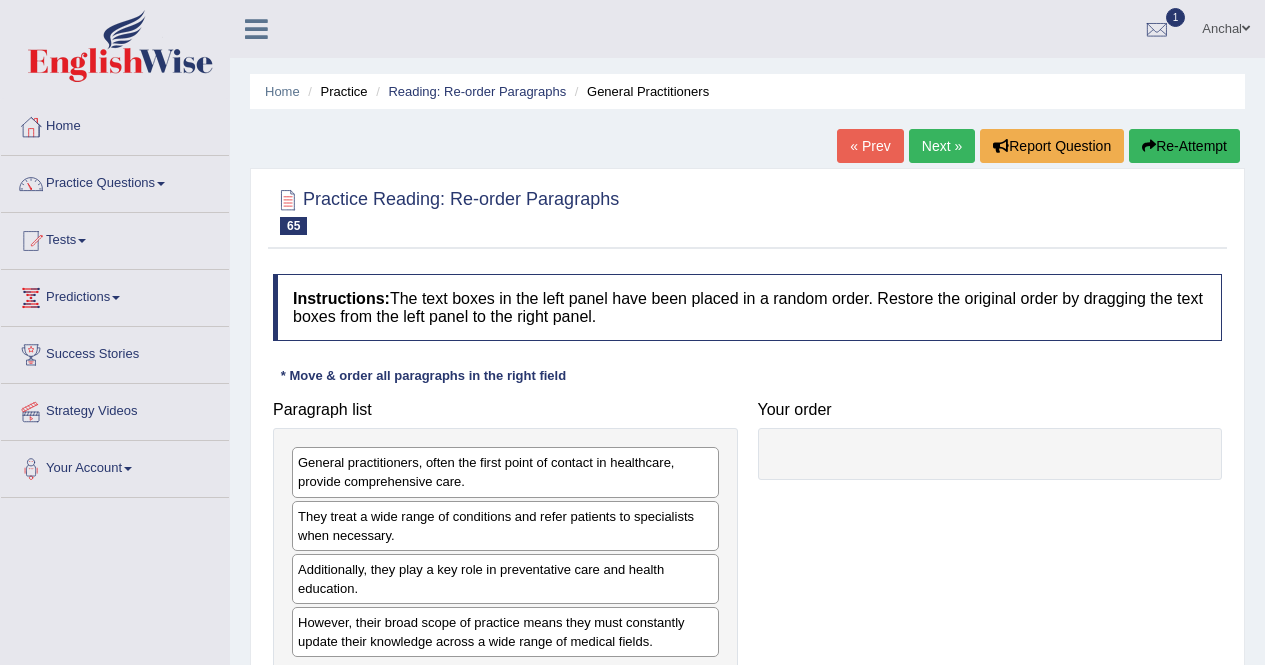 scroll, scrollTop: 278, scrollLeft: 0, axis: vertical 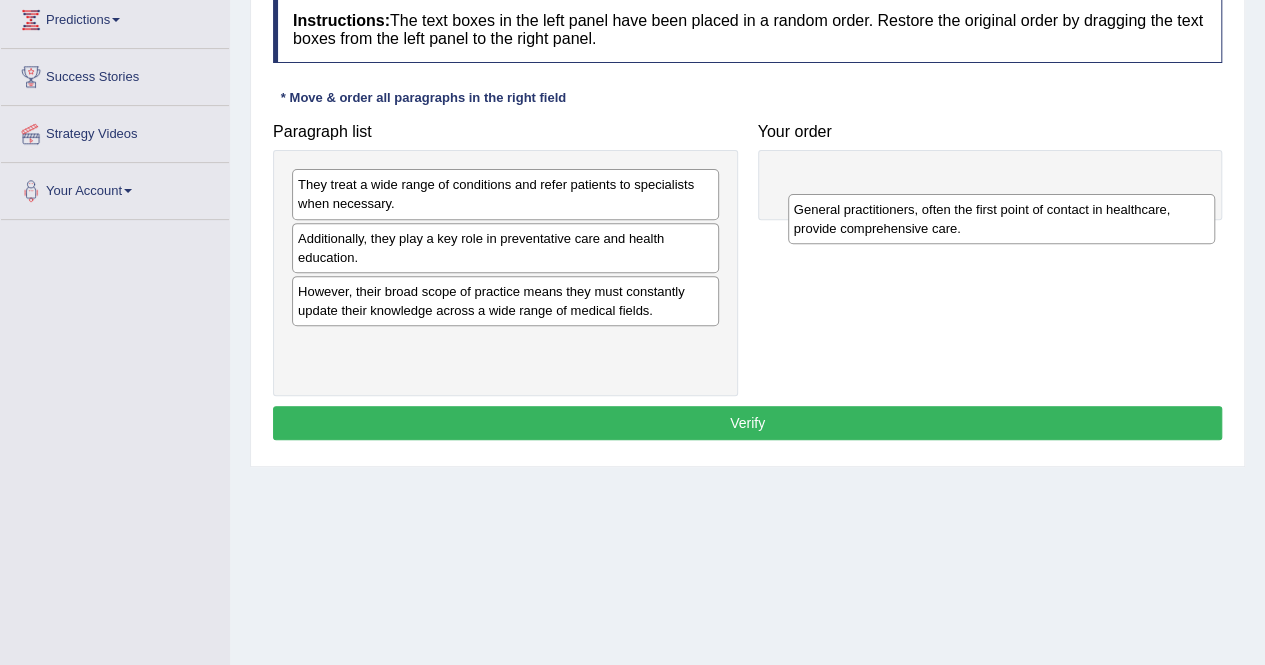 drag, startPoint x: 460, startPoint y: 215, endPoint x: 956, endPoint y: 240, distance: 496.62964 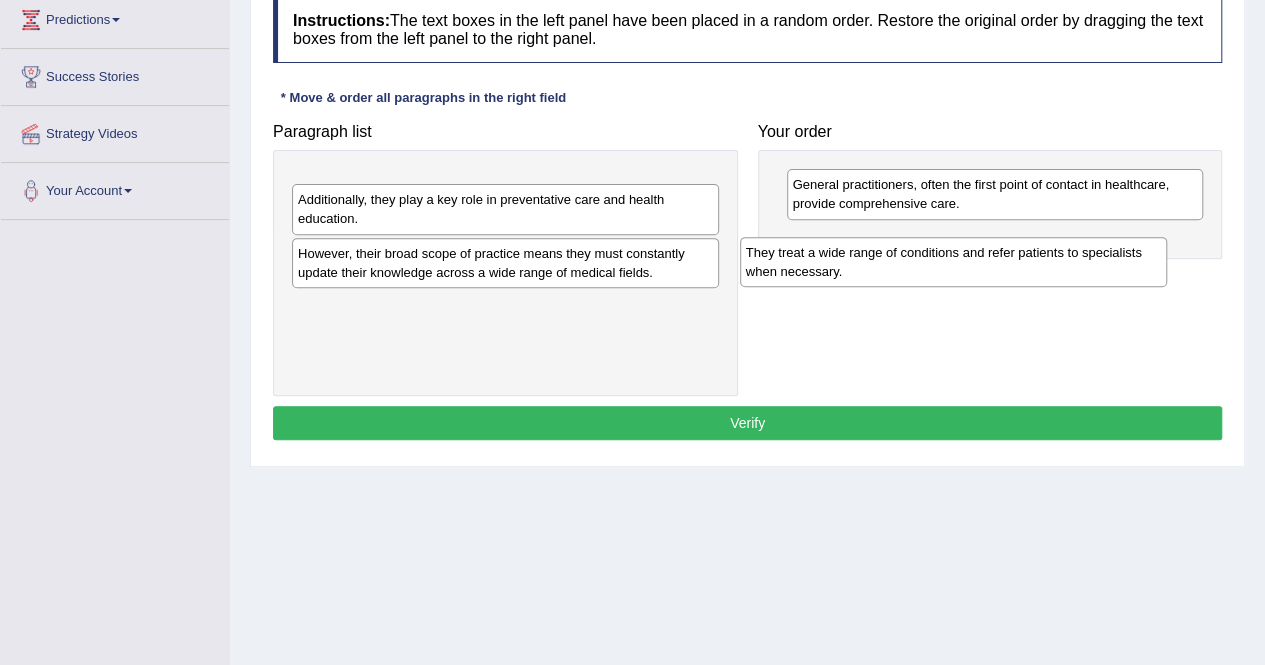 drag, startPoint x: 614, startPoint y: 207, endPoint x: 1079, endPoint y: 268, distance: 468.984 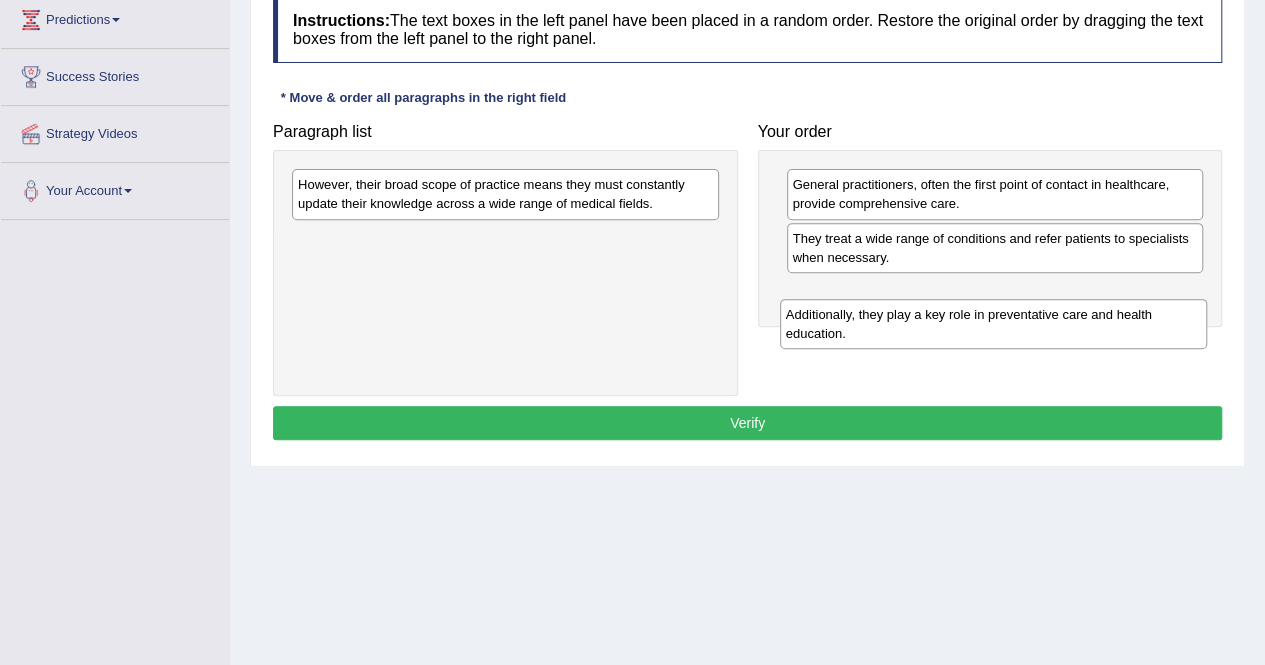 drag, startPoint x: 636, startPoint y: 201, endPoint x: 1122, endPoint y: 319, distance: 500.12 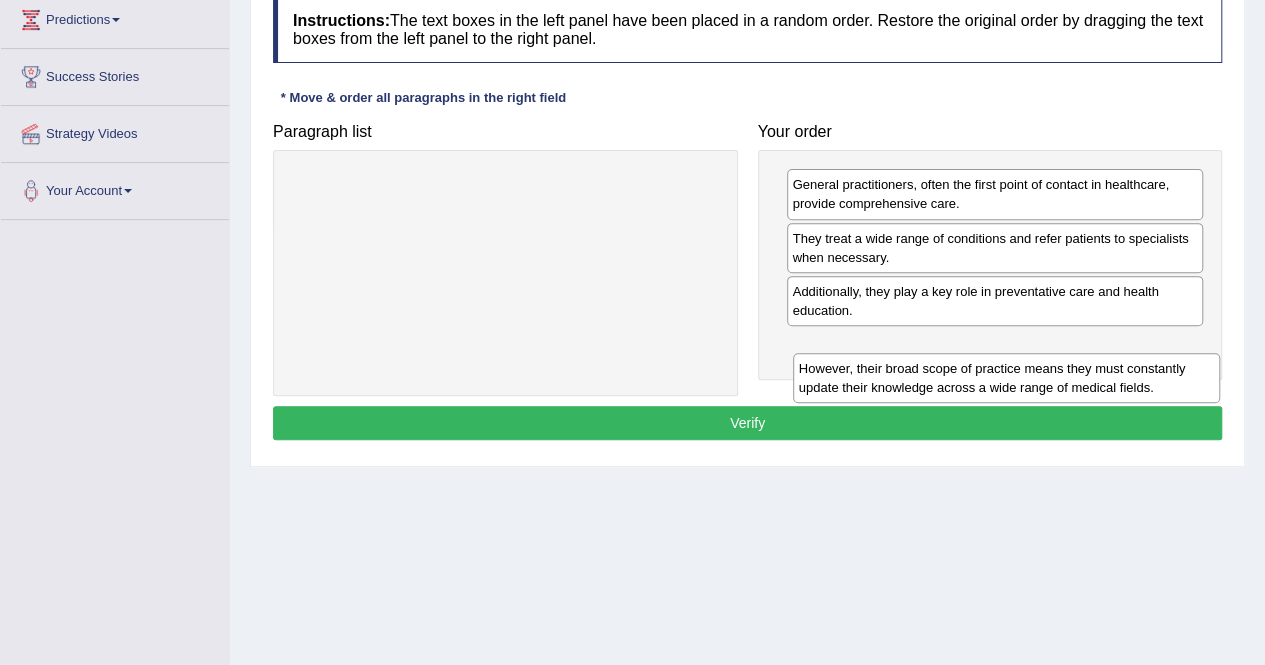 drag, startPoint x: 635, startPoint y: 179, endPoint x: 1149, endPoint y: 353, distance: 542.6528 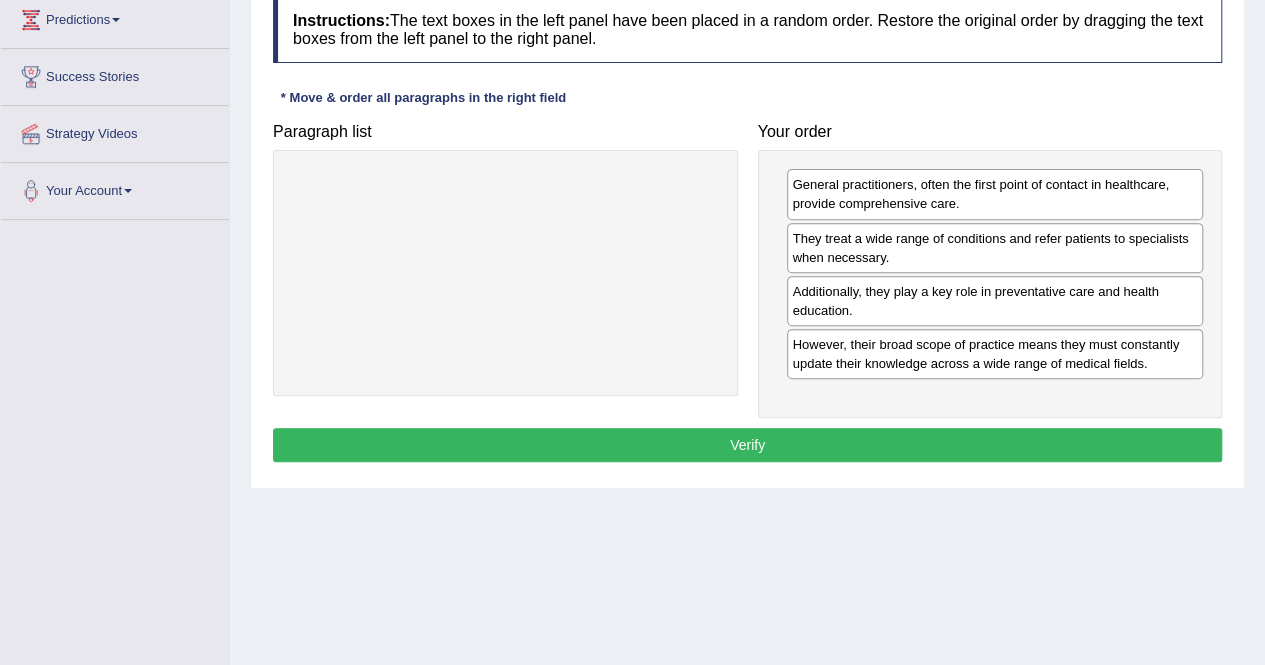 click on "Verify" at bounding box center [747, 445] 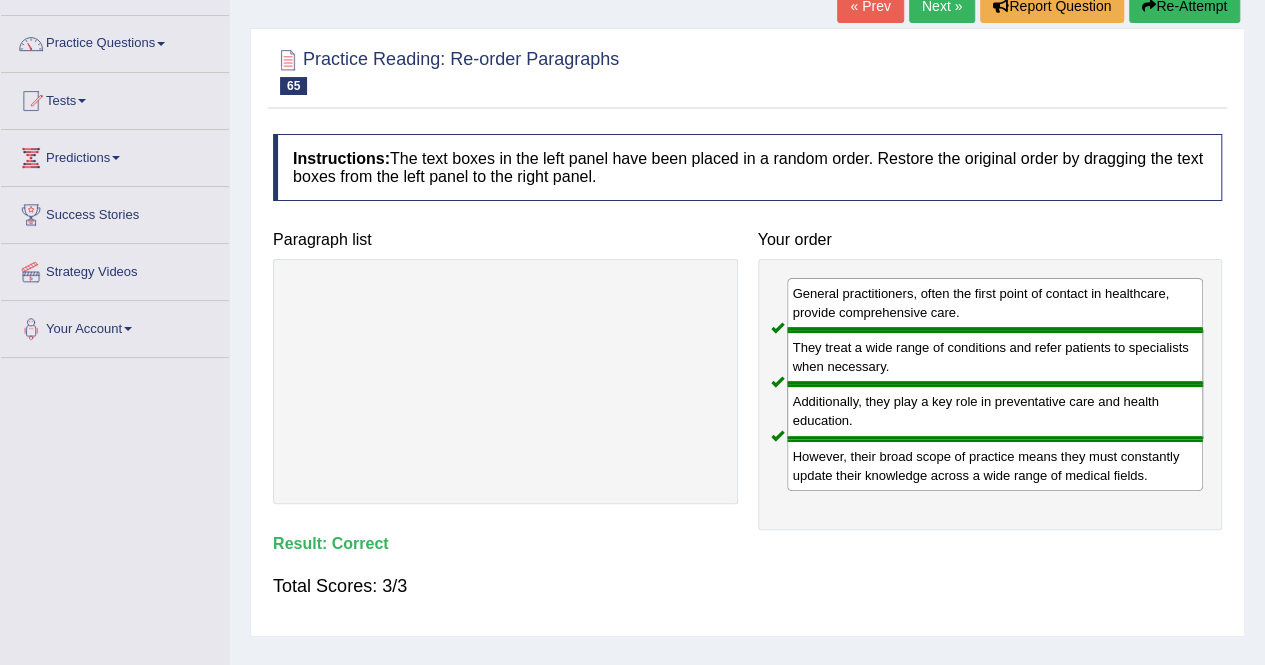 scroll, scrollTop: 0, scrollLeft: 0, axis: both 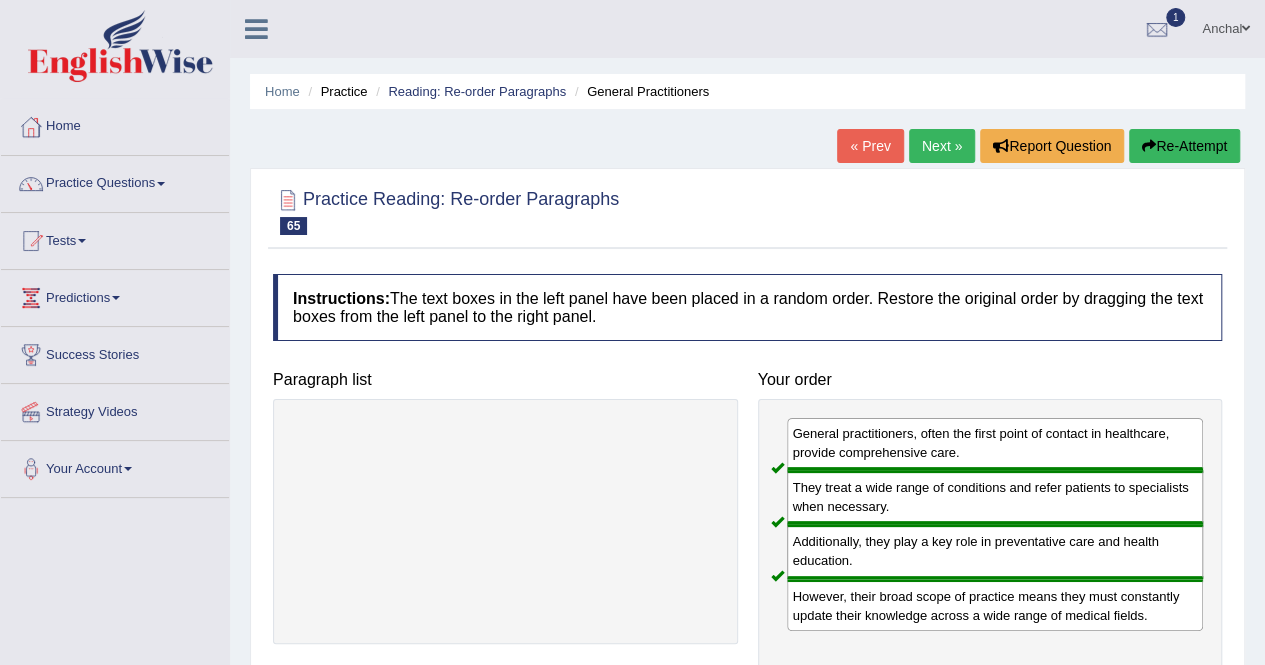 click on "Next »" at bounding box center [942, 146] 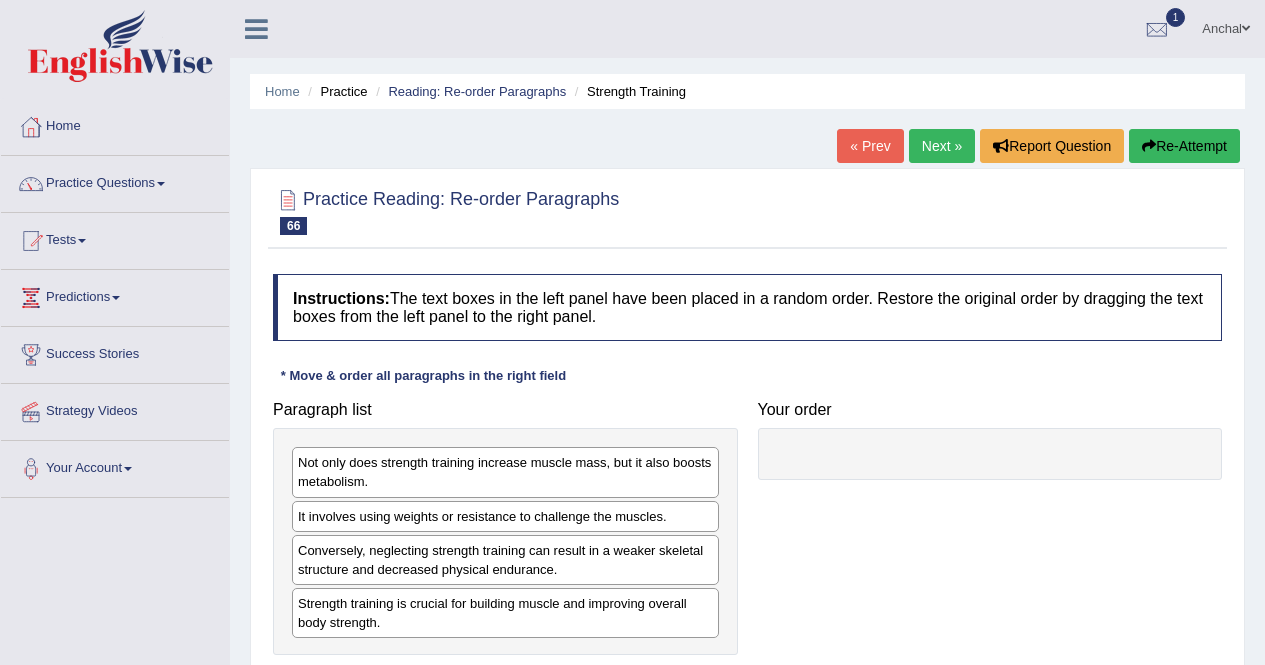 scroll, scrollTop: 360, scrollLeft: 0, axis: vertical 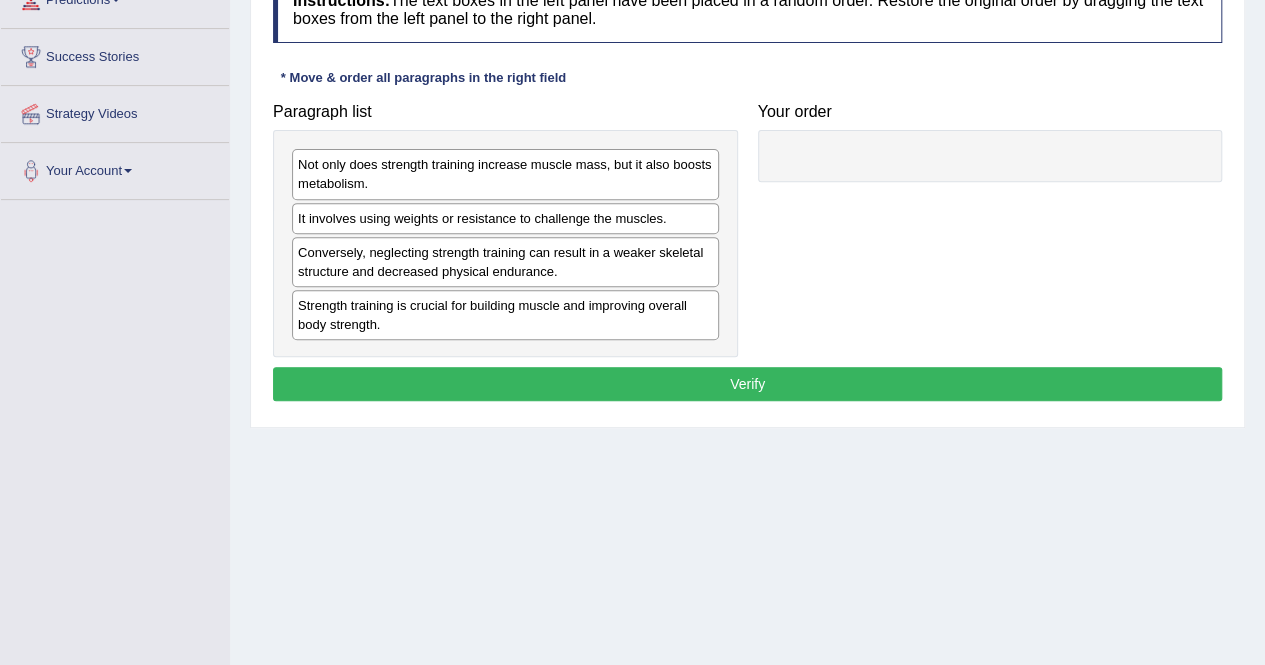 click on "Strength training is crucial for building muscle and improving overall body strength." at bounding box center [505, 315] 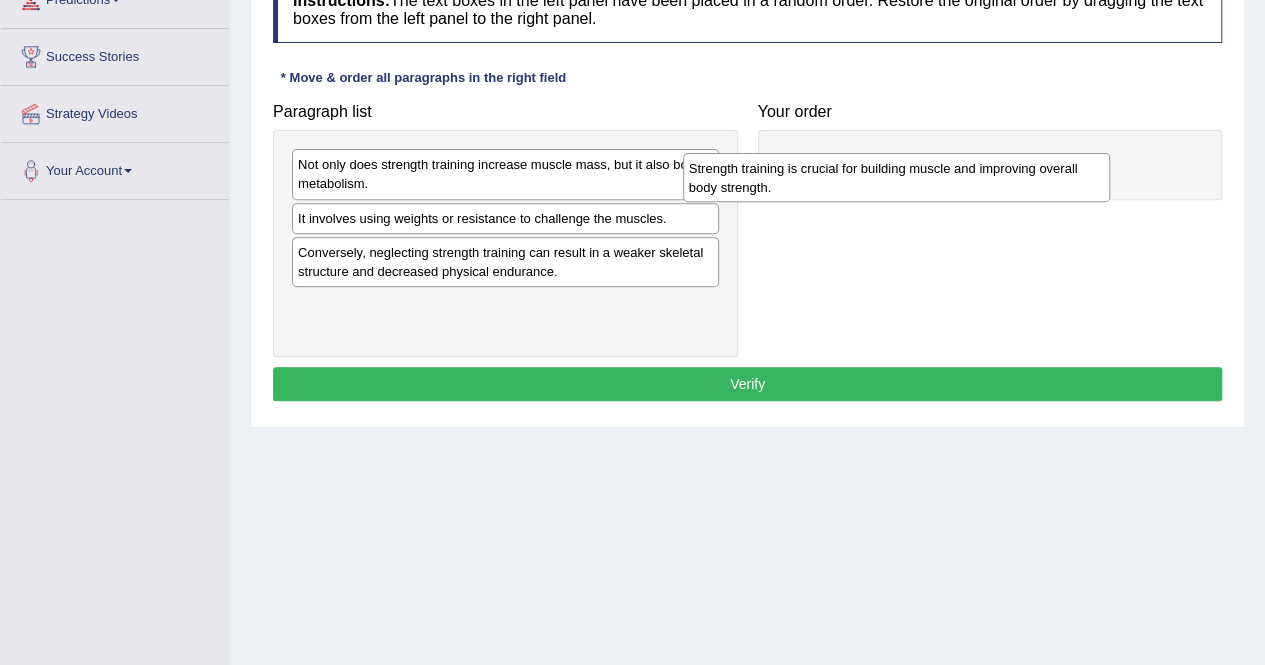 drag, startPoint x: 631, startPoint y: 313, endPoint x: 1052, endPoint y: 178, distance: 442.11536 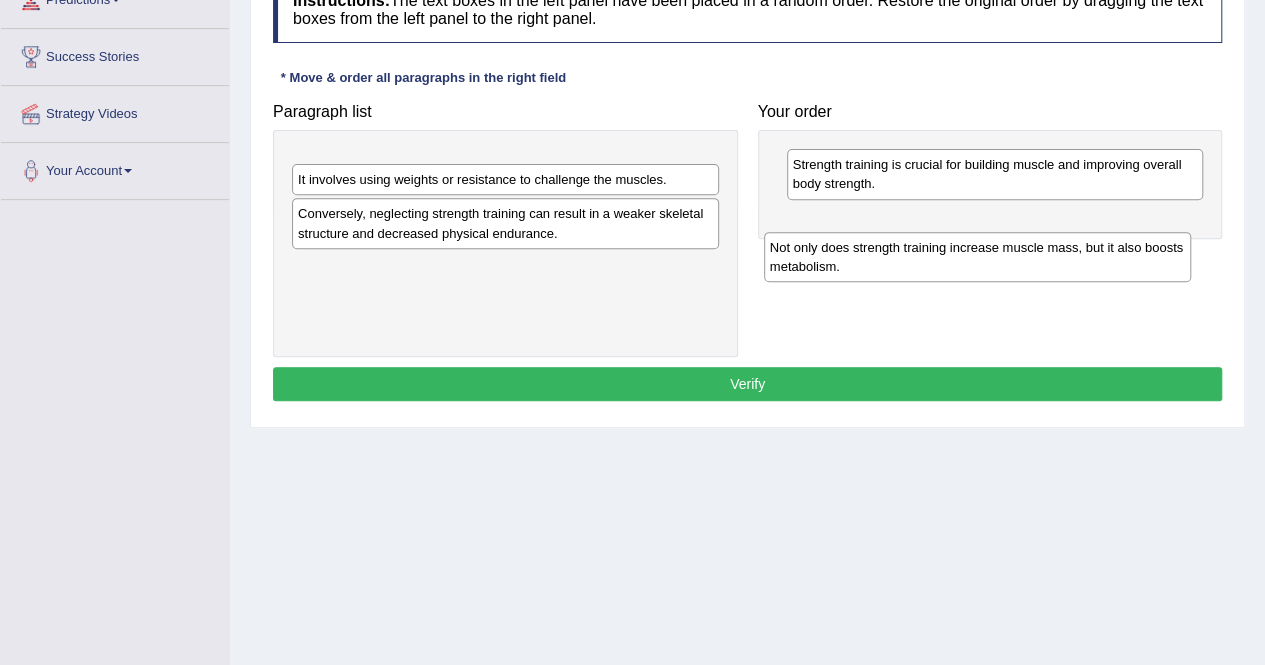drag, startPoint x: 672, startPoint y: 175, endPoint x: 1140, endPoint y: 257, distance: 475.12946 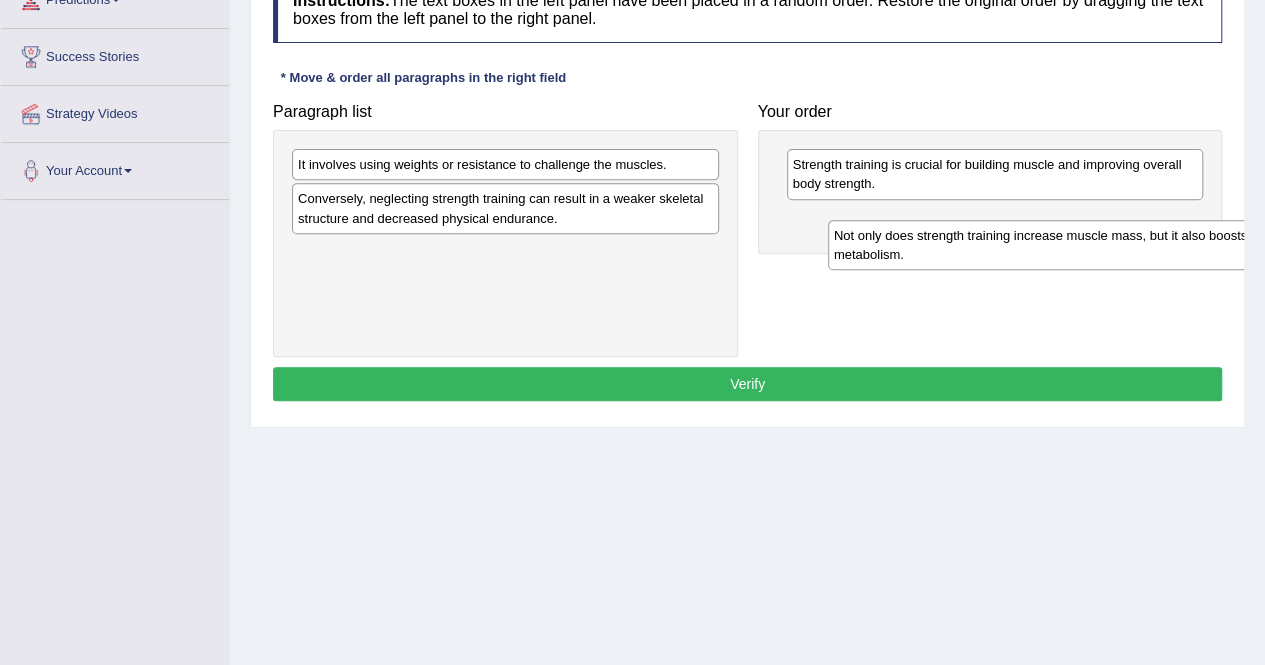 drag, startPoint x: 682, startPoint y: 191, endPoint x: 1218, endPoint y: 263, distance: 540.8142 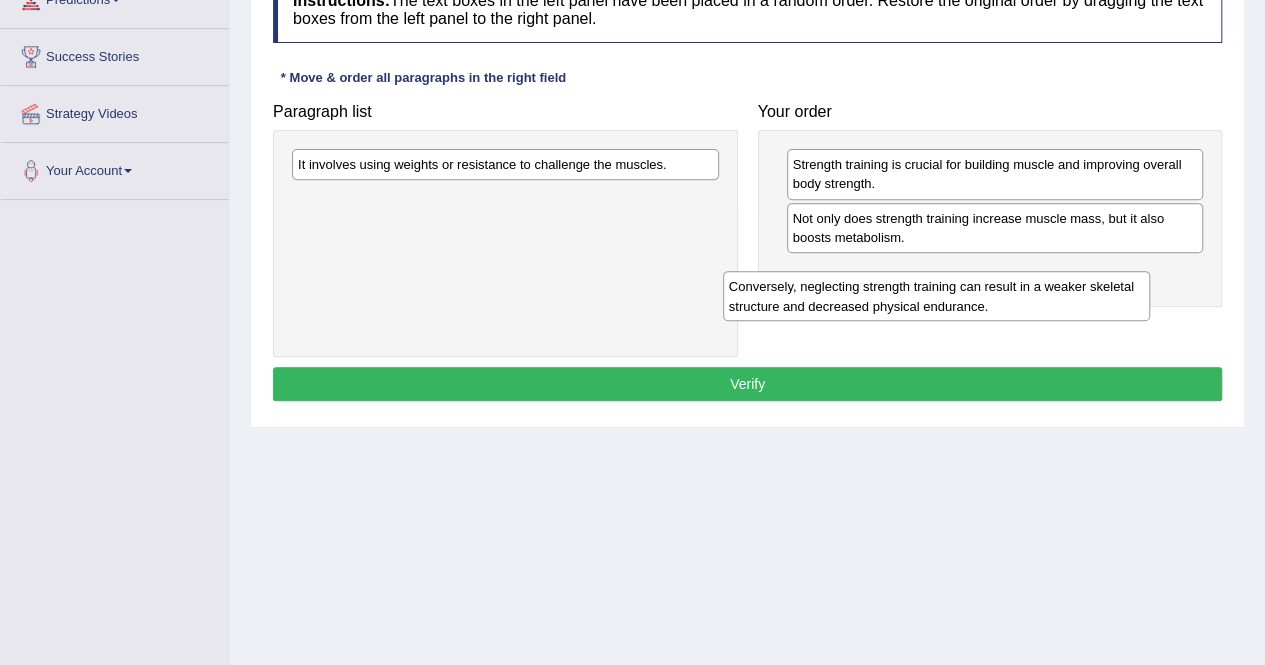 drag, startPoint x: 658, startPoint y: 181, endPoint x: 1116, endPoint y: 279, distance: 468.36737 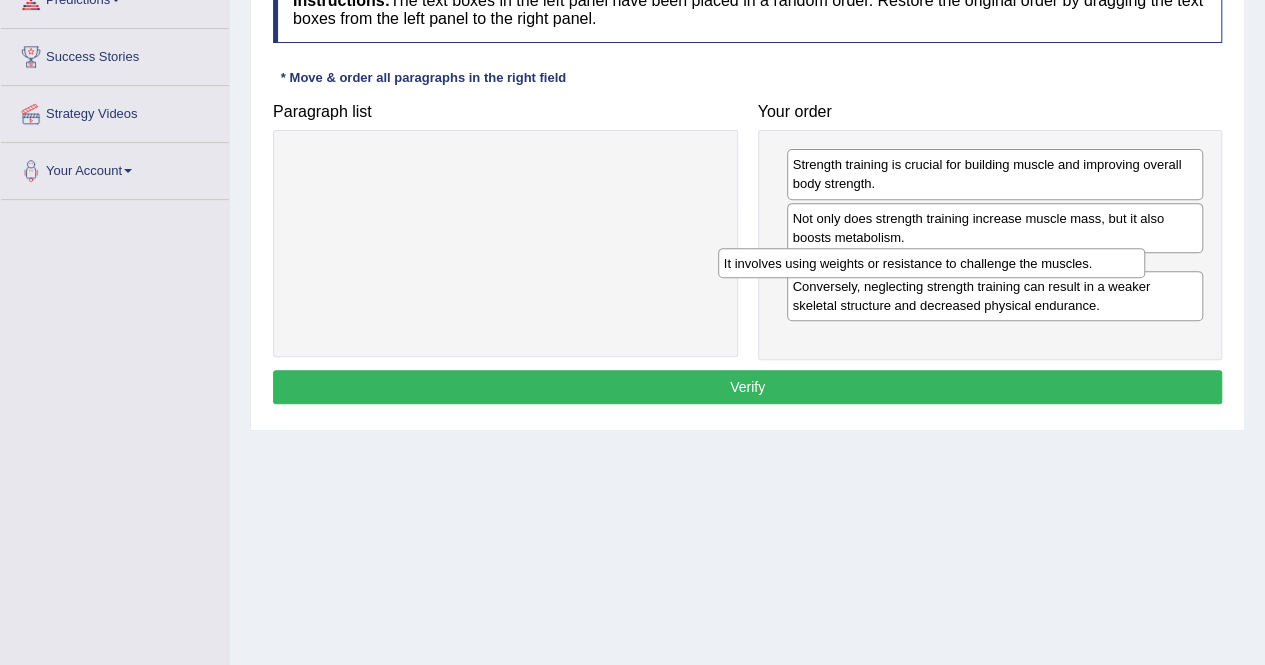 drag, startPoint x: 540, startPoint y: 158, endPoint x: 969, endPoint y: 256, distance: 440.05115 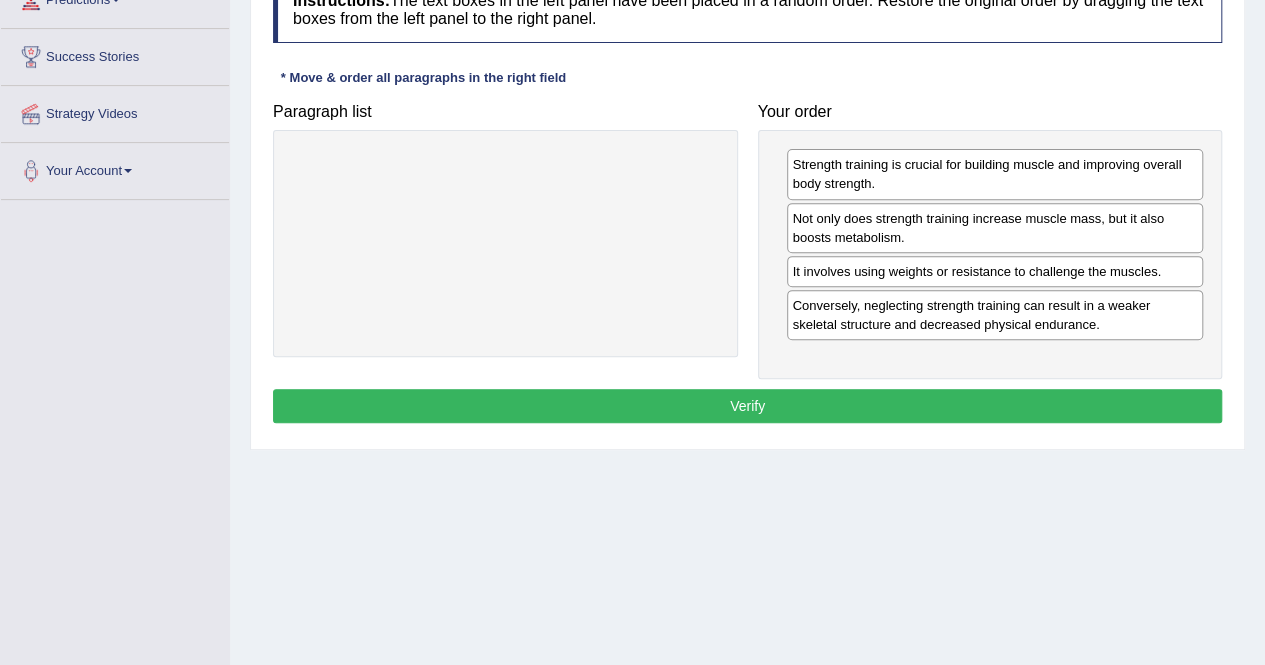 click on "Verify" at bounding box center [747, 406] 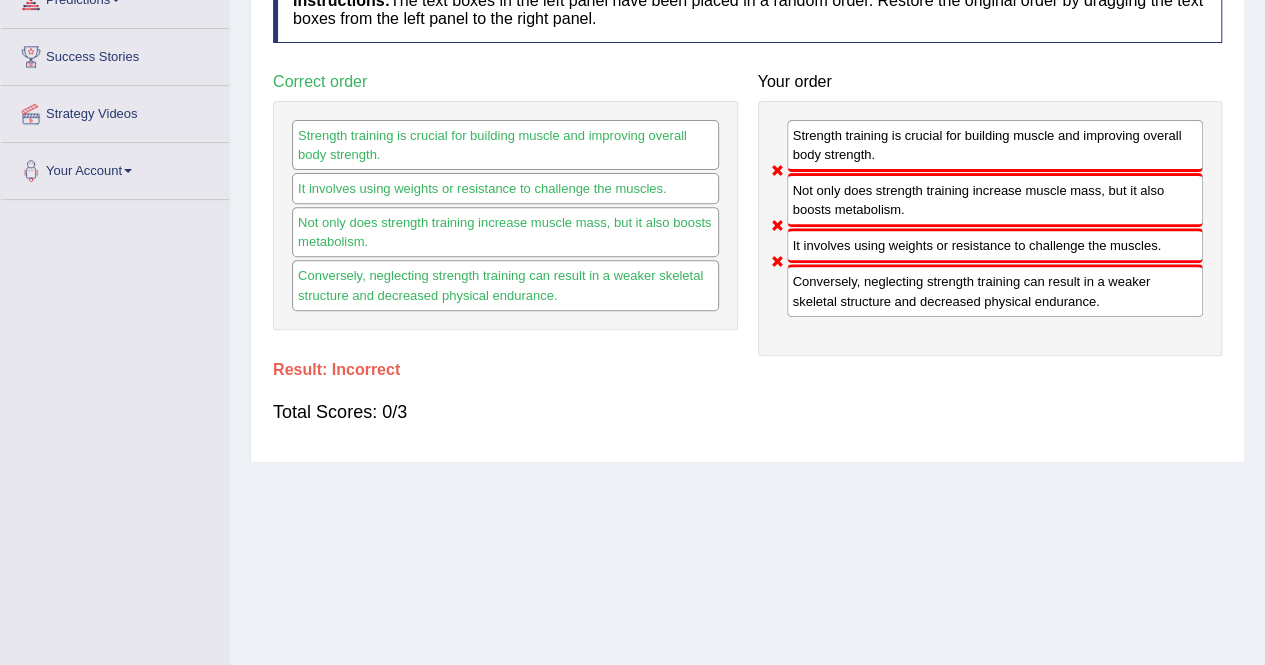 scroll, scrollTop: 2, scrollLeft: 0, axis: vertical 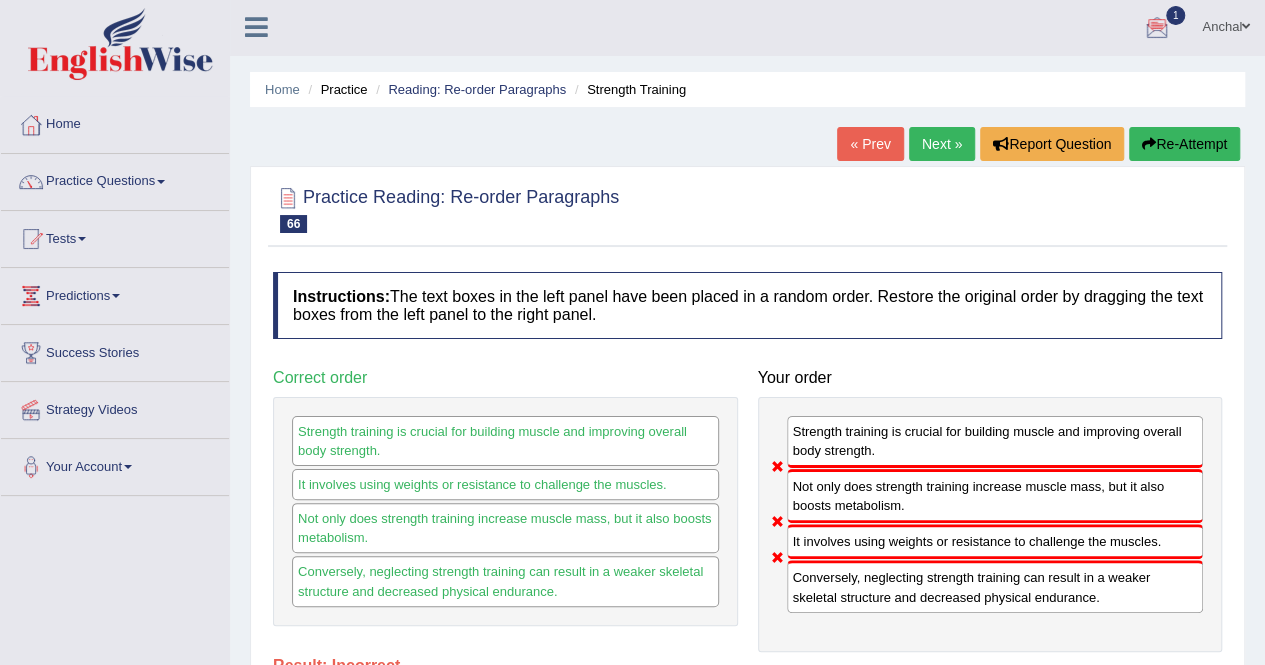 click on "Re-Attempt" at bounding box center [1184, 144] 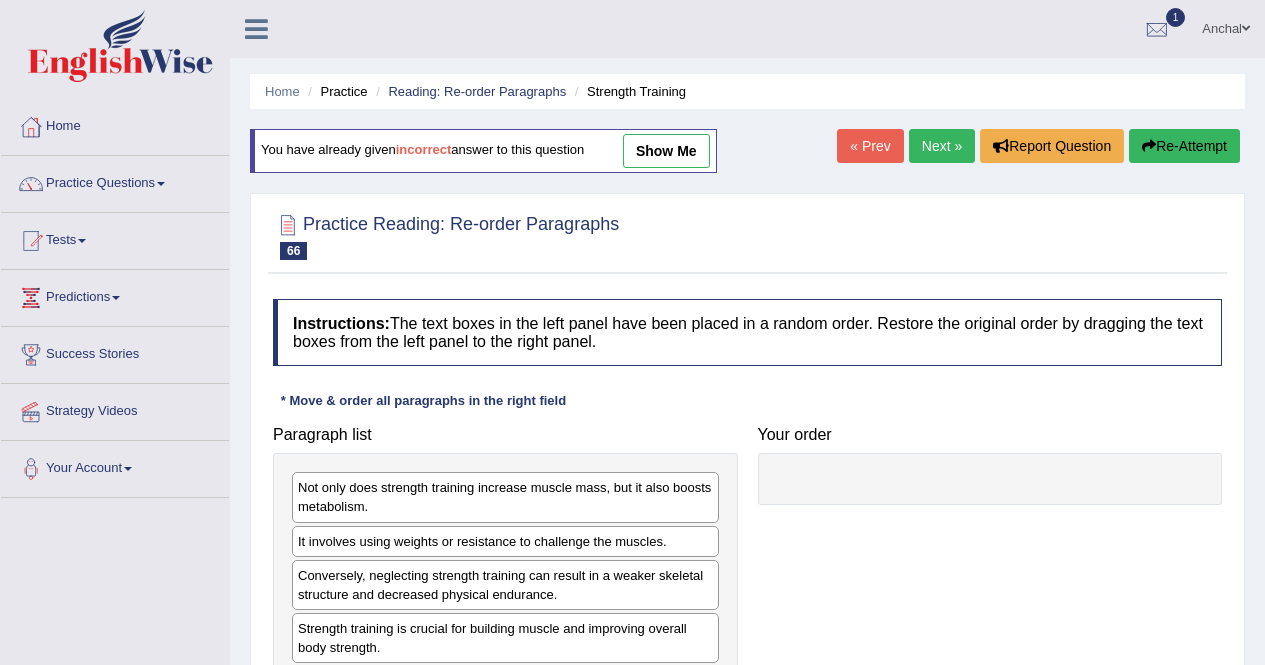 scroll, scrollTop: 222, scrollLeft: 0, axis: vertical 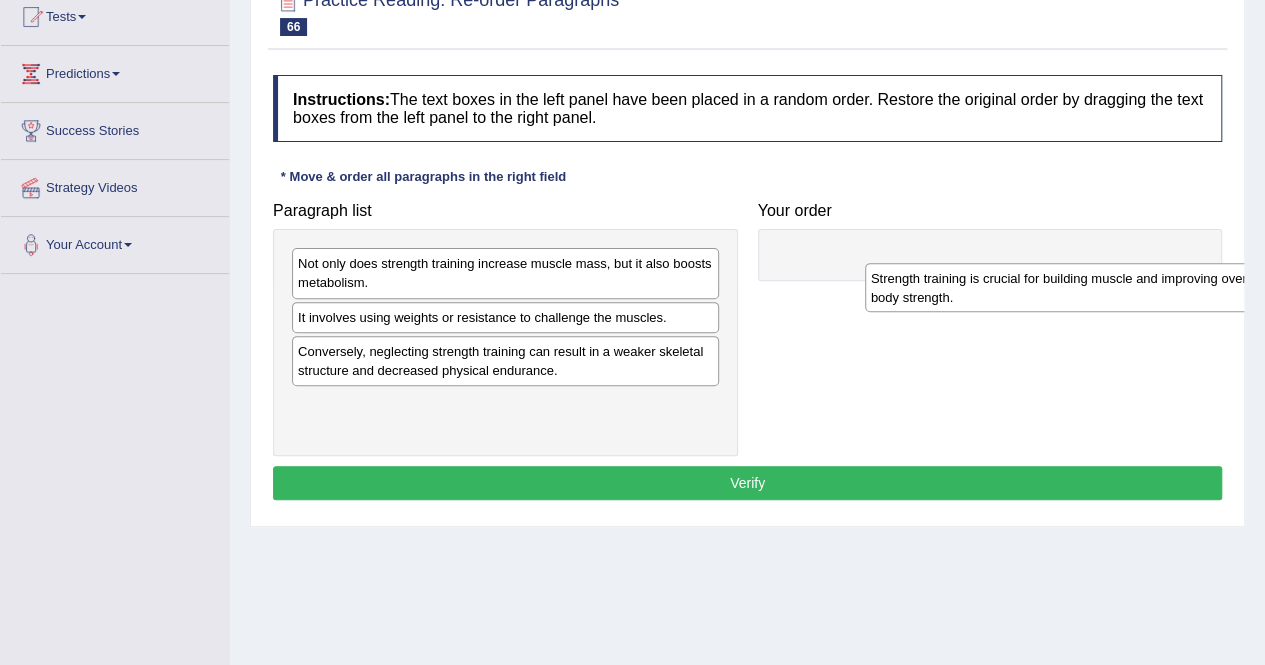 drag, startPoint x: 436, startPoint y: 409, endPoint x: 950, endPoint y: 236, distance: 542.33295 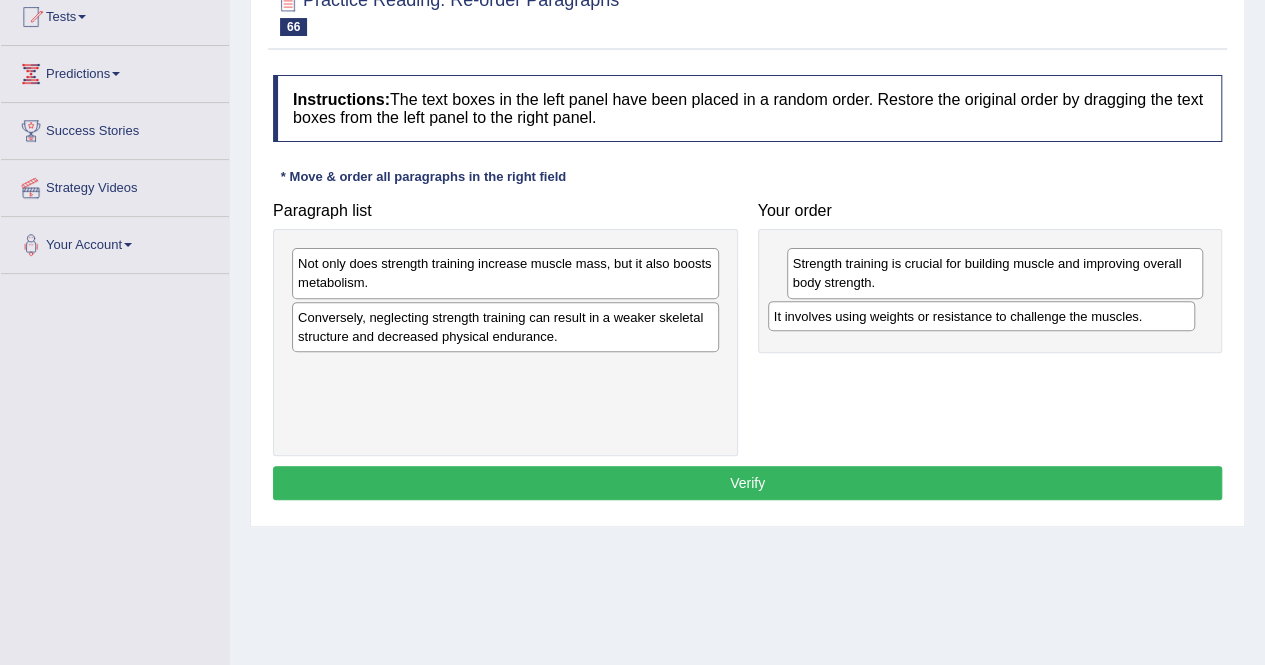 drag, startPoint x: 564, startPoint y: 315, endPoint x: 1037, endPoint y: 315, distance: 473 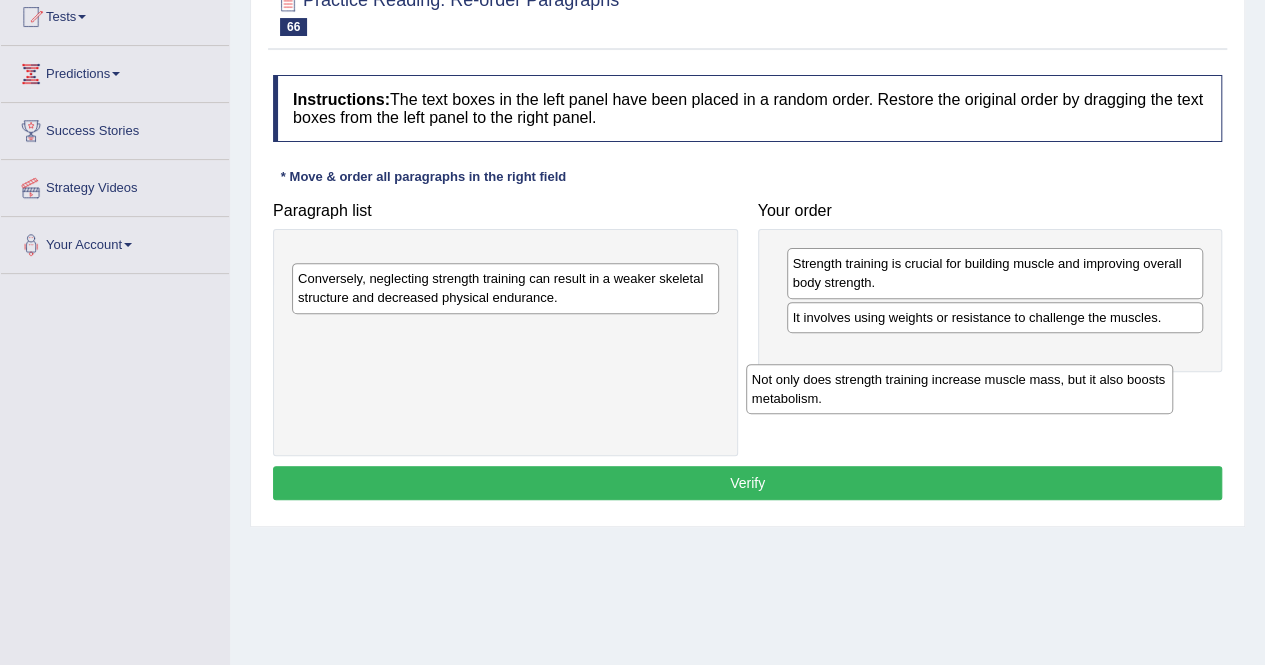 drag, startPoint x: 550, startPoint y: 276, endPoint x: 1005, endPoint y: 394, distance: 470.05212 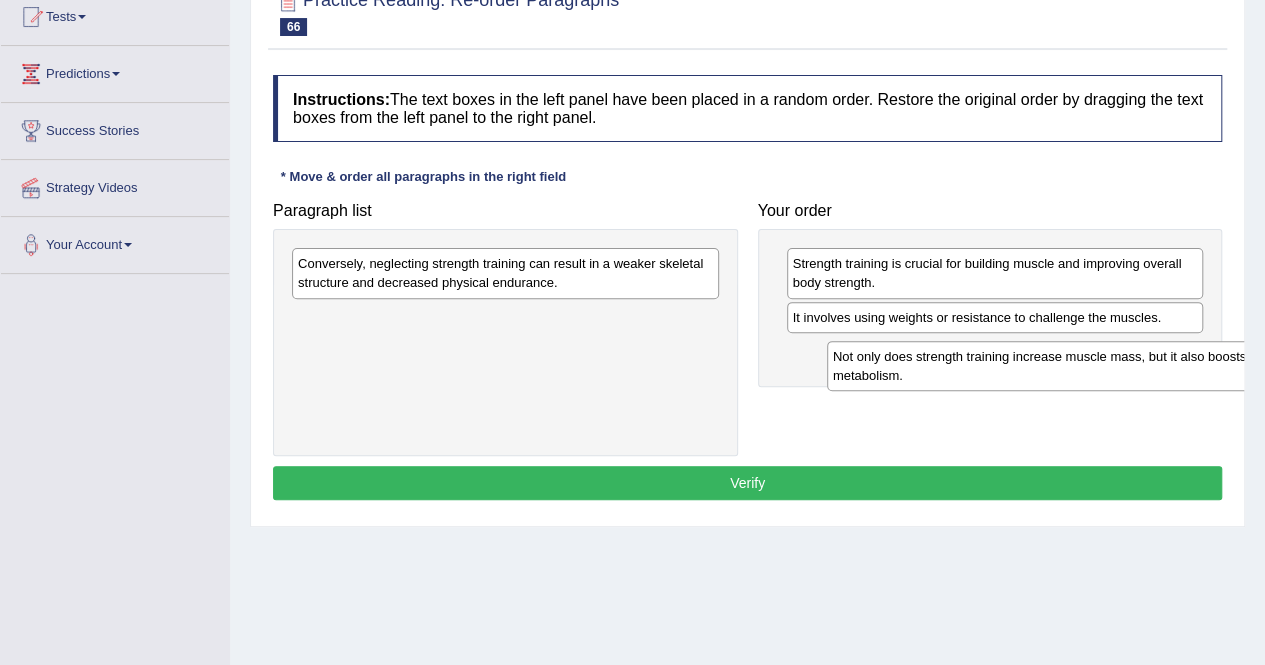 drag, startPoint x: 635, startPoint y: 283, endPoint x: 1141, endPoint y: 373, distance: 513.94165 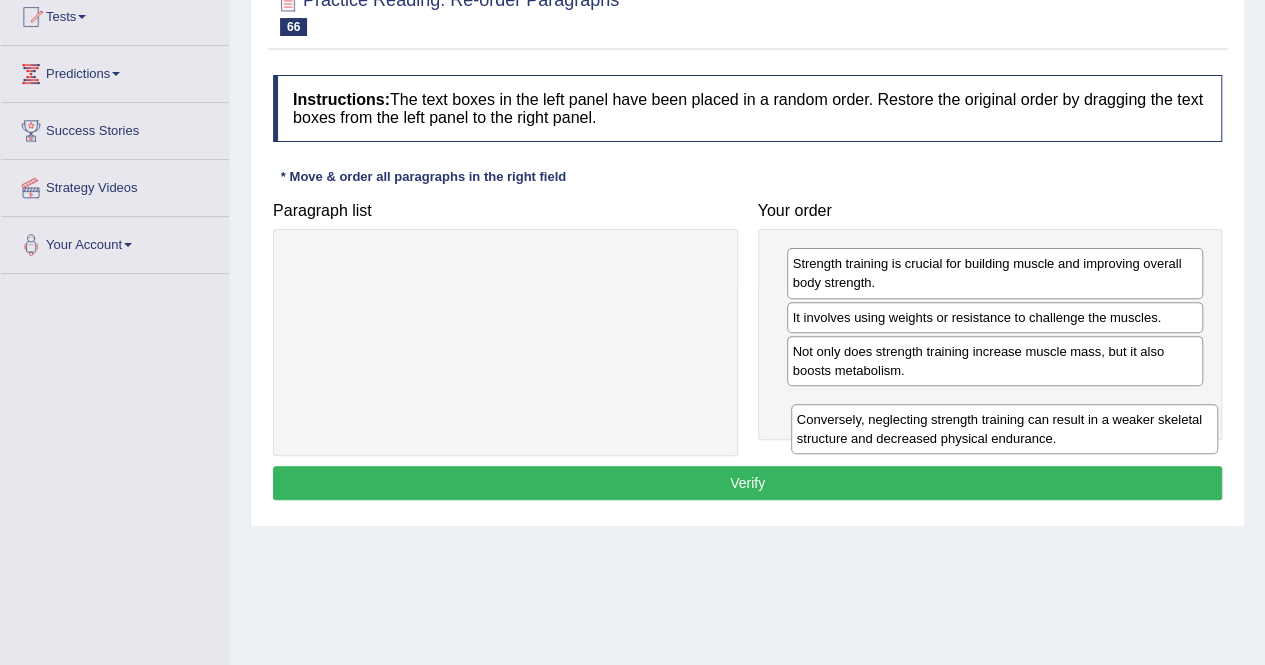 drag, startPoint x: 645, startPoint y: 273, endPoint x: 1150, endPoint y: 429, distance: 528.54614 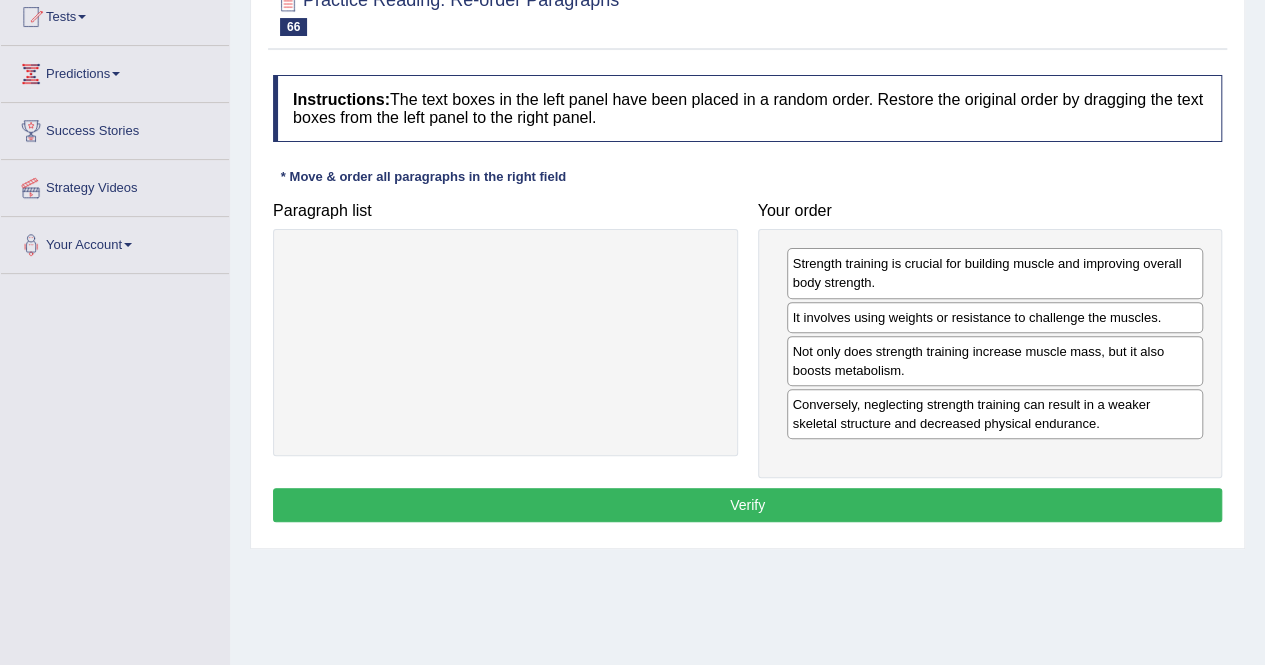 click on "Instructions:  The text boxes in the left panel have been placed in a random order. Restore the original order by dragging the text boxes from the left panel to the right panel.
* Move & order all paragraphs in the right field
Paragraph list
Correct order
Strength training is crucial for building muscle and improving overall body strength. It involves using weights or resistance to challenge the muscles. Not only does strength training increase muscle mass, but it also boosts metabolism. Conversely, neglecting strength training can result in a weaker skeletal structure and decreased physical
endurance.
Your order
Strength training is crucial for building muscle and improving overall body strength. It involves using weights or resistance to challenge the muscles. Not only does strength training increase muscle mass, but it also boosts metabolism.
Result:  Verify" at bounding box center [747, 301] 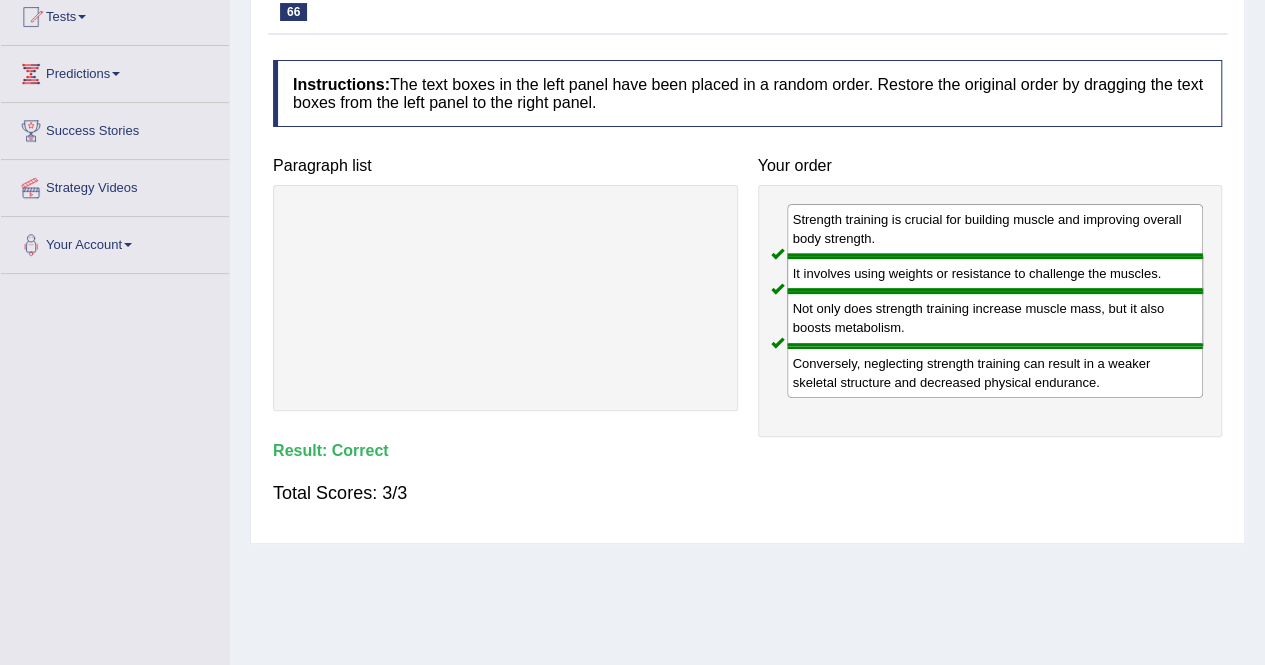 scroll, scrollTop: 0, scrollLeft: 0, axis: both 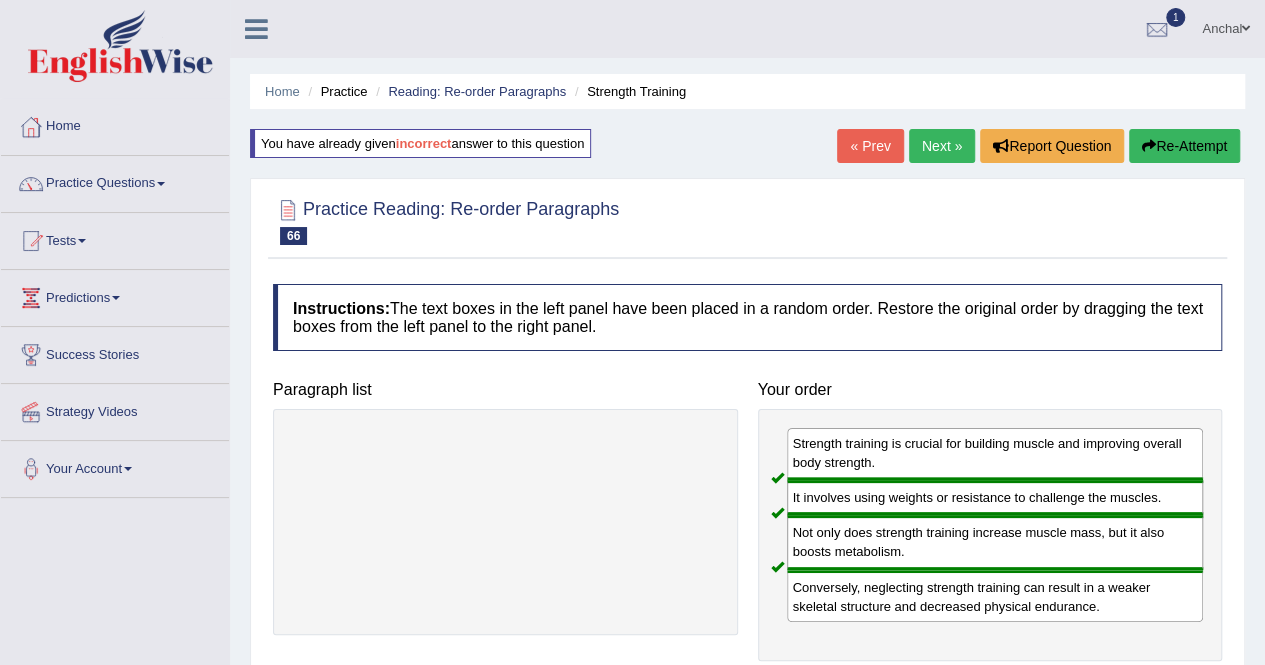 click on "Next »" at bounding box center (942, 146) 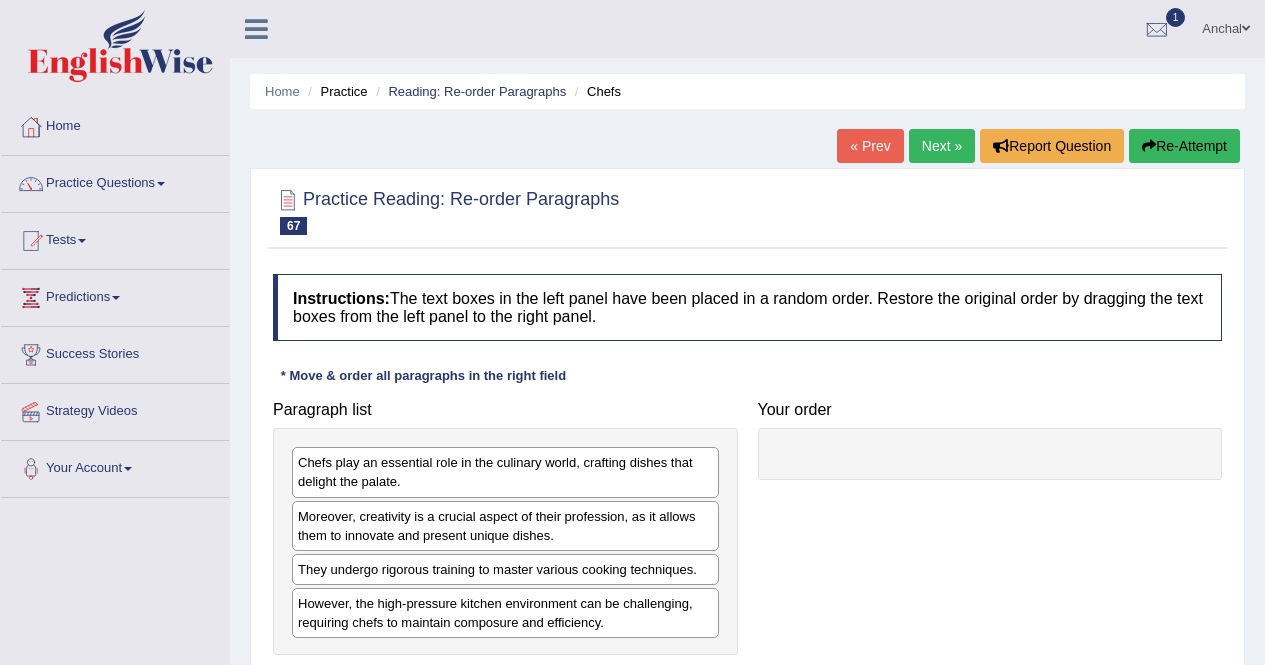 scroll, scrollTop: 214, scrollLeft: 0, axis: vertical 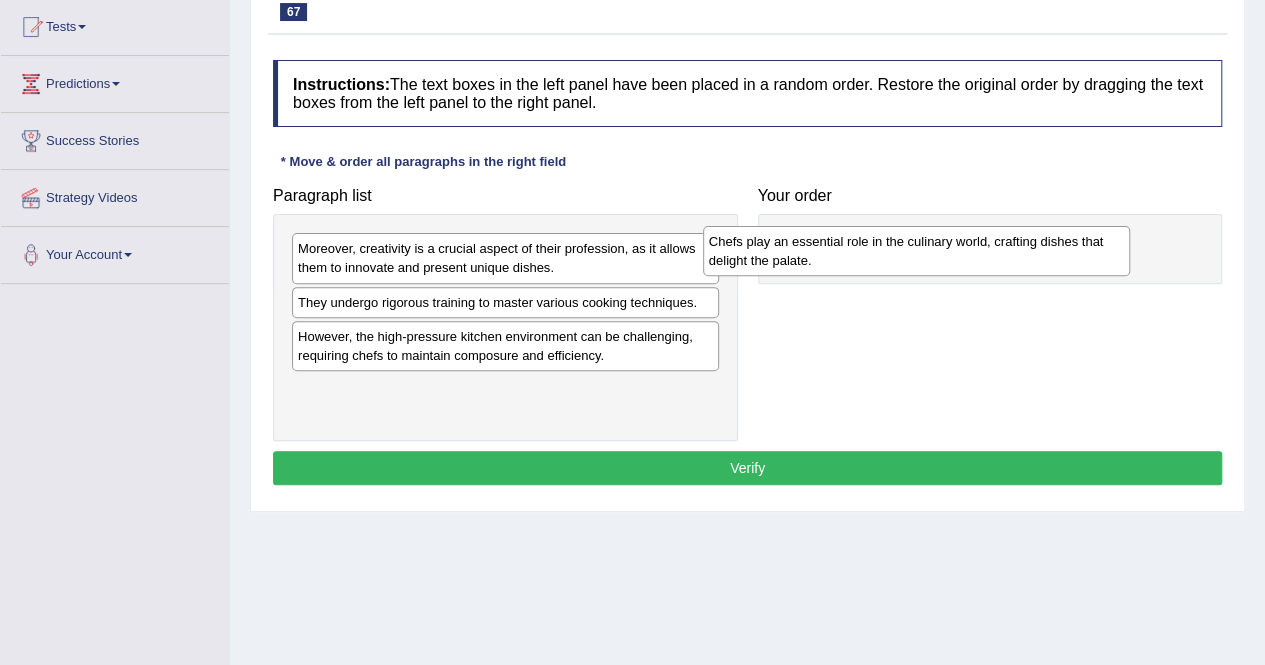 drag, startPoint x: 524, startPoint y: 270, endPoint x: 935, endPoint y: 263, distance: 411.0596 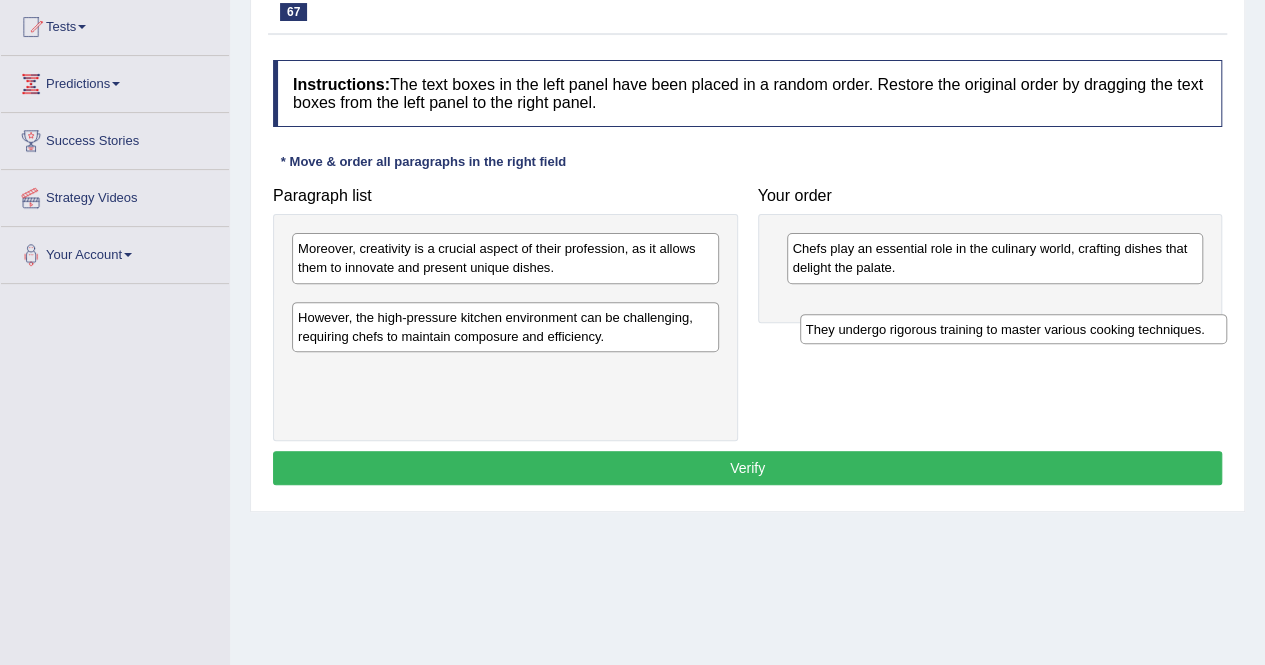 drag, startPoint x: 575, startPoint y: 299, endPoint x: 1076, endPoint y: 297, distance: 501.004 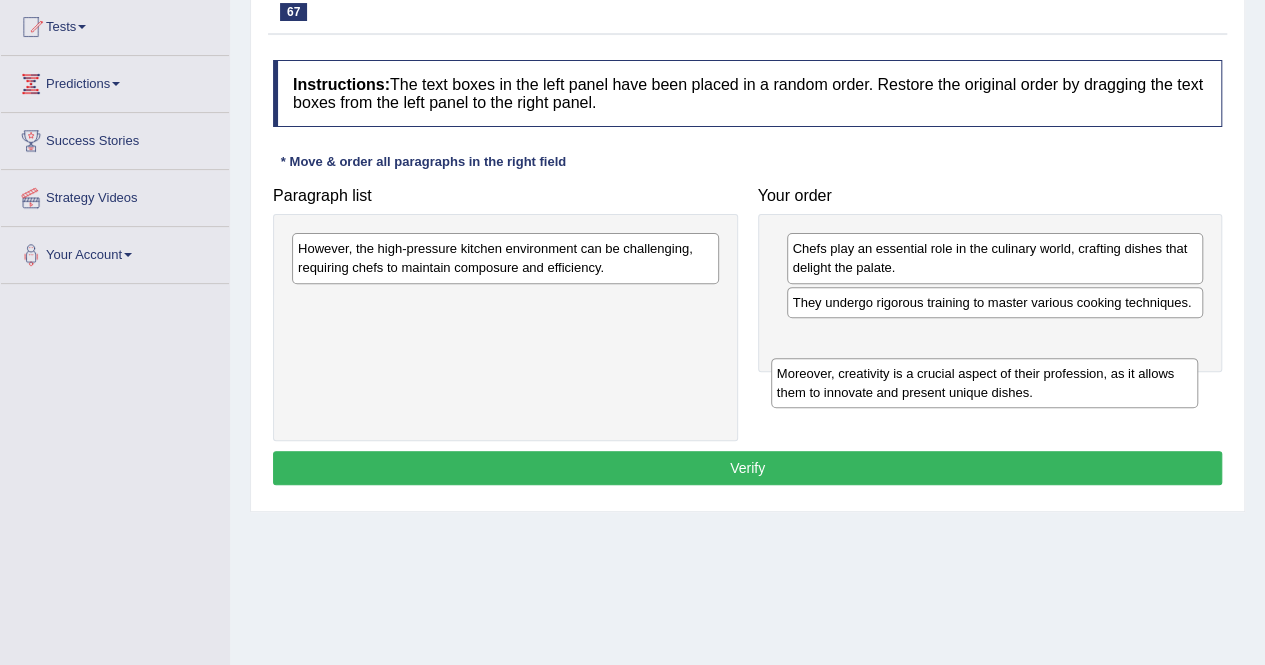 drag, startPoint x: 529, startPoint y: 250, endPoint x: 1007, endPoint y: 374, distance: 493.82184 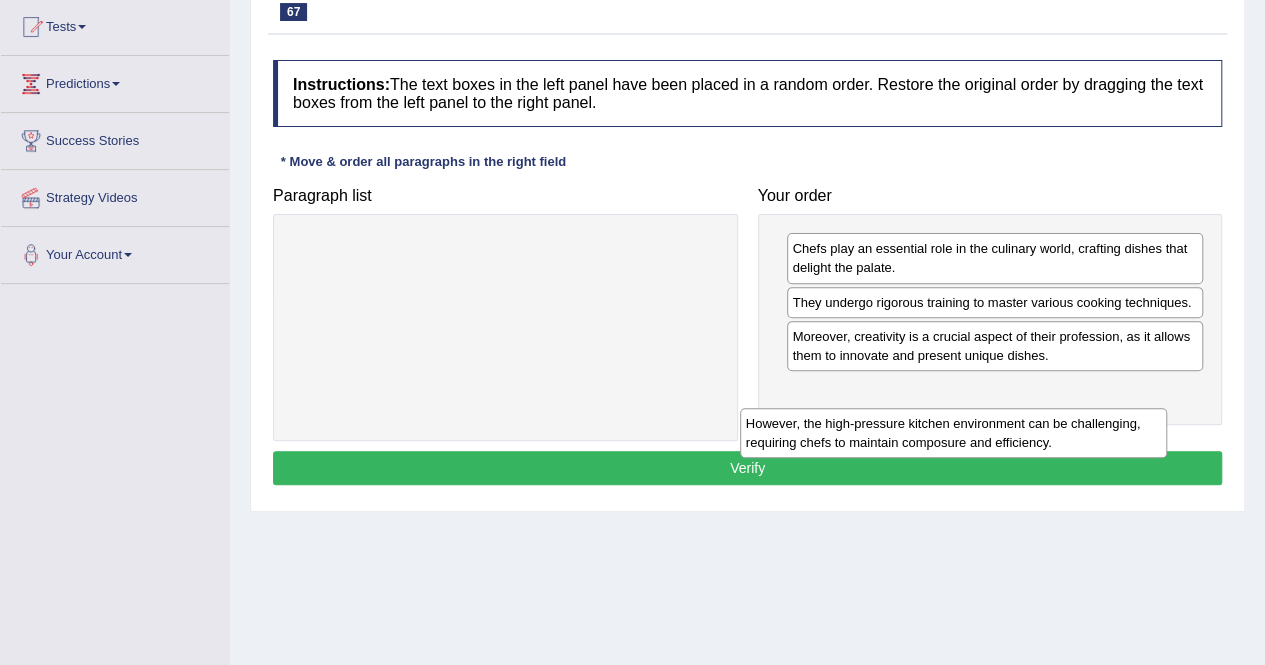 drag, startPoint x: 574, startPoint y: 246, endPoint x: 1025, endPoint y: 404, distance: 477.87552 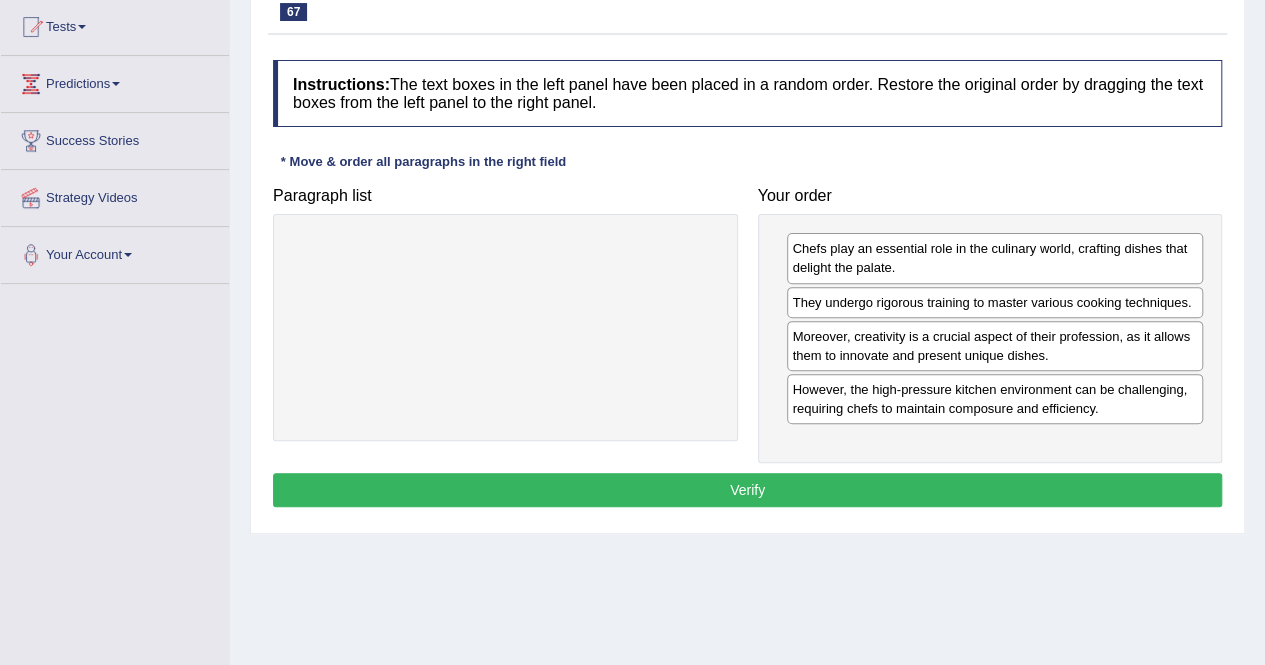 click on "Verify" at bounding box center [747, 490] 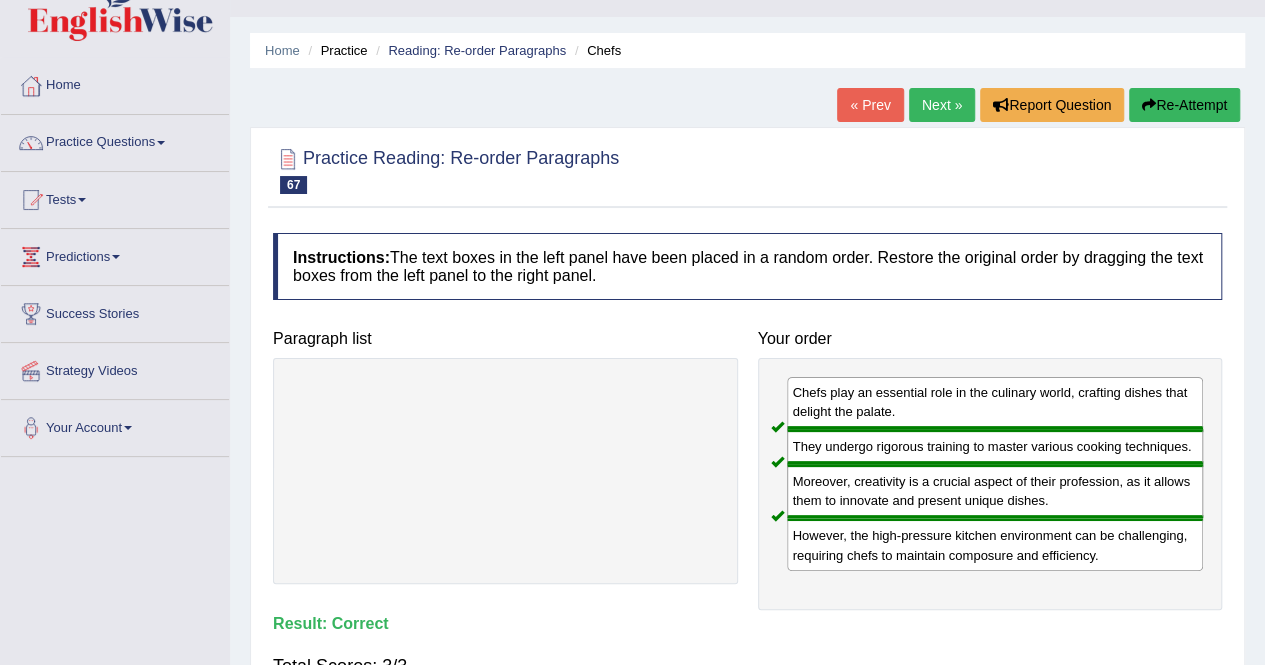 scroll, scrollTop: 9, scrollLeft: 0, axis: vertical 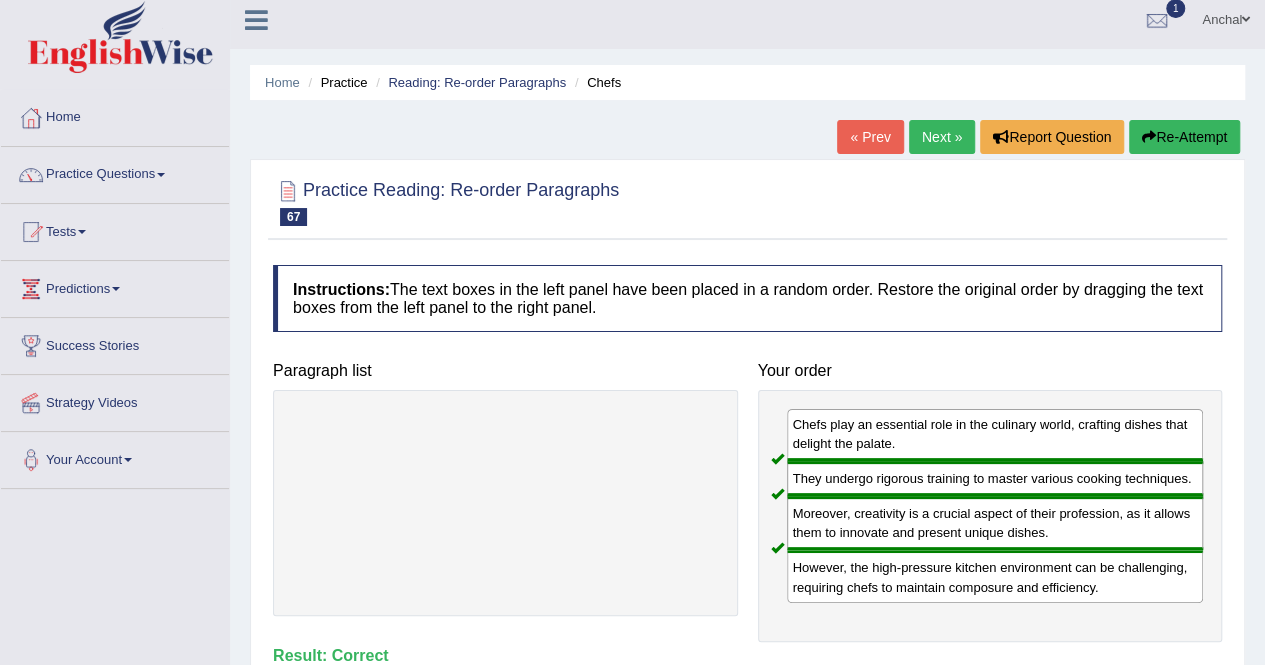 click on "Next »" at bounding box center [942, 137] 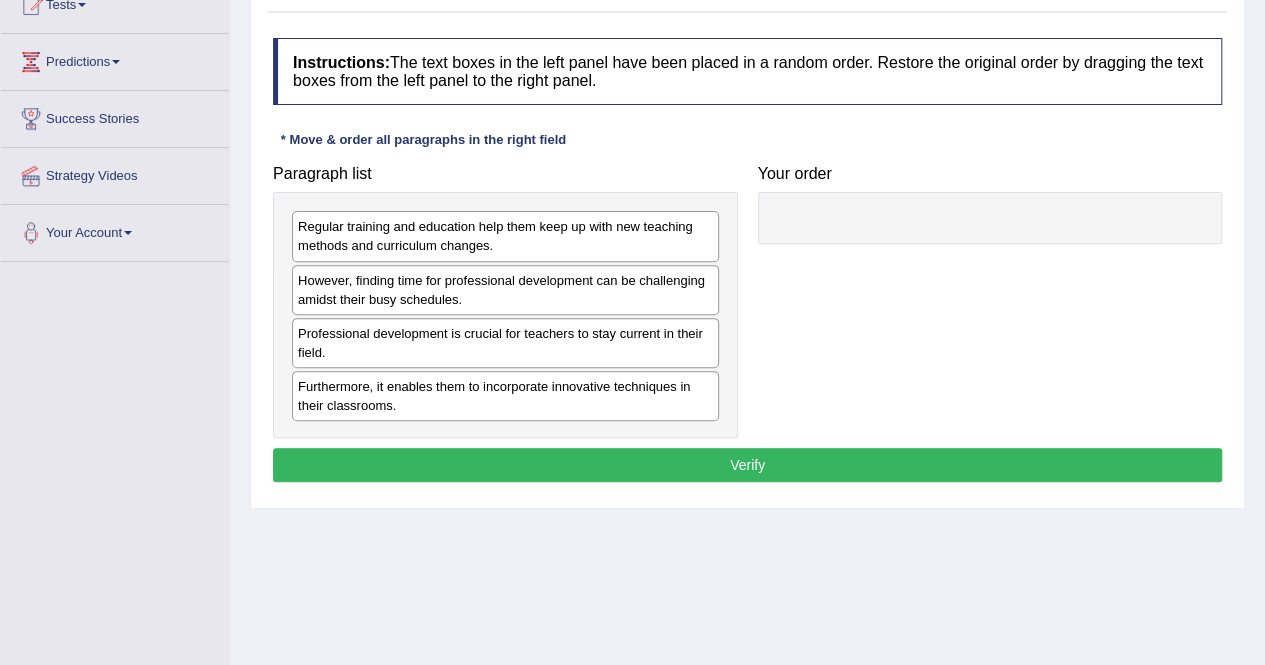 scroll, scrollTop: 0, scrollLeft: 0, axis: both 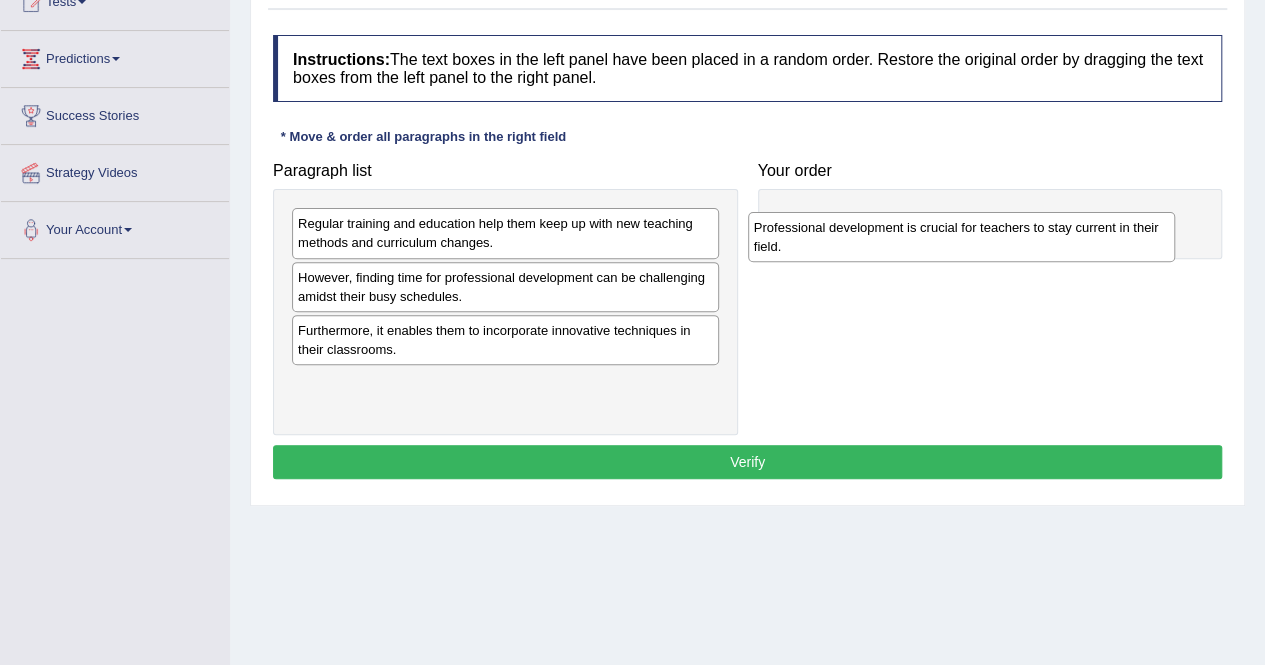 drag, startPoint x: 580, startPoint y: 341, endPoint x: 1050, endPoint y: 234, distance: 482.02594 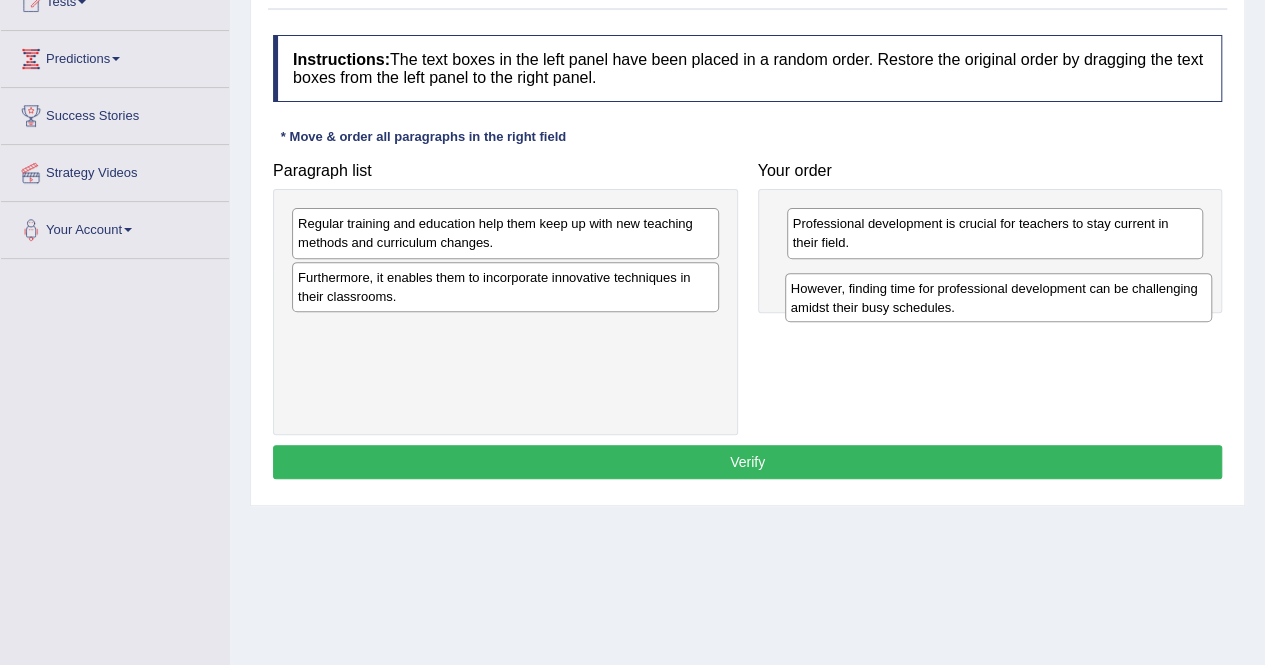 drag, startPoint x: 592, startPoint y: 297, endPoint x: 1084, endPoint y: 309, distance: 492.14633 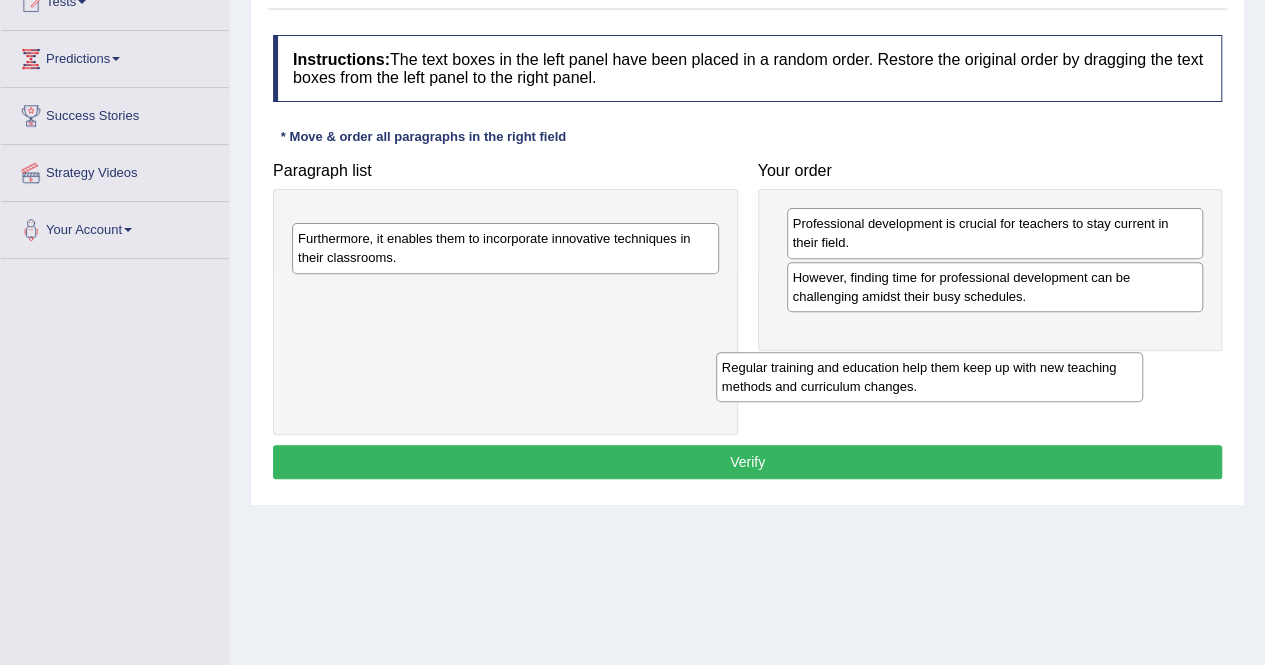 drag, startPoint x: 672, startPoint y: 245, endPoint x: 1097, endPoint y: 389, distance: 448.73267 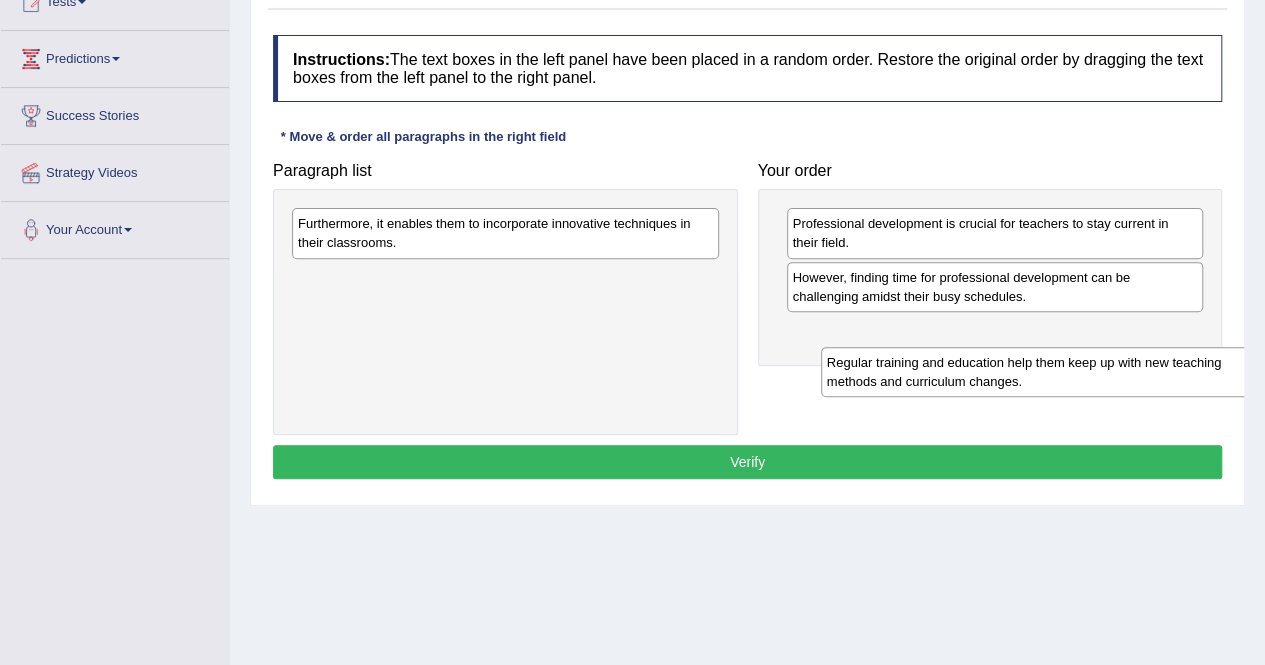 drag, startPoint x: 685, startPoint y: 235, endPoint x: 1164, endPoint y: 365, distance: 496.3275 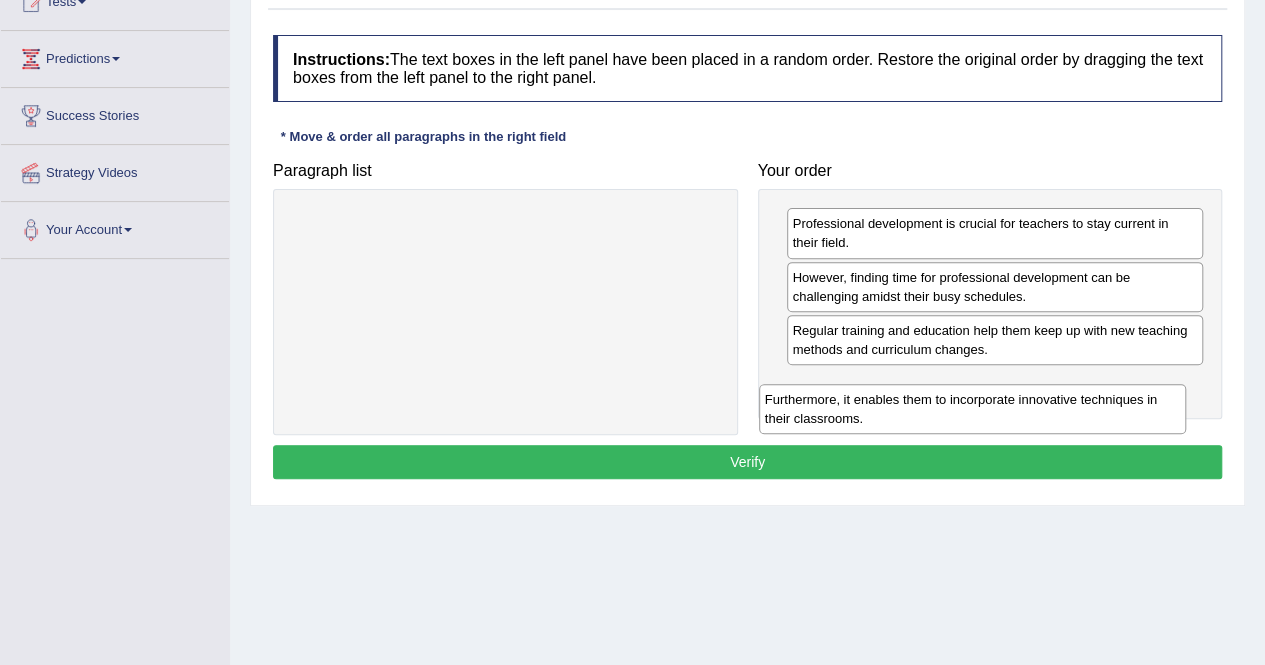 drag, startPoint x: 662, startPoint y: 232, endPoint x: 1130, endPoint y: 407, distance: 499.64886 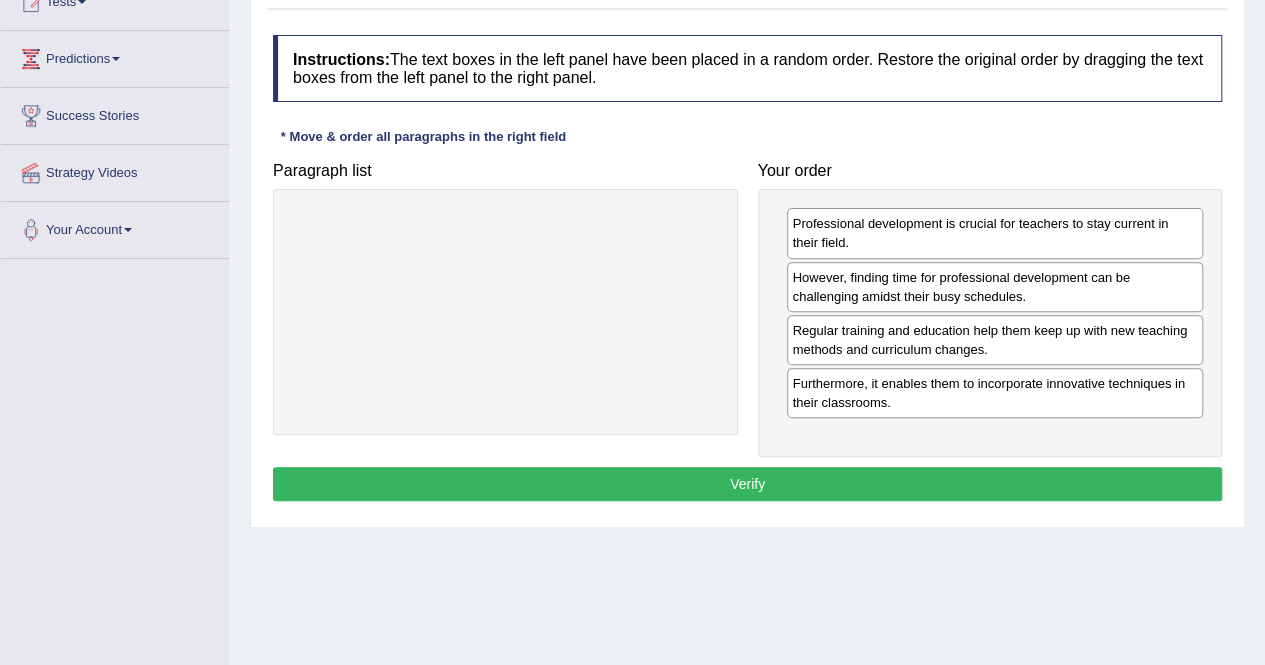 click on "Verify" at bounding box center (747, 484) 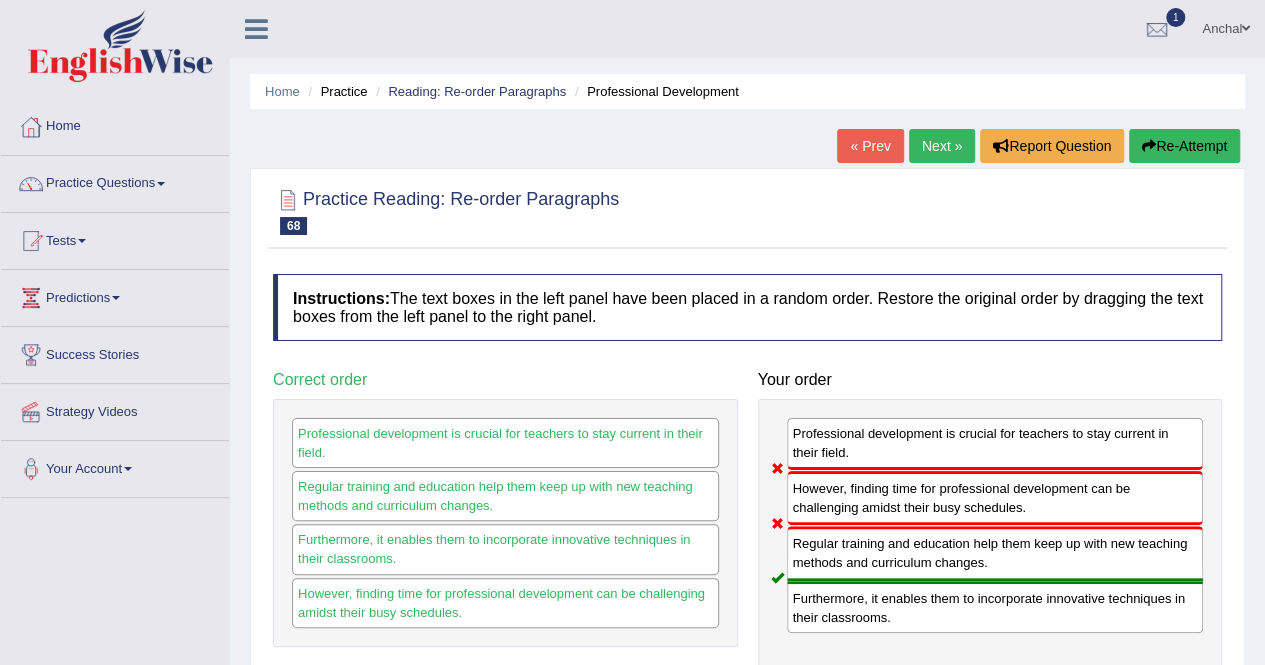 scroll, scrollTop: 1, scrollLeft: 0, axis: vertical 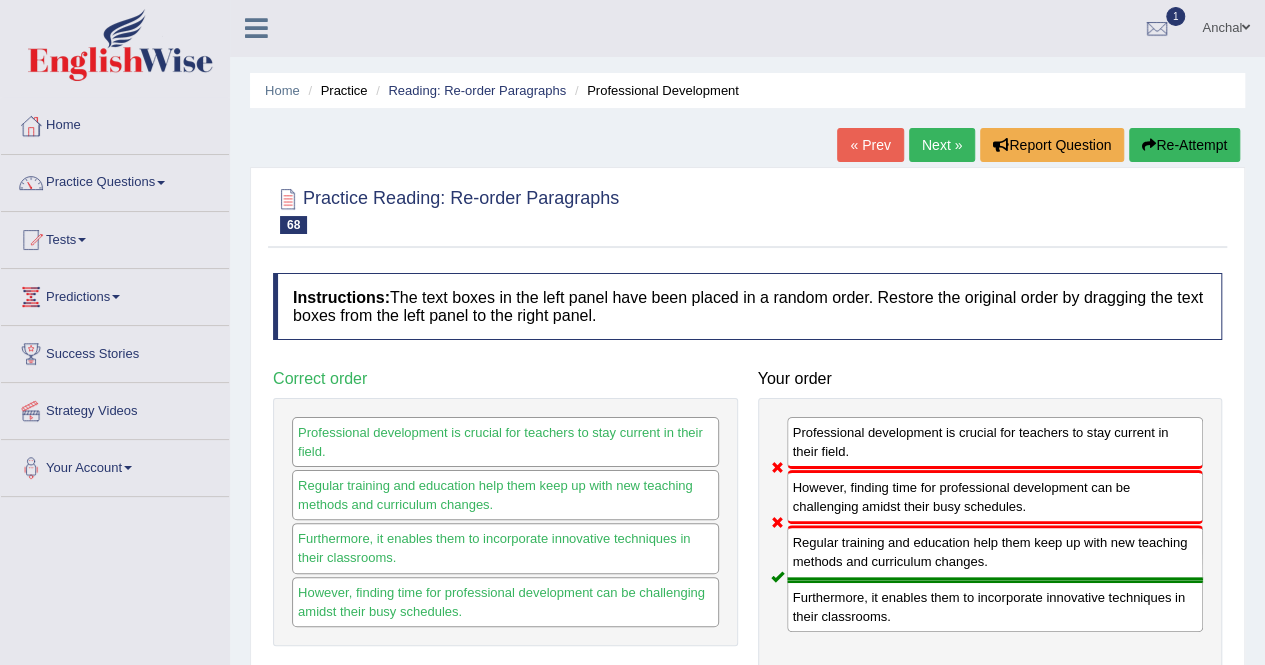 click at bounding box center (1149, 145) 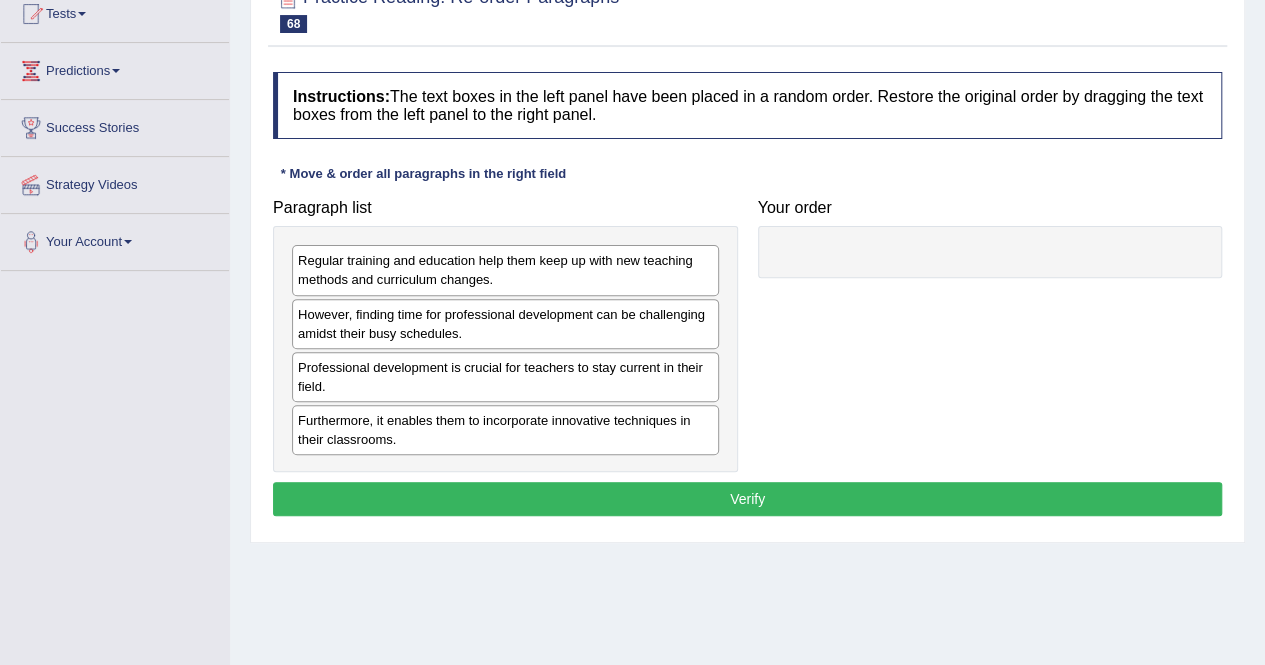 scroll, scrollTop: 0, scrollLeft: 0, axis: both 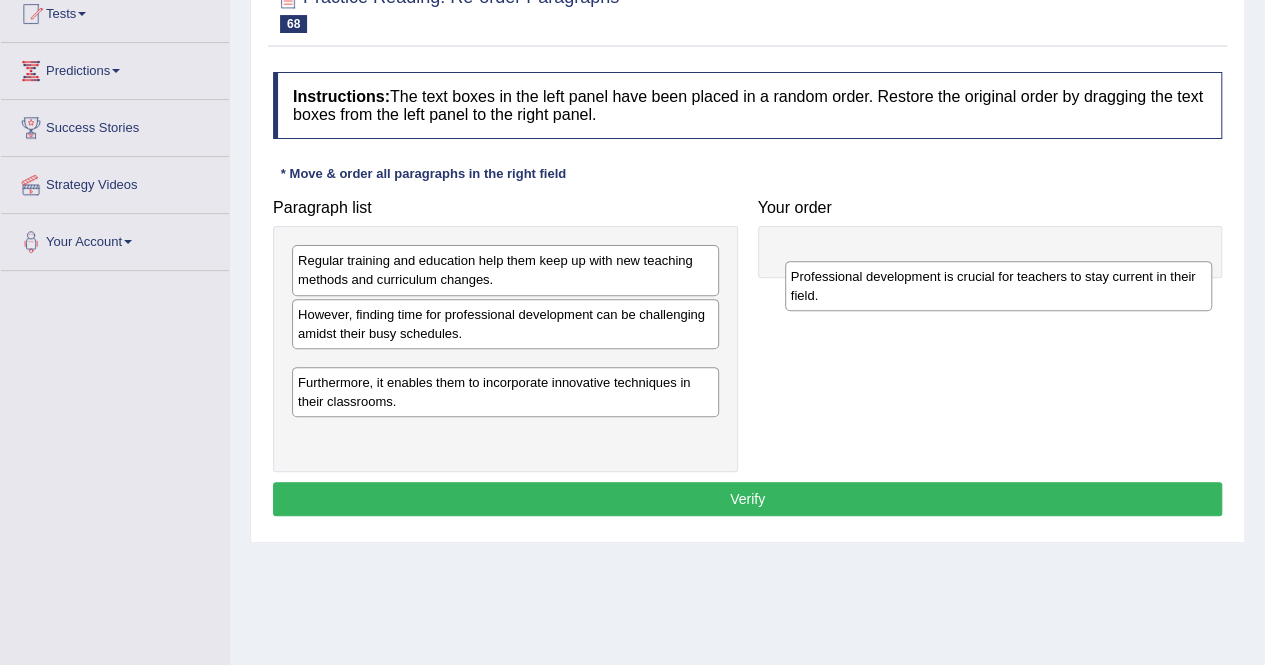 drag, startPoint x: 492, startPoint y: 377, endPoint x: 978, endPoint y: 264, distance: 498.96393 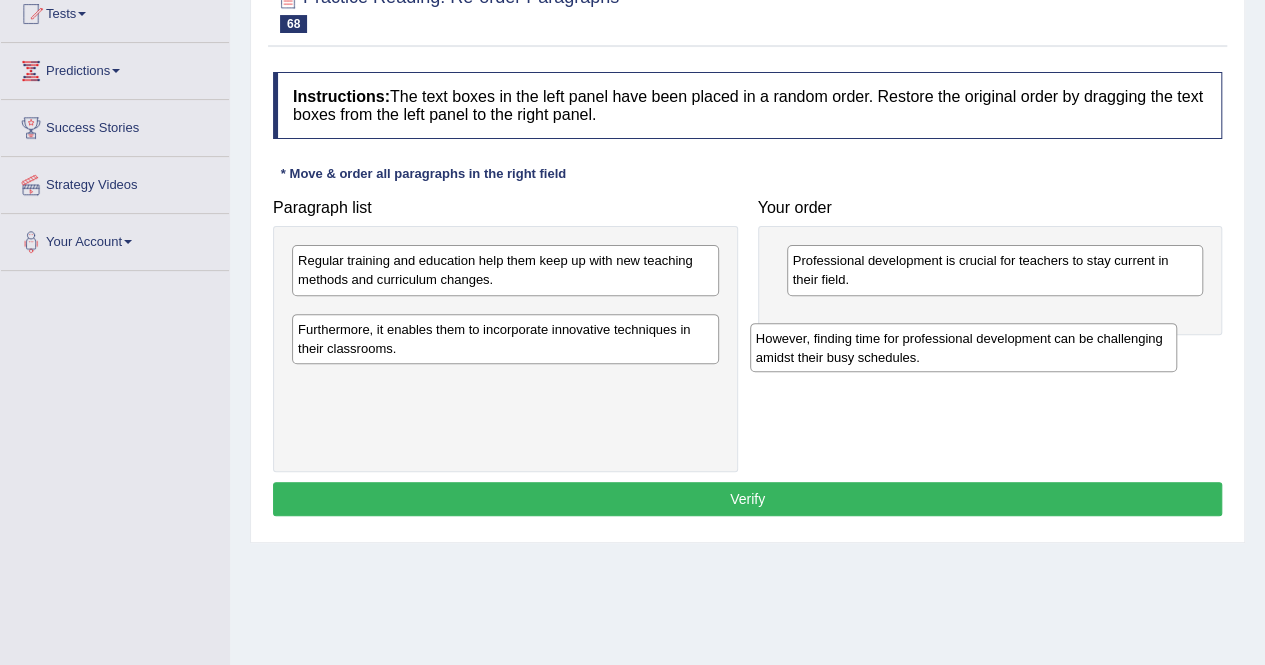 drag, startPoint x: 560, startPoint y: 337, endPoint x: 1017, endPoint y: 362, distance: 457.6833 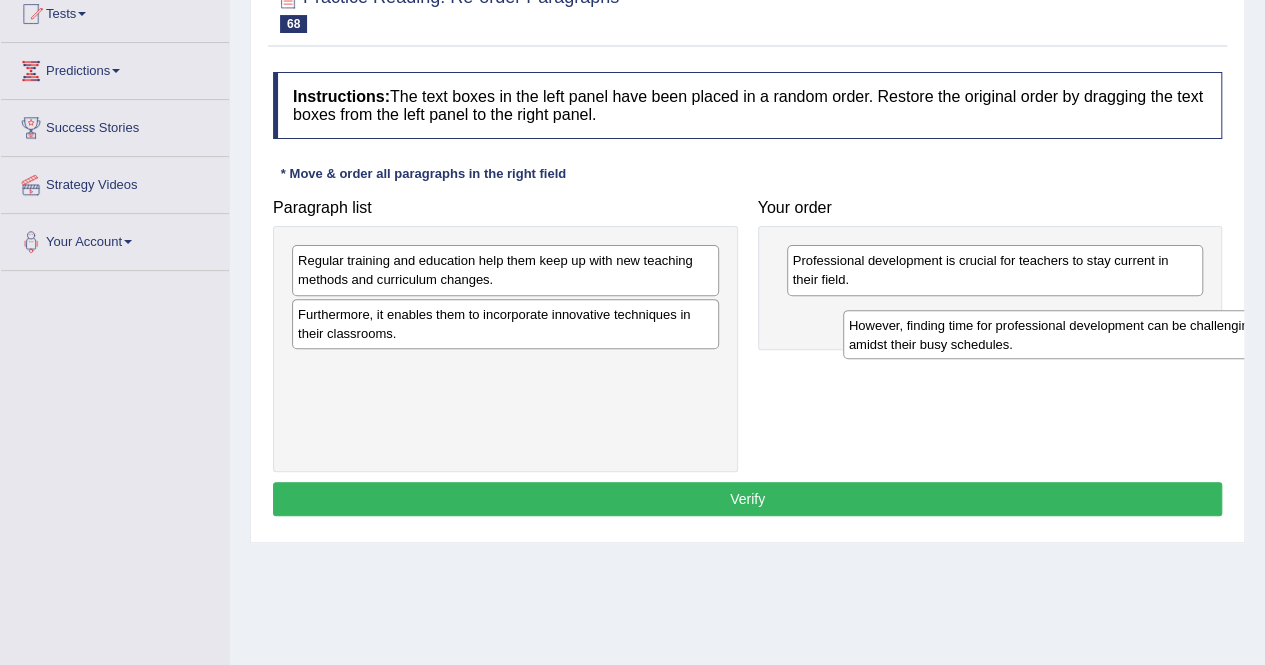 drag, startPoint x: 543, startPoint y: 327, endPoint x: 1092, endPoint y: 341, distance: 549.17847 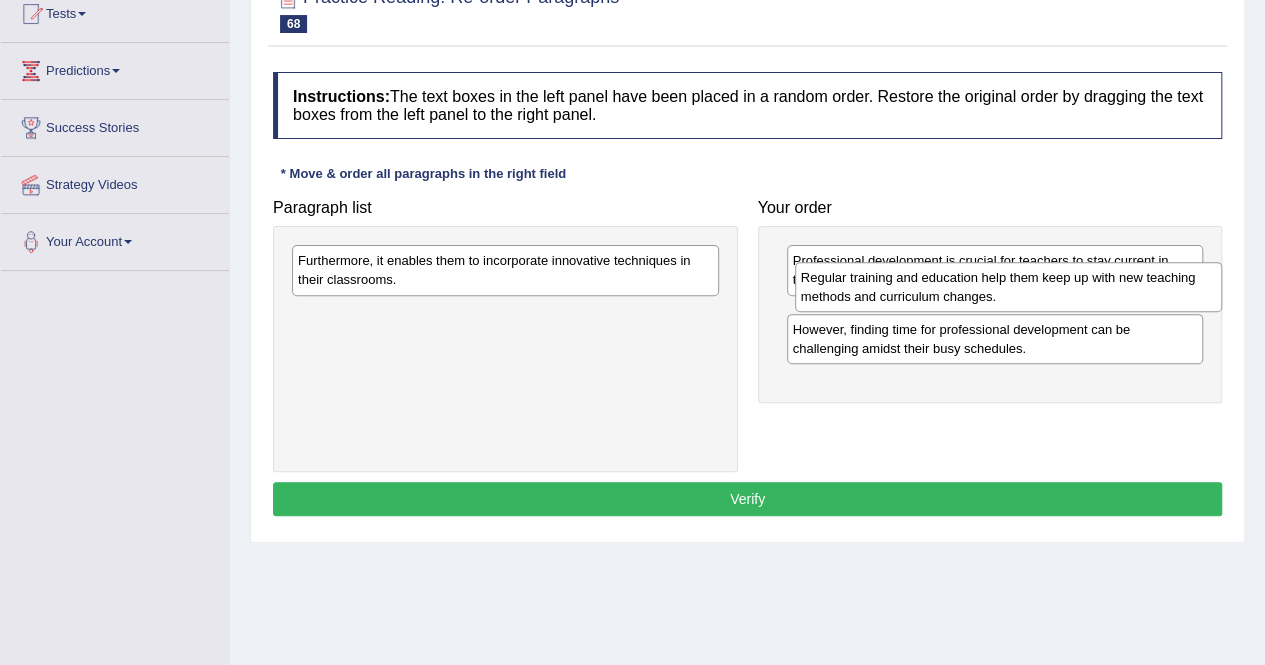 drag, startPoint x: 665, startPoint y: 287, endPoint x: 1163, endPoint y: 316, distance: 498.84366 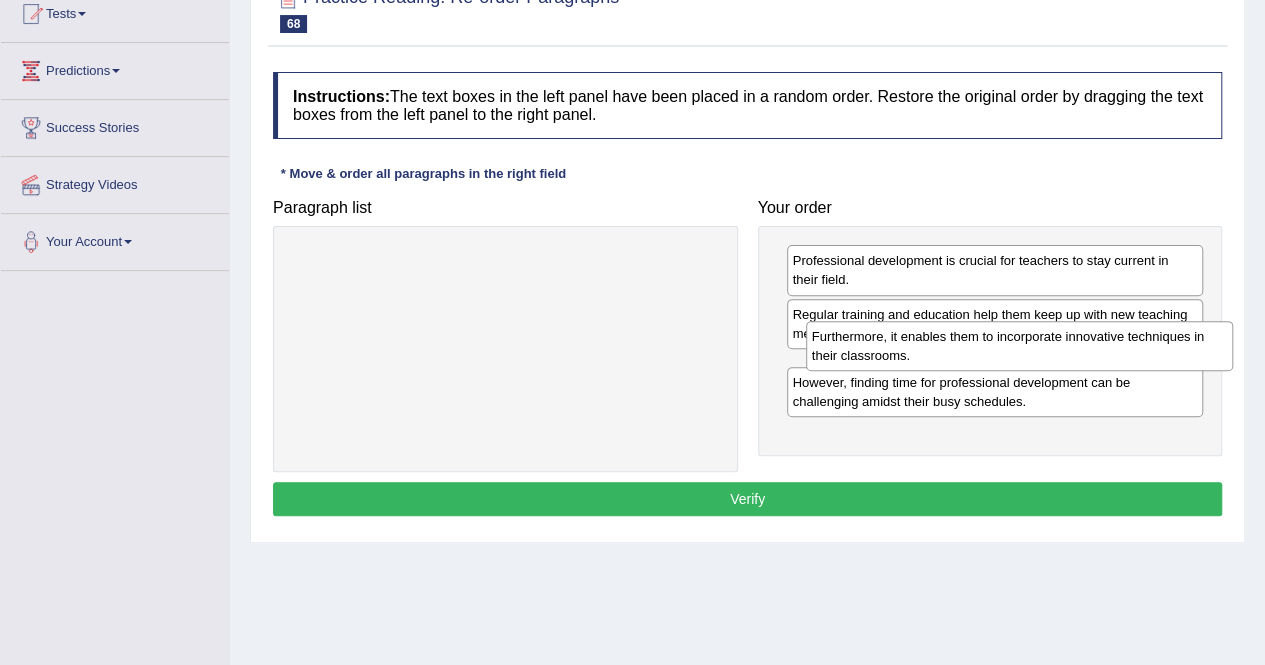 drag, startPoint x: 659, startPoint y: 264, endPoint x: 1173, endPoint y: 341, distance: 519.73553 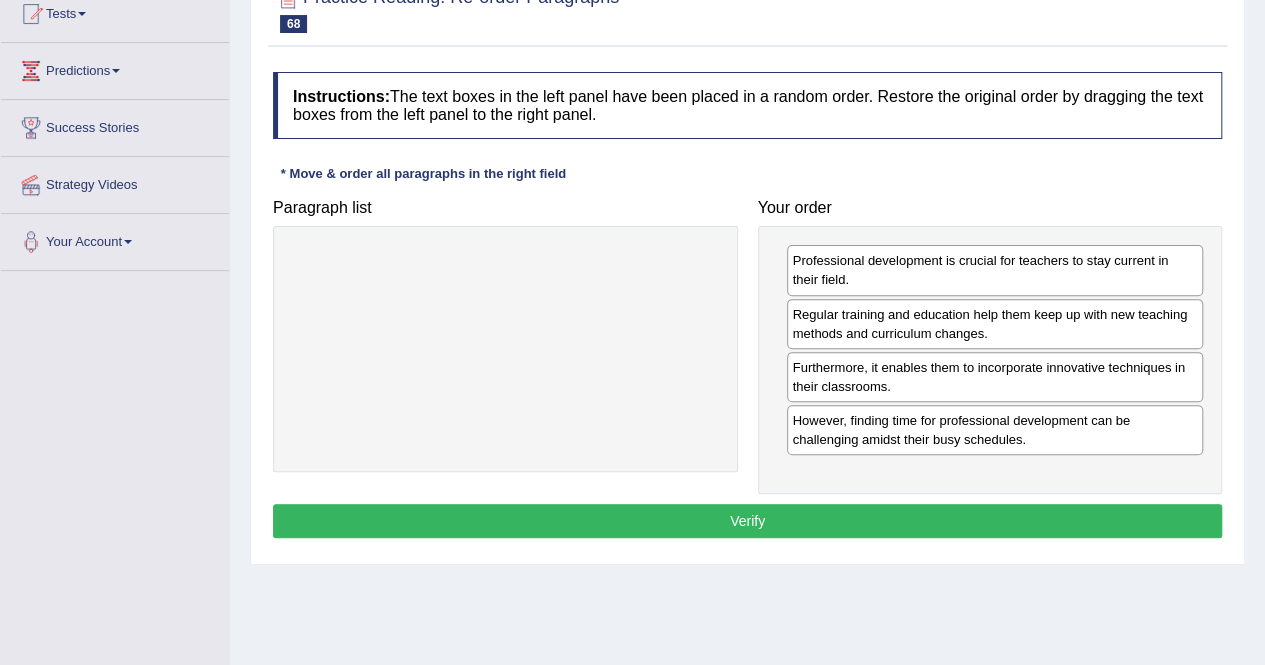 click on "Verify" at bounding box center [747, 521] 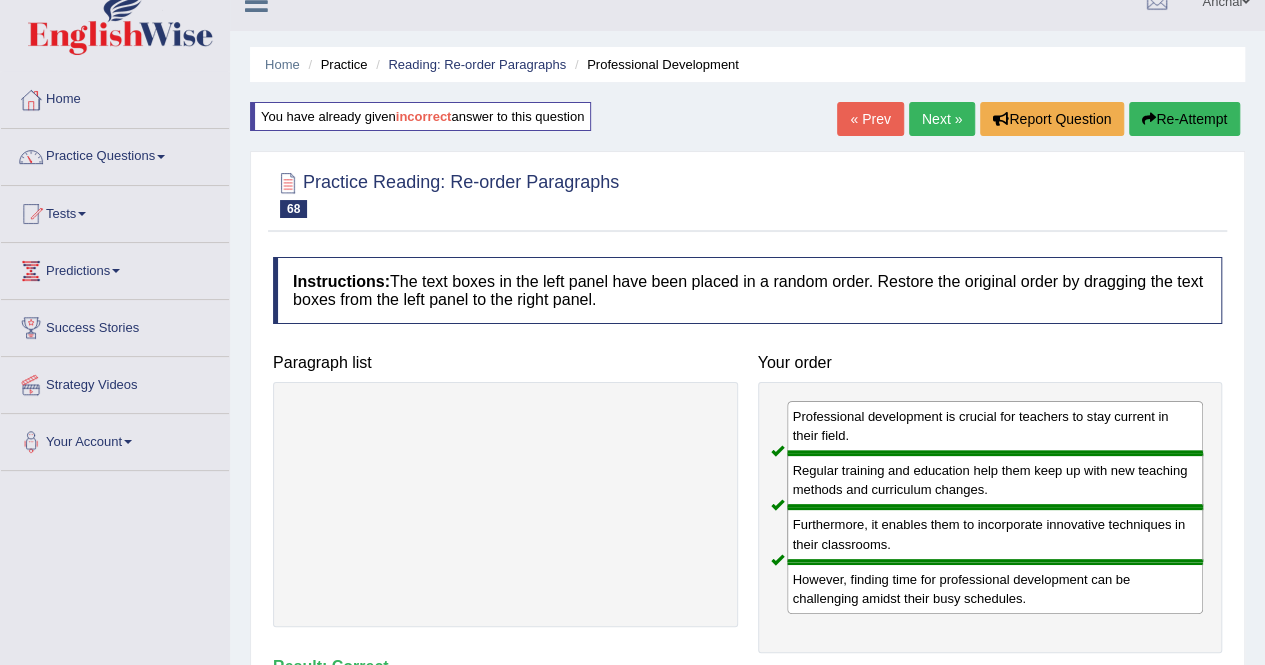 scroll, scrollTop: 0, scrollLeft: 0, axis: both 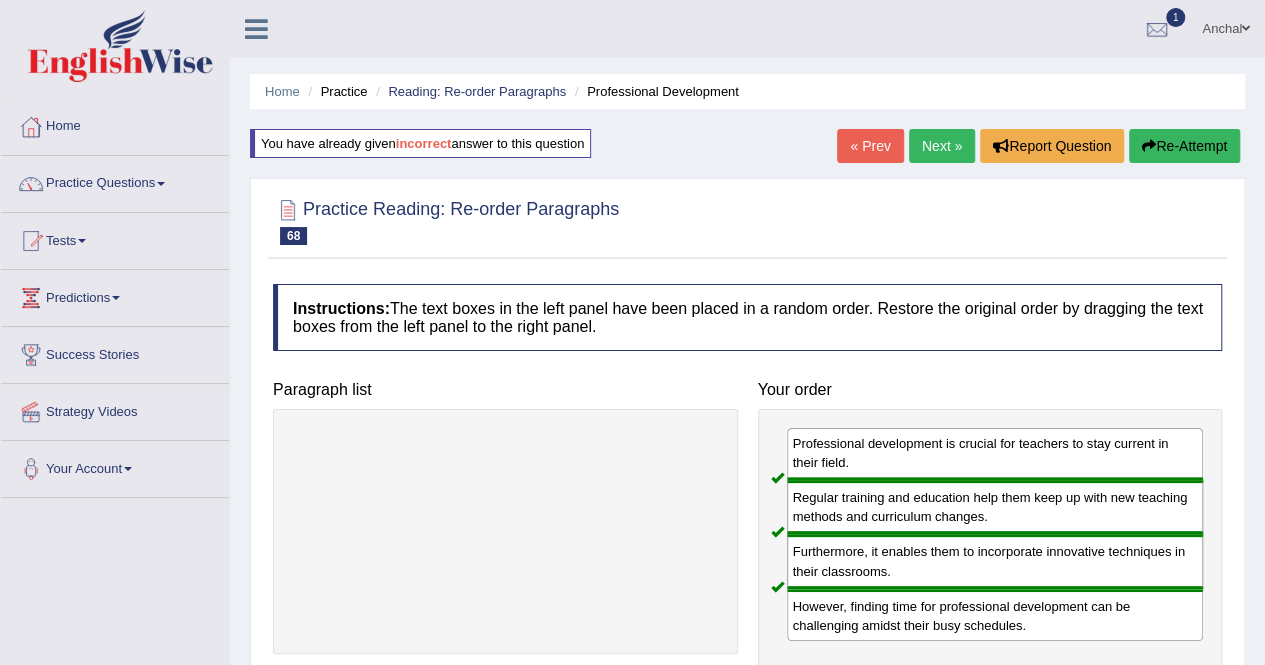 click on "Next »" at bounding box center [942, 146] 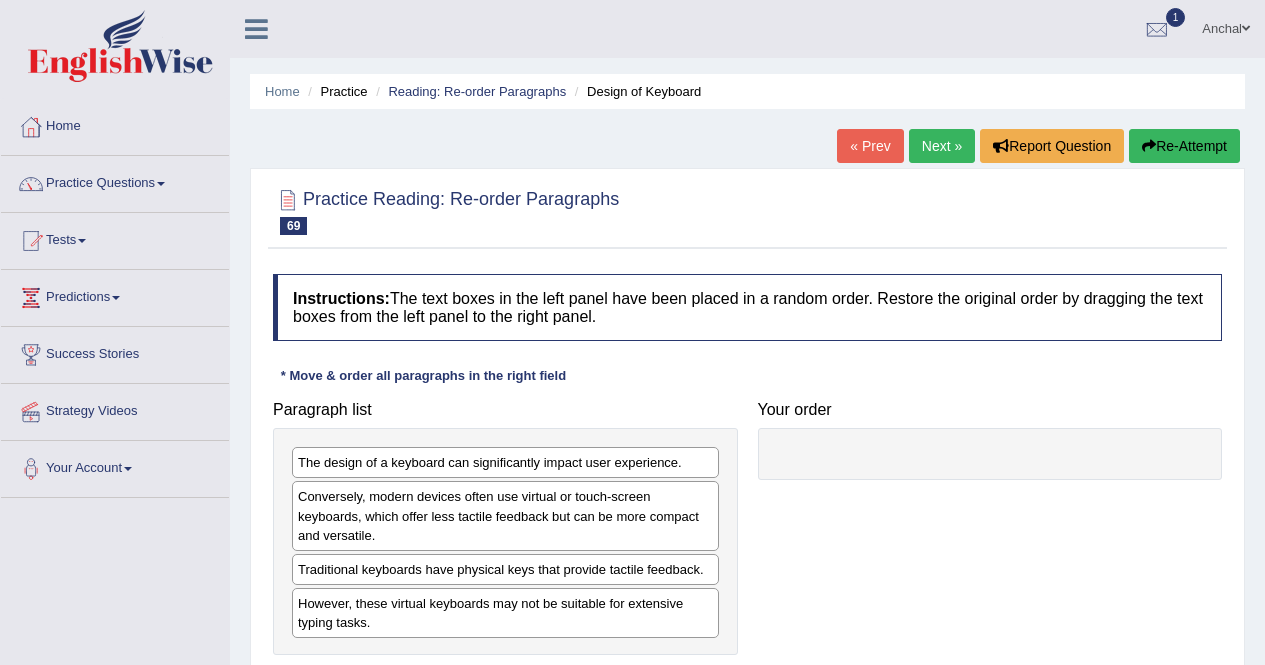 scroll, scrollTop: 133, scrollLeft: 0, axis: vertical 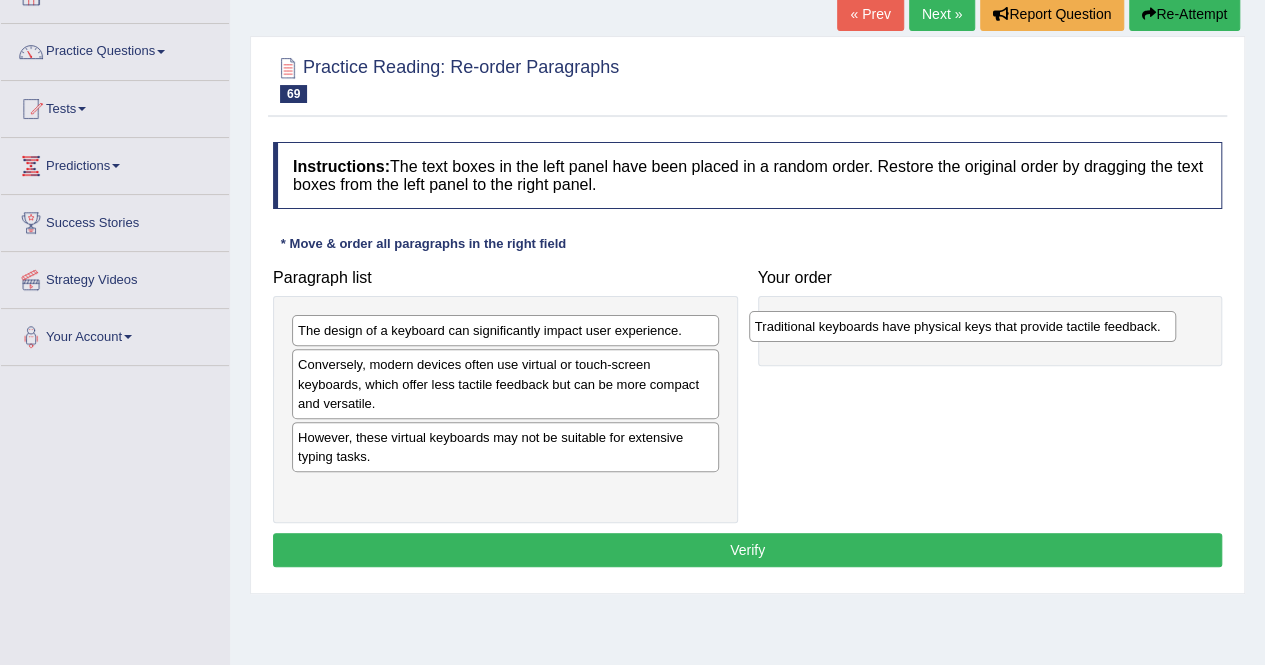 drag, startPoint x: 605, startPoint y: 440, endPoint x: 1066, endPoint y: 331, distance: 473.71088 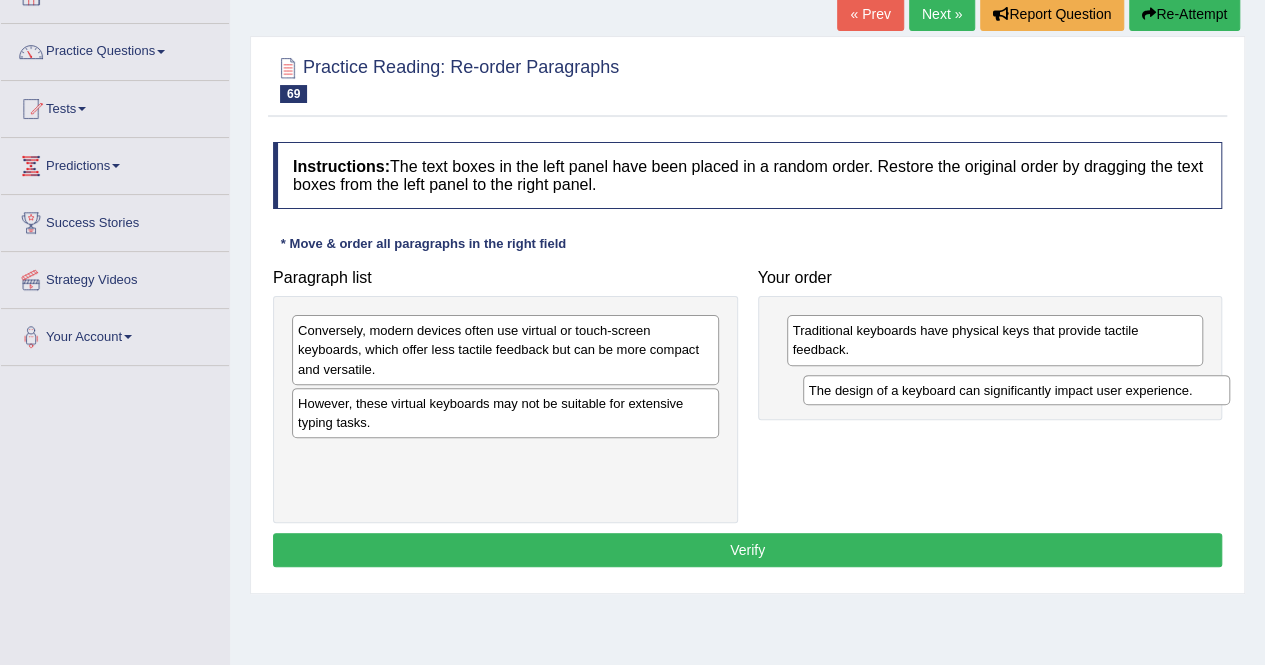 drag, startPoint x: 674, startPoint y: 335, endPoint x: 1194, endPoint y: 391, distance: 523.0067 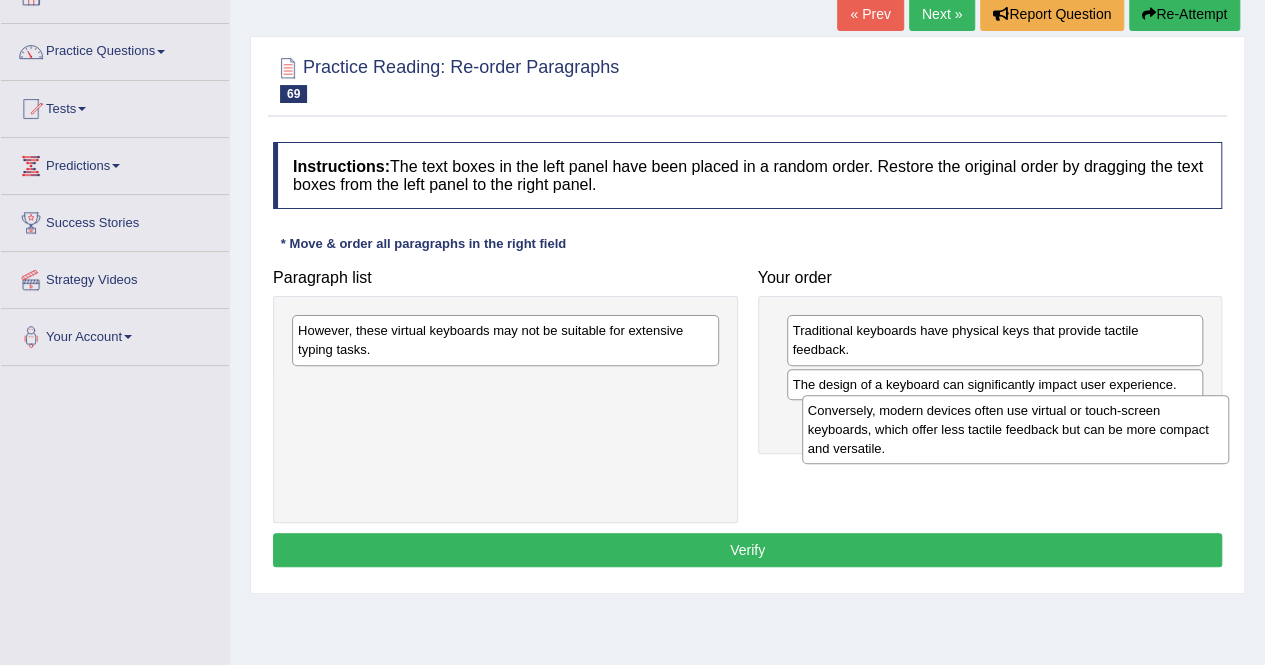 drag, startPoint x: 665, startPoint y: 369, endPoint x: 1165, endPoint y: 453, distance: 507.0069 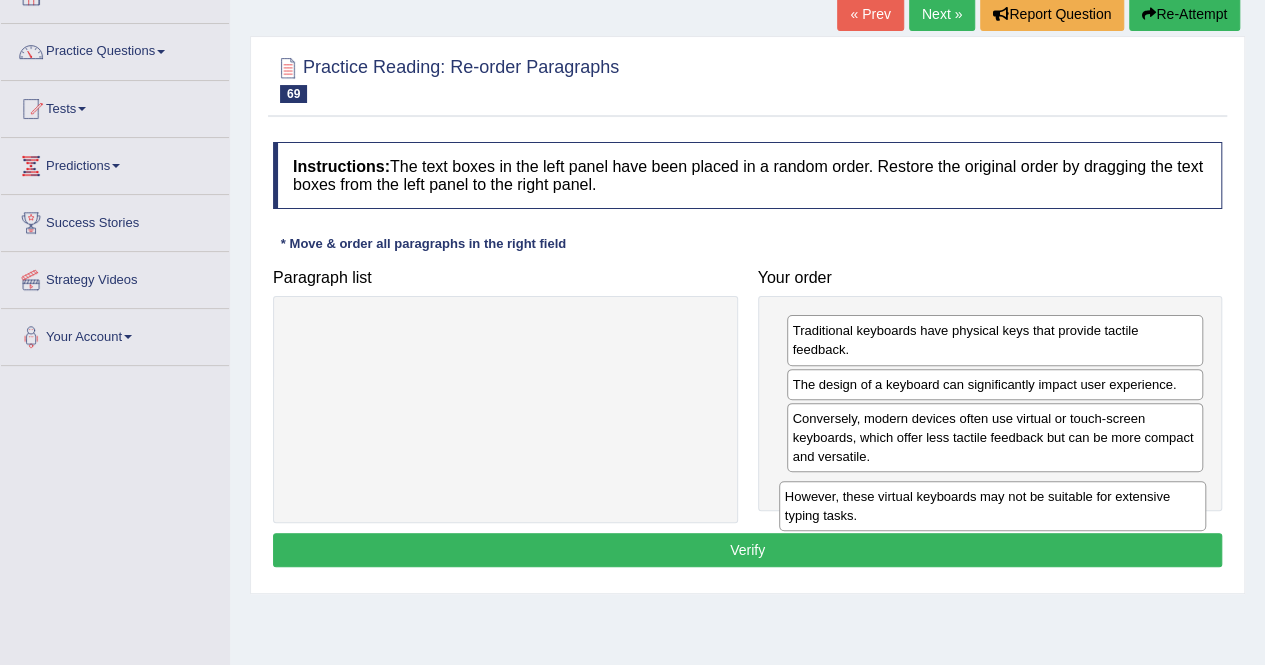 drag, startPoint x: 683, startPoint y: 337, endPoint x: 1170, endPoint y: 503, distance: 514.51434 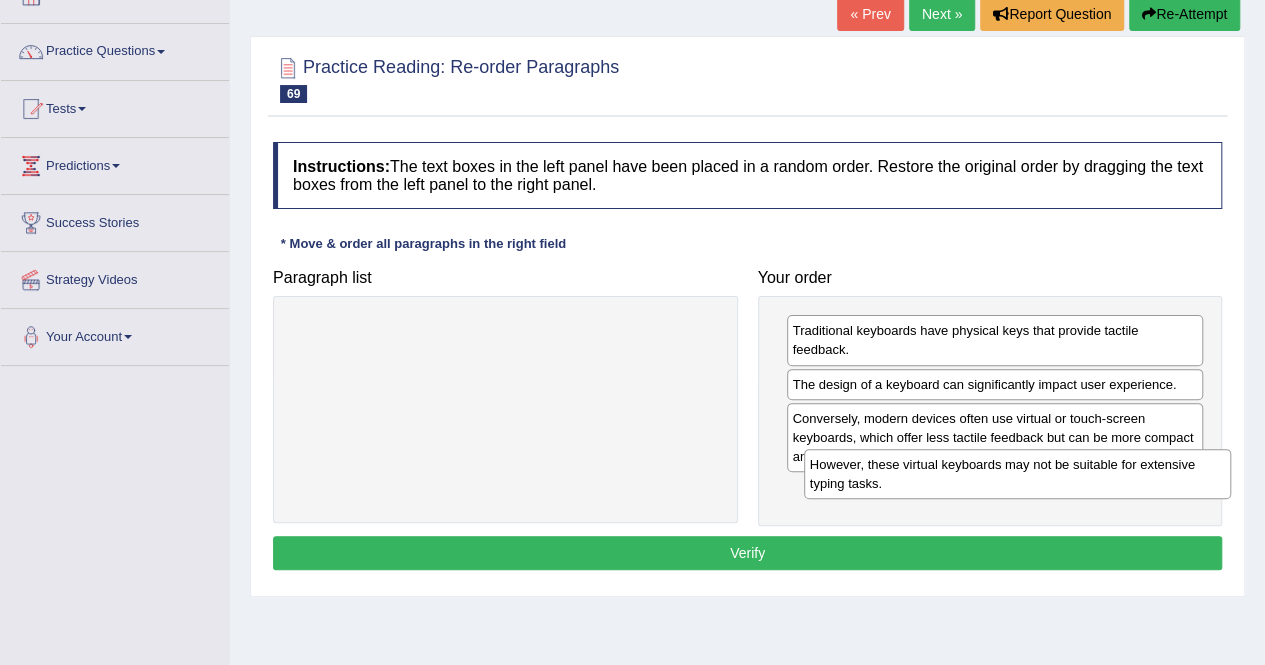 drag, startPoint x: 673, startPoint y: 337, endPoint x: 1188, endPoint y: 484, distance: 535.56885 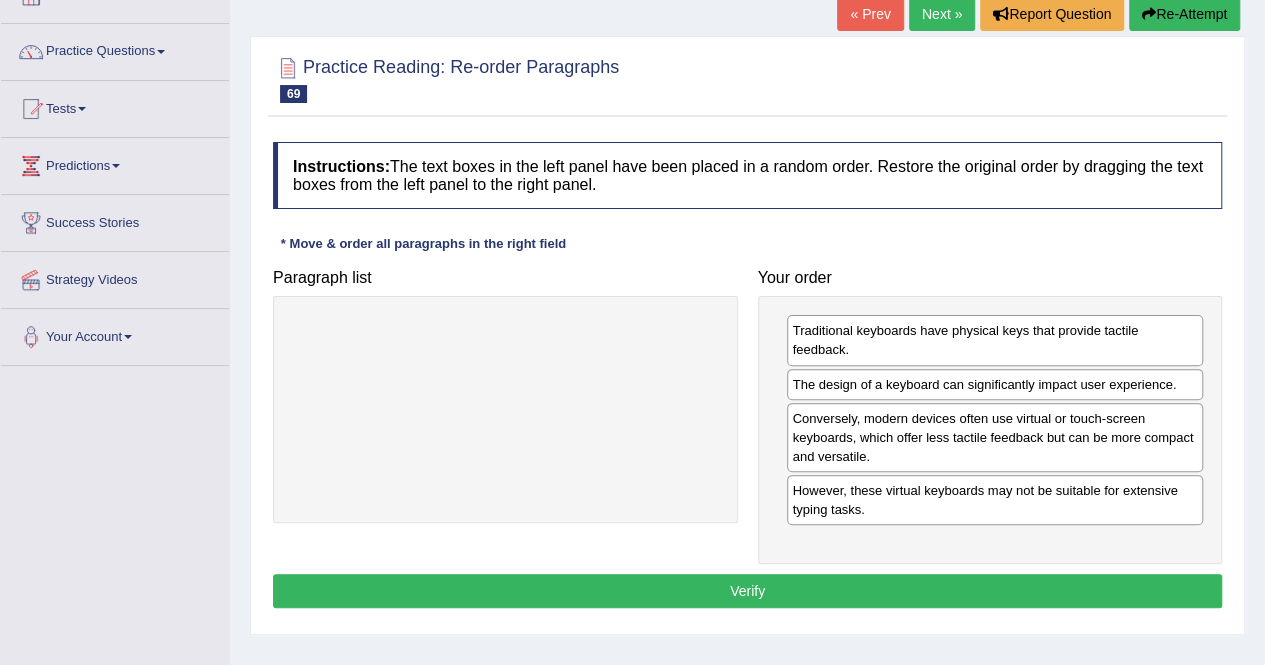 click on "Verify" at bounding box center (747, 591) 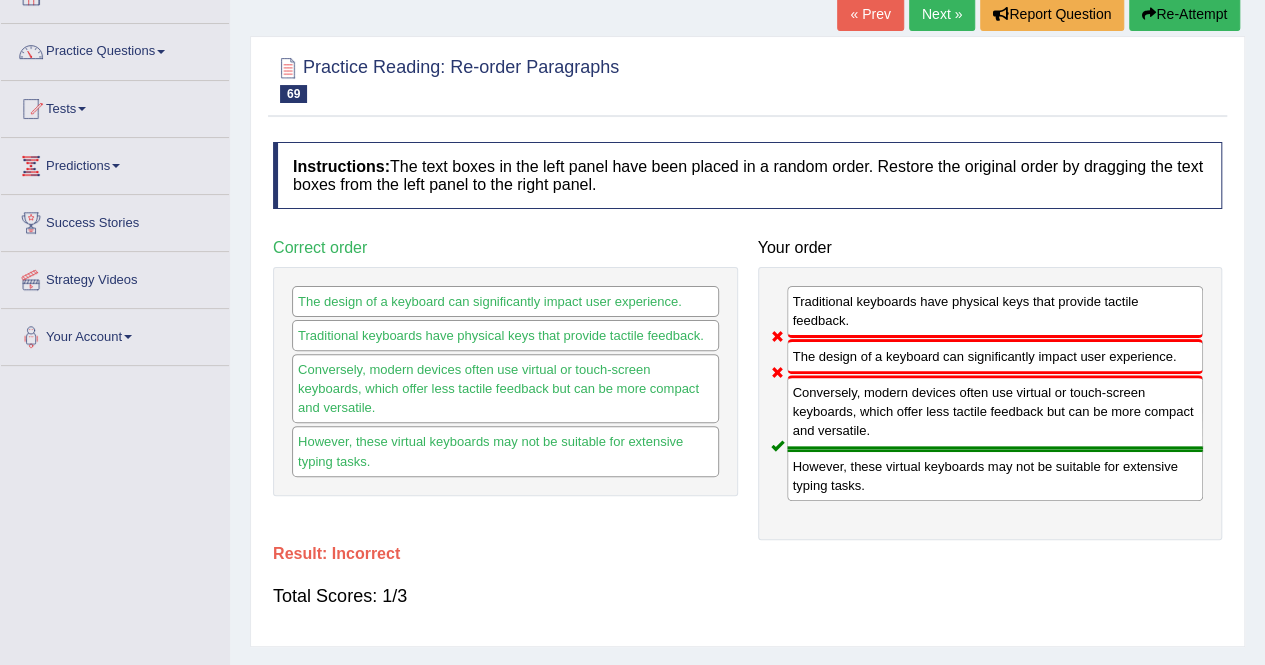 scroll, scrollTop: 0, scrollLeft: 0, axis: both 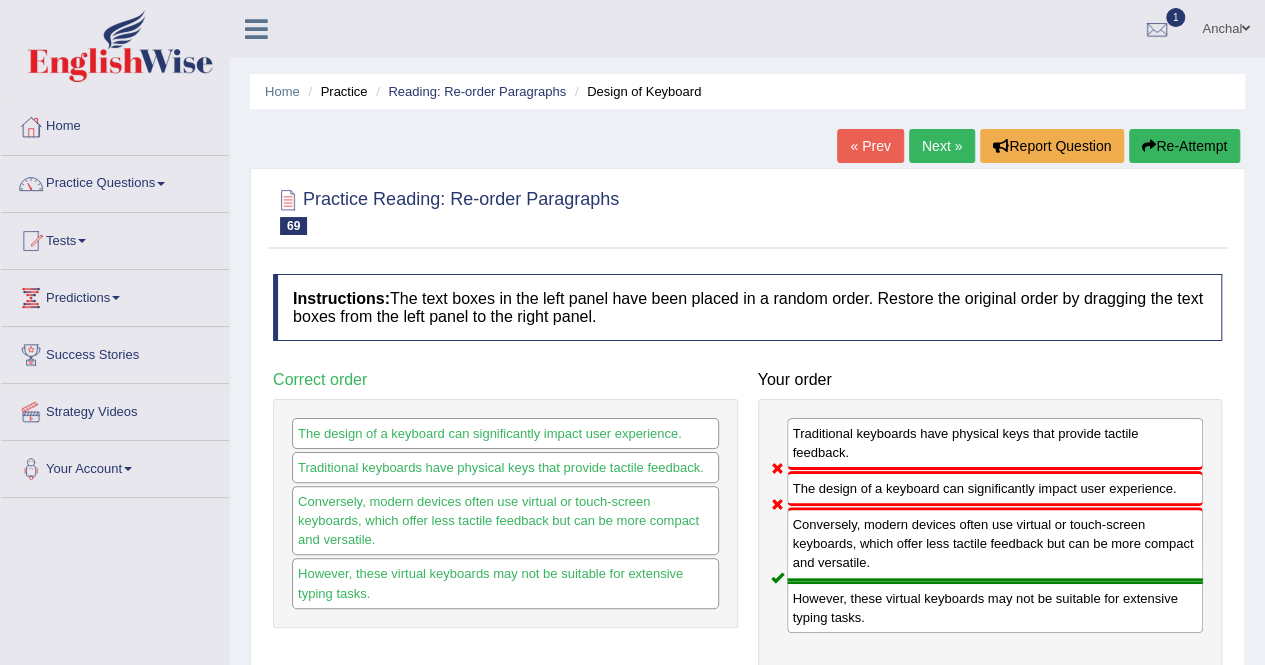 click on "Re-Attempt" at bounding box center (1184, 146) 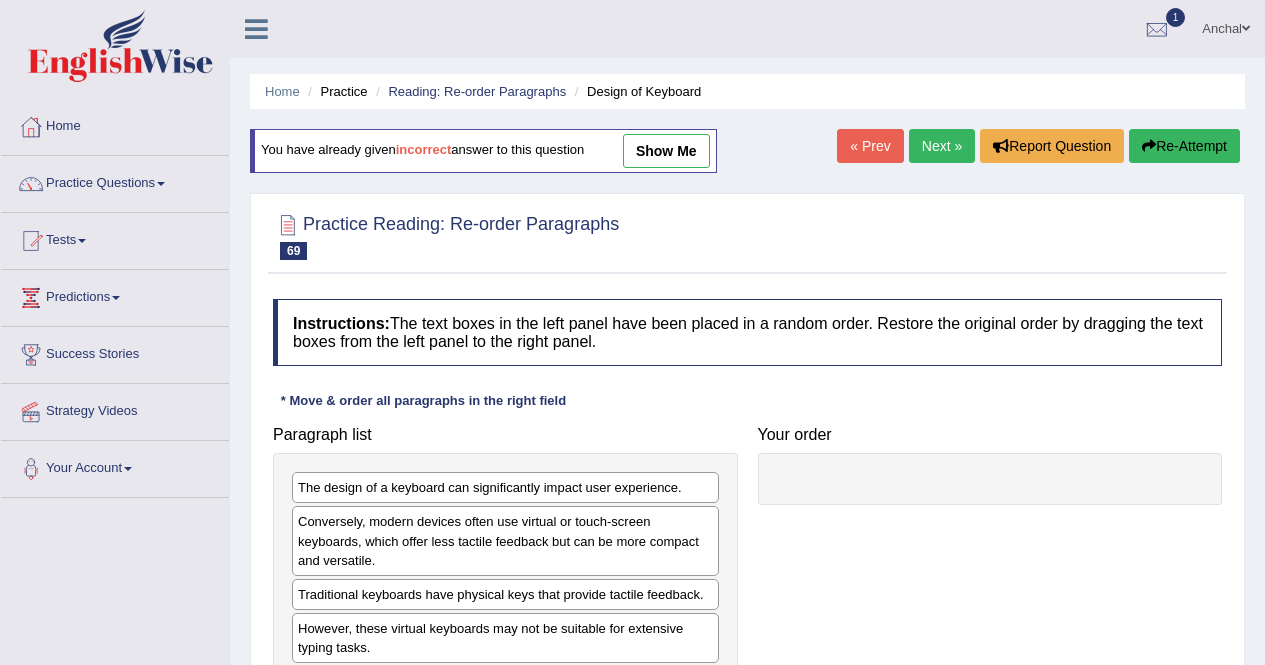 scroll, scrollTop: 20, scrollLeft: 0, axis: vertical 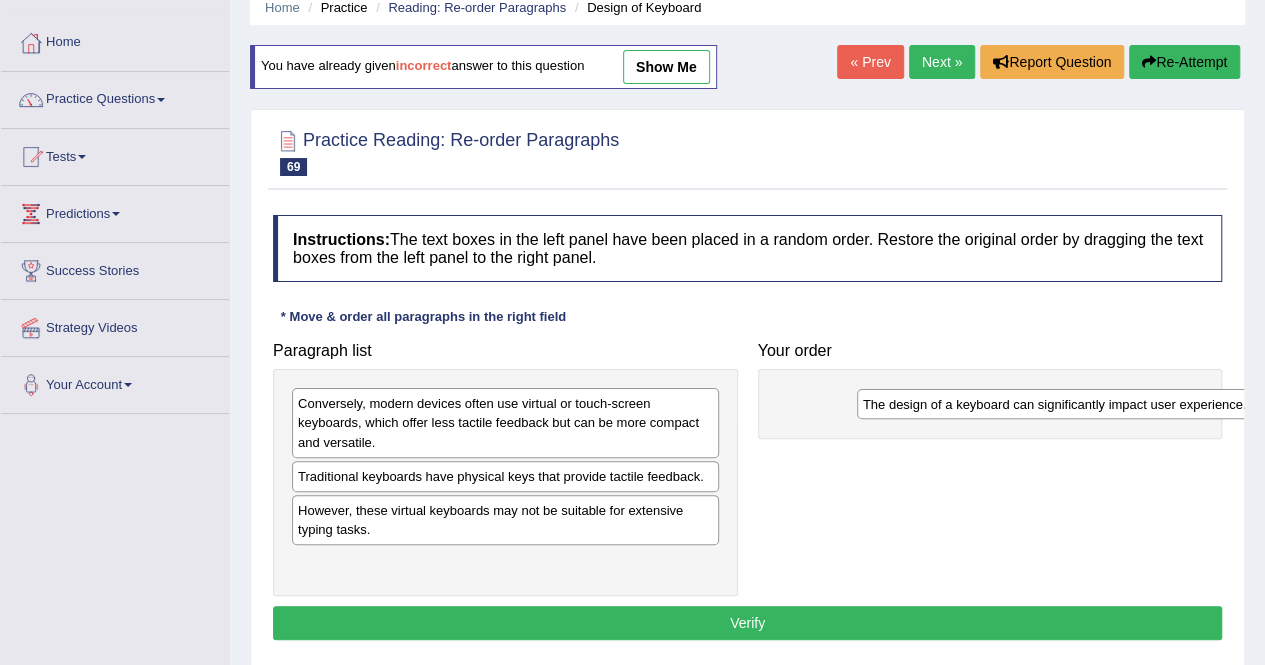 drag, startPoint x: 559, startPoint y: 407, endPoint x: 1090, endPoint y: 409, distance: 531.0038 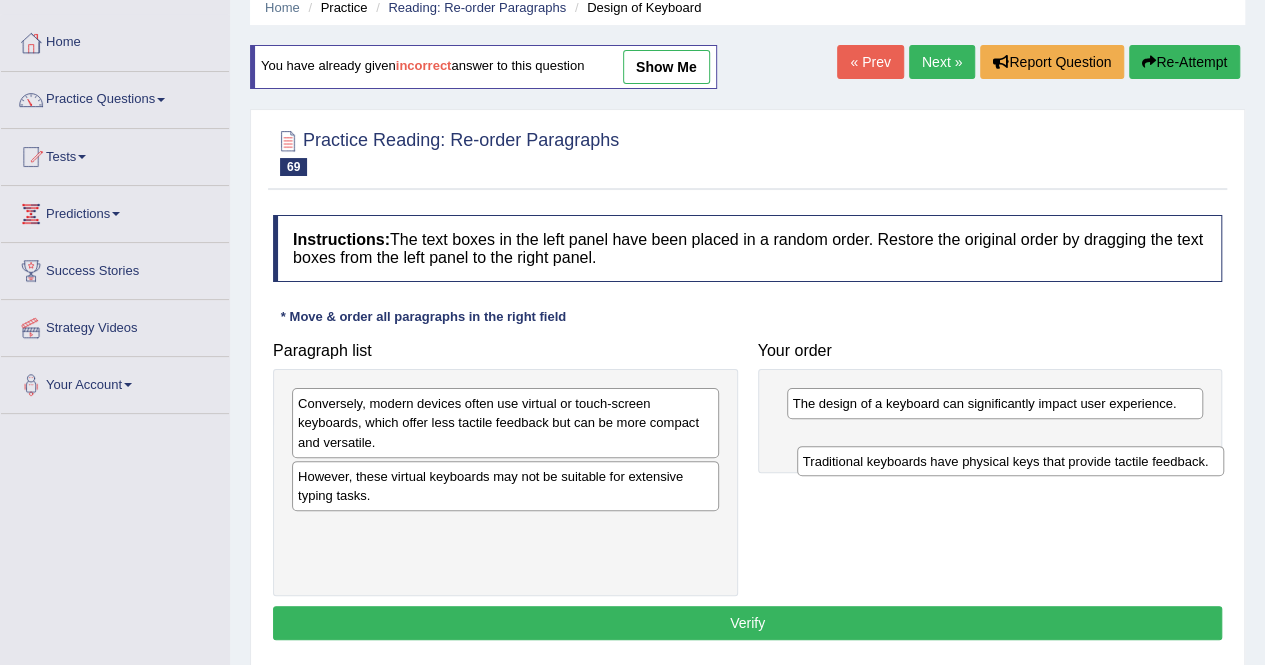 drag, startPoint x: 662, startPoint y: 473, endPoint x: 1154, endPoint y: 447, distance: 492.68652 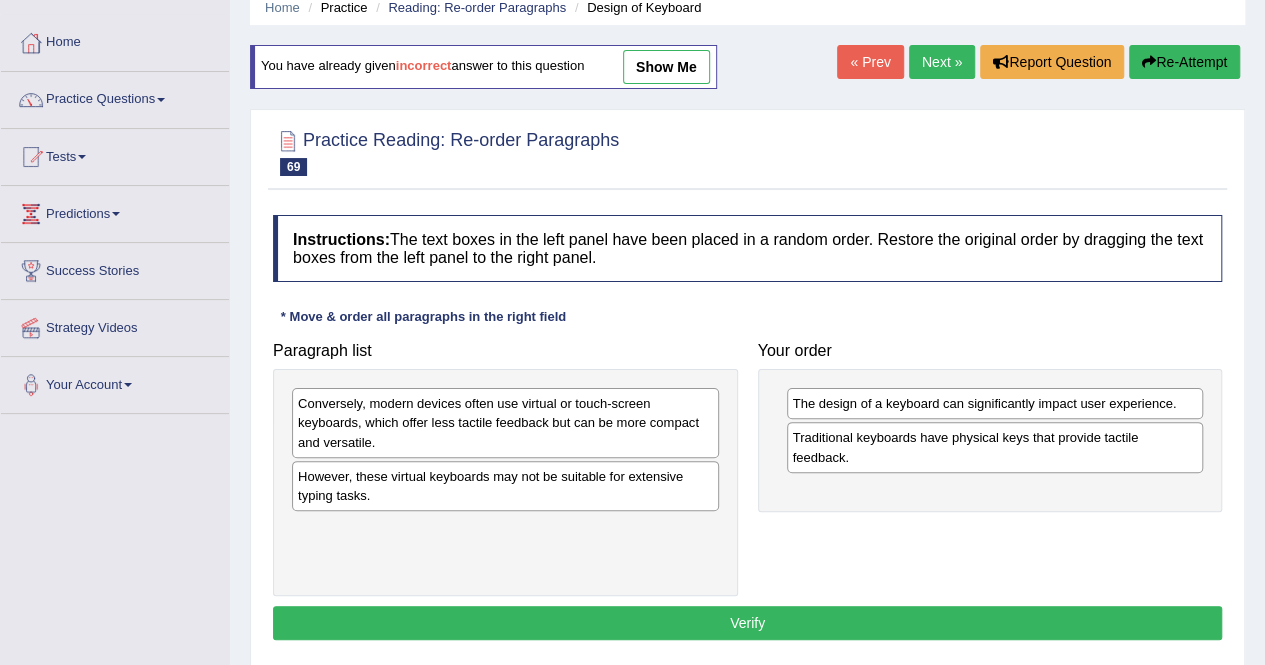 click on "However, these virtual keyboards may not be suitable for extensive typing tasks." at bounding box center [505, 486] 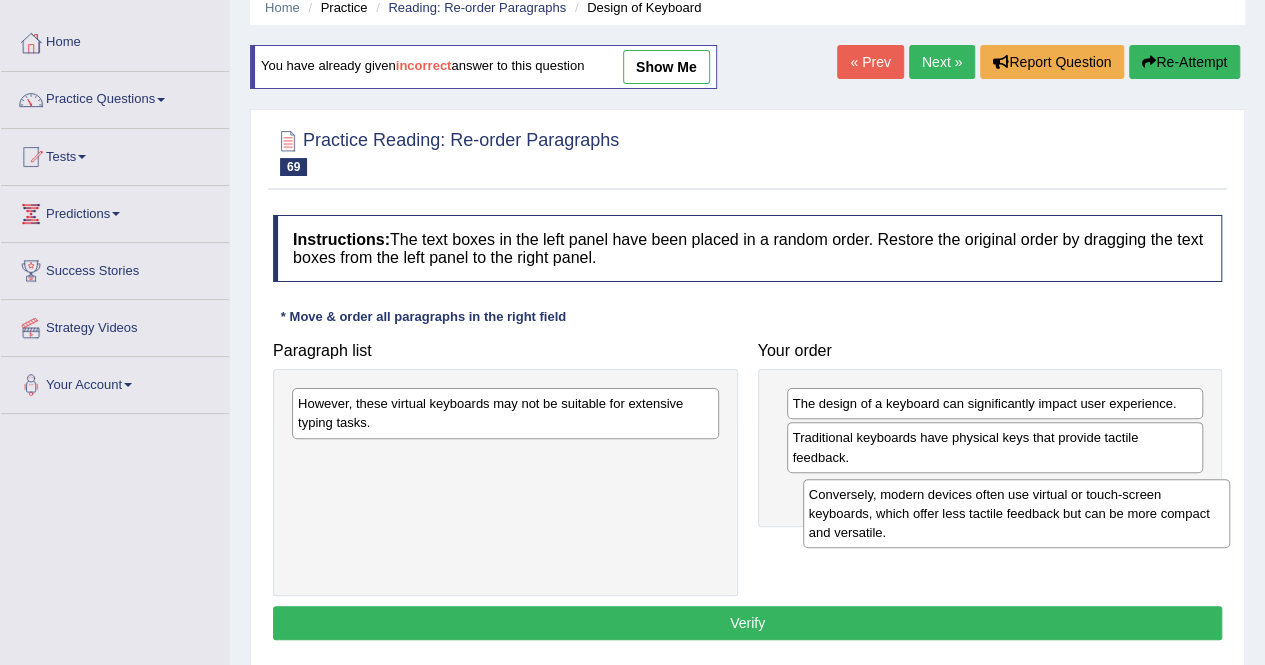 drag, startPoint x: 603, startPoint y: 425, endPoint x: 1112, endPoint y: 515, distance: 516.89557 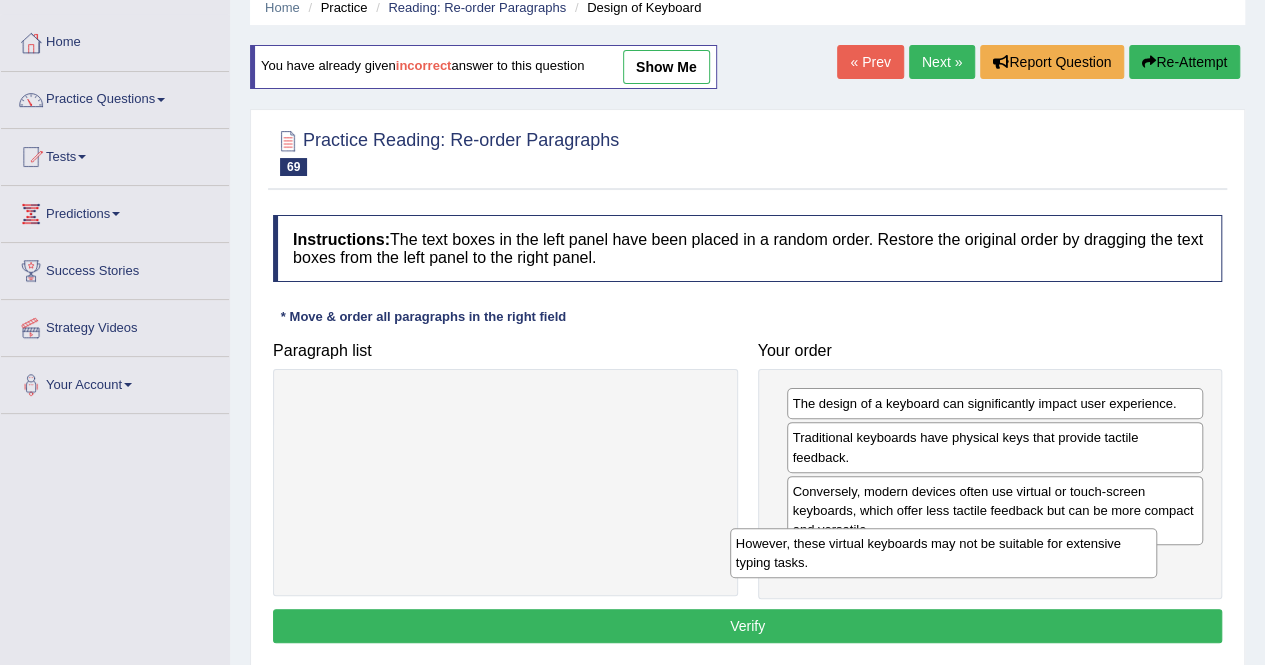 drag, startPoint x: 664, startPoint y: 417, endPoint x: 1119, endPoint y: 569, distance: 479.71762 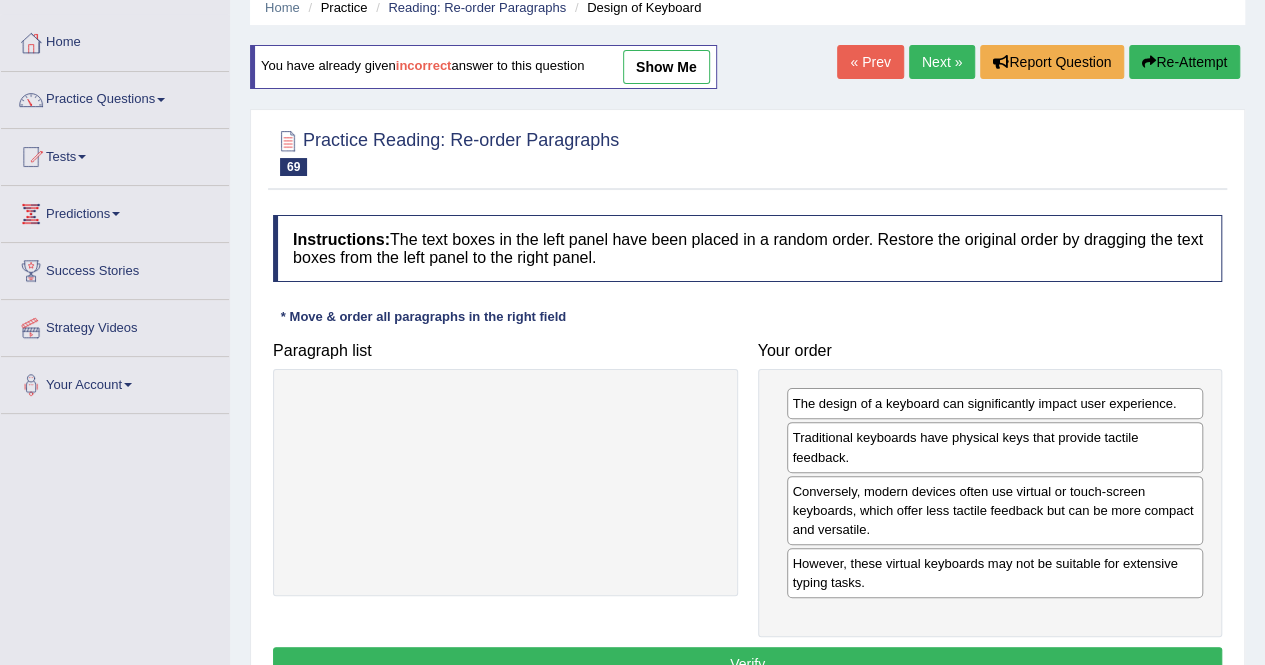 click on "Verify" at bounding box center [747, 664] 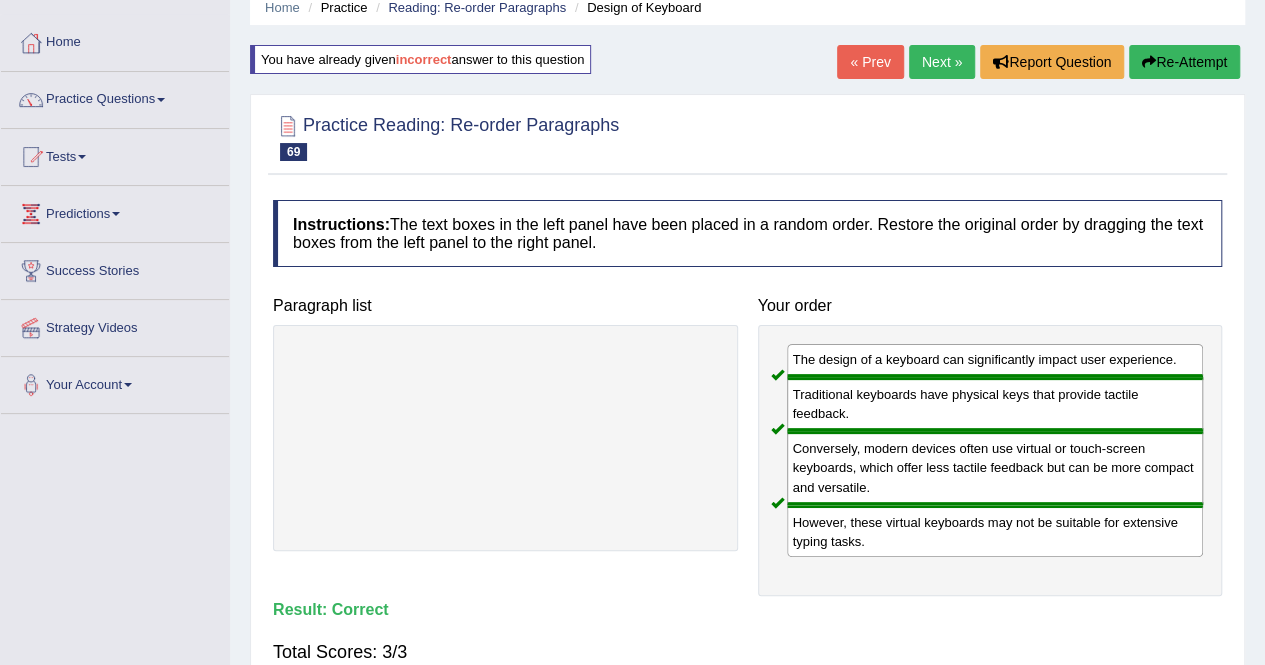 scroll, scrollTop: 0, scrollLeft: 0, axis: both 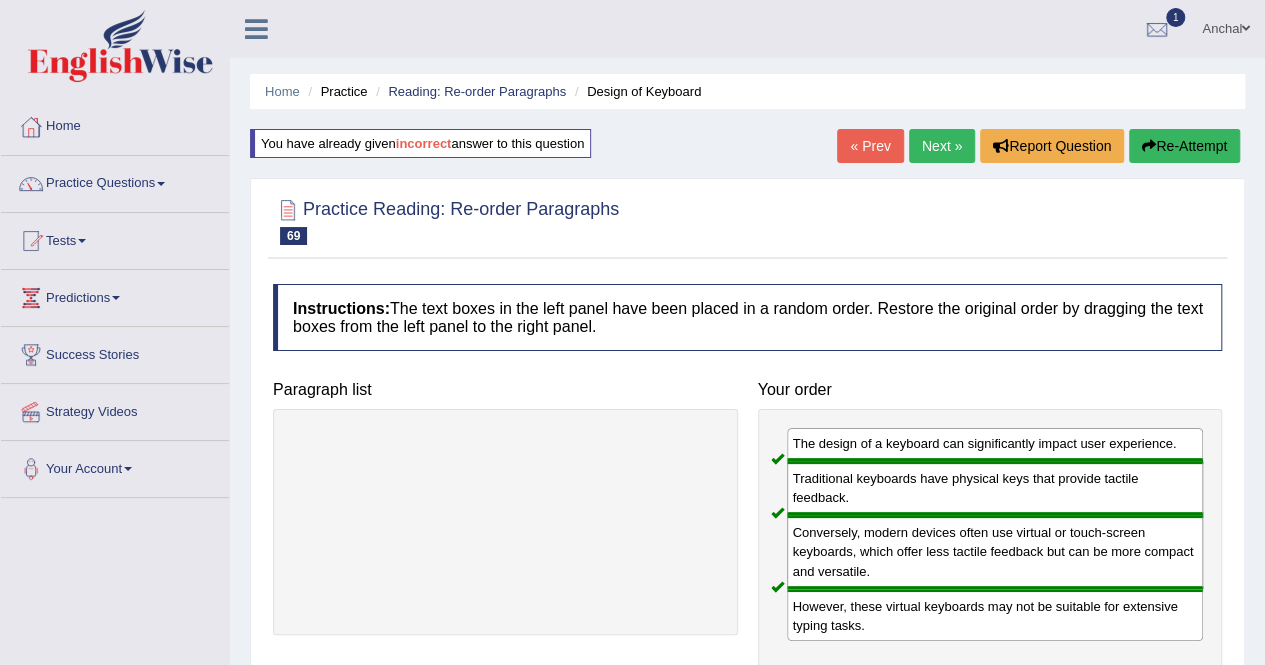 click on "Next »" at bounding box center [942, 146] 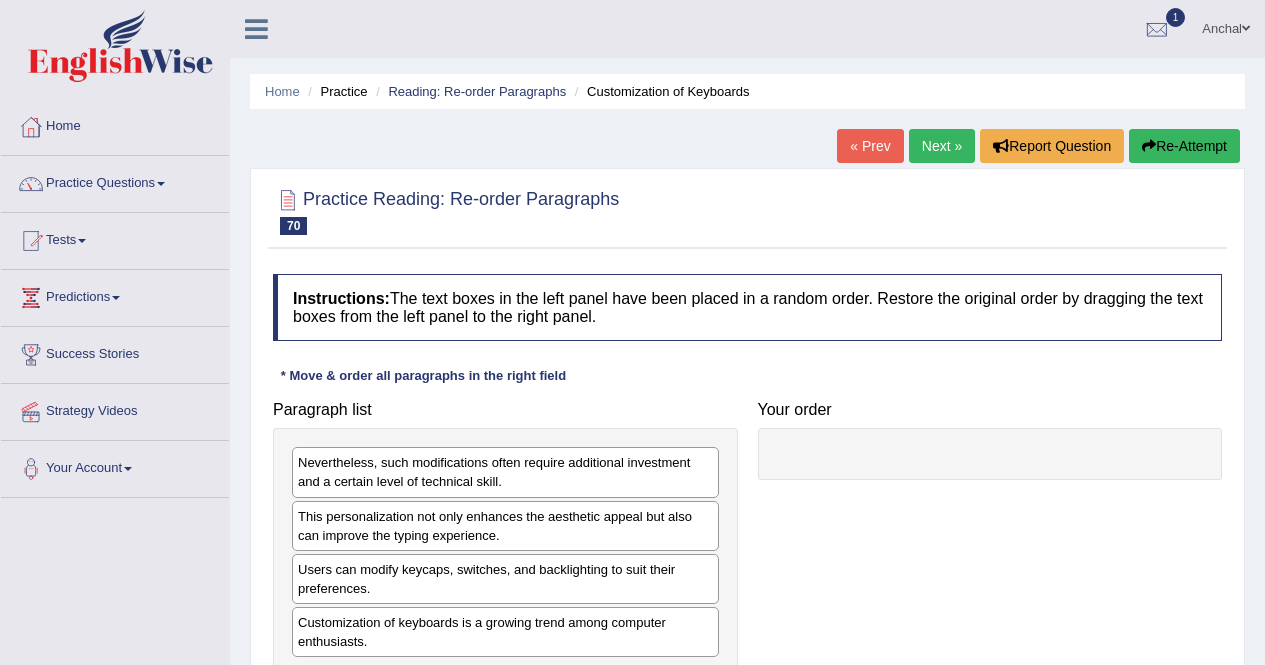 scroll, scrollTop: 135, scrollLeft: 0, axis: vertical 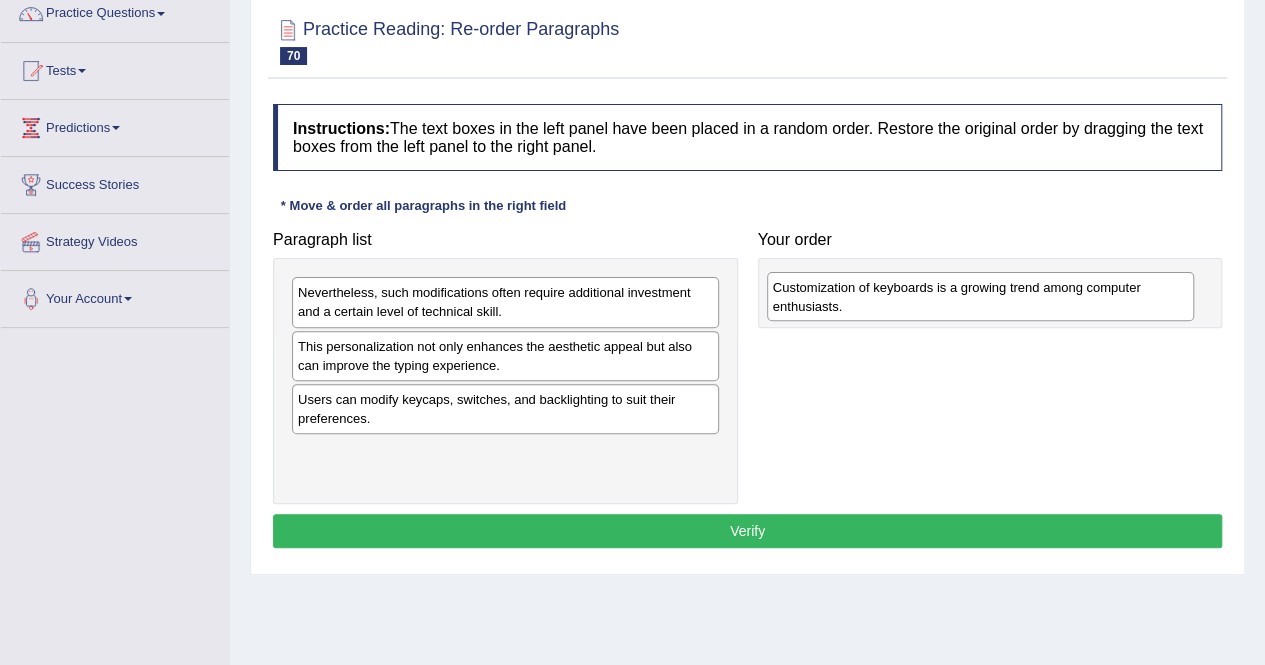 drag, startPoint x: 564, startPoint y: 464, endPoint x: 1039, endPoint y: 300, distance: 502.51468 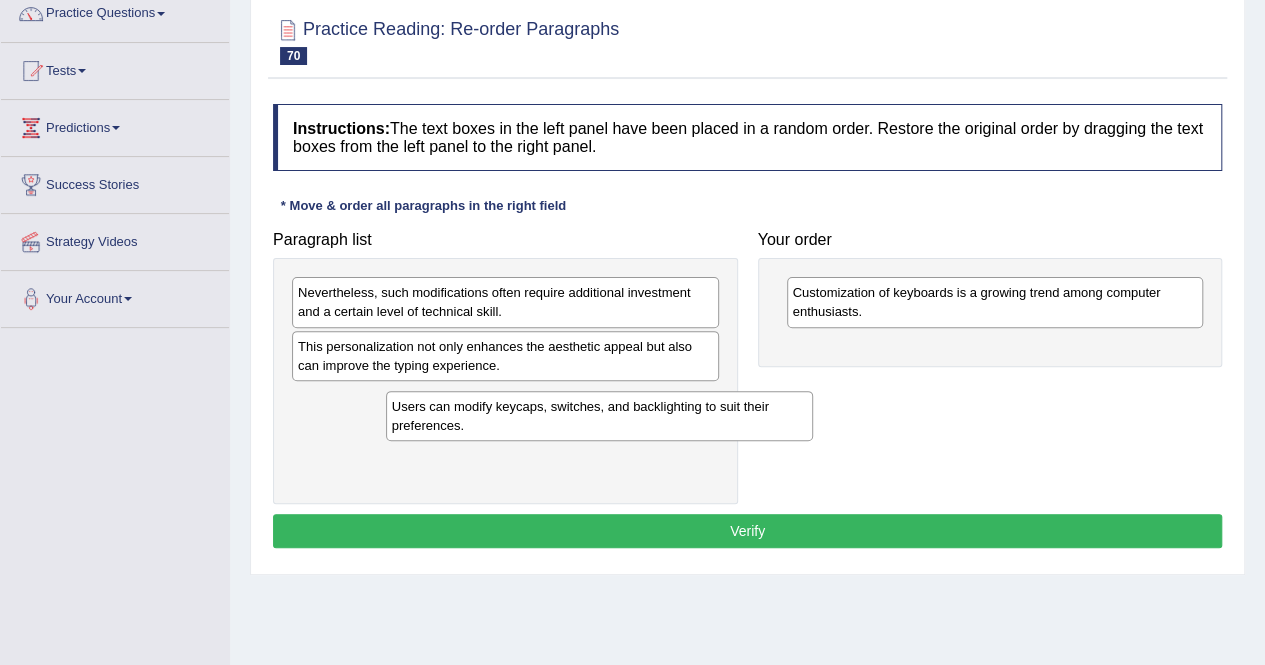 drag, startPoint x: 555, startPoint y: 400, endPoint x: 635, endPoint y: 413, distance: 81.04937 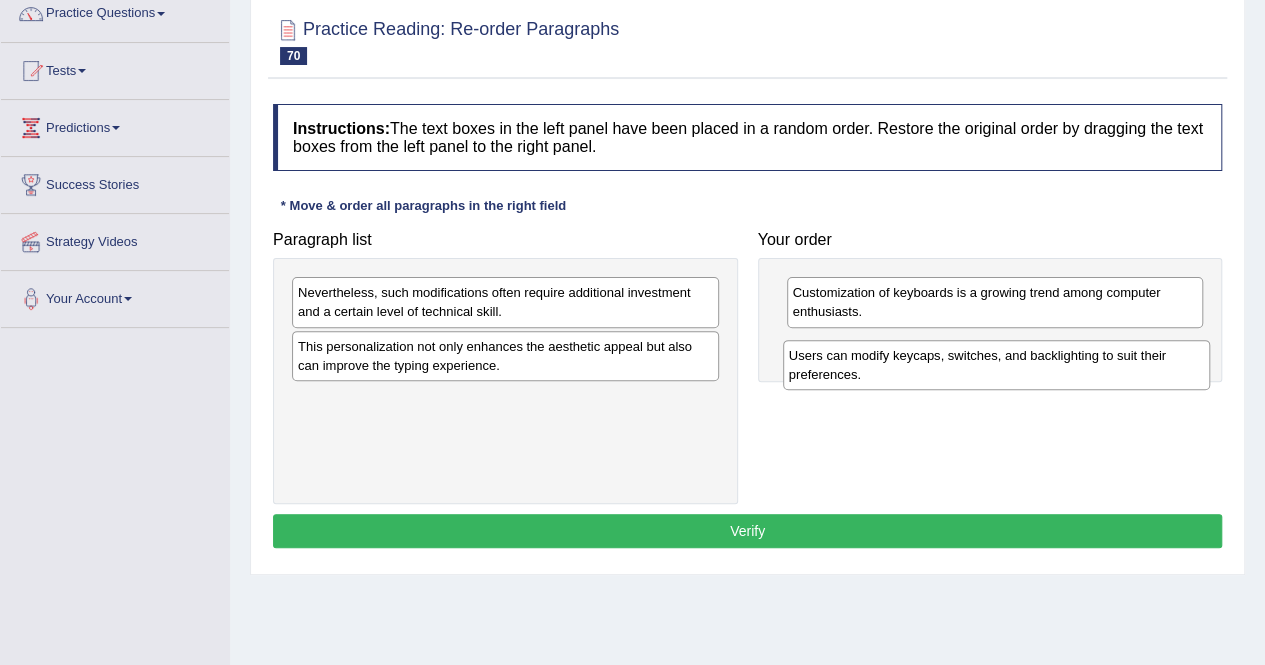 drag, startPoint x: 585, startPoint y: 411, endPoint x: 1072, endPoint y: 367, distance: 488.98364 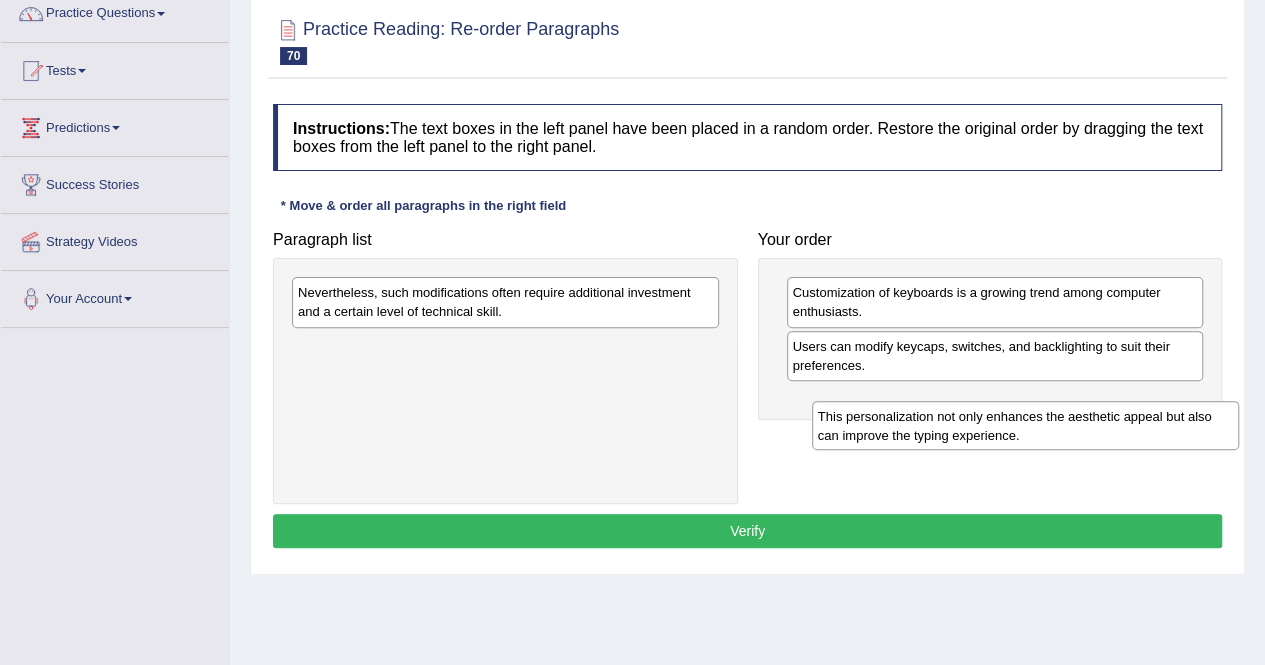 drag, startPoint x: 632, startPoint y: 349, endPoint x: 1152, endPoint y: 419, distance: 524.69037 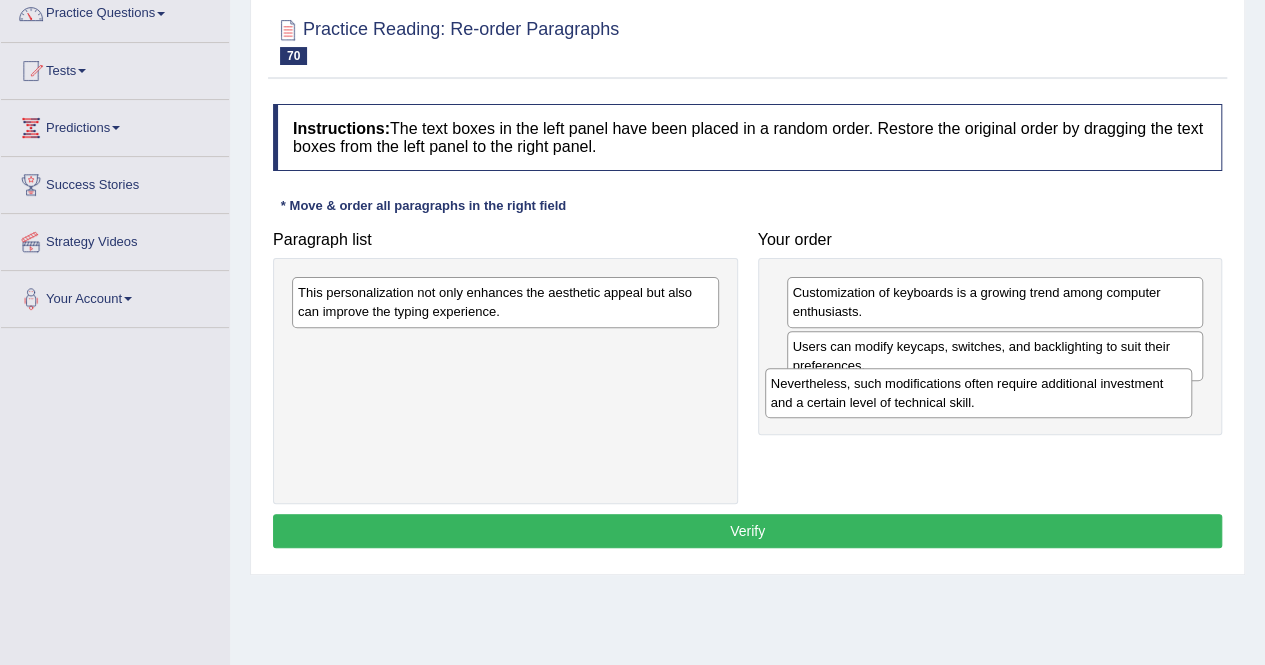 drag, startPoint x: 669, startPoint y: 316, endPoint x: 1141, endPoint y: 411, distance: 481.46548 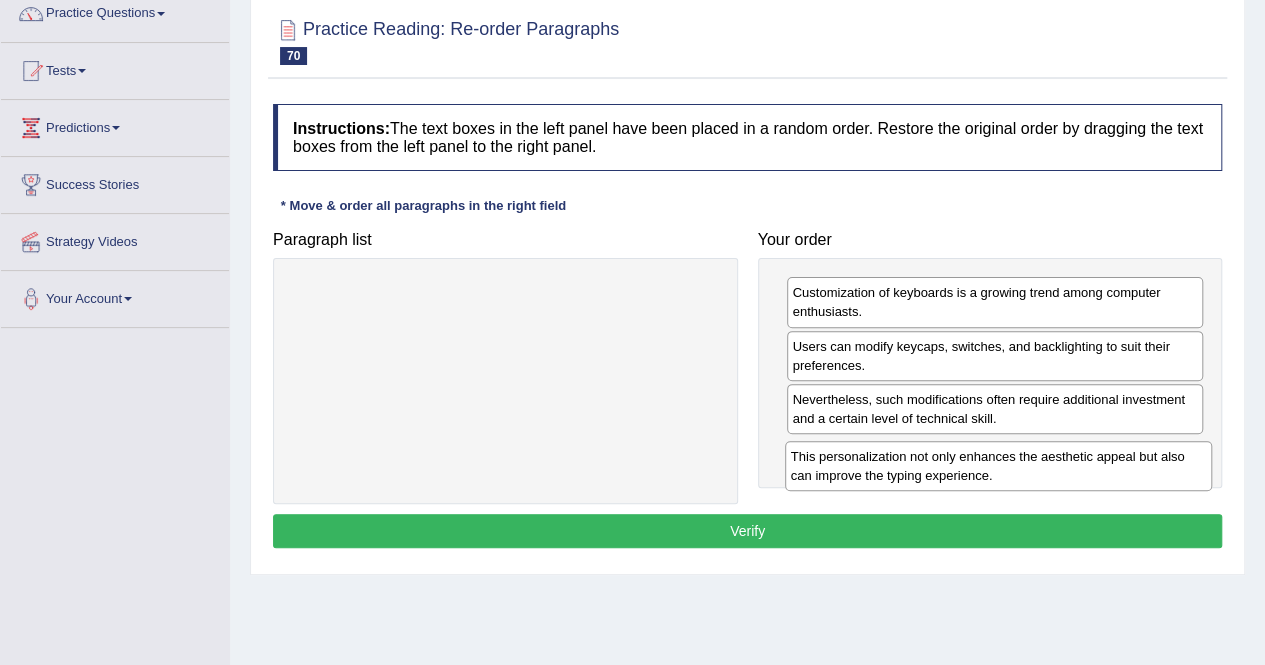 drag, startPoint x: 626, startPoint y: 303, endPoint x: 1119, endPoint y: 467, distance: 519.5623 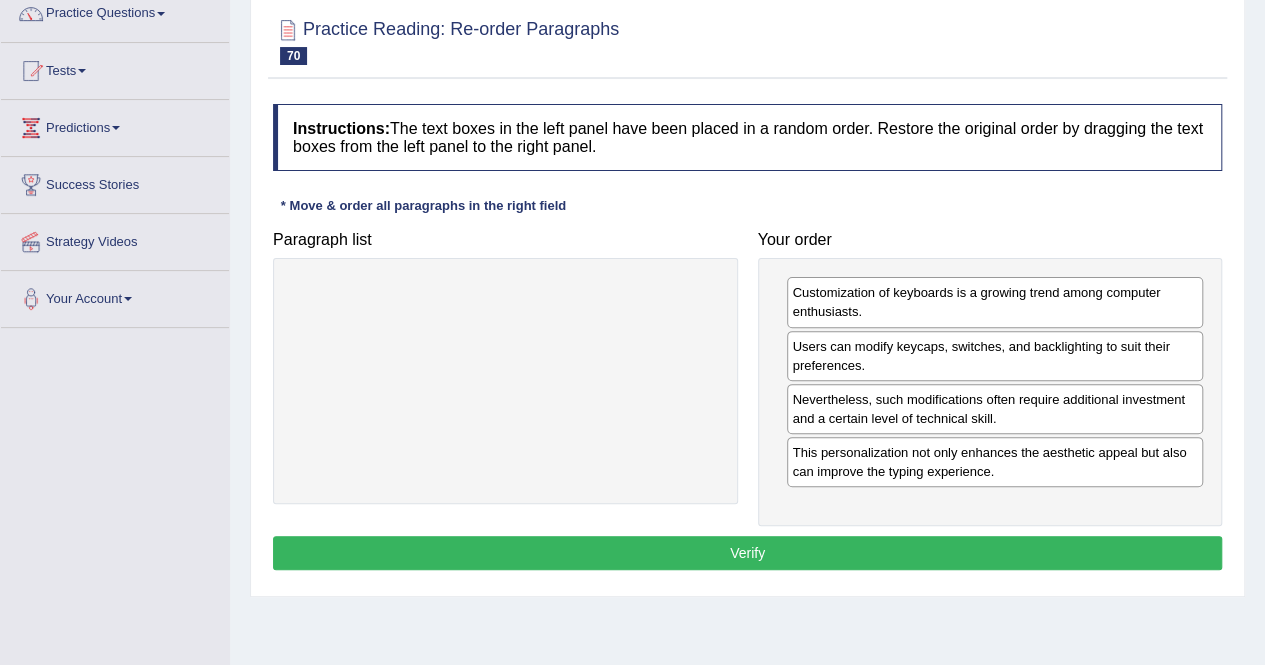 click on "Verify" at bounding box center [747, 553] 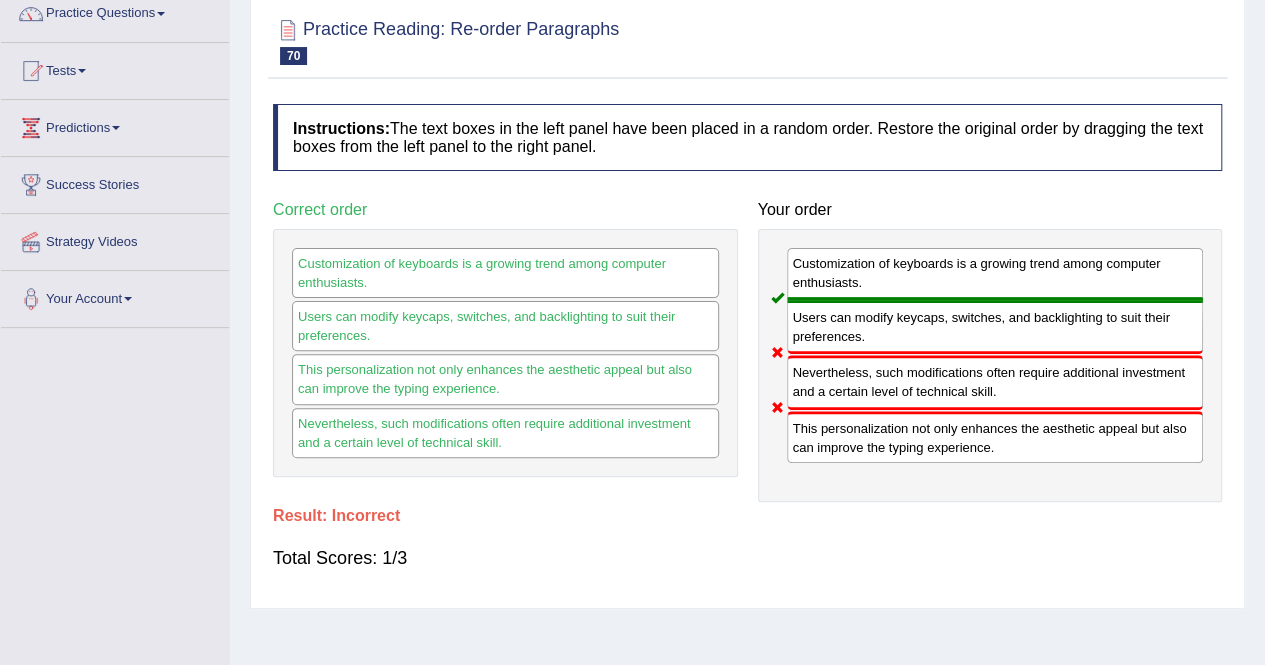 scroll, scrollTop: 0, scrollLeft: 0, axis: both 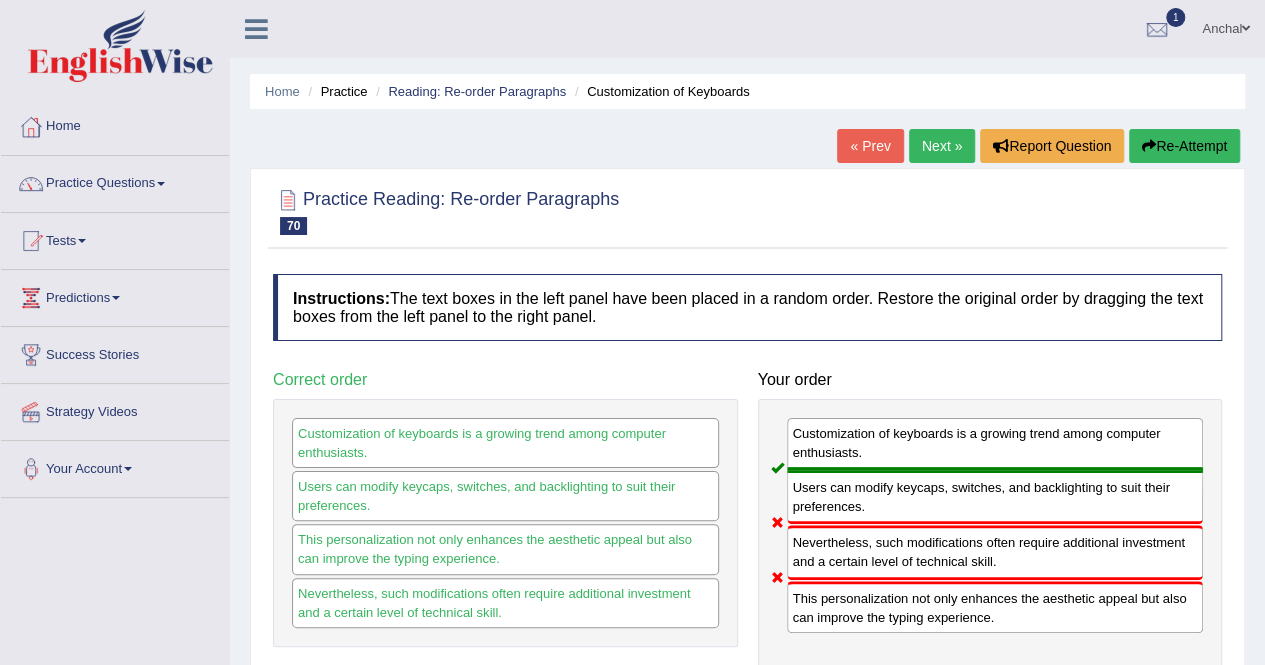 click on "Re-Attempt" at bounding box center [1184, 146] 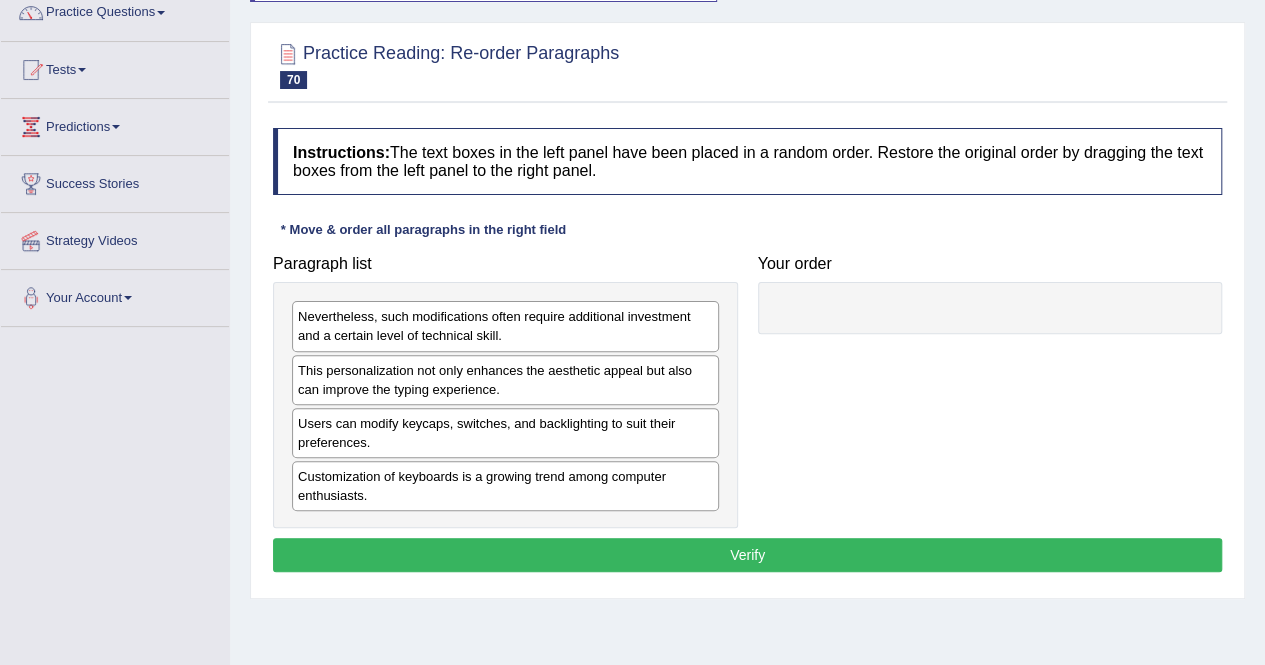scroll, scrollTop: 0, scrollLeft: 0, axis: both 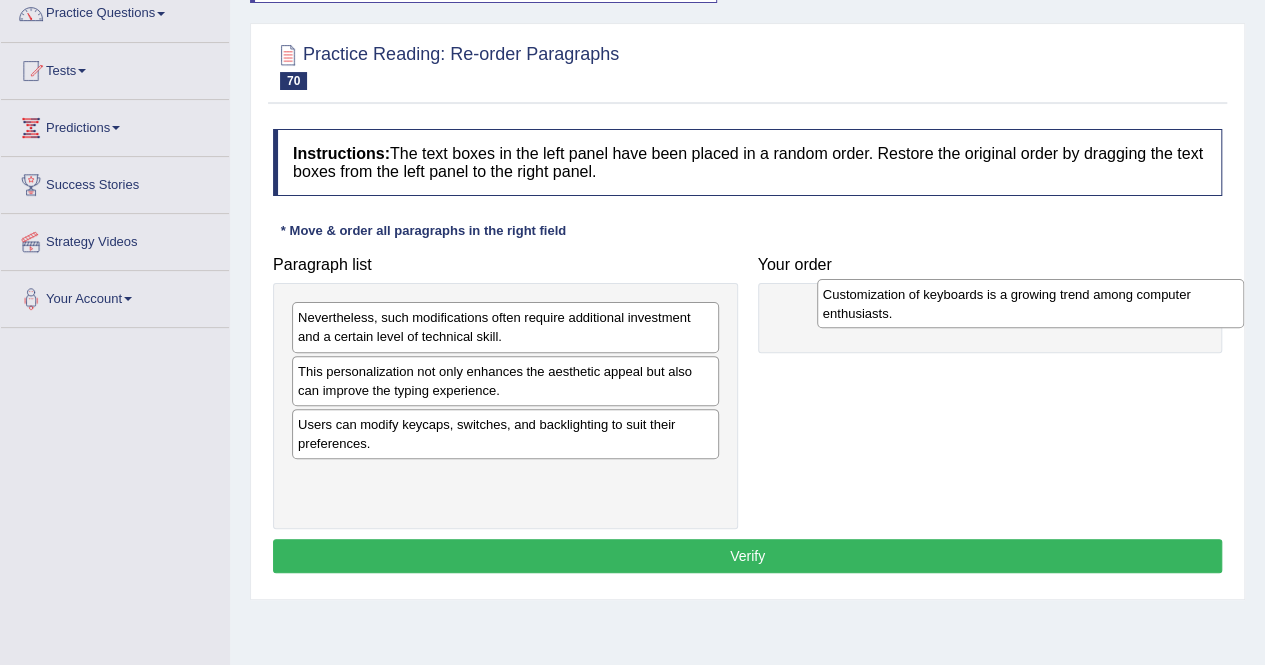 drag, startPoint x: 460, startPoint y: 490, endPoint x: 980, endPoint y: 311, distance: 549.94635 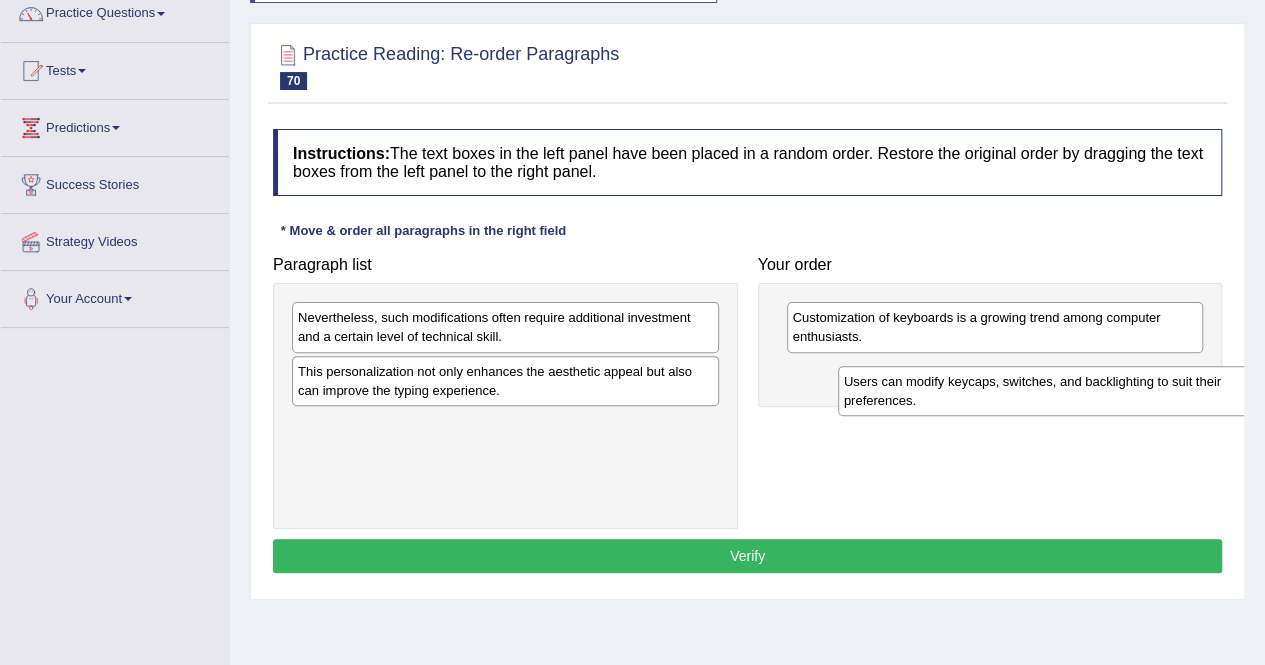 drag, startPoint x: 504, startPoint y: 426, endPoint x: 1008, endPoint y: 381, distance: 506.00494 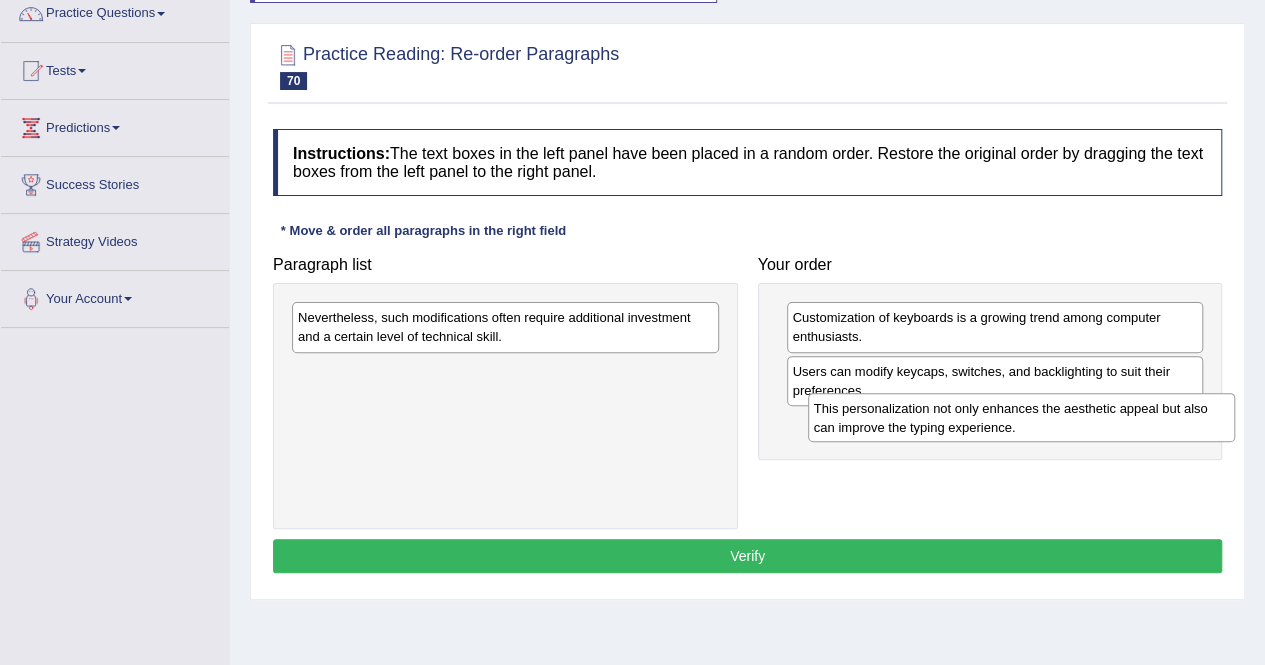 drag, startPoint x: 550, startPoint y: 381, endPoint x: 1061, endPoint y: 419, distance: 512.41095 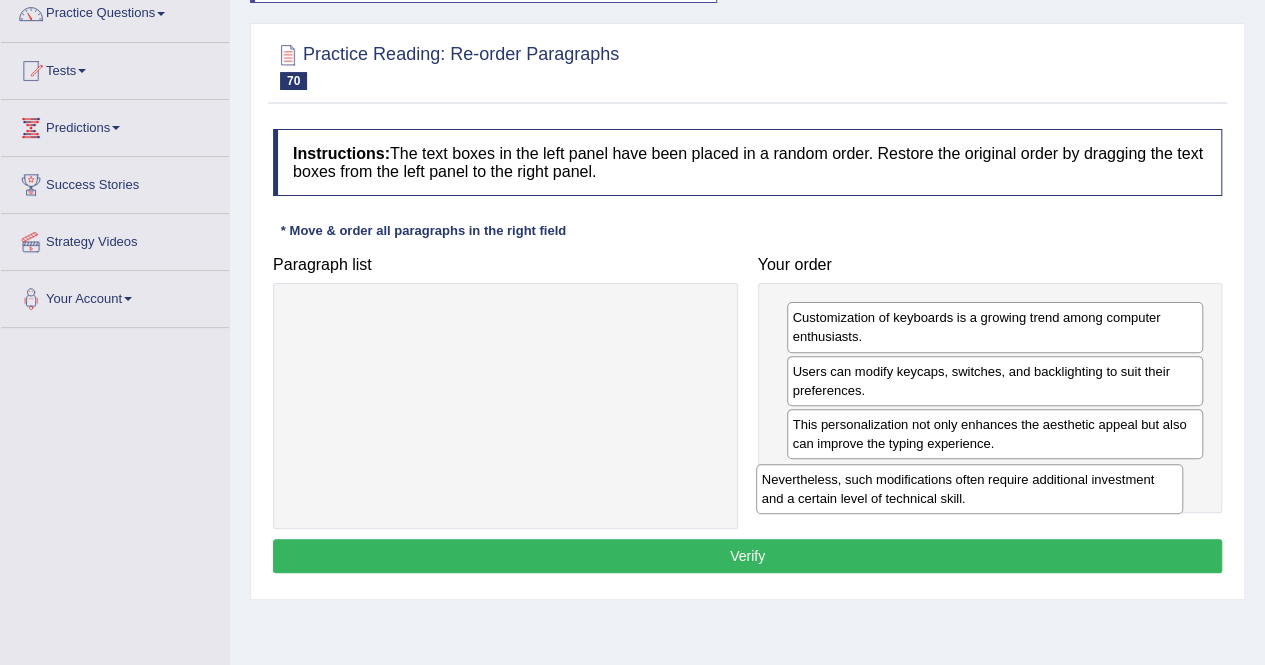 drag, startPoint x: 560, startPoint y: 331, endPoint x: 1022, endPoint y: 493, distance: 489.5794 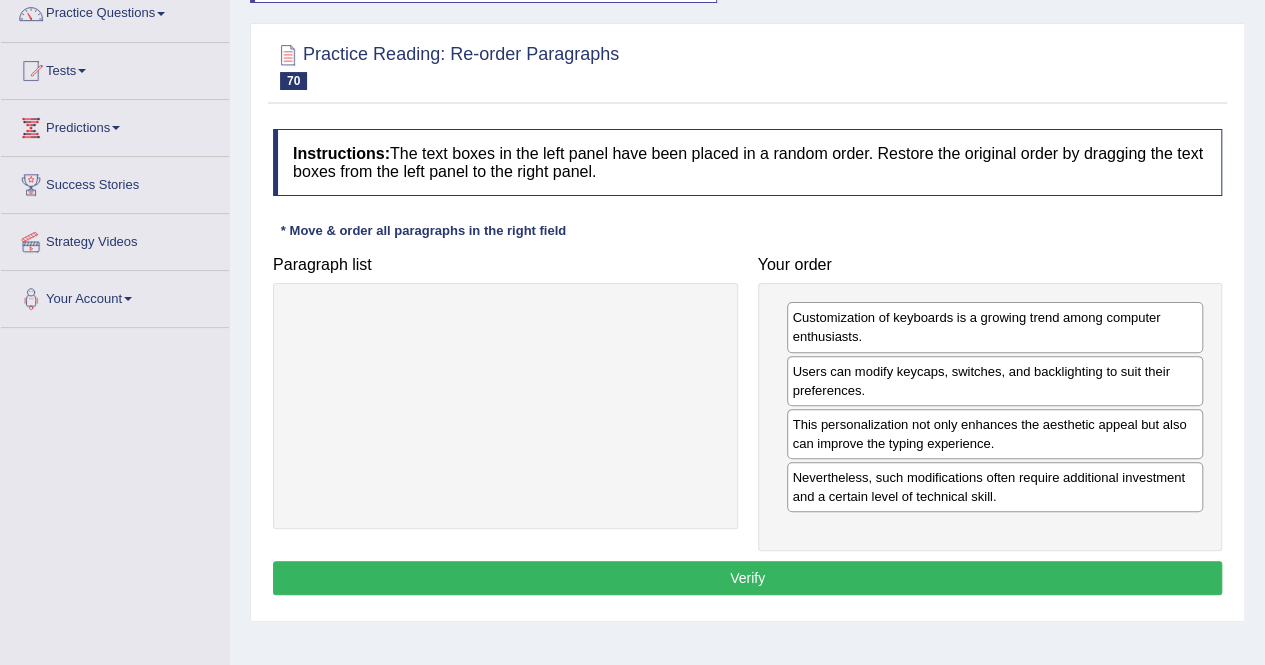 click on "Verify" at bounding box center (747, 578) 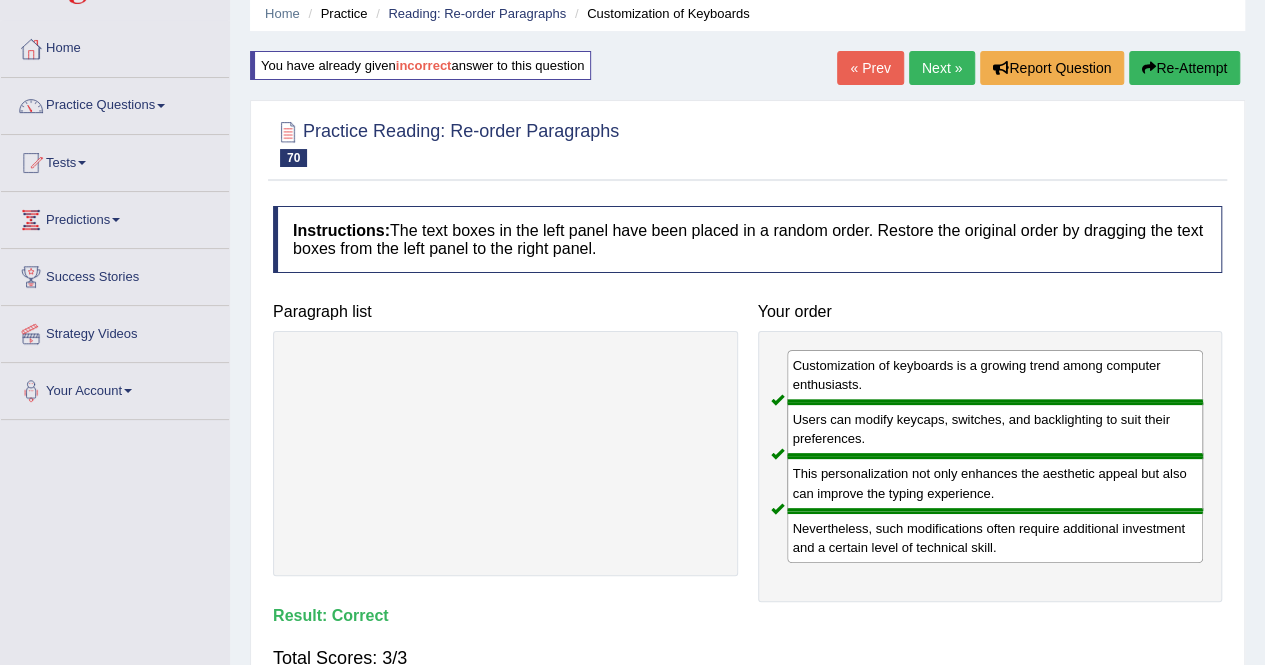 scroll, scrollTop: 69, scrollLeft: 0, axis: vertical 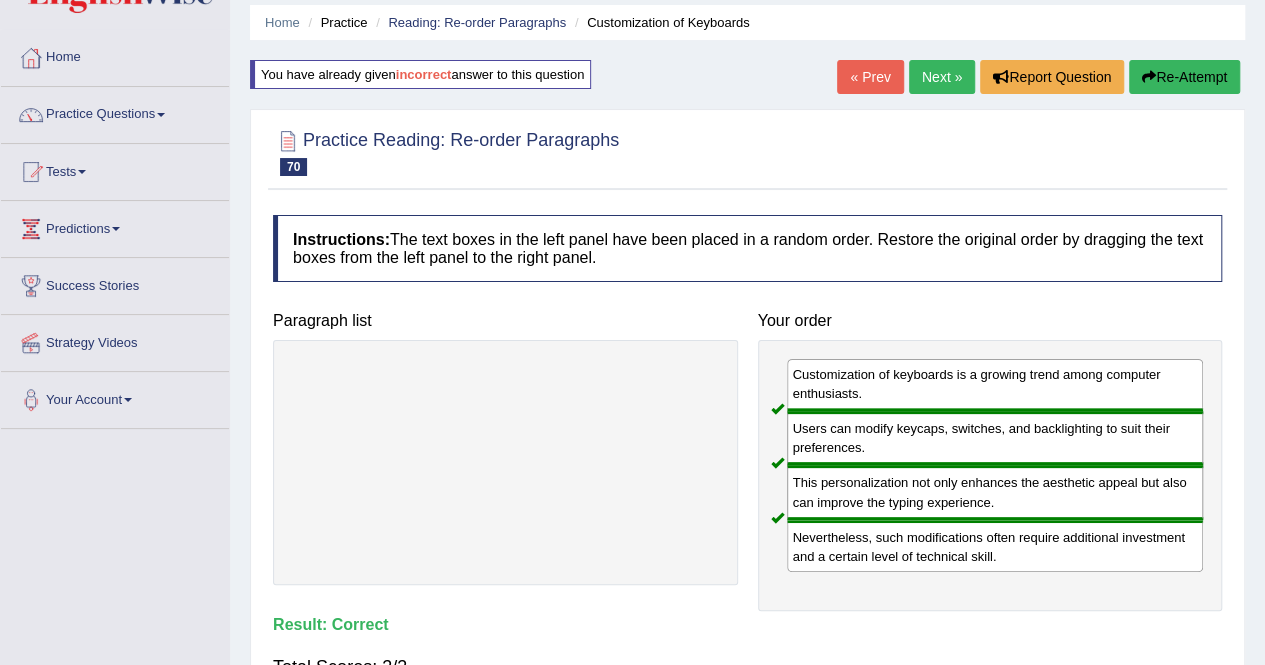 click on "Next »" at bounding box center (942, 77) 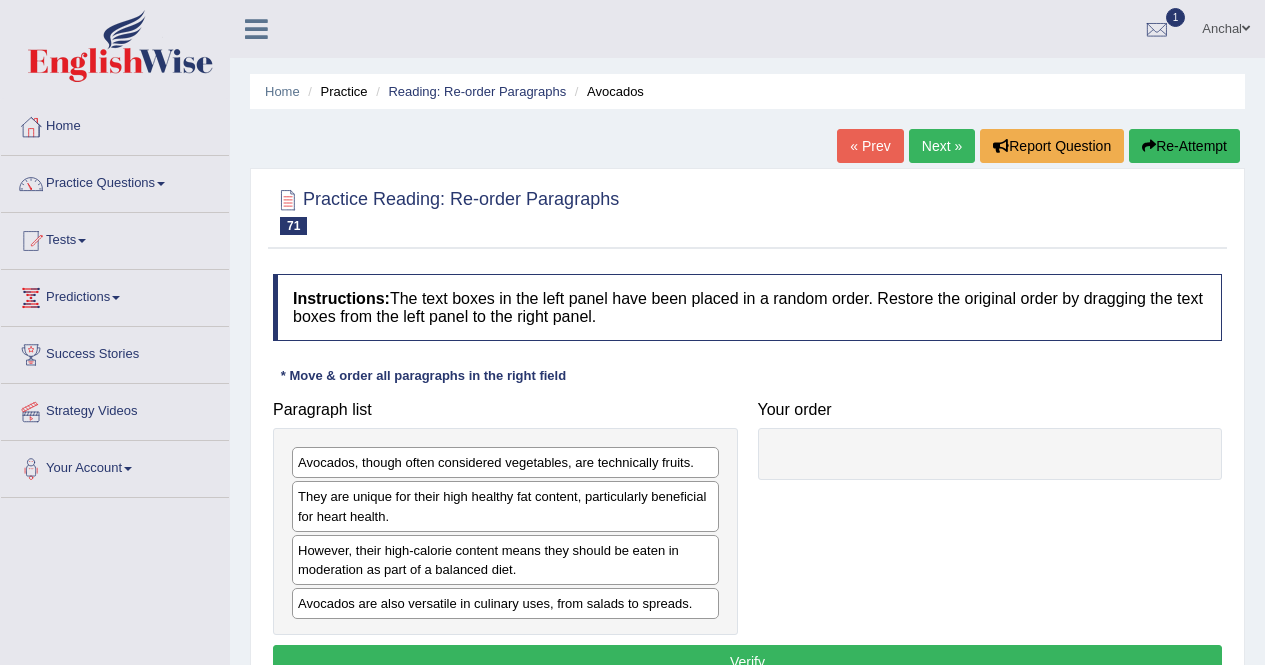 scroll, scrollTop: 201, scrollLeft: 0, axis: vertical 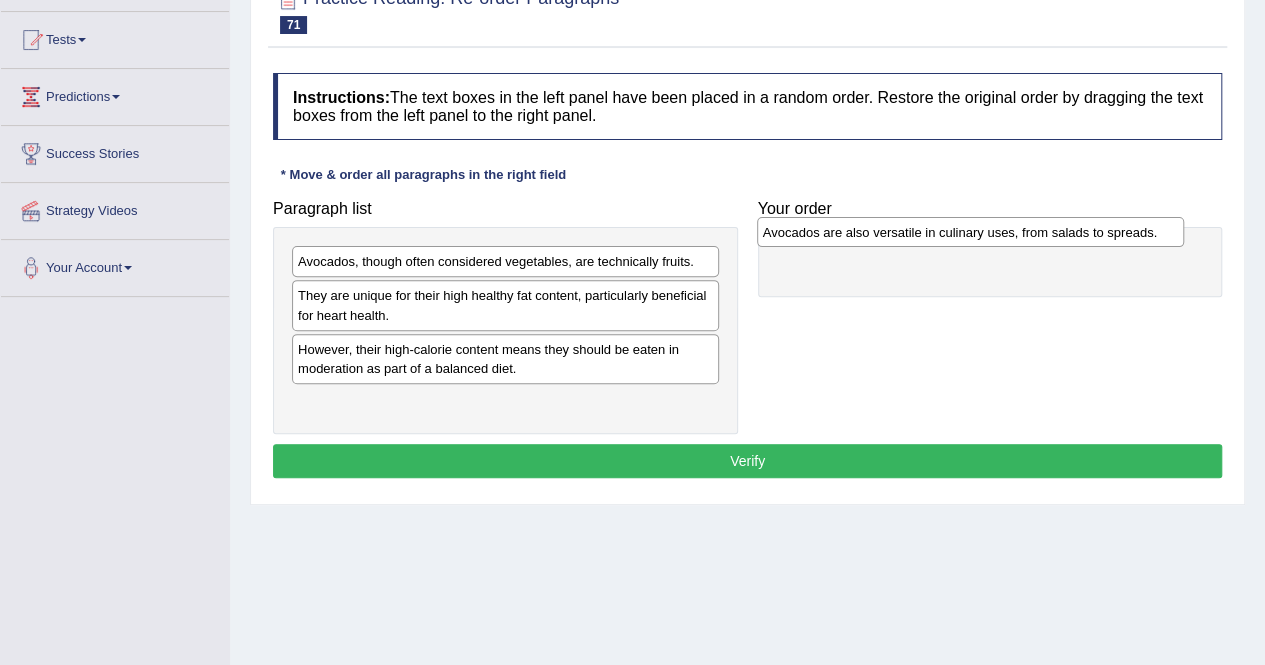 drag, startPoint x: 558, startPoint y: 399, endPoint x: 1014, endPoint y: 237, distance: 483.92148 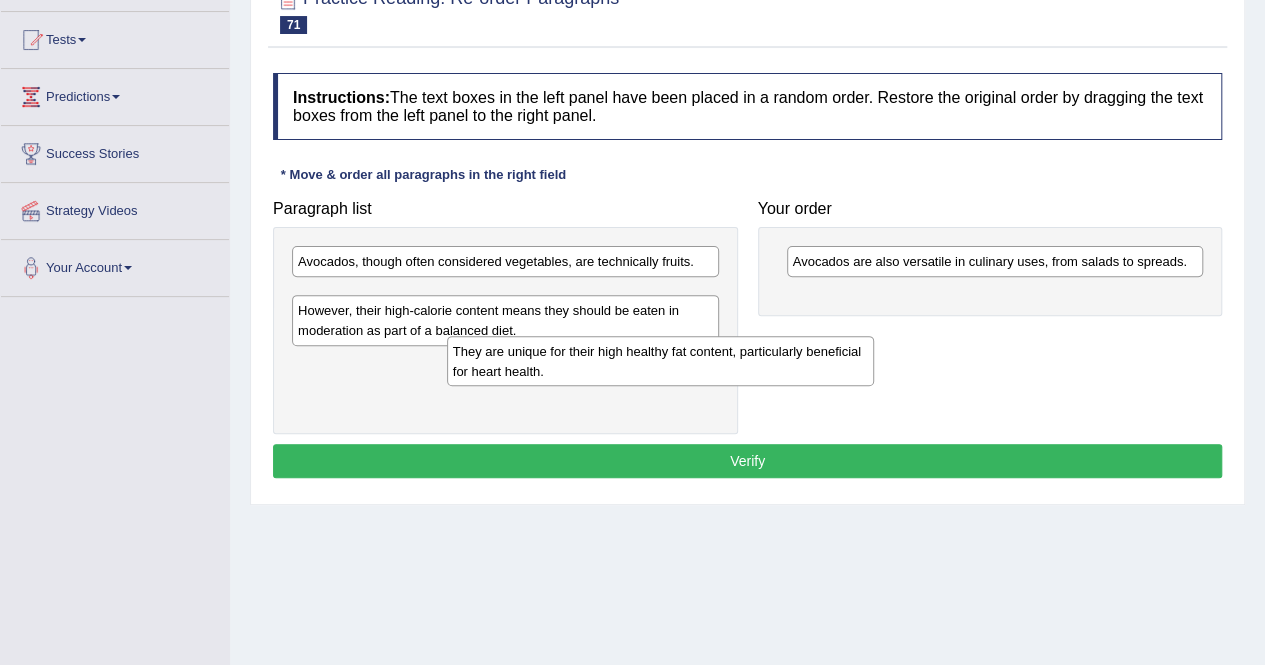 drag, startPoint x: 599, startPoint y: 278, endPoint x: 739, endPoint y: 339, distance: 152.71214 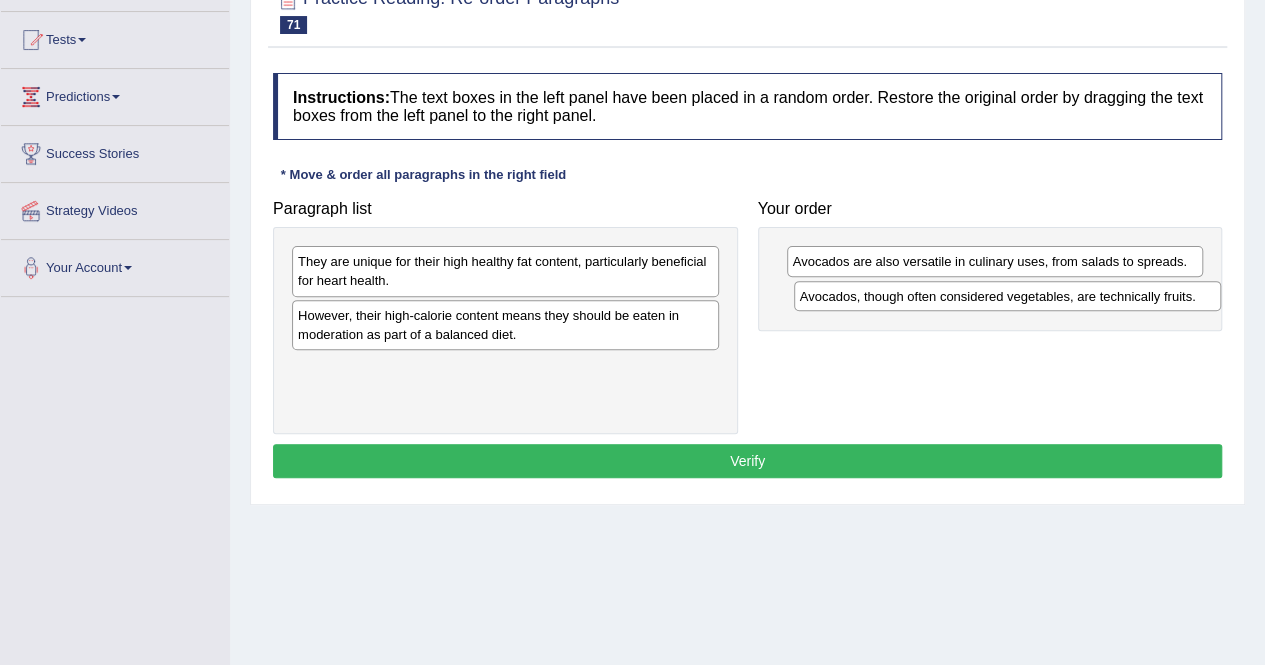 drag, startPoint x: 624, startPoint y: 259, endPoint x: 1125, endPoint y: 294, distance: 502.22107 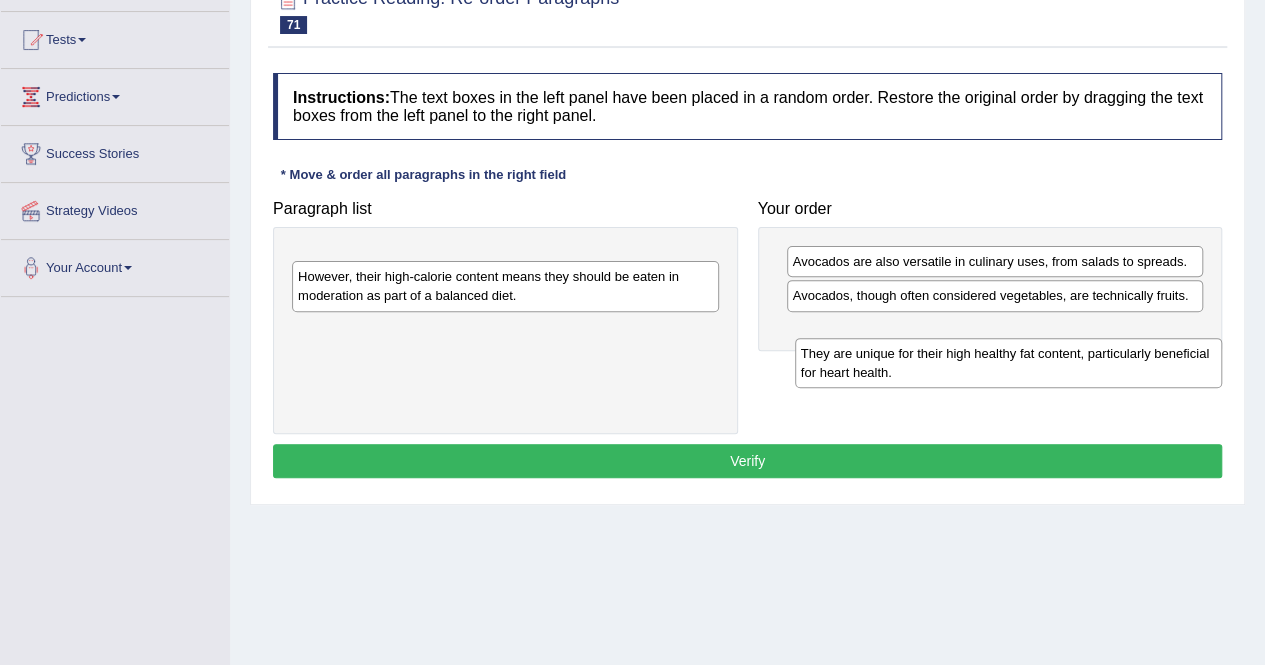 drag, startPoint x: 614, startPoint y: 273, endPoint x: 1116, endPoint y: 364, distance: 510.18134 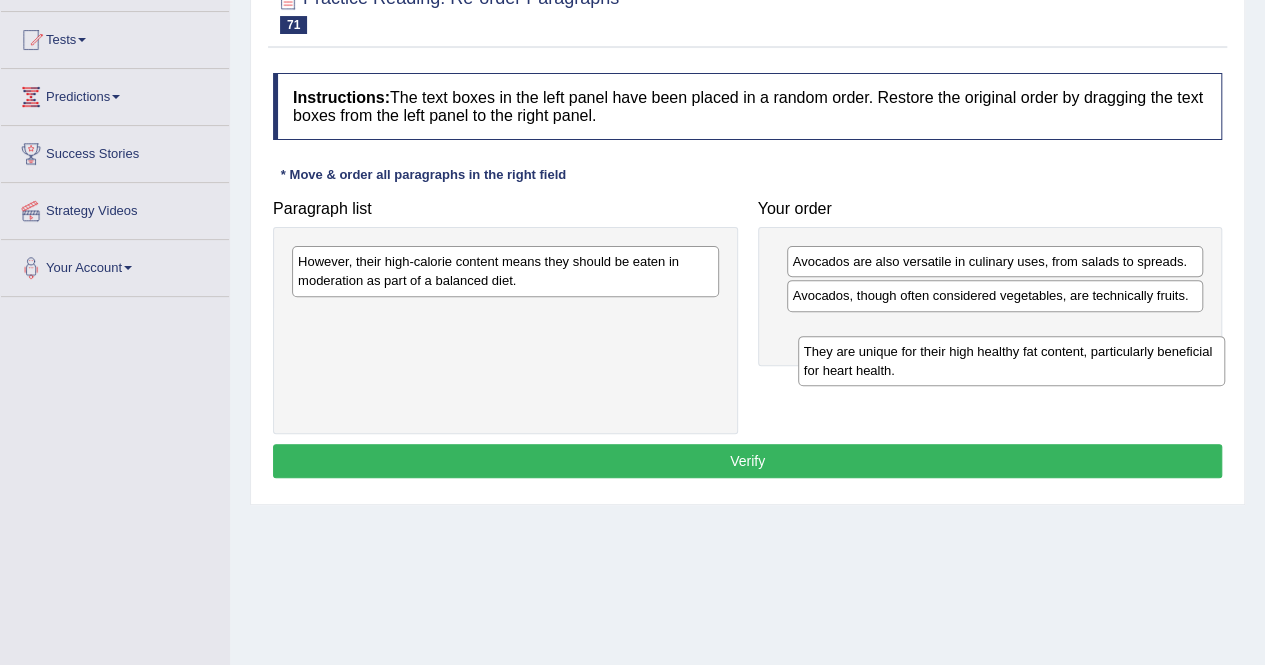 drag, startPoint x: 626, startPoint y: 275, endPoint x: 1132, endPoint y: 365, distance: 513.94165 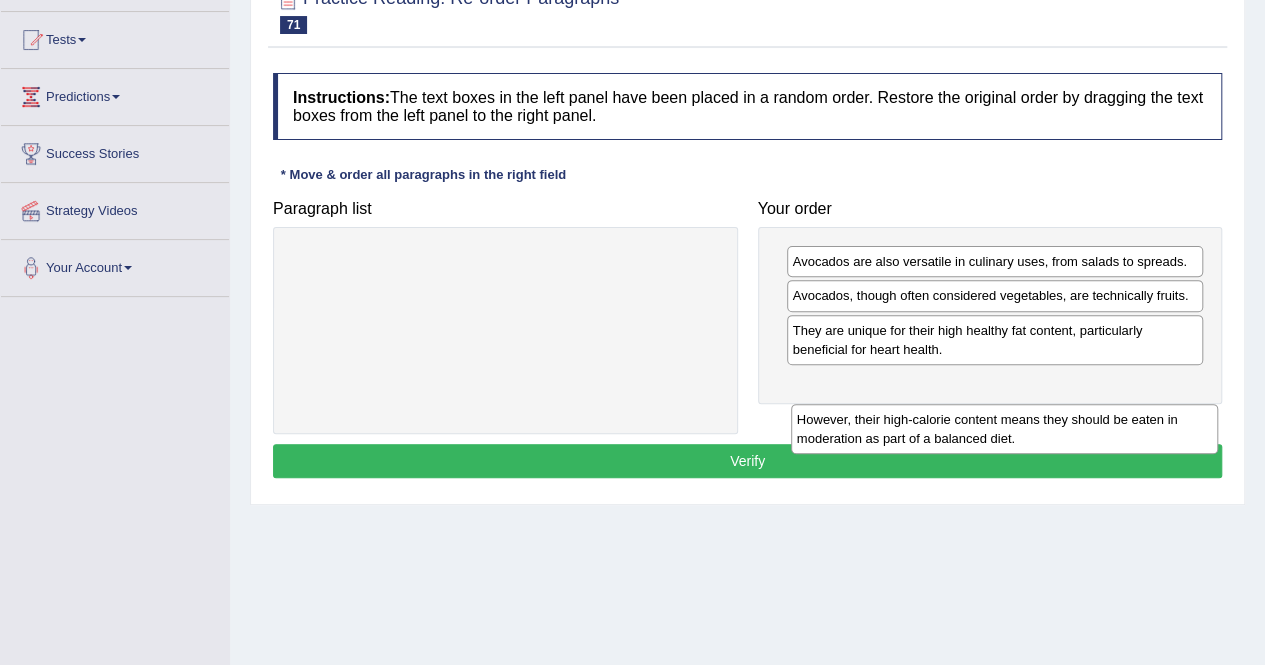 drag, startPoint x: 544, startPoint y: 271, endPoint x: 1036, endPoint y: 420, distance: 514.06714 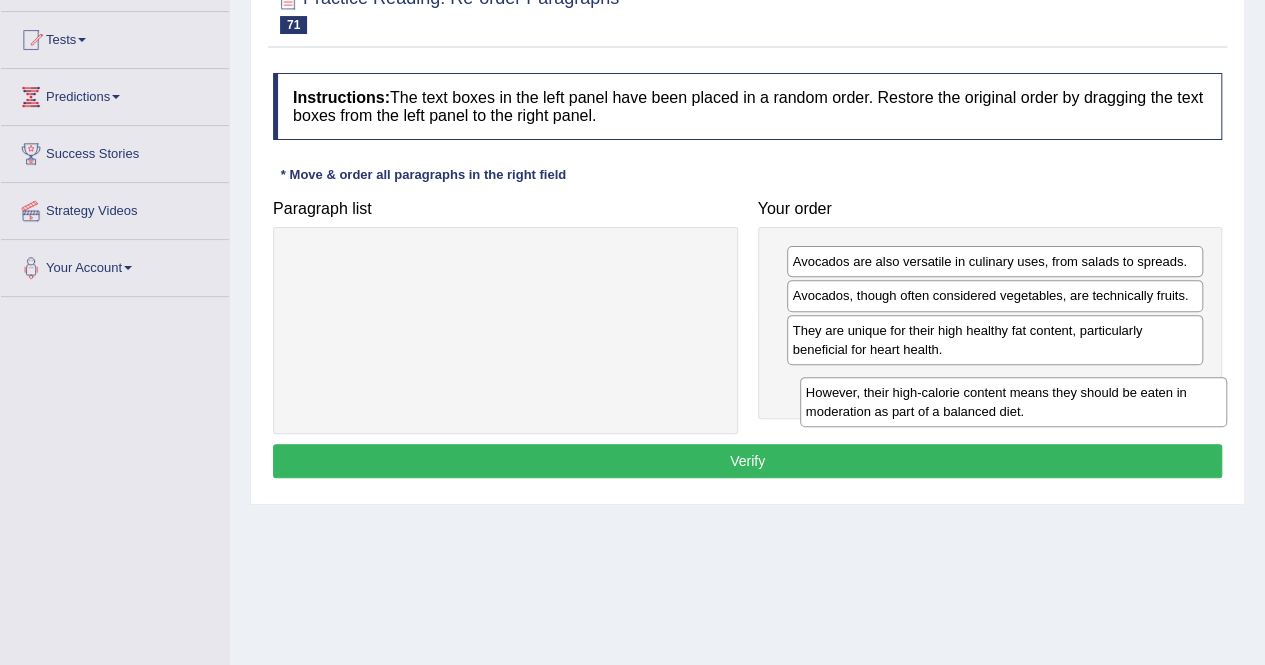 drag, startPoint x: 544, startPoint y: 245, endPoint x: 1052, endPoint y: 377, distance: 524.8695 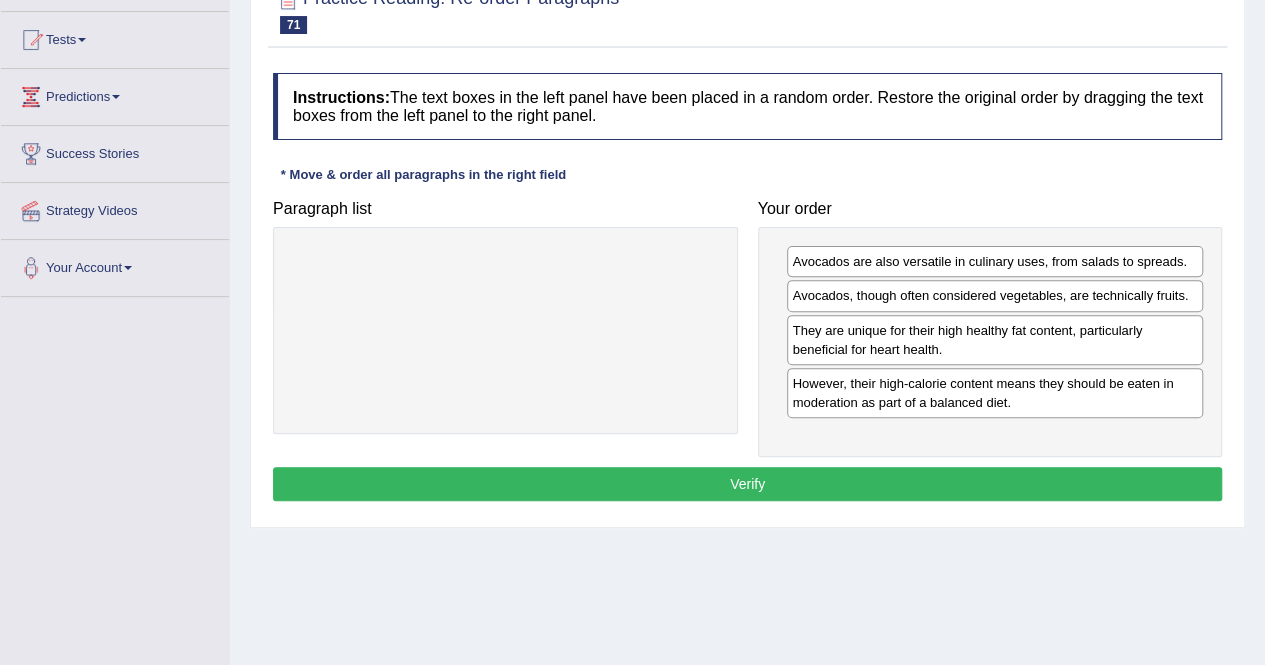 click on "Verify" at bounding box center [747, 484] 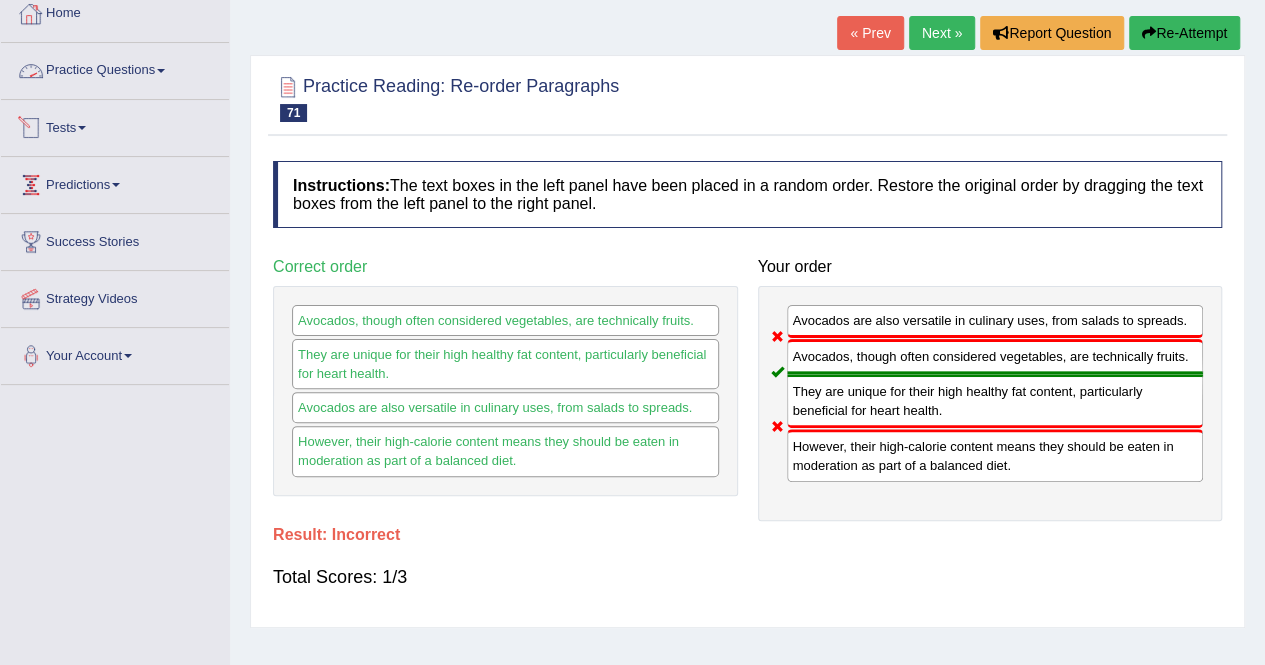 scroll, scrollTop: 0, scrollLeft: 0, axis: both 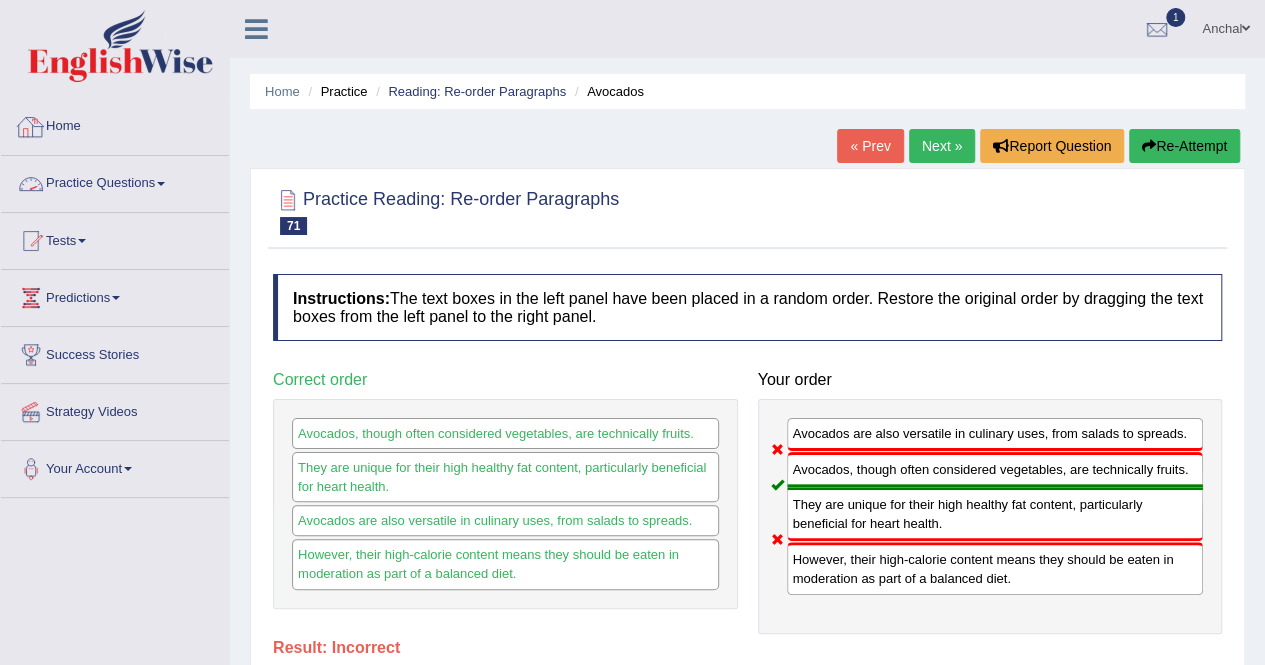 click on "Practice Questions" at bounding box center [115, 181] 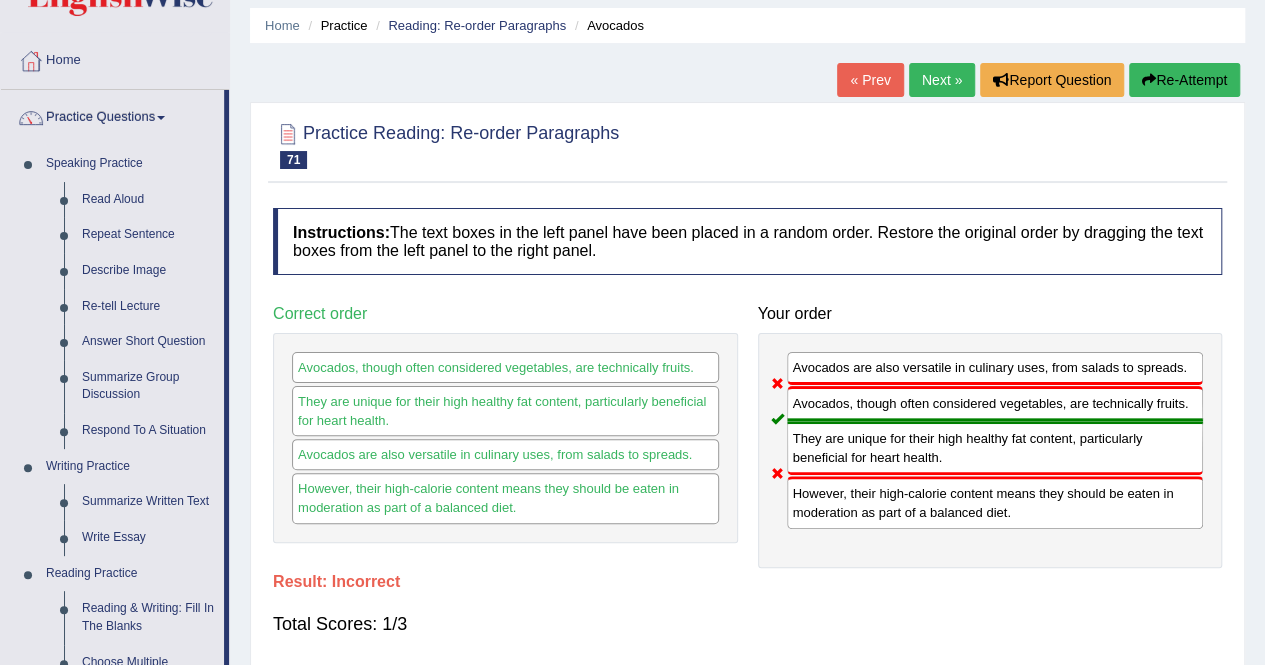 scroll, scrollTop: 43, scrollLeft: 0, axis: vertical 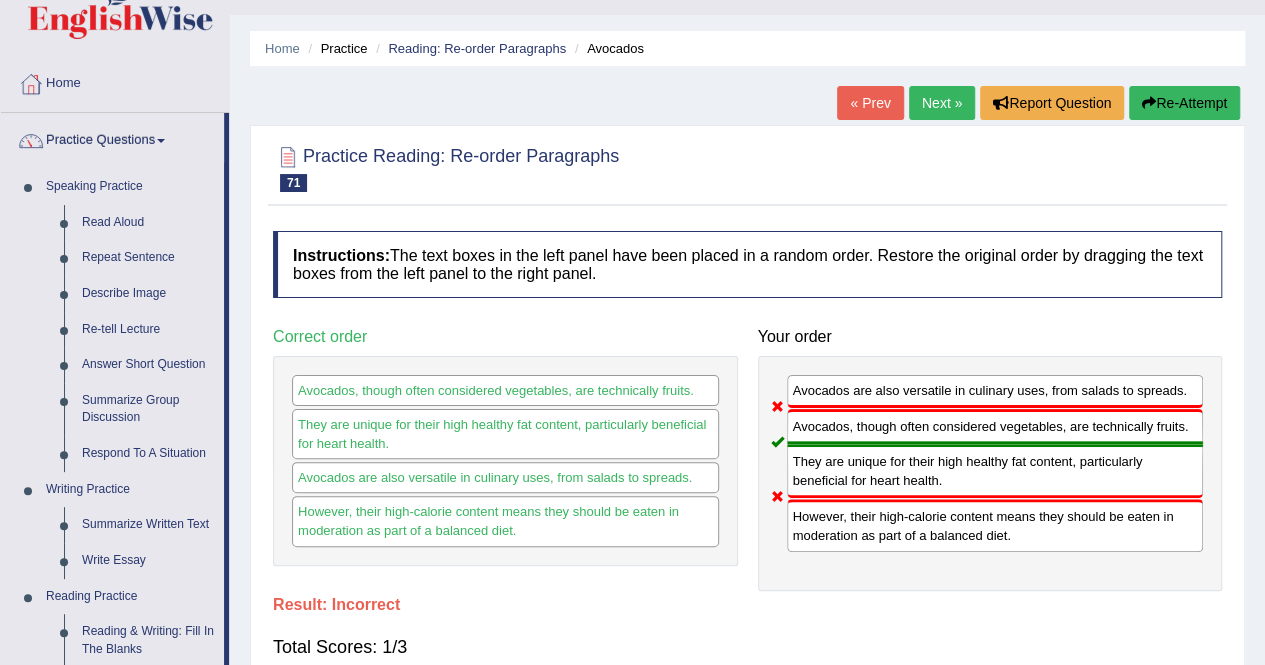 click on "Re-Attempt" at bounding box center [1184, 103] 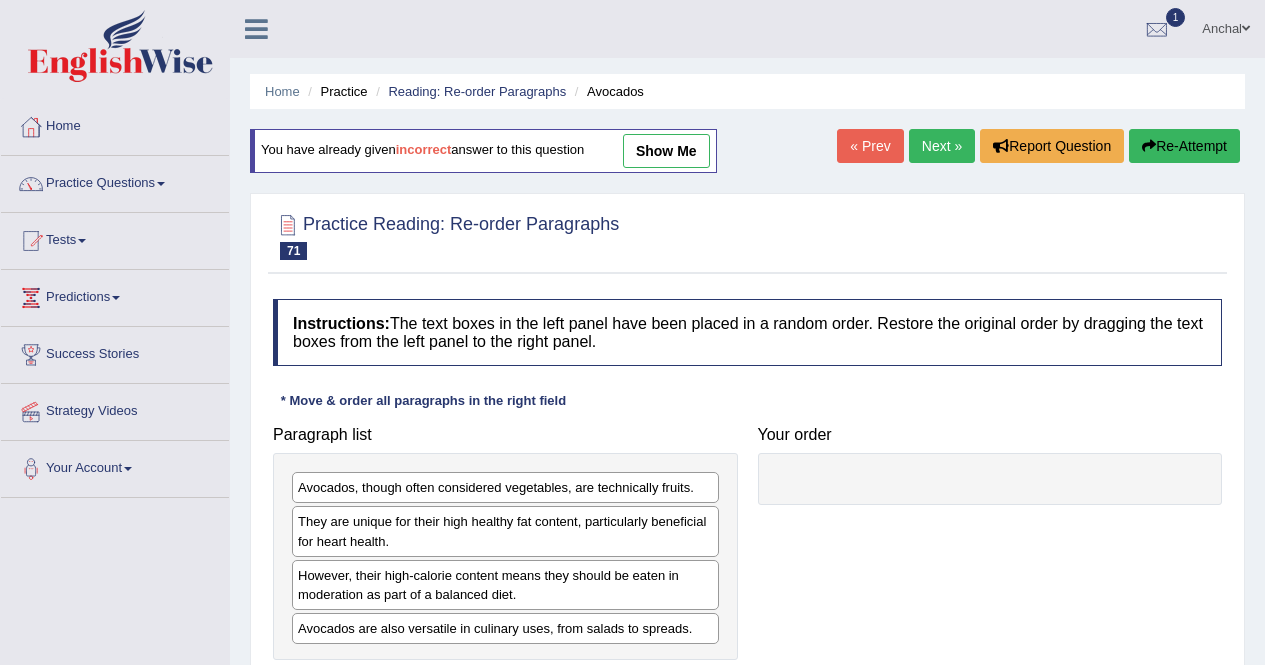 scroll, scrollTop: 43, scrollLeft: 0, axis: vertical 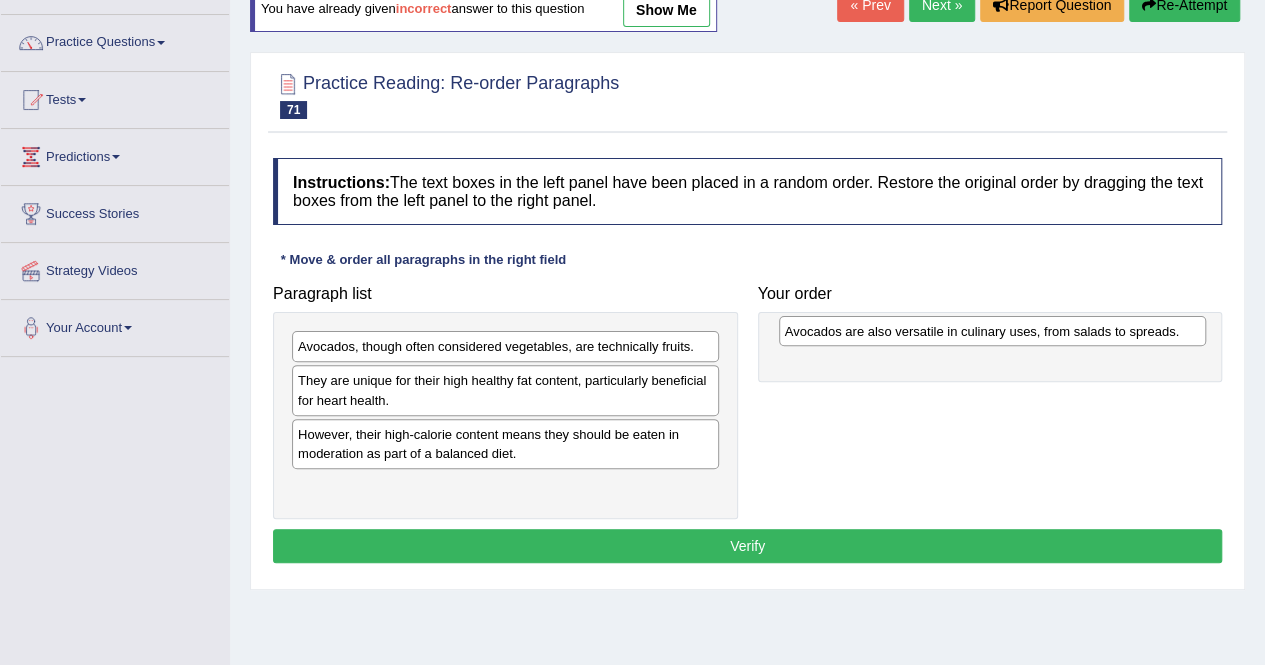 drag, startPoint x: 413, startPoint y: 494, endPoint x: 886, endPoint y: 339, distance: 497.74893 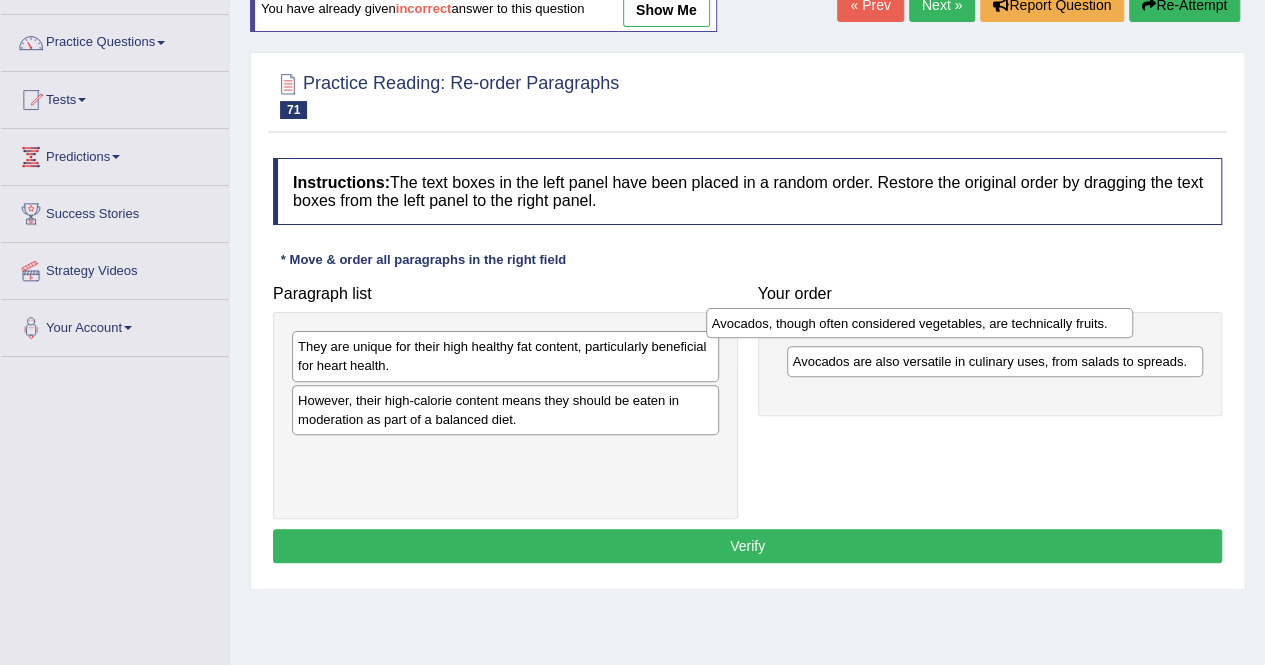 drag, startPoint x: 524, startPoint y: 353, endPoint x: 951, endPoint y: 325, distance: 427.91705 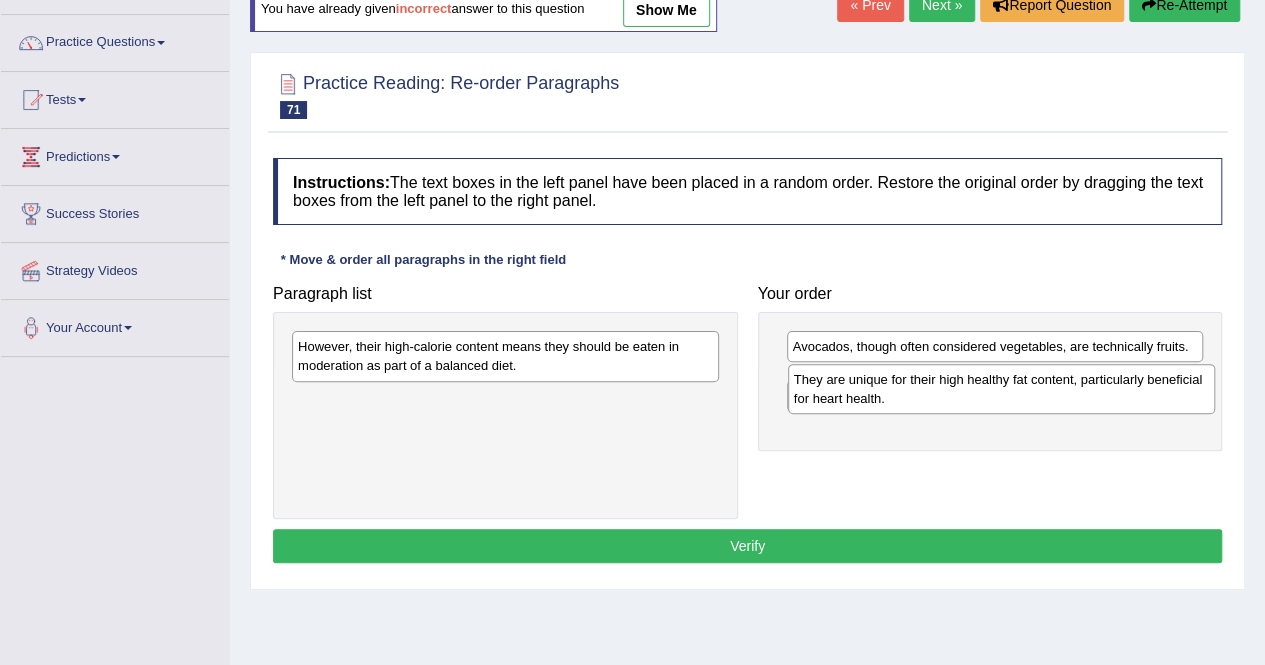 drag, startPoint x: 621, startPoint y: 335, endPoint x: 1117, endPoint y: 369, distance: 497.16397 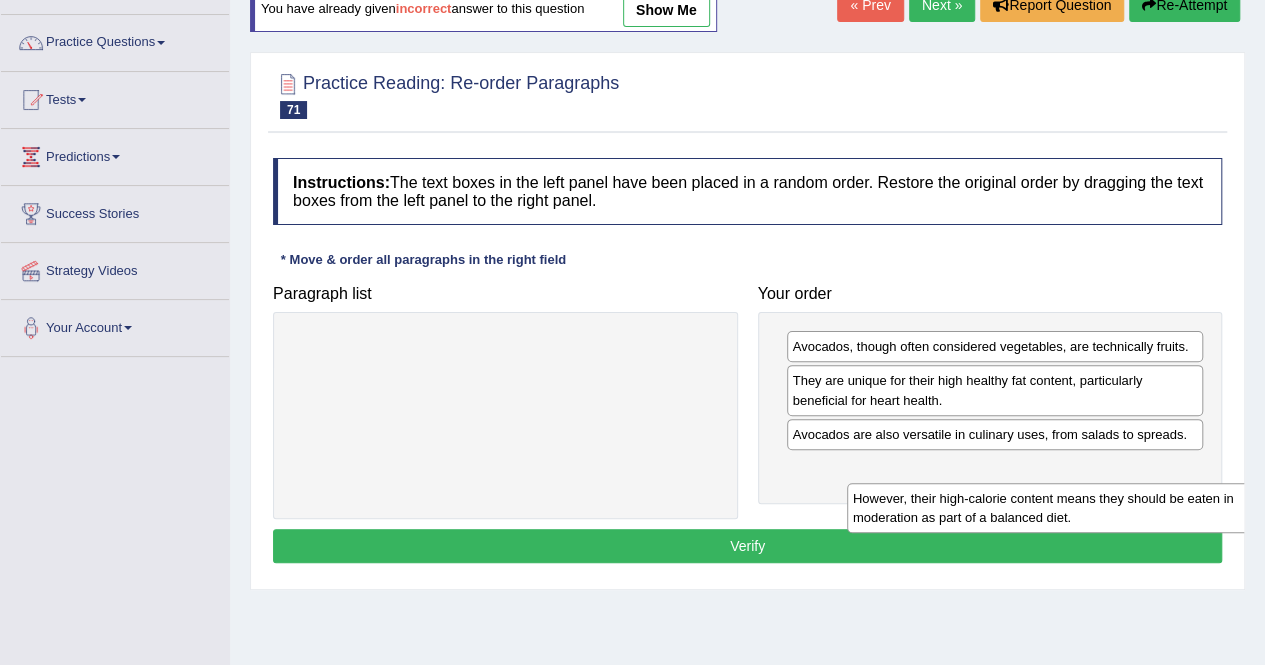 drag, startPoint x: 545, startPoint y: 348, endPoint x: 1053, endPoint y: 481, distance: 525.1219 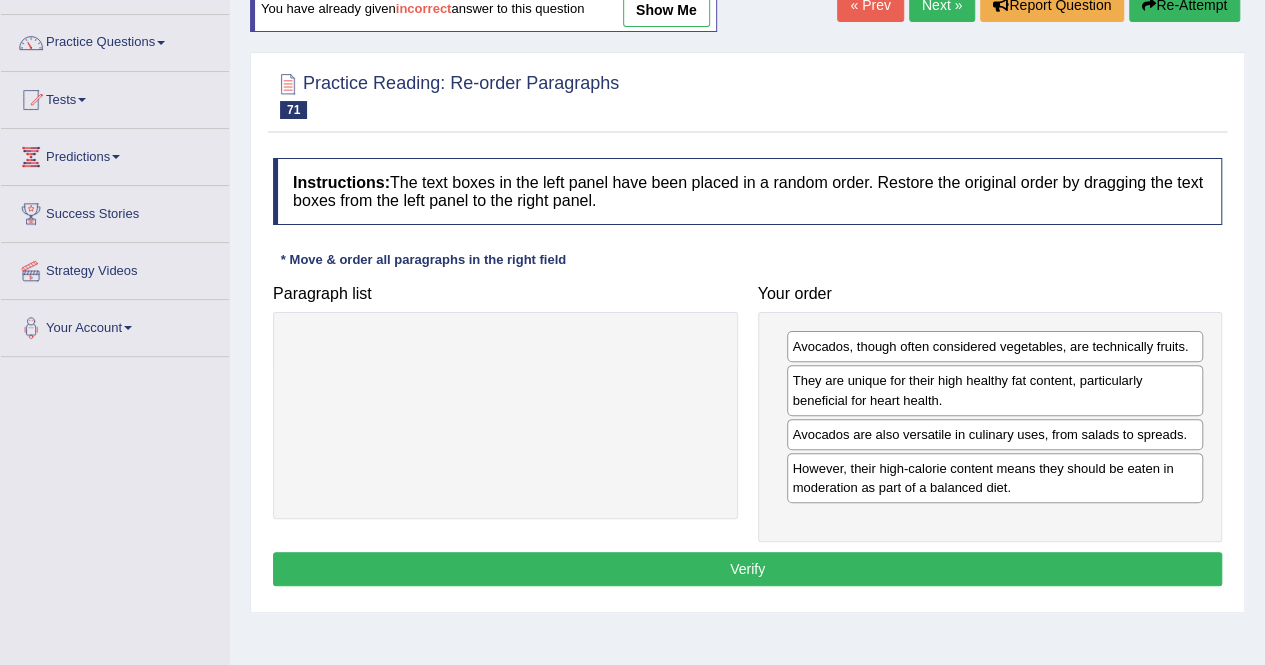 click on "Verify" at bounding box center [747, 569] 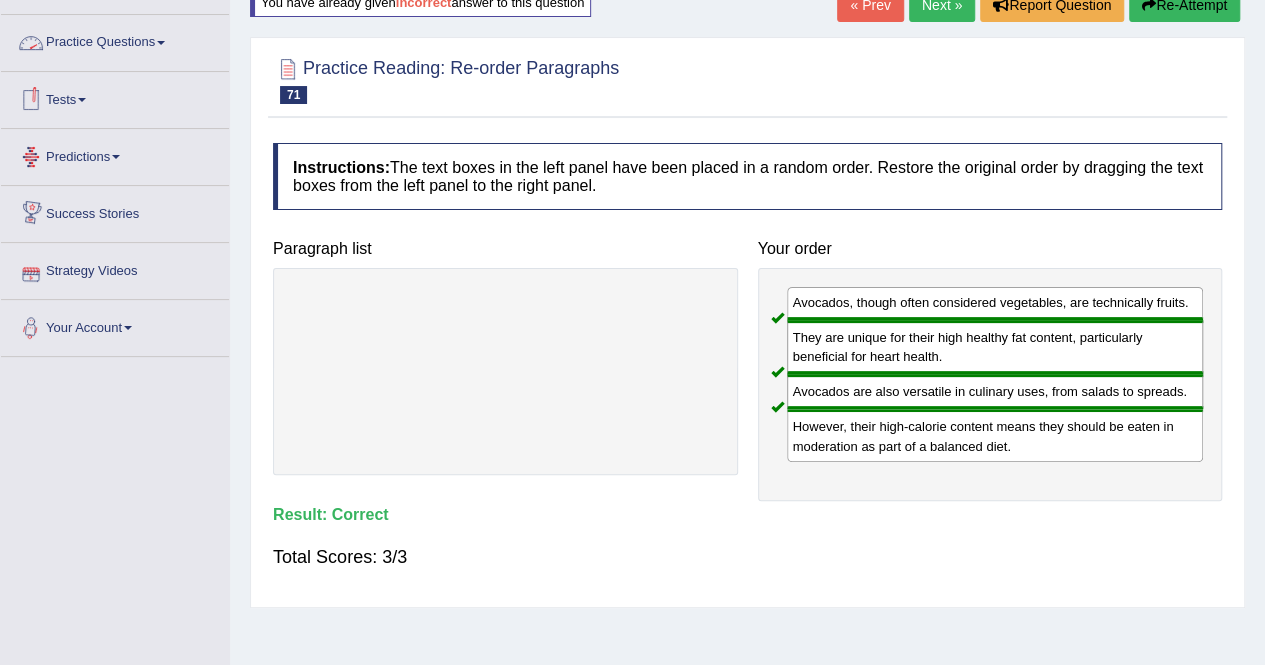 click on "Practice Questions" at bounding box center [115, 40] 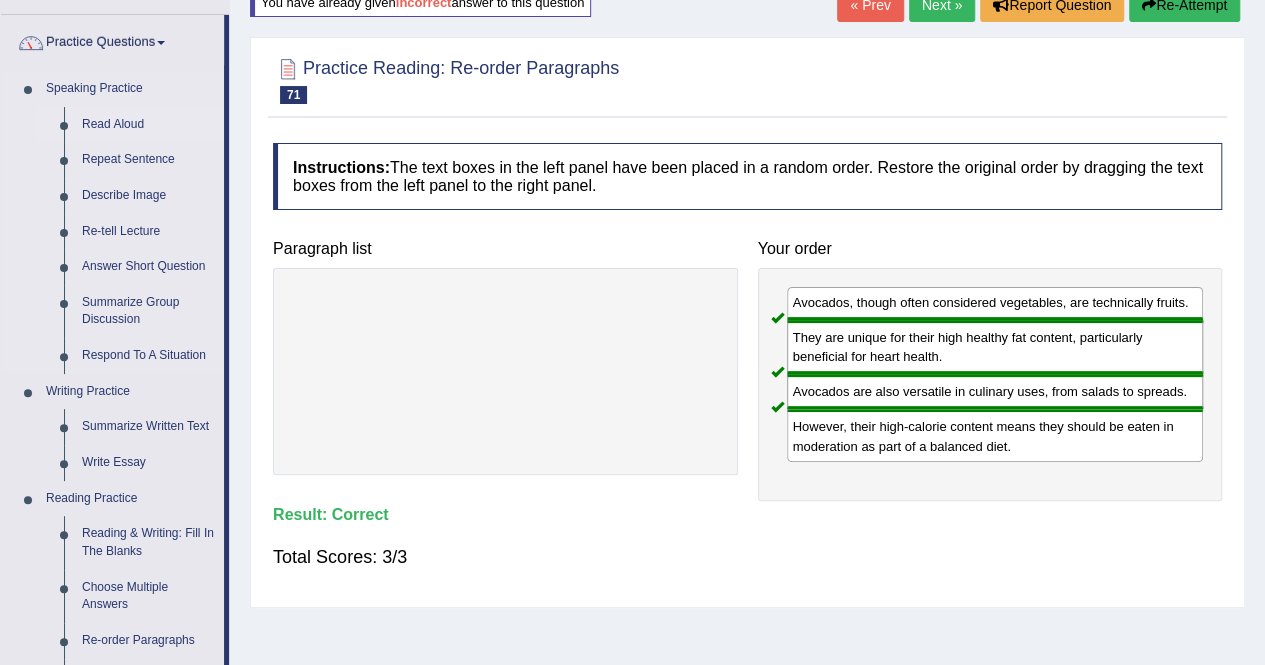 click on "Read Aloud" at bounding box center [148, 125] 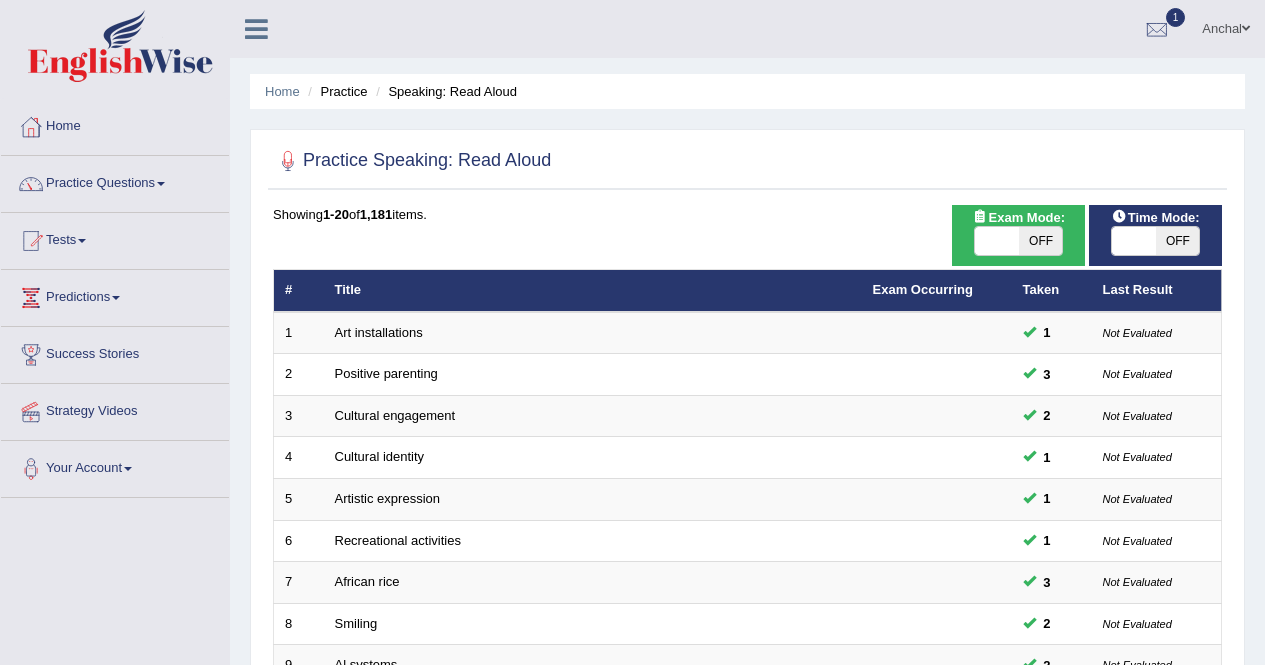 scroll, scrollTop: 632, scrollLeft: 0, axis: vertical 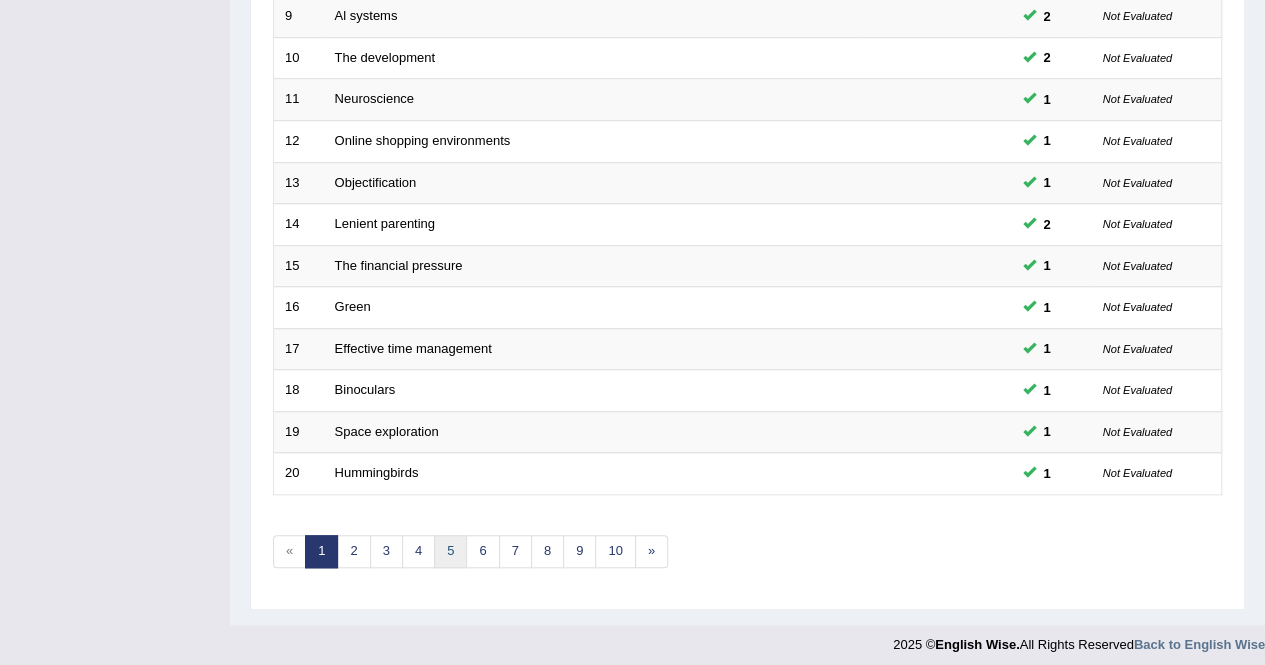 click on "5" at bounding box center (450, 551) 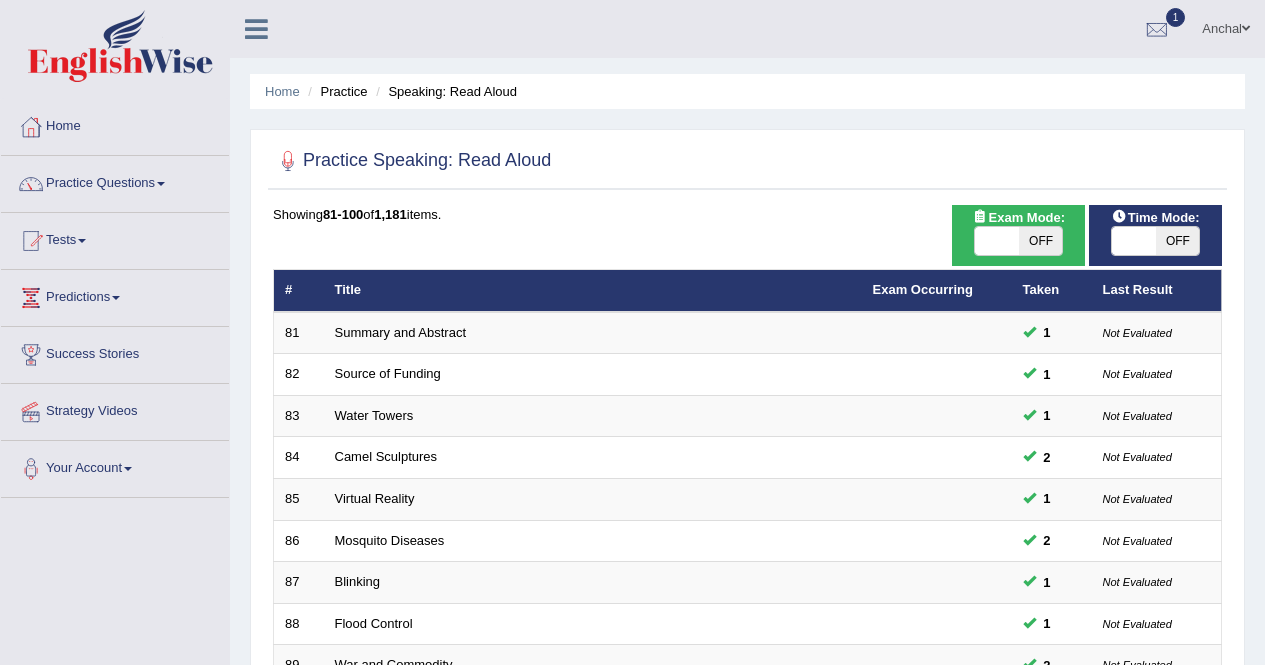 scroll, scrollTop: 649, scrollLeft: 0, axis: vertical 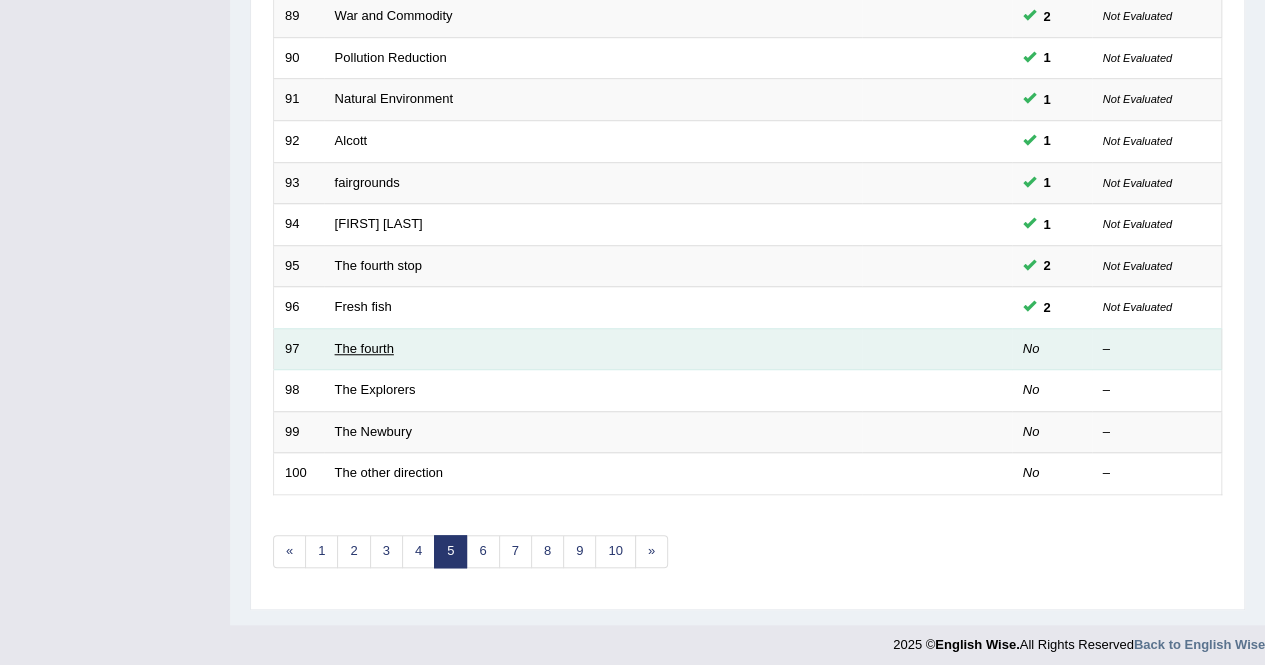 click on "The fourth" at bounding box center [364, 348] 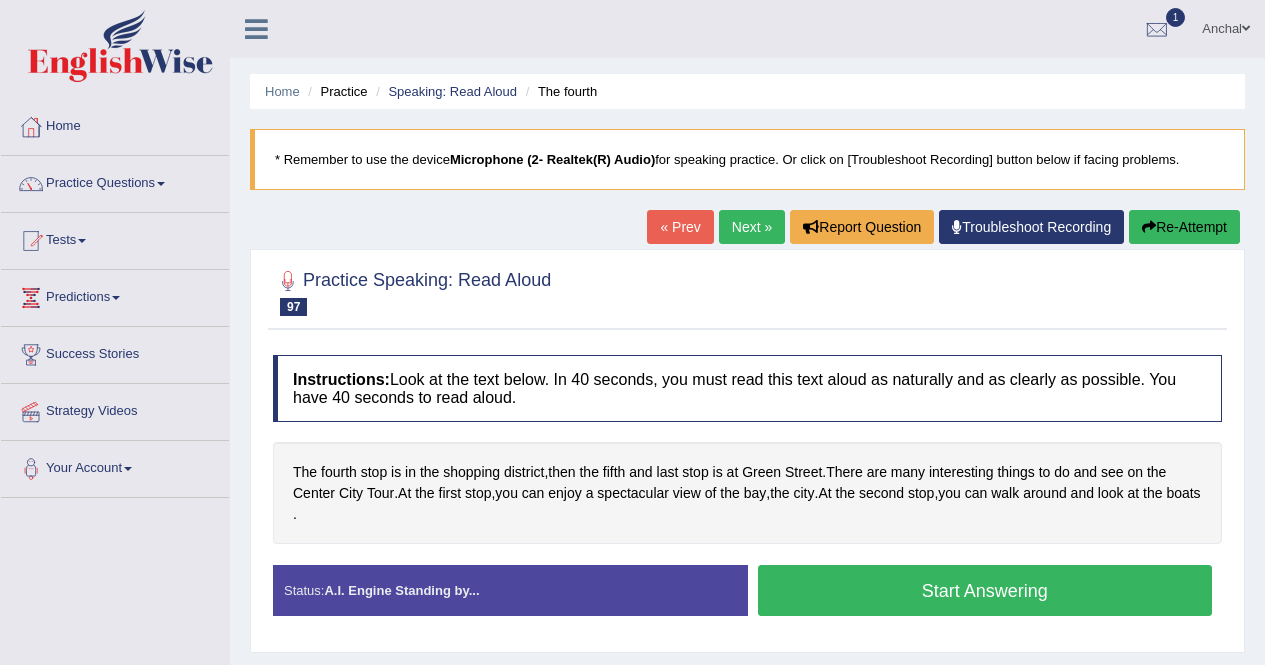 scroll, scrollTop: 343, scrollLeft: 0, axis: vertical 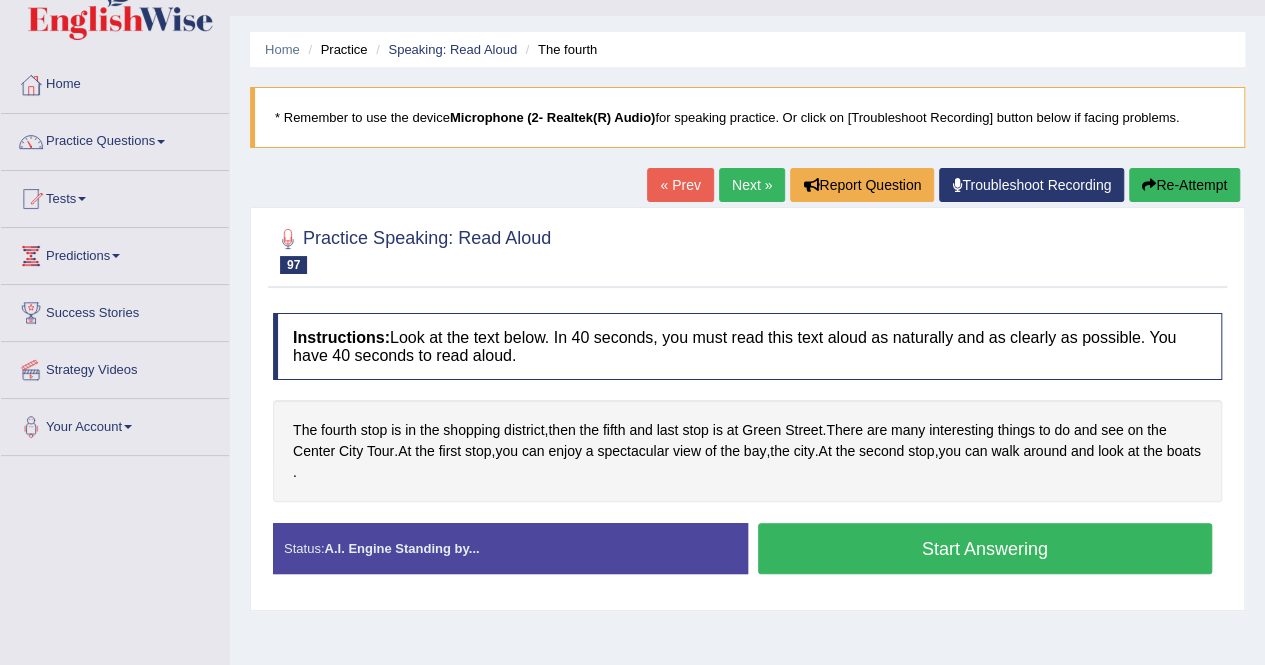 click on "Created with Highcharts 7.1.2 Great Too slow Too fast Time Speech pace meter: 0 10 20 30 40" at bounding box center (990, 522) 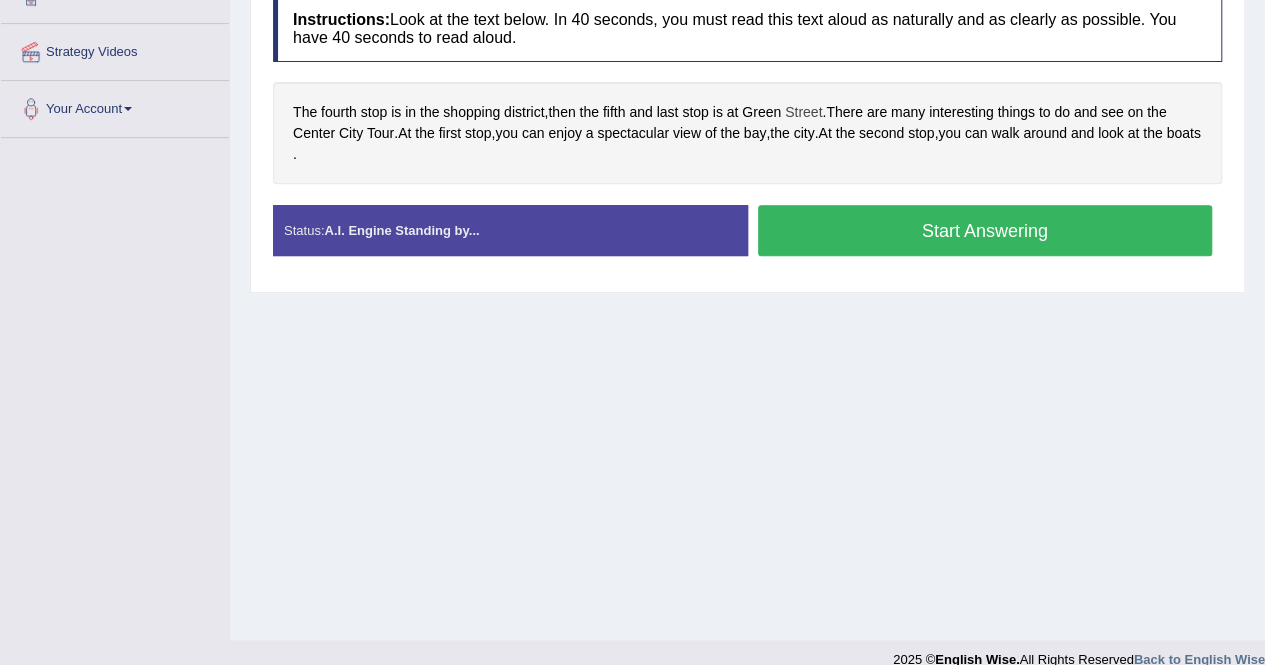 scroll, scrollTop: 384, scrollLeft: 0, axis: vertical 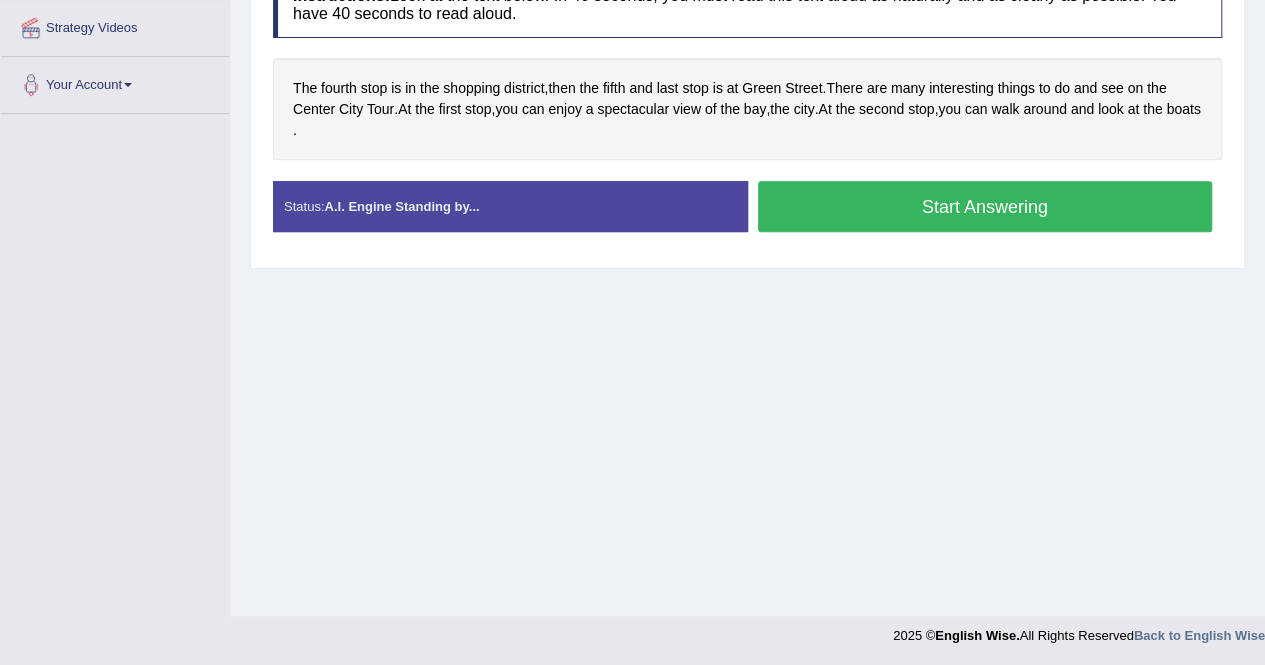 click on "Start Answering" at bounding box center [985, 206] 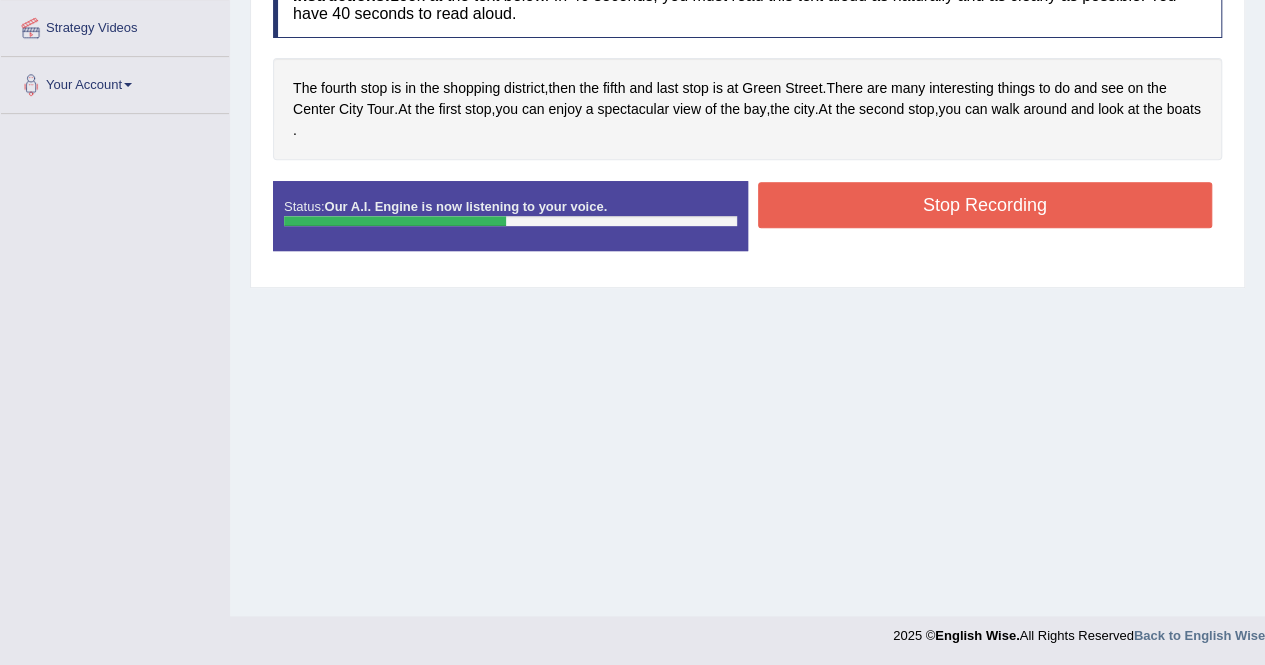 click on "Stop Recording" at bounding box center [985, 205] 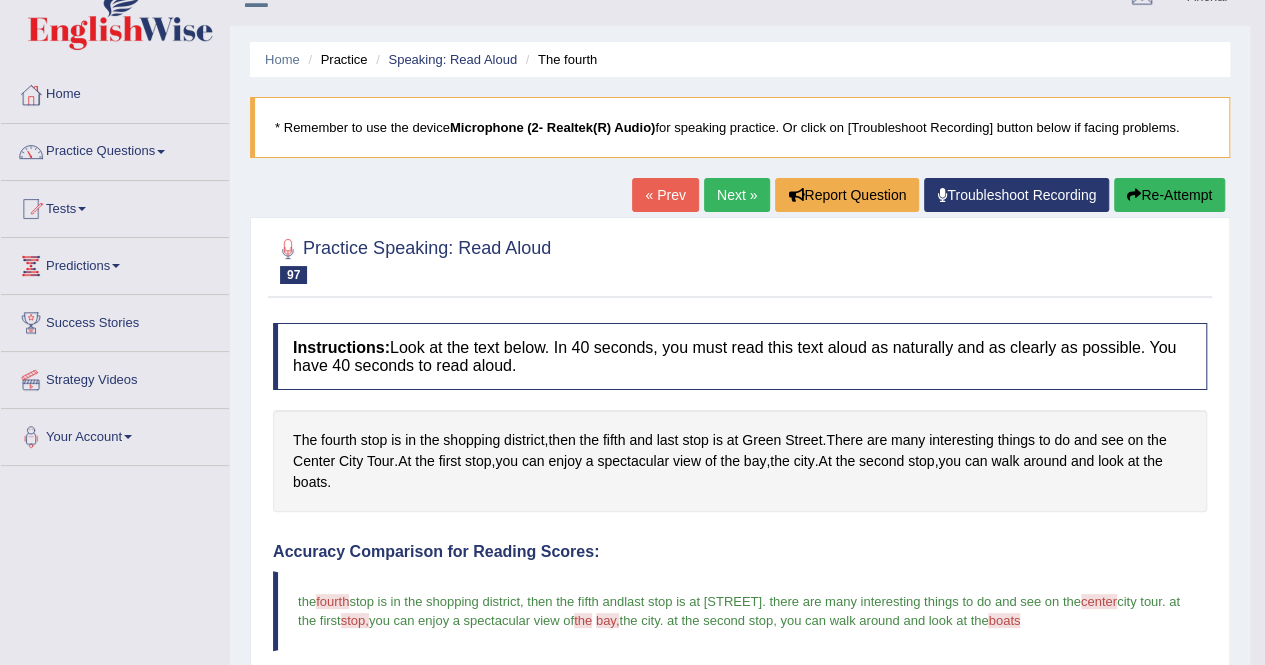 scroll, scrollTop: 0, scrollLeft: 0, axis: both 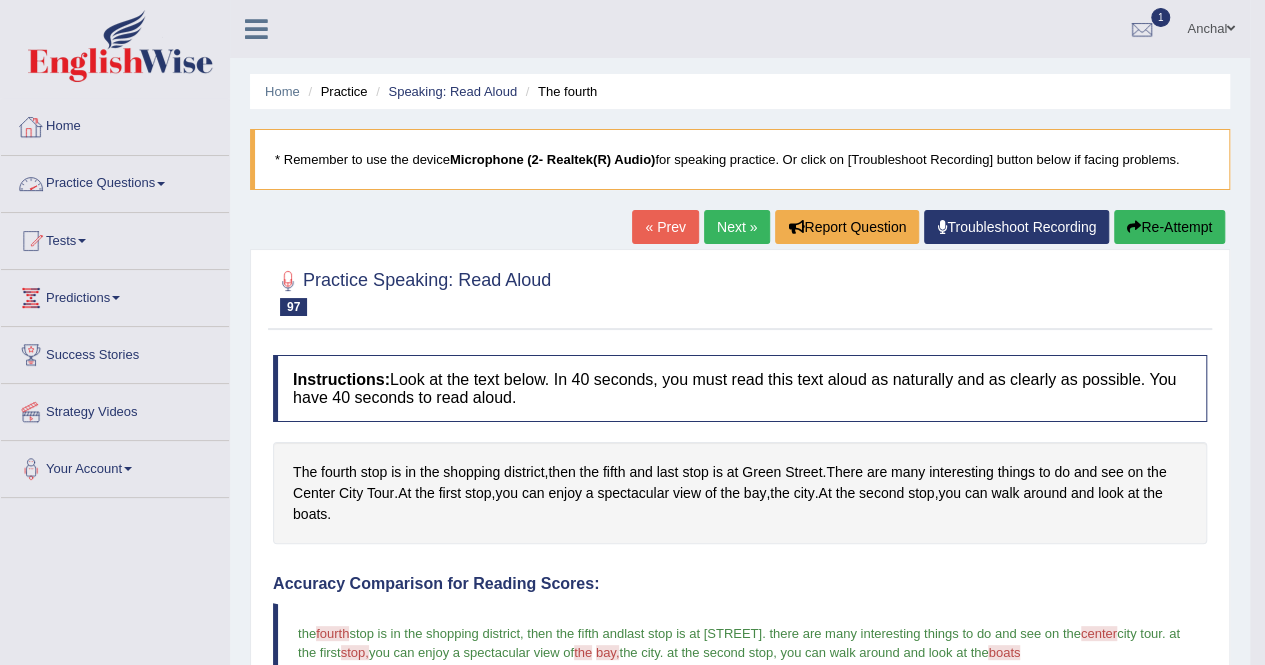 click on "Practice Questions" at bounding box center (115, 181) 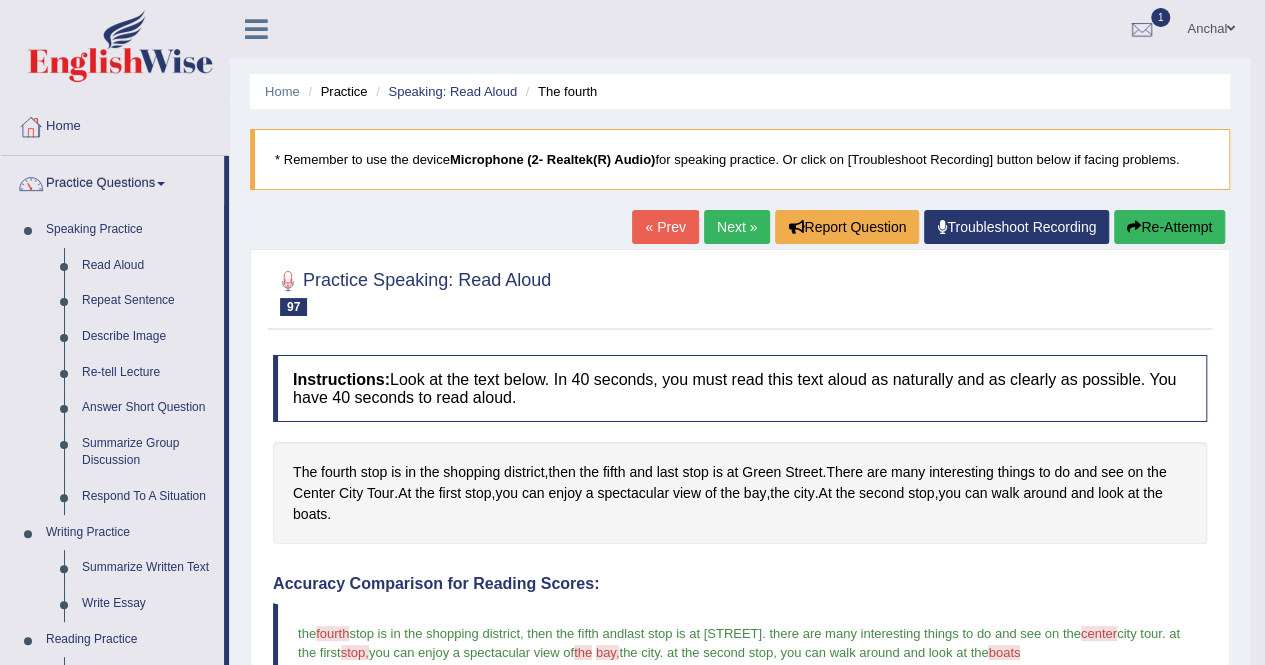 click on "Speaking: Read Aloud" at bounding box center (444, 91) 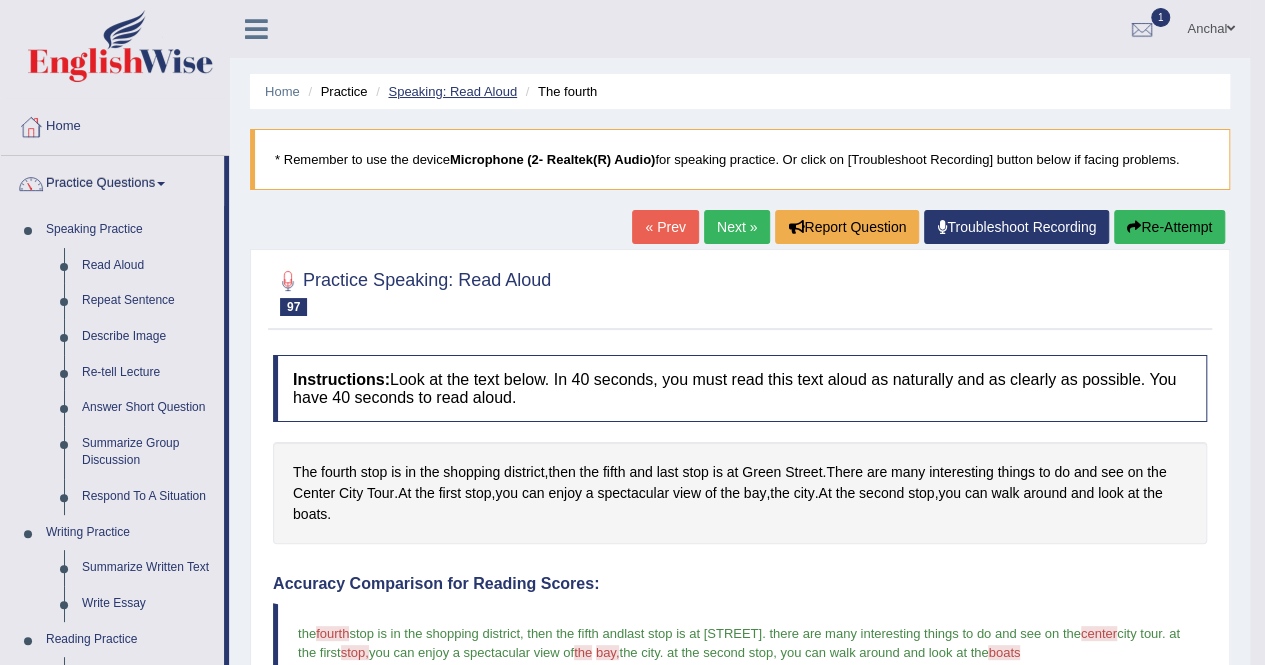 click on "Speaking: Read Aloud" at bounding box center [452, 91] 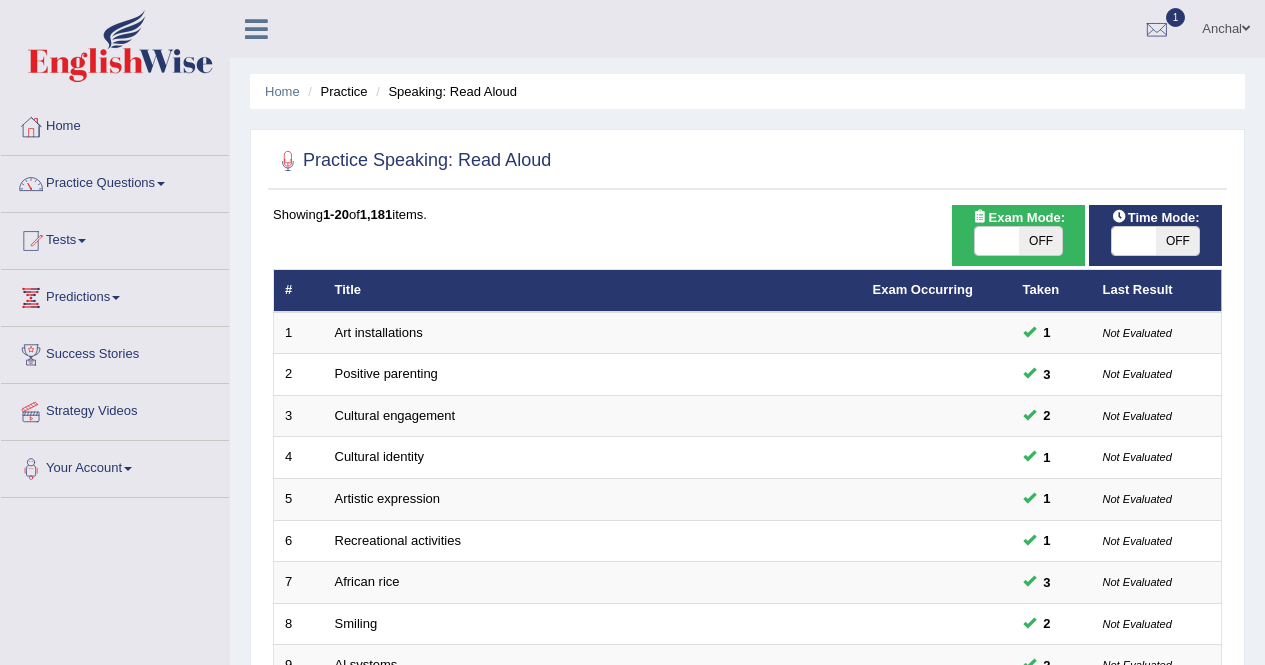 scroll, scrollTop: 0, scrollLeft: 0, axis: both 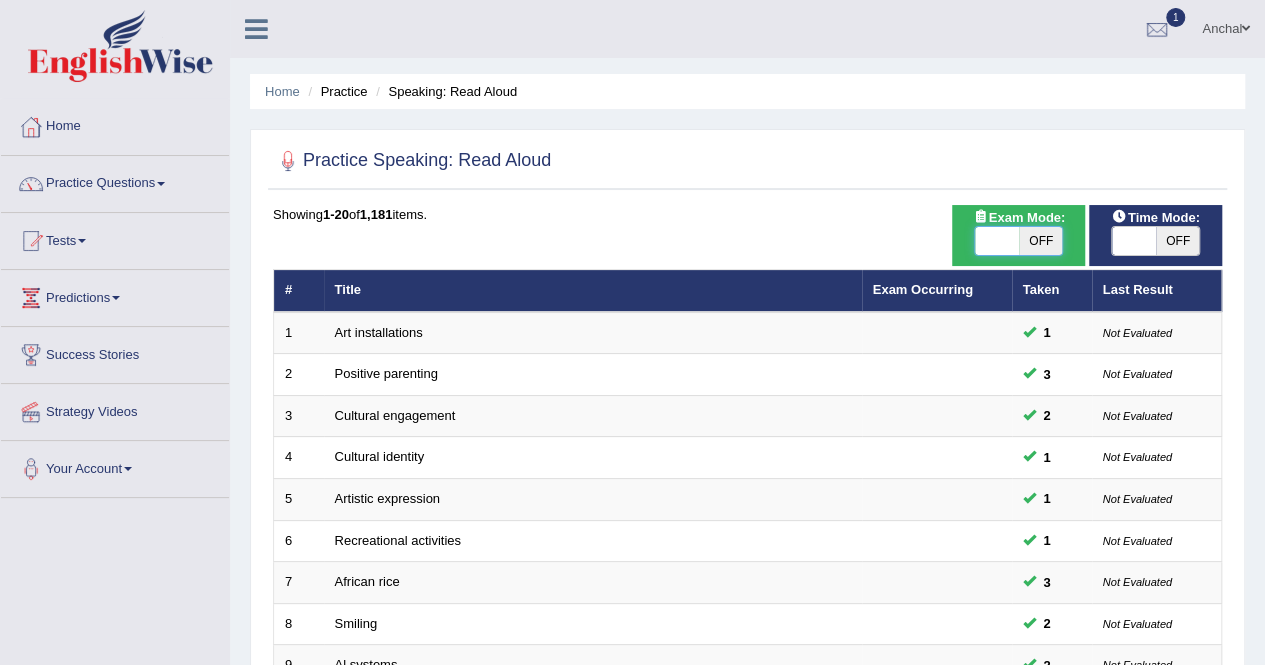 click at bounding box center [997, 241] 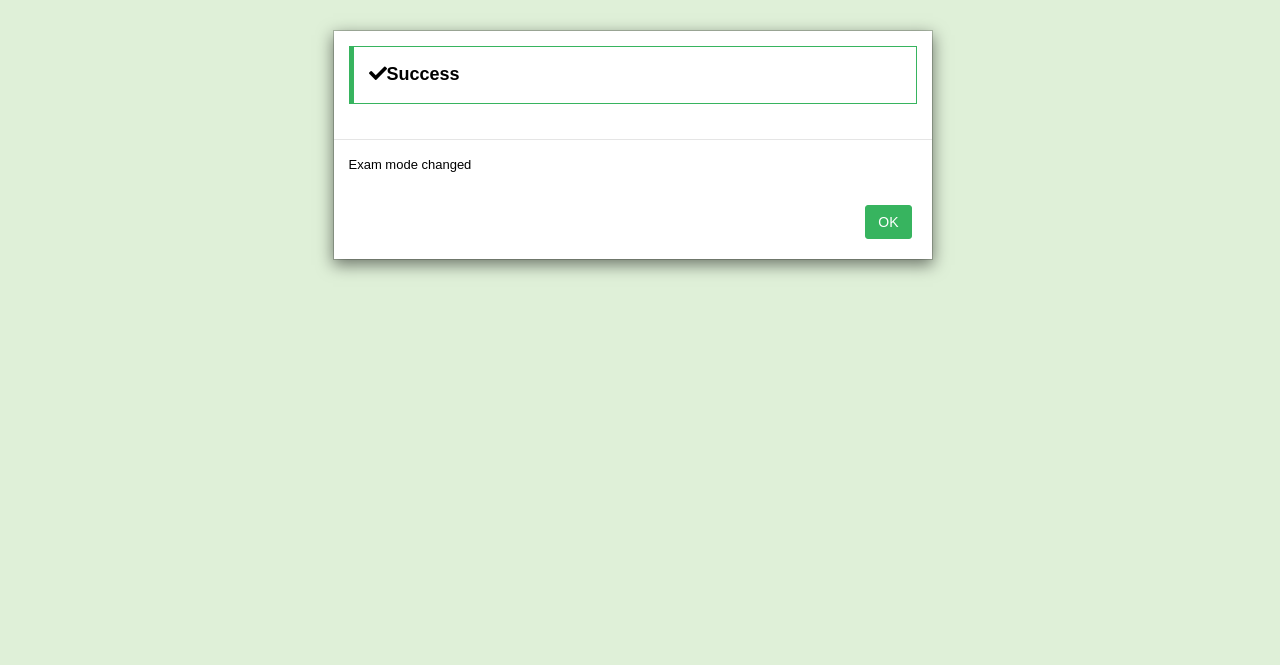click on "OK" at bounding box center [888, 222] 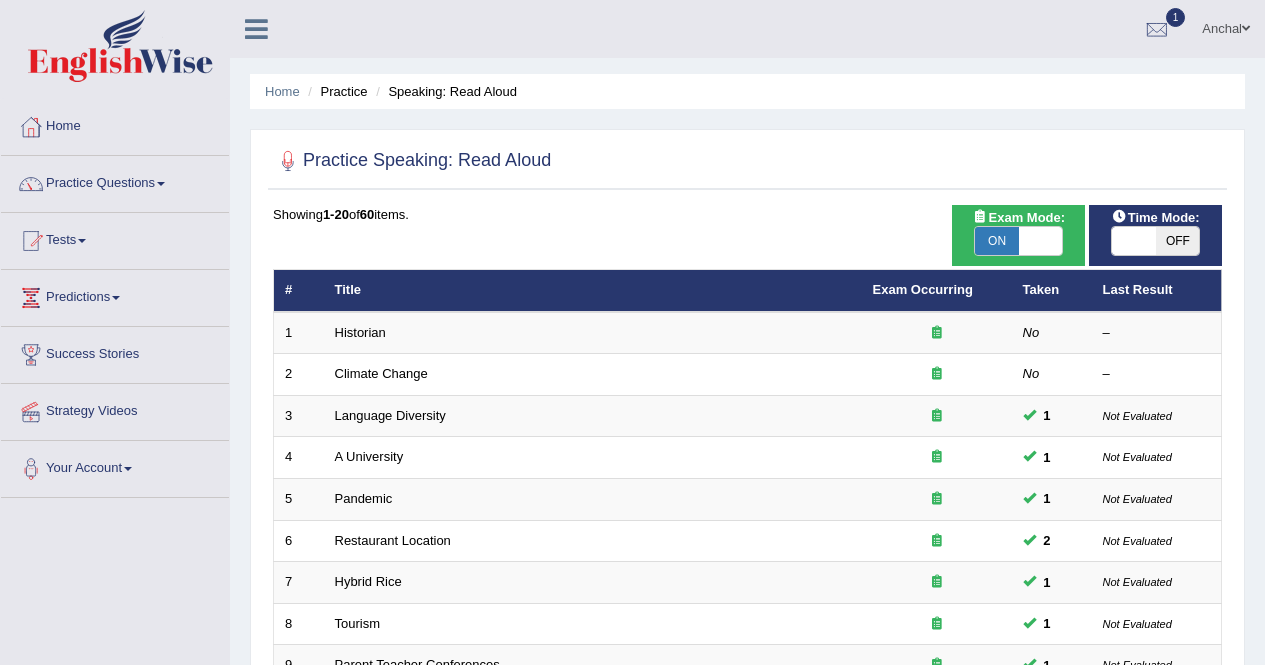 scroll, scrollTop: 0, scrollLeft: 0, axis: both 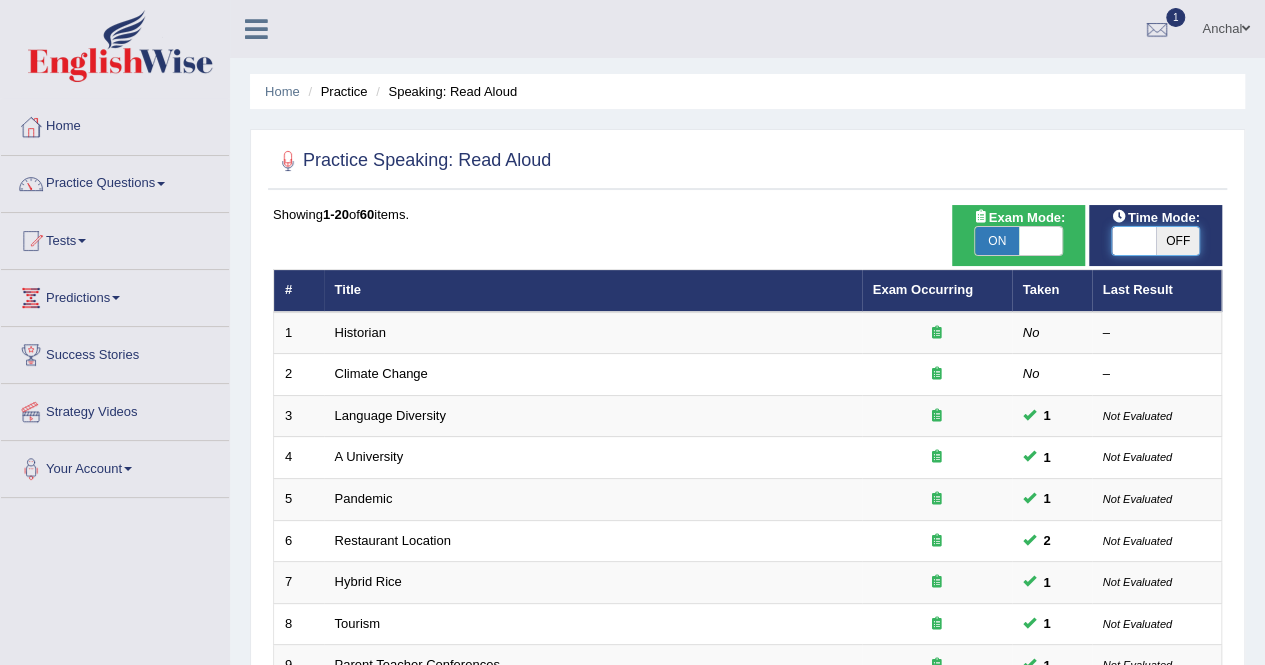click at bounding box center [1134, 241] 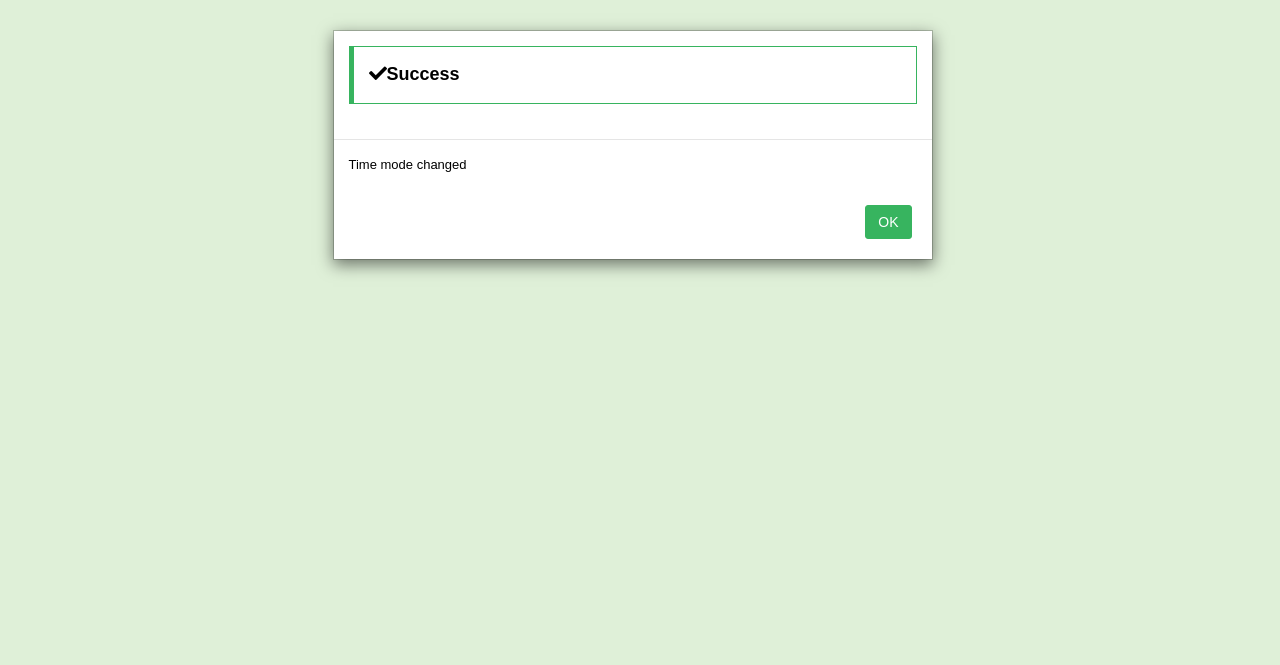 click on "OK" at bounding box center [888, 222] 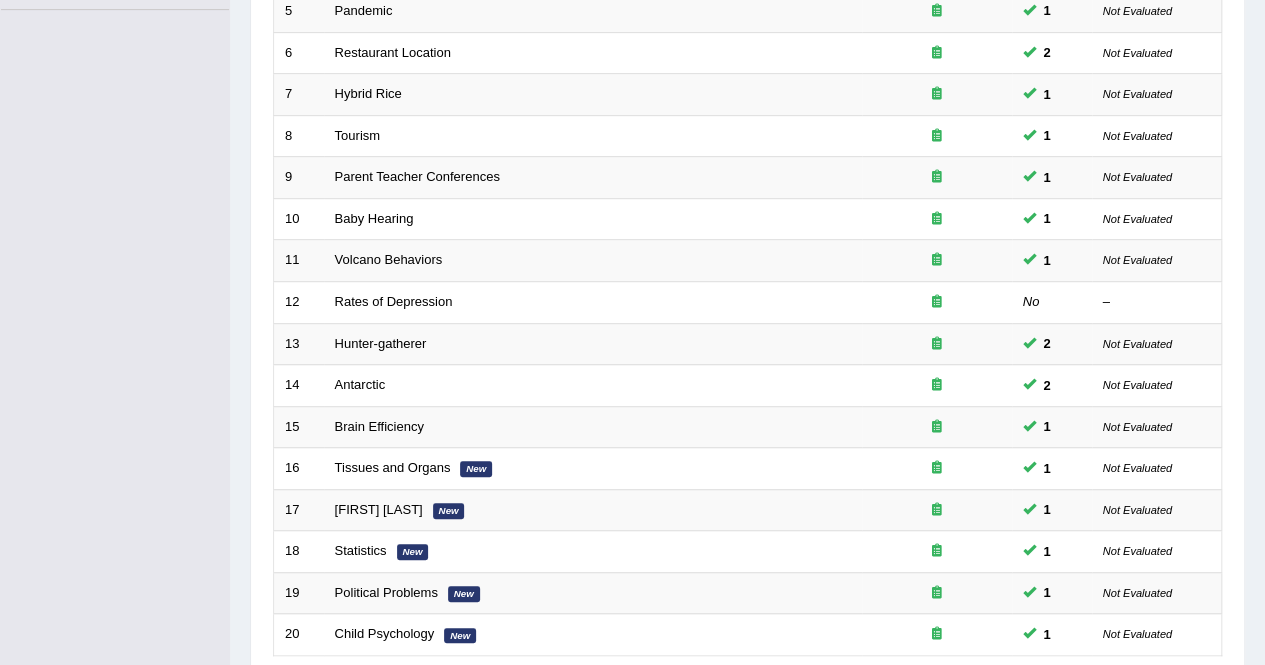 scroll, scrollTop: 649, scrollLeft: 0, axis: vertical 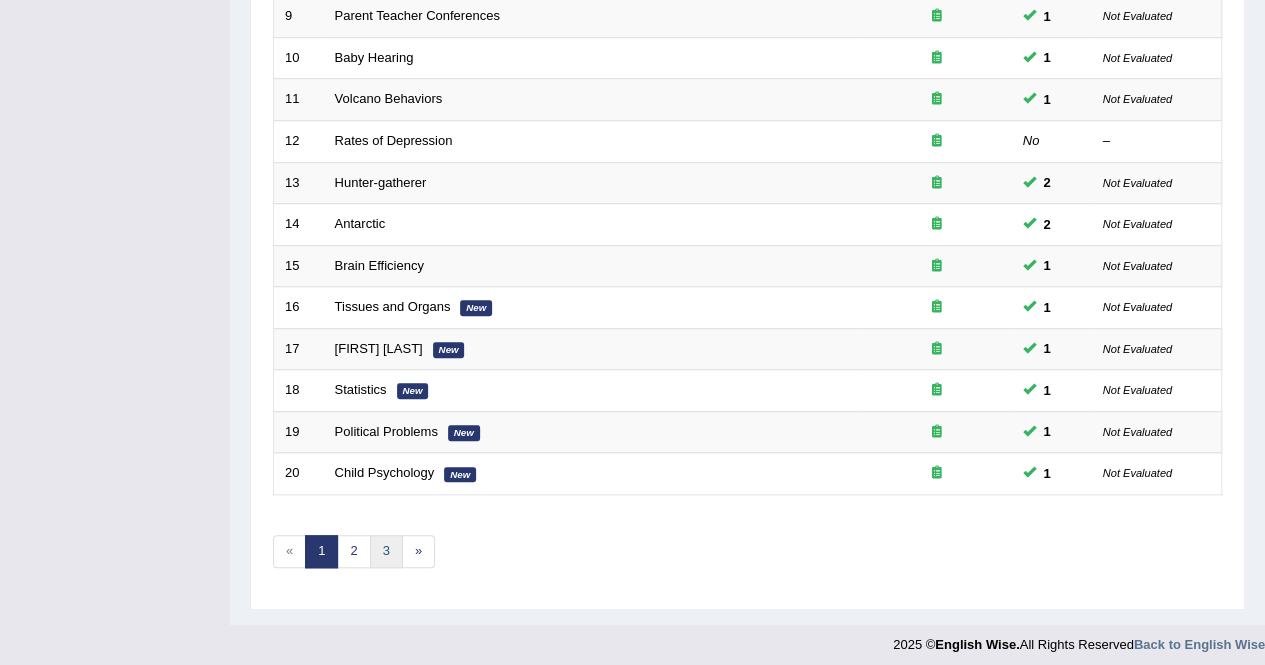 click on "3" at bounding box center [386, 551] 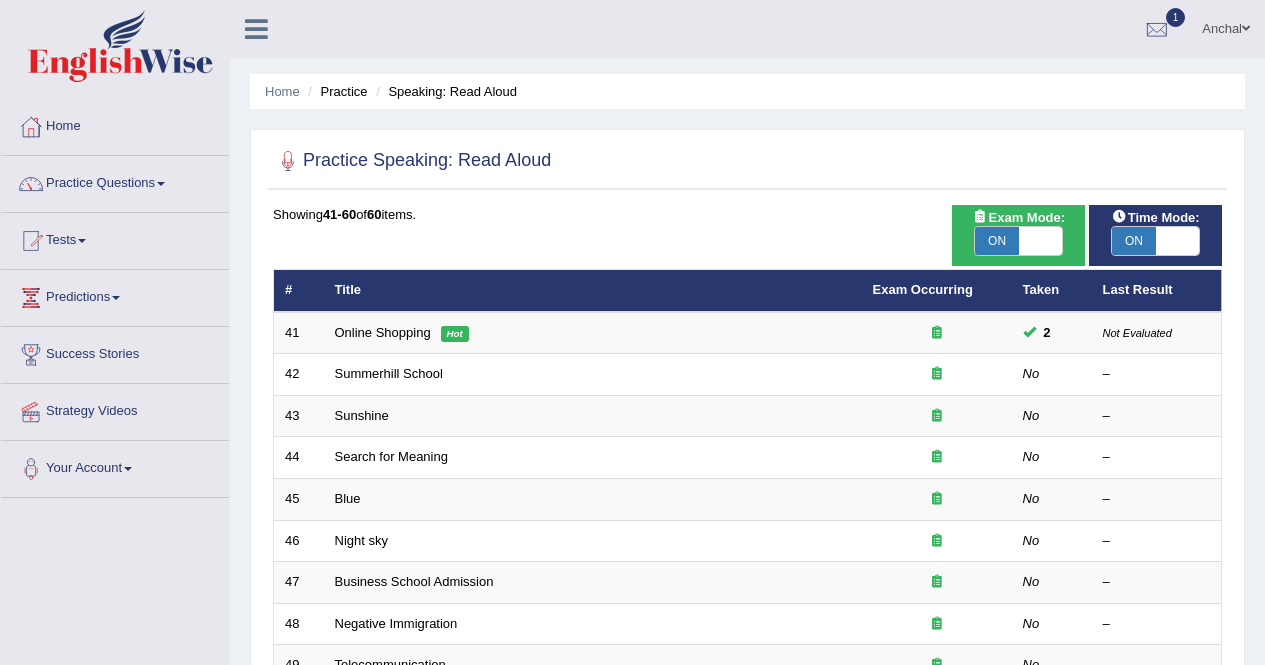 scroll, scrollTop: 0, scrollLeft: 0, axis: both 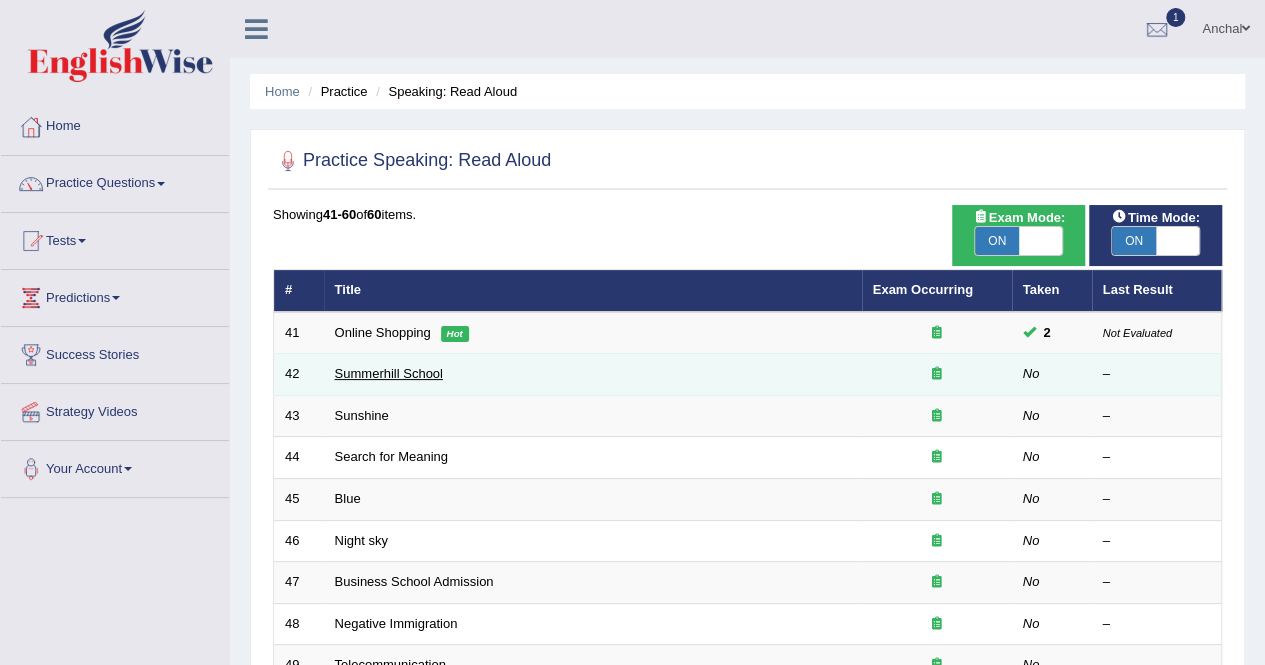 click on "Summerhill School" at bounding box center [389, 373] 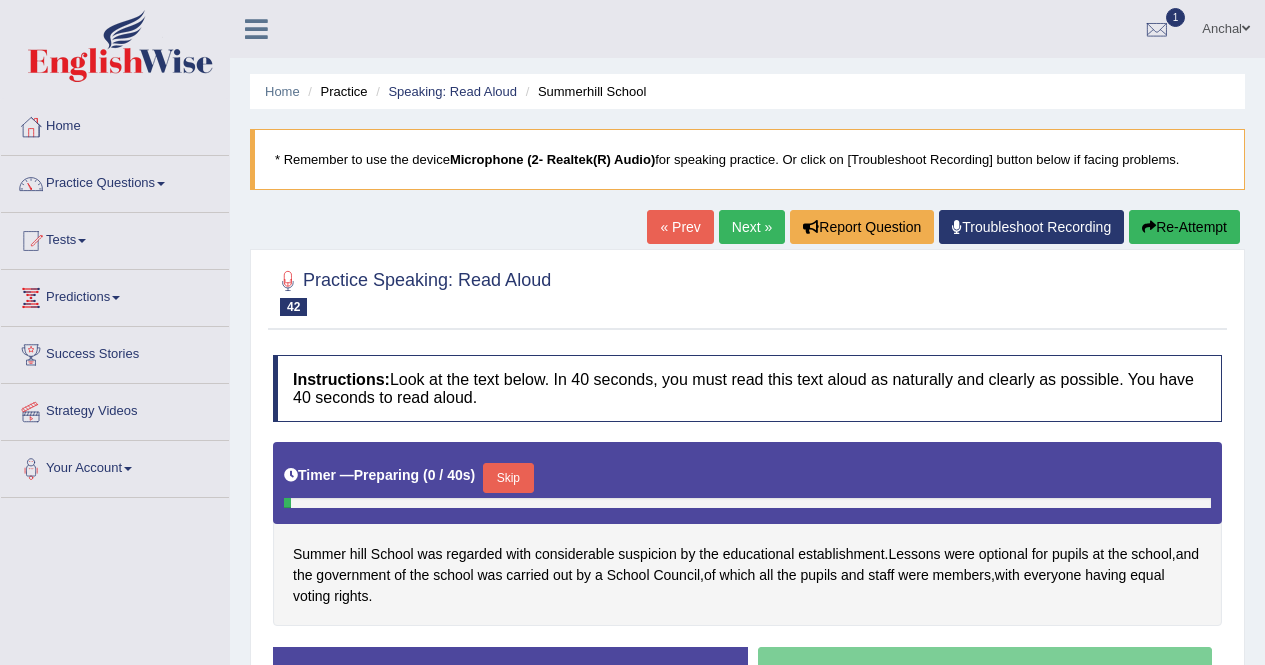 scroll, scrollTop: 384, scrollLeft: 0, axis: vertical 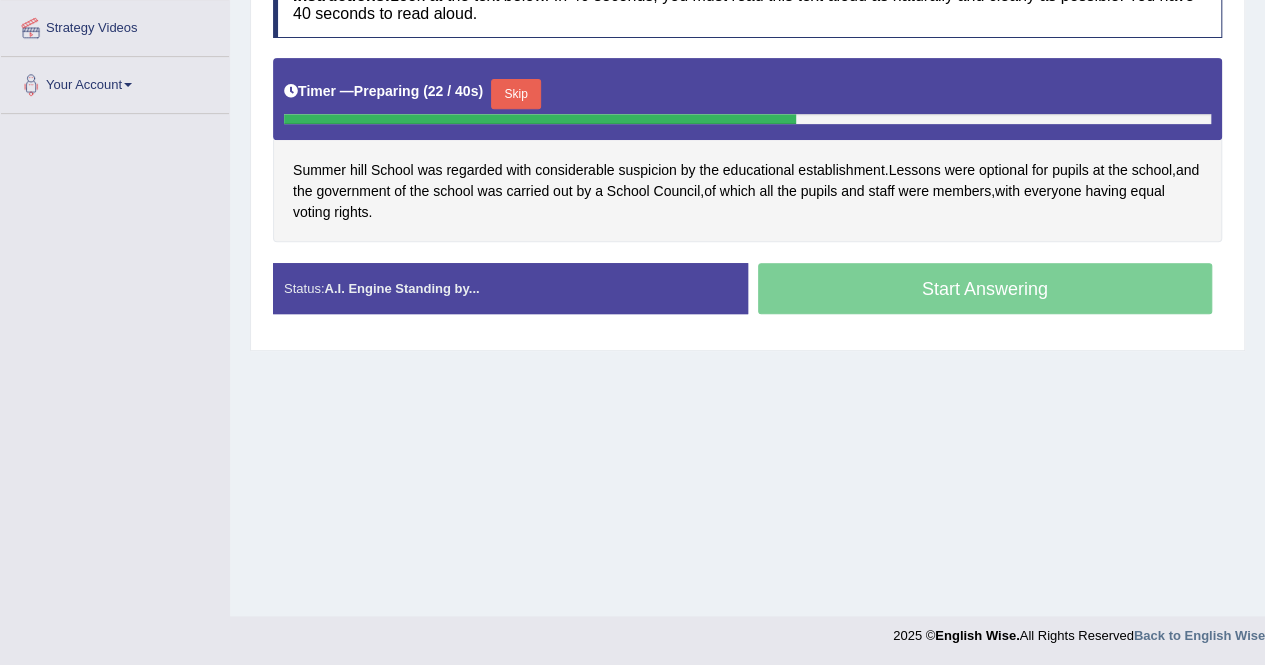 click on "Timer —  Preparing   ( 22 / 40s ) Skip" at bounding box center (747, 94) 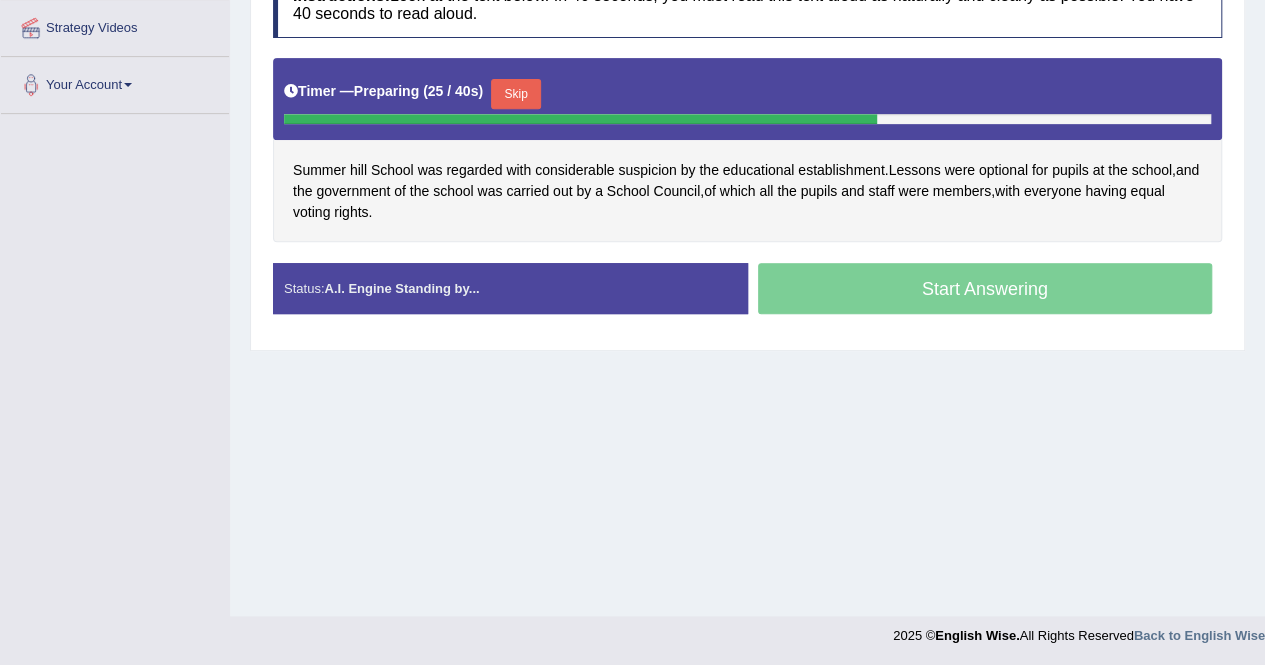 click on "Skip" at bounding box center [516, 94] 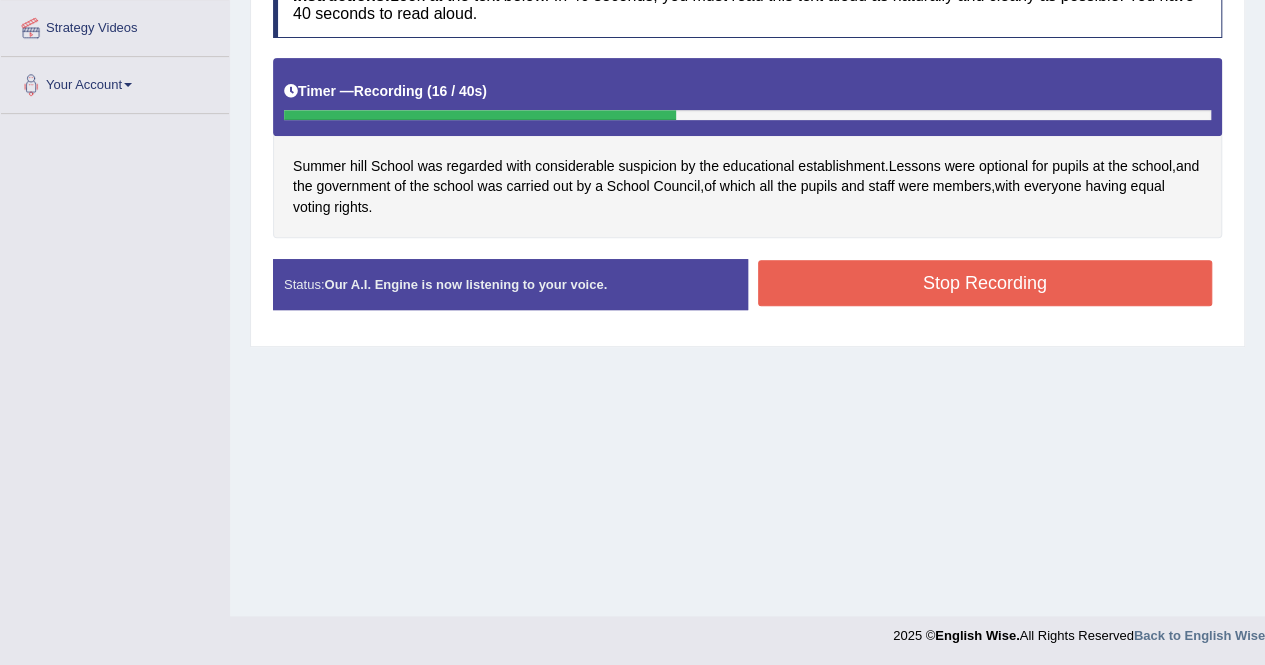 click on "Stop Recording" at bounding box center [985, 283] 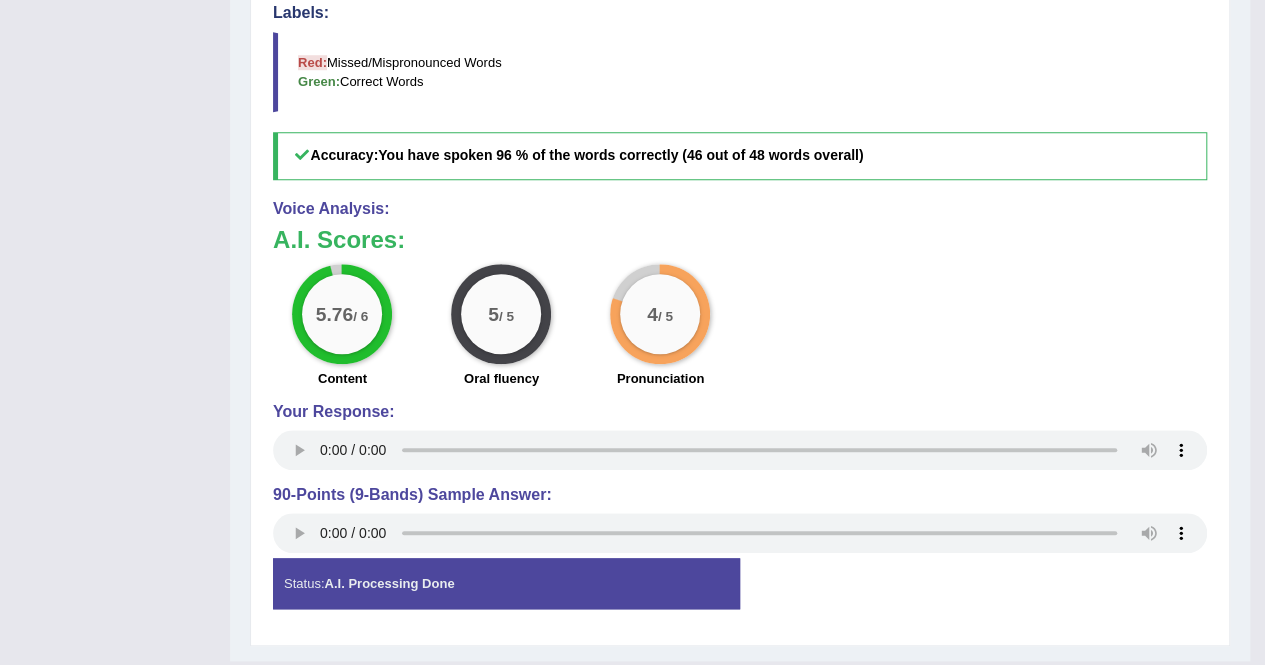 scroll, scrollTop: 778, scrollLeft: 0, axis: vertical 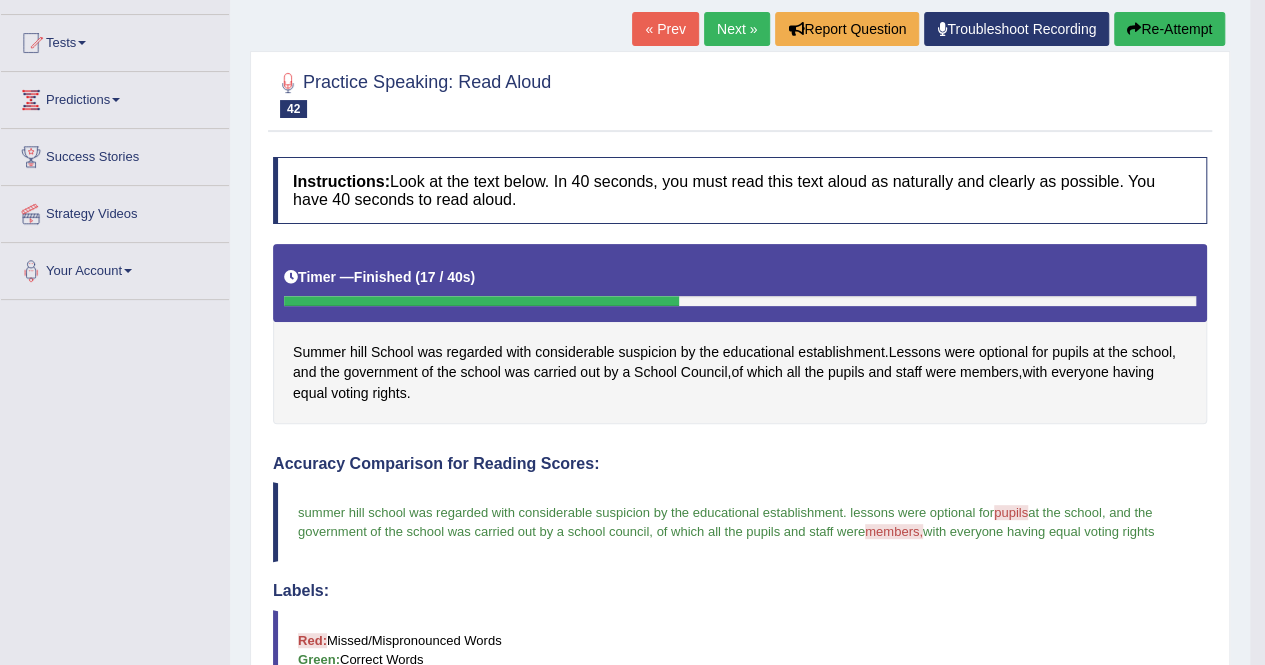 click on "Next »" at bounding box center (737, 29) 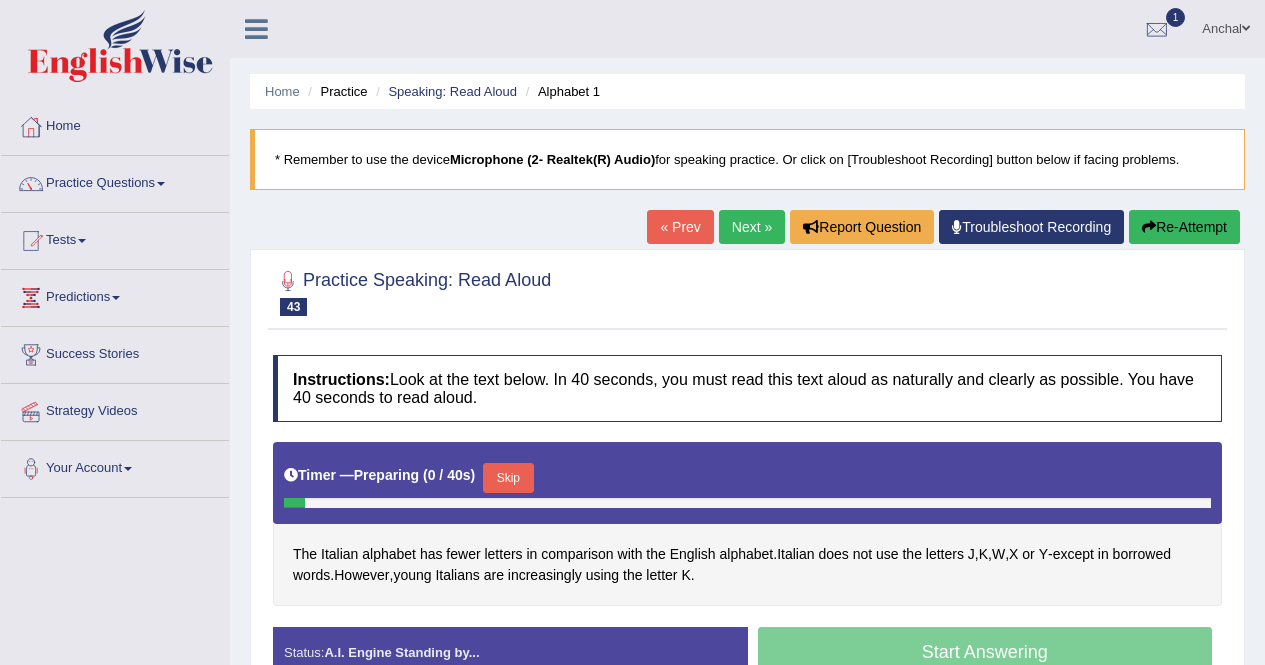scroll, scrollTop: 384, scrollLeft: 0, axis: vertical 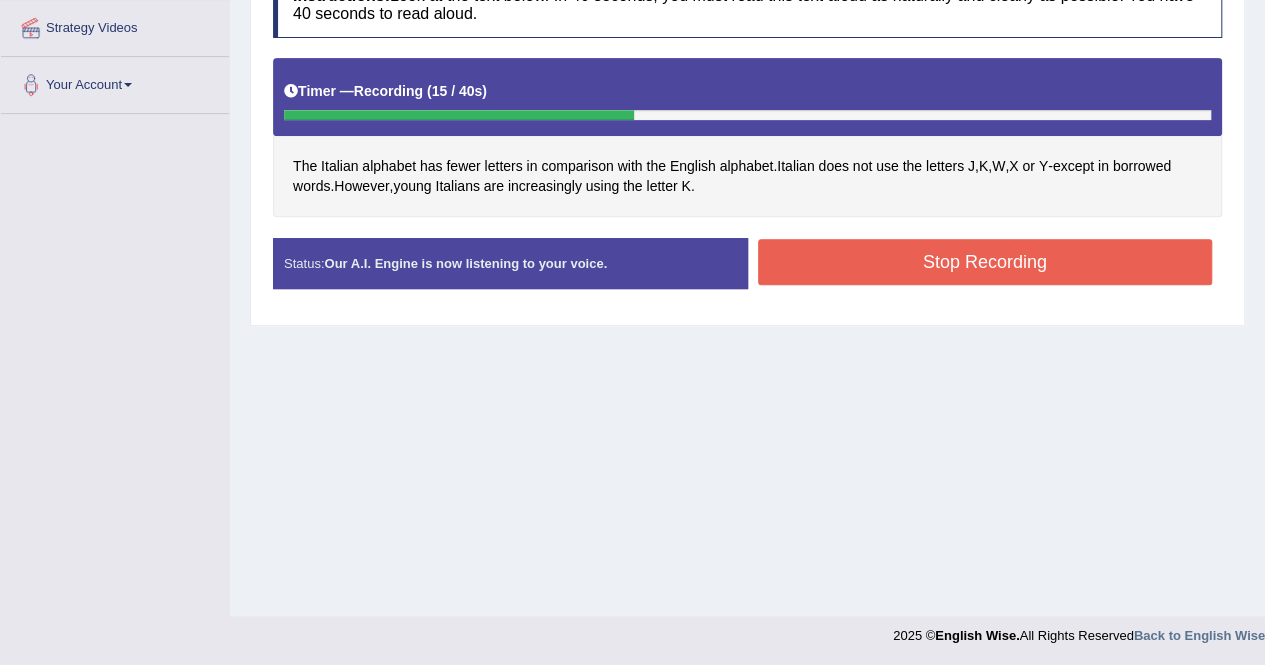 click on "Stop Recording" at bounding box center [985, 262] 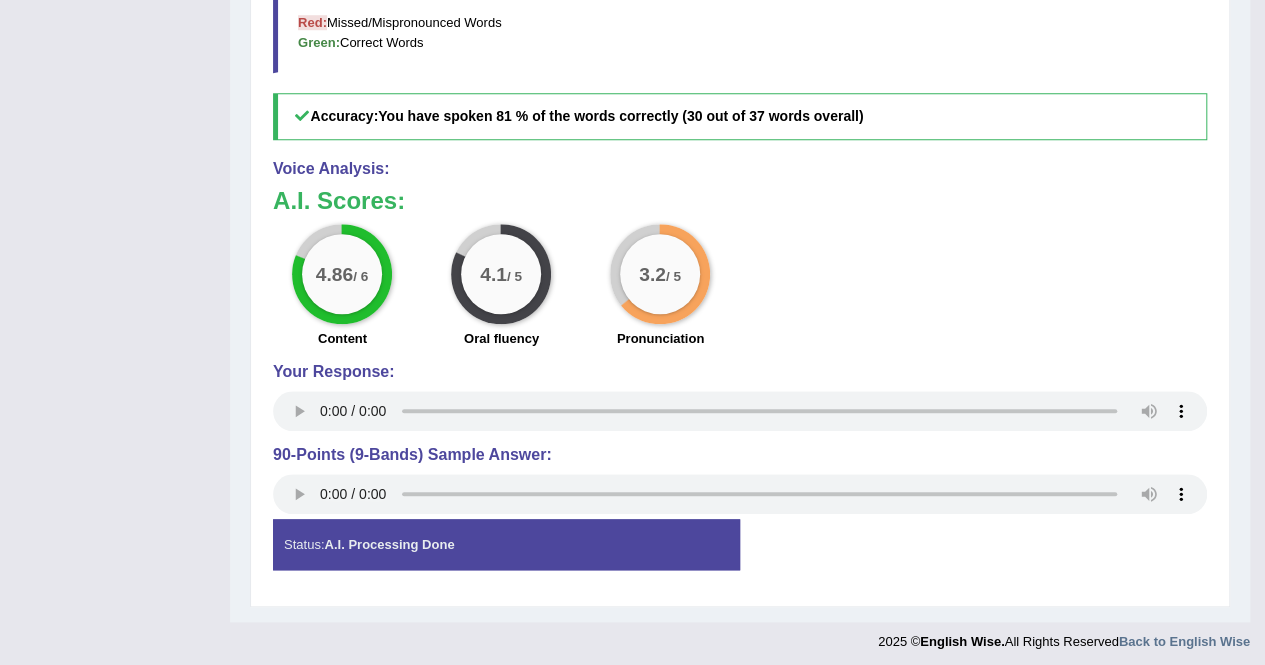 scroll, scrollTop: 794, scrollLeft: 0, axis: vertical 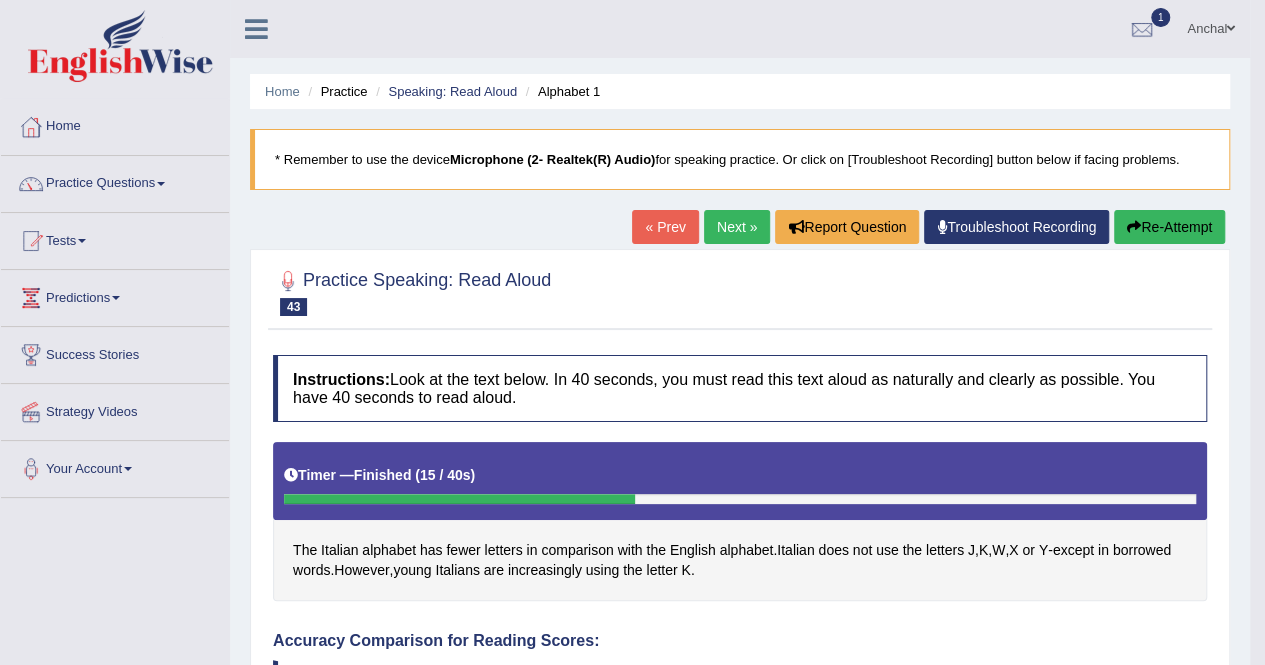 click on "Next »" at bounding box center (737, 227) 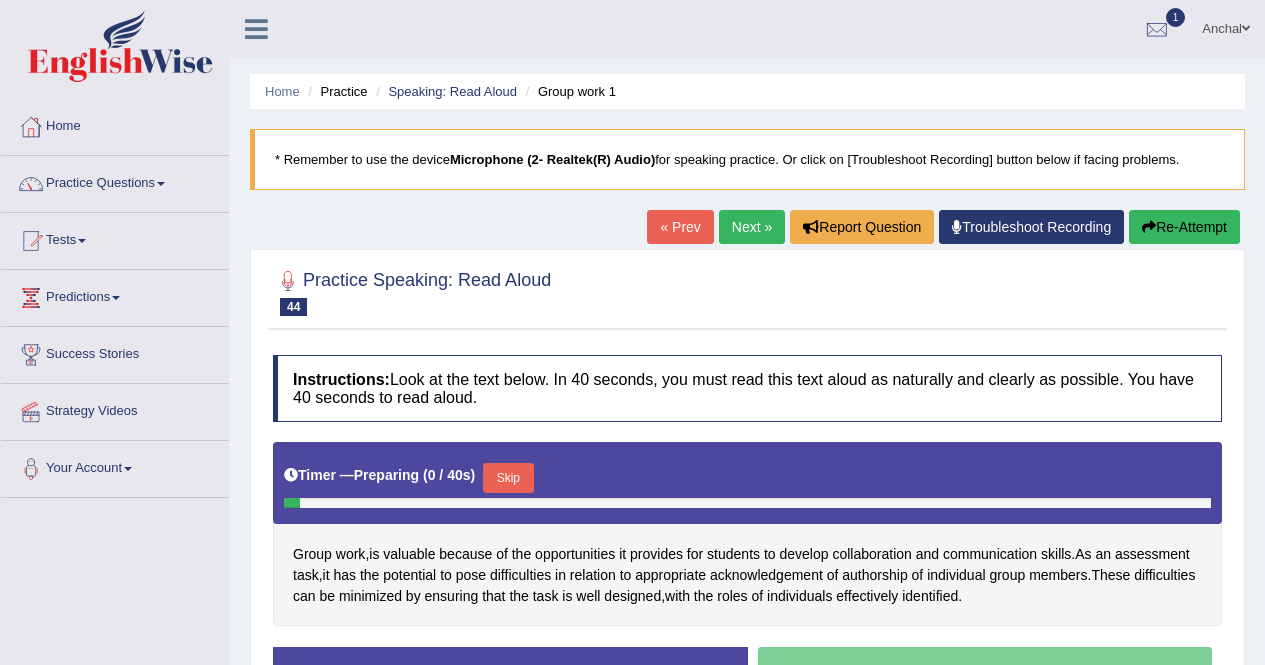 scroll, scrollTop: 384, scrollLeft: 0, axis: vertical 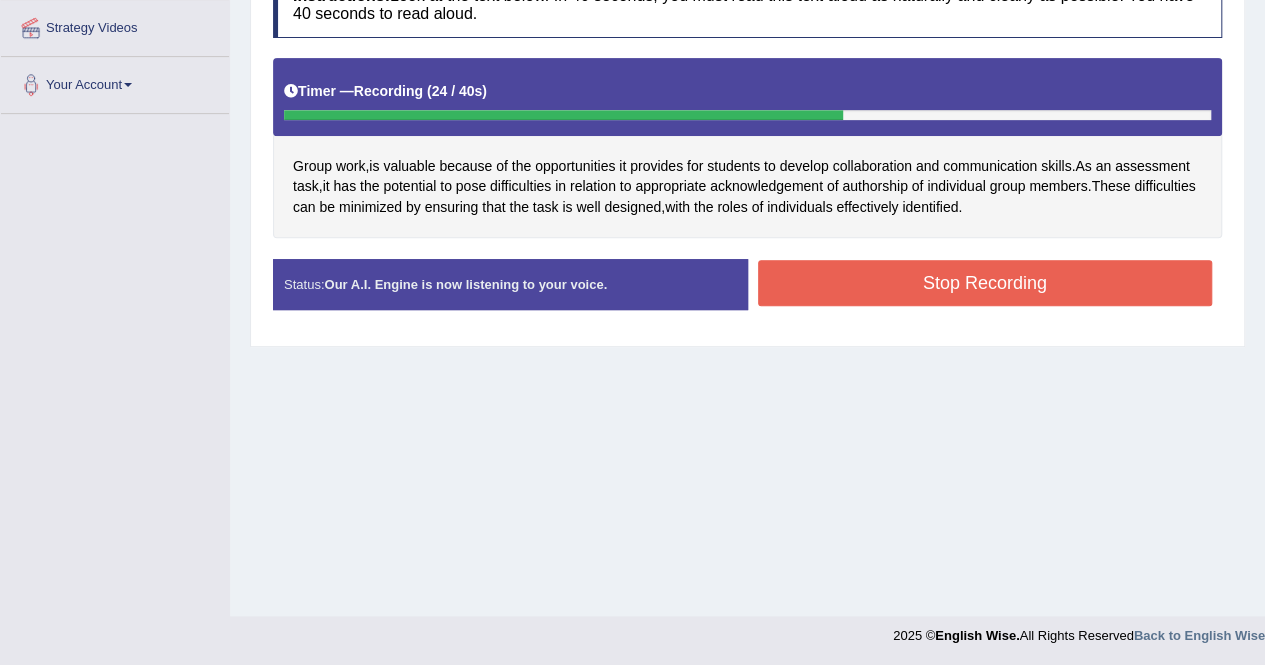 click on "Stop Recording" at bounding box center [985, 283] 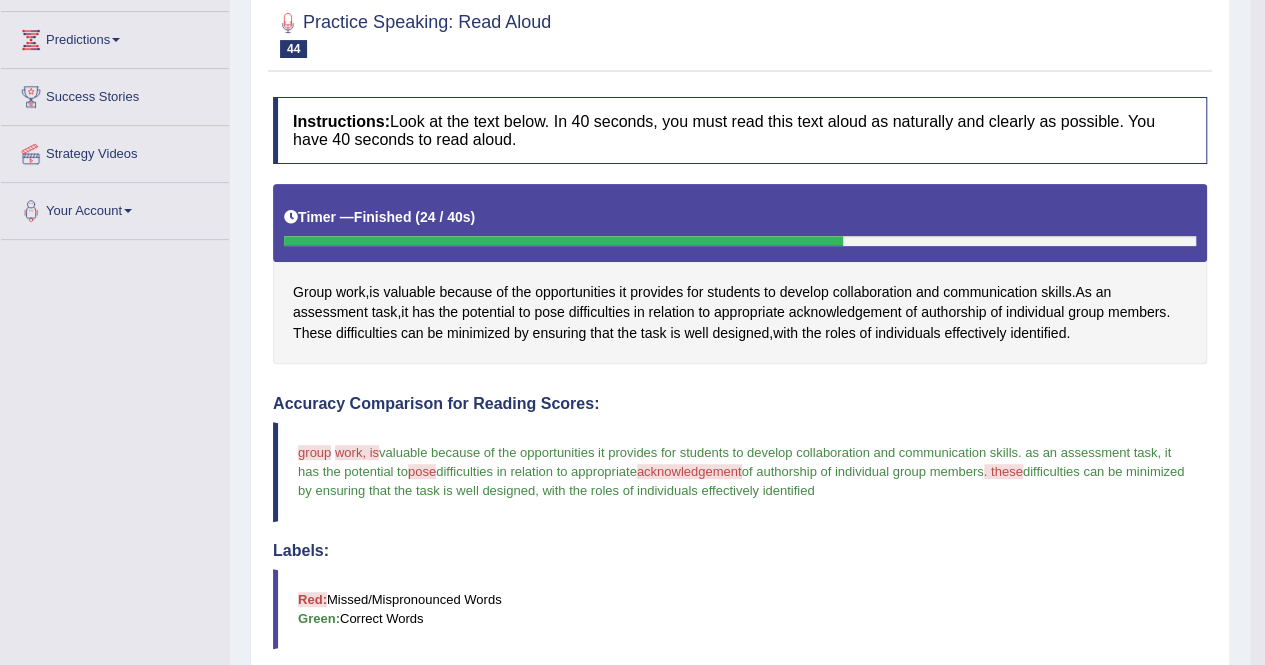 scroll, scrollTop: 56, scrollLeft: 0, axis: vertical 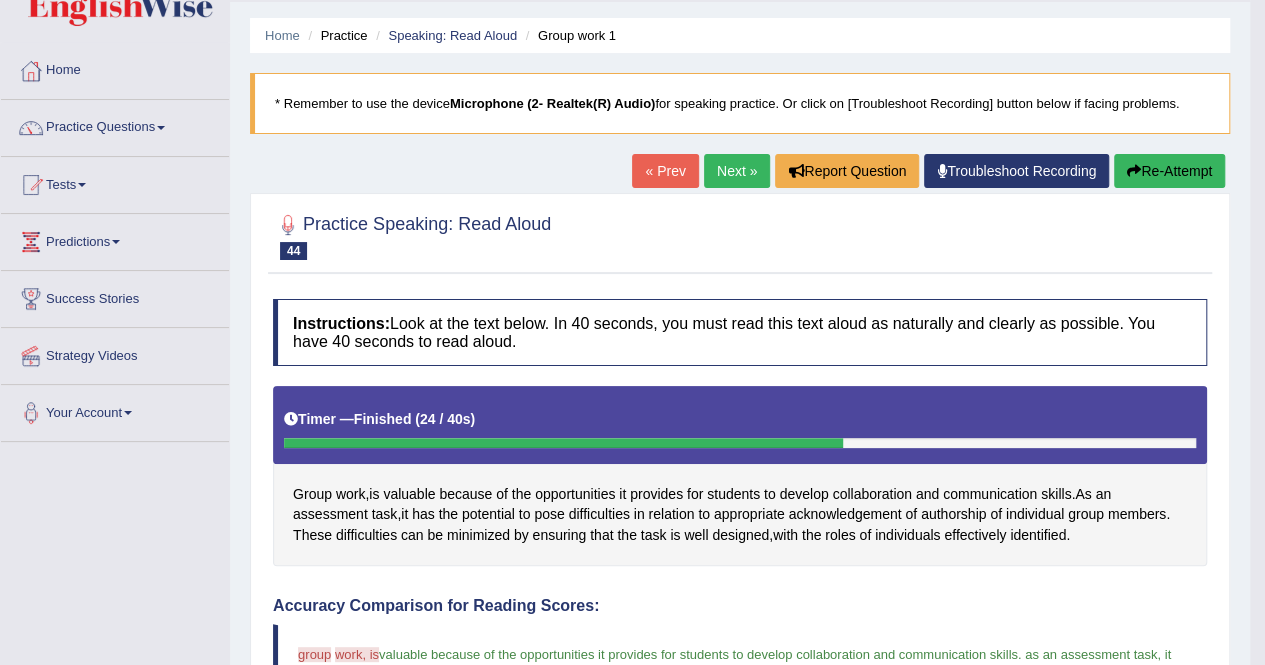click on "Next »" at bounding box center (737, 171) 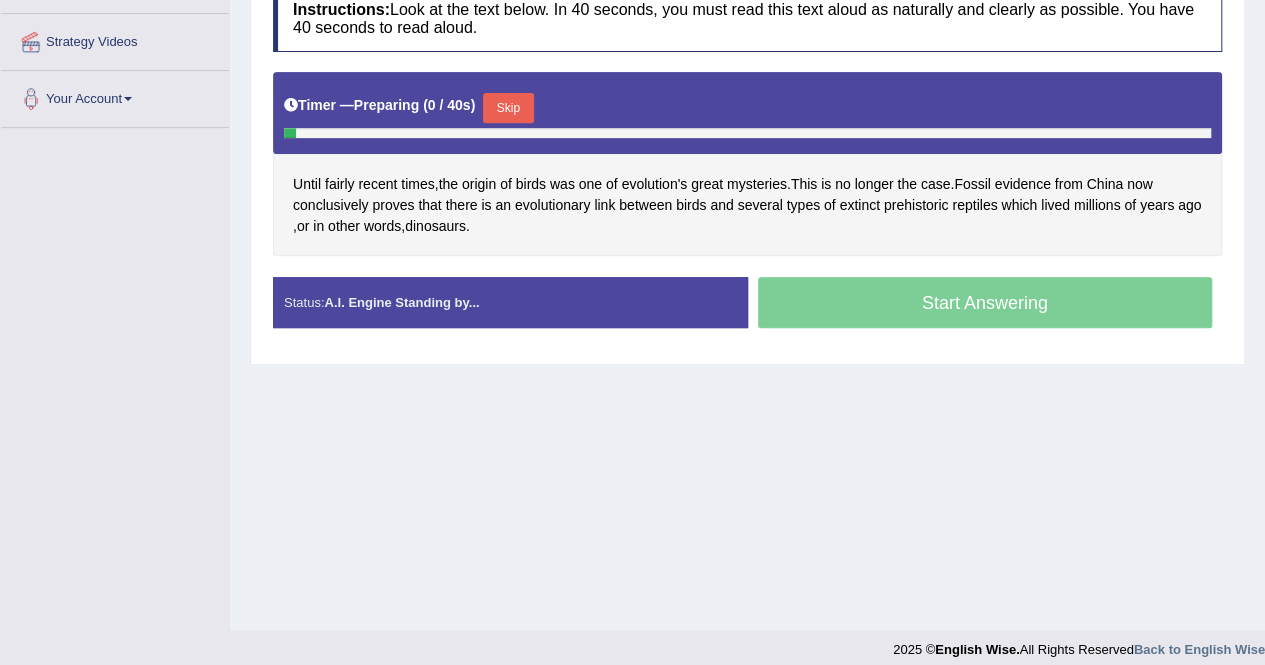 scroll, scrollTop: 0, scrollLeft: 0, axis: both 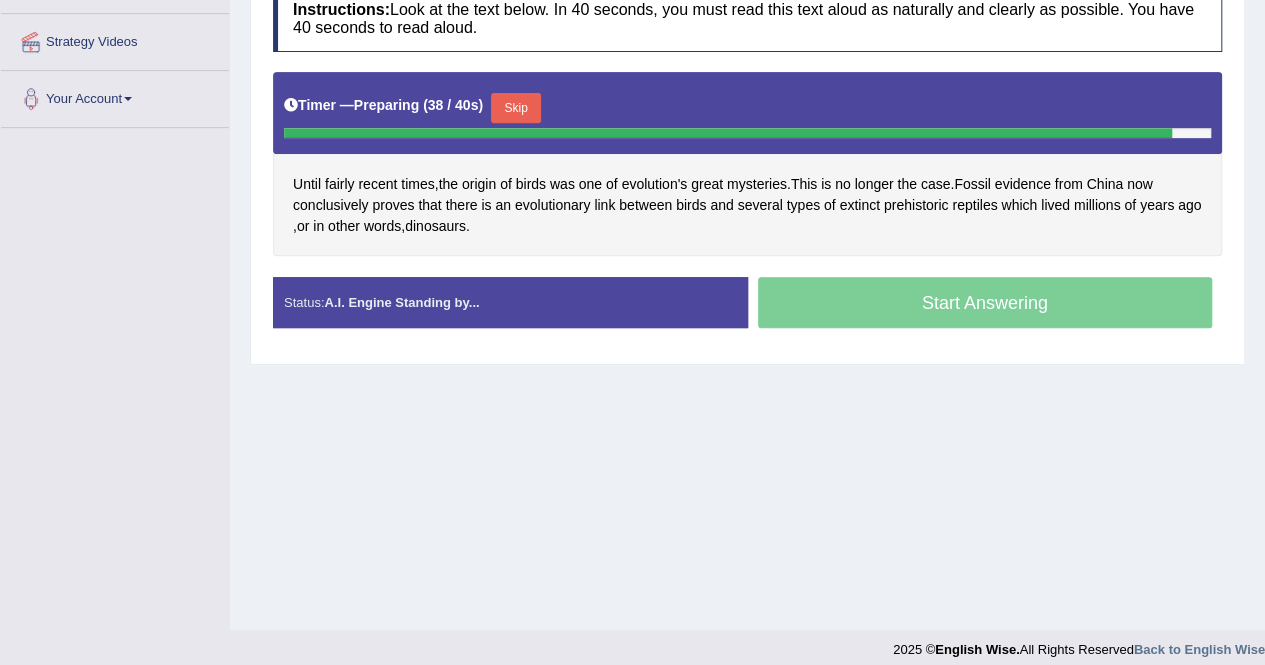 click on "Skip" at bounding box center (516, 108) 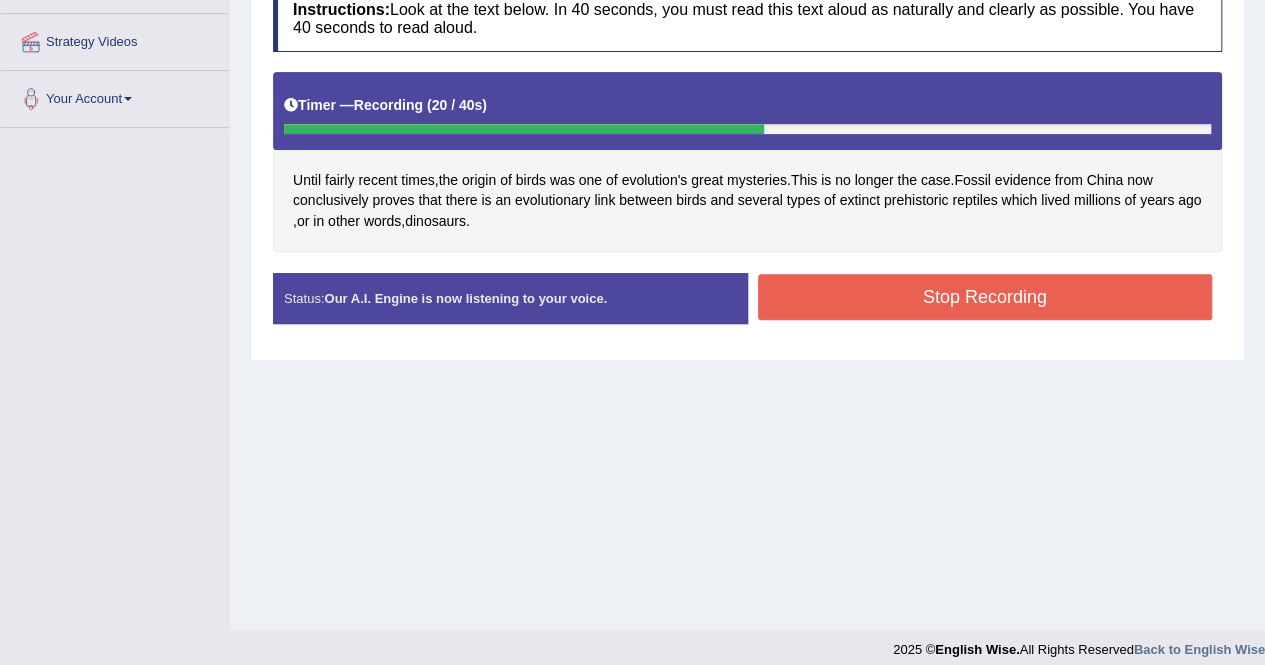 click on "Status:  Our A.I. Engine is now listening to your voice. Start Answering Stop Recording" at bounding box center [747, 308] 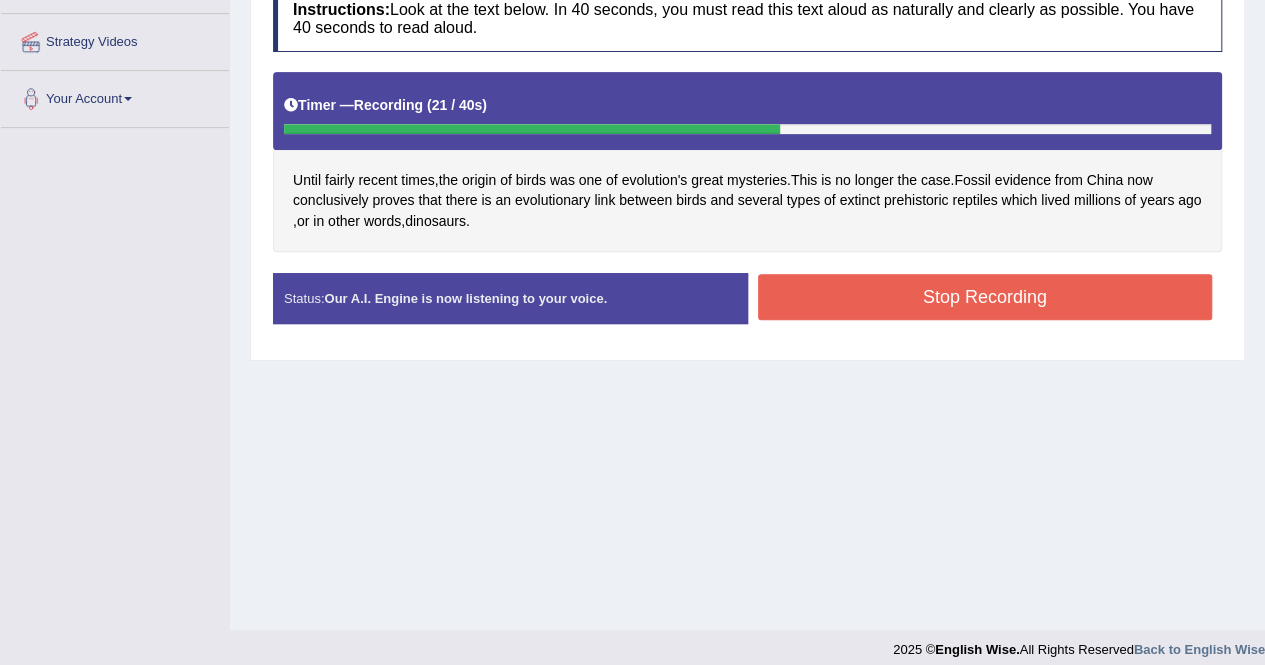 click on "Stop Recording" at bounding box center (985, 297) 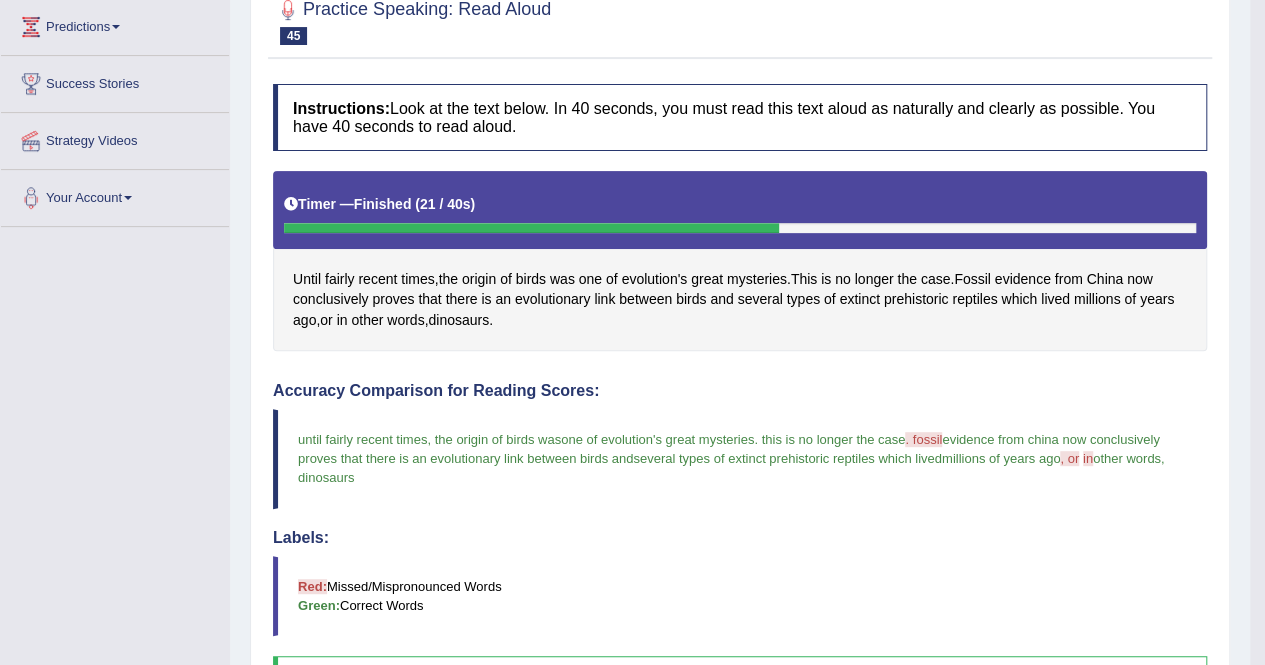 scroll, scrollTop: 196, scrollLeft: 0, axis: vertical 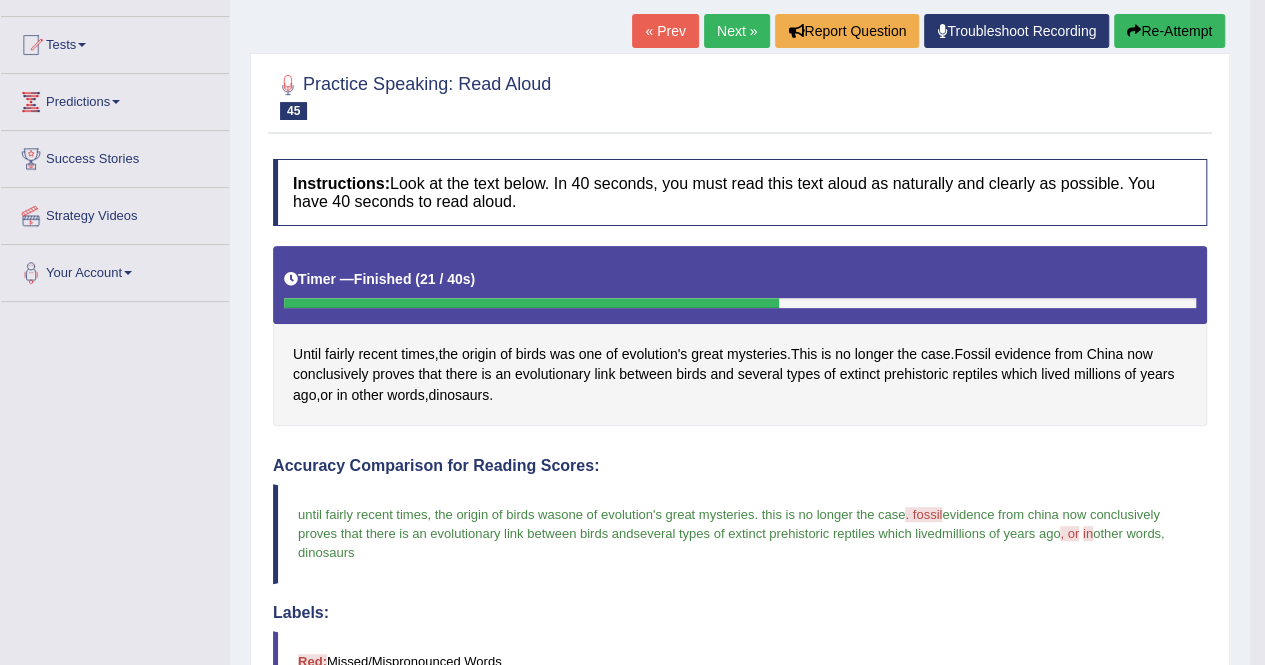 click on "Next »" at bounding box center (737, 31) 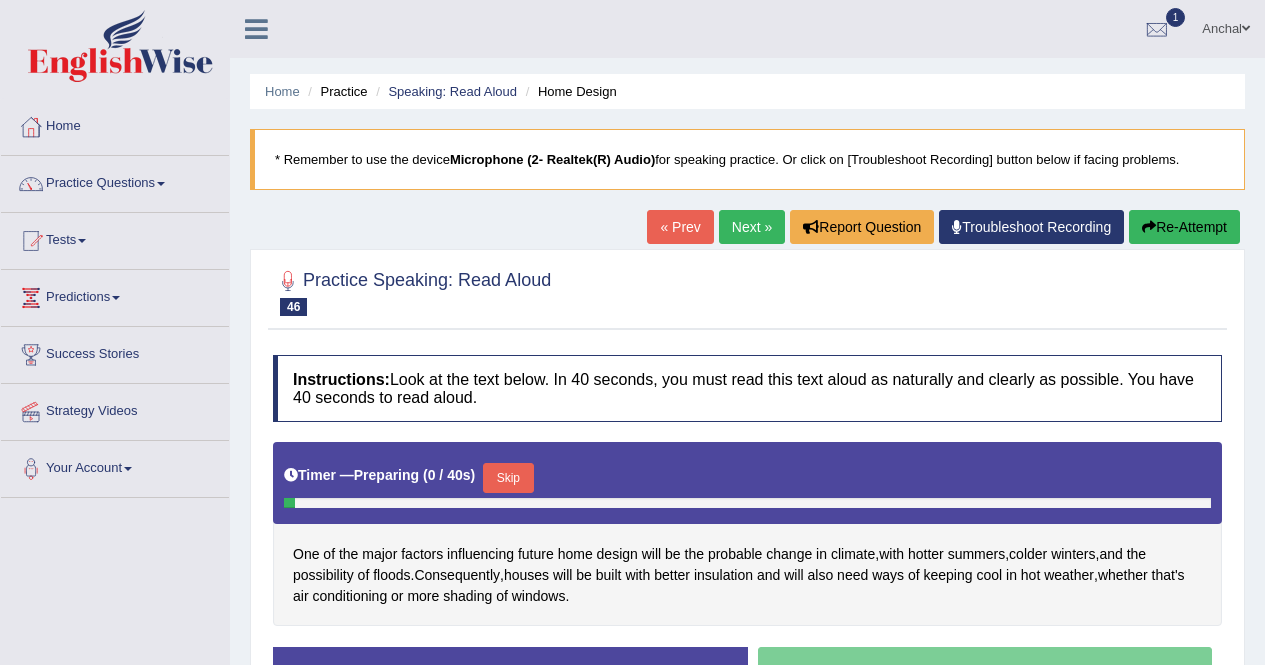scroll, scrollTop: 384, scrollLeft: 0, axis: vertical 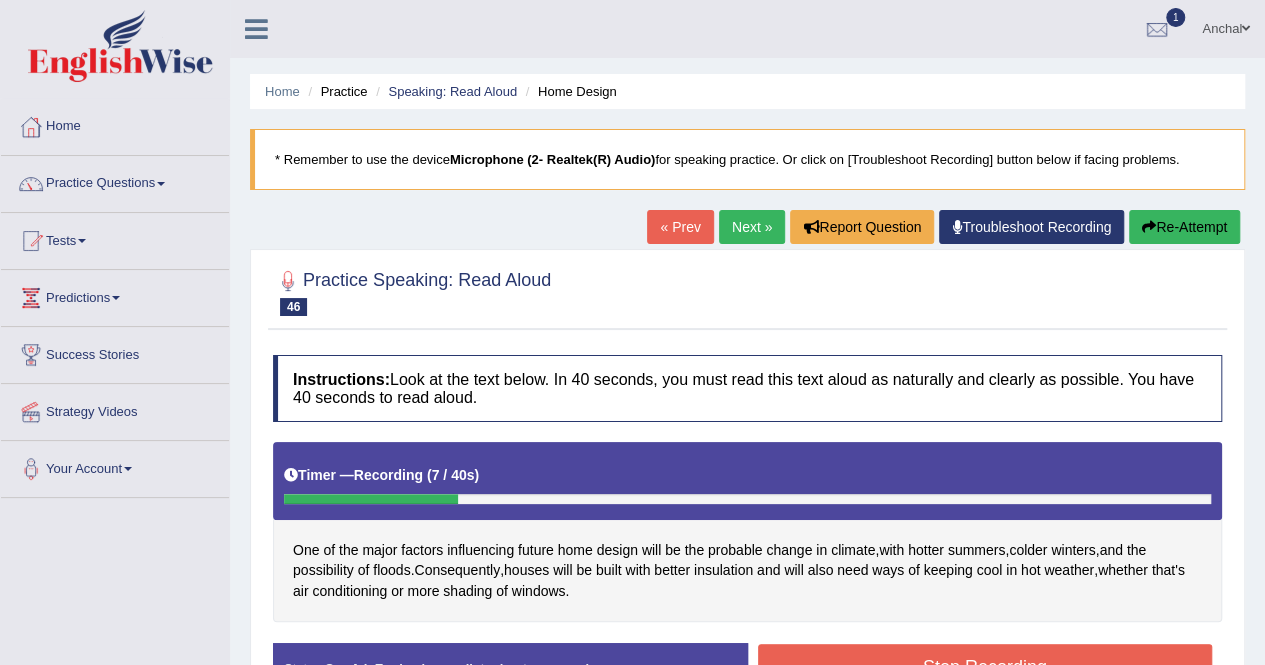 click on "Re-Attempt" at bounding box center [1184, 227] 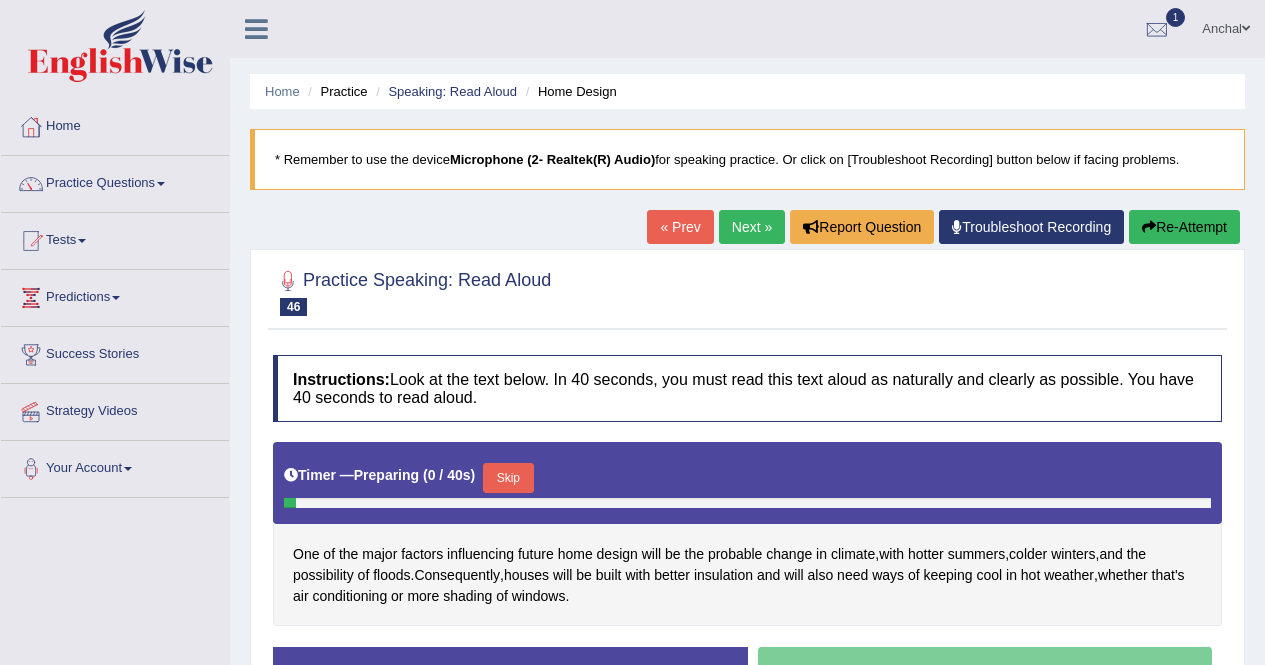 scroll, scrollTop: 384, scrollLeft: 0, axis: vertical 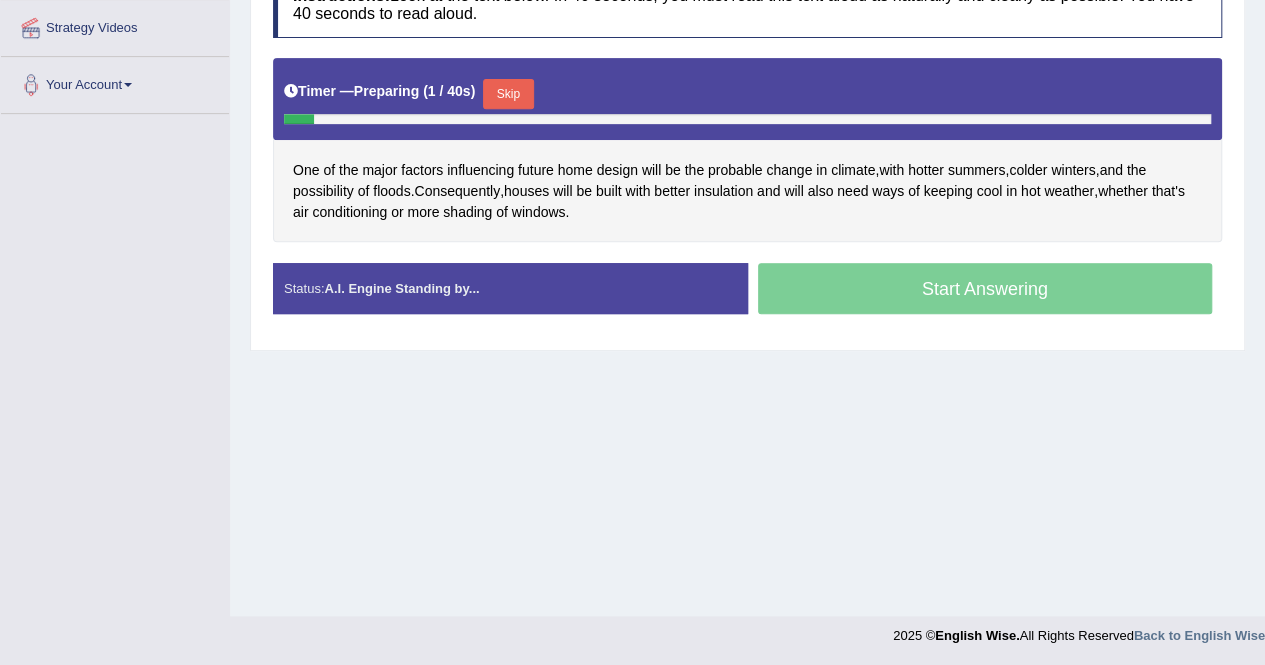 click on "Skip" at bounding box center (508, 94) 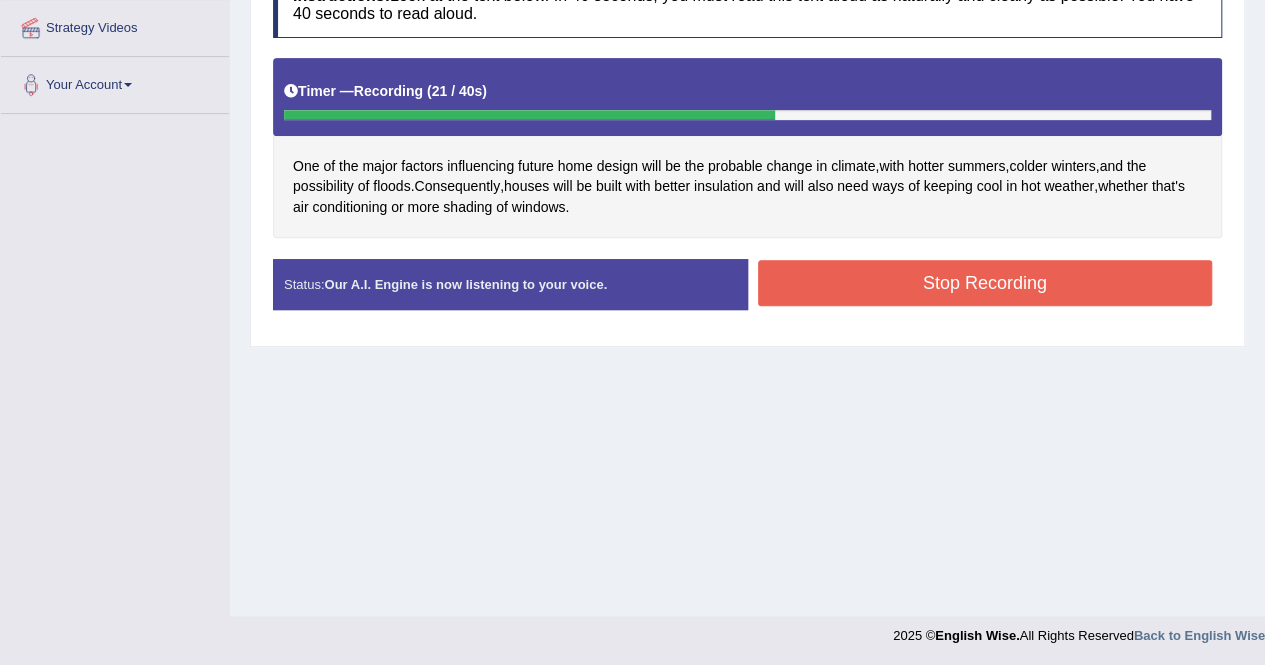 click on "Stop Recording" at bounding box center (985, 283) 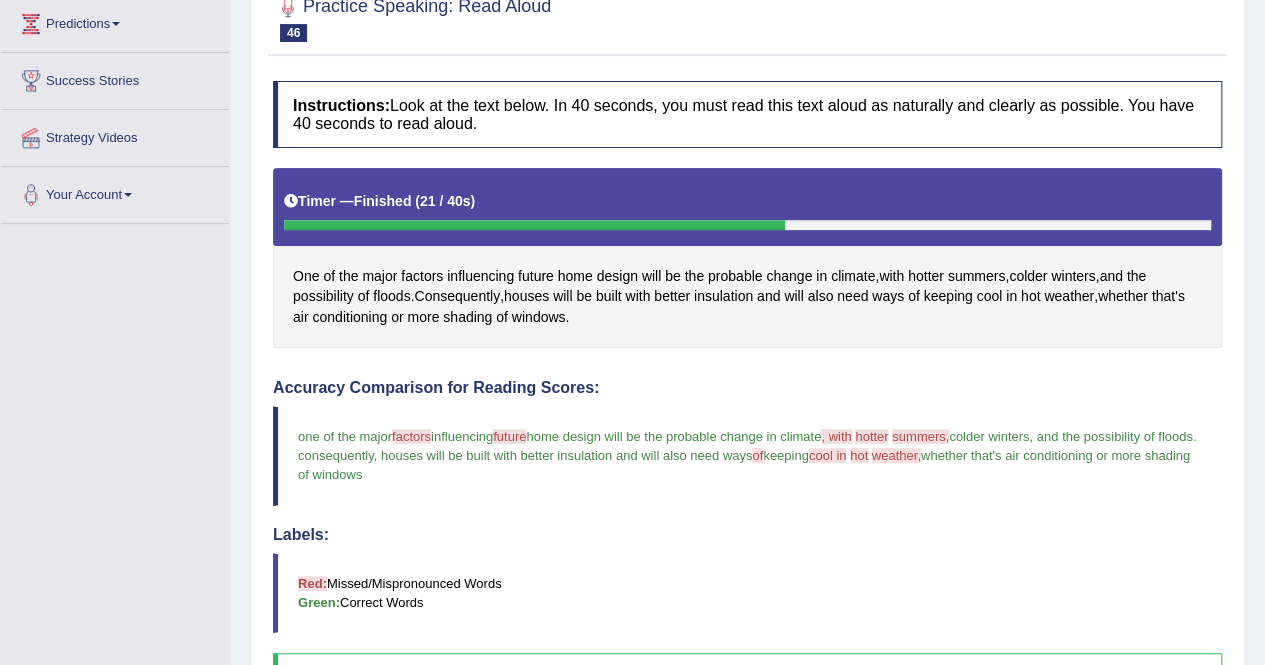 scroll, scrollTop: 124, scrollLeft: 0, axis: vertical 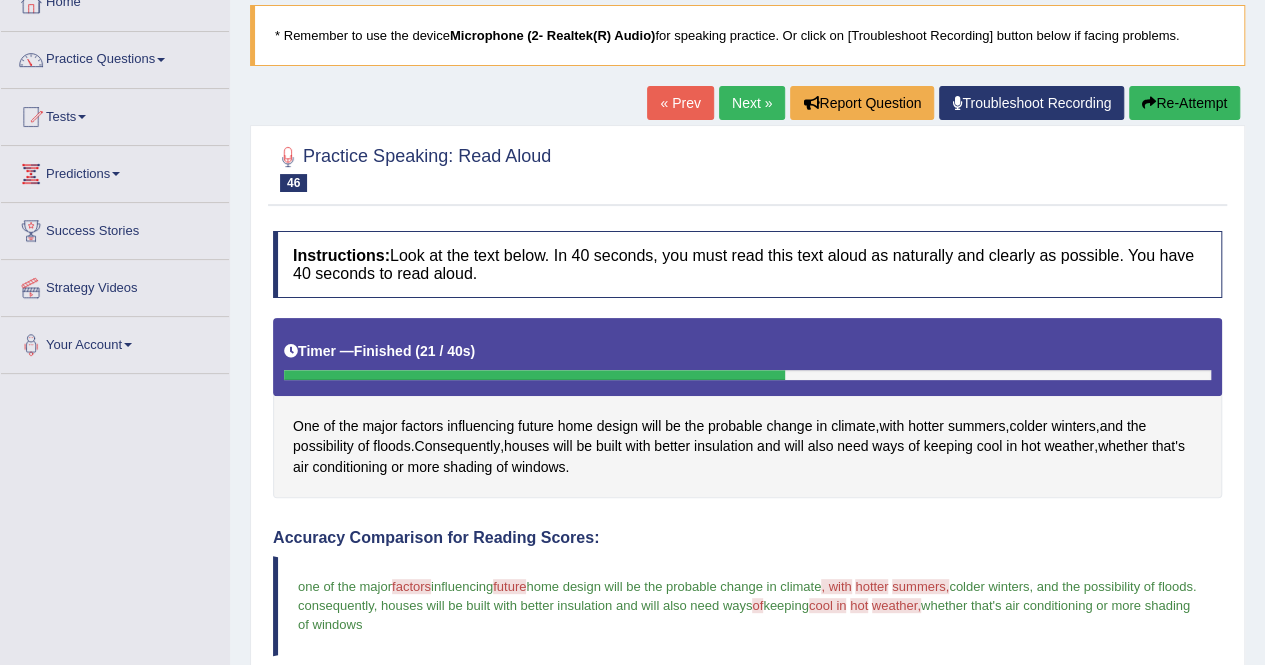 click on "Re-Attempt" at bounding box center [1184, 103] 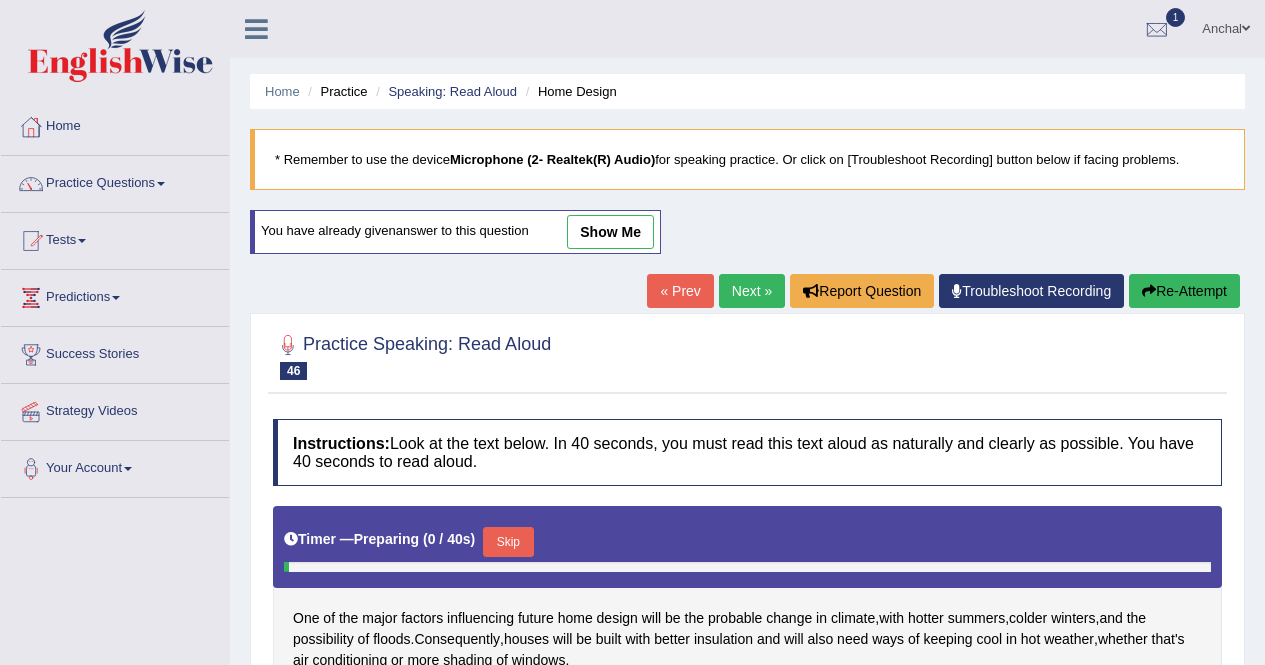 scroll, scrollTop: 384, scrollLeft: 0, axis: vertical 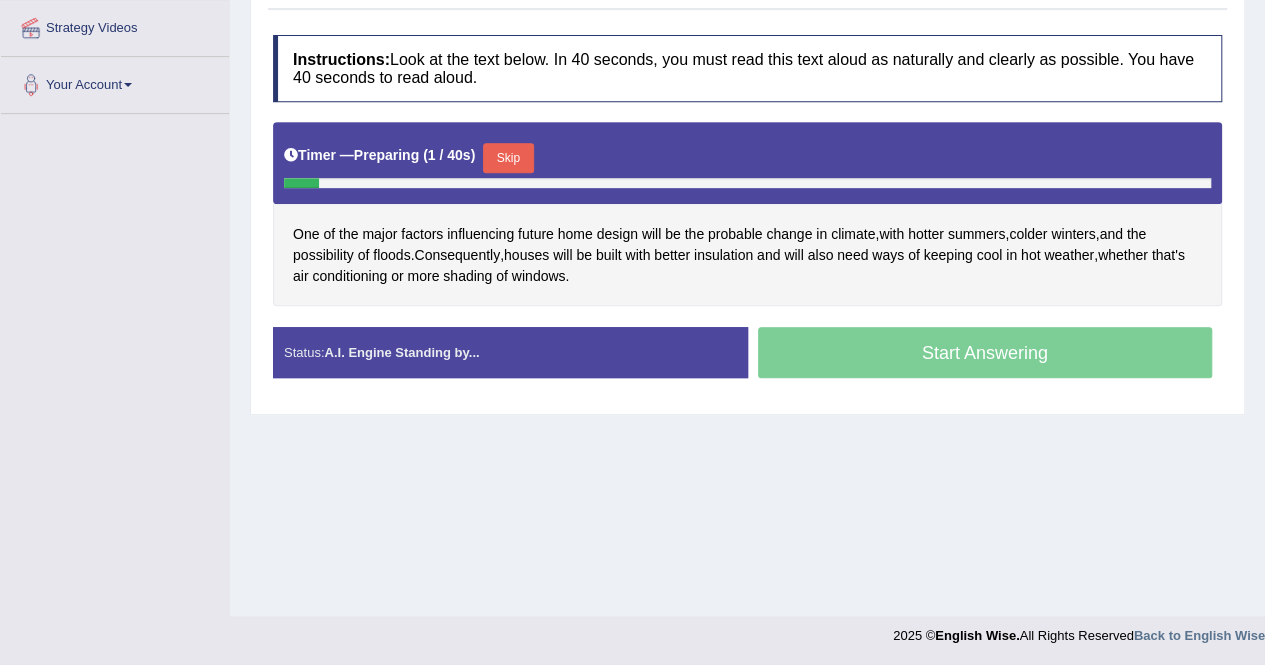 click on "Skip" at bounding box center (508, 158) 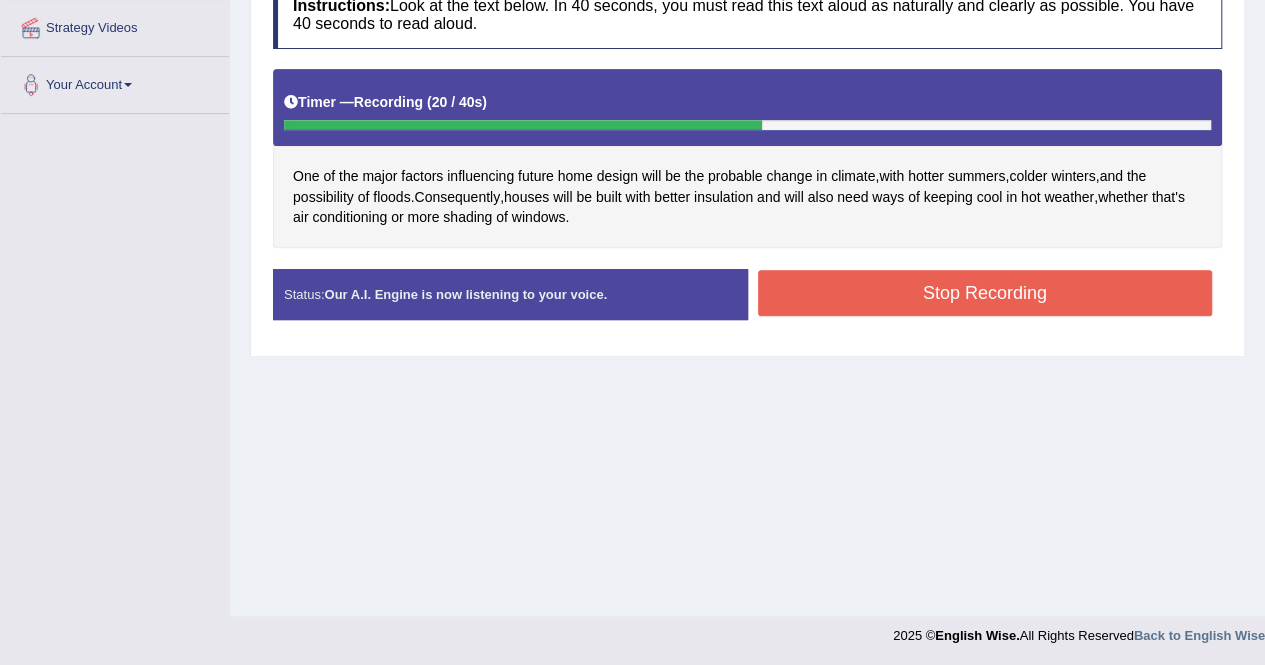 click on "Stop Recording" at bounding box center (985, 293) 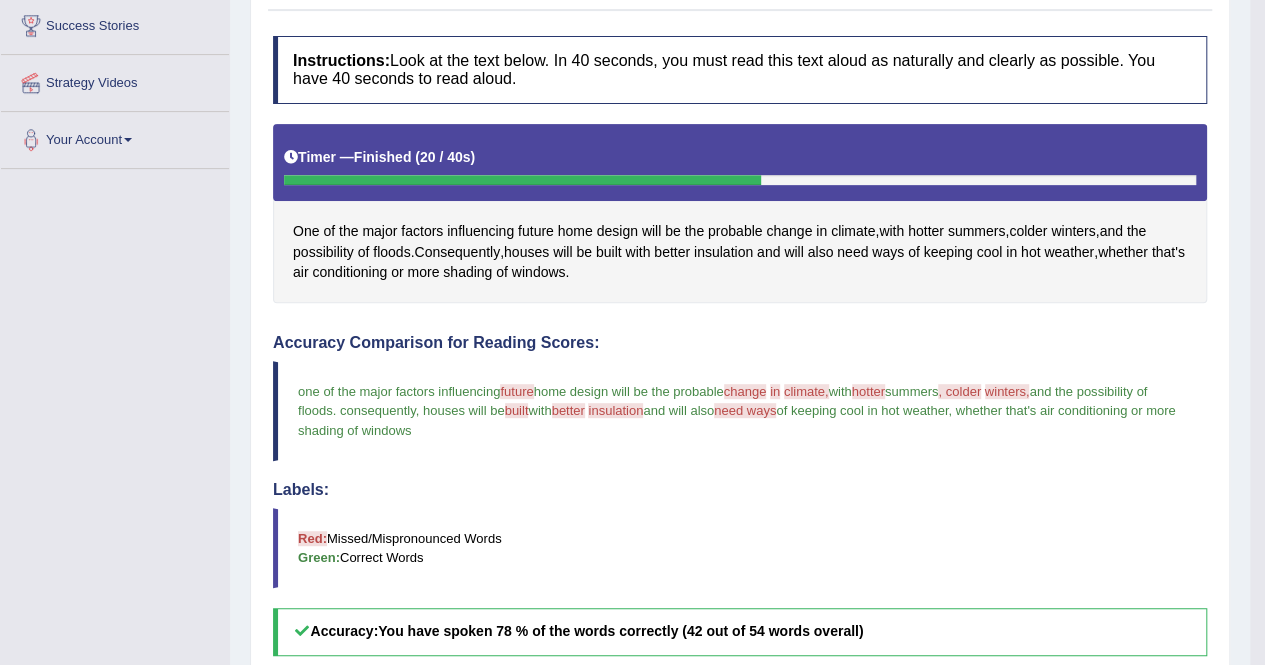 scroll, scrollTop: 13, scrollLeft: 0, axis: vertical 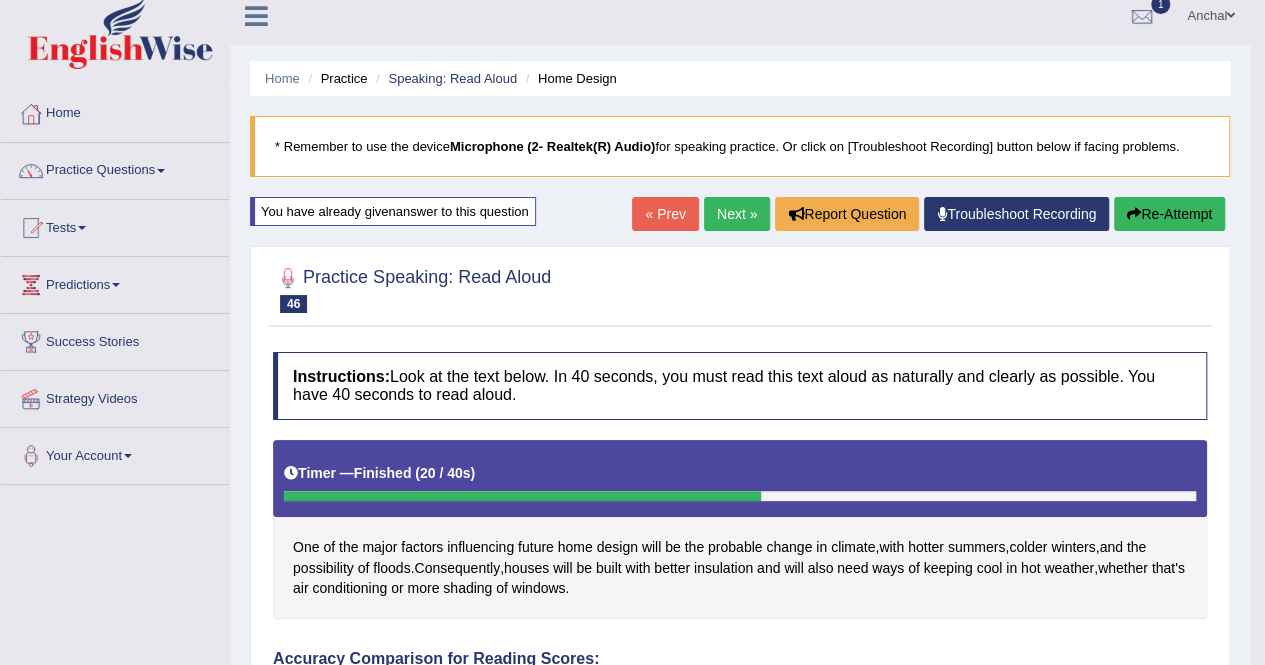 click on "Next »" at bounding box center (737, 214) 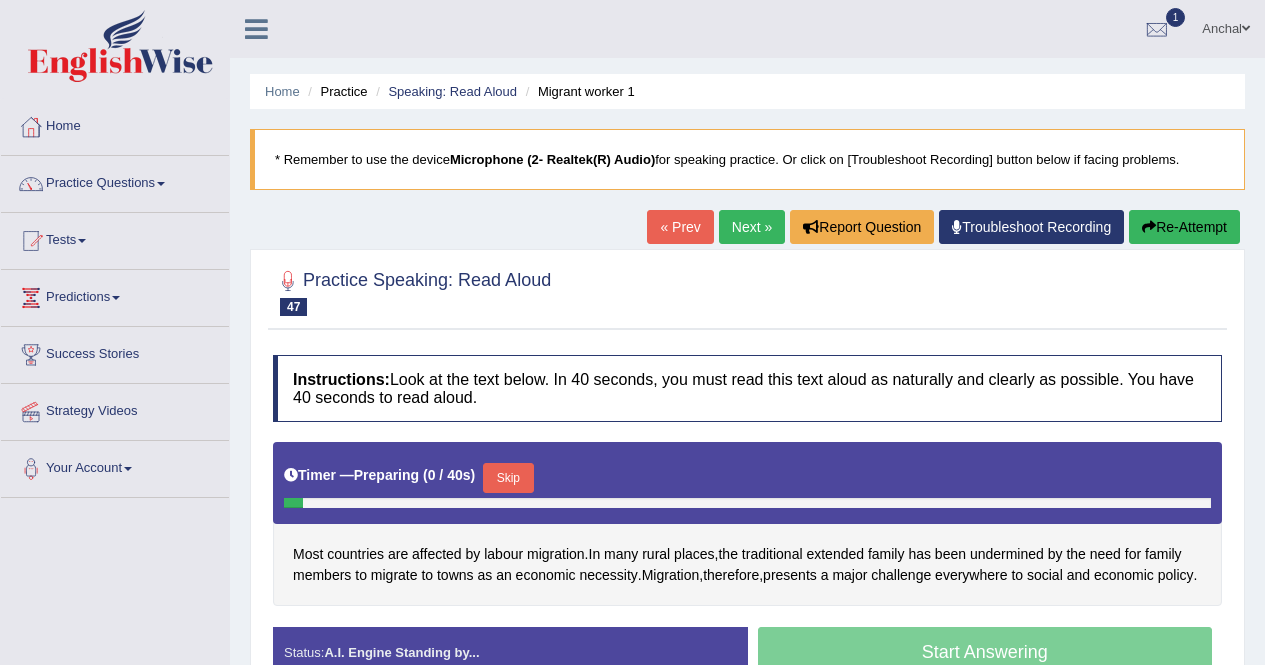 scroll, scrollTop: 384, scrollLeft: 0, axis: vertical 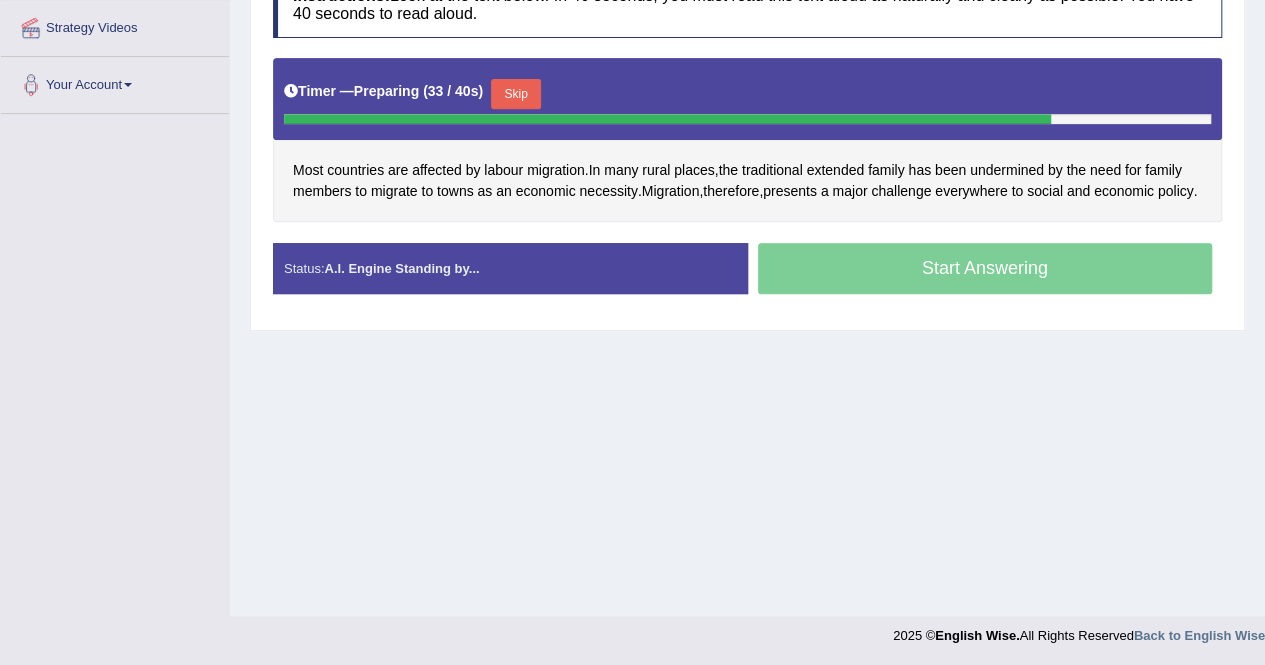 click on "Skip" at bounding box center (516, 94) 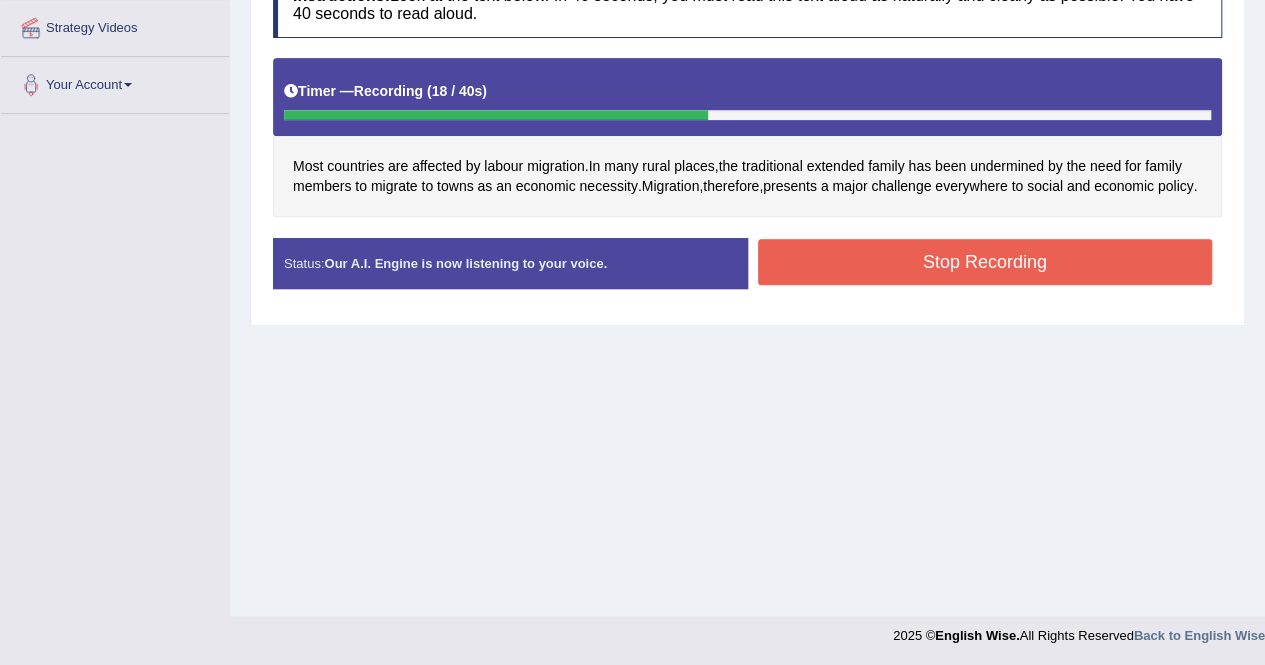 click on "Stop Recording" at bounding box center (985, 262) 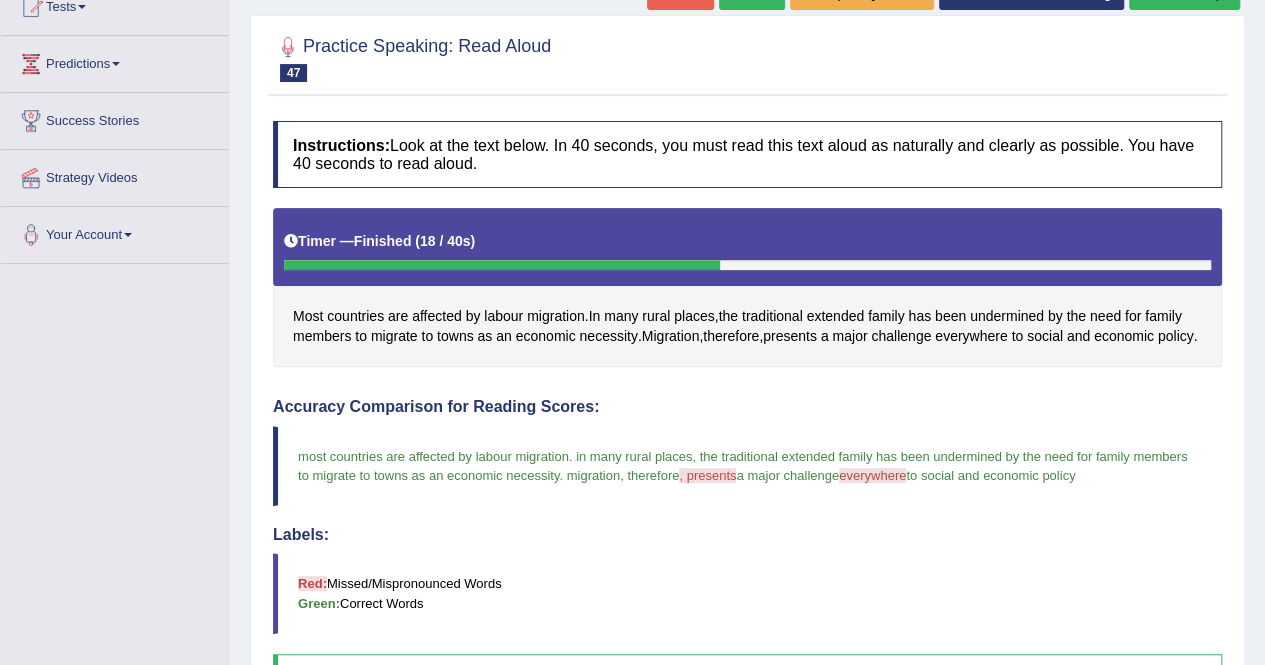 scroll, scrollTop: 114, scrollLeft: 0, axis: vertical 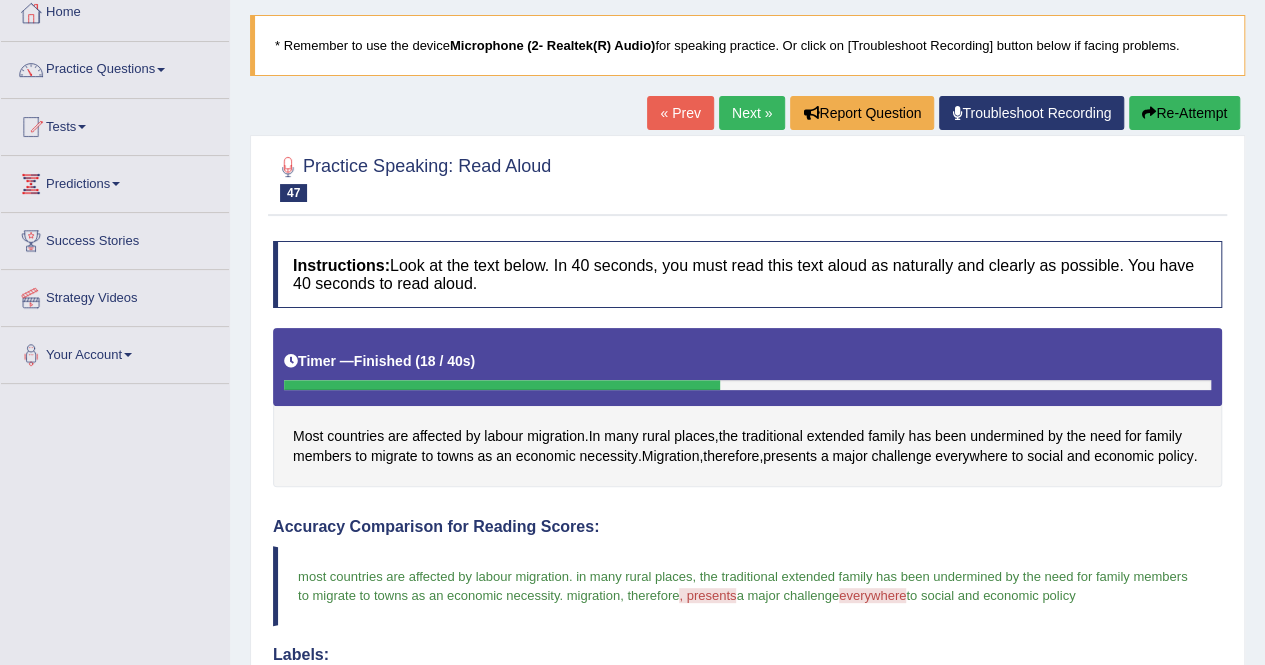 click on "Re-Attempt" at bounding box center (1184, 113) 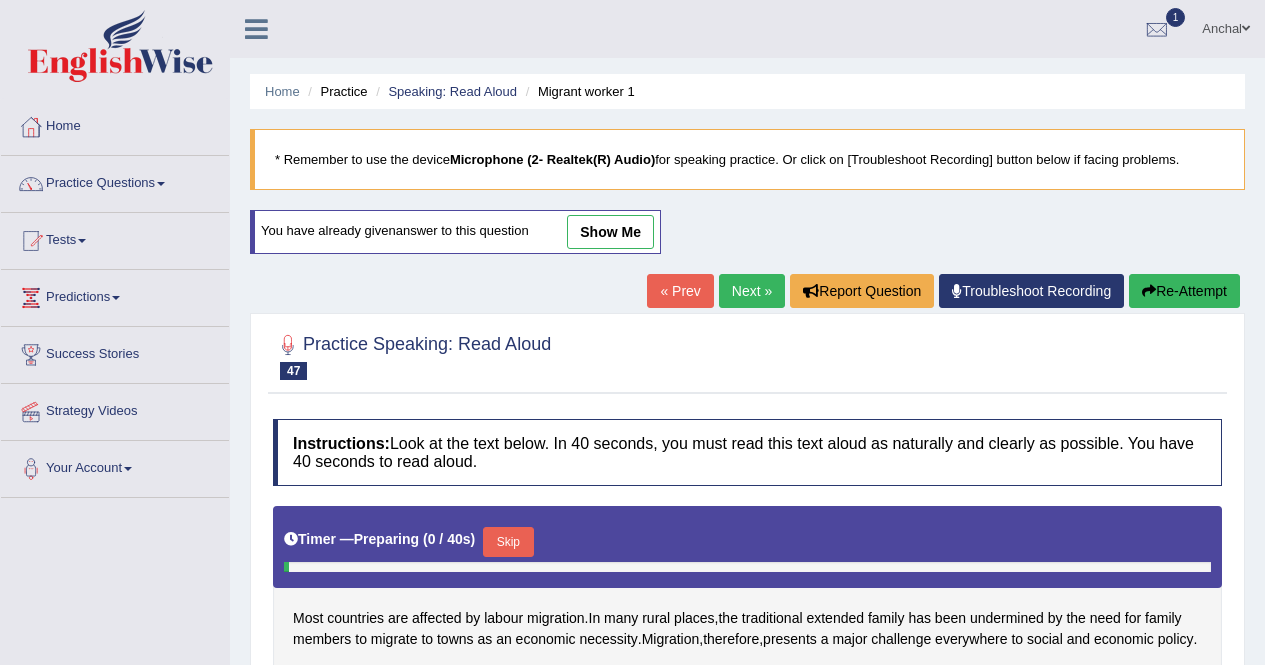 scroll, scrollTop: 384, scrollLeft: 0, axis: vertical 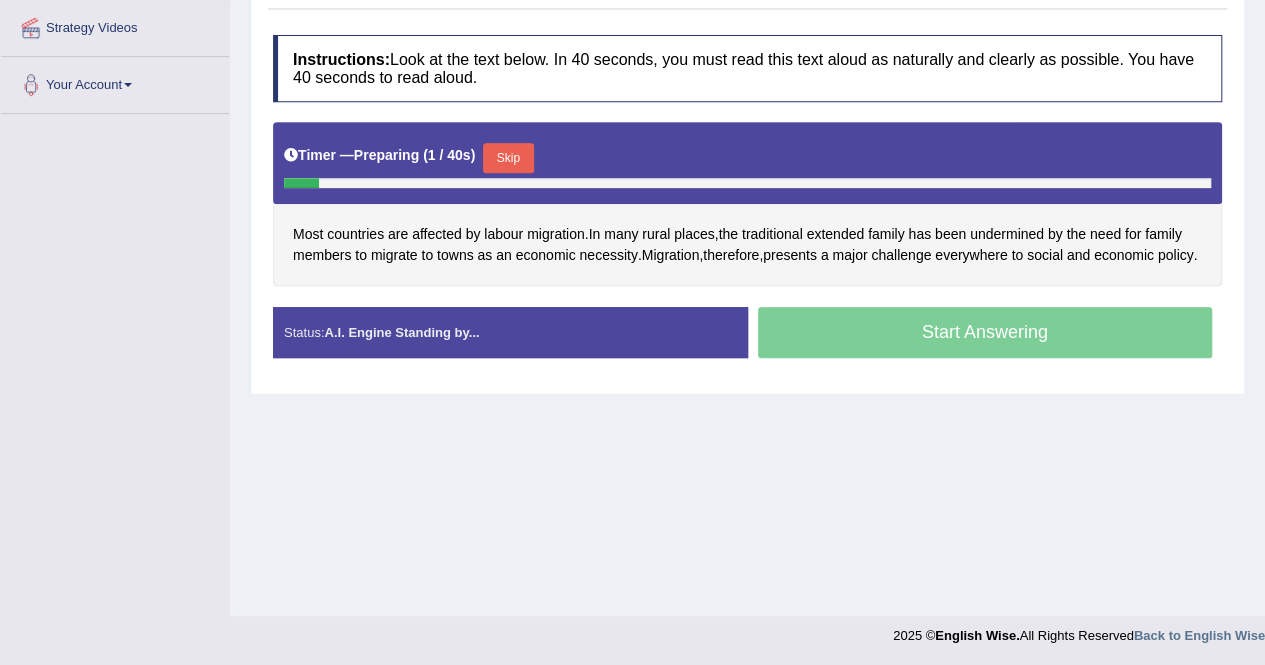 click on "Skip" at bounding box center [508, 158] 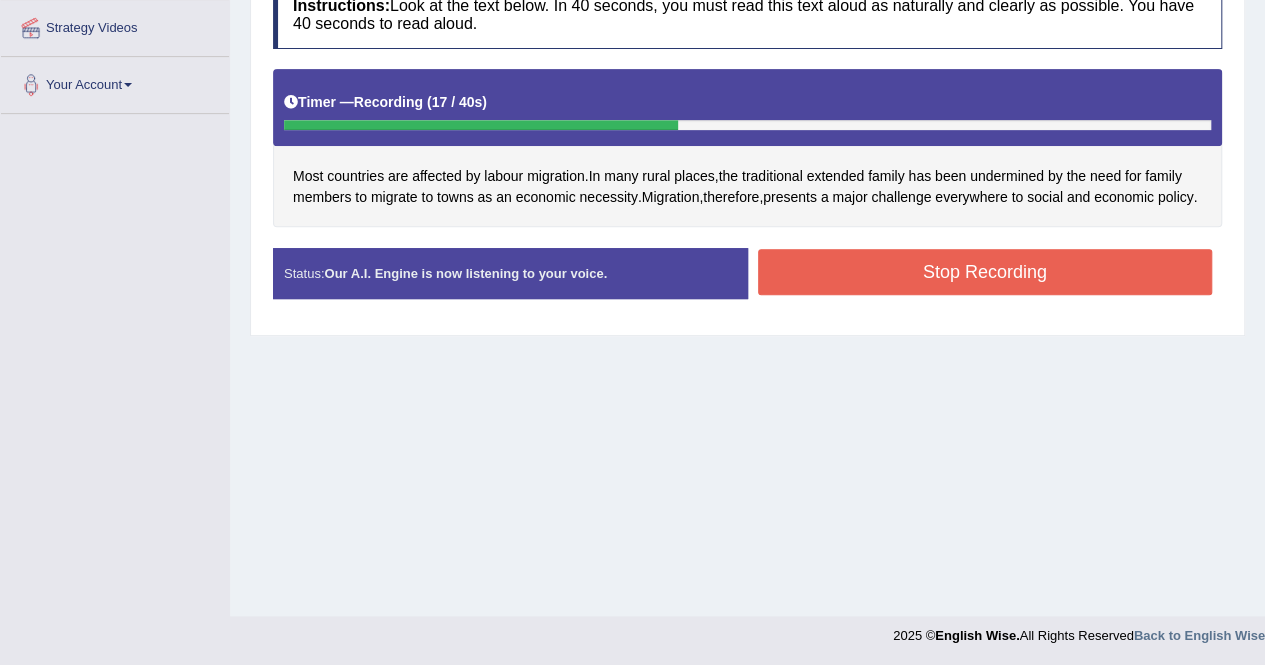 click on "Stop Recording" at bounding box center (985, 272) 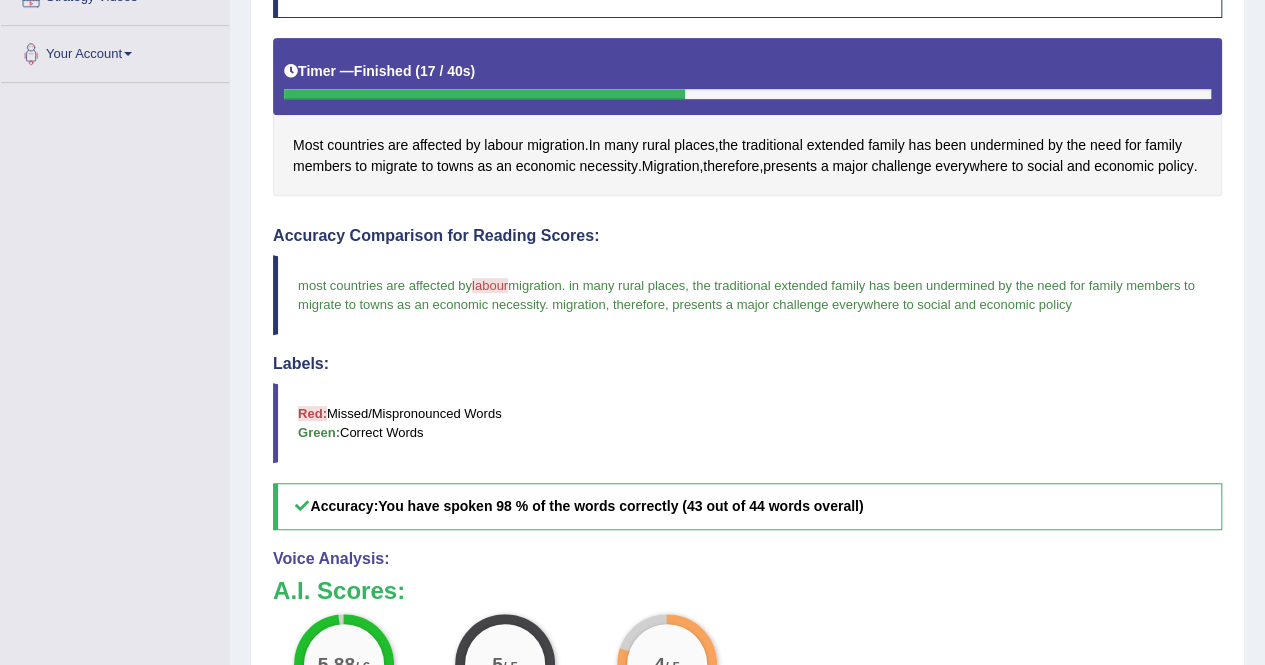 scroll, scrollTop: 0, scrollLeft: 0, axis: both 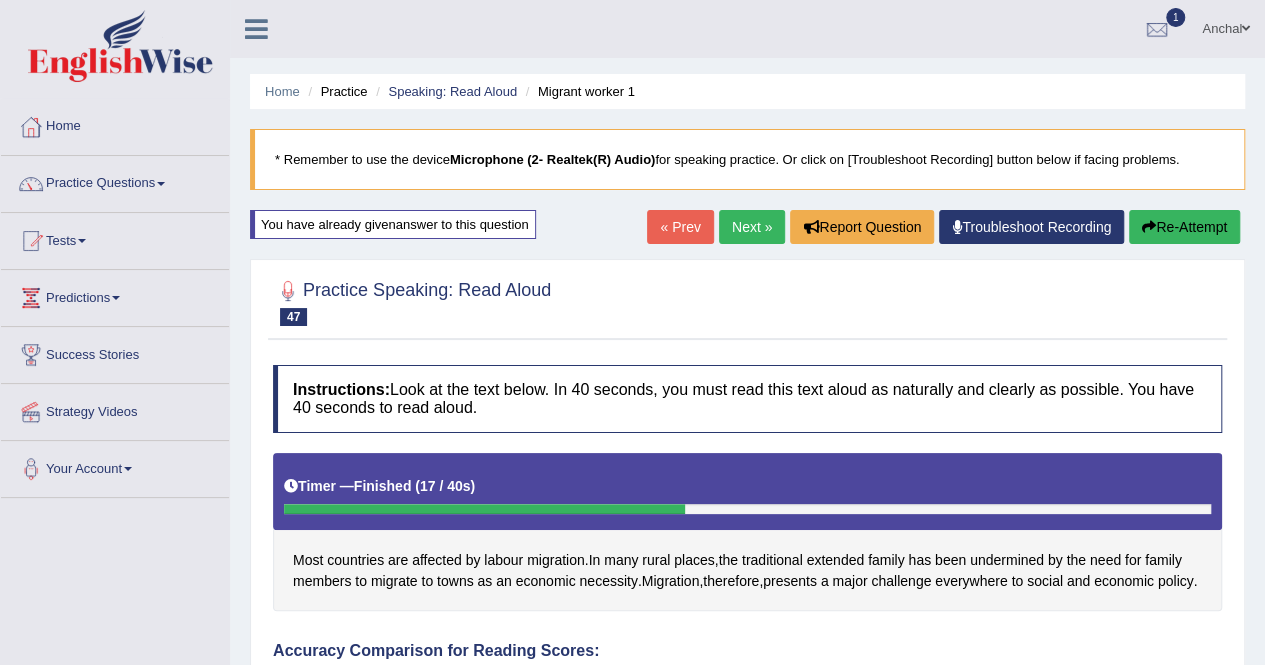 click on "Next »" at bounding box center [752, 227] 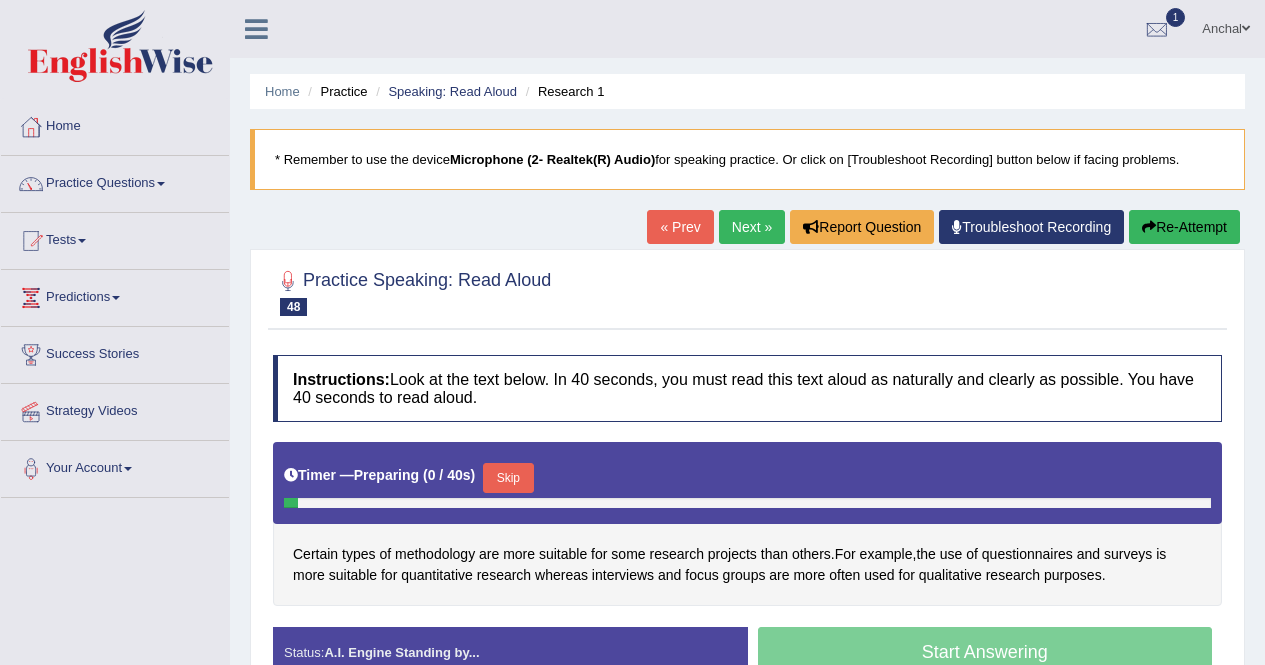 scroll, scrollTop: 326, scrollLeft: 0, axis: vertical 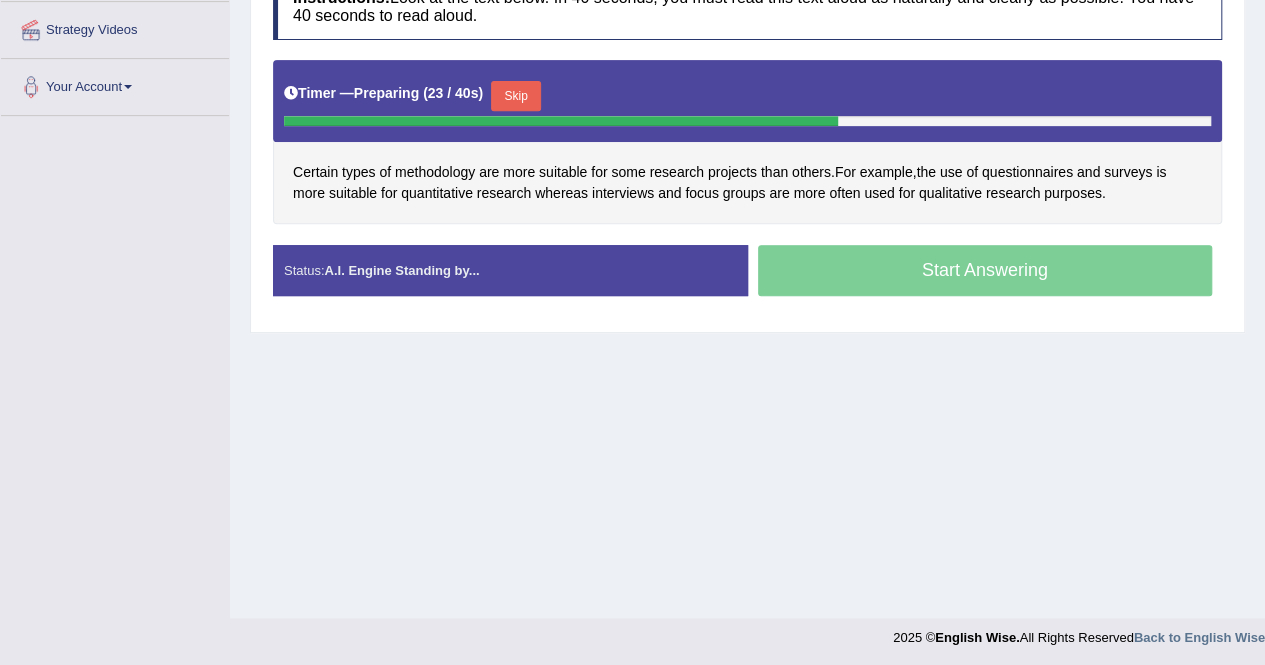 click on "Skip" at bounding box center [516, 96] 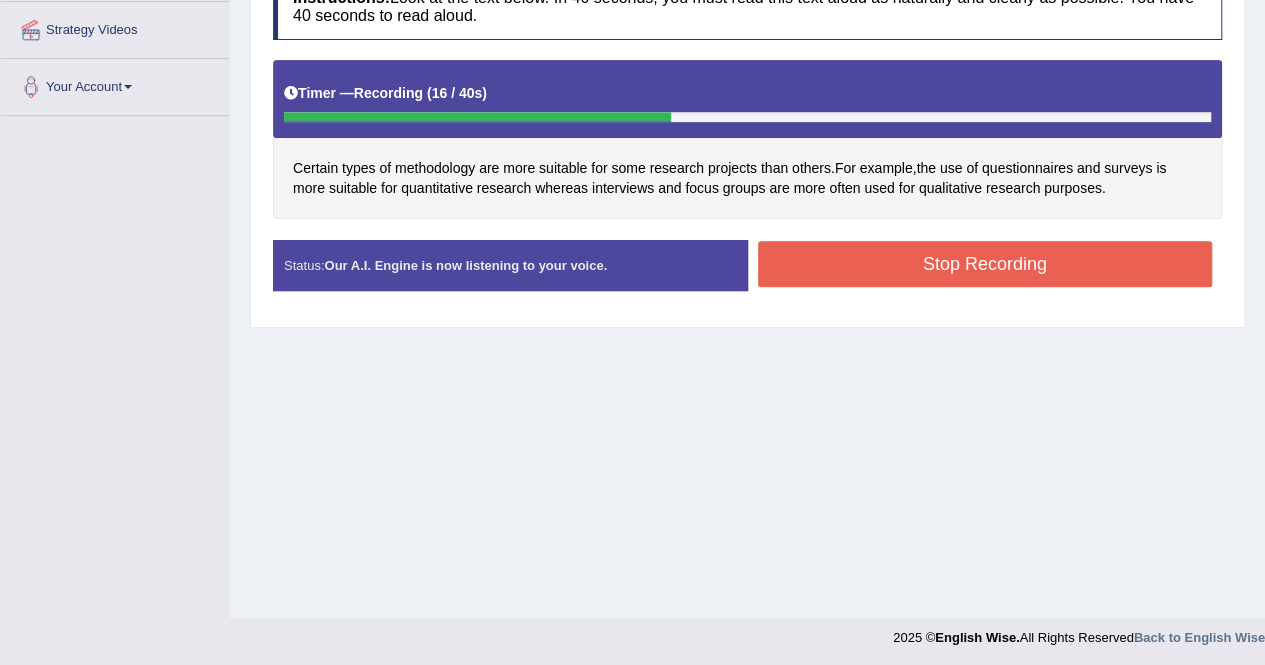 click on "Stop Recording" at bounding box center [985, 264] 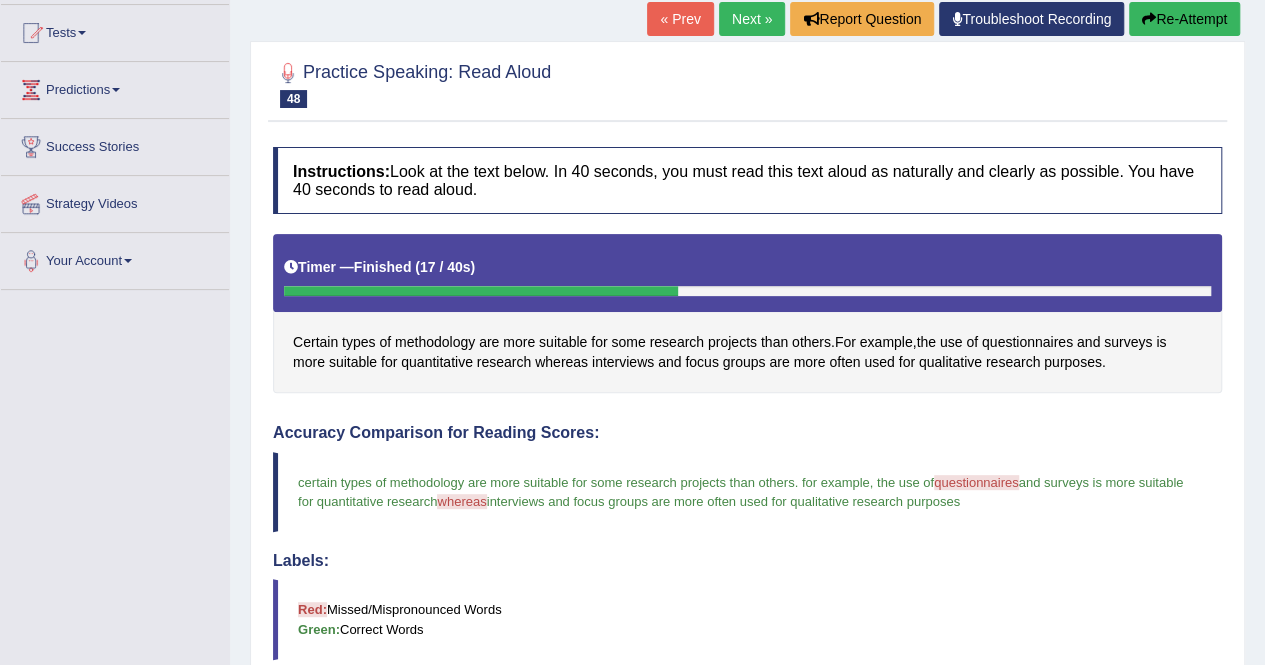 scroll, scrollTop: 148, scrollLeft: 0, axis: vertical 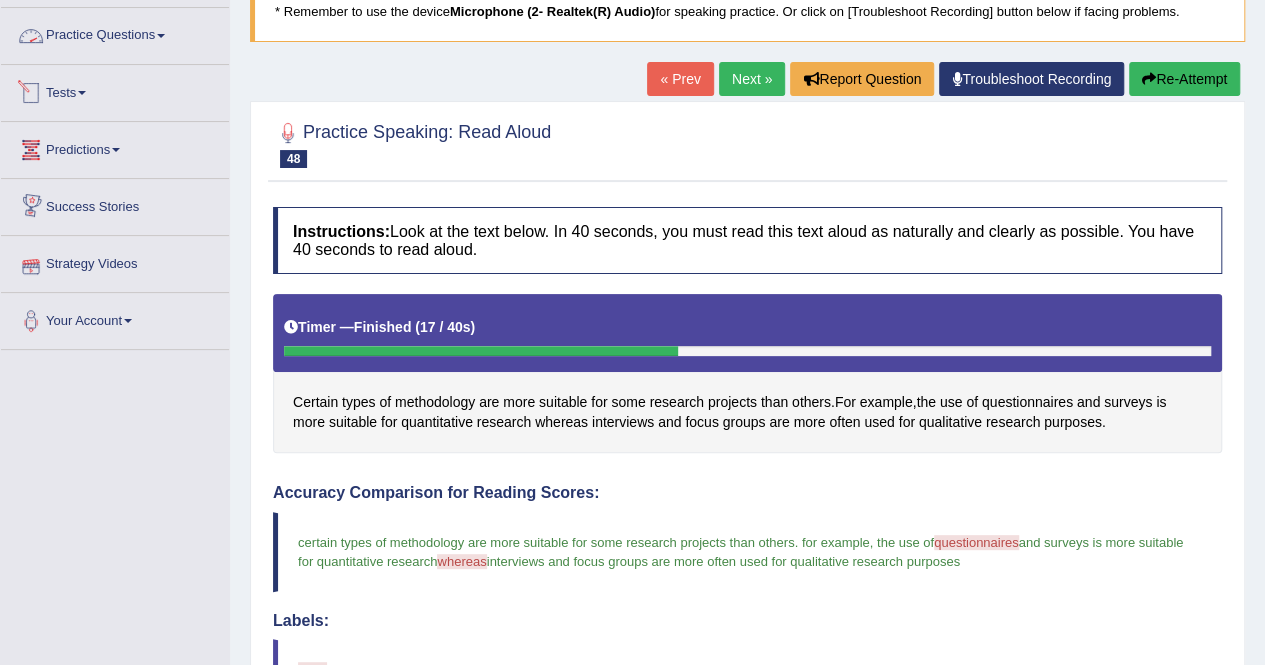 click on "Practice Questions" at bounding box center (115, 33) 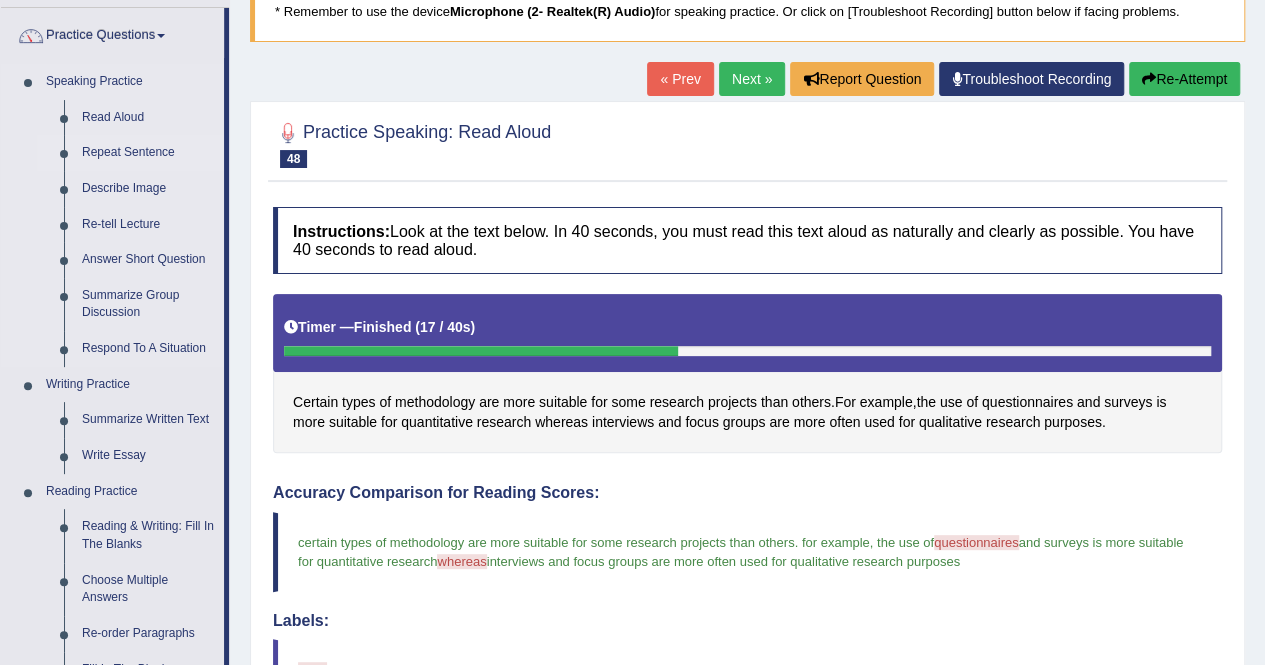 click on "Repeat Sentence" at bounding box center [148, 153] 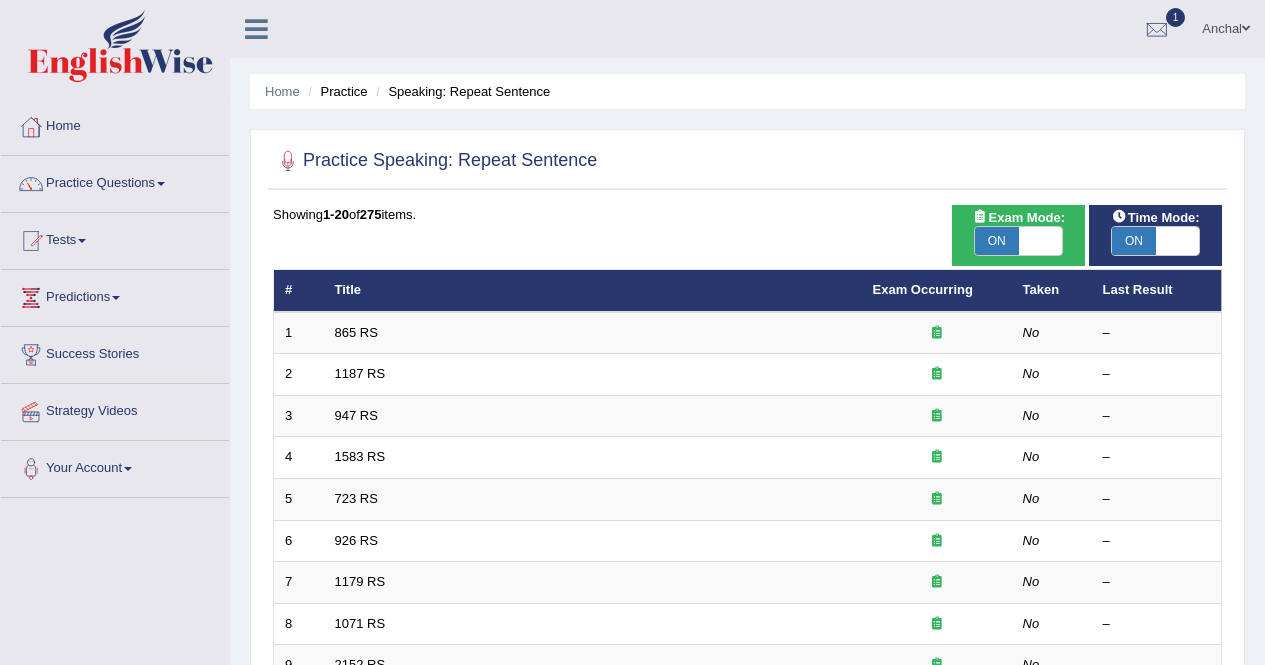 scroll, scrollTop: 0, scrollLeft: 0, axis: both 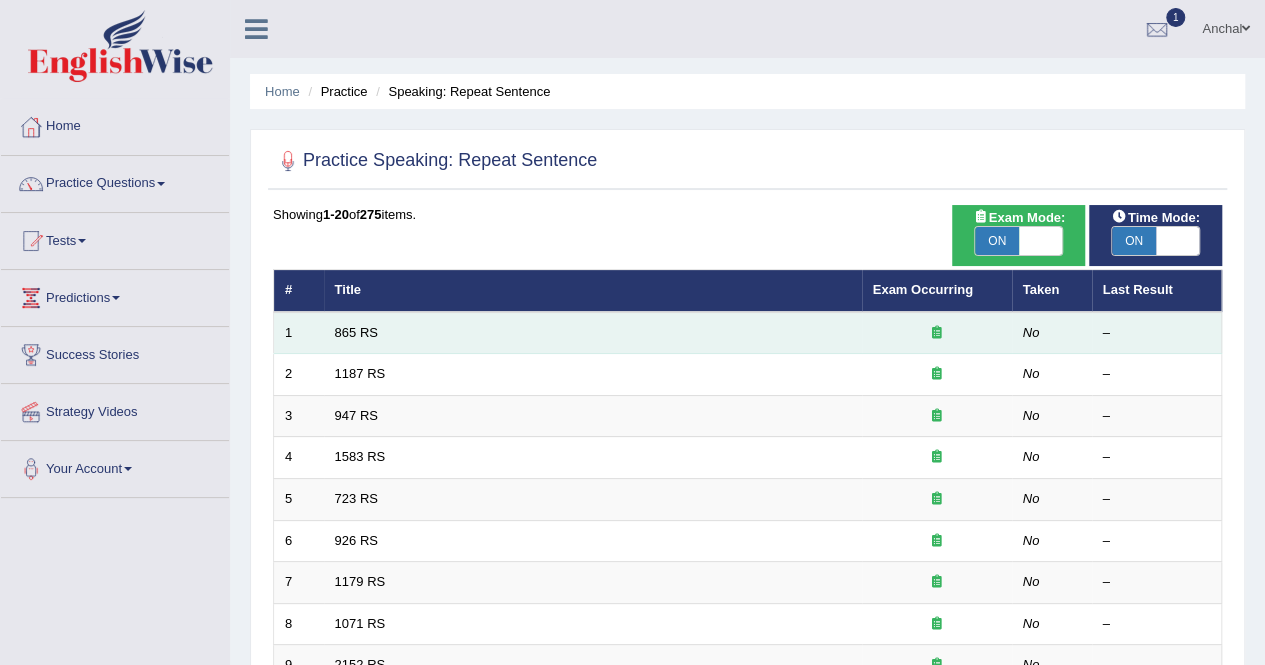 click on "865 RS" at bounding box center (593, 333) 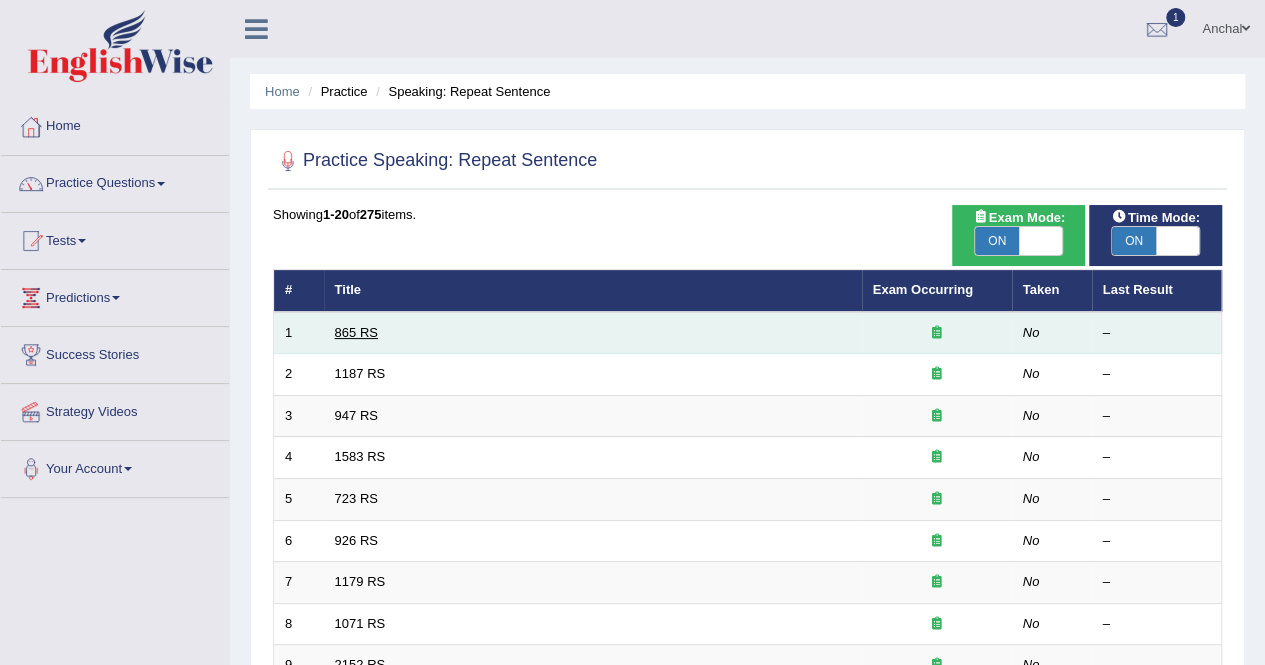 click on "865 RS" at bounding box center [356, 332] 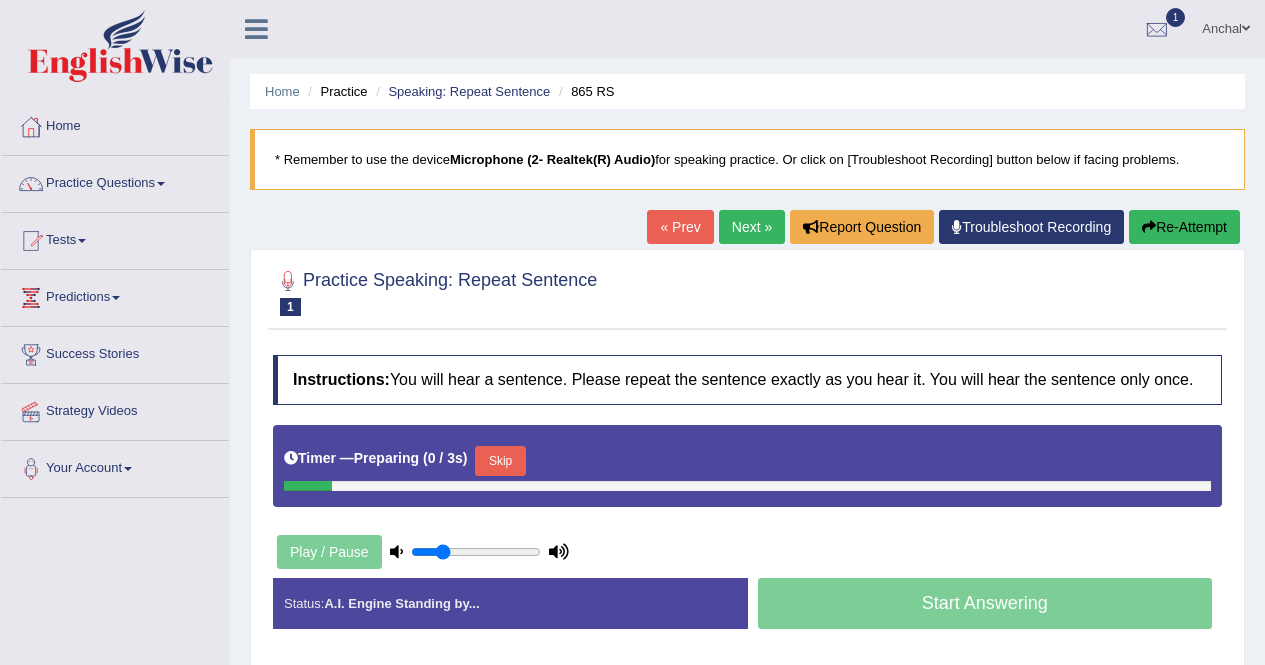 scroll, scrollTop: 0, scrollLeft: 0, axis: both 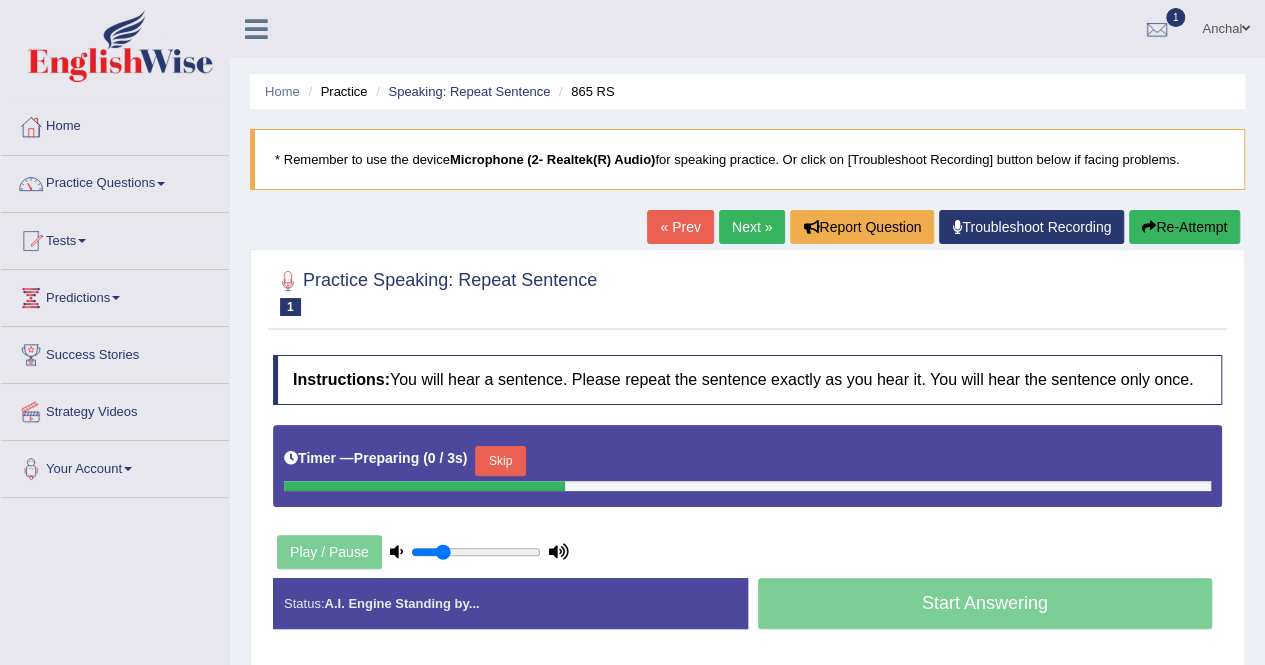 click on "Skip" at bounding box center (500, 461) 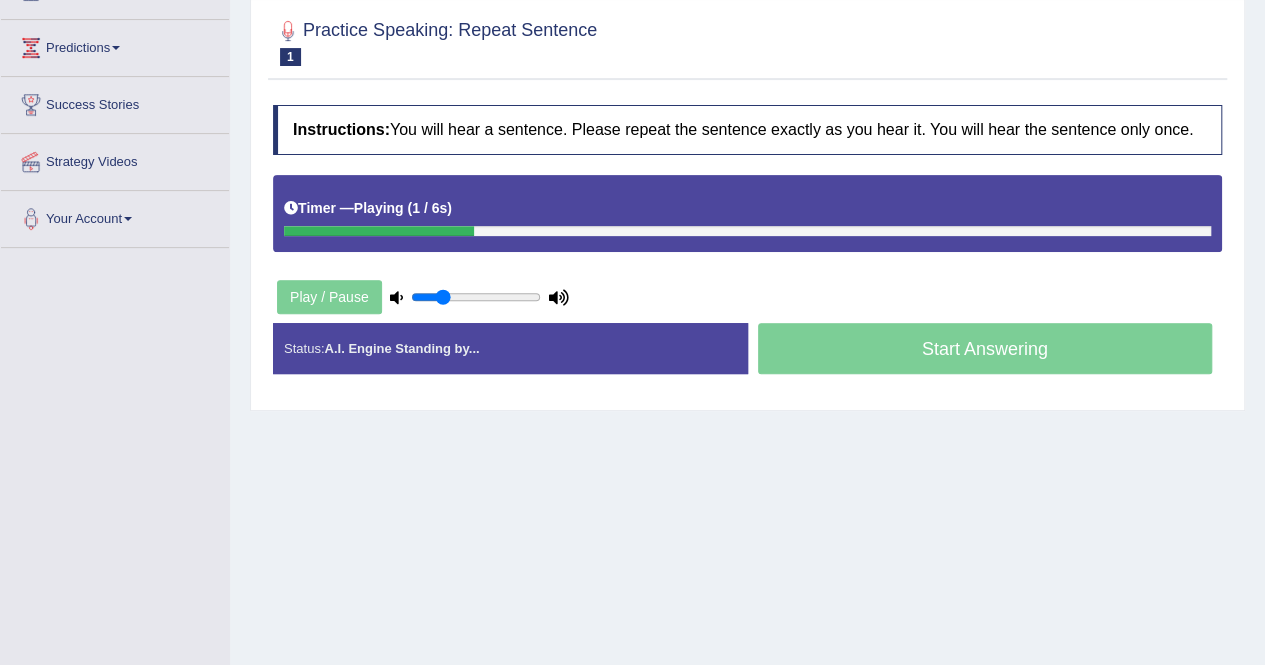 scroll, scrollTop: 249, scrollLeft: 0, axis: vertical 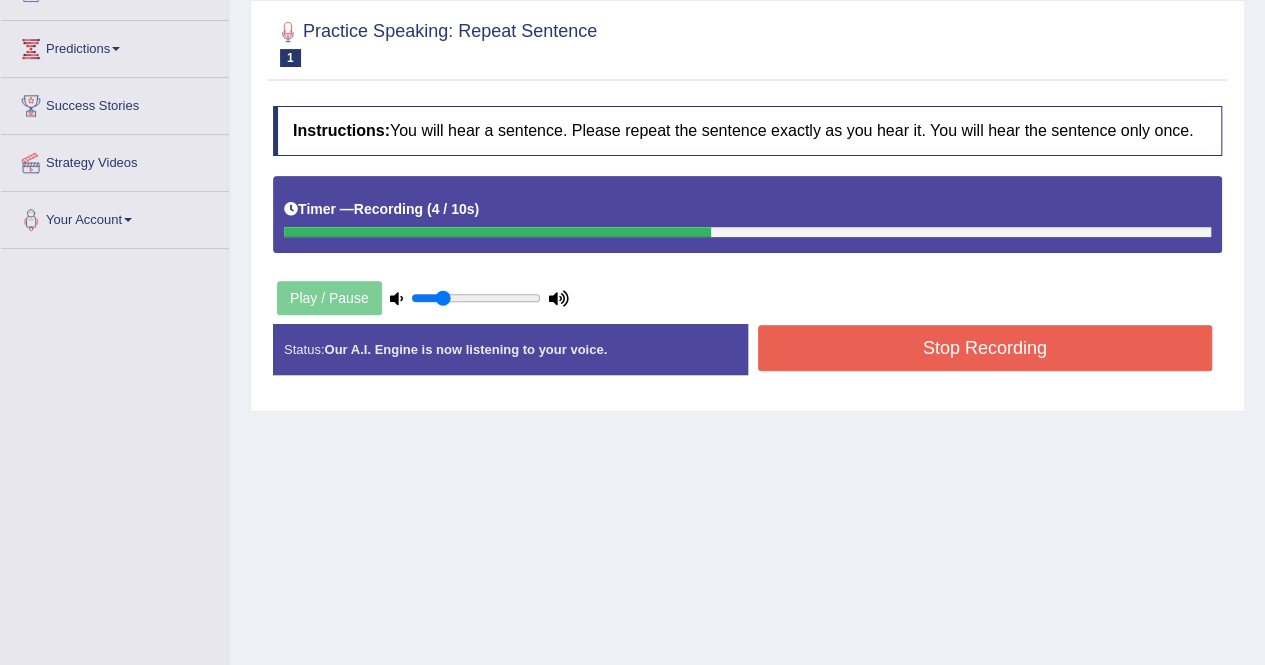 click on "Stop Recording" at bounding box center [985, 348] 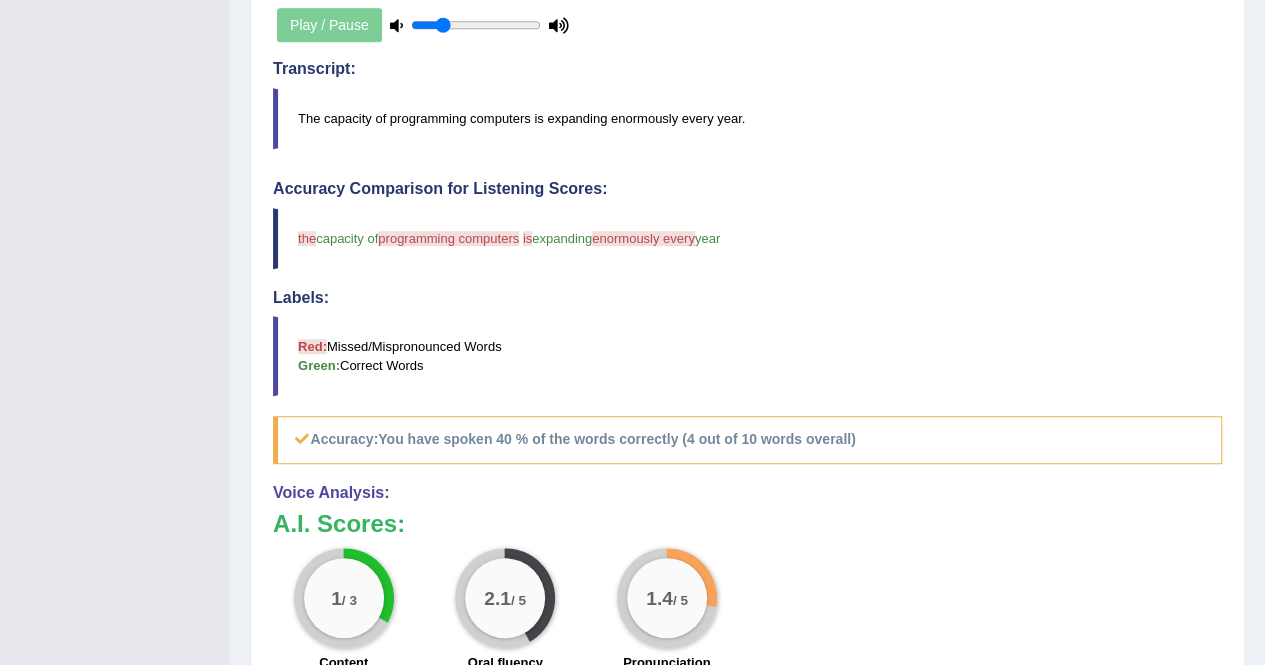 scroll, scrollTop: 0, scrollLeft: 0, axis: both 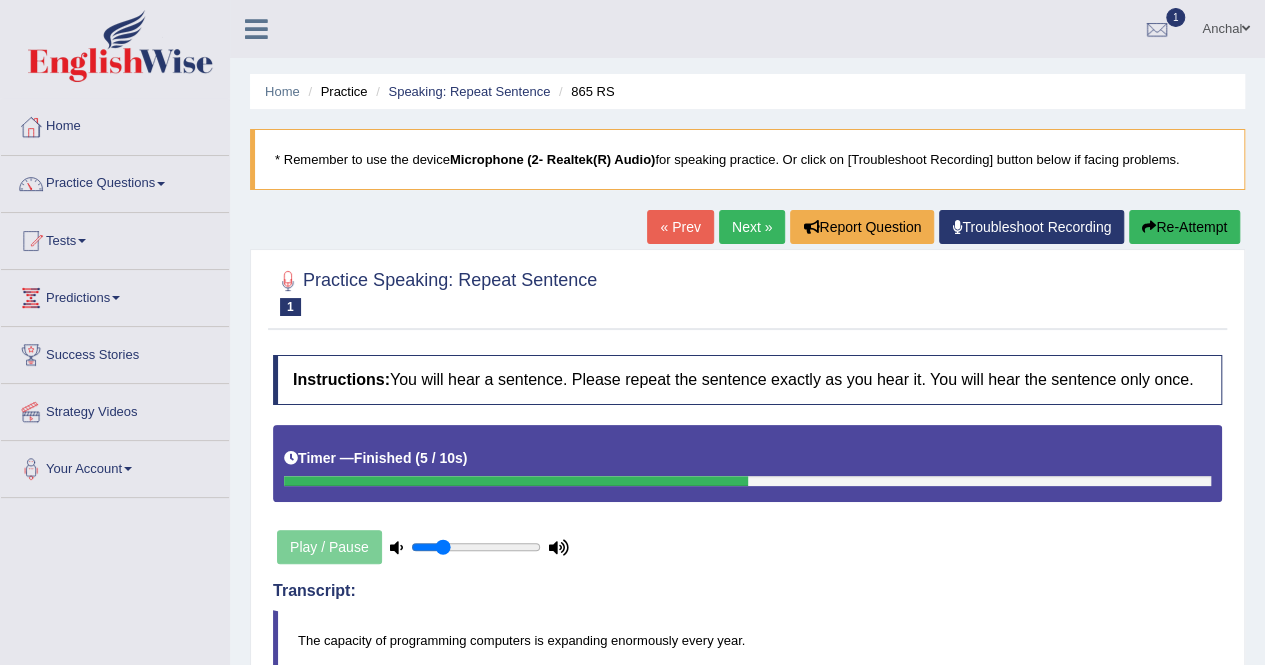 click on "Next »" at bounding box center (752, 227) 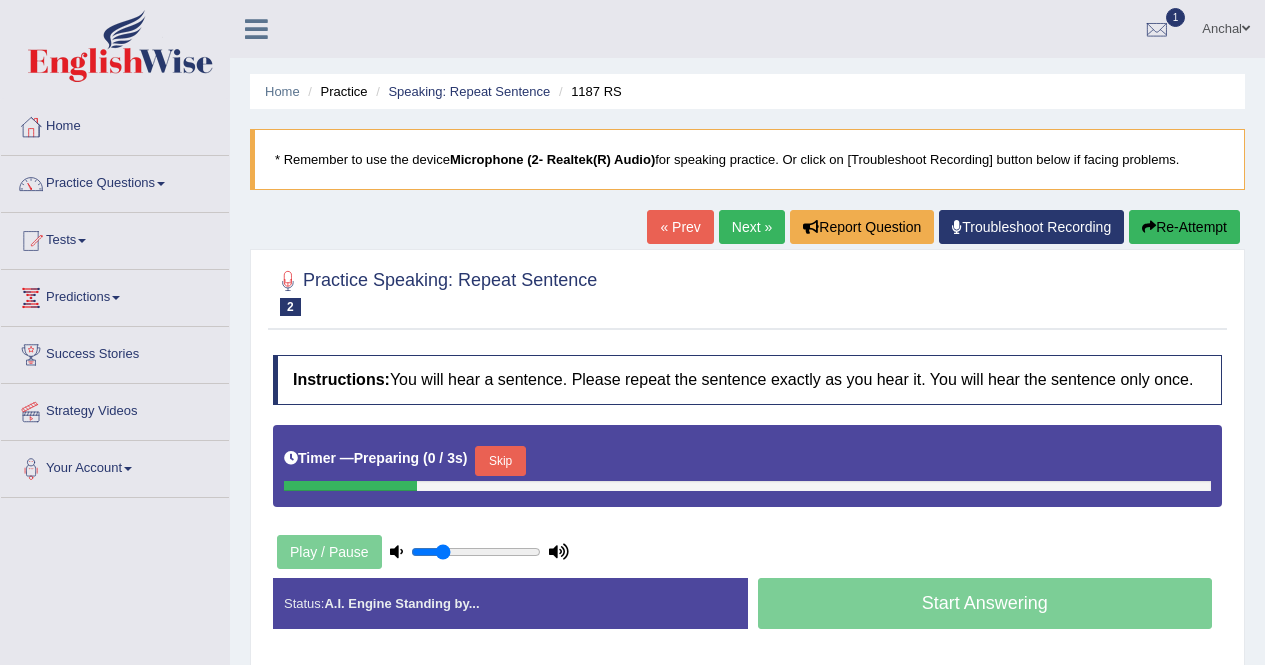 scroll, scrollTop: 0, scrollLeft: 0, axis: both 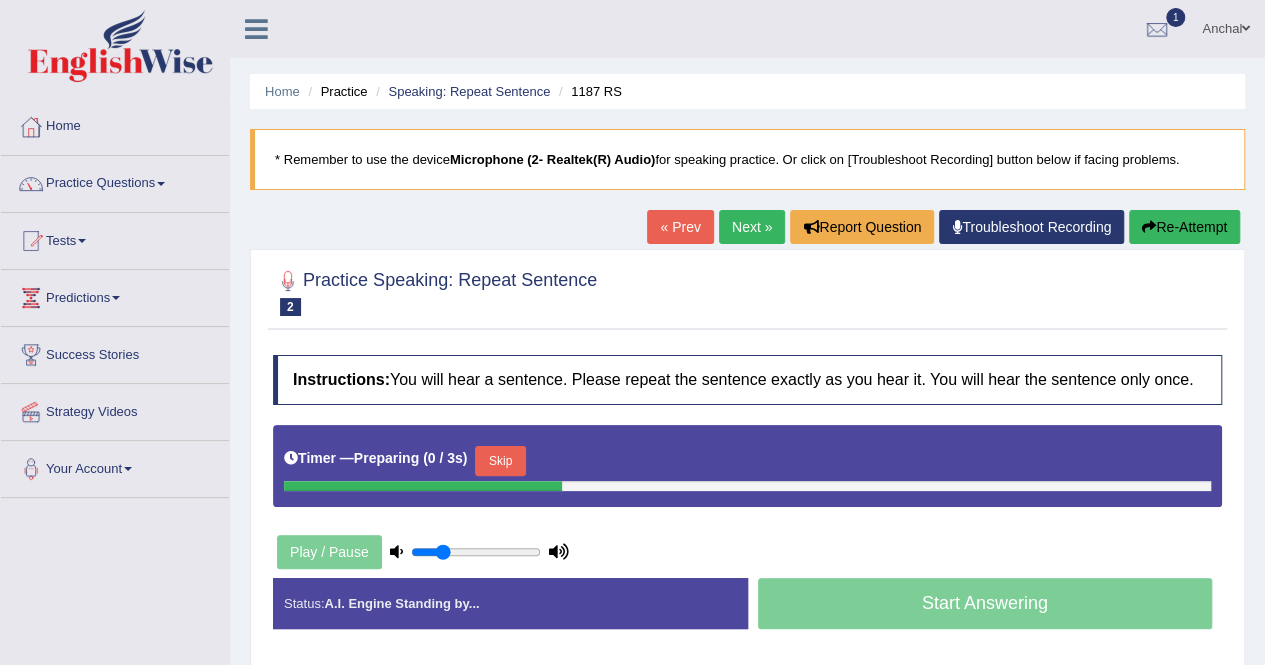 click on "Skip" at bounding box center (500, 461) 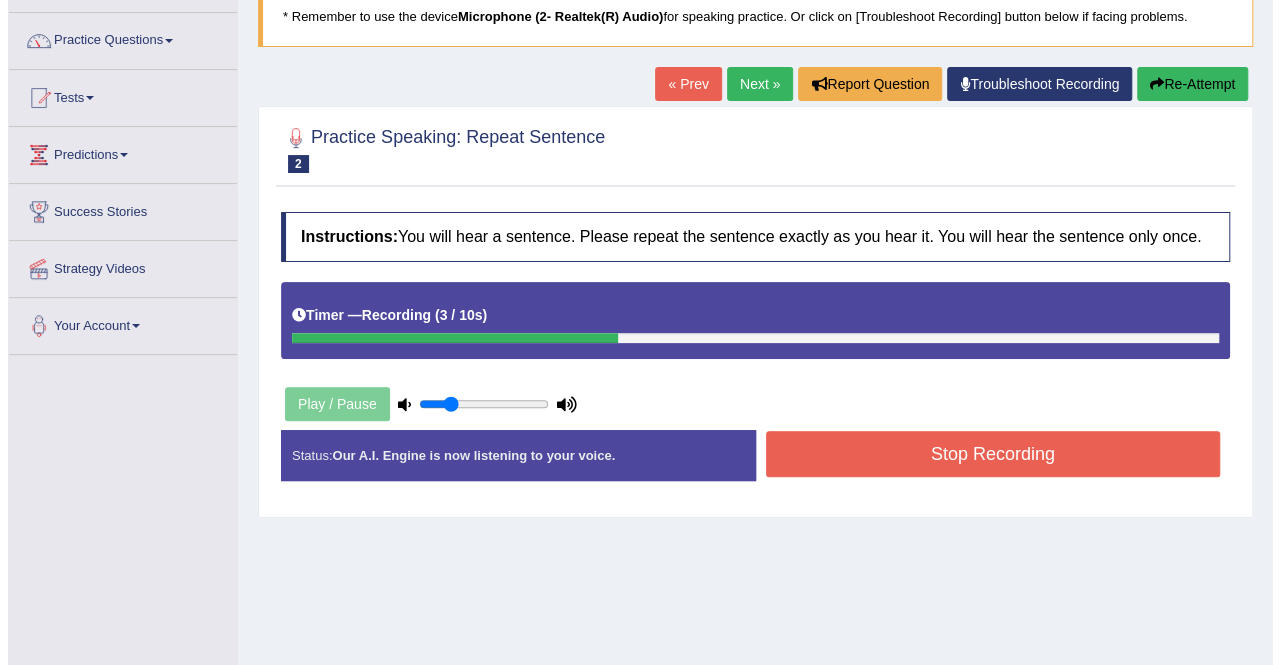 scroll, scrollTop: 146, scrollLeft: 0, axis: vertical 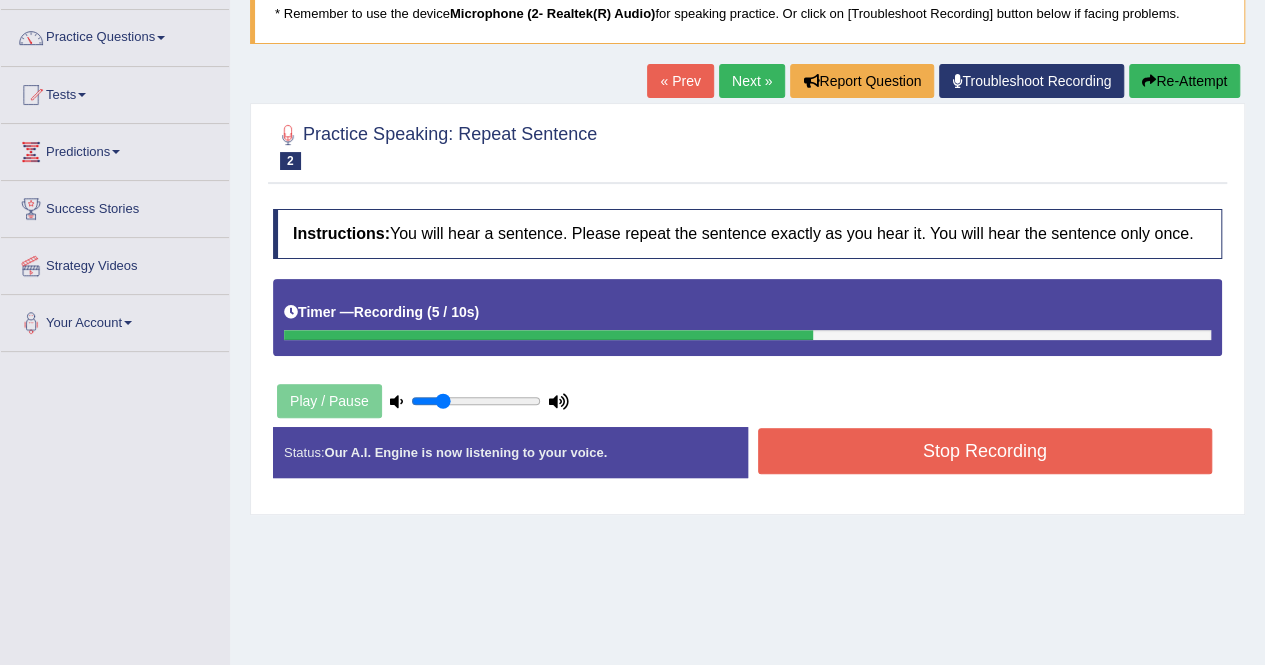 click on "Stop Recording" at bounding box center [985, 451] 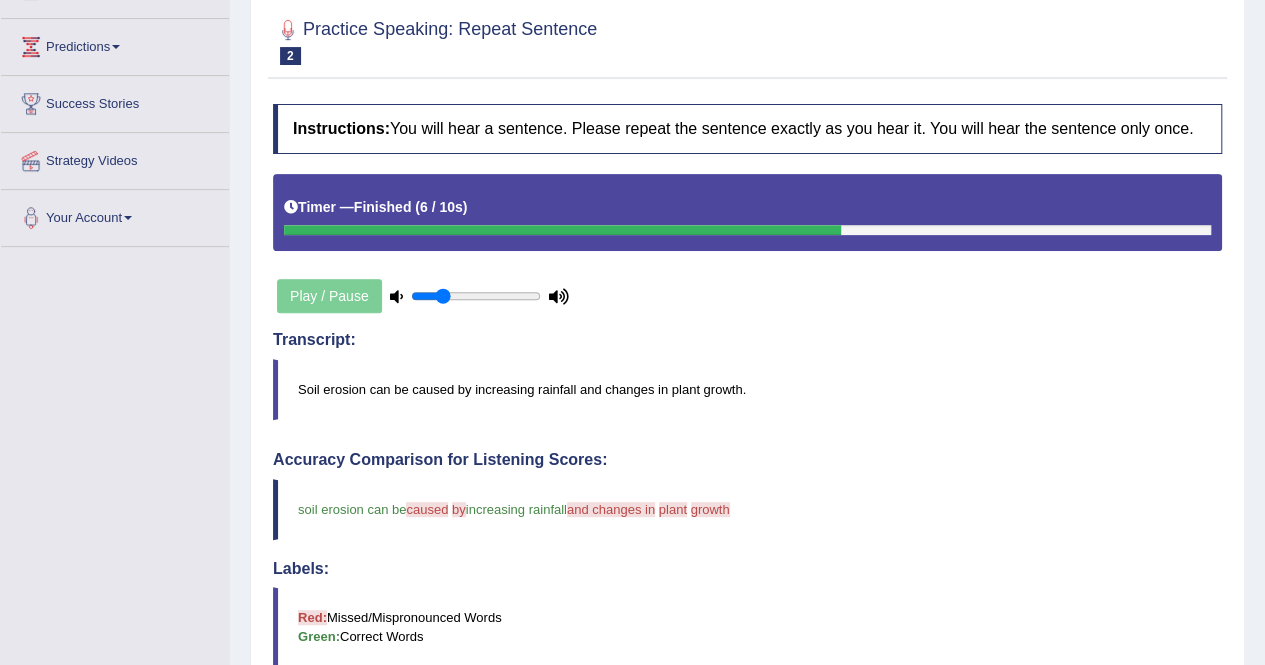 scroll, scrollTop: 0, scrollLeft: 0, axis: both 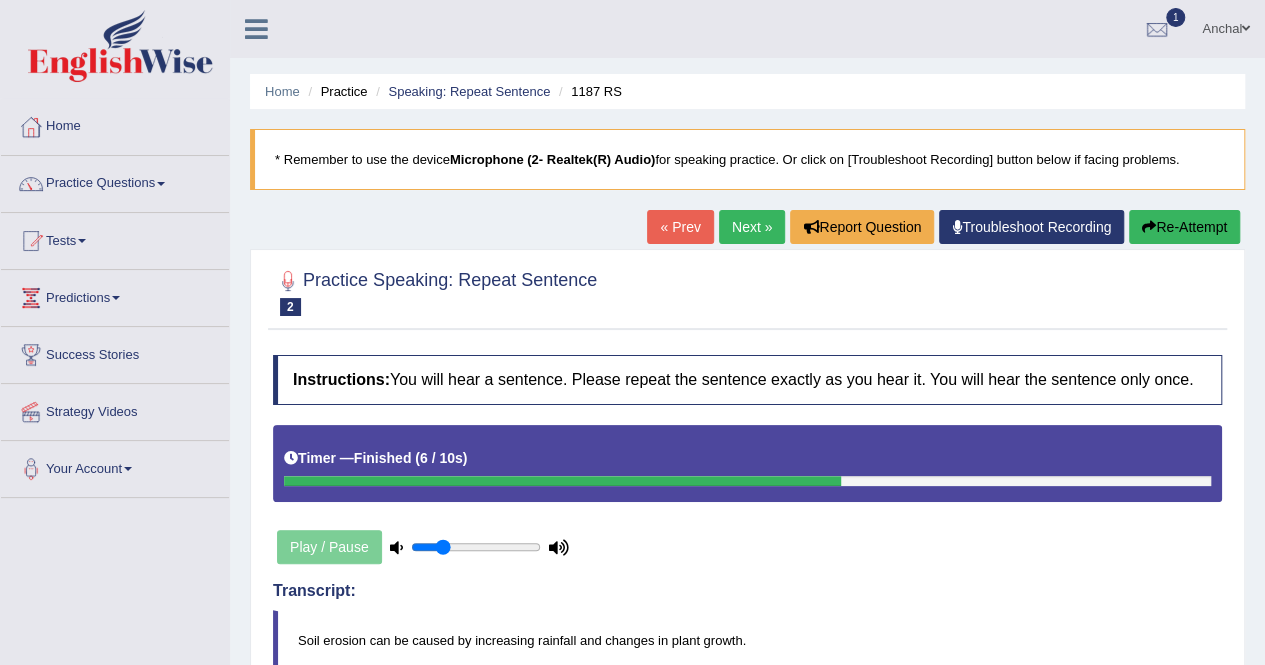 click on "Next »" at bounding box center [752, 227] 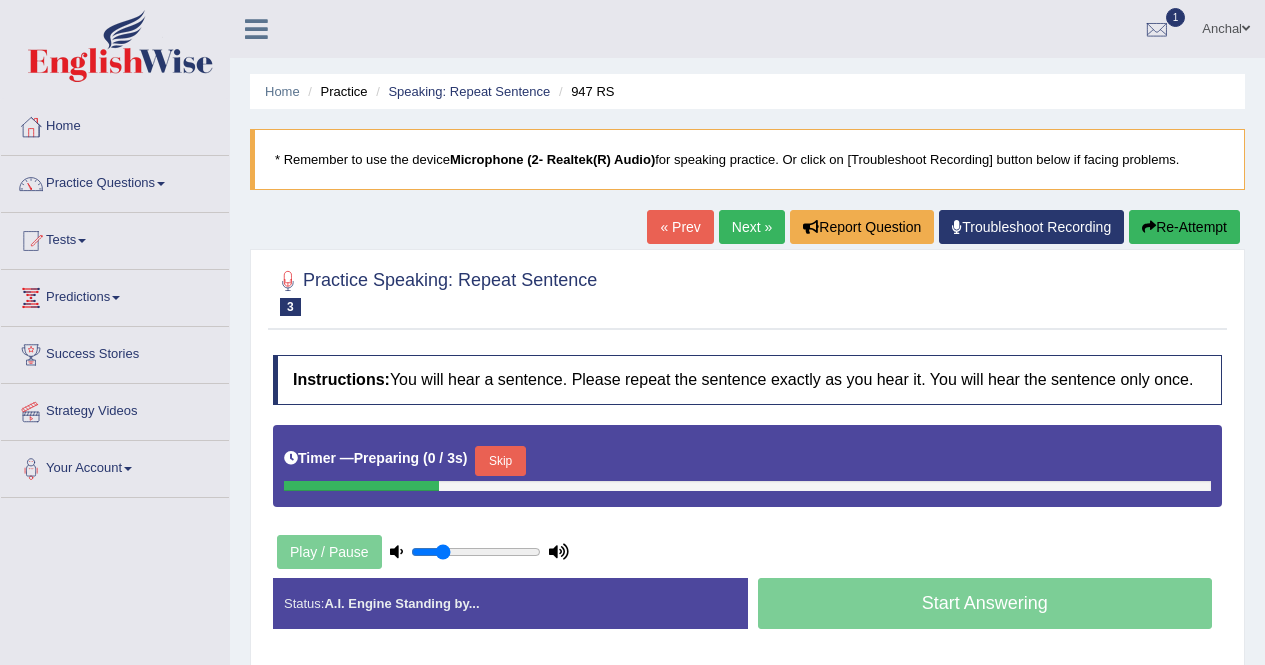 scroll, scrollTop: 0, scrollLeft: 0, axis: both 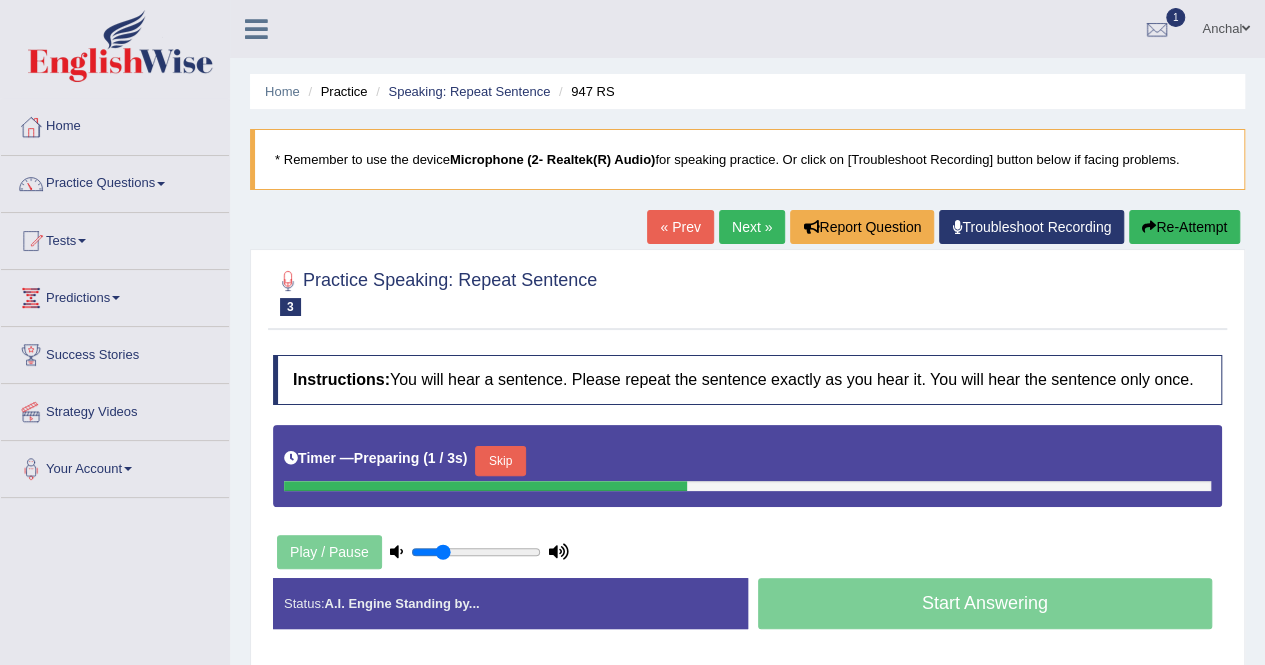 click on "Skip" at bounding box center (500, 461) 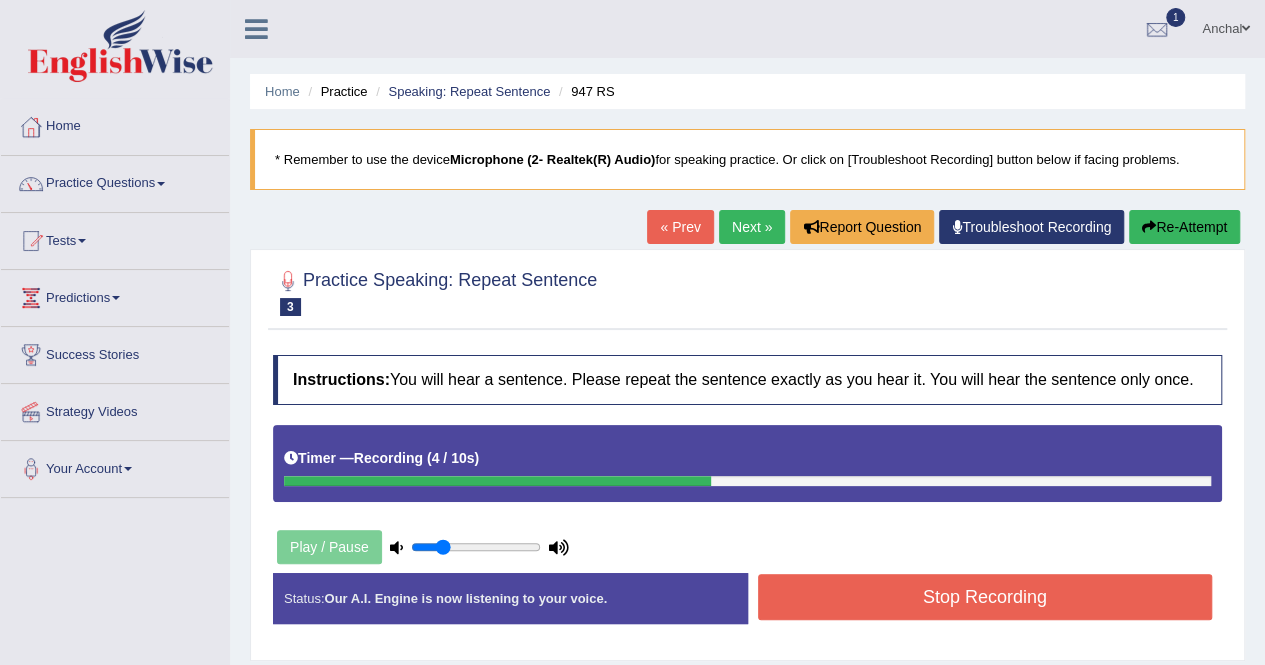 click on "Stop Recording" at bounding box center [985, 597] 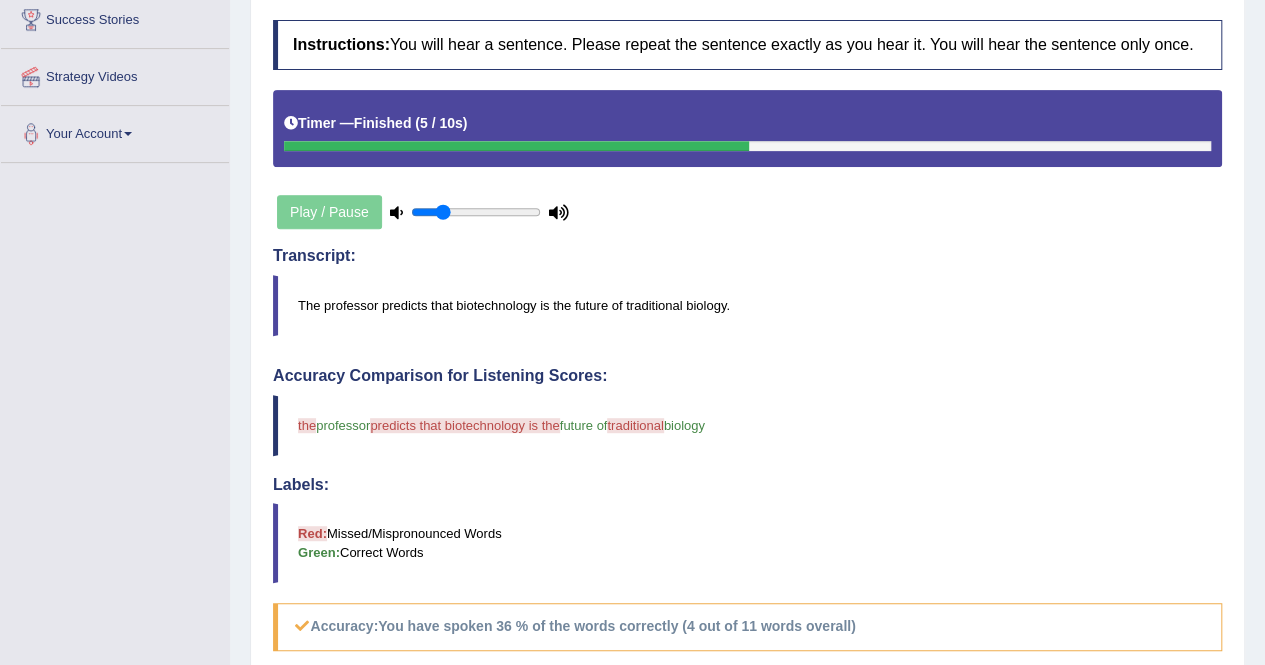 scroll, scrollTop: 69, scrollLeft: 0, axis: vertical 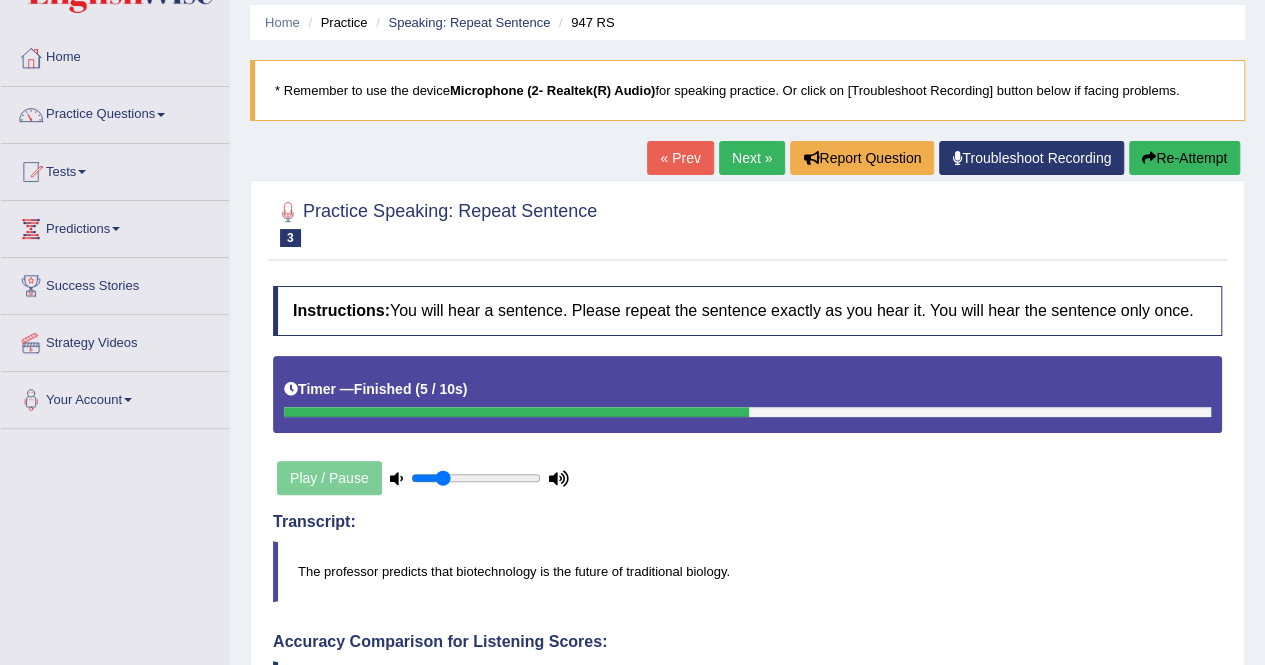 click on "Re-Attempt" at bounding box center (1184, 158) 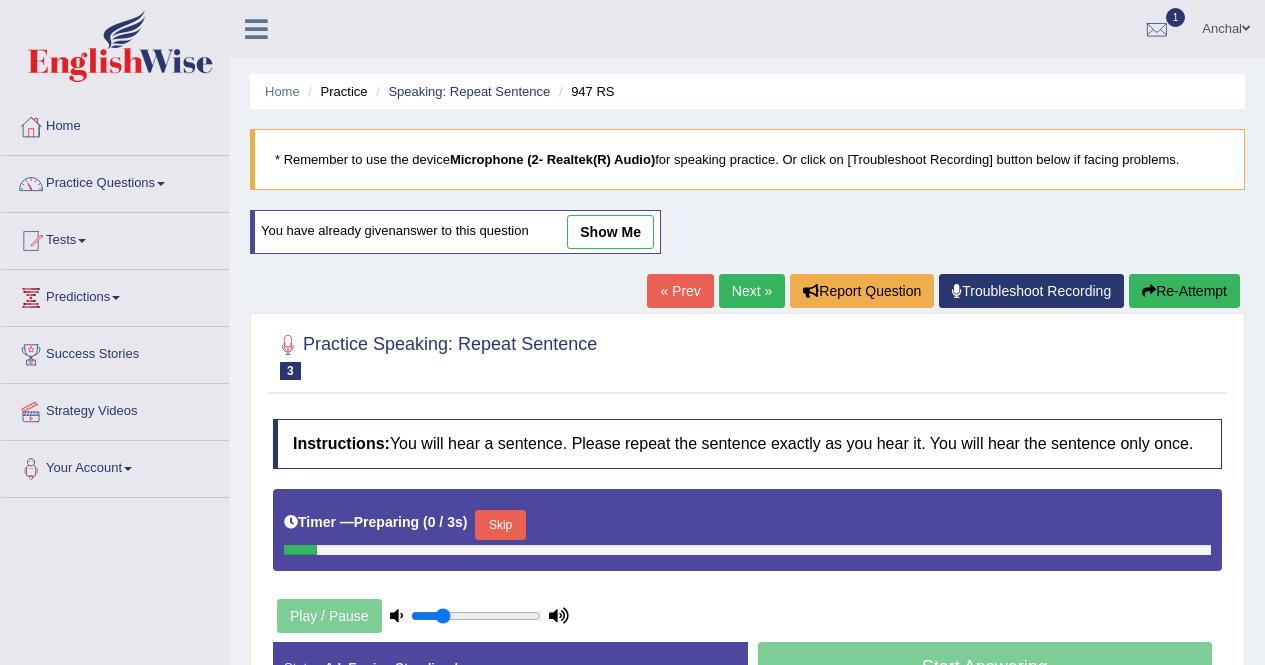 scroll, scrollTop: 69, scrollLeft: 0, axis: vertical 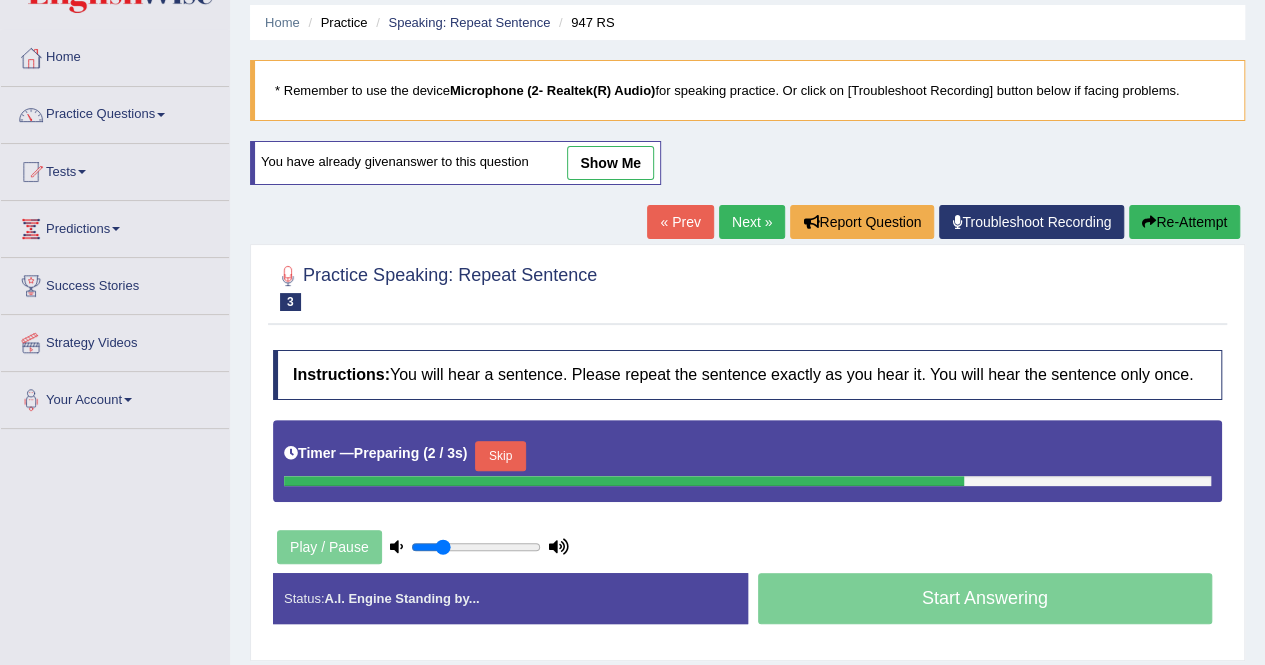 click on "Skip" at bounding box center [500, 456] 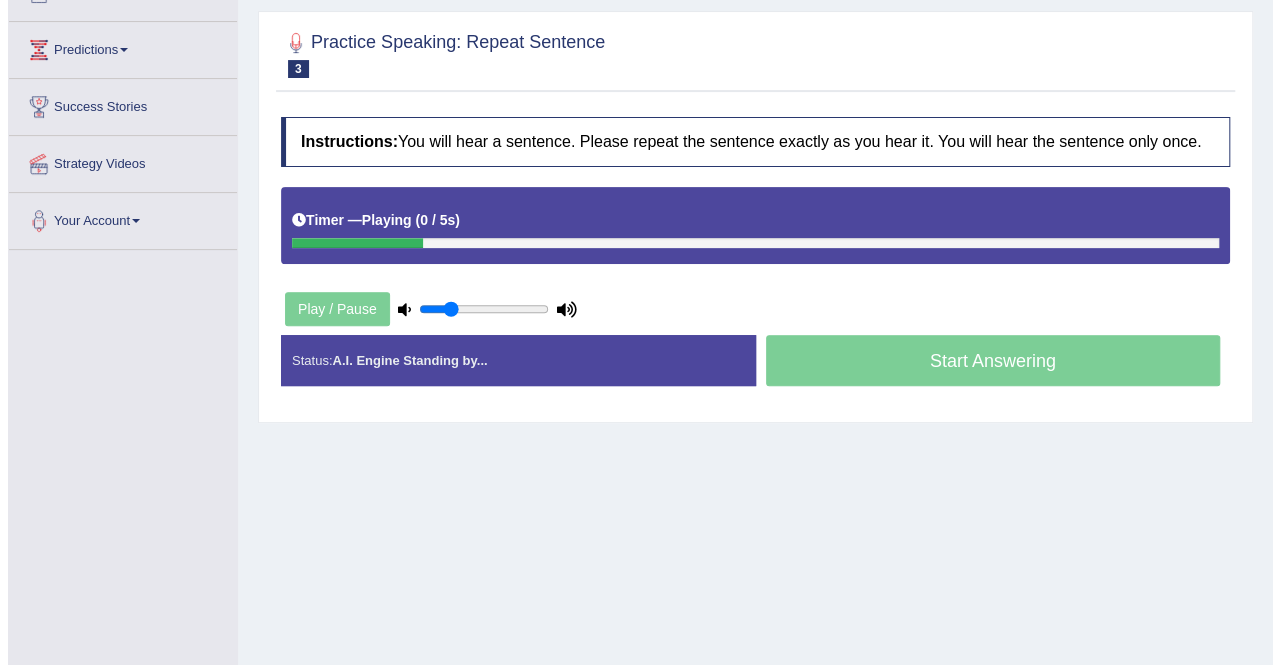 scroll, scrollTop: 249, scrollLeft: 0, axis: vertical 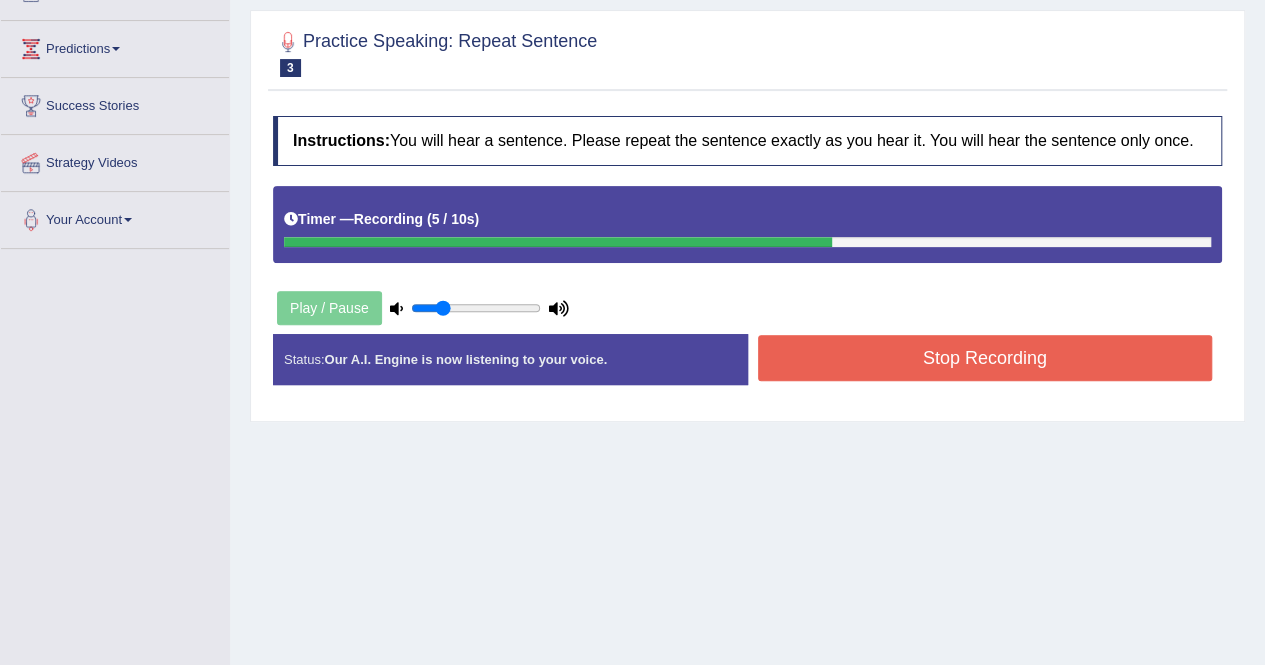 click on "Stop Recording" at bounding box center (985, 358) 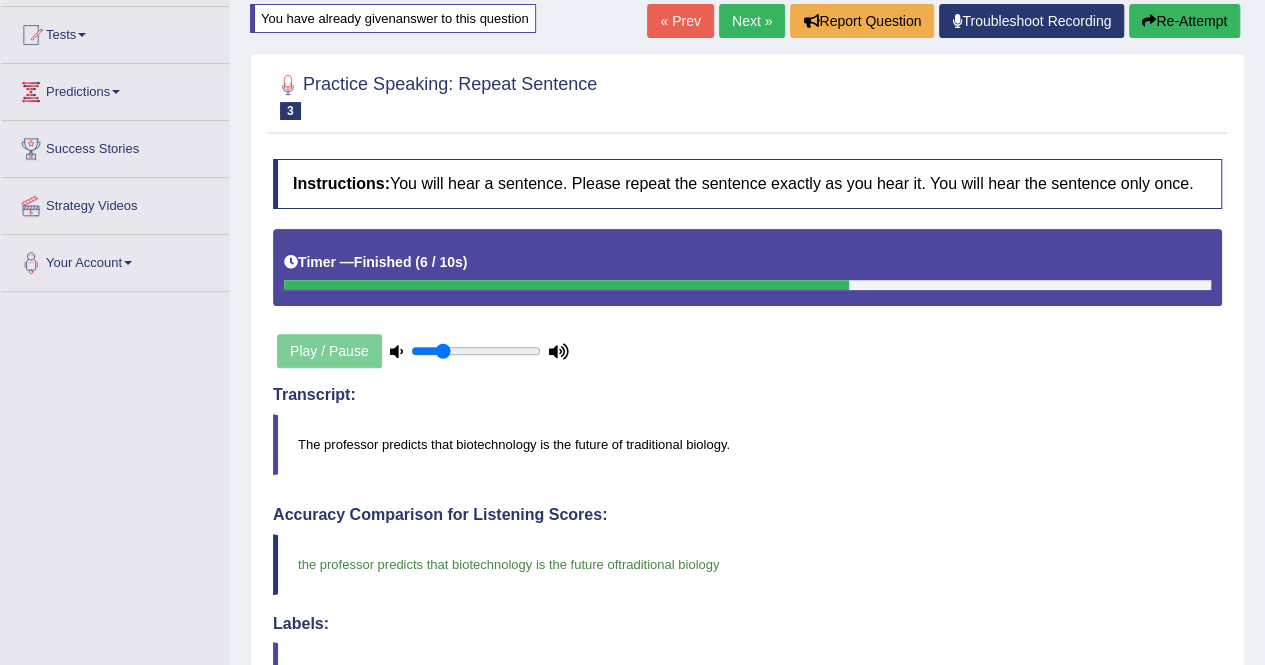 scroll, scrollTop: 139, scrollLeft: 0, axis: vertical 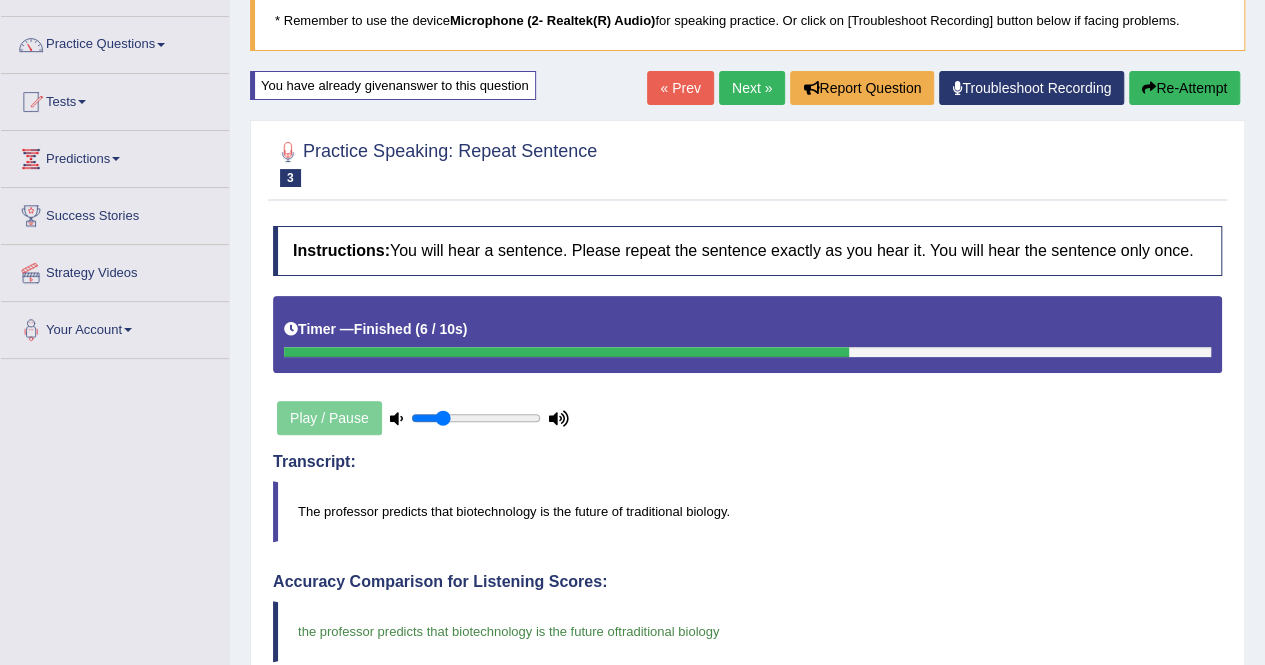 click on "Next »" at bounding box center (752, 88) 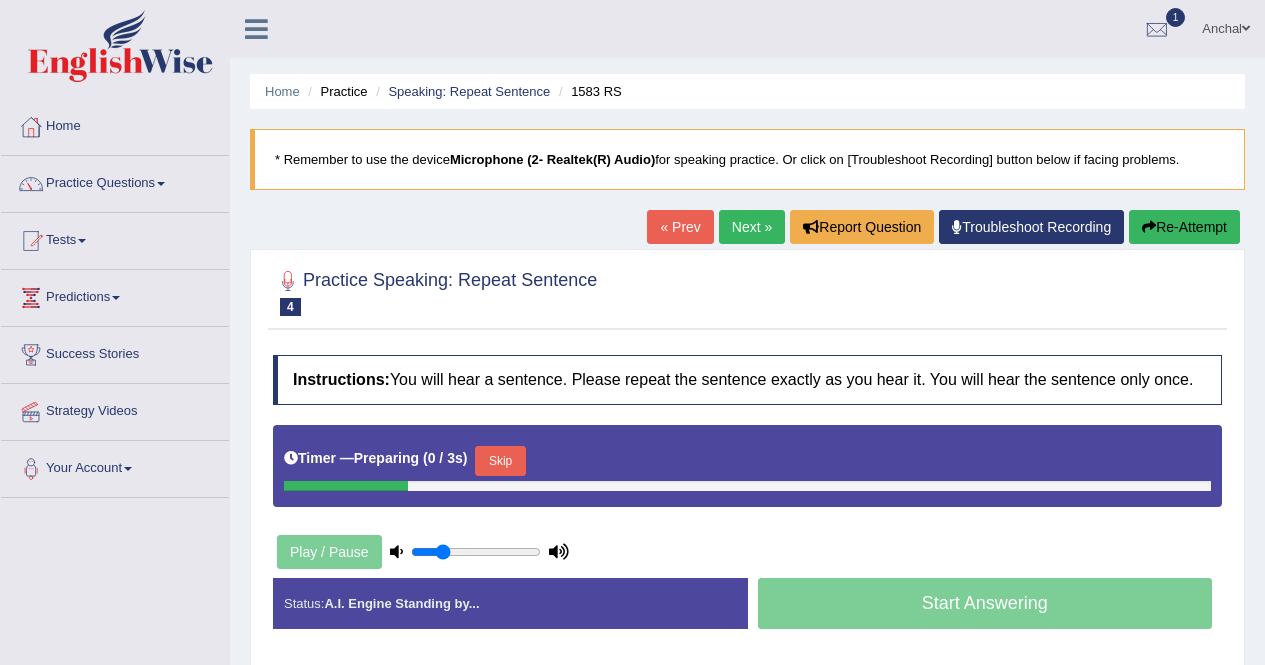 scroll, scrollTop: 0, scrollLeft: 0, axis: both 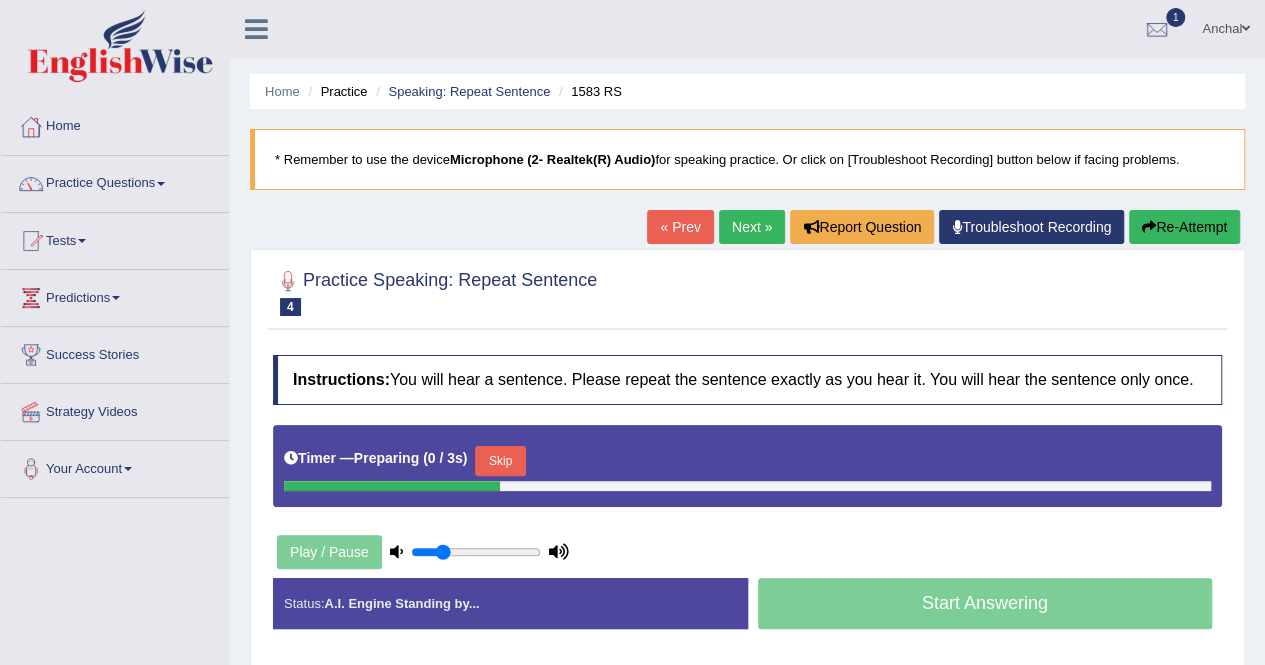 click on "Skip" at bounding box center (500, 461) 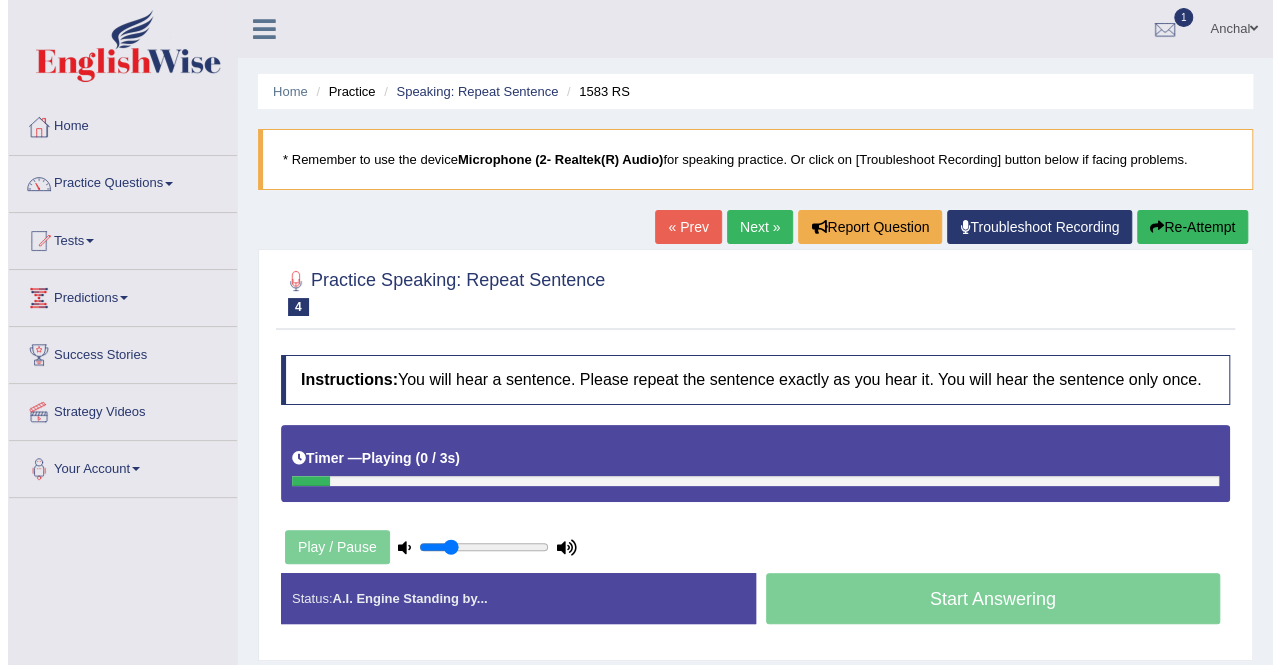 scroll, scrollTop: 342, scrollLeft: 0, axis: vertical 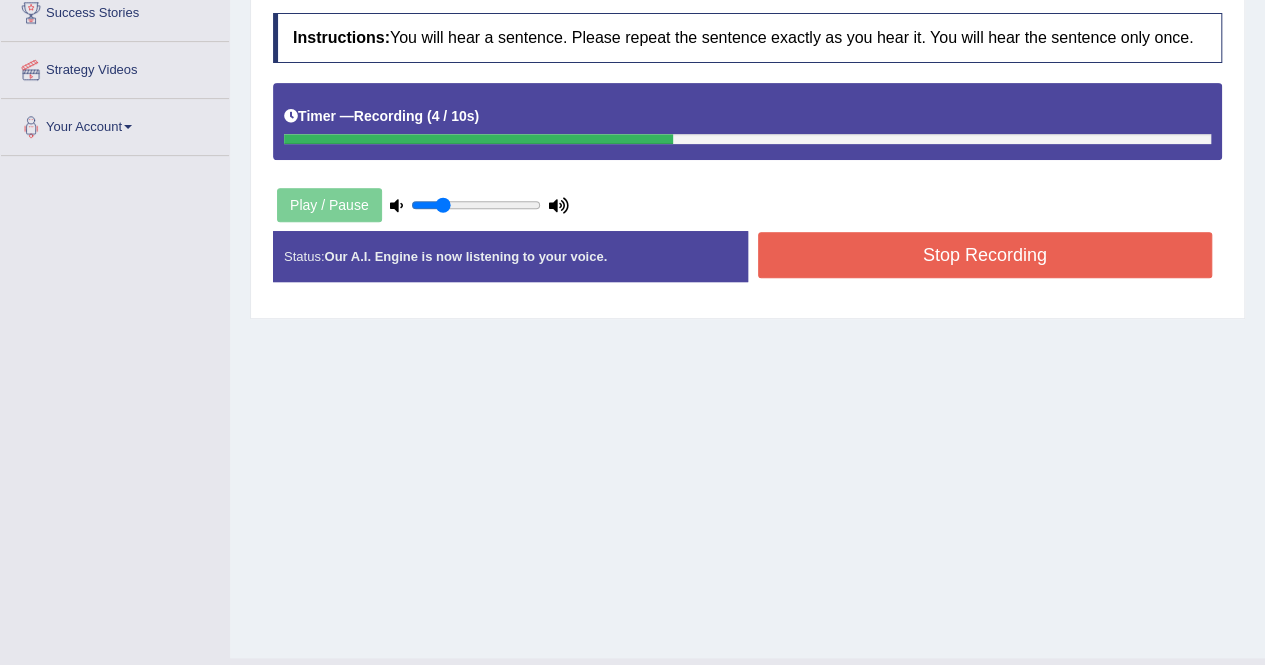 click on "Stop Recording" at bounding box center (985, 255) 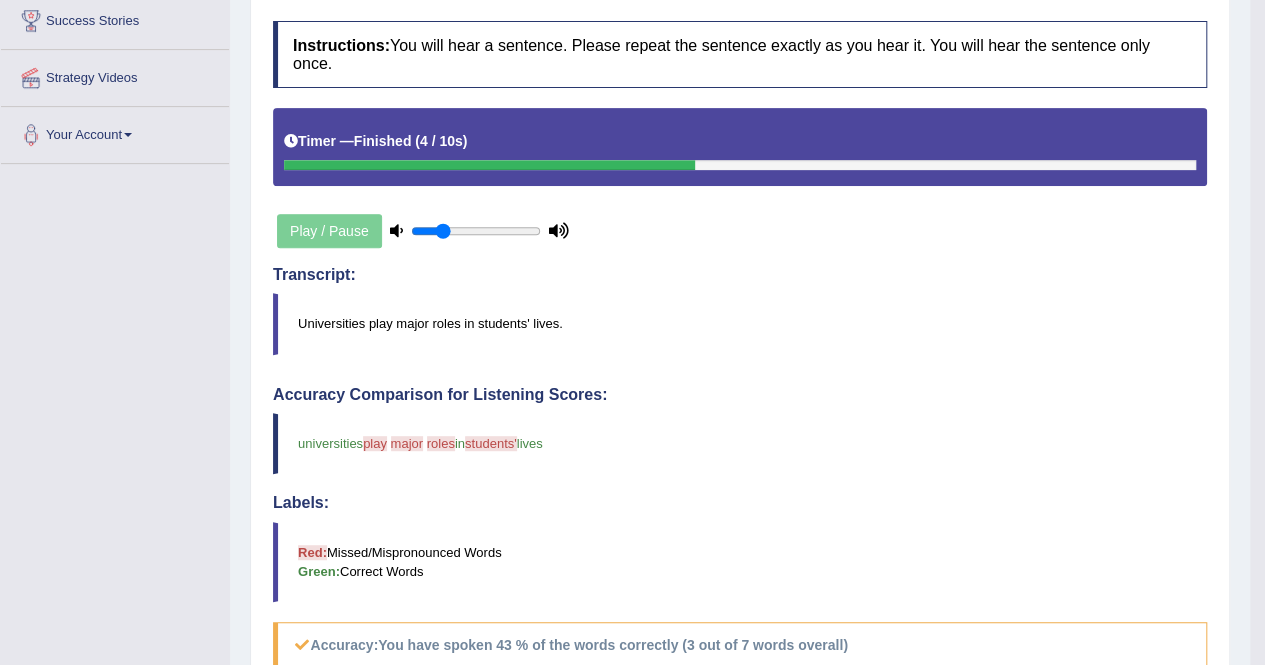 scroll, scrollTop: 114, scrollLeft: 0, axis: vertical 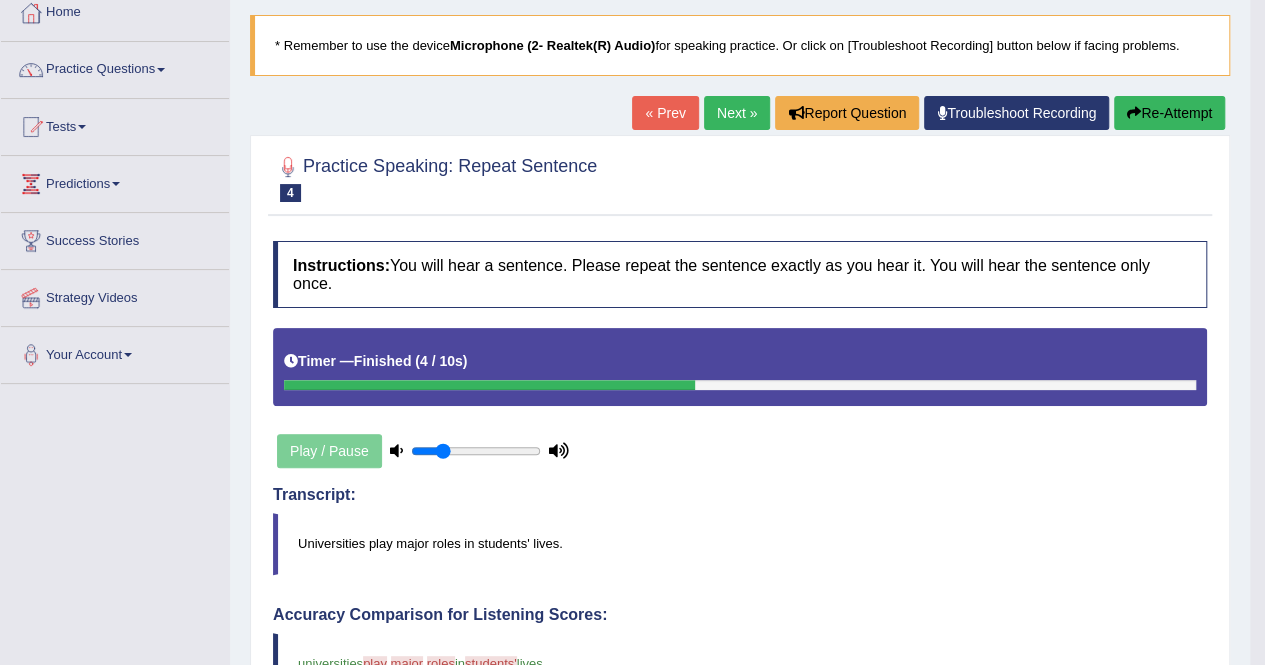 click on "Next »" at bounding box center [737, 113] 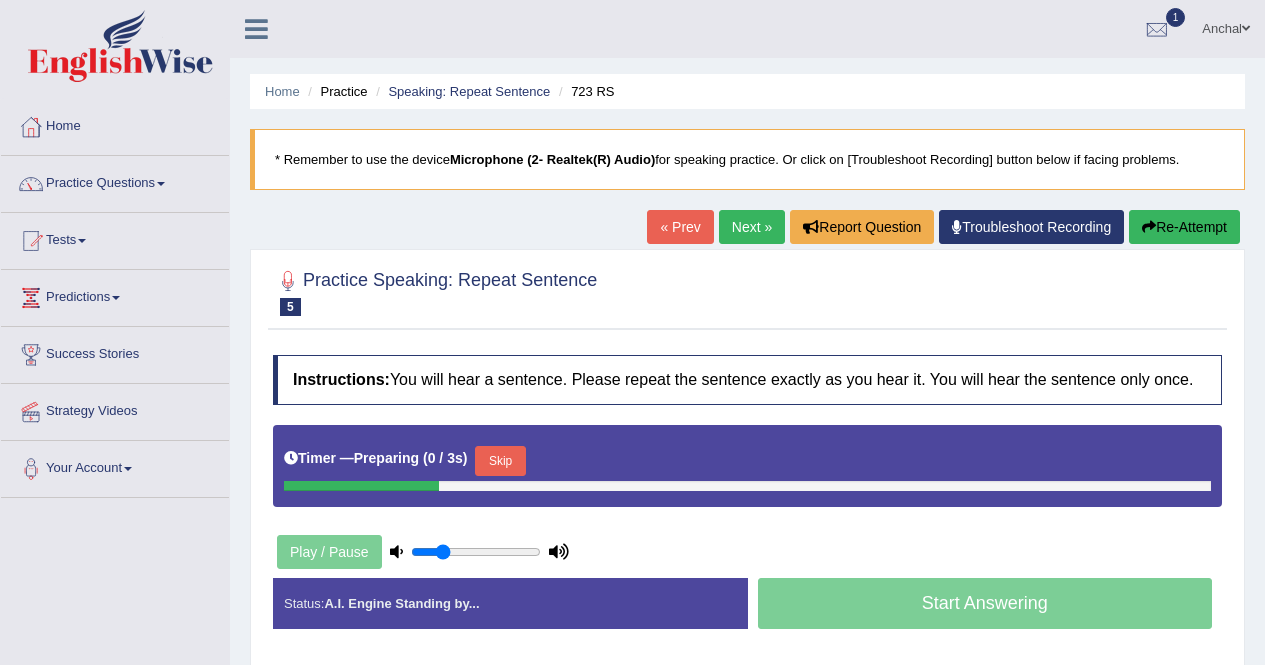 scroll, scrollTop: 0, scrollLeft: 0, axis: both 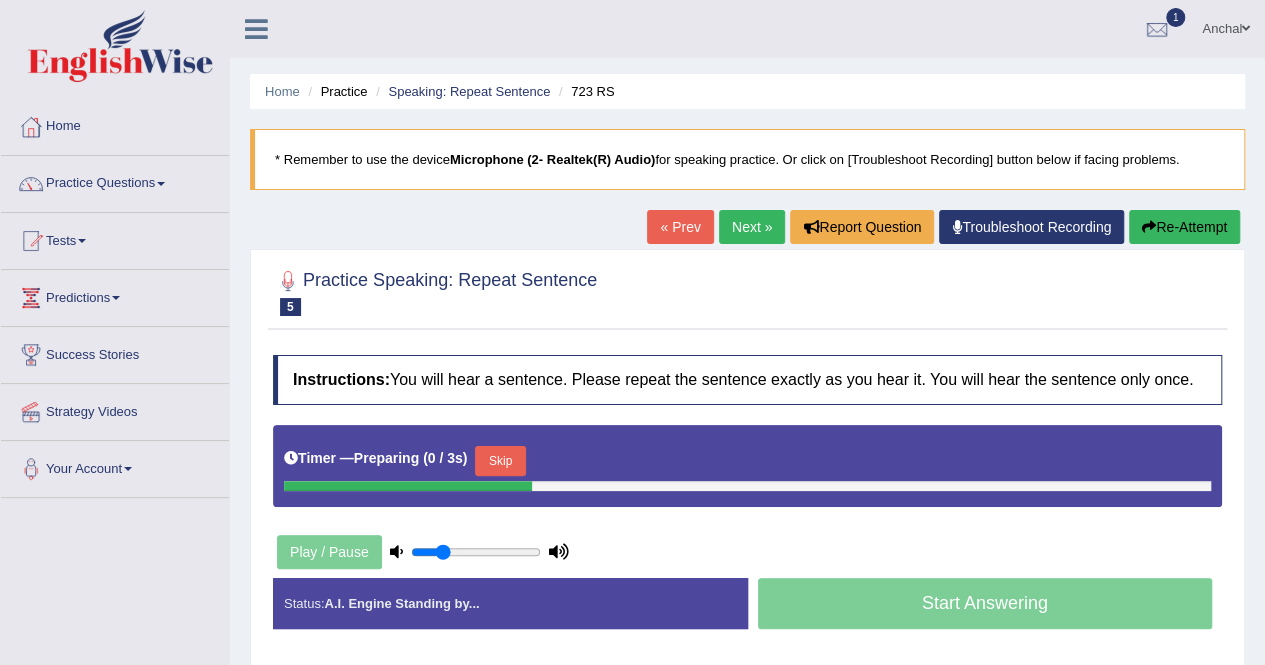 click on "Skip" at bounding box center [500, 461] 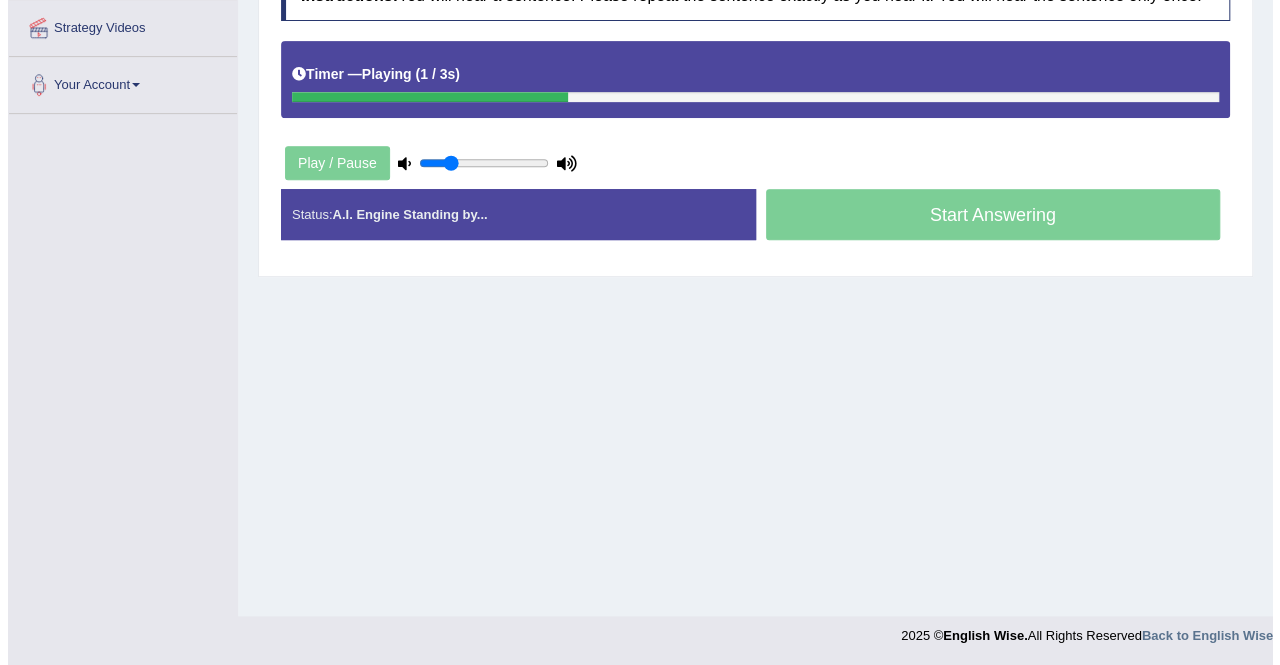 scroll, scrollTop: 384, scrollLeft: 0, axis: vertical 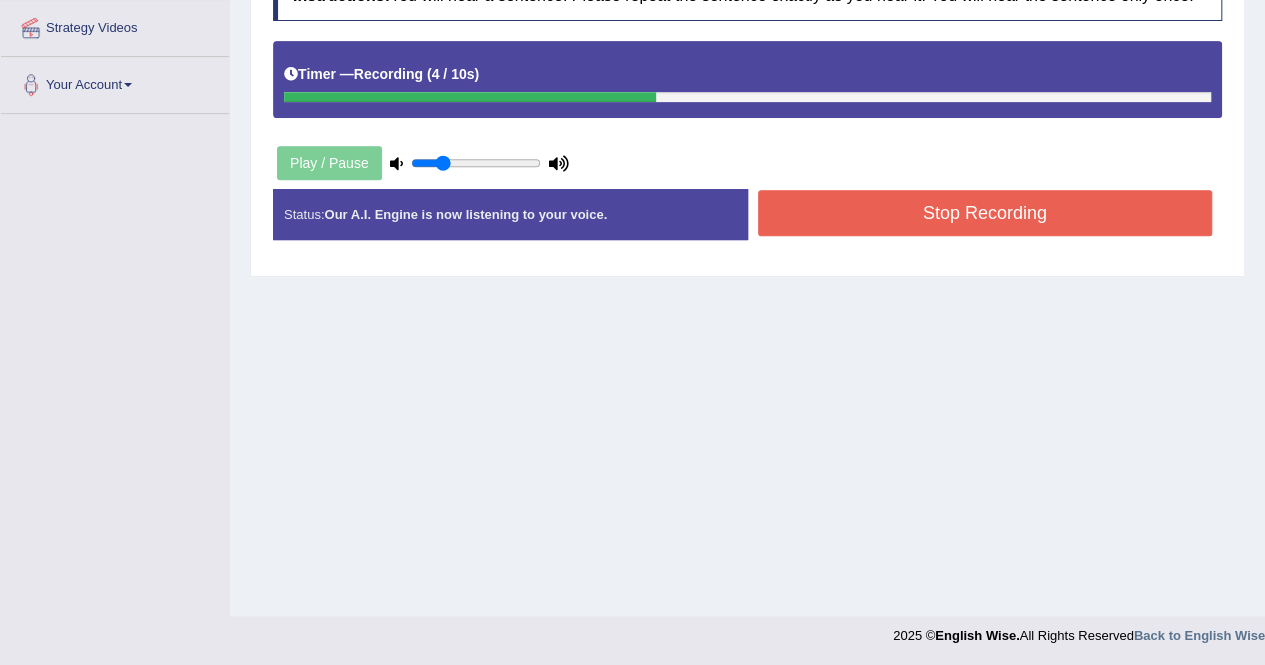 click on "Stop Recording" at bounding box center [985, 213] 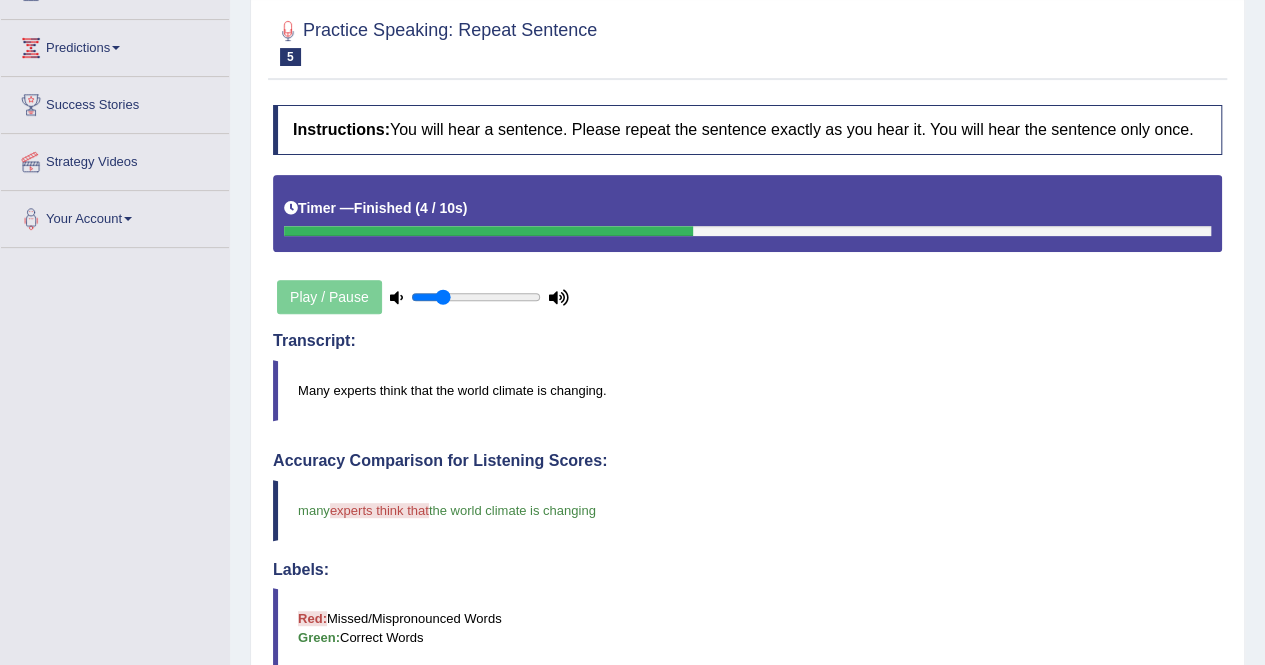 scroll, scrollTop: 0, scrollLeft: 0, axis: both 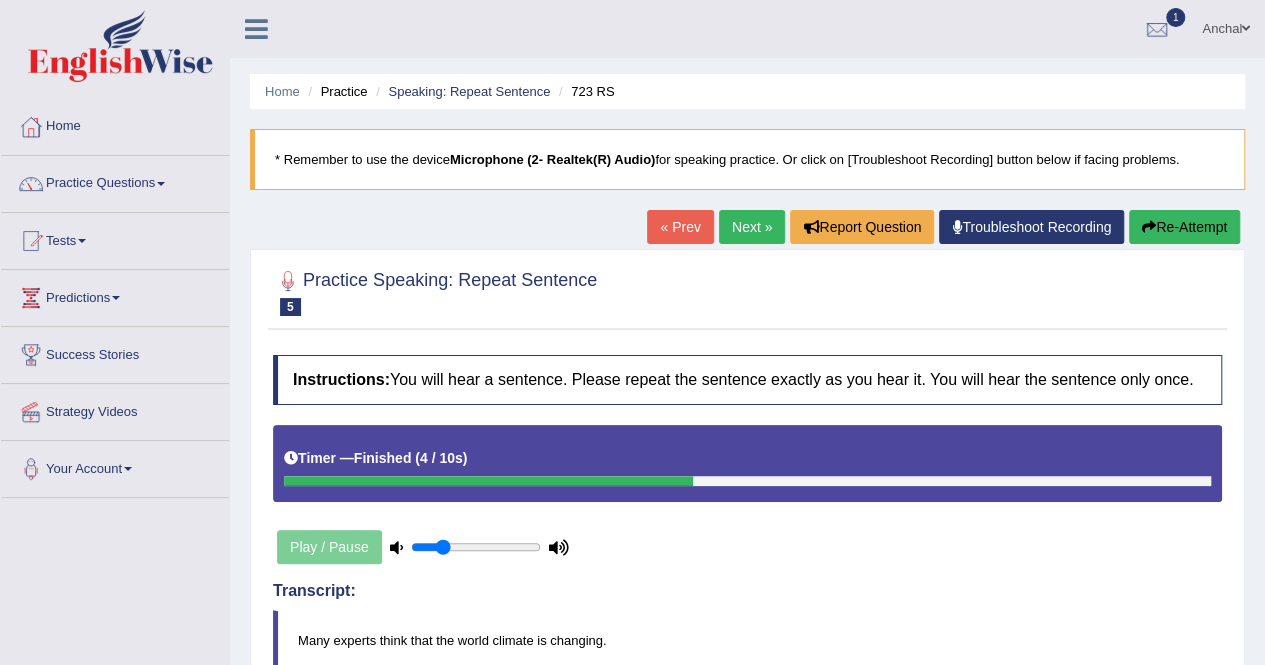 click on "Next »" at bounding box center [752, 227] 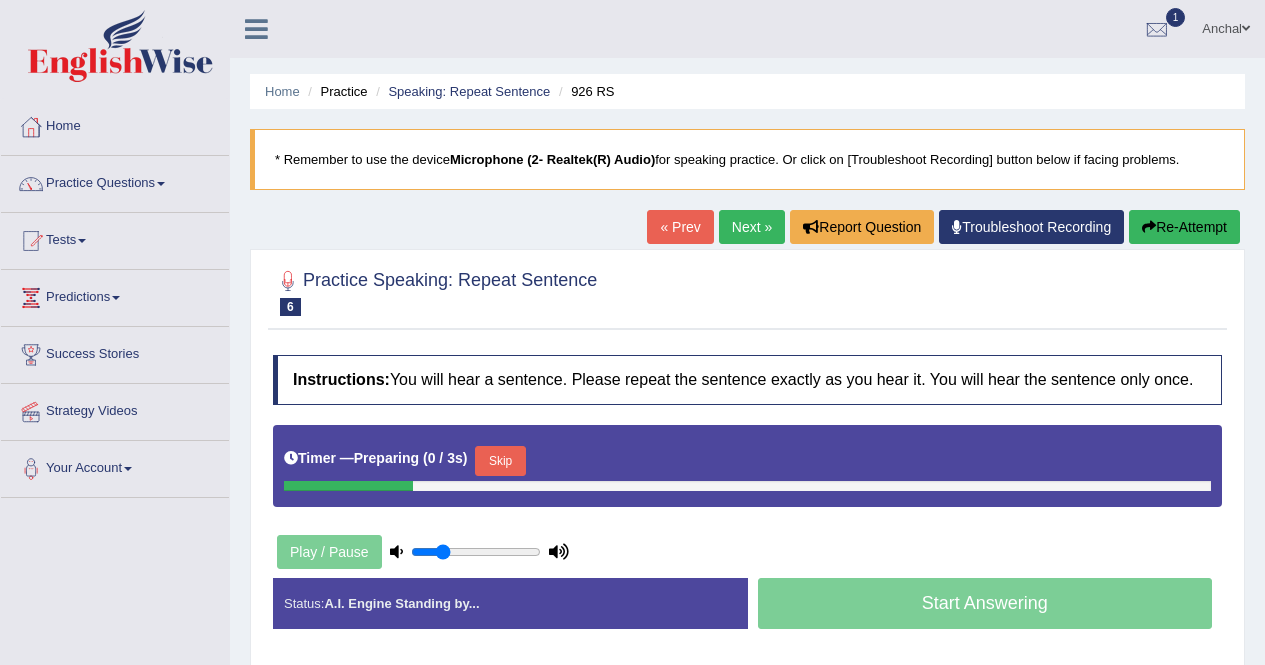 scroll, scrollTop: 0, scrollLeft: 0, axis: both 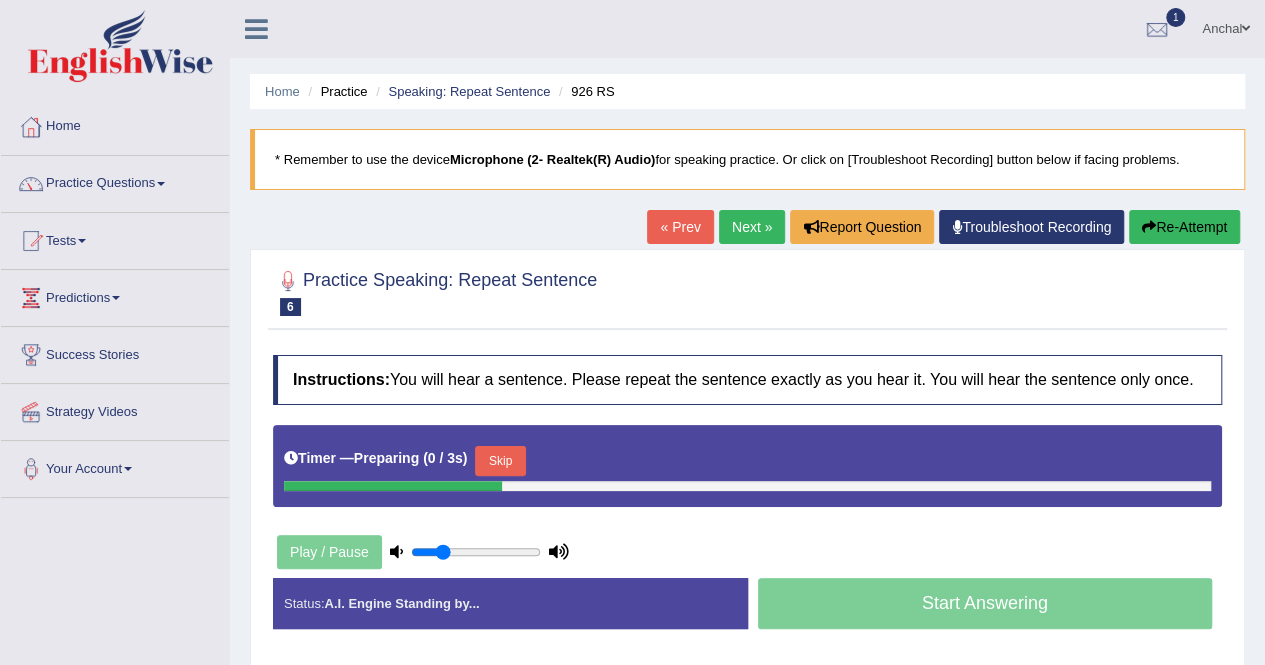click on "Skip" at bounding box center [500, 461] 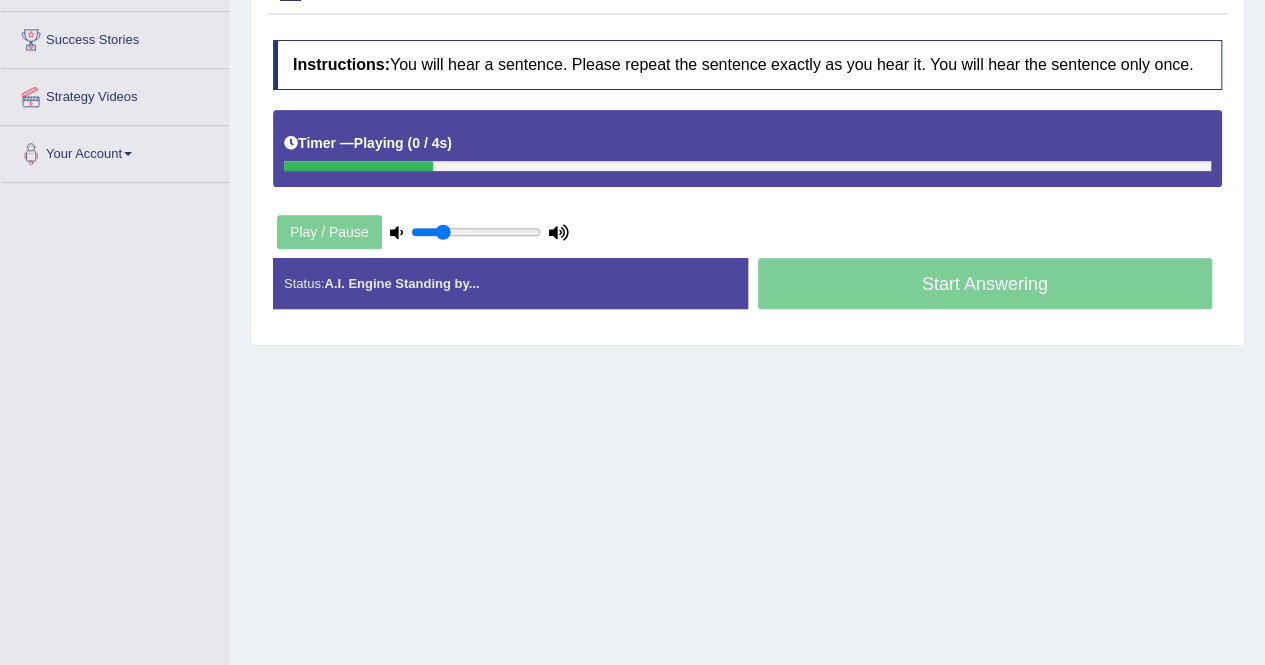 scroll, scrollTop: 316, scrollLeft: 0, axis: vertical 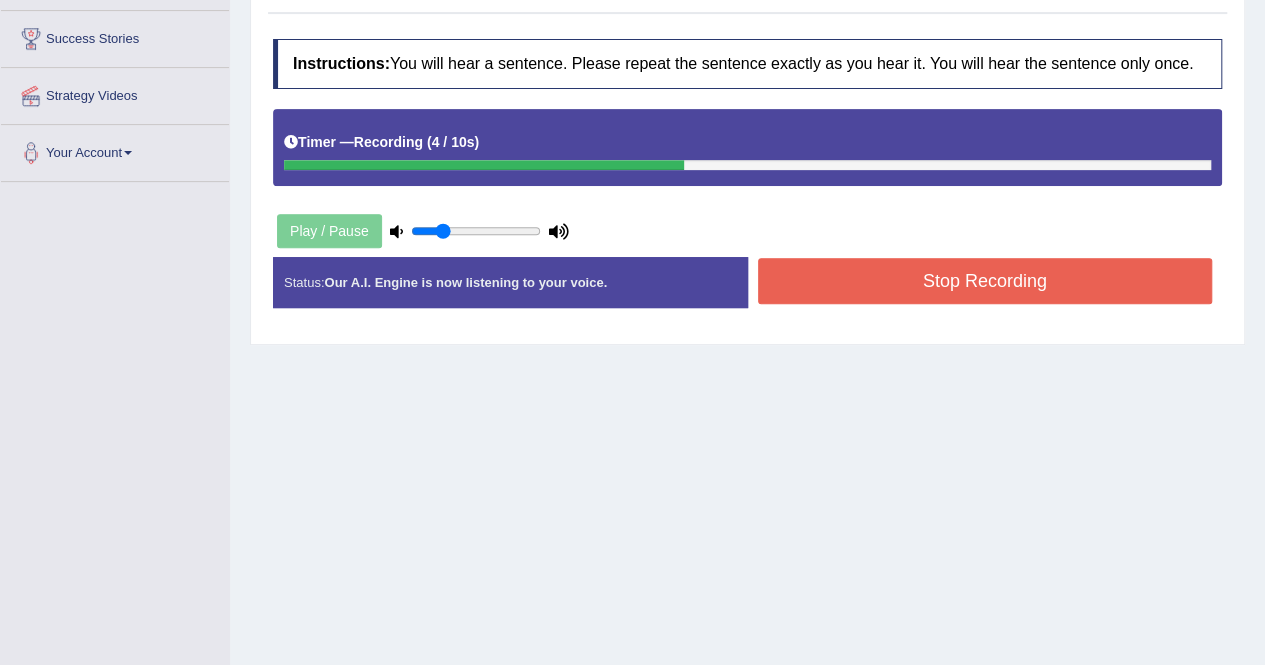 click on "Stop Recording" at bounding box center (985, 281) 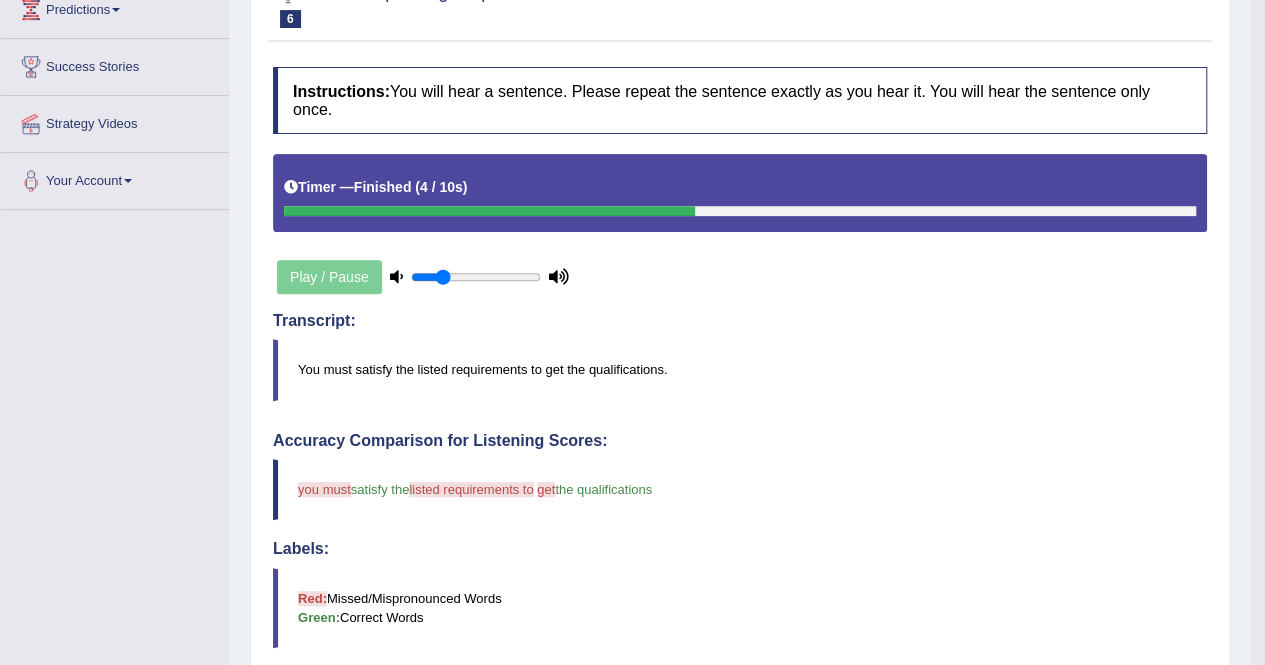 scroll, scrollTop: 0, scrollLeft: 0, axis: both 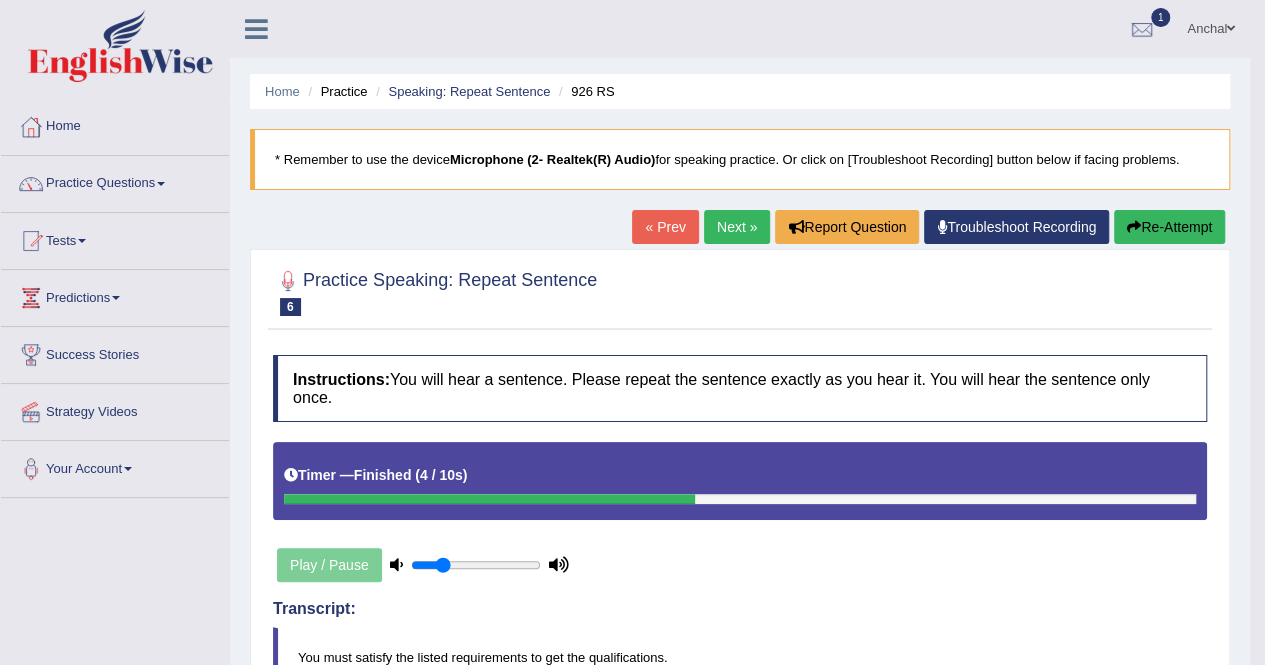 click on "Re-Attempt" at bounding box center (1169, 227) 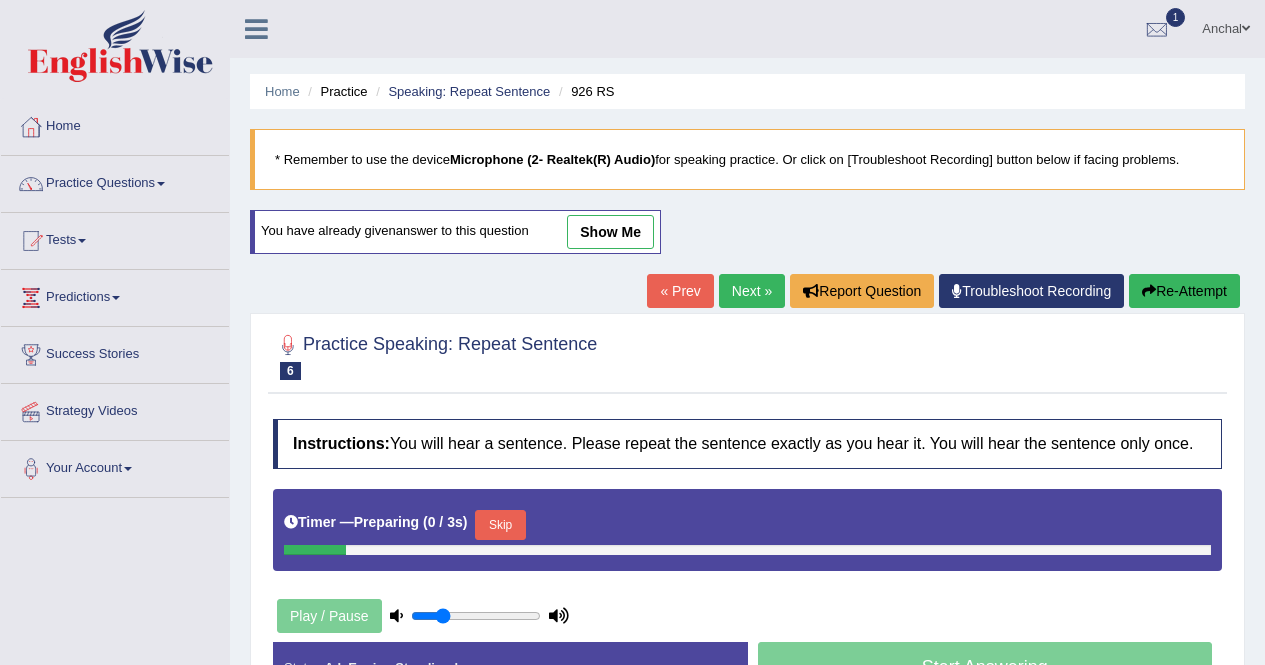 scroll, scrollTop: 0, scrollLeft: 0, axis: both 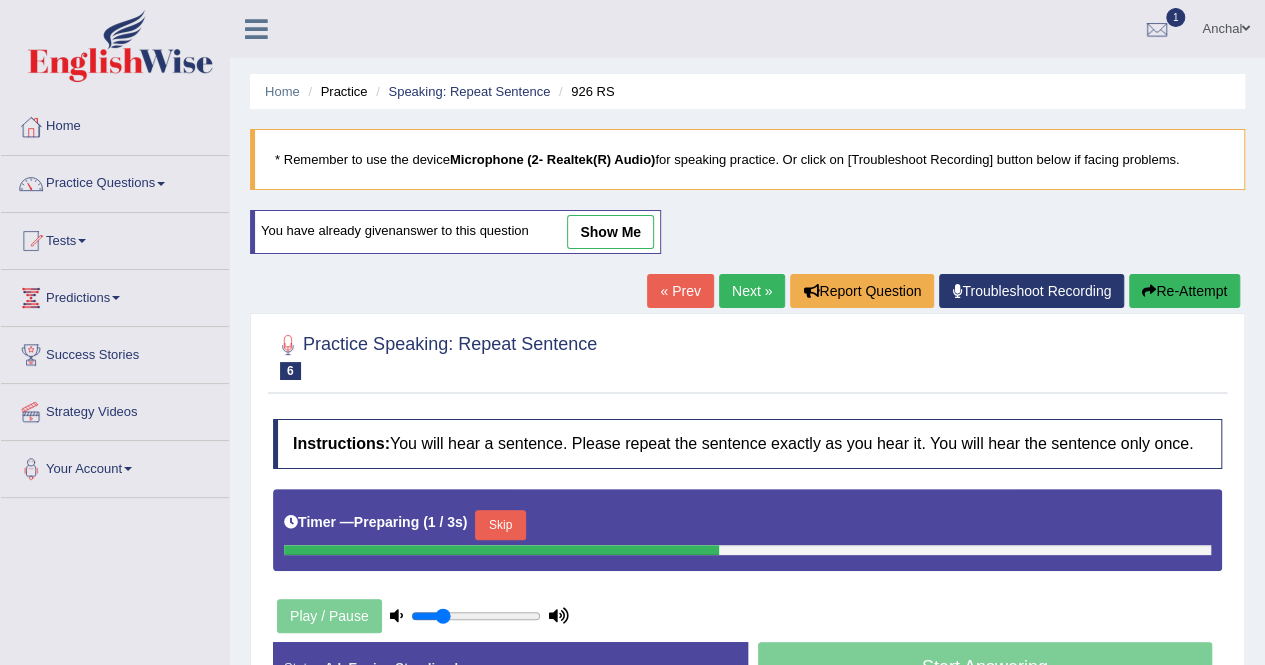 click on "Skip" at bounding box center [500, 525] 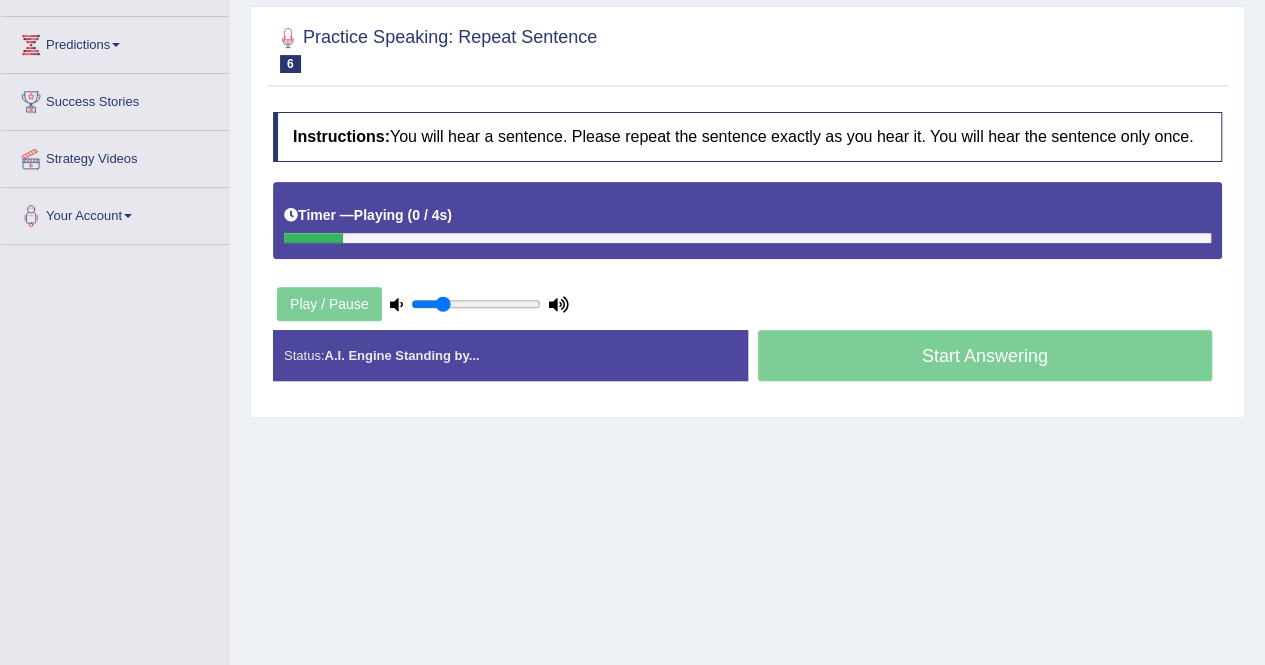 scroll, scrollTop: 251, scrollLeft: 0, axis: vertical 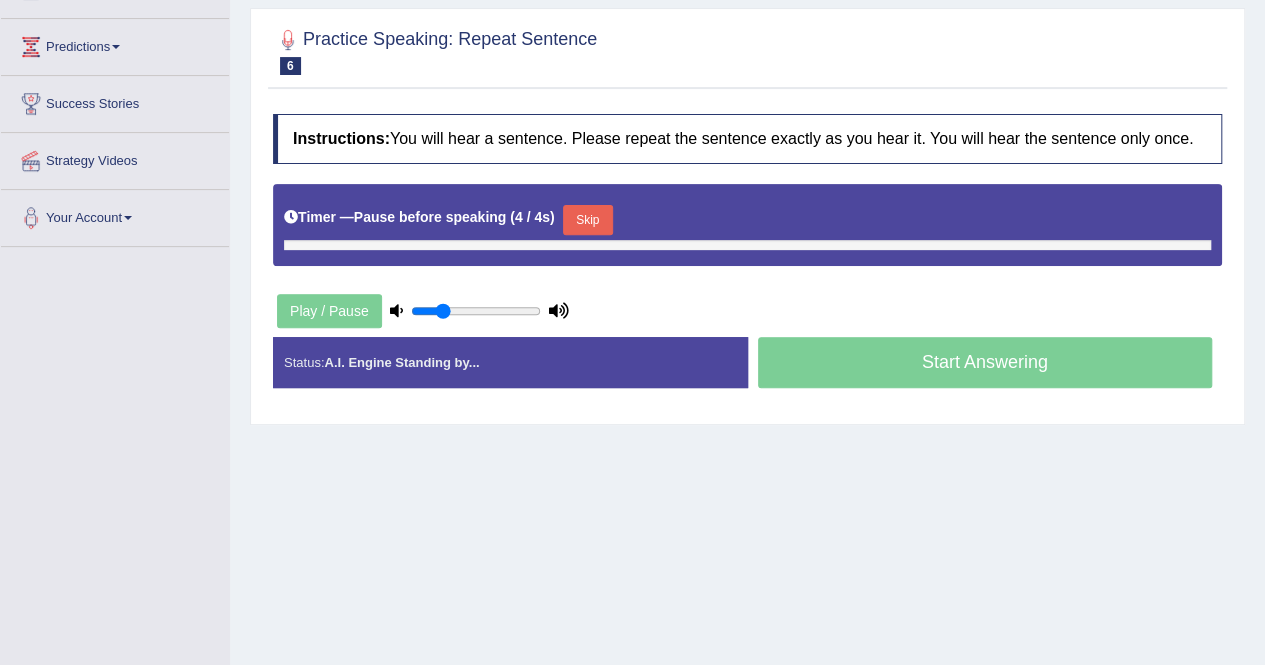 click on "Home
Practice
Speaking: Repeat Sentence
926 RS
* Remember to use the device  Microphone (2- Realtek(R) Audio)  for speaking practice. Or click on [Troubleshoot Recording] button below if facing problems.
You have already given   answer to this question
« Prev Next »  Report Question  Troubleshoot Recording  Re-Attempt
Practice Speaking: Repeat Sentence
6
926 RS
Instructions:  You will hear a sentence. Please repeat the sentence exactly as you hear it. You will hear the sentence only once.
Timer —  Pause before speaking   ( 4 / 4s ) Skip Play / Pause Transcript: You must satisfy the listed requirements to get the qualifications. Created with Highcharts 7.1.2 Too low Too high Time Pitch meter: 0 2.5 5 7.5 10 Created with Highcharts 7.1.2 Great Too slow Too fast Time 0 10 20 30" at bounding box center [747, 249] 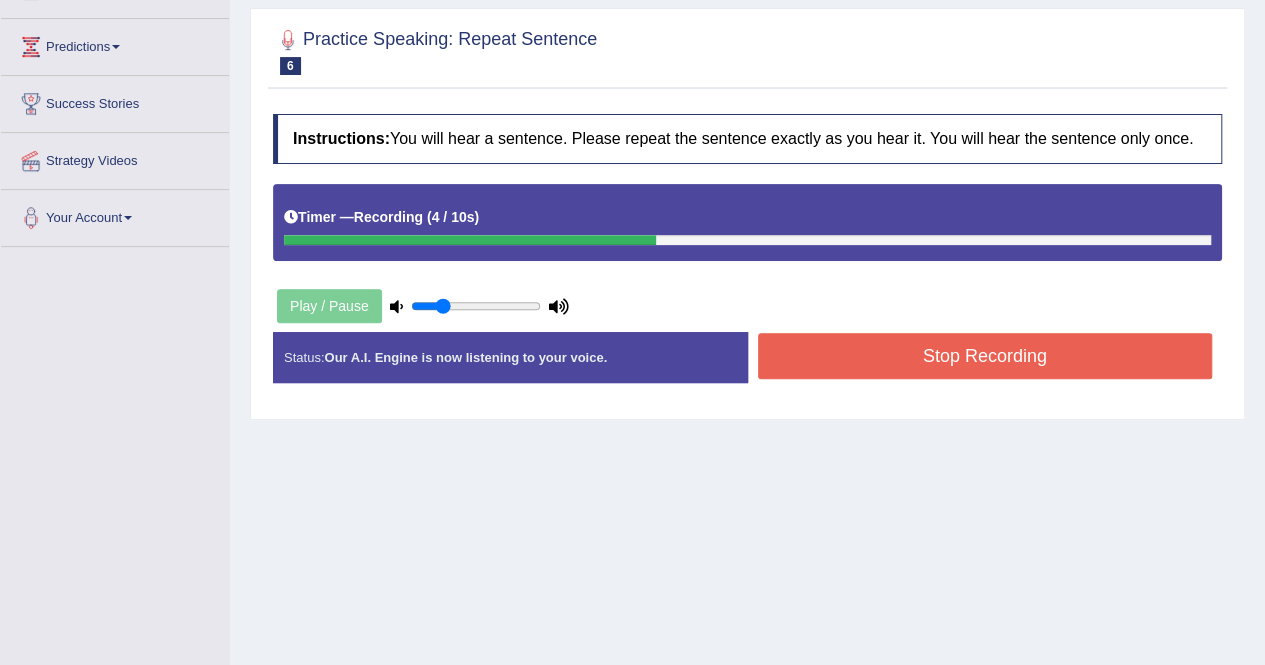scroll, scrollTop: 384, scrollLeft: 0, axis: vertical 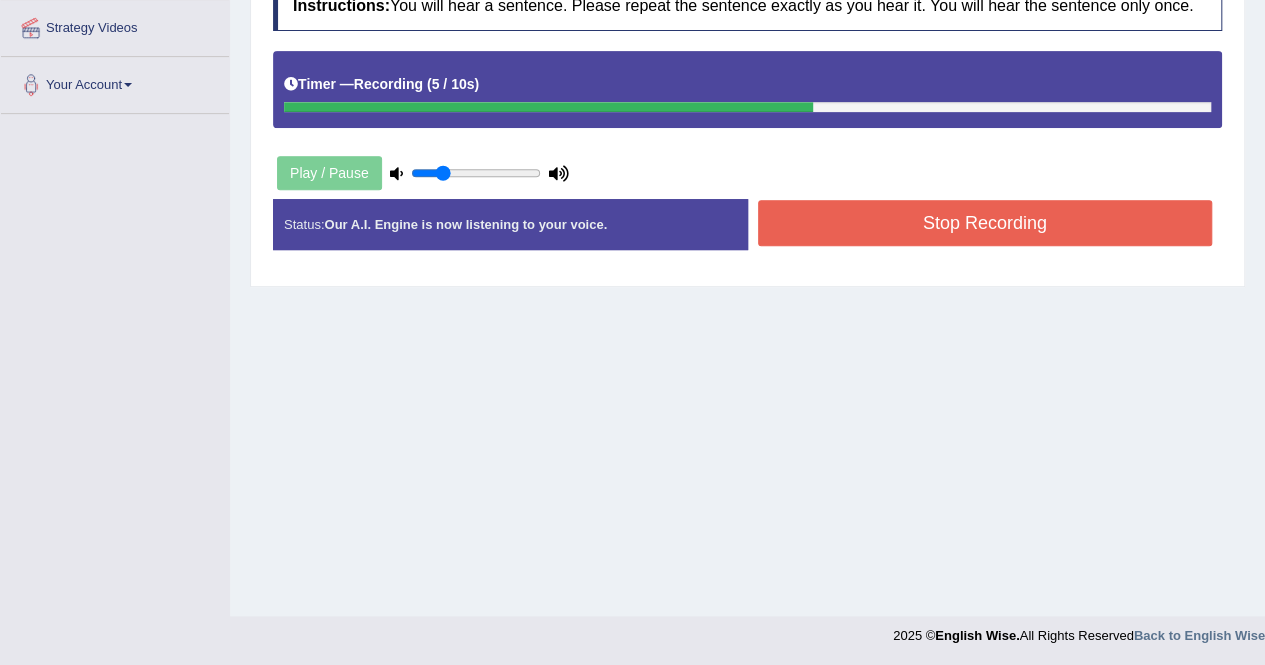 click on "Stop Recording" at bounding box center (985, 223) 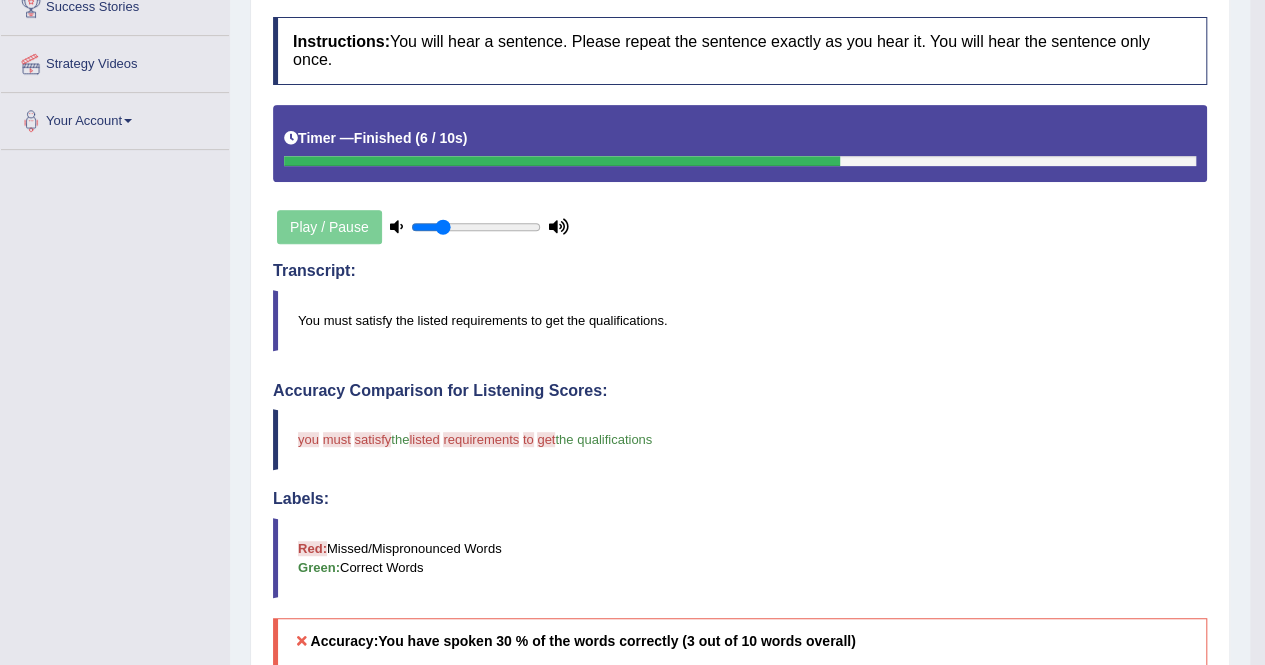 scroll, scrollTop: 0, scrollLeft: 0, axis: both 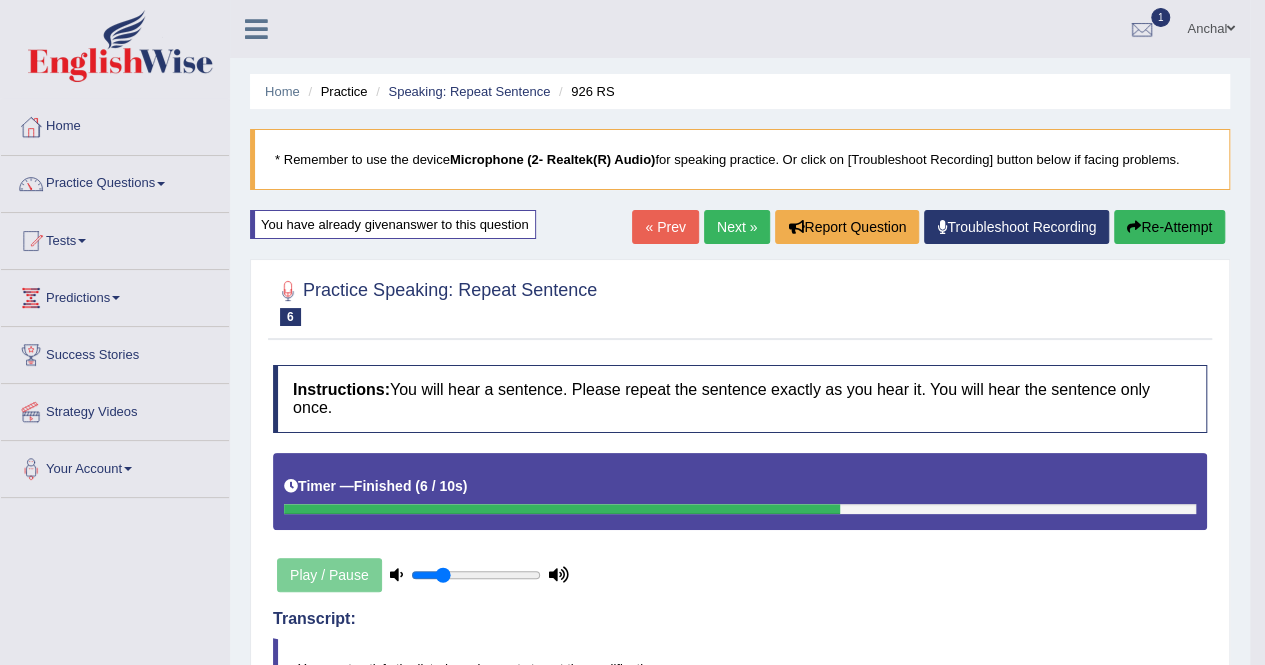 click on "Next »" at bounding box center [737, 227] 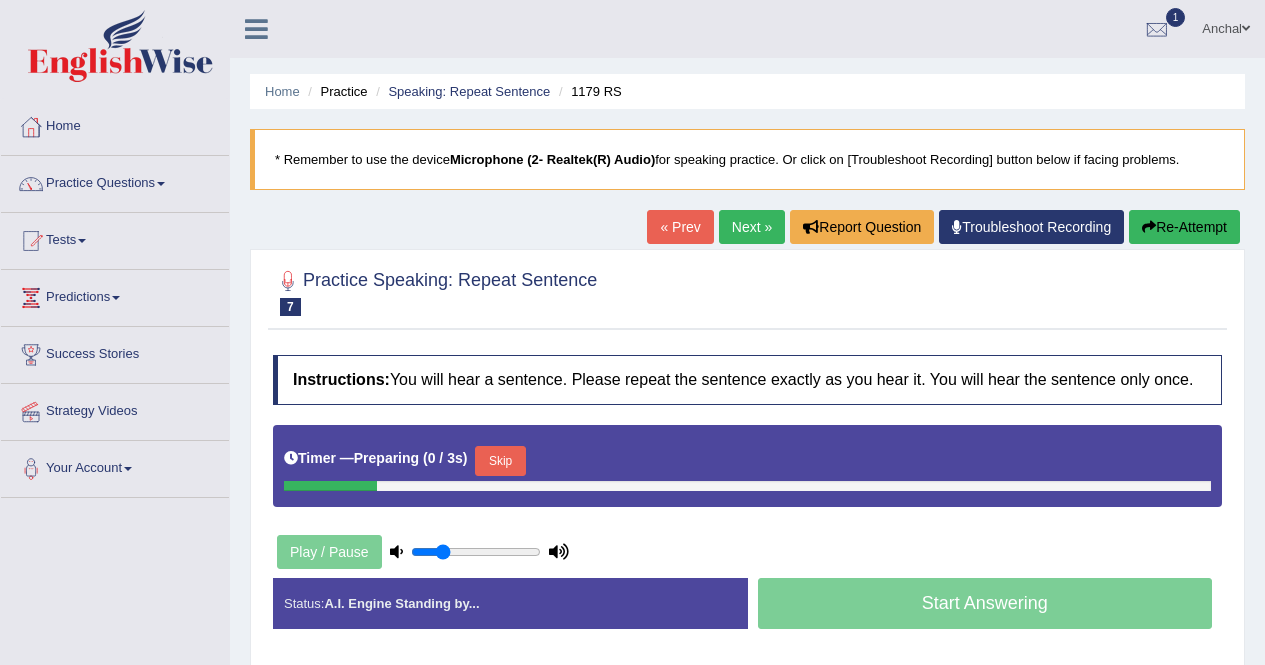 scroll, scrollTop: 0, scrollLeft: 0, axis: both 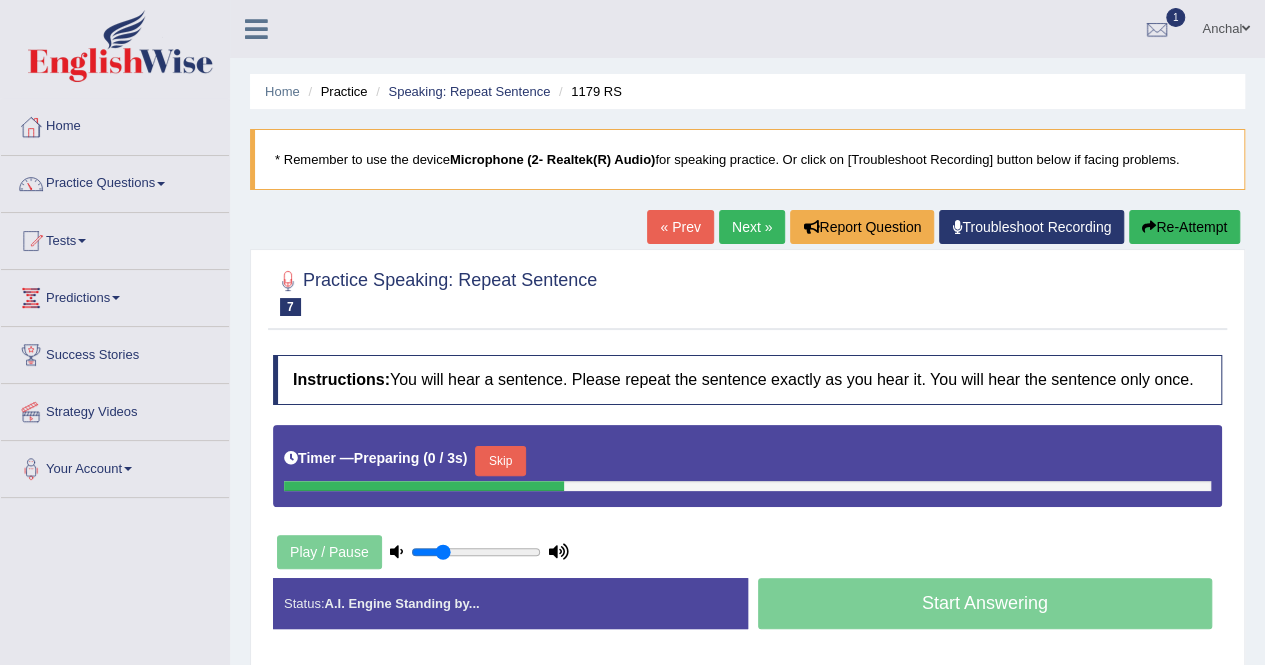 click on "Skip" at bounding box center [500, 461] 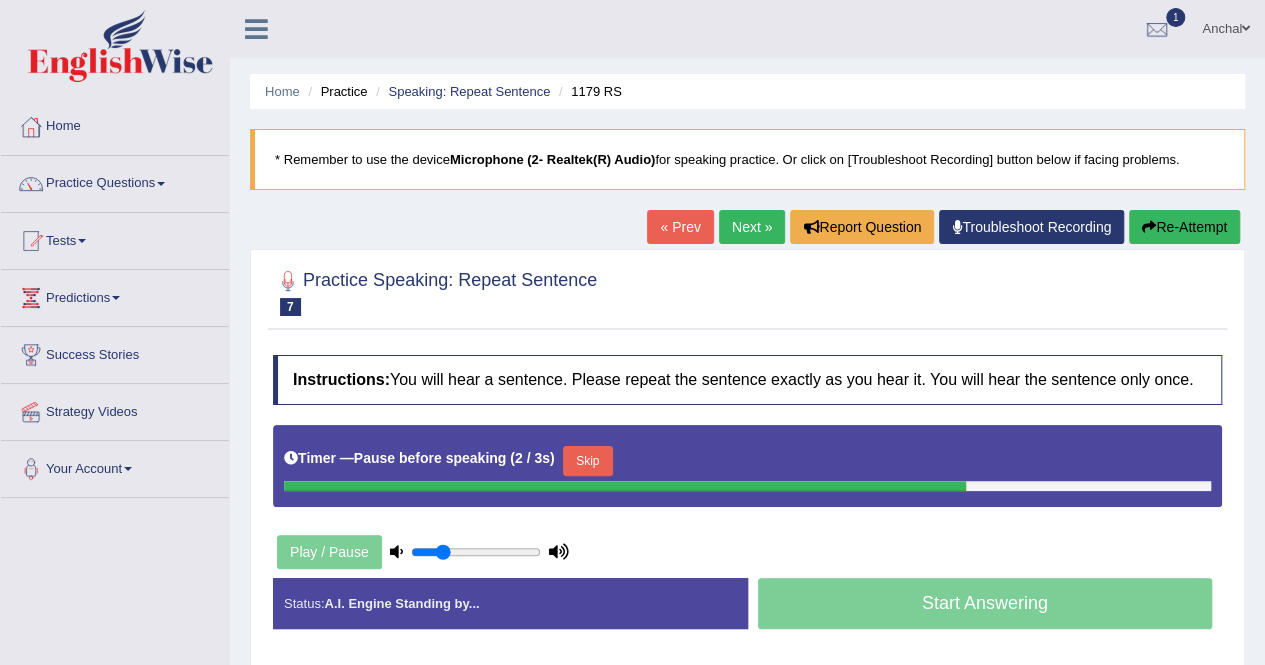 click on "Skip" at bounding box center (588, 461) 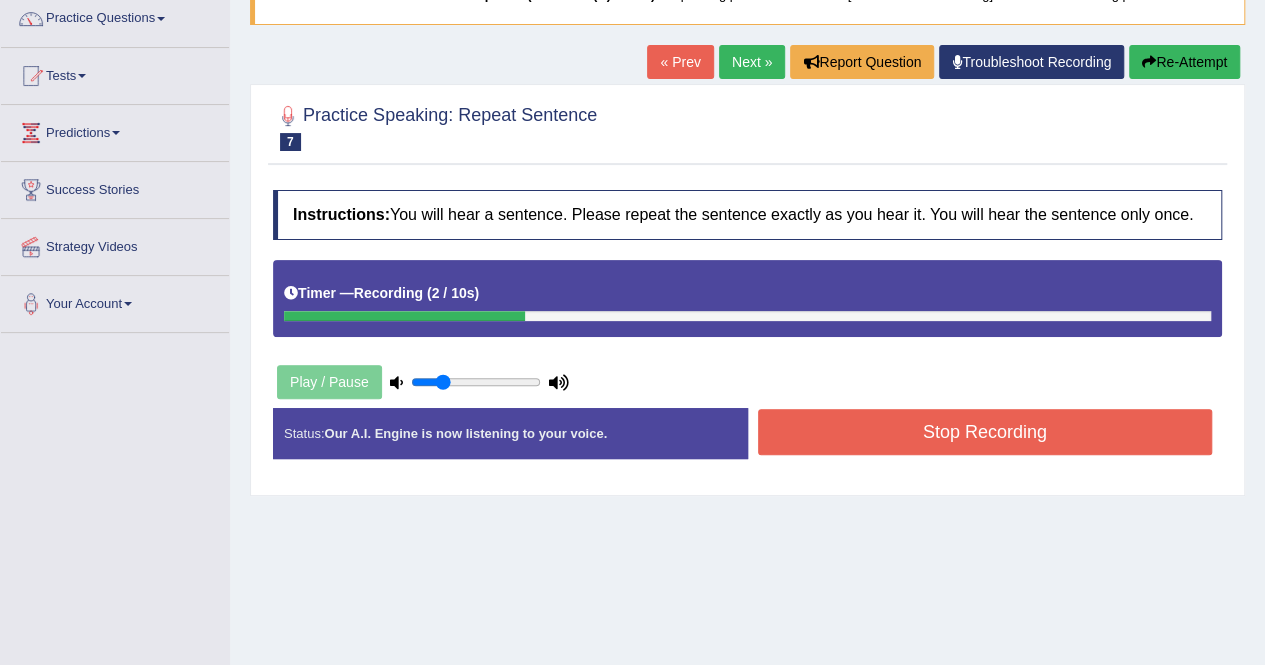 scroll, scrollTop: 178, scrollLeft: 0, axis: vertical 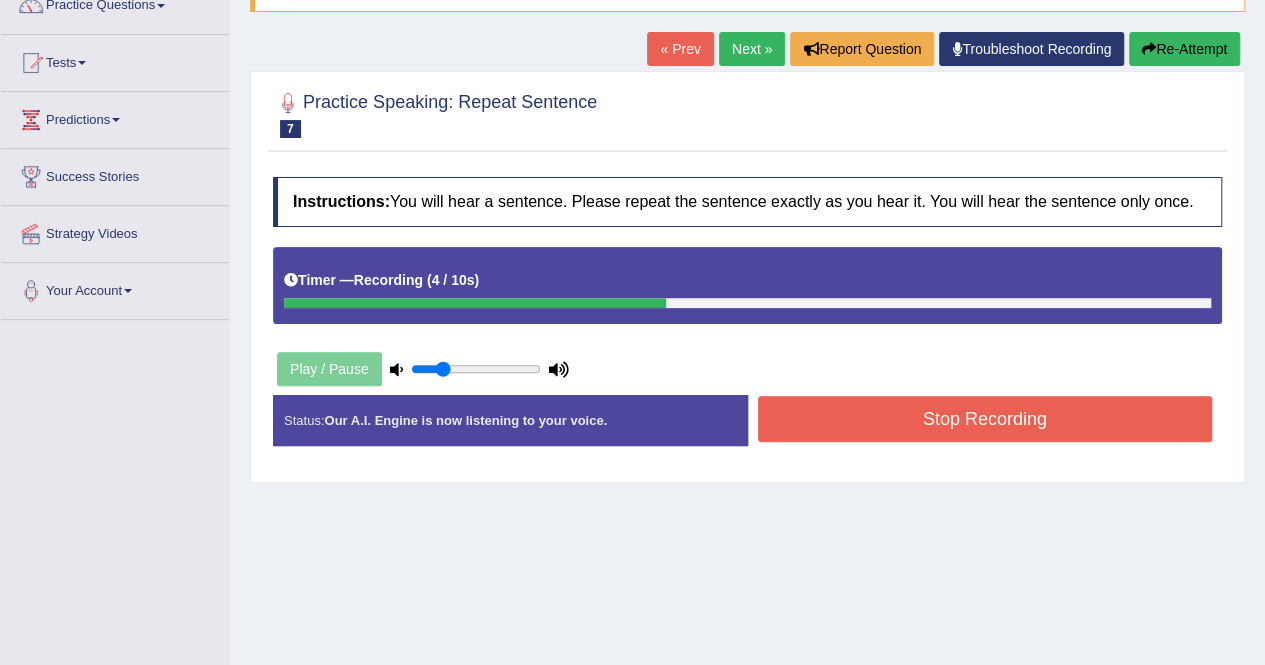 click on "Stop Recording" at bounding box center (985, 419) 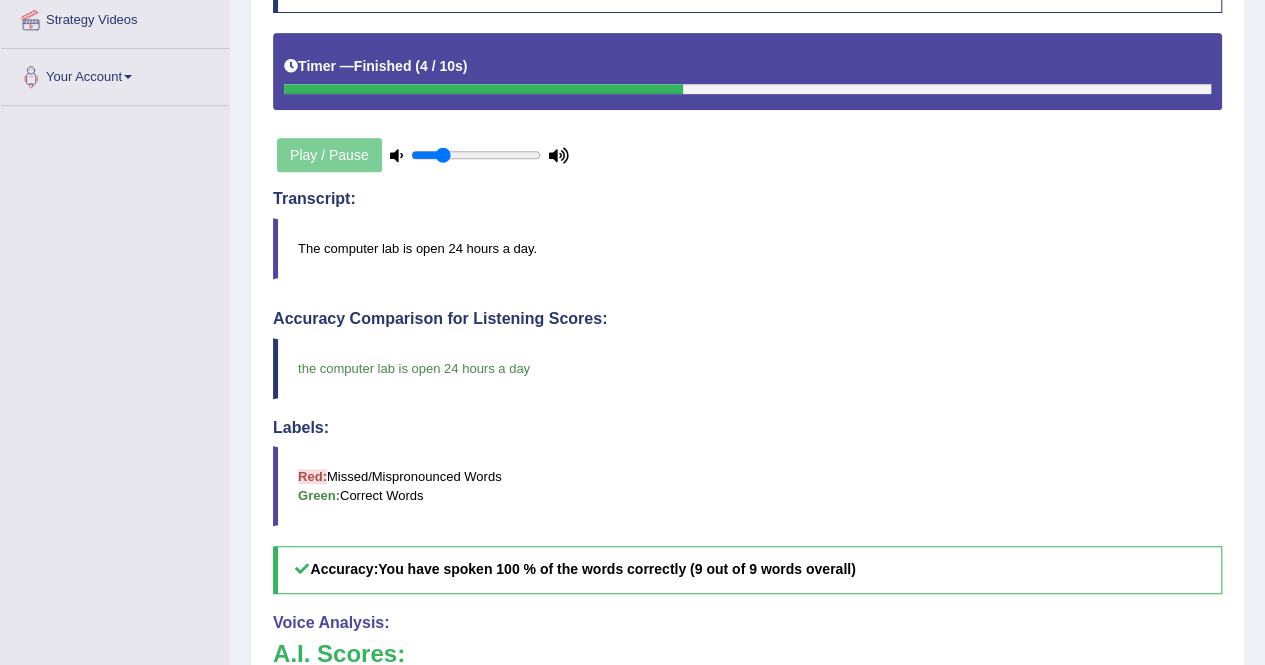 scroll, scrollTop: 0, scrollLeft: 0, axis: both 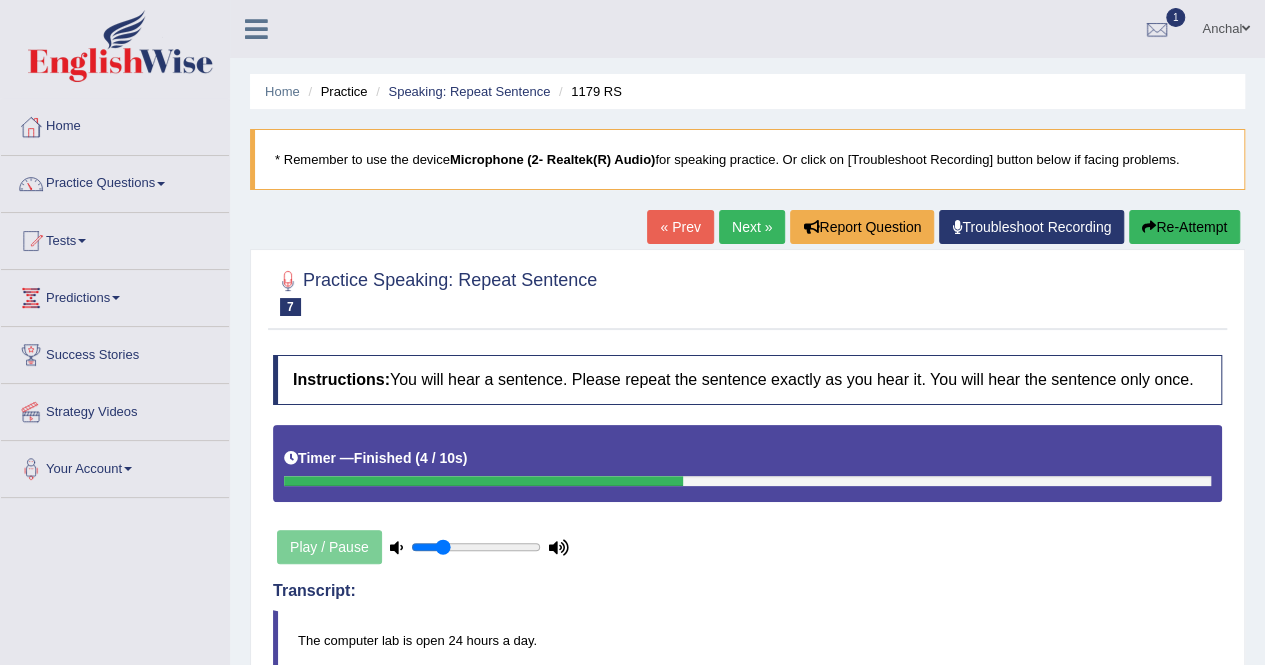 click on "Next »" at bounding box center [752, 227] 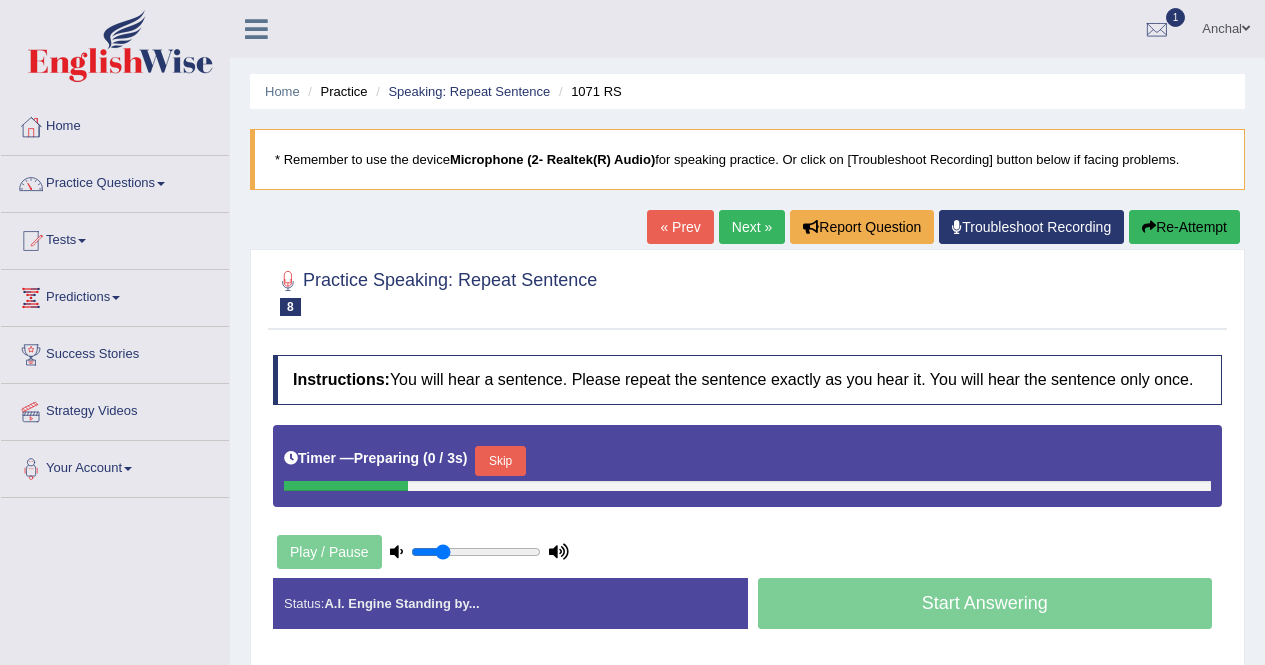 scroll, scrollTop: 276, scrollLeft: 0, axis: vertical 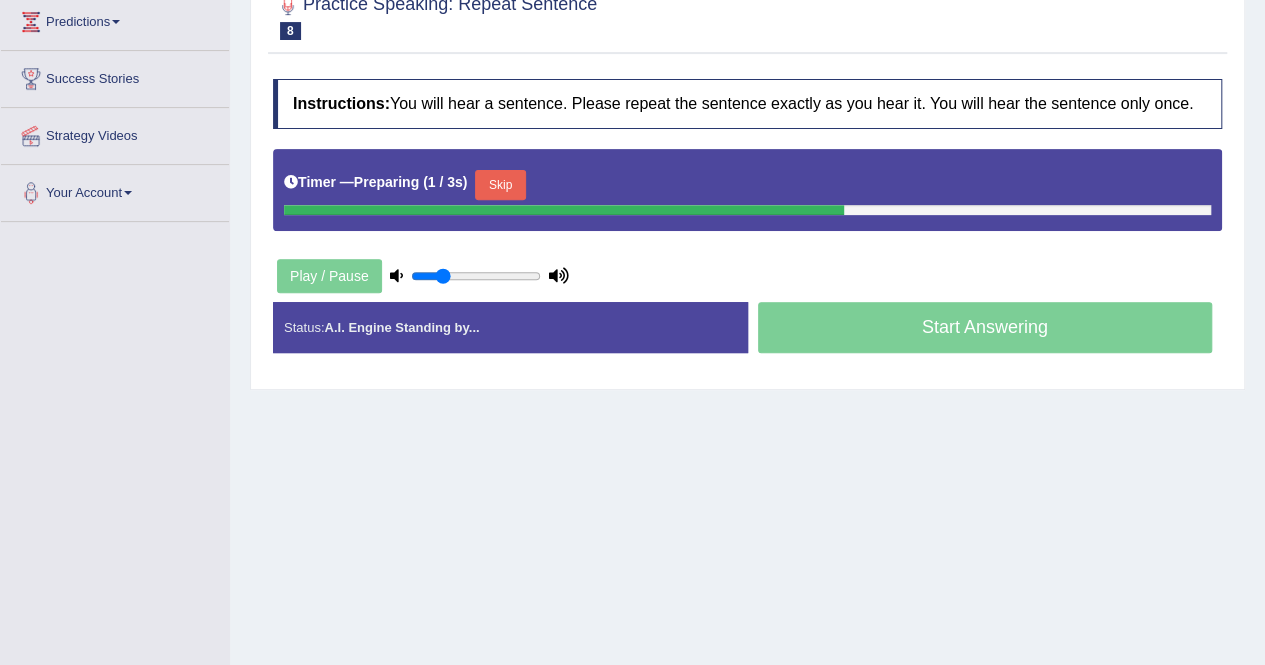 click on "Skip" at bounding box center [500, 185] 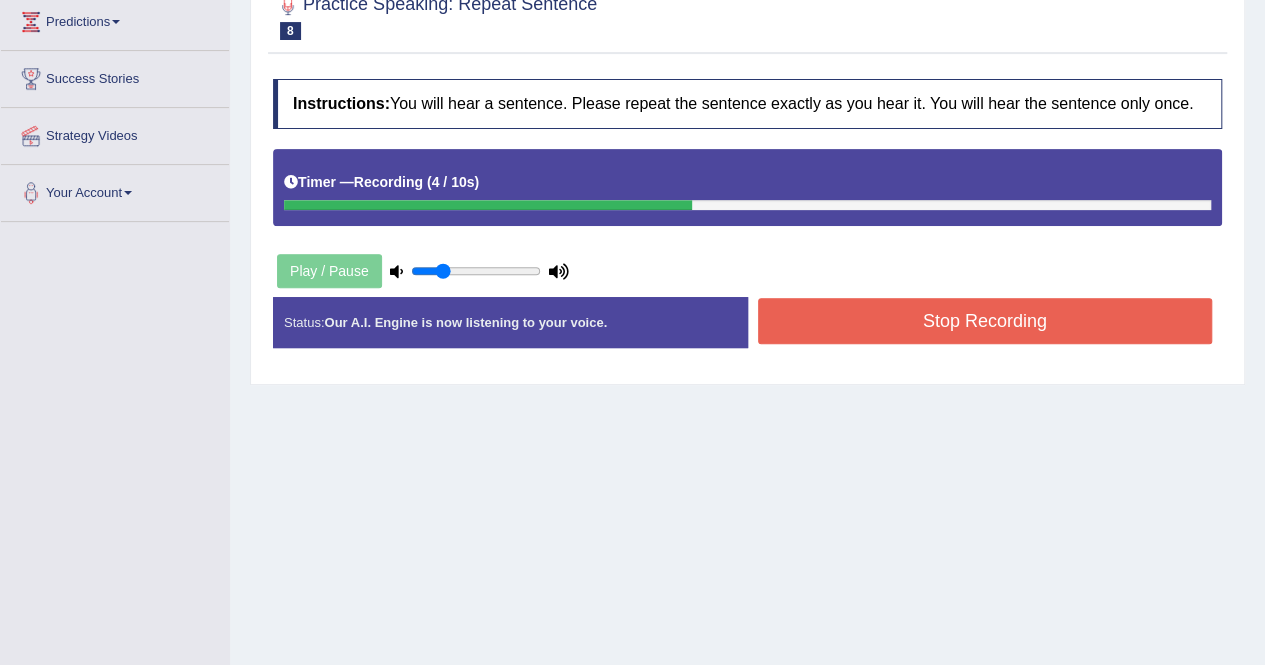 click on "Stop Recording" at bounding box center (985, 321) 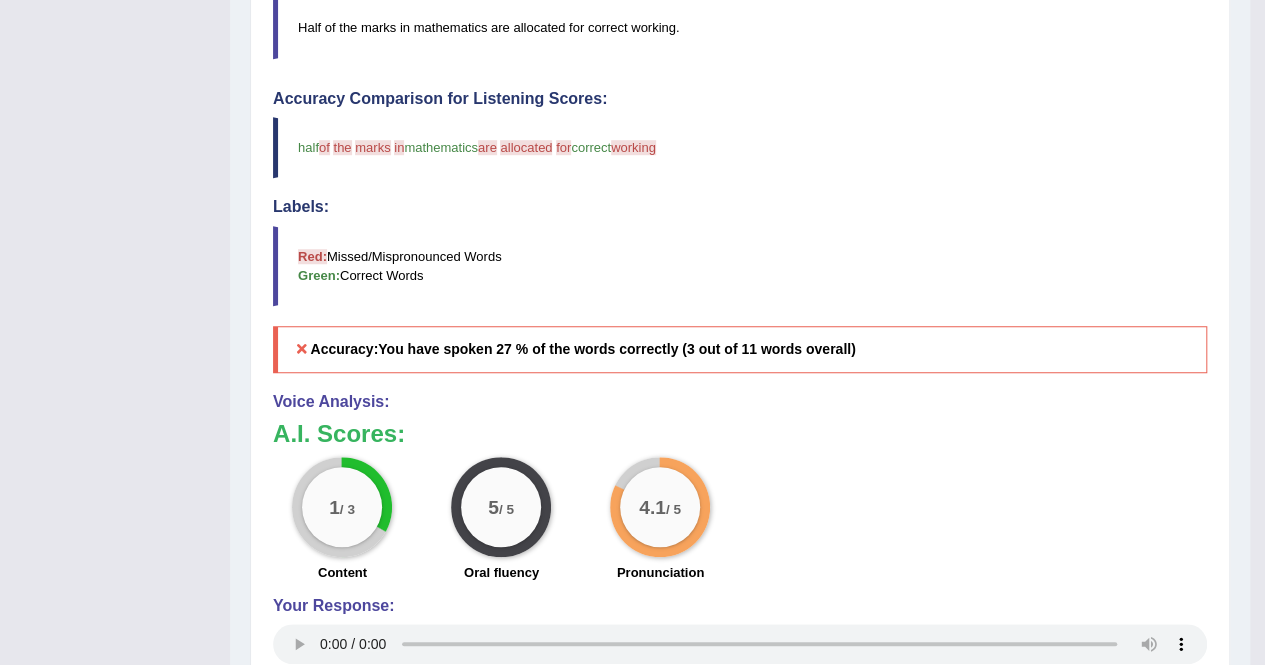 scroll, scrollTop: 642, scrollLeft: 0, axis: vertical 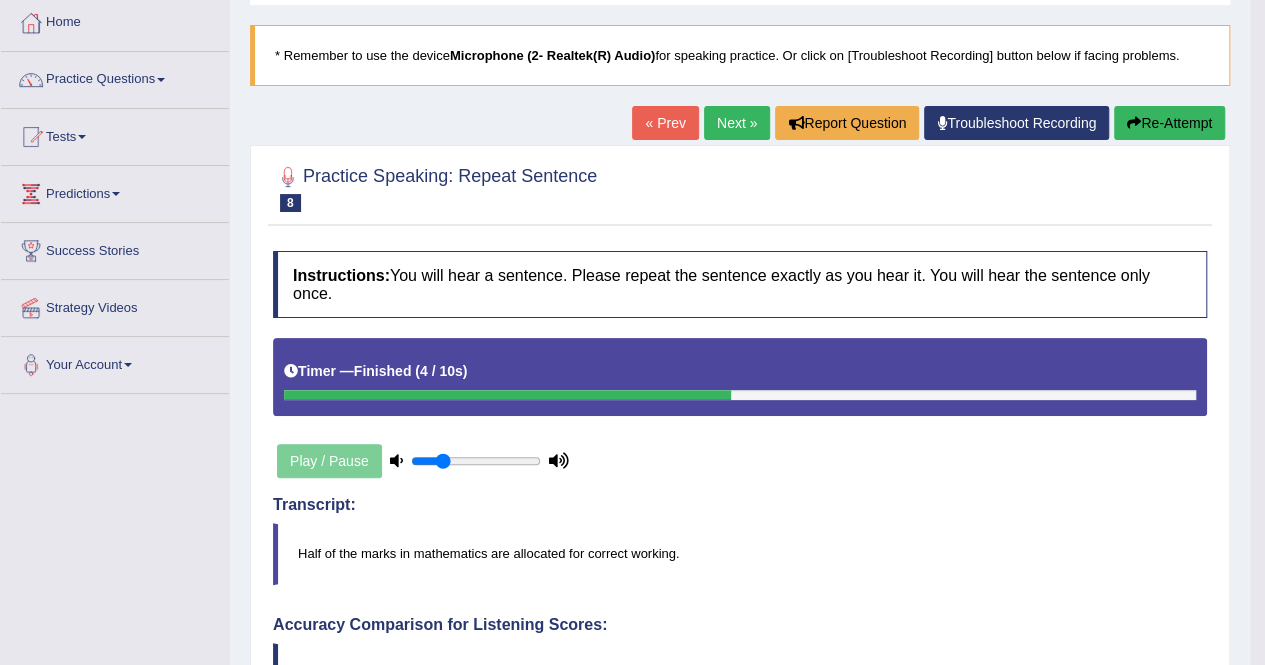click on "Re-Attempt" at bounding box center (1169, 123) 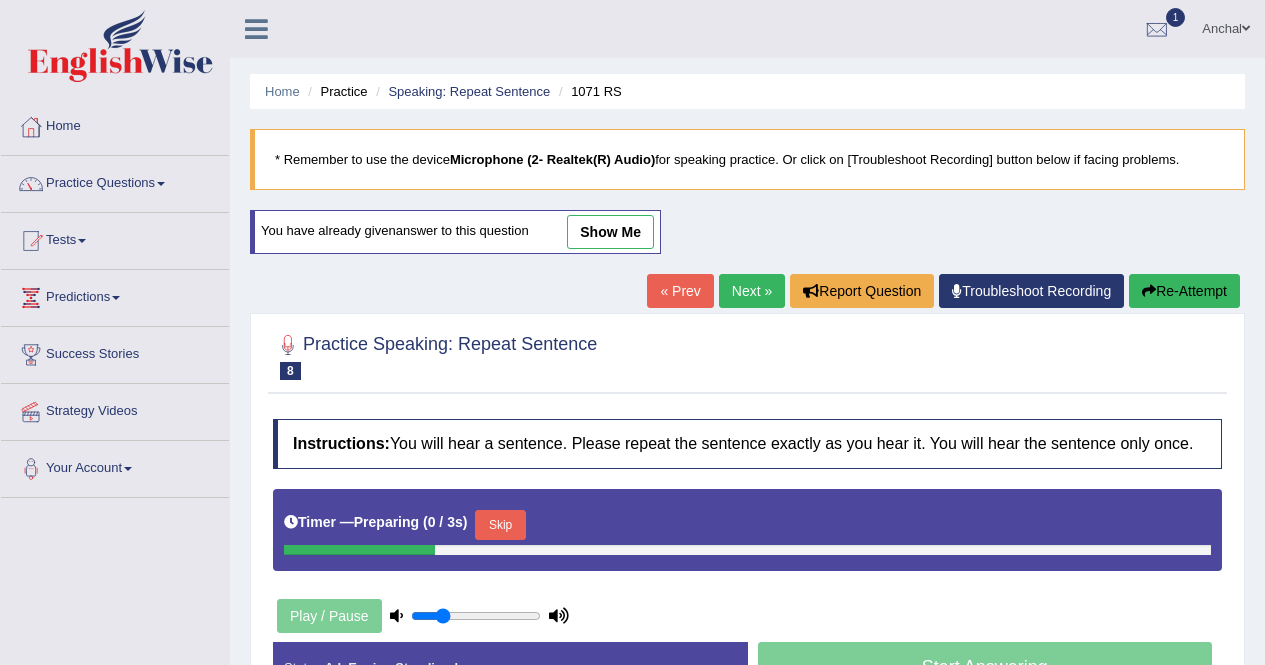 scroll, scrollTop: 104, scrollLeft: 0, axis: vertical 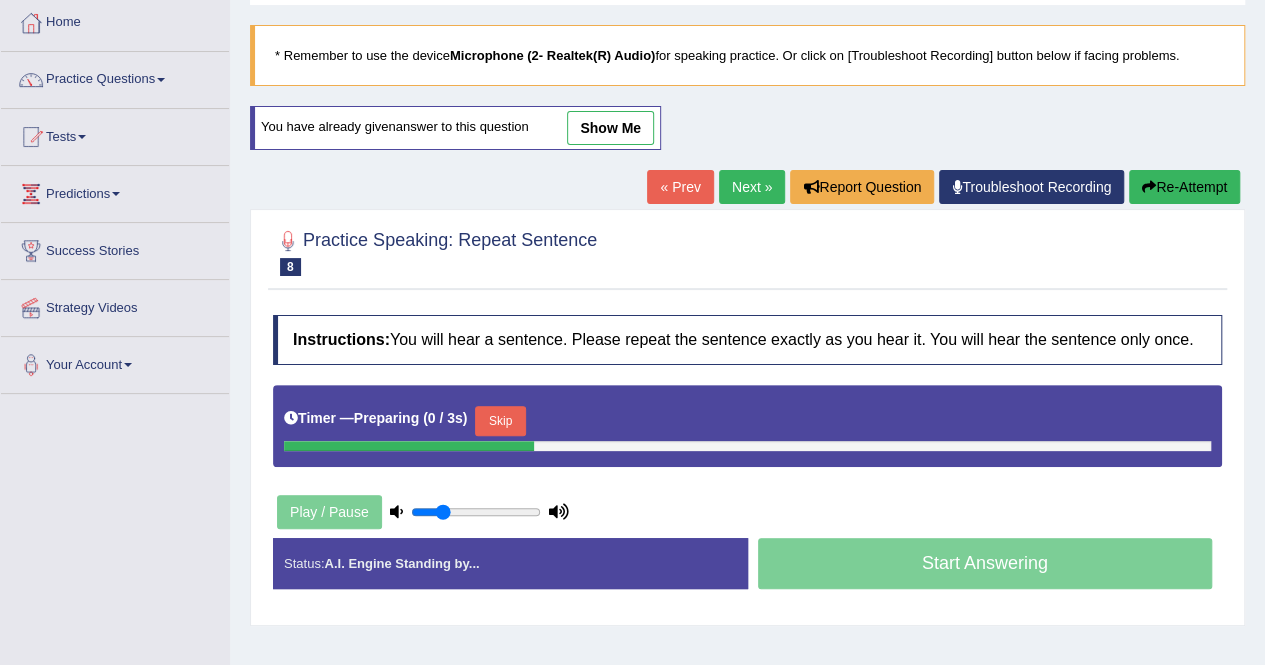 click on "Skip" at bounding box center [500, 421] 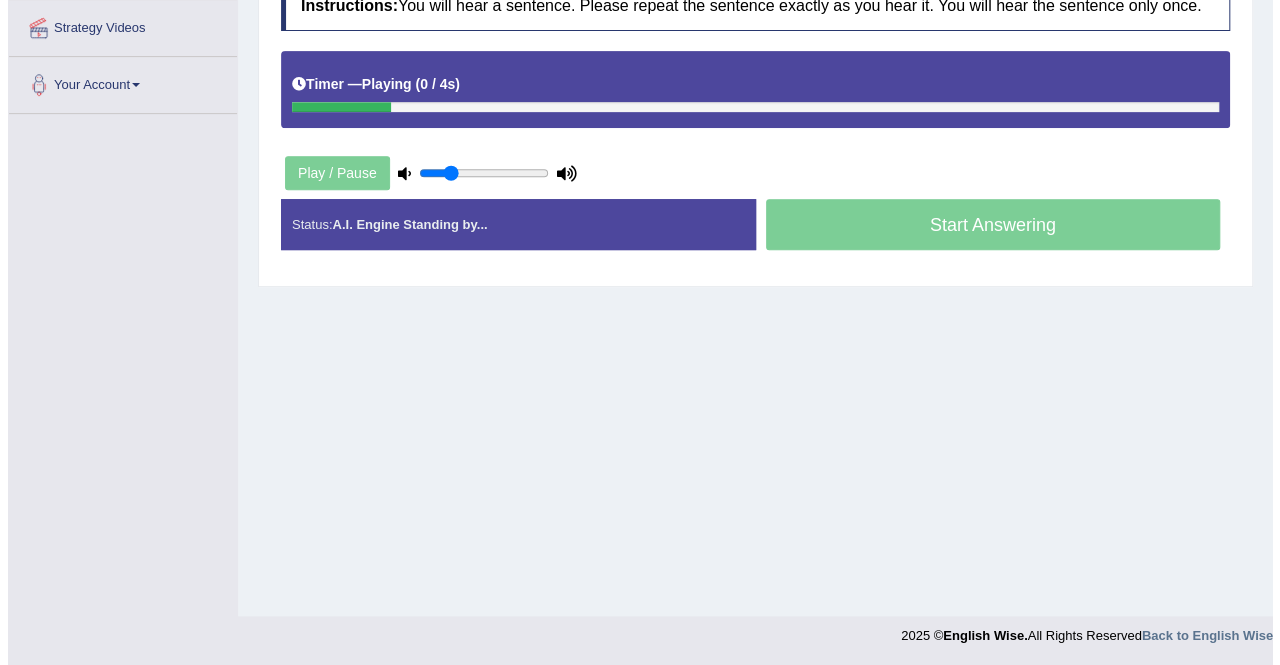 scroll, scrollTop: 384, scrollLeft: 0, axis: vertical 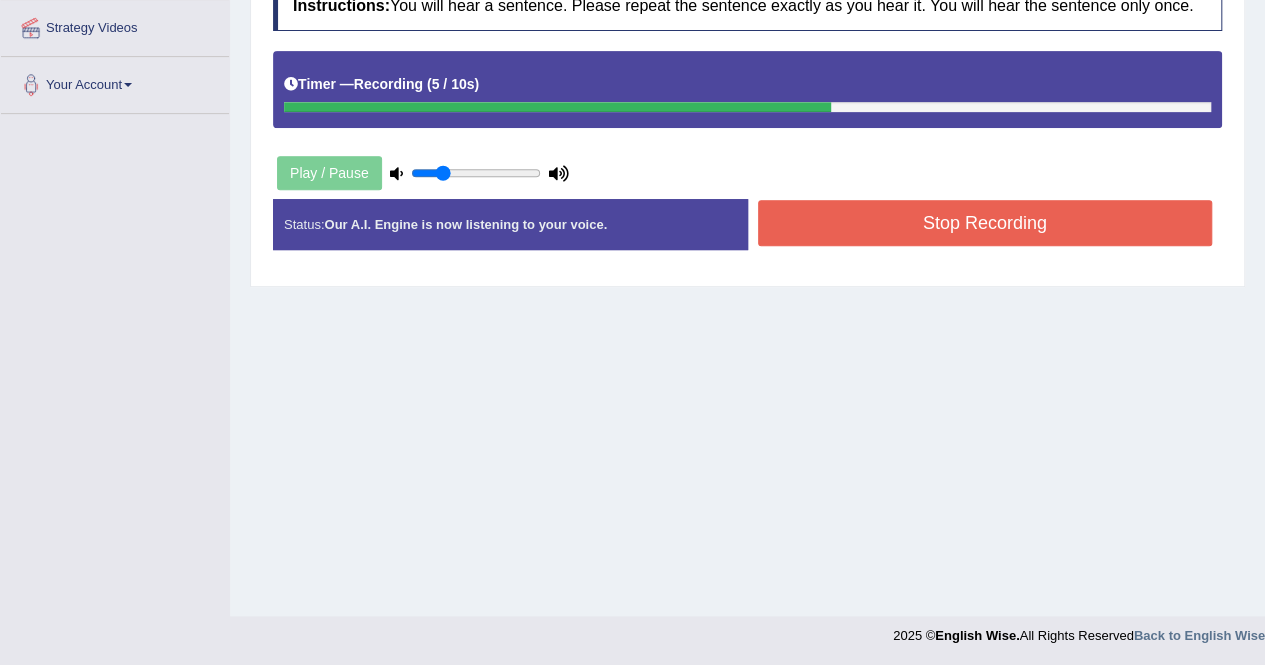 click on "Stop Recording" at bounding box center (985, 223) 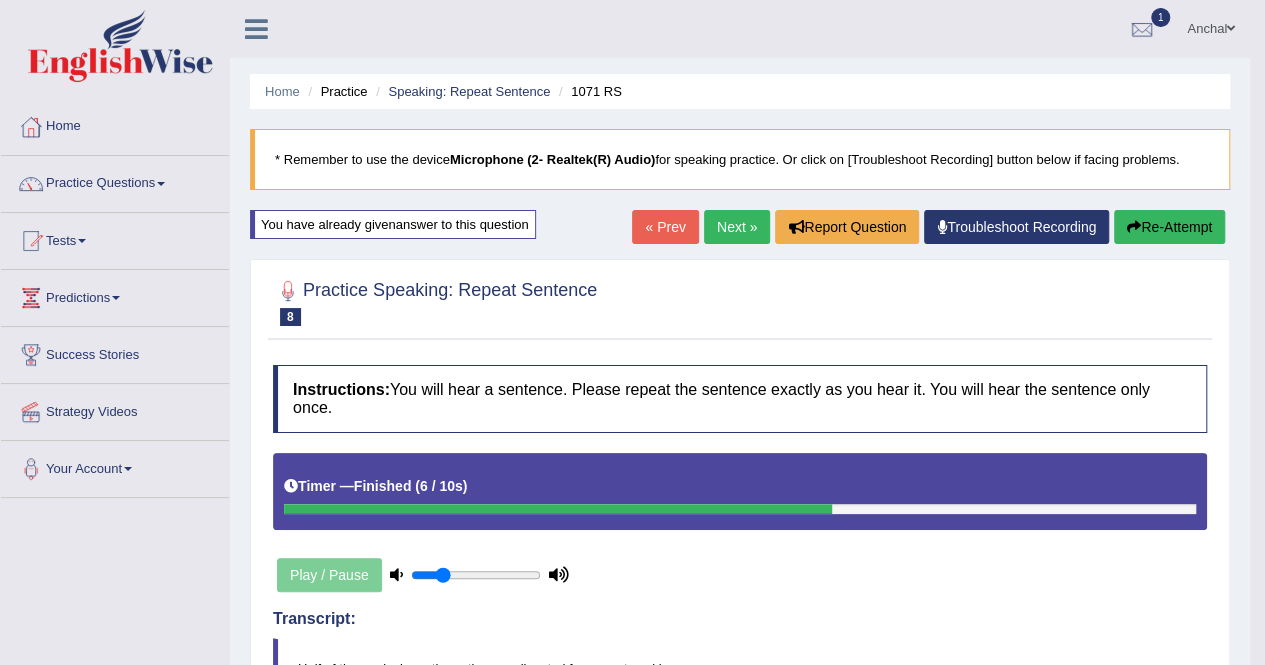 scroll, scrollTop: 1, scrollLeft: 0, axis: vertical 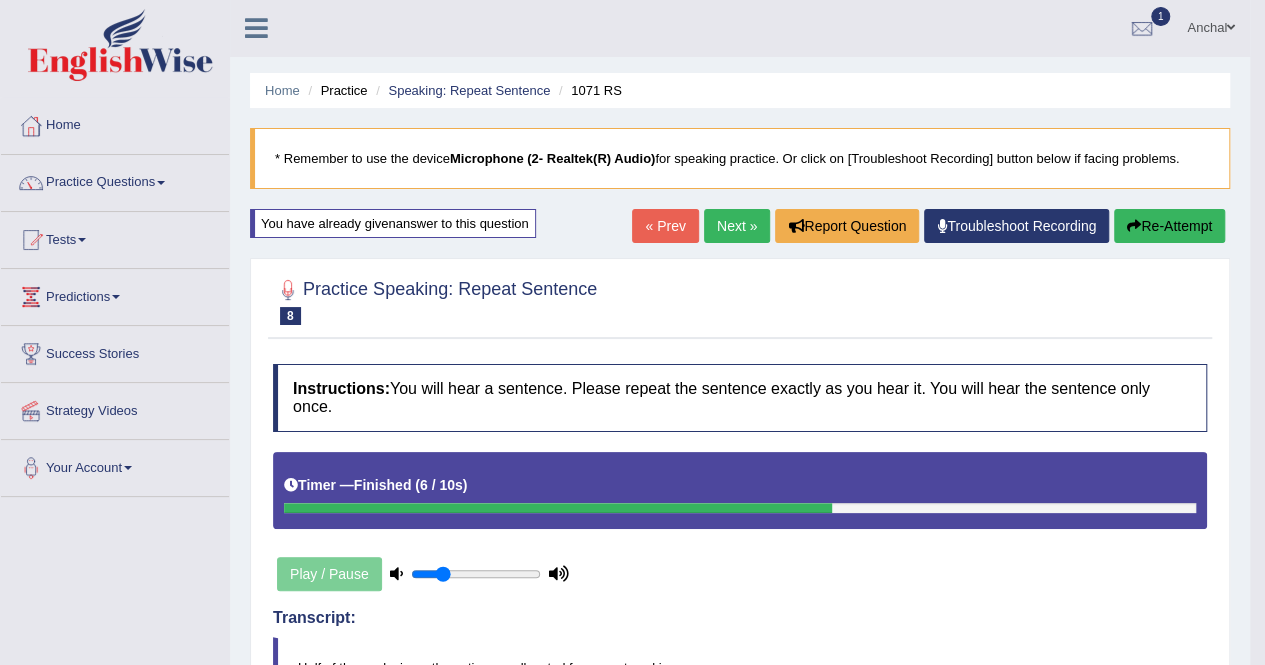 click on "Next »" at bounding box center (737, 226) 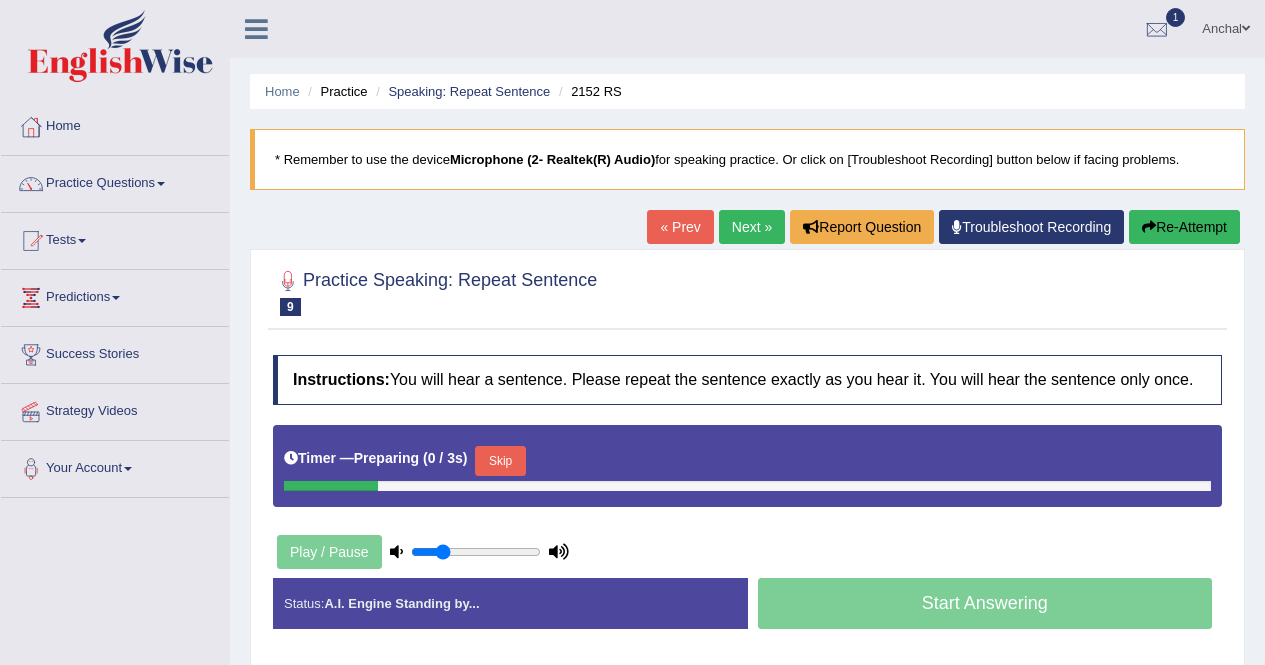 scroll, scrollTop: 0, scrollLeft: 0, axis: both 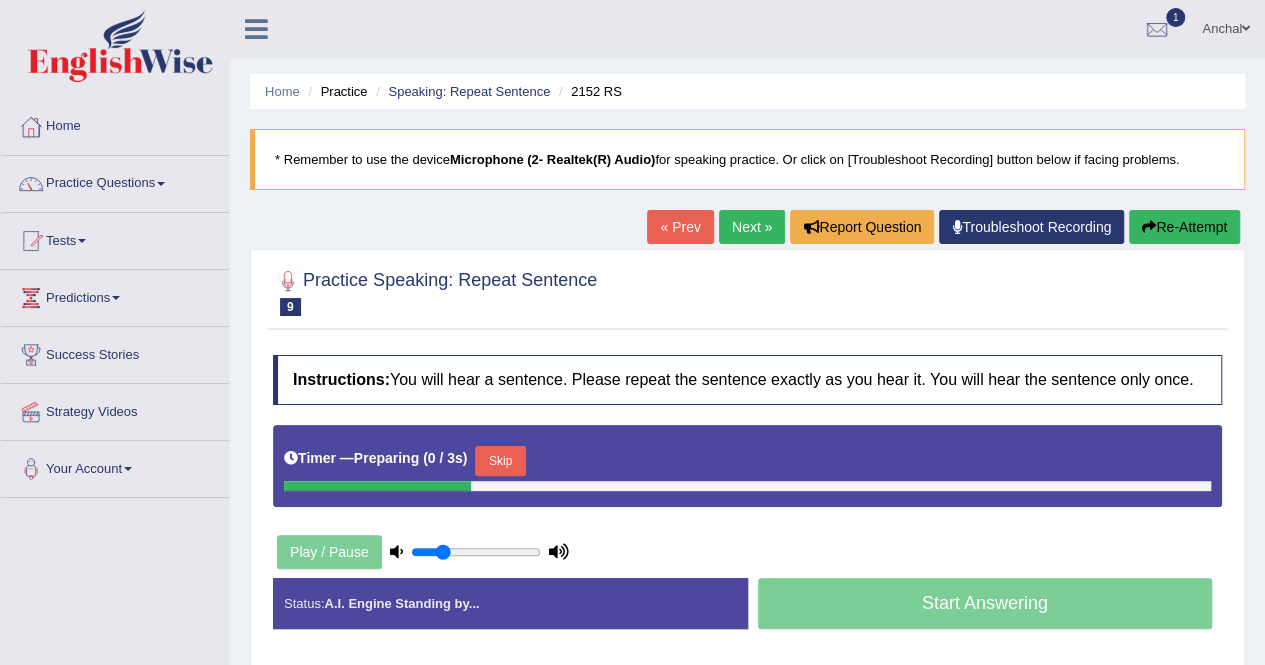 click on "Skip" at bounding box center (500, 461) 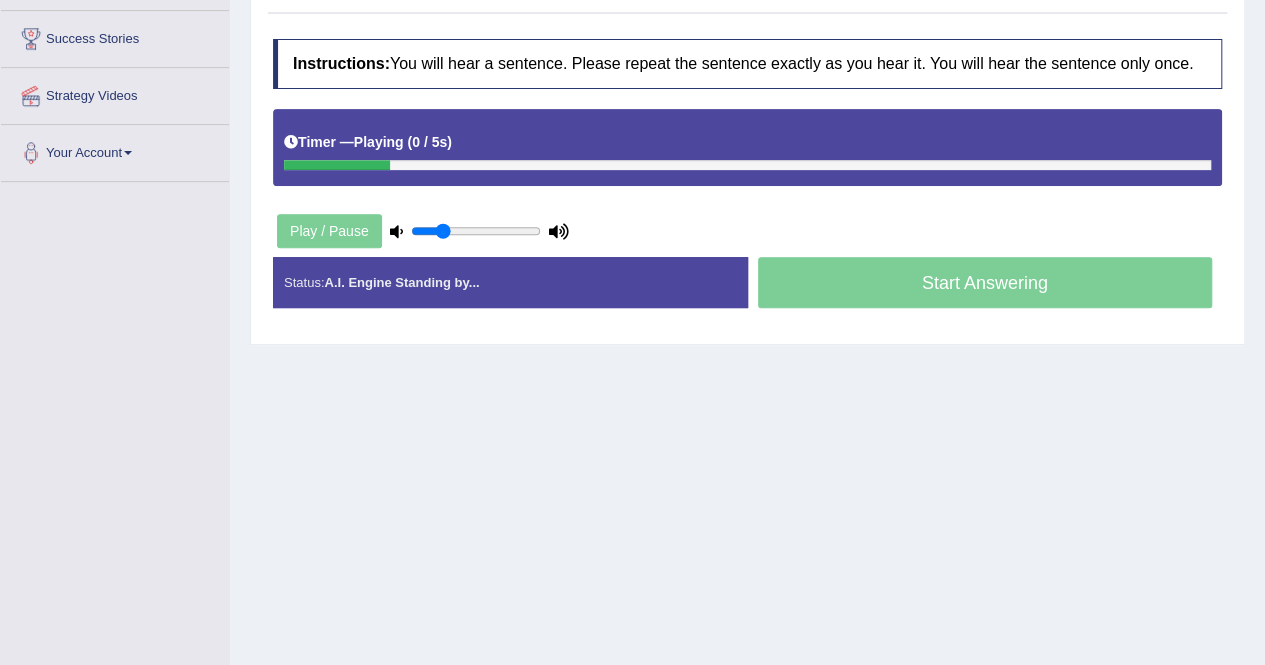 scroll, scrollTop: 317, scrollLeft: 0, axis: vertical 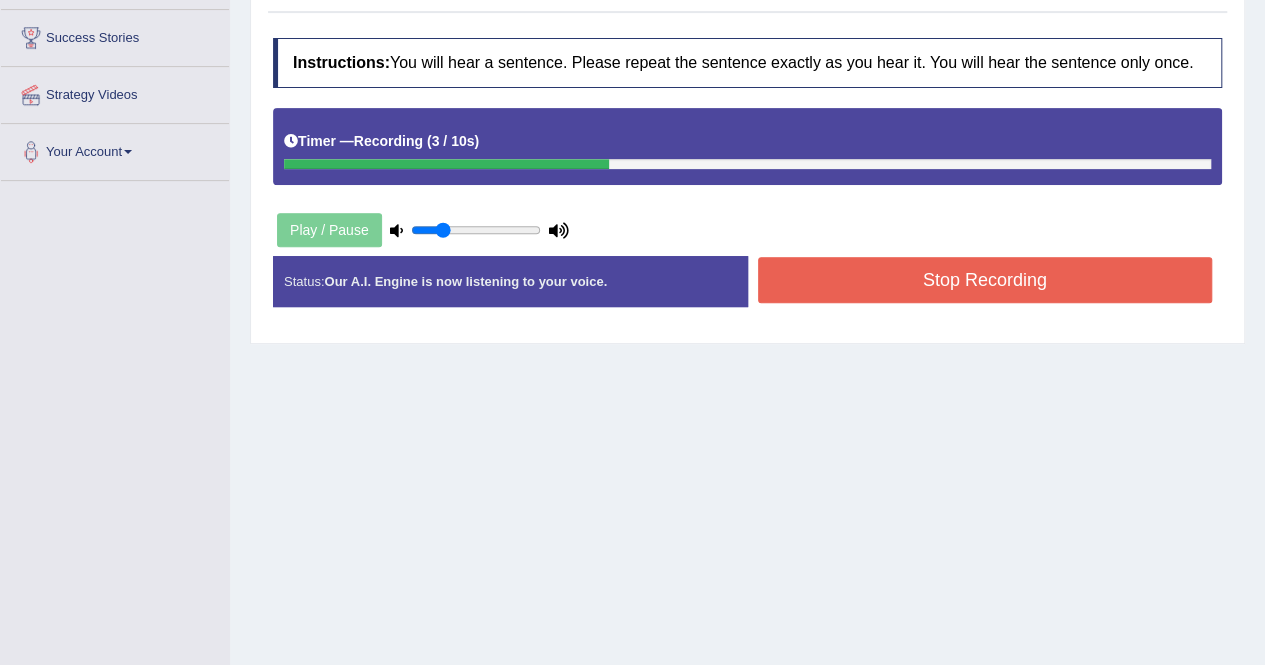 click on "Stop Recording" at bounding box center [985, 280] 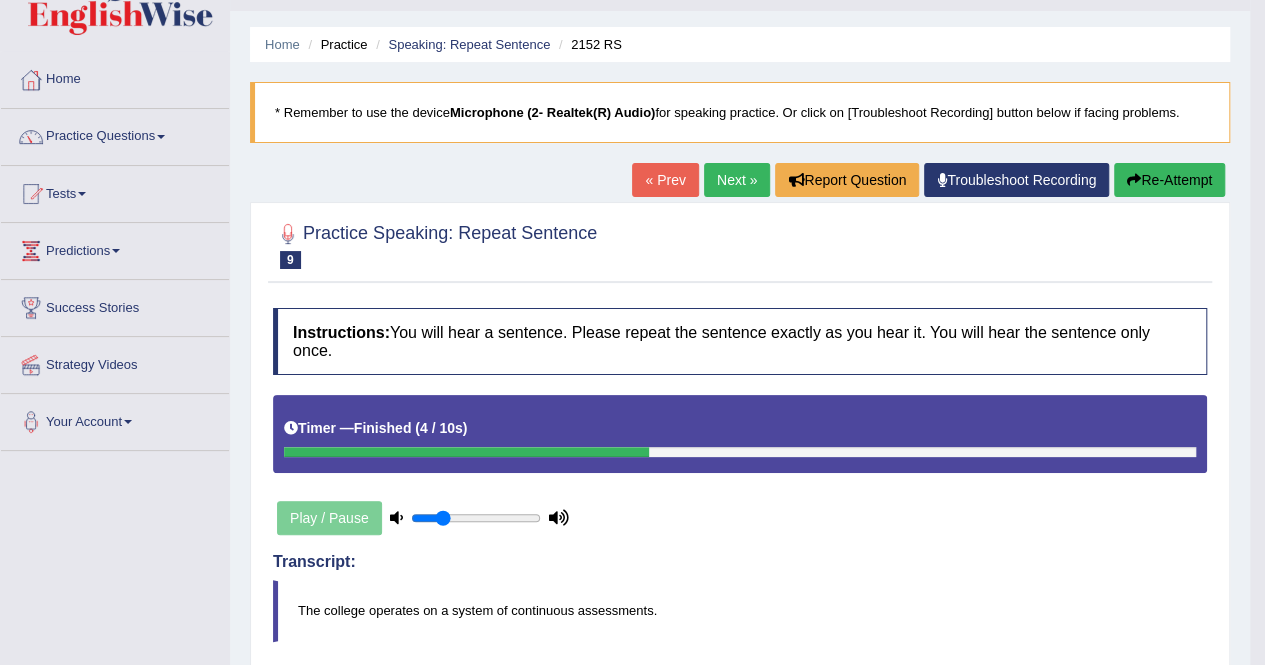 scroll, scrollTop: 46, scrollLeft: 0, axis: vertical 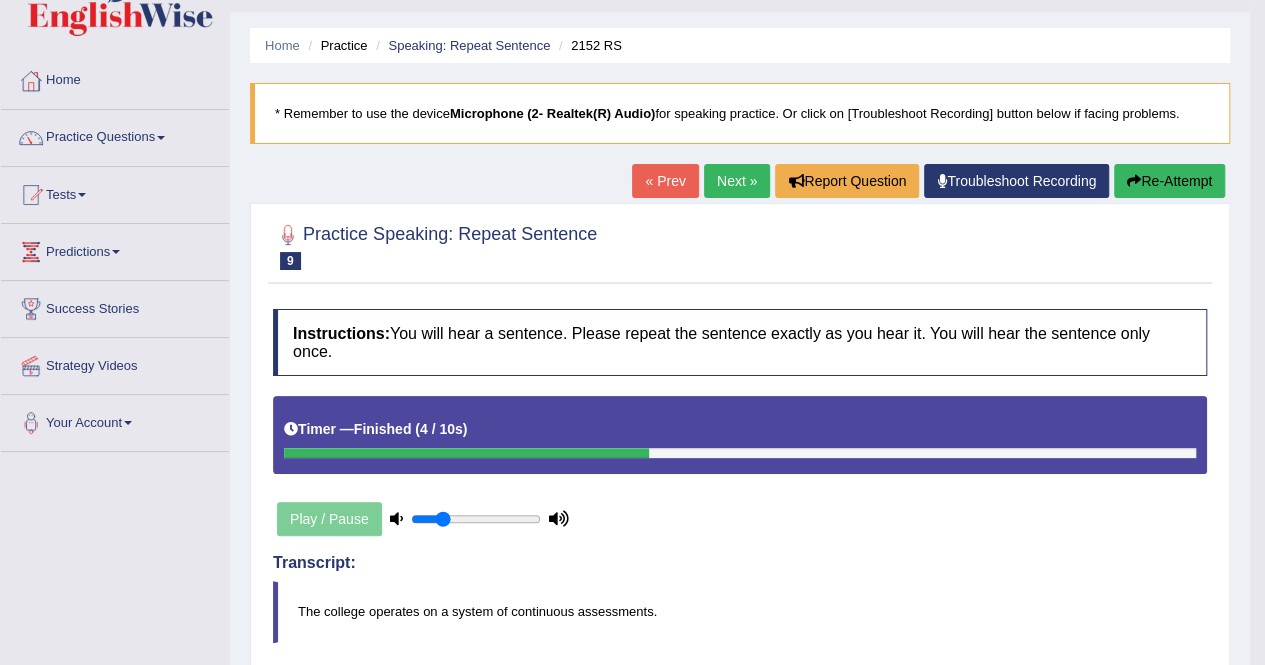 click on "Next »" at bounding box center [737, 181] 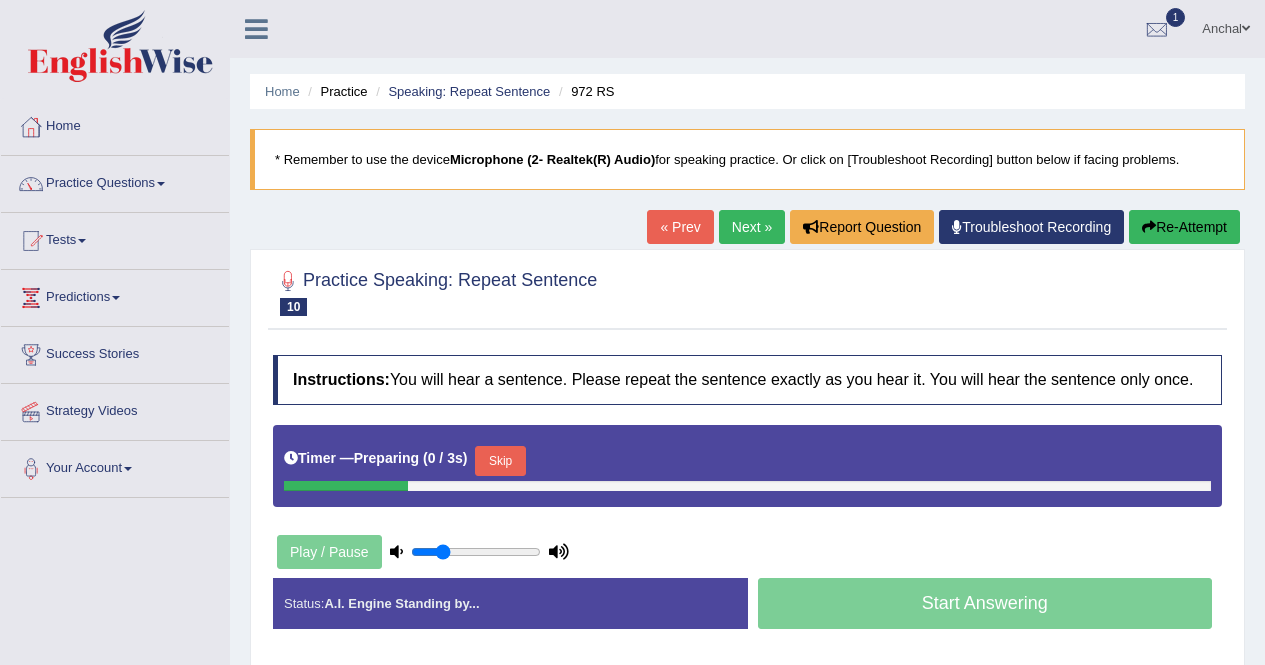scroll, scrollTop: 0, scrollLeft: 0, axis: both 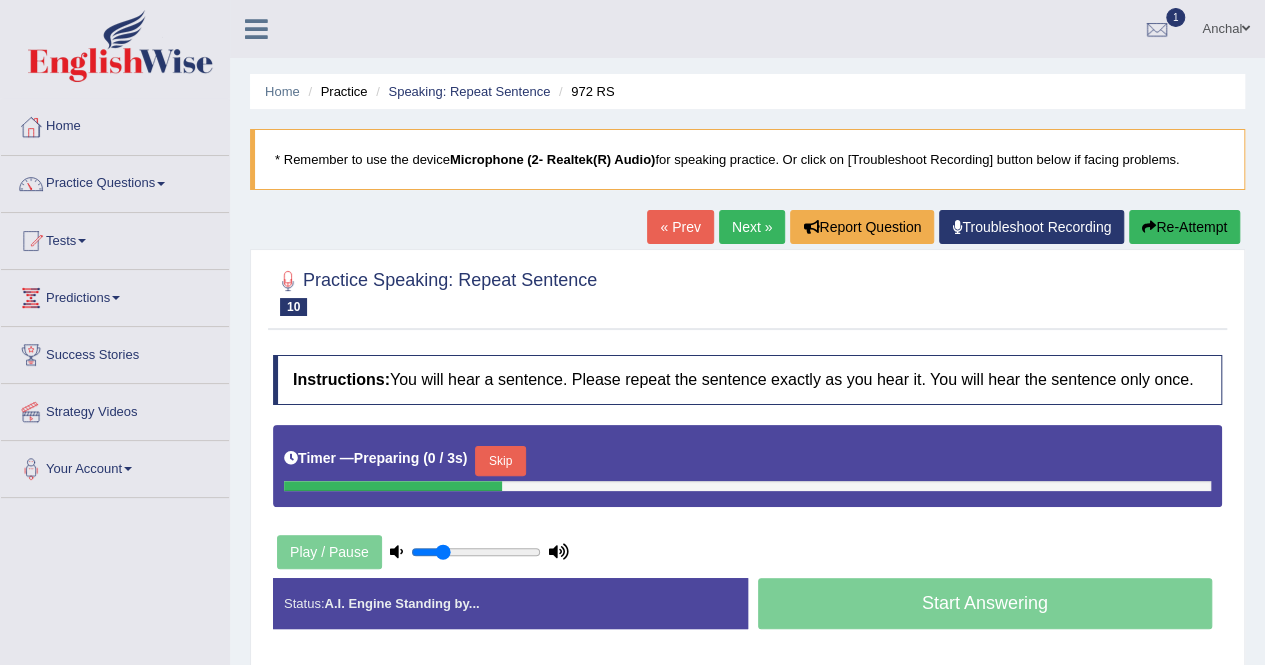 click on "Skip" at bounding box center [500, 461] 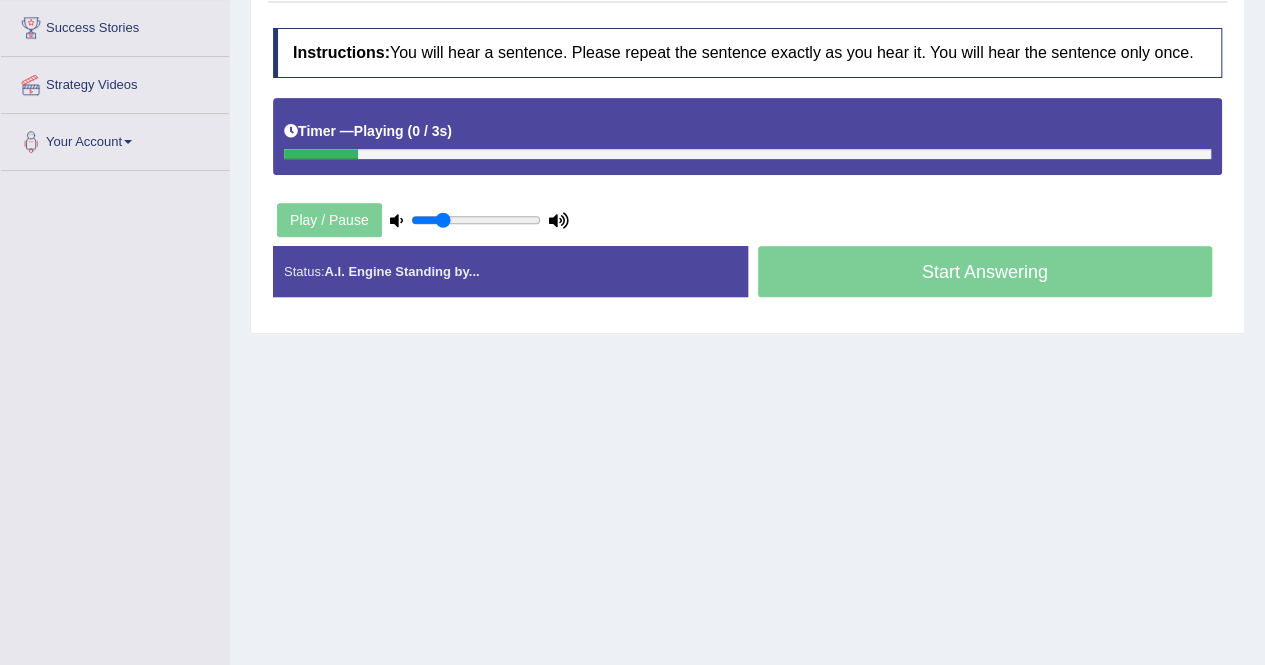 scroll, scrollTop: 326, scrollLeft: 0, axis: vertical 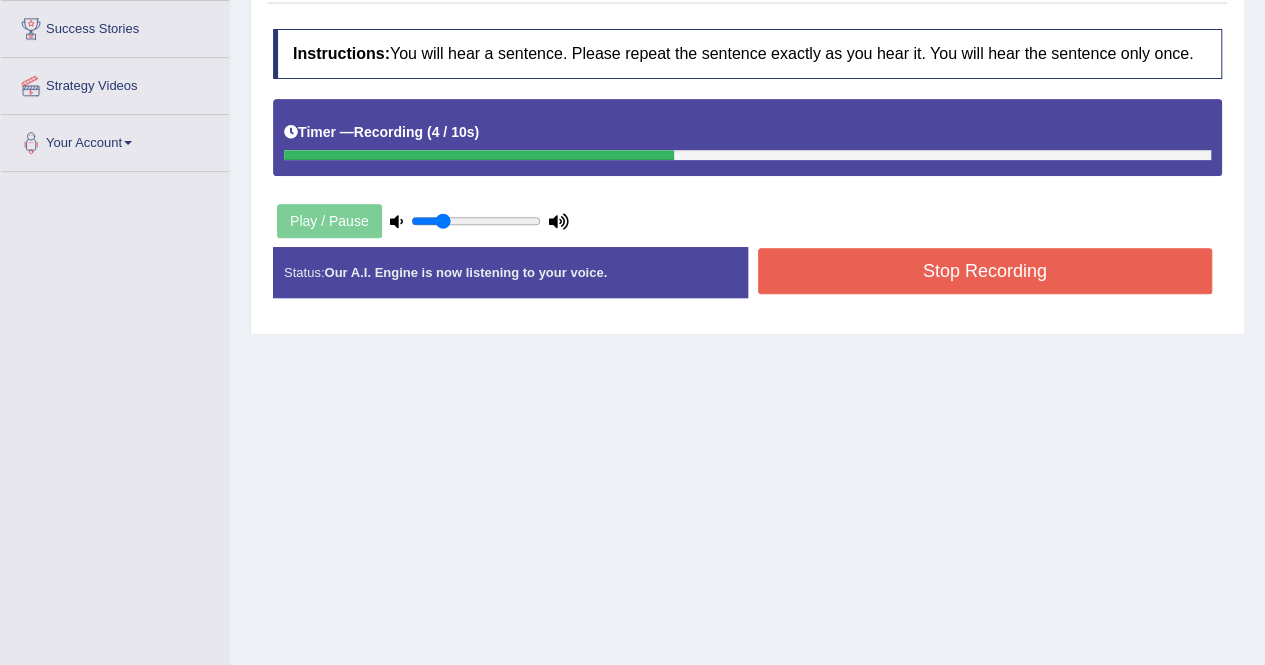click on "Stop Recording" at bounding box center [985, 271] 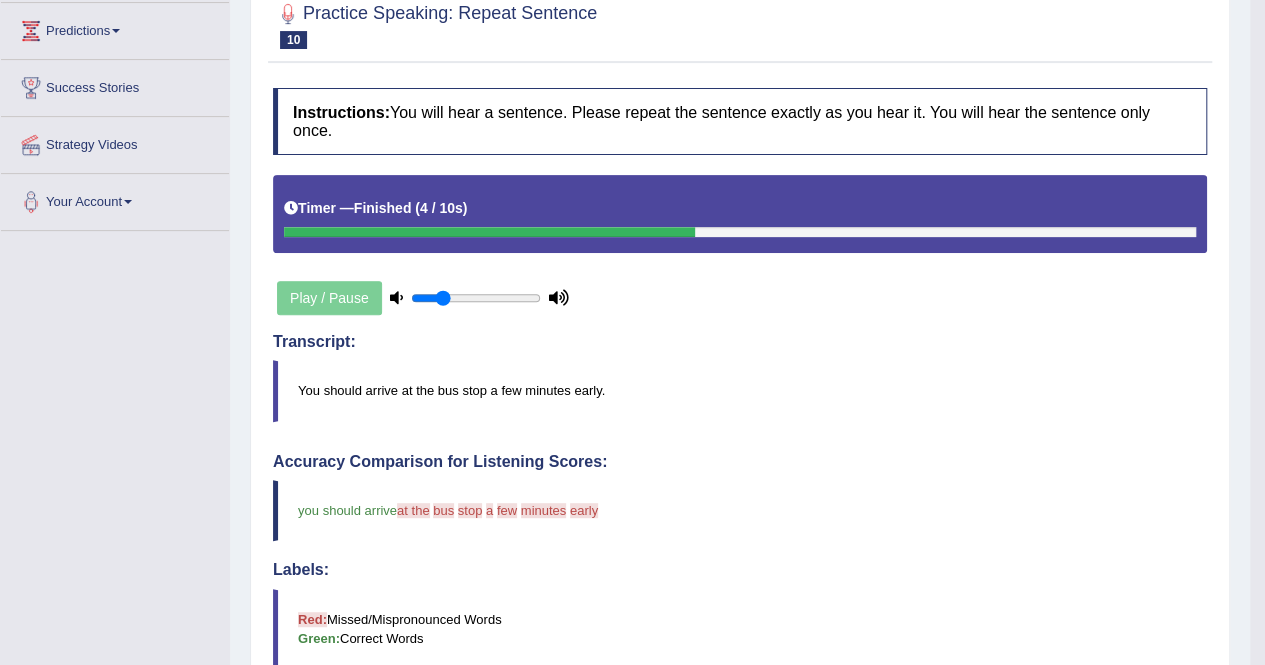 scroll, scrollTop: 0, scrollLeft: 0, axis: both 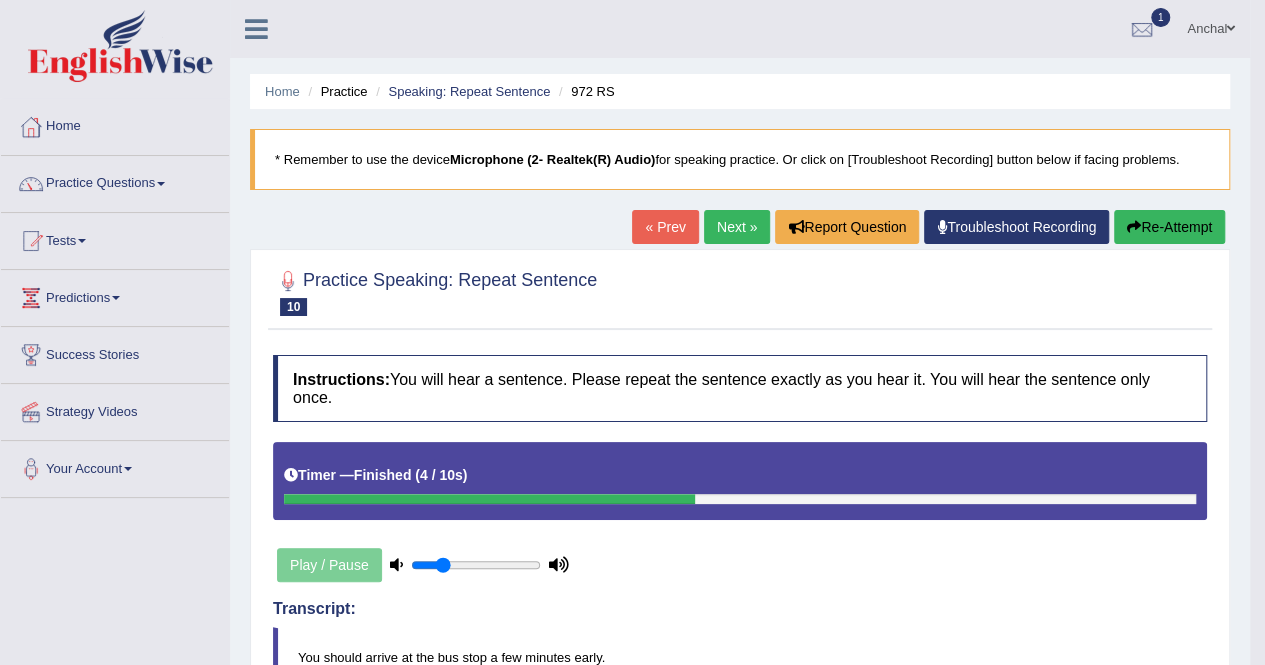 click on "Re-Attempt" at bounding box center [1169, 227] 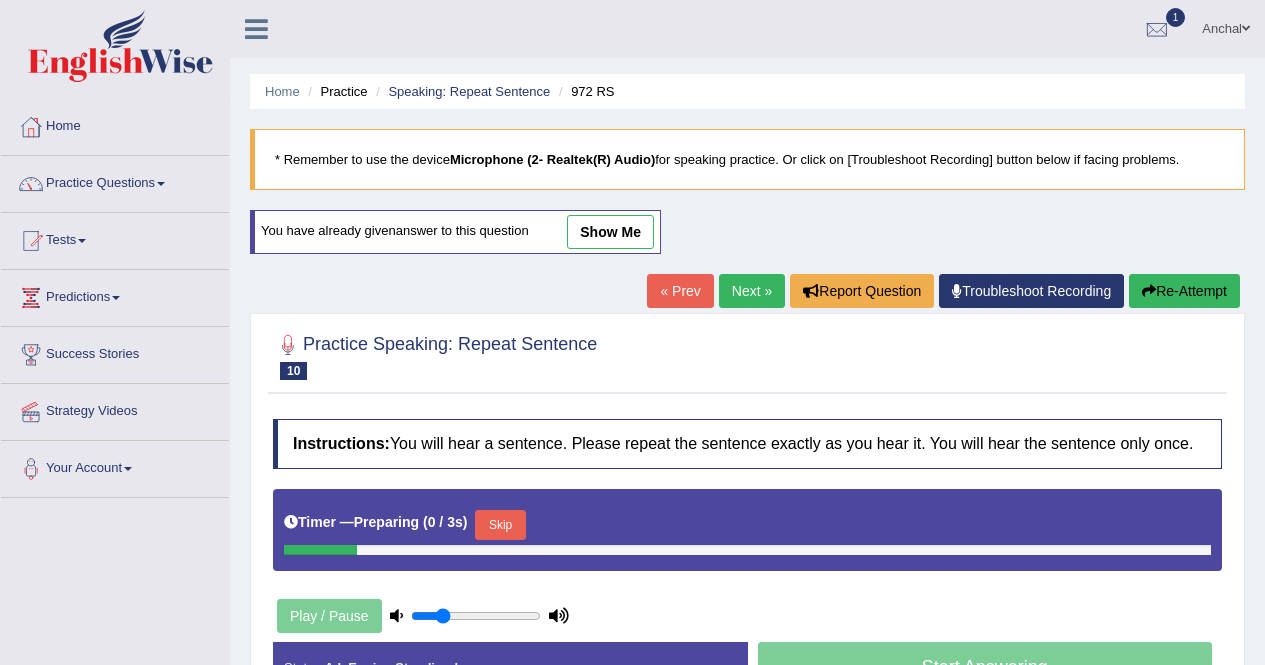scroll, scrollTop: 160, scrollLeft: 0, axis: vertical 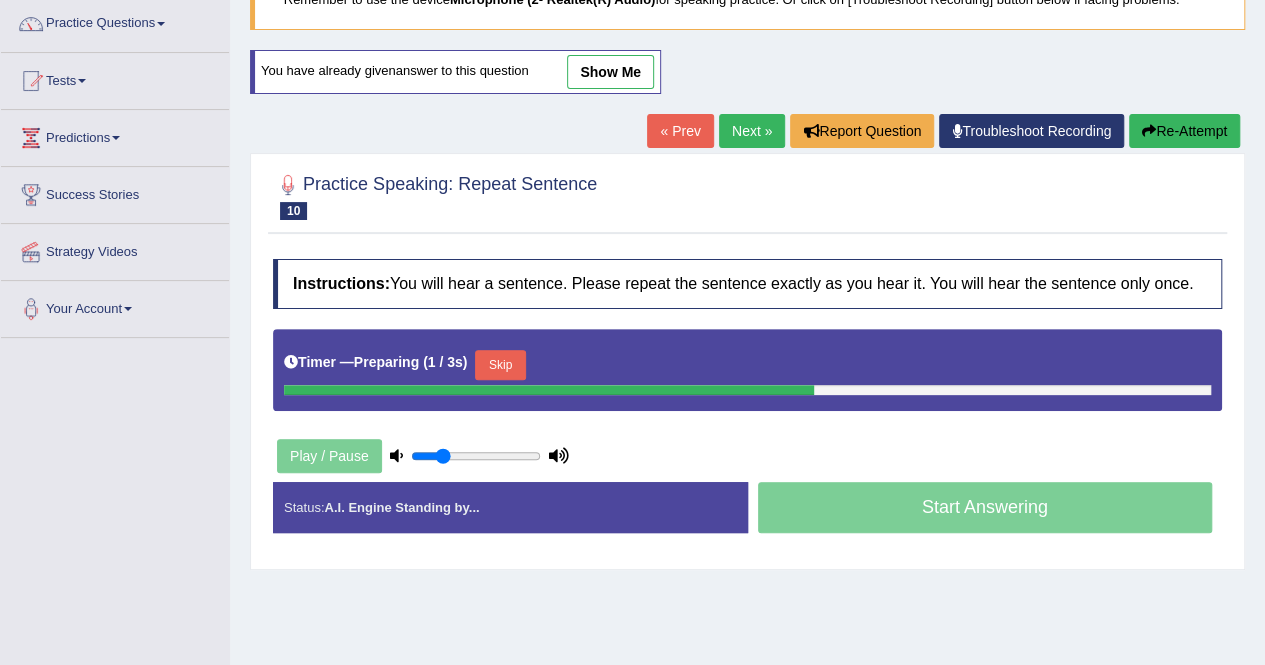 click on "Skip" at bounding box center (500, 365) 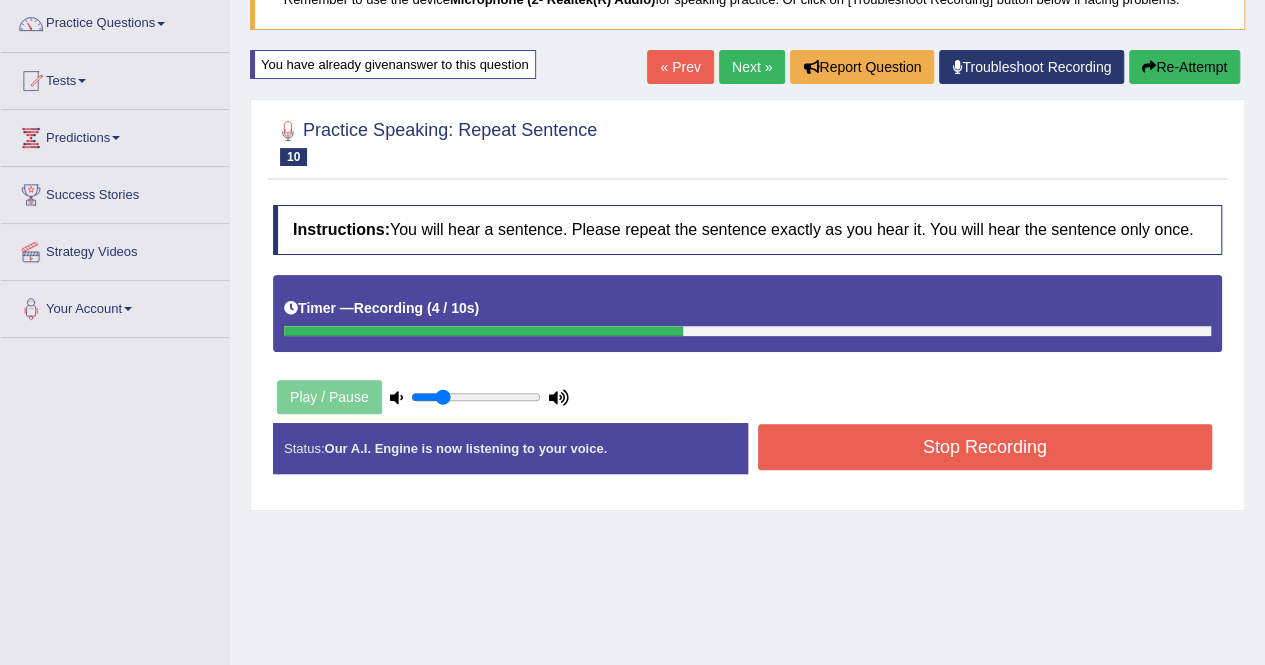 click on "Stop Recording" at bounding box center [985, 447] 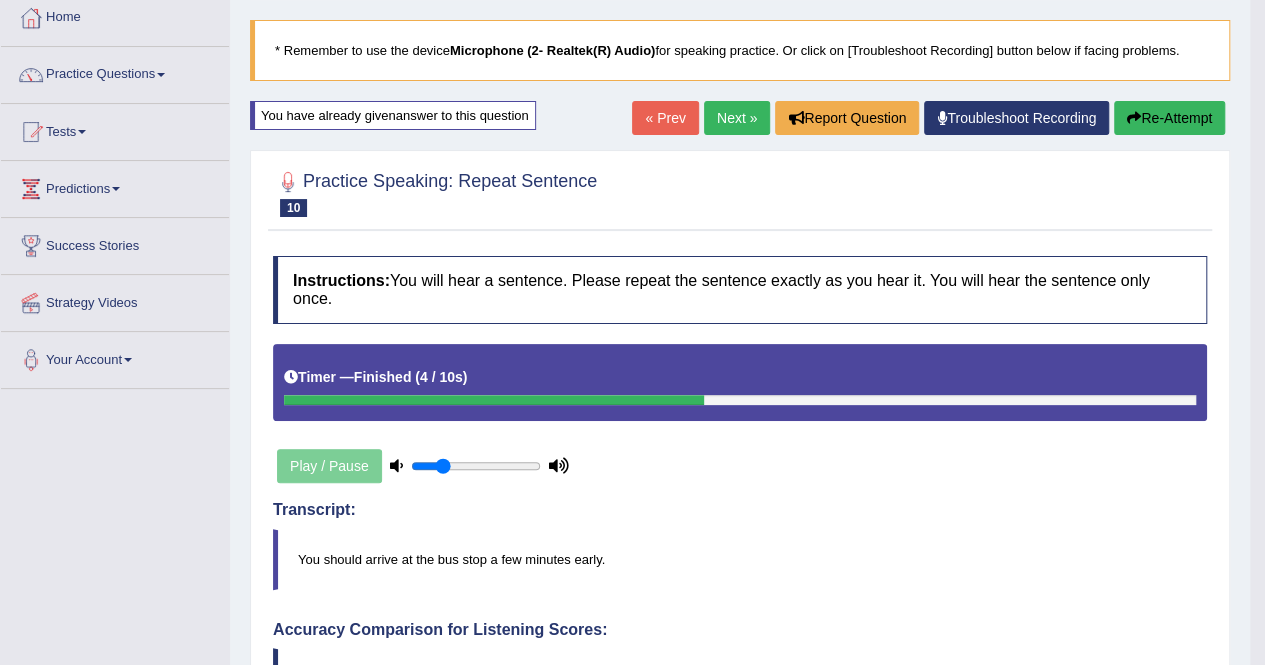 scroll, scrollTop: 0, scrollLeft: 0, axis: both 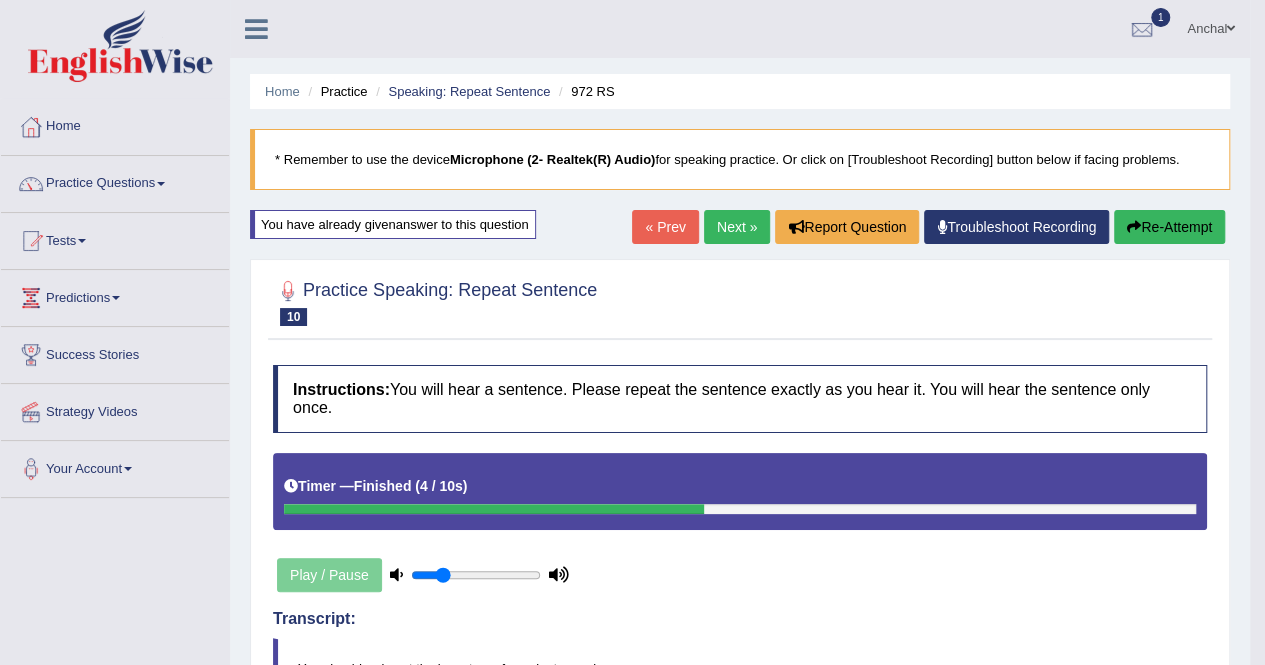click on "Next »" at bounding box center [737, 227] 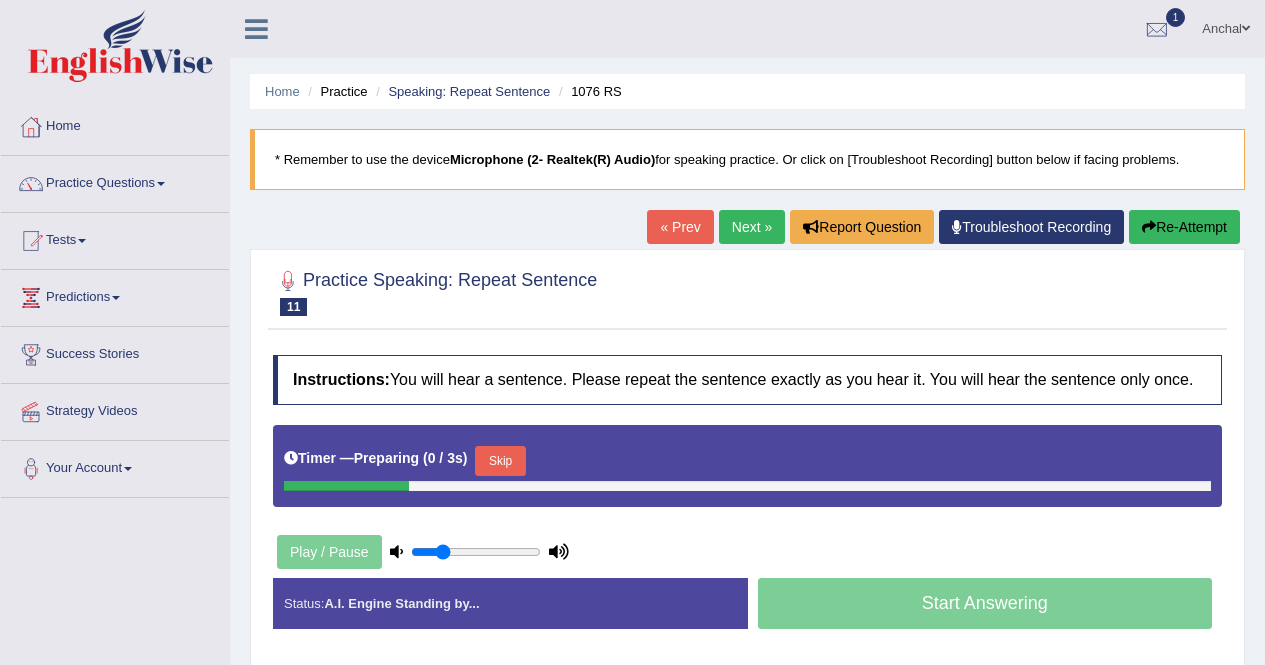 scroll, scrollTop: 0, scrollLeft: 0, axis: both 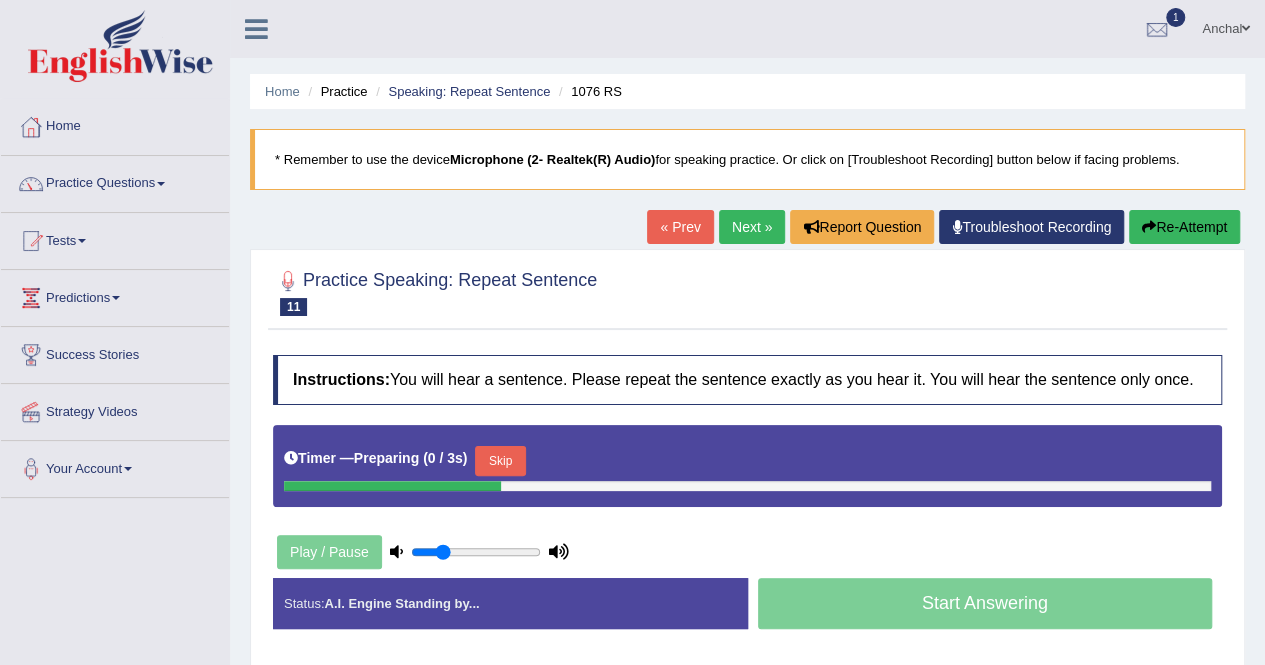 click on "Skip" at bounding box center [500, 461] 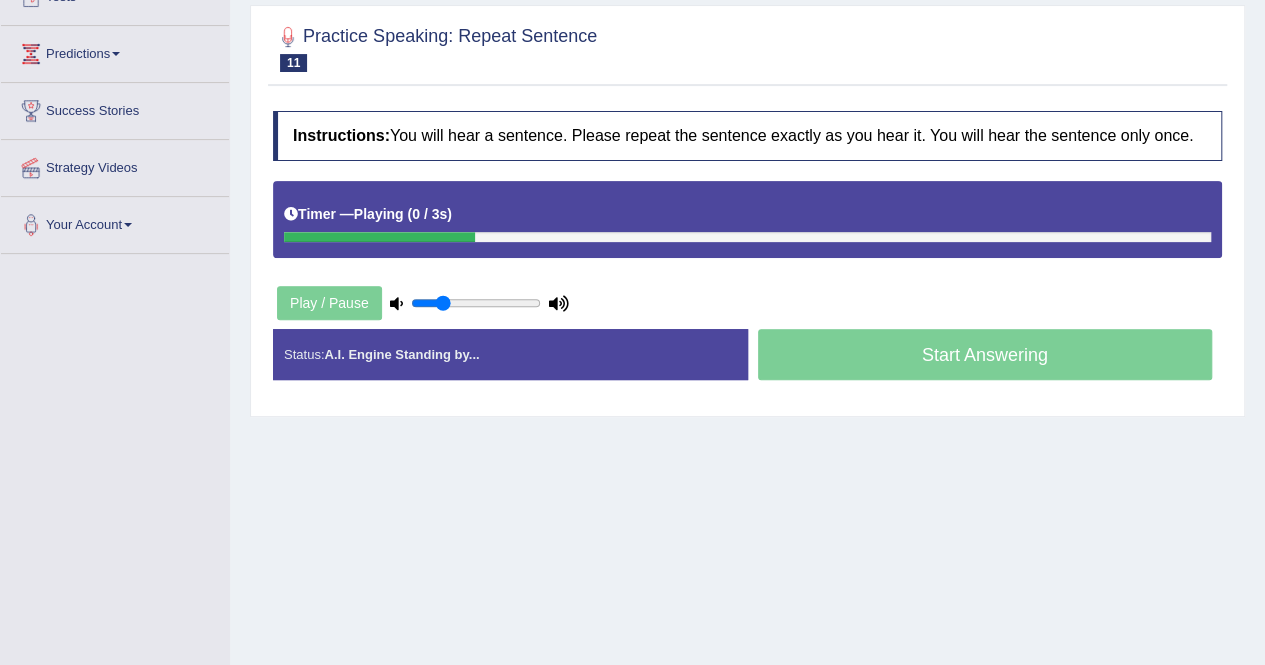 scroll, scrollTop: 248, scrollLeft: 0, axis: vertical 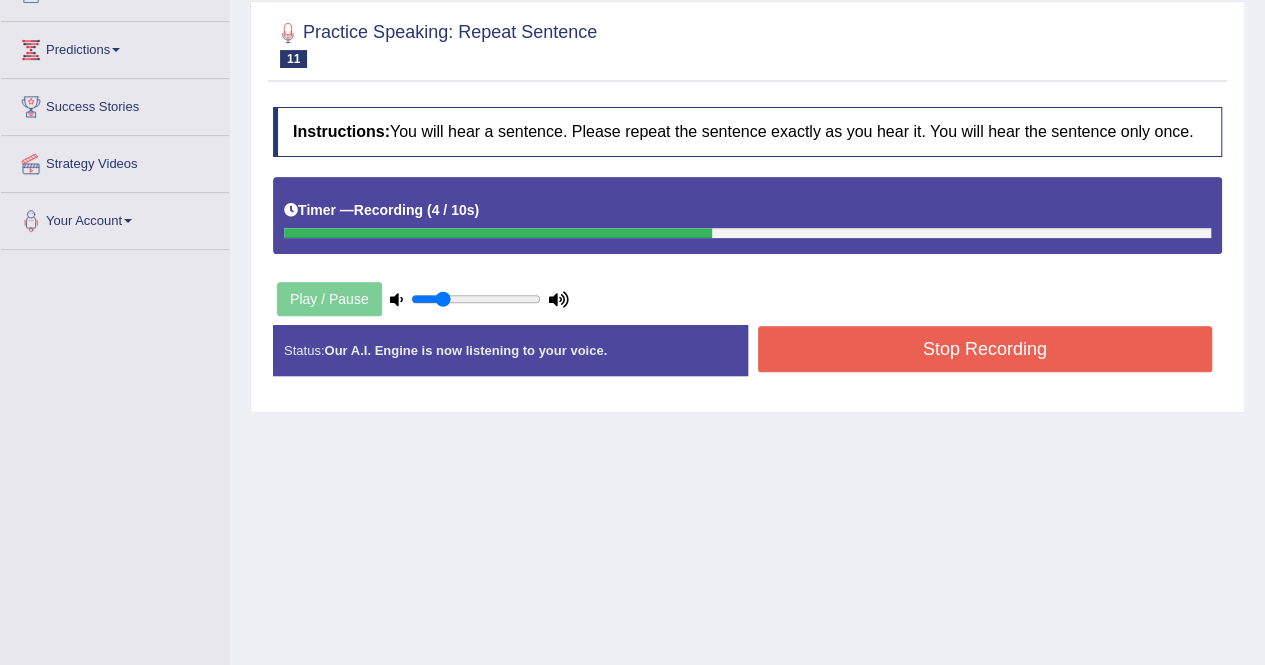 drag, startPoint x: 937, startPoint y: 319, endPoint x: 915, endPoint y: 343, distance: 32.55764 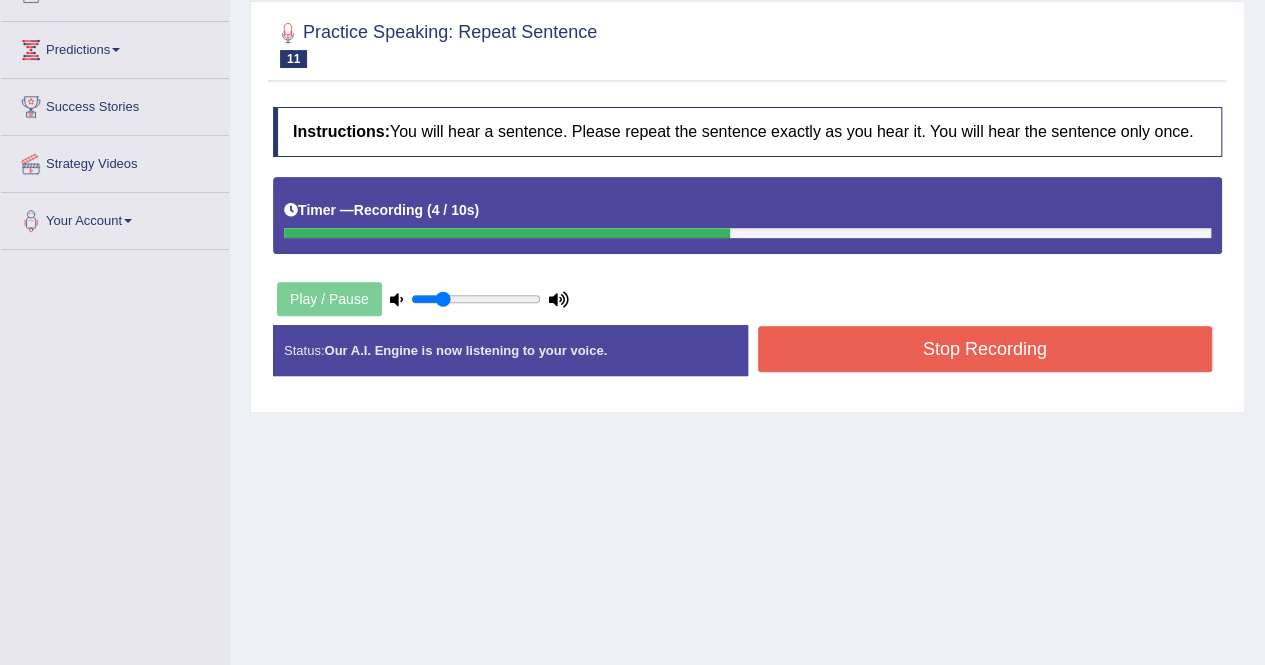 click on "Stop Recording" at bounding box center [985, 349] 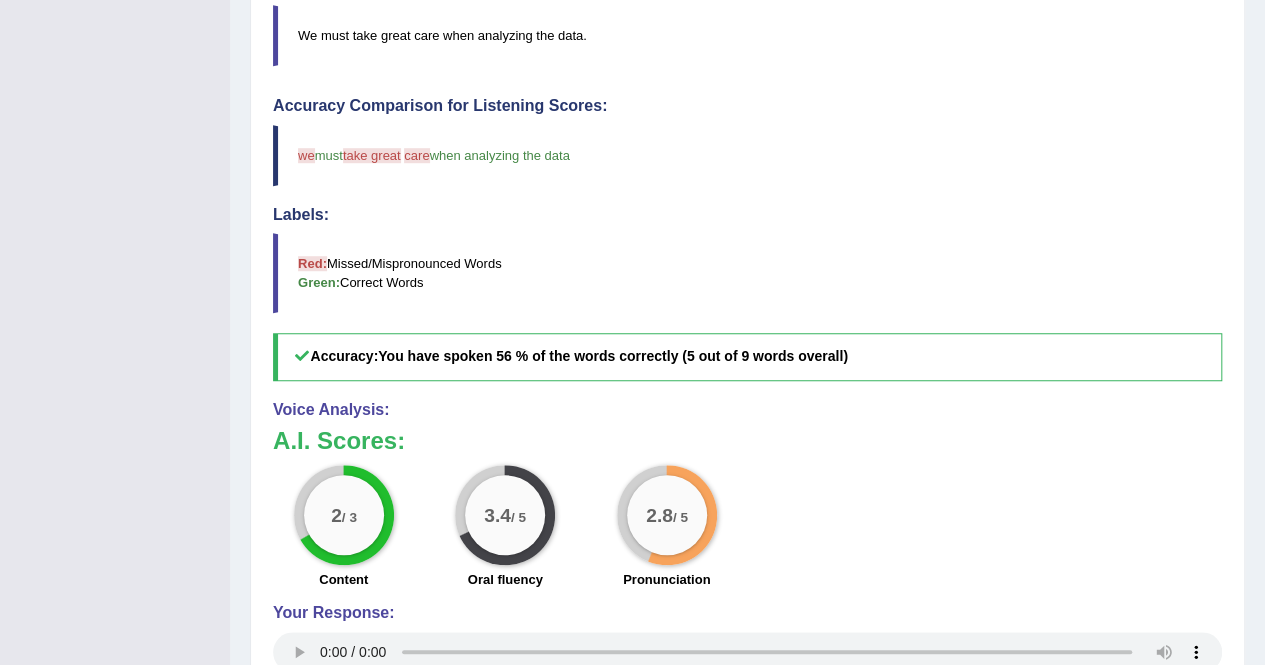scroll, scrollTop: 604, scrollLeft: 0, axis: vertical 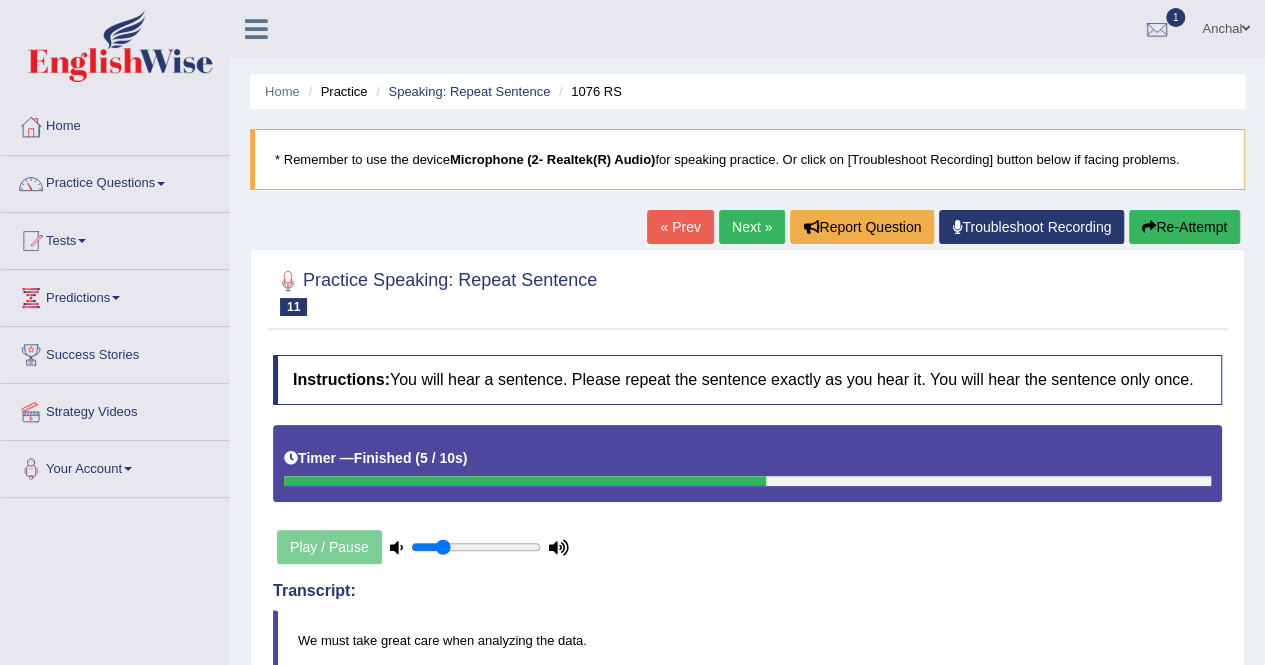 click on "Re-Attempt" at bounding box center (1184, 227) 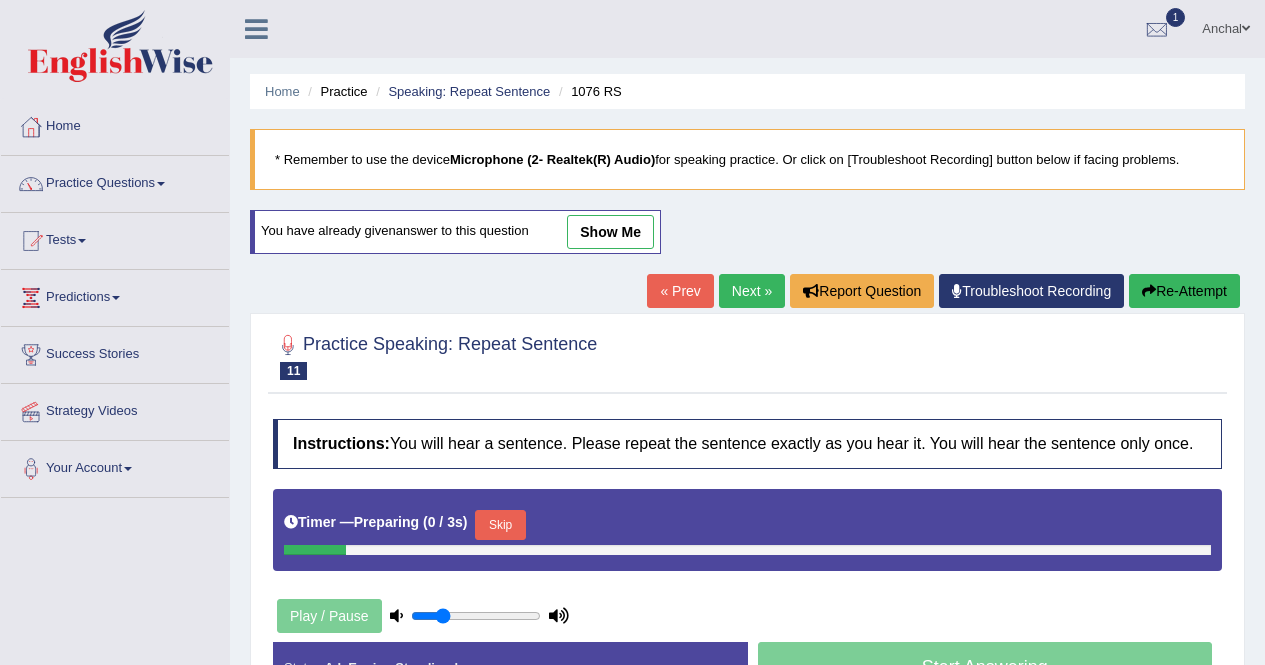 scroll, scrollTop: 246, scrollLeft: 0, axis: vertical 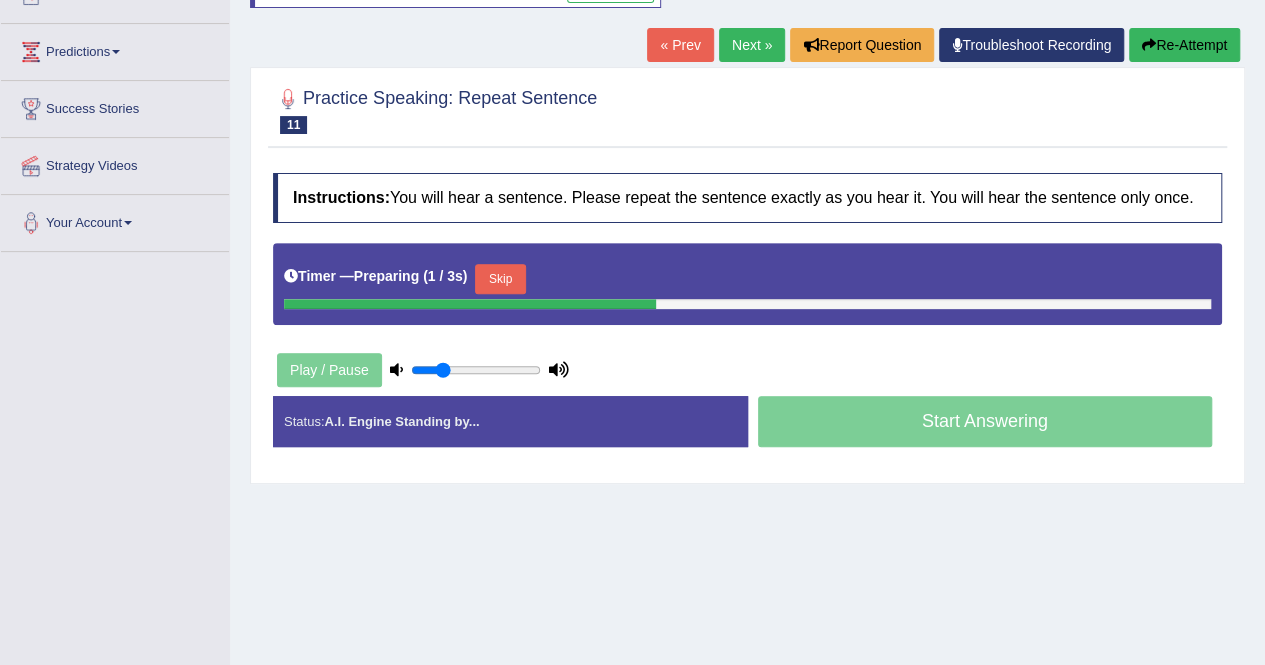 click on "Skip" at bounding box center (500, 279) 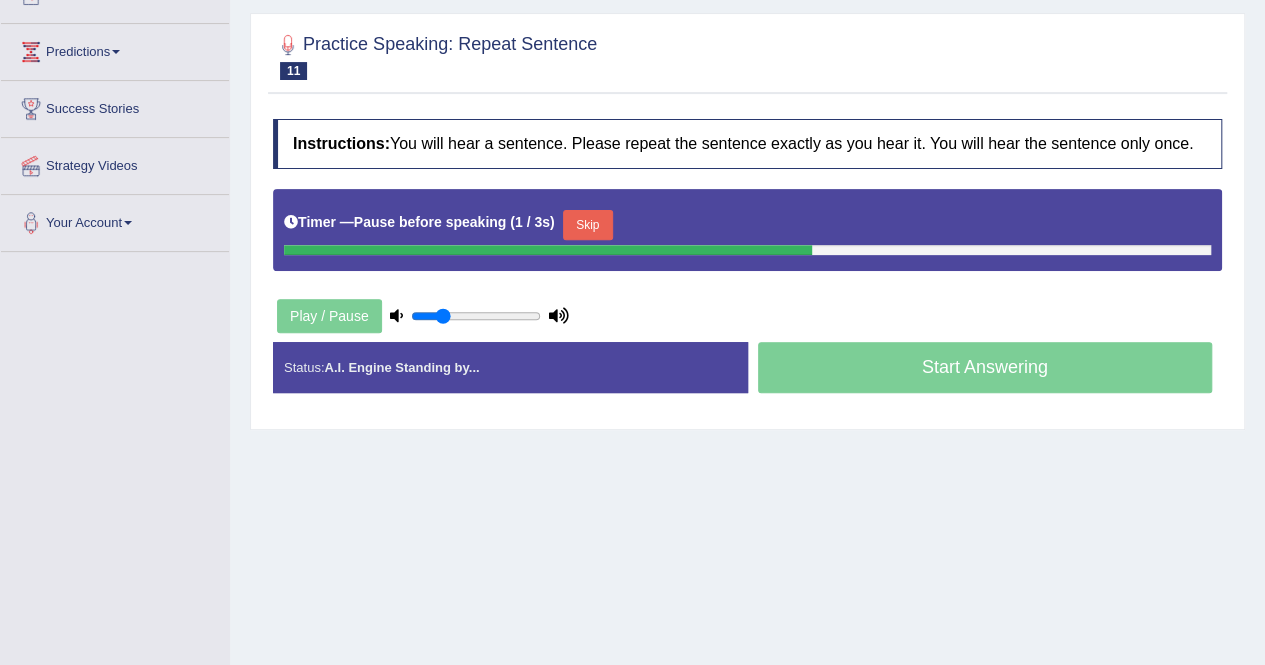 click on "Skip" at bounding box center (588, 225) 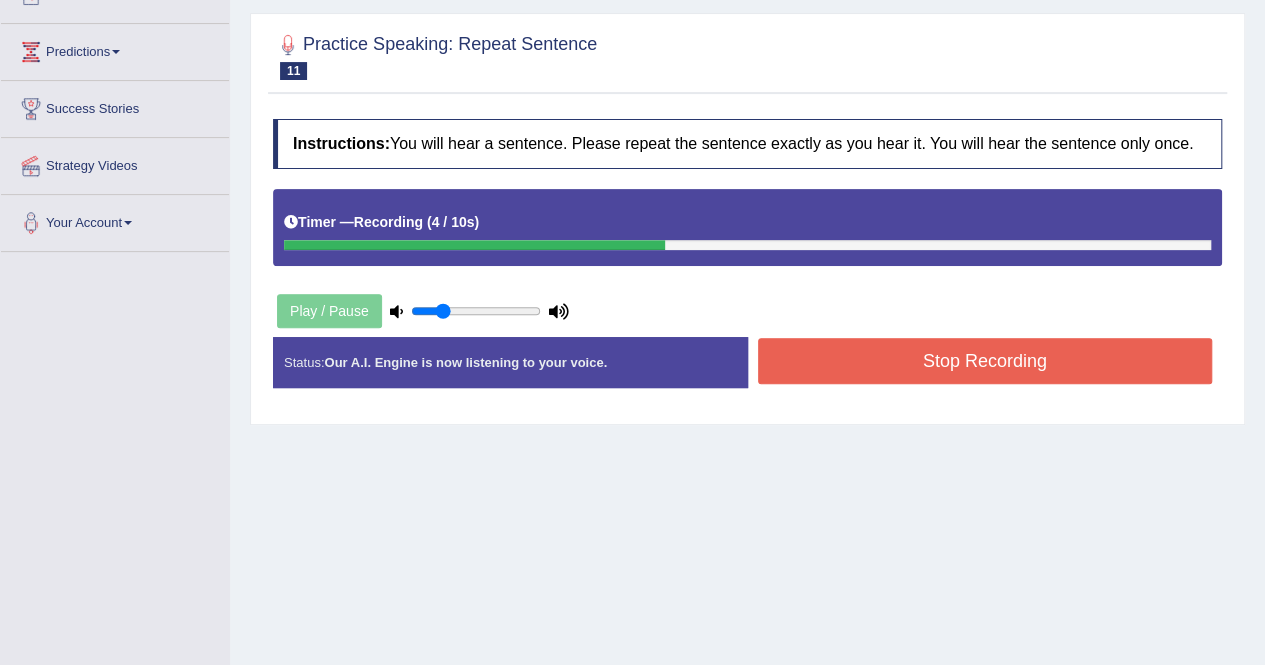 click on "Stop Recording" at bounding box center [985, 361] 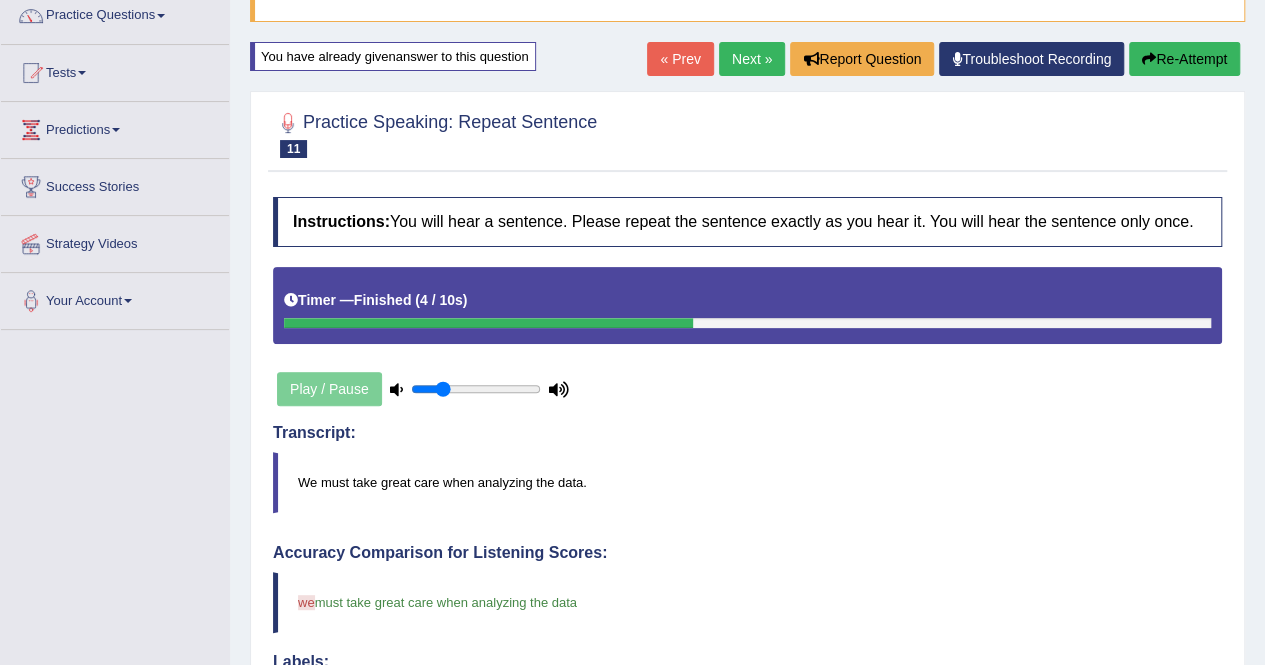 scroll, scrollTop: 108, scrollLeft: 0, axis: vertical 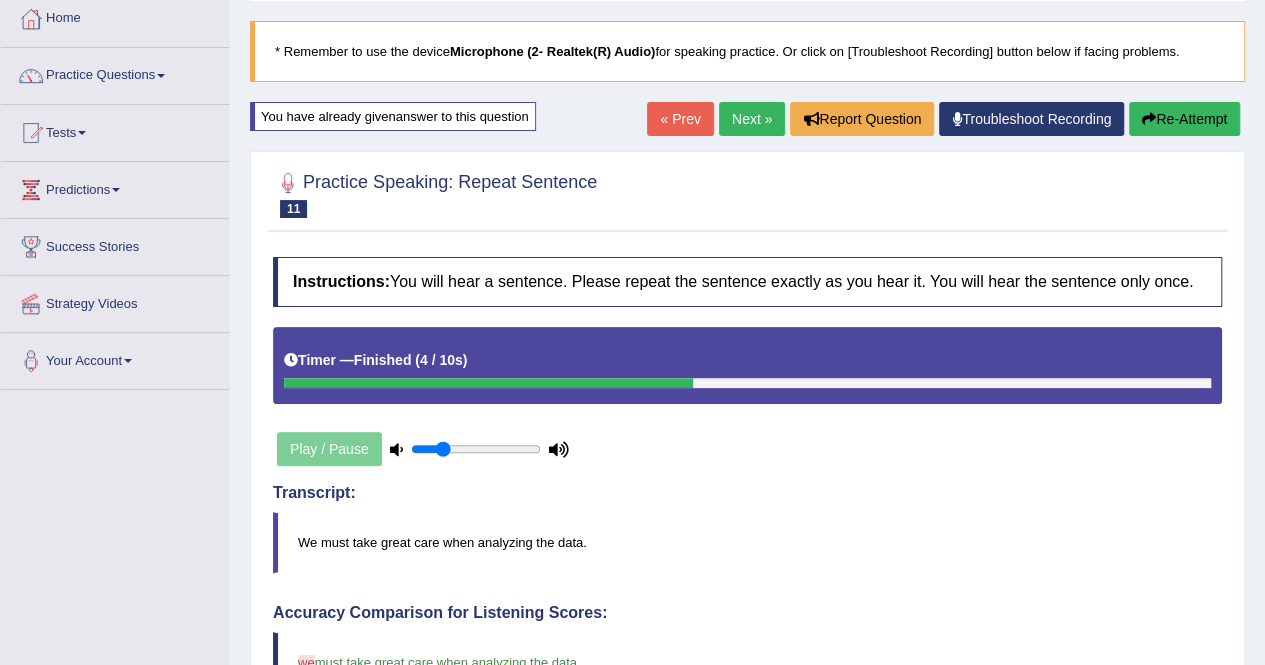 click on "Next »" at bounding box center (752, 119) 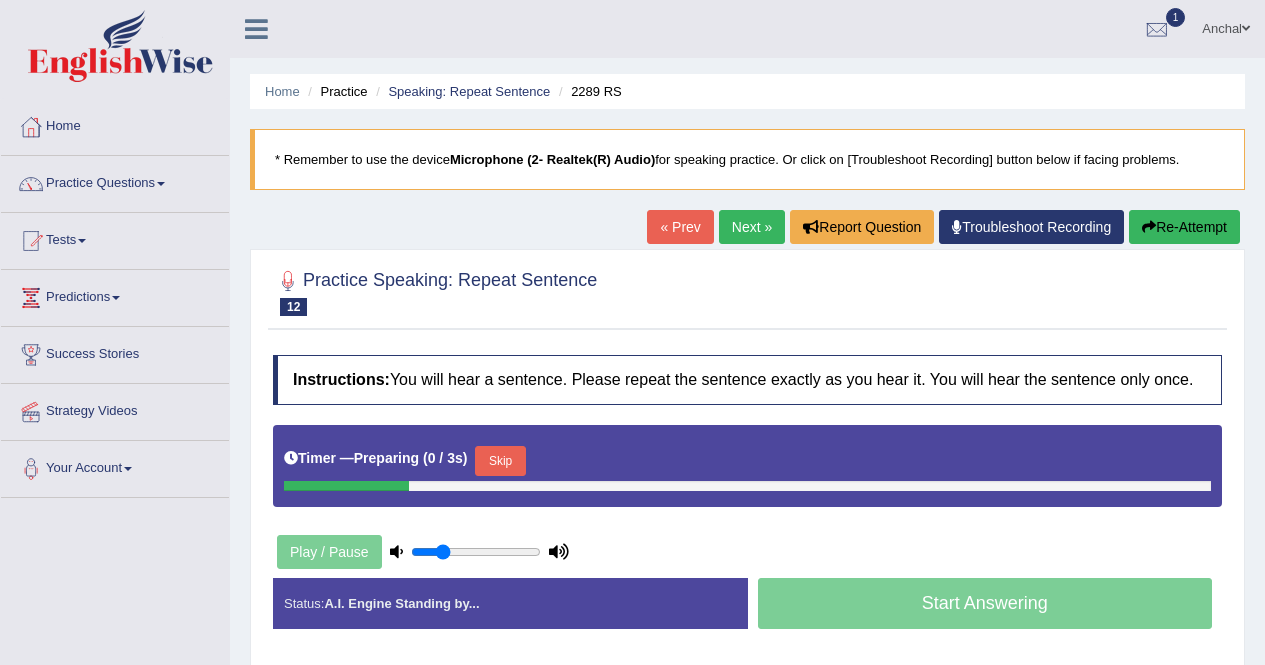 scroll, scrollTop: 0, scrollLeft: 0, axis: both 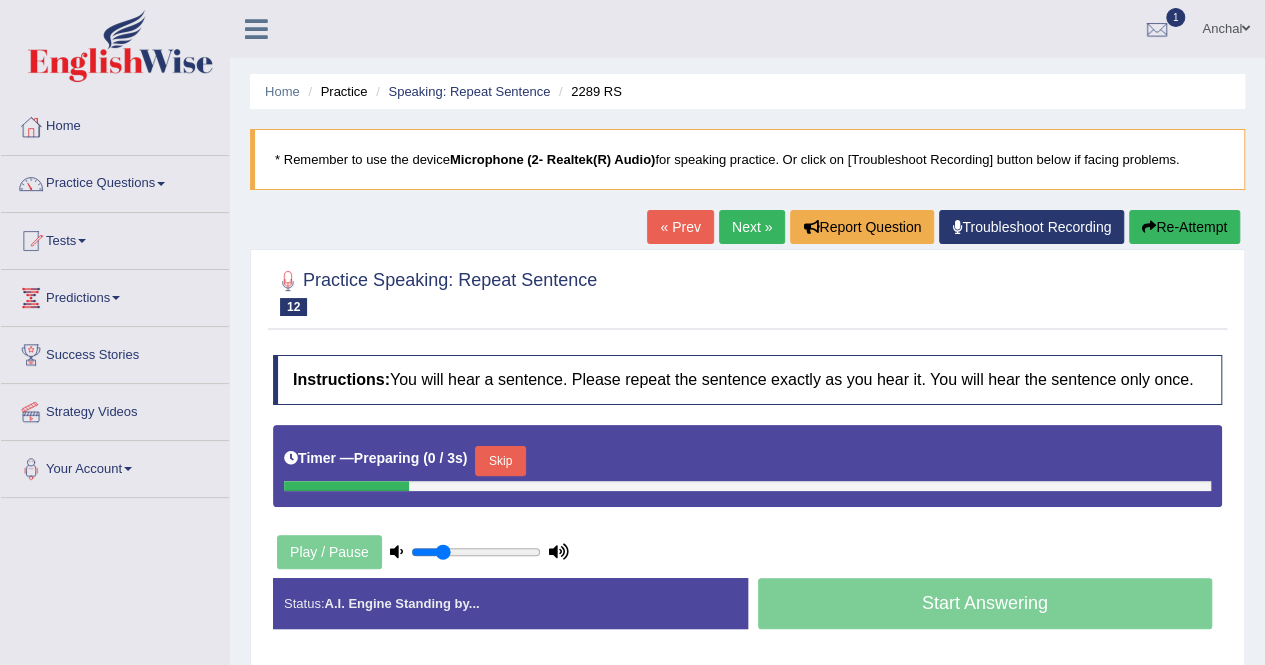 click on "Skip" at bounding box center (500, 461) 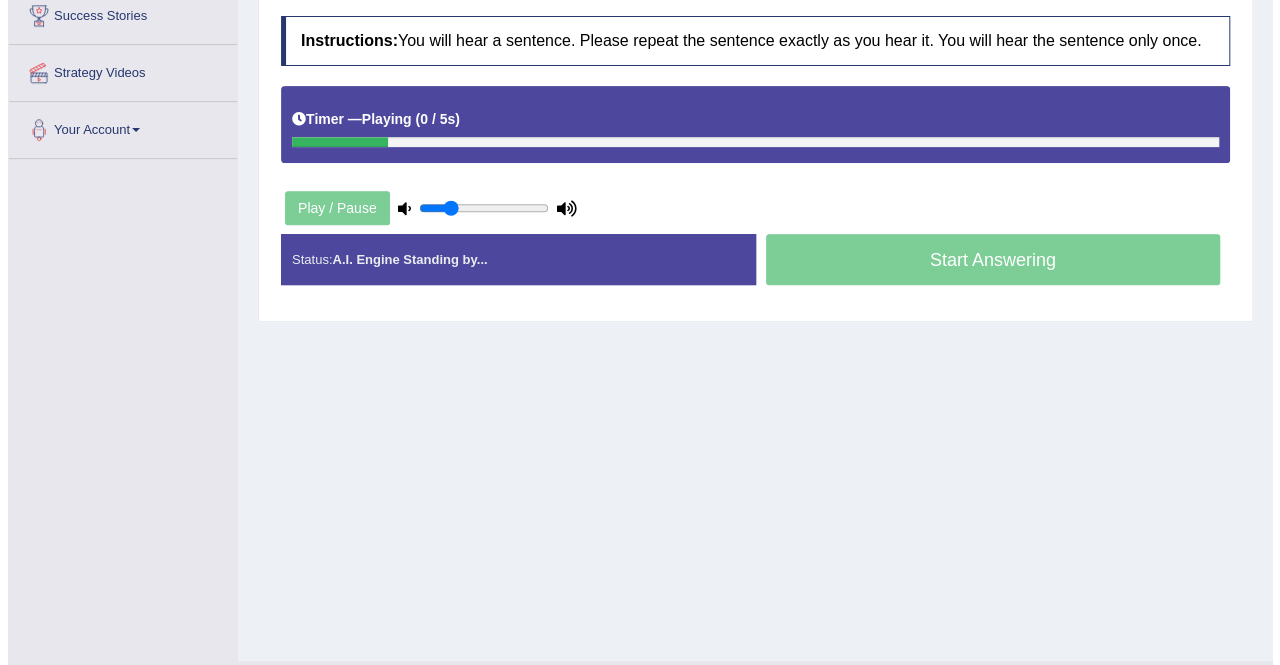 scroll, scrollTop: 338, scrollLeft: 0, axis: vertical 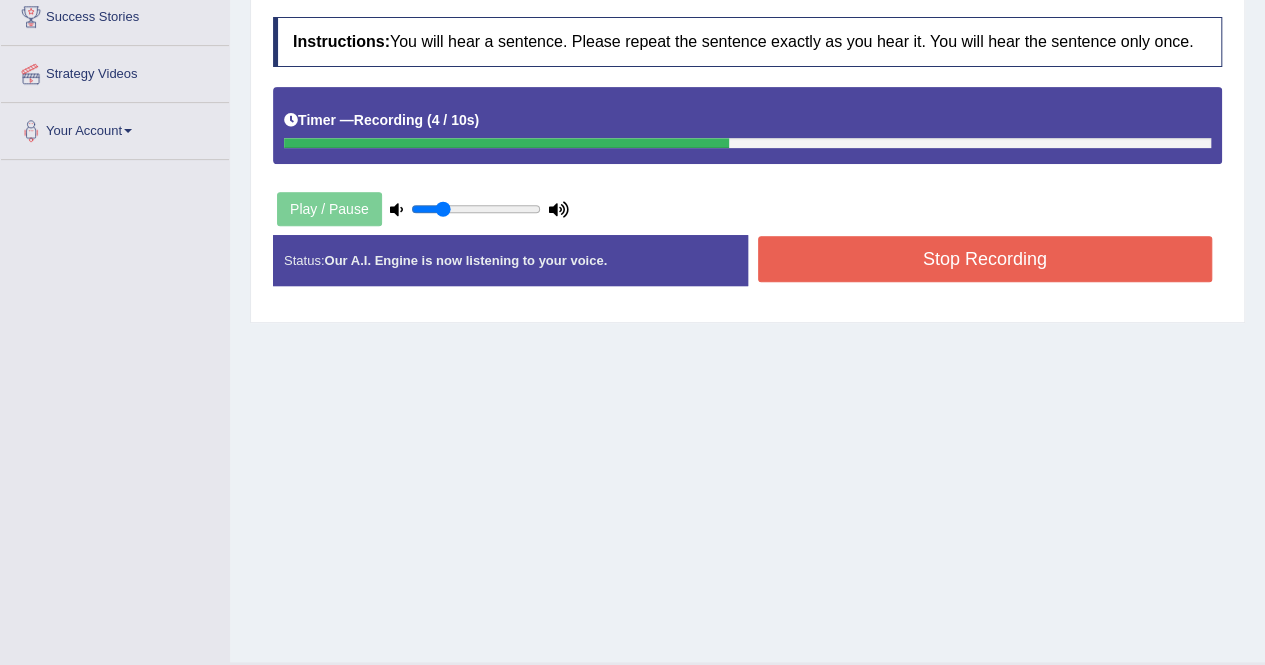 click on "Stop Recording" at bounding box center (985, 259) 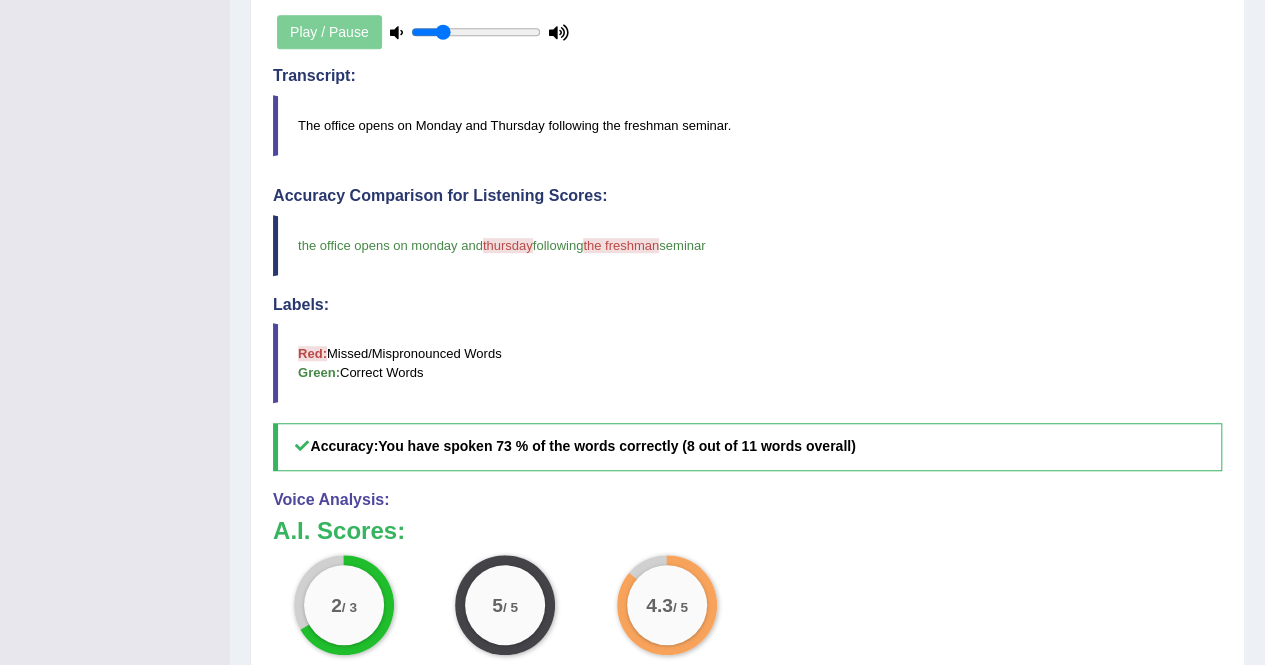scroll, scrollTop: 514, scrollLeft: 0, axis: vertical 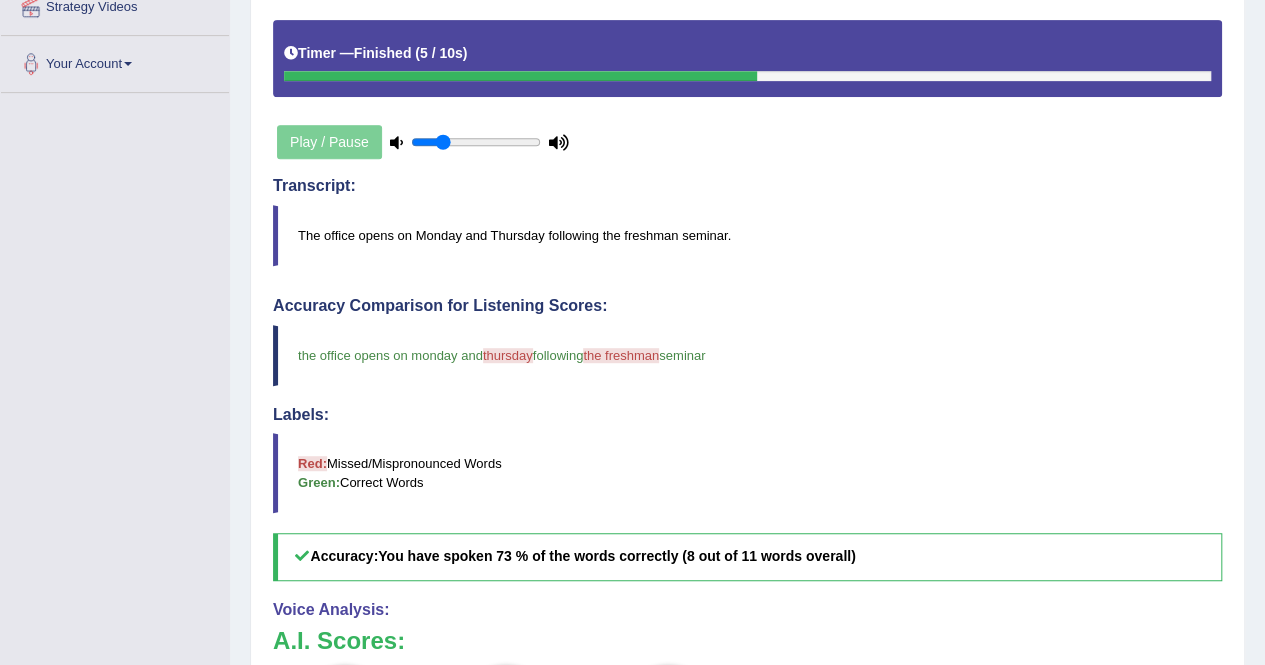 click on "Practice Speaking: Repeat Sentence
12
2289 RS
Instructions:  You will hear a sentence. Please repeat the sentence exactly as you hear it. You will hear the sentence only once.
Timer —  Finished   ( 5 / 10s ) Play / Pause Transcript: The office opens on Monday and Thursday following the freshman seminar. Created with Highcharts 7.1.2 Too low Too high Time Pitch meter: 0 2.5 5 7.5 10 Created with Highcharts 7.1.2 Great Too slow Too fast Time Speech pace meter: 0 10 20 30 40 Accuracy Comparison for Listening Scores: the office opens on monday and  thursday friday  following  the freshman this  seminar Labels:
Red:  Missed/Mispronounced Words
Green:  Correct Words
Accuracy:  You have spoken 73 % of the words correctly (8 out of 11 words overall) Voice Analysis: A.I. Scores:
2  / 3              Content
5  / 5 4.3" at bounding box center [747, 404] 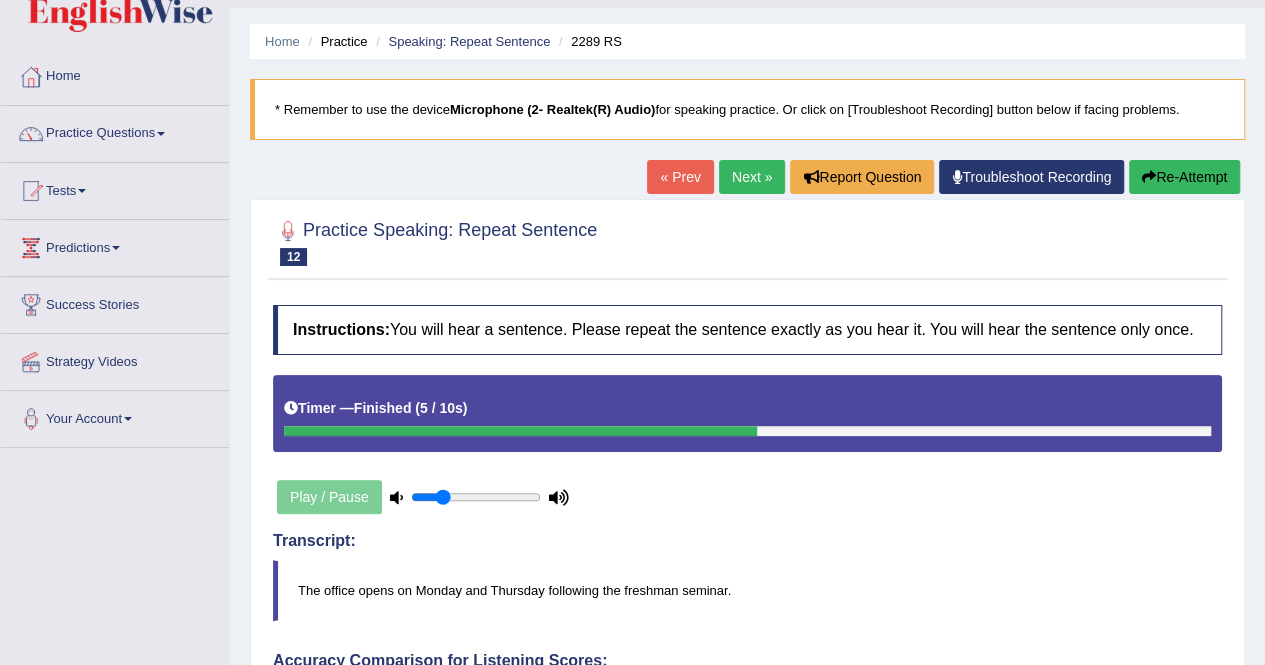 scroll, scrollTop: 17, scrollLeft: 0, axis: vertical 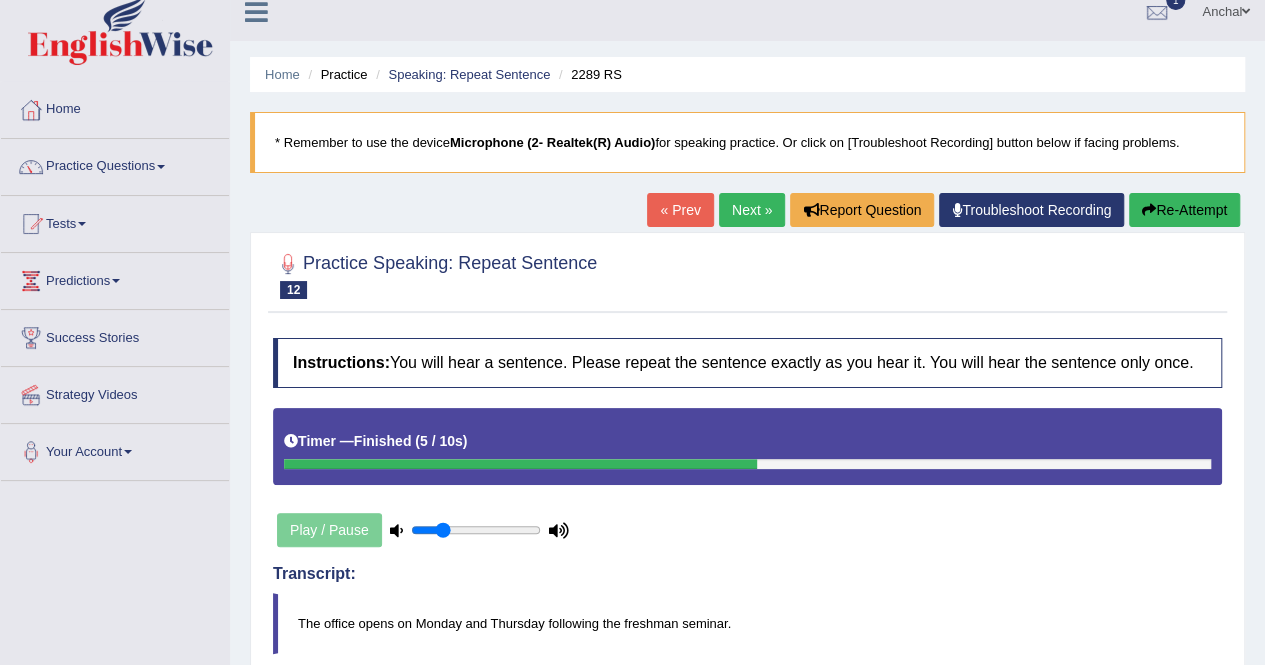 click on "Re-Attempt" at bounding box center [1184, 210] 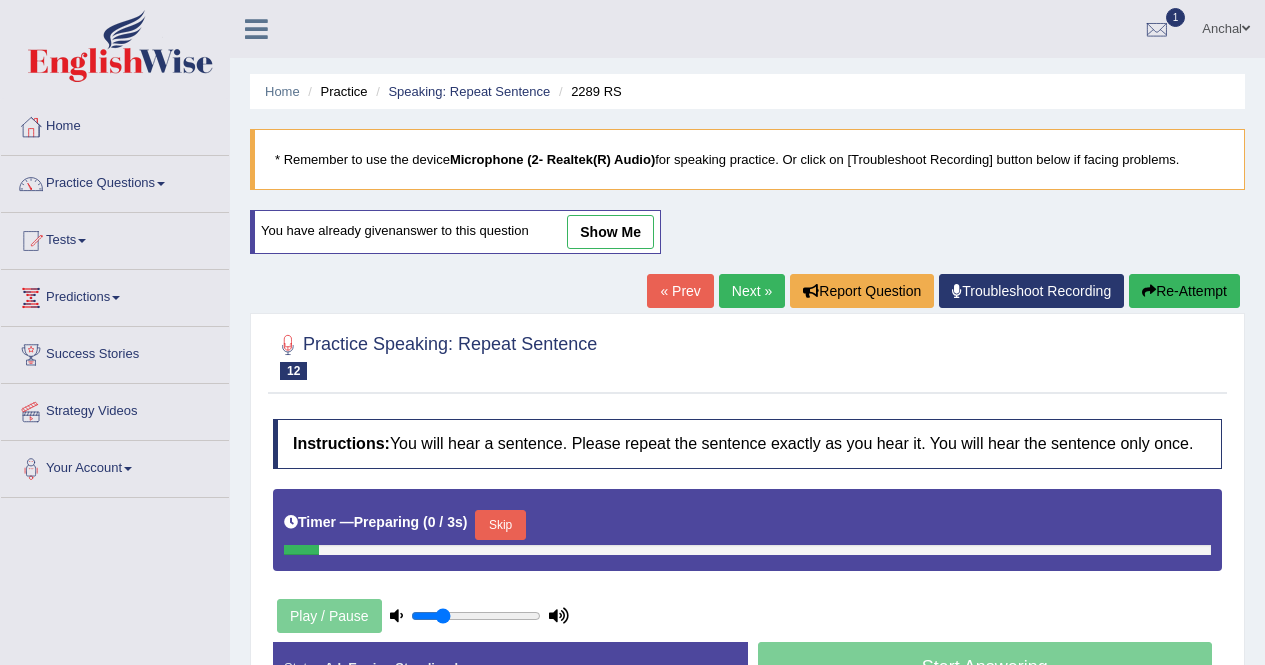 scroll, scrollTop: 17, scrollLeft: 0, axis: vertical 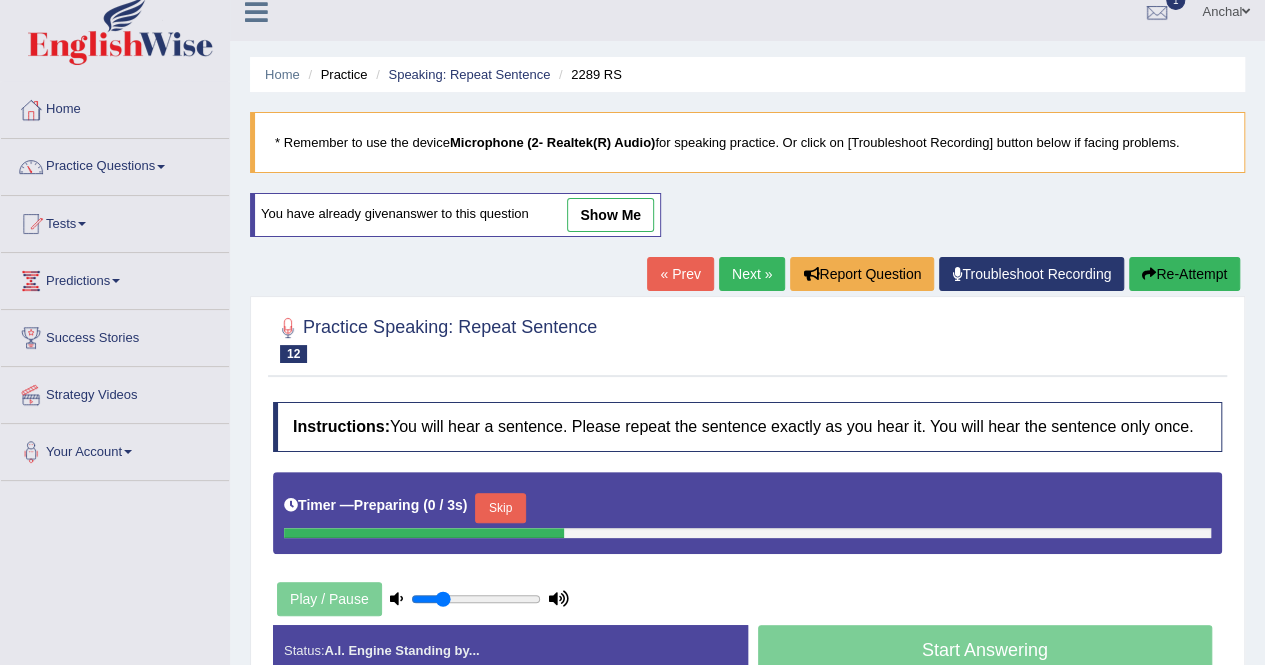 click on "Skip" at bounding box center (500, 508) 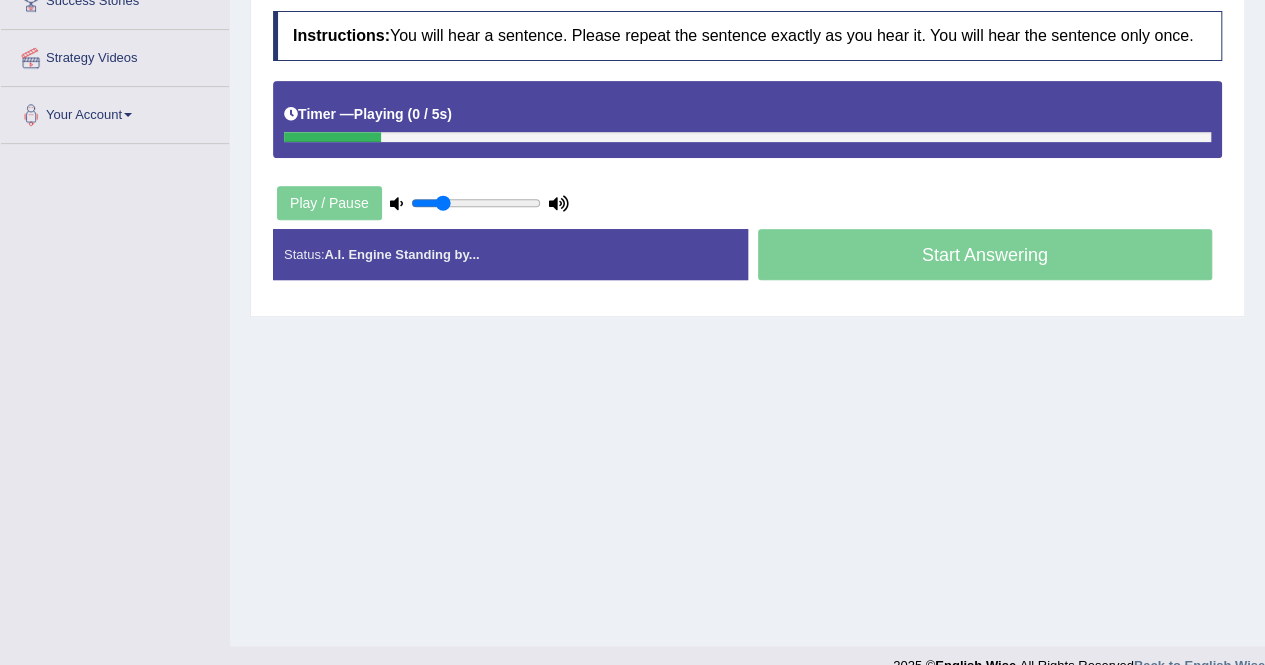 scroll, scrollTop: 353, scrollLeft: 0, axis: vertical 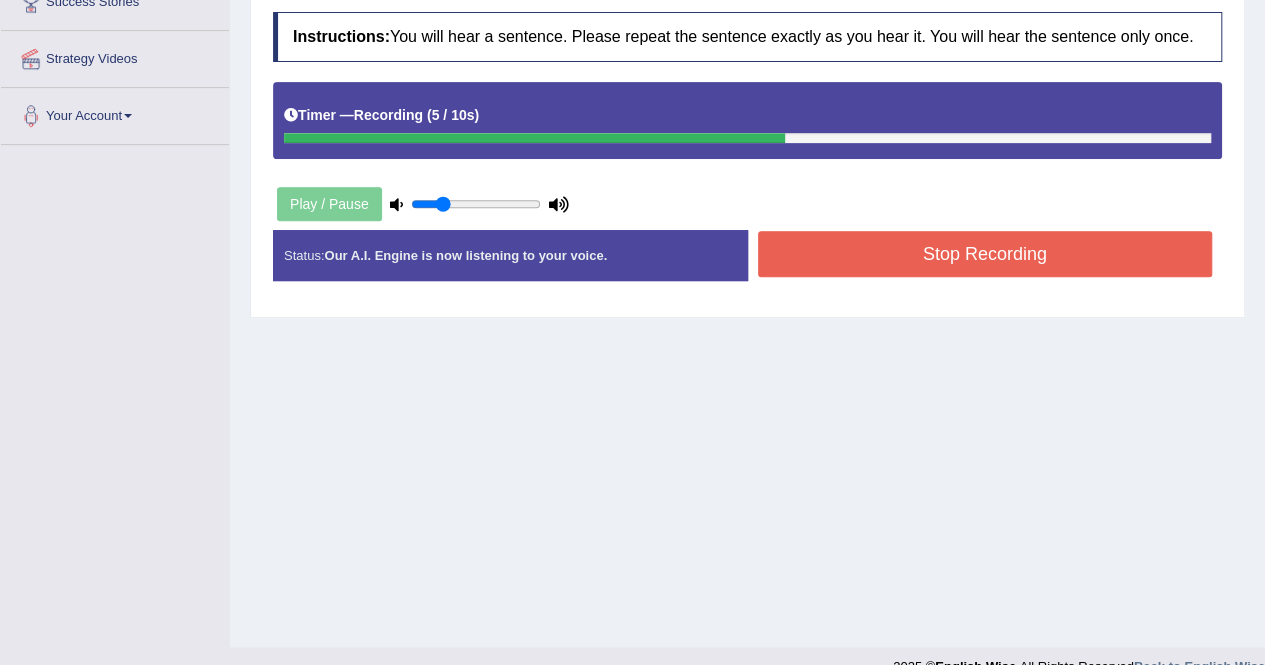 click on "Stop Recording" at bounding box center (985, 254) 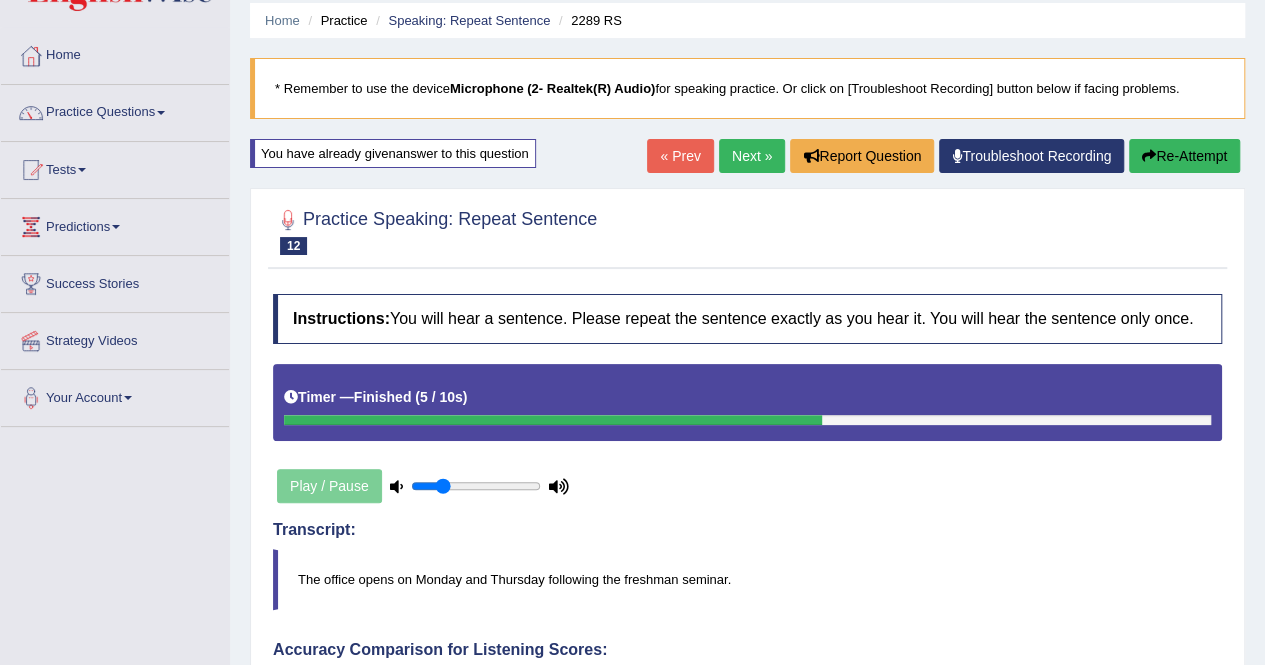scroll, scrollTop: 0, scrollLeft: 0, axis: both 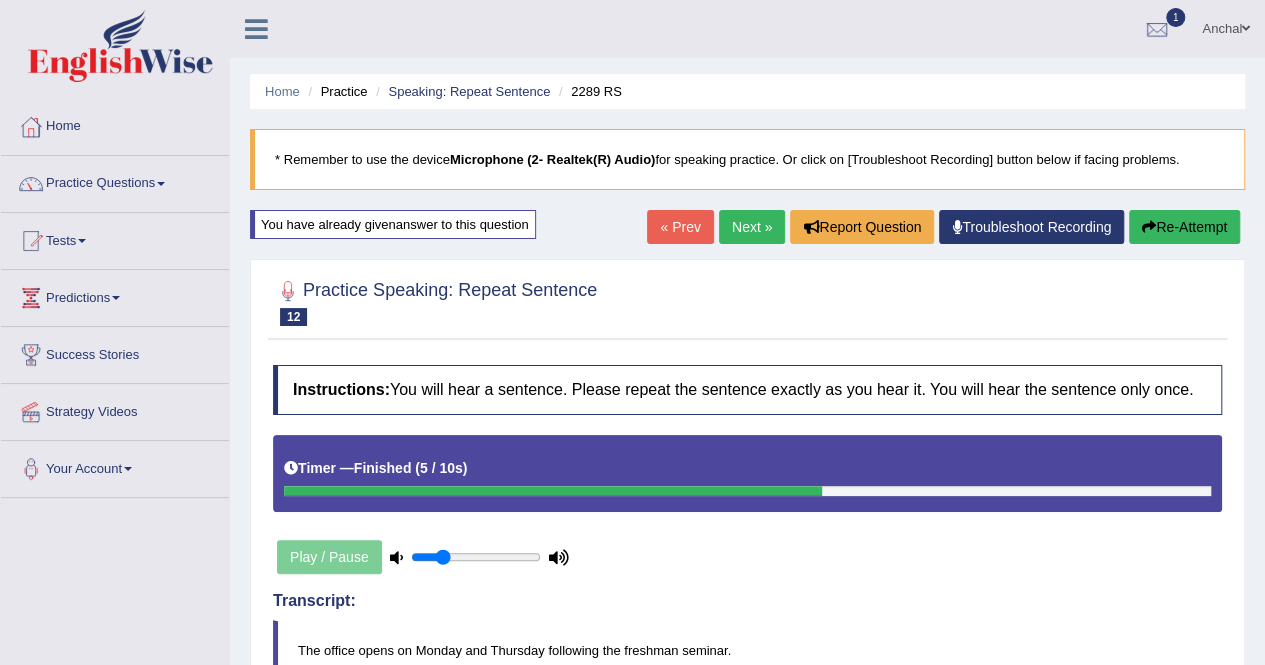 click on "Next »" at bounding box center (752, 227) 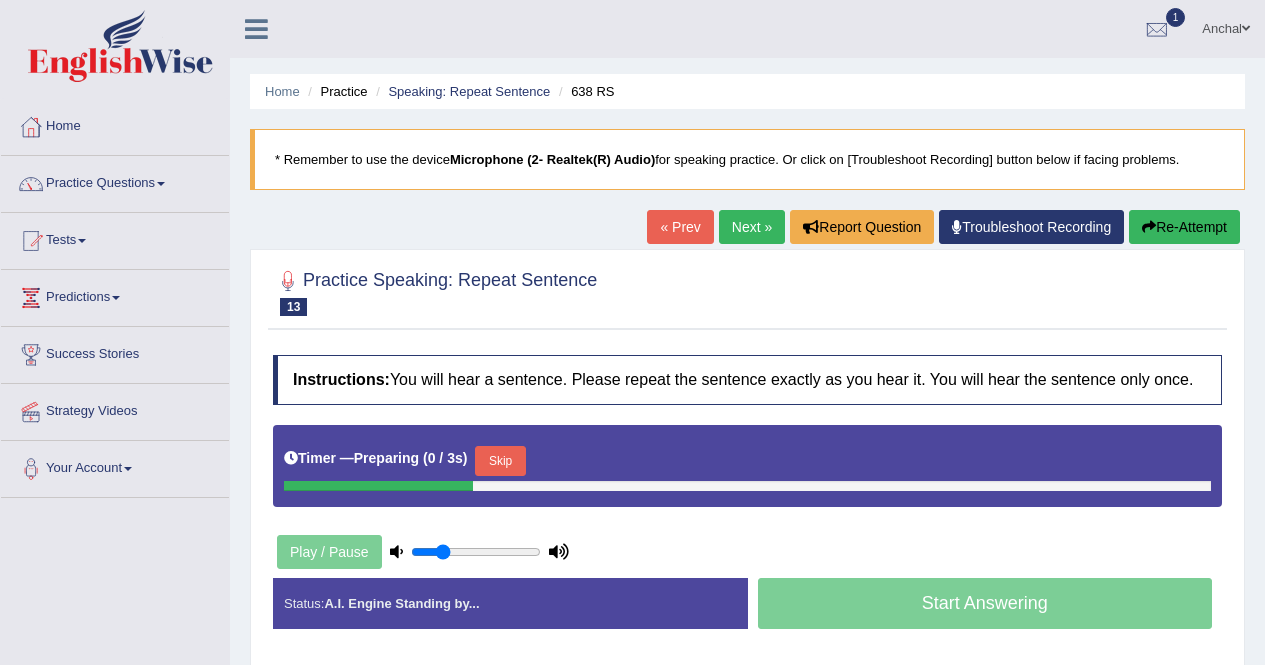 scroll, scrollTop: 0, scrollLeft: 0, axis: both 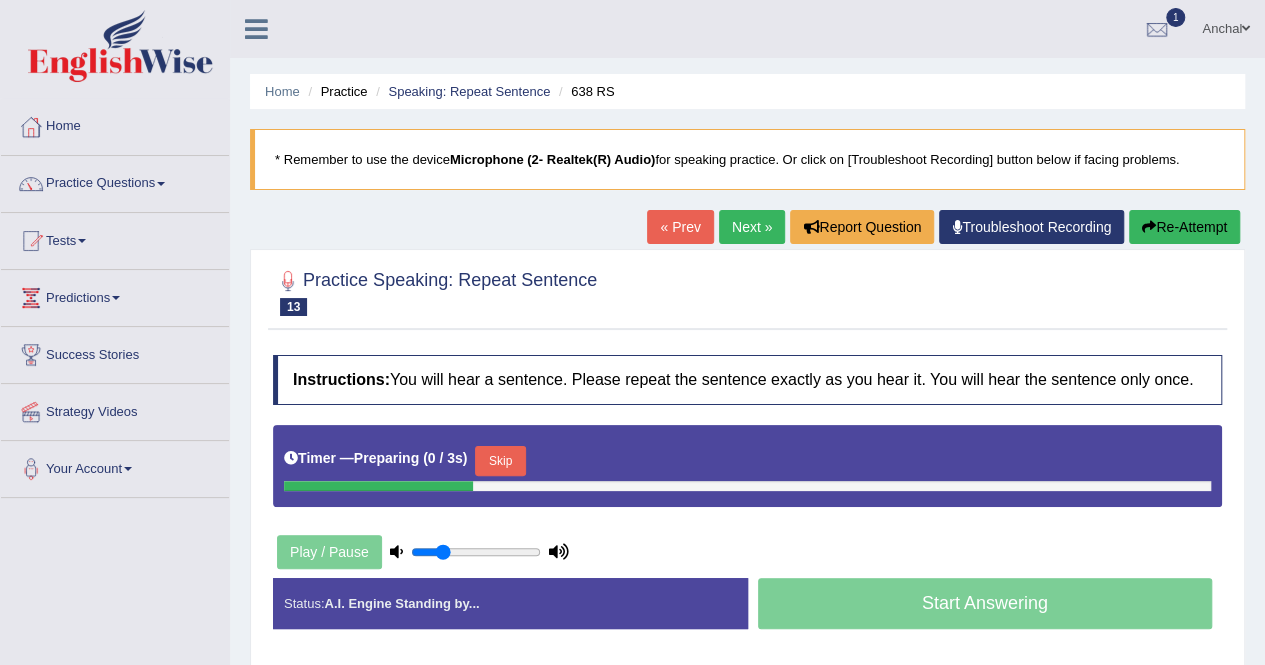 click on "Skip" at bounding box center (500, 461) 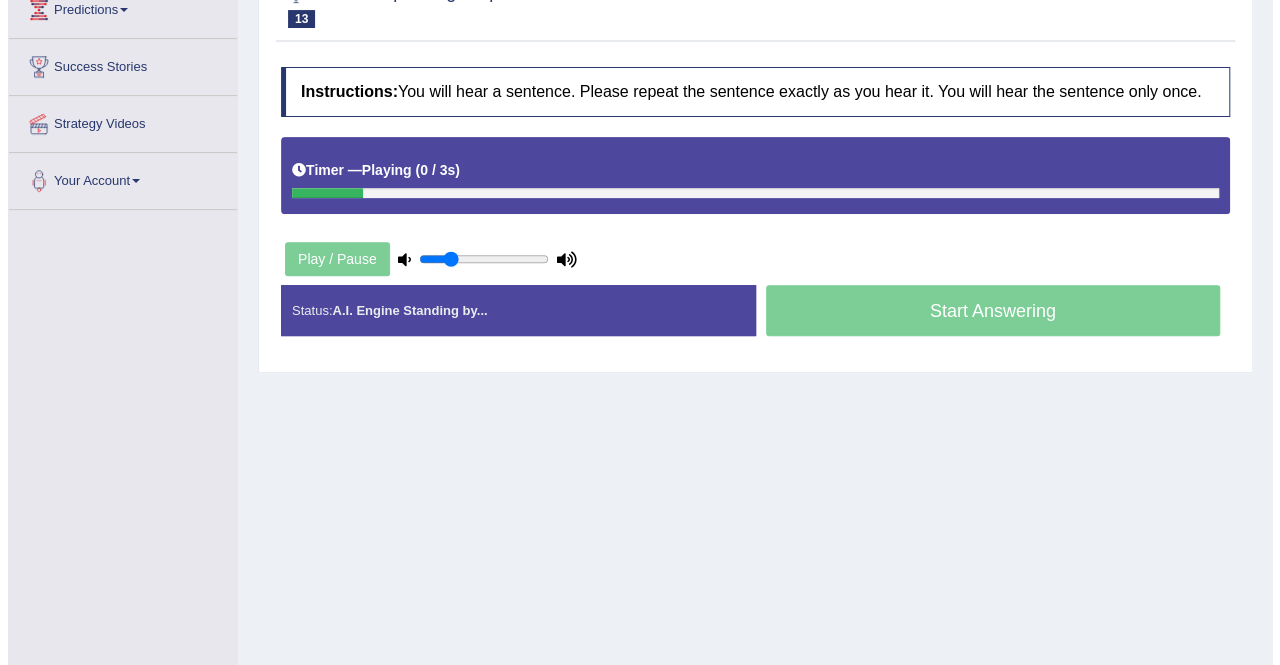 scroll, scrollTop: 286, scrollLeft: 0, axis: vertical 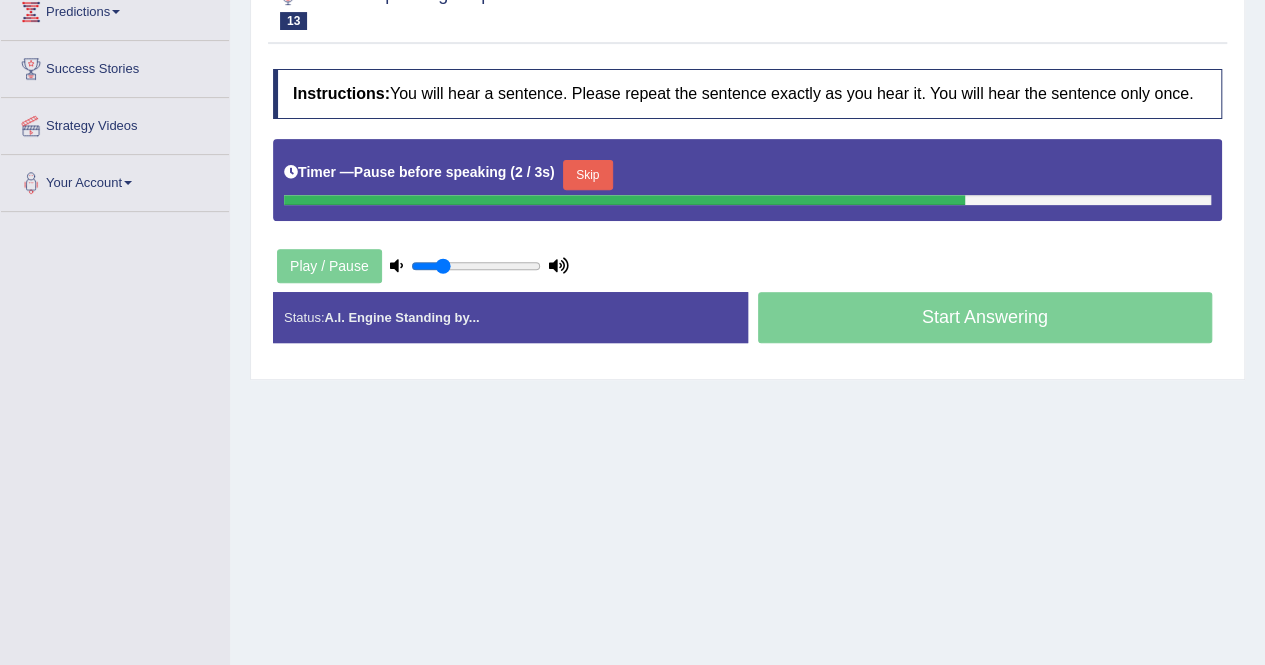 click on "Skip" at bounding box center (588, 175) 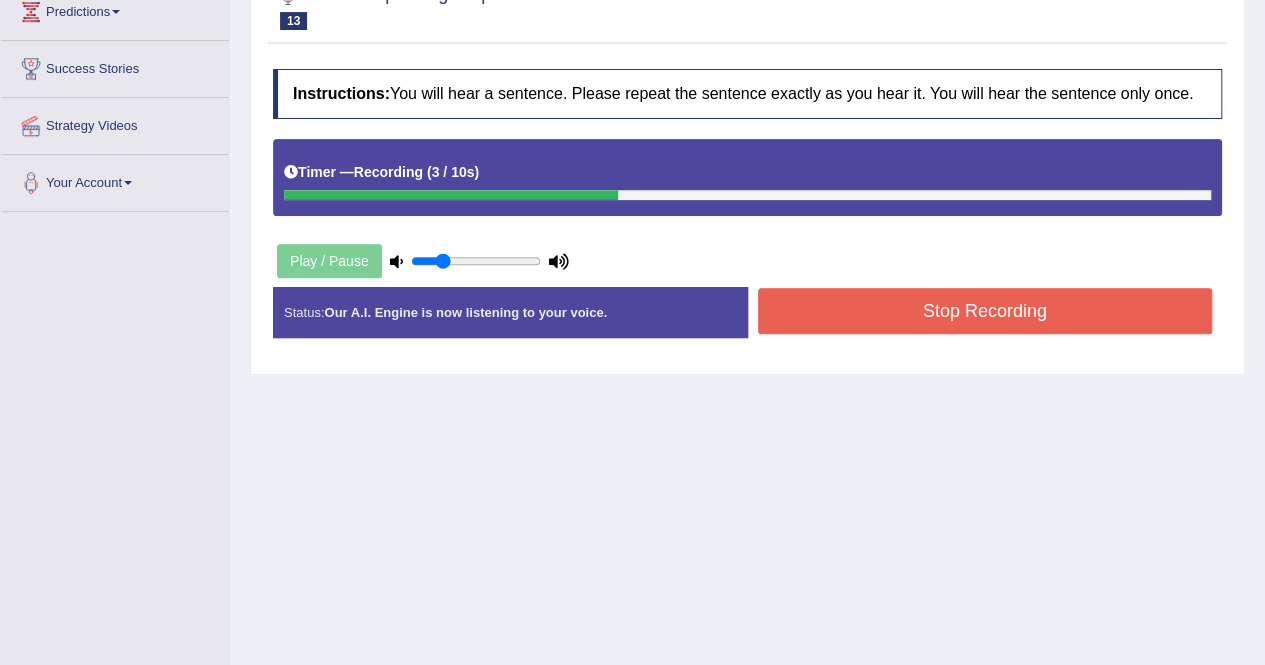 click on "Stop Recording" at bounding box center (985, 311) 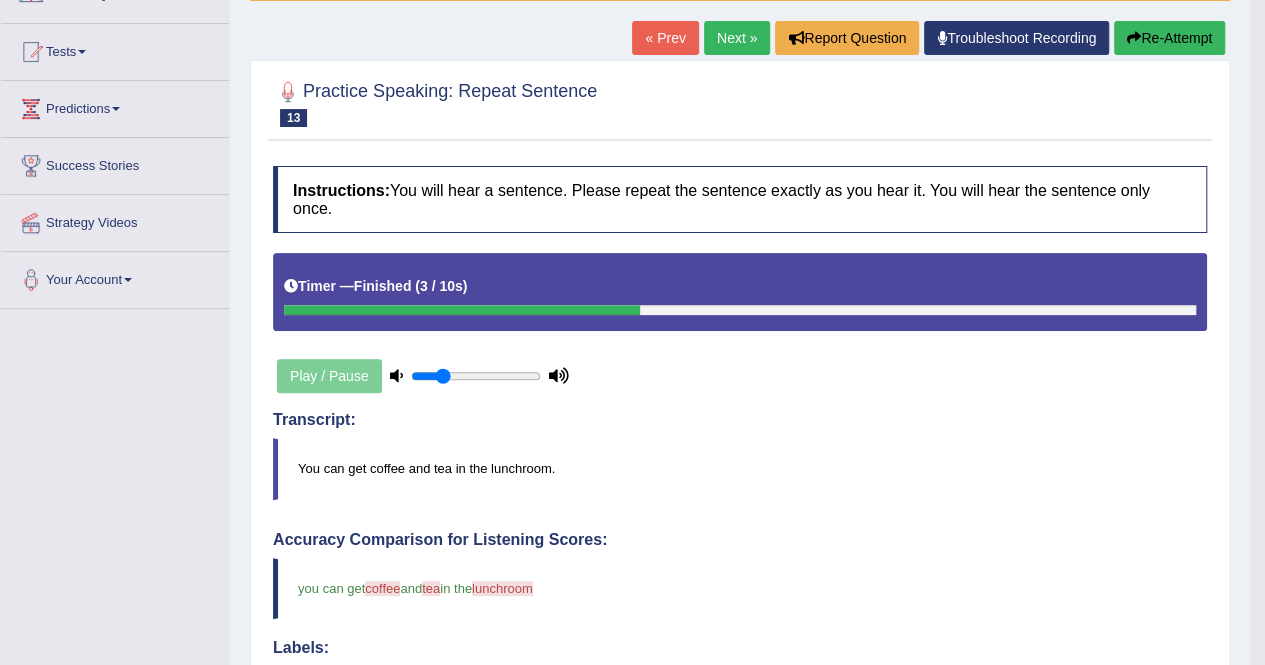 scroll, scrollTop: 182, scrollLeft: 0, axis: vertical 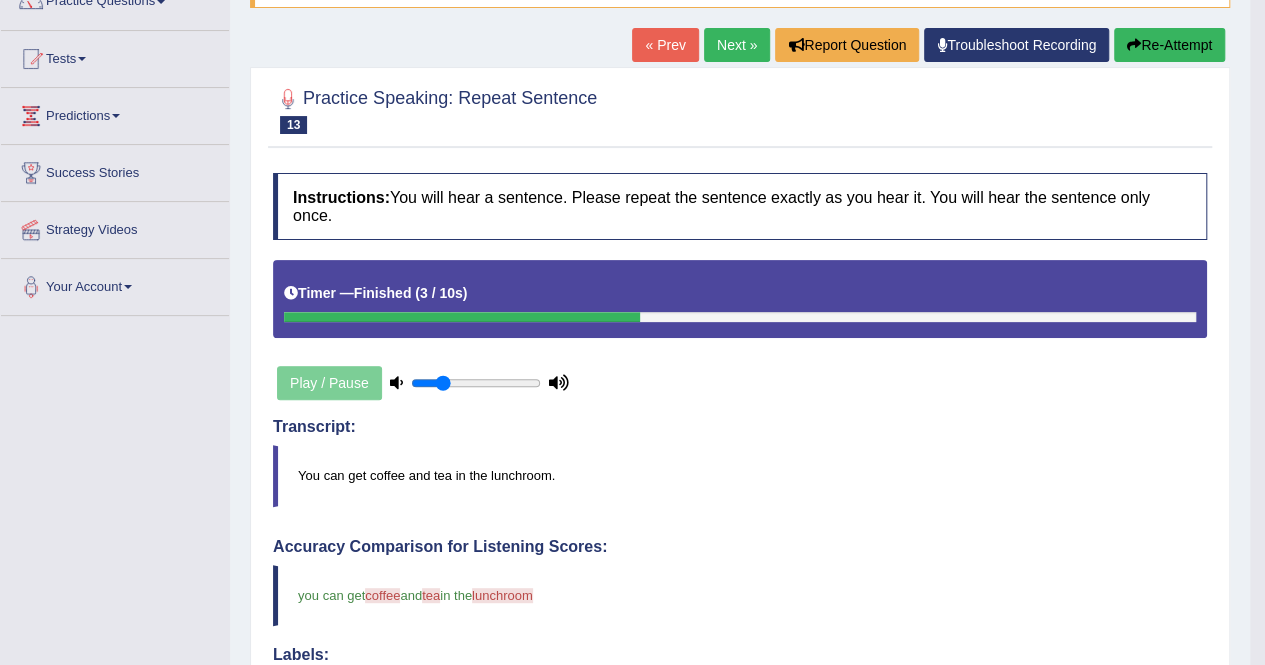 click on "Next »" at bounding box center (737, 45) 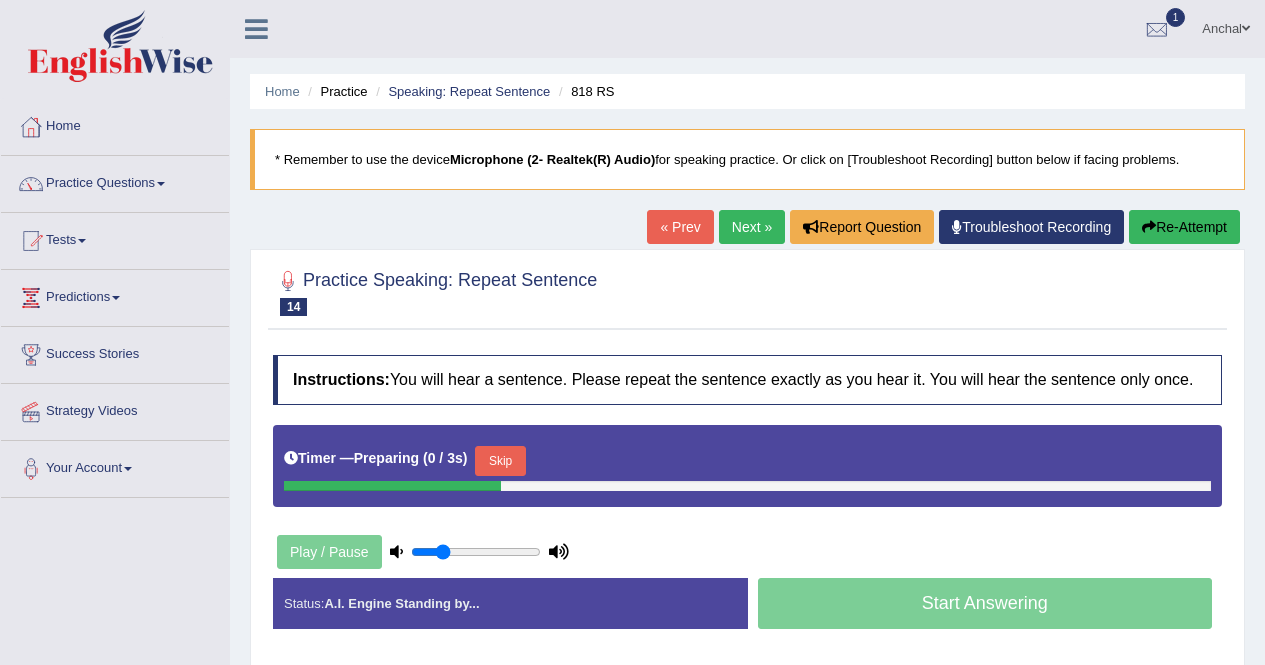 scroll, scrollTop: 287, scrollLeft: 0, axis: vertical 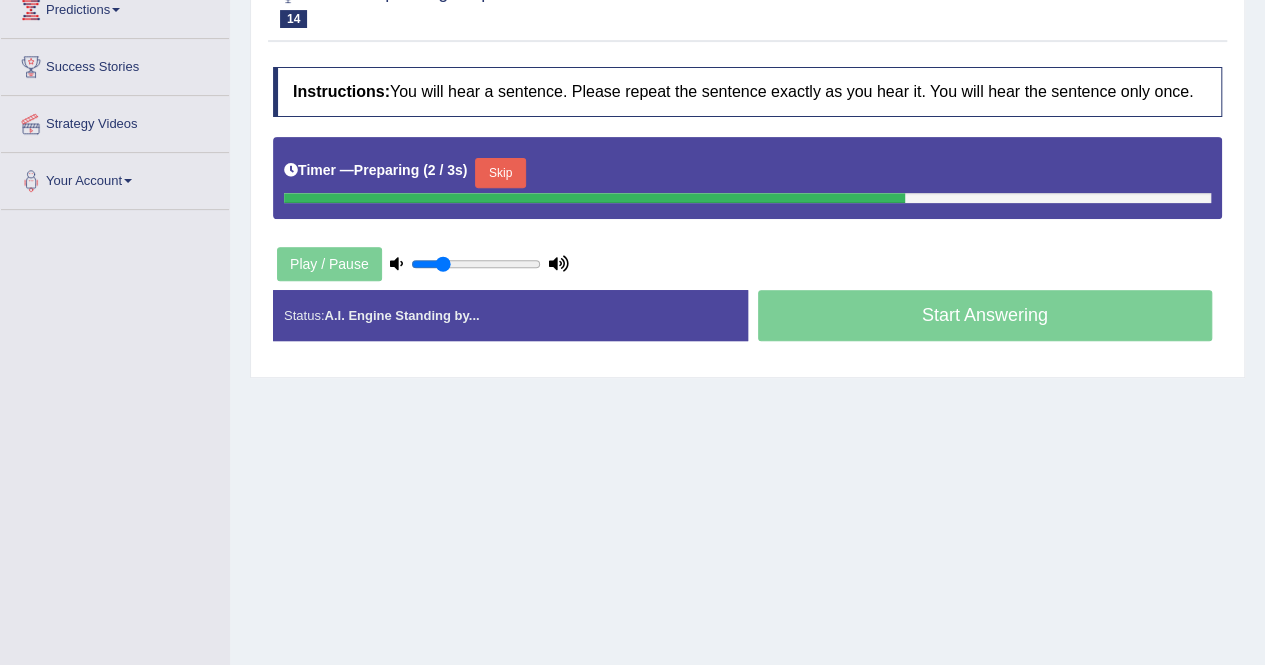 click on "Skip" at bounding box center [500, 173] 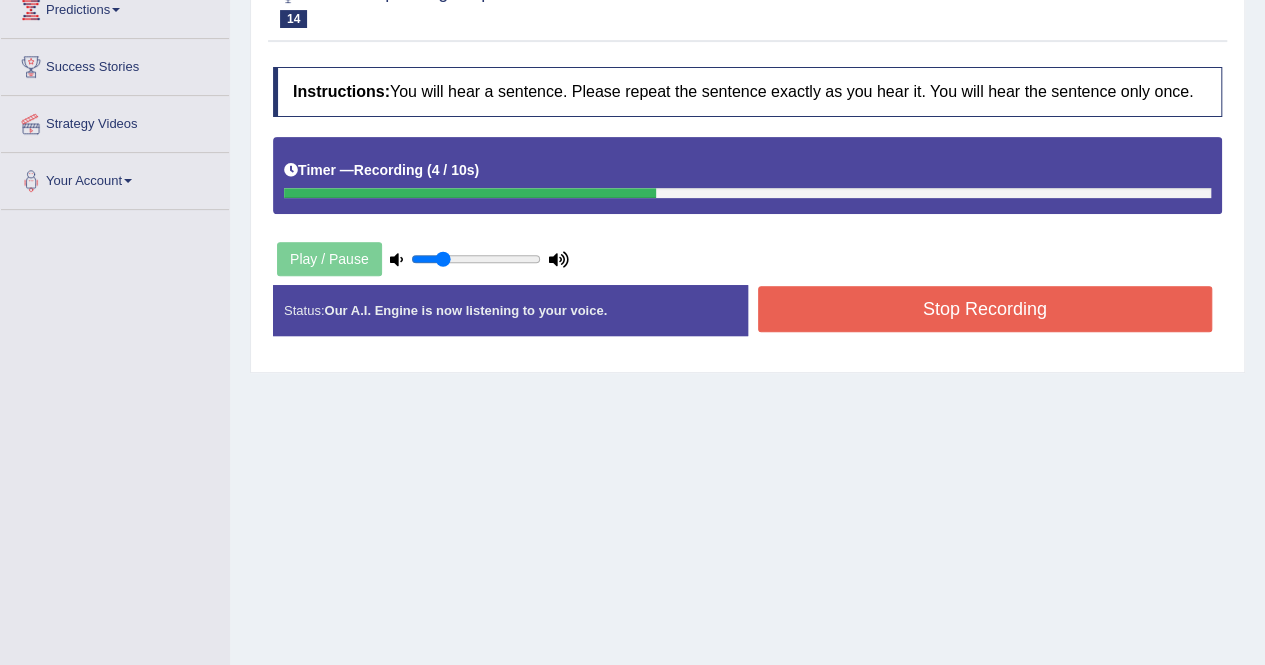 click on "Stop Recording" at bounding box center (985, 309) 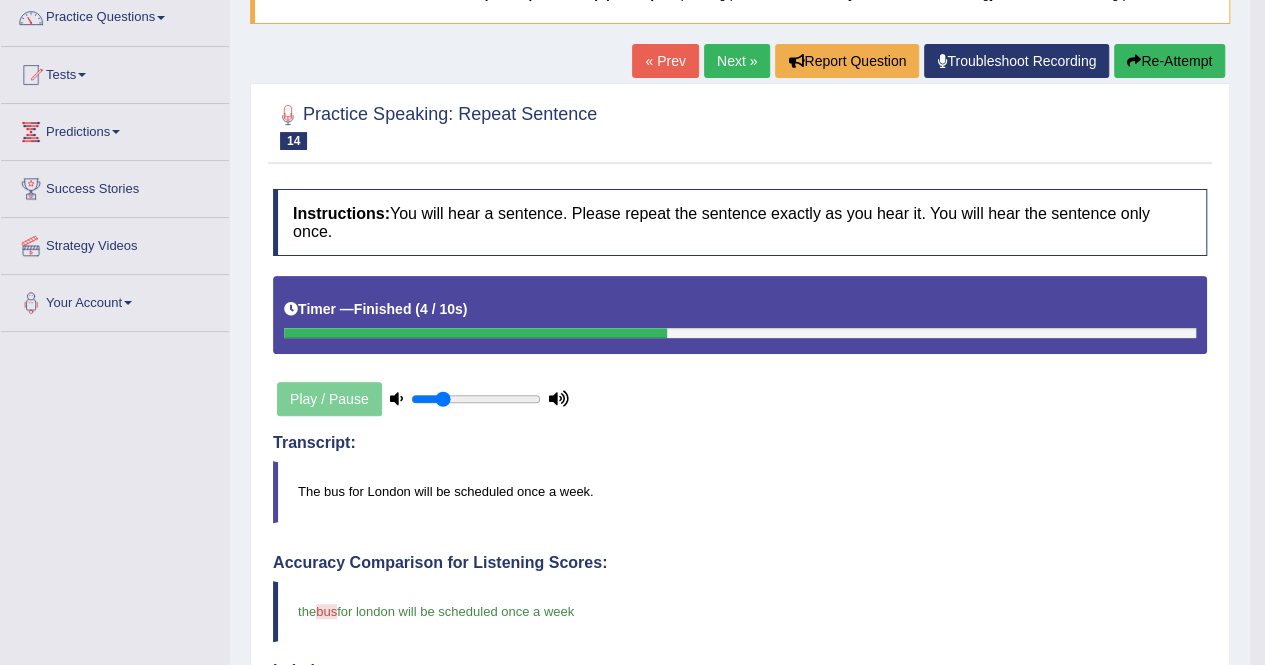 scroll, scrollTop: 0, scrollLeft: 0, axis: both 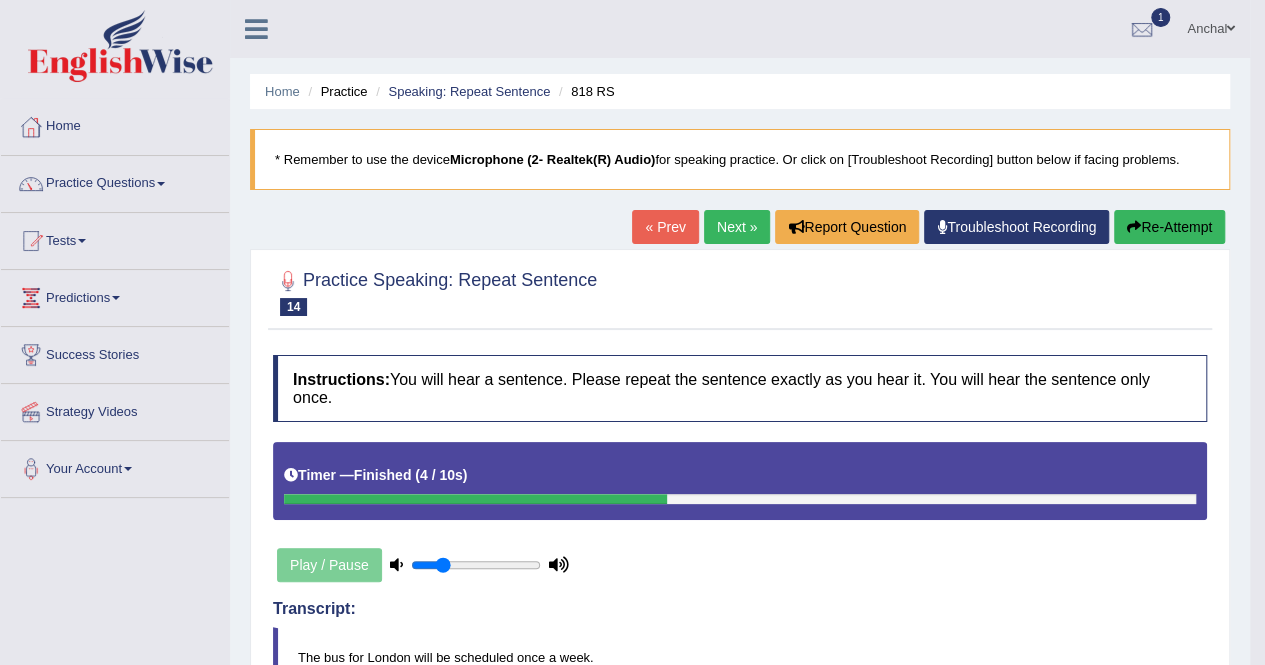 click on "Next »" at bounding box center (737, 227) 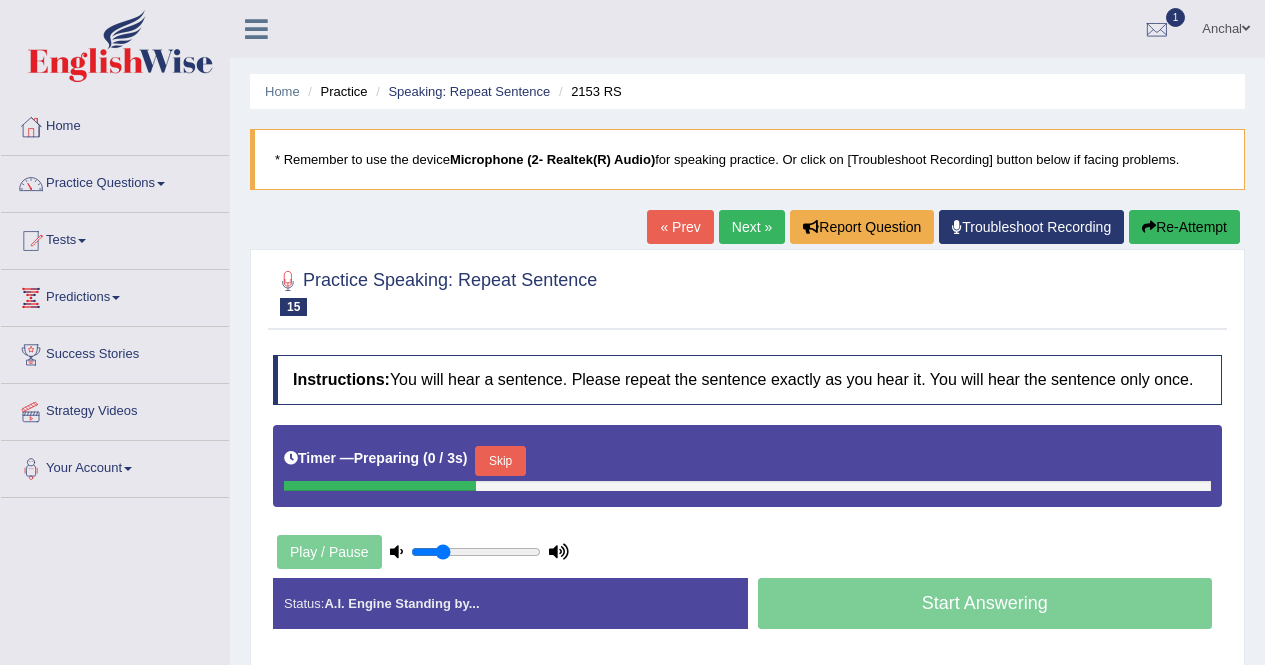 scroll, scrollTop: 344, scrollLeft: 0, axis: vertical 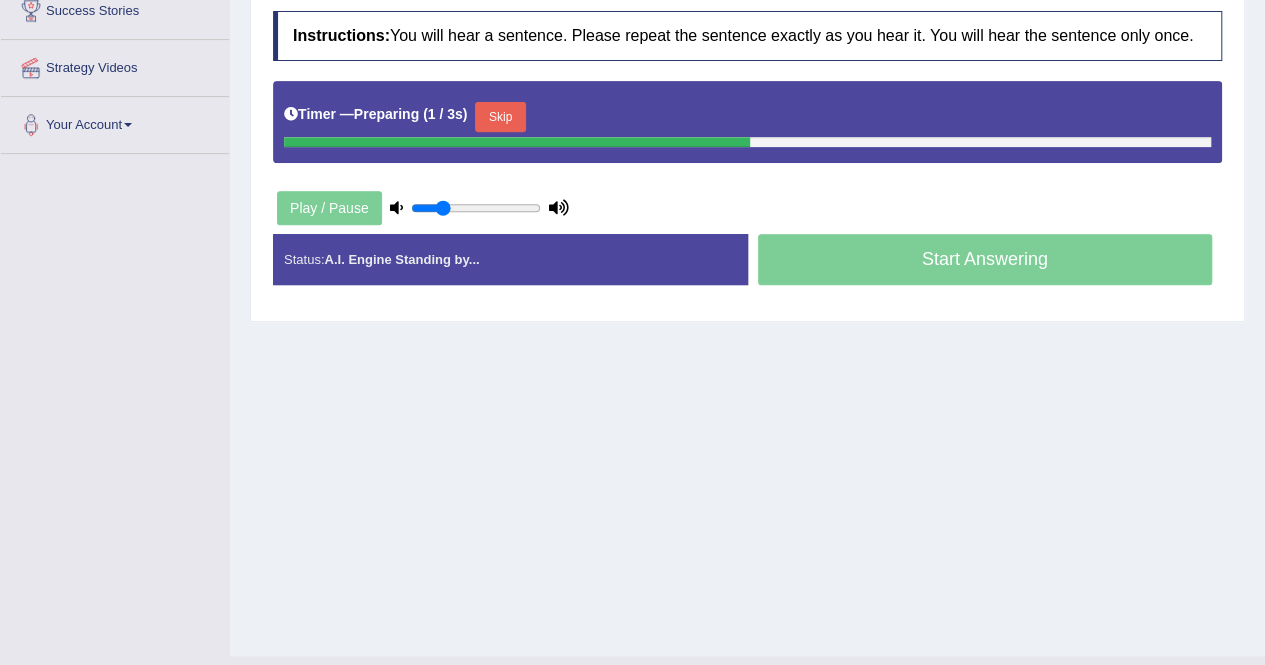 click on "Skip" at bounding box center (500, 117) 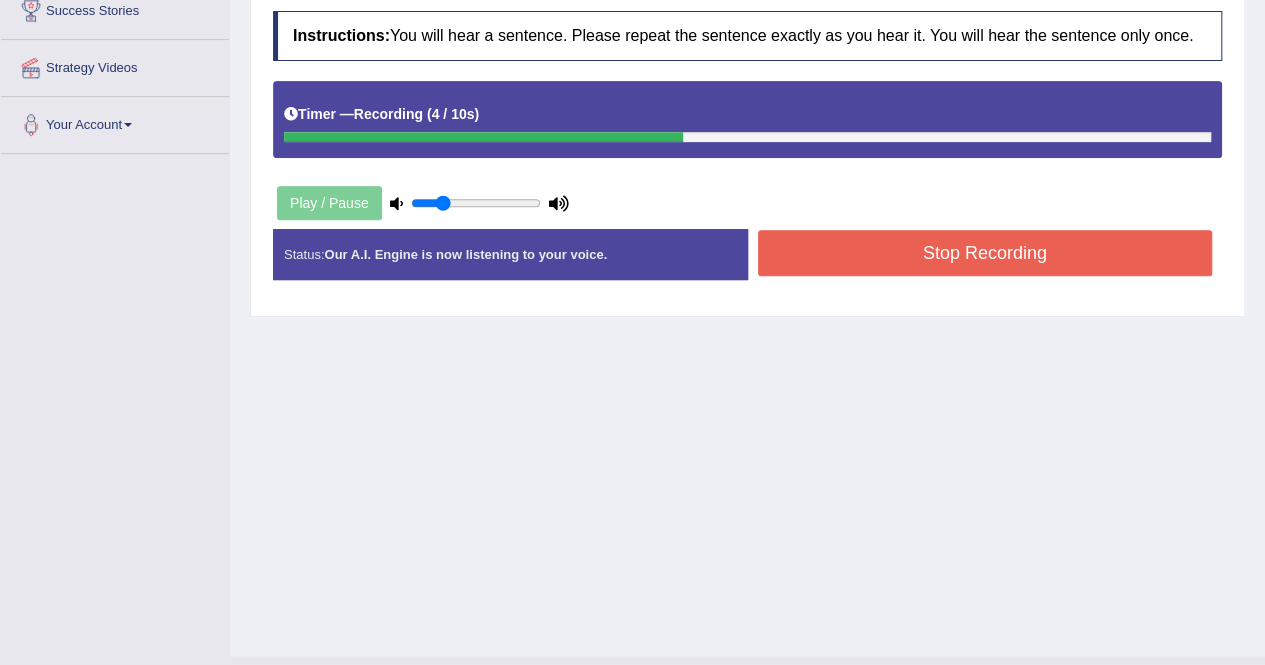 click on "Stop Recording" at bounding box center [985, 253] 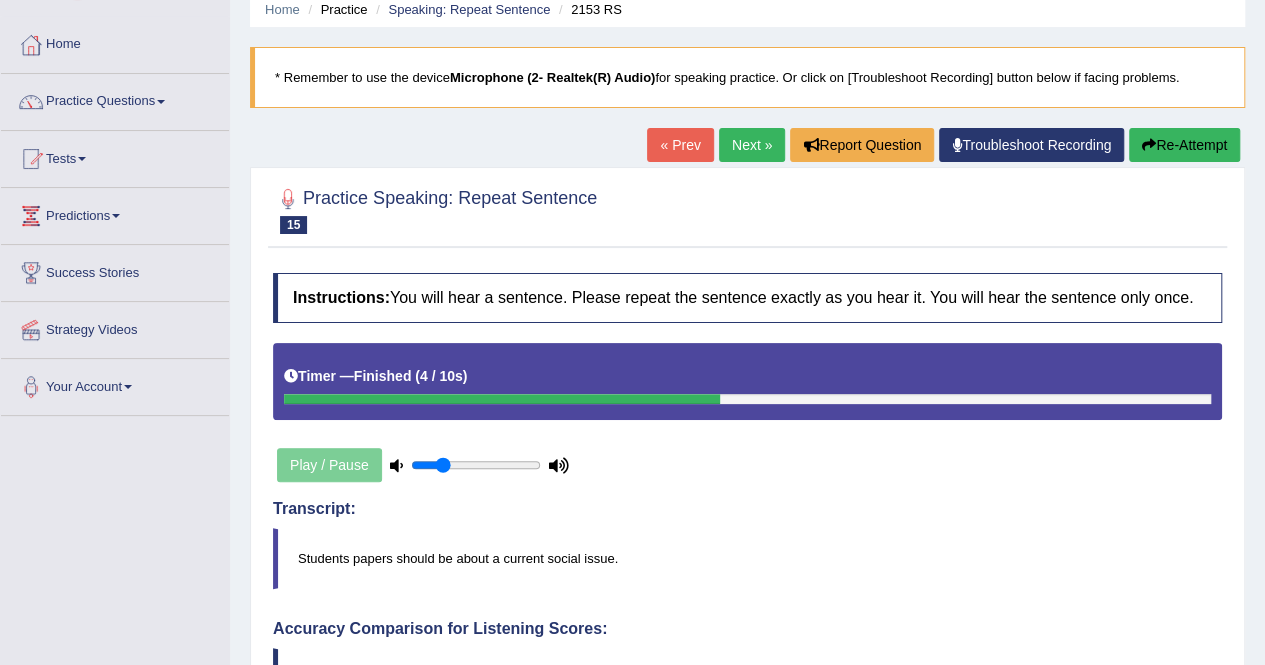 scroll, scrollTop: 79, scrollLeft: 0, axis: vertical 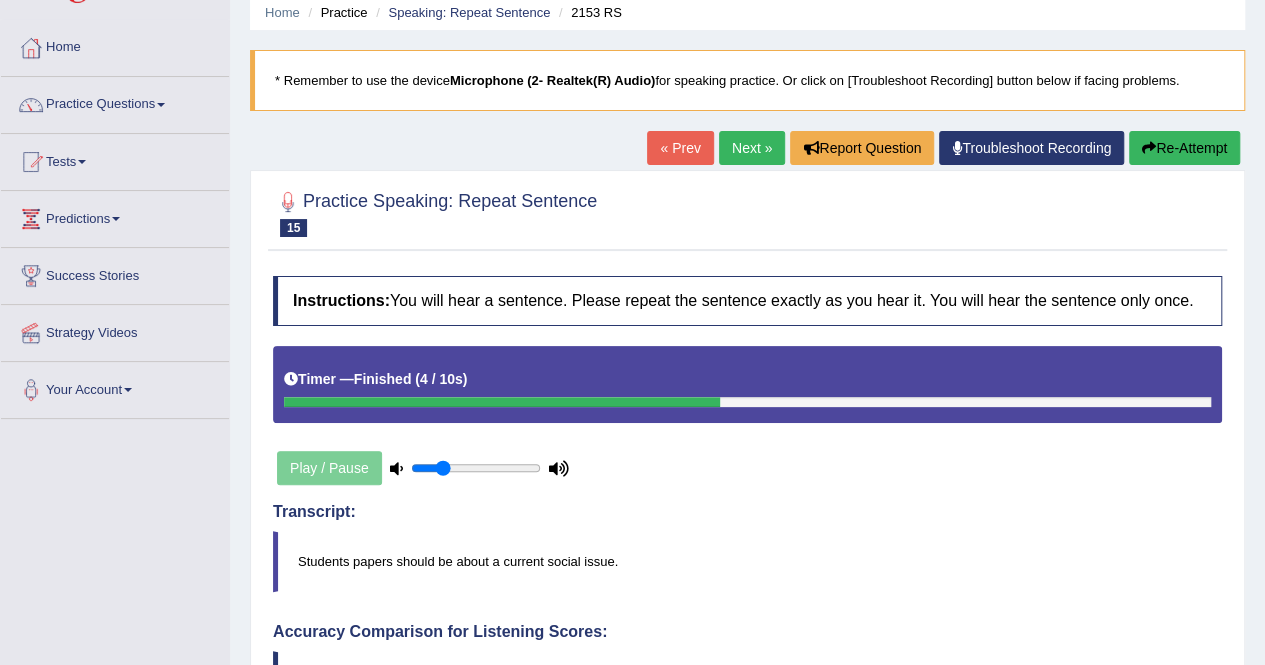 click on "Re-Attempt" at bounding box center (1184, 148) 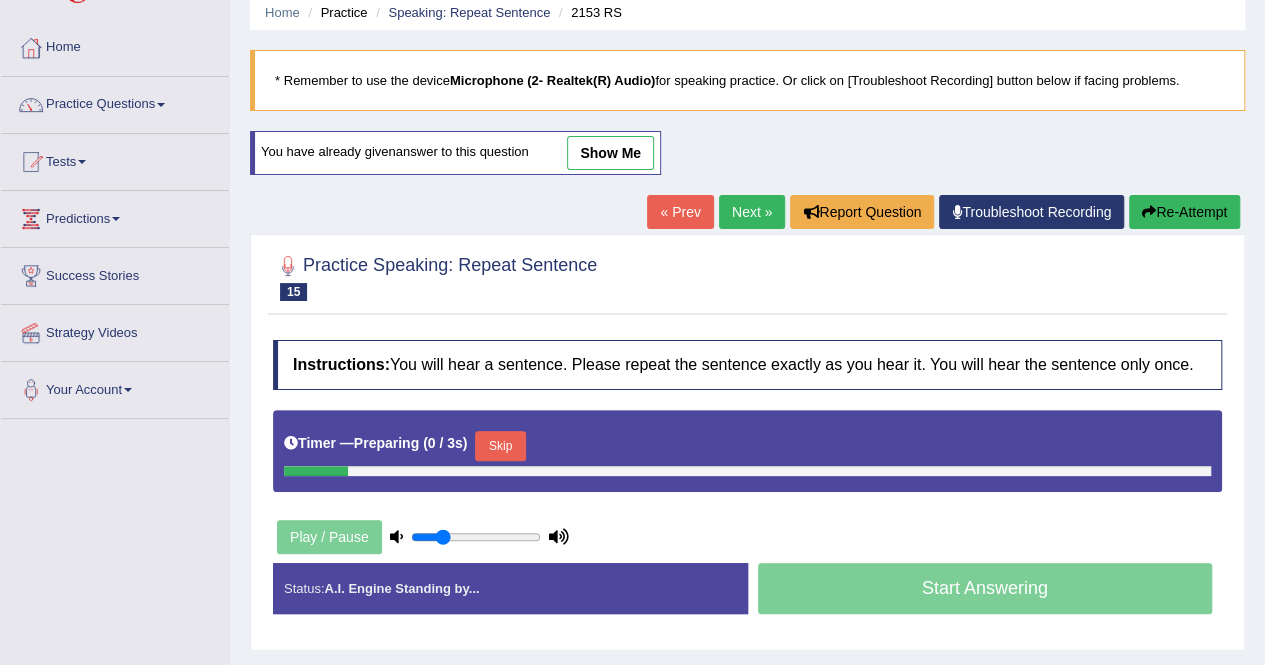 scroll, scrollTop: 79, scrollLeft: 0, axis: vertical 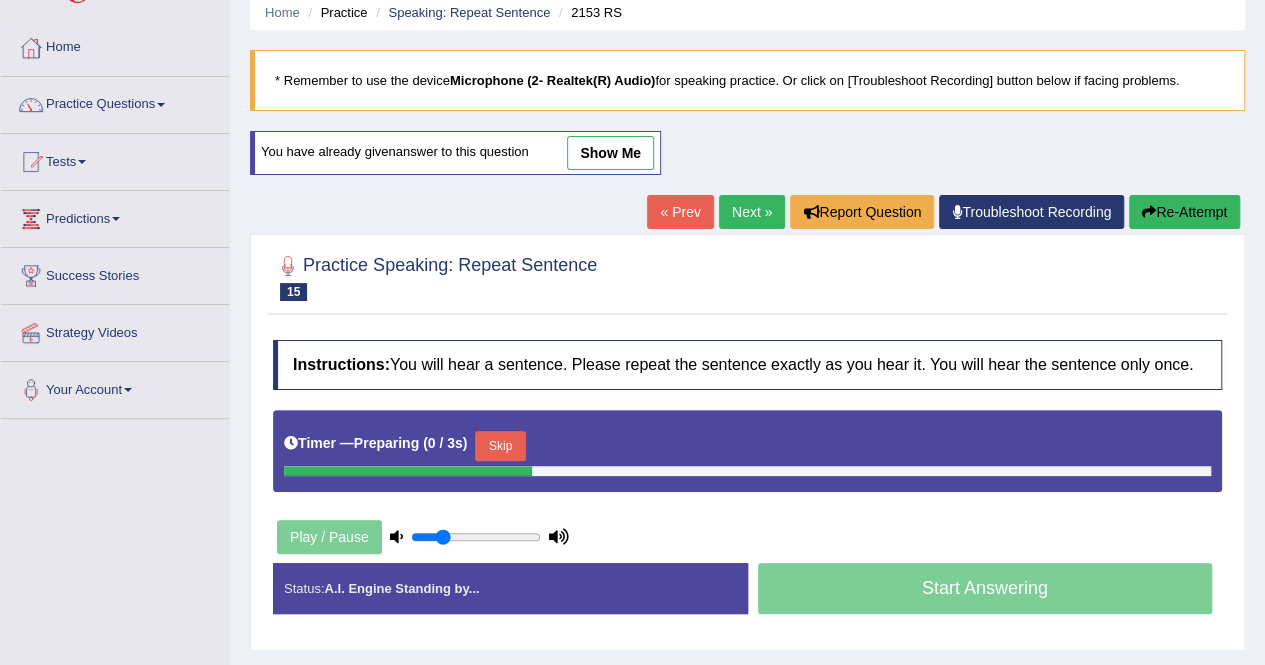 click on "Skip" at bounding box center (500, 446) 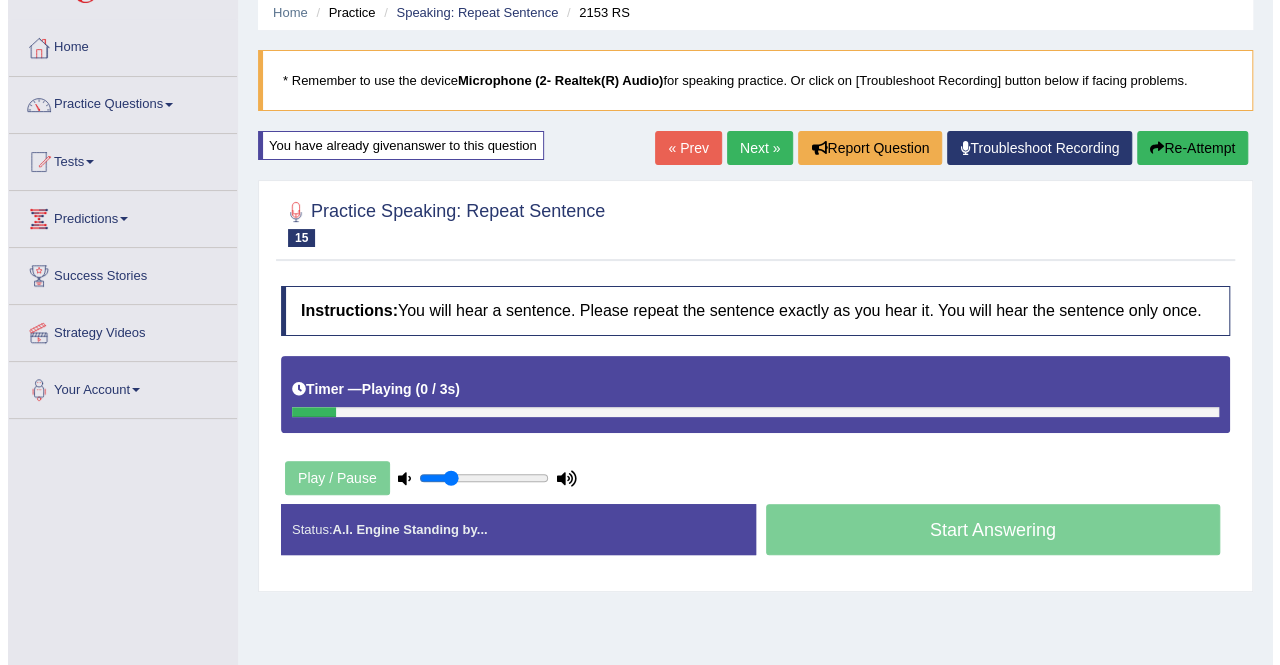 scroll, scrollTop: 384, scrollLeft: 0, axis: vertical 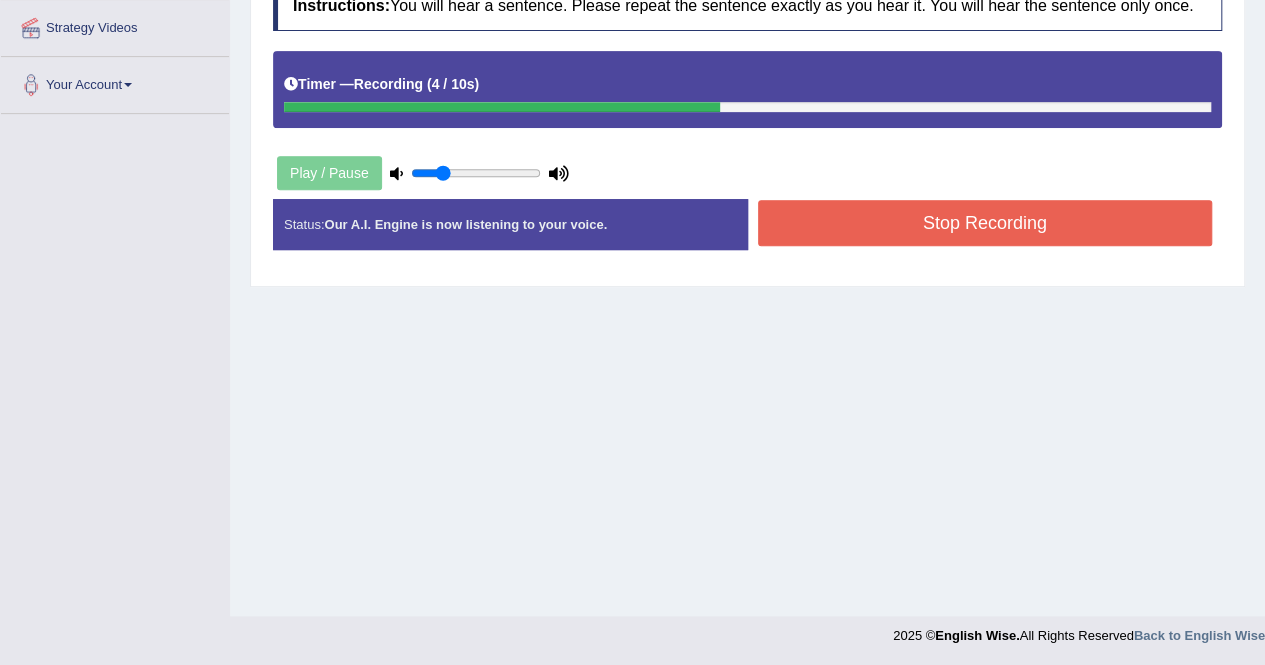 click on "Stop Recording" at bounding box center [985, 223] 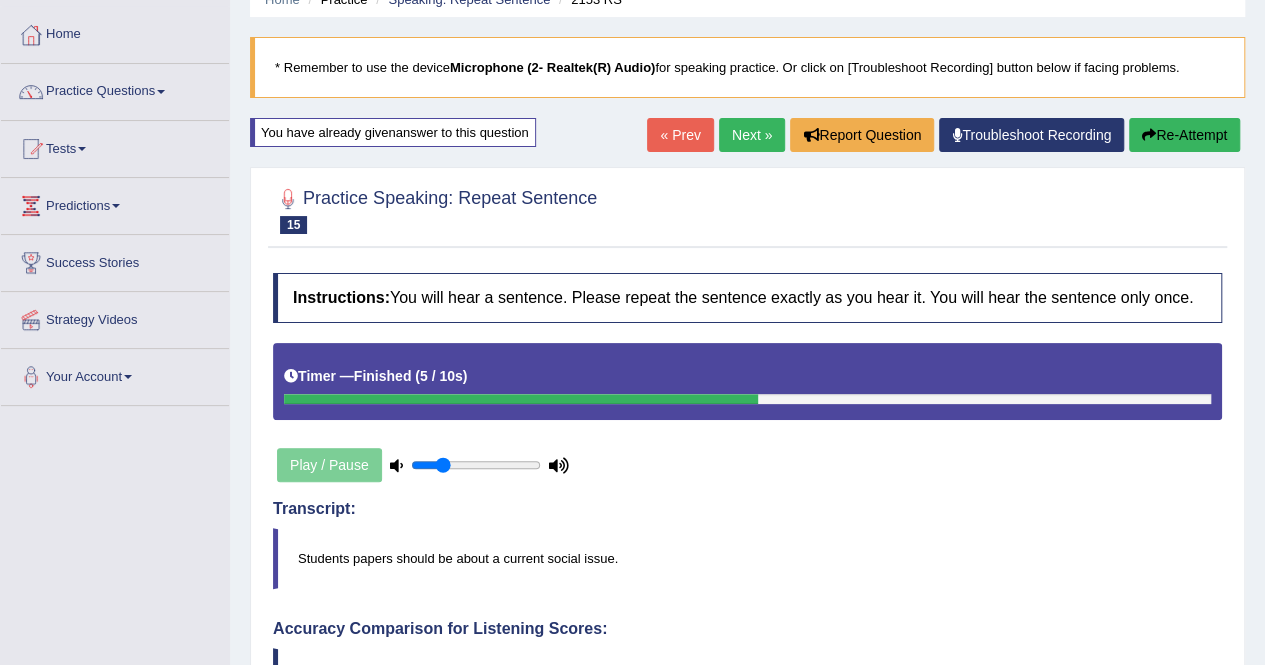 scroll, scrollTop: 68, scrollLeft: 0, axis: vertical 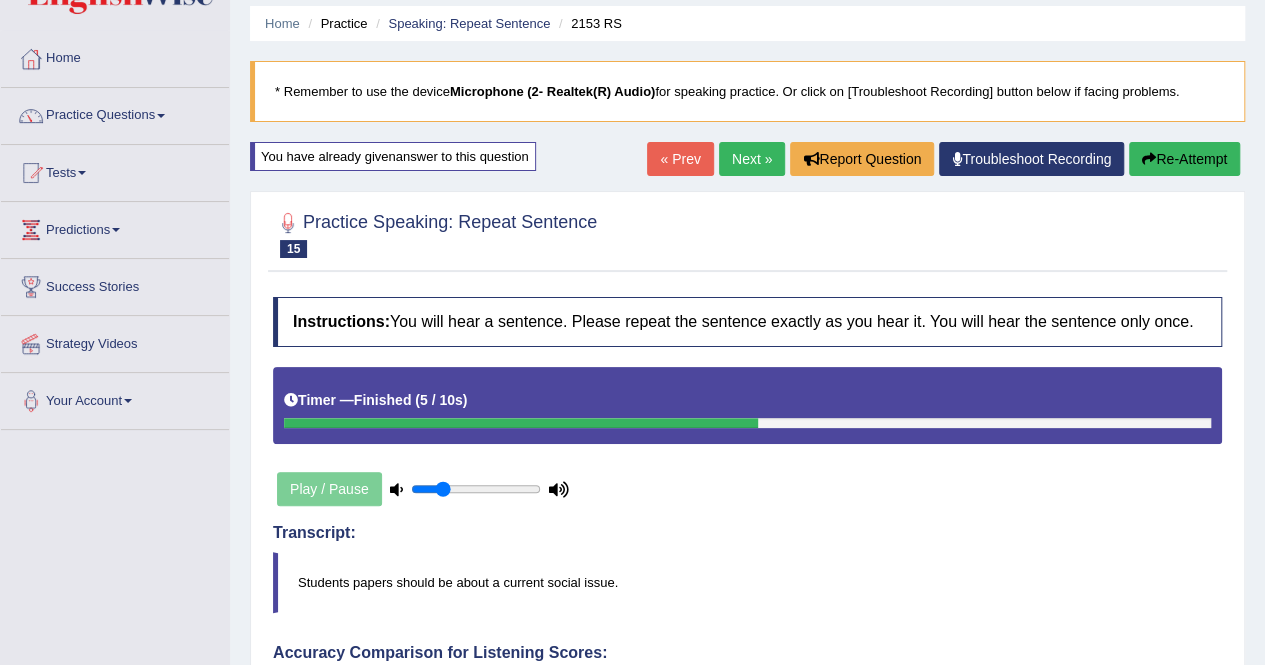 click on "Next »" at bounding box center [752, 159] 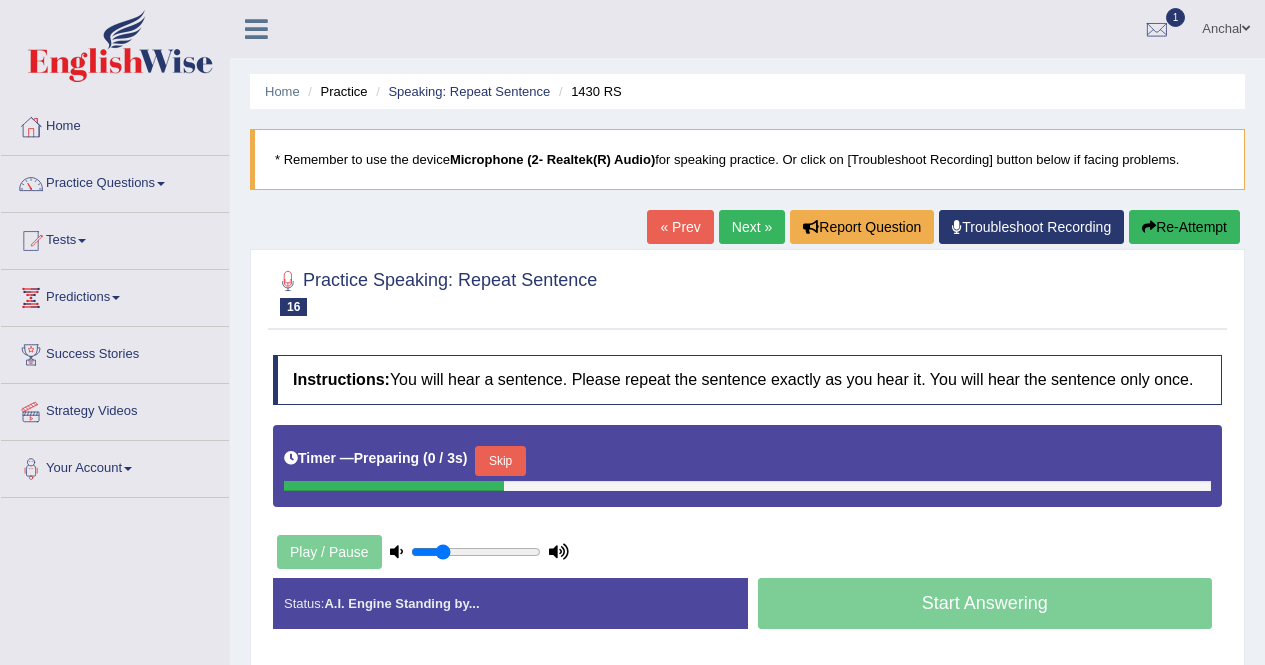 scroll, scrollTop: 0, scrollLeft: 0, axis: both 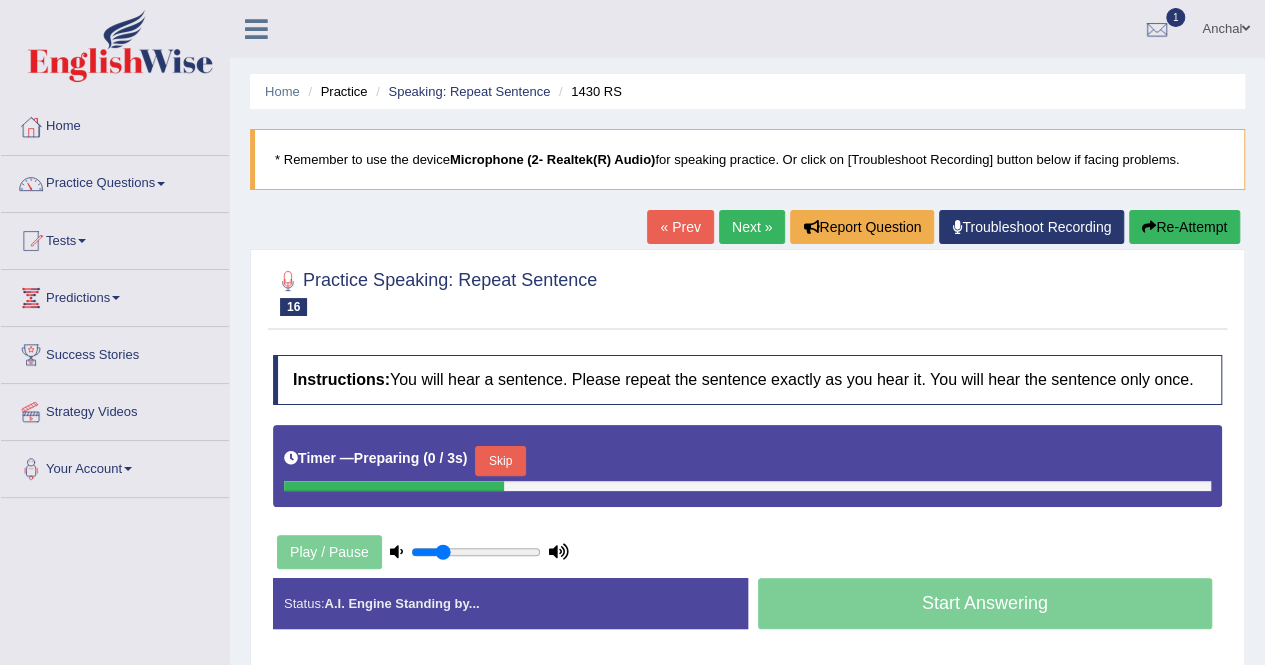 click on "Skip" at bounding box center [500, 461] 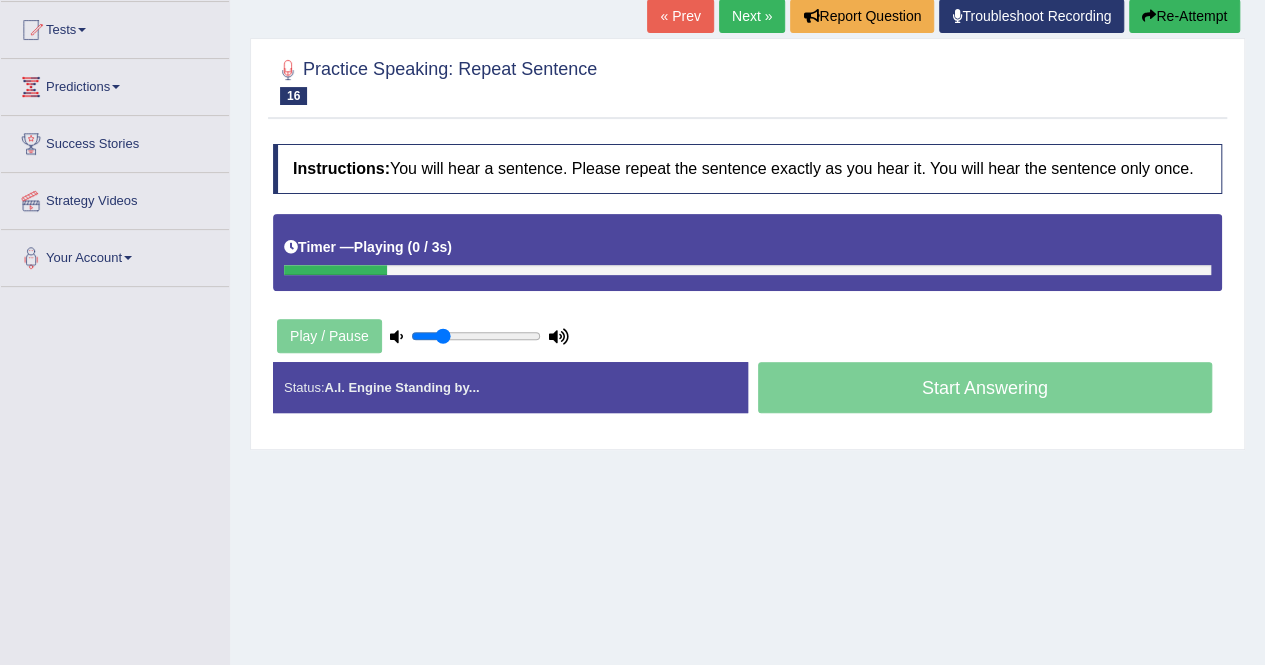 scroll, scrollTop: 307, scrollLeft: 0, axis: vertical 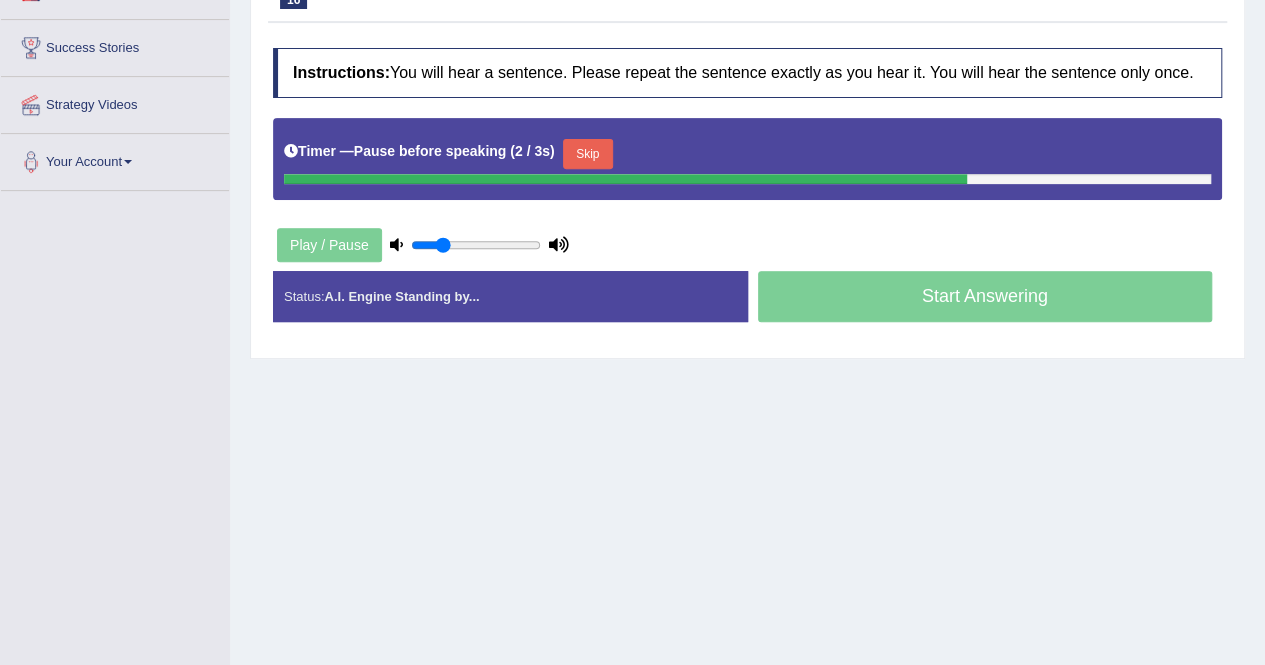 click on "Skip" at bounding box center [588, 154] 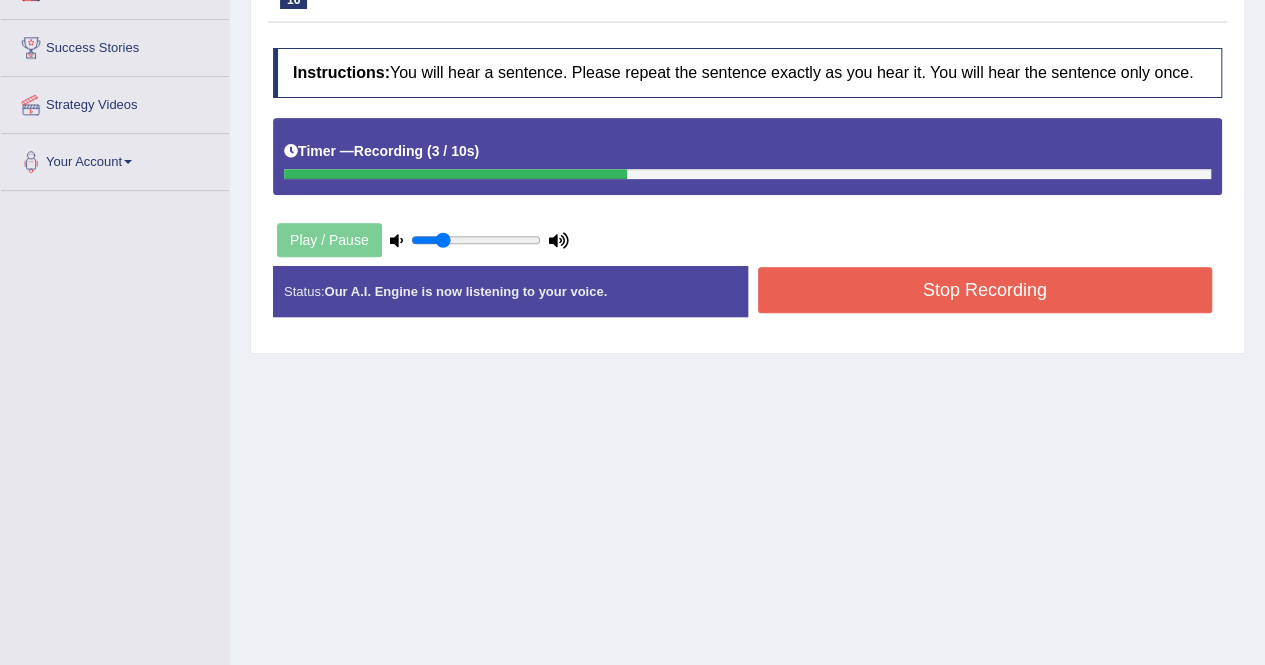 click on "Stop Recording" at bounding box center [985, 290] 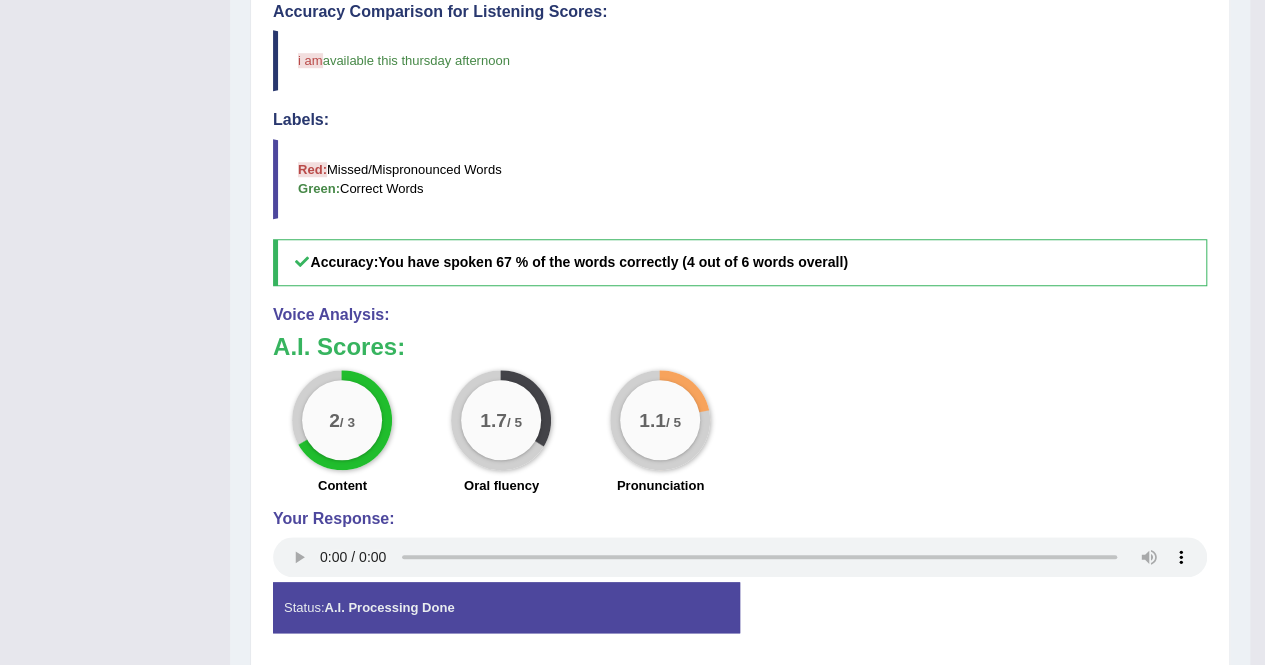 scroll, scrollTop: 715, scrollLeft: 0, axis: vertical 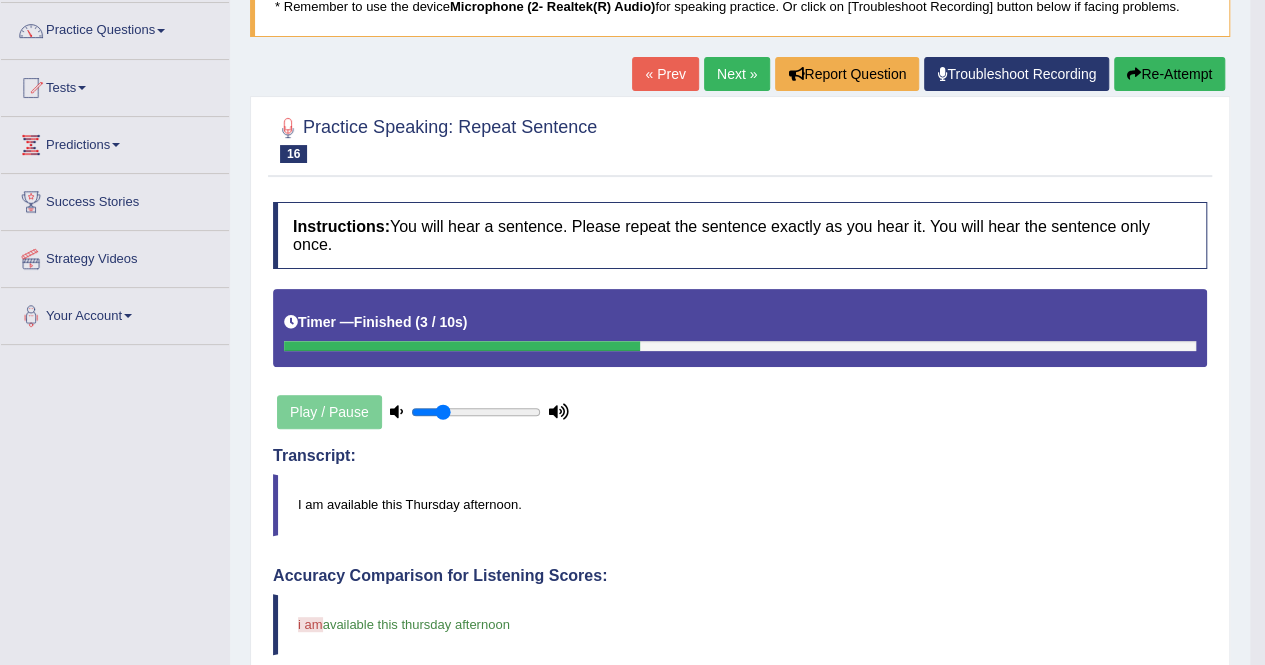 click on "Re-Attempt" at bounding box center (1169, 74) 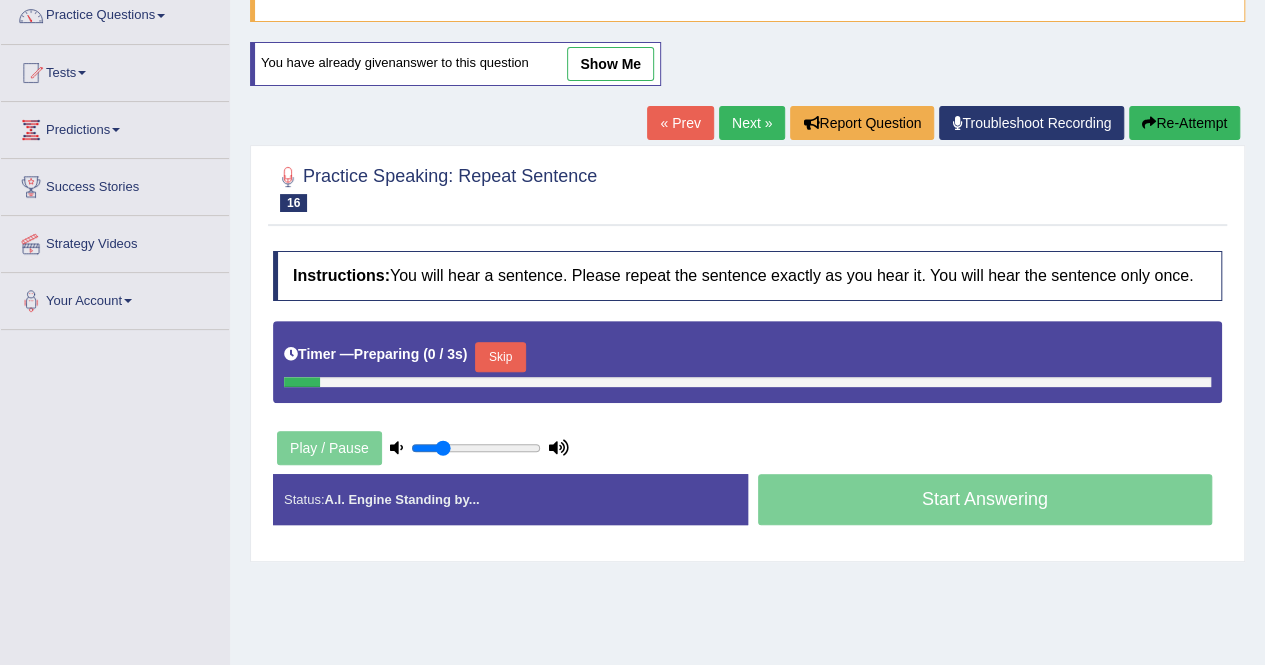 scroll, scrollTop: 168, scrollLeft: 0, axis: vertical 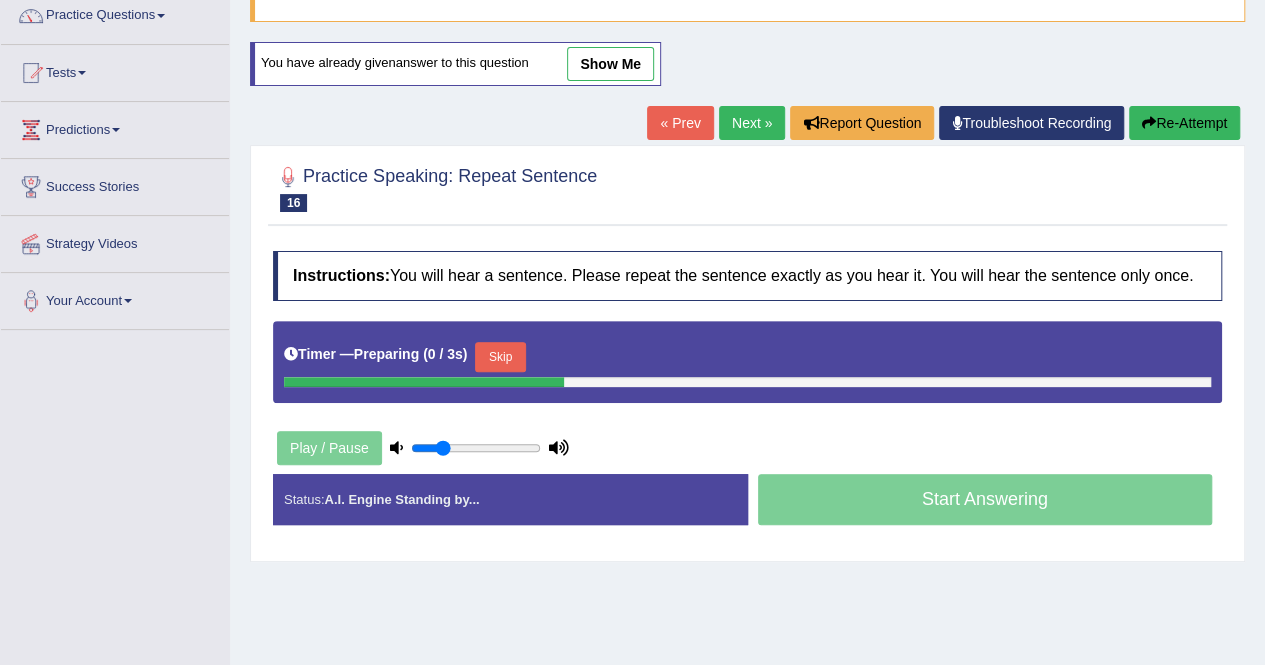 click on "Skip" at bounding box center [500, 357] 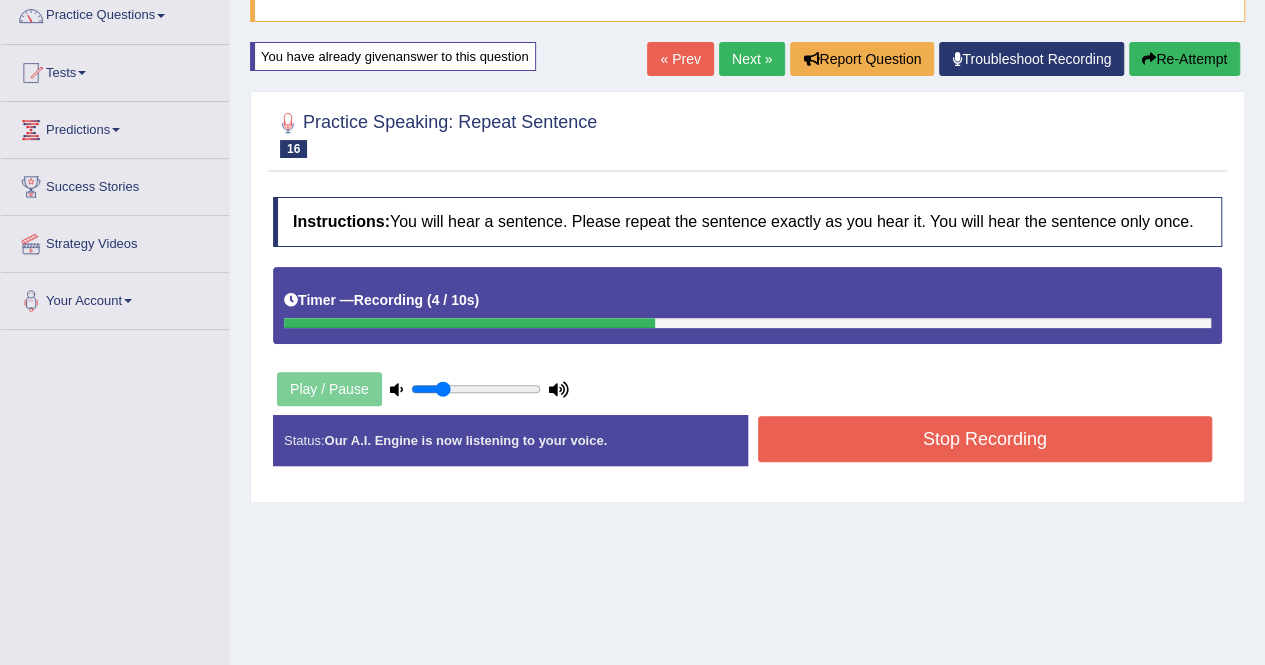 click on "Stop Recording" at bounding box center [985, 439] 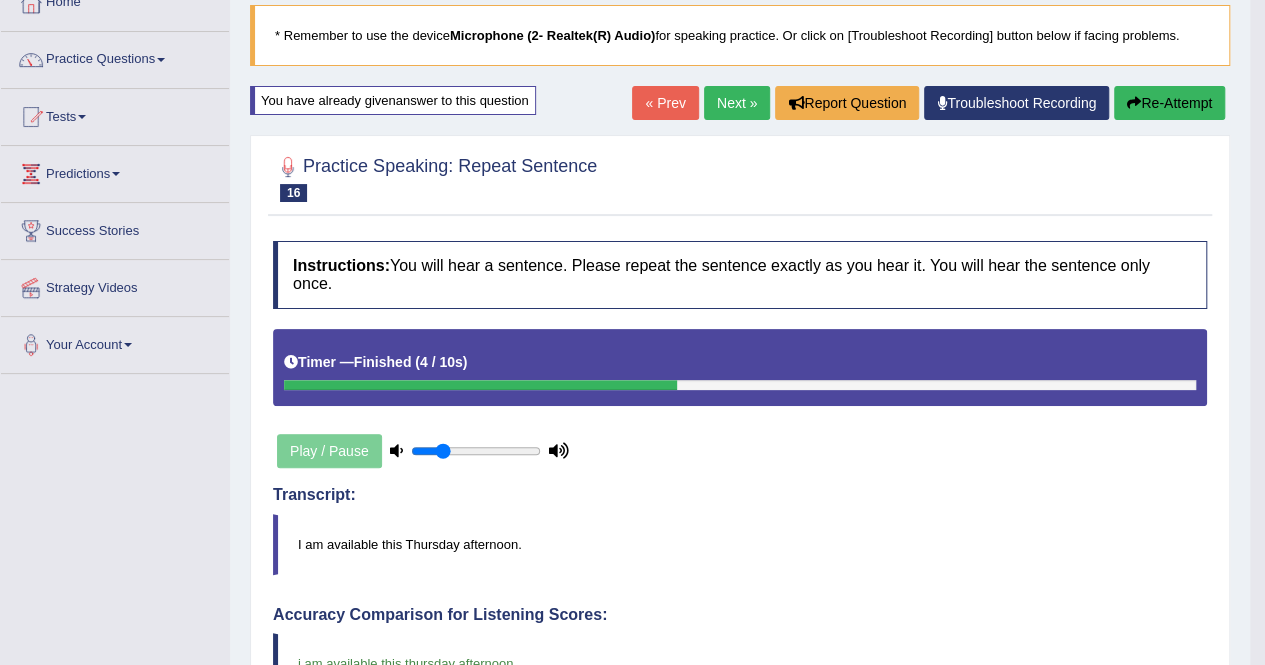 scroll, scrollTop: 114, scrollLeft: 0, axis: vertical 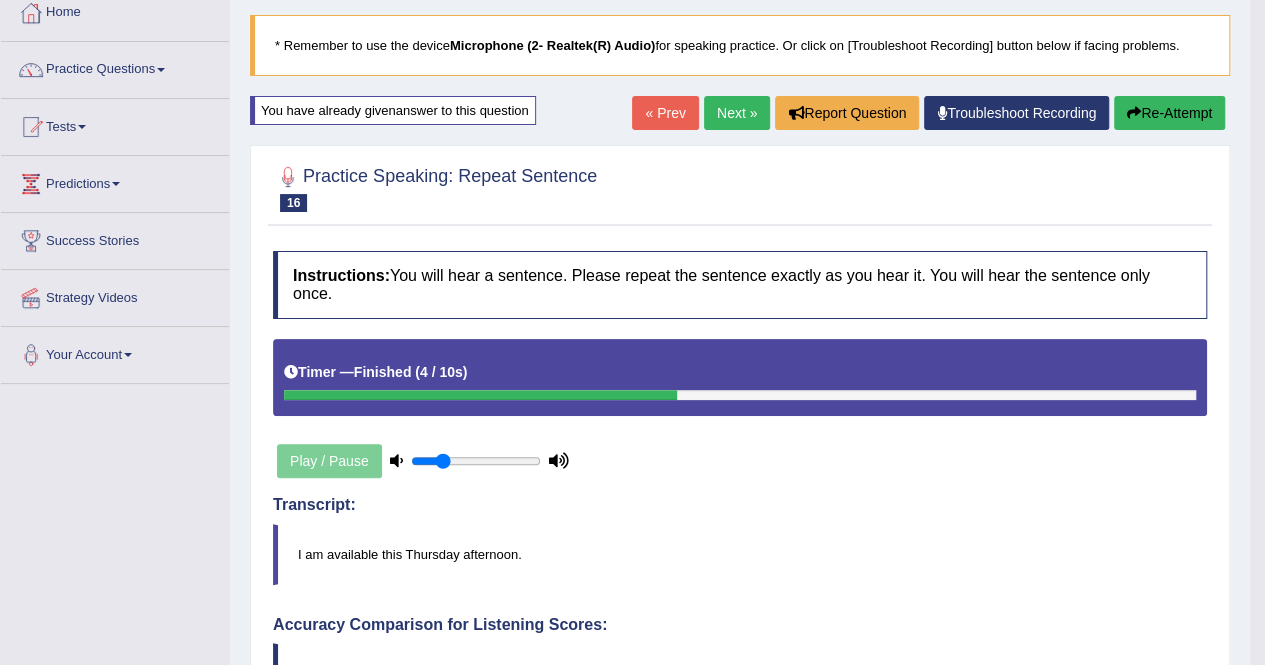 click on "Next »" at bounding box center [737, 113] 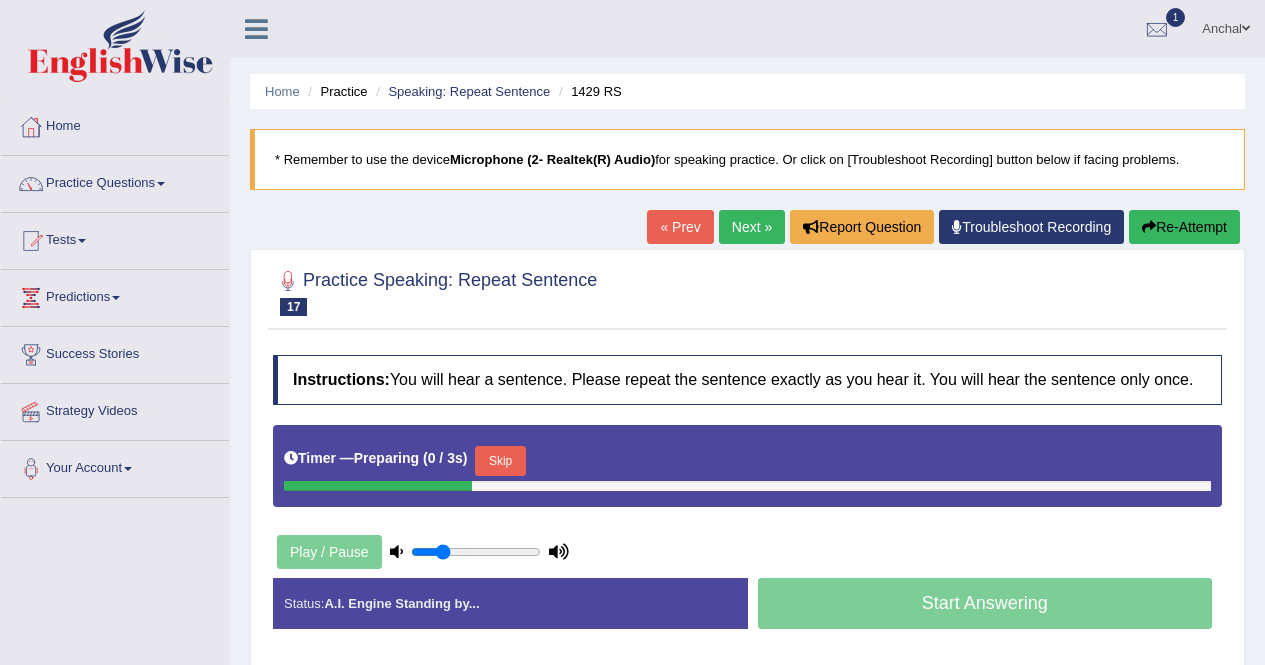 scroll, scrollTop: 0, scrollLeft: 0, axis: both 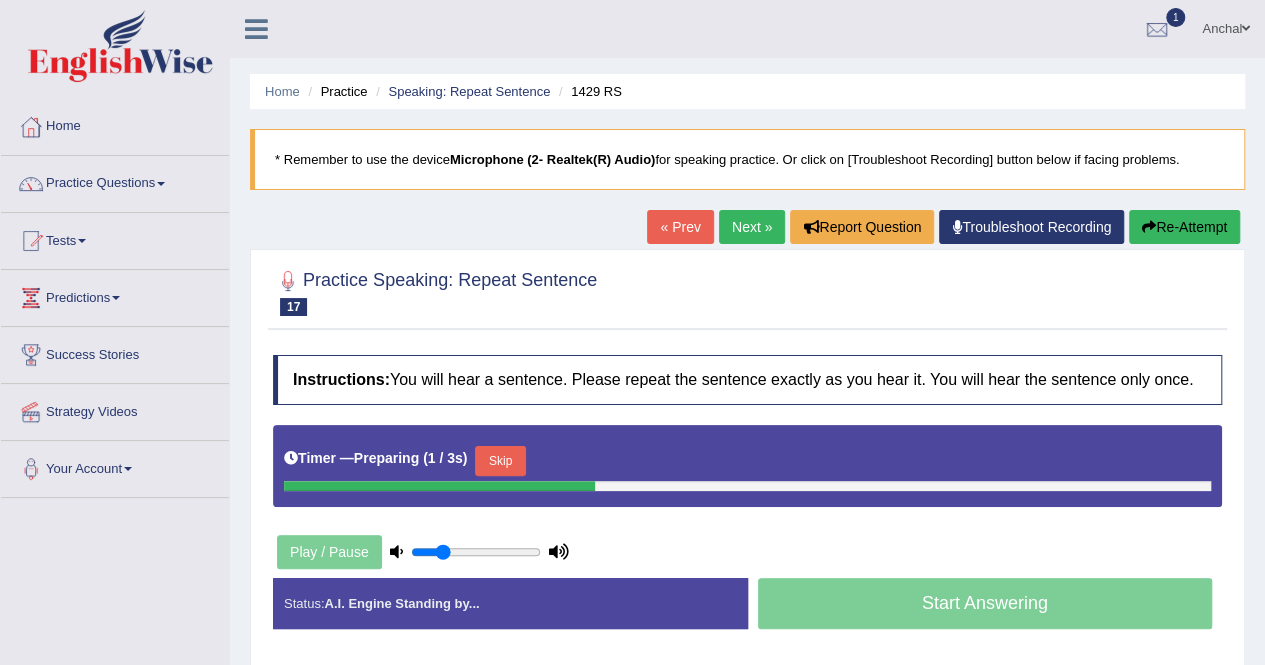 click on "Skip" at bounding box center (500, 461) 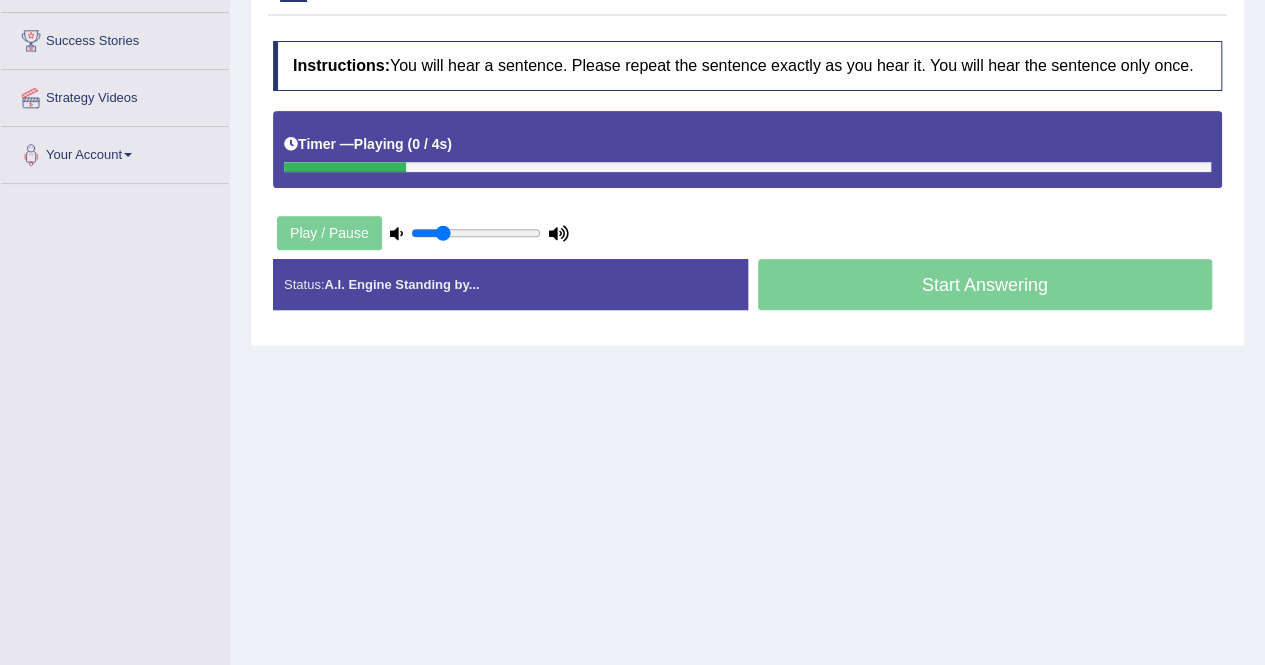 scroll, scrollTop: 313, scrollLeft: 0, axis: vertical 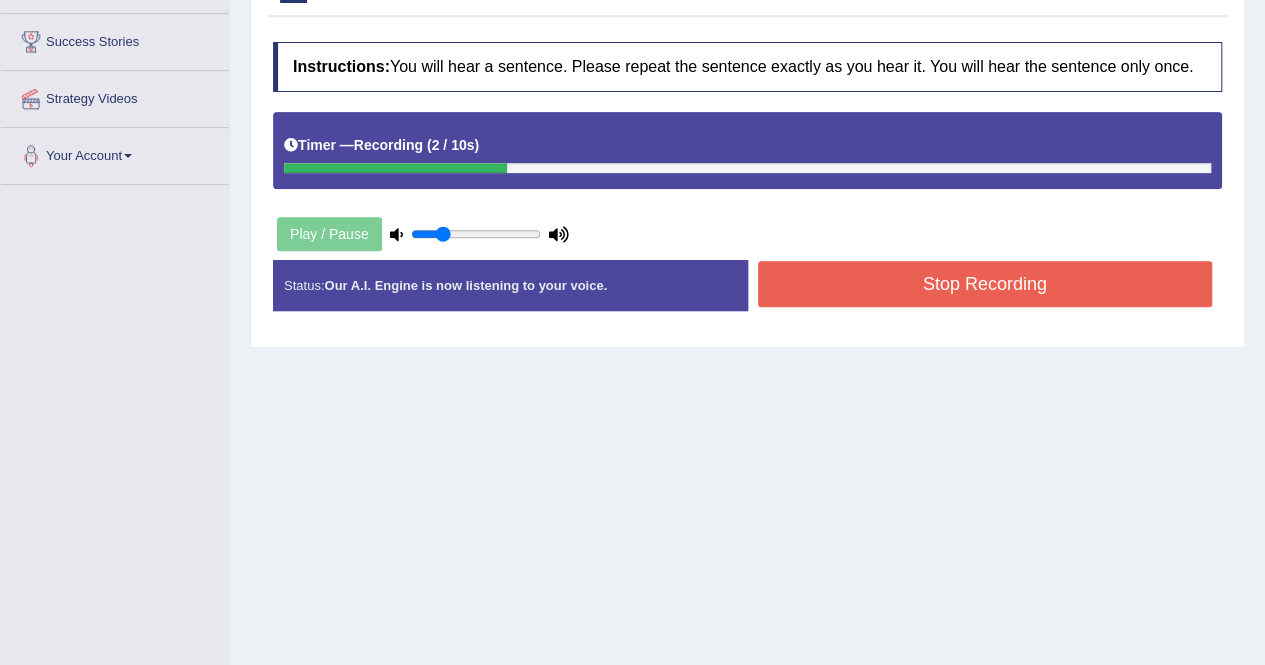click on "Home
Practice
Speaking: Repeat Sentence
1429 RS
* Remember to use the device  Microphone (2- Realtek(R) Audio)  for speaking practice. Or click on [Troubleshoot Recording] button below if facing problems.
« Prev Next »  Report Question  Troubleshoot Recording  Re-Attempt
Practice Speaking: Repeat Sentence
17
1429 RS
Instructions:  You will hear a sentence. Please repeat the sentence exactly as you hear it. You will hear the sentence only once.
Timer —  Recording   ( 2 / 10s ) Play / Pause Transcript: The department determines whether or not the candidates pass. Created with Highcharts 7.1.2 Too low Too high Time Pitch meter: 0 2.5 5 7.5 10 Created with Highcharts 7.1.2 Great Too slow Too fast Time Speech pace meter: 0 10 20 30 40 Accuracy Comparison for Listening Scores: Labels:
Red:" at bounding box center (747, 187) 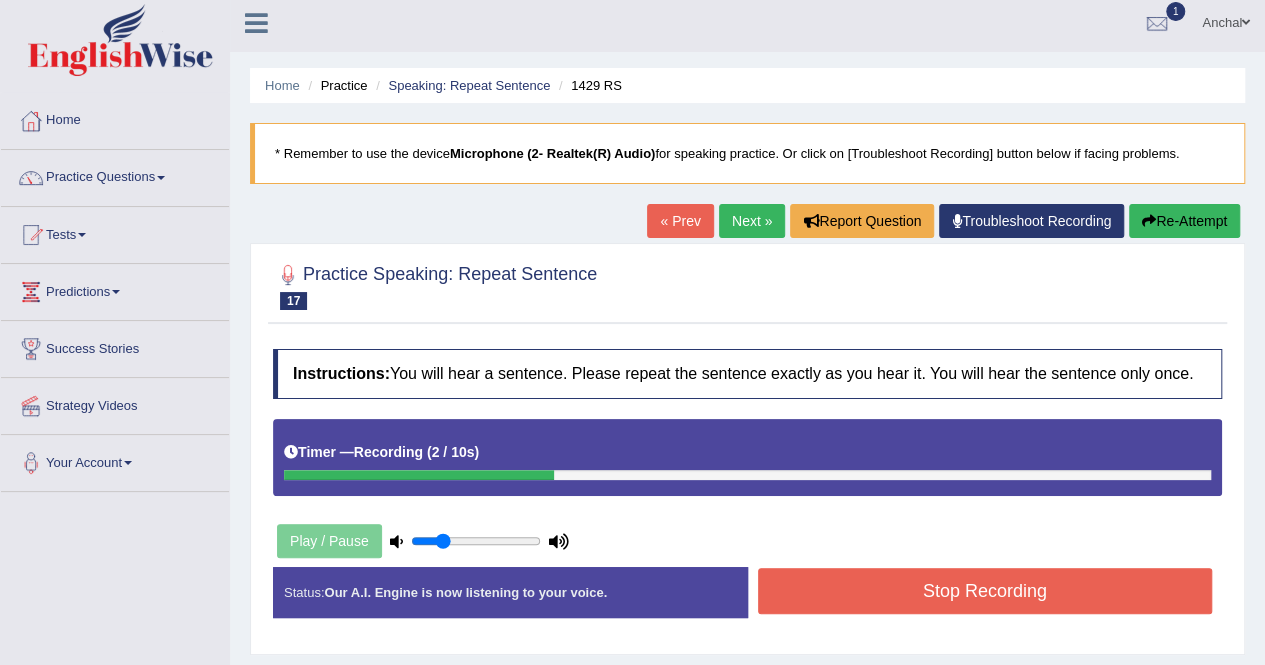 scroll, scrollTop: 0, scrollLeft: 0, axis: both 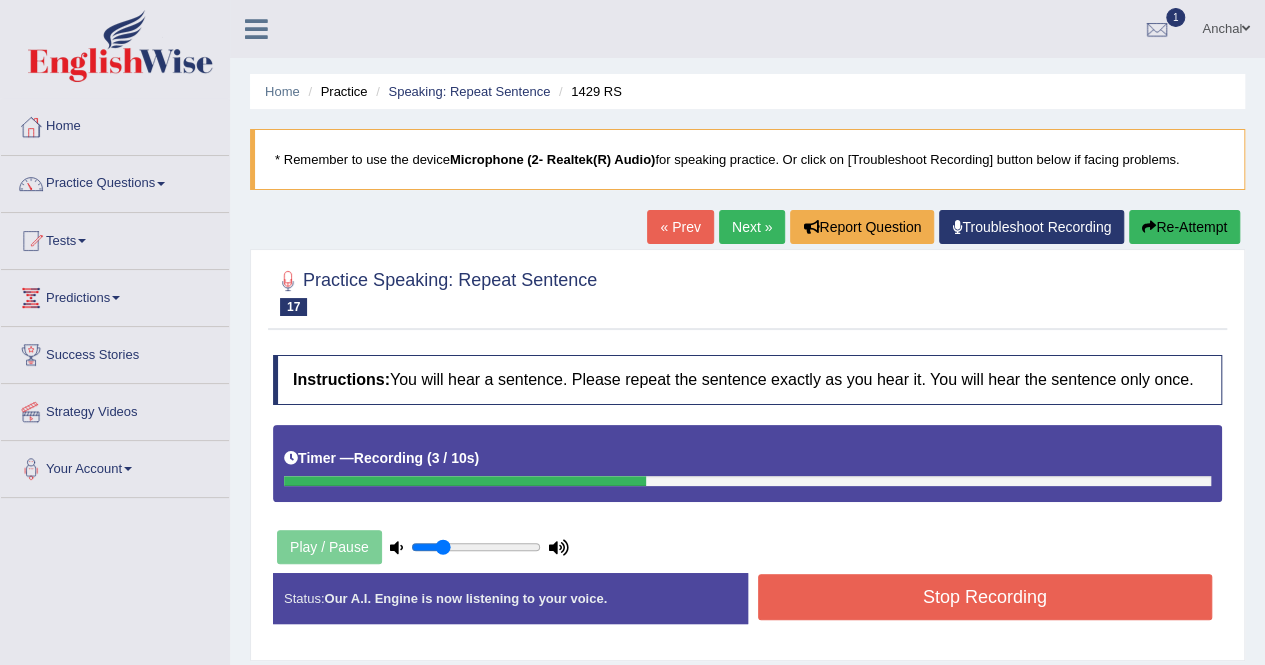click on "Re-Attempt" at bounding box center (1184, 227) 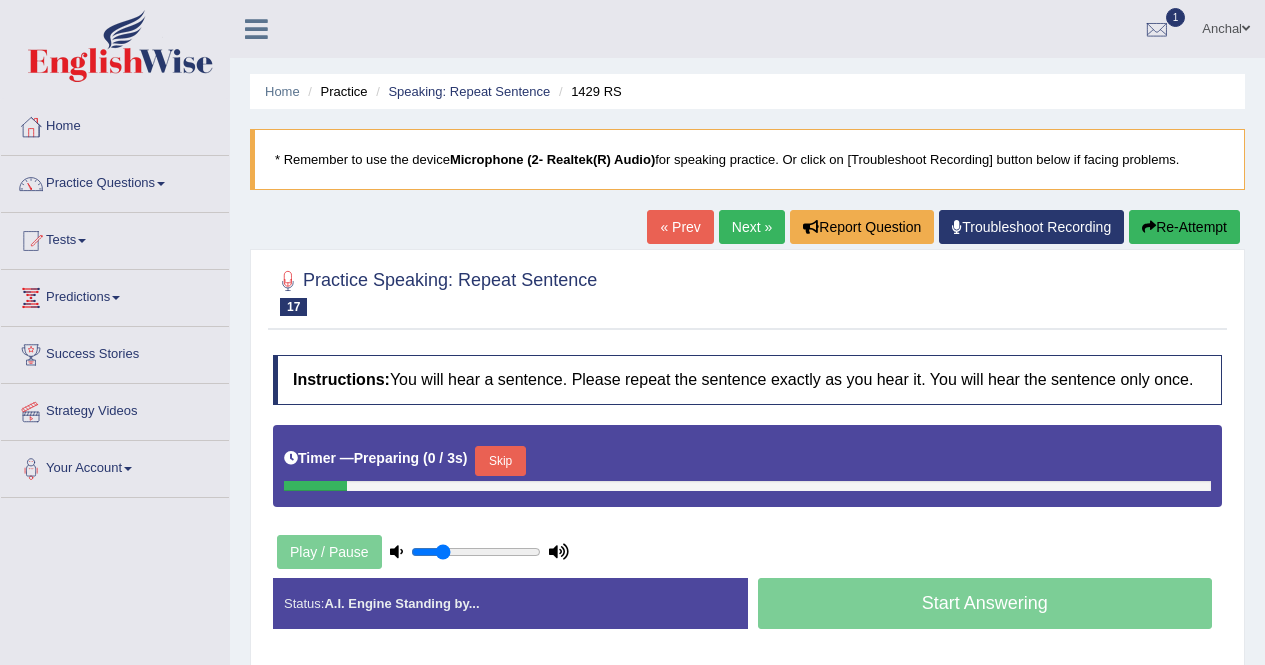 scroll, scrollTop: 0, scrollLeft: 0, axis: both 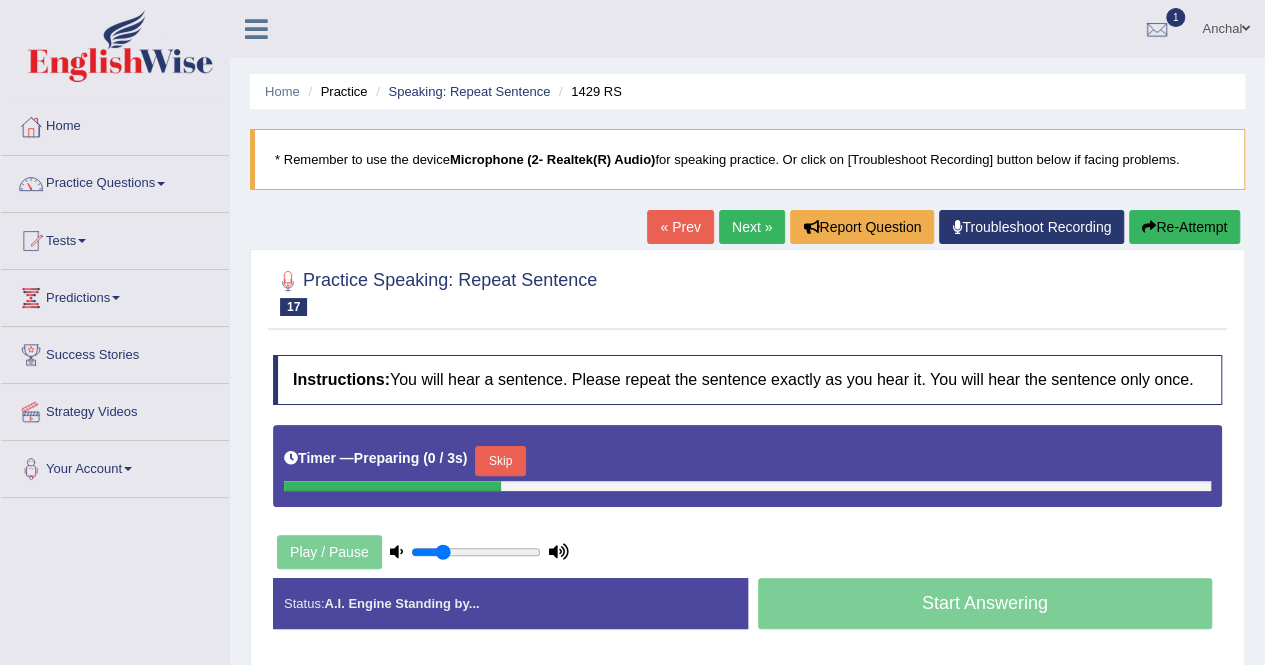 click on "Skip" at bounding box center (500, 461) 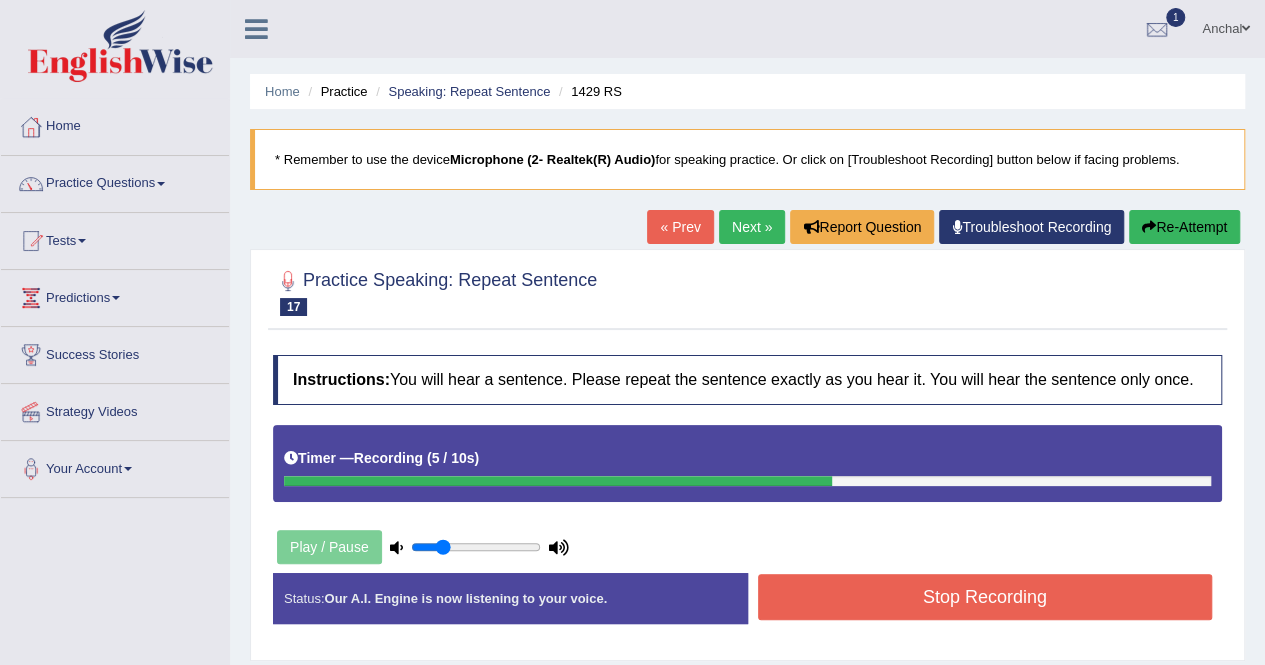 click on "Stop Recording" at bounding box center (985, 597) 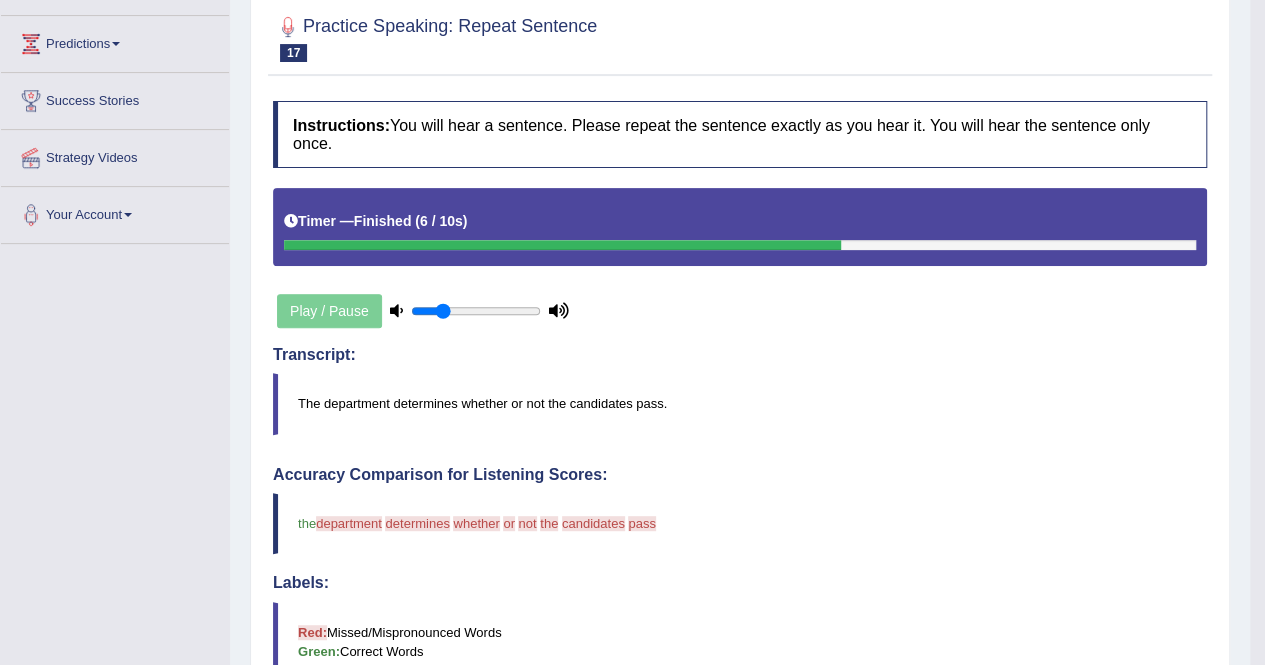 scroll, scrollTop: 185, scrollLeft: 0, axis: vertical 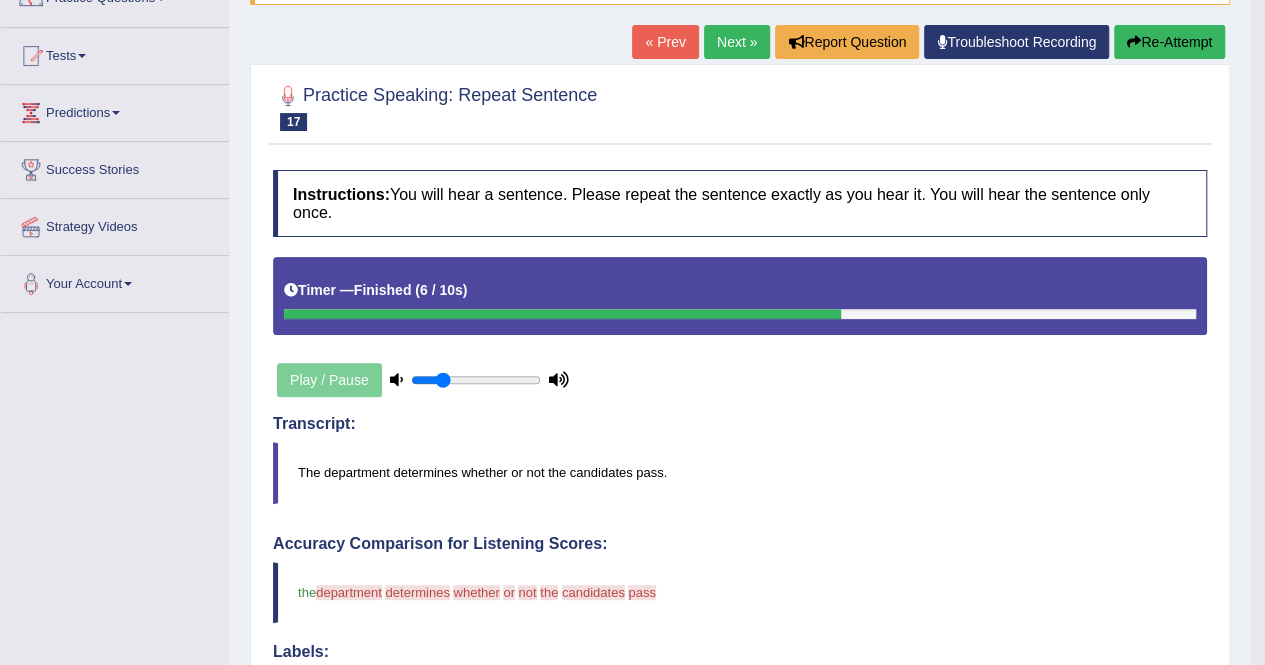 click on "Re-Attempt" at bounding box center [1169, 42] 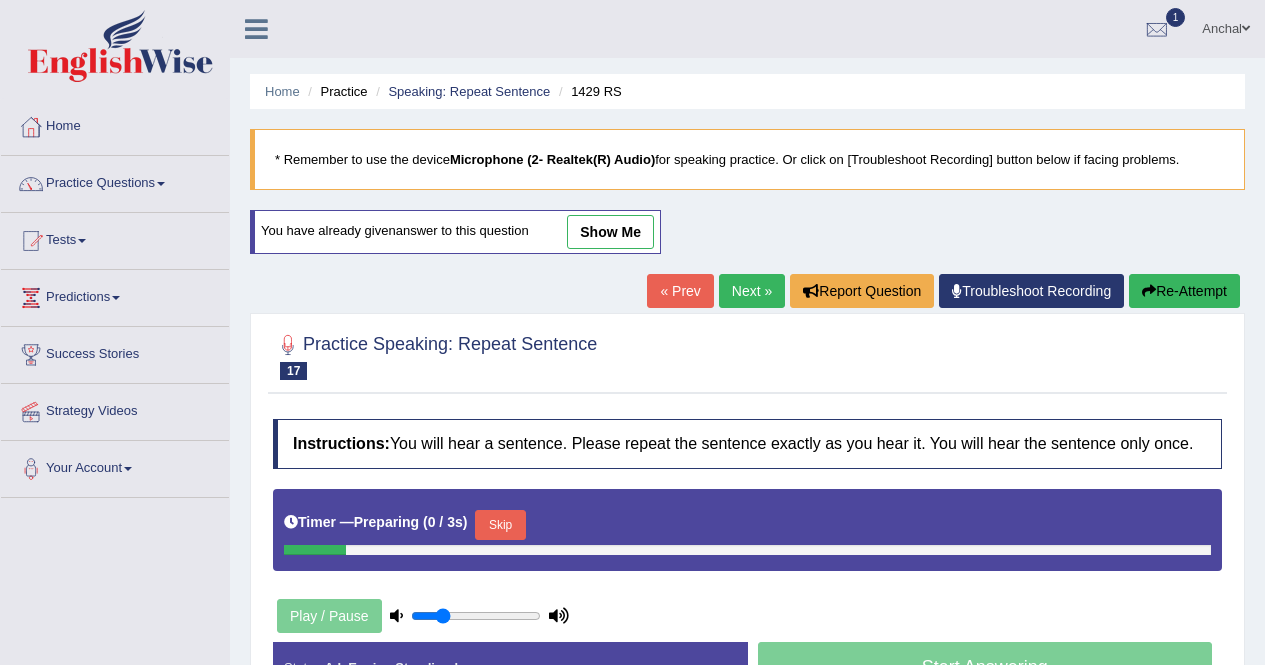 scroll, scrollTop: 185, scrollLeft: 0, axis: vertical 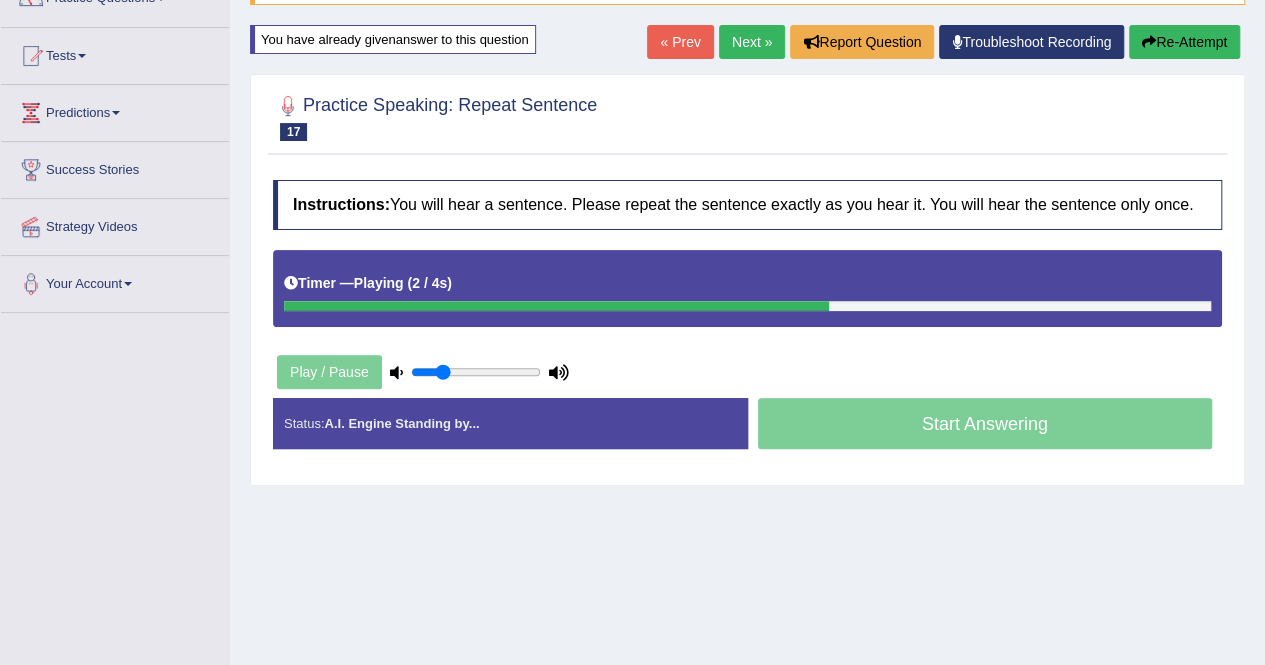 click on "« Prev" at bounding box center [680, 42] 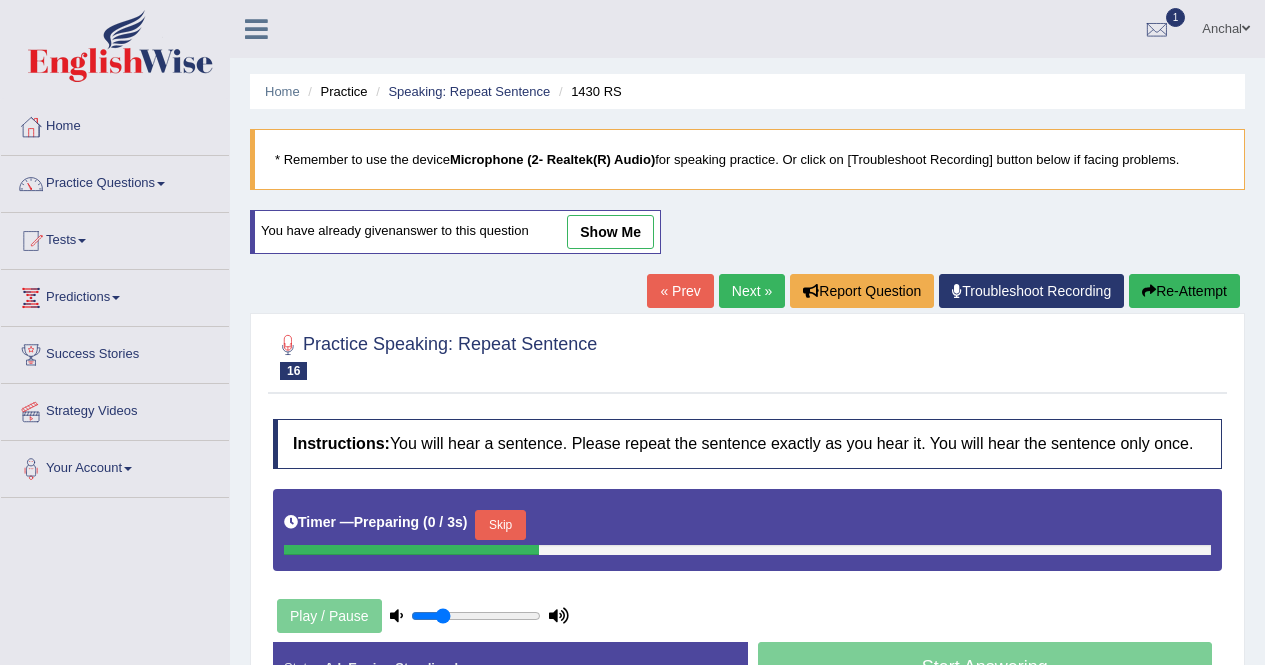 scroll, scrollTop: 0, scrollLeft: 0, axis: both 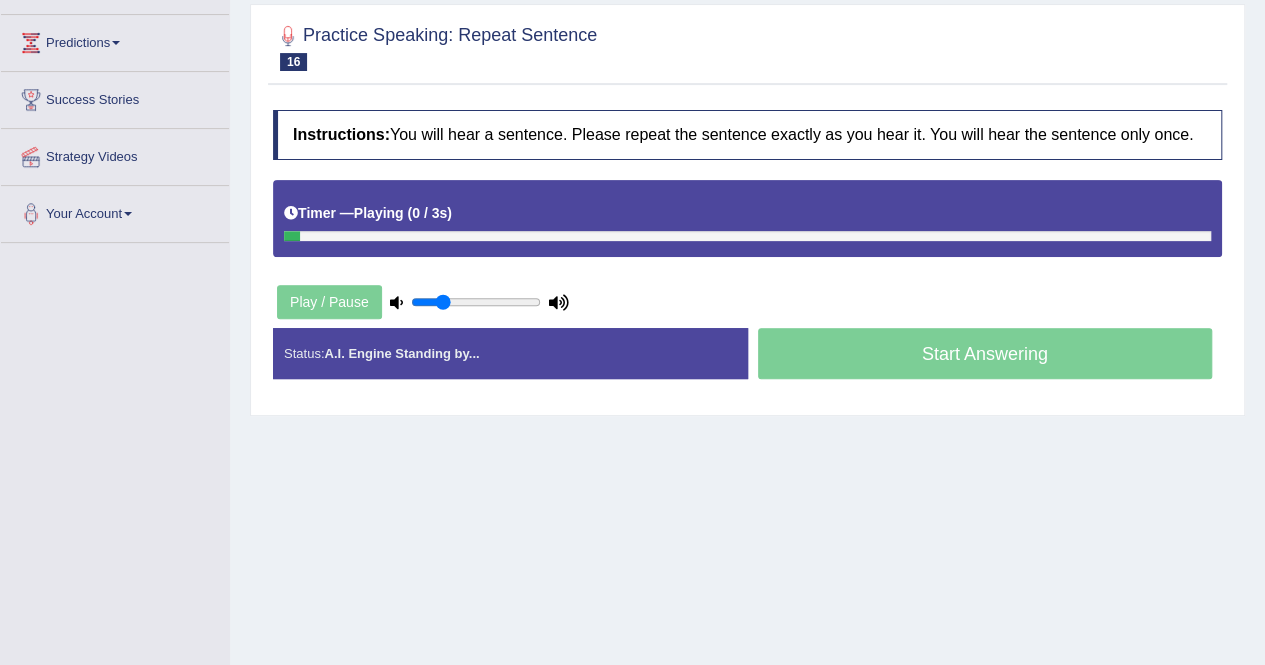 click on "Instructions:  You will hear a sentence. Please repeat the sentence exactly as you hear it. You will hear the sentence only once.
Timer —  Playing   ( 0 / 3s ) Skip Play / Pause Transcript: I am available this Thursday afternoon. Created with Highcharts 7.1.2 Too low Too high Time Pitch meter: 0 2.5 5 7.5 10 Created with Highcharts 7.1.2 Great Too slow Too fast Time Speech pace meter: 0 10 20 30 40 Accuracy Comparison for Listening Scores: Labels:
Red:  Missed/Mispronounced Words
Green:  Correct Words
Accuracy:  Voice Analysis: A.I. Scores:
3  / 3              Content
3.7  / 5              Oral fluency
3.1  / 5              Pronunciation
Your Response: Status:  A.I. Engine Standing by... Start Answering Stop Recording" at bounding box center [747, 252] 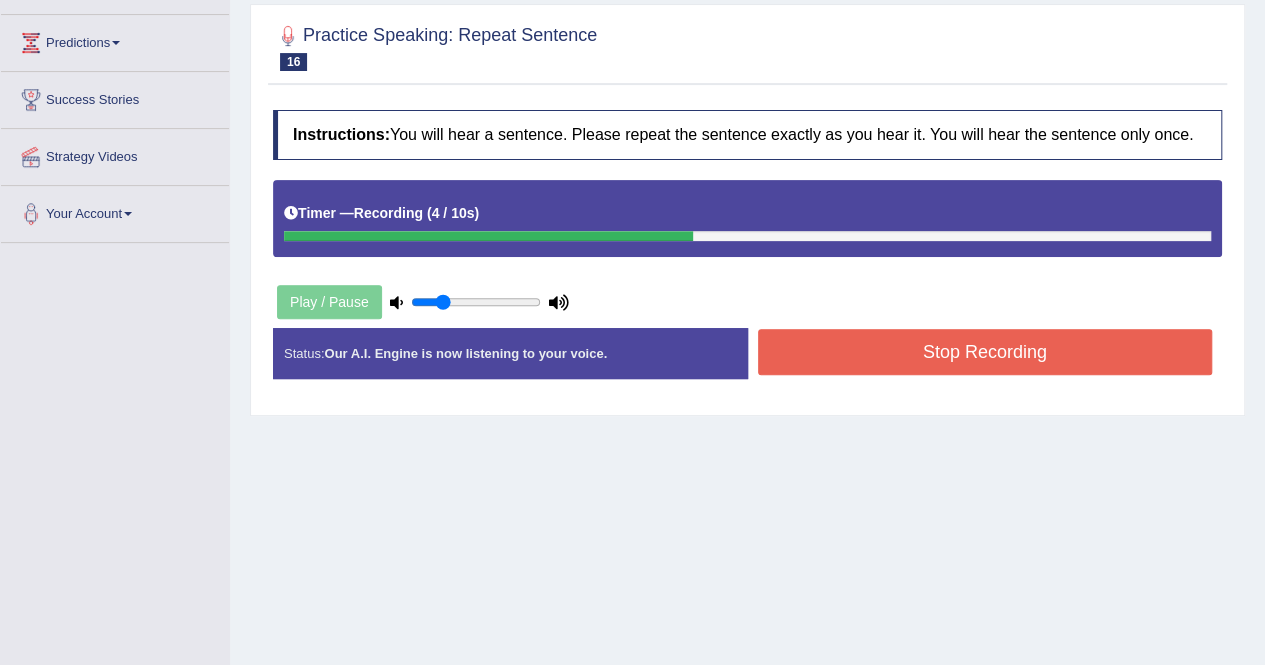 click on "Stop Recording" at bounding box center (985, 352) 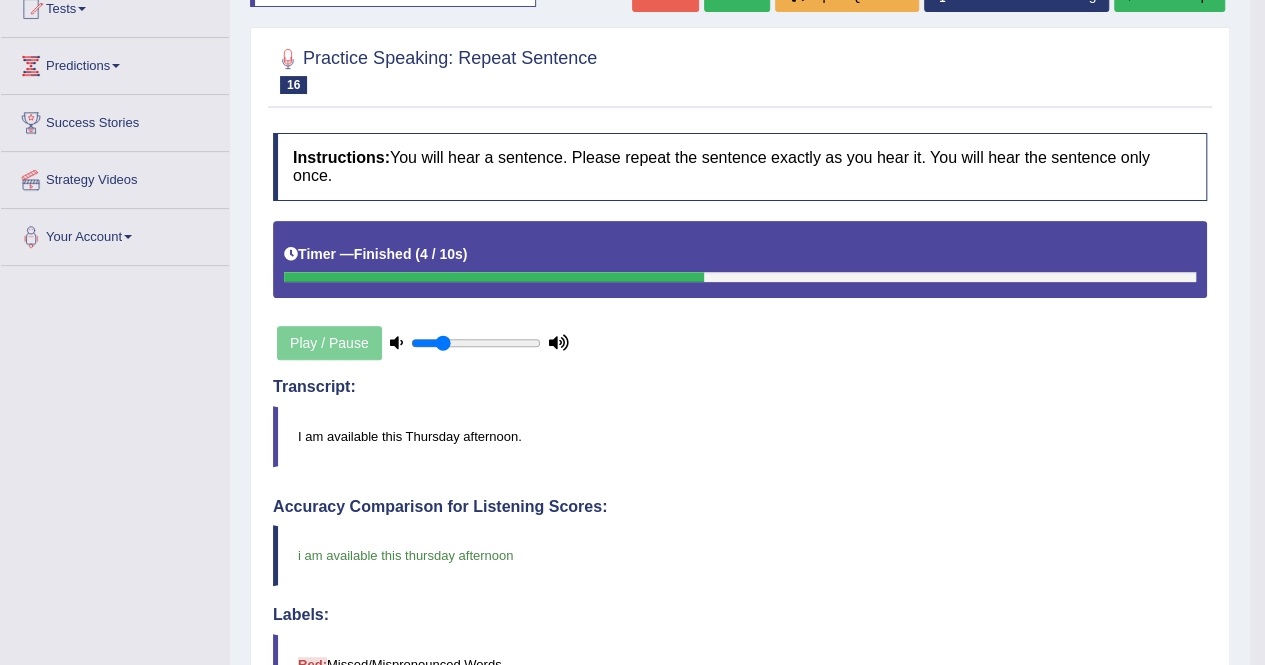 scroll, scrollTop: 114, scrollLeft: 0, axis: vertical 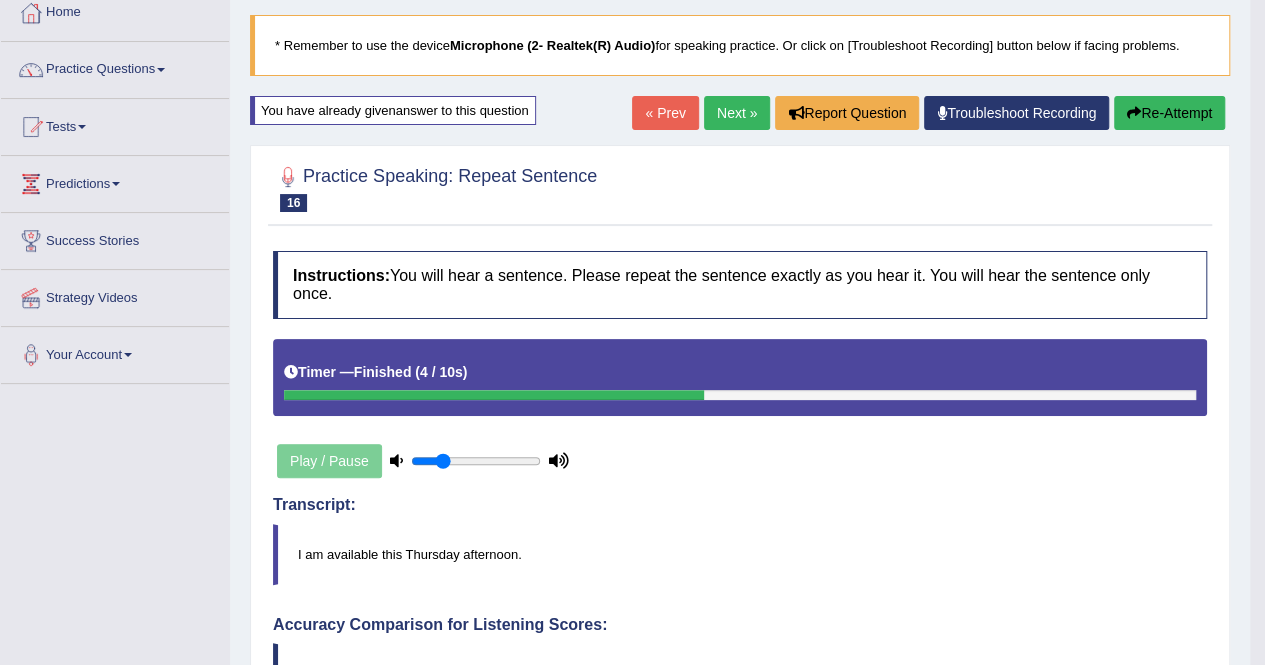 click on "Next »" at bounding box center [737, 113] 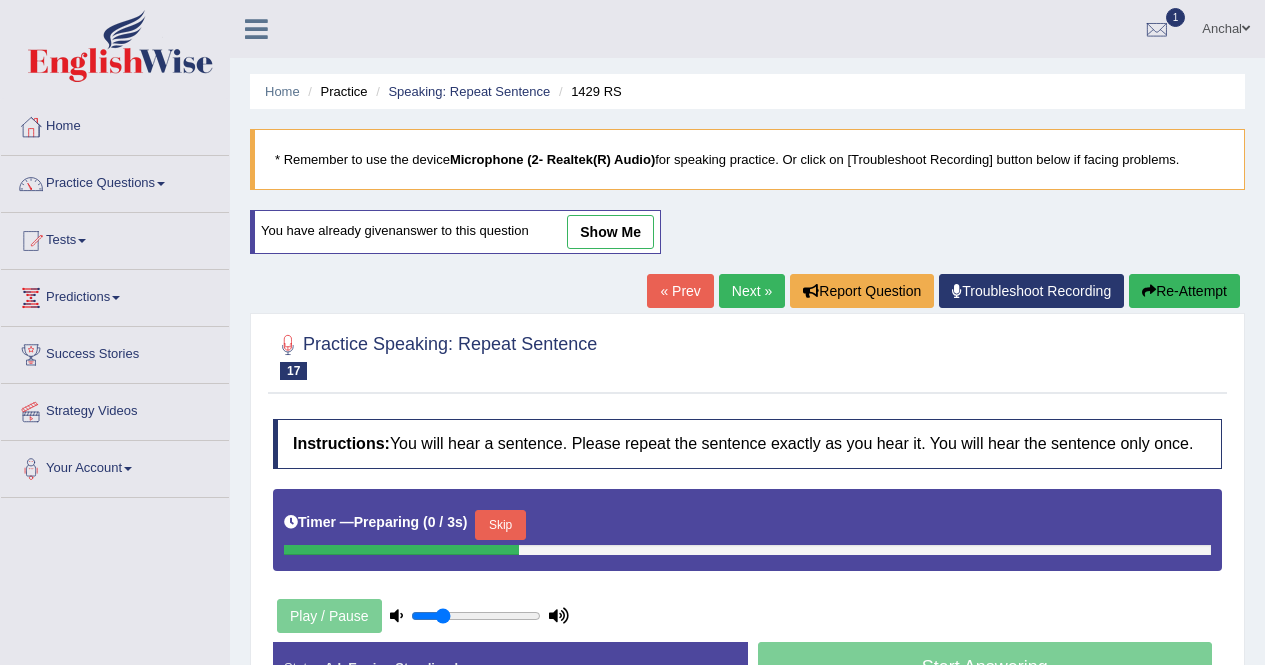 scroll, scrollTop: 0, scrollLeft: 0, axis: both 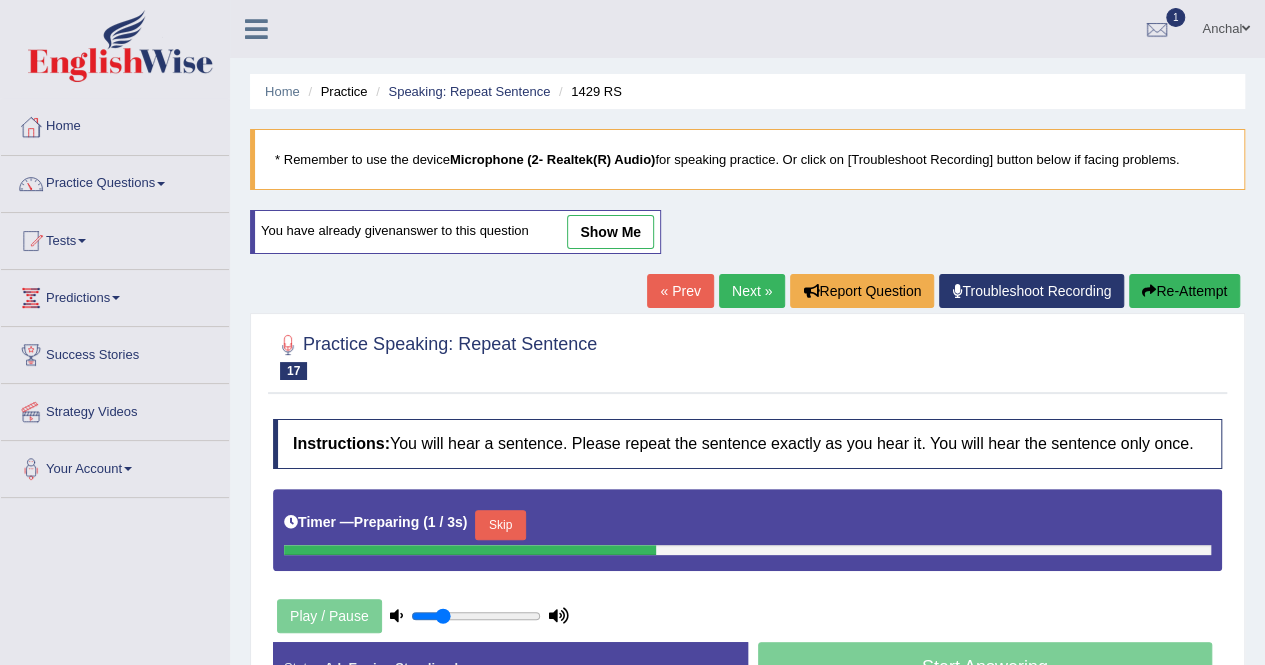 click on "Skip" at bounding box center [500, 525] 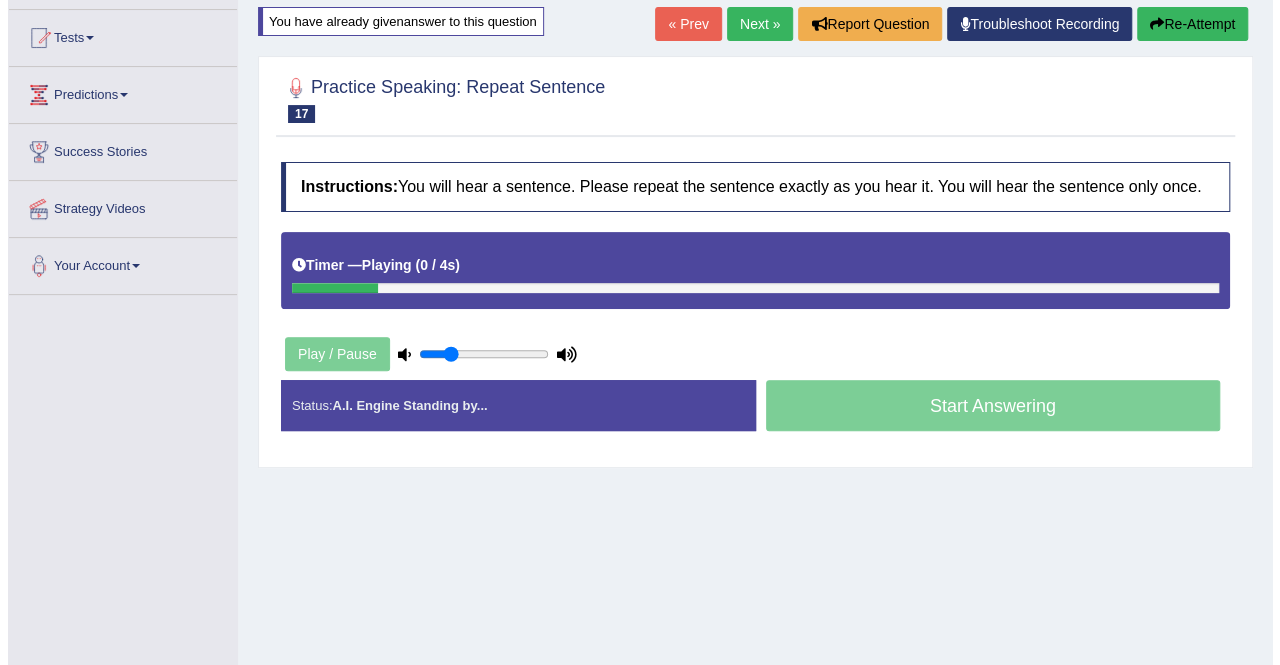 scroll, scrollTop: 262, scrollLeft: 0, axis: vertical 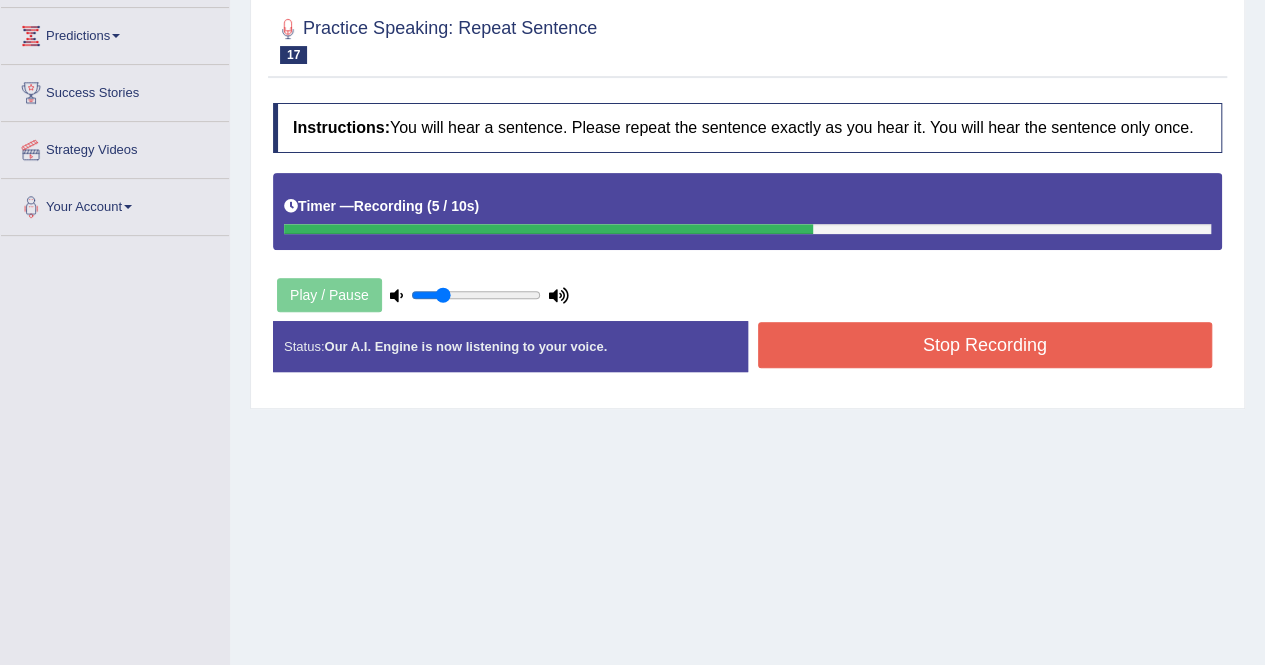 click on "Stop Recording" at bounding box center (985, 345) 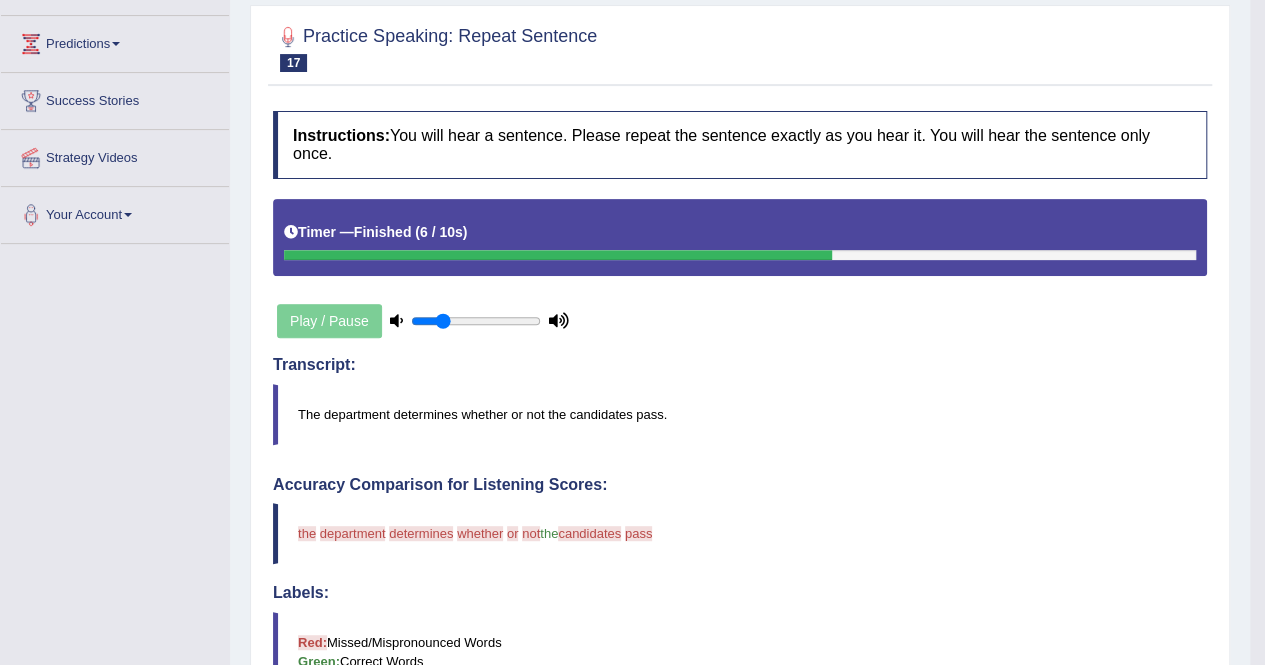 scroll, scrollTop: 226, scrollLeft: 0, axis: vertical 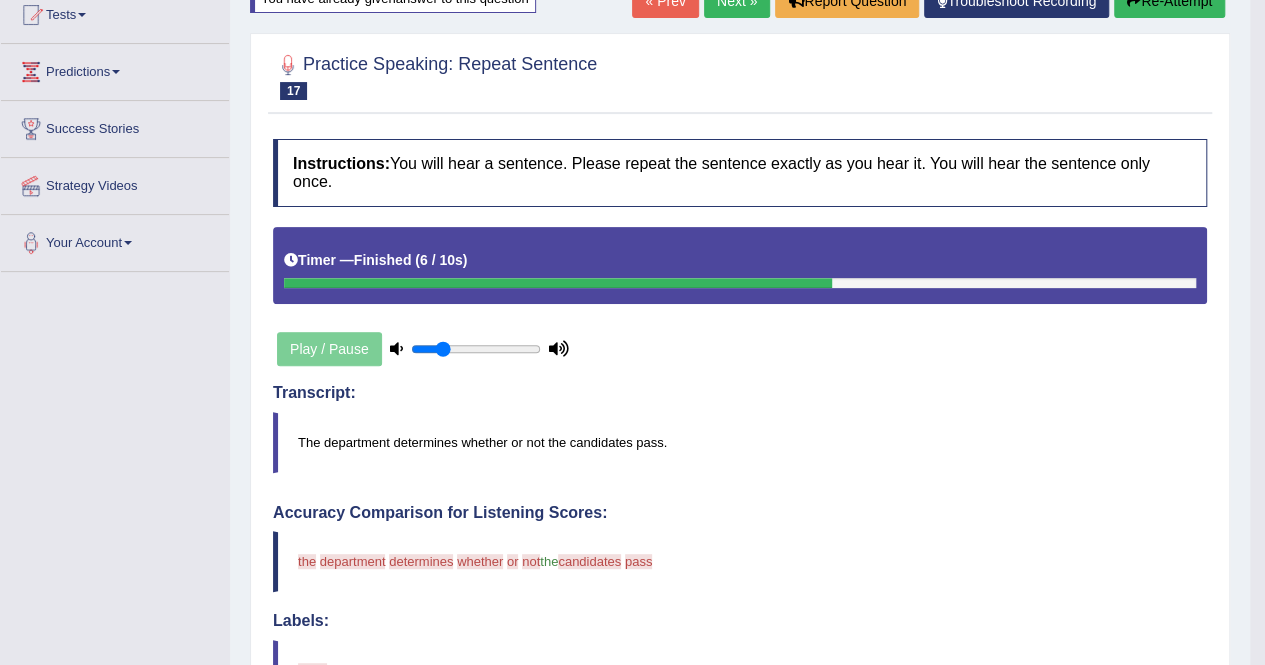 click on "Next »" at bounding box center [737, 1] 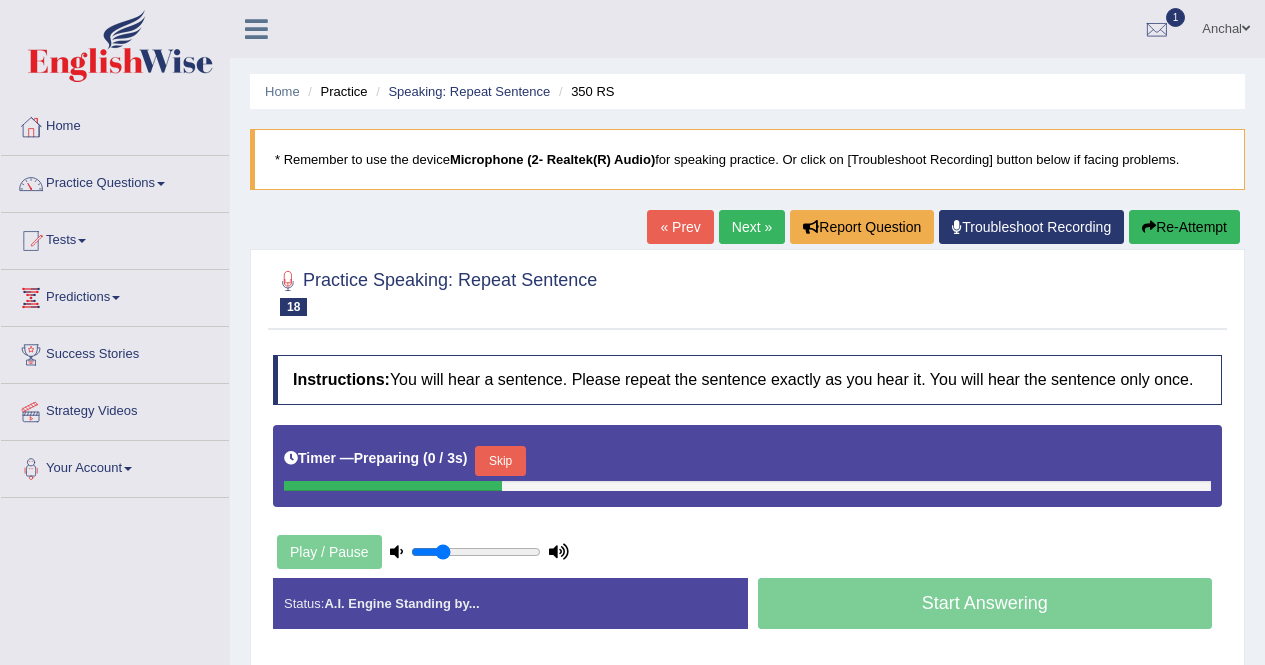scroll, scrollTop: 0, scrollLeft: 0, axis: both 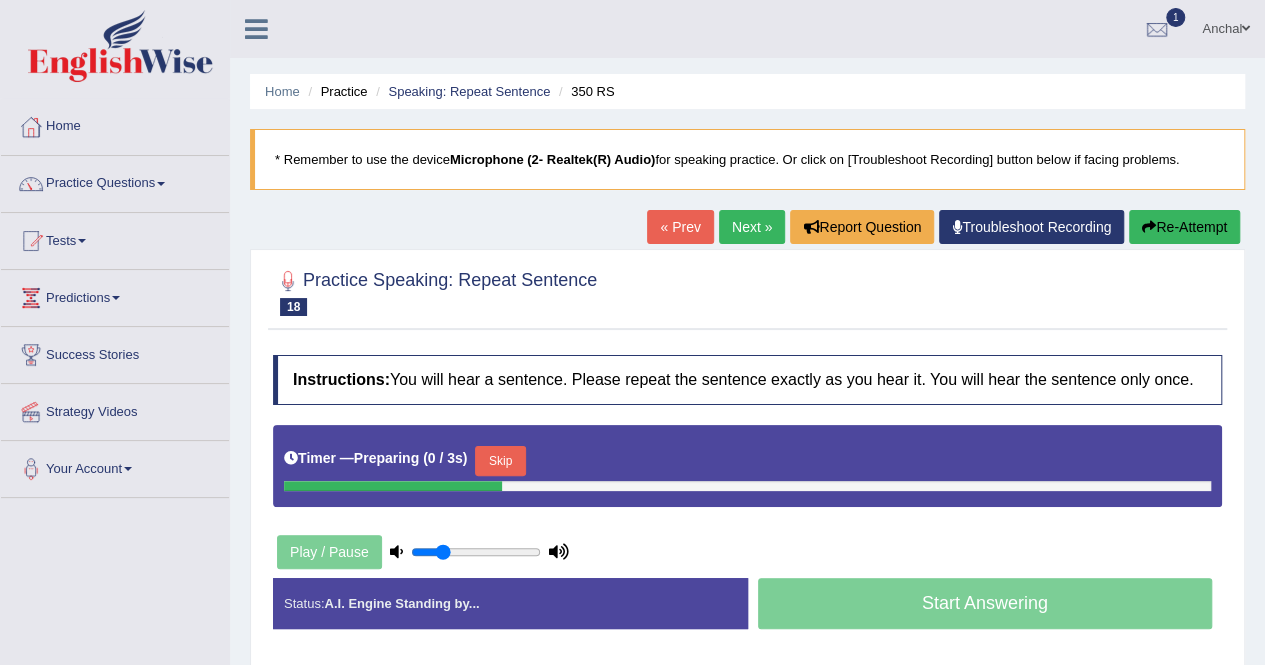 click on "Skip" at bounding box center [500, 461] 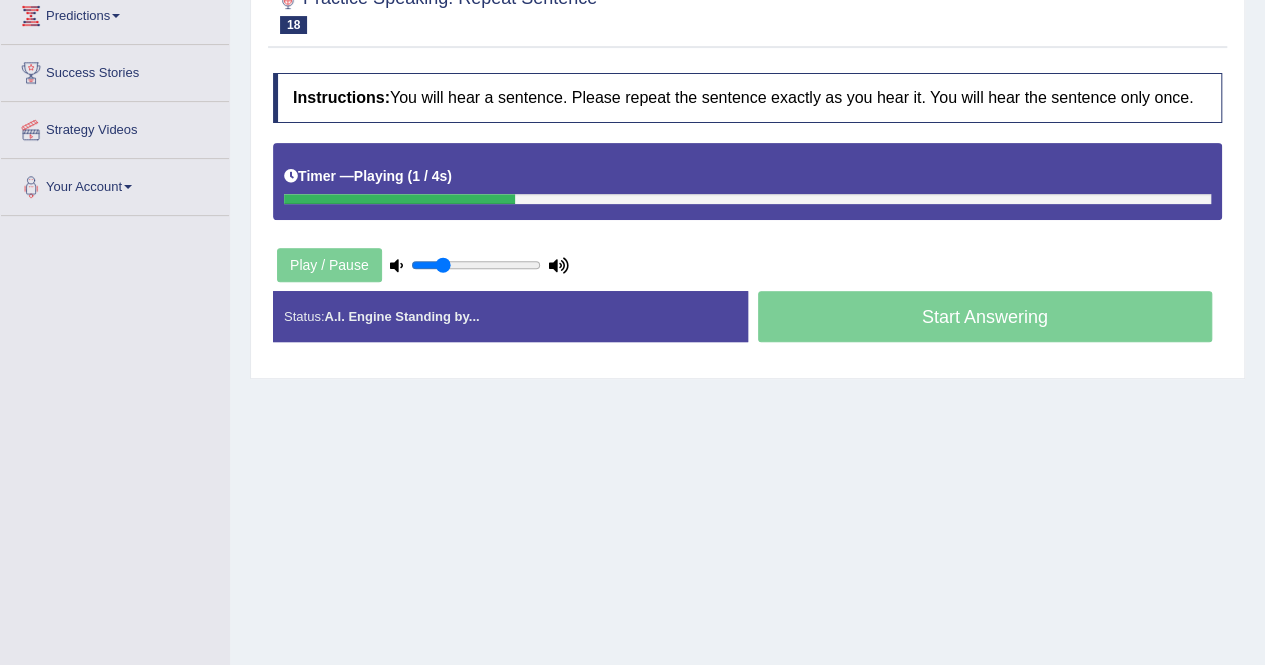 scroll, scrollTop: 281, scrollLeft: 0, axis: vertical 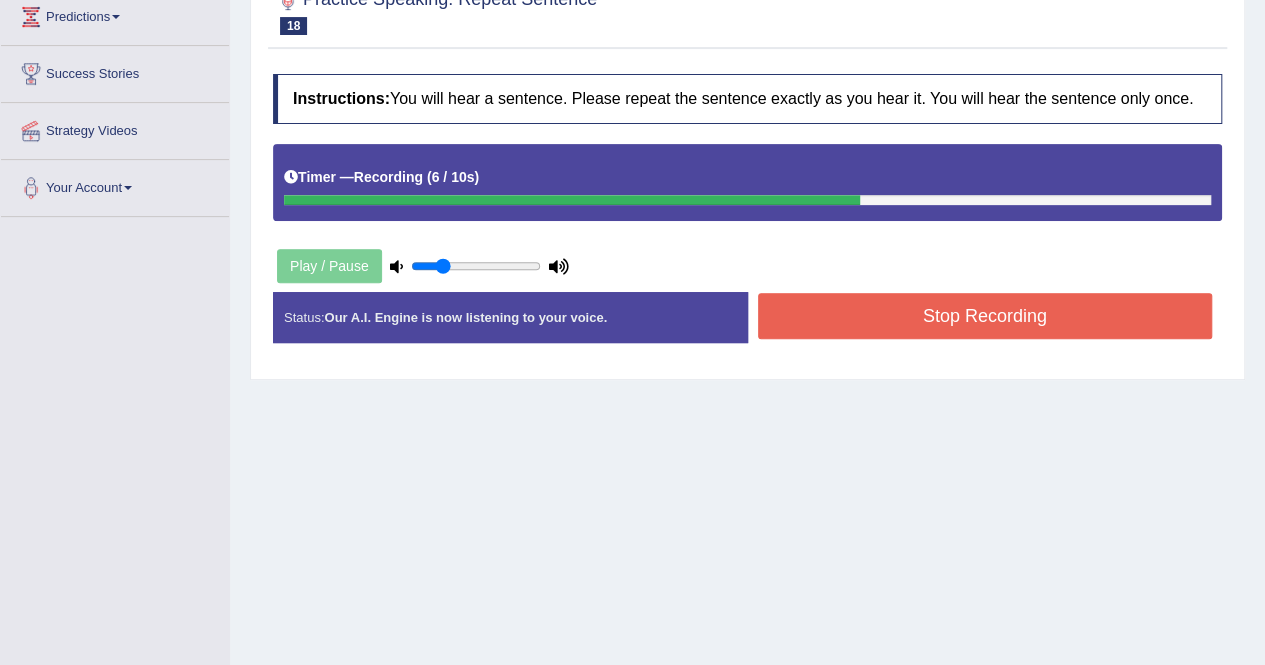click on "Stop Recording" at bounding box center (985, 316) 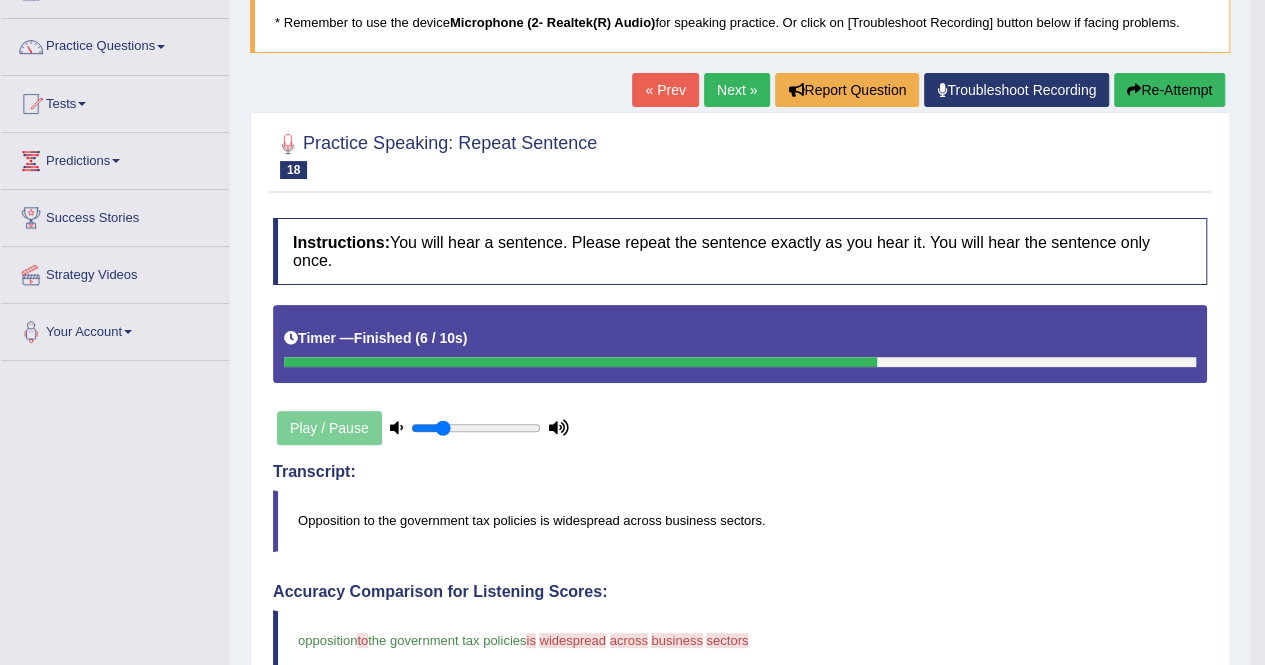 scroll, scrollTop: 127, scrollLeft: 0, axis: vertical 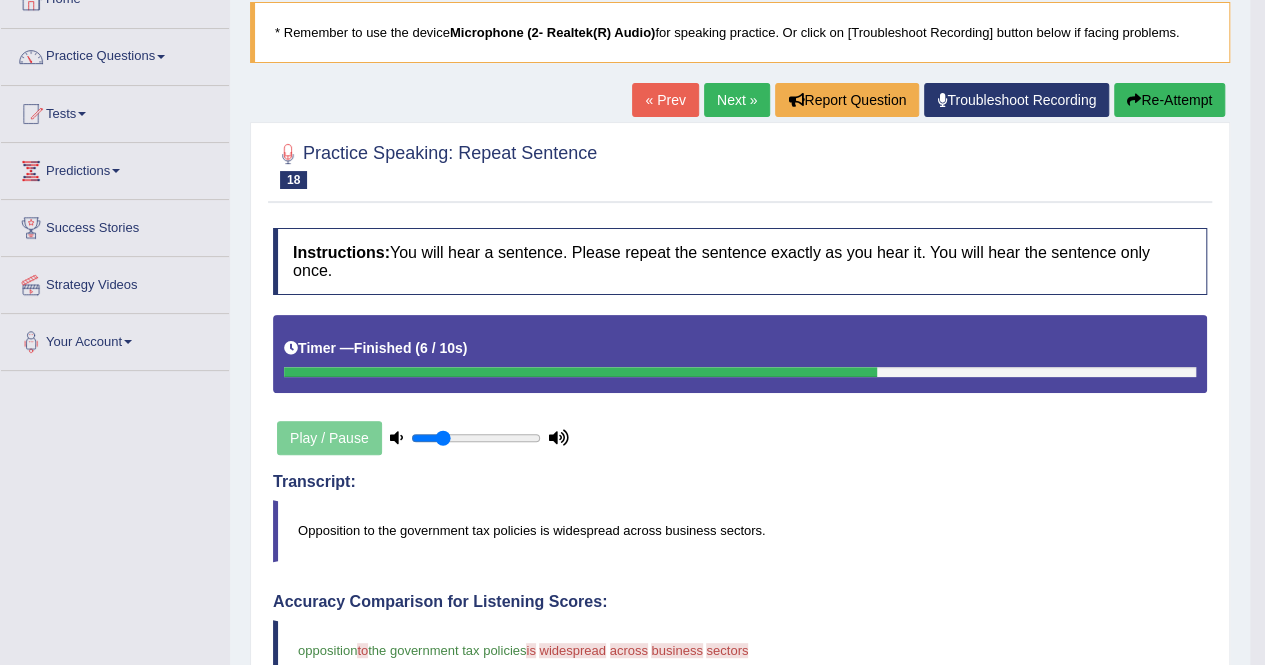 click on "Next »" at bounding box center [737, 100] 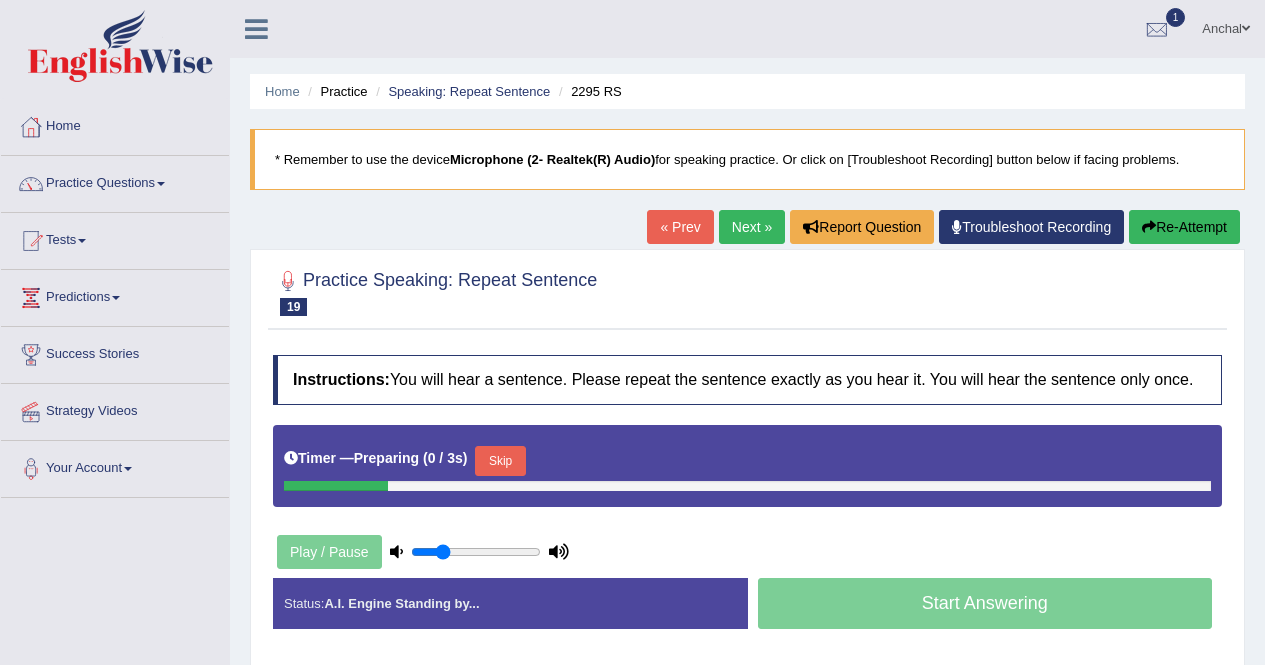 scroll, scrollTop: 0, scrollLeft: 0, axis: both 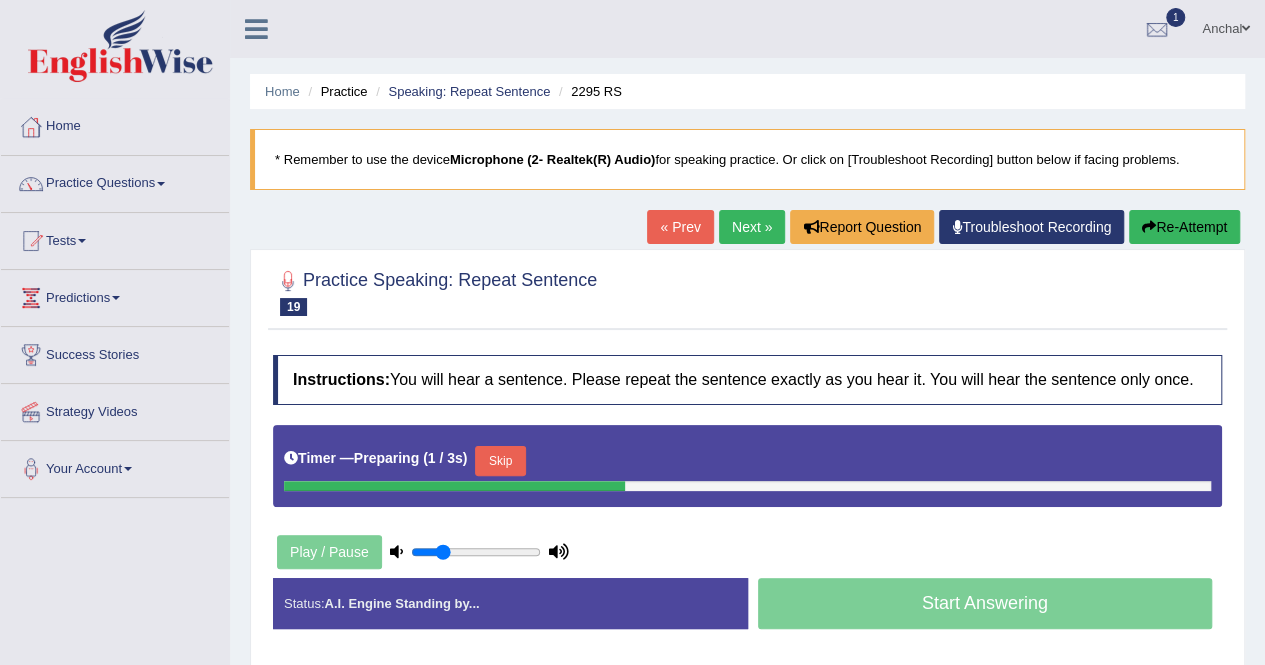click on "Skip" at bounding box center (500, 461) 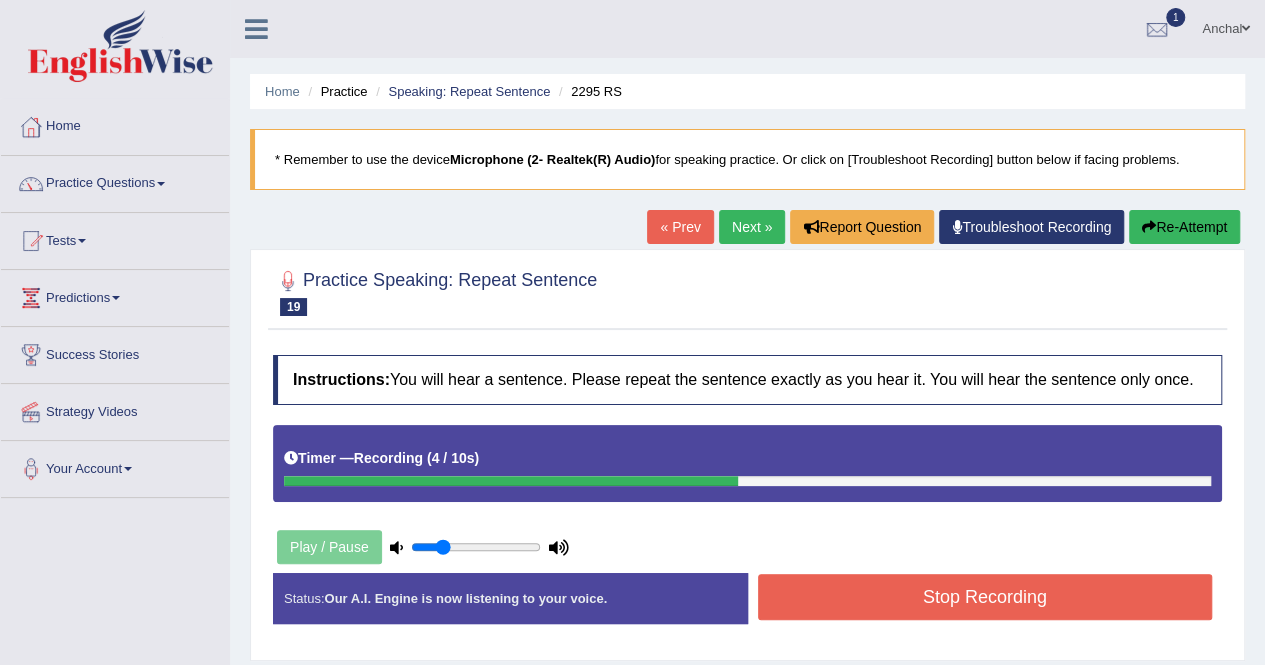 click on "Stop Recording" at bounding box center (985, 597) 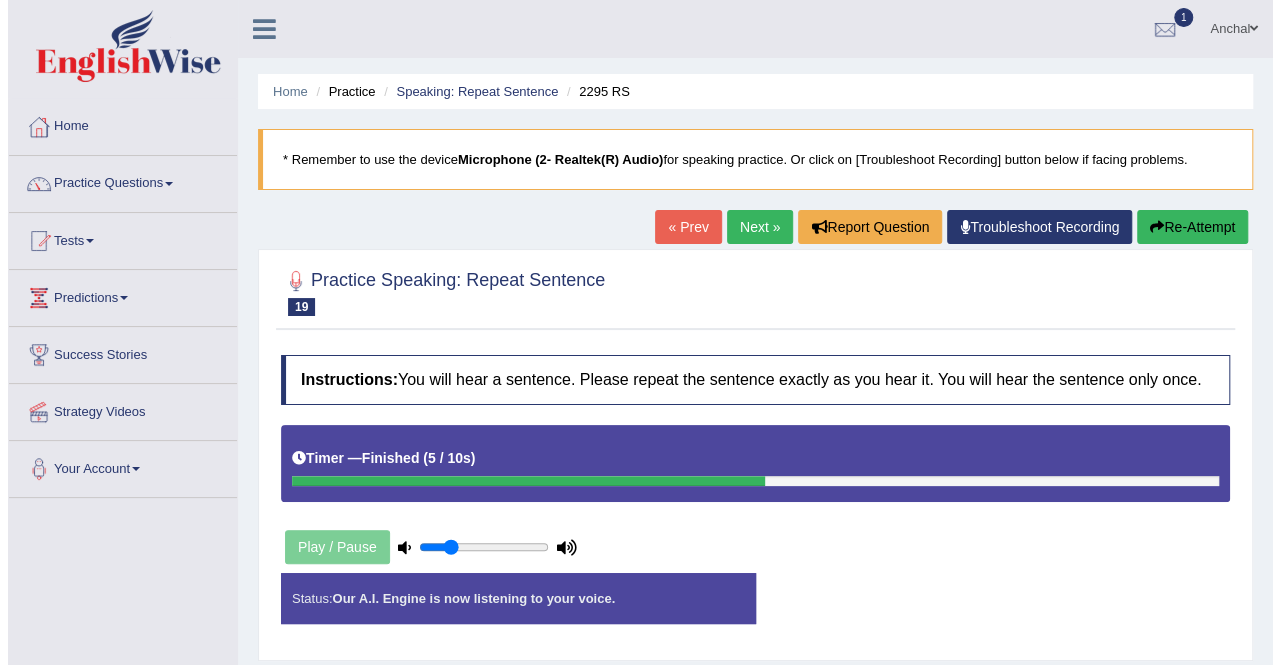 scroll, scrollTop: 384, scrollLeft: 0, axis: vertical 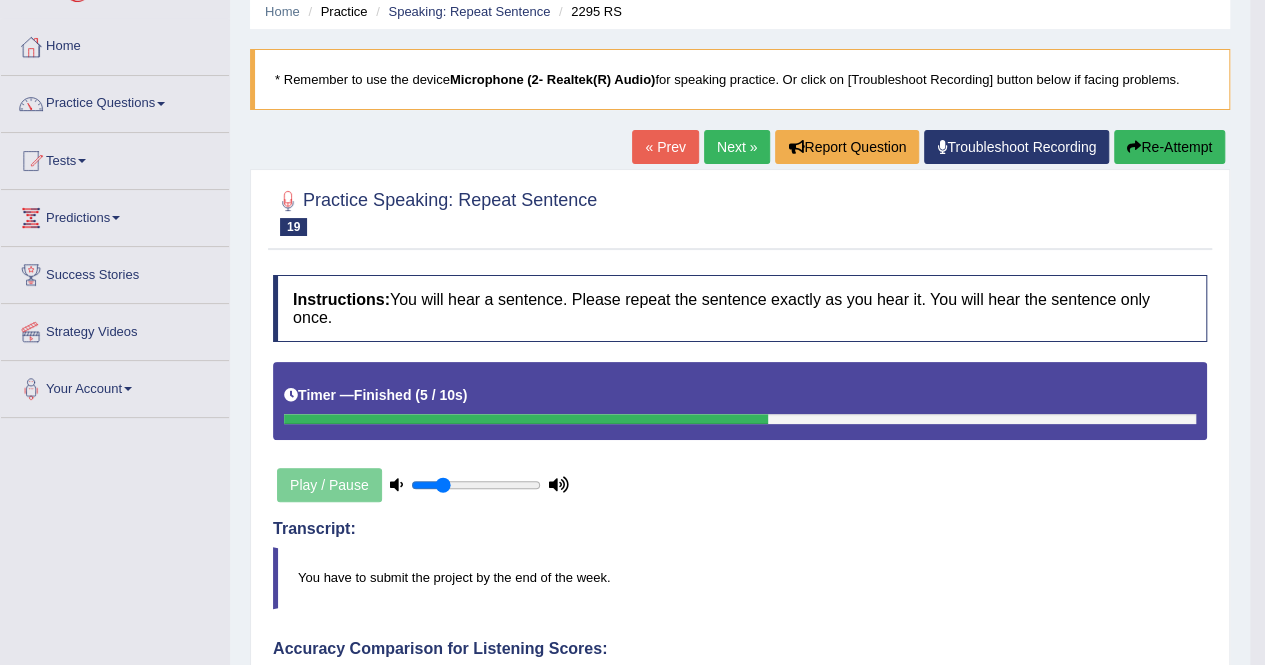 click on "Next »" at bounding box center [737, 147] 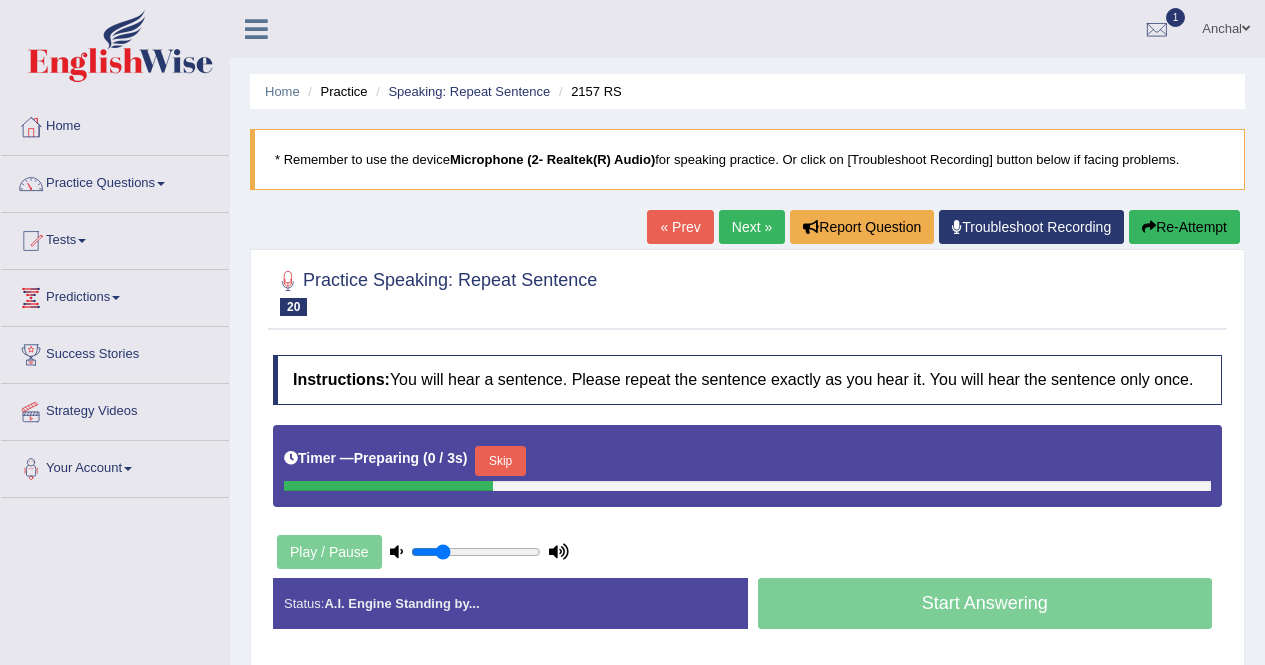 scroll, scrollTop: 376, scrollLeft: 0, axis: vertical 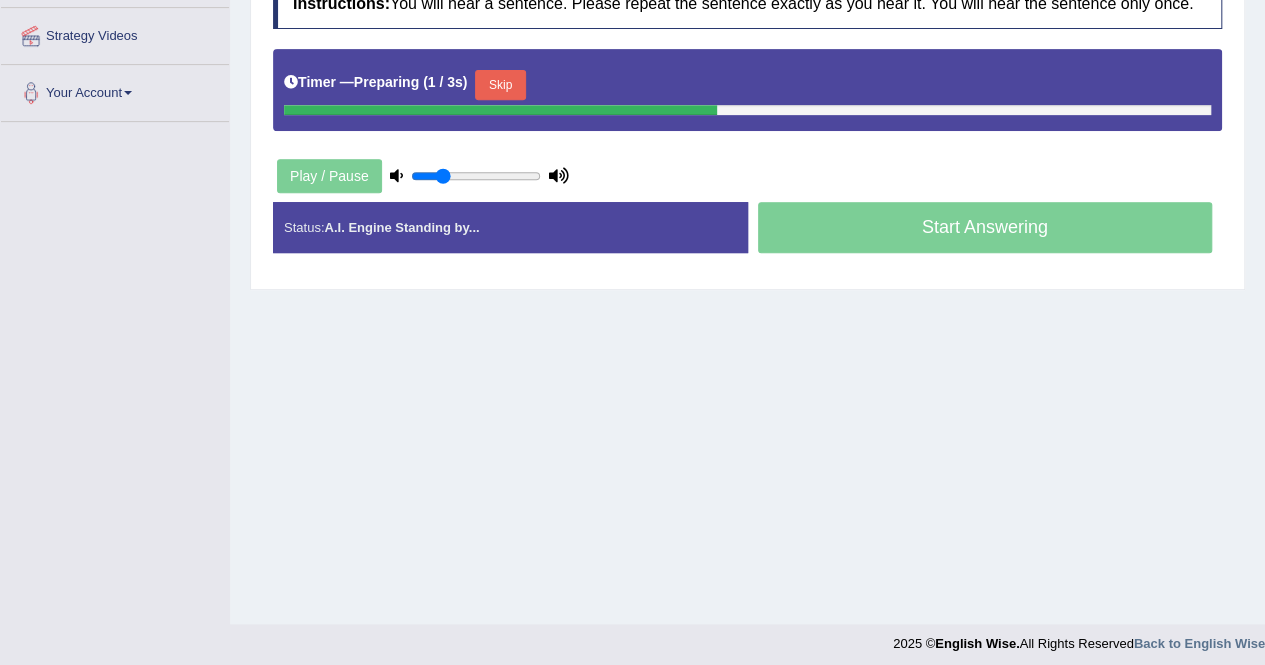 click on "Skip" at bounding box center (500, 85) 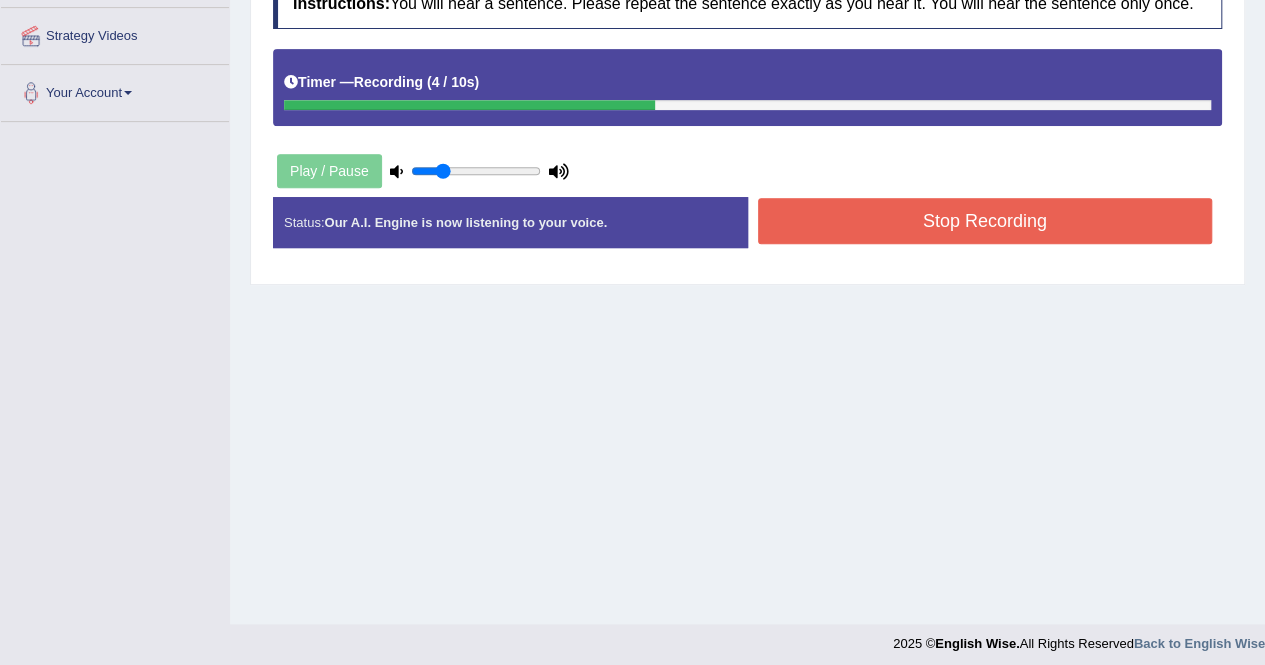 click on "Stop Recording" at bounding box center [985, 223] 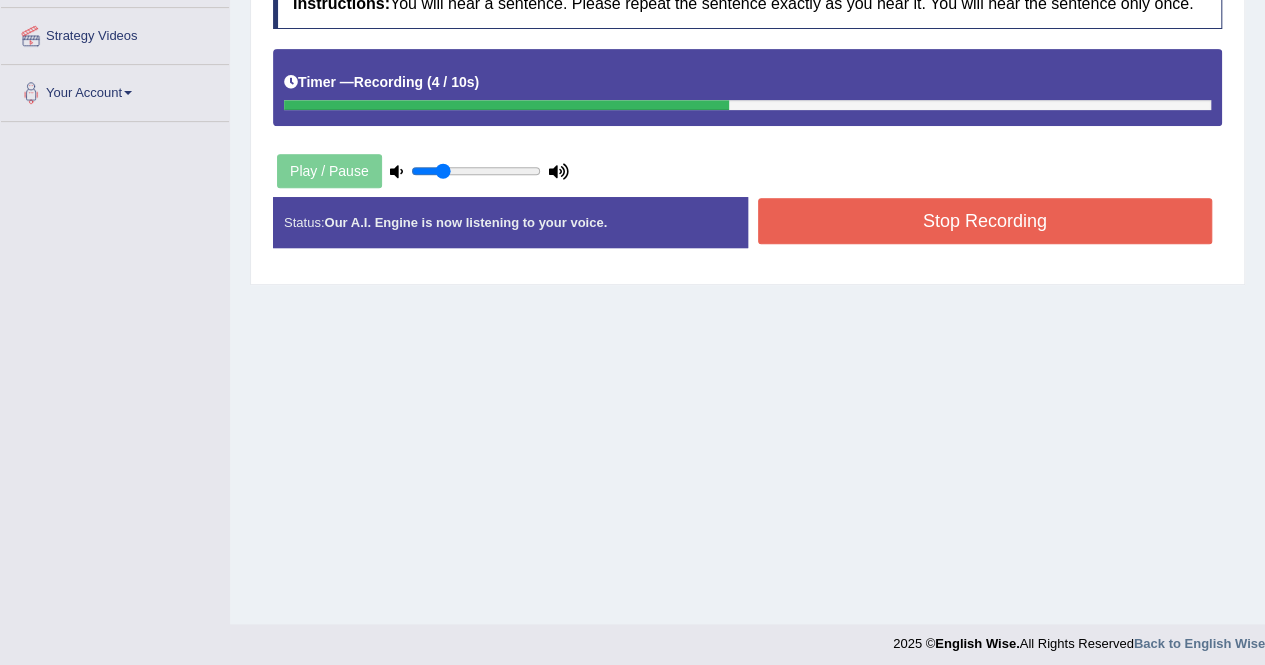 click on "Stop Recording" at bounding box center [985, 221] 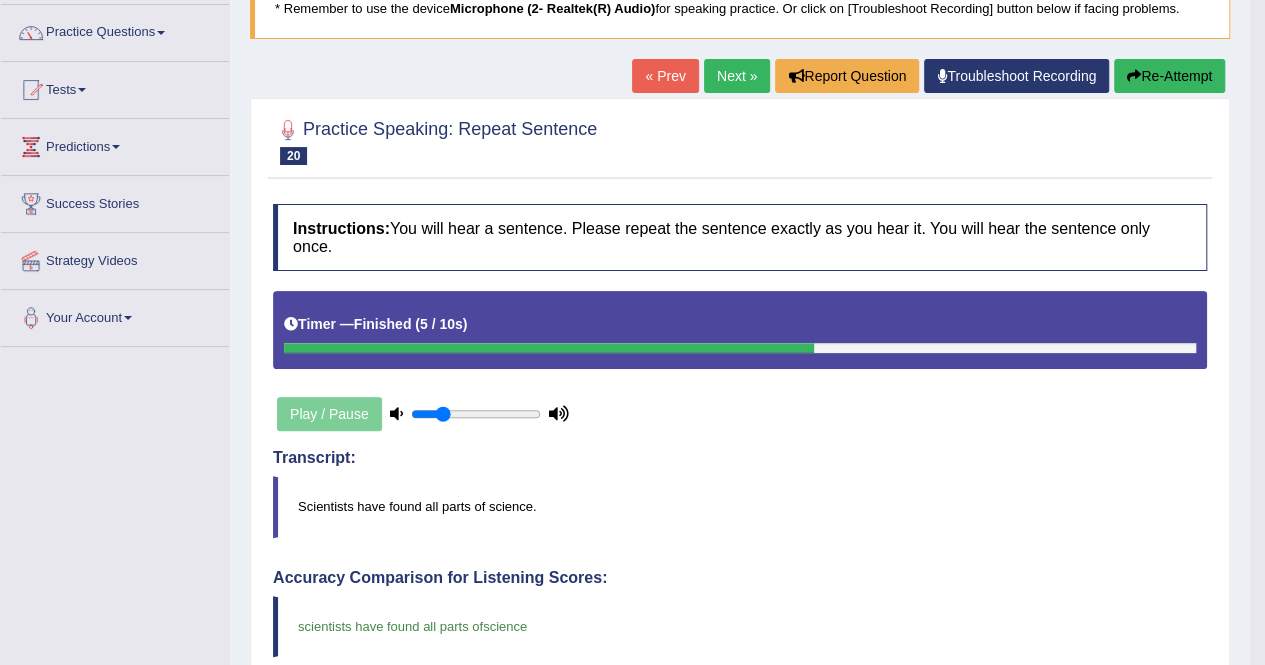 scroll, scrollTop: 0, scrollLeft: 0, axis: both 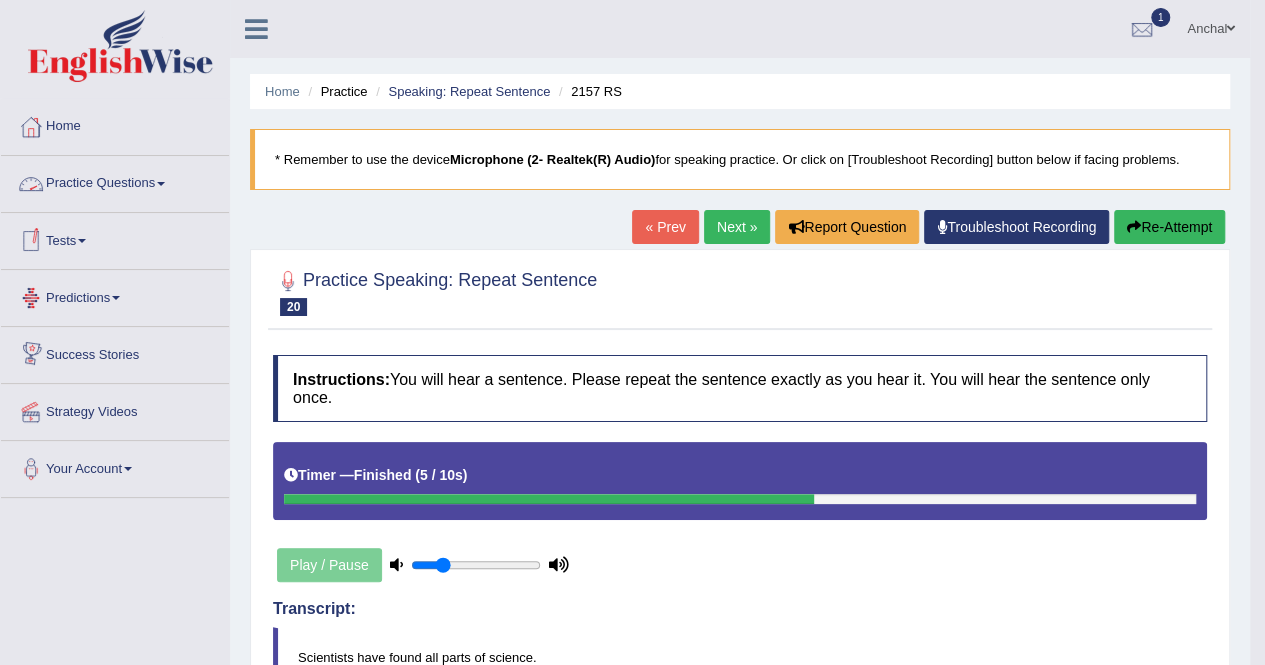click on "Practice Questions" at bounding box center (115, 181) 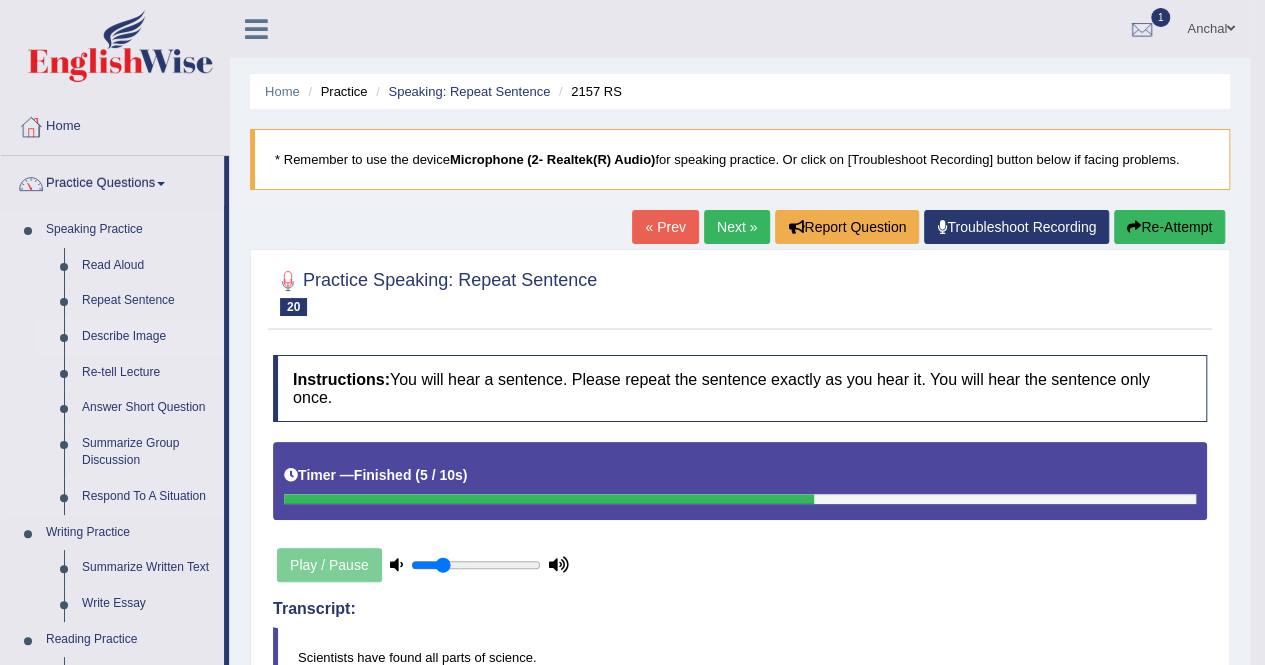click on "Describe Image" at bounding box center (148, 337) 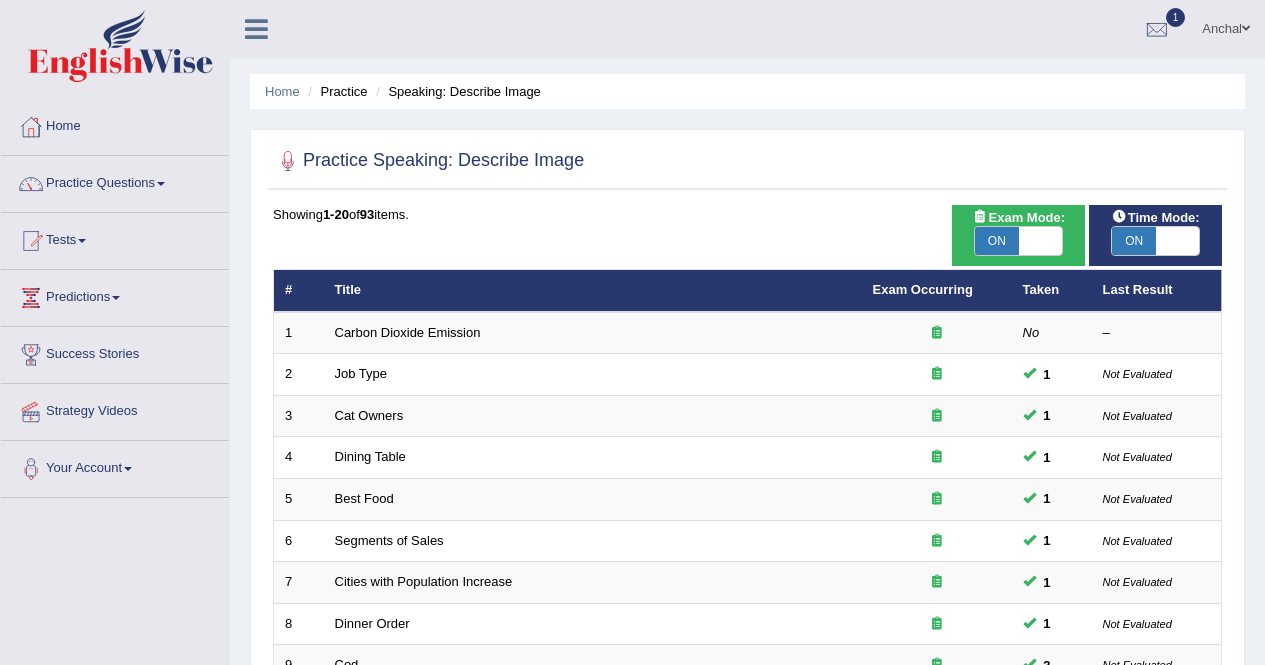 scroll, scrollTop: 0, scrollLeft: 0, axis: both 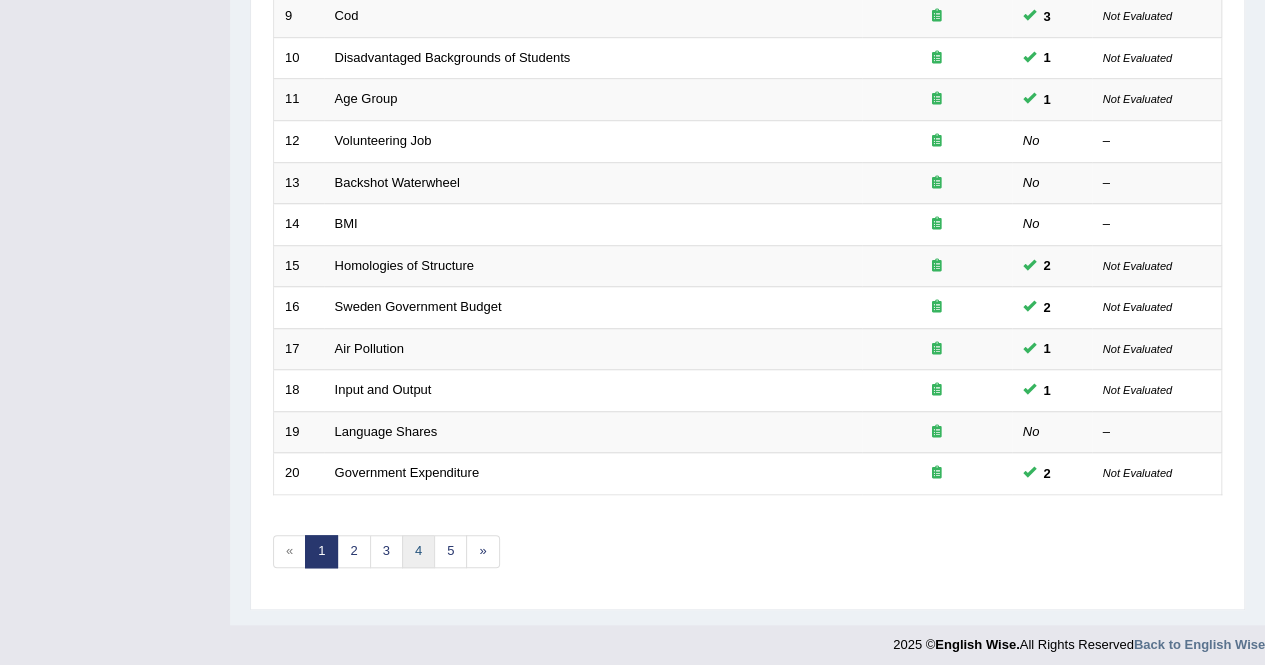 click on "4" at bounding box center (418, 551) 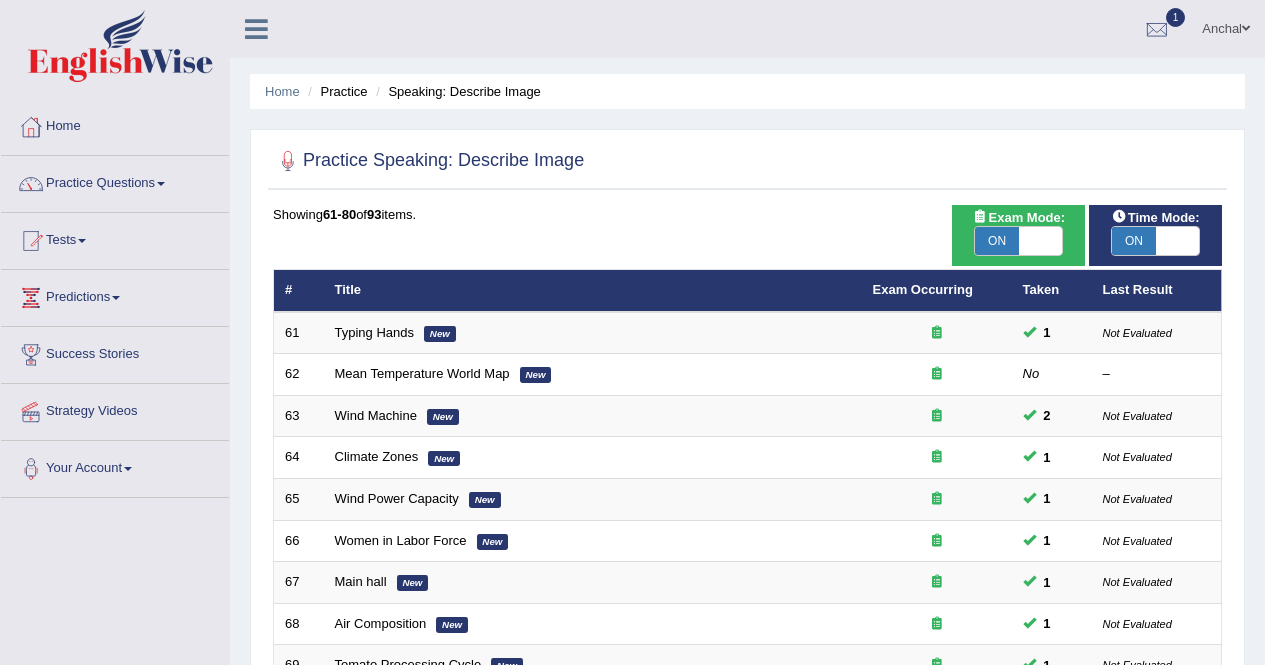 scroll, scrollTop: 0, scrollLeft: 0, axis: both 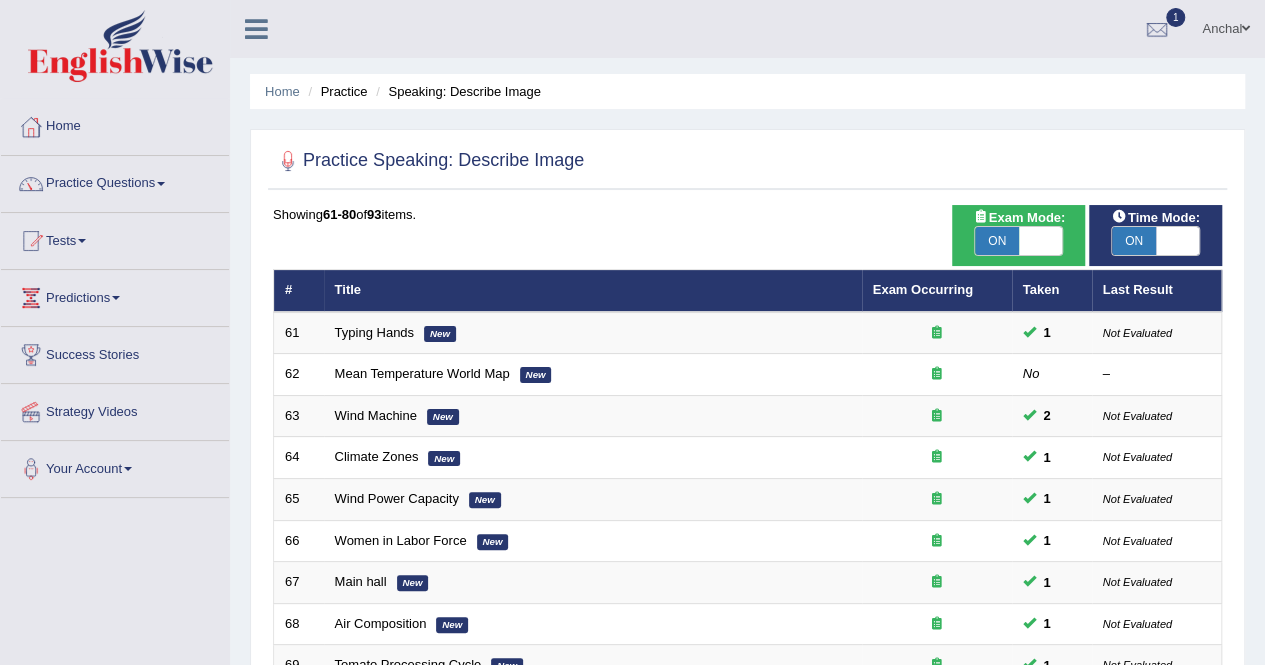 click on "Mean Temperature World Map" at bounding box center (422, 373) 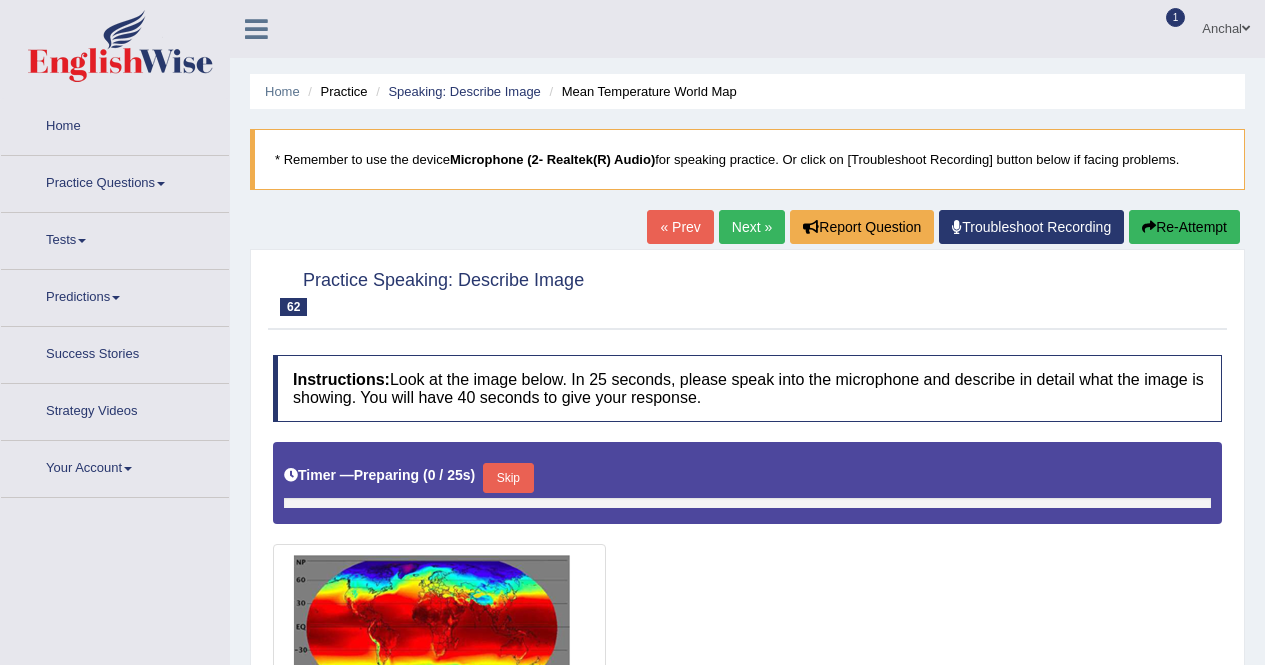 scroll, scrollTop: 336, scrollLeft: 0, axis: vertical 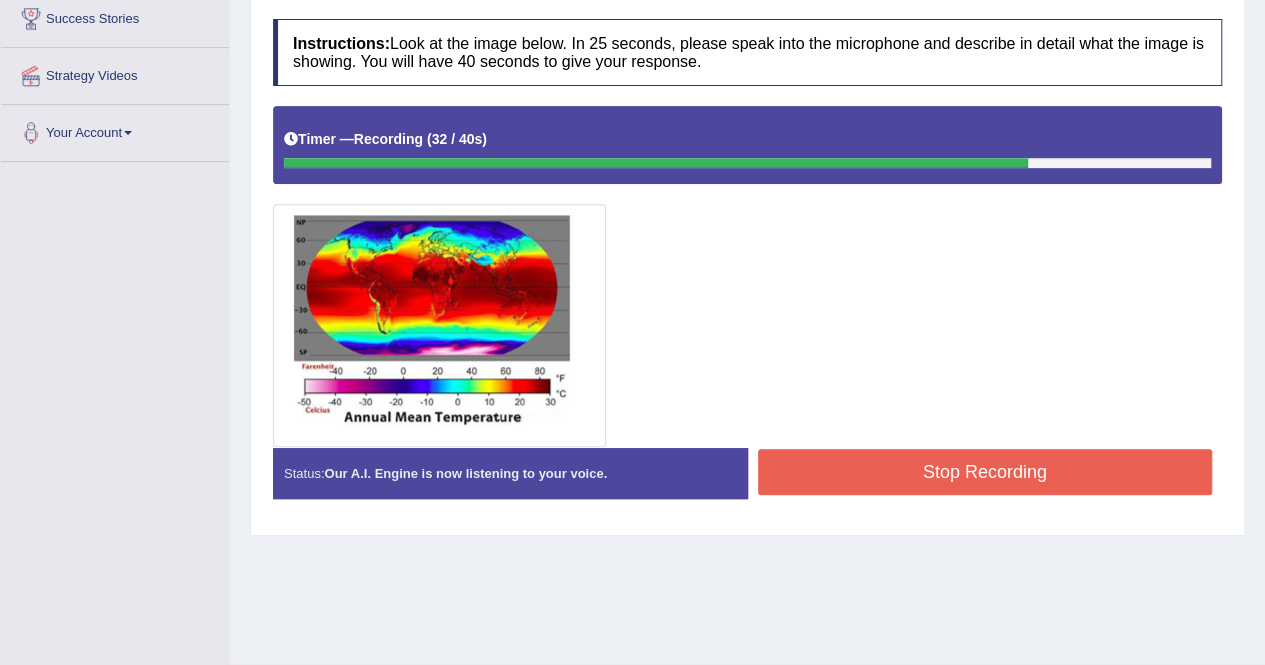 click on "Stop Recording" at bounding box center [985, 472] 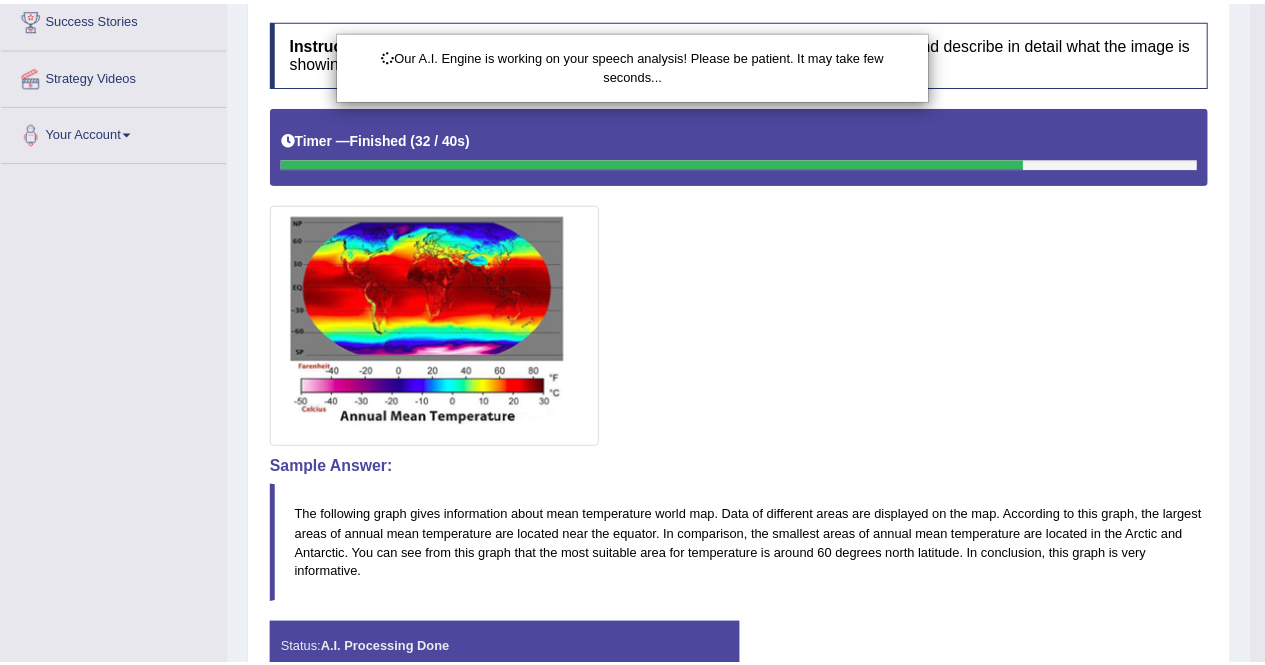 scroll, scrollTop: 442, scrollLeft: 0, axis: vertical 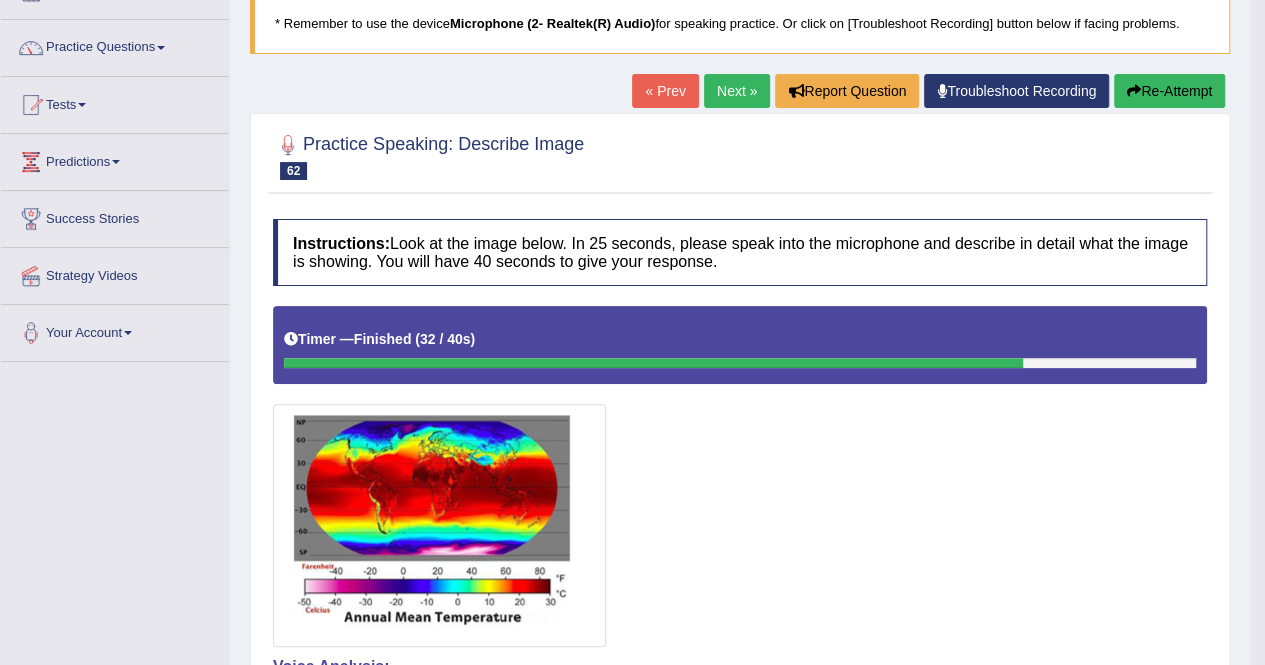click on "Next »" at bounding box center [737, 91] 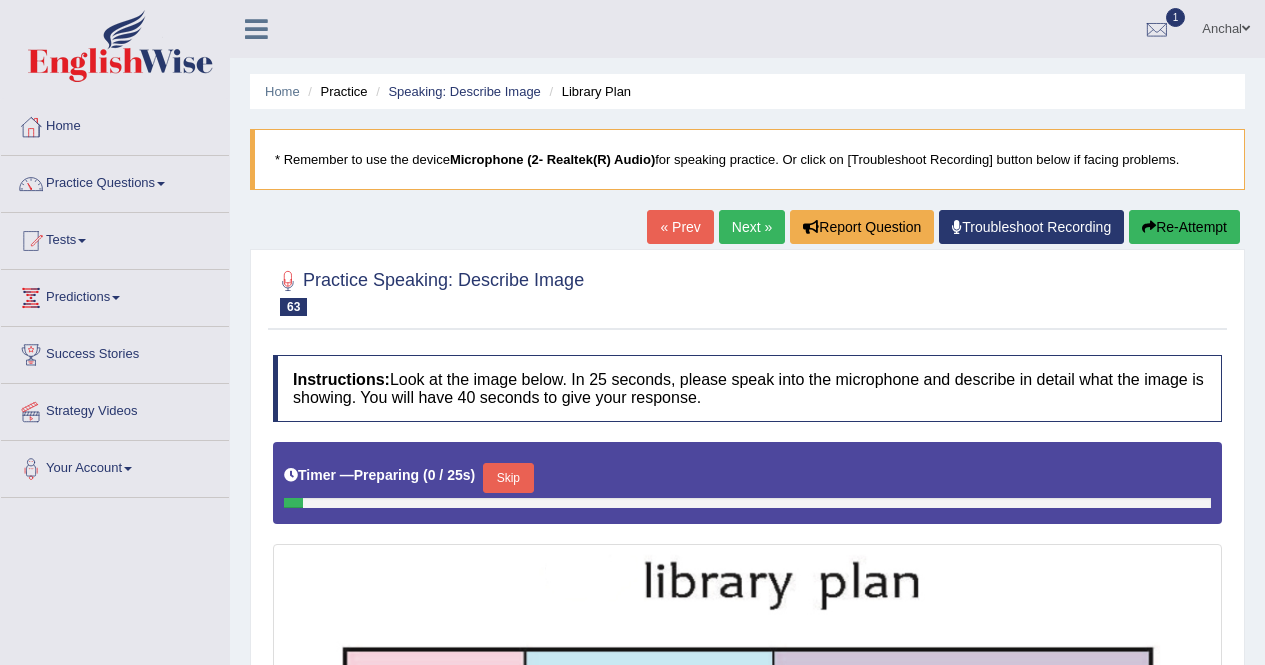 scroll, scrollTop: 514, scrollLeft: 0, axis: vertical 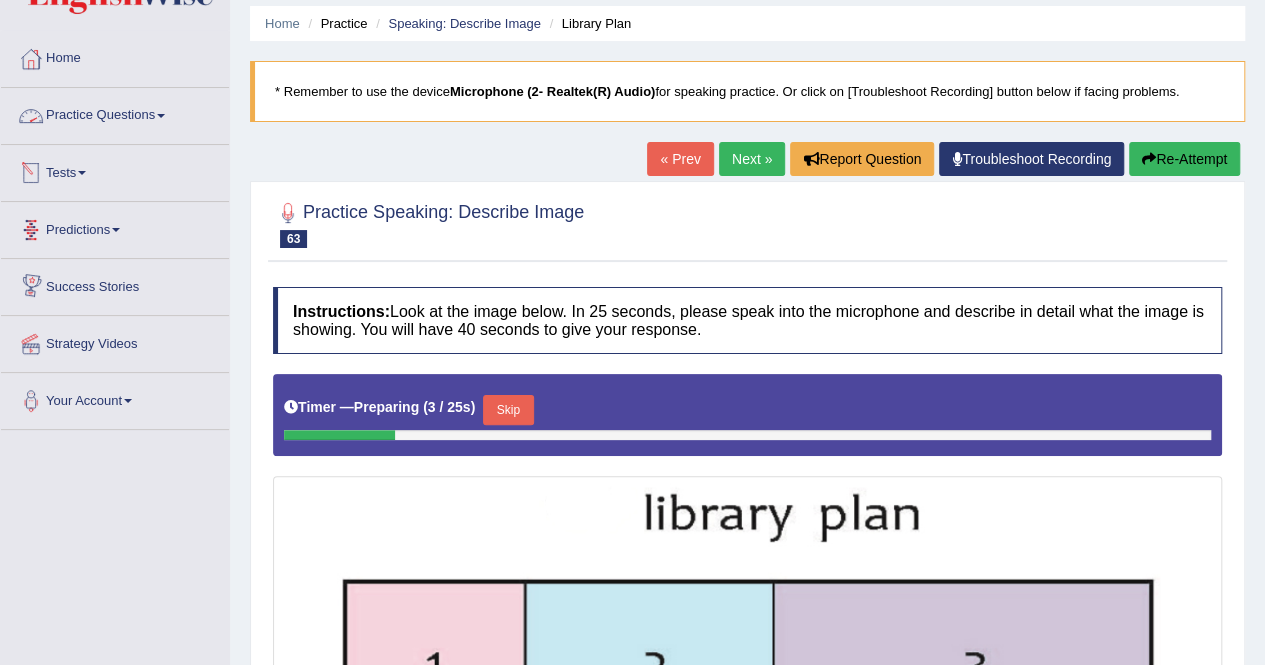click on "Practice Questions" at bounding box center [115, 113] 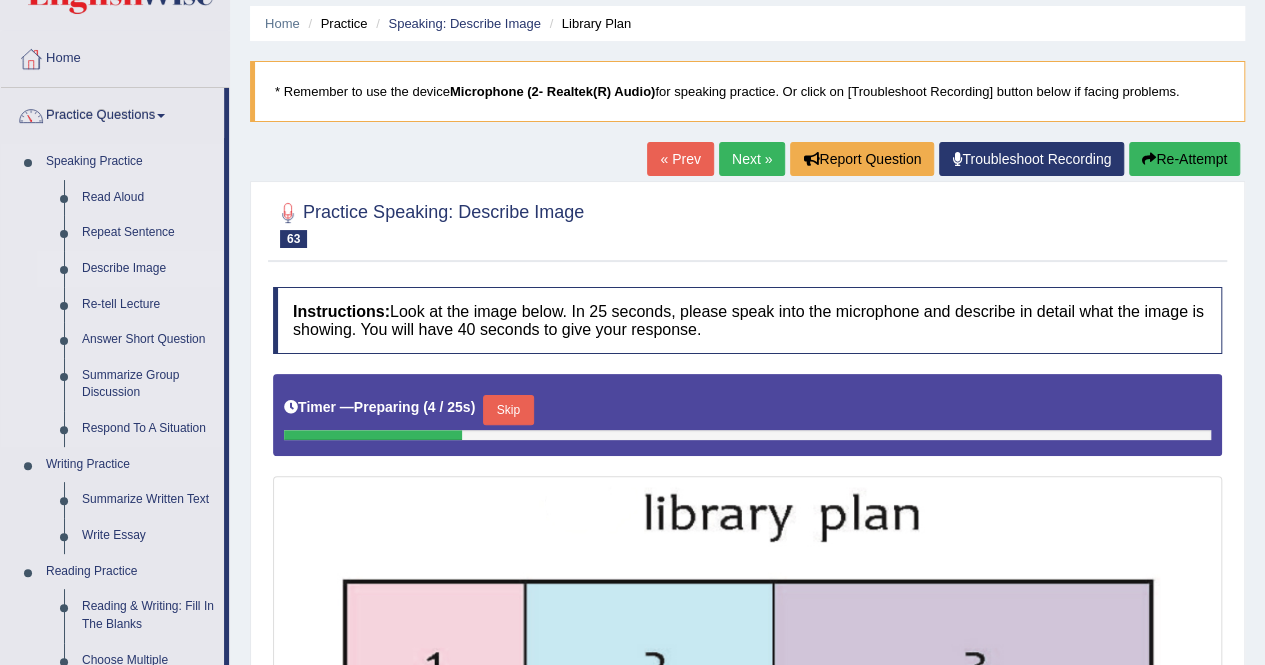 click on "Describe Image" at bounding box center (148, 269) 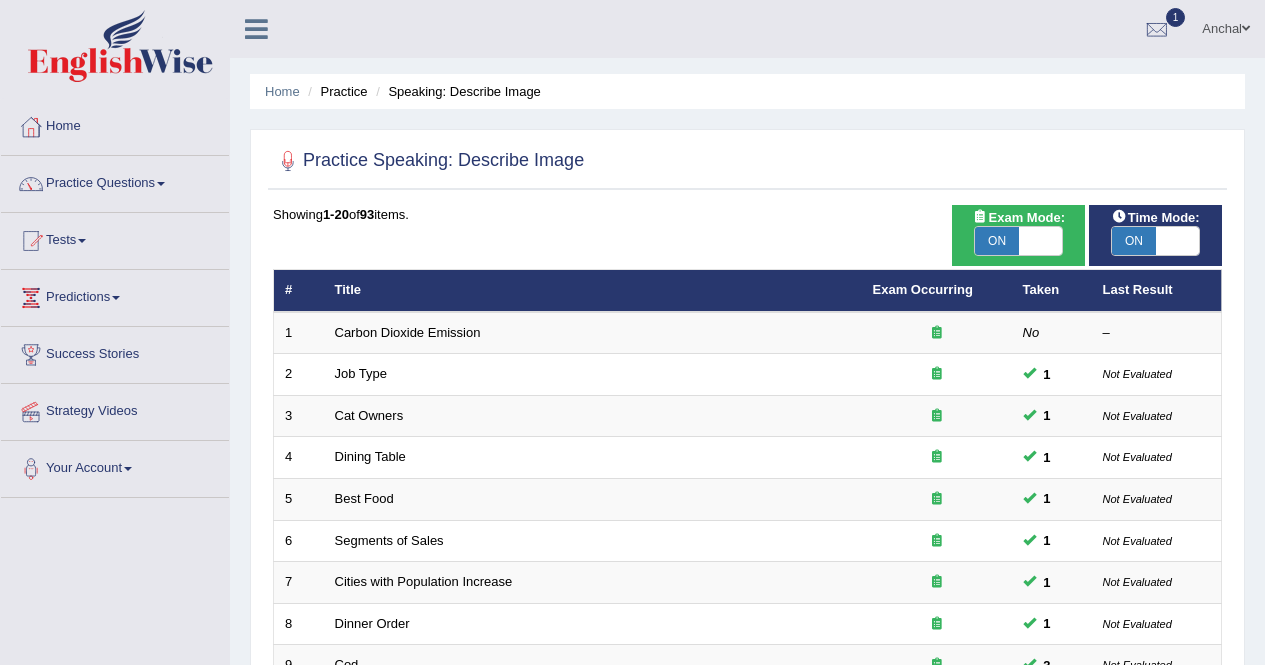 scroll, scrollTop: 649, scrollLeft: 0, axis: vertical 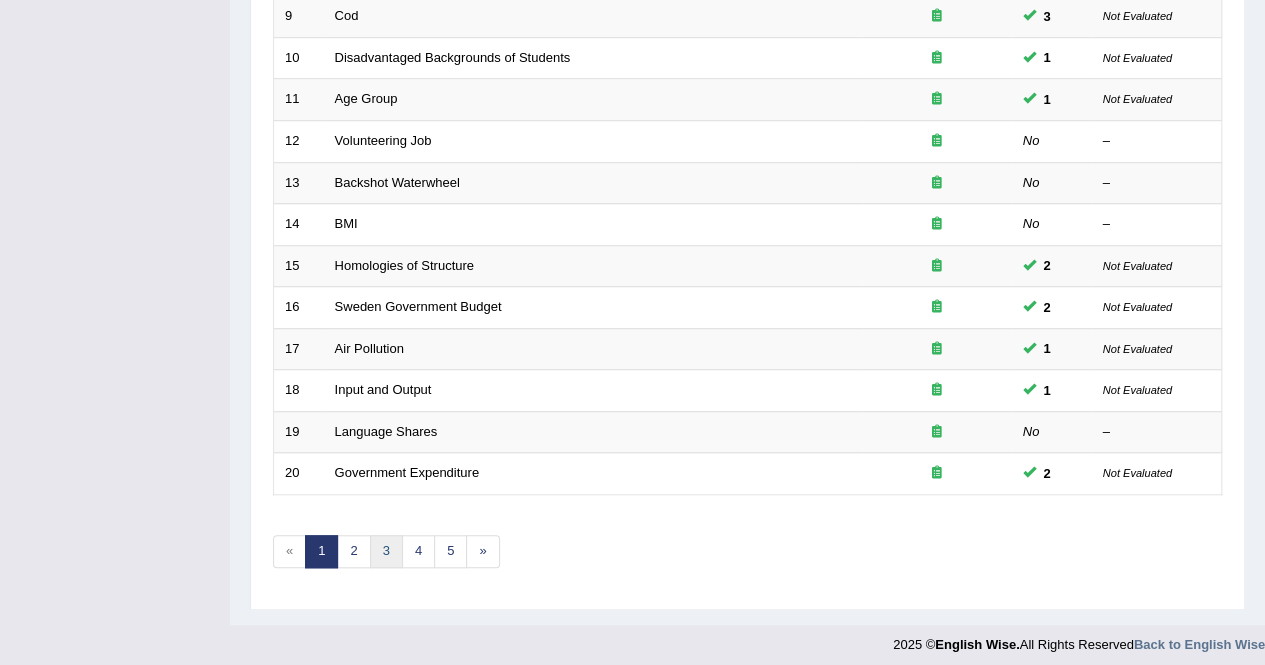 click on "3" at bounding box center (386, 551) 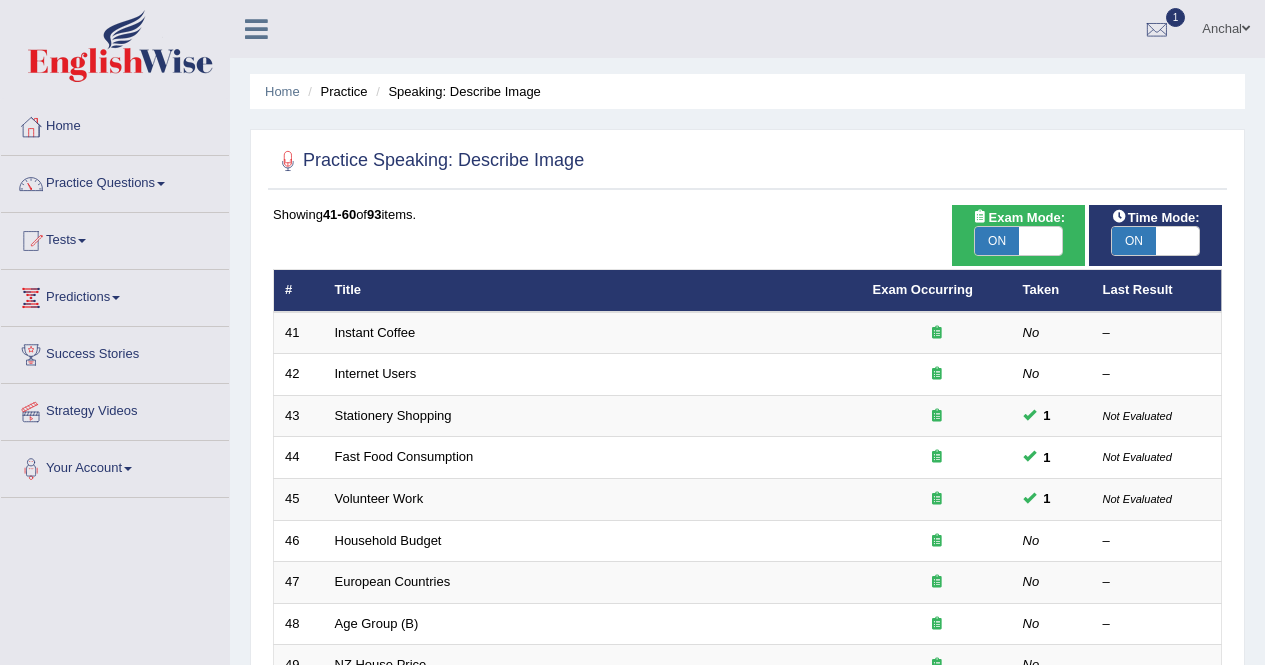 scroll, scrollTop: 0, scrollLeft: 0, axis: both 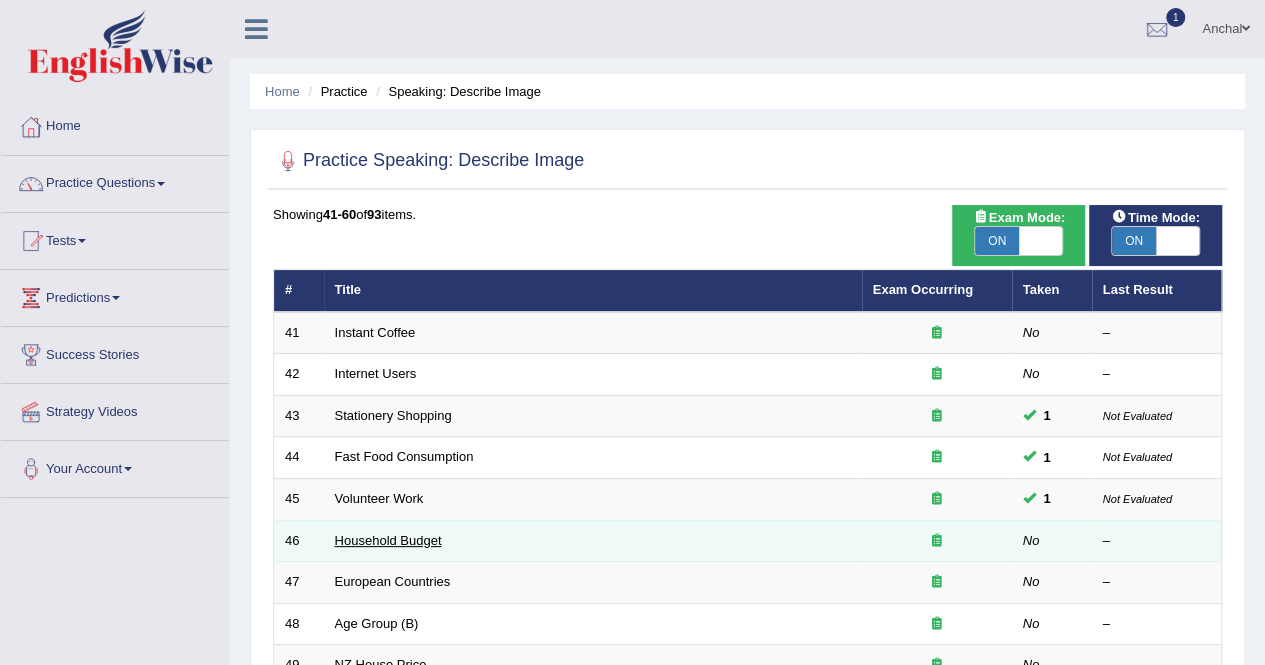 click on "Household Budget" at bounding box center (388, 540) 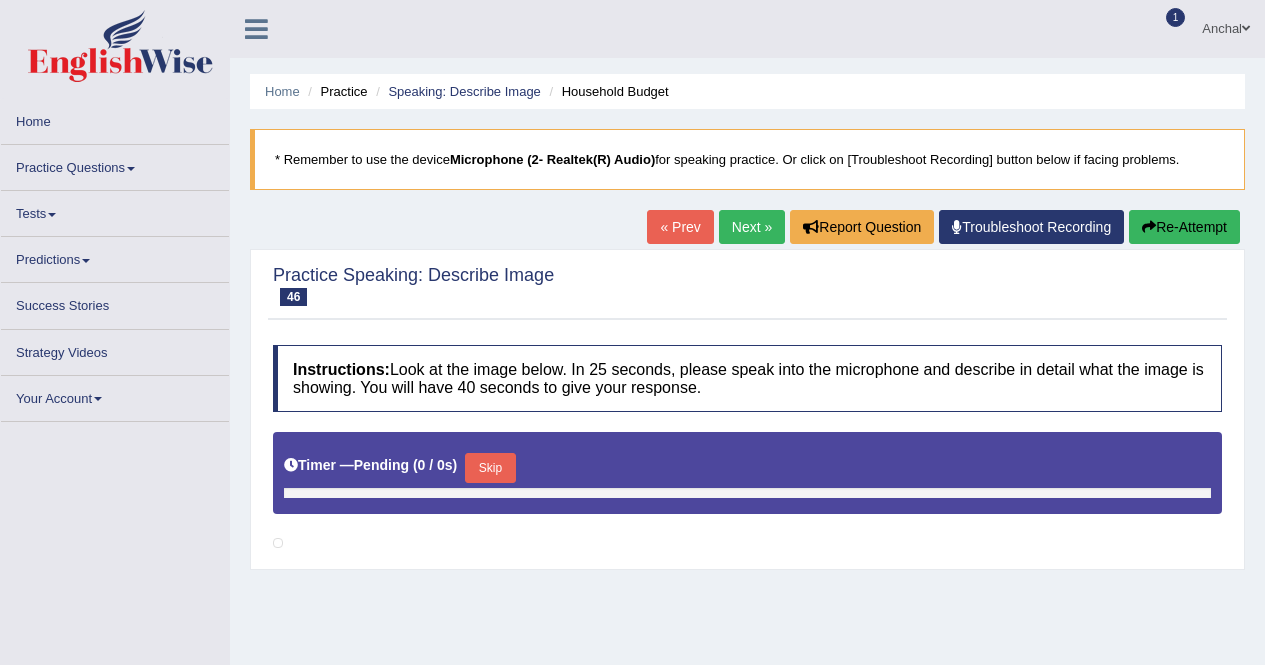 scroll, scrollTop: 368, scrollLeft: 0, axis: vertical 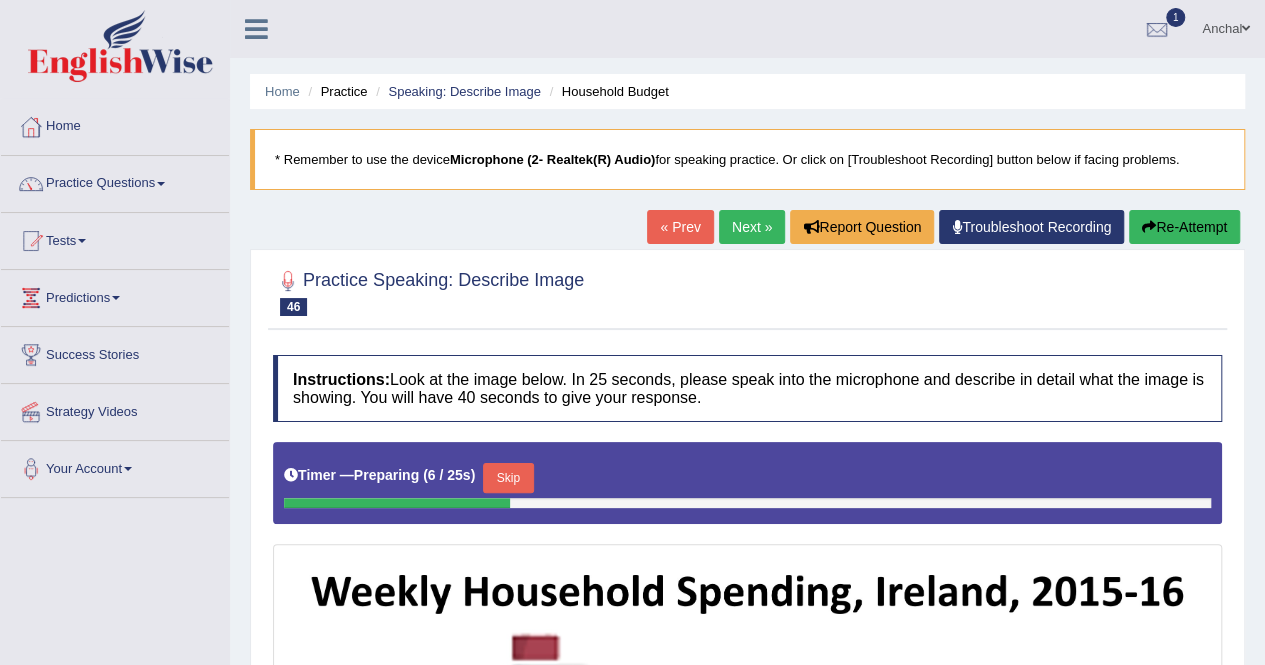 click on "Next »" at bounding box center (752, 227) 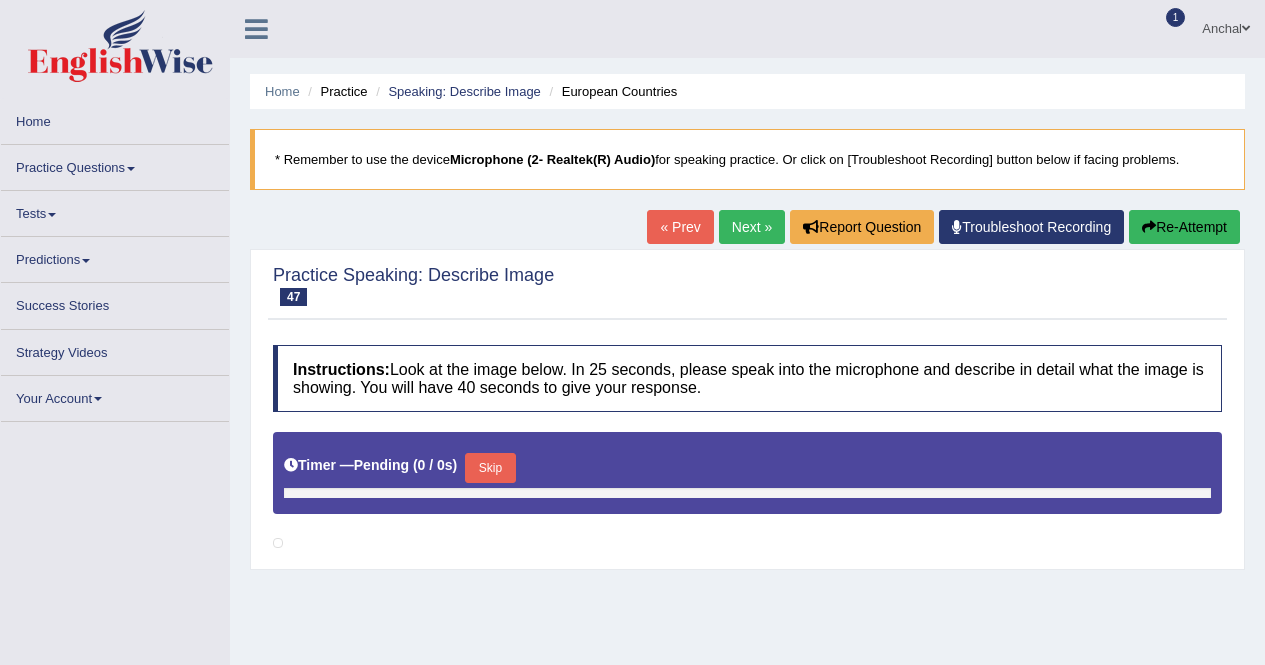 scroll, scrollTop: 374, scrollLeft: 0, axis: vertical 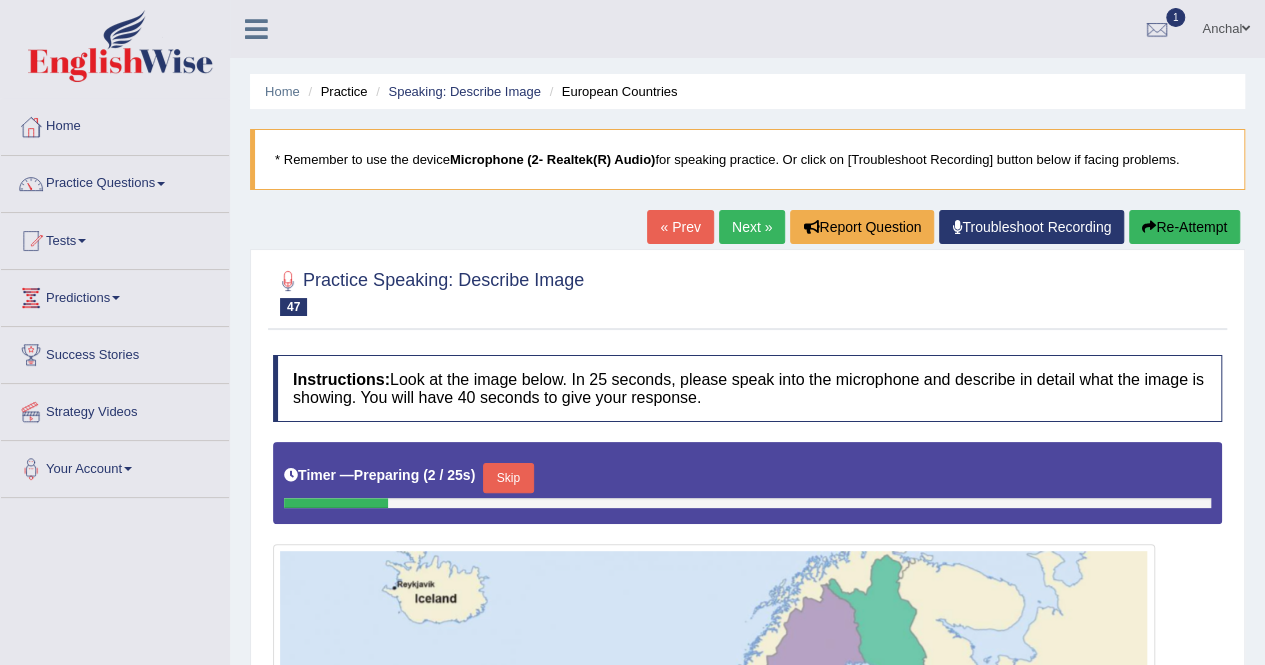 click on "Next »" at bounding box center (752, 227) 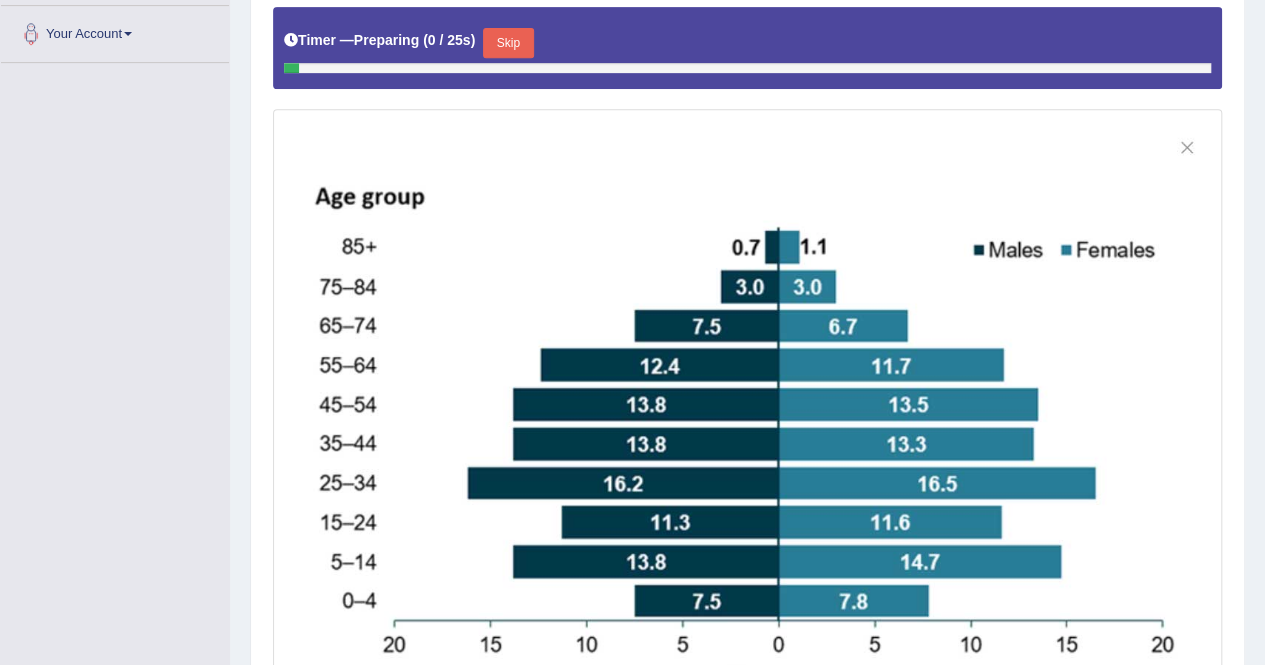 scroll, scrollTop: 0, scrollLeft: 0, axis: both 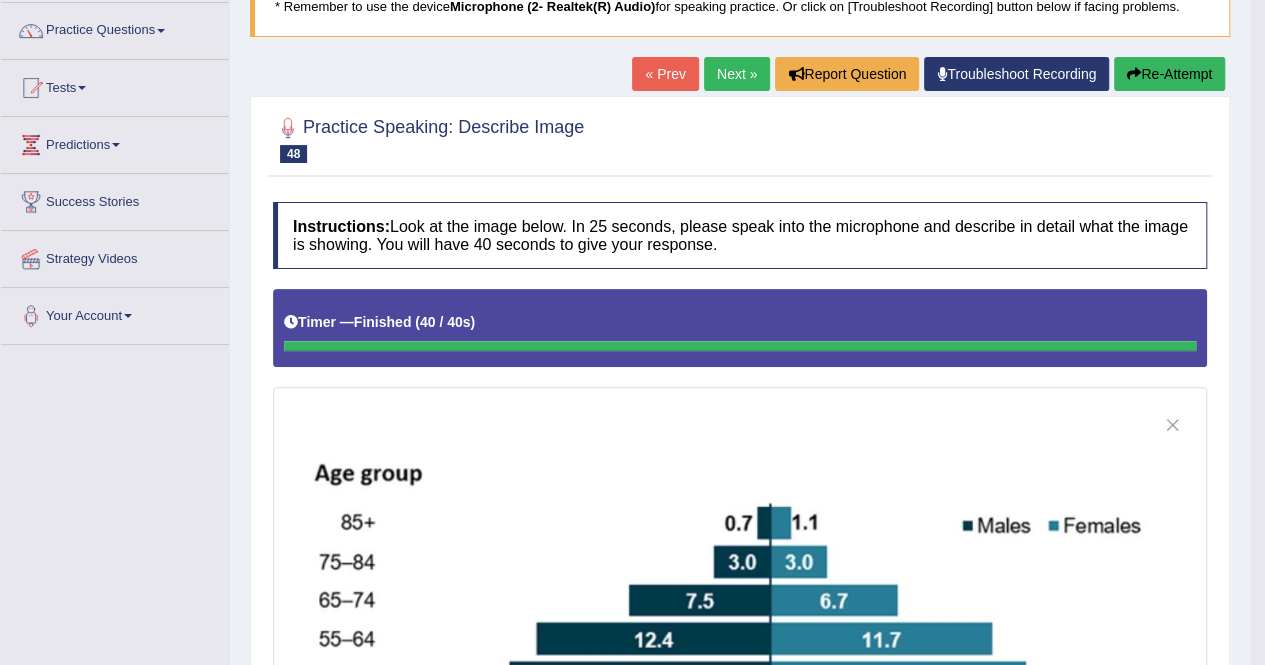 click on "Re-Attempt" at bounding box center [1169, 74] 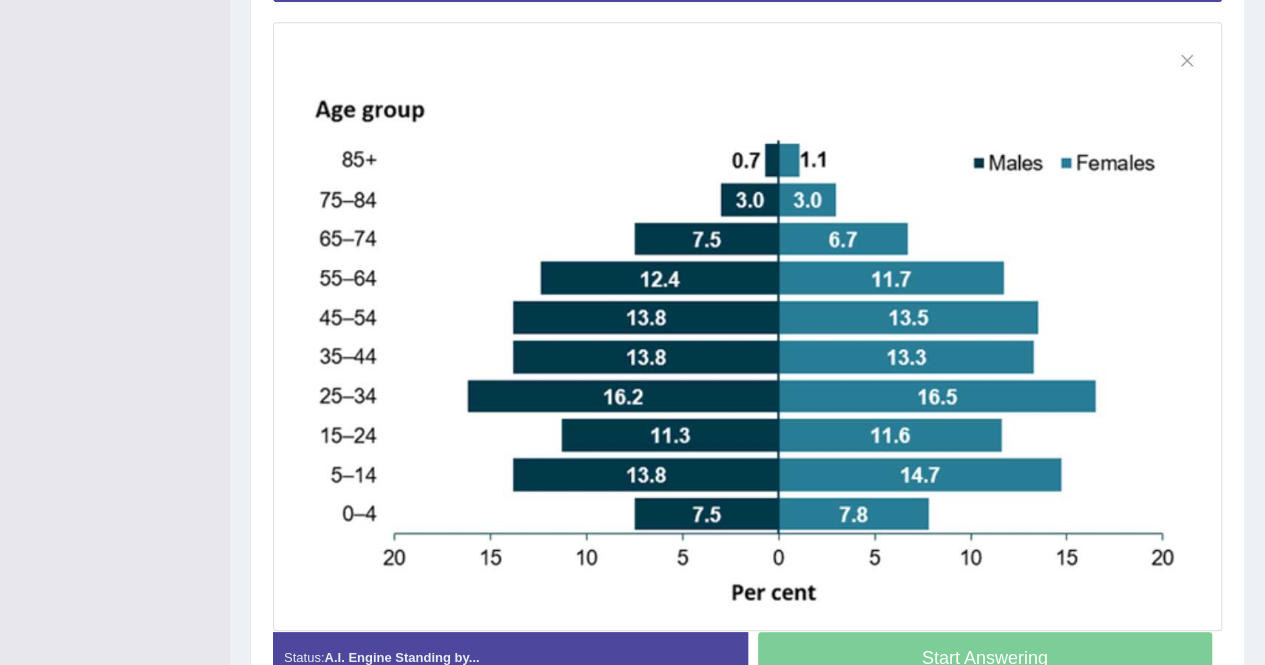 scroll, scrollTop: 0, scrollLeft: 0, axis: both 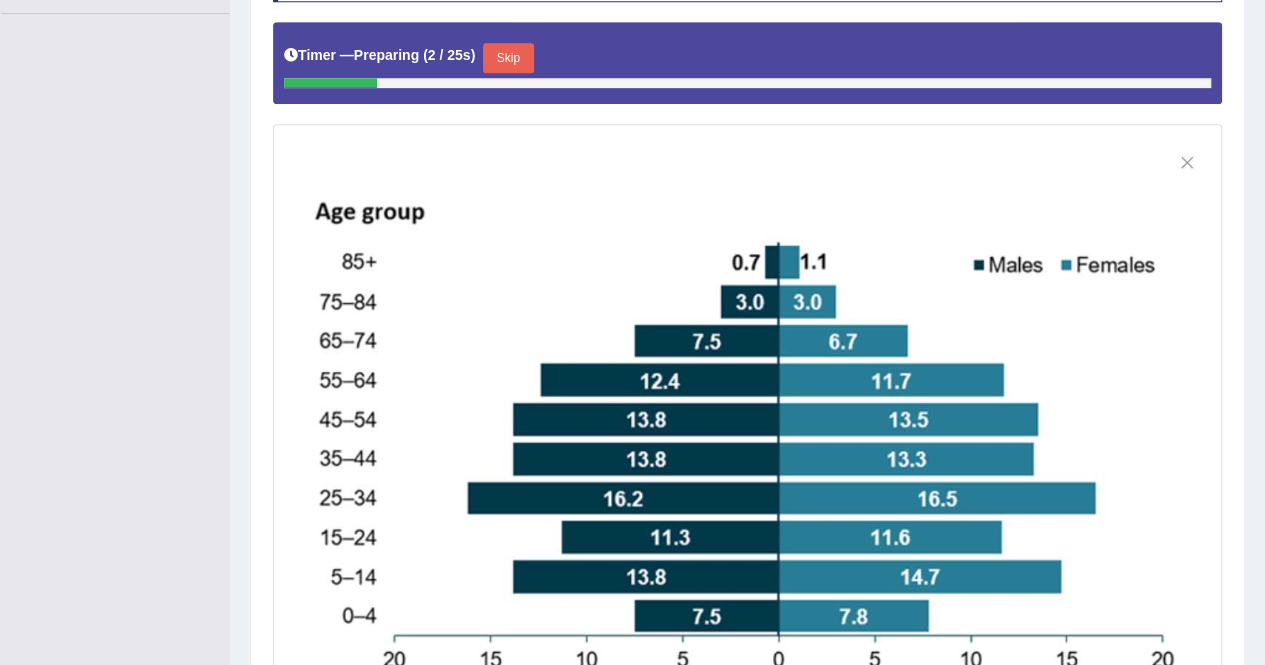 click on "Skip" at bounding box center (508, 58) 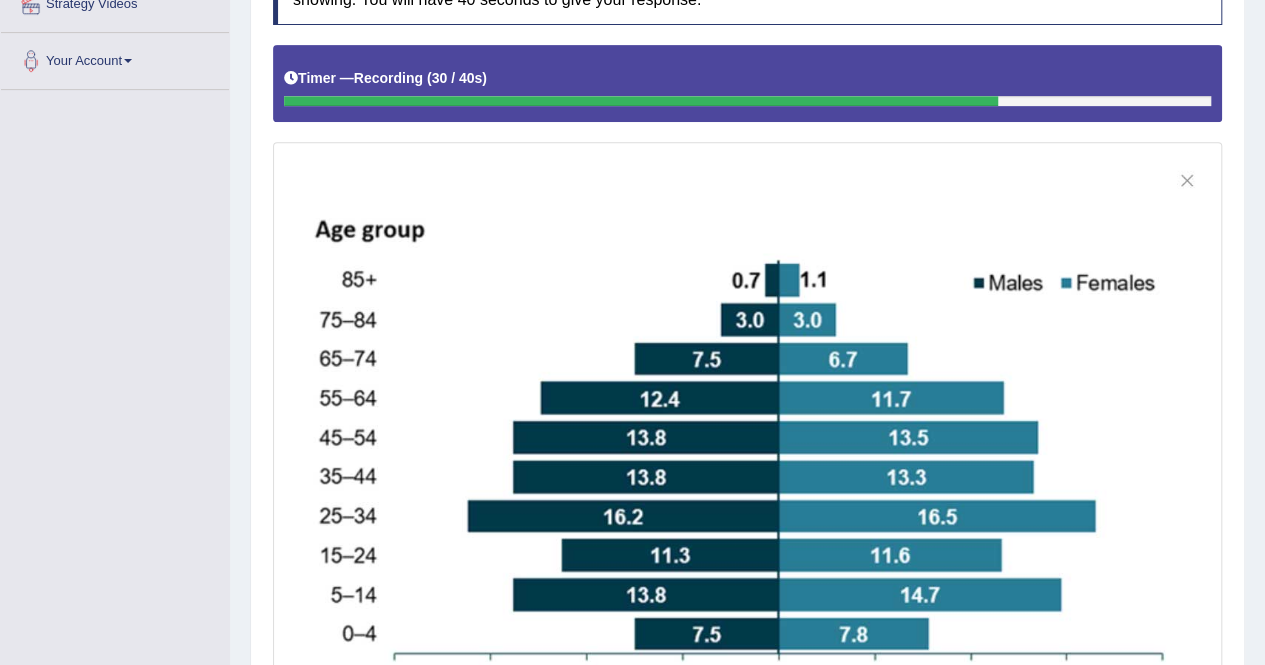 scroll, scrollTop: 644, scrollLeft: 0, axis: vertical 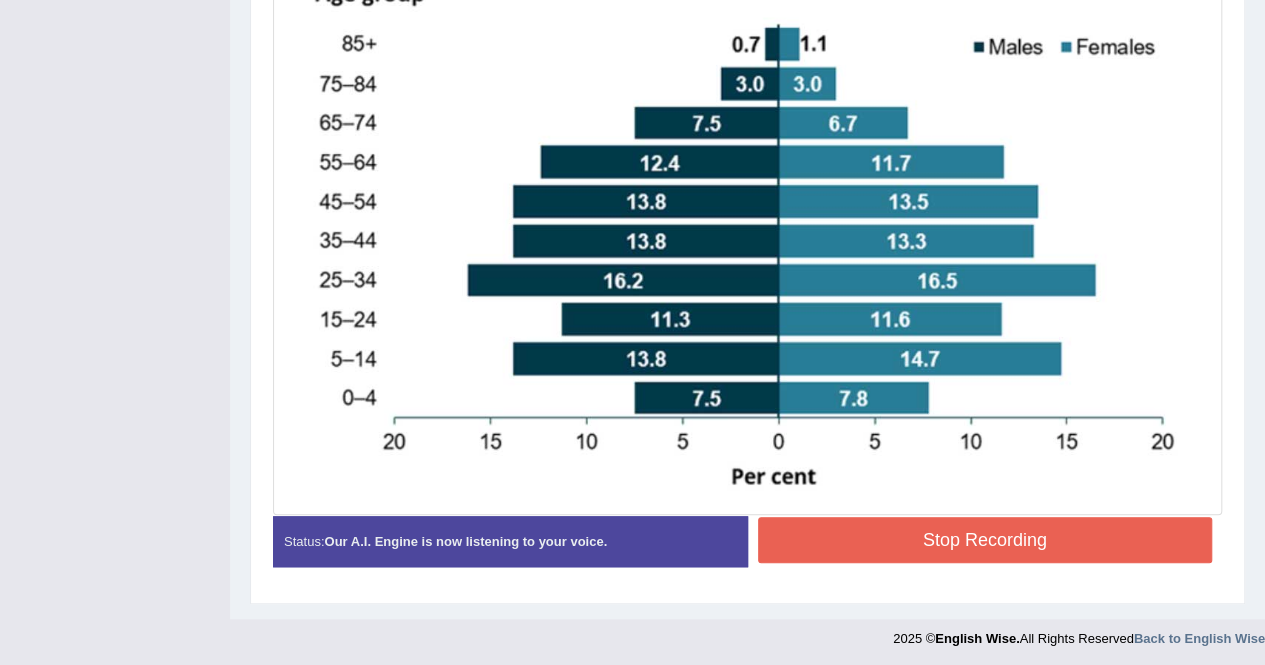 click on "Stop Recording" at bounding box center [985, 540] 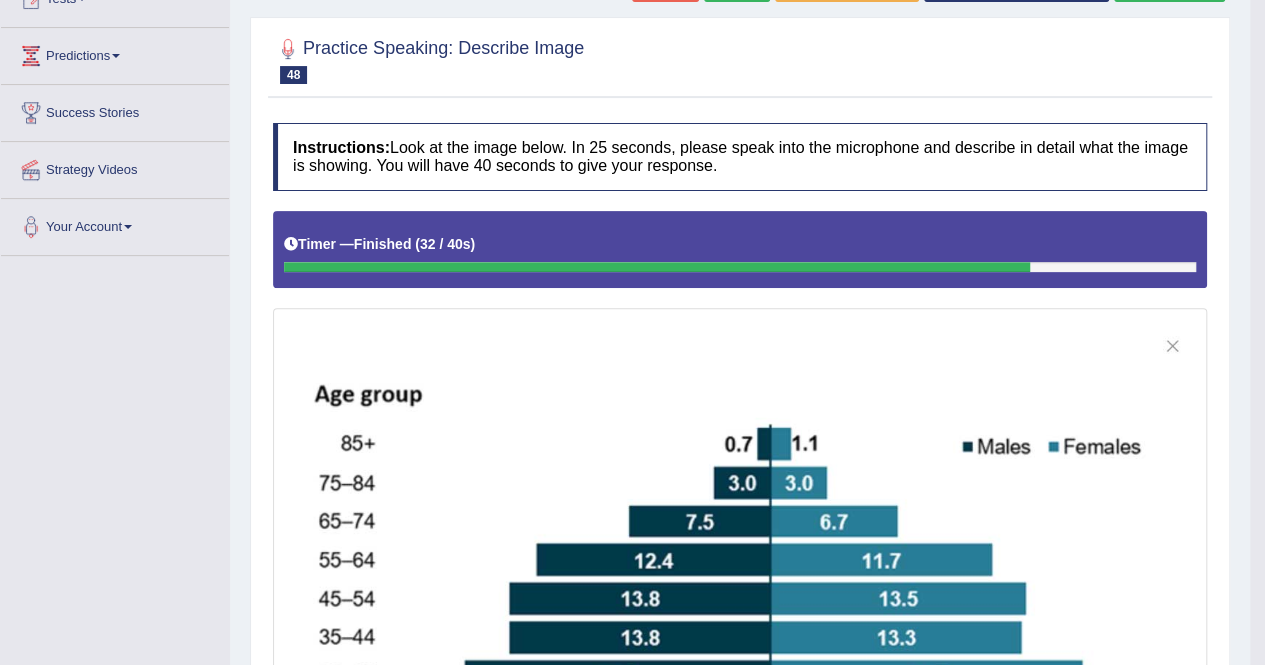 scroll, scrollTop: 64, scrollLeft: 0, axis: vertical 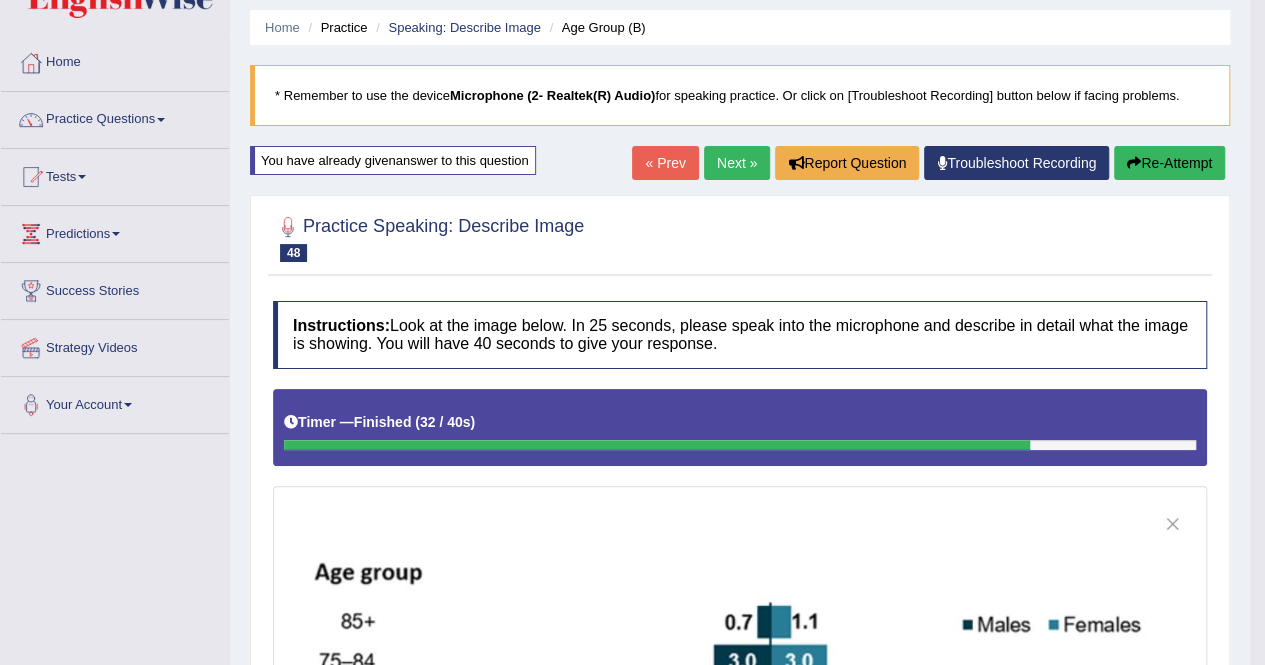 click on "Next »" at bounding box center (737, 163) 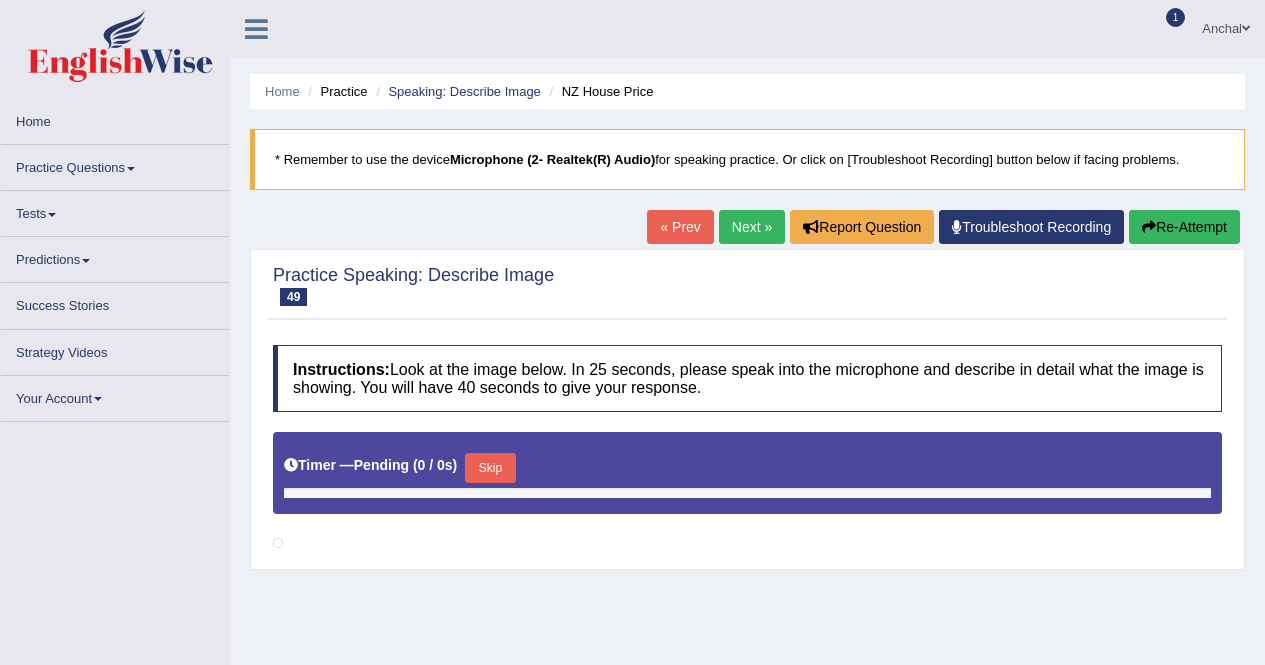 scroll, scrollTop: 334, scrollLeft: 0, axis: vertical 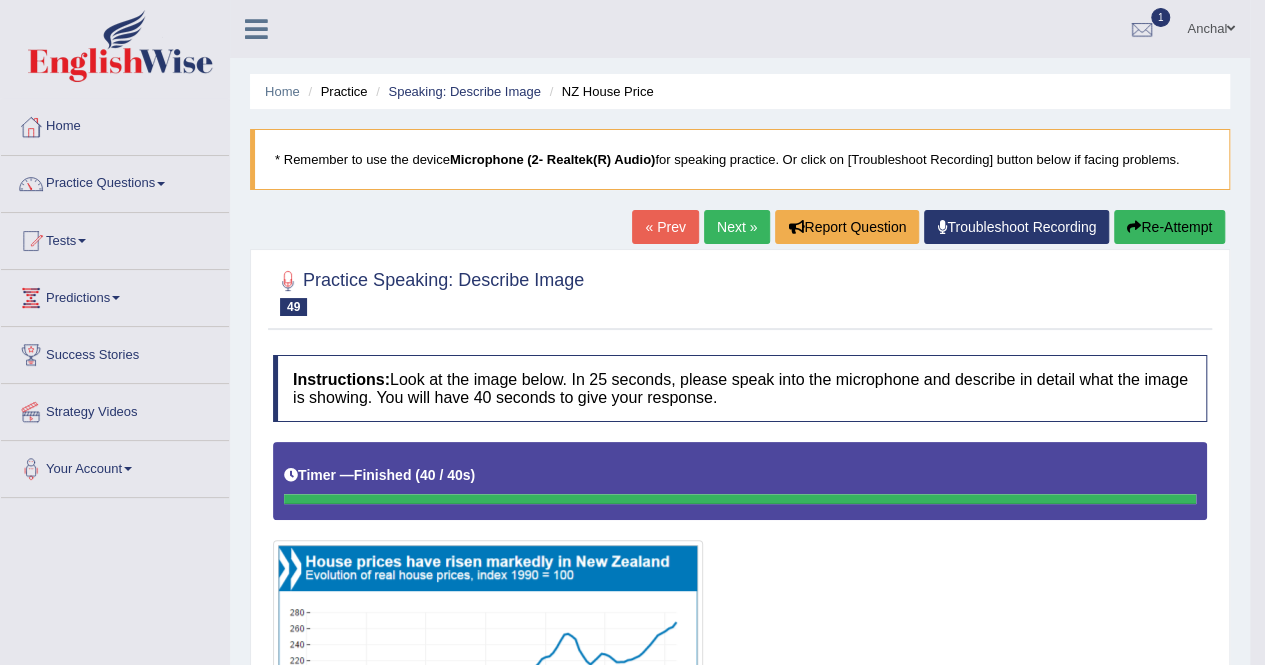 click on "Next »" at bounding box center [737, 227] 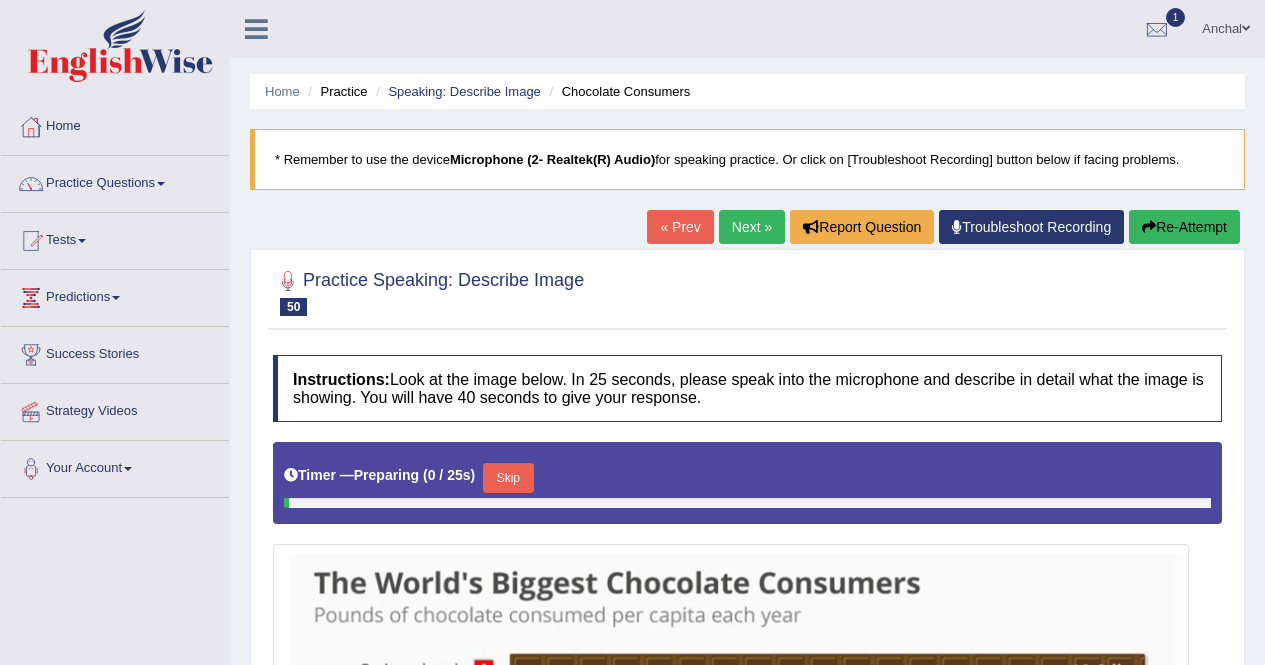scroll, scrollTop: 428, scrollLeft: 0, axis: vertical 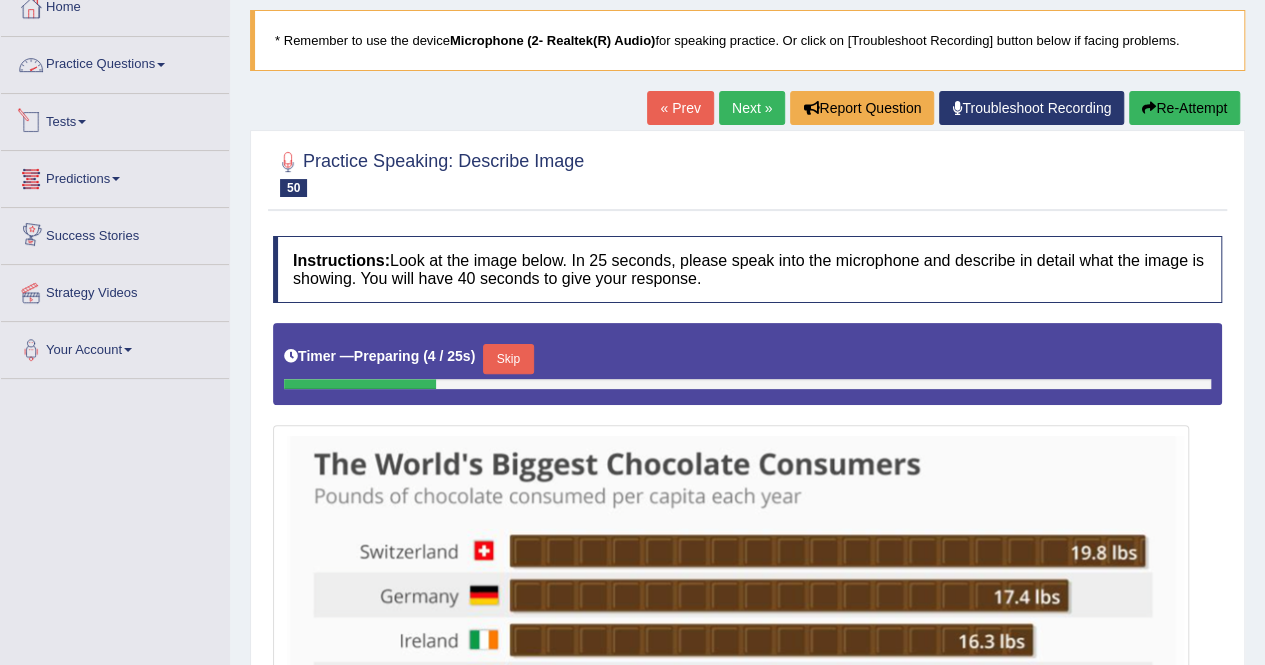 click on "Practice Questions" at bounding box center (115, 62) 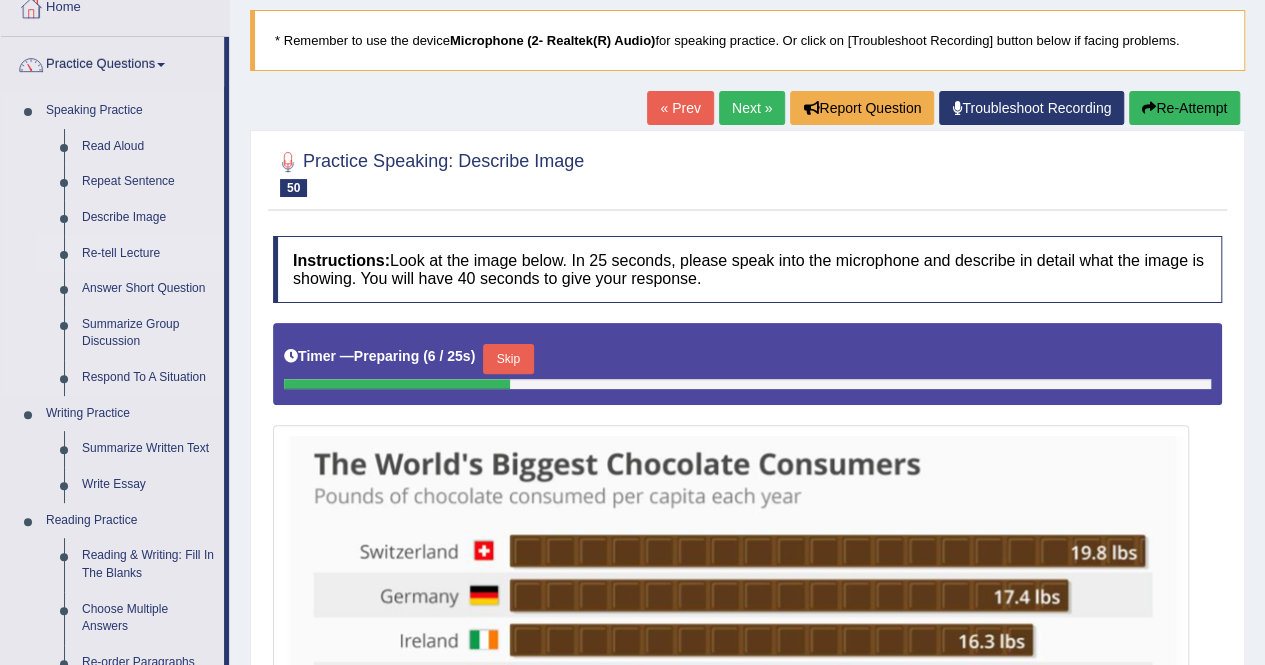 click on "Re-tell Lecture" at bounding box center (148, 254) 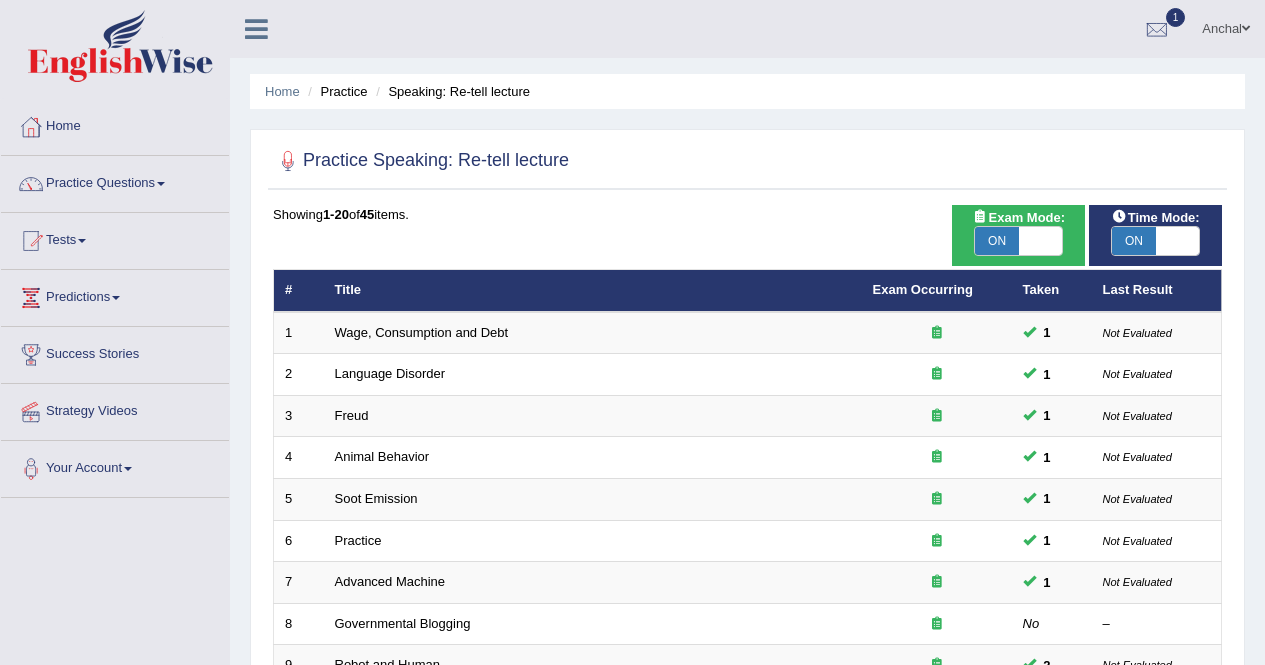 scroll, scrollTop: 0, scrollLeft: 0, axis: both 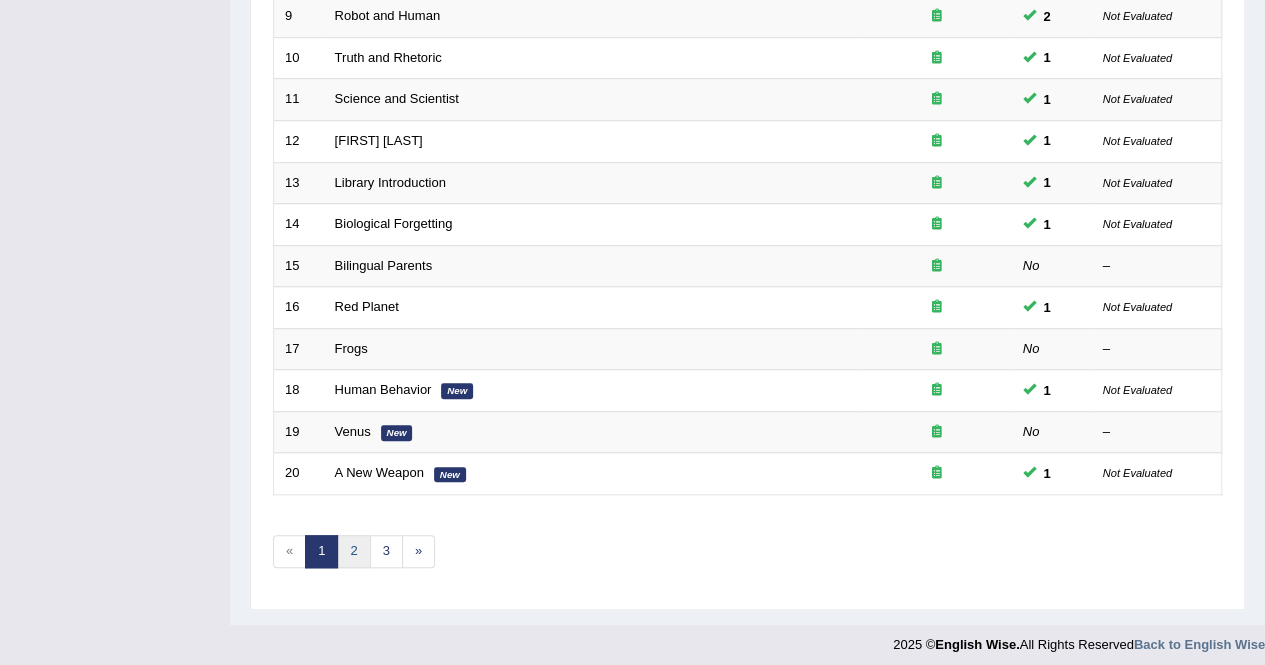 drag, startPoint x: 0, startPoint y: 0, endPoint x: 346, endPoint y: 553, distance: 652.32275 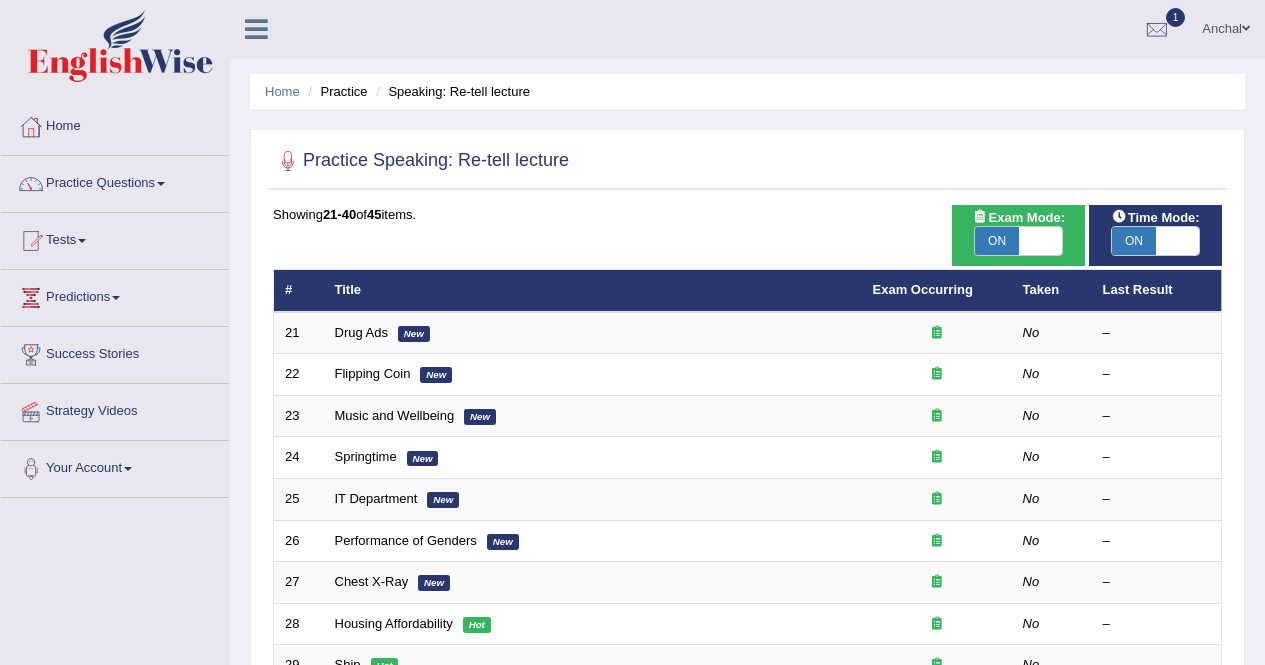 scroll, scrollTop: 0, scrollLeft: 0, axis: both 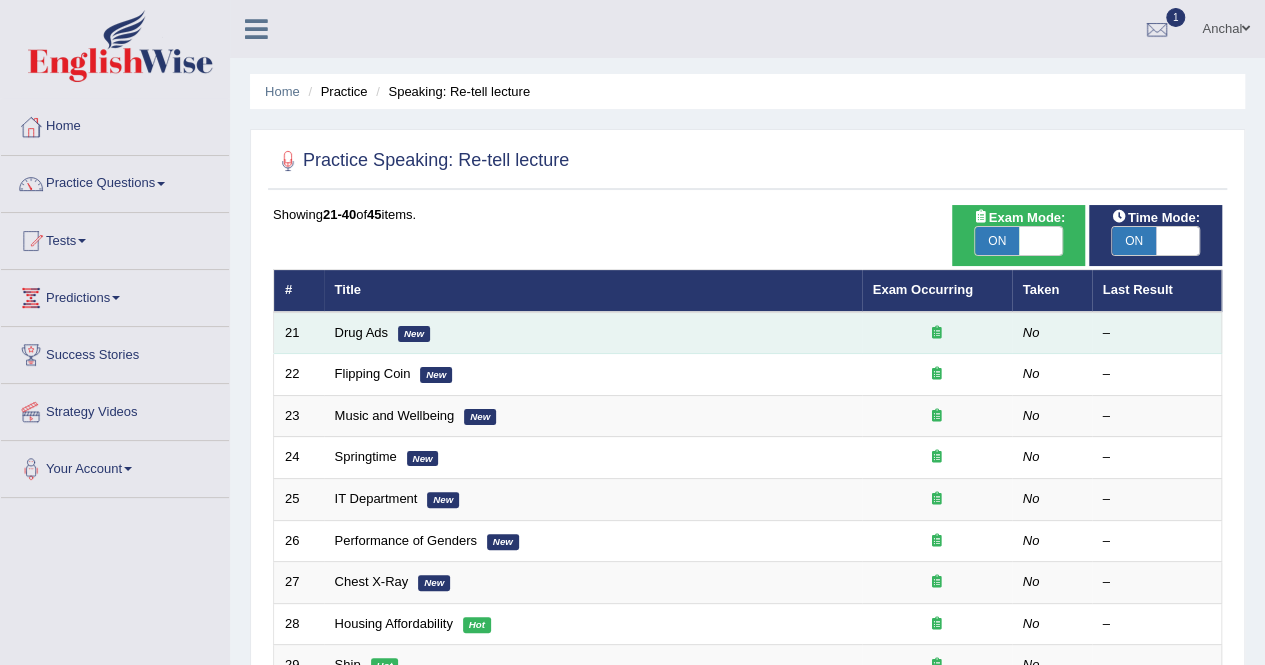 click on "Drug Ads New" at bounding box center [593, 333] 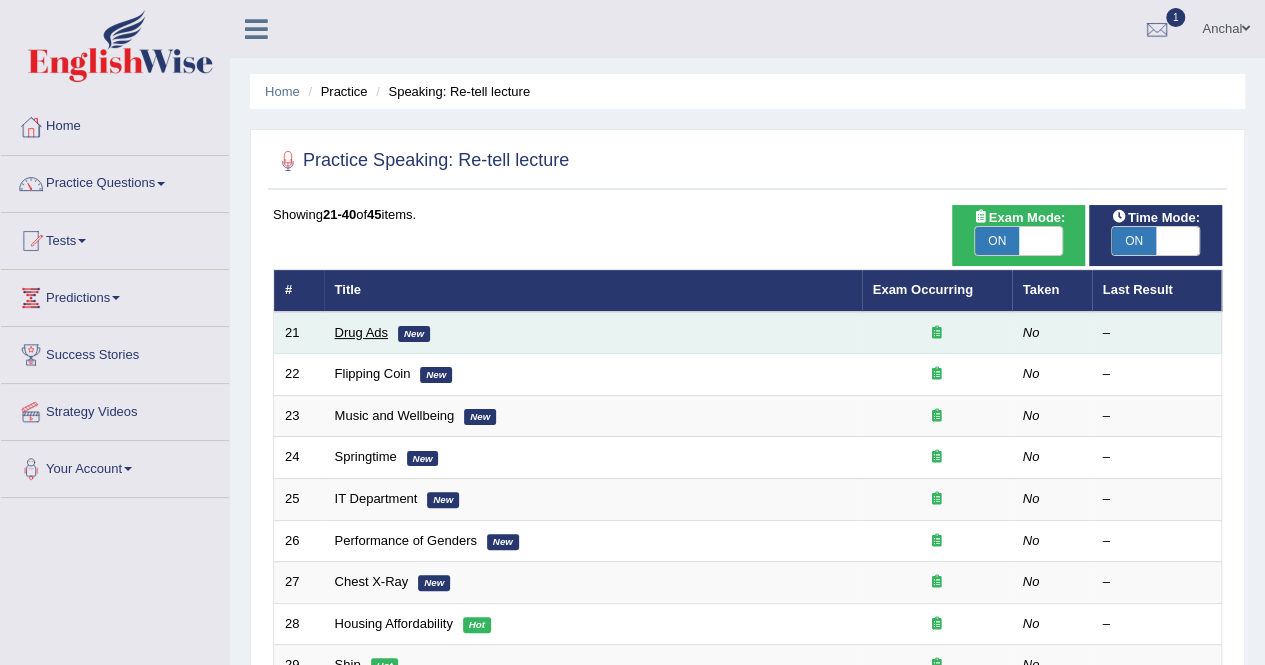 click on "Drug Ads" at bounding box center (361, 332) 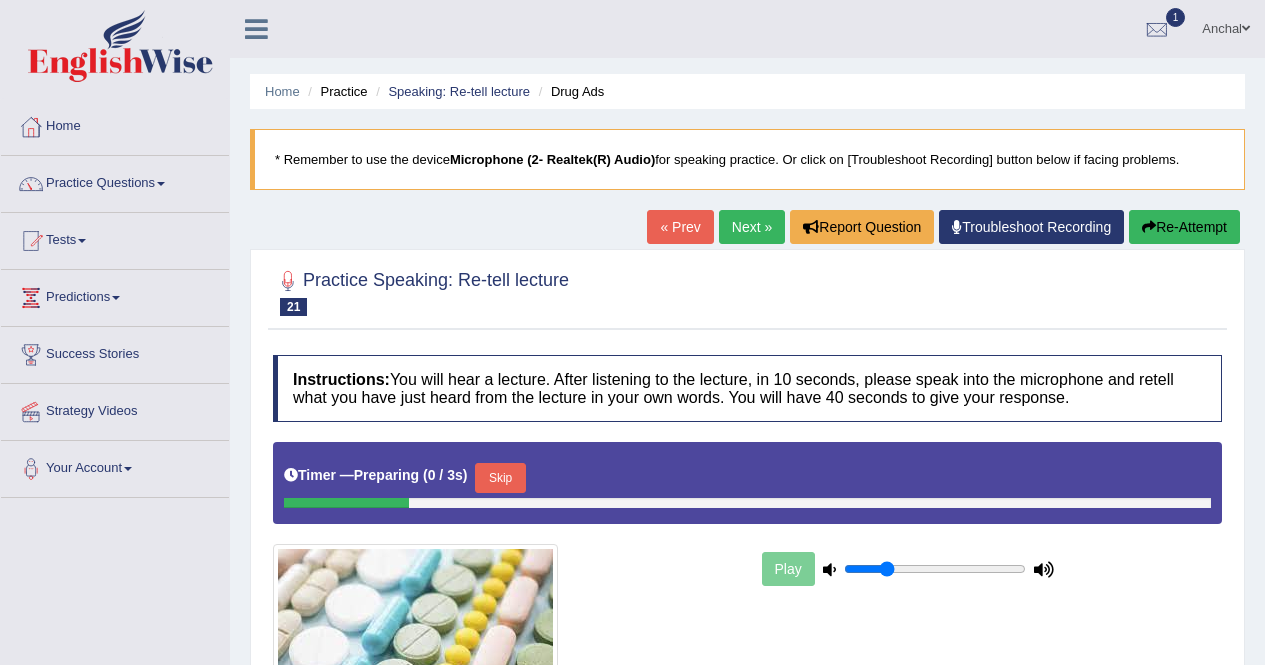 scroll, scrollTop: 354, scrollLeft: 0, axis: vertical 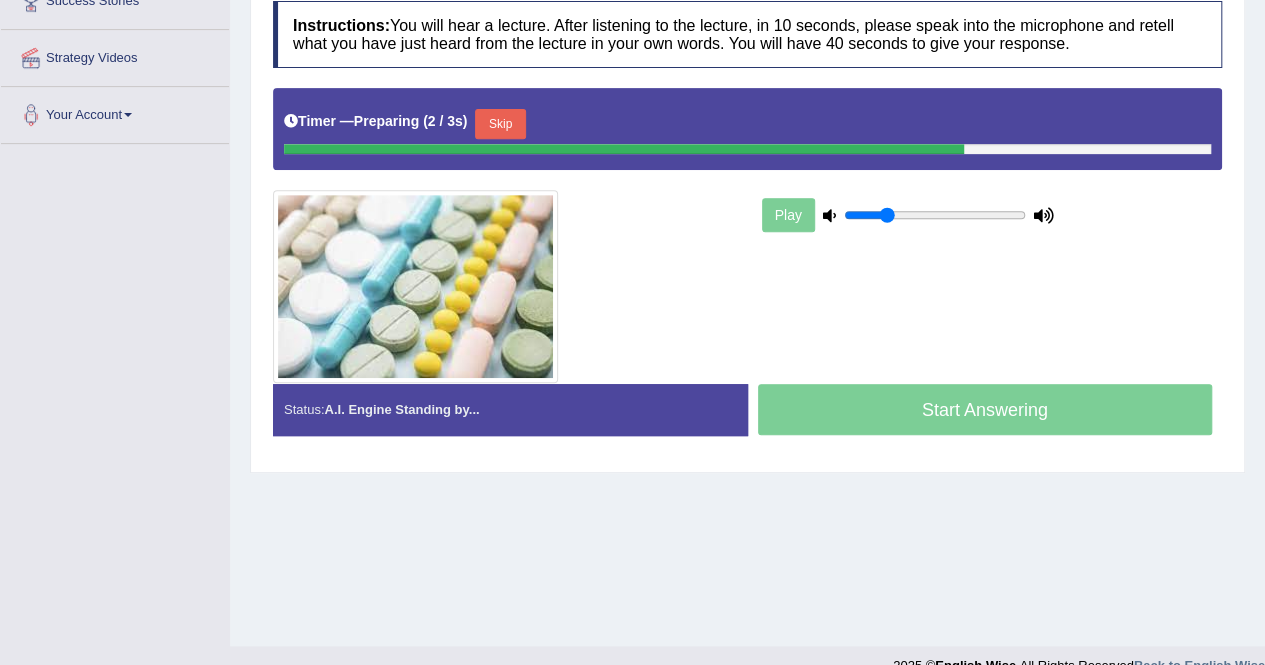 click on "Skip" at bounding box center (500, 124) 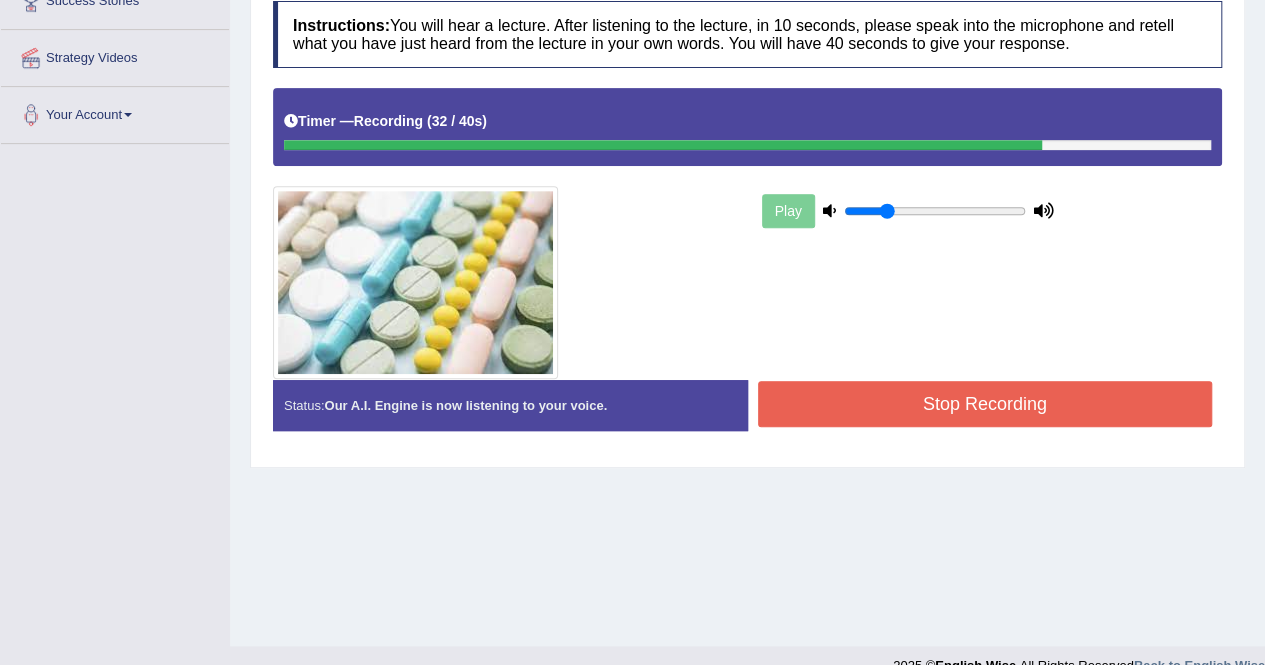 click on "Stop Recording" at bounding box center (985, 404) 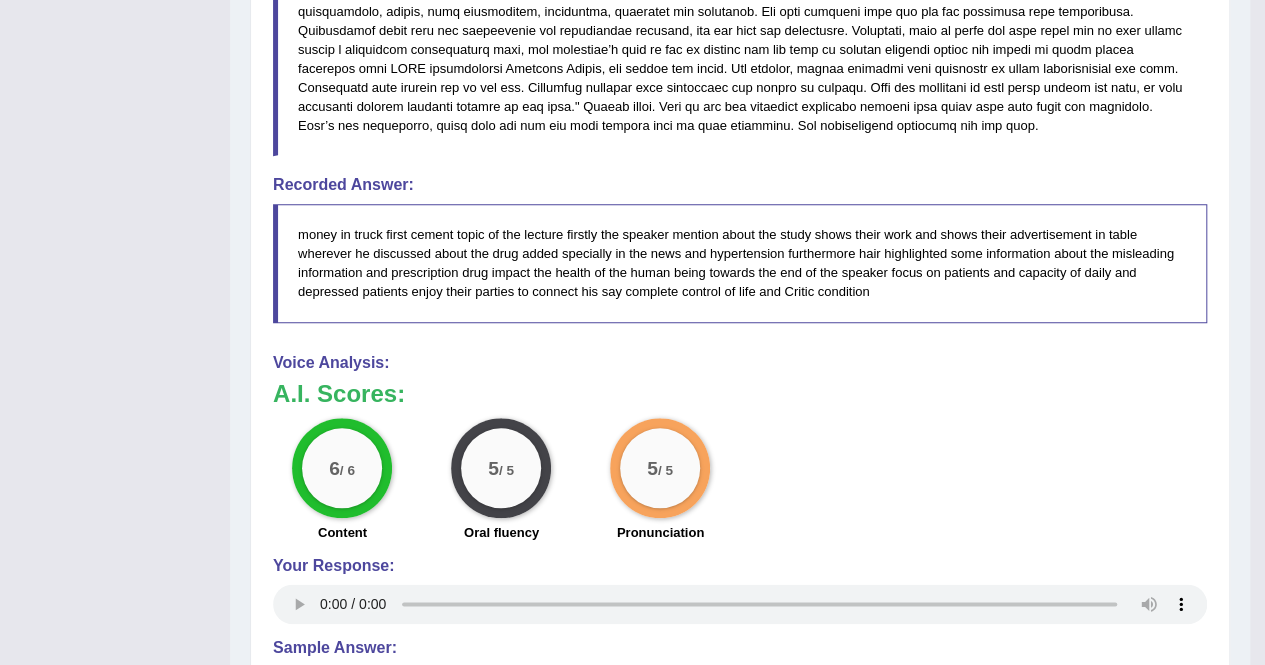 scroll, scrollTop: 0, scrollLeft: 0, axis: both 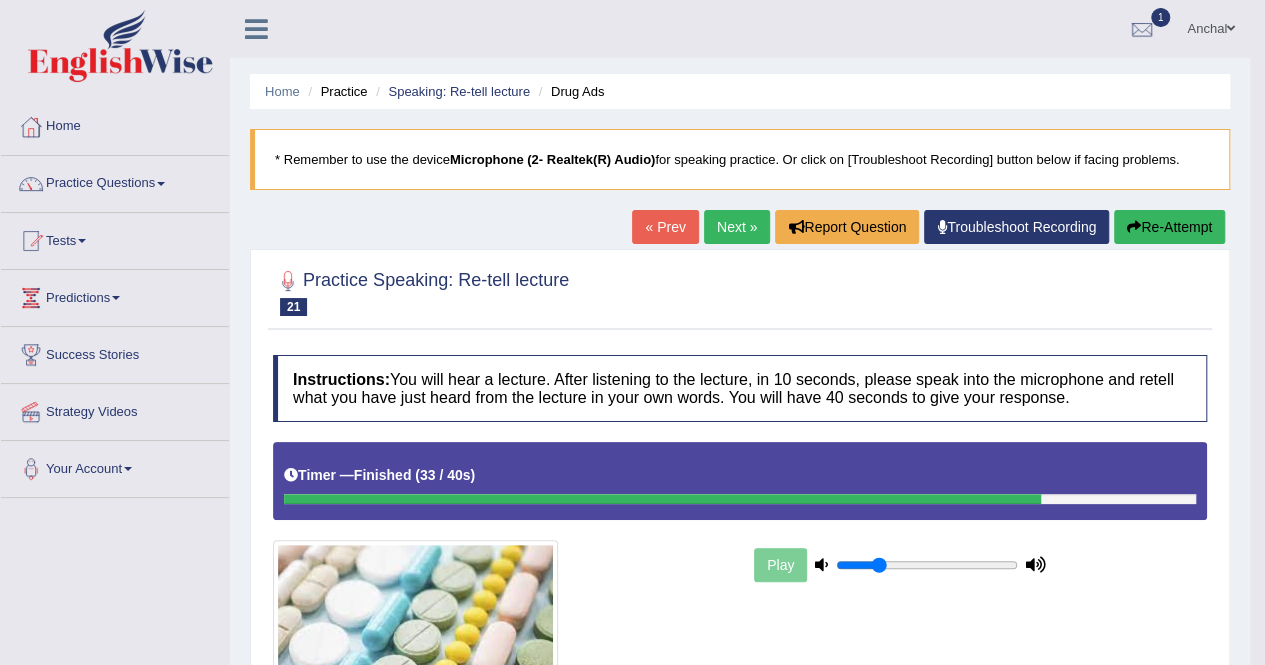 click on "Next »" at bounding box center [737, 227] 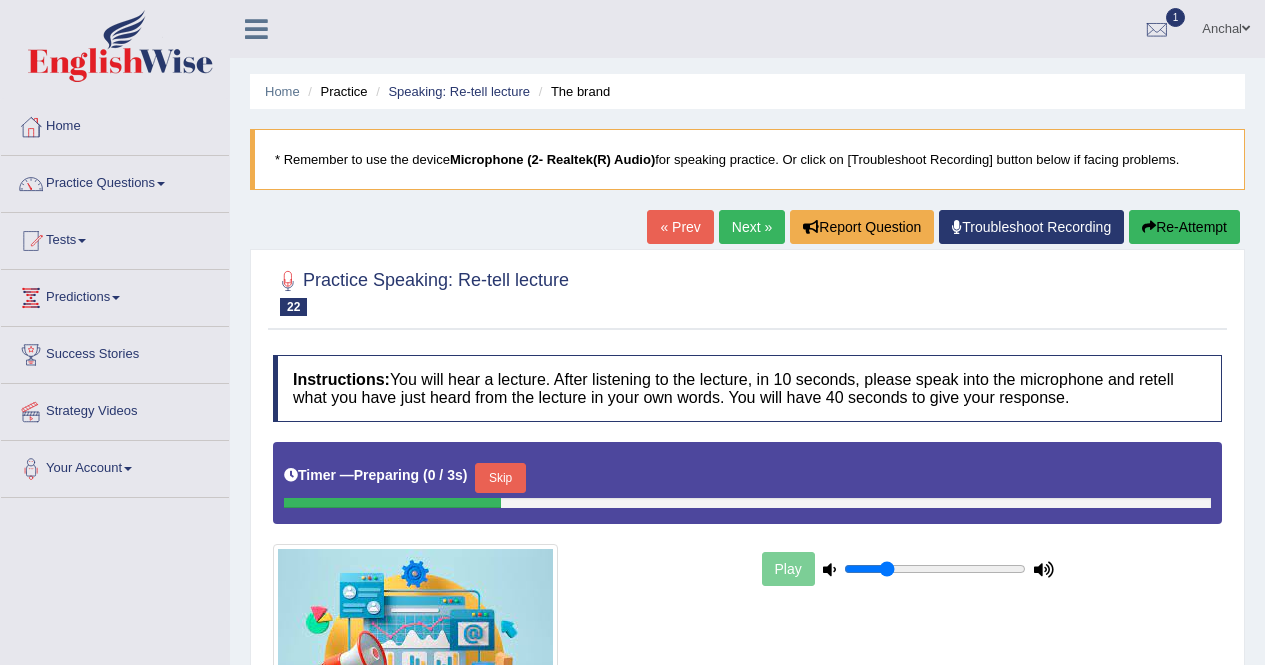scroll, scrollTop: 0, scrollLeft: 0, axis: both 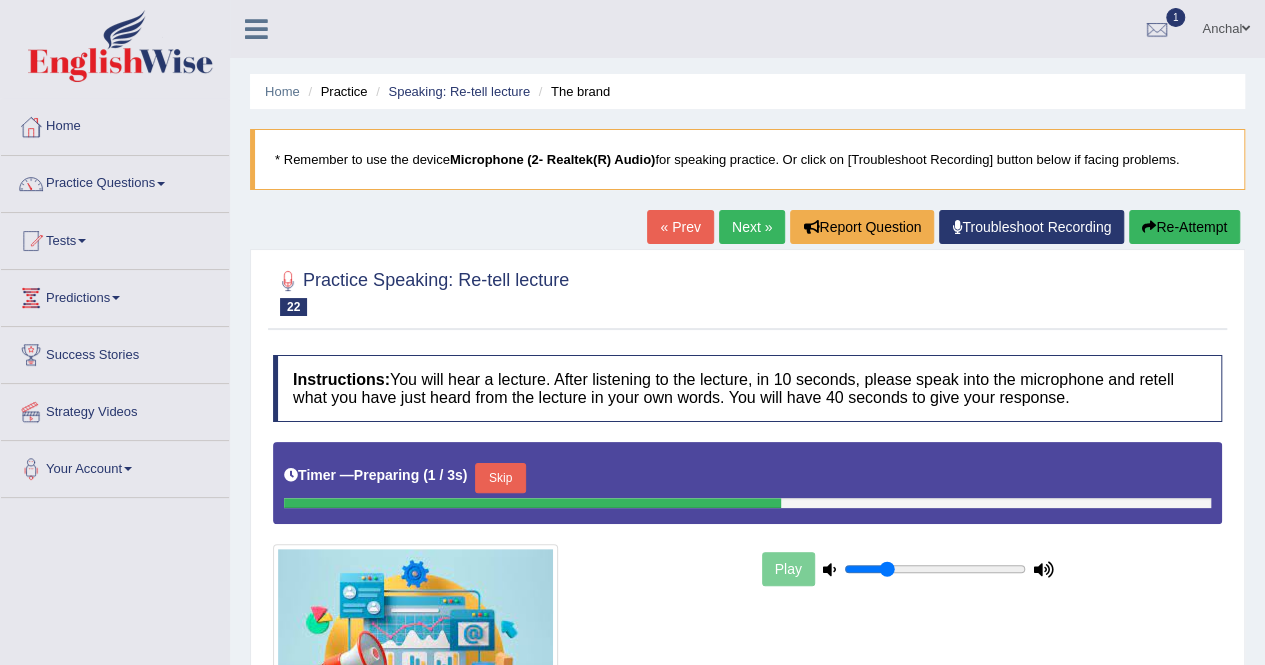 click on "Skip" at bounding box center [500, 478] 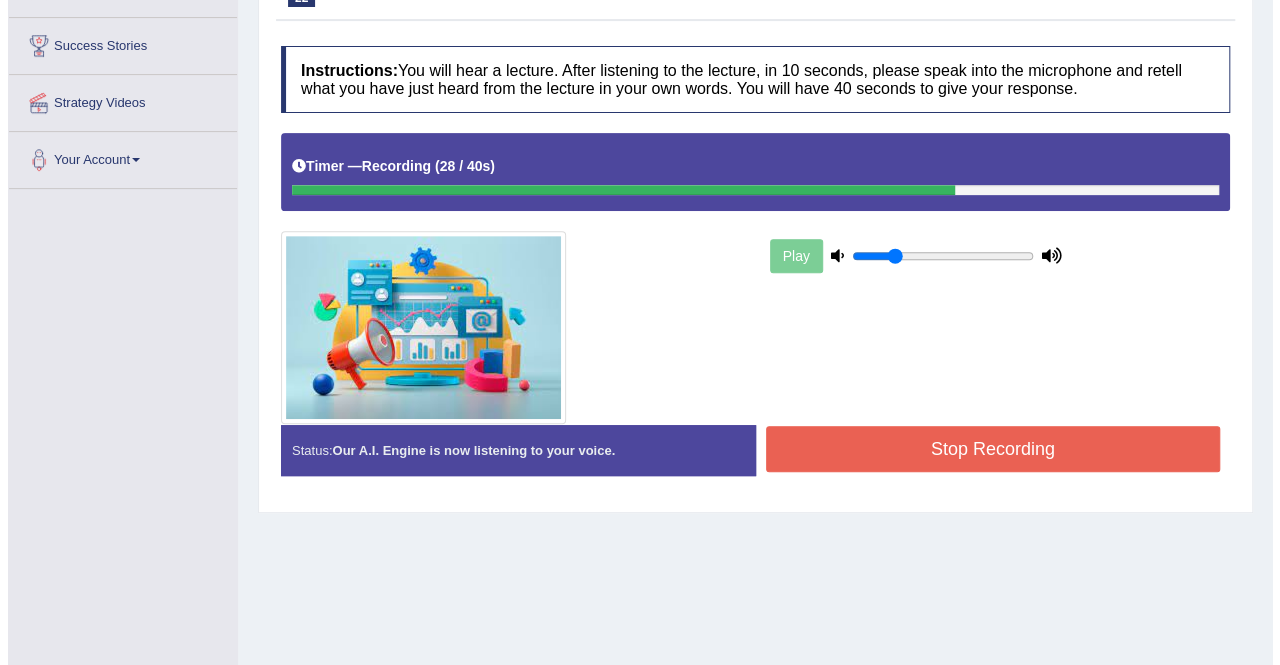 scroll, scrollTop: 310, scrollLeft: 0, axis: vertical 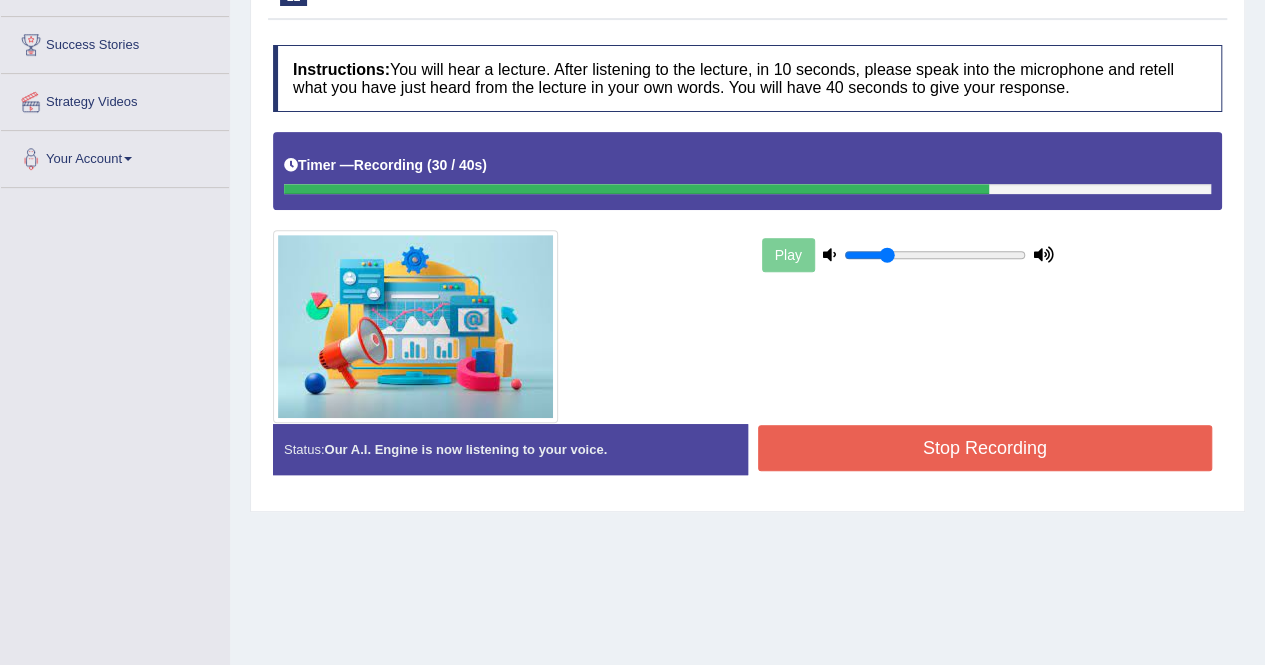 click on "Stop Recording" at bounding box center (985, 448) 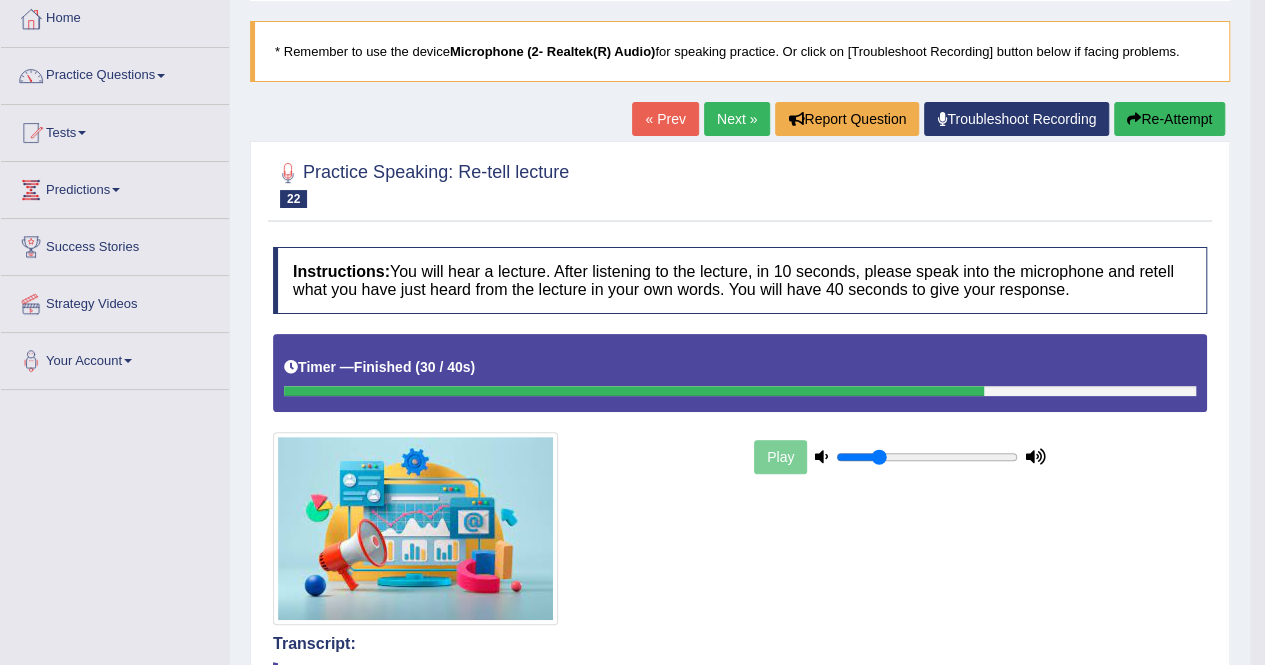 scroll, scrollTop: 0, scrollLeft: 0, axis: both 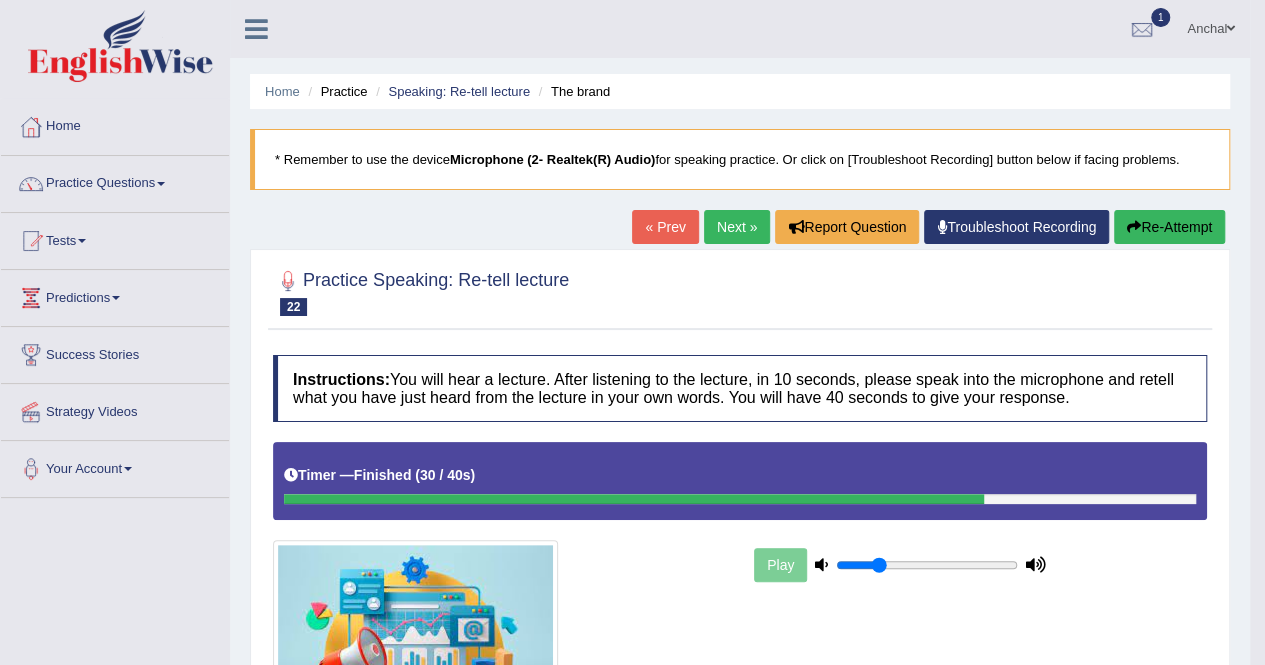 click on "Re-Attempt" at bounding box center [1169, 227] 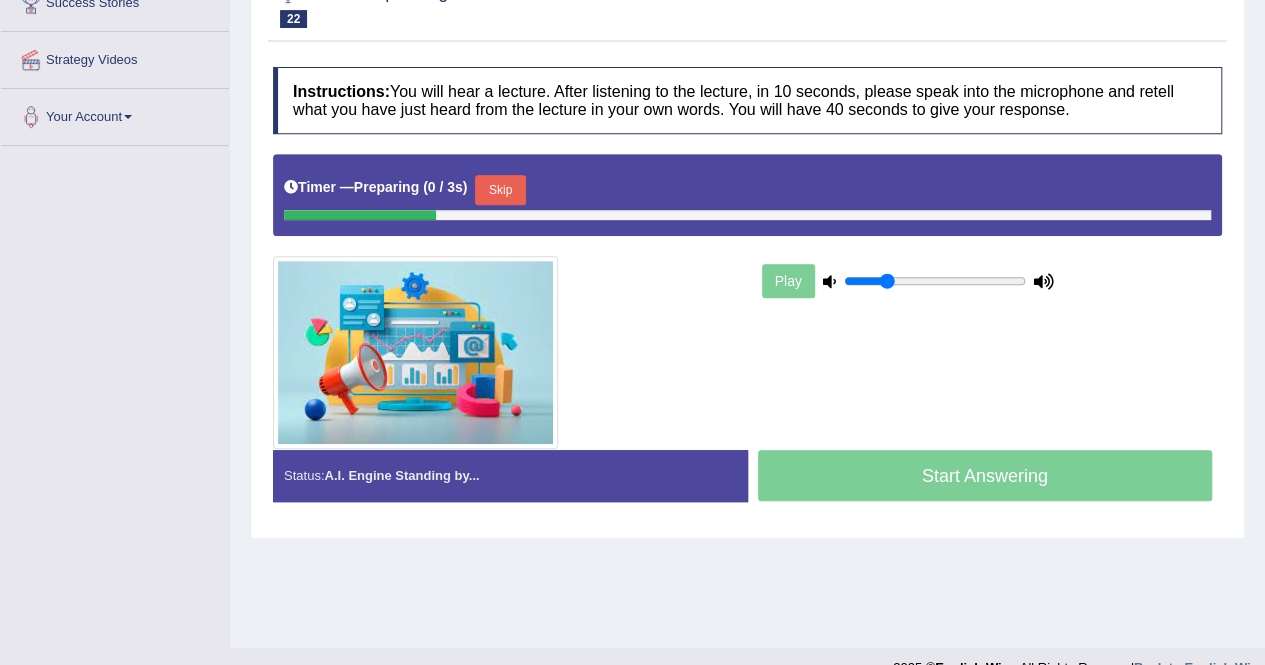 scroll, scrollTop: 352, scrollLeft: 0, axis: vertical 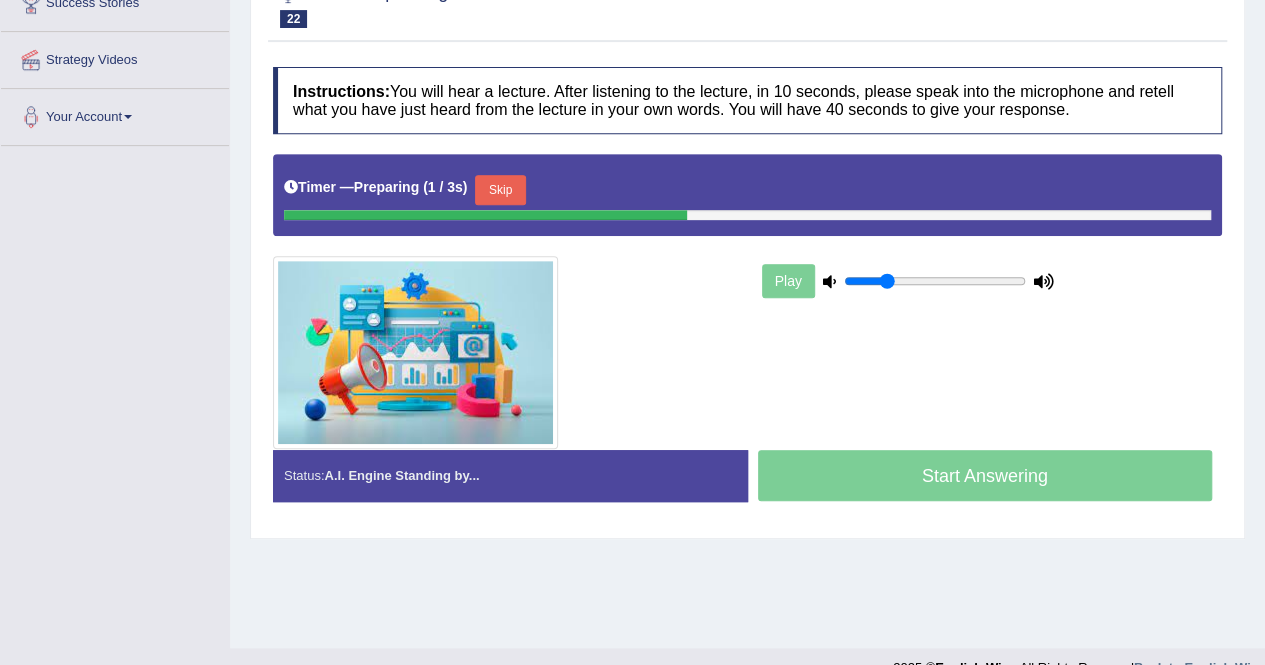 click on "Skip" at bounding box center (500, 190) 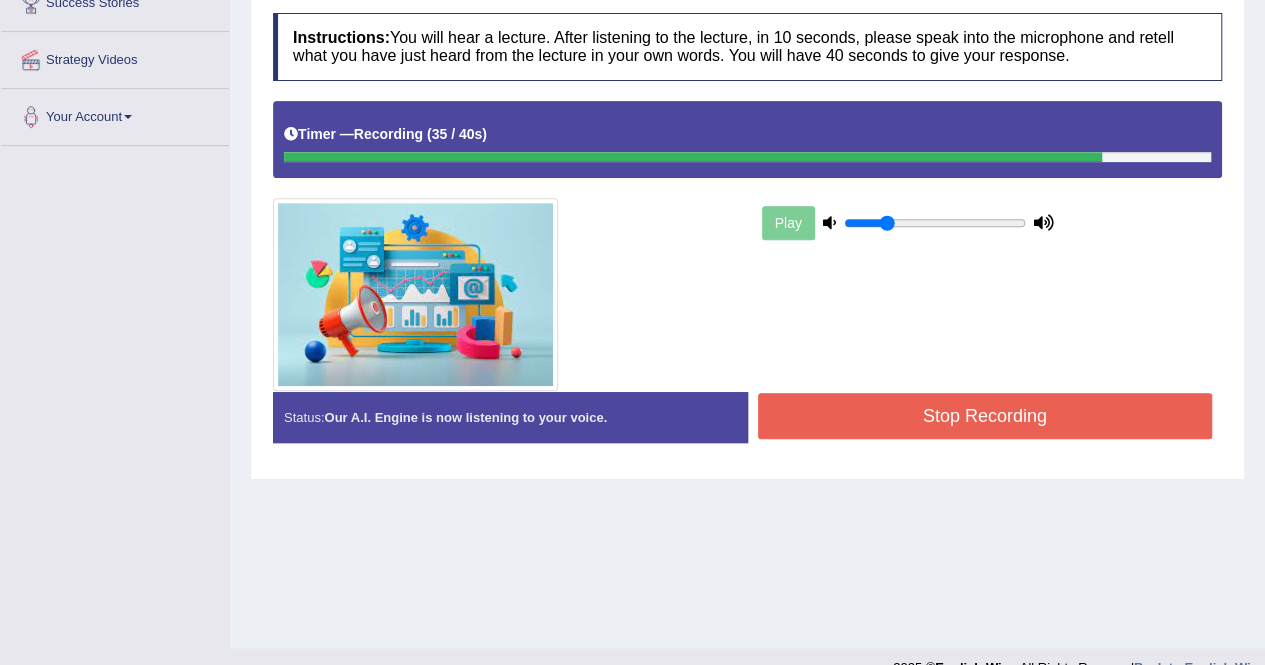 click on "Stop Recording" at bounding box center [985, 416] 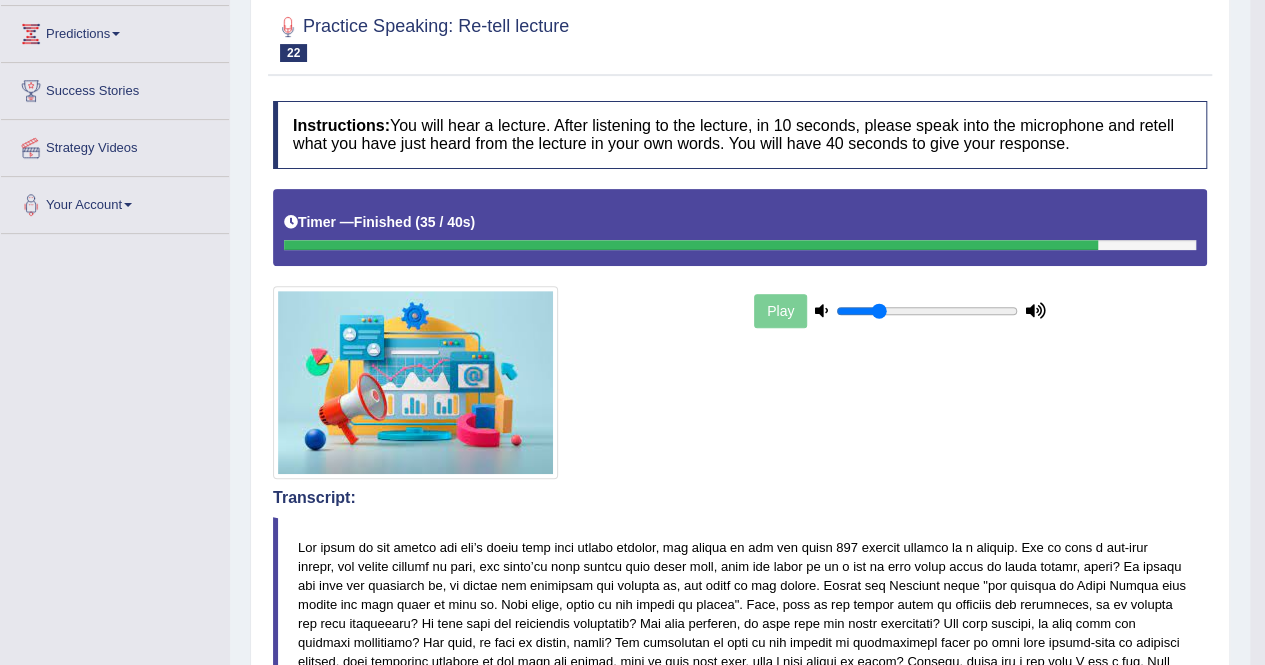 scroll, scrollTop: 76, scrollLeft: 0, axis: vertical 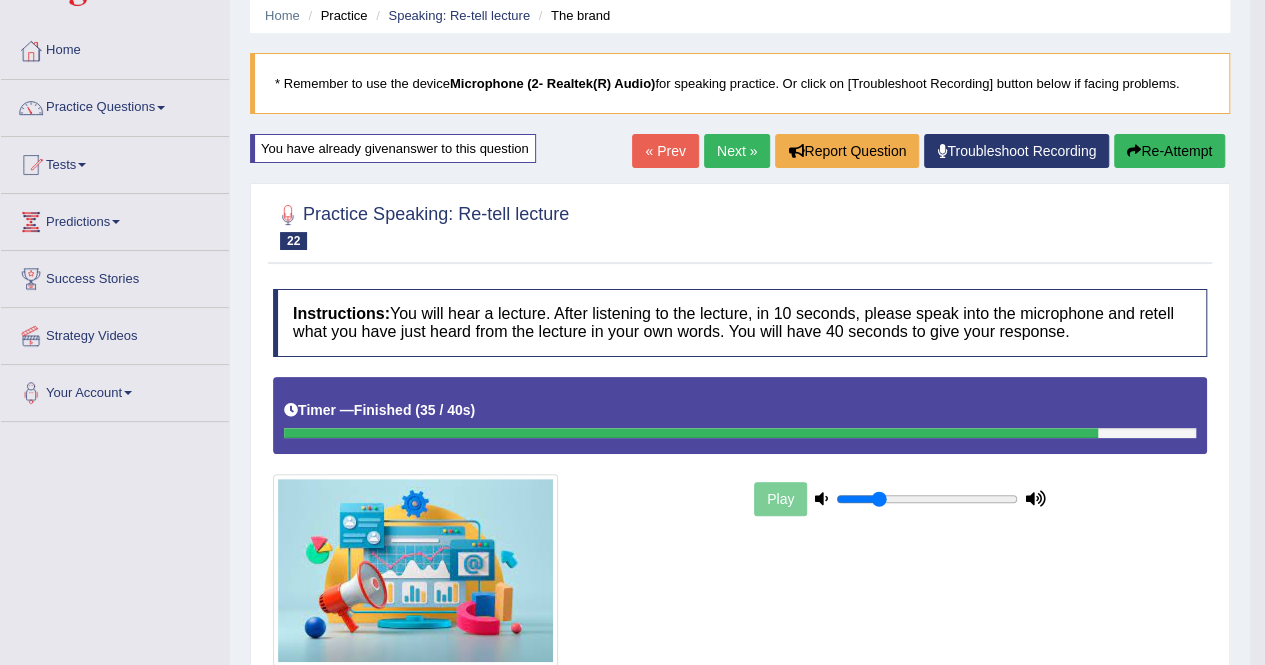 click on "Next »" at bounding box center [737, 151] 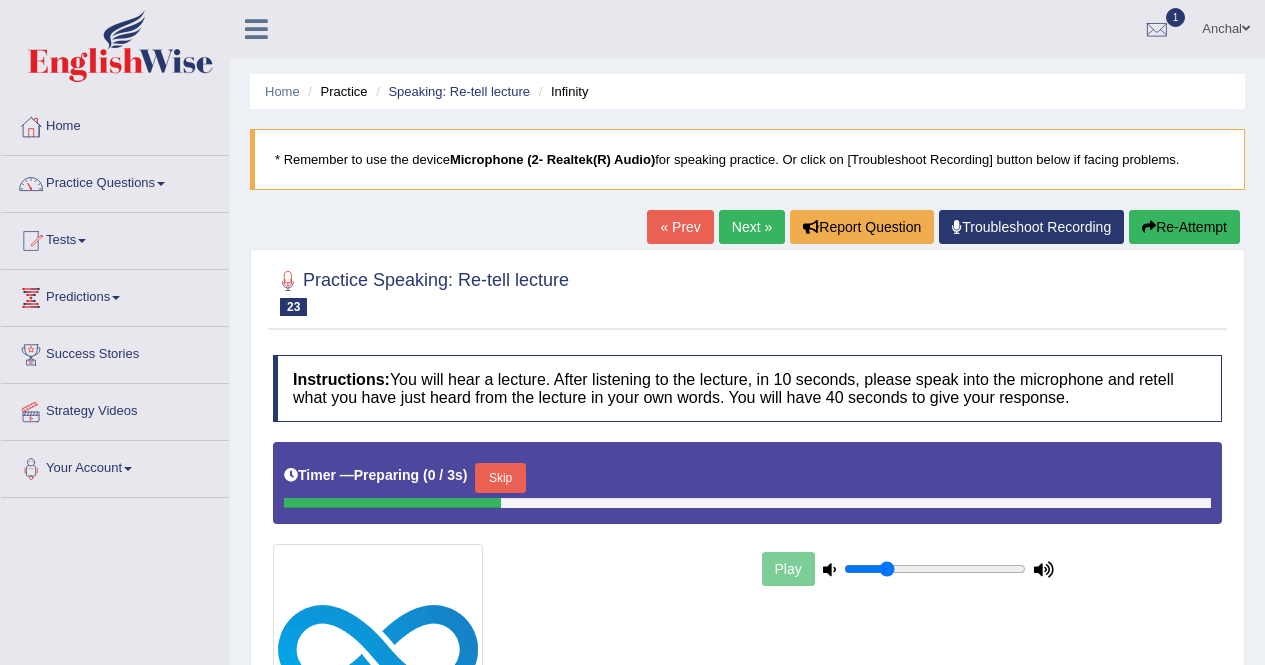 scroll, scrollTop: 0, scrollLeft: 0, axis: both 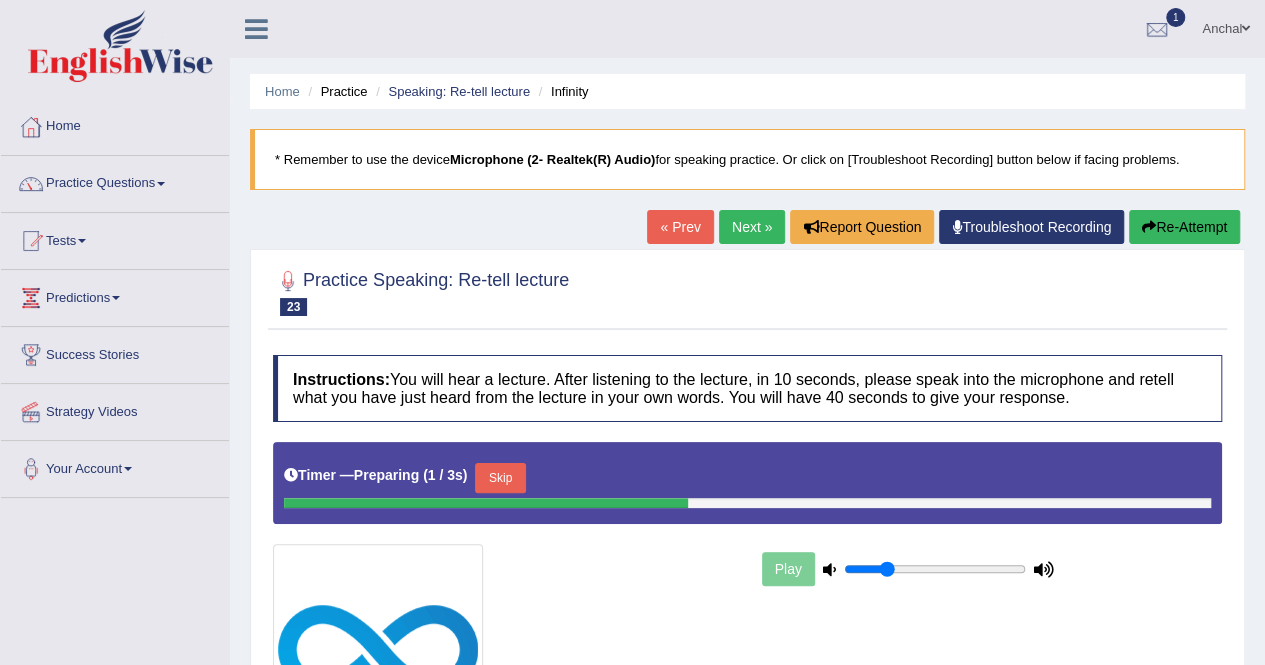 click on "Skip" at bounding box center [500, 478] 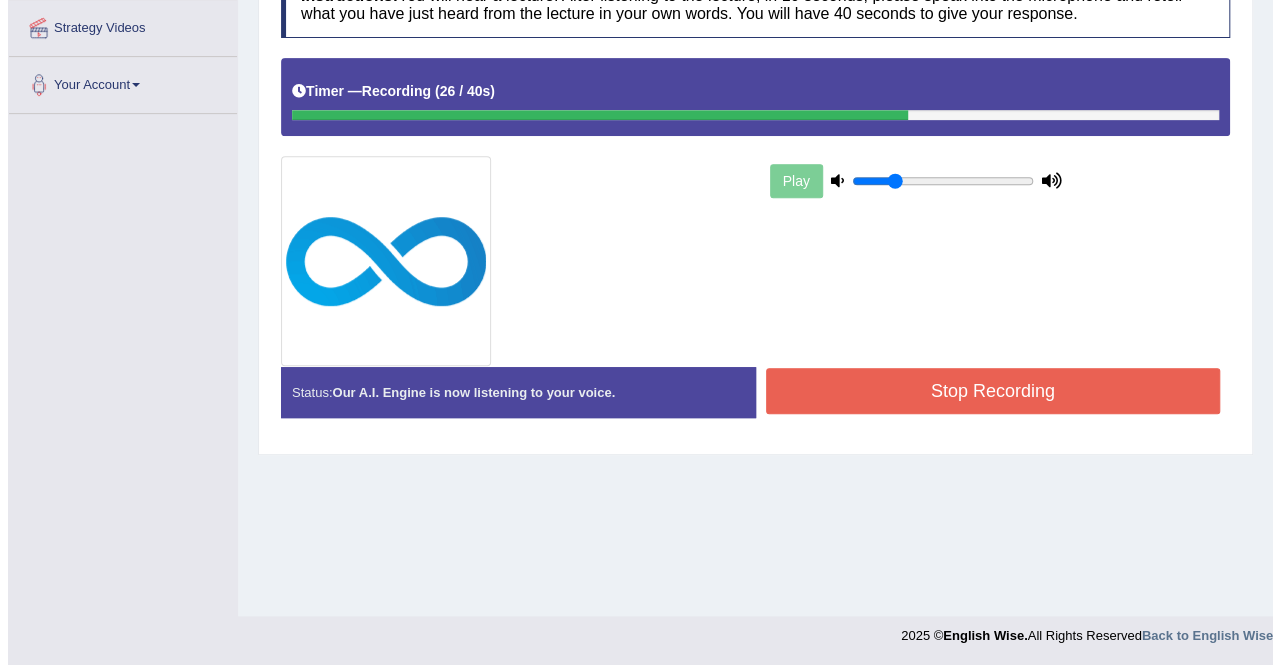 scroll, scrollTop: 384, scrollLeft: 0, axis: vertical 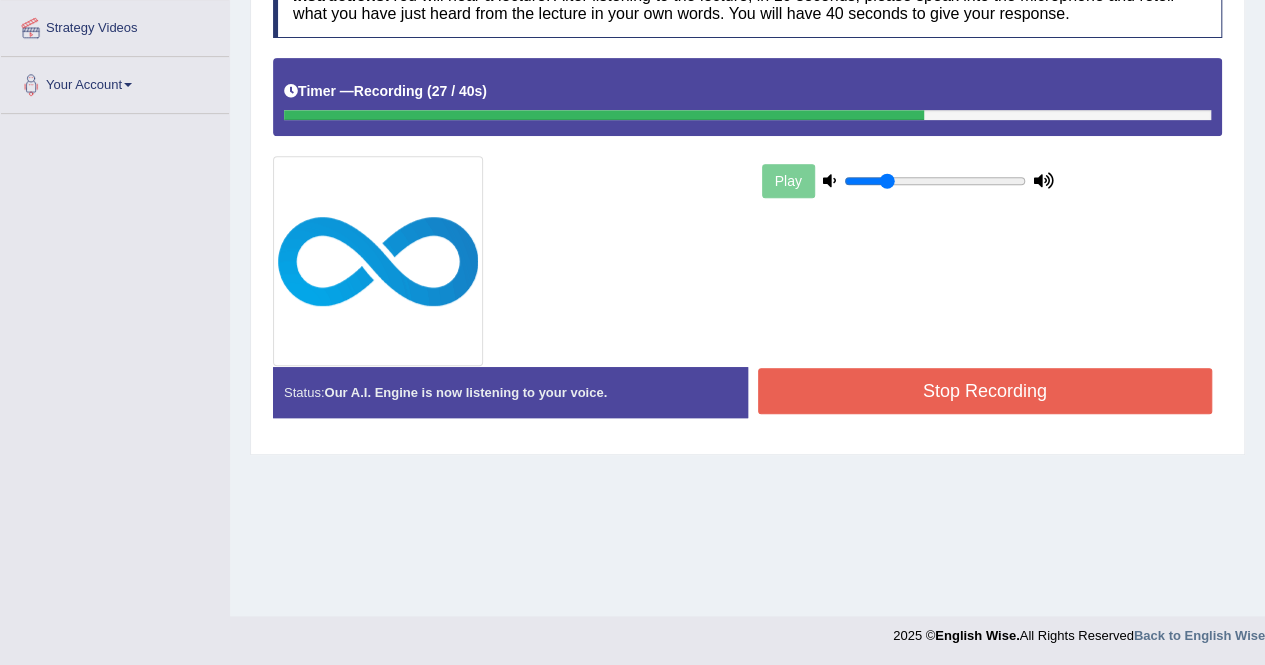 click on "Stop Recording" at bounding box center [985, 391] 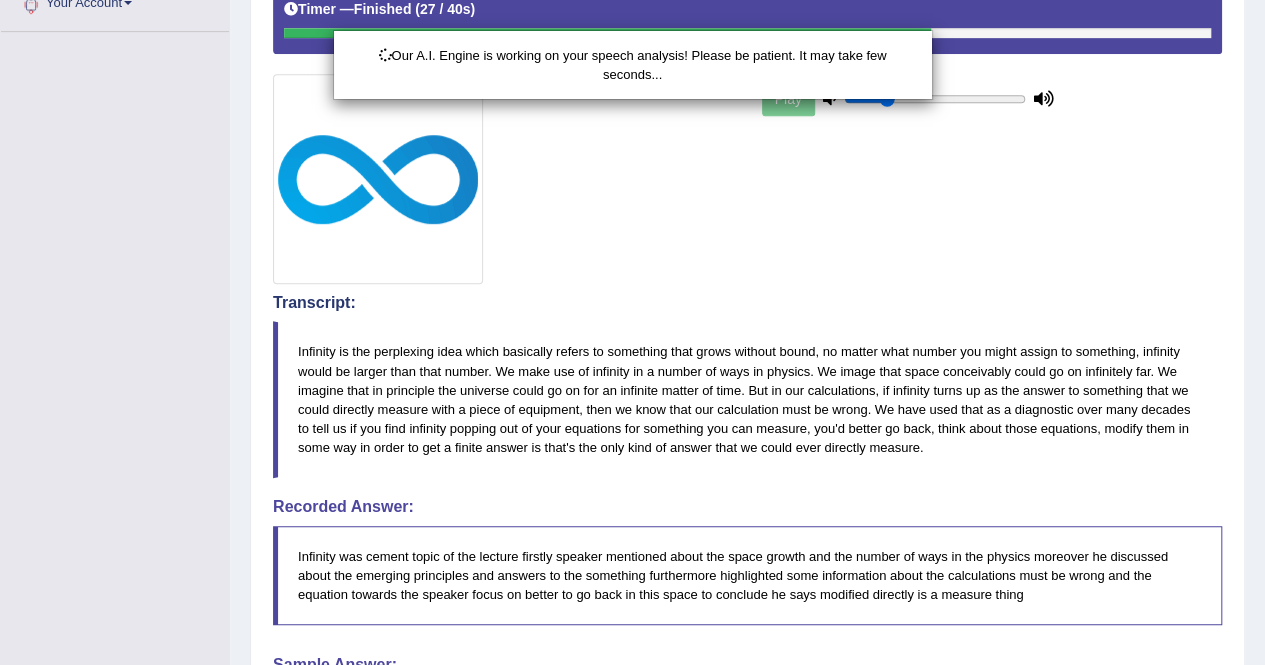 scroll, scrollTop: 712, scrollLeft: 0, axis: vertical 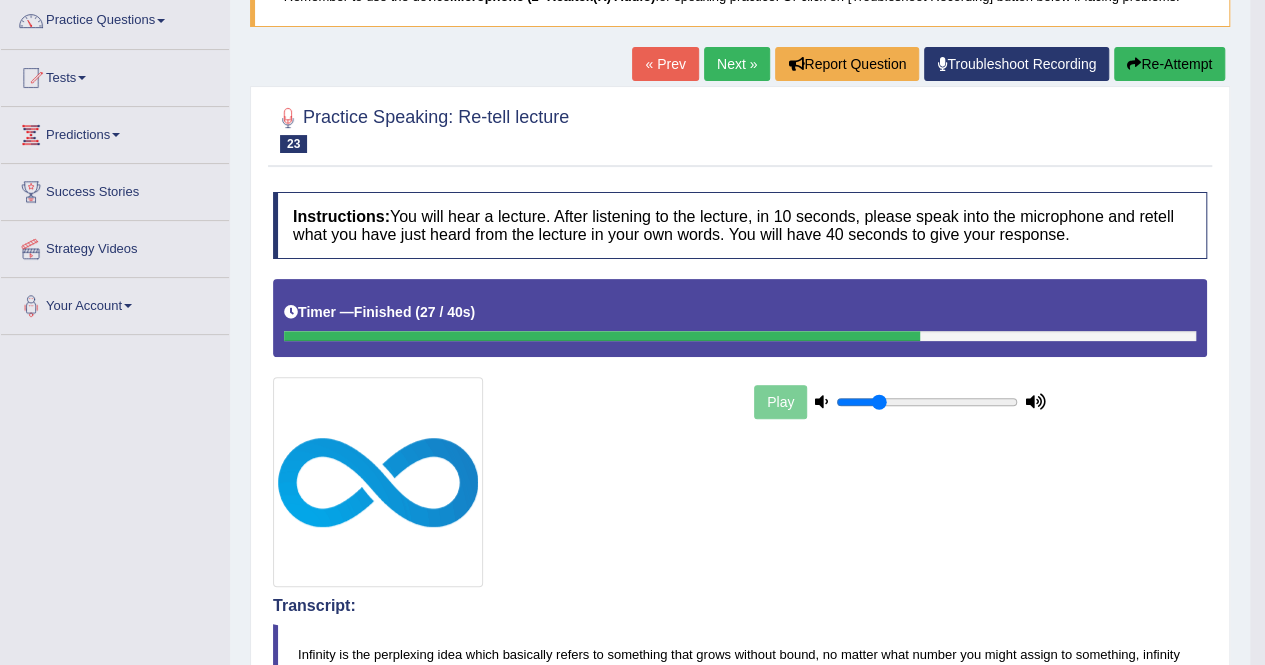 click on "Next »" at bounding box center (737, 64) 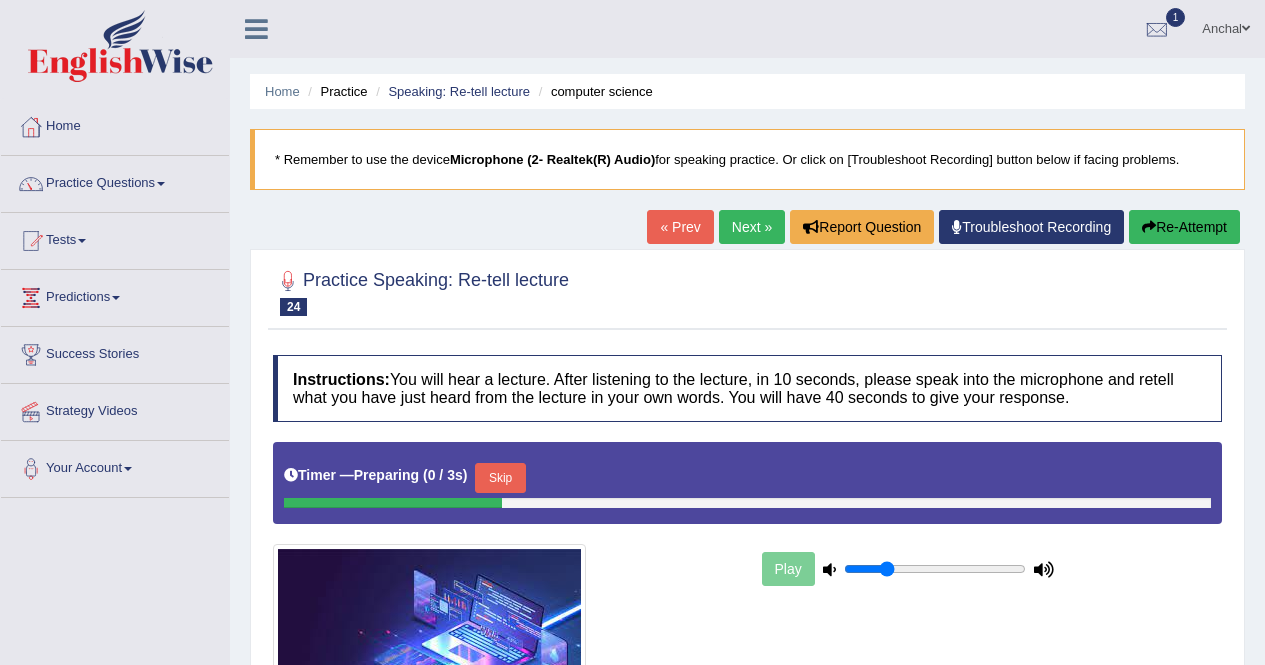 scroll, scrollTop: 212, scrollLeft: 0, axis: vertical 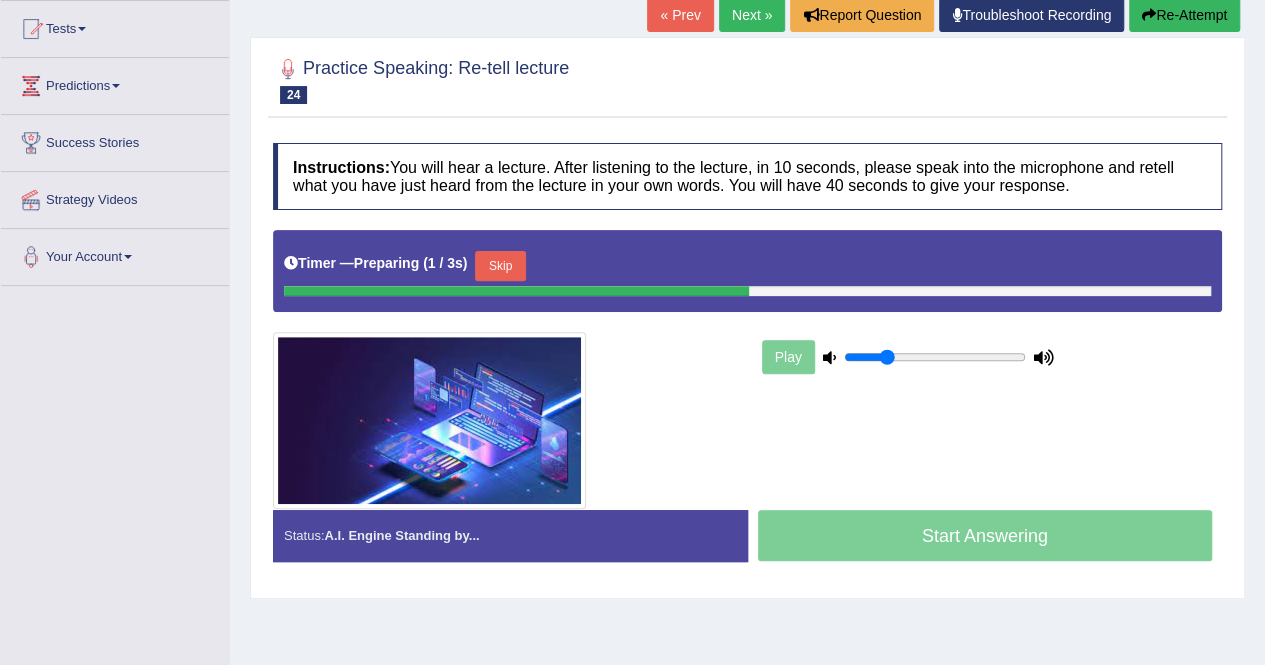 click on "Skip" at bounding box center (500, 266) 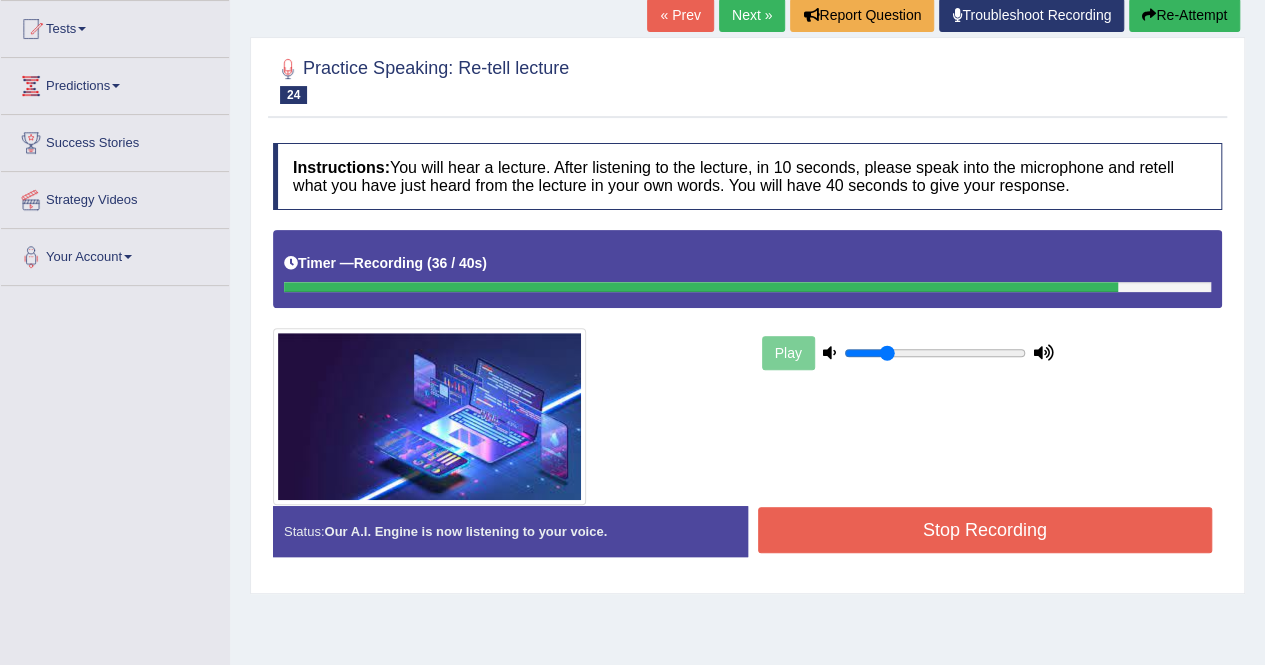 click on "Stop Recording" at bounding box center [985, 530] 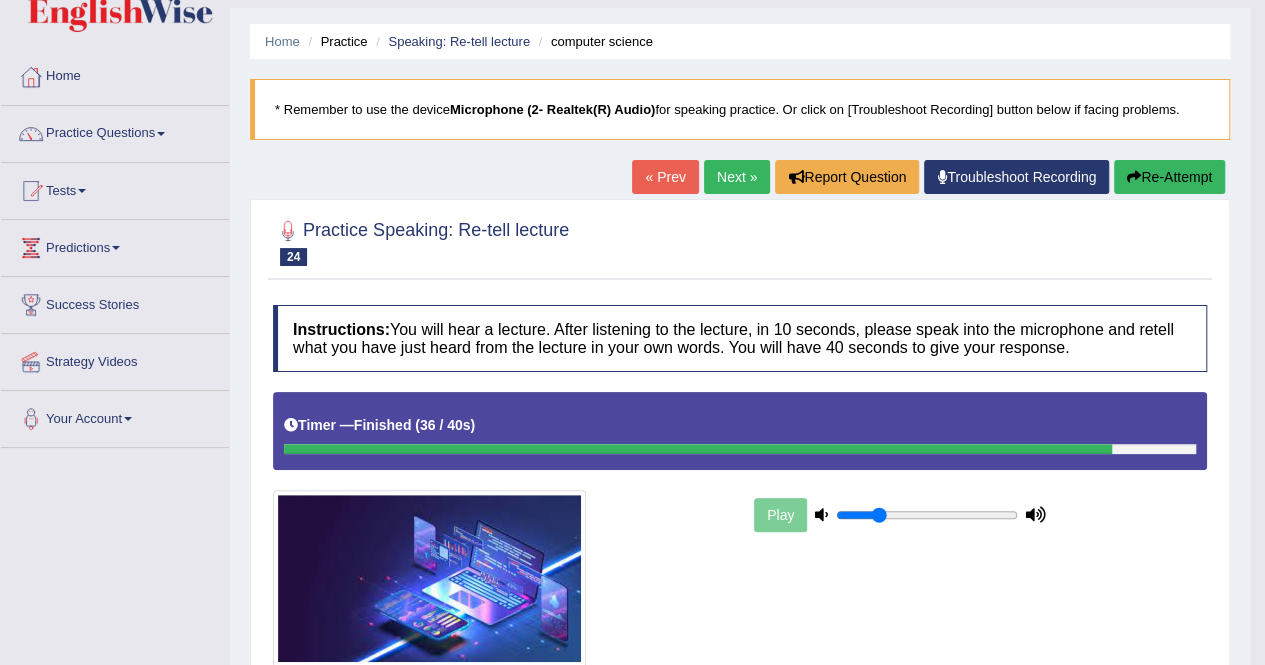 scroll, scrollTop: 18, scrollLeft: 0, axis: vertical 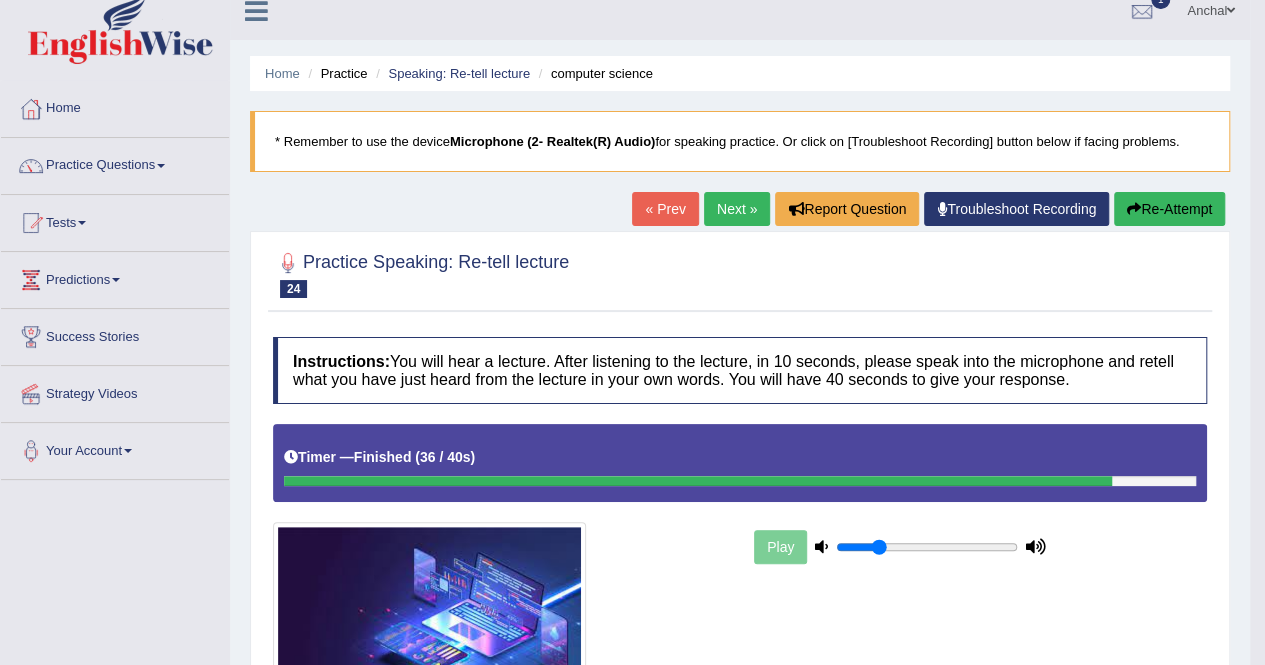 click on "Next »" at bounding box center (737, 209) 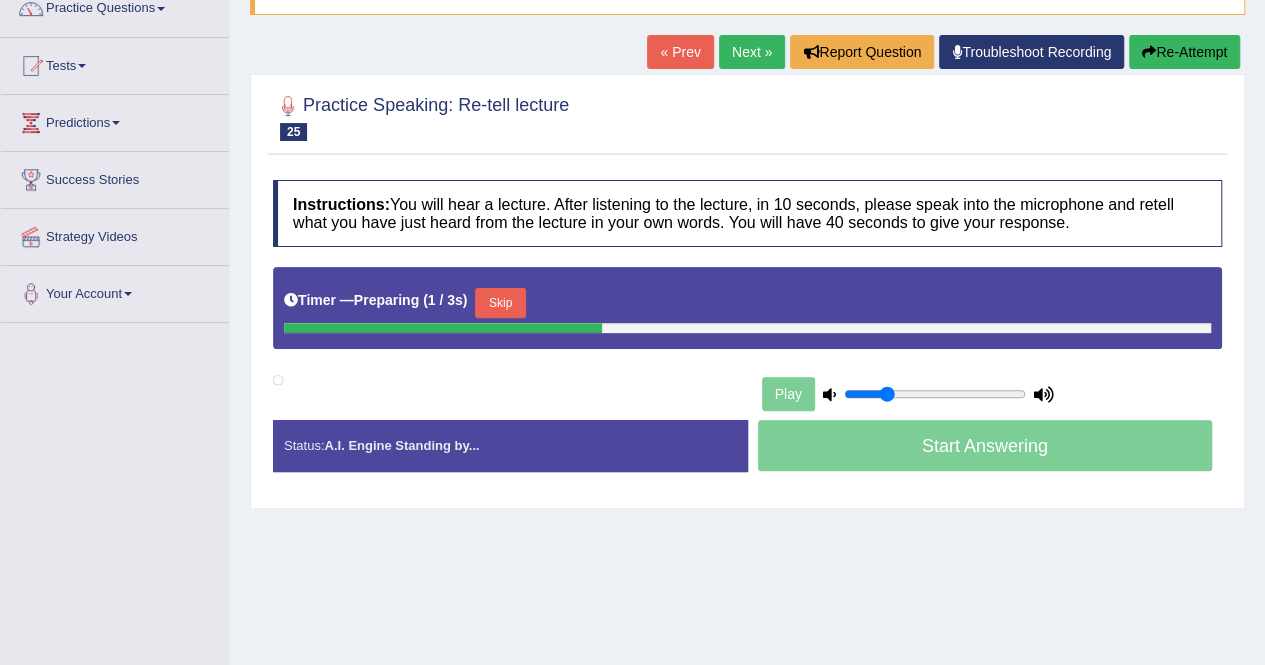 scroll, scrollTop: 0, scrollLeft: 0, axis: both 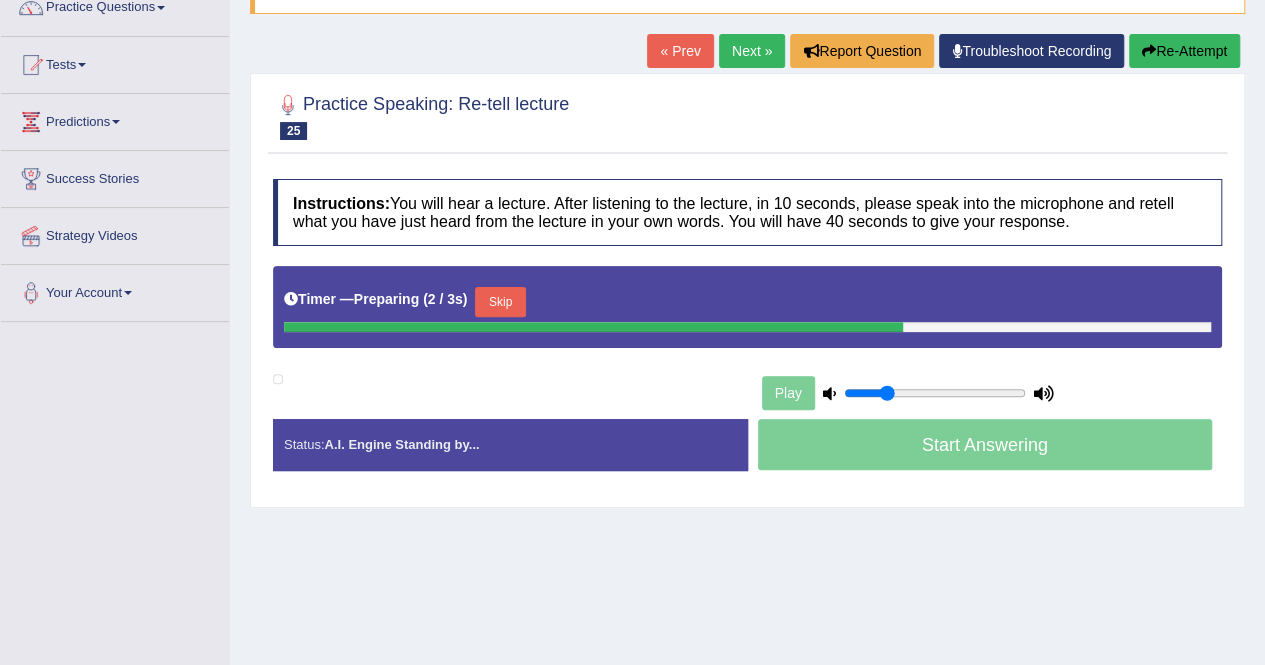 click on "Skip" at bounding box center (500, 302) 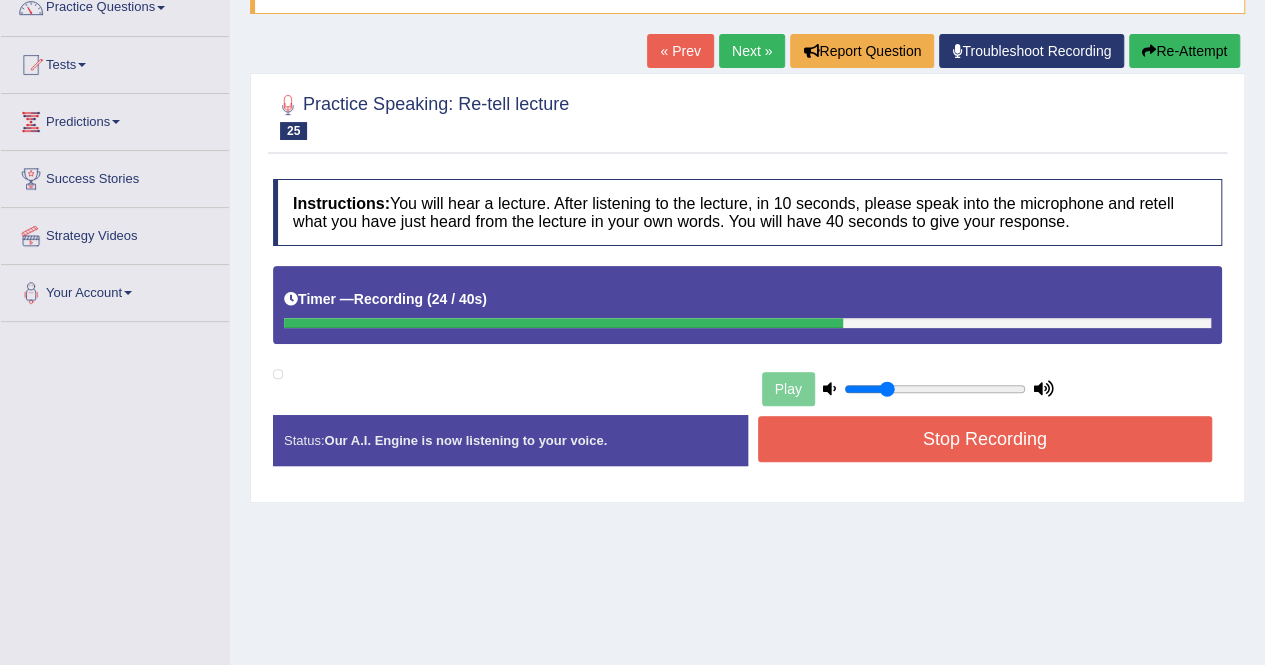 click on "Stop Recording" at bounding box center (985, 439) 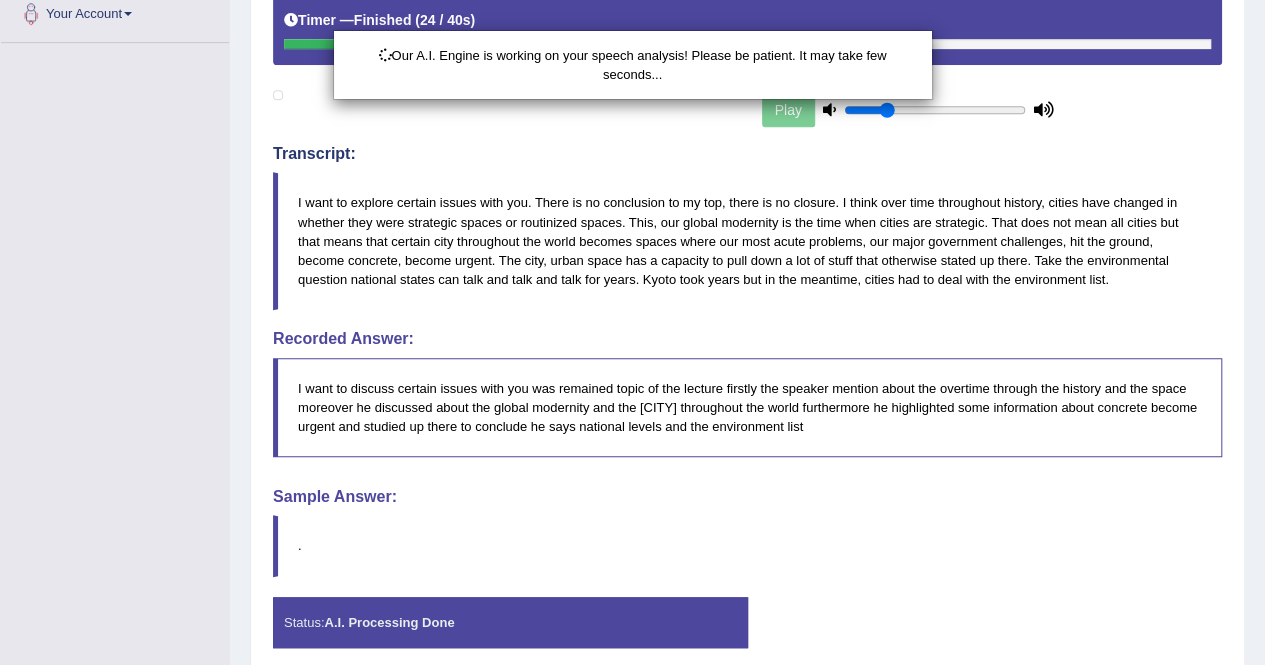 scroll, scrollTop: 534, scrollLeft: 0, axis: vertical 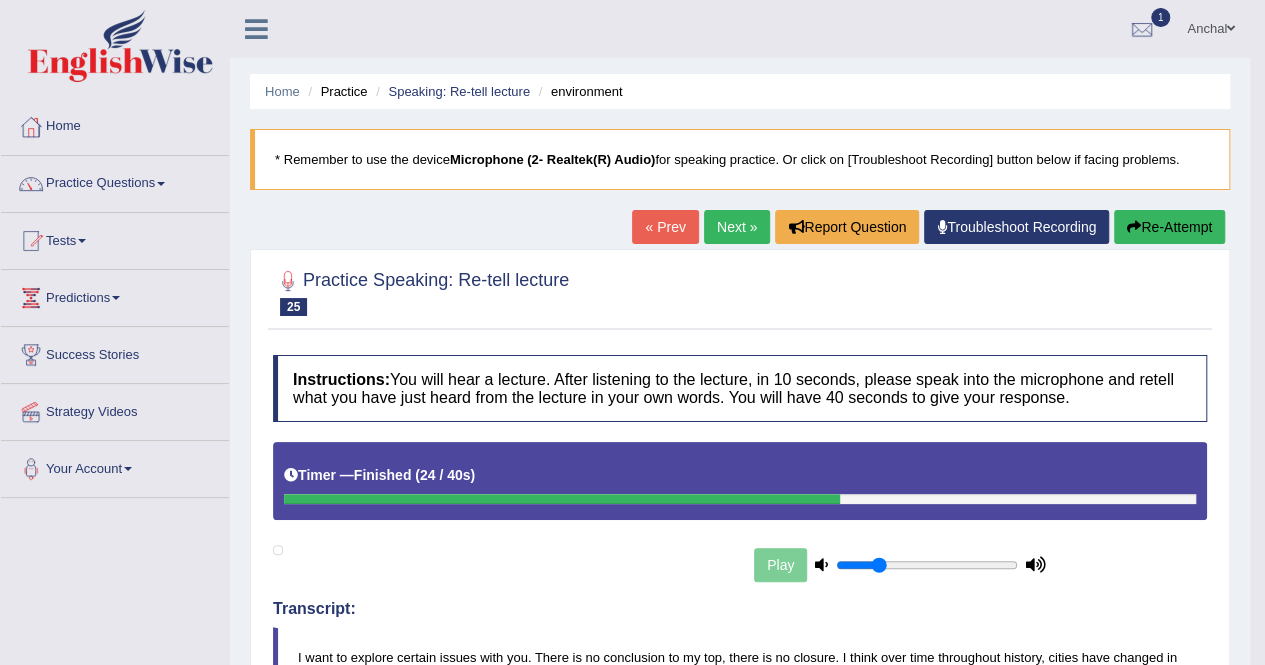 click on "Next »" at bounding box center [737, 227] 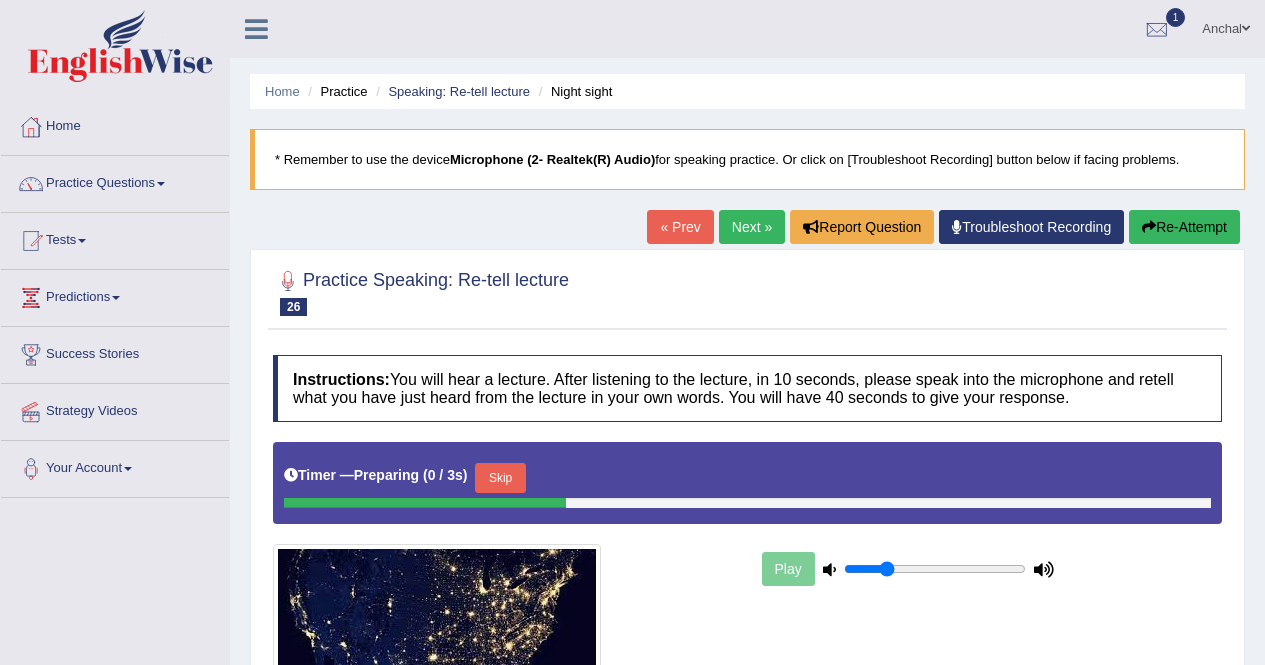 scroll, scrollTop: 0, scrollLeft: 0, axis: both 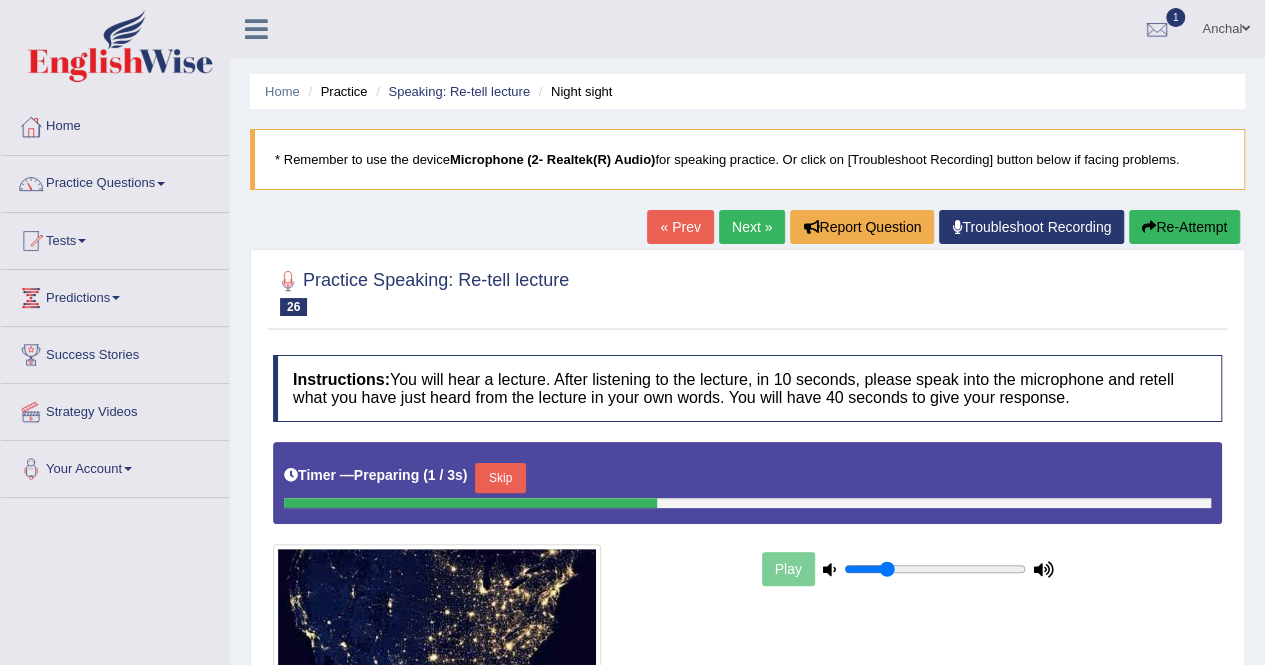 click on "Skip" at bounding box center (500, 478) 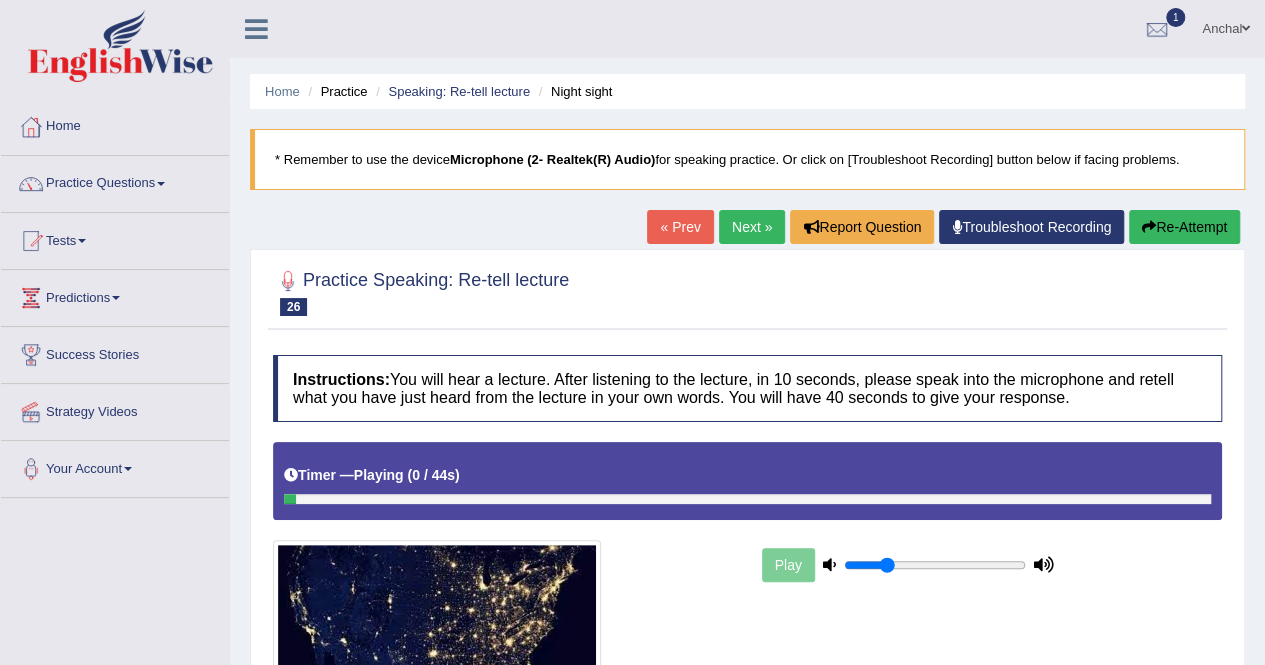 scroll, scrollTop: 78, scrollLeft: 0, axis: vertical 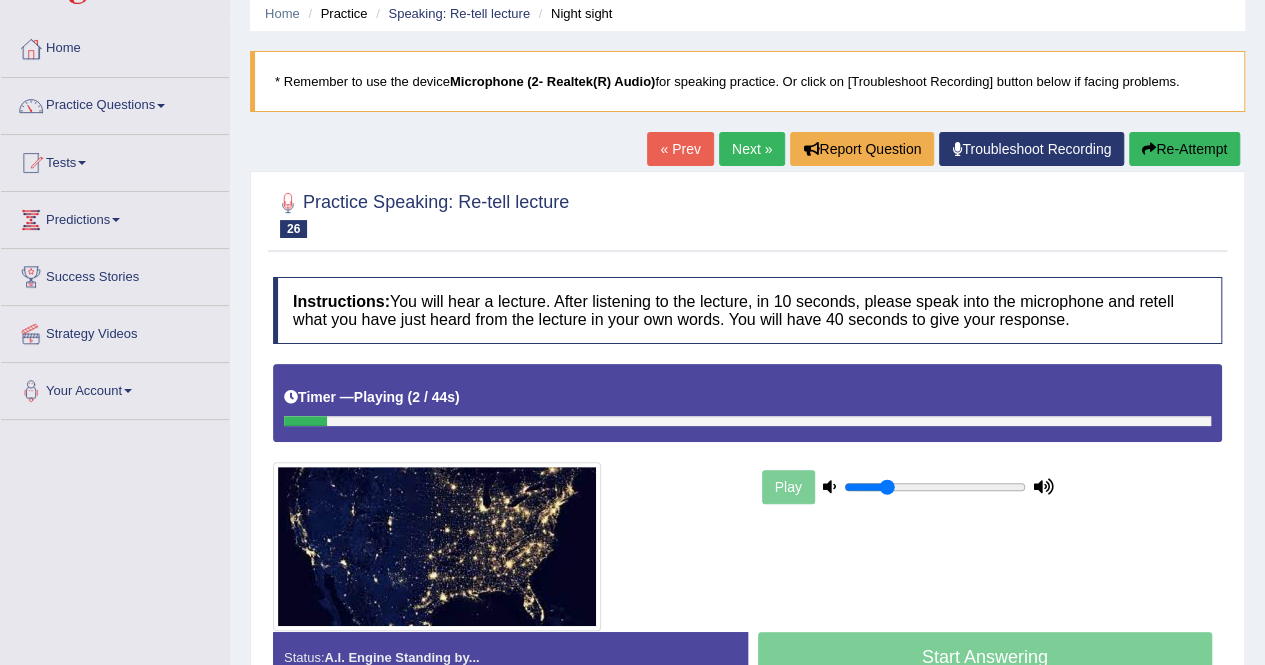click on "Next »" at bounding box center (752, 149) 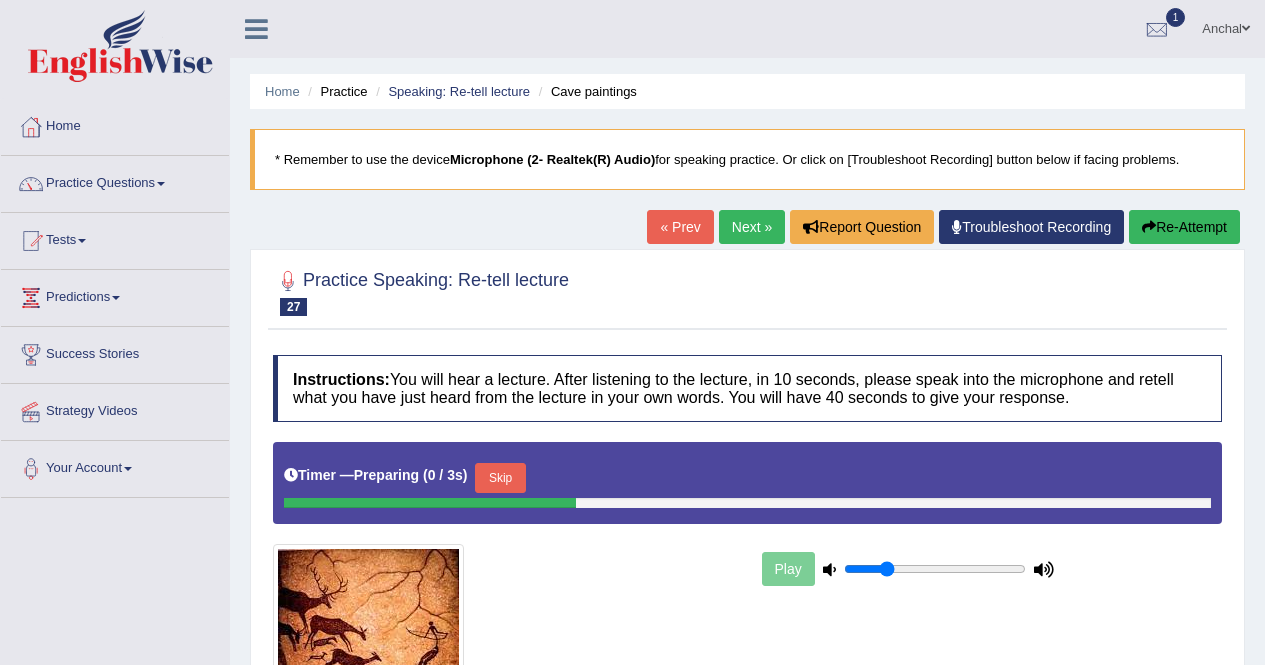 scroll, scrollTop: 0, scrollLeft: 0, axis: both 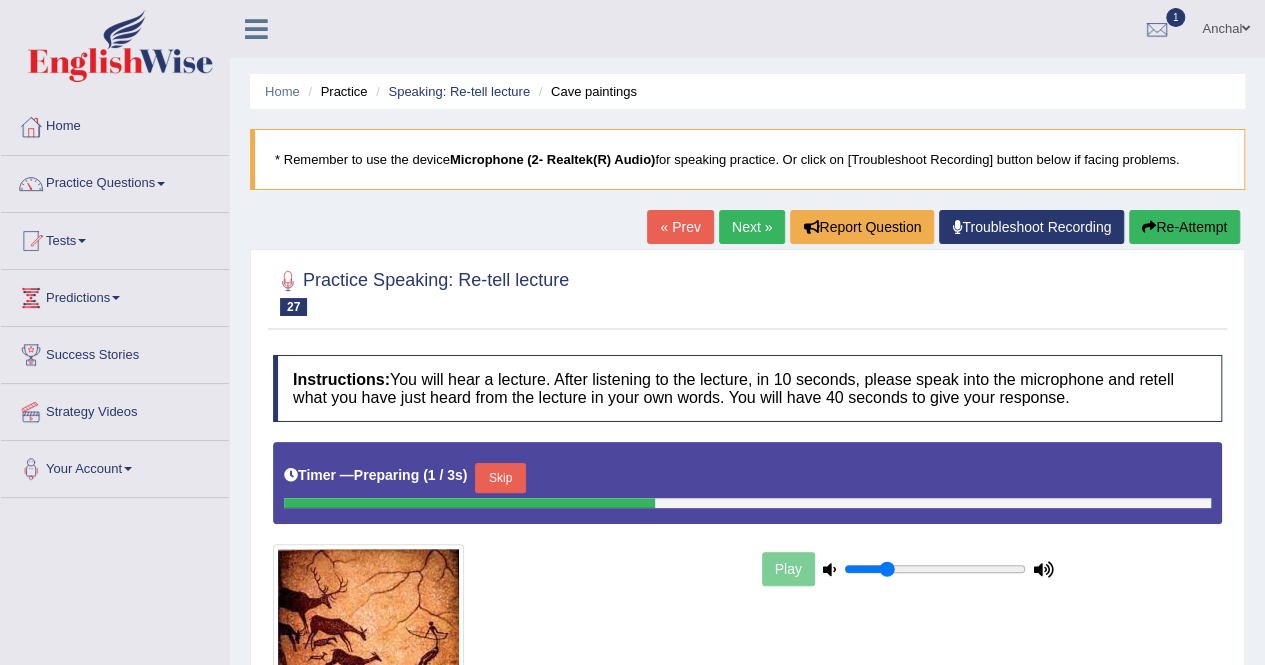 click on "Skip" at bounding box center (500, 478) 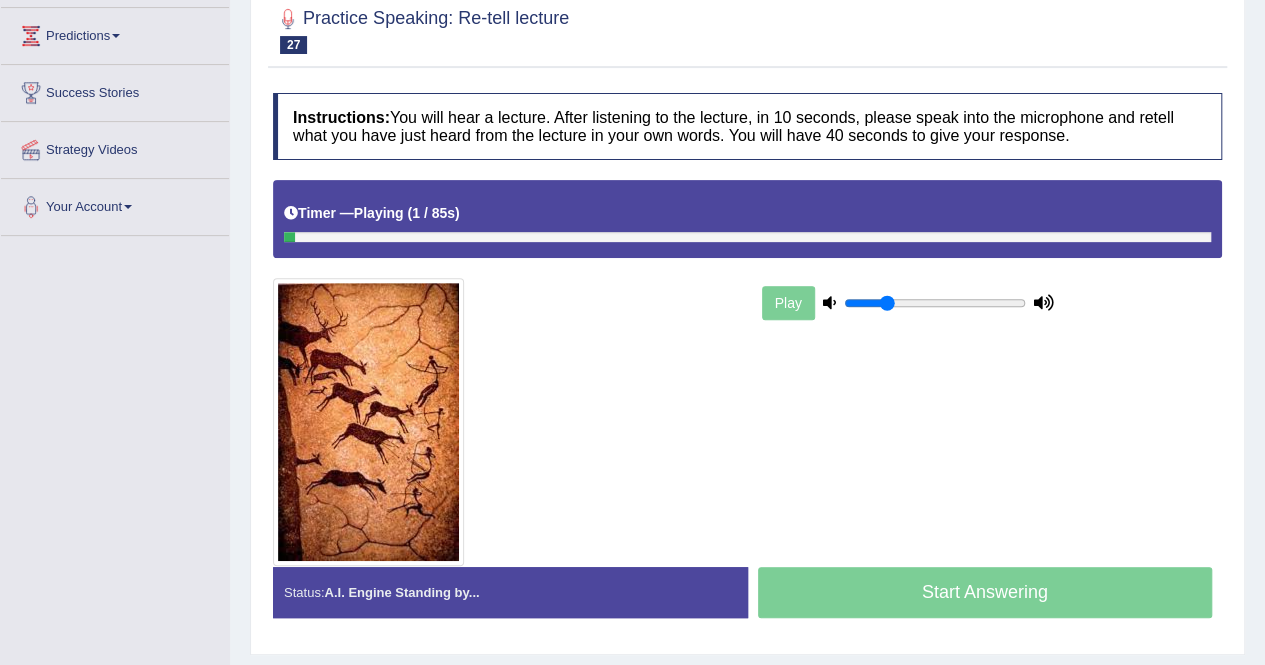 scroll, scrollTop: 263, scrollLeft: 0, axis: vertical 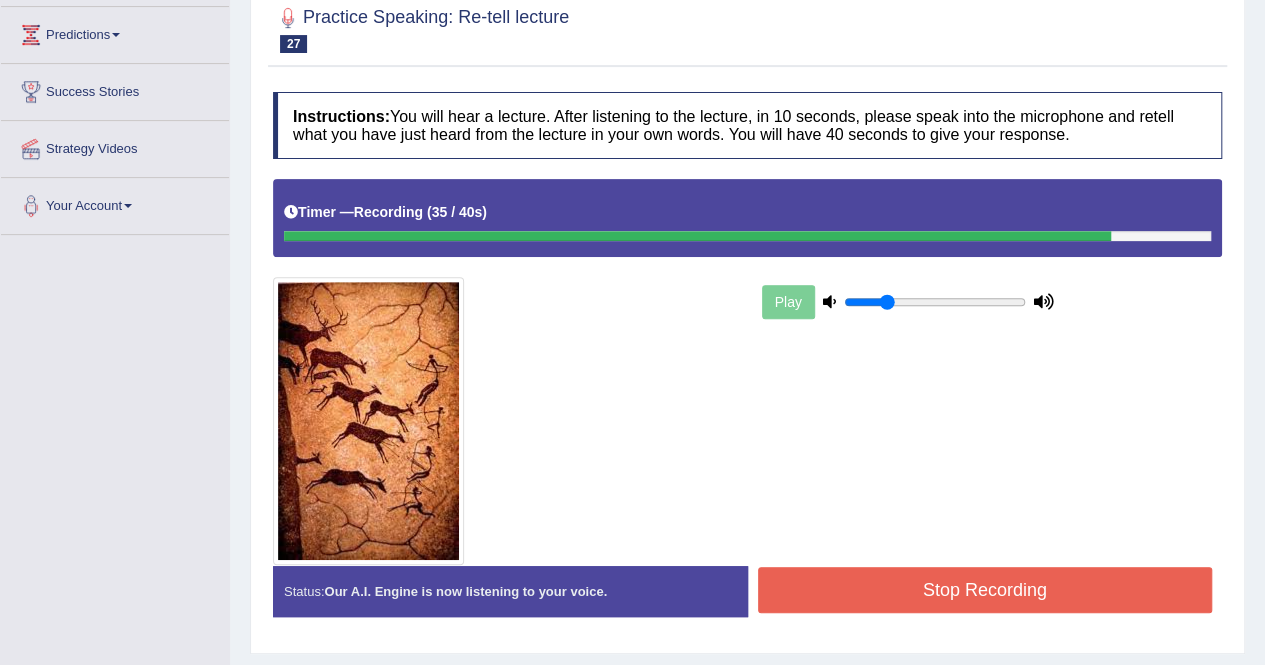 click on "Stop Recording" at bounding box center (985, 590) 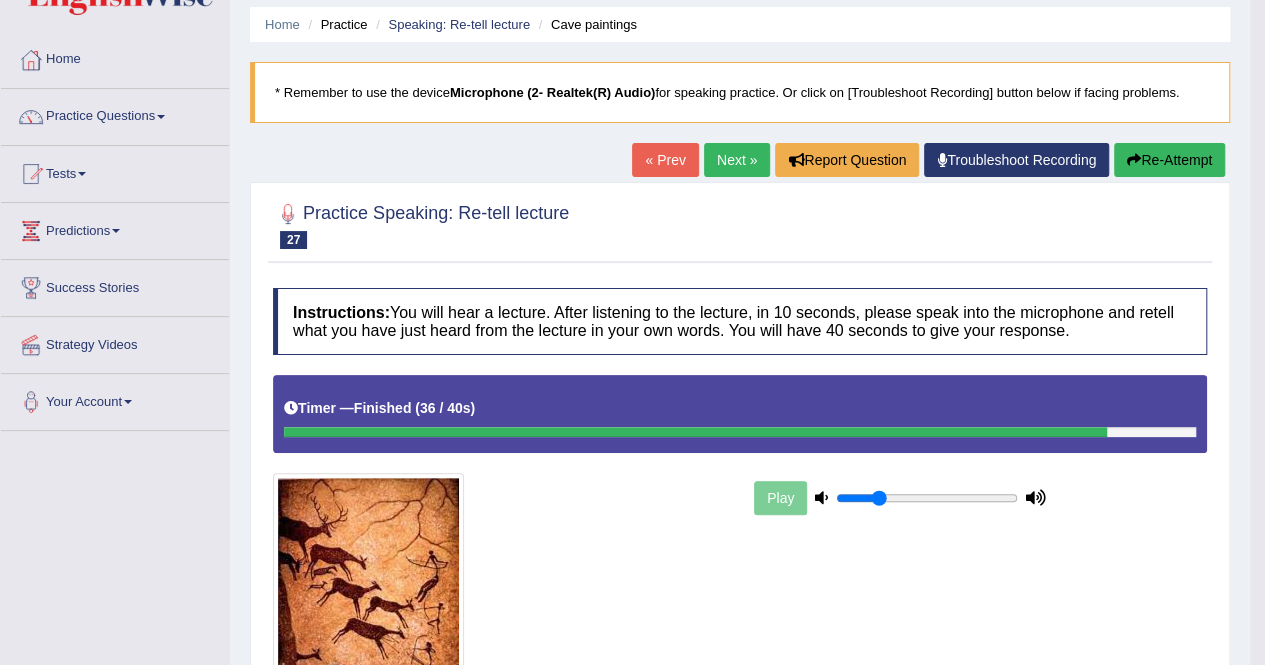 scroll, scrollTop: 0, scrollLeft: 0, axis: both 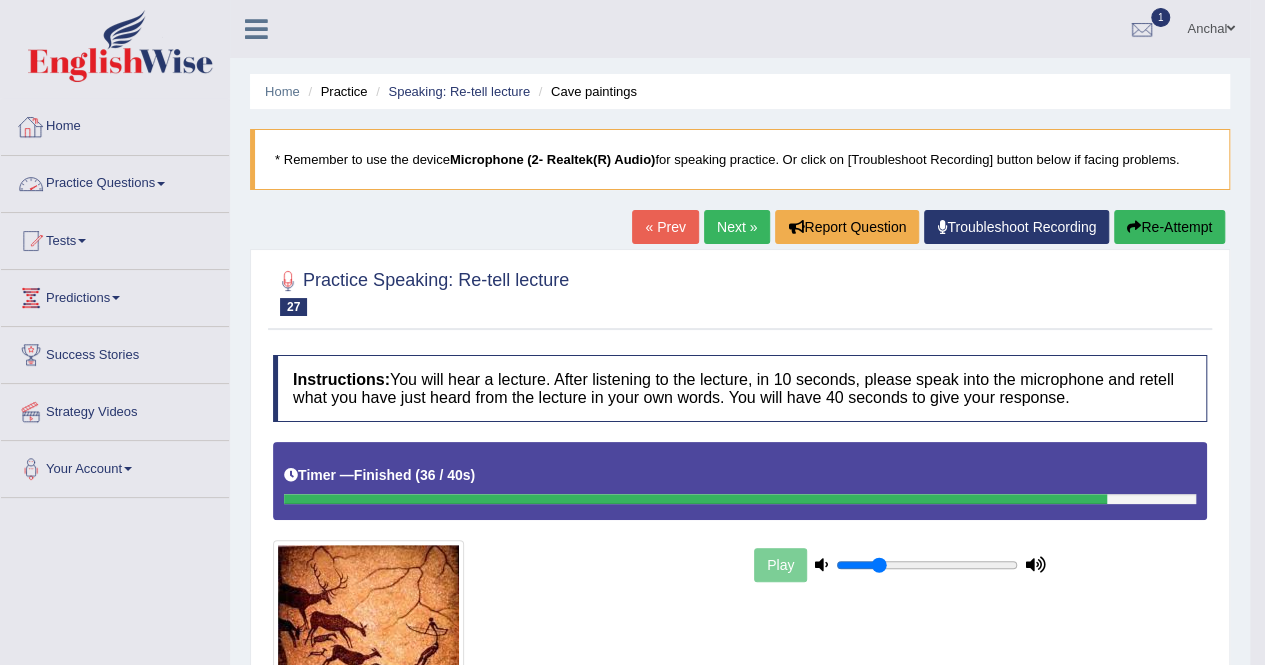click on "Practice Questions" at bounding box center (115, 181) 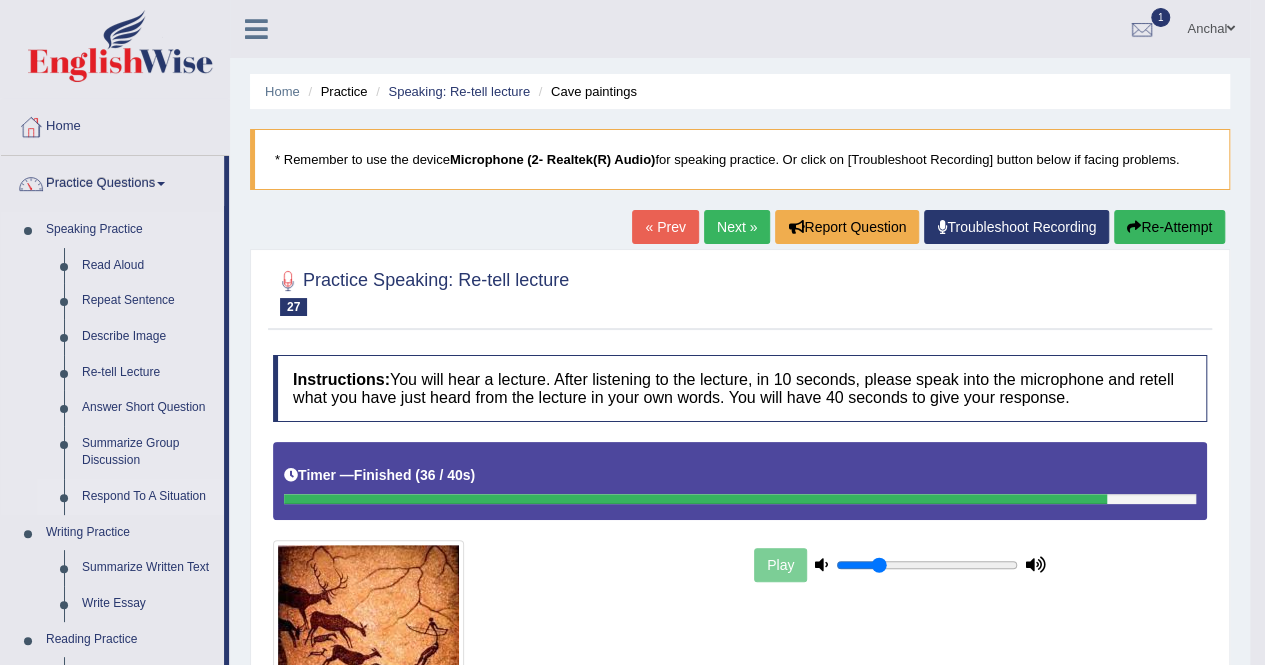 click on "Respond To A Situation" at bounding box center (148, 497) 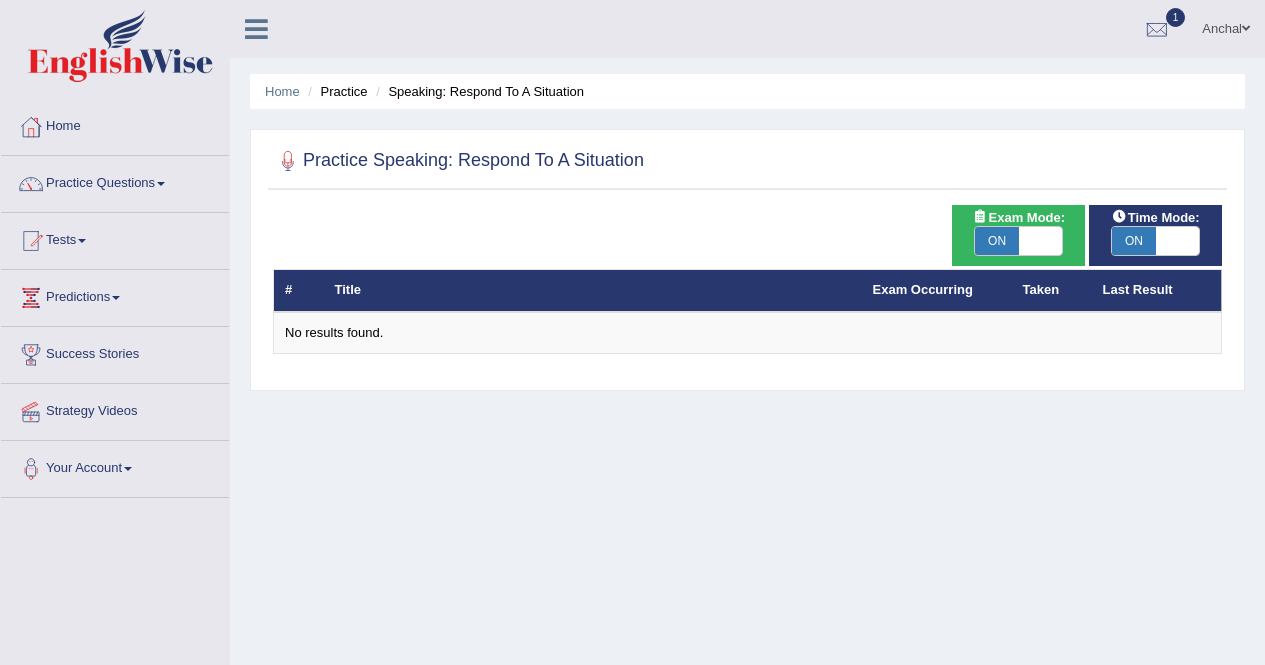 scroll, scrollTop: 384, scrollLeft: 0, axis: vertical 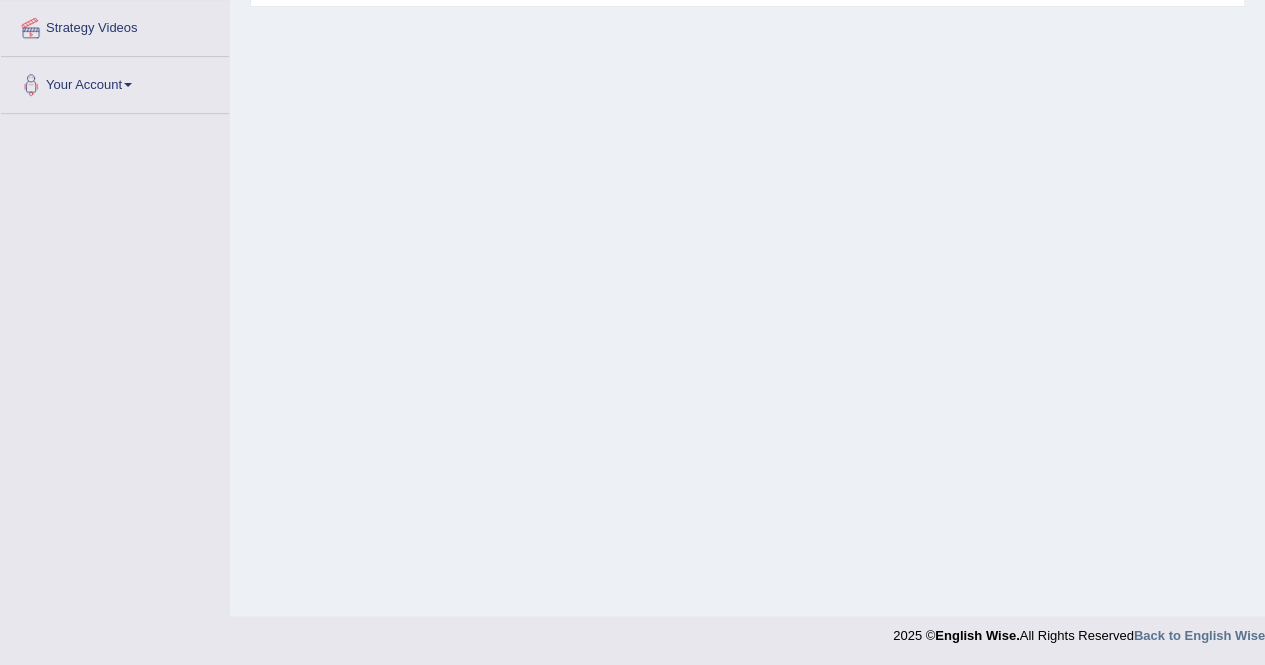 click on "Home
Practice
Speaking: Respond To A Situation
Practice Speaking: Respond To A Situation
Time Mode:
ON   OFF
Exam Mode:
ON   OFF
# Title Exam Occurring Taken Last Result
No results found." at bounding box center [747, 116] 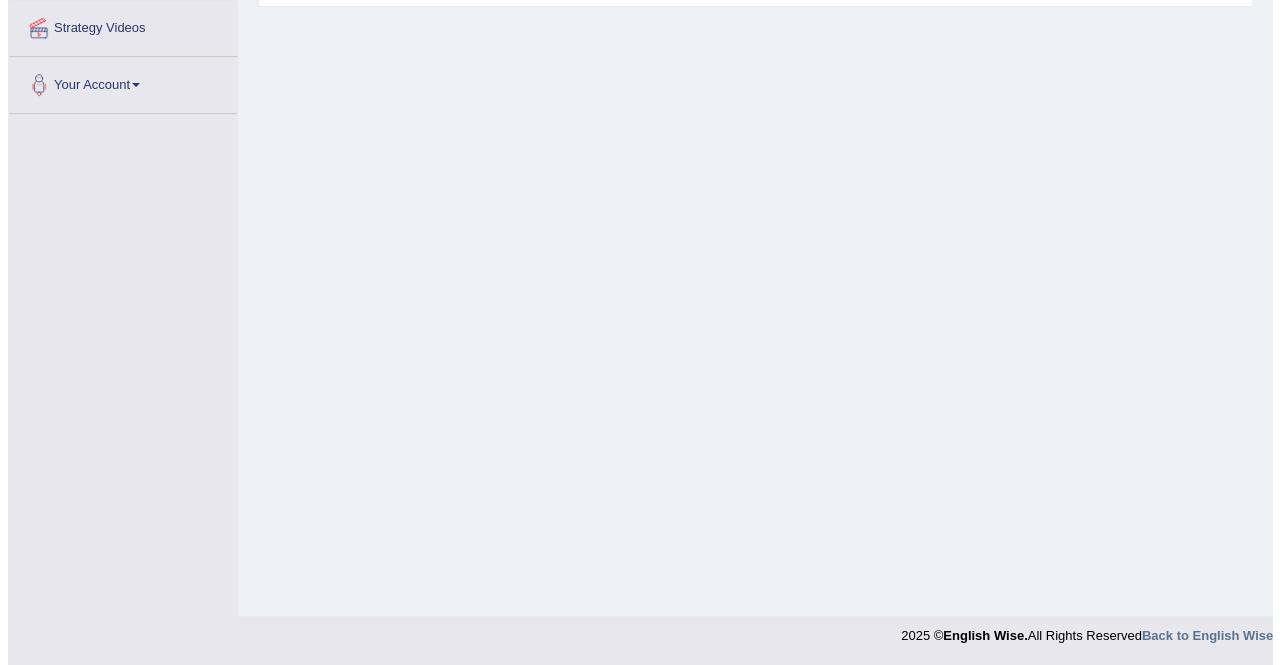 scroll, scrollTop: 0, scrollLeft: 0, axis: both 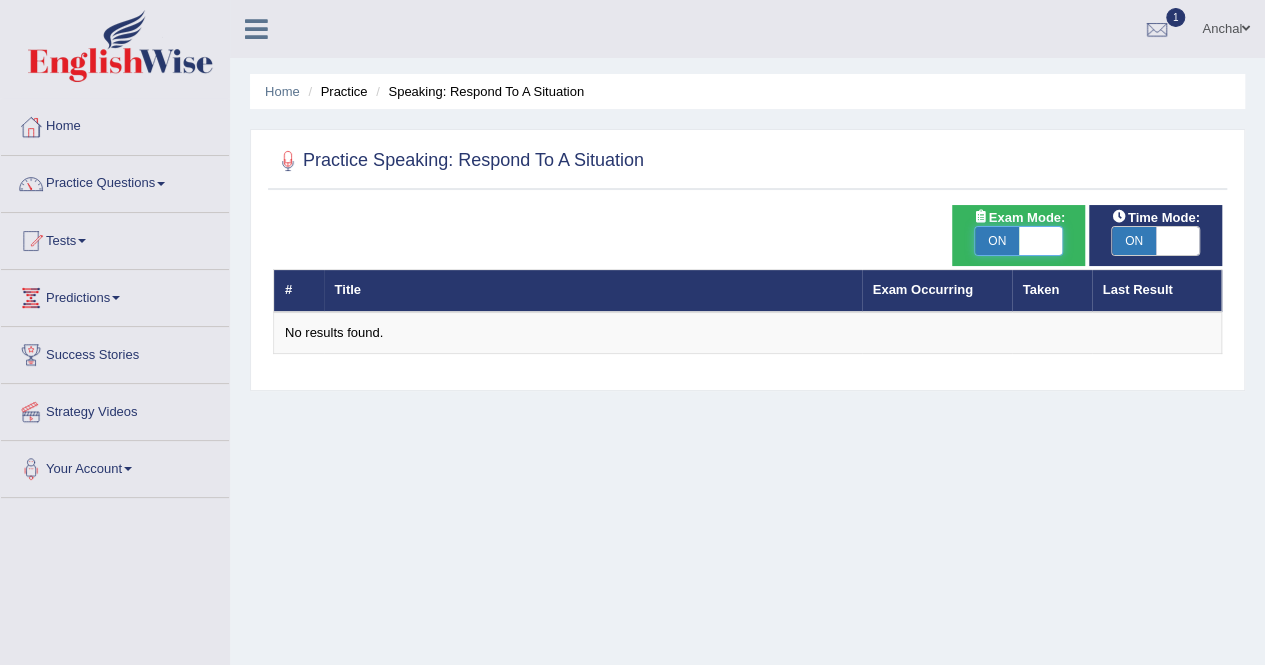 click at bounding box center (1041, 241) 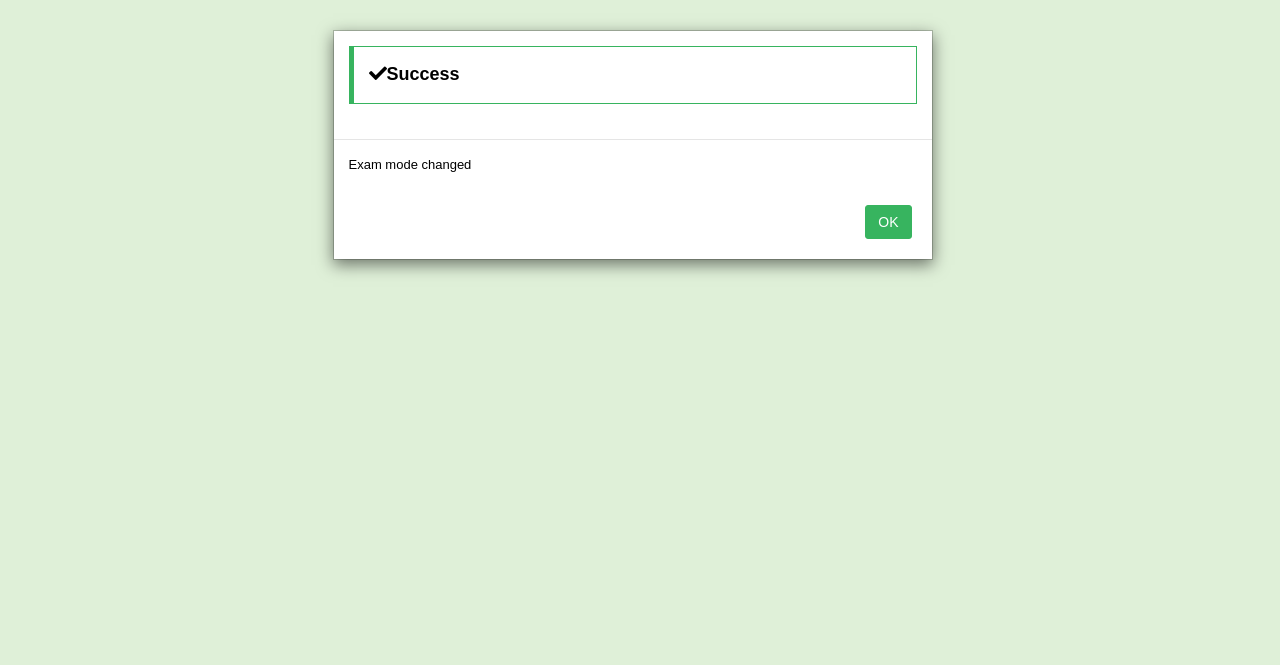click on "OK" at bounding box center [888, 222] 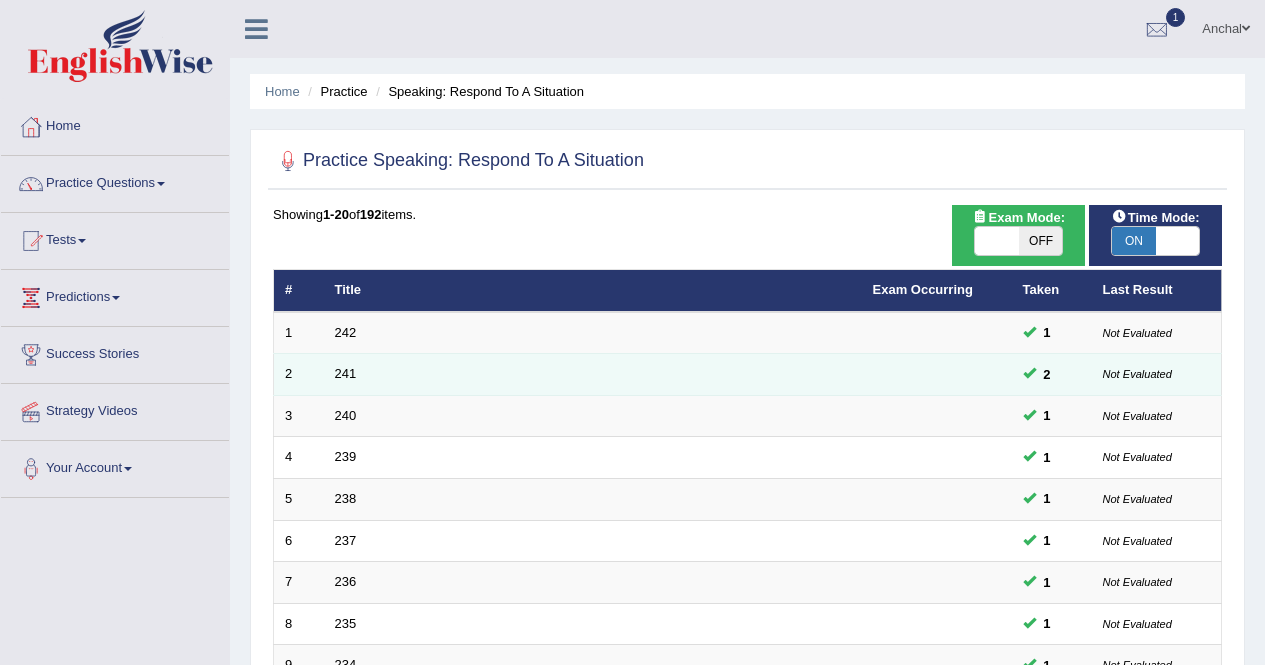 scroll, scrollTop: 0, scrollLeft: 0, axis: both 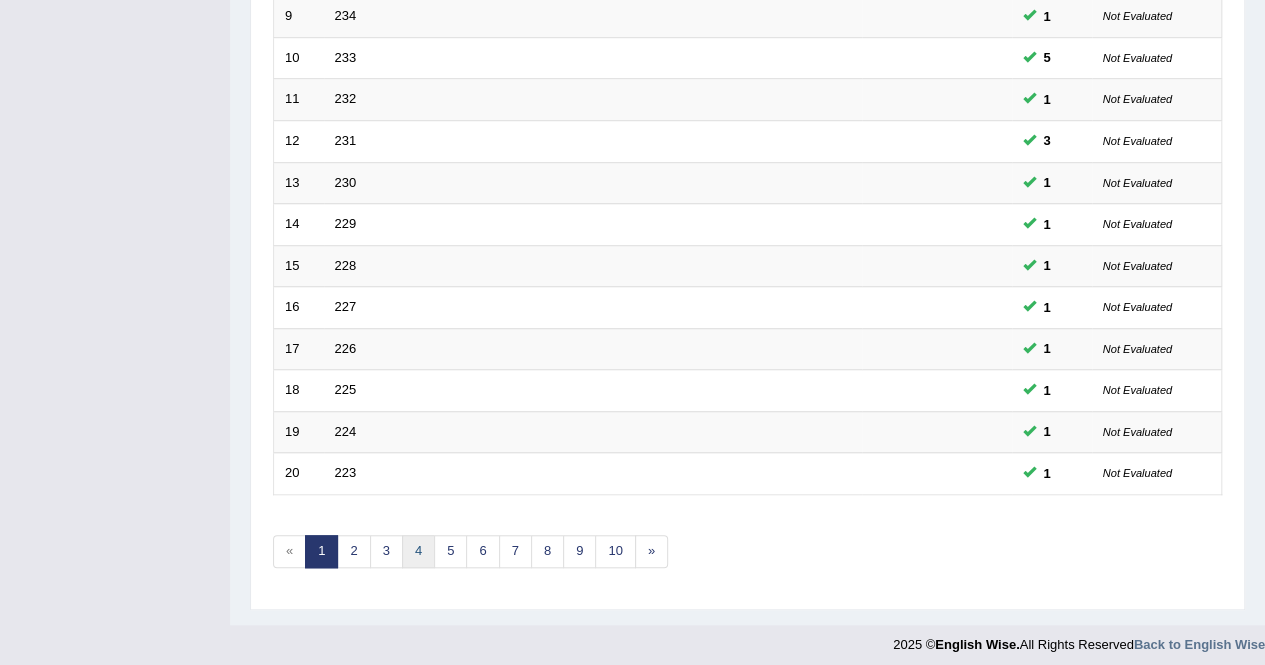 click on "4" at bounding box center [418, 551] 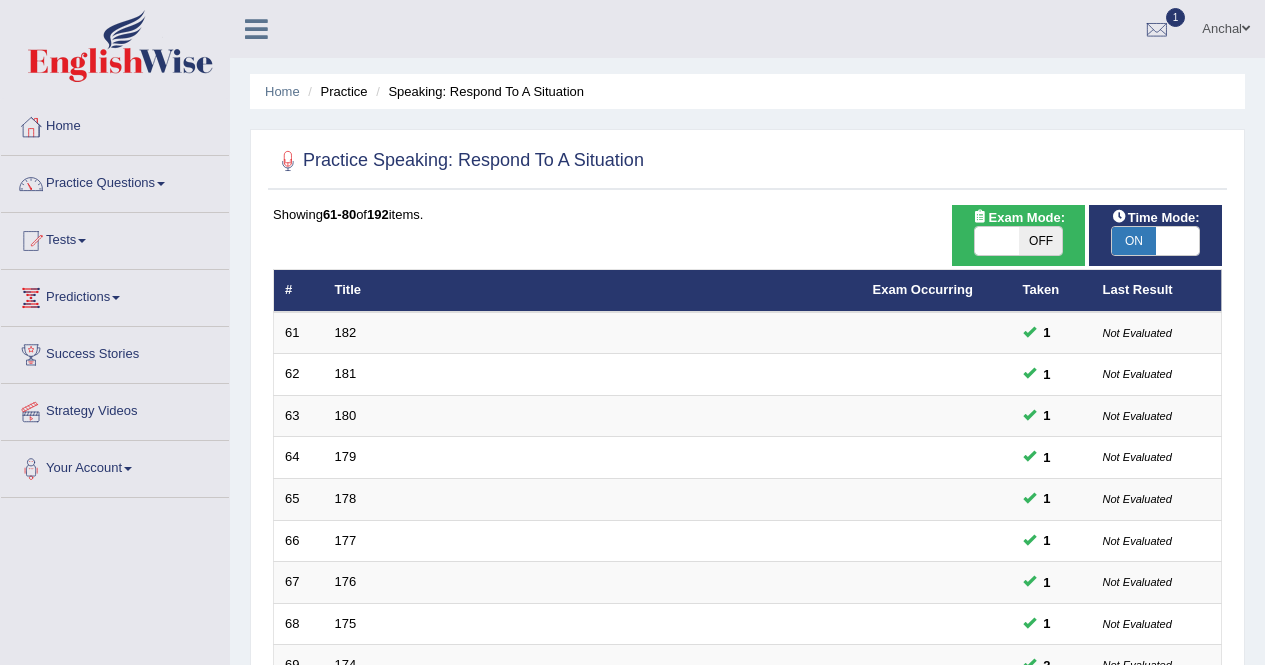 scroll, scrollTop: 649, scrollLeft: 0, axis: vertical 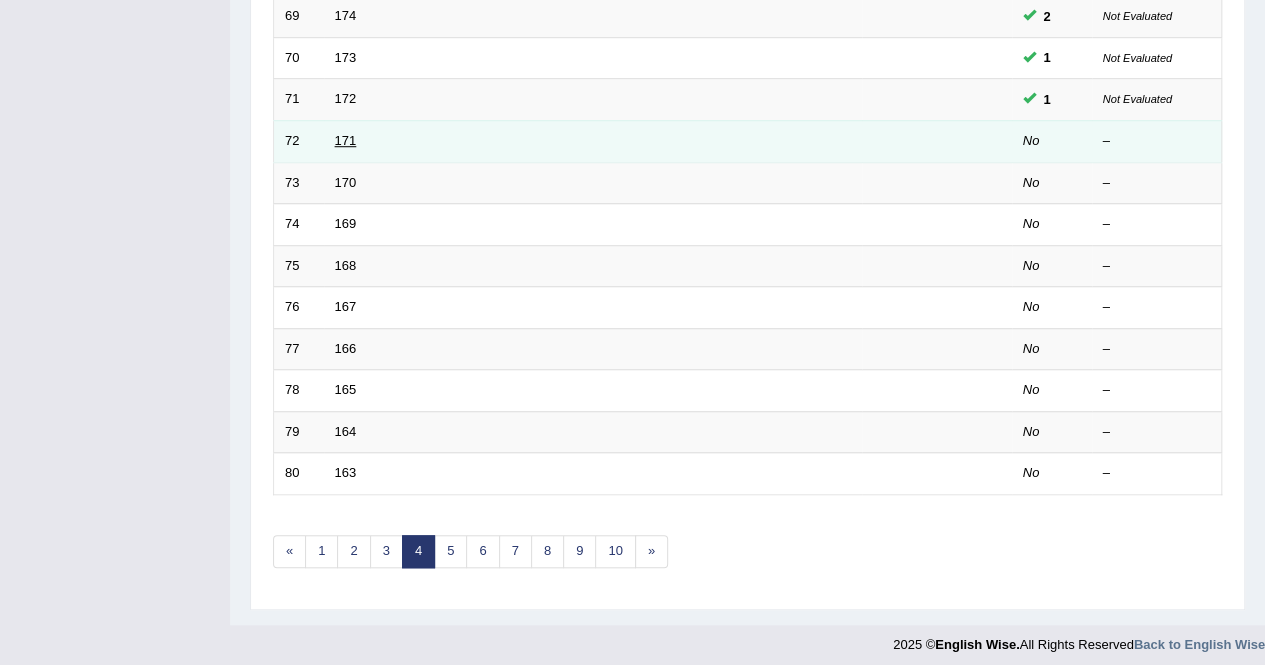click on "171" at bounding box center (346, 140) 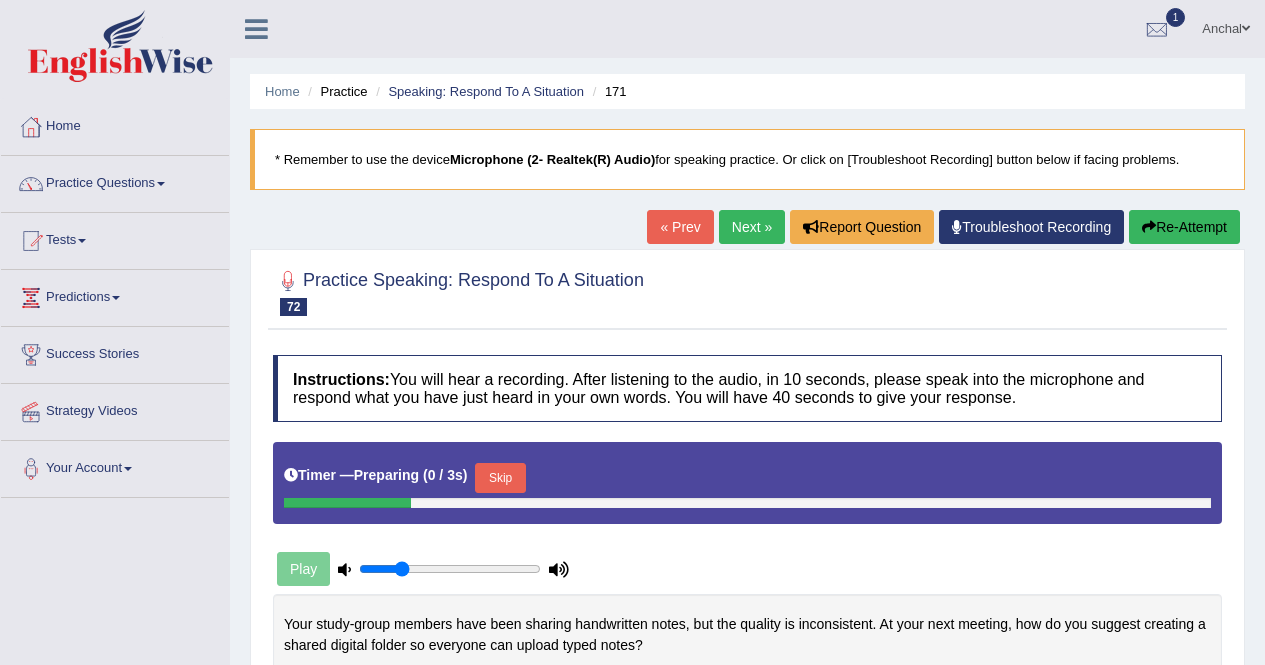 scroll, scrollTop: 384, scrollLeft: 0, axis: vertical 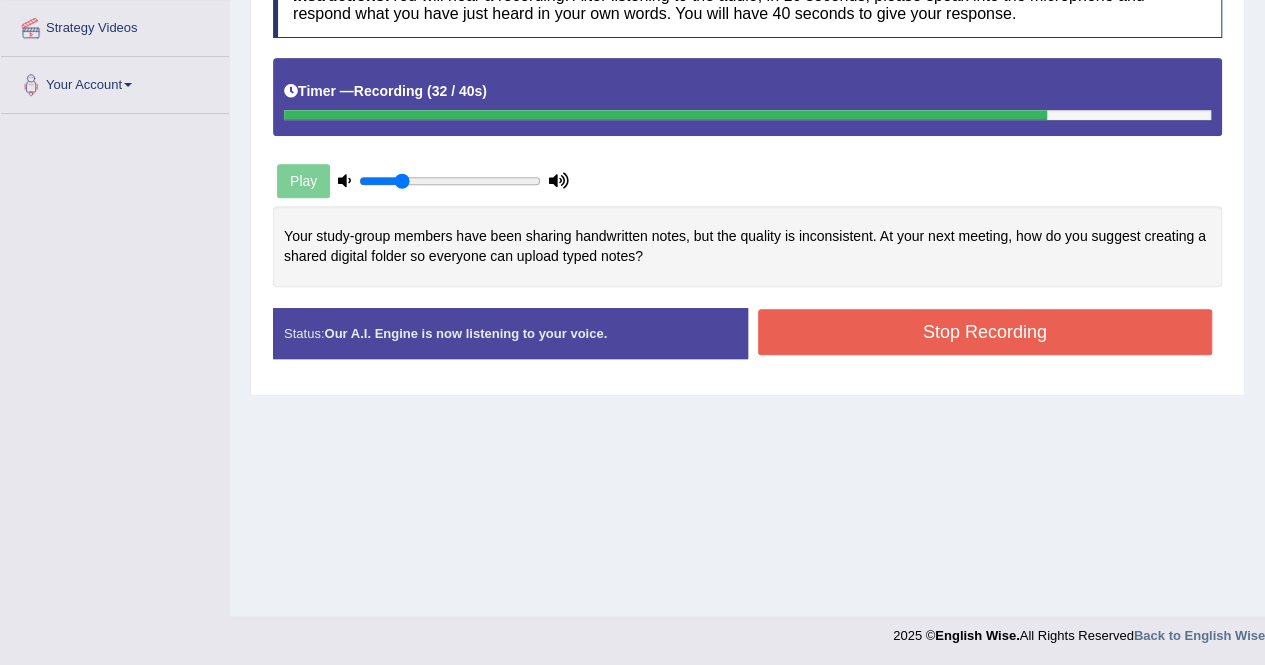 click on "Stop Recording" at bounding box center (985, 332) 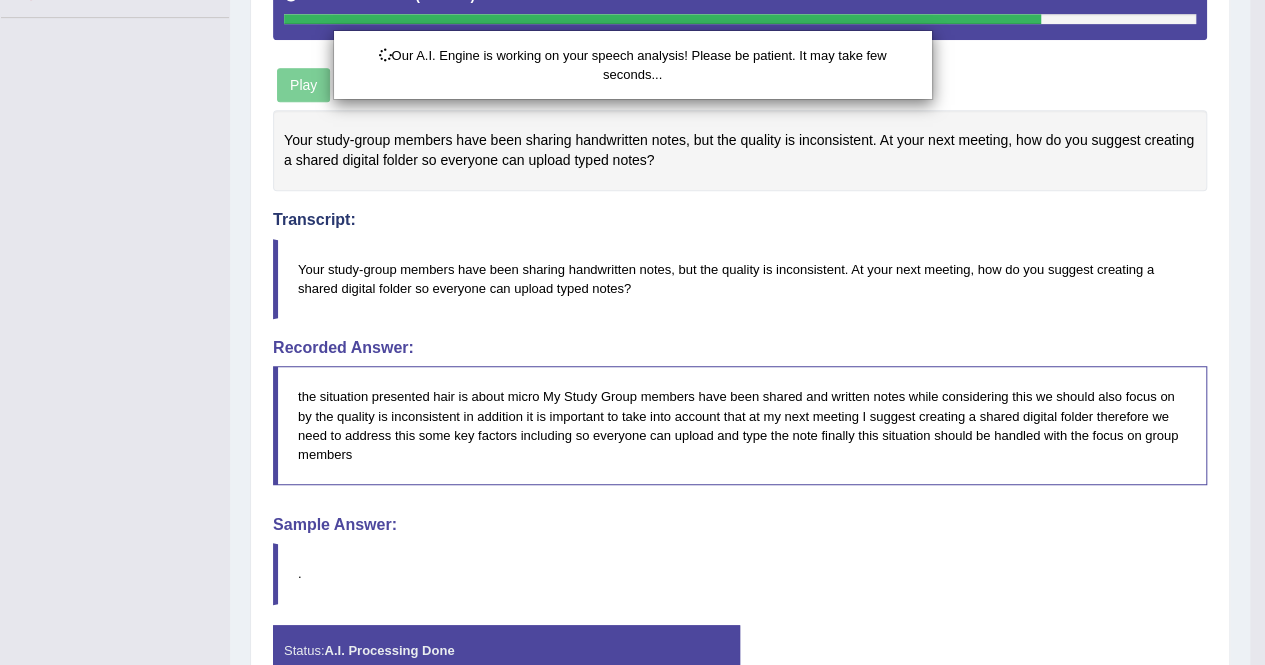 scroll, scrollTop: 586, scrollLeft: 0, axis: vertical 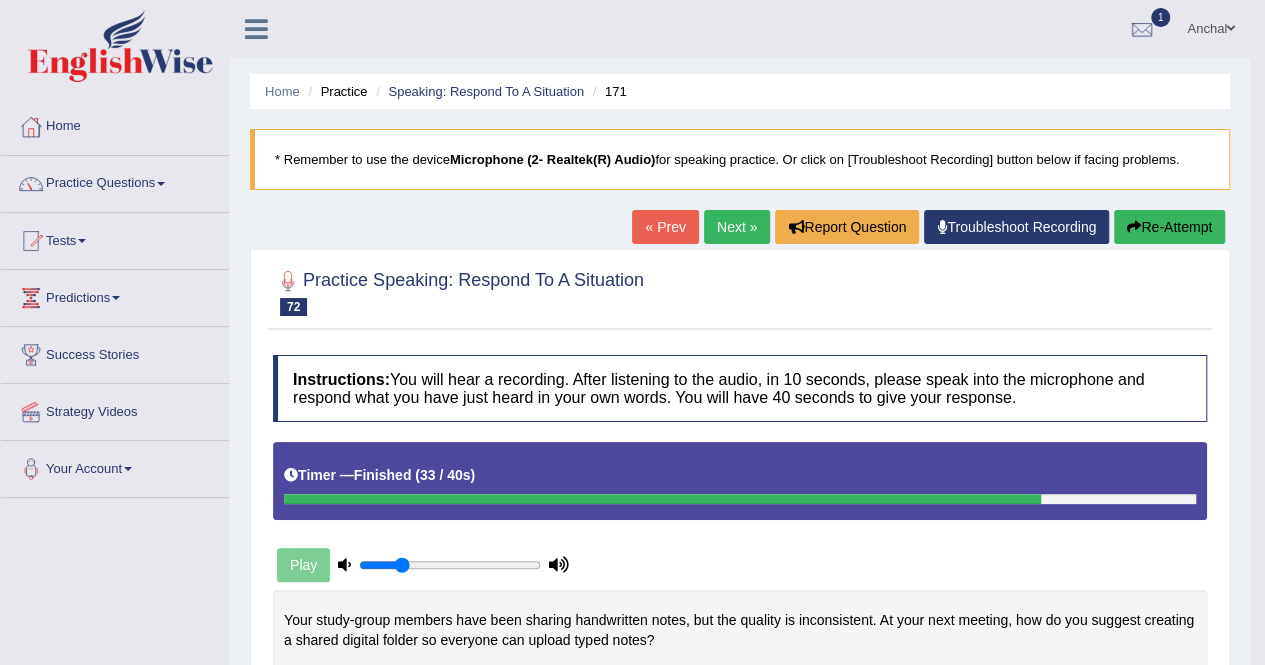 click on "Re-Attempt" at bounding box center (1169, 227) 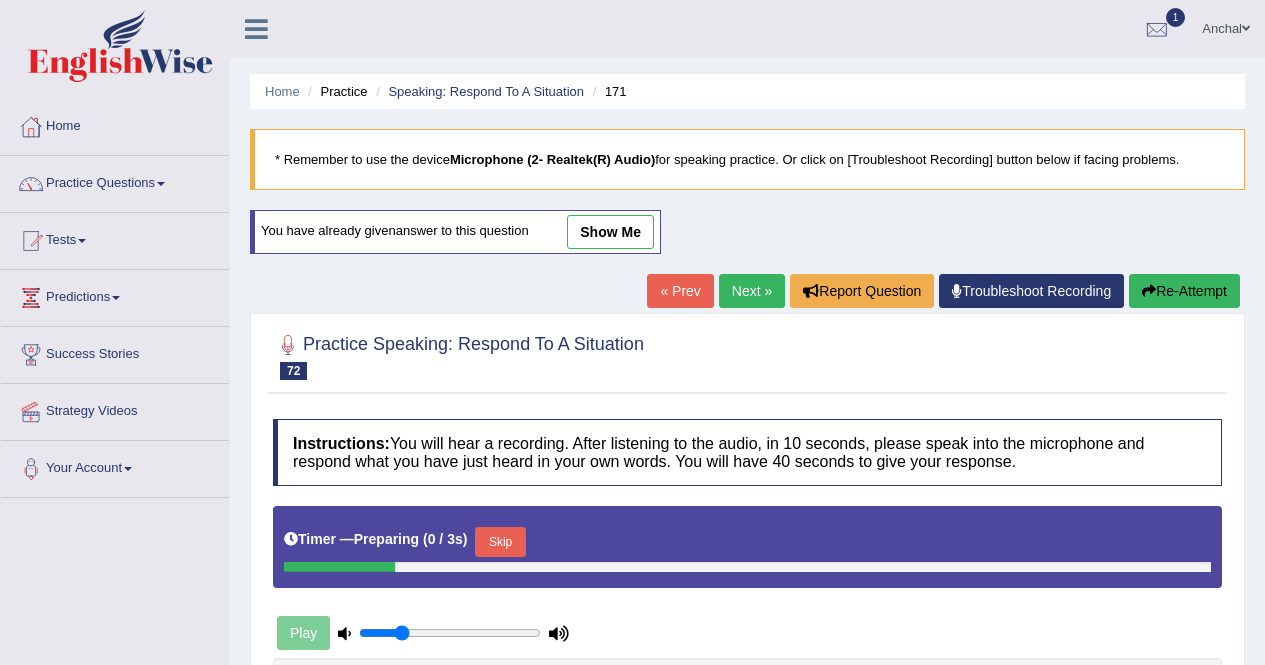 scroll, scrollTop: 214, scrollLeft: 0, axis: vertical 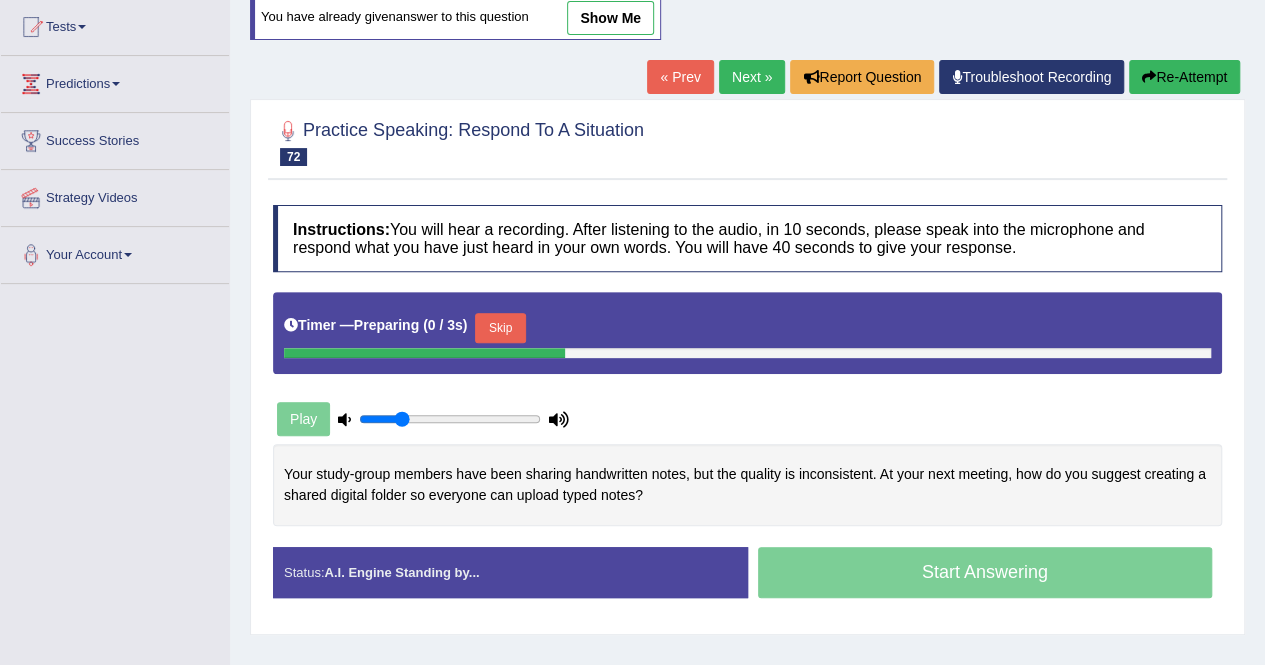 click on "Your study-group members have been sharing handwritten notes, but the quality is inconsistent. At your next meeting, how do you suggest creating a shared digital folder so everyone can upload typed notes?" at bounding box center [747, 484] 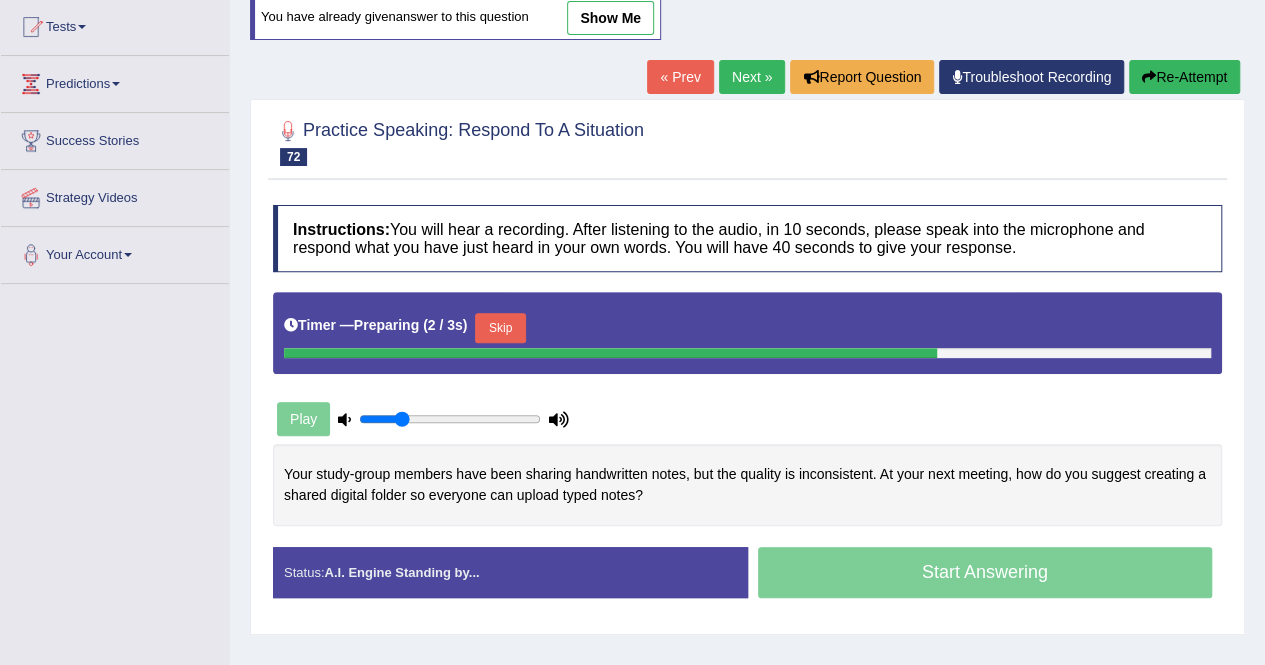 click on "Skip" at bounding box center [500, 328] 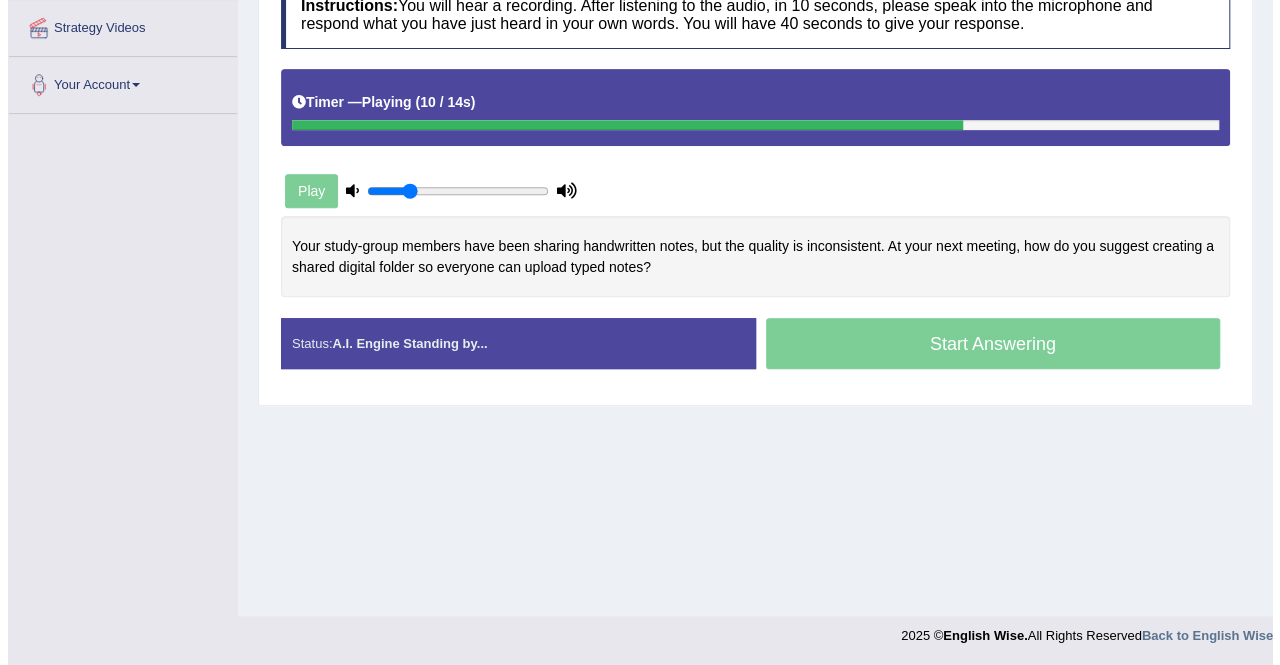 scroll, scrollTop: 382, scrollLeft: 0, axis: vertical 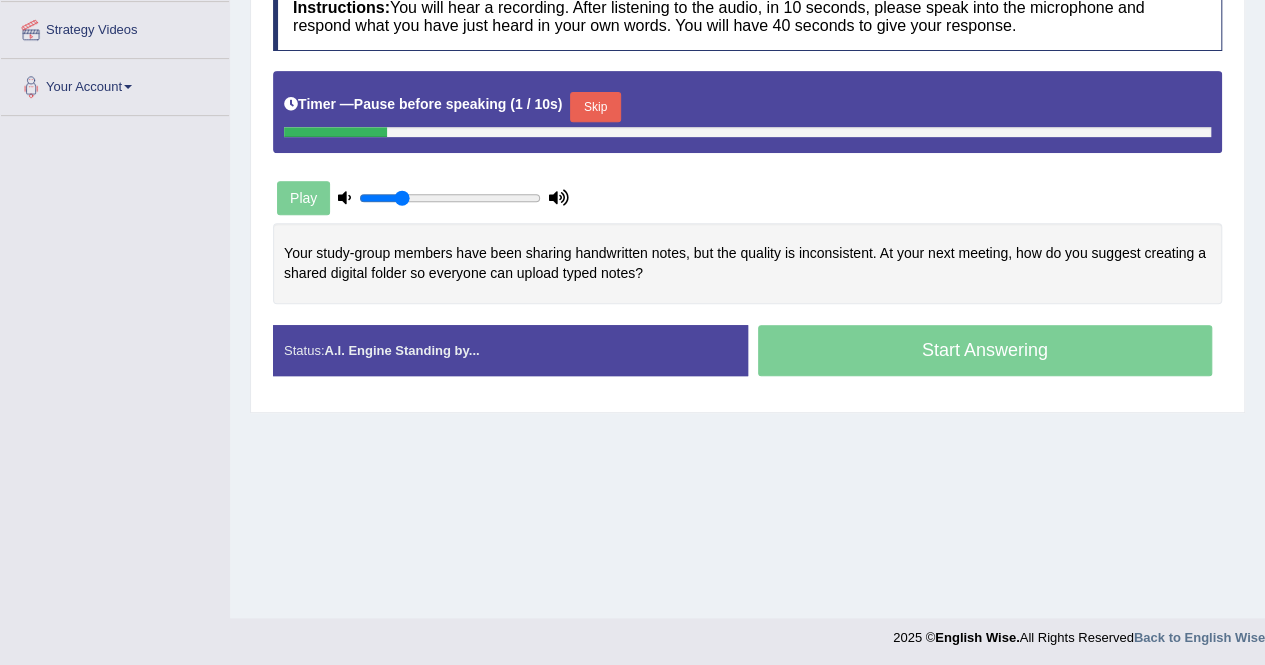 click on "Skip" at bounding box center [595, 107] 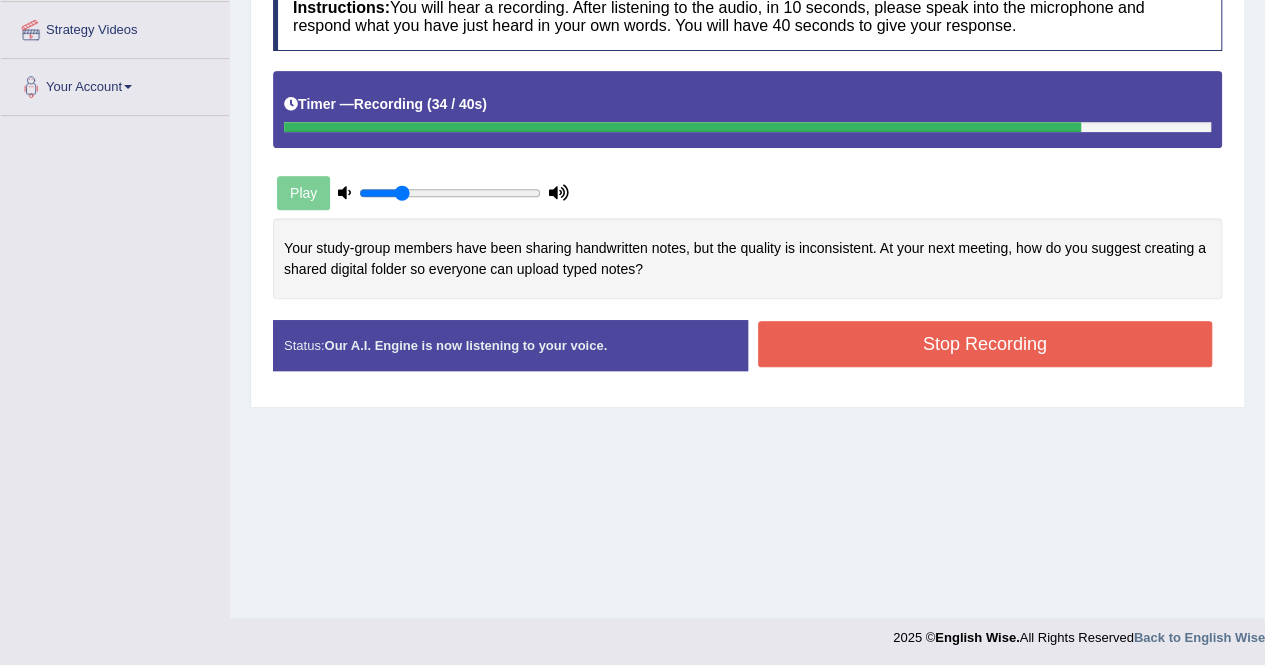 click on "Stop Recording" at bounding box center [985, 344] 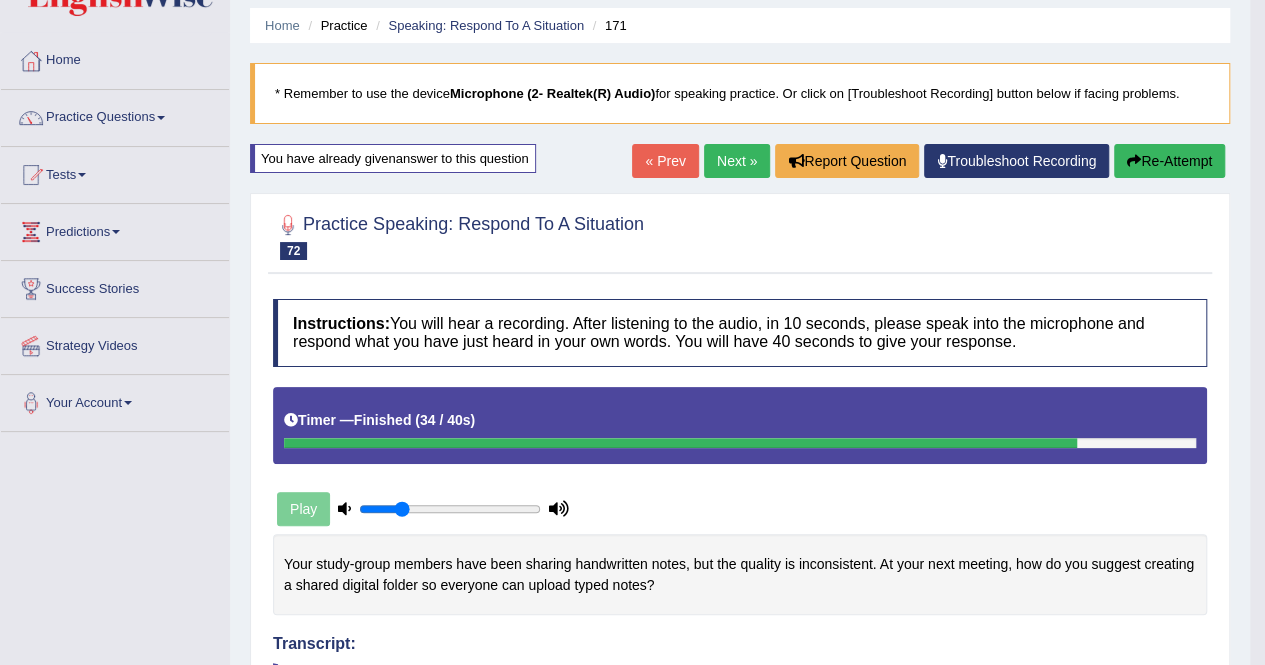 scroll, scrollTop: 0, scrollLeft: 0, axis: both 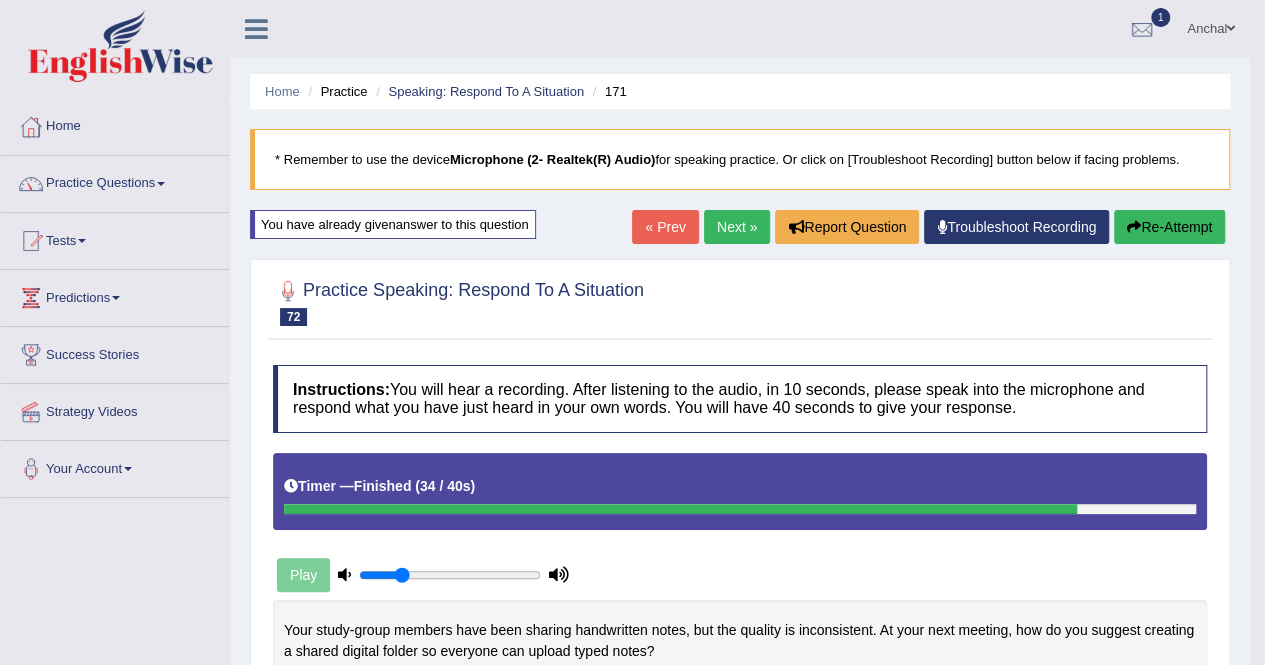 click on "Home
Practice
Speaking: Respond To A Situation
171
* Remember to use the device  Microphone (2- Realtek(R) Audio)  for speaking practice. Or click on [Troubleshoot Recording] button below if facing problems.
You have already given   answer to this question
« Prev Next »  Report Question  Troubleshoot Recording  Re-Attempt
Practice Speaking: Respond To A Situation
72
171
Instructions:  You will hear a recording. After listening to the audio, in 10 seconds, please speak into the microphone and respond what you have just heard in your own words. You will have 40 seconds to give your response.
Timer —  Finished   ( 34 / 40s ) Play Transcript: Recorded Answer: Created with Highcharts 7.1.2 Too low Too high Time Pitch meter: 0 10 20 30 40 Created with Highcharts 7.1.2 Great Too slow" at bounding box center [740, 752] 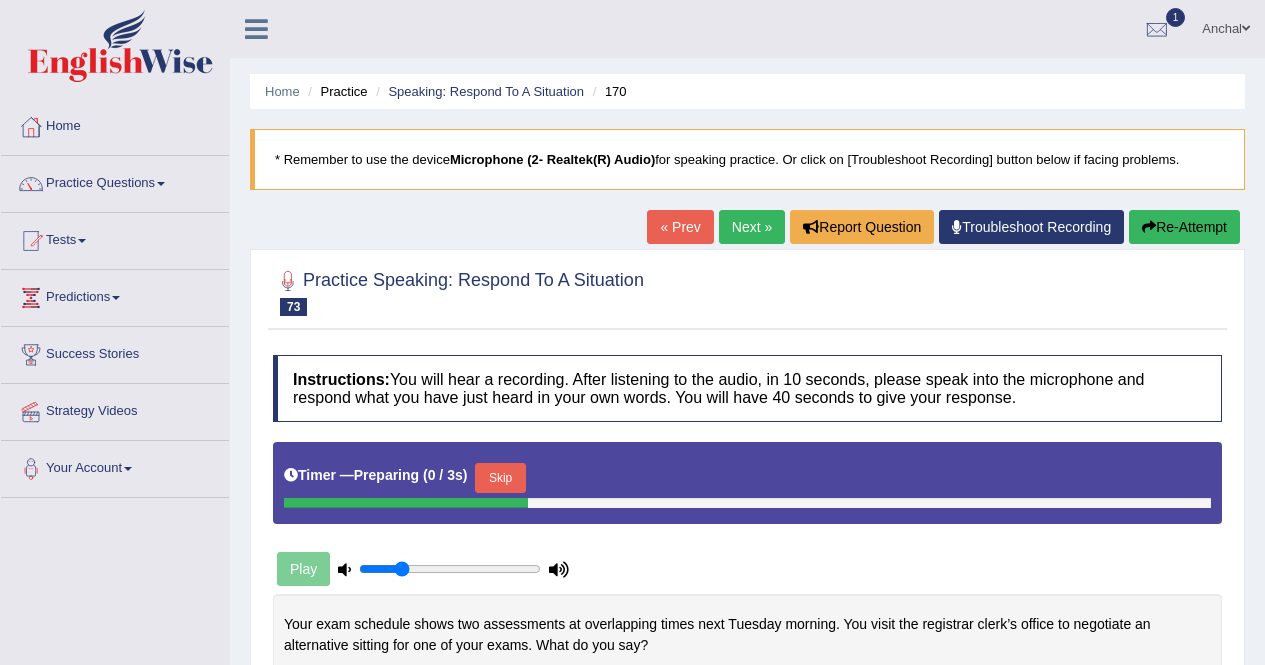 scroll, scrollTop: 382, scrollLeft: 0, axis: vertical 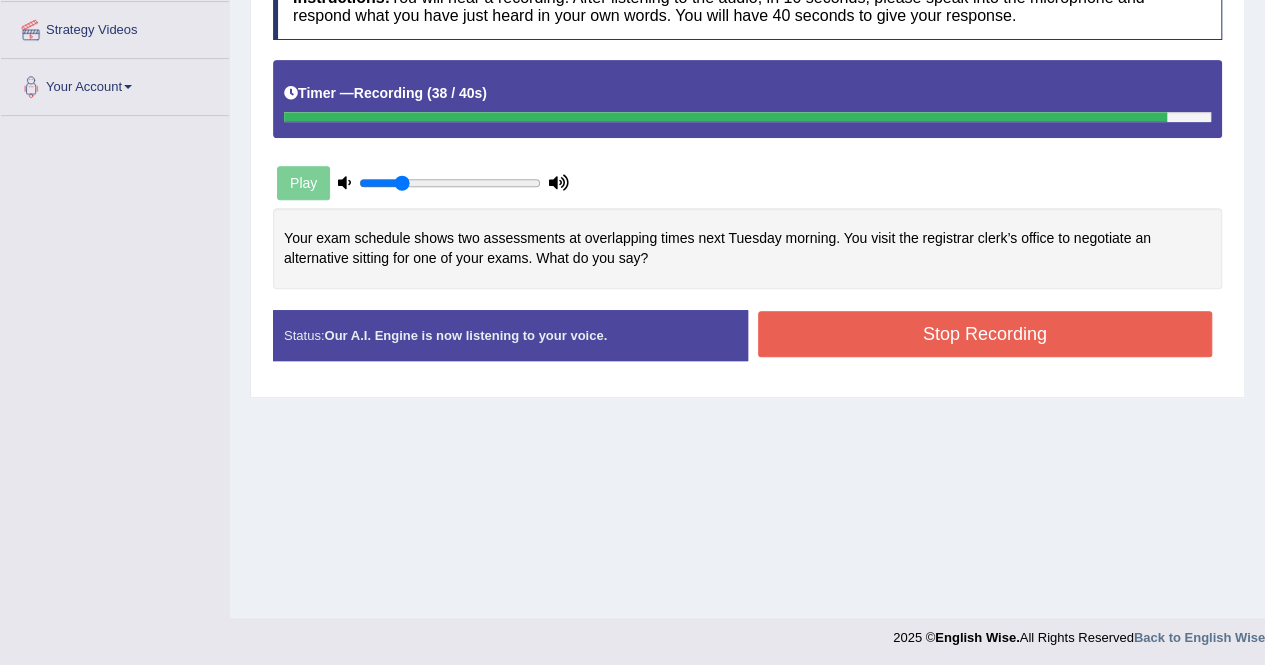 click on "Stop Recording" at bounding box center [985, 334] 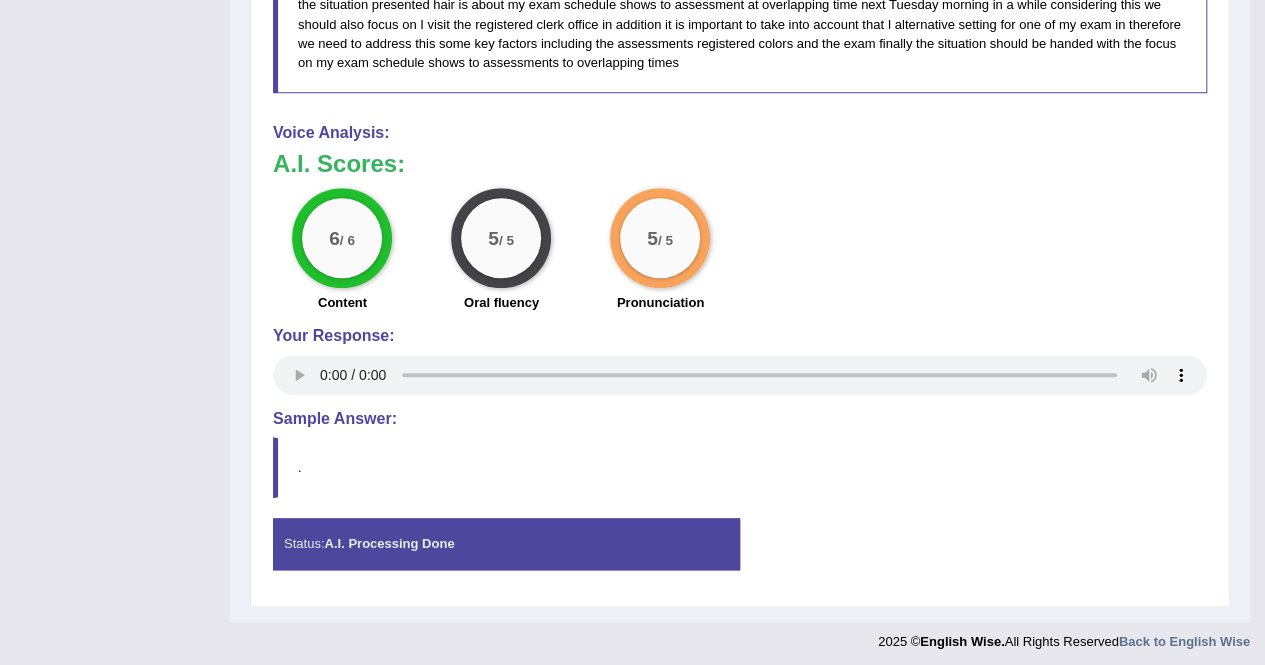 scroll, scrollTop: 0, scrollLeft: 0, axis: both 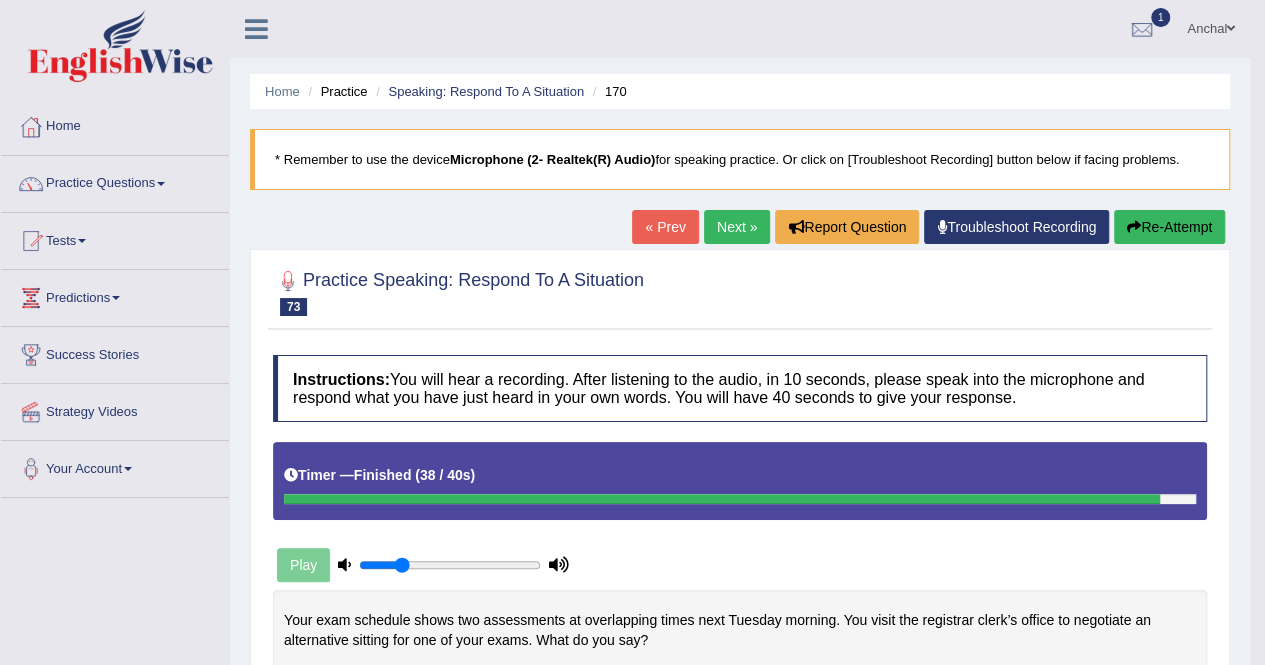click on "Next »" at bounding box center (737, 227) 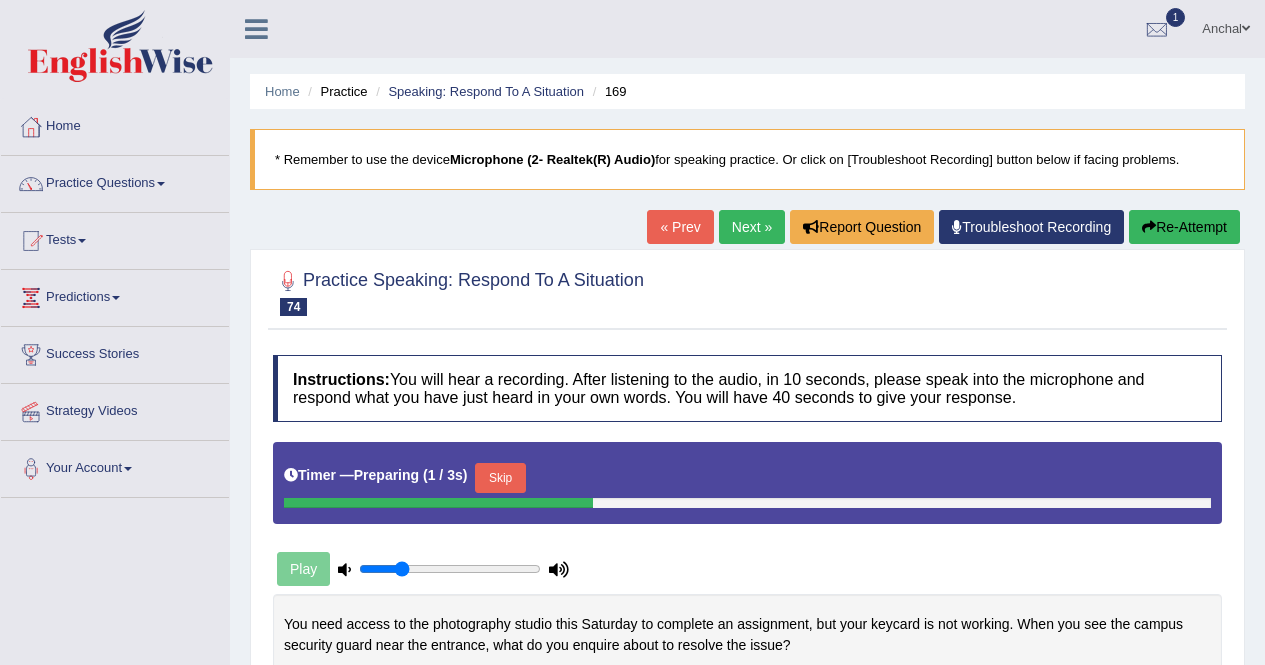 scroll, scrollTop: 384, scrollLeft: 0, axis: vertical 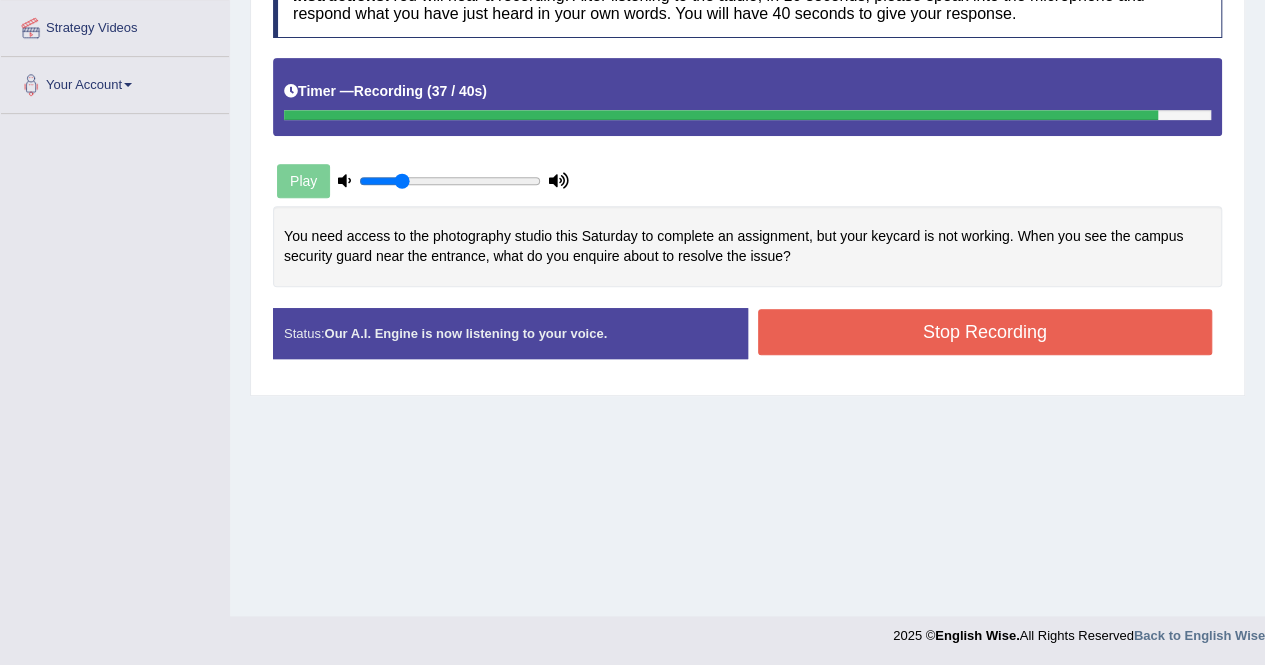 click on "Stop Recording" at bounding box center (985, 332) 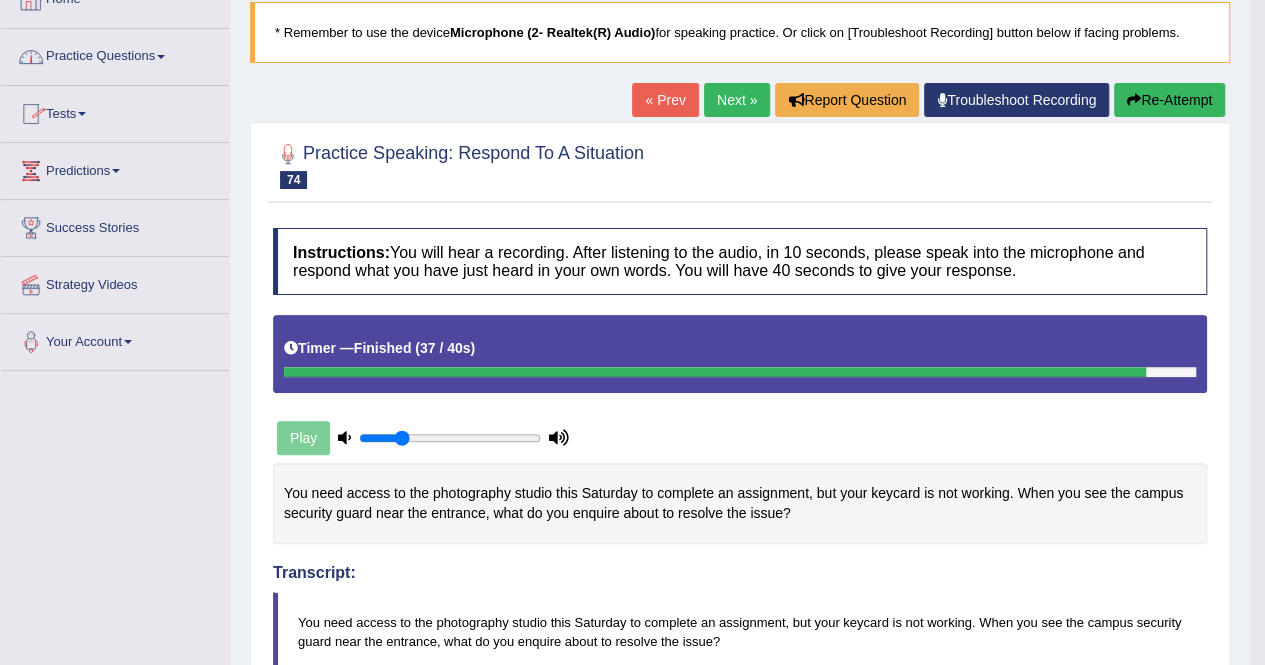 scroll, scrollTop: 37, scrollLeft: 0, axis: vertical 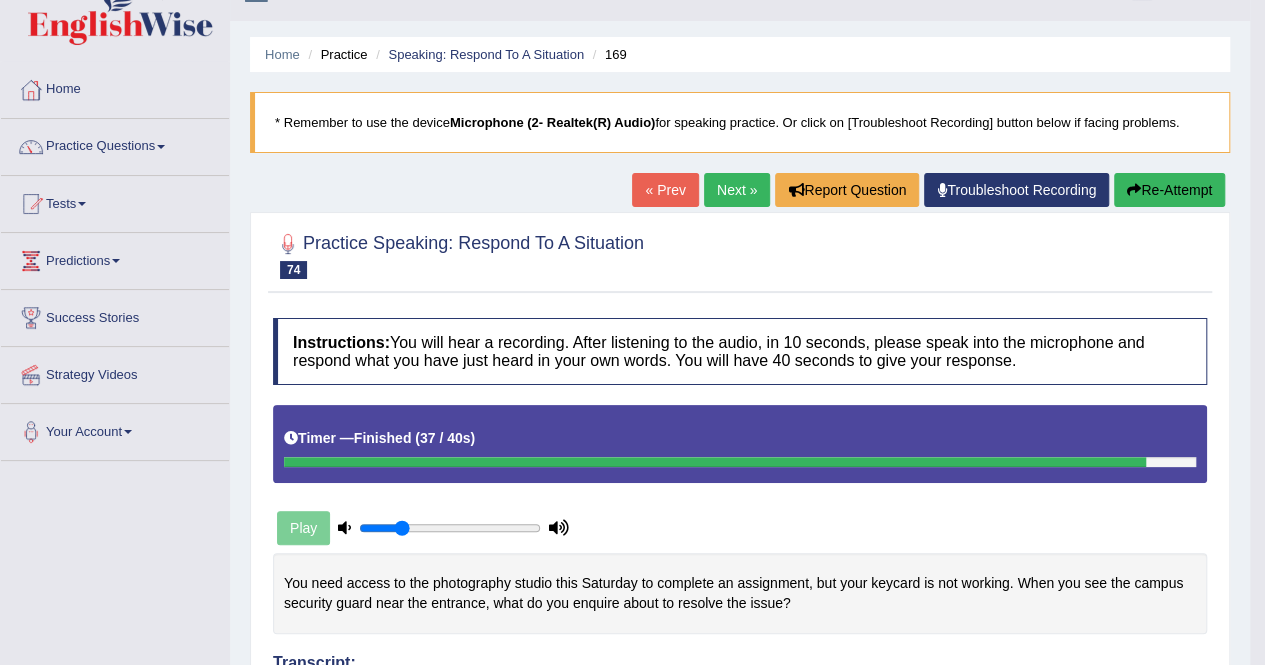 click on "Practice Questions" at bounding box center [115, 144] 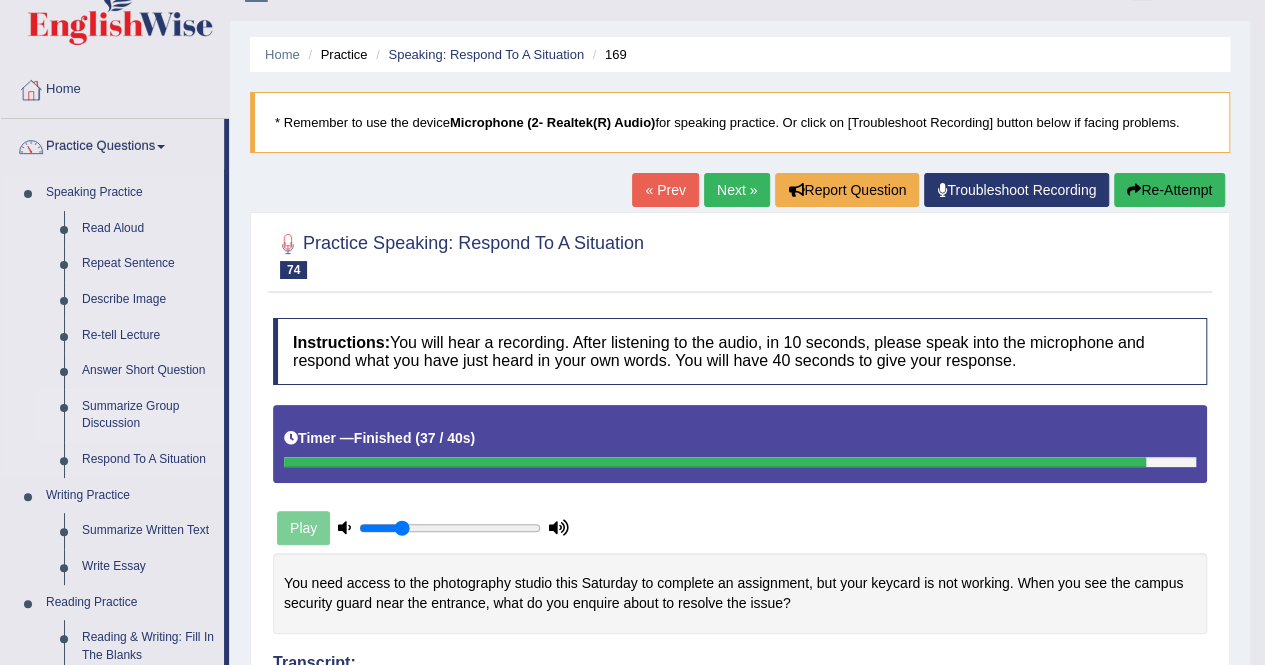 click on "Summarize Group Discussion" at bounding box center (148, 415) 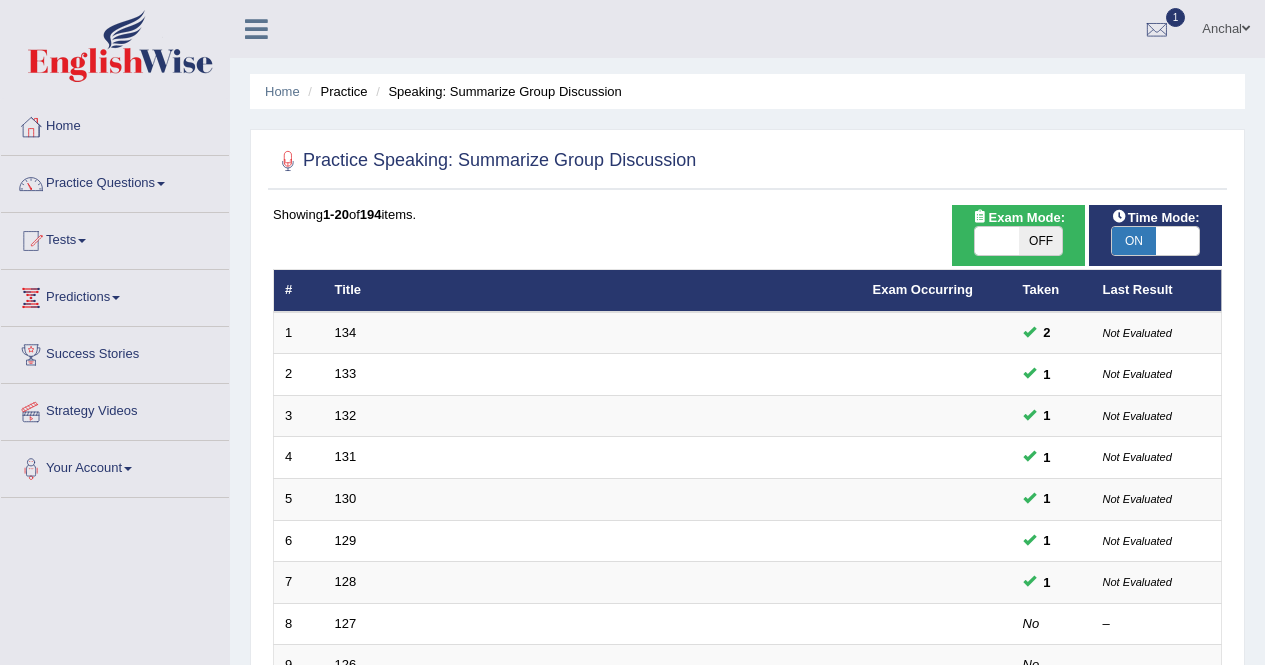 scroll, scrollTop: 0, scrollLeft: 0, axis: both 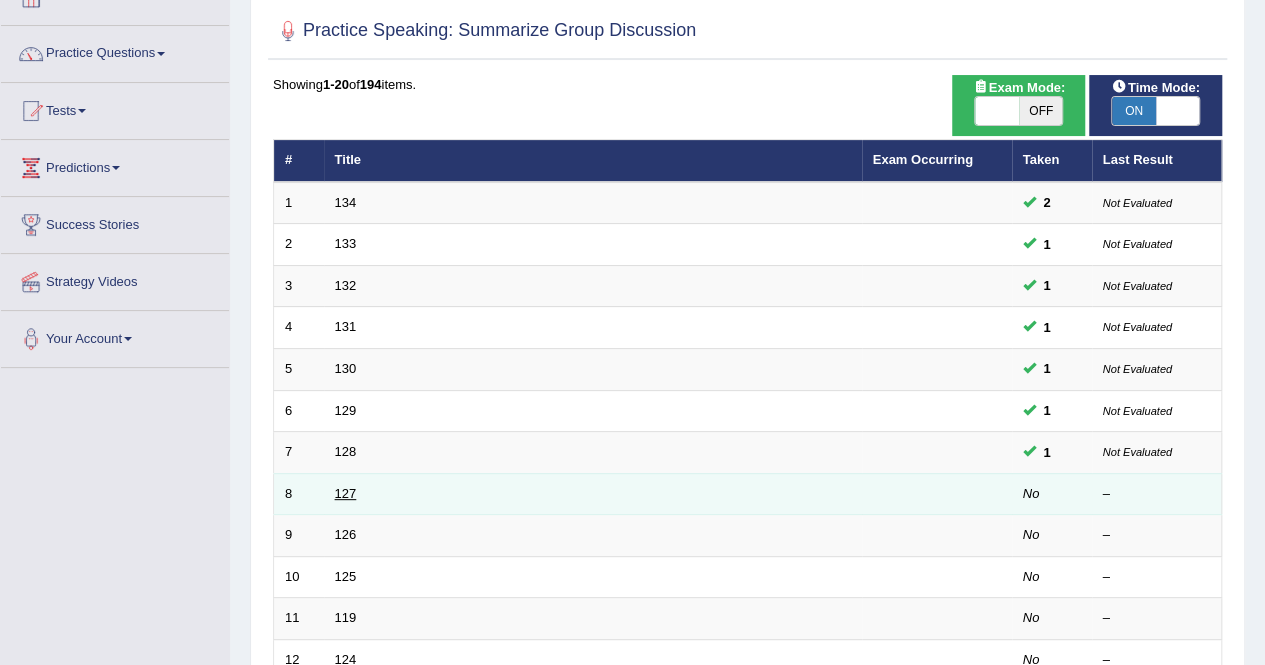 click on "127" at bounding box center (346, 493) 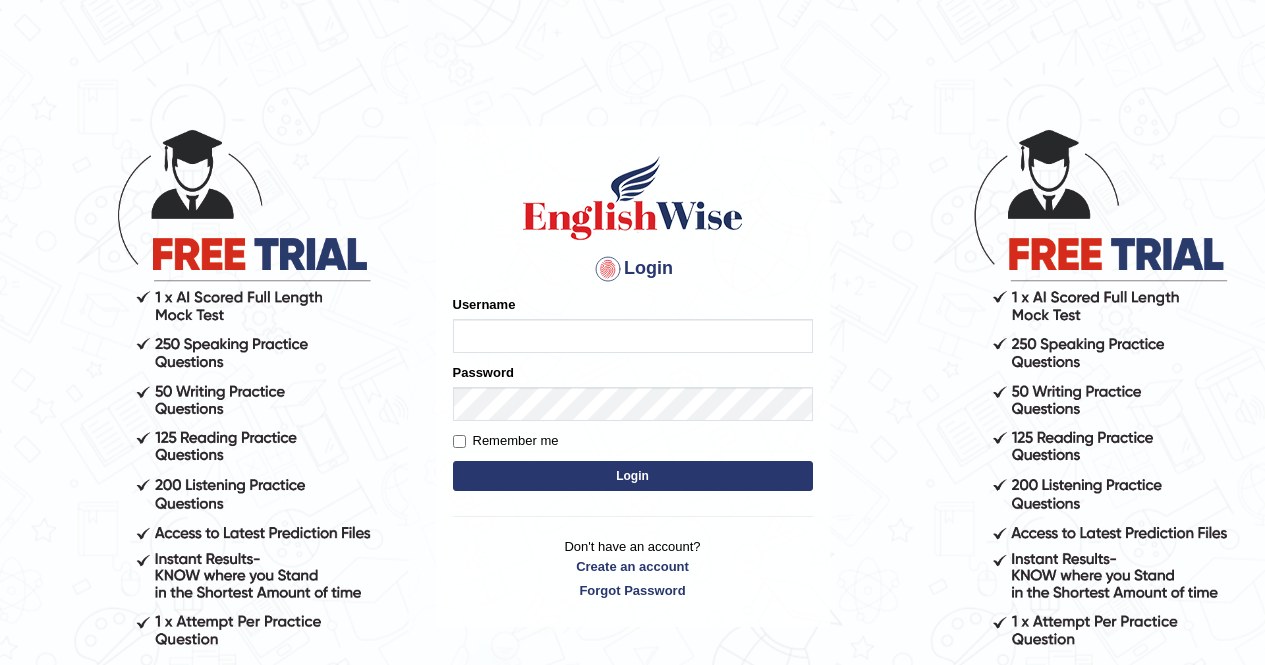 scroll, scrollTop: 0, scrollLeft: 0, axis: both 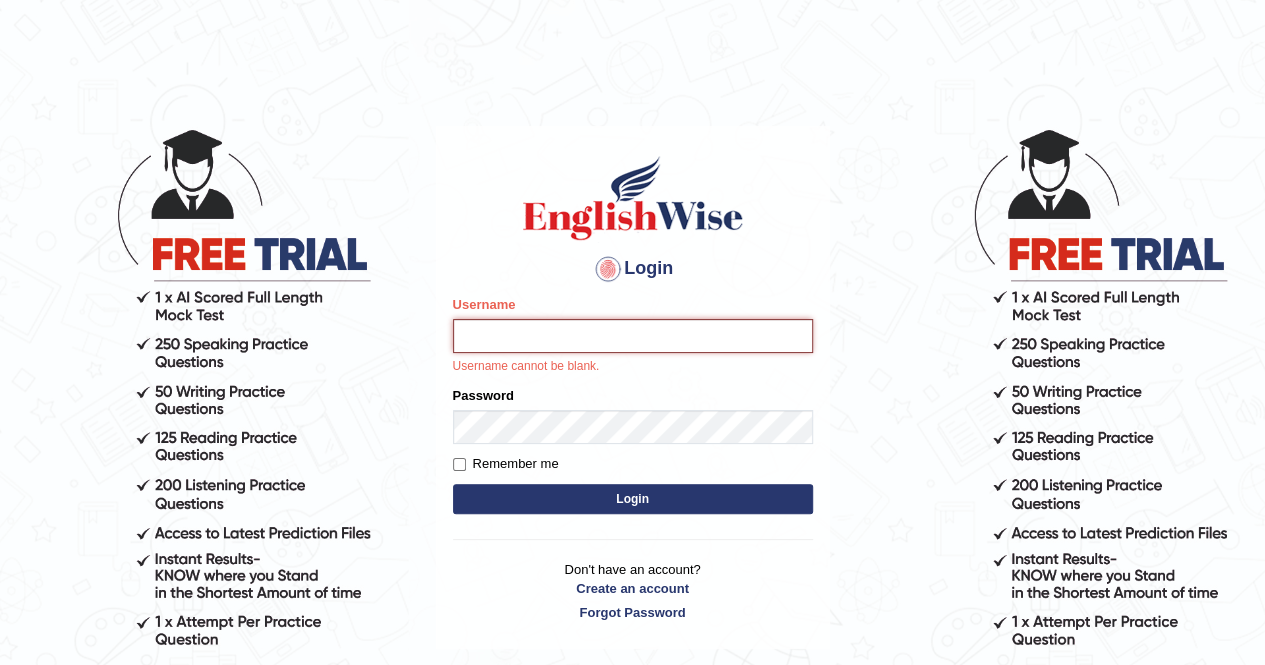 type on "anchalsheoran" 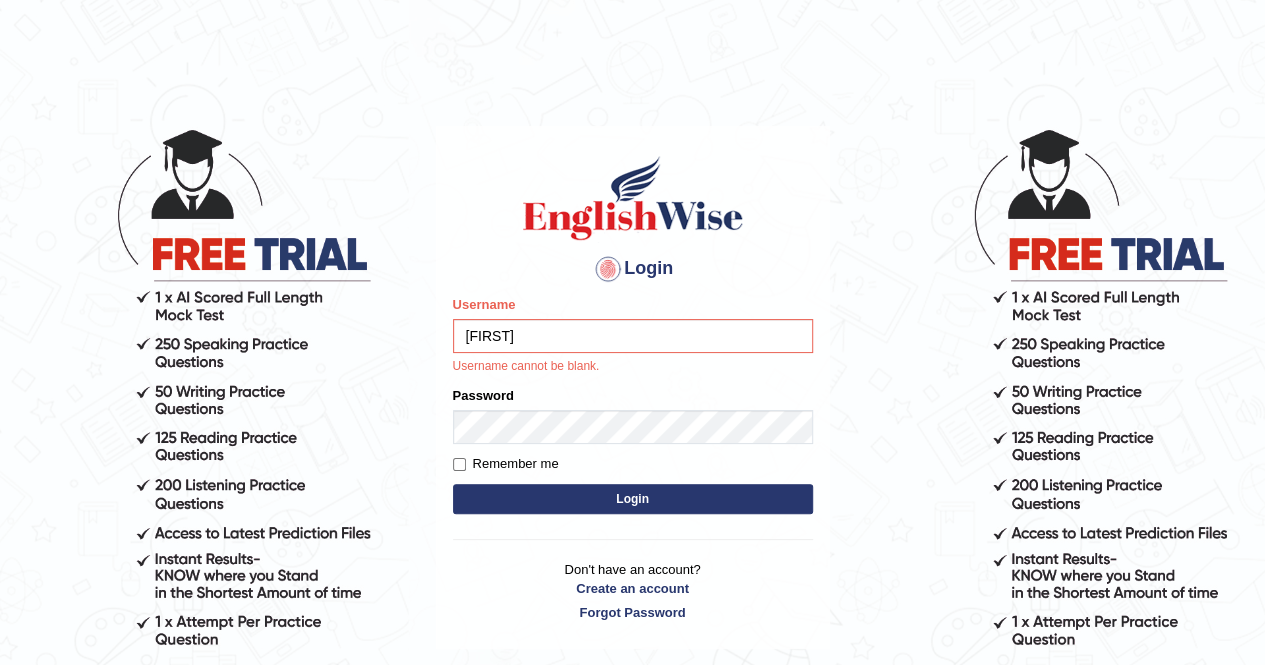 click on "Login" at bounding box center [633, 499] 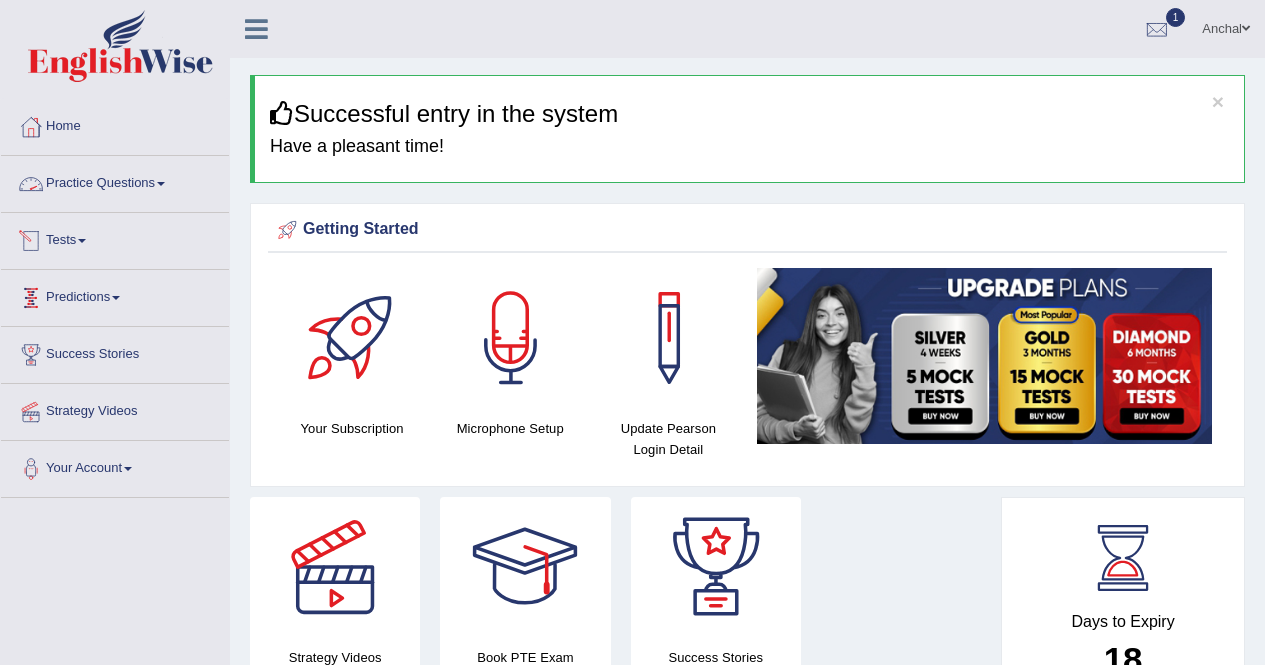 click on "Practice Questions" at bounding box center (115, 181) 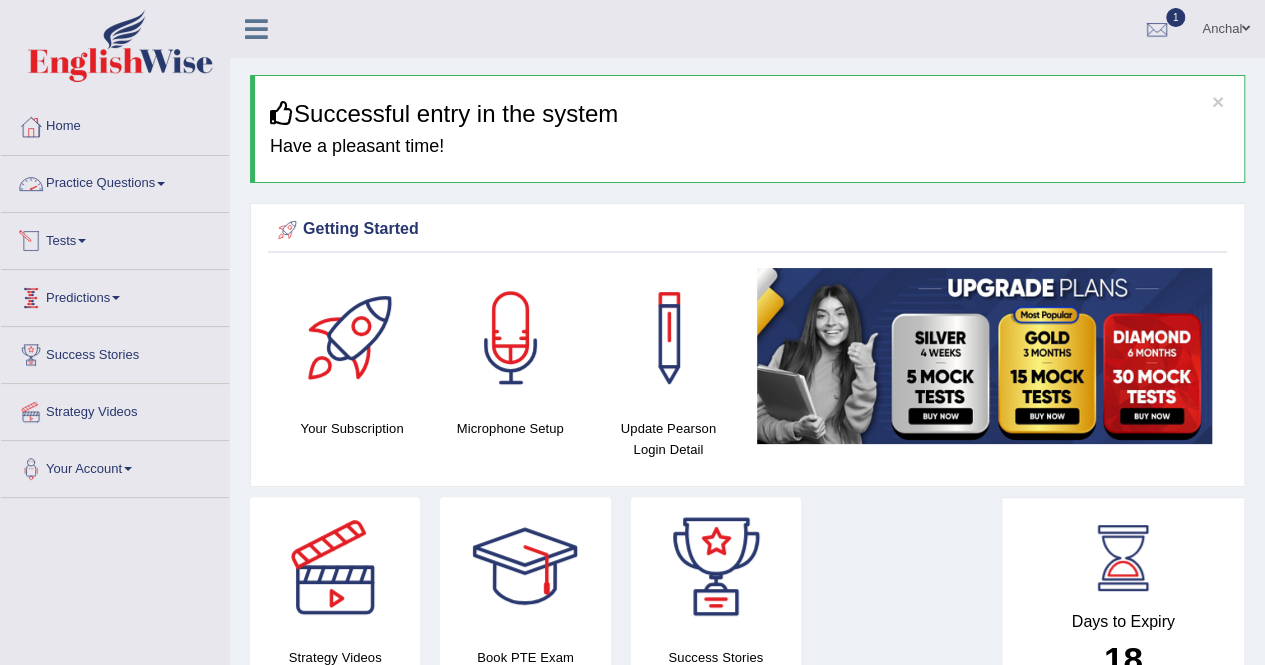 scroll, scrollTop: 0, scrollLeft: 0, axis: both 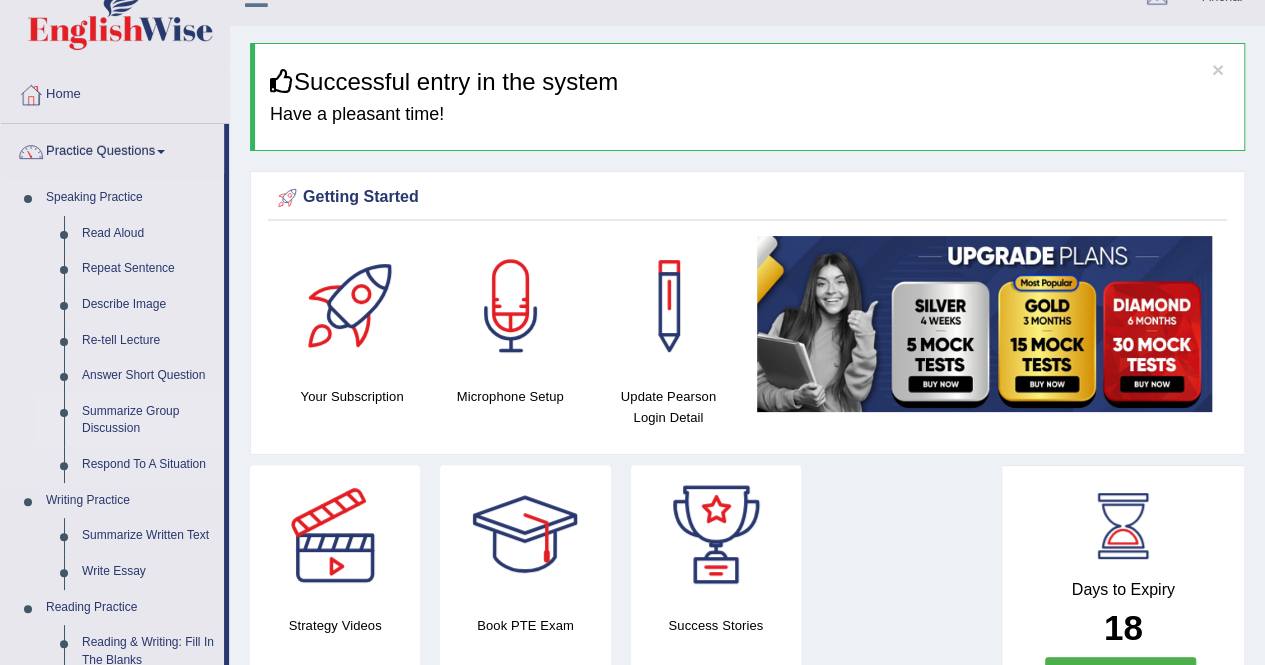 click on "Summarize Group Discussion" at bounding box center [148, 420] 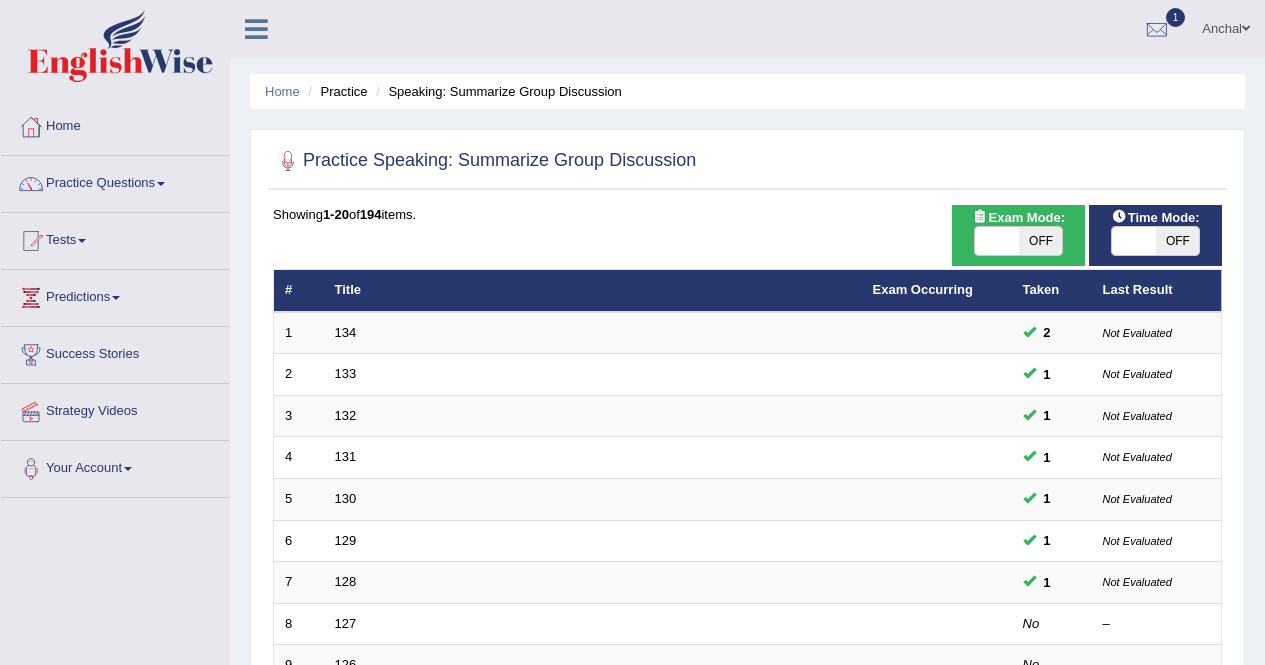 scroll, scrollTop: 274, scrollLeft: 0, axis: vertical 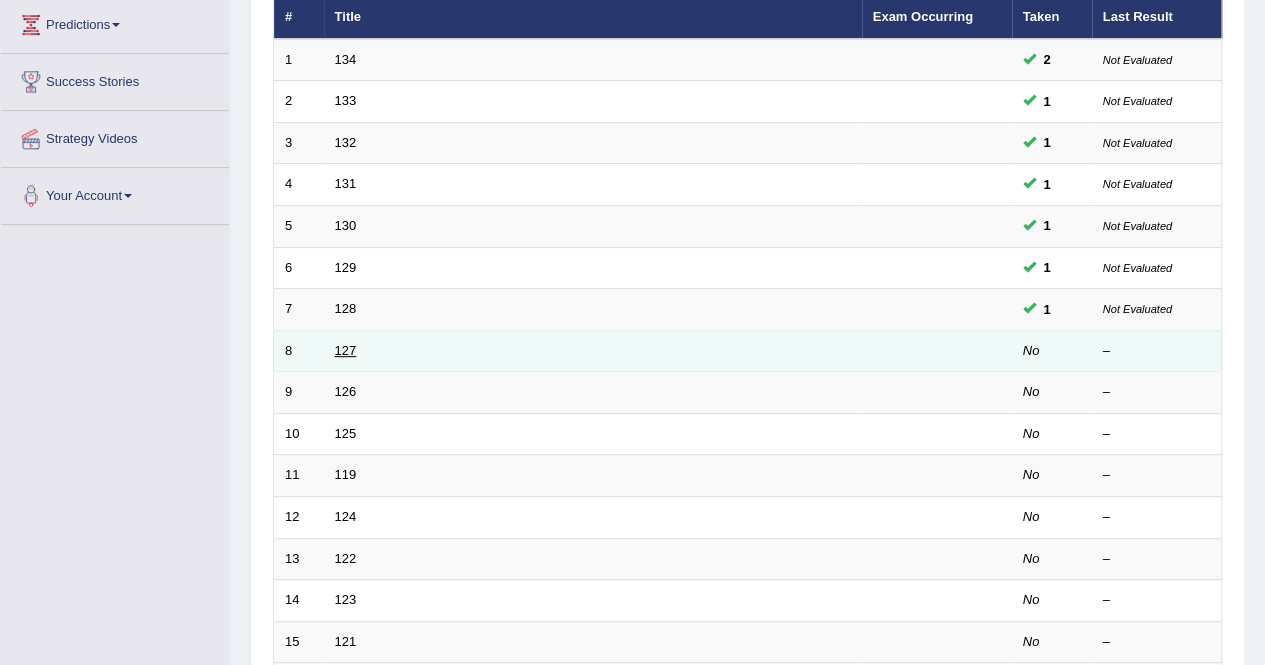 click on "127" at bounding box center [346, 350] 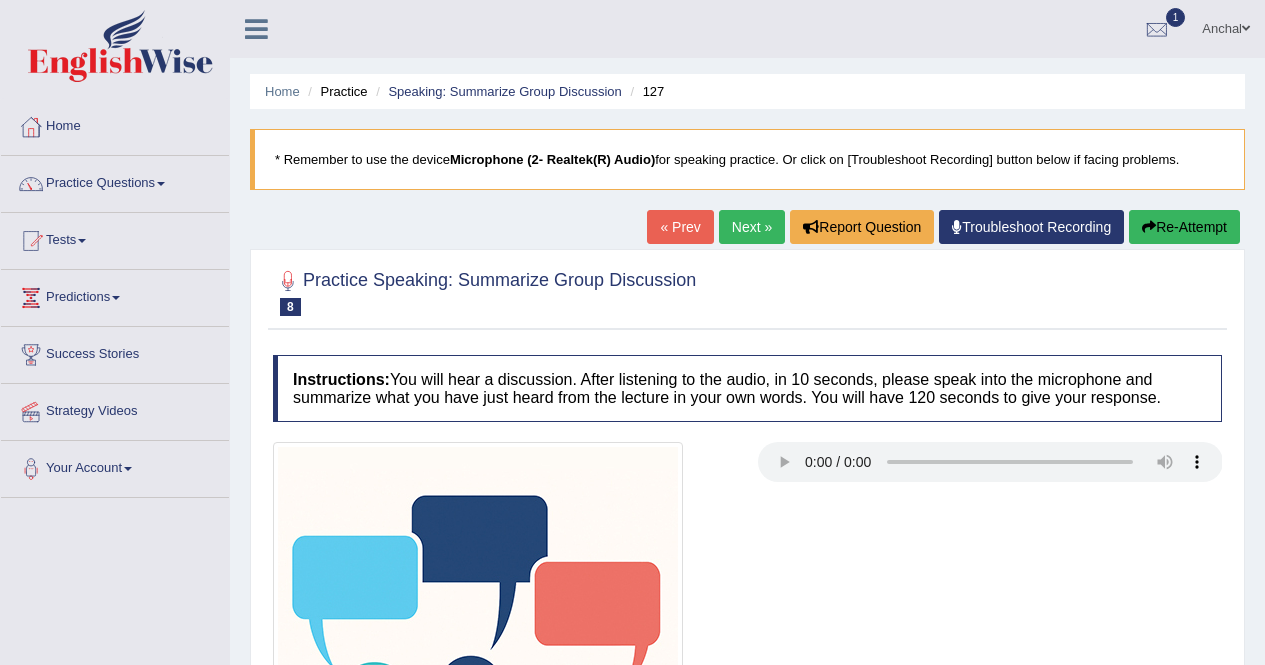scroll, scrollTop: 0, scrollLeft: 0, axis: both 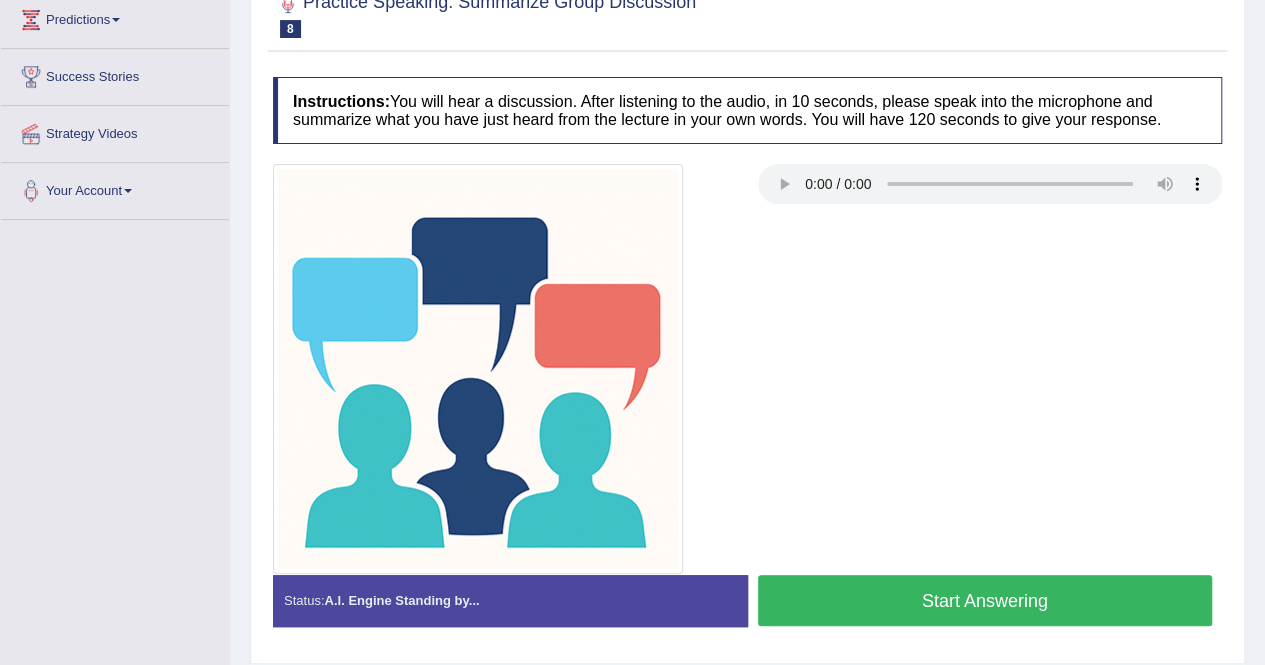 click on "Start Answering" at bounding box center [985, 600] 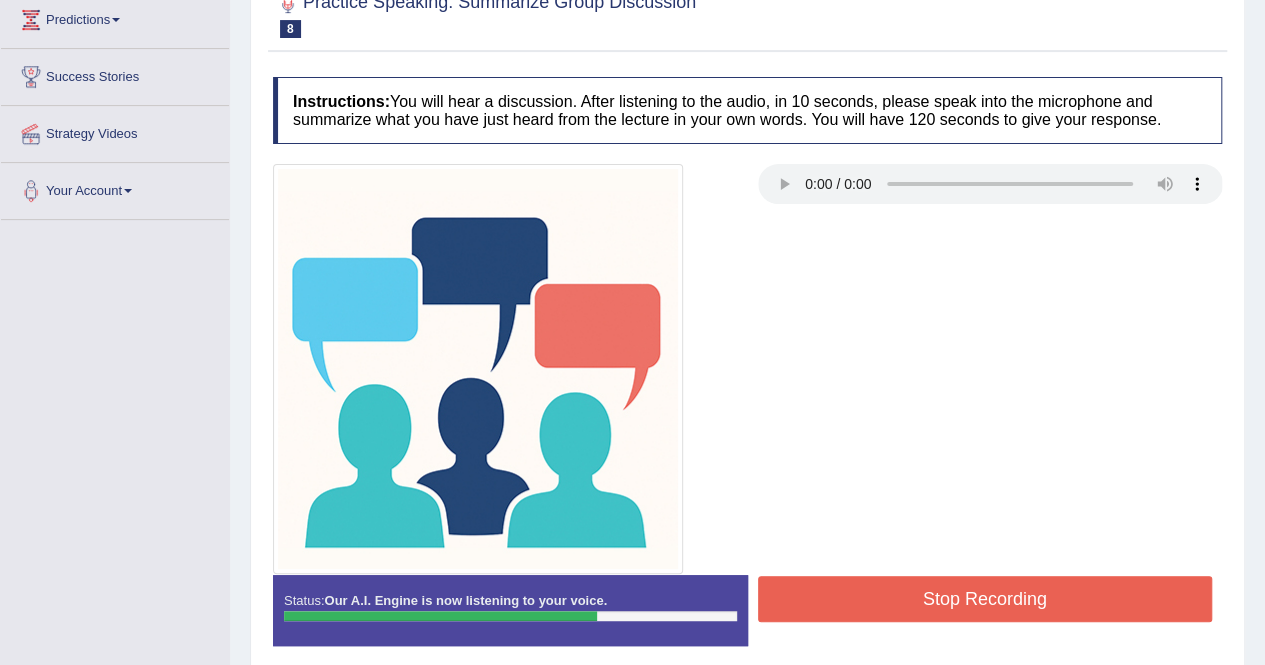 click on "Stop Recording" at bounding box center (985, 599) 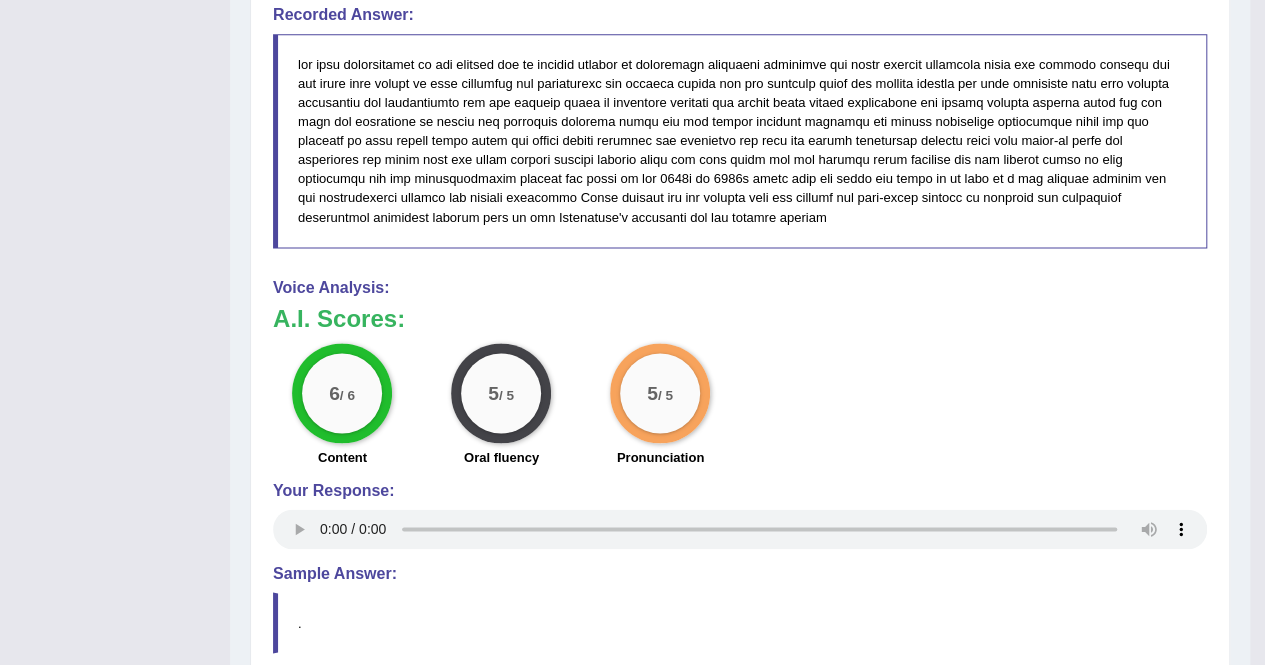 scroll, scrollTop: 1316, scrollLeft: 0, axis: vertical 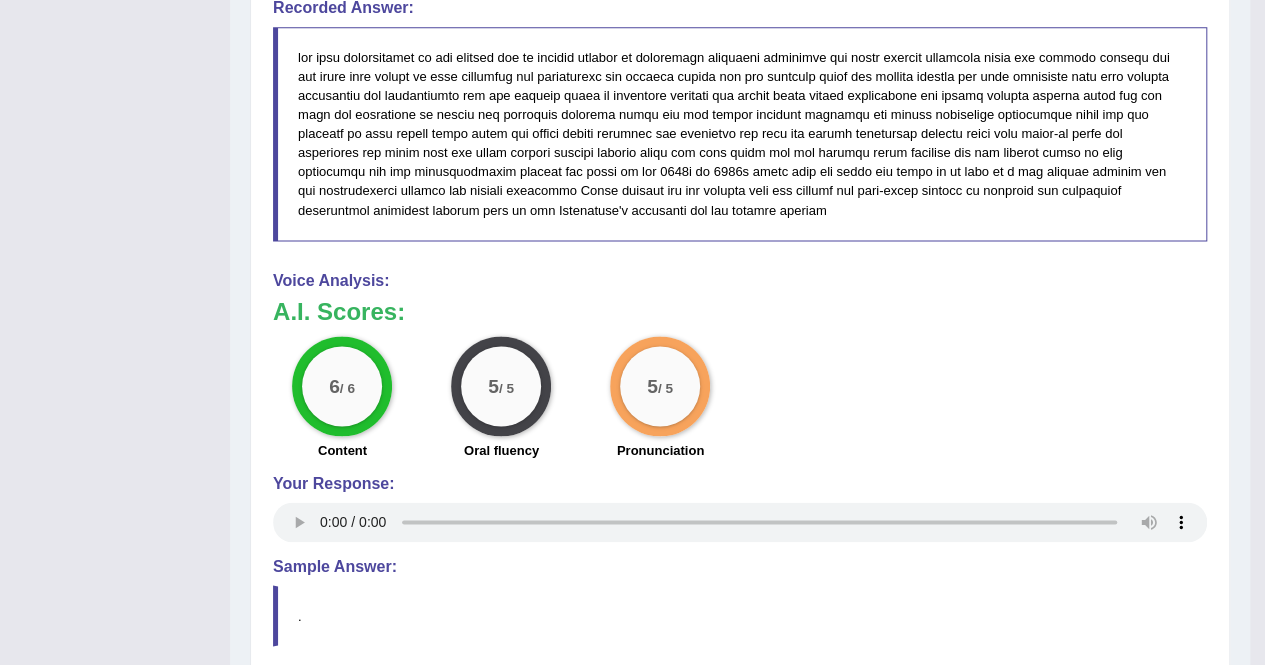 click on "Toggle navigation
Home
Practice Questions   Speaking Practice Read Aloud
Repeat Sentence
Describe Image
Re-tell Lecture
Answer Short Question
Summarize Group Discussion
Respond To A Situation
Writing Practice  Summarize Written Text
Write Essay
Reading Practice  Reading & Writing: Fill In The Blanks
Choose Multiple Answers
Re-order Paragraphs
Fill In The Blanks
Choose Single Answer
Listening Practice  Summarize Spoken Text
Highlight Incorrect Words
Highlight Correct Summary
Select Missing Word
Choose Single Answer
Choose Multiple Answers
Fill In The Blanks
Write From Dictation
Pronunciation
Tests  Take Practice Sectional Test
Take Mock Test" at bounding box center [625, -244] 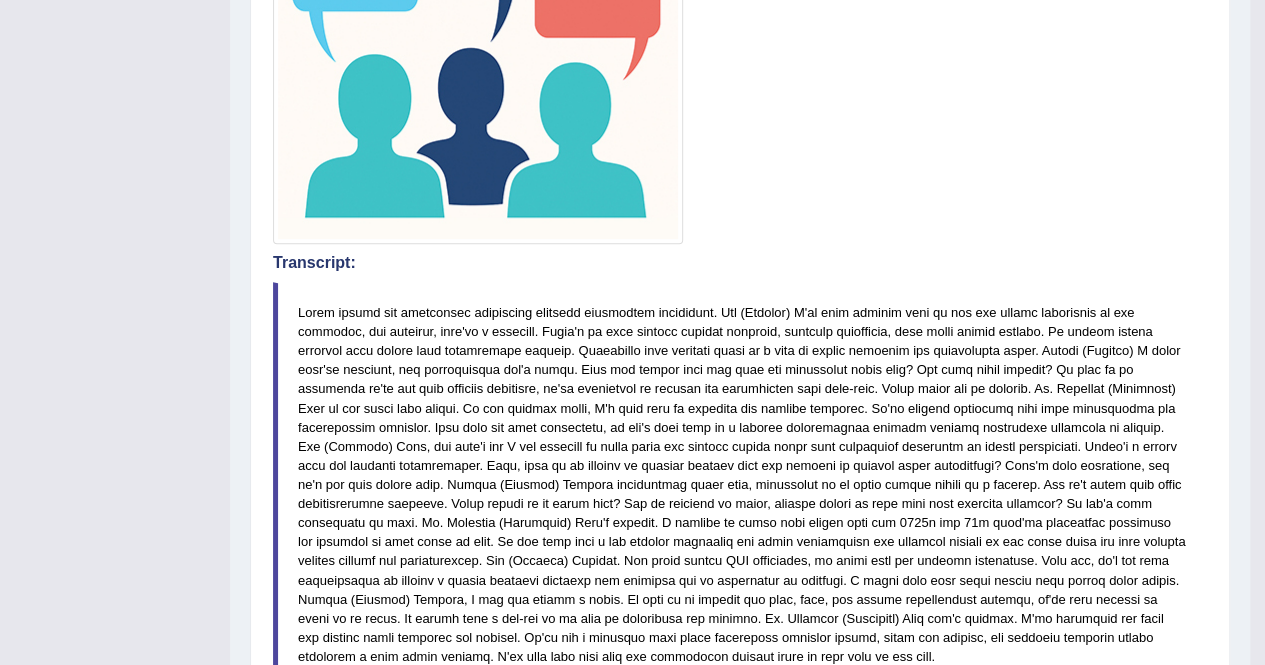 scroll, scrollTop: 0, scrollLeft: 0, axis: both 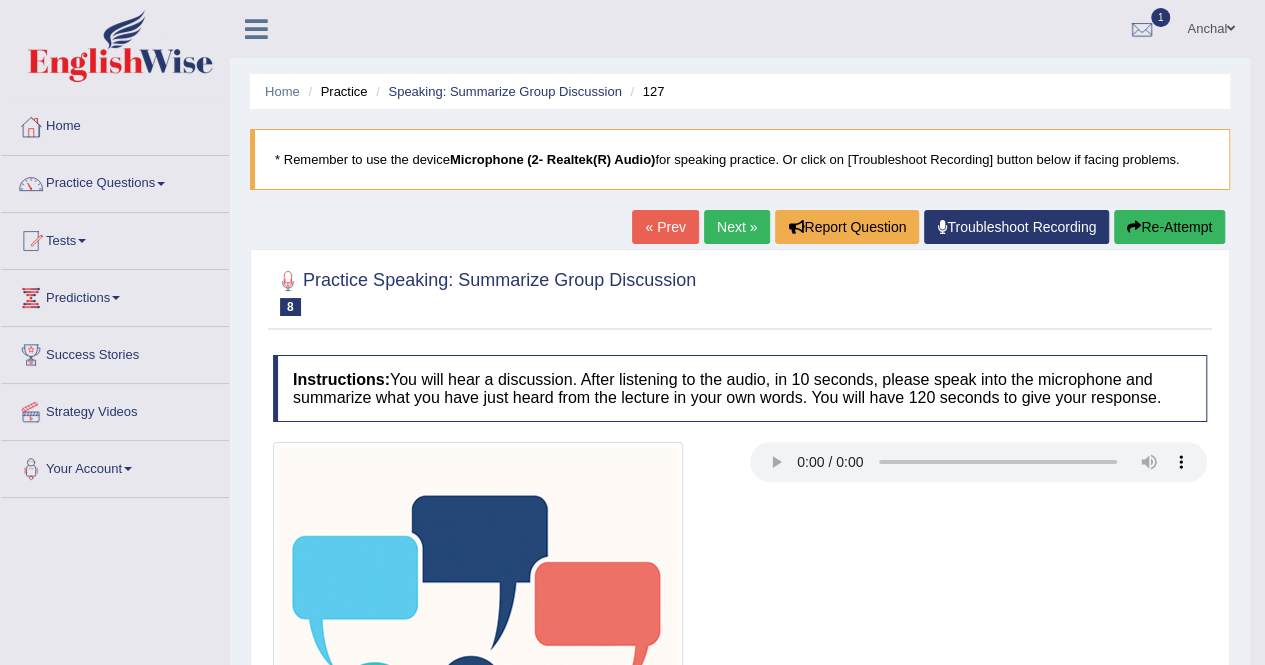 click on "Next »" at bounding box center [737, 227] 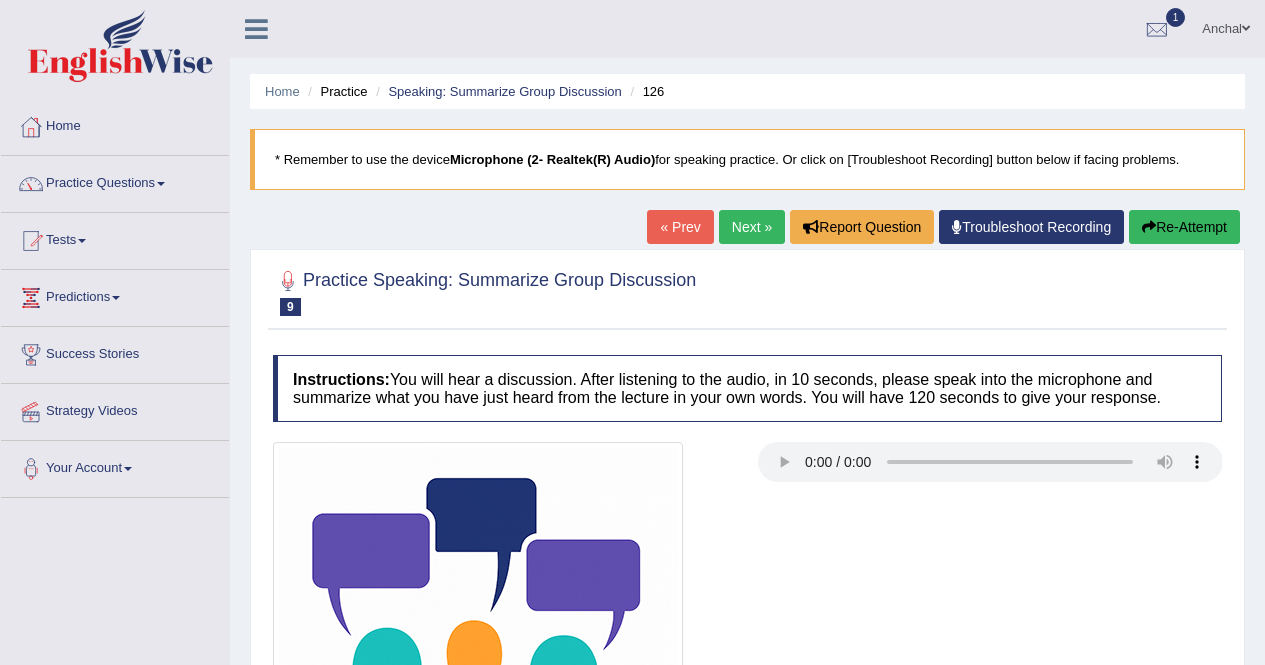 scroll, scrollTop: 284, scrollLeft: 0, axis: vertical 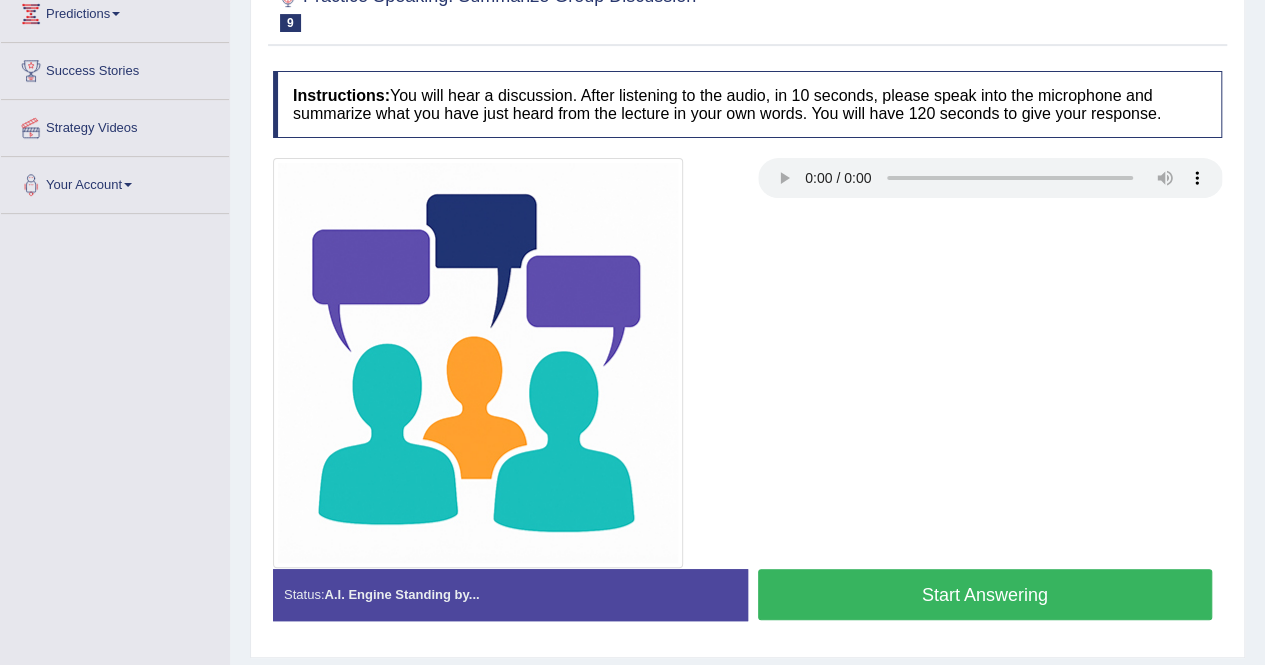 click on "Start Answering" at bounding box center [985, 594] 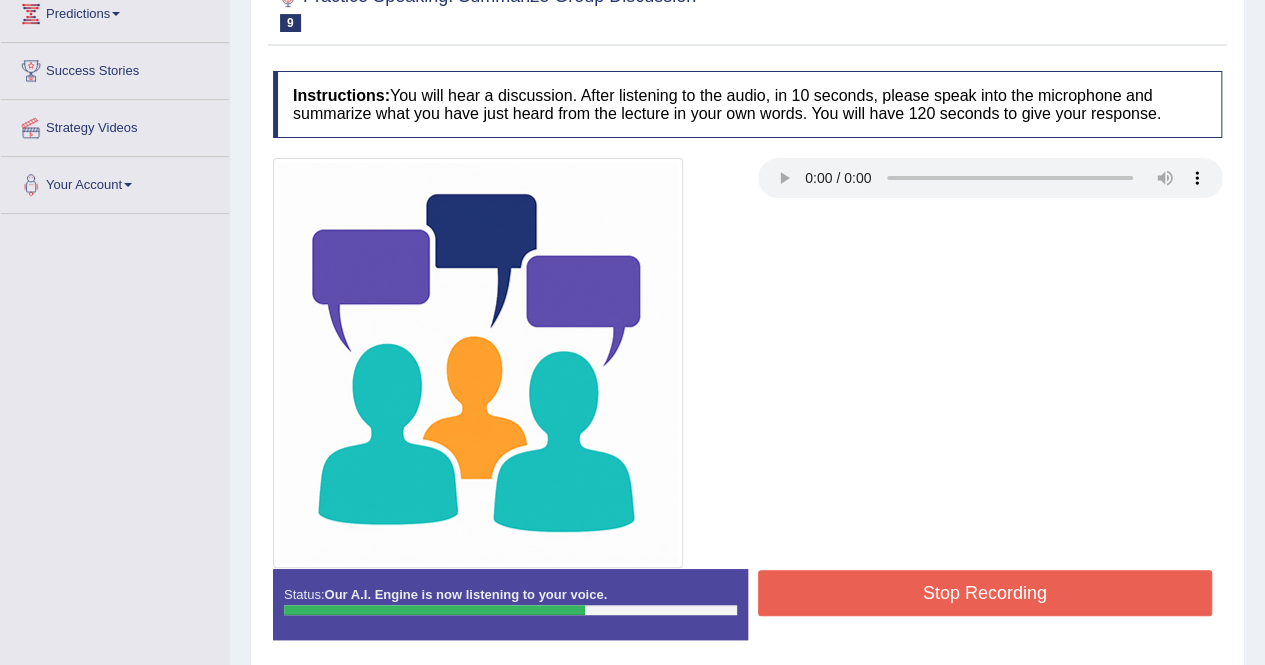 click on "Stop Recording" at bounding box center [985, 593] 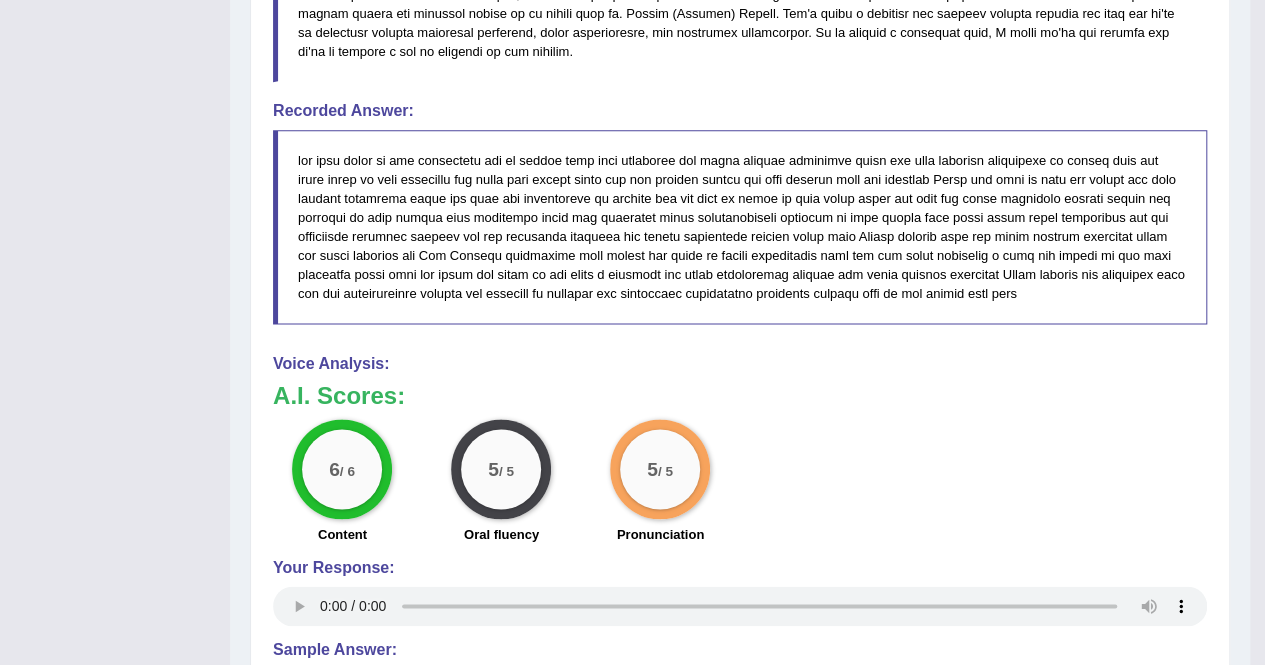 scroll, scrollTop: 1378, scrollLeft: 0, axis: vertical 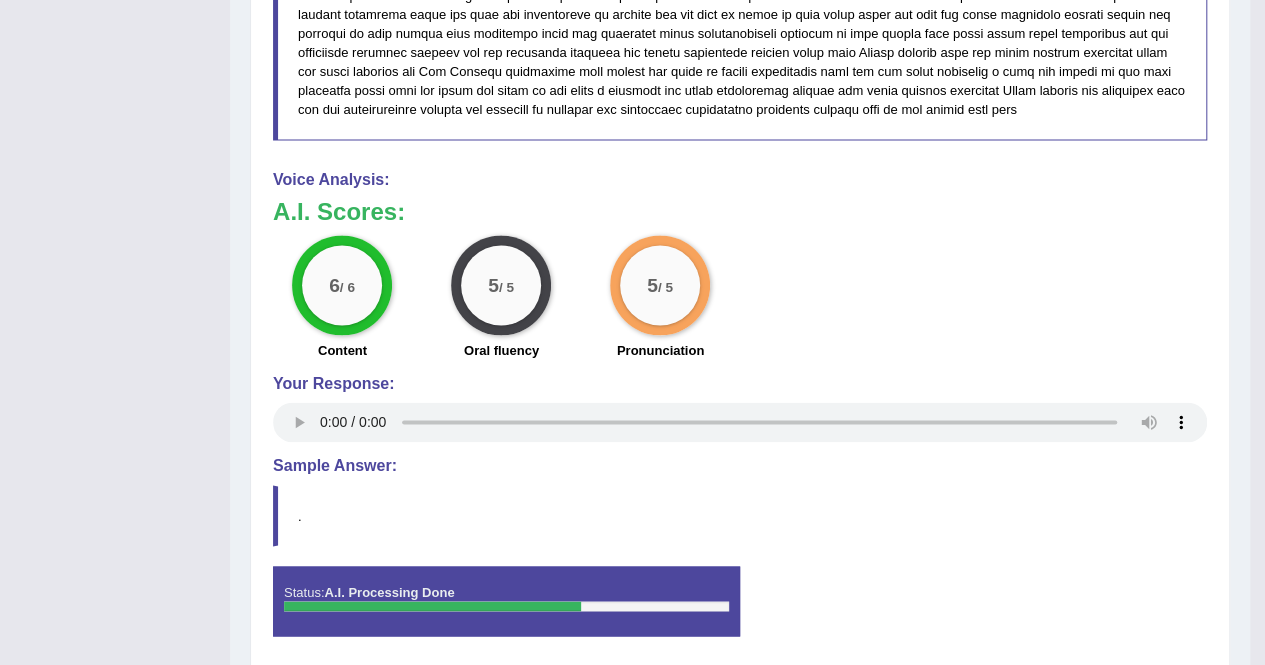 click on "6  / 6              Content
5  / 5              Oral fluency
5  / 5              Pronunciation" at bounding box center [740, 299] 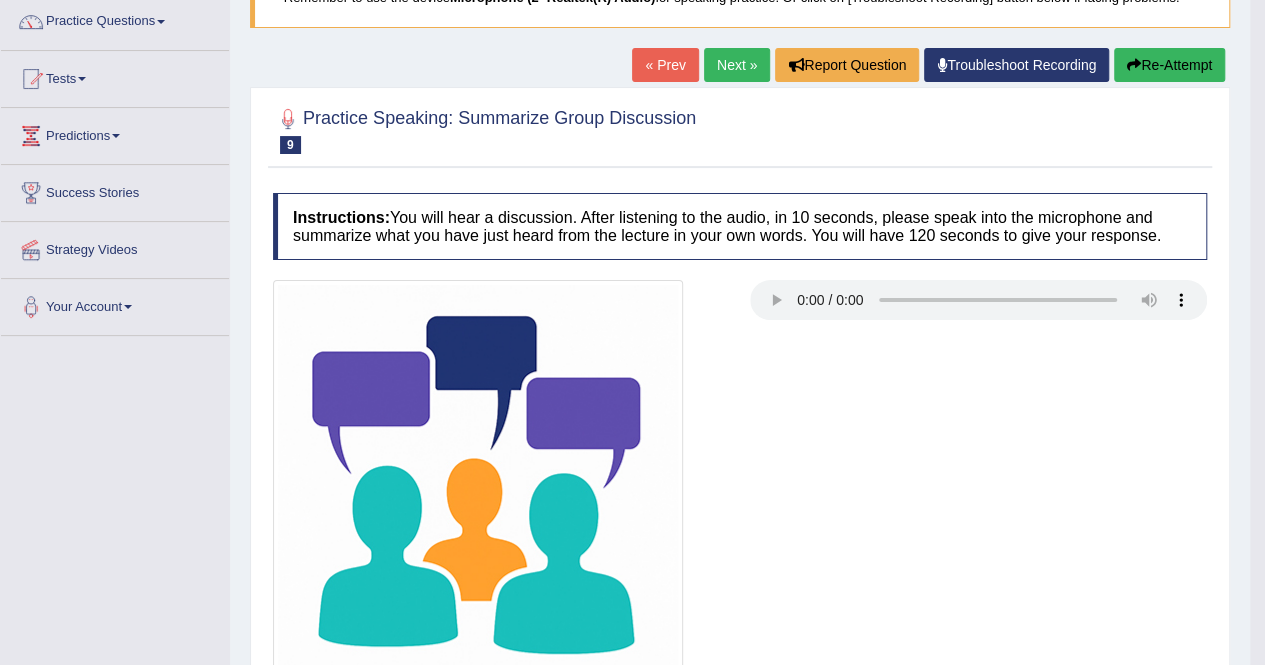 scroll, scrollTop: 0, scrollLeft: 0, axis: both 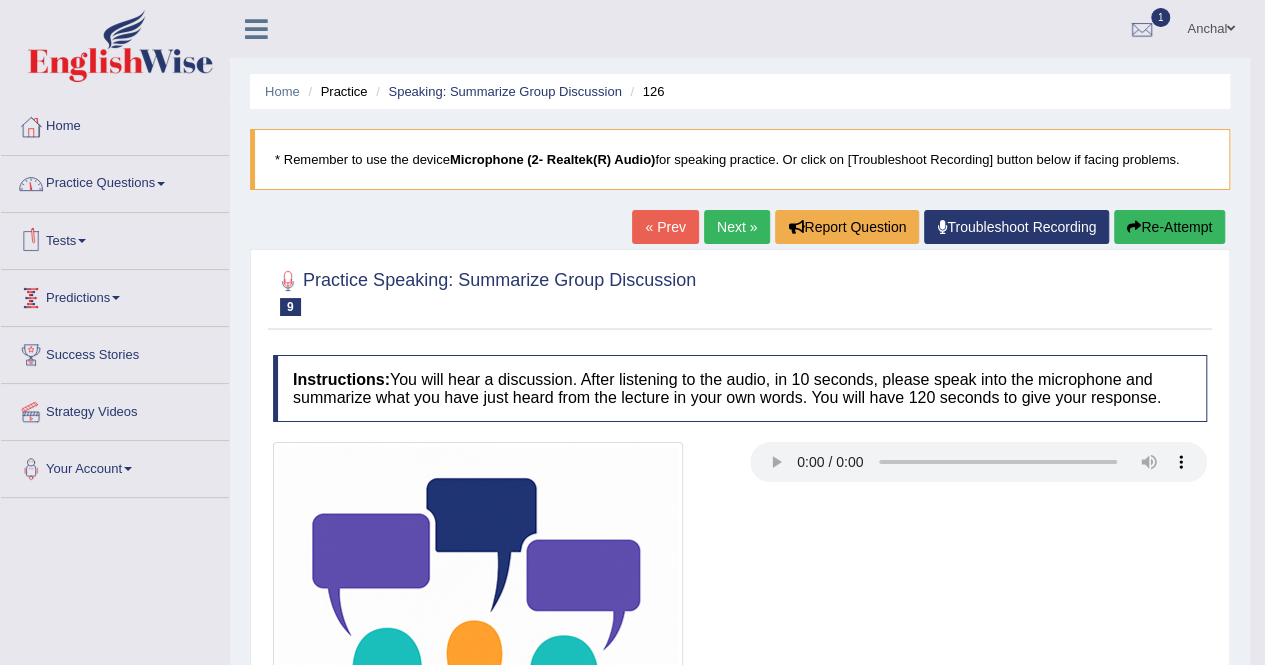 click on "Tests" at bounding box center (115, 238) 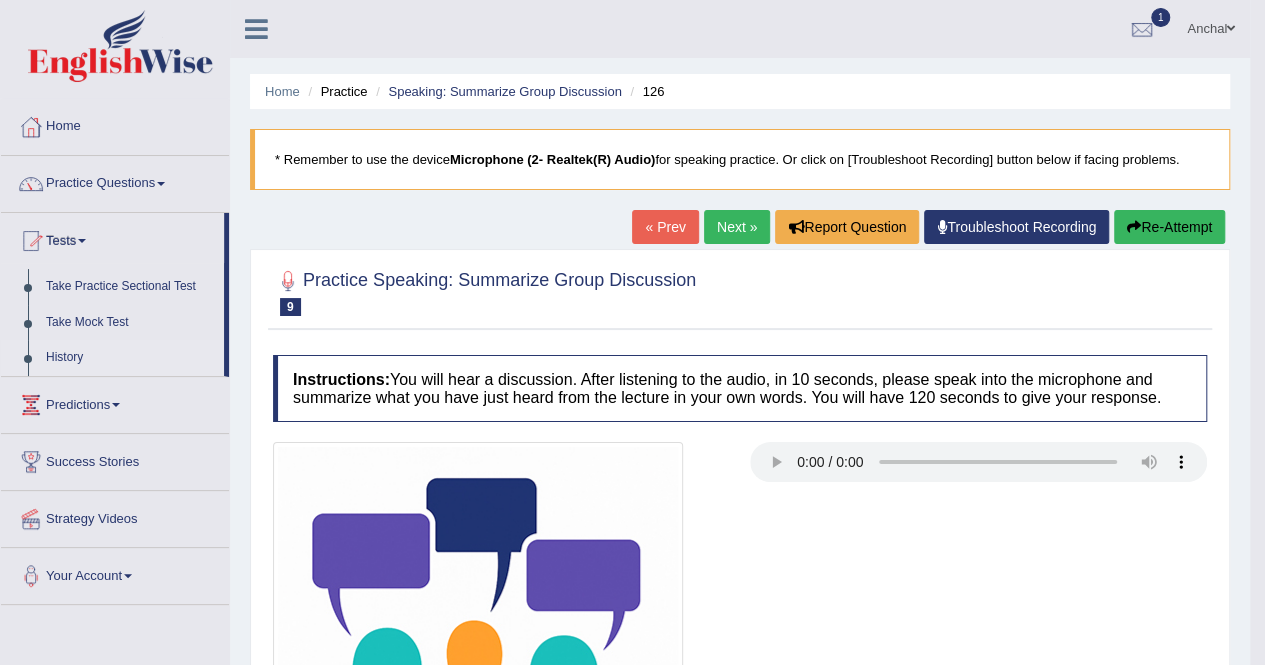 scroll, scrollTop: 2, scrollLeft: 0, axis: vertical 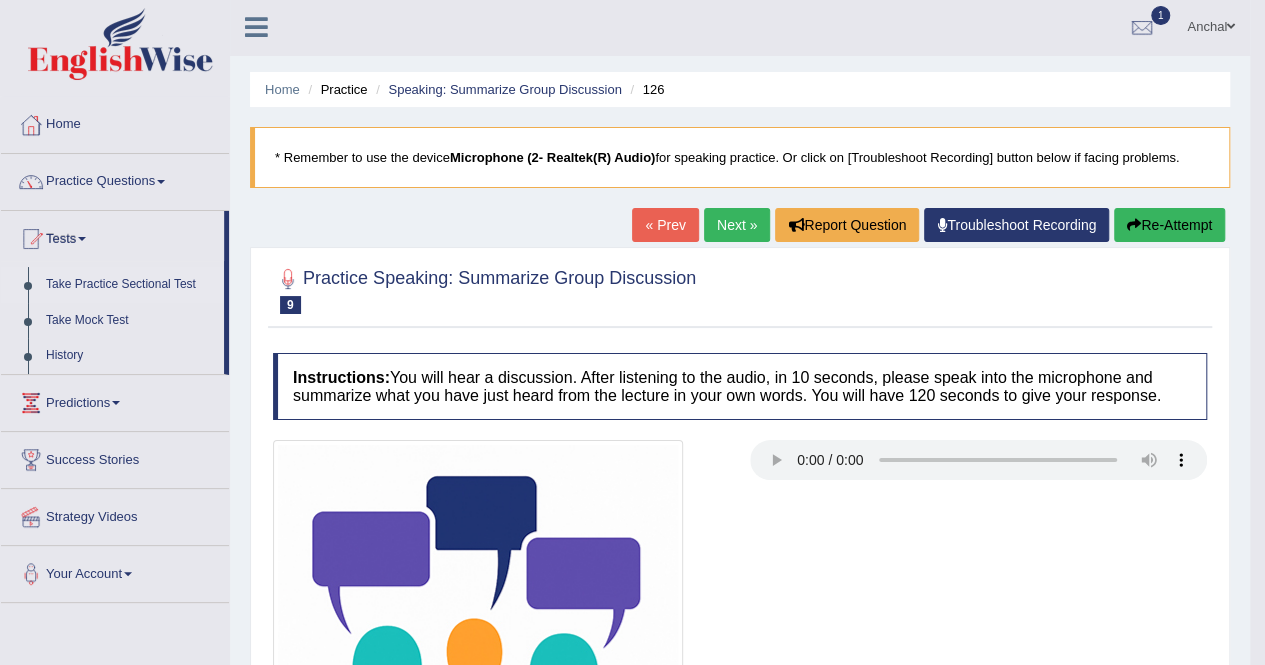 click on "Take Practice Sectional Test" at bounding box center (130, 285) 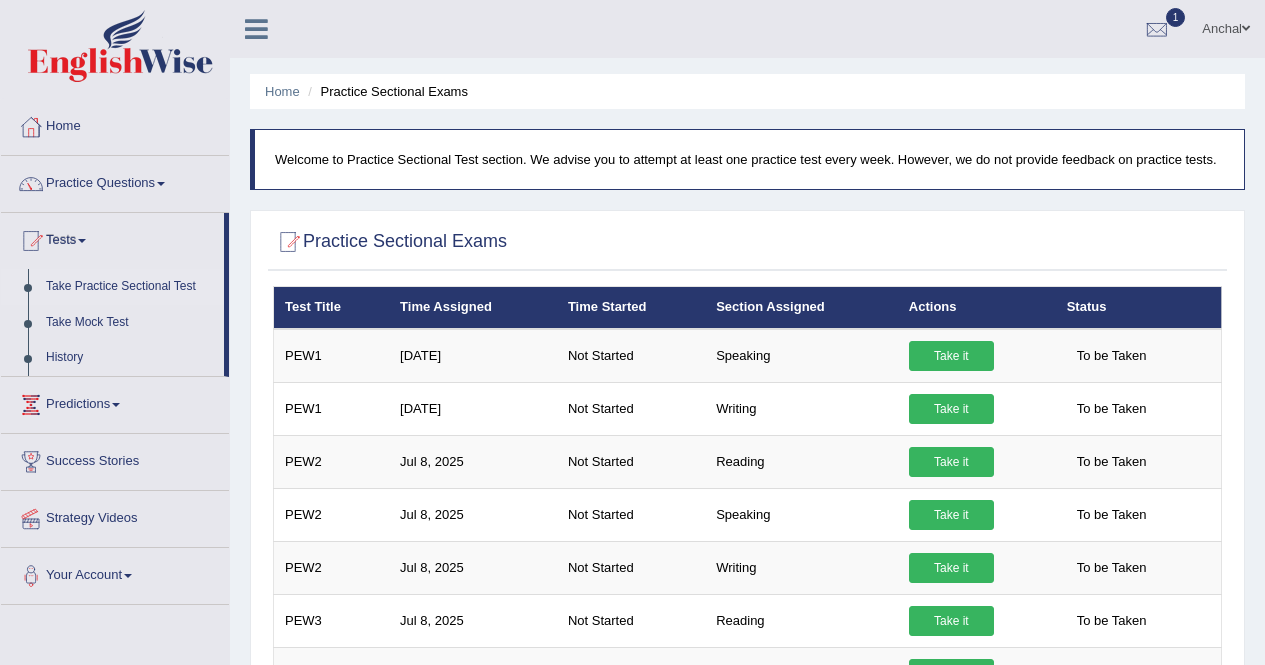 scroll, scrollTop: 462, scrollLeft: 0, axis: vertical 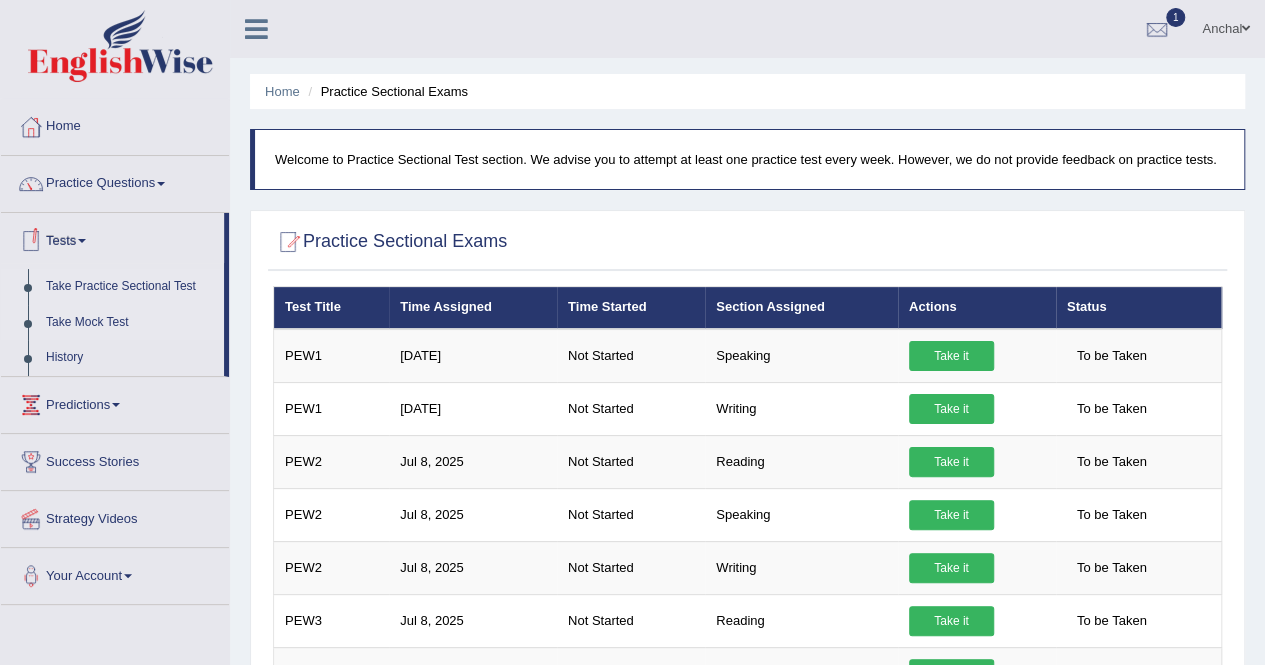 click on "Take Mock Test" at bounding box center (130, 323) 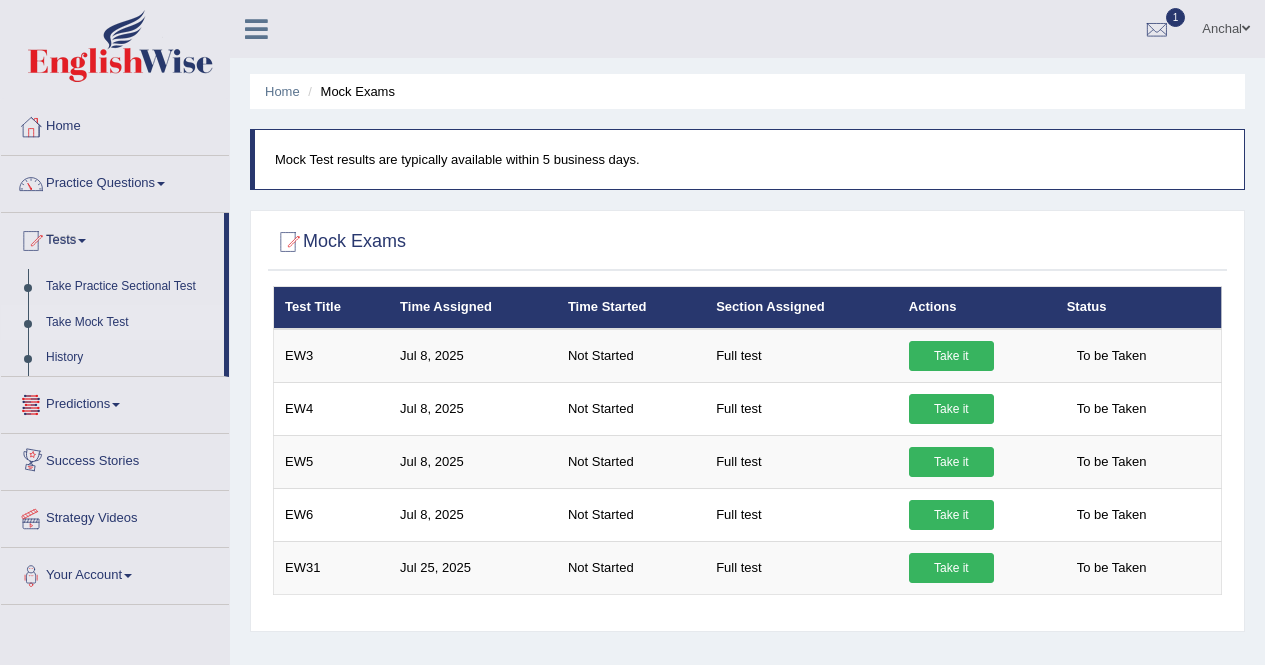 scroll, scrollTop: 0, scrollLeft: 0, axis: both 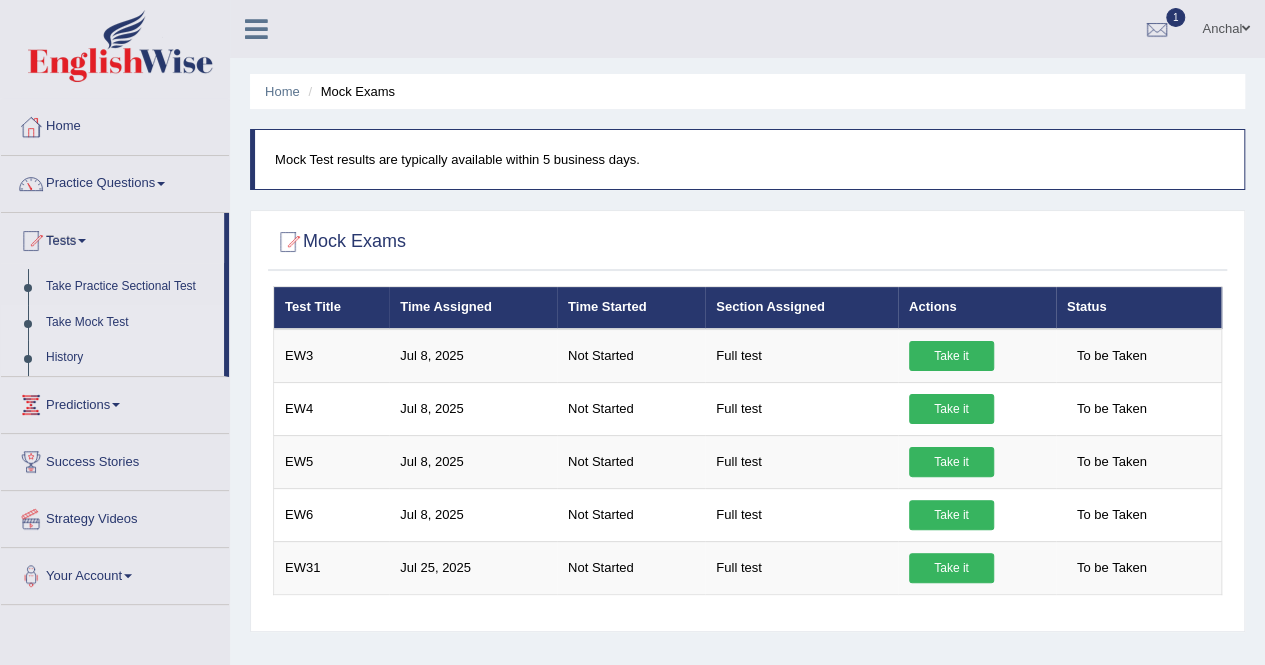 click on "History" at bounding box center (130, 358) 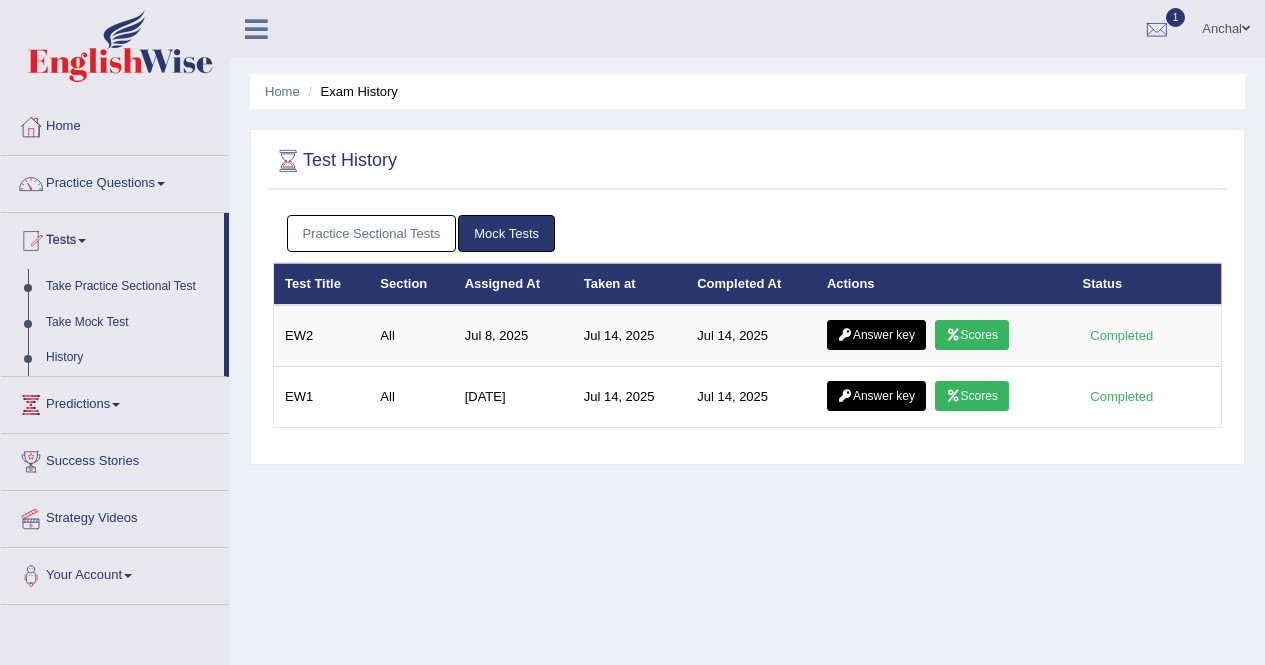 scroll, scrollTop: 0, scrollLeft: 0, axis: both 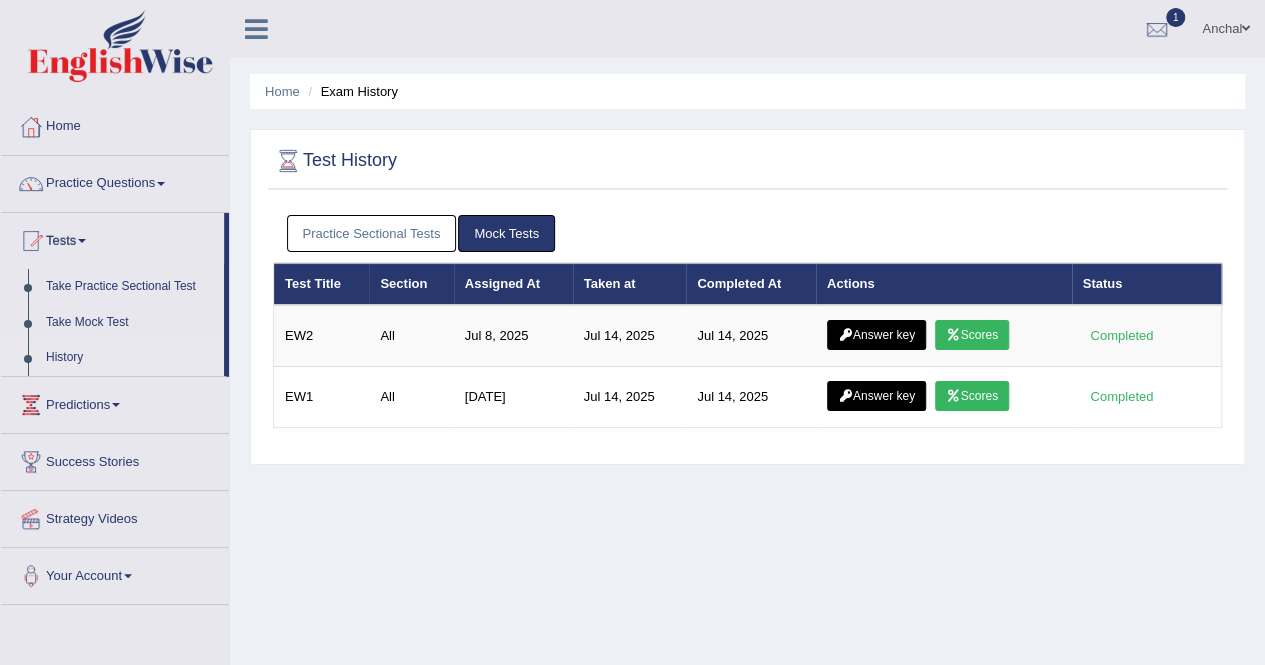 click on "Practice Sectional Tests" at bounding box center [372, 233] 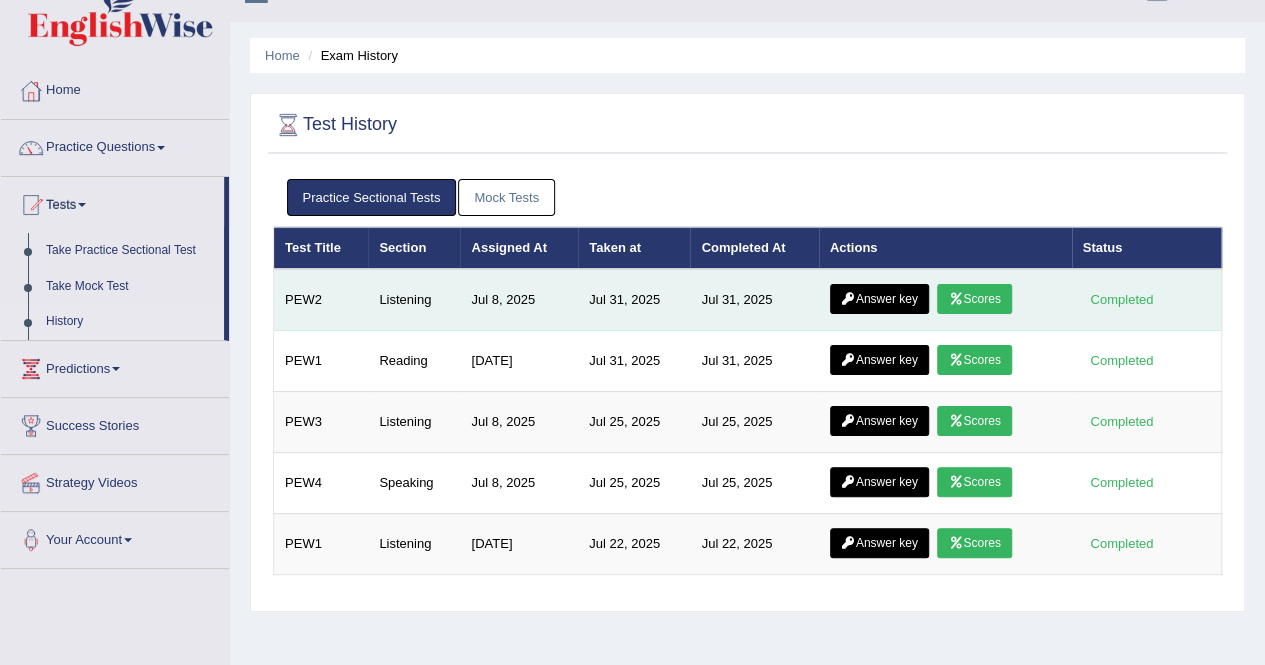 scroll, scrollTop: 37, scrollLeft: 0, axis: vertical 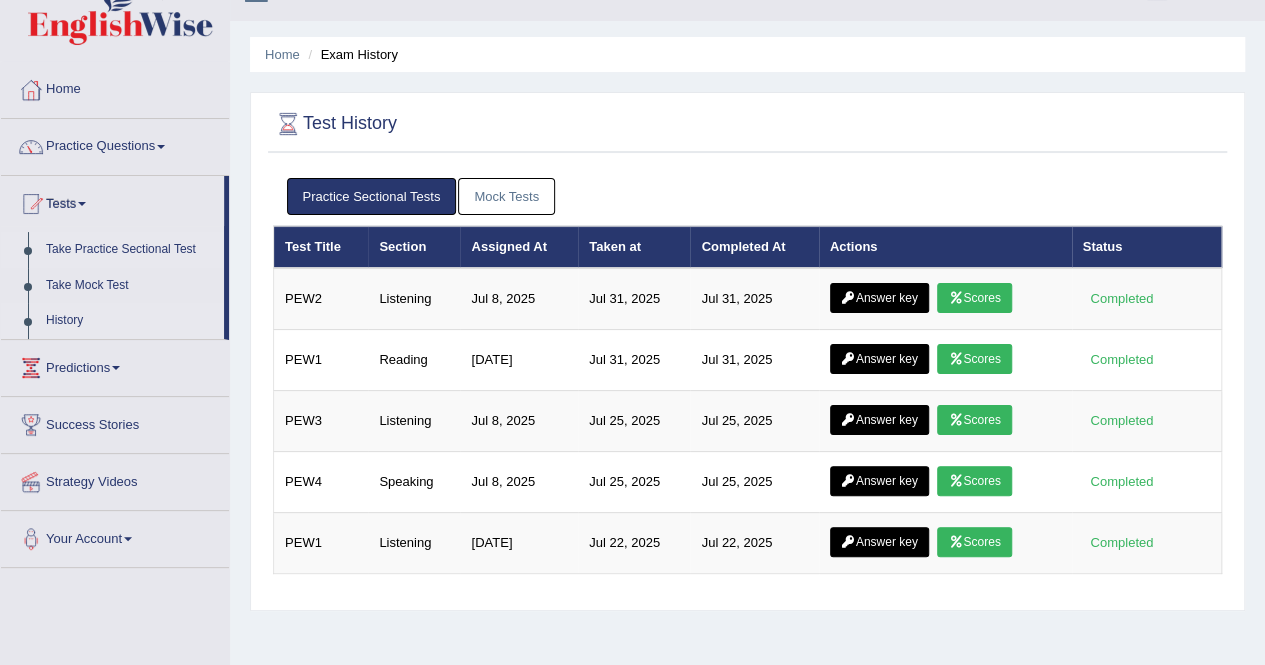 click on "Take Practice Sectional Test" at bounding box center [130, 250] 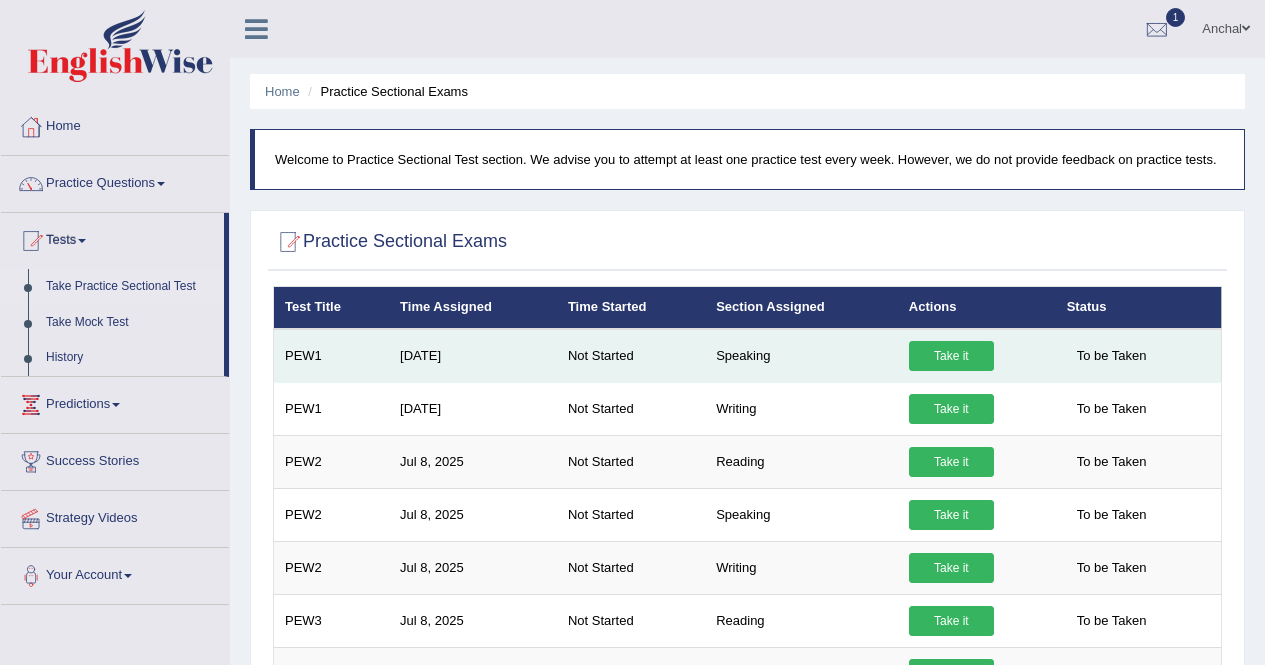 scroll, scrollTop: 0, scrollLeft: 0, axis: both 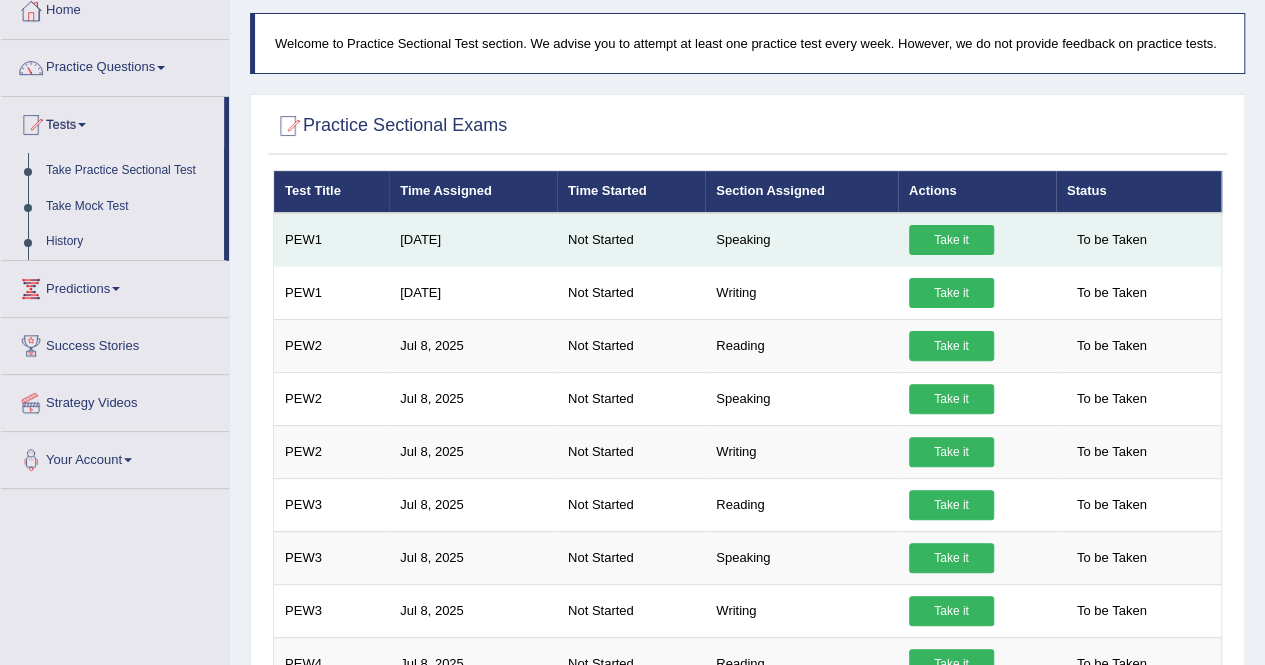 click on "Take it" at bounding box center [951, 240] 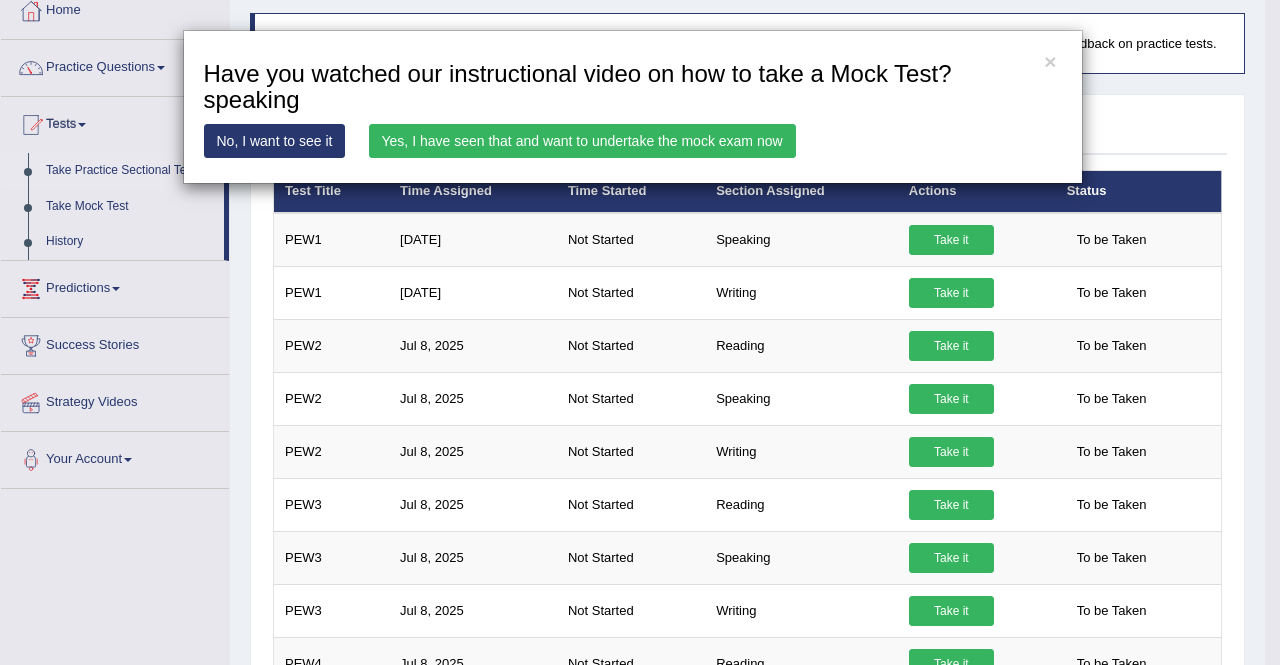 click on "Yes, I have seen that and want to undertake the mock exam now" at bounding box center [582, 141] 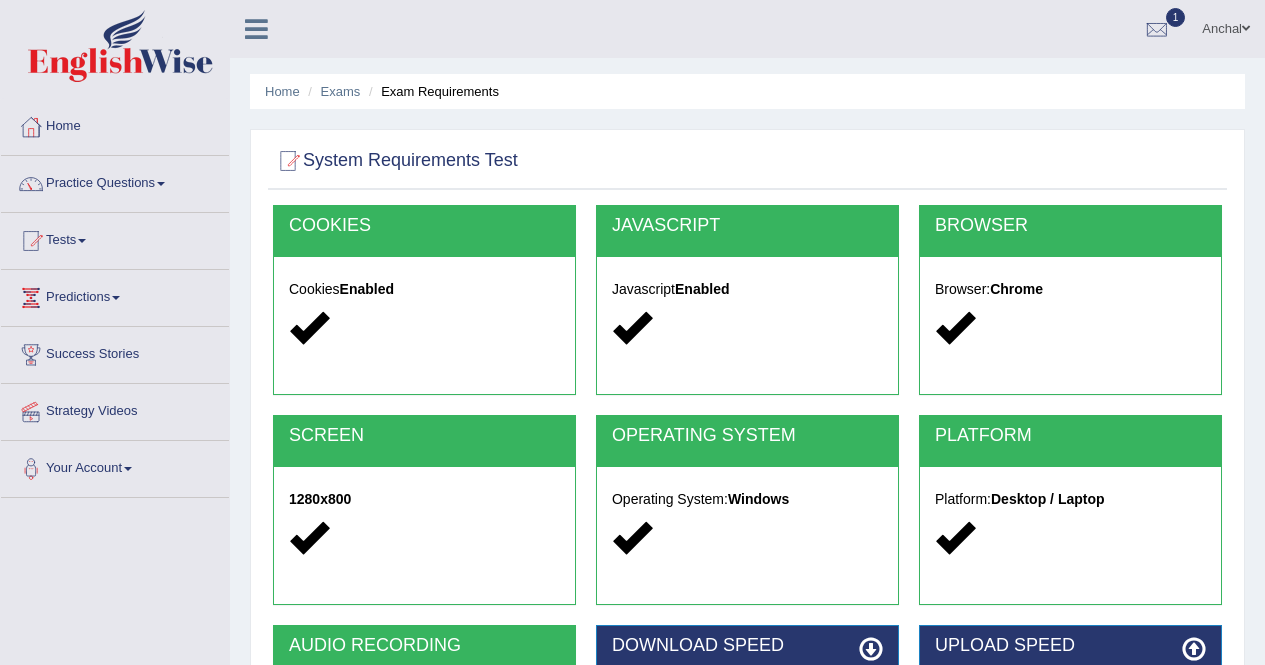 scroll, scrollTop: 0, scrollLeft: 0, axis: both 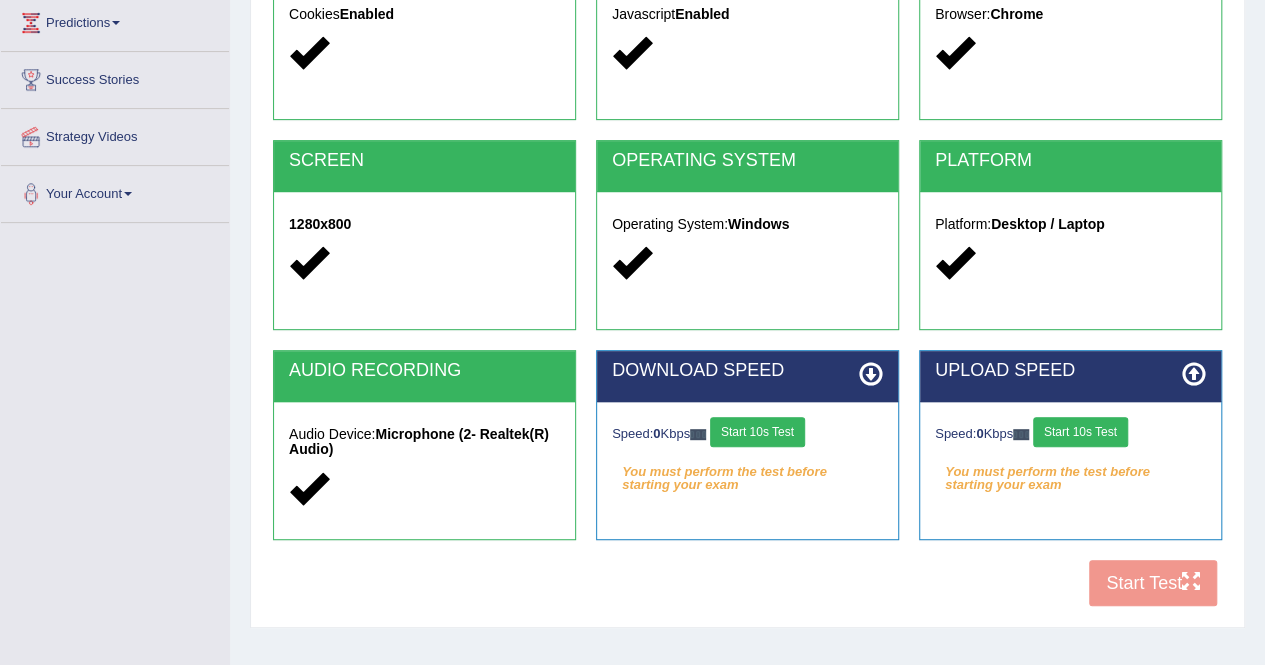 drag, startPoint x: 781, startPoint y: 452, endPoint x: 781, endPoint y: 435, distance: 17 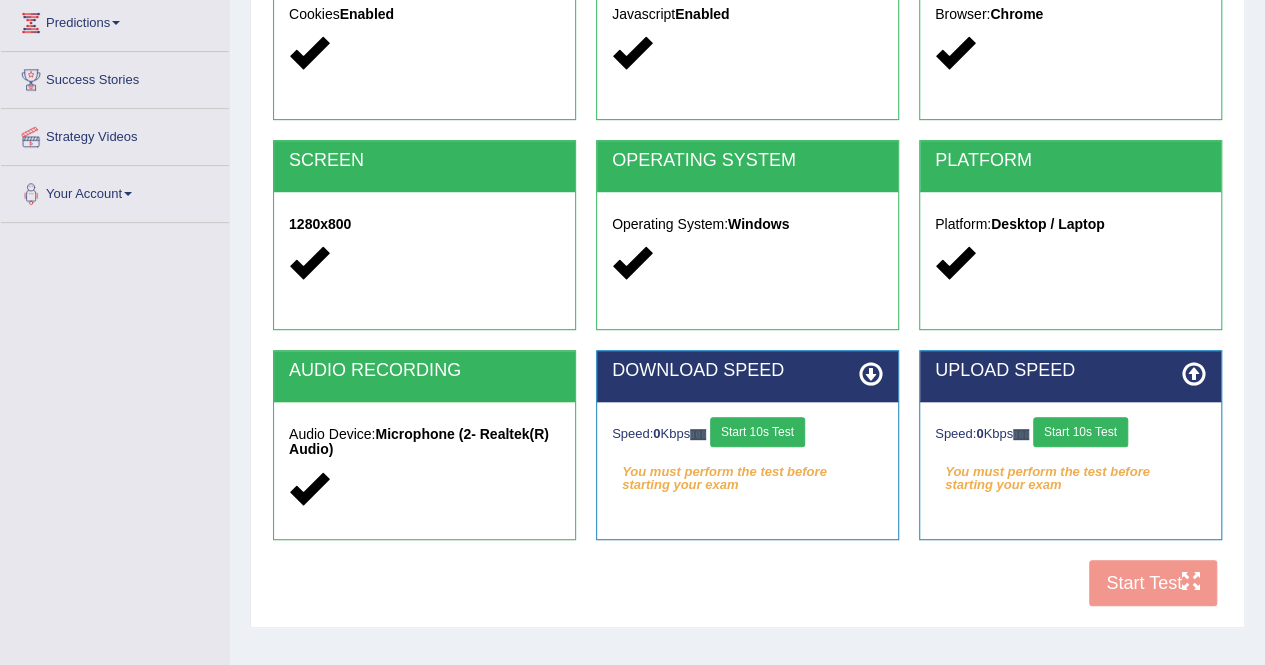 click on "Speed:  0  Kbps    Start 10s Test
You must perform the test before starting your exam
Select Audio Quality" at bounding box center (747, 452) 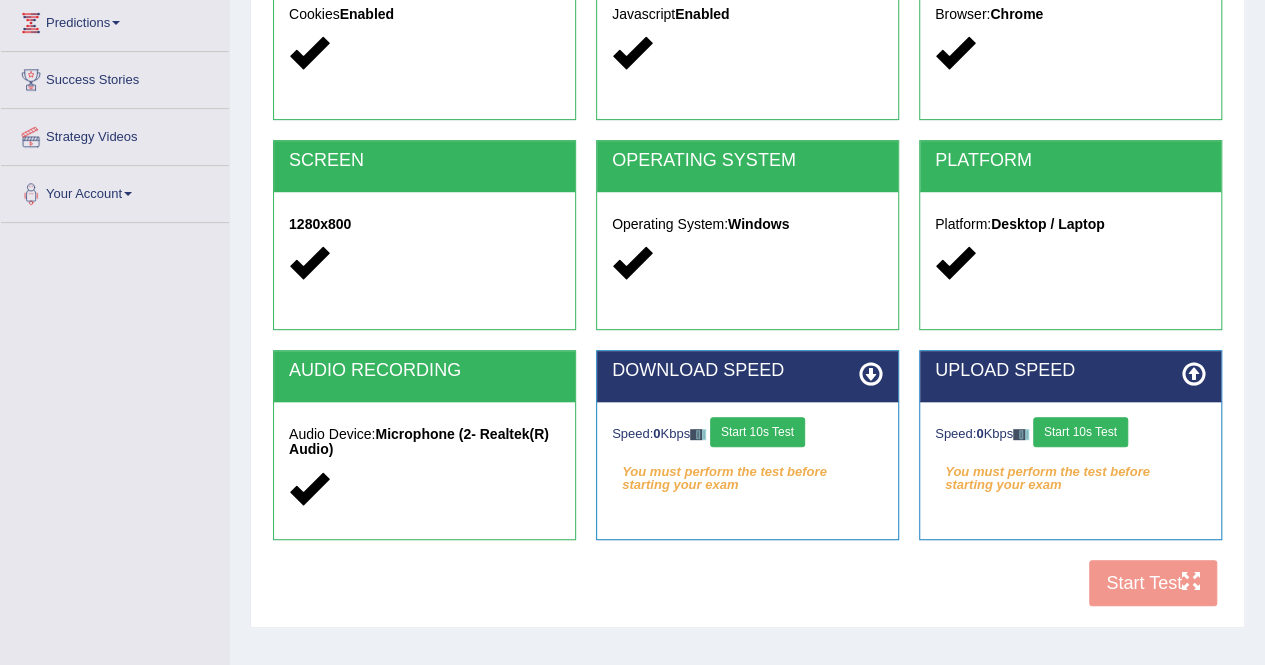 click on "Start 10s Test" at bounding box center [757, 432] 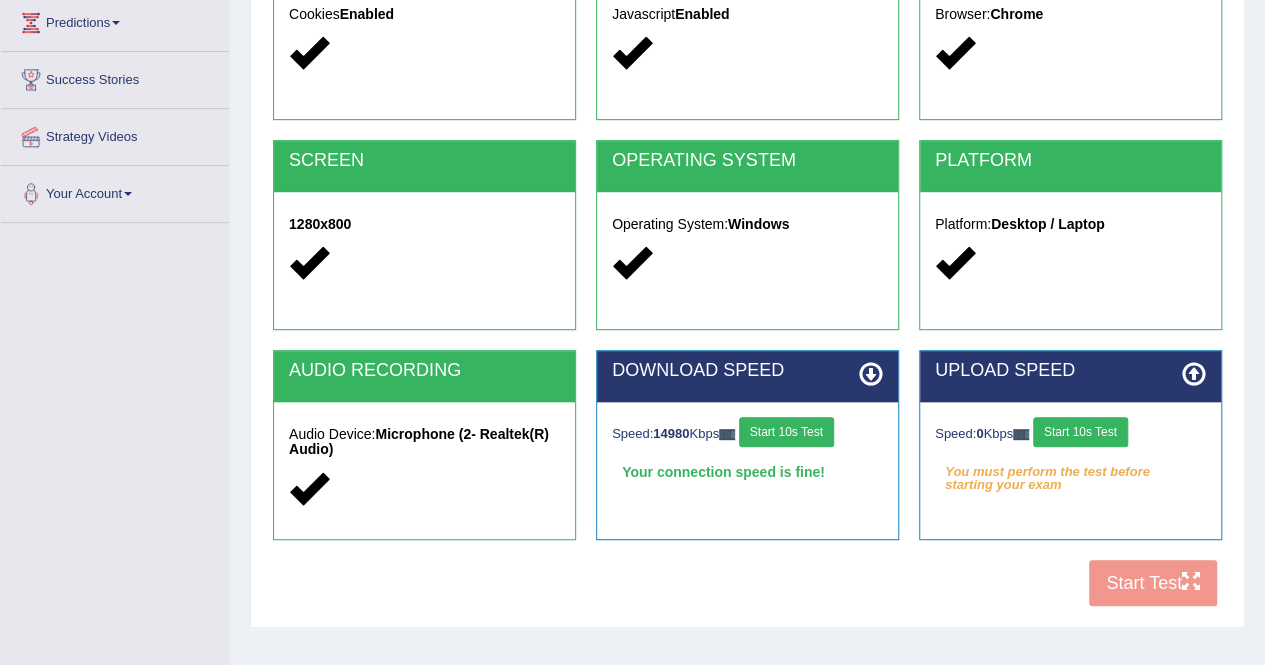 click on "Start 10s Test" at bounding box center [1080, 432] 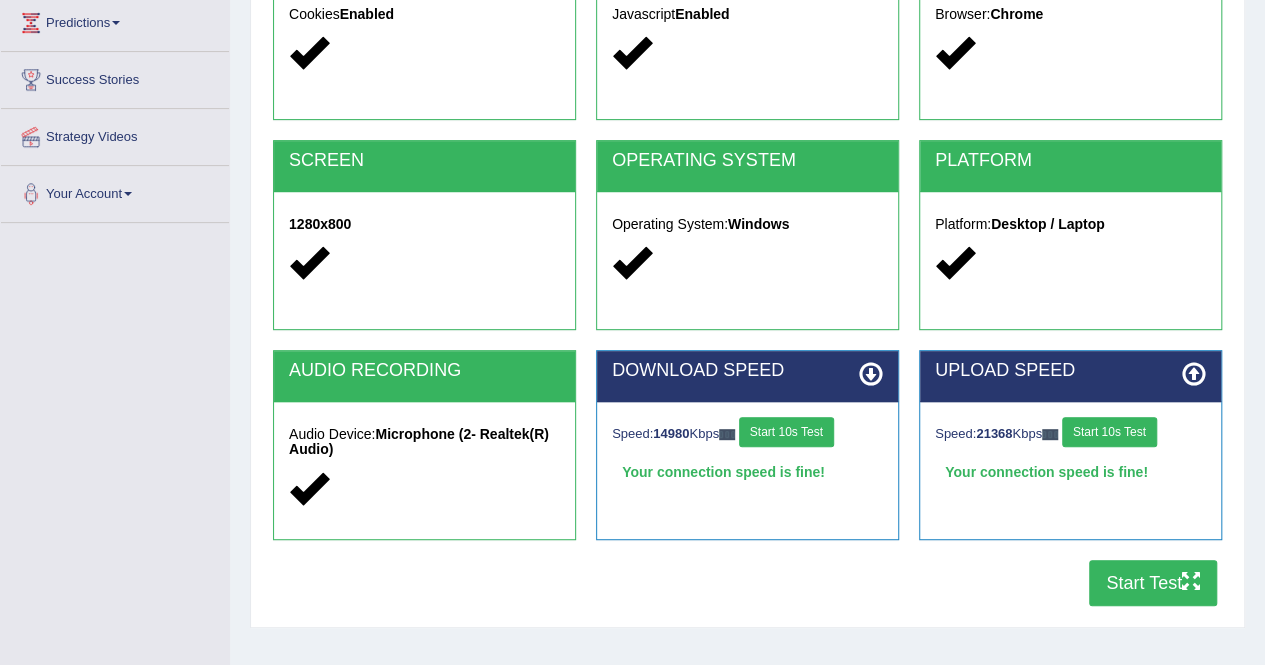 click on "Start Test" at bounding box center [1153, 583] 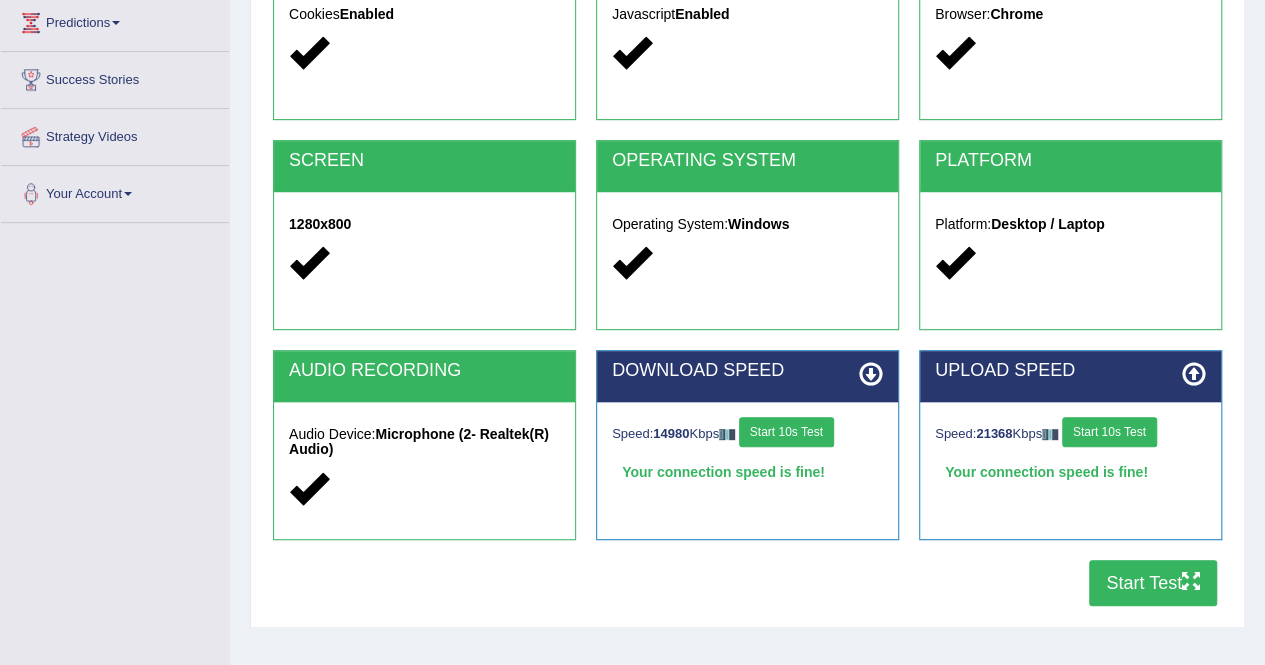 scroll, scrollTop: 0, scrollLeft: 0, axis: both 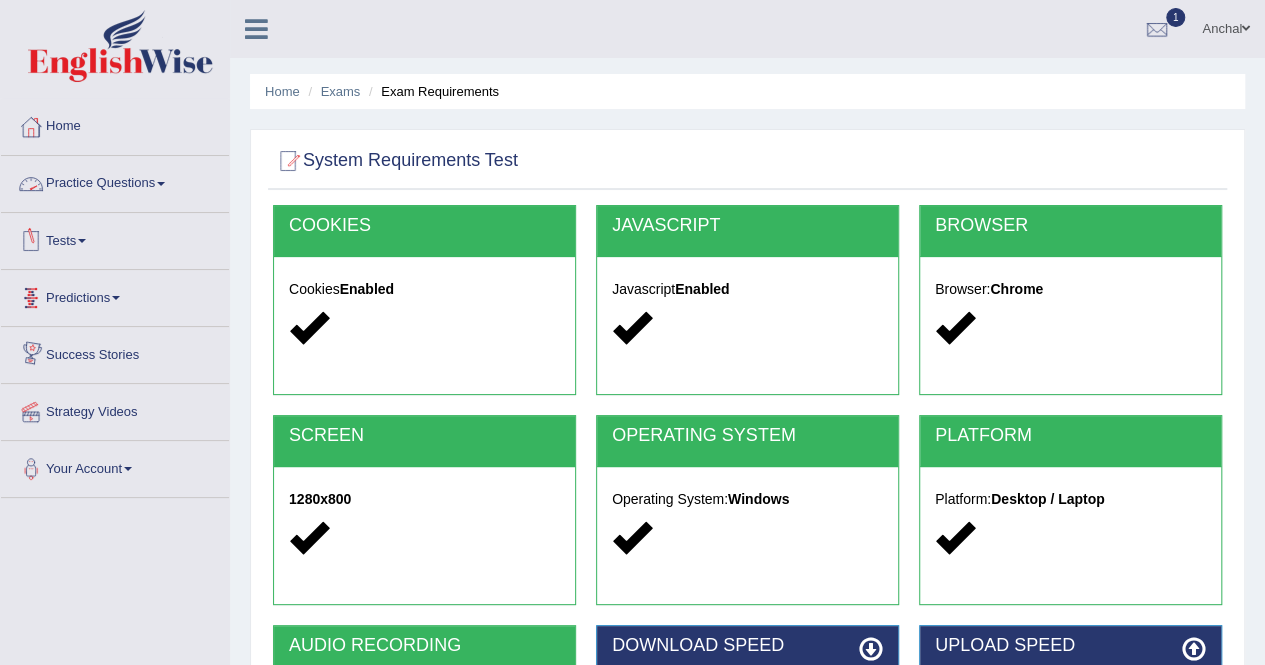 click on "Practice Questions" at bounding box center [115, 181] 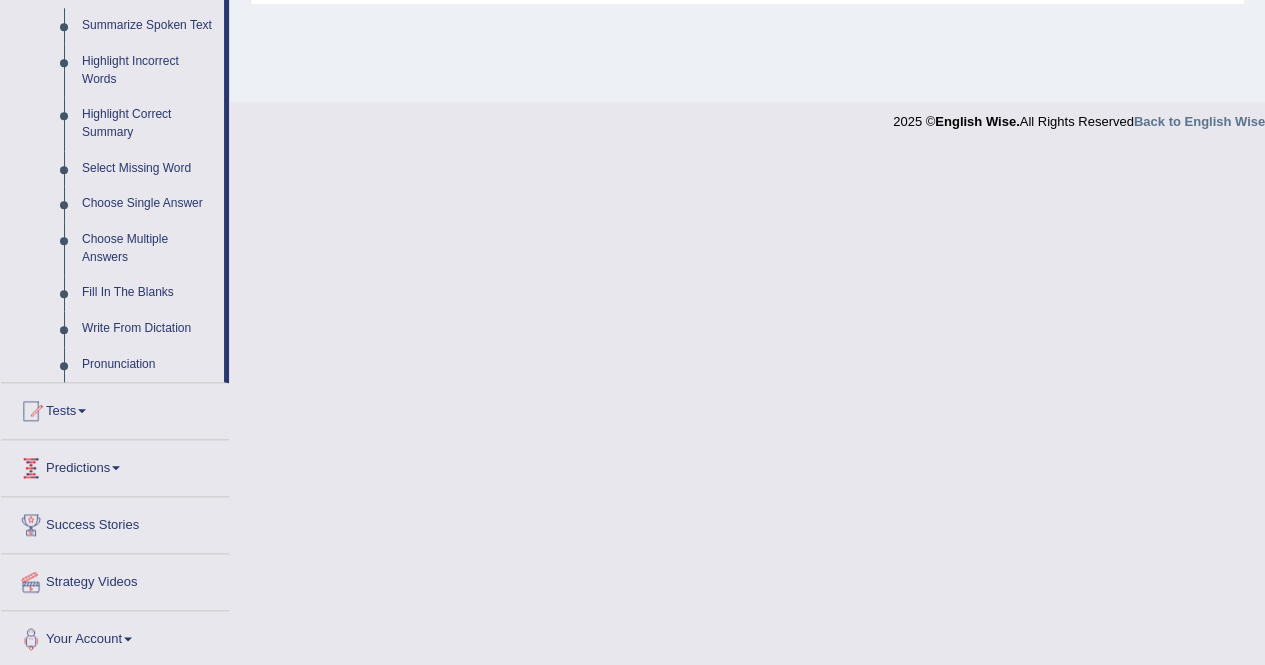 scroll, scrollTop: 898, scrollLeft: 0, axis: vertical 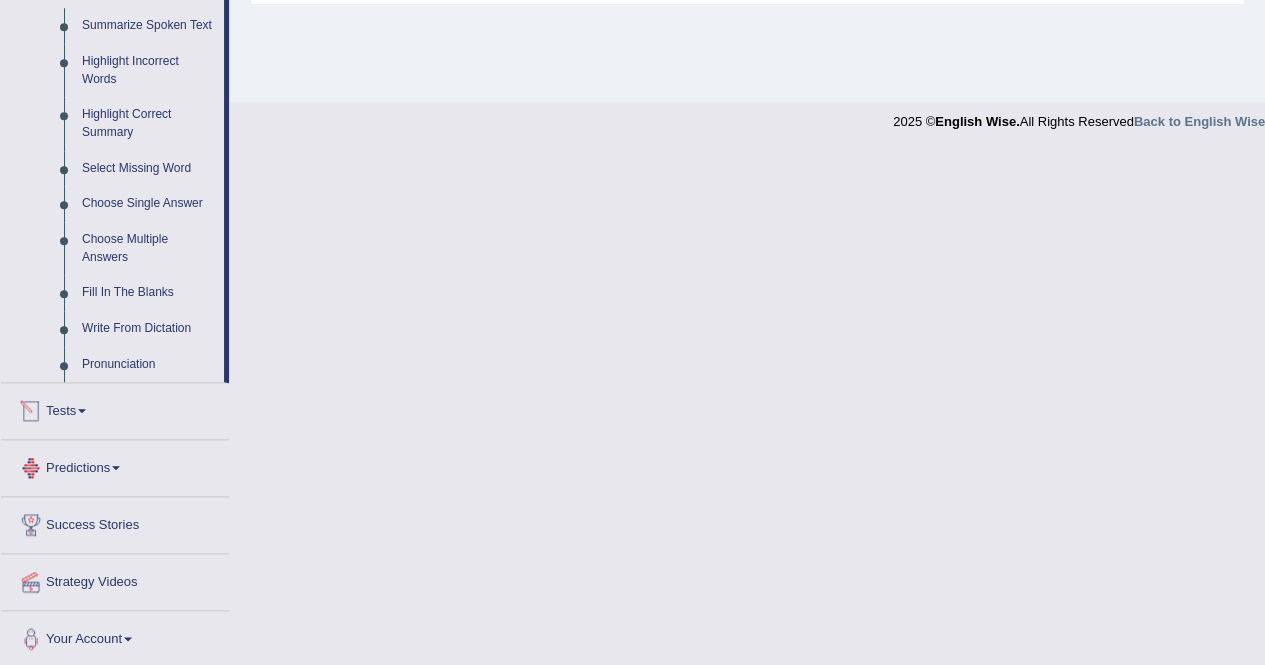 click on "Tests" at bounding box center [115, 408] 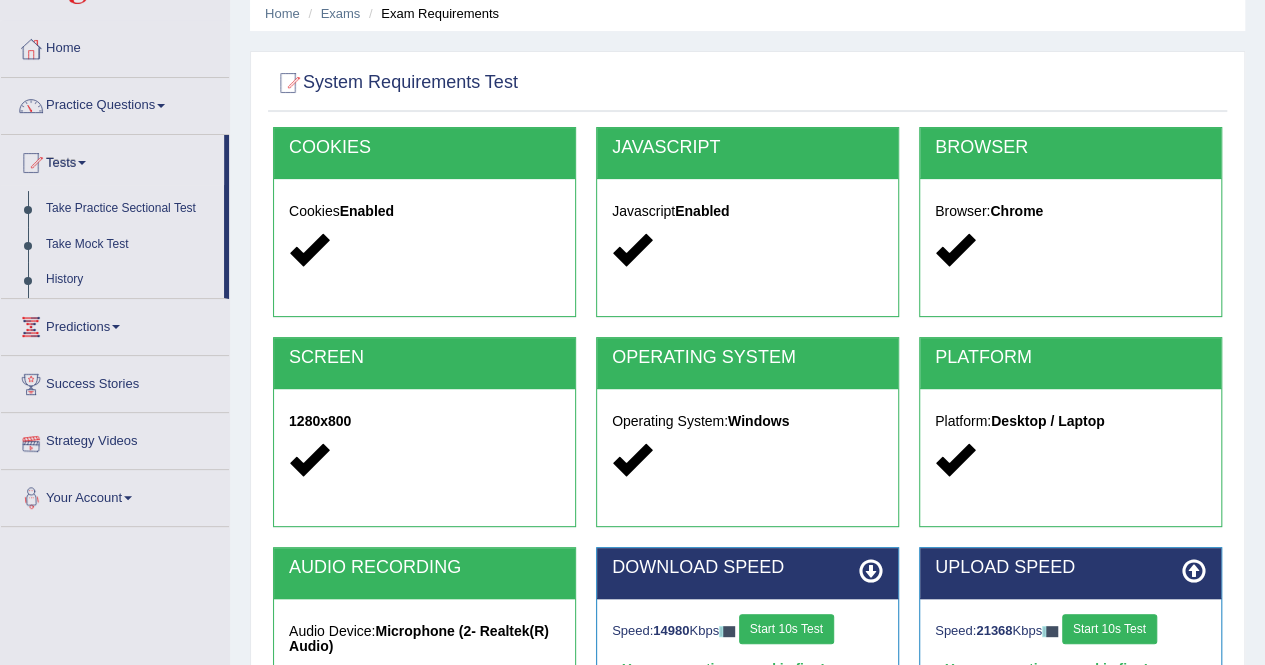 scroll, scrollTop: 76, scrollLeft: 0, axis: vertical 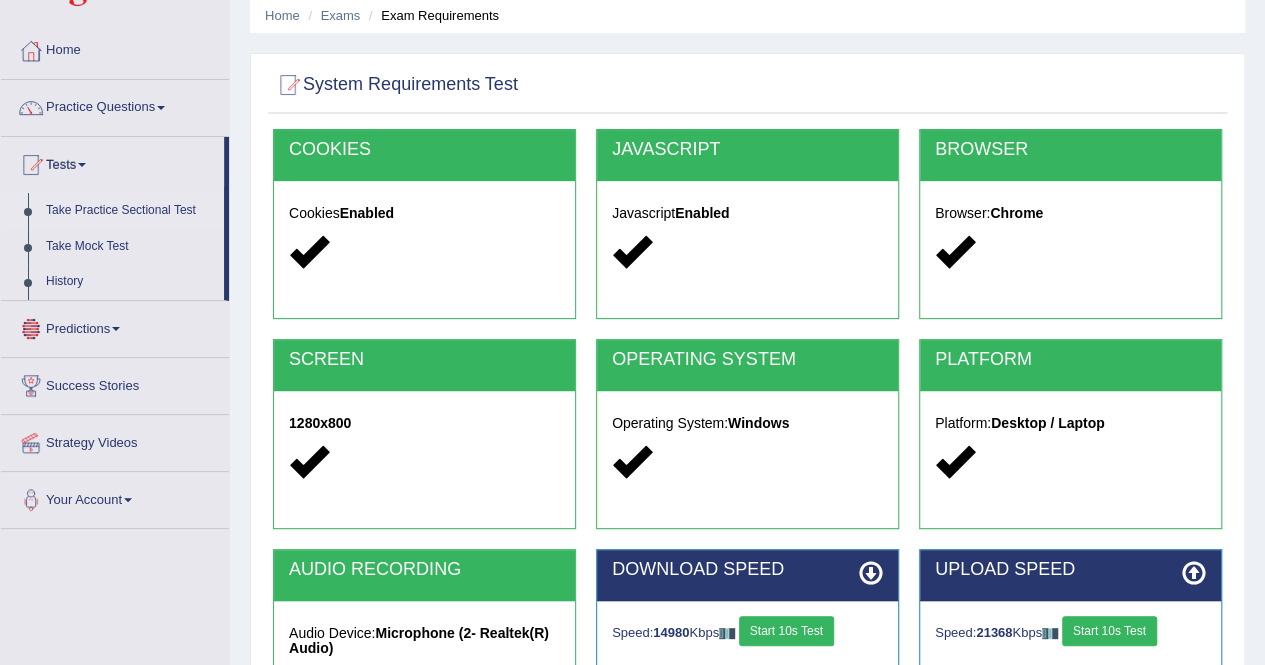 click on "Take Practice Sectional Test" at bounding box center (130, 211) 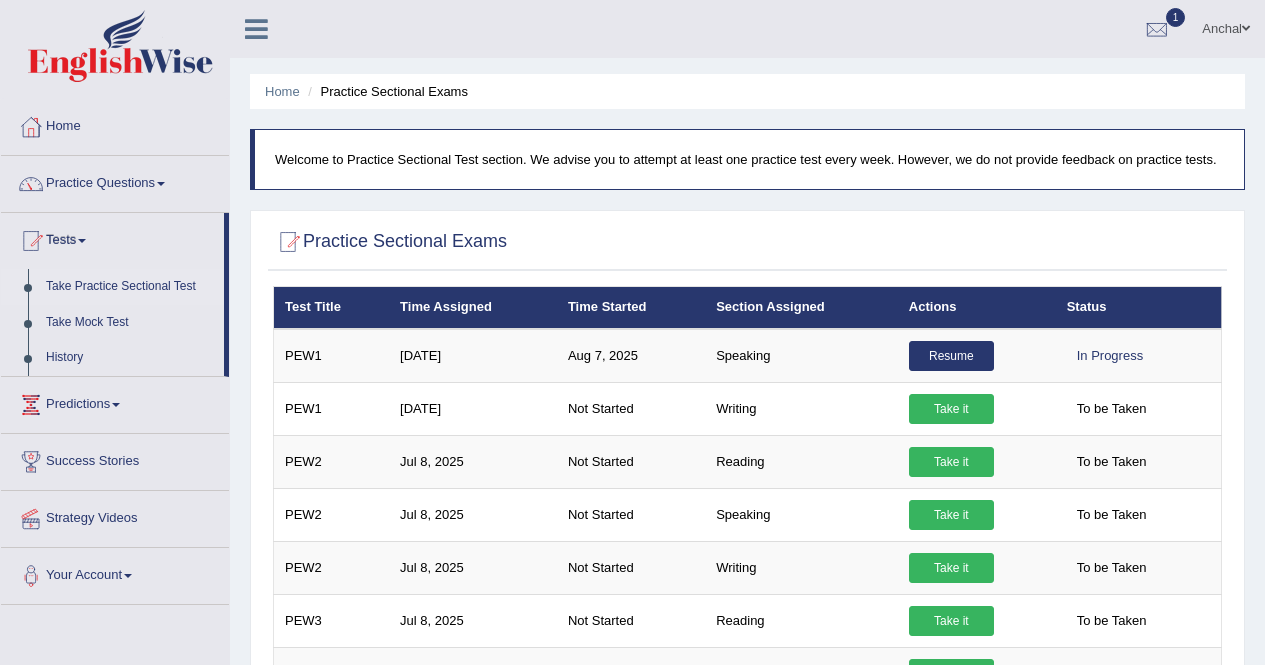 scroll, scrollTop: 0, scrollLeft: 0, axis: both 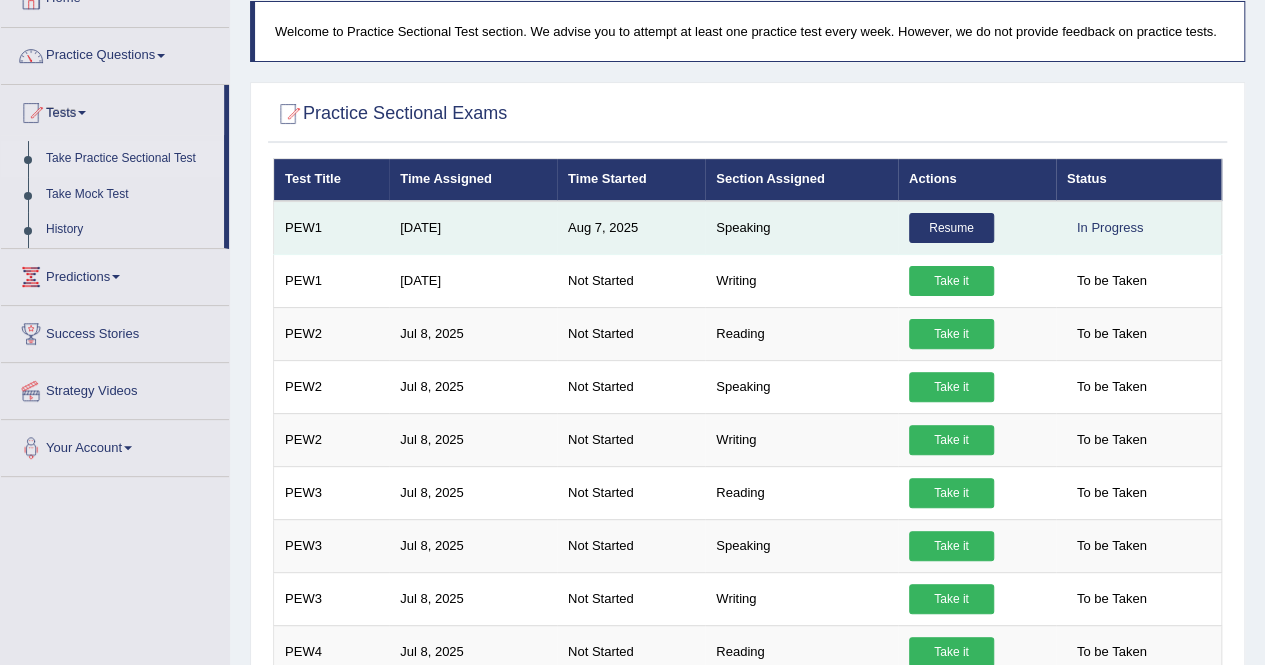 click on "Resume" at bounding box center (951, 228) 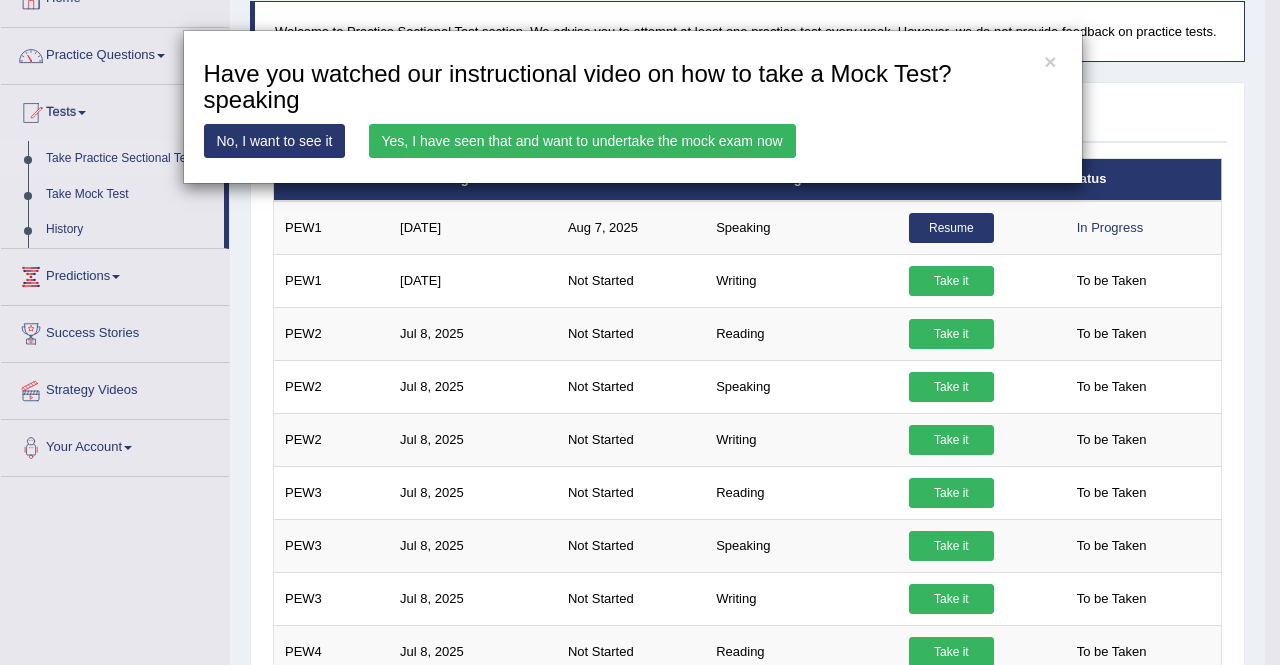 click on "Yes, I have seen that and want to undertake the mock exam now" at bounding box center [582, 141] 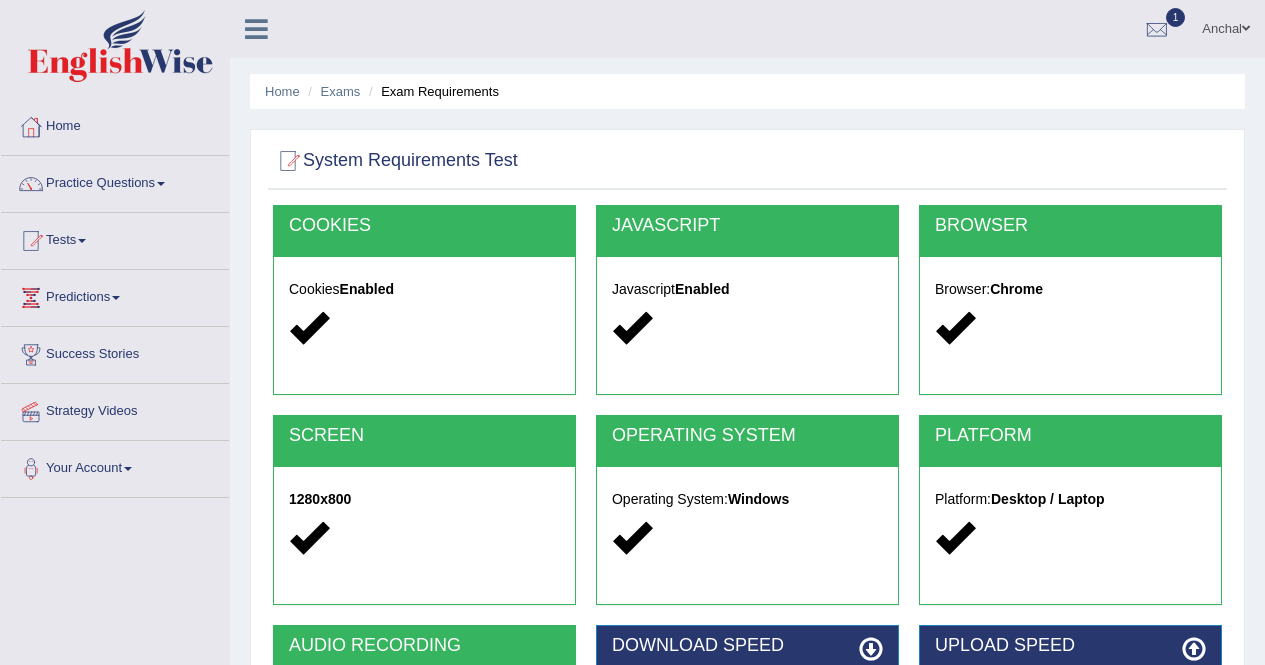 scroll, scrollTop: 0, scrollLeft: 0, axis: both 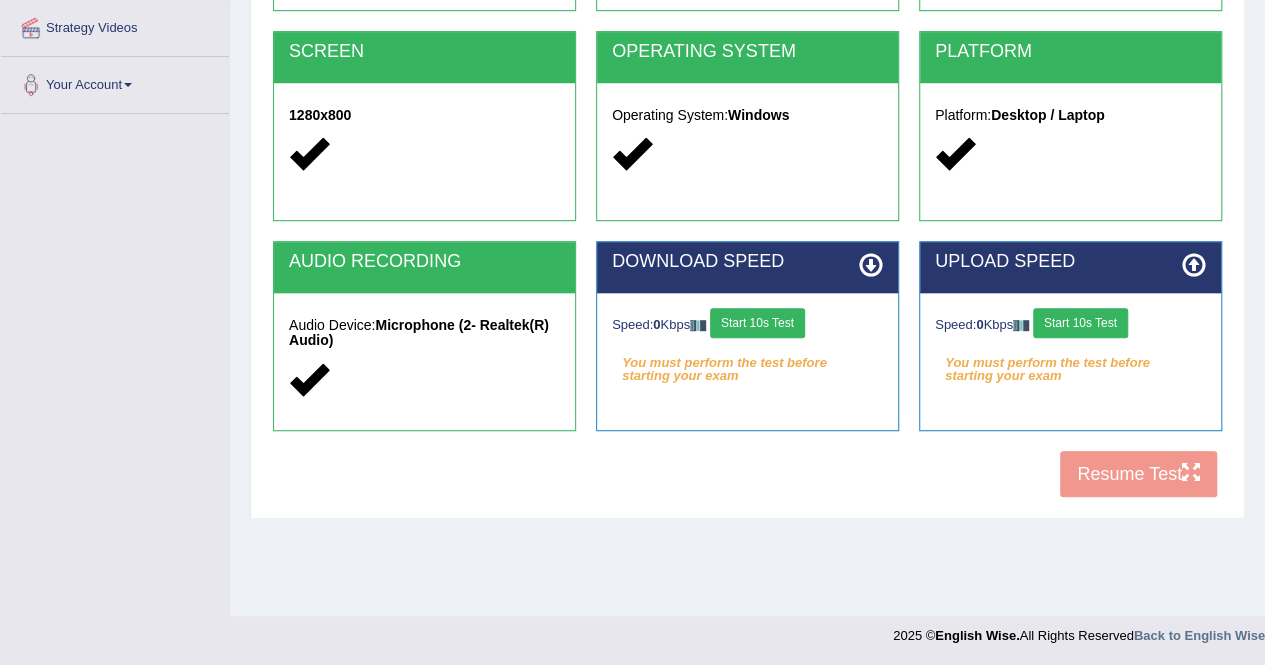 click on "Start 10s Test" at bounding box center (757, 323) 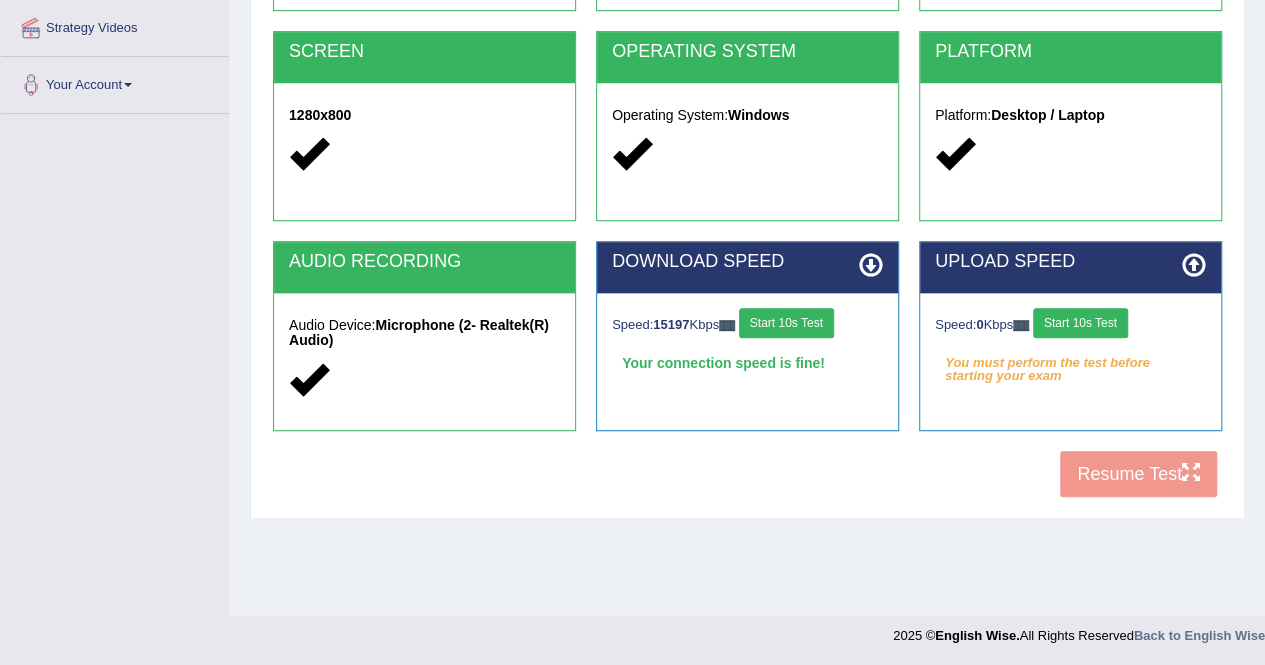 click on "Start 10s Test" at bounding box center [1080, 323] 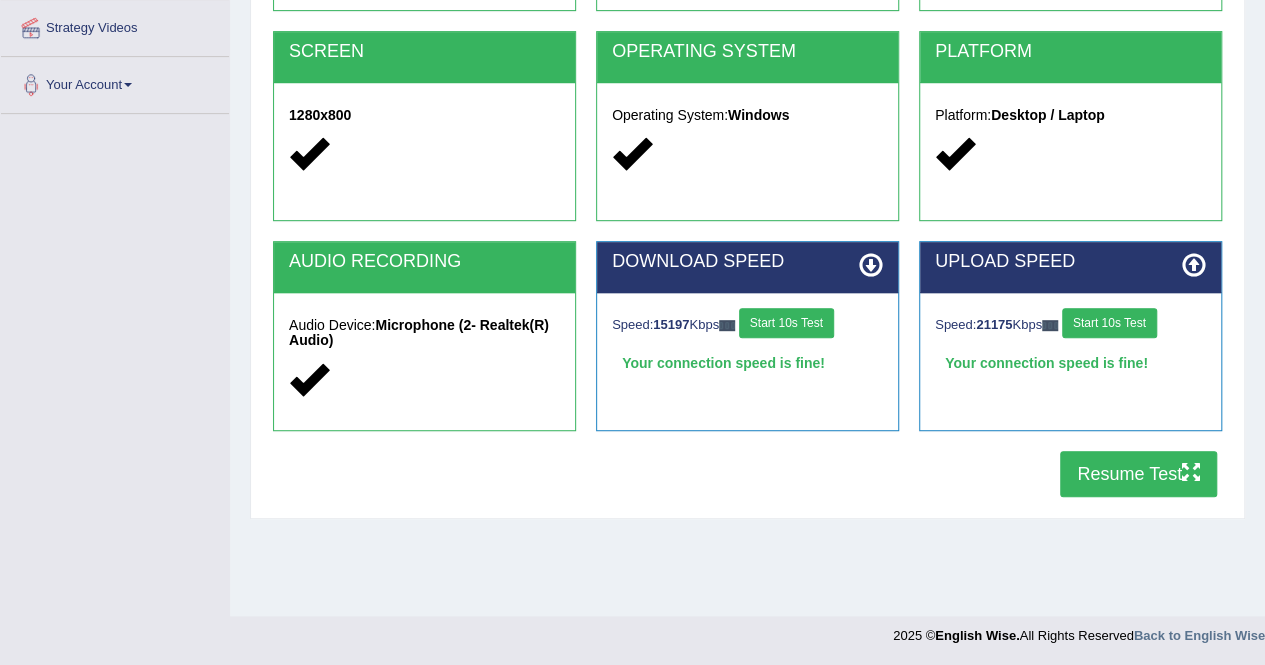 click on "Resume Test" at bounding box center (1138, 474) 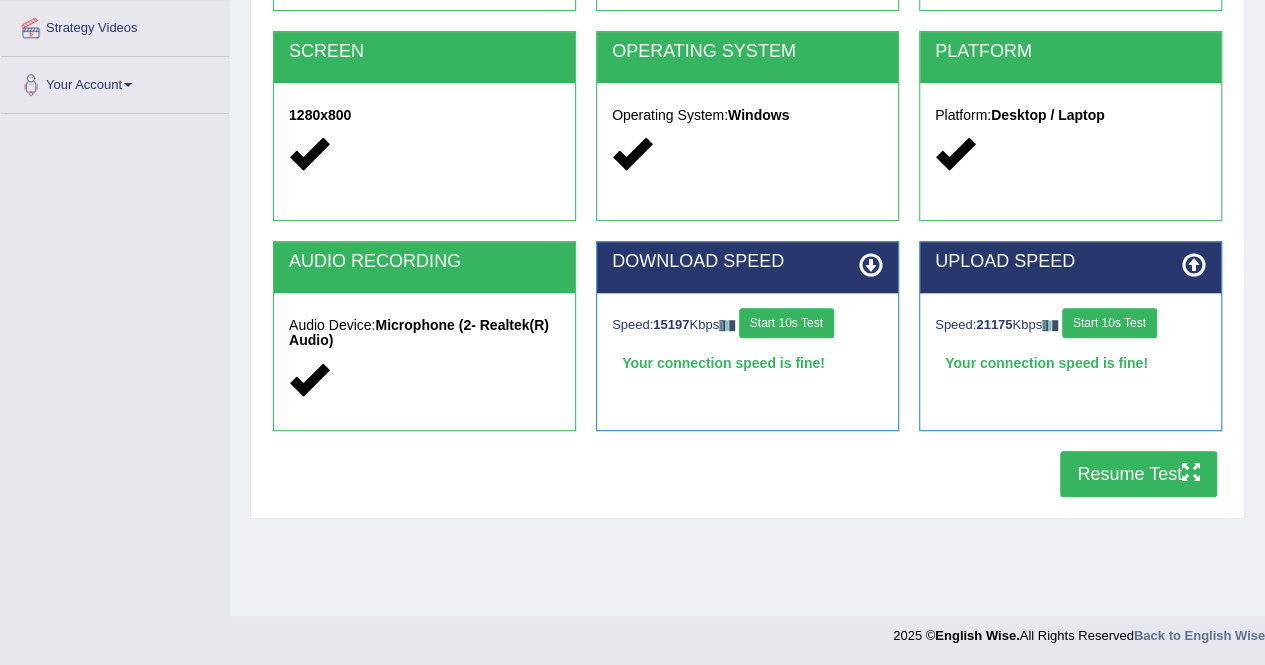 scroll, scrollTop: 0, scrollLeft: 0, axis: both 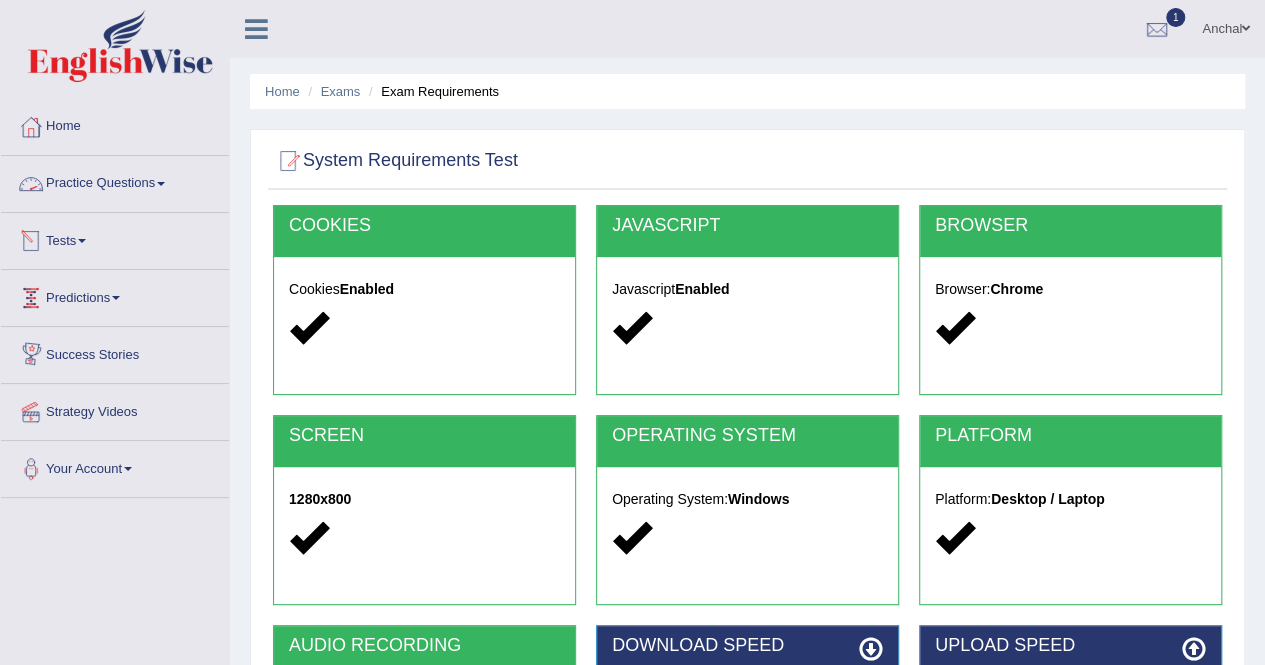 click on "Practice Questions" at bounding box center (115, 181) 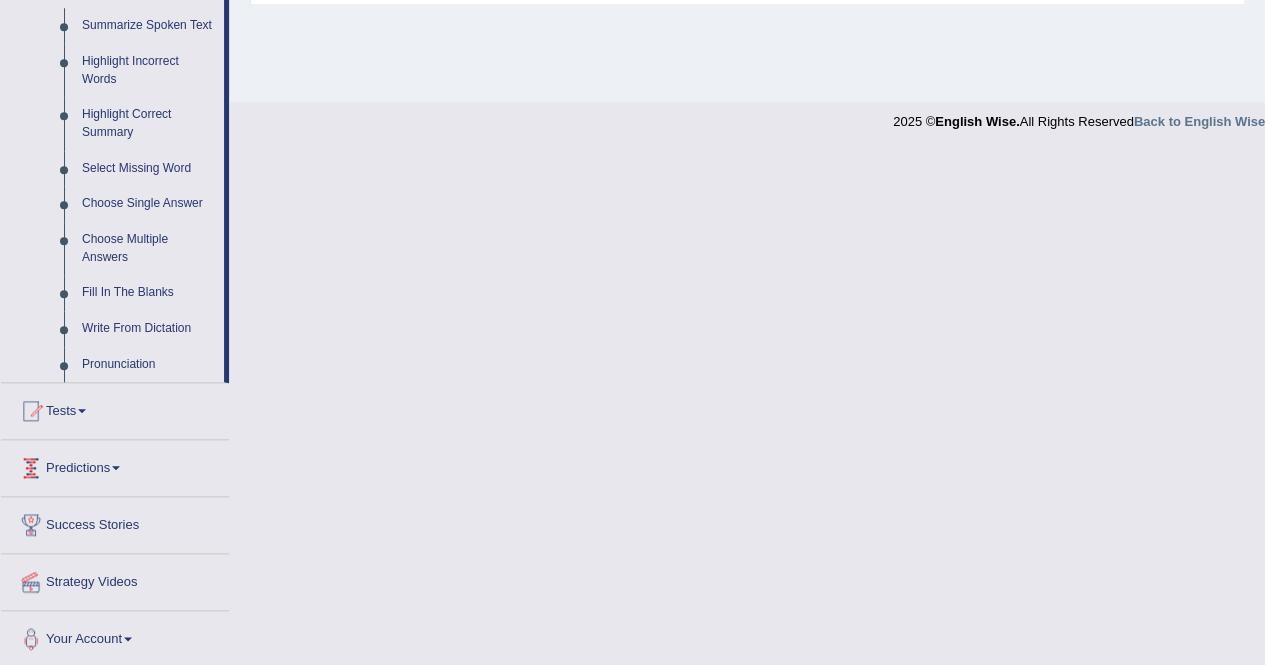 scroll, scrollTop: 898, scrollLeft: 0, axis: vertical 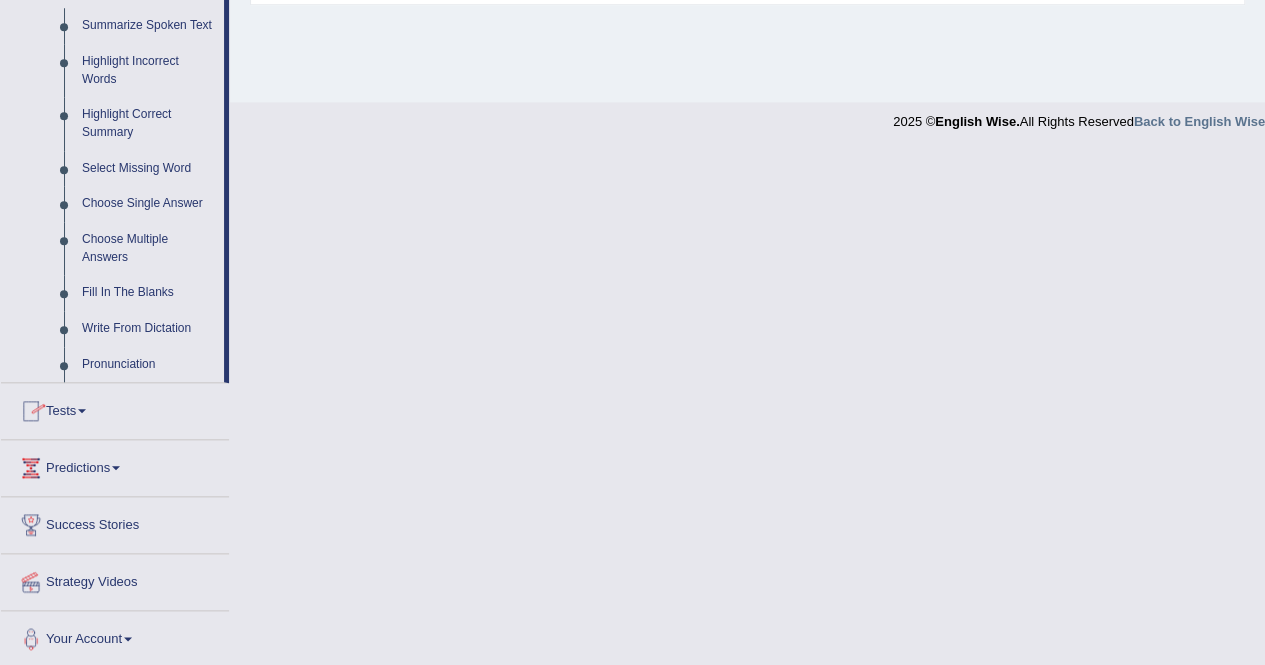 click on "Tests" at bounding box center [115, 408] 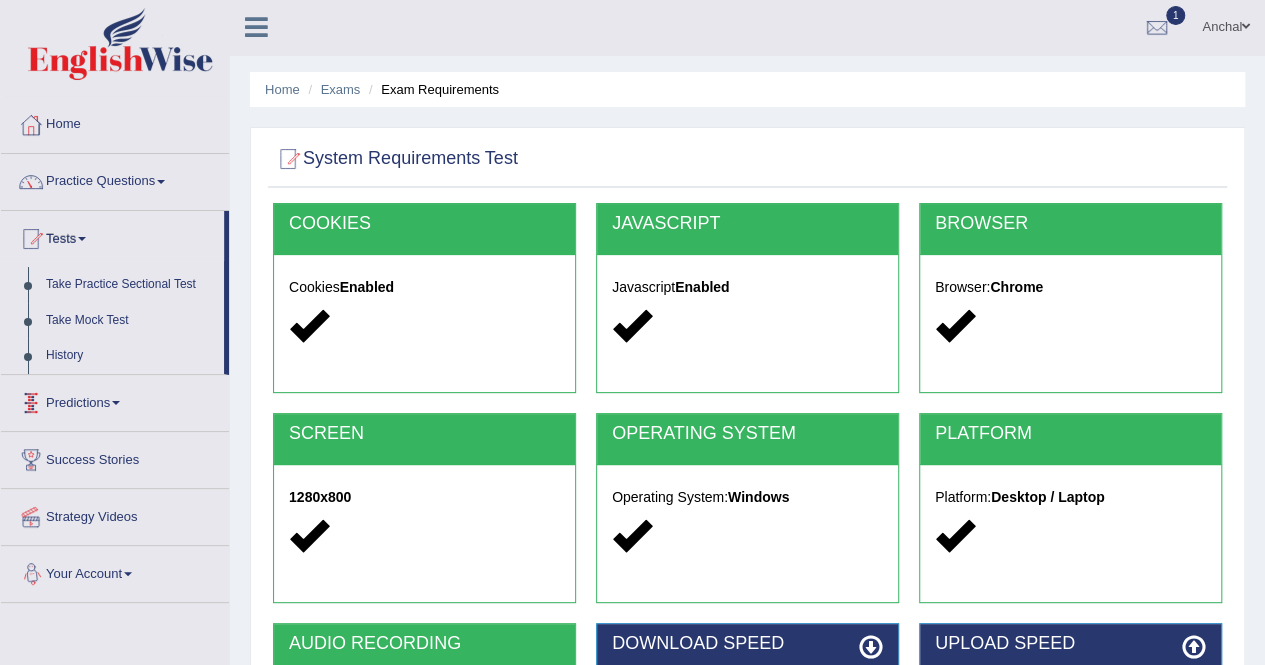 scroll, scrollTop: 0, scrollLeft: 0, axis: both 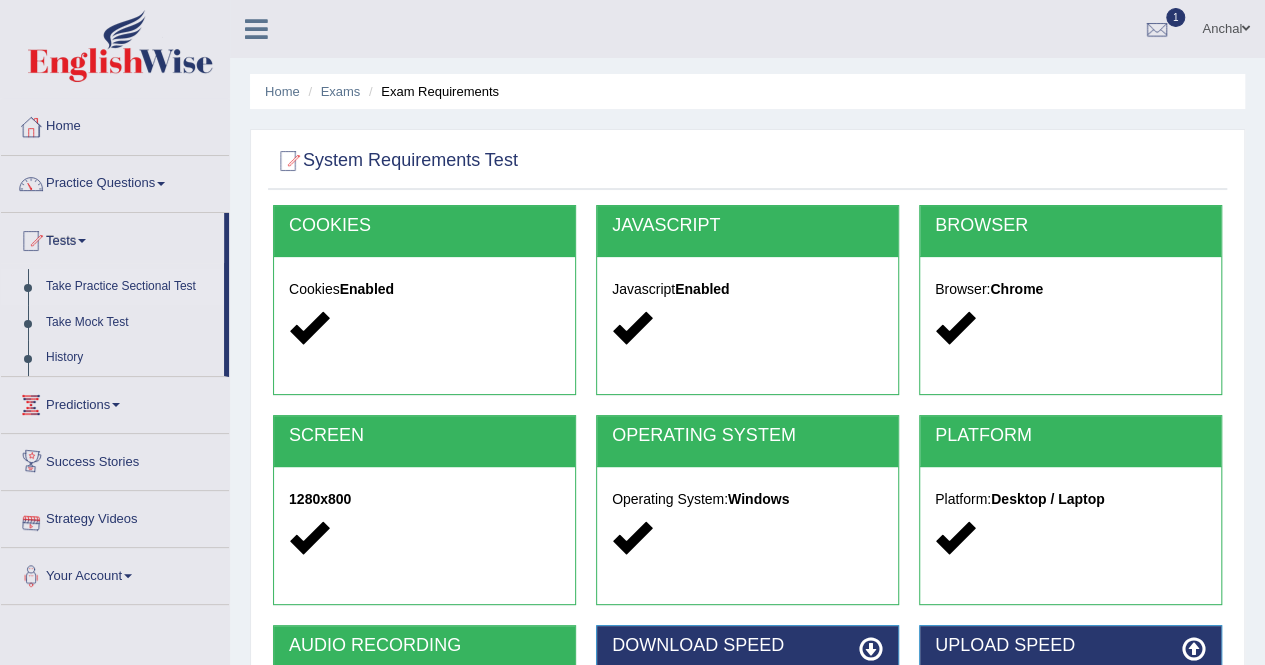 click on "Take Practice Sectional Test" at bounding box center [130, 287] 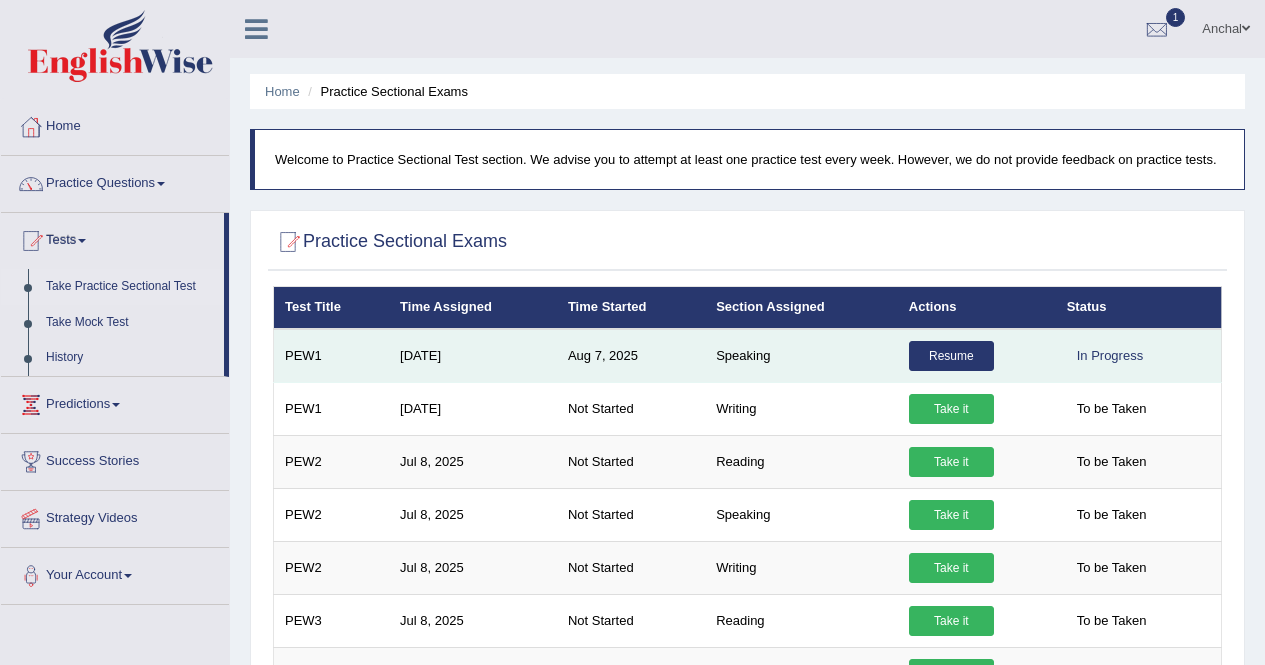 scroll, scrollTop: 0, scrollLeft: 0, axis: both 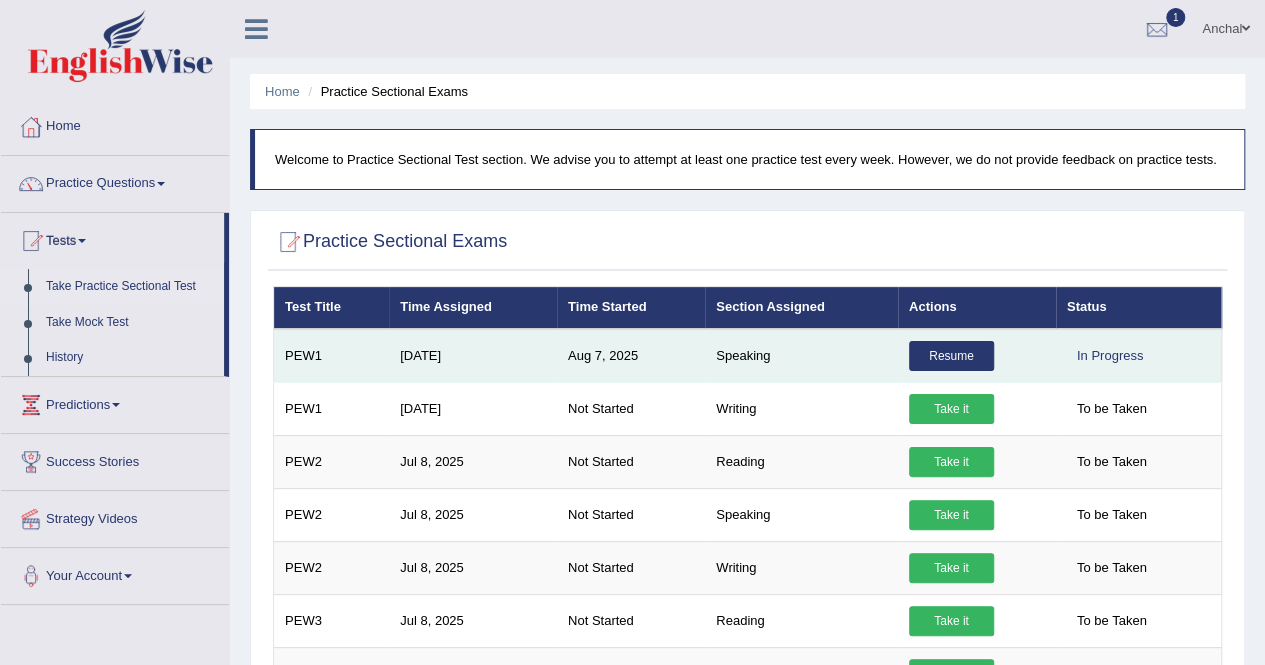 click on "Resume" at bounding box center [951, 356] 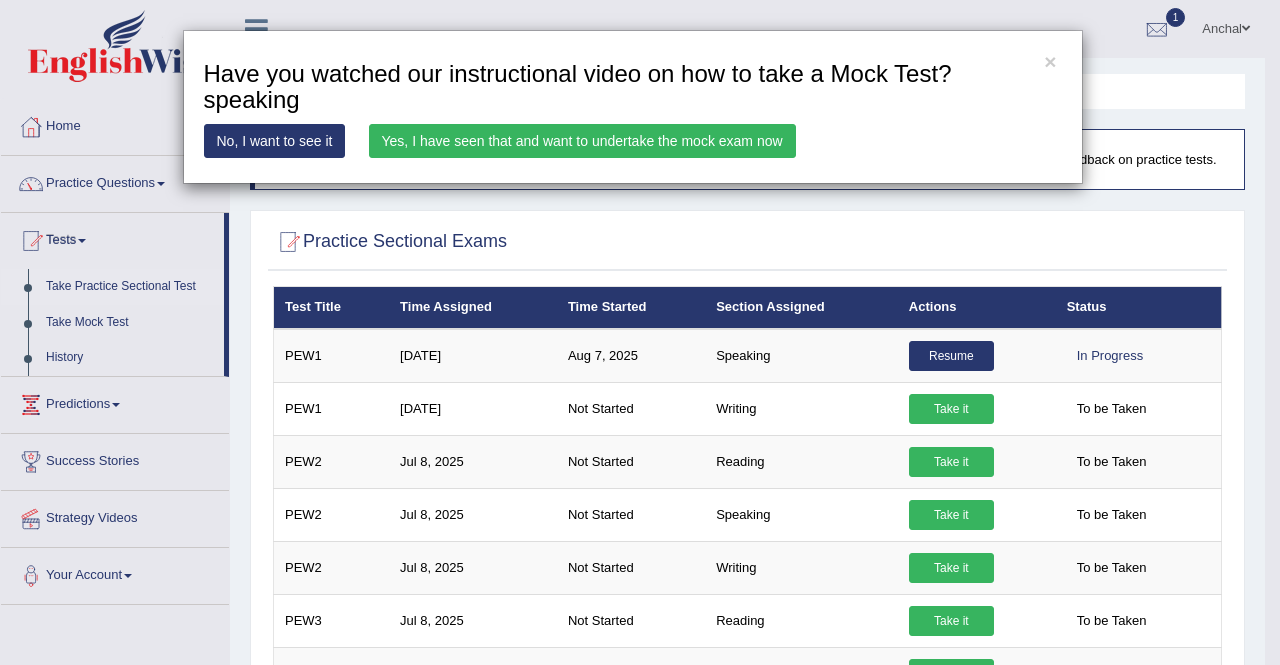 click on "Yes, I have seen that and want to undertake the mock exam now" at bounding box center (582, 141) 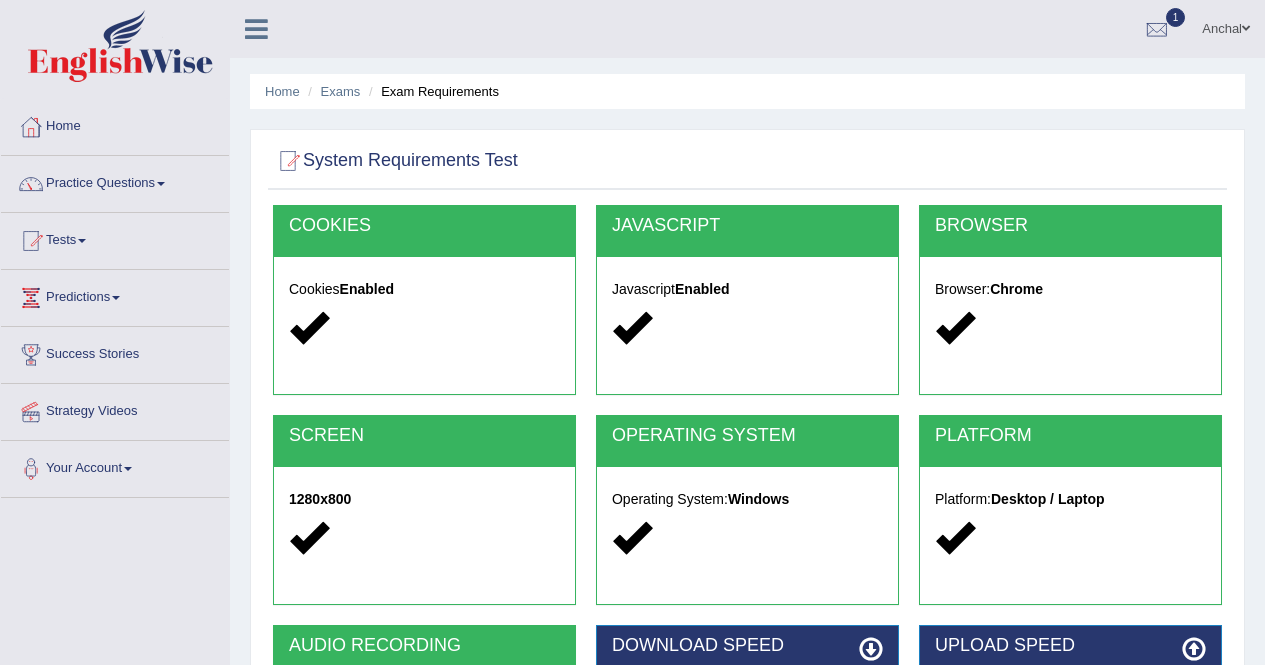 scroll, scrollTop: 0, scrollLeft: 0, axis: both 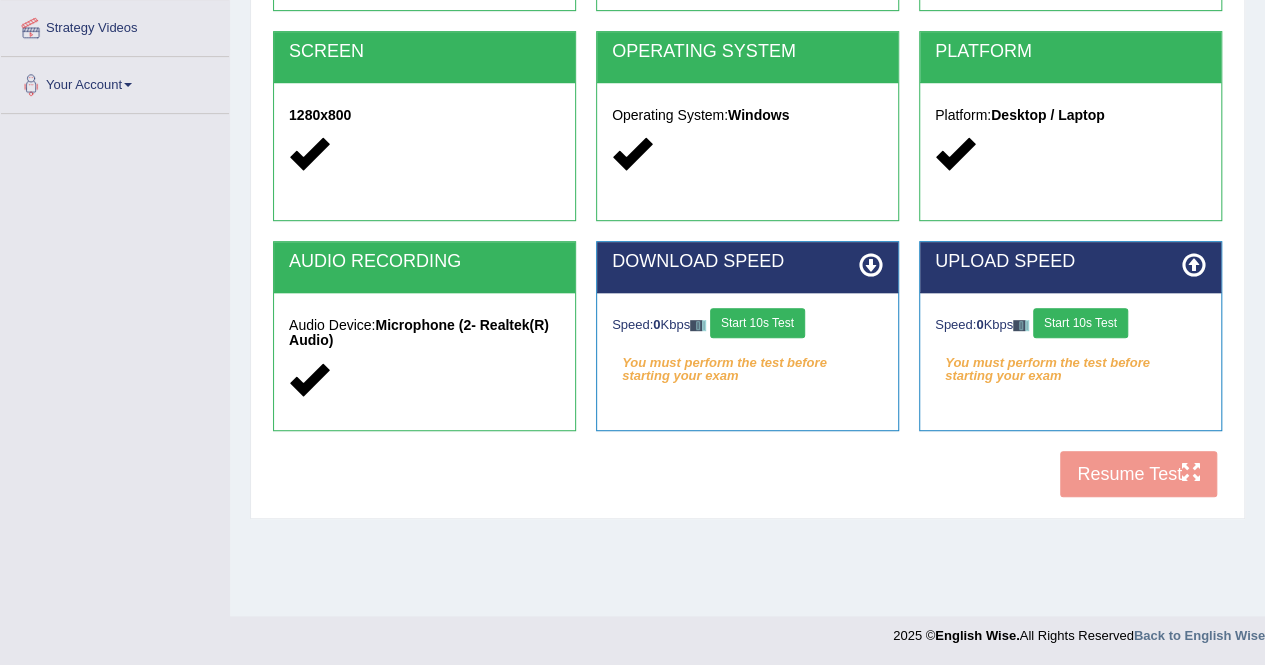click on "Start 10s Test" at bounding box center (757, 323) 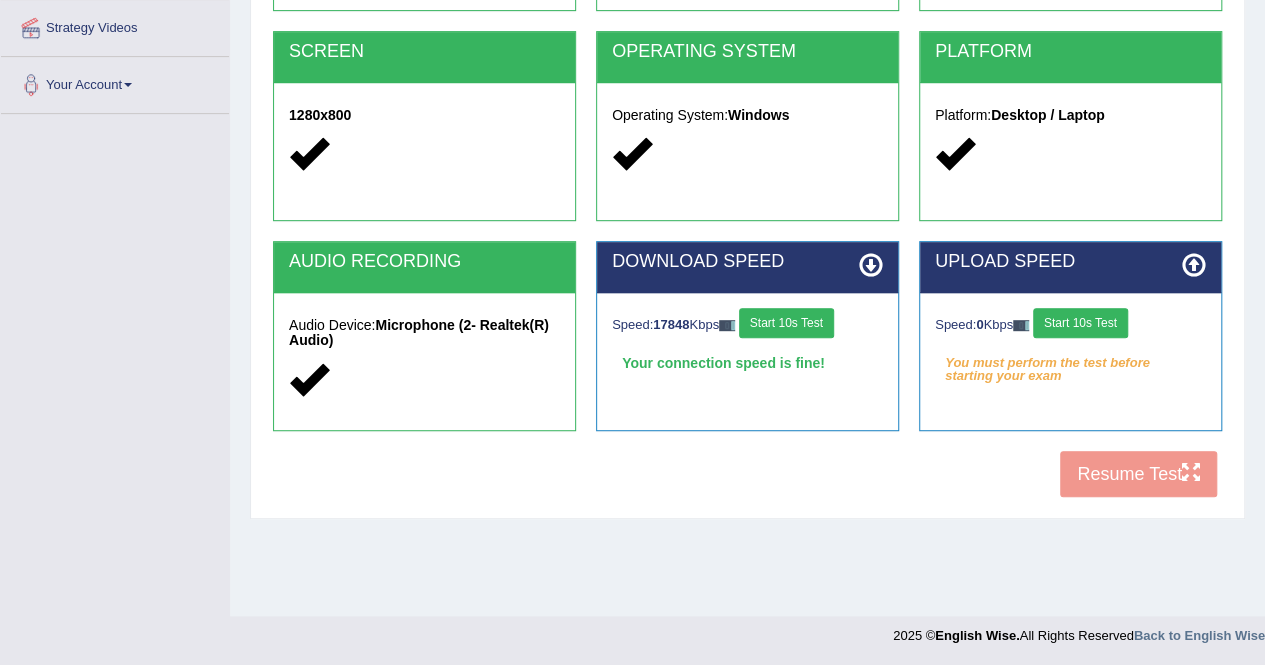 click on "Start 10s Test" at bounding box center (1080, 323) 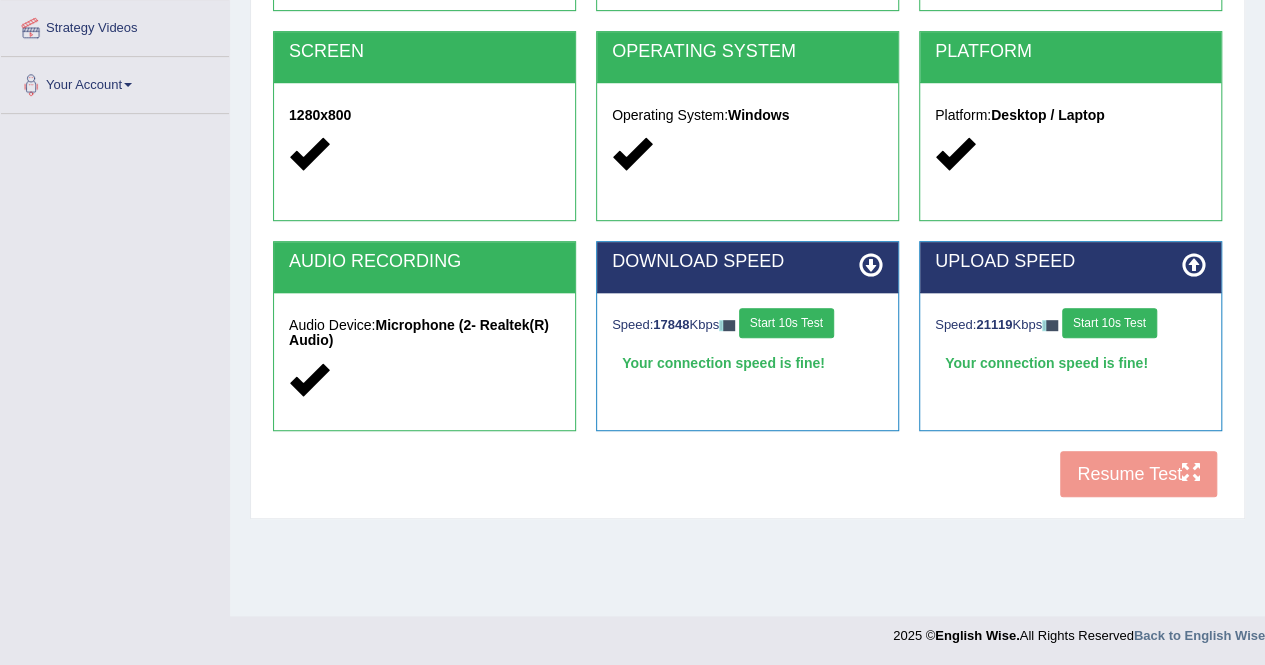 click on "COOKIES
Cookies  Enabled
JAVASCRIPT
Javascript  Enabled
BROWSER
Browser:  Chrome
SCREEN
1280x800
OPERATING SYSTEM
Operating System:  Windows
PLATFORM
Platform:  Desktop / Laptop
AUDIO RECORDING
Audio Device:  Microphone (2- Realtek(R) Audio)
DOWNLOAD SPEED
Speed:  17848  Kbps    Start 10s Test
Your connection speed is fine!
Select Audio Quality
UPLOAD SPEED
Speed:  21119  Kbps    Start 10s Test
Your connection speed is fine!
Resume Test" at bounding box center (747, 164) 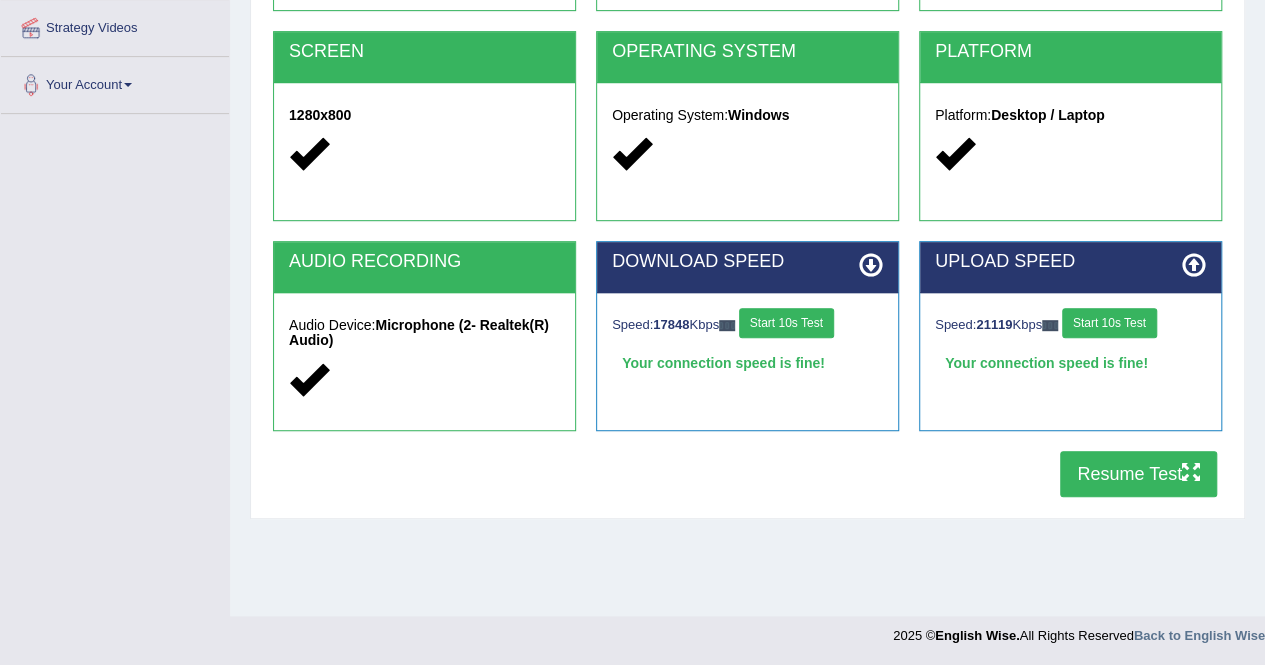 click on "Resume Test" at bounding box center [1138, 474] 